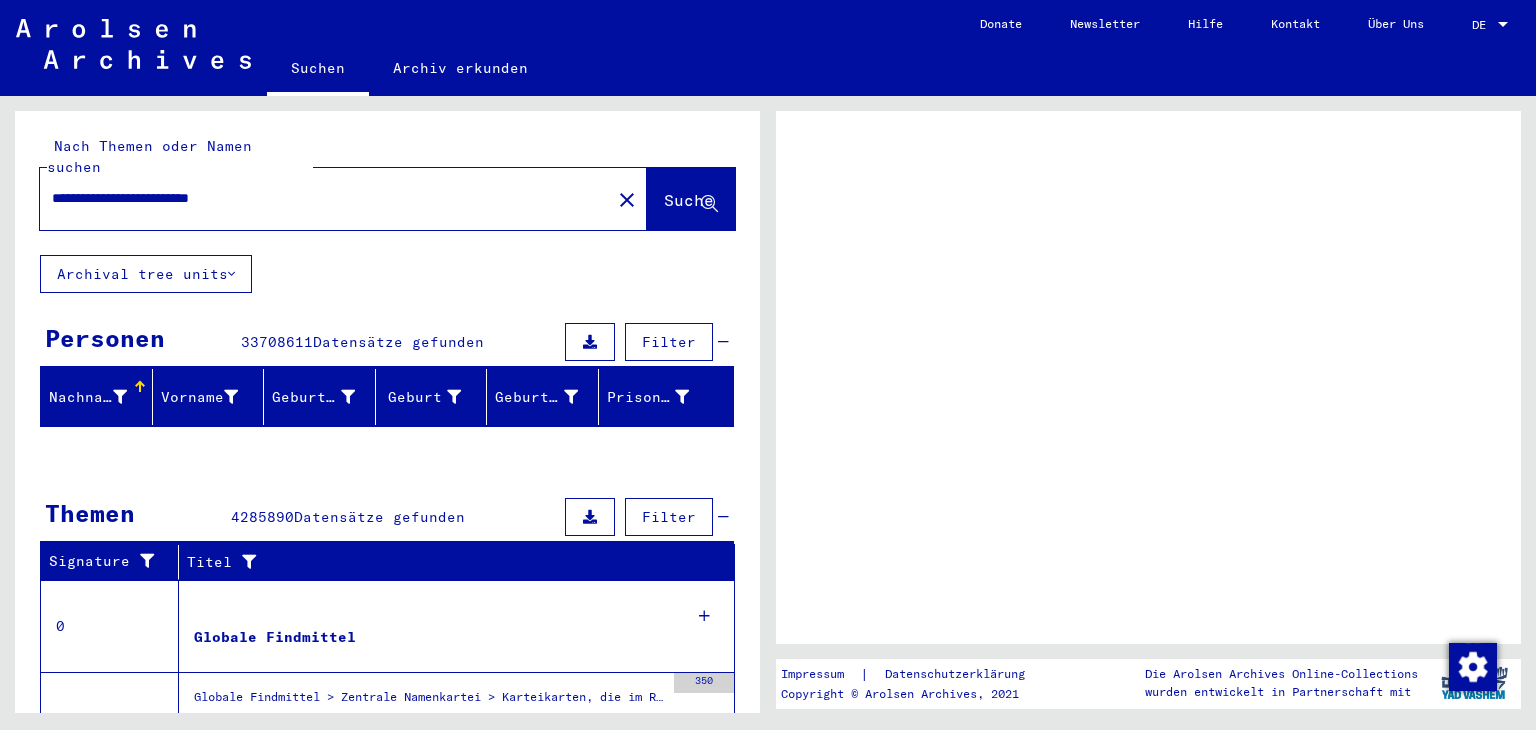scroll, scrollTop: 0, scrollLeft: 0, axis: both 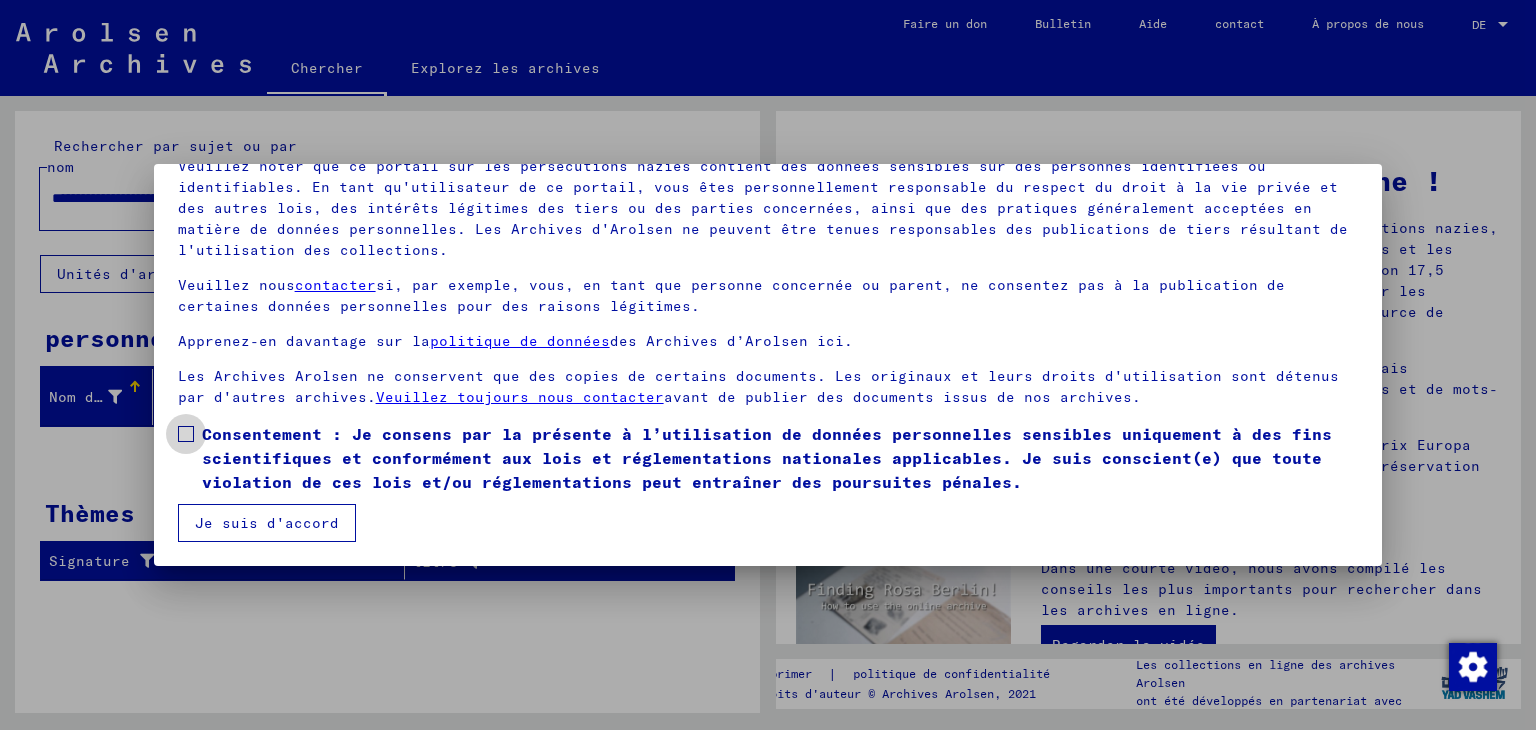 drag, startPoint x: 184, startPoint y: 436, endPoint x: 217, endPoint y: 478, distance: 53.413483 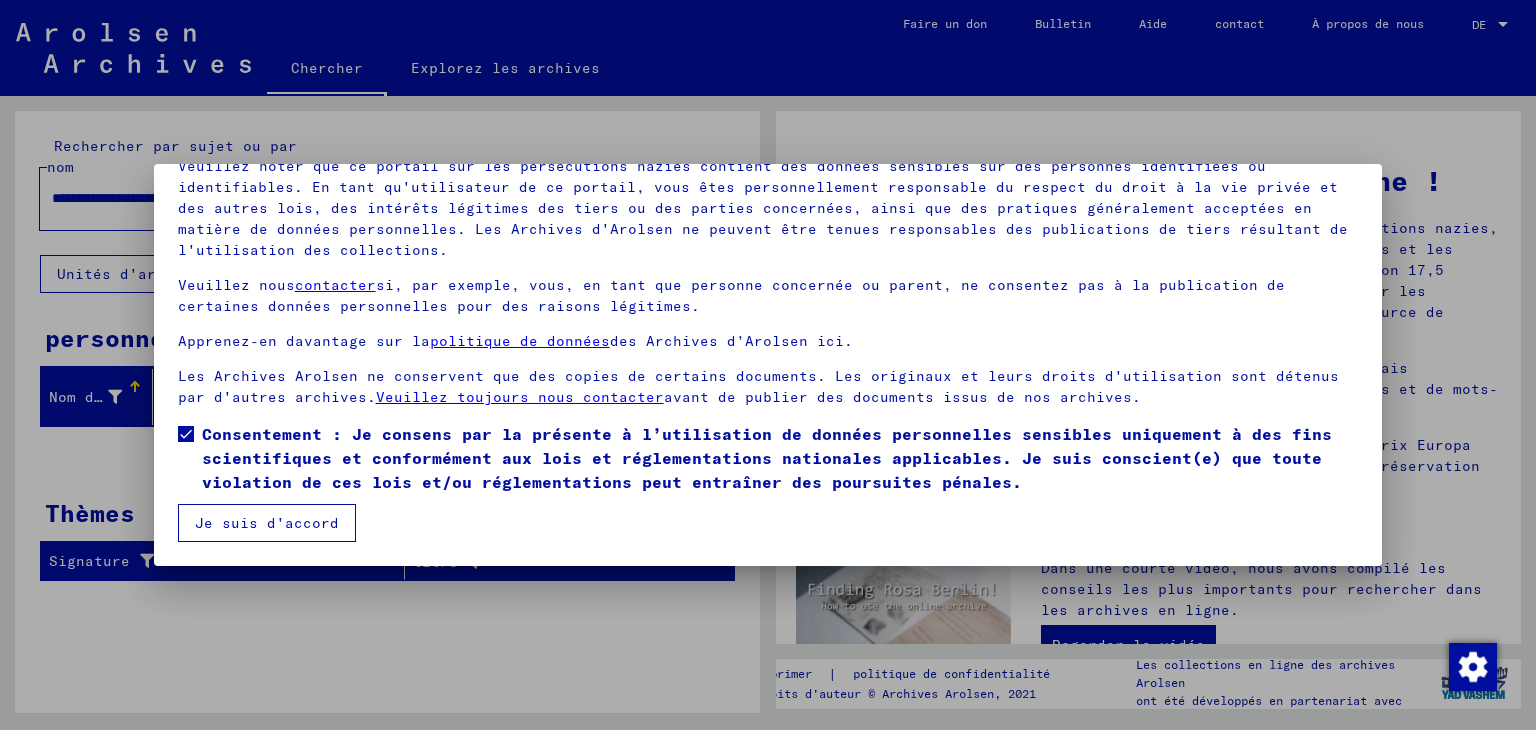click on "Je suis d'accord" at bounding box center [267, 523] 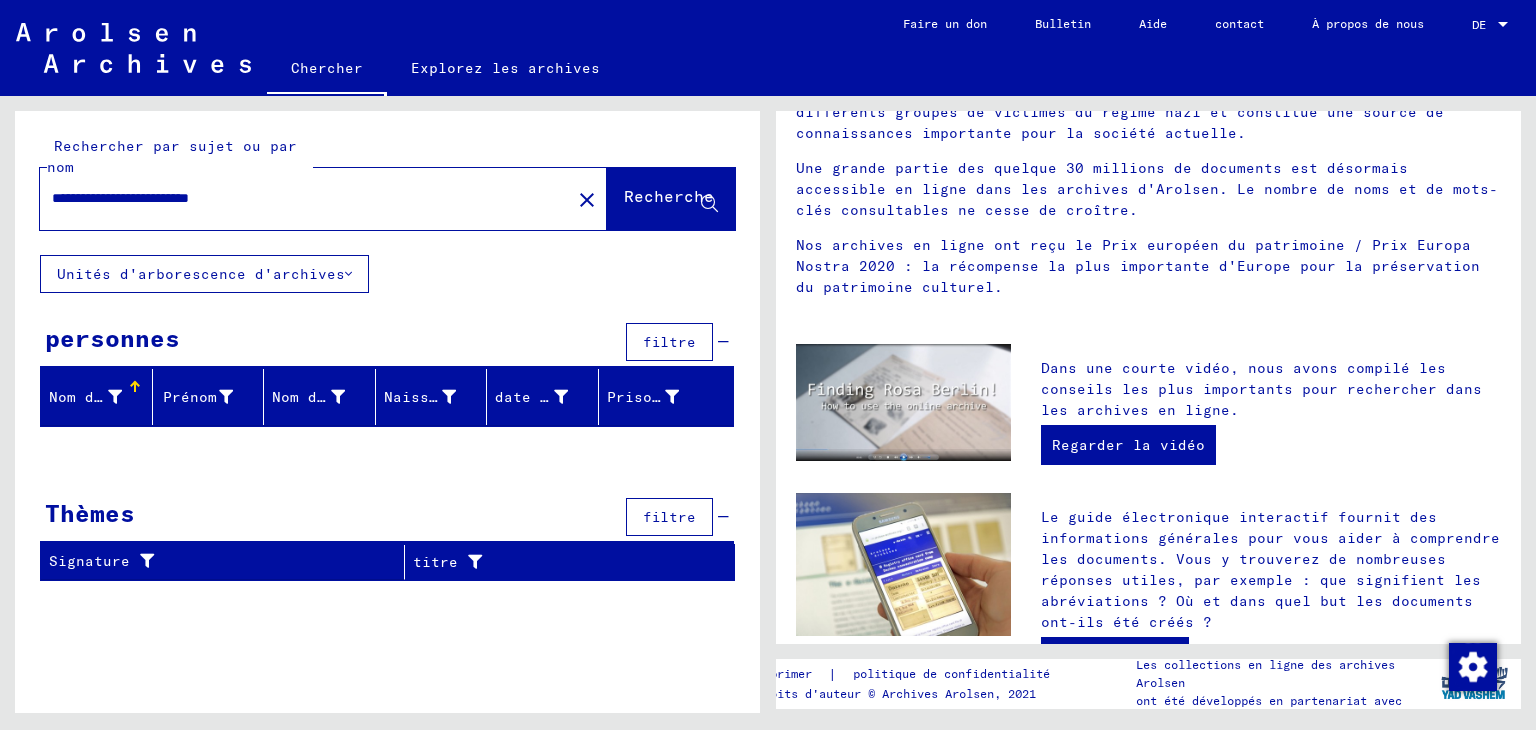 scroll, scrollTop: 300, scrollLeft: 0, axis: vertical 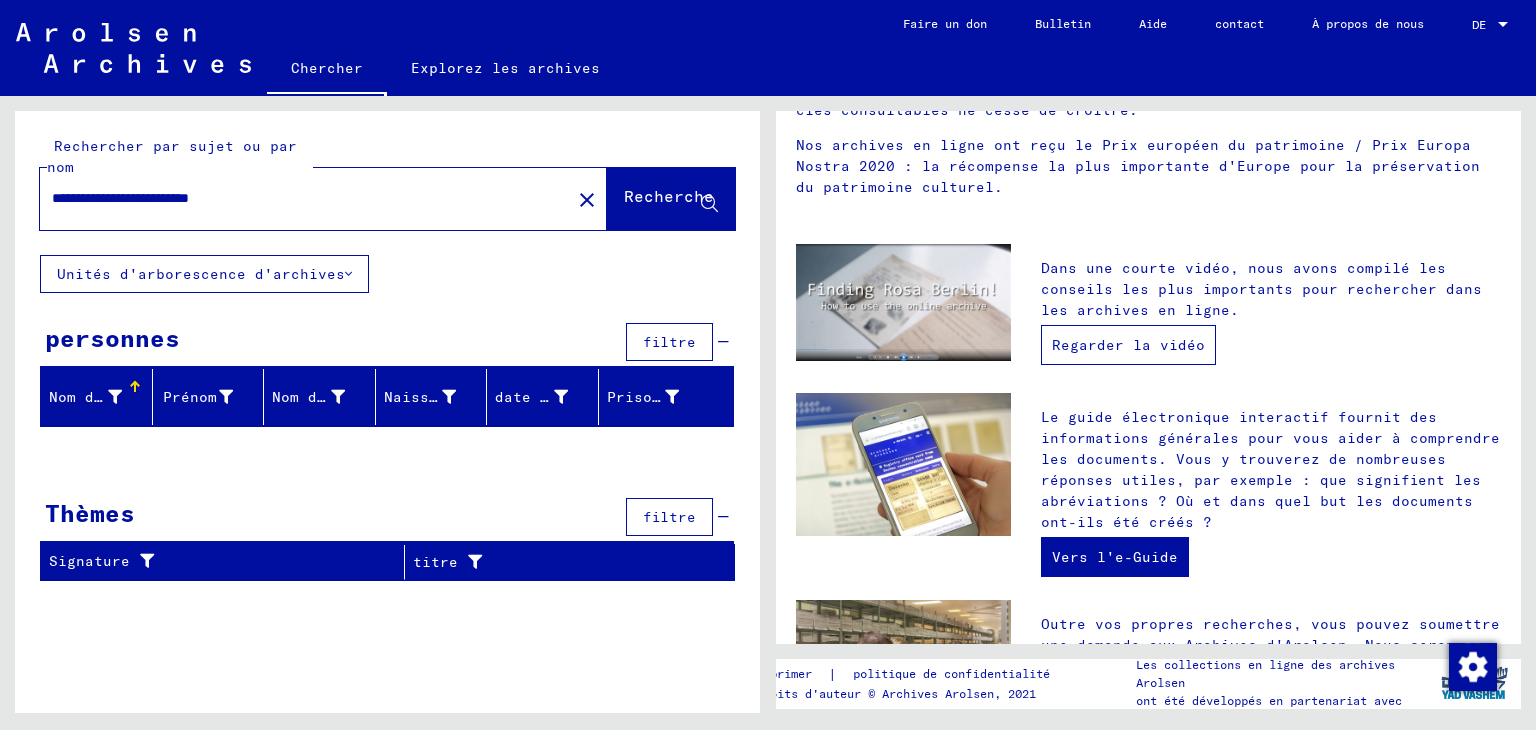 click on "Regarder la vidéo" at bounding box center (1128, 345) 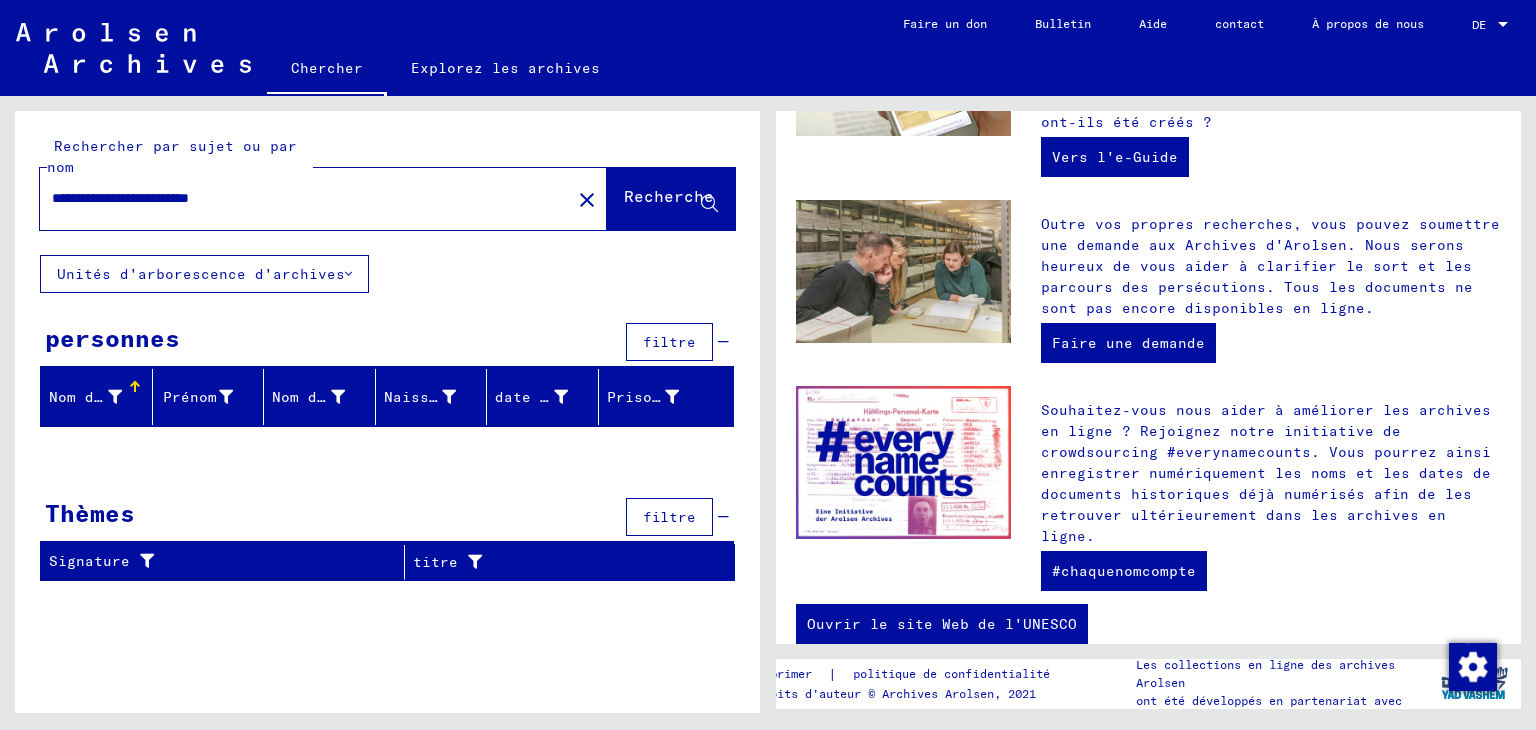 scroll, scrollTop: 740, scrollLeft: 0, axis: vertical 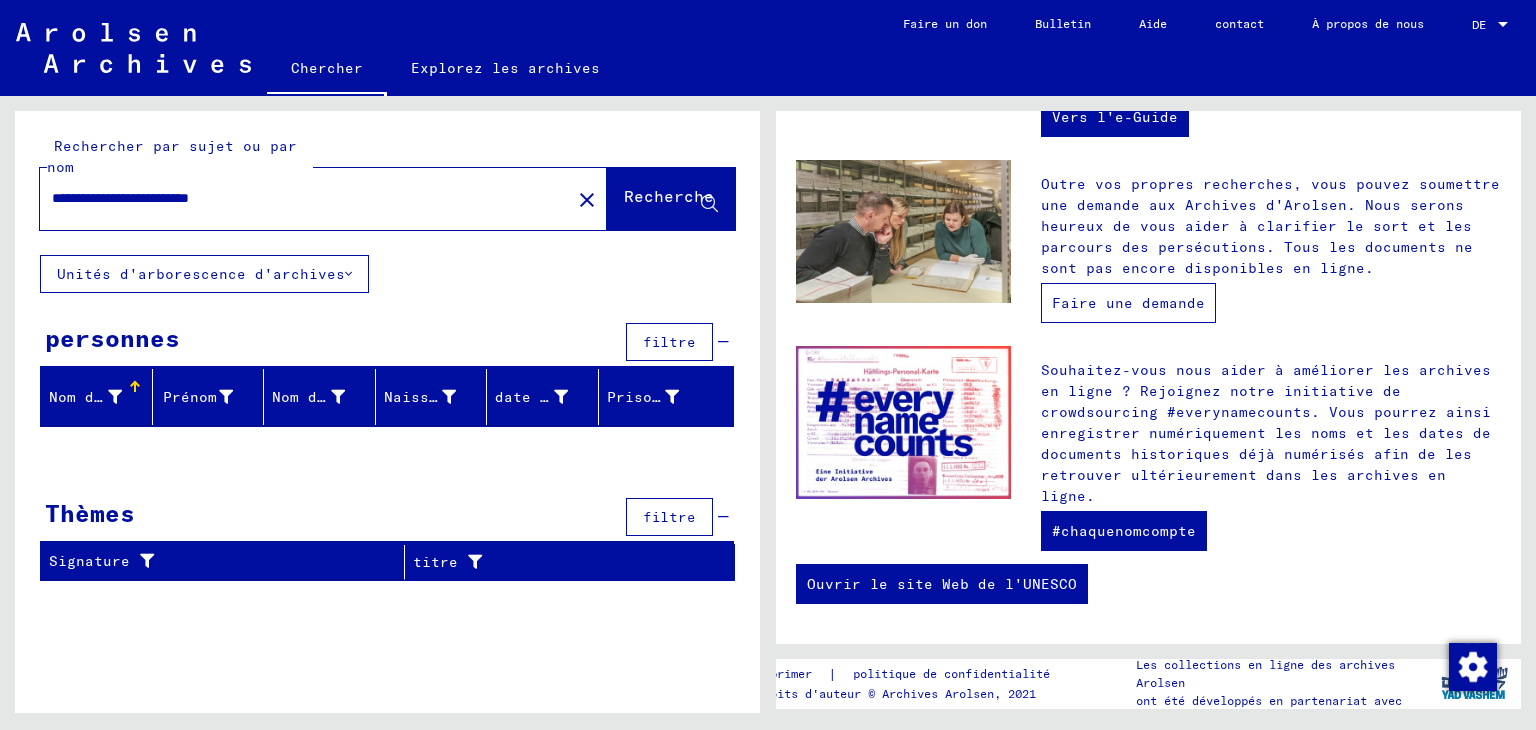 click on "Faire une demande" at bounding box center (1128, 303) 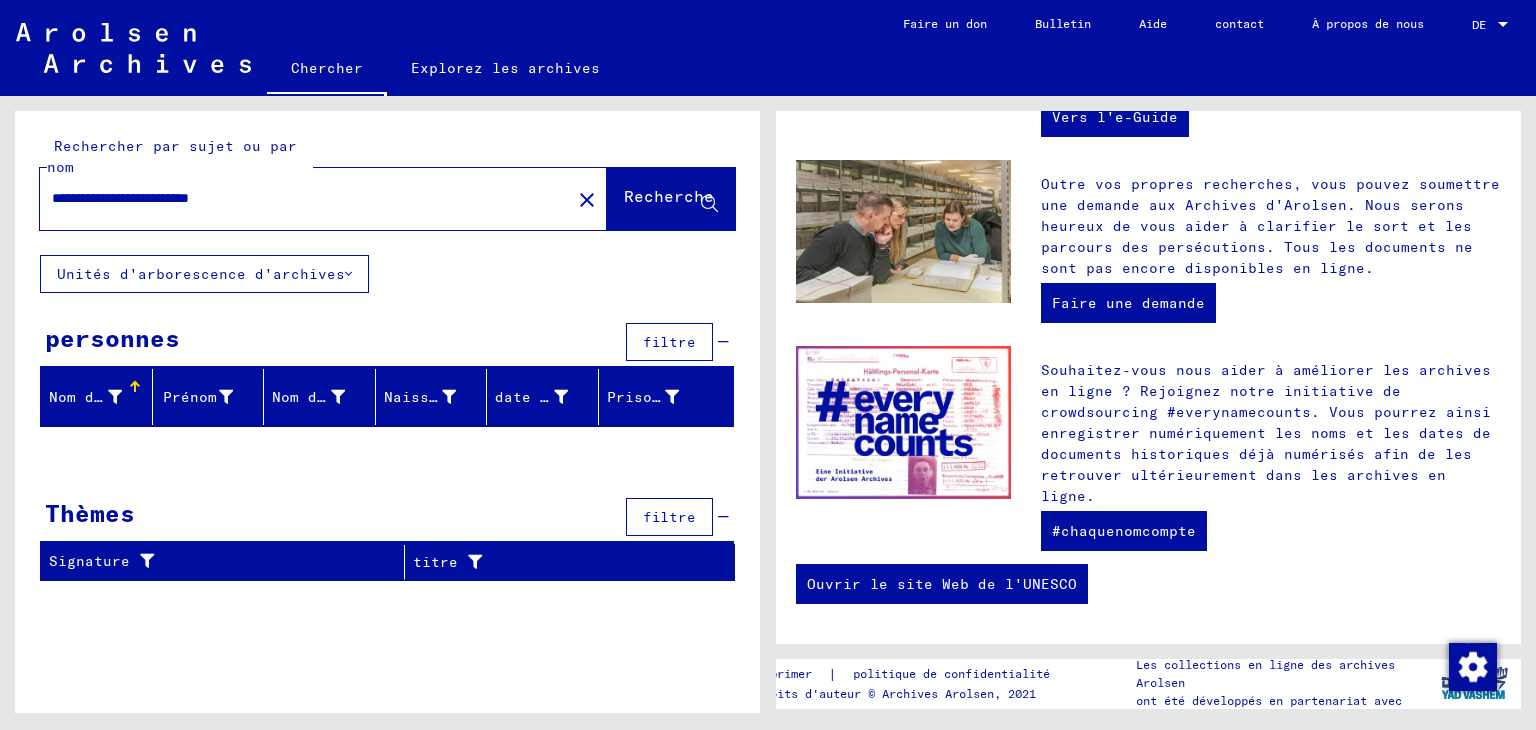 click at bounding box center (903, 422) 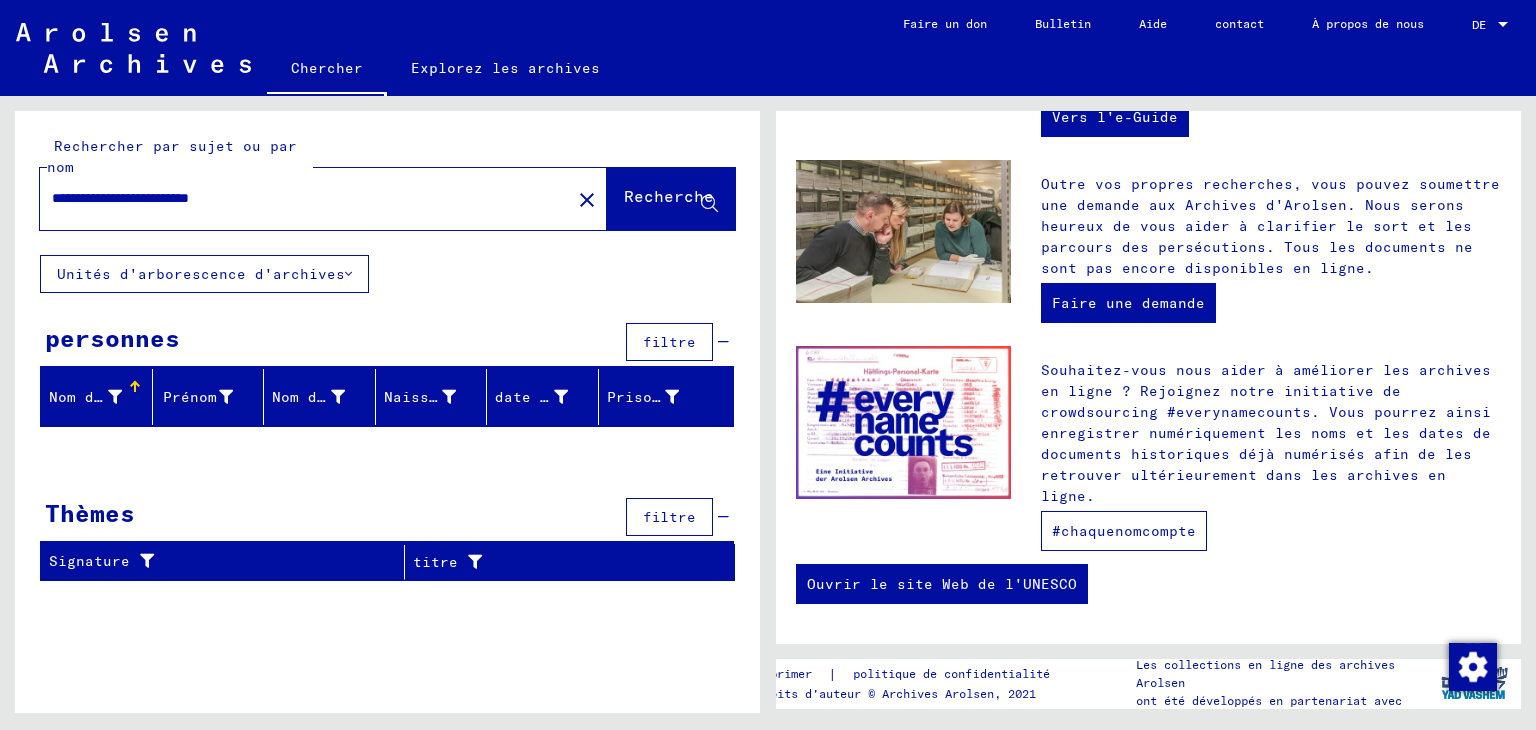 click on "#chaquenomcompte" at bounding box center (1124, 531) 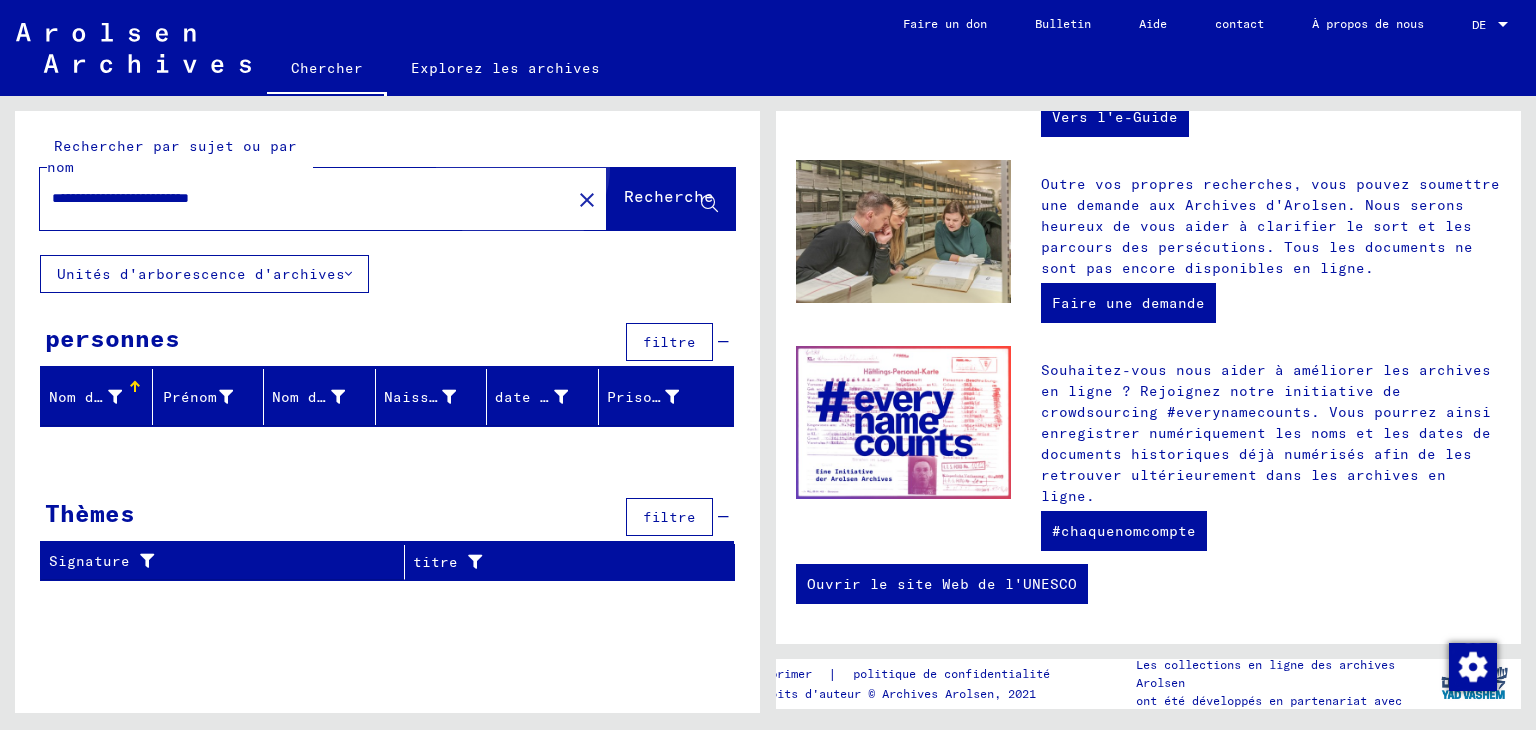 click on "Recherche" 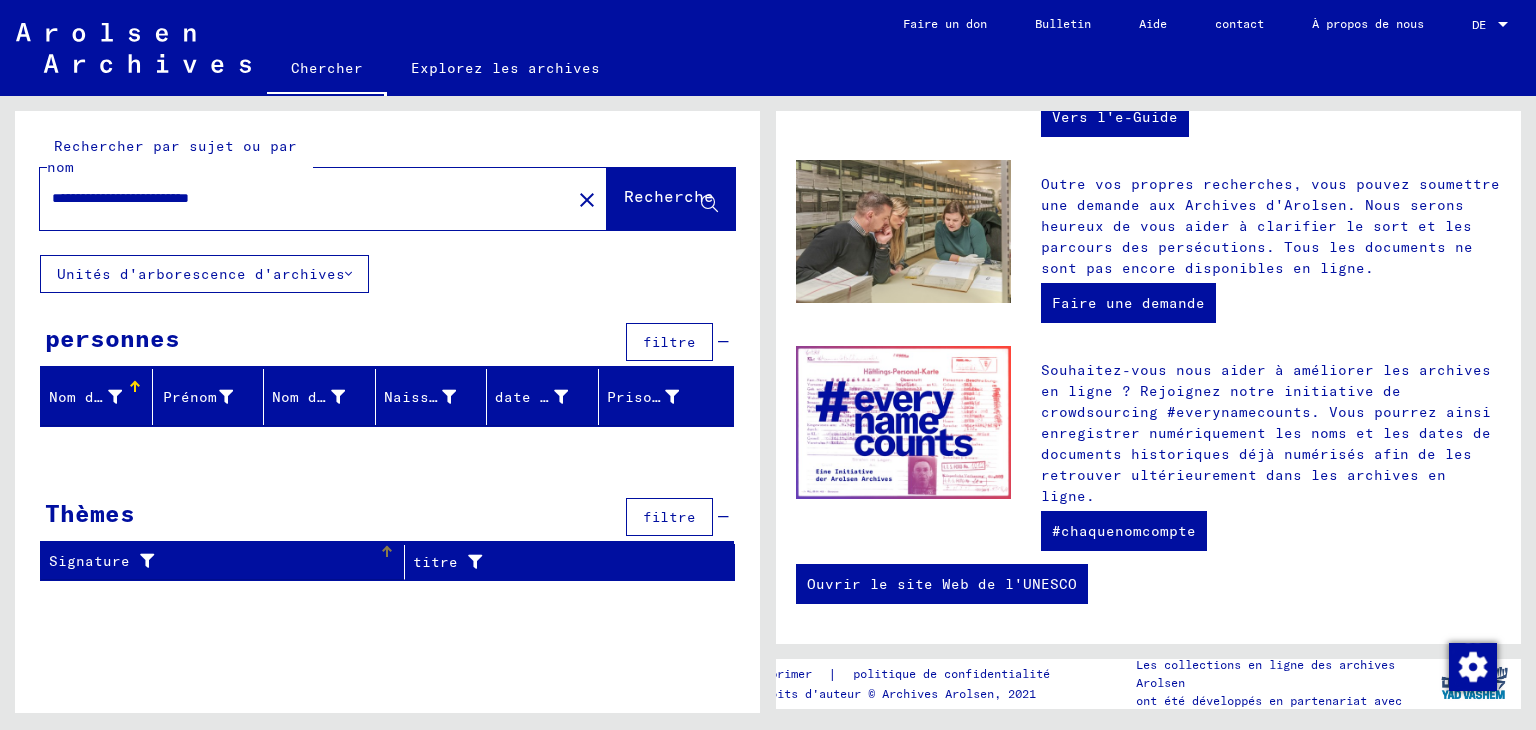 click at bounding box center [142, 561] 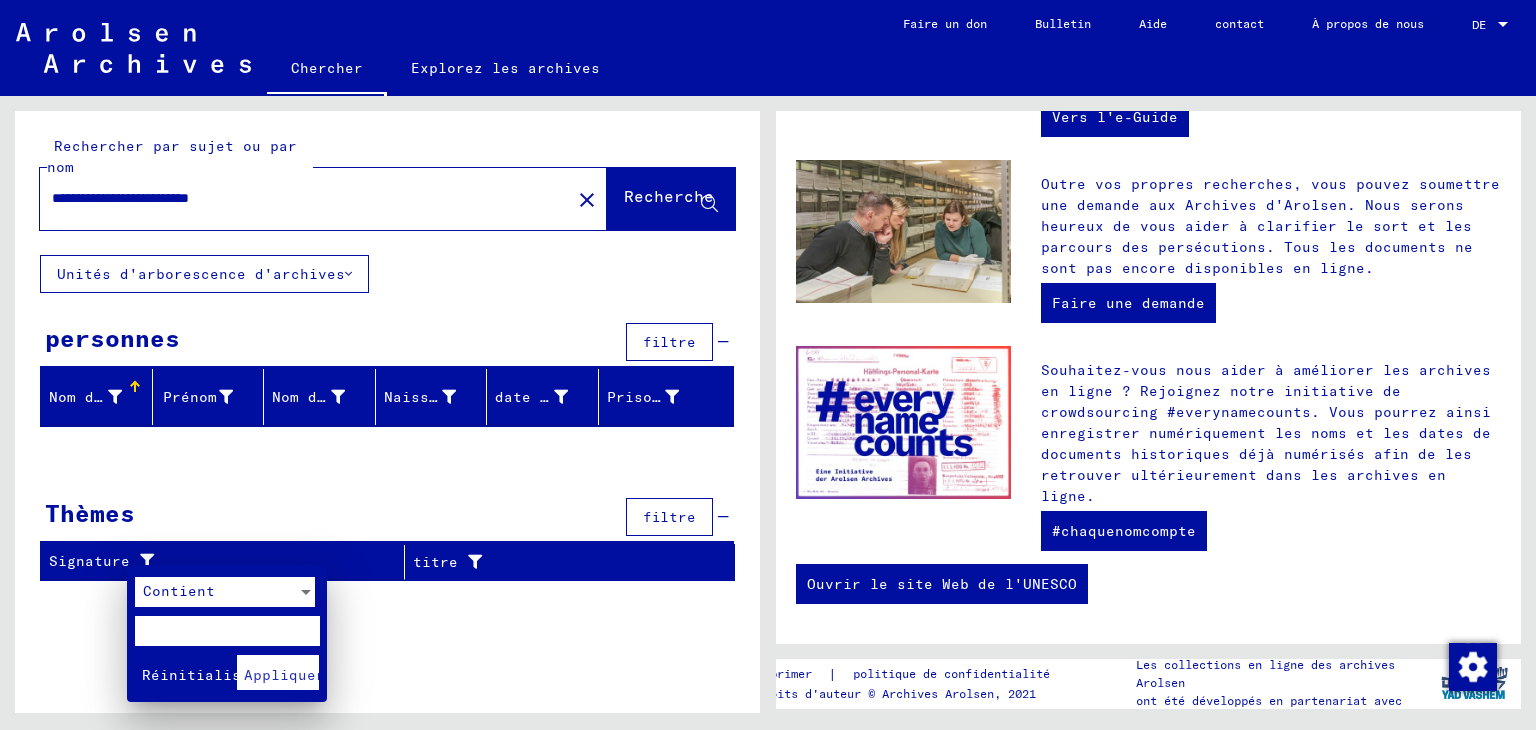 click at bounding box center [768, 365] 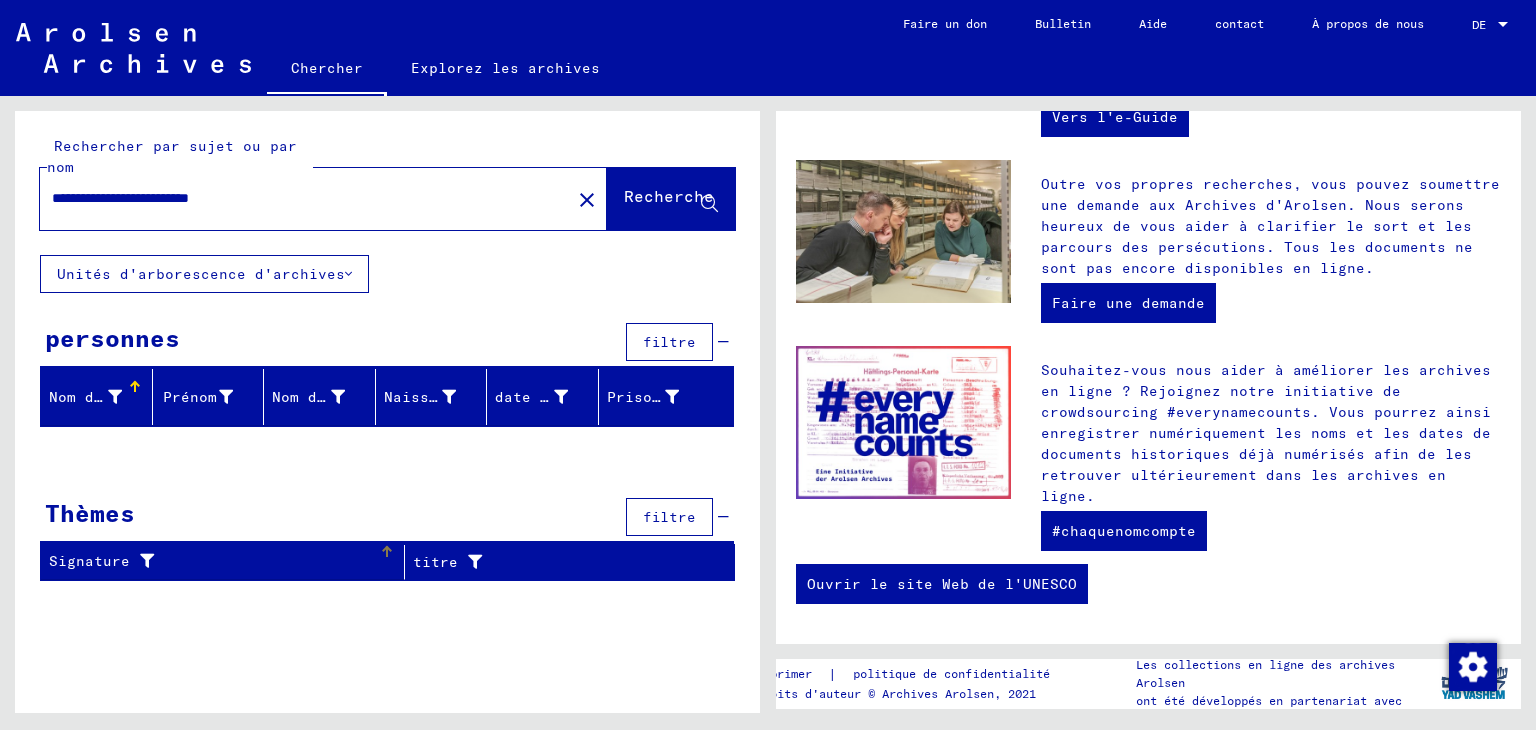 click on "Signature" at bounding box center (214, 561) 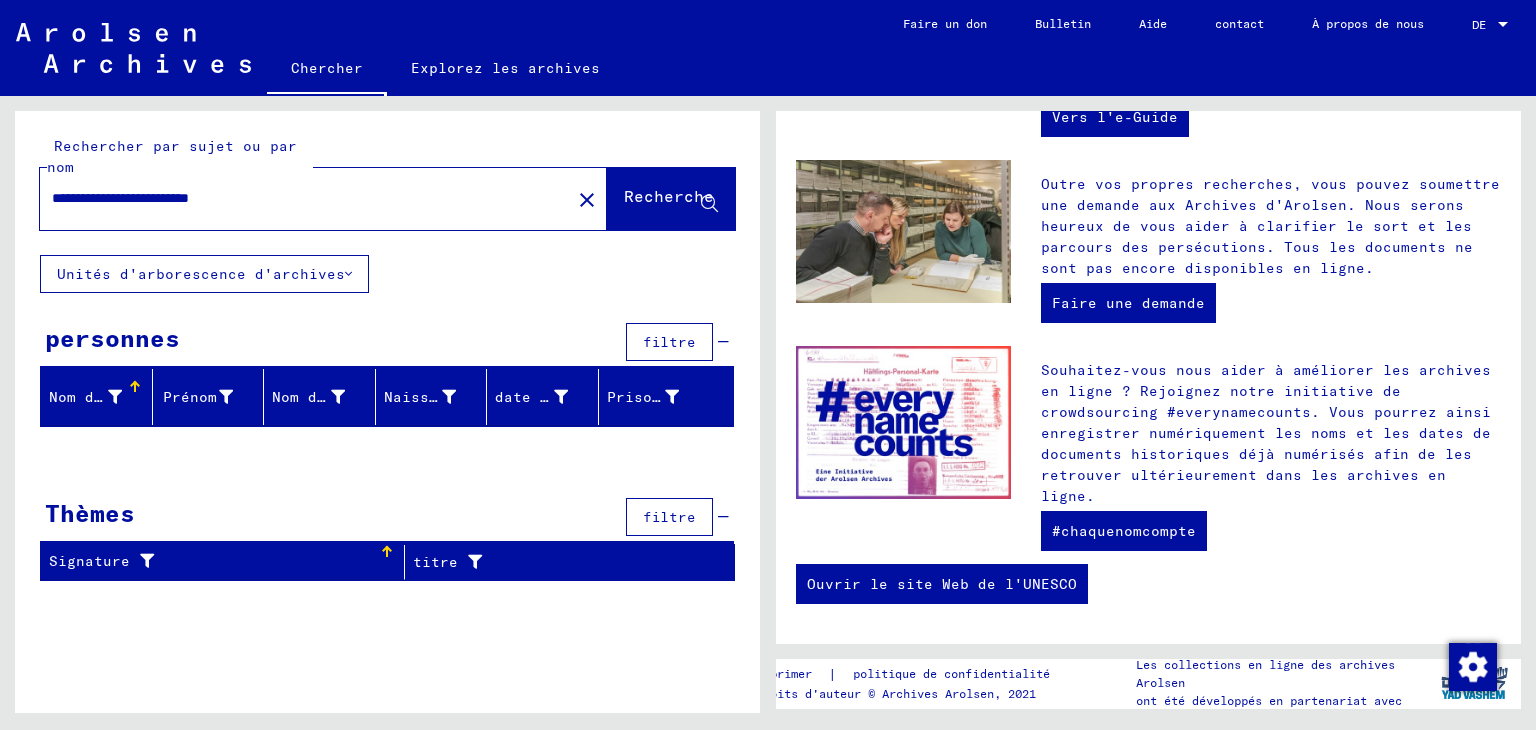 click on "Signature" at bounding box center [89, 561] 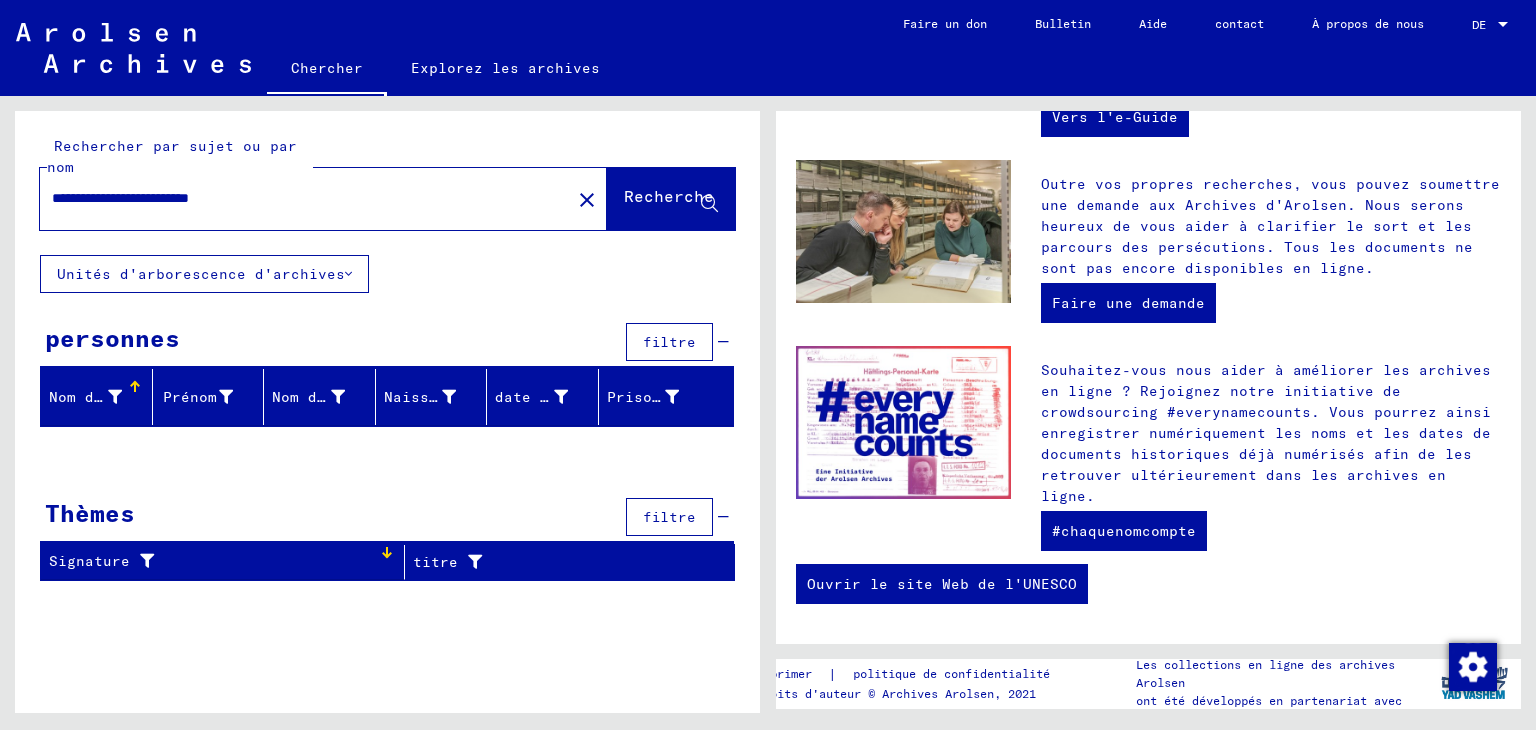 click on "**********" 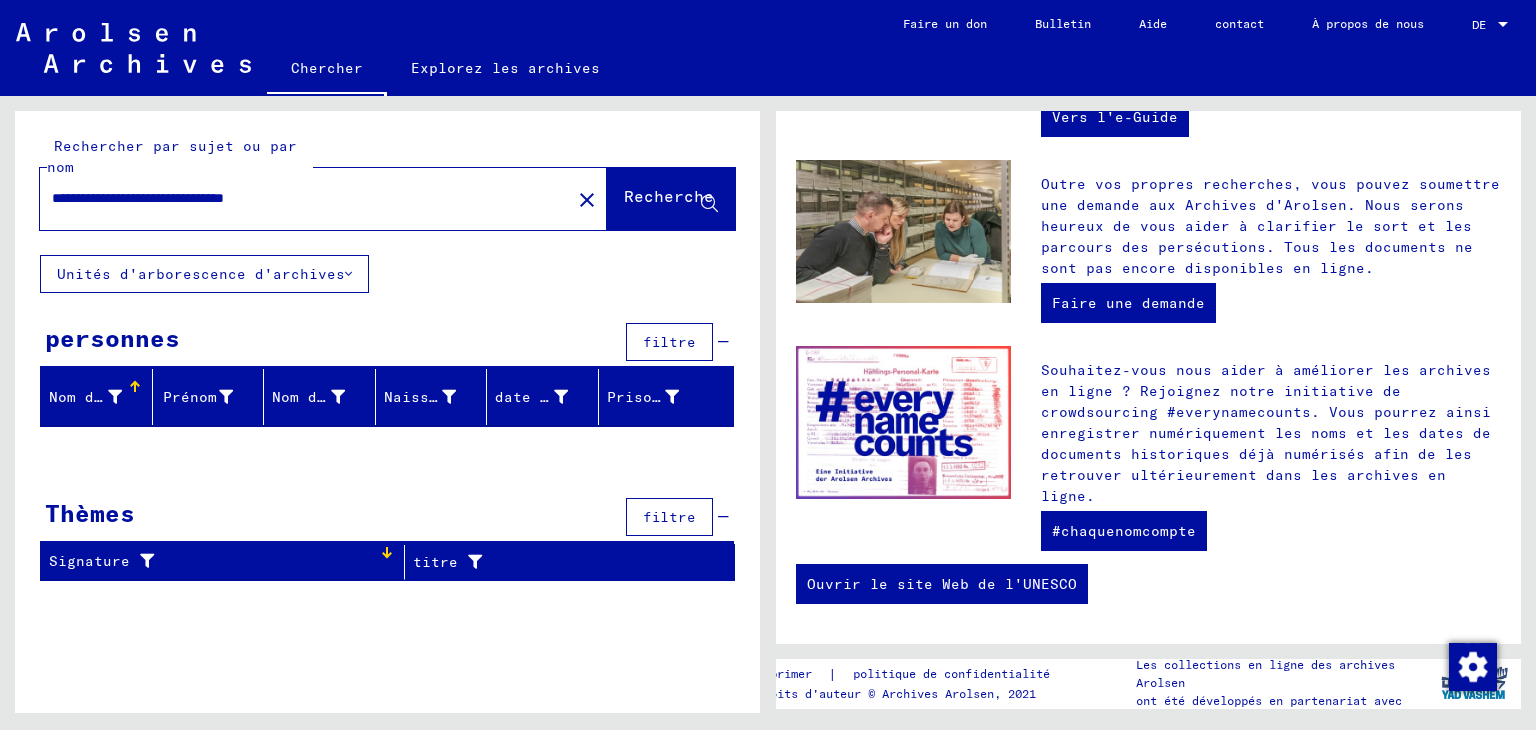 type on "**********" 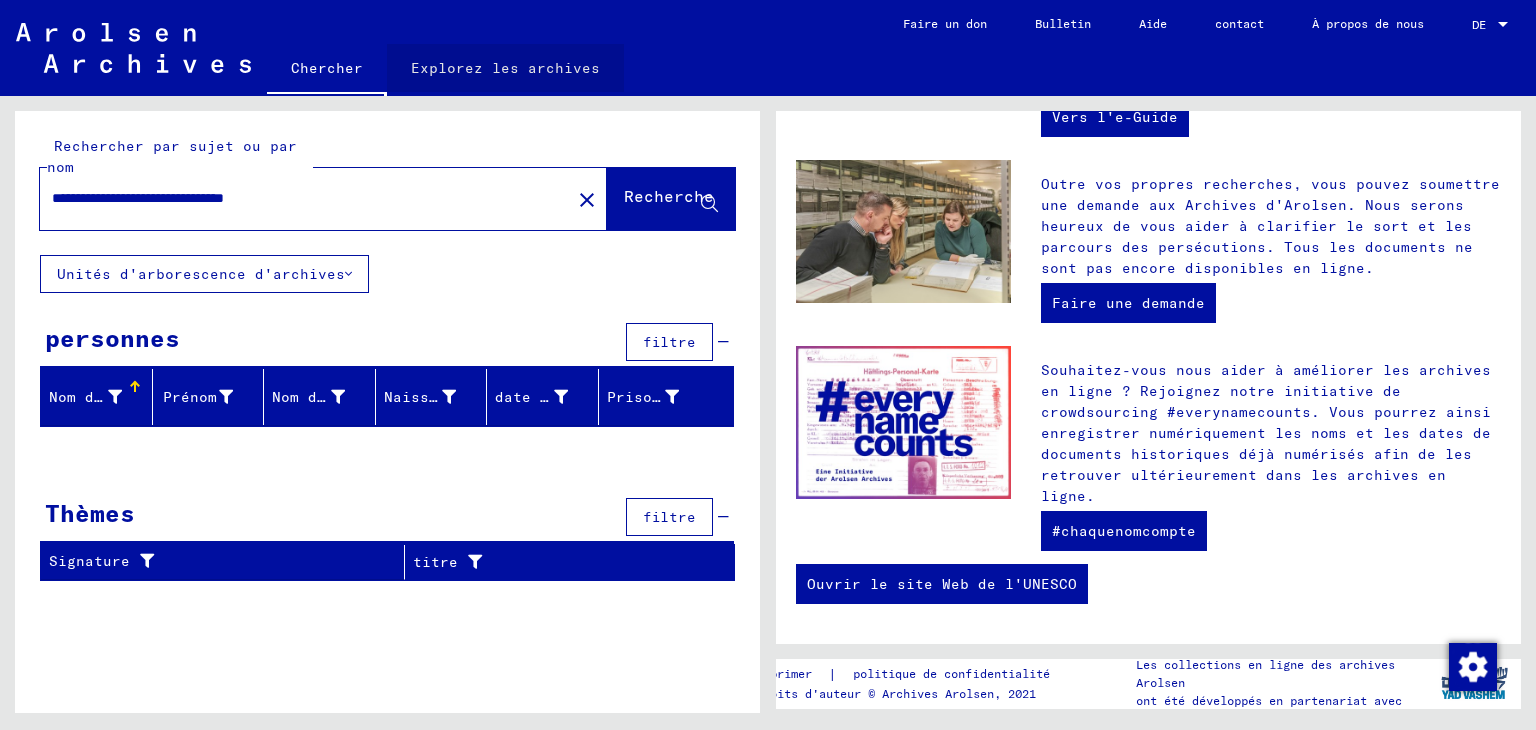 click on "Explorez les archives" 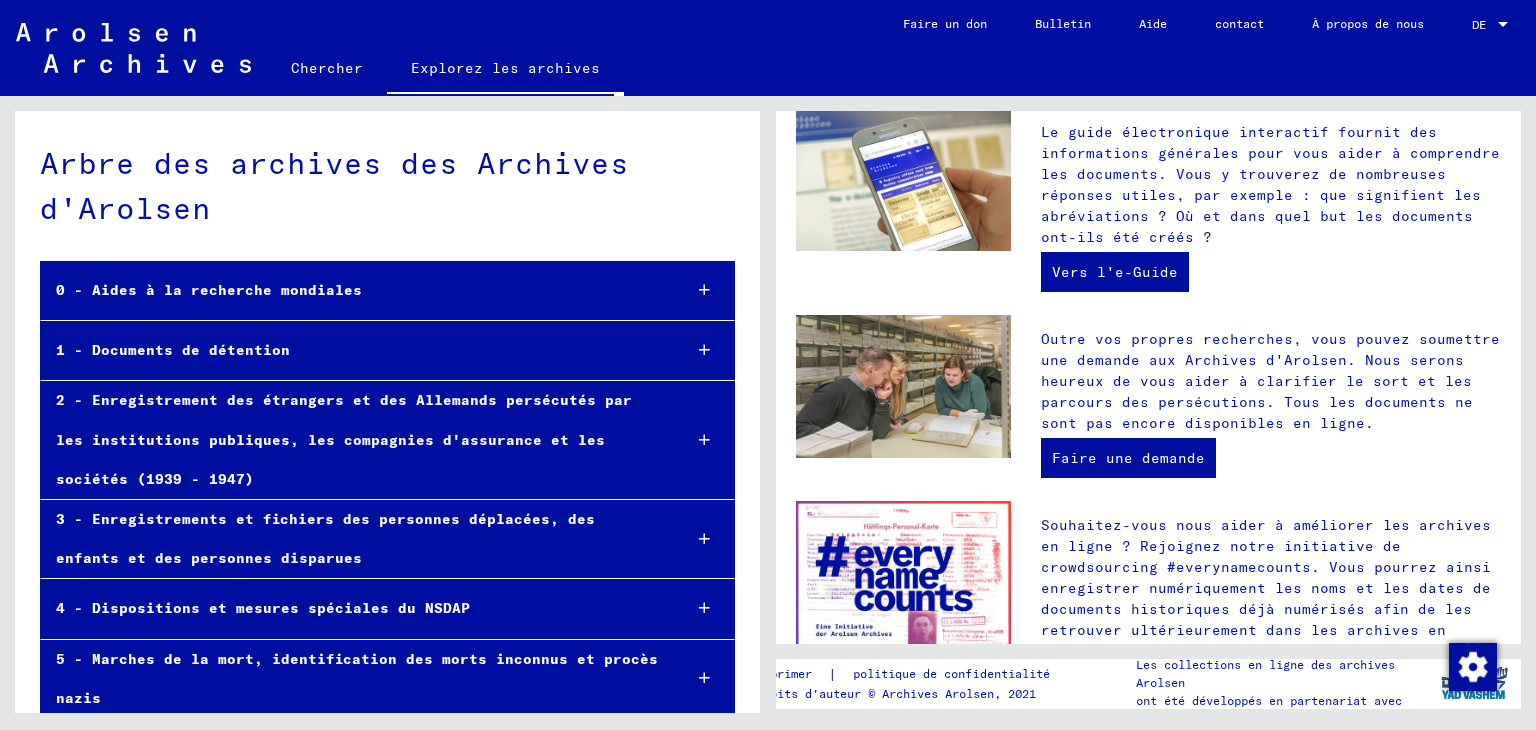 scroll, scrollTop: 600, scrollLeft: 0, axis: vertical 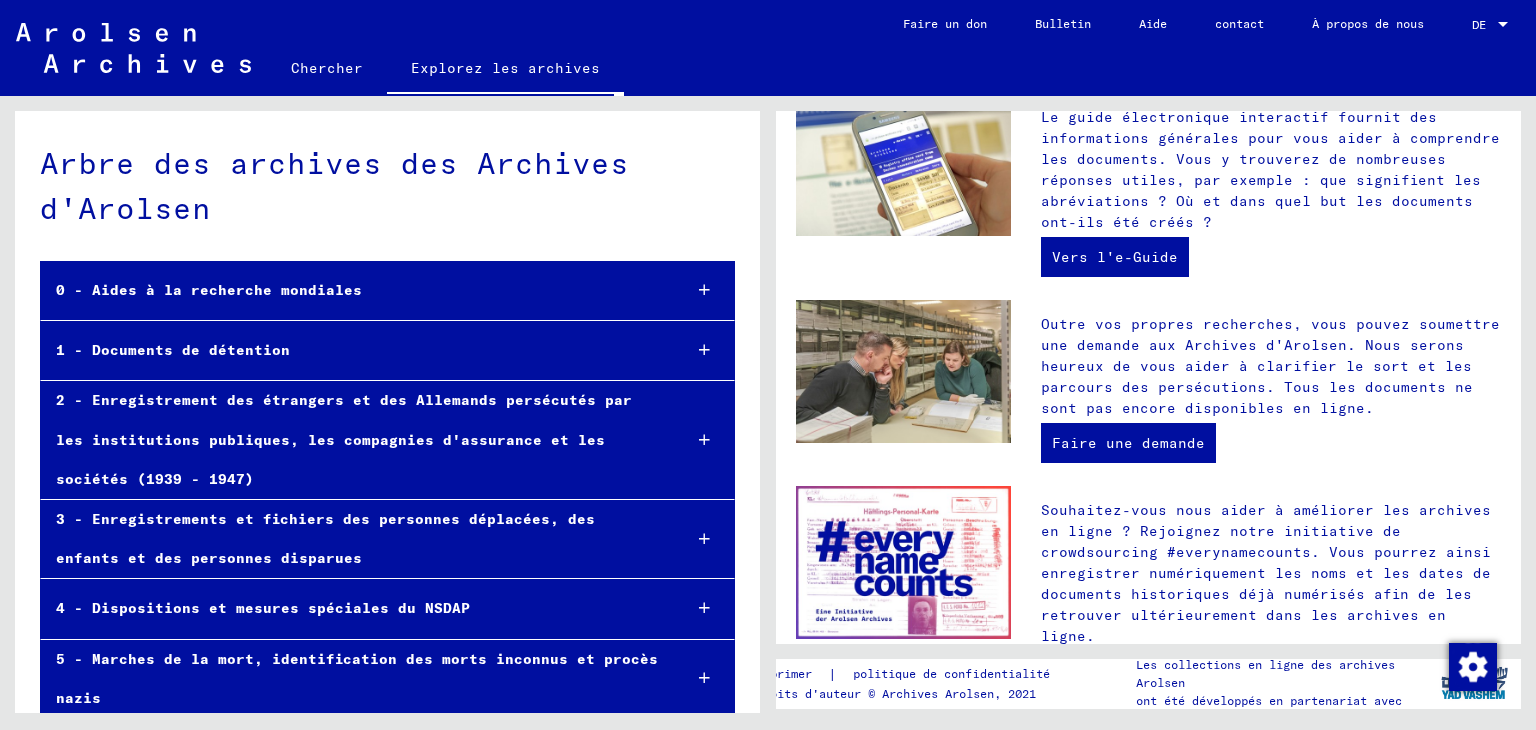 click on "1 - Documents de détention" at bounding box center (173, 350) 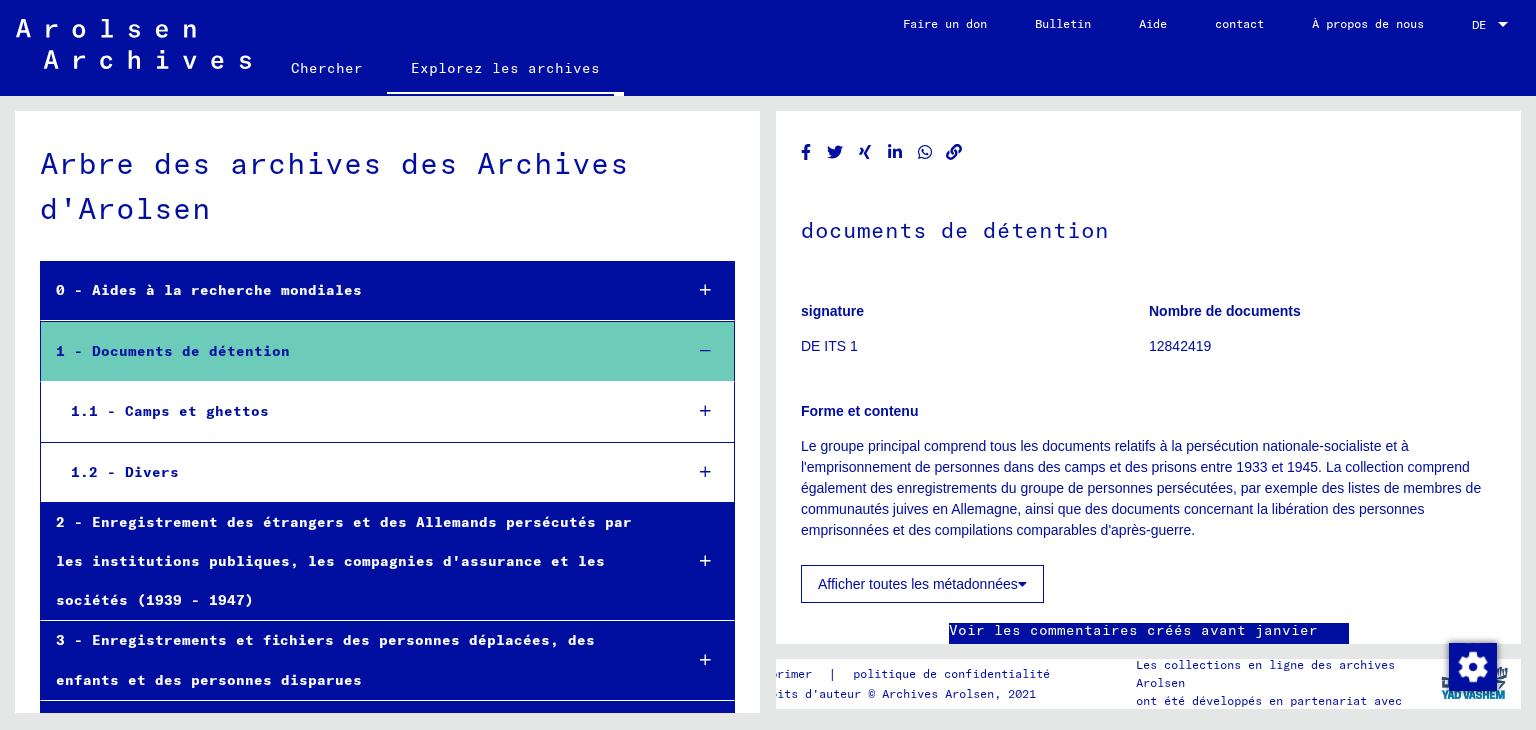 click on "1.1 - Camps et ghettos" at bounding box center [170, 411] 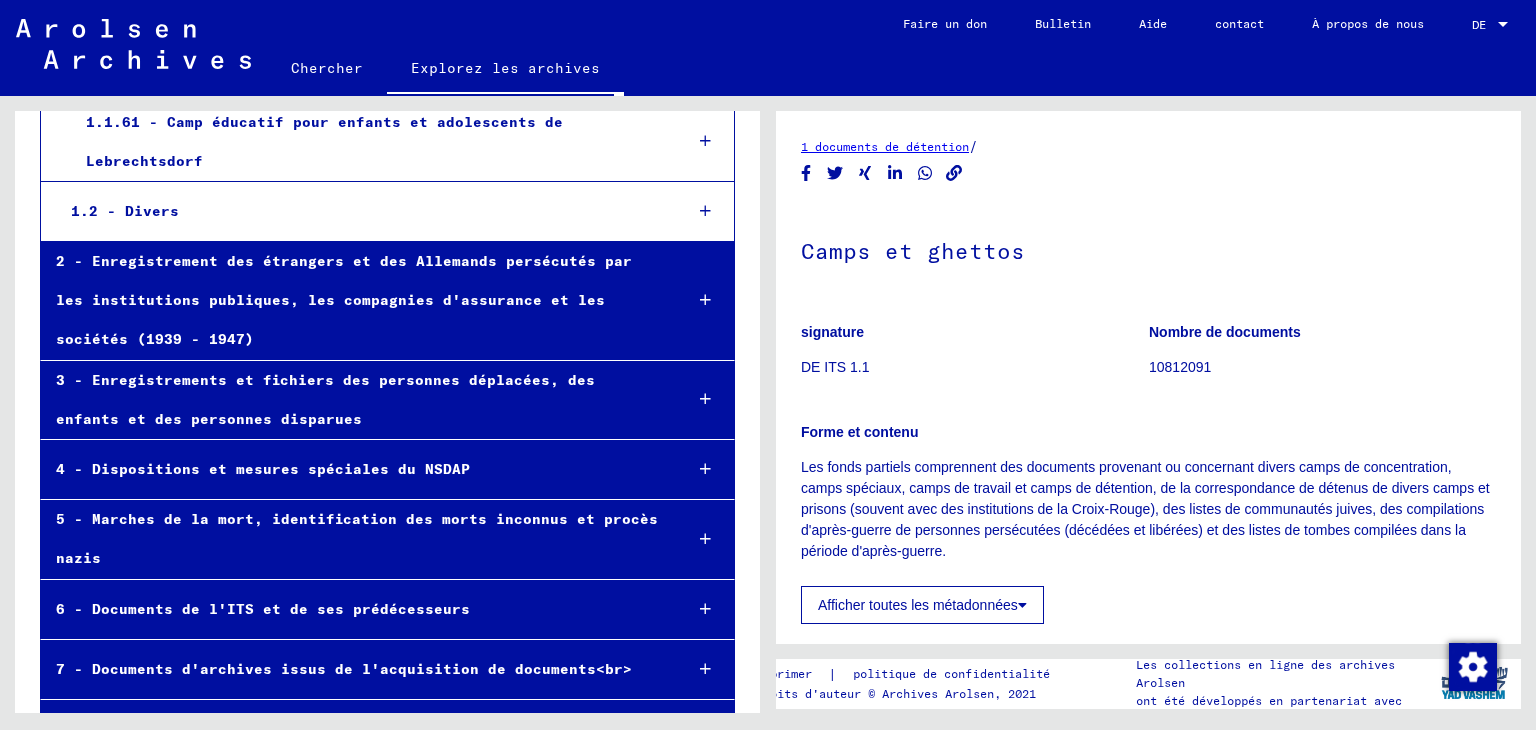 scroll, scrollTop: 4200, scrollLeft: 0, axis: vertical 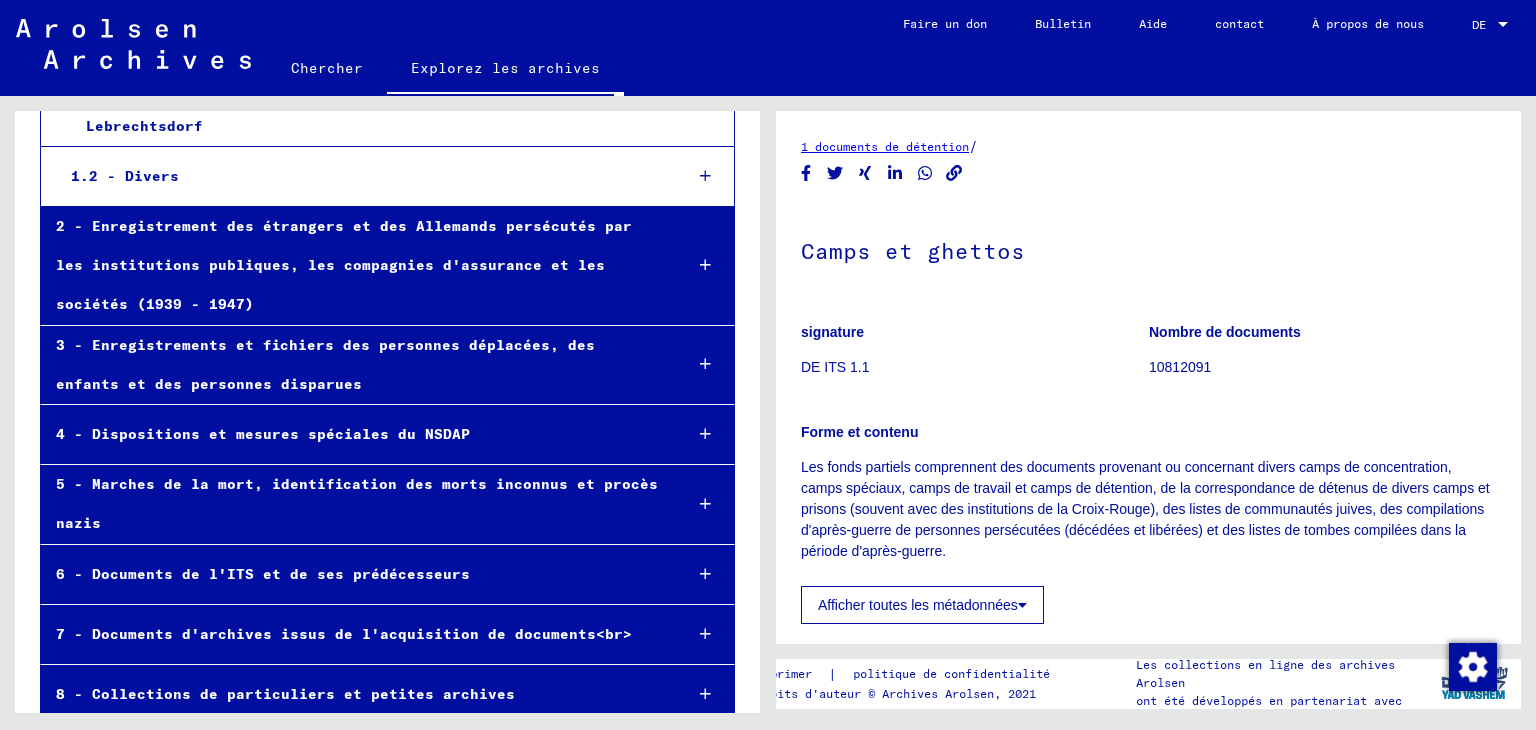 click on "3 - Enregistrements et fichiers des personnes déplacées, des enfants et des personnes disparues" at bounding box center [325, 364] 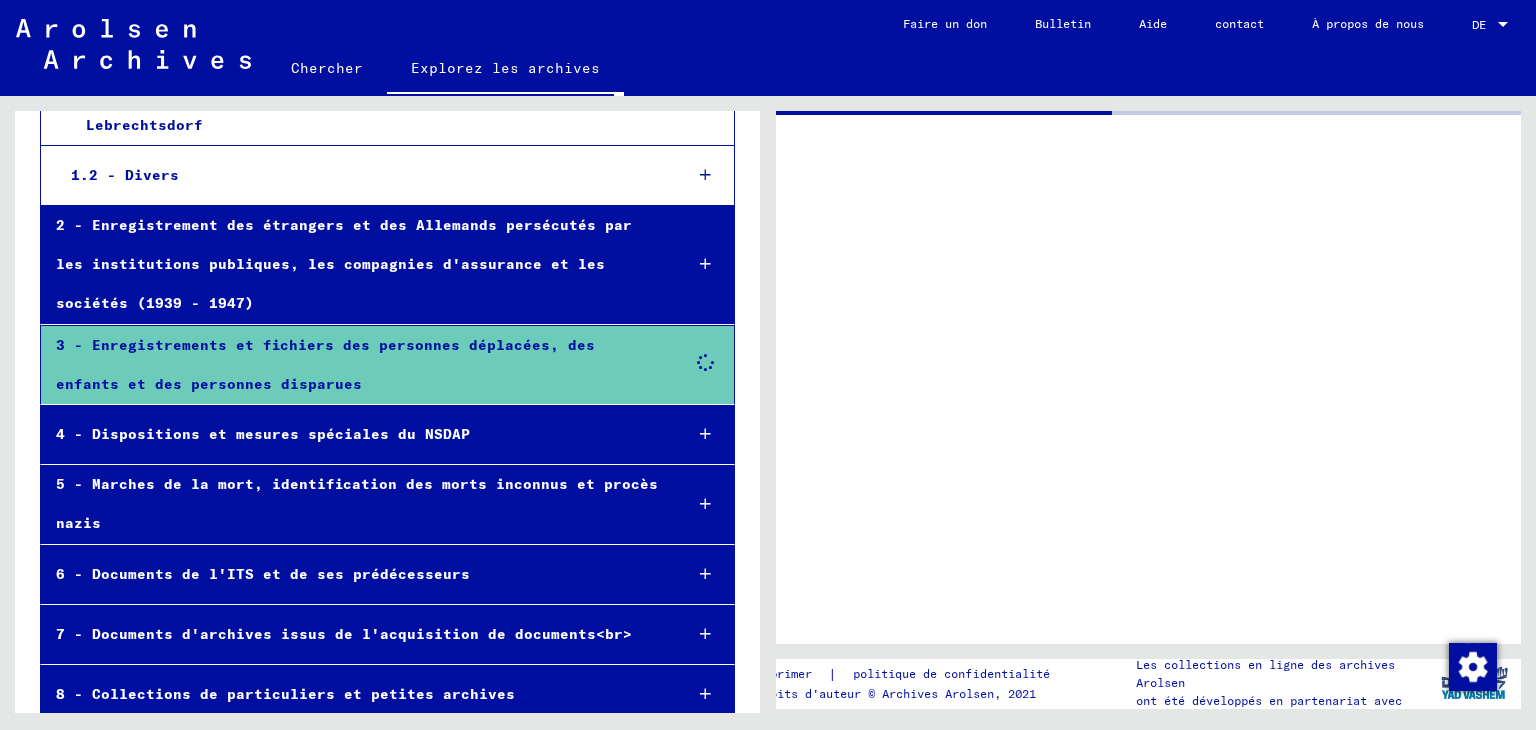 scroll, scrollTop: 4199, scrollLeft: 0, axis: vertical 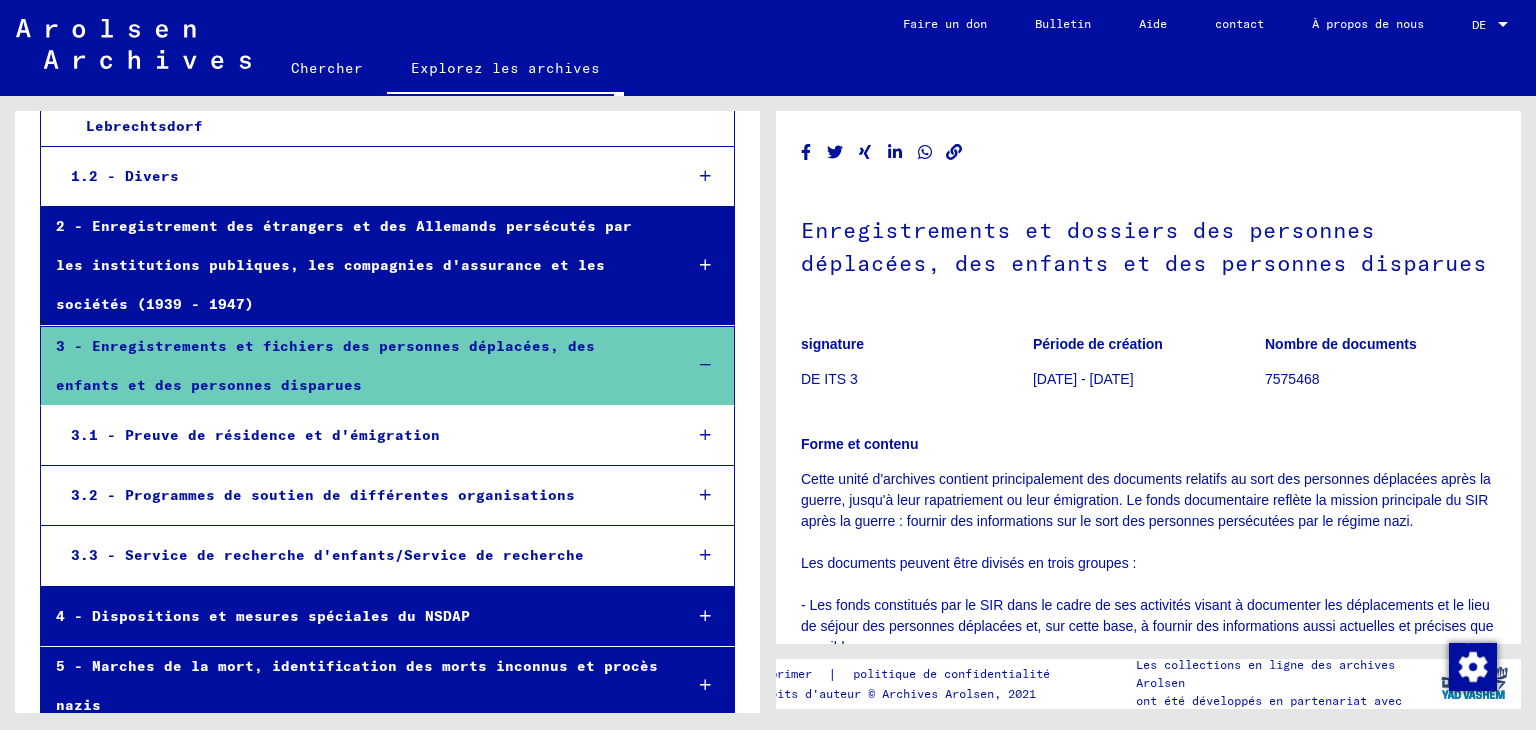 click on "3.1 - Preuve de résidence et d'émigration" at bounding box center [255, 435] 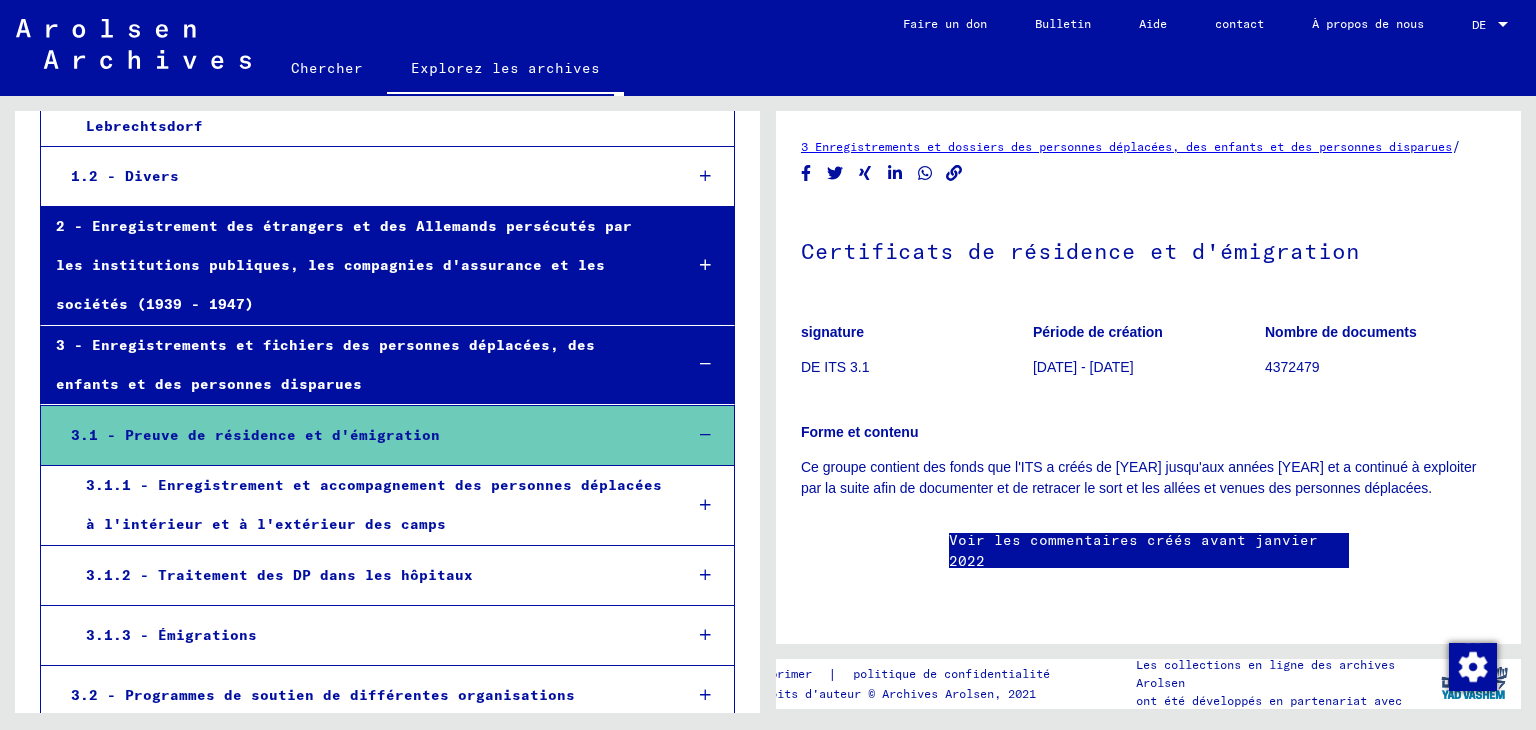 scroll, scrollTop: 447, scrollLeft: 0, axis: vertical 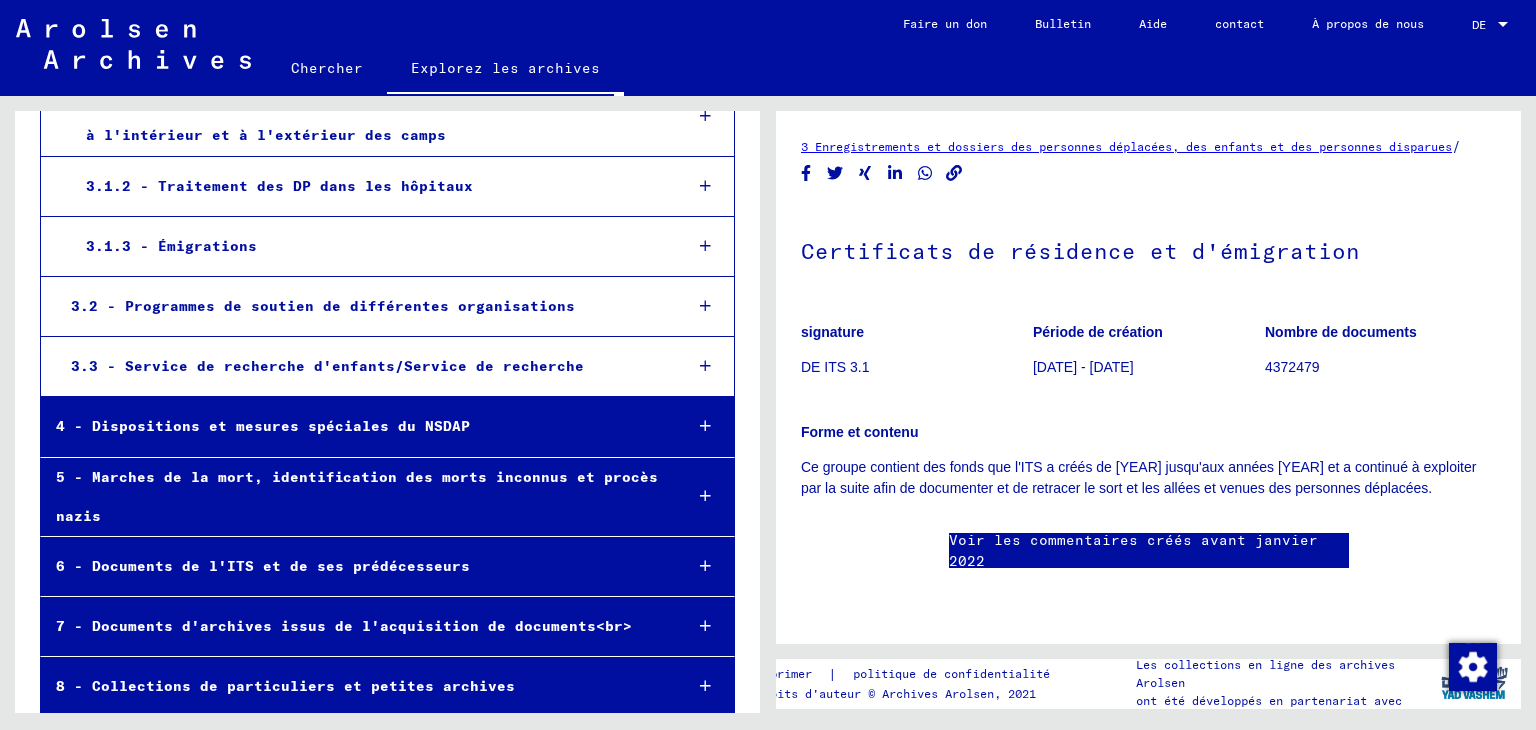 click on "4 - Dispositions et mesures spéciales du NSDAP" at bounding box center (353, 426) 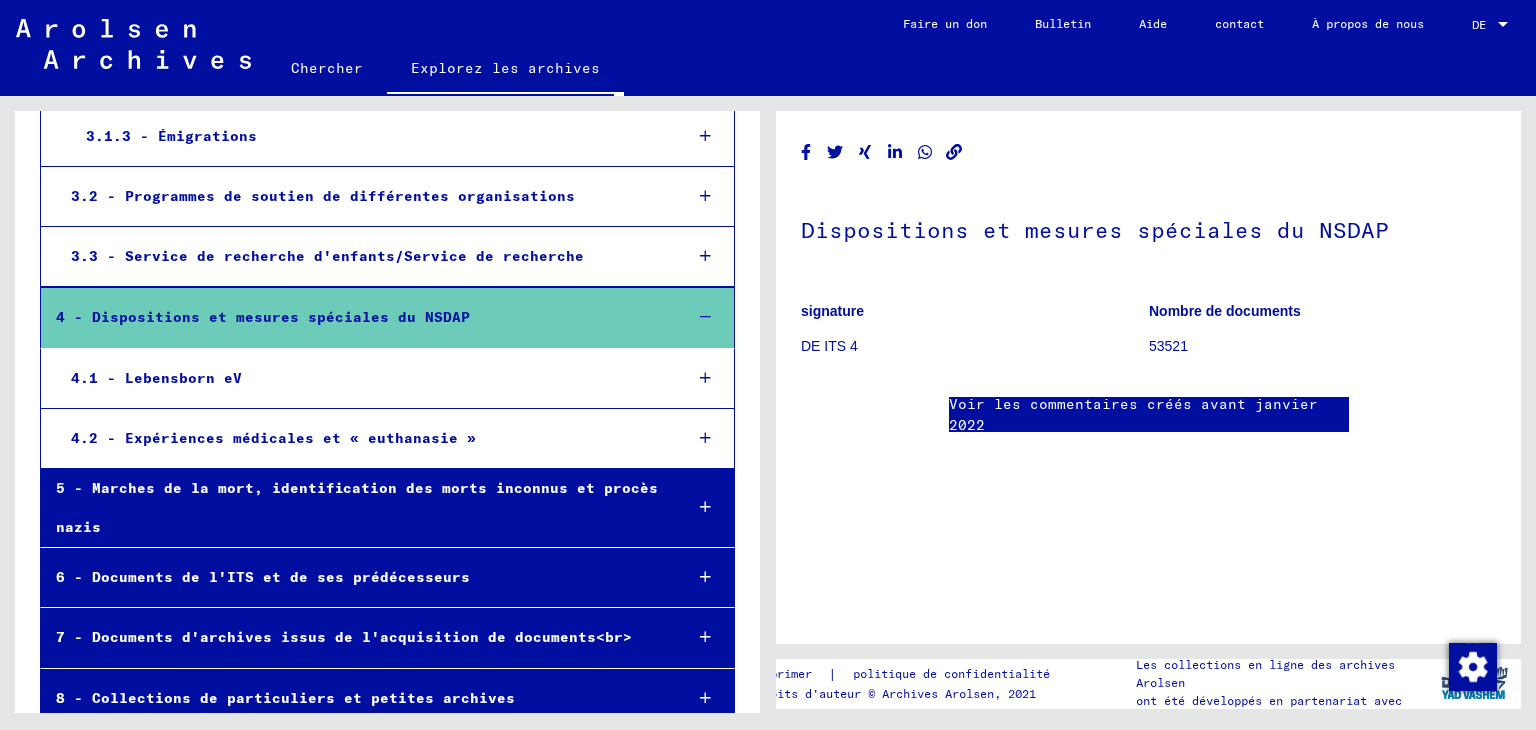 scroll, scrollTop: 4708, scrollLeft: 0, axis: vertical 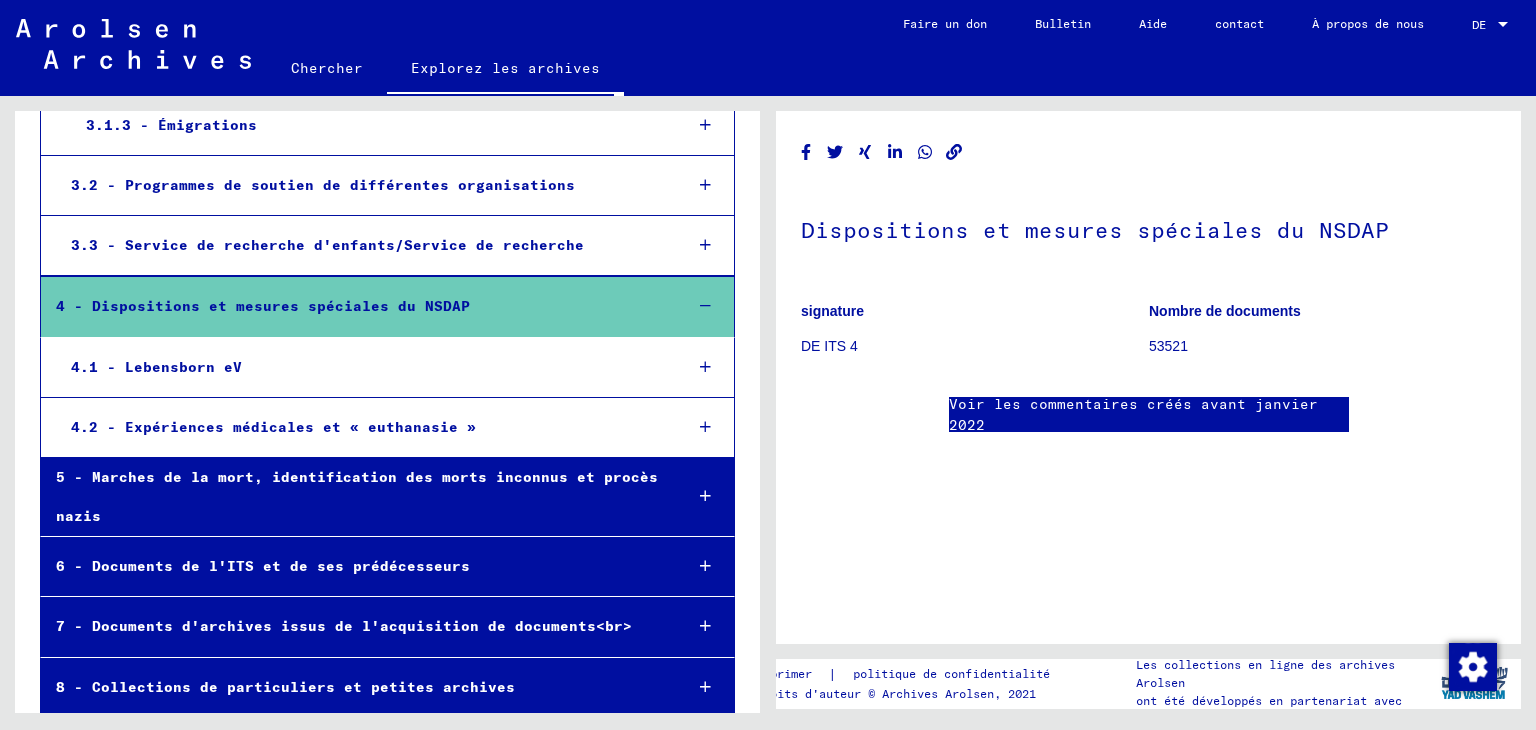 click on "5 - Marches de la mort, identification des morts inconnus et procès nazis" at bounding box center (353, 497) 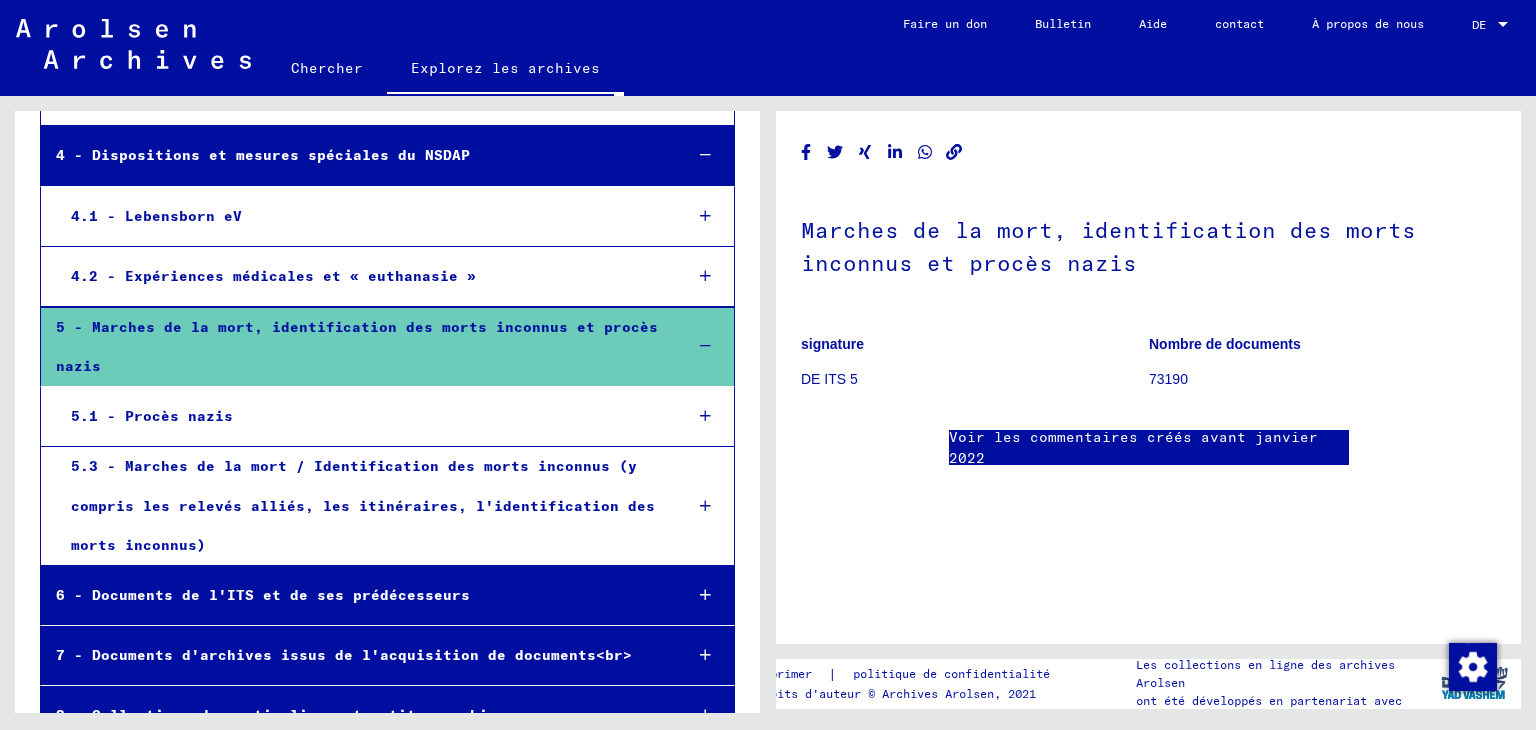 scroll, scrollTop: 4886, scrollLeft: 0, axis: vertical 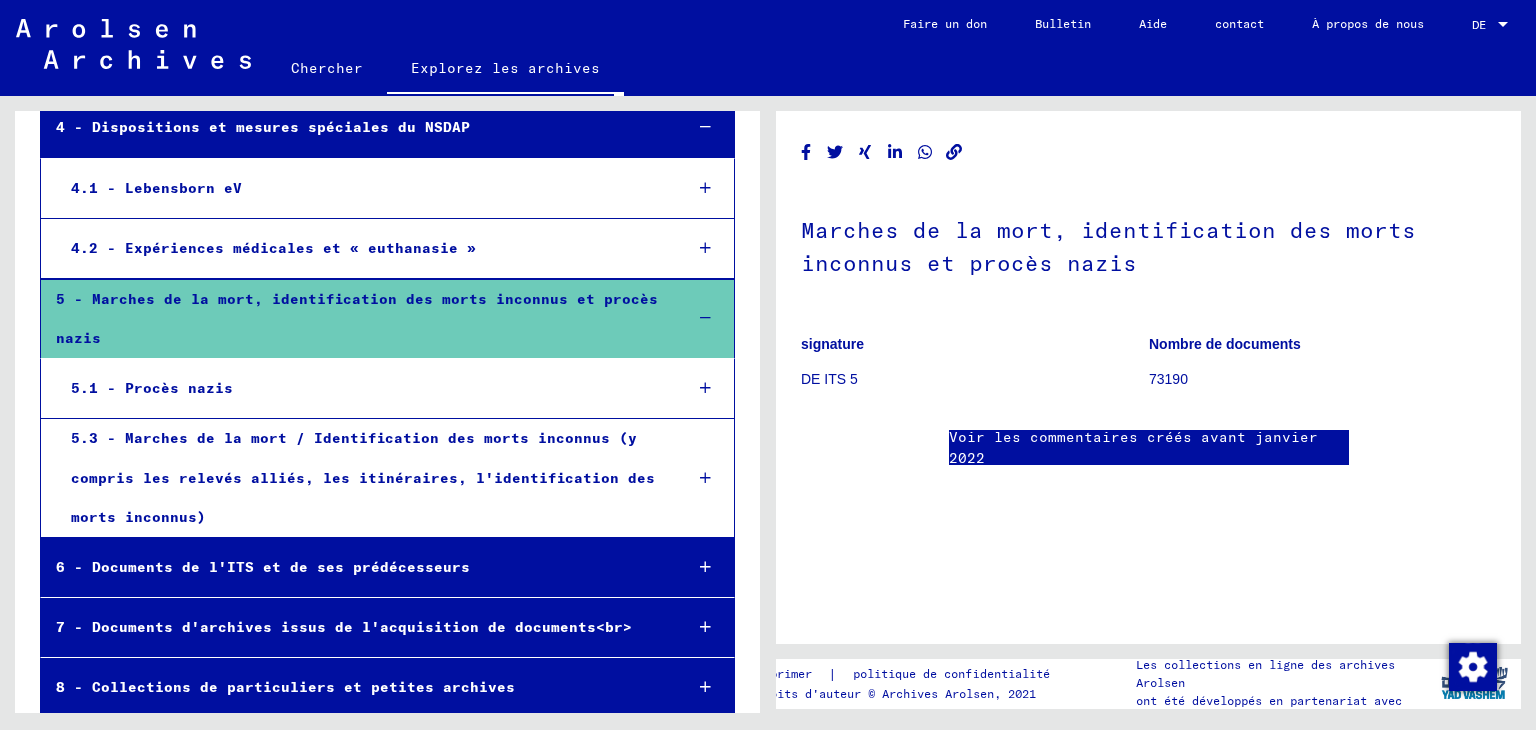 click on "6 - Documents de l'ITS et de ses prédécesseurs" at bounding box center [263, 567] 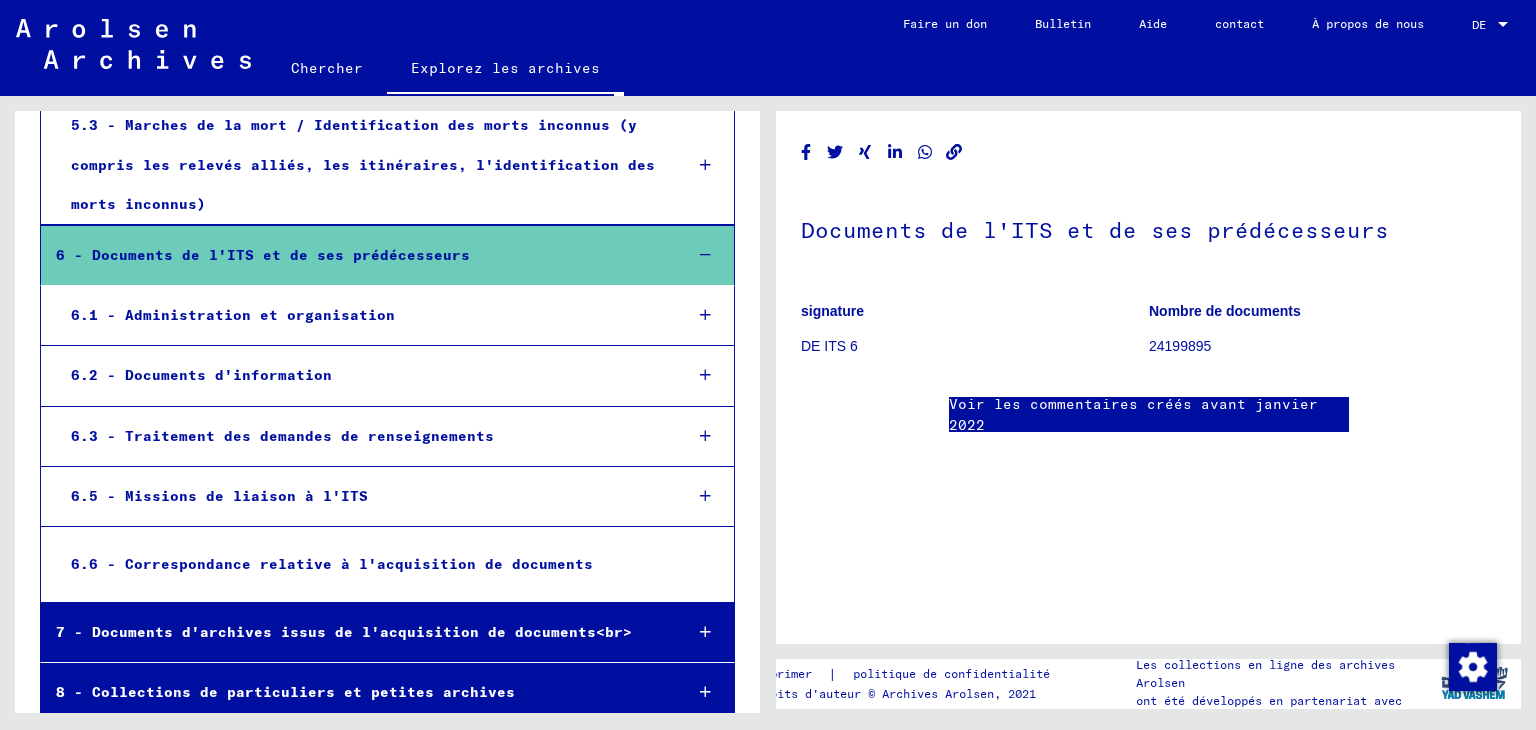 scroll, scrollTop: 5201, scrollLeft: 0, axis: vertical 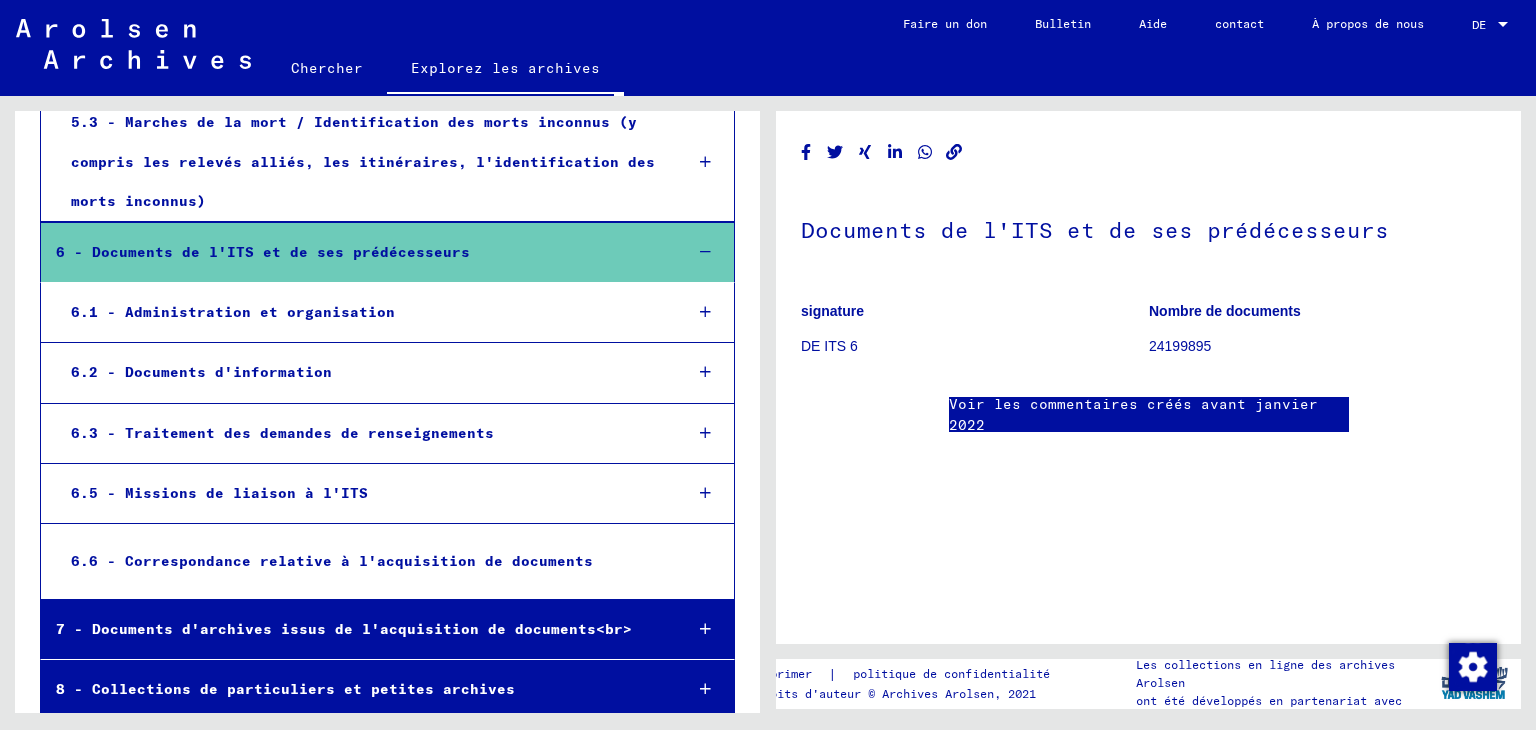 click on "7 - Documents d'archives issus de l'acquisition de documents<br>" at bounding box center (344, 629) 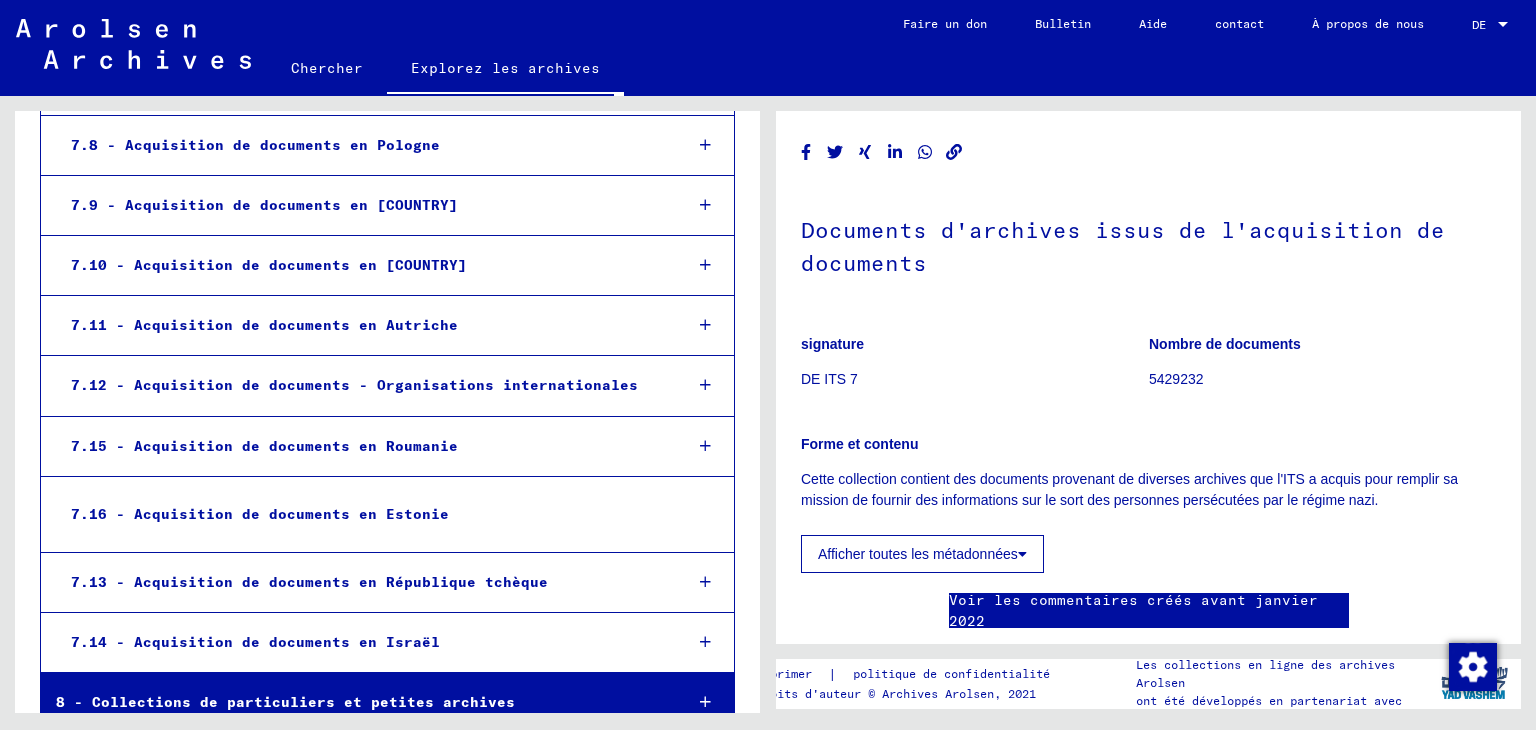 scroll, scrollTop: 6192, scrollLeft: 0, axis: vertical 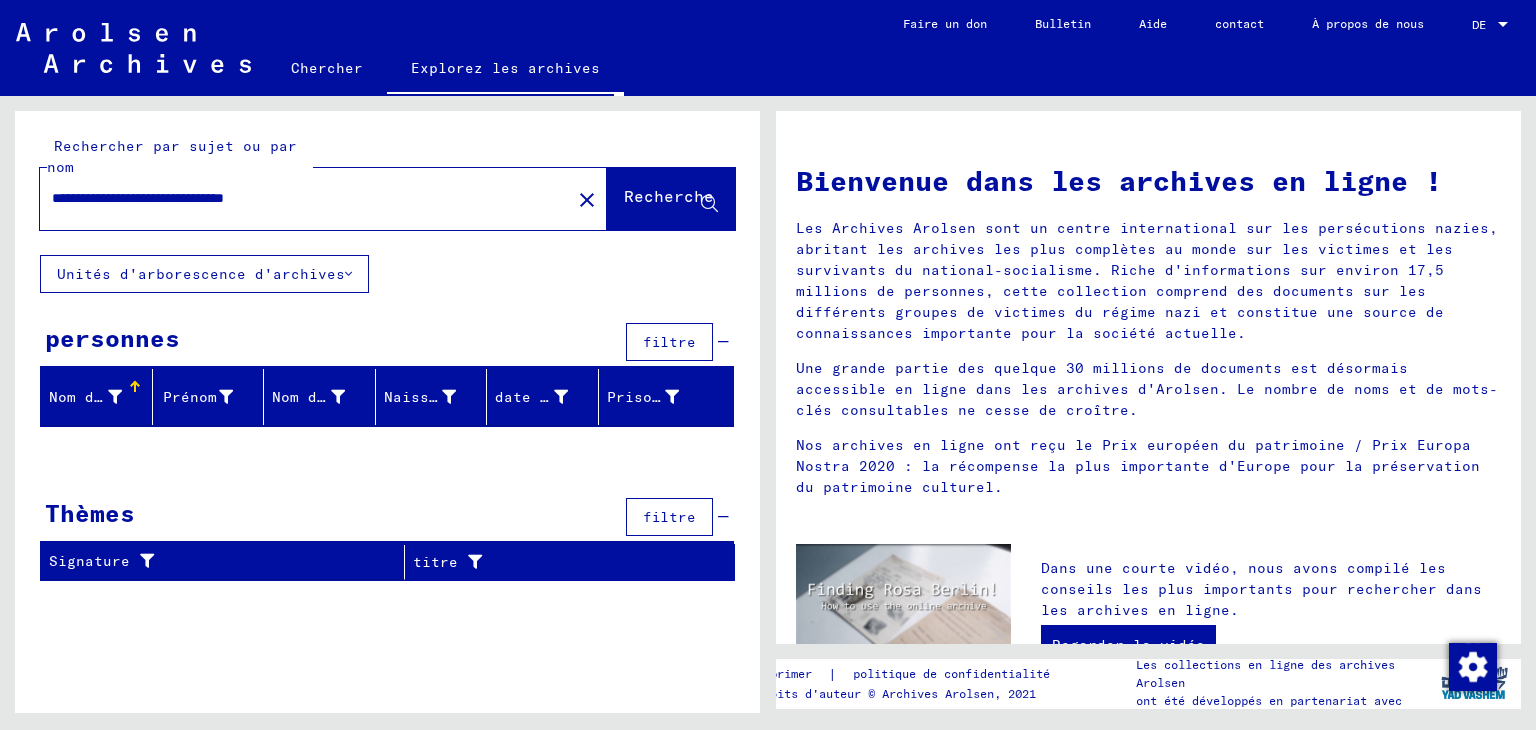 click on "Unités d'arborescence d'archives" 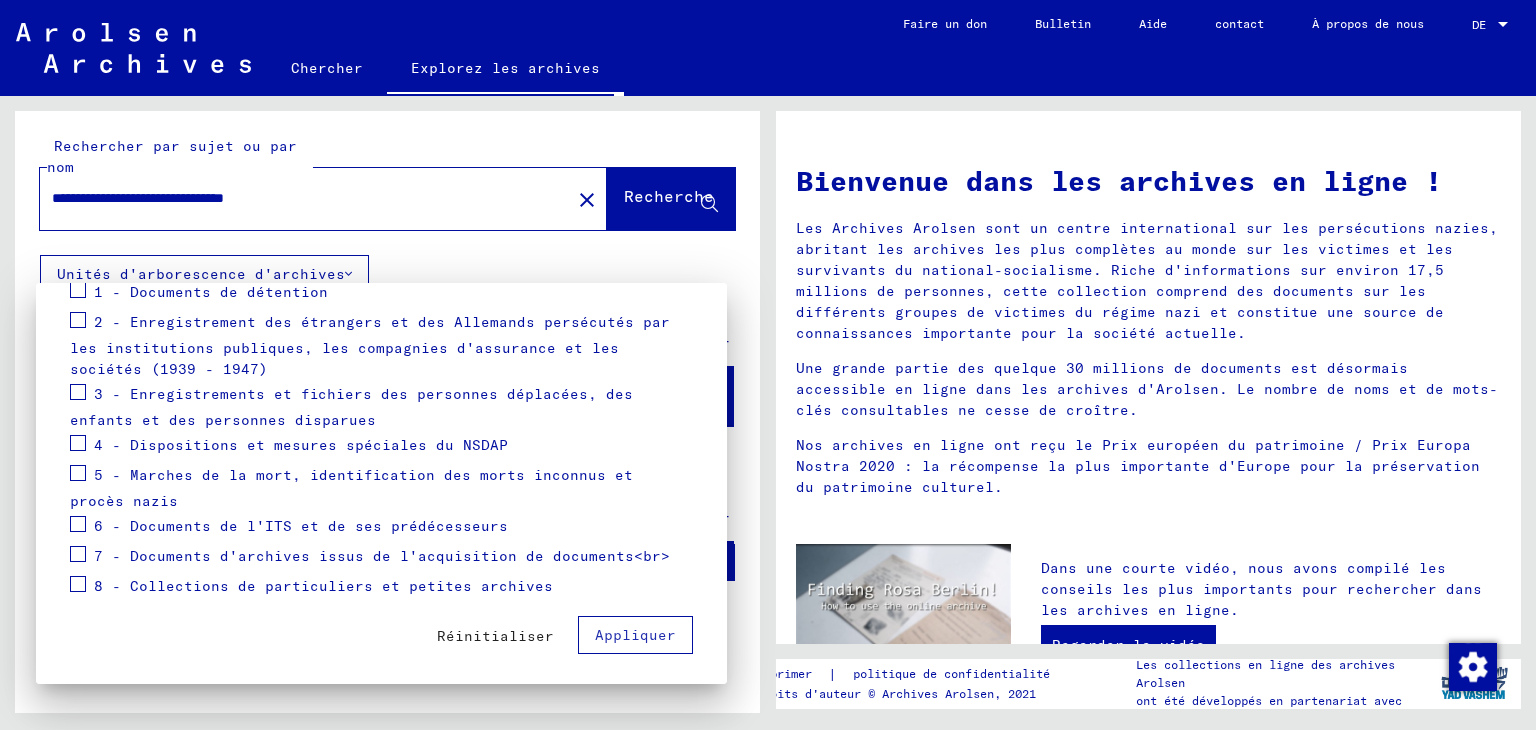 scroll, scrollTop: 312, scrollLeft: 0, axis: vertical 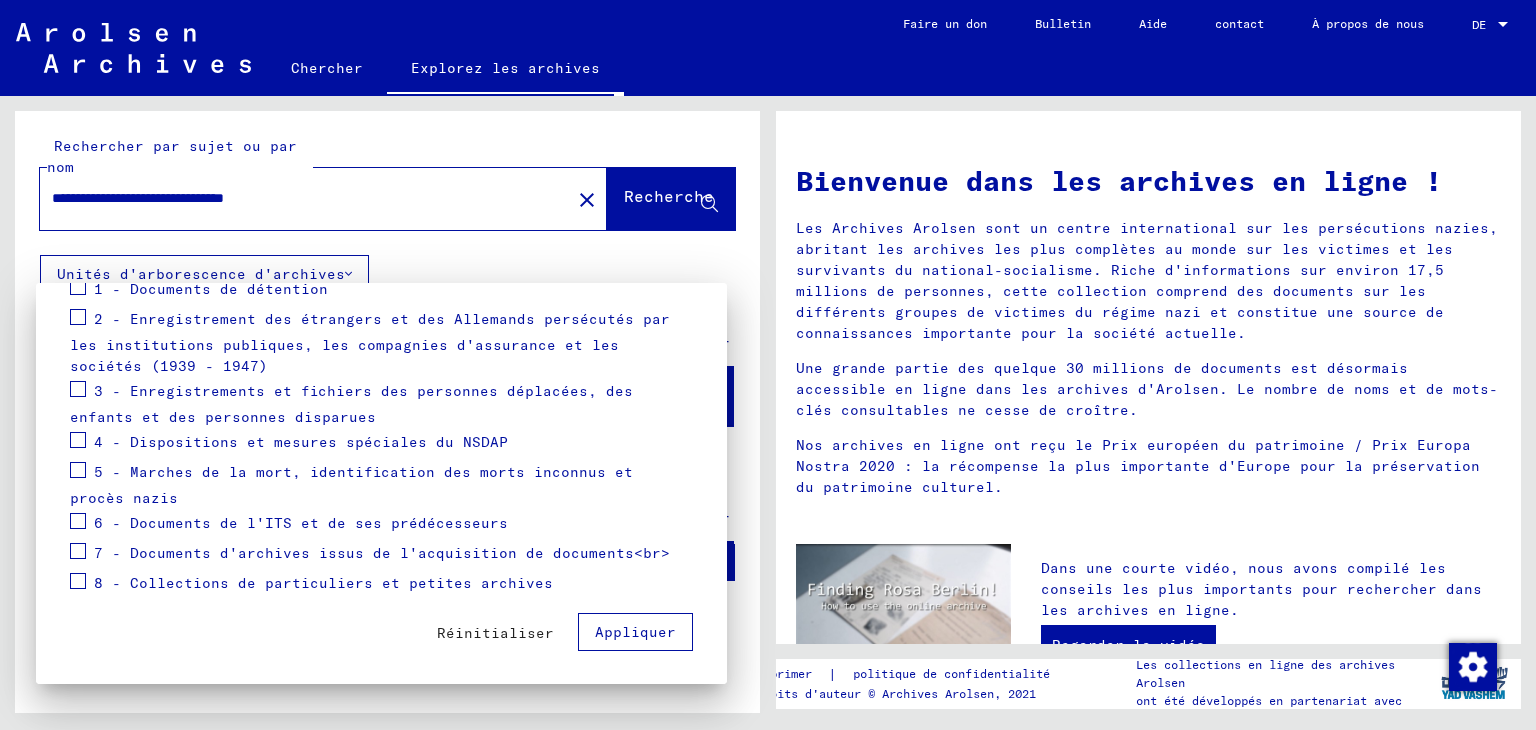 click on "8 - Collections de particuliers et petites archives" at bounding box center (323, 583) 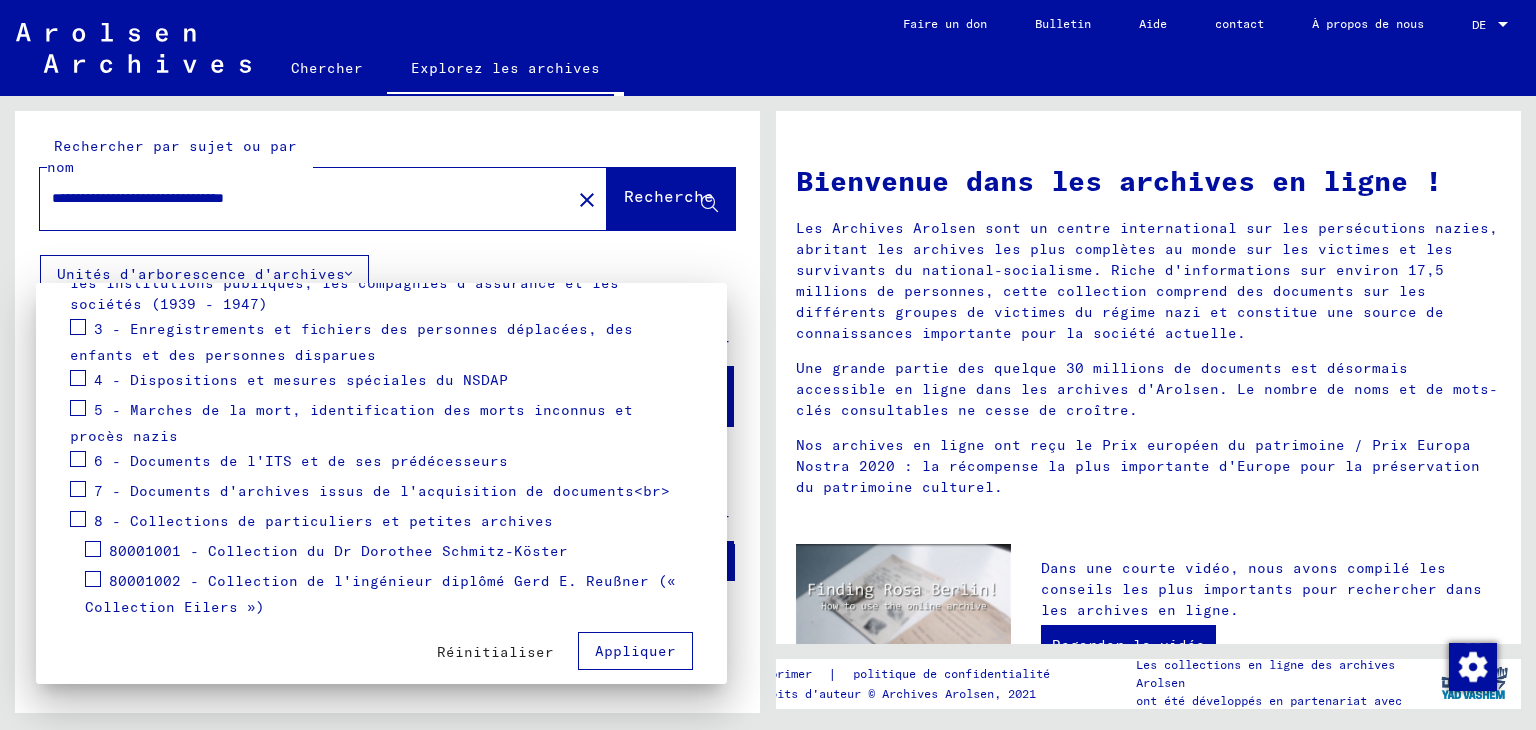 scroll, scrollTop: 393, scrollLeft: 0, axis: vertical 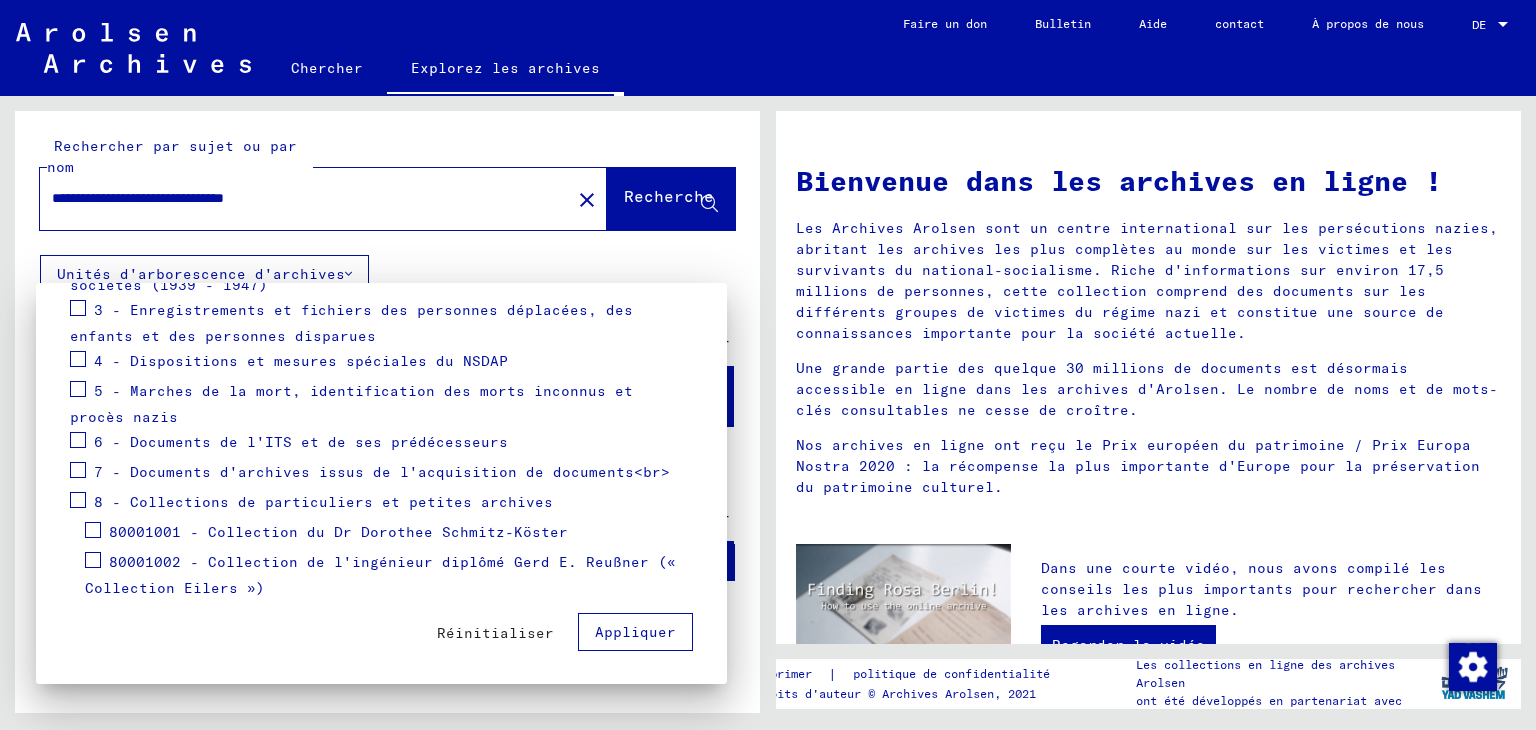 drag, startPoint x: 1516, startPoint y: 172, endPoint x: 1512, endPoint y: 209, distance: 37.215588 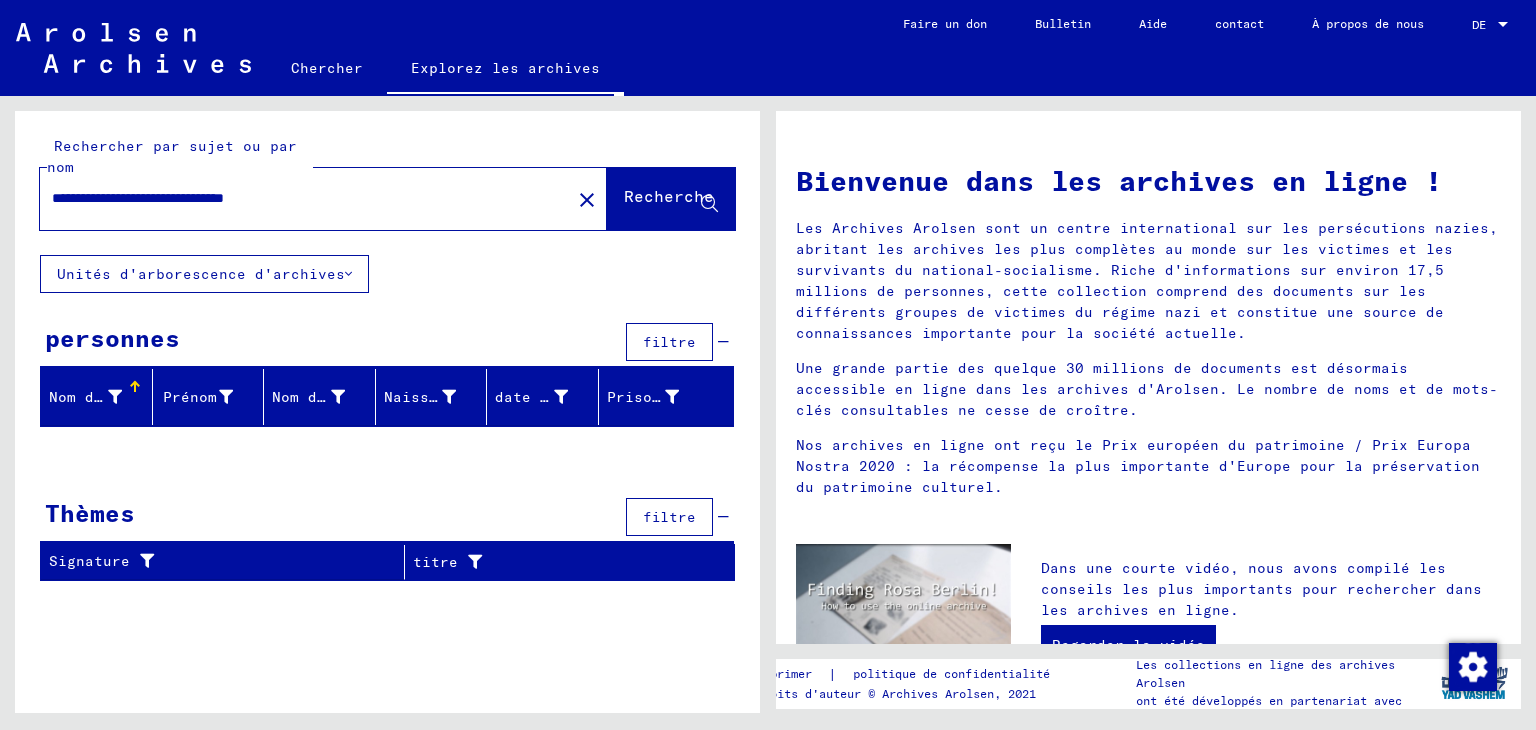 drag, startPoint x: 352, startPoint y: 197, endPoint x: 40, endPoint y: 204, distance: 312.07852 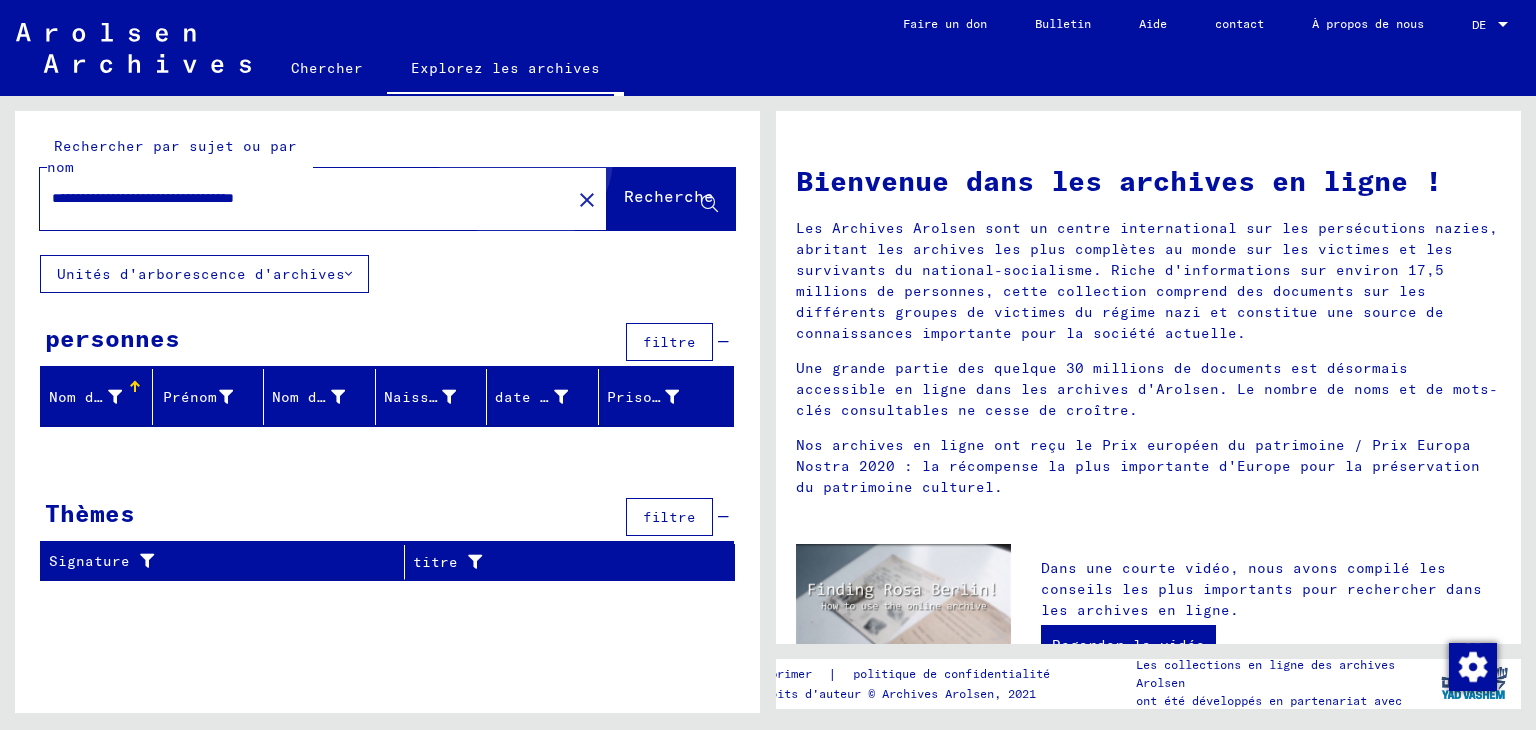 click on "Recherche" 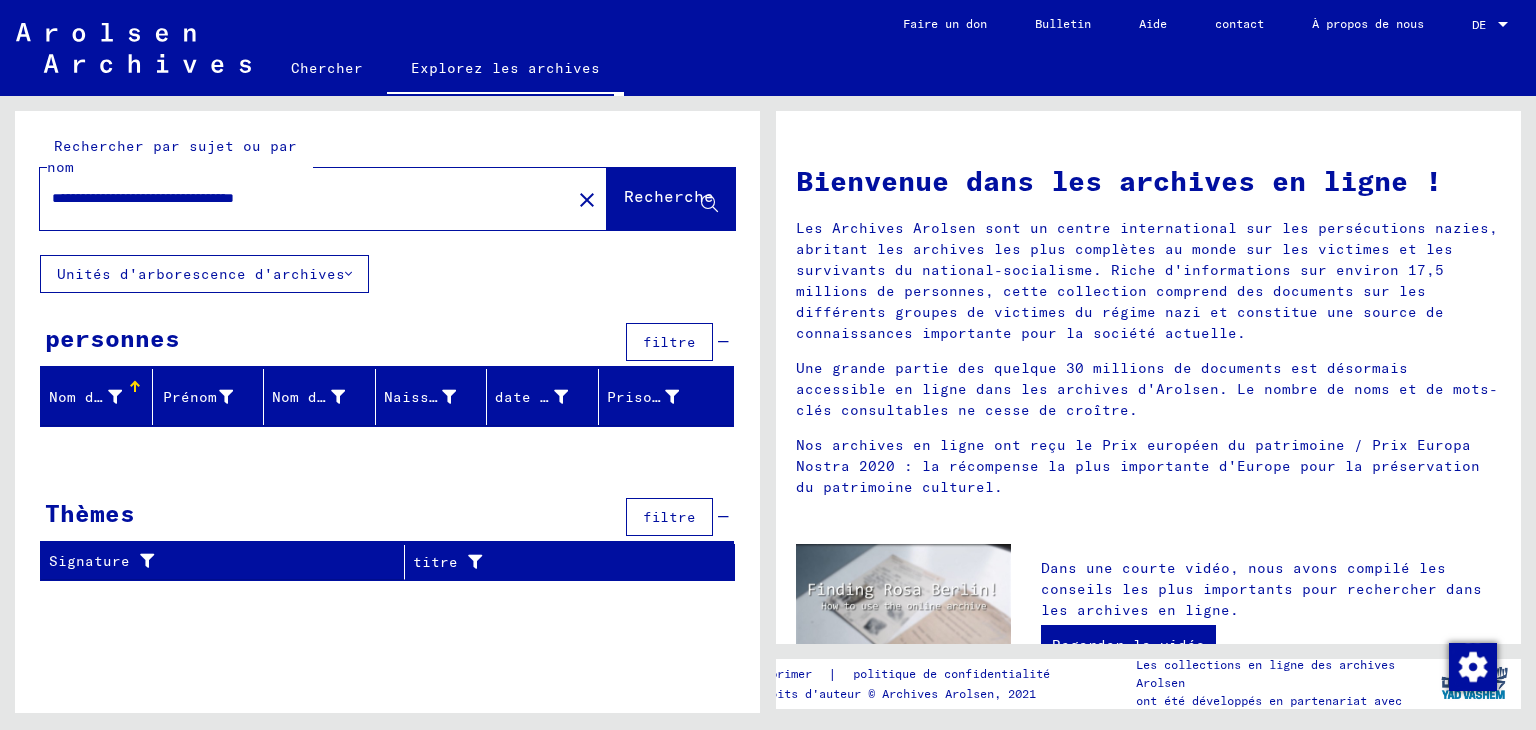click on "Unités d'arborescence d'archives" 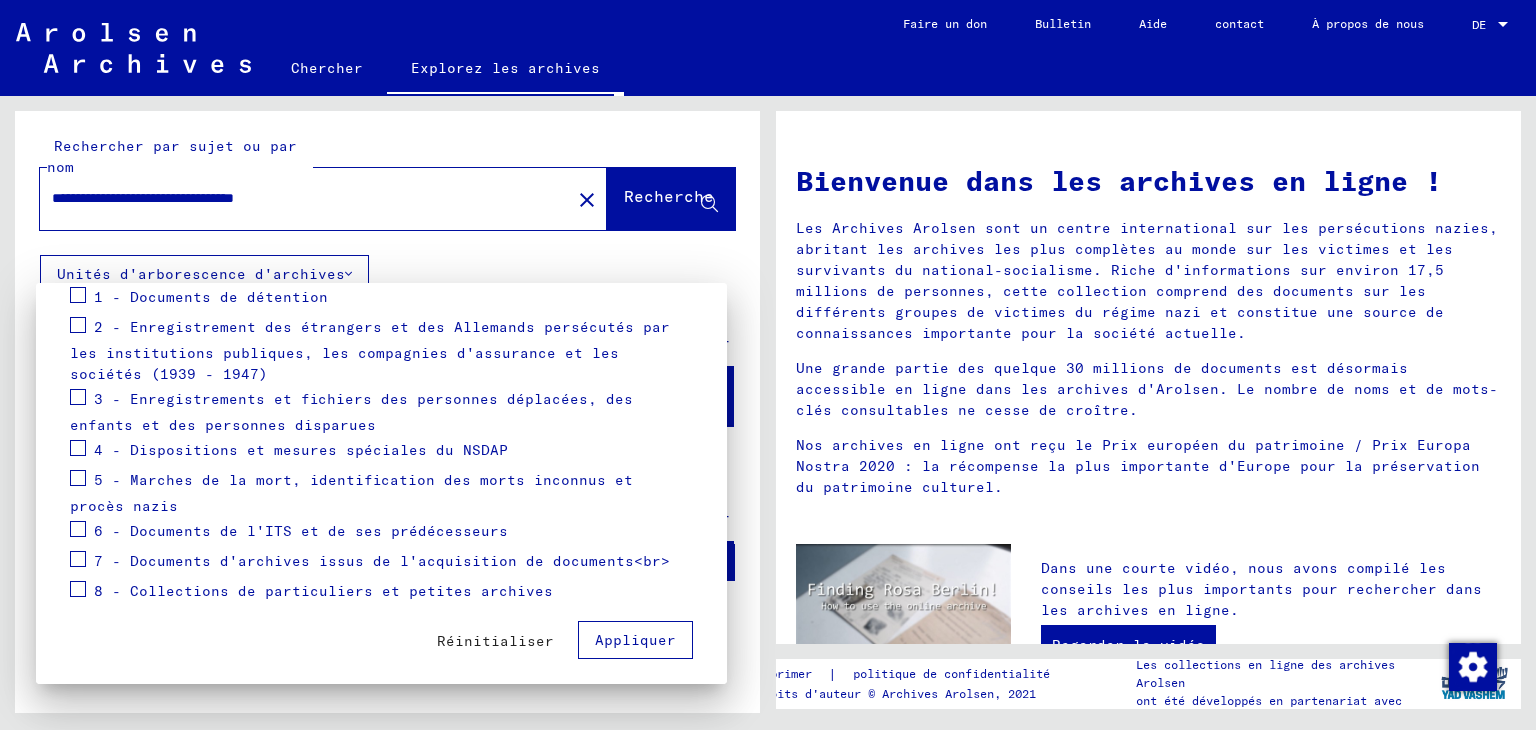 scroll, scrollTop: 312, scrollLeft: 0, axis: vertical 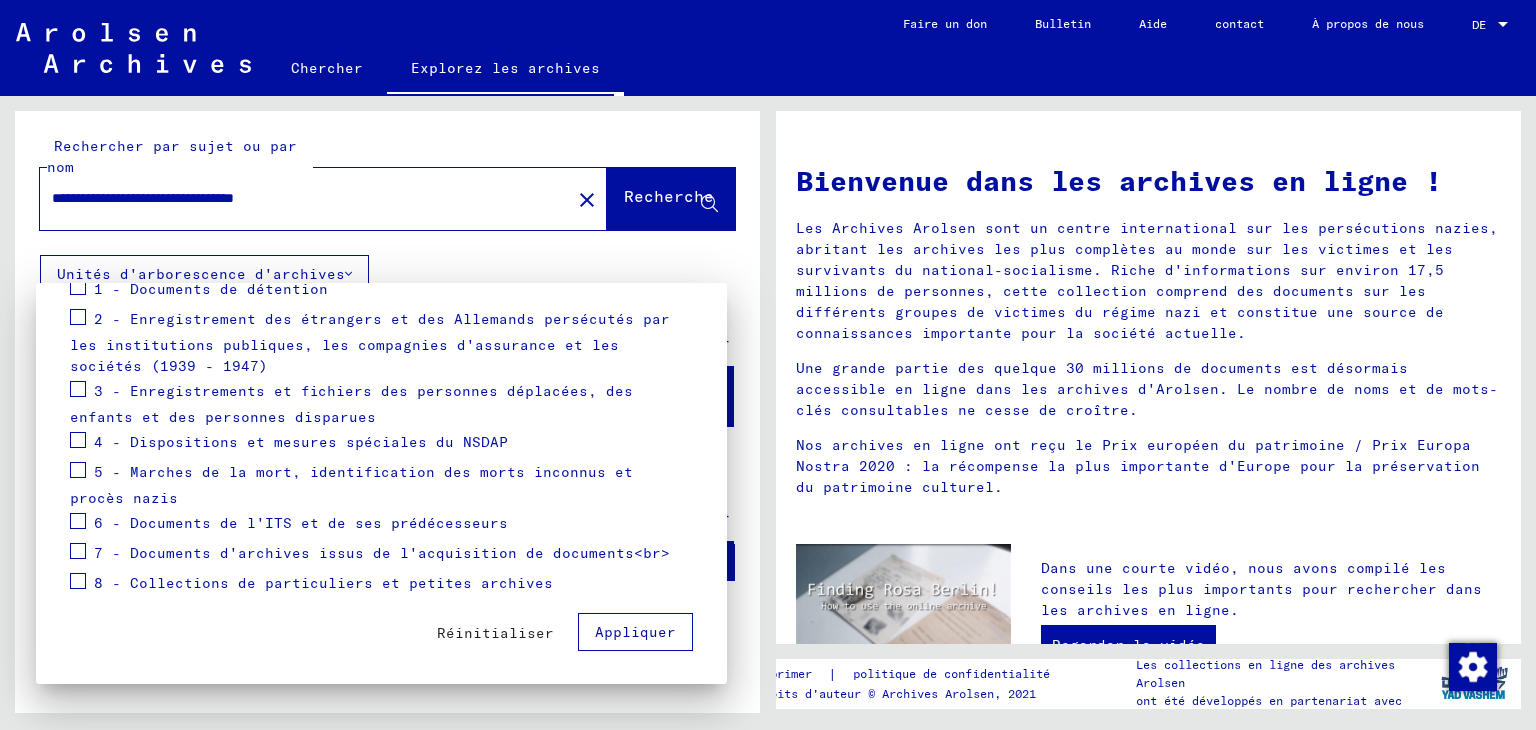 click on "3 - Enregistrements et fichiers des personnes déplacées, des enfants et des personnes disparues" at bounding box center [351, 404] 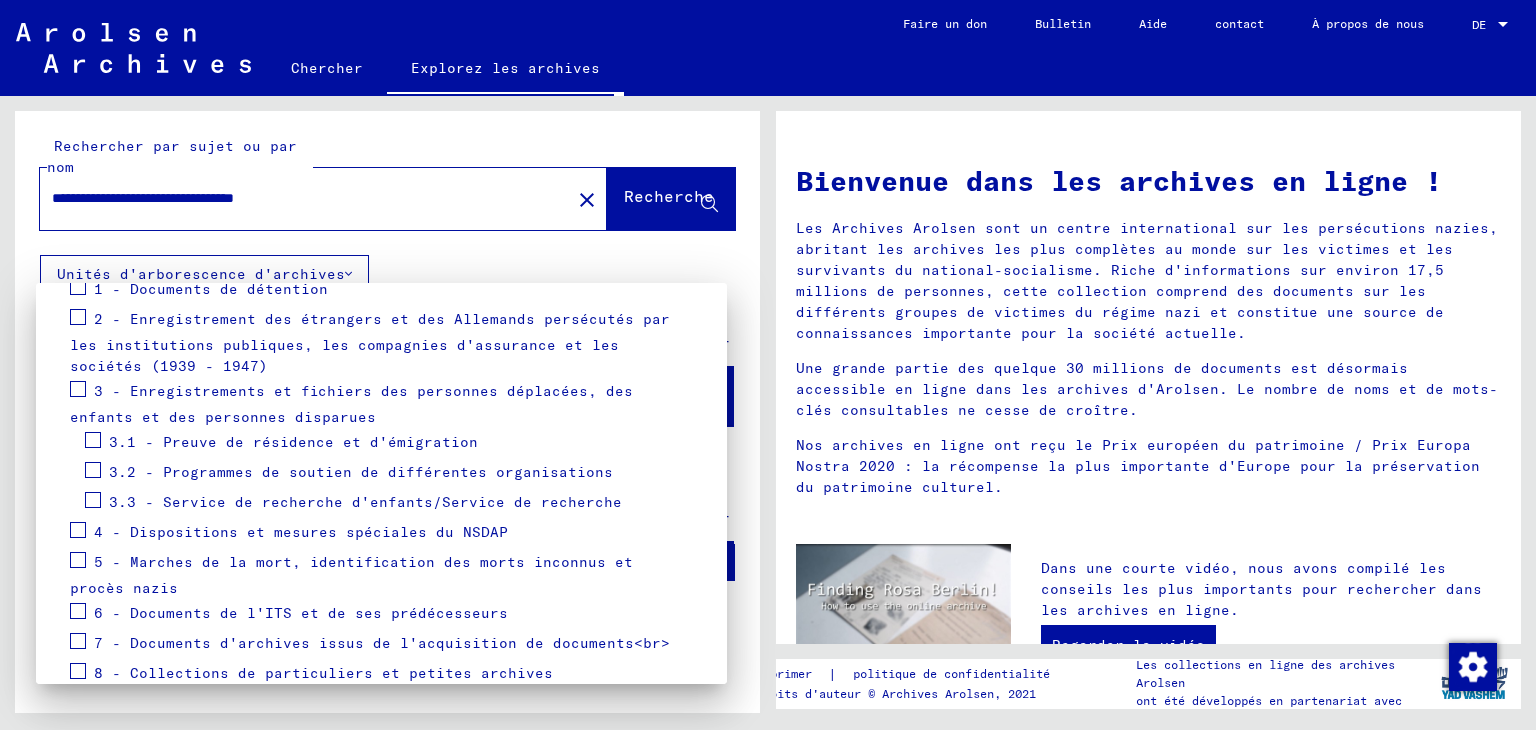 scroll, scrollTop: 402, scrollLeft: 0, axis: vertical 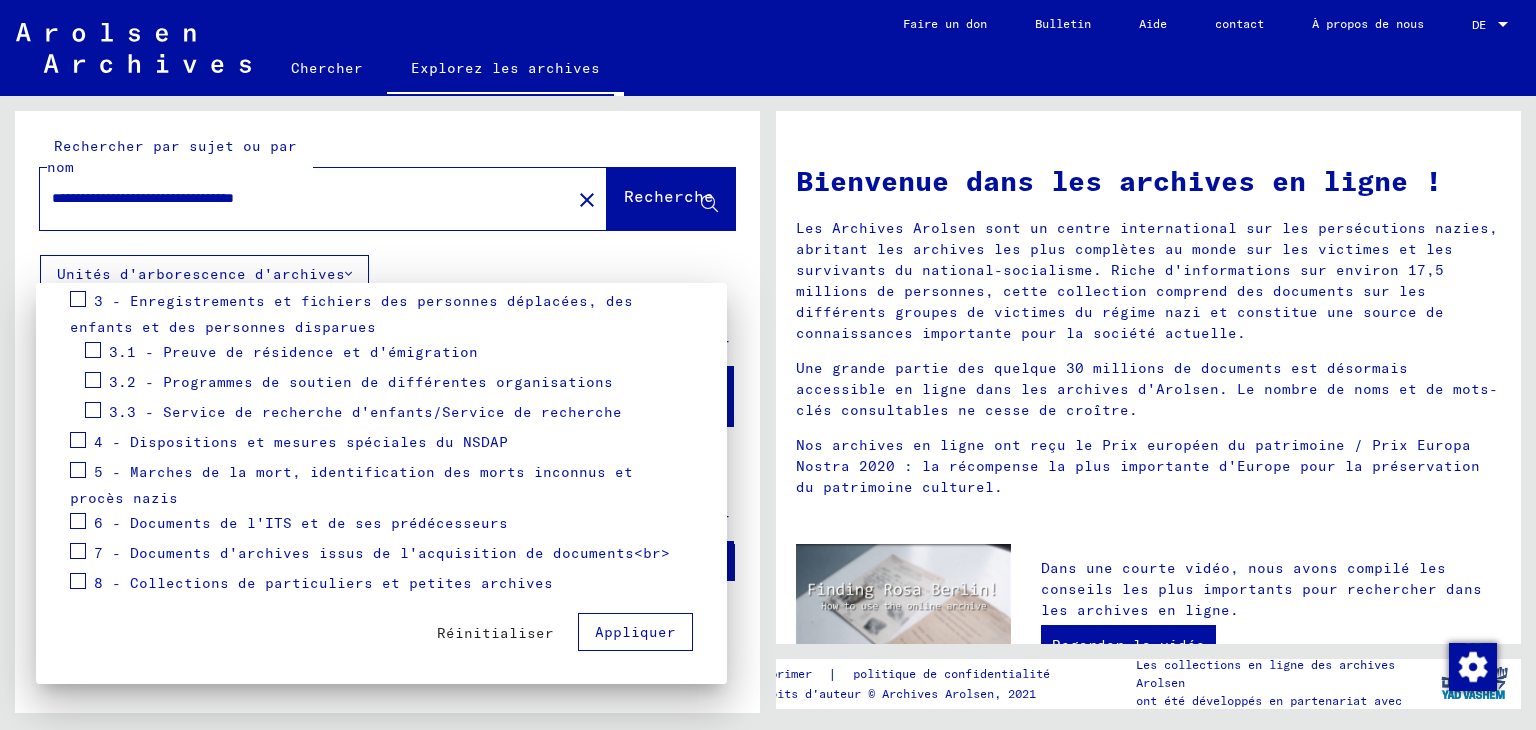click on "3.3 - Service de recherche d'enfants/Service de recherche" at bounding box center (365, 412) 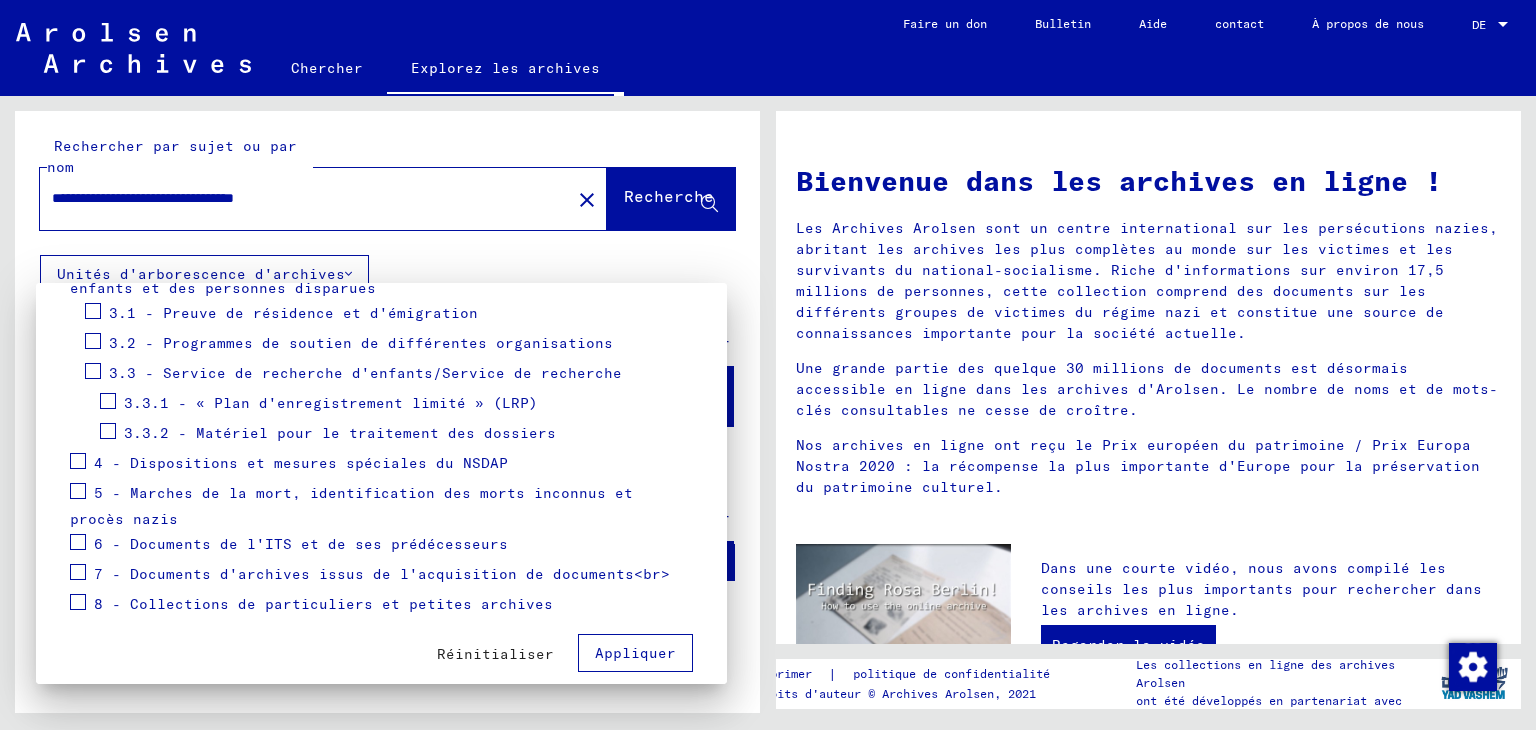 scroll, scrollTop: 462, scrollLeft: 0, axis: vertical 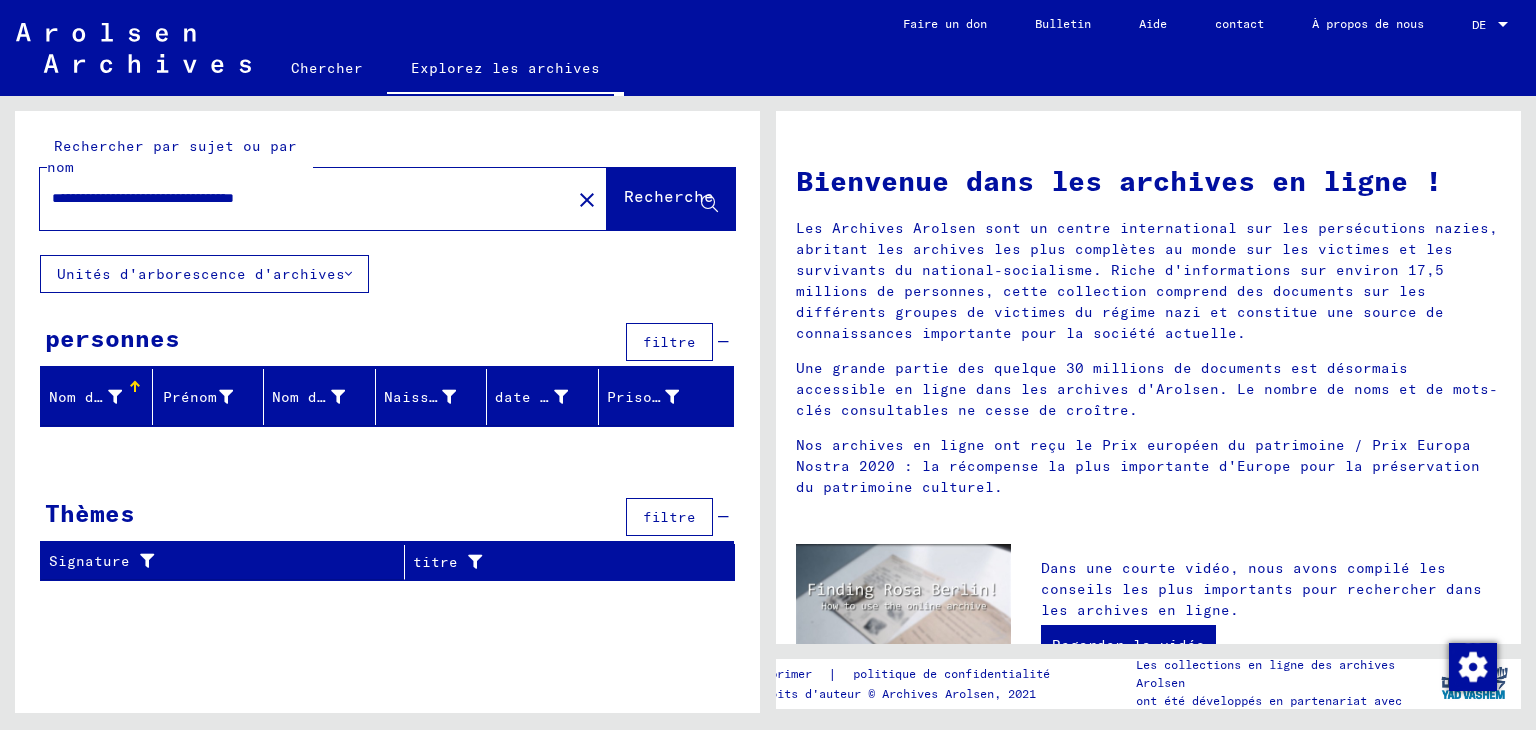 type on "**********" 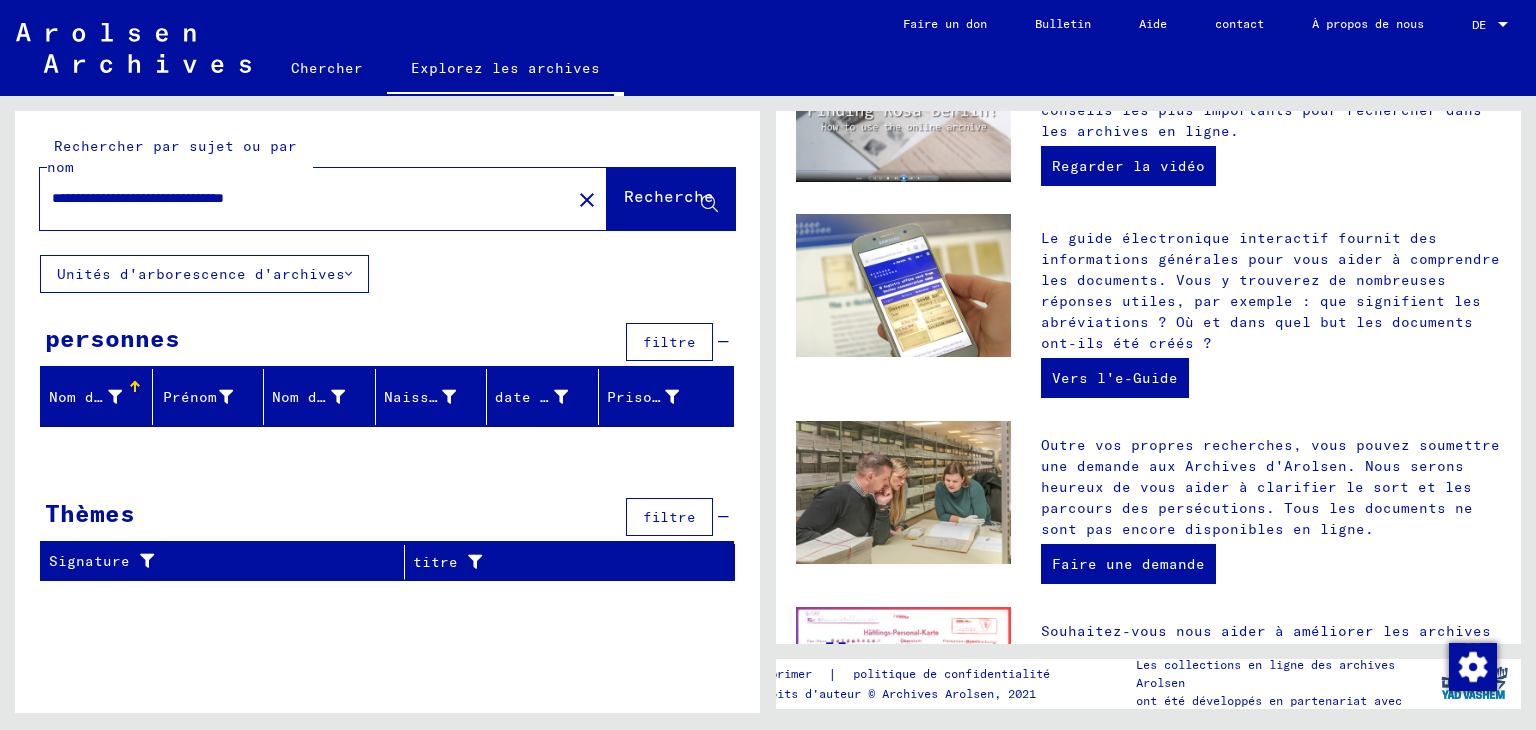 scroll, scrollTop: 600, scrollLeft: 0, axis: vertical 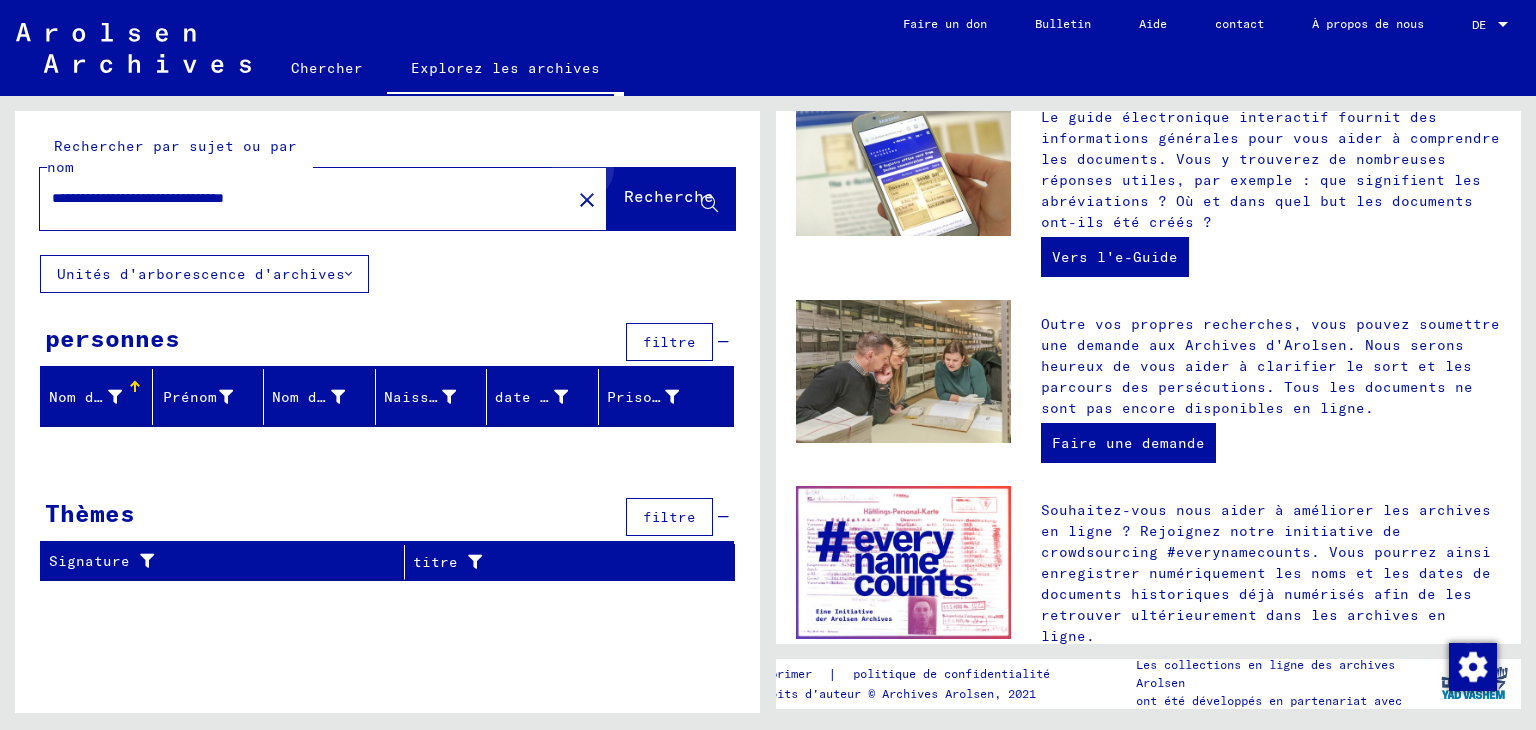 click on "Recherche" 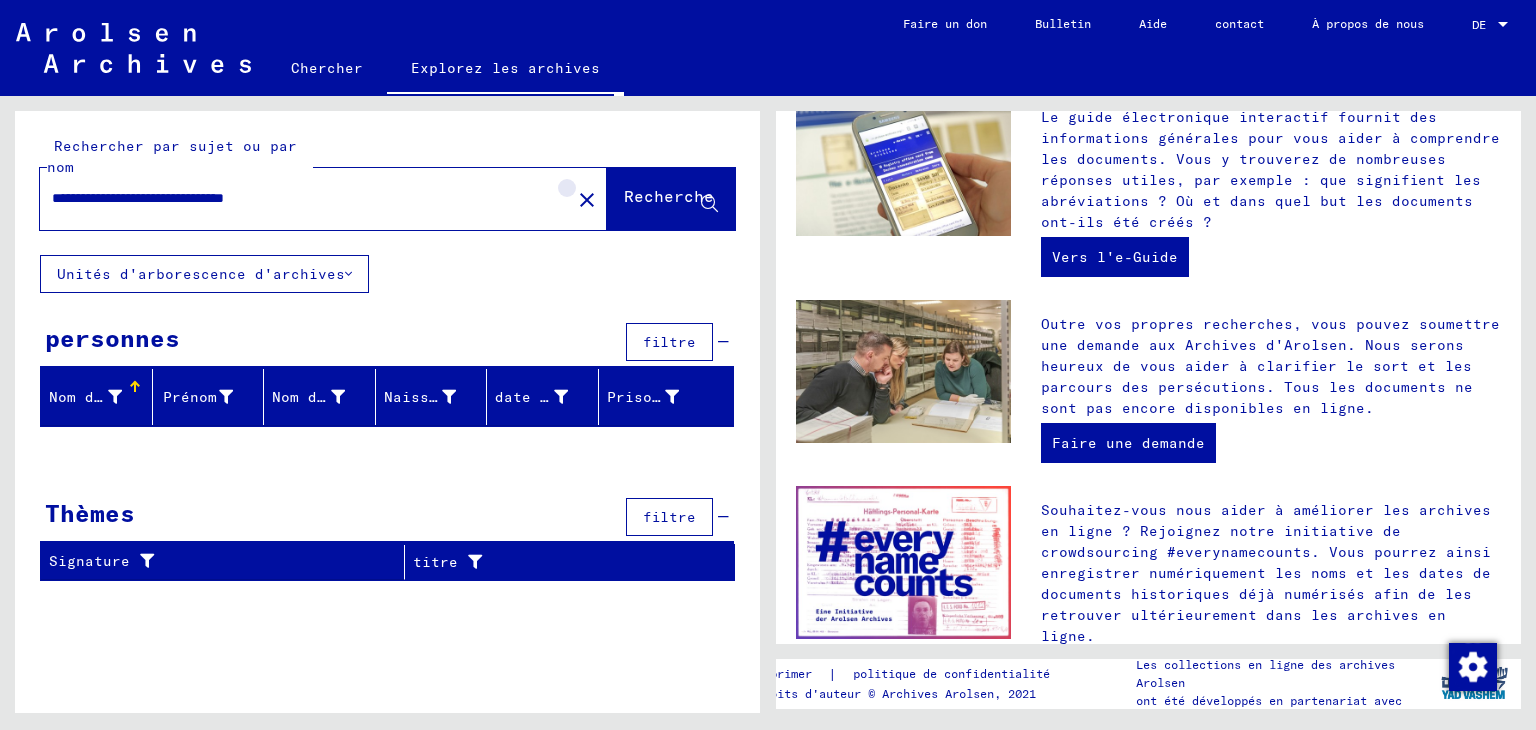click on "close" 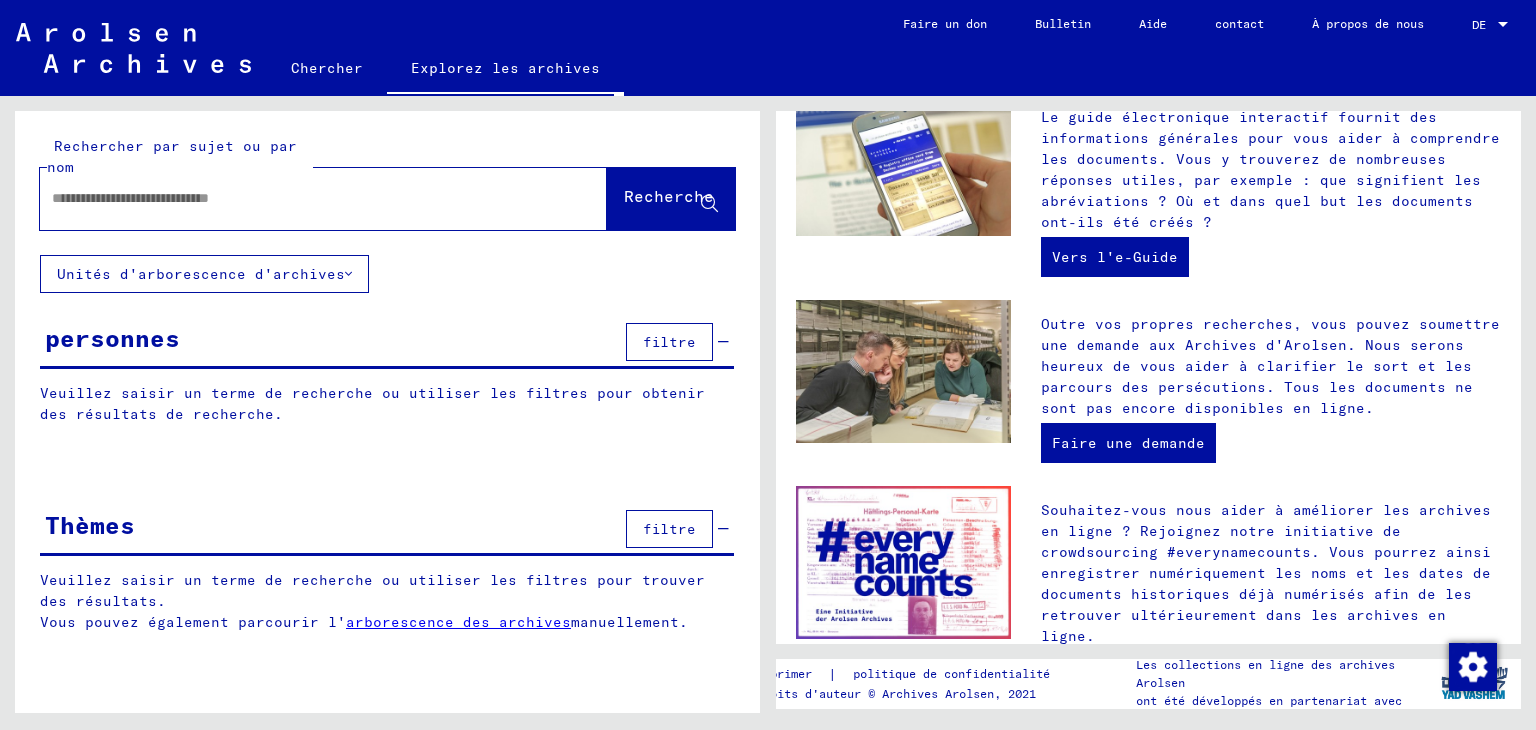 click at bounding box center [299, 198] 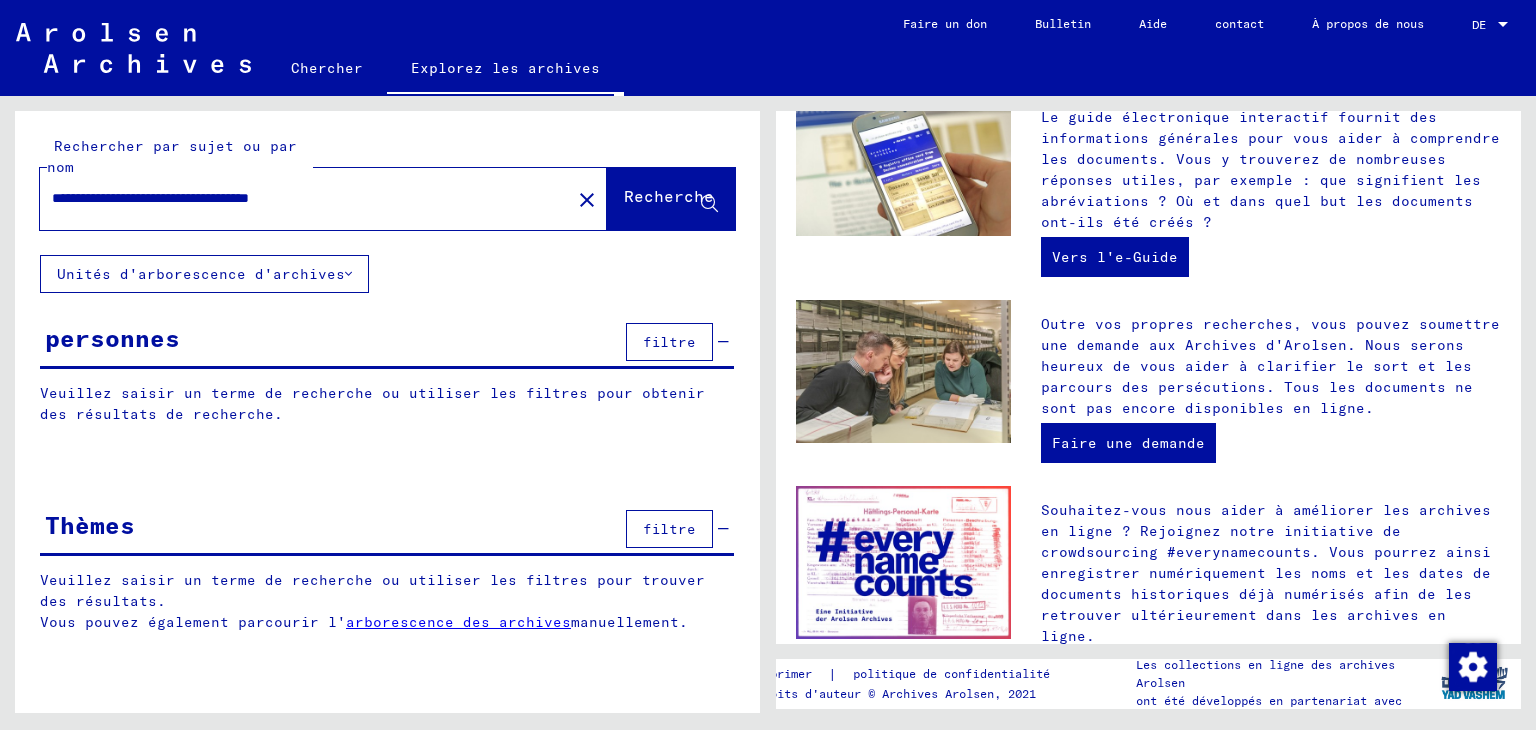 type on "**********" 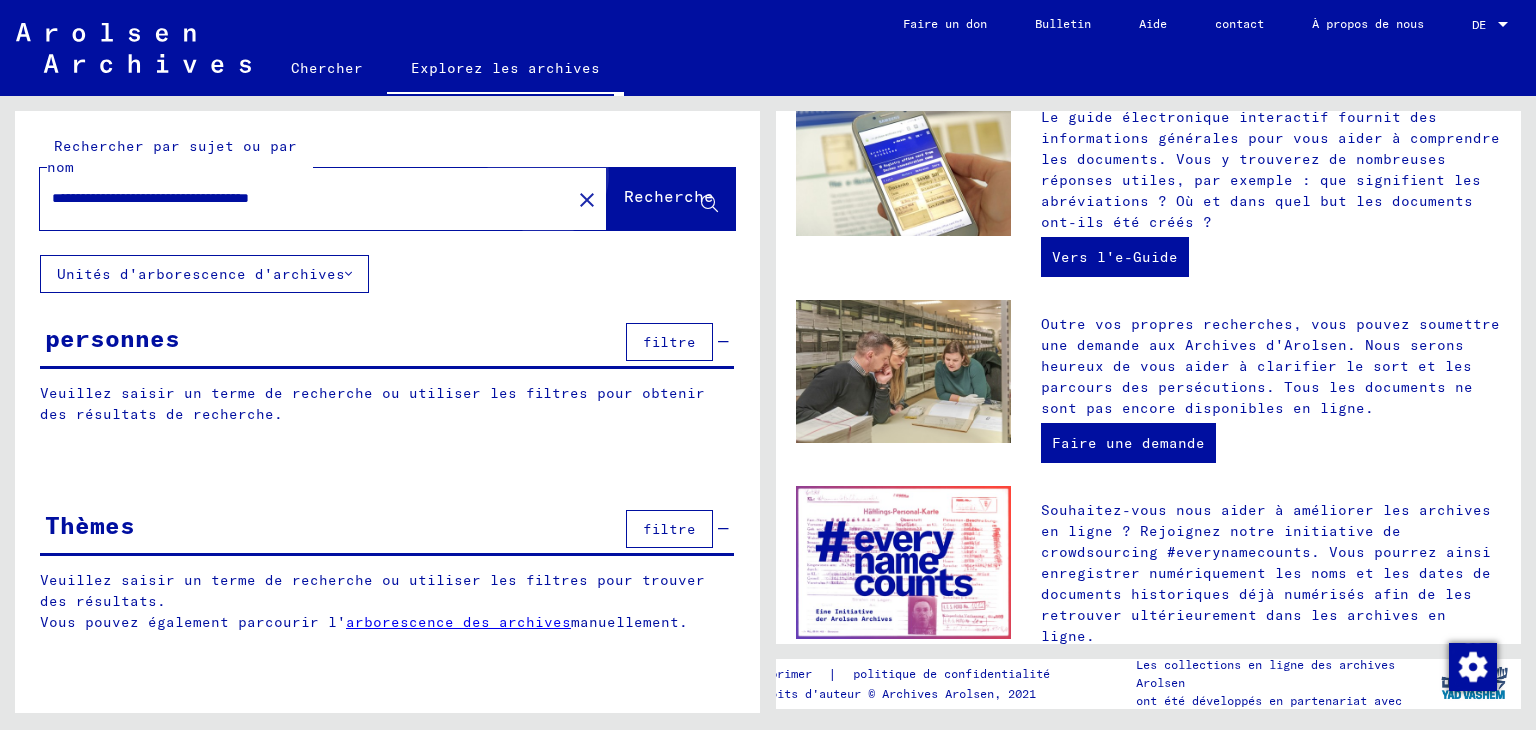 click on "Recherche" 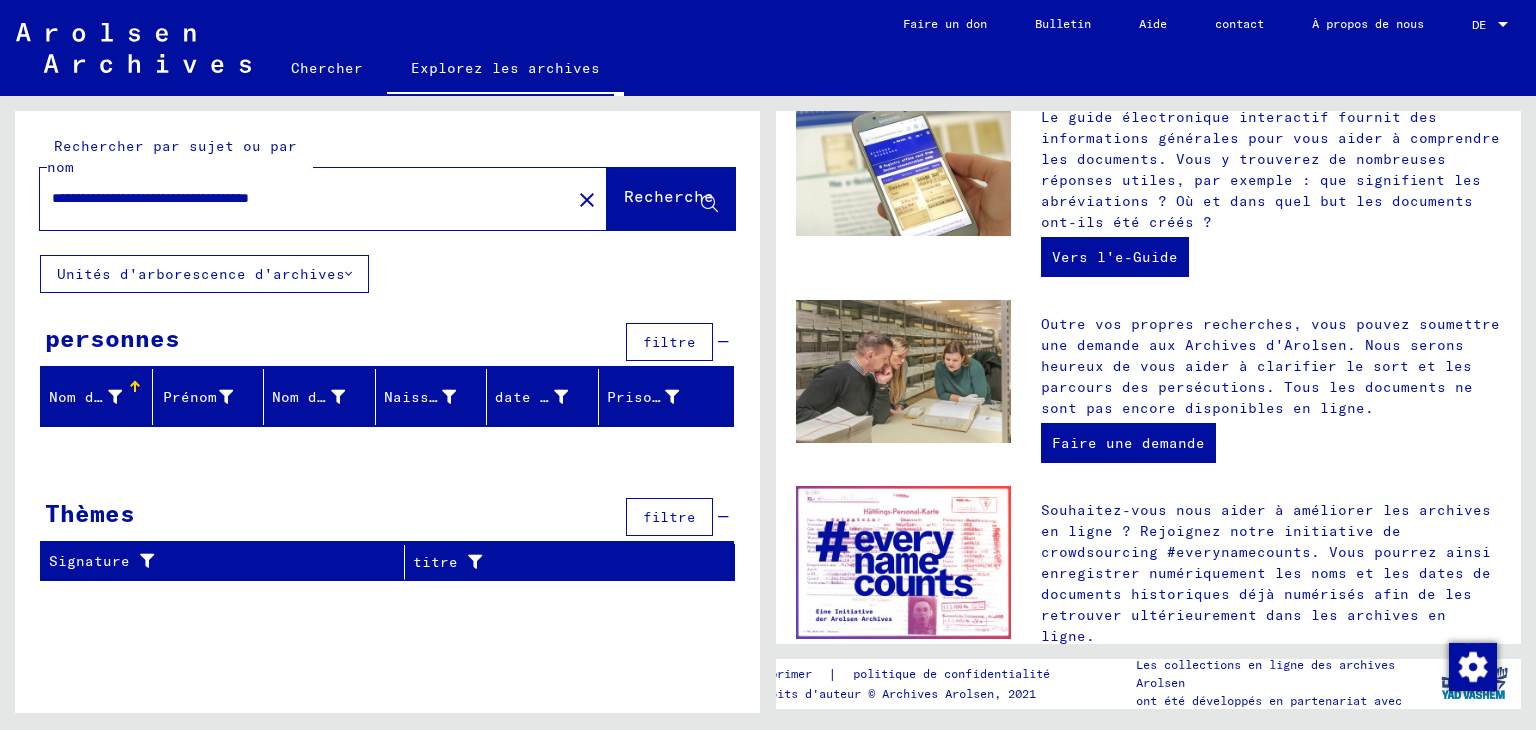 click on "Unités d'arborescence d'archives" 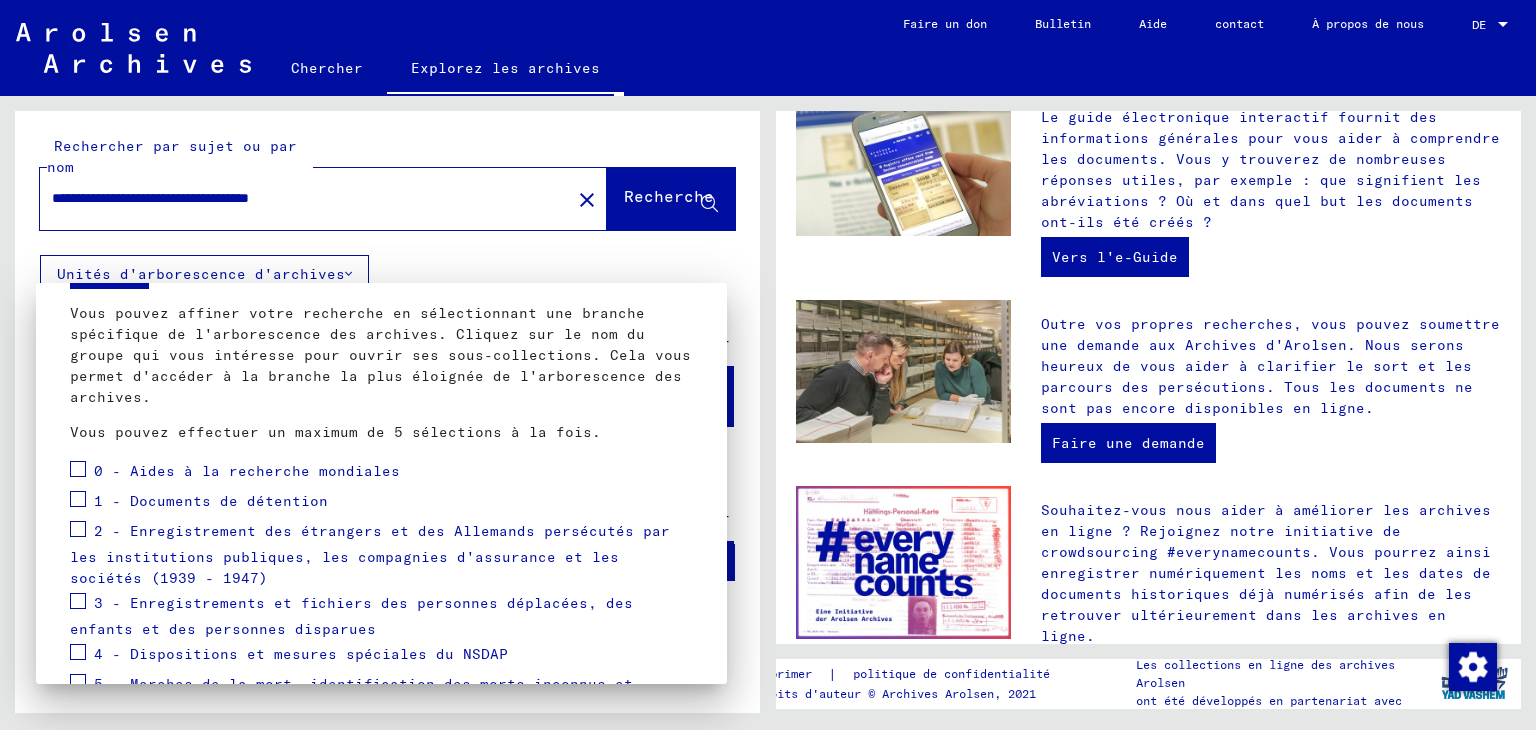 scroll, scrollTop: 200, scrollLeft: 0, axis: vertical 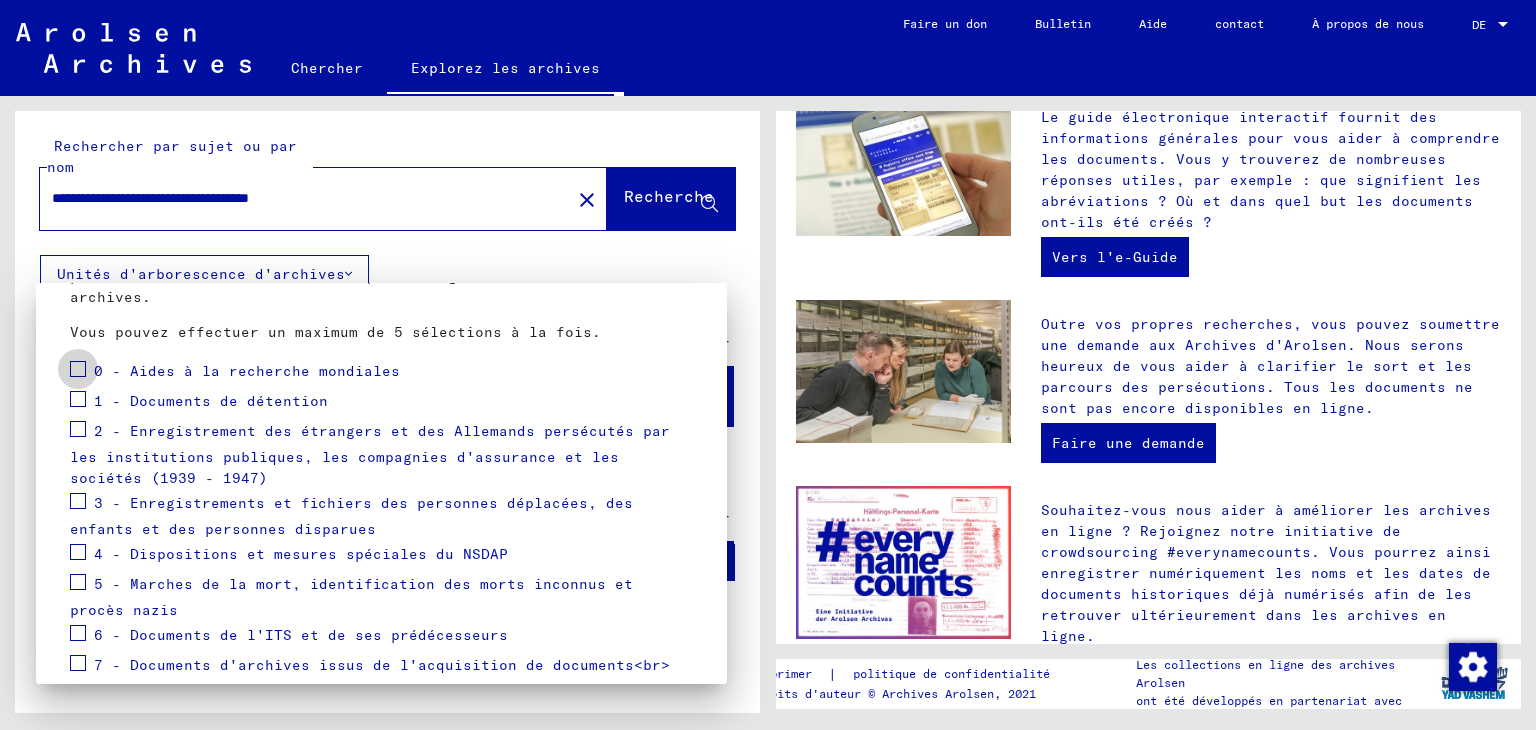 click at bounding box center (78, 369) 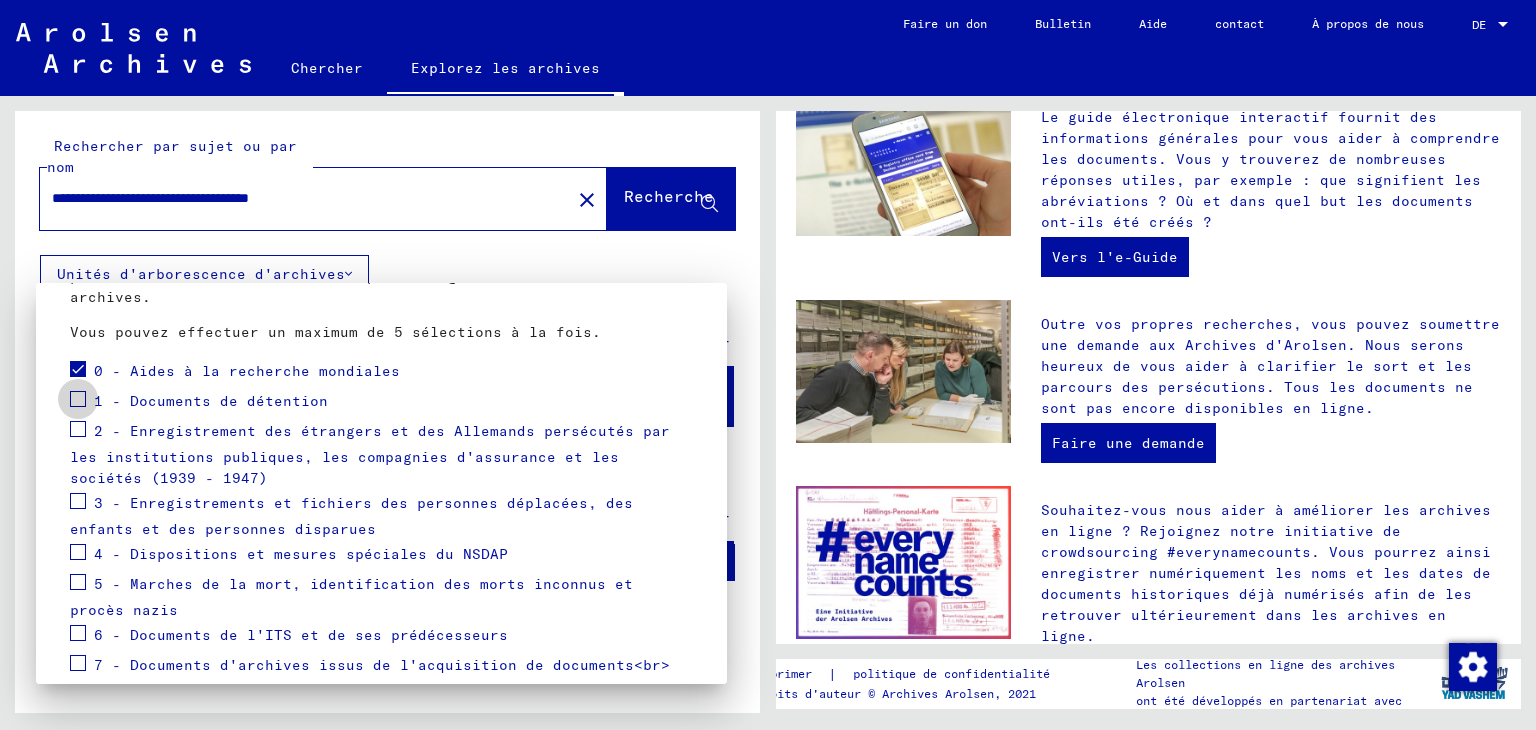 click at bounding box center [78, 399] 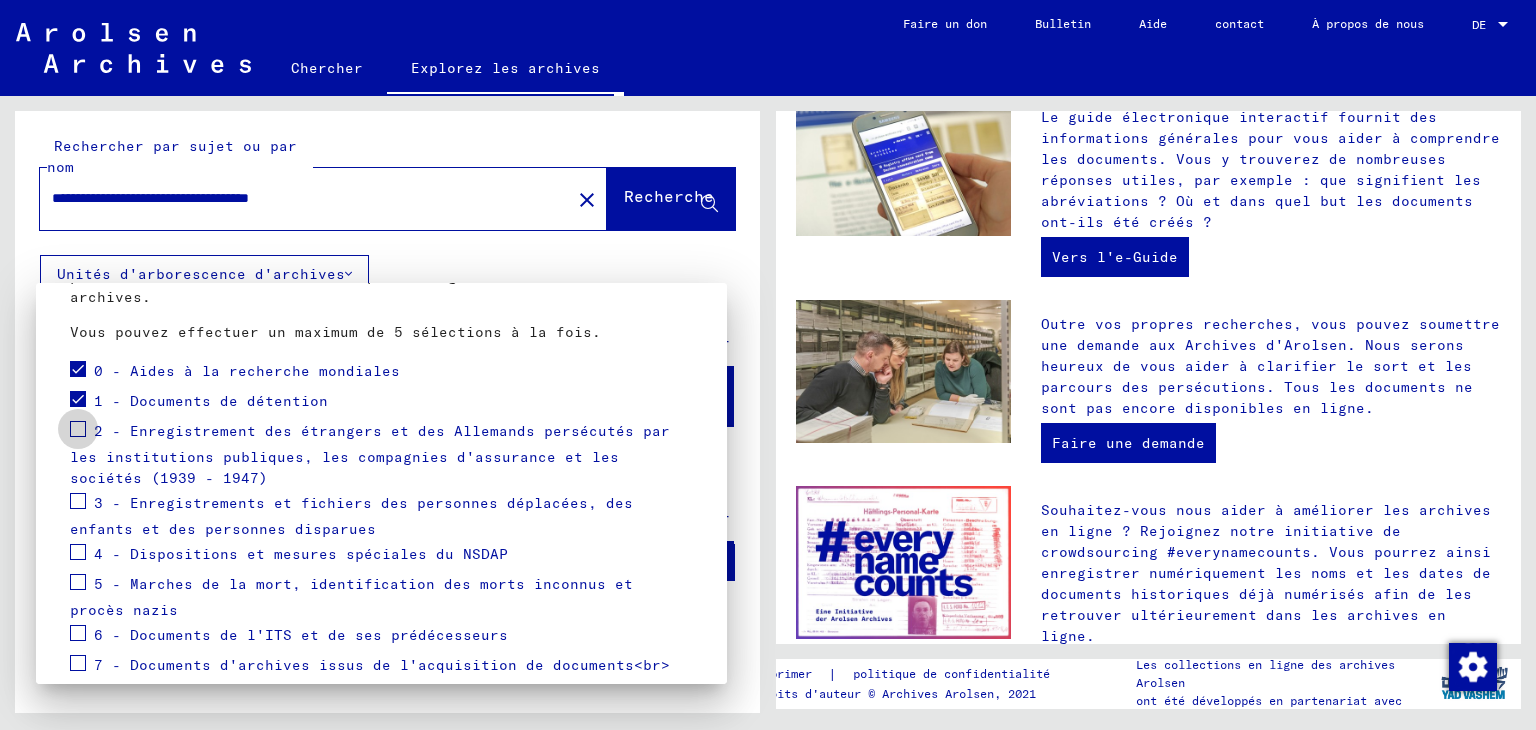 click at bounding box center [78, 429] 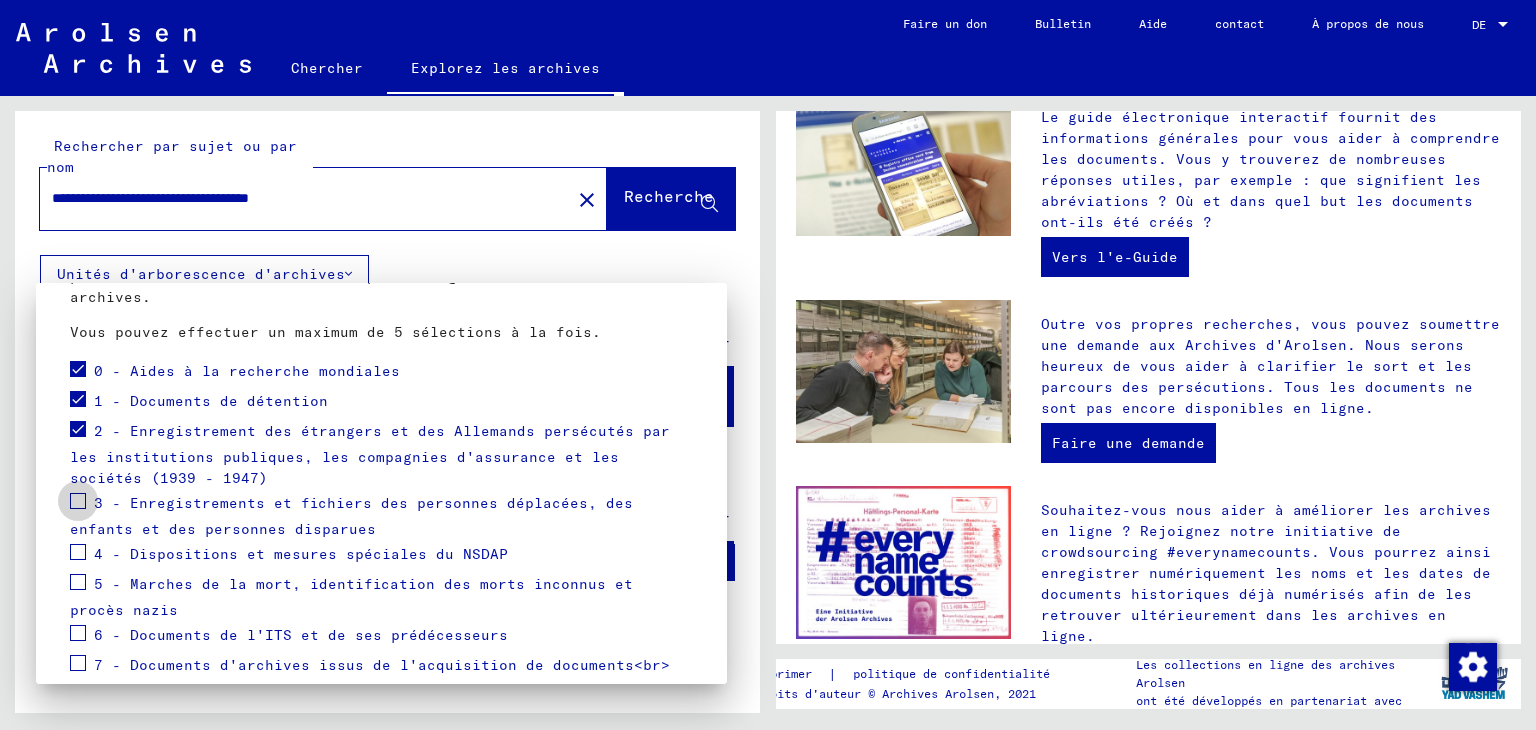 click at bounding box center [78, 501] 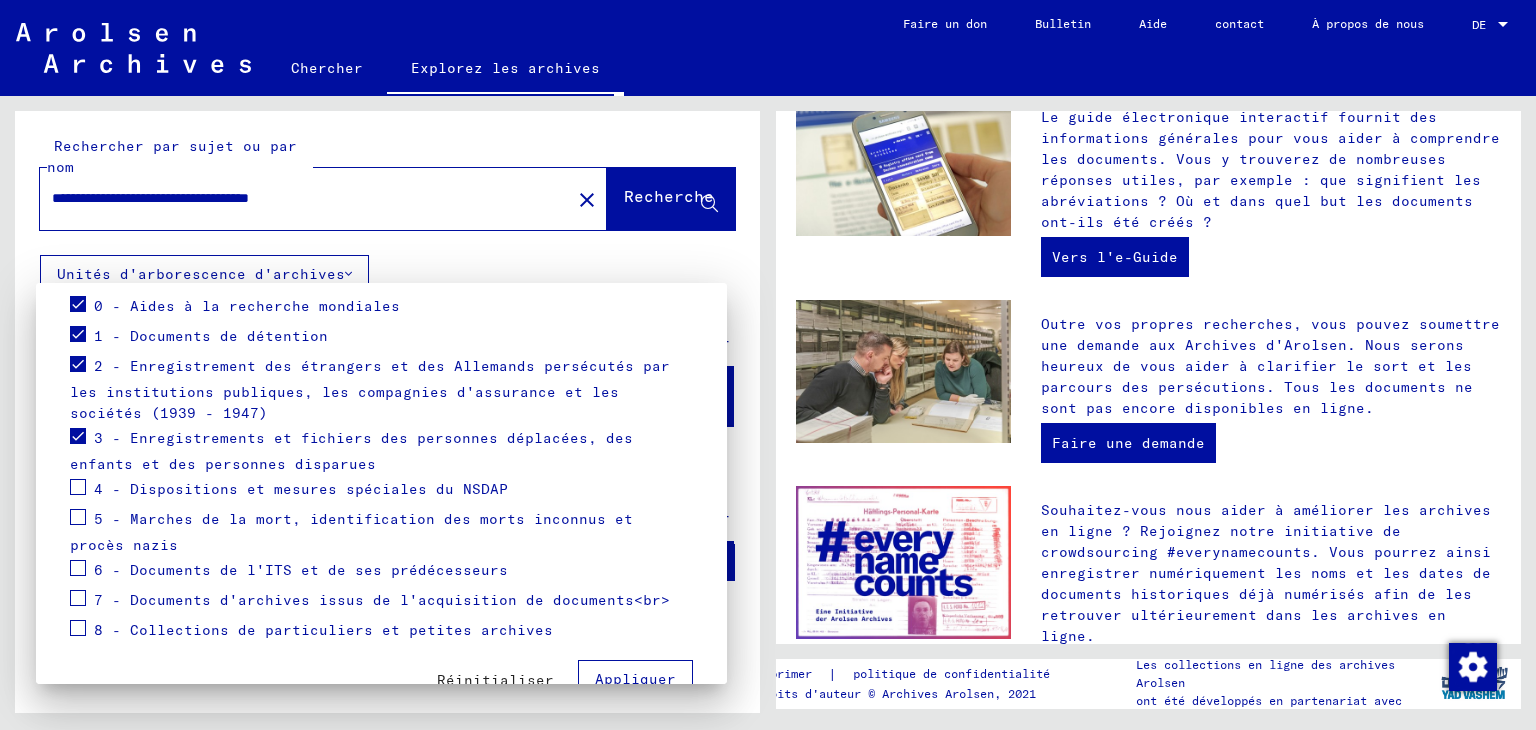 scroll, scrollTop: 312, scrollLeft: 0, axis: vertical 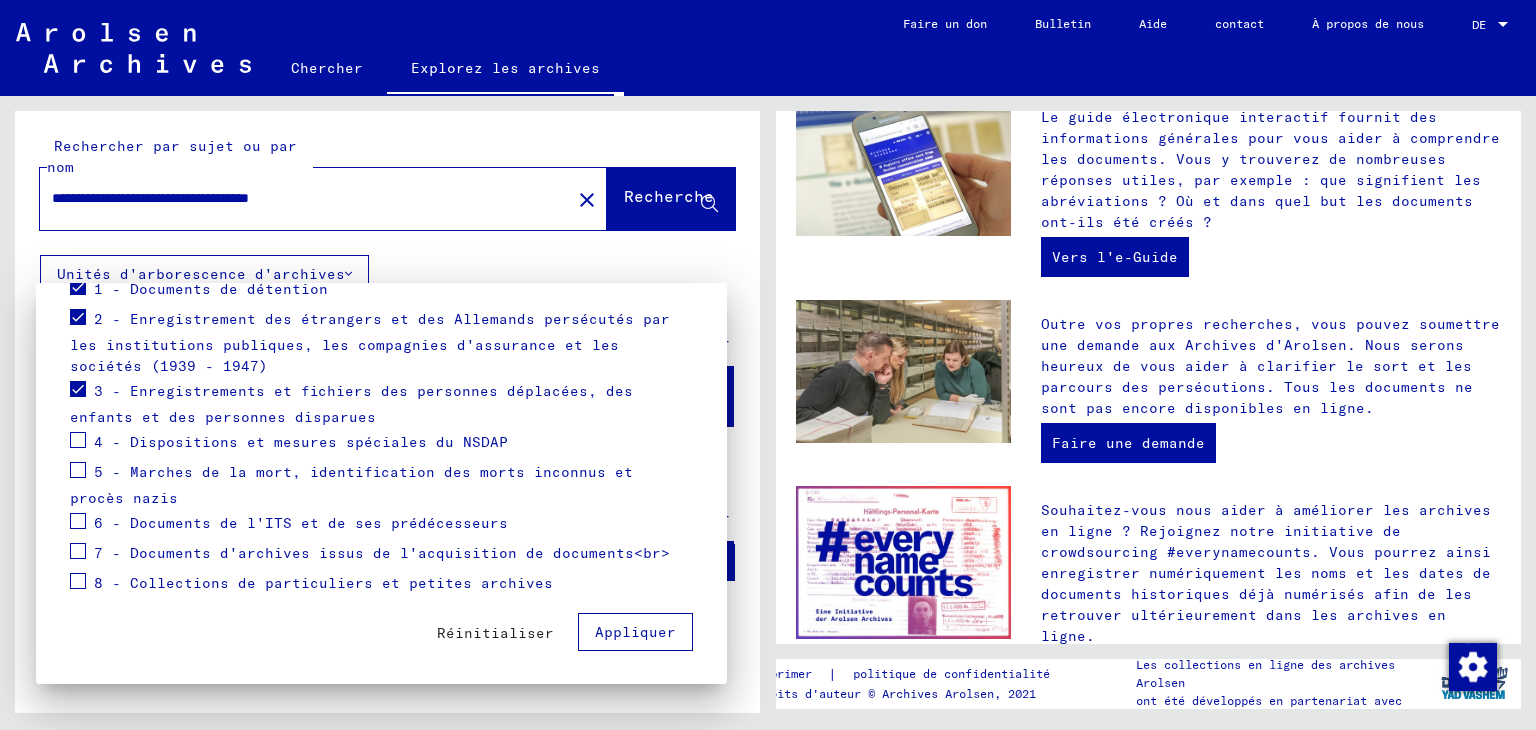 click on "6 - Documents de l'ITS et de ses prédécesseurs" at bounding box center [289, 524] 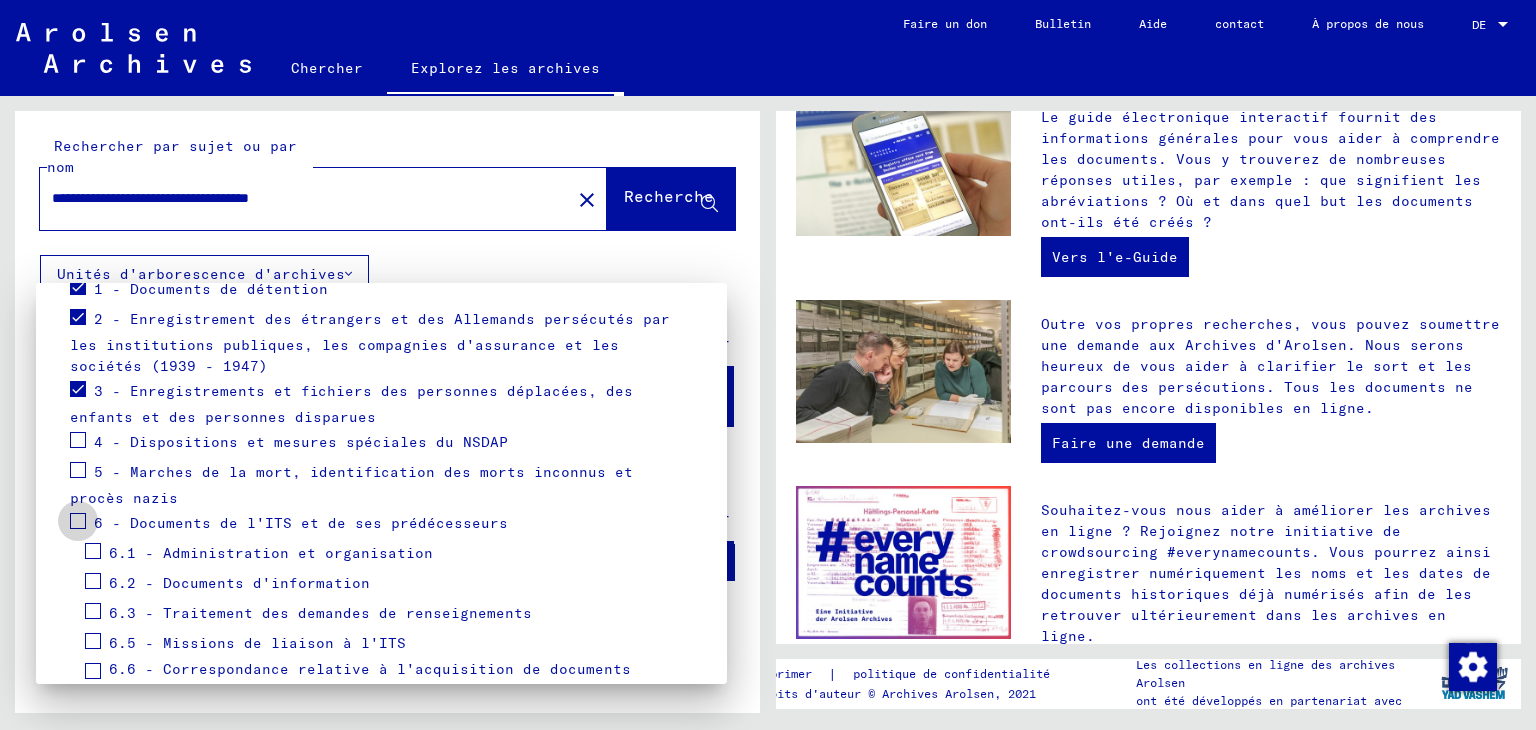 click at bounding box center (78, 521) 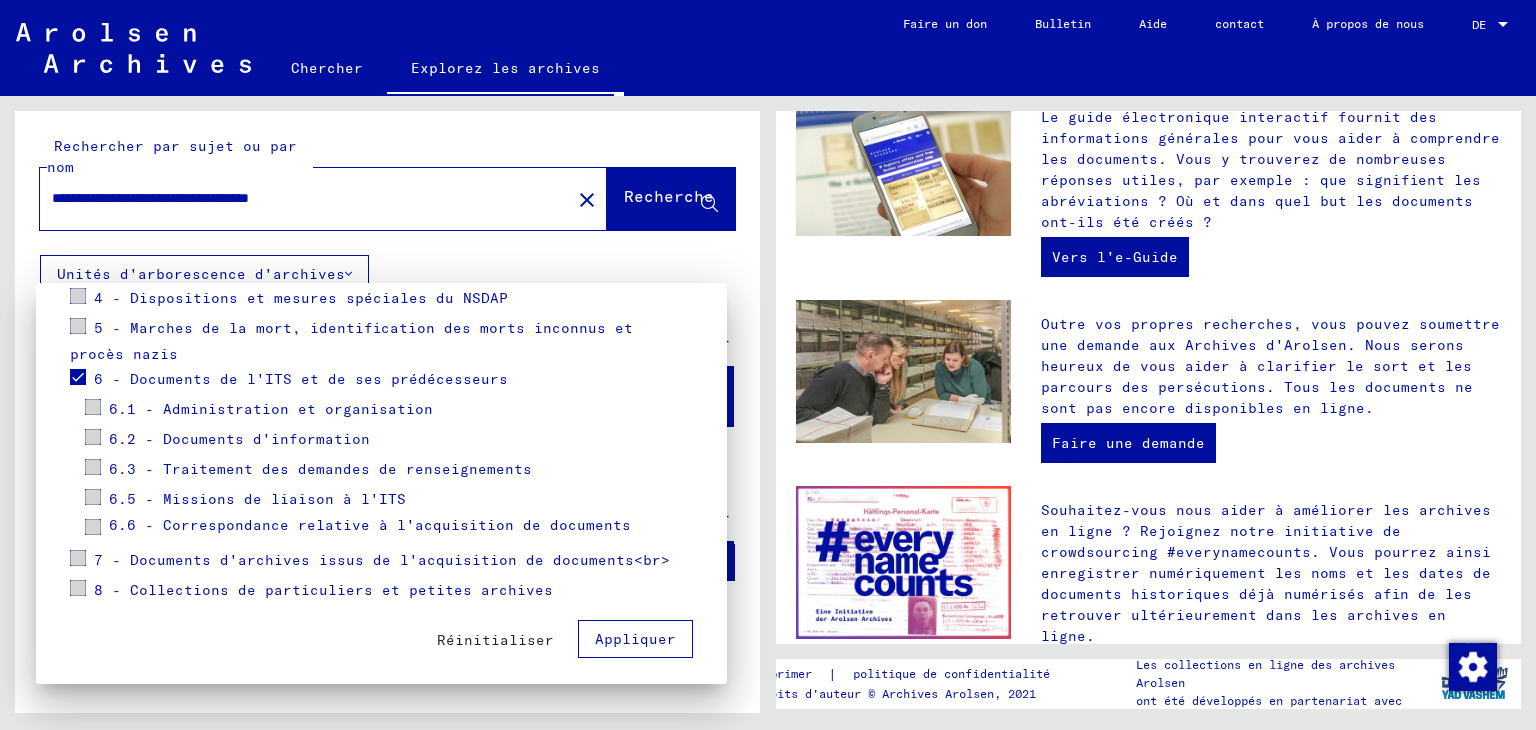 scroll, scrollTop: 463, scrollLeft: 0, axis: vertical 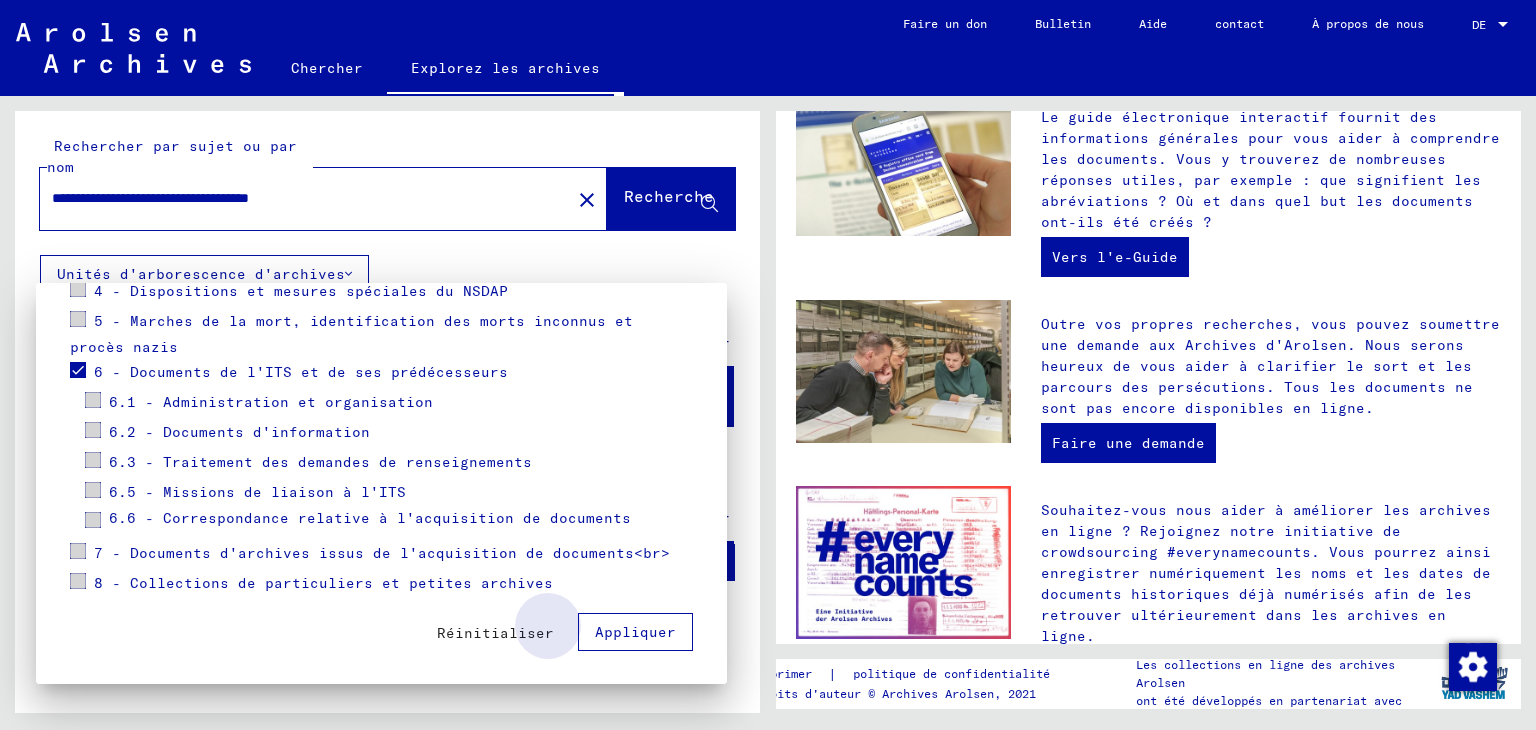 click on "Appliquer" at bounding box center (635, 632) 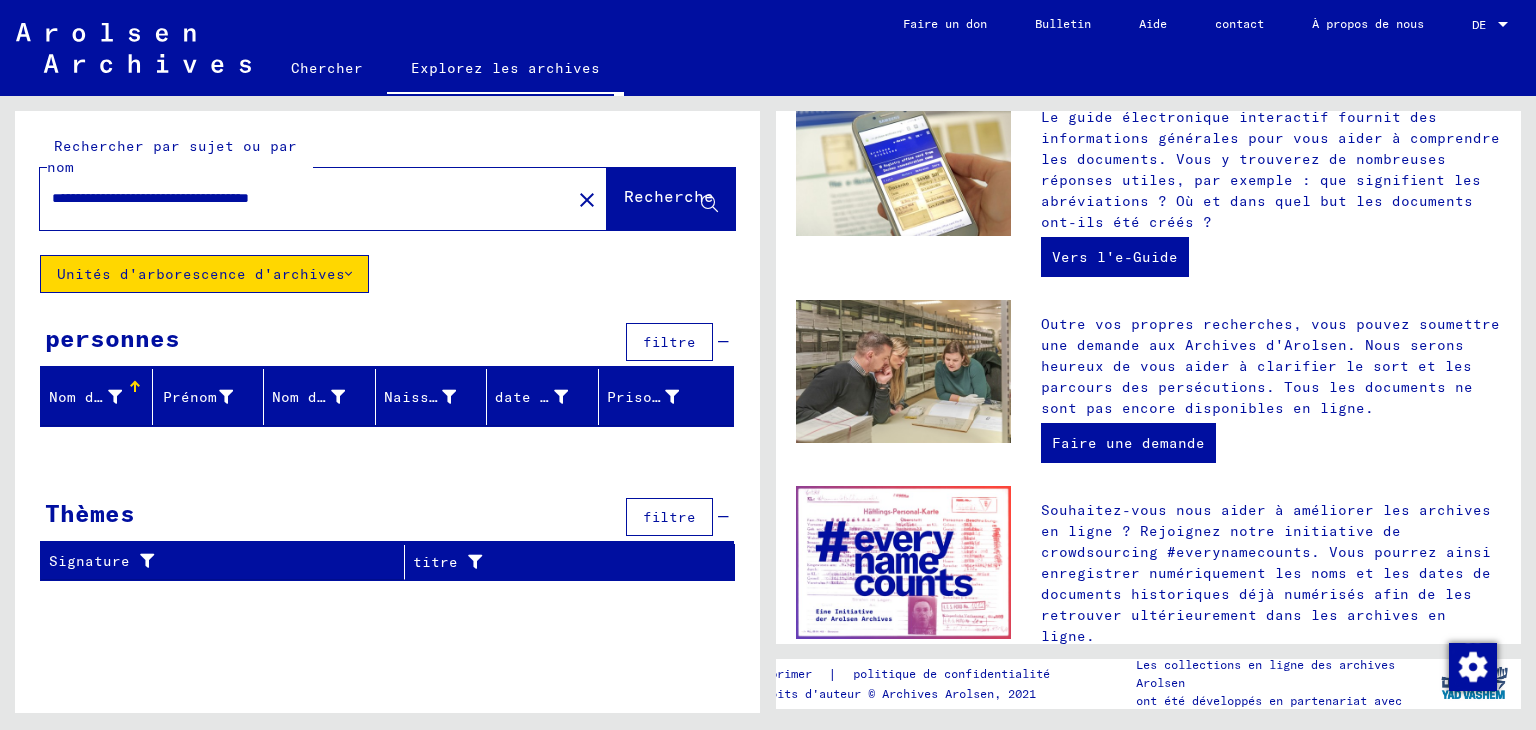 click on "Unités d'arborescence d'archives" 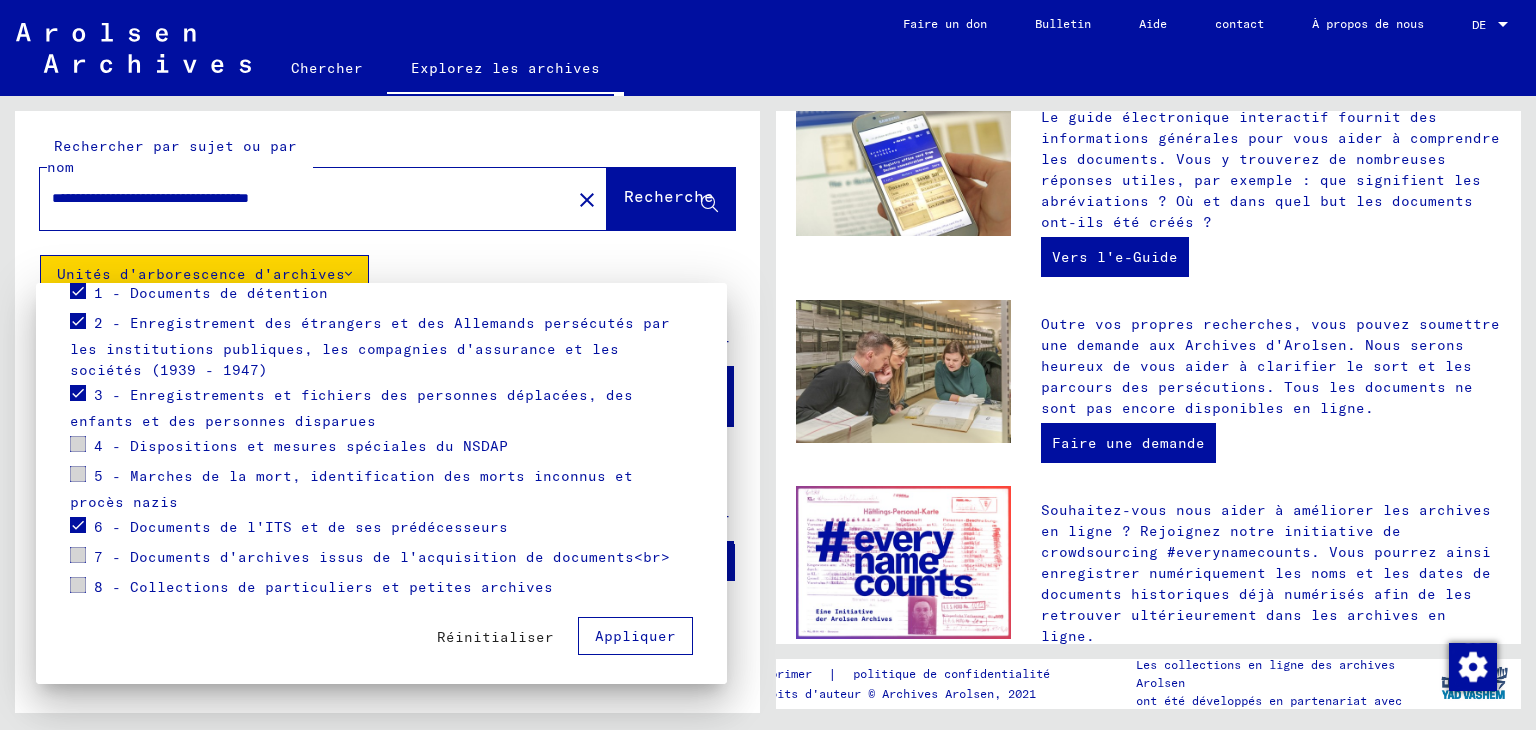 scroll, scrollTop: 312, scrollLeft: 0, axis: vertical 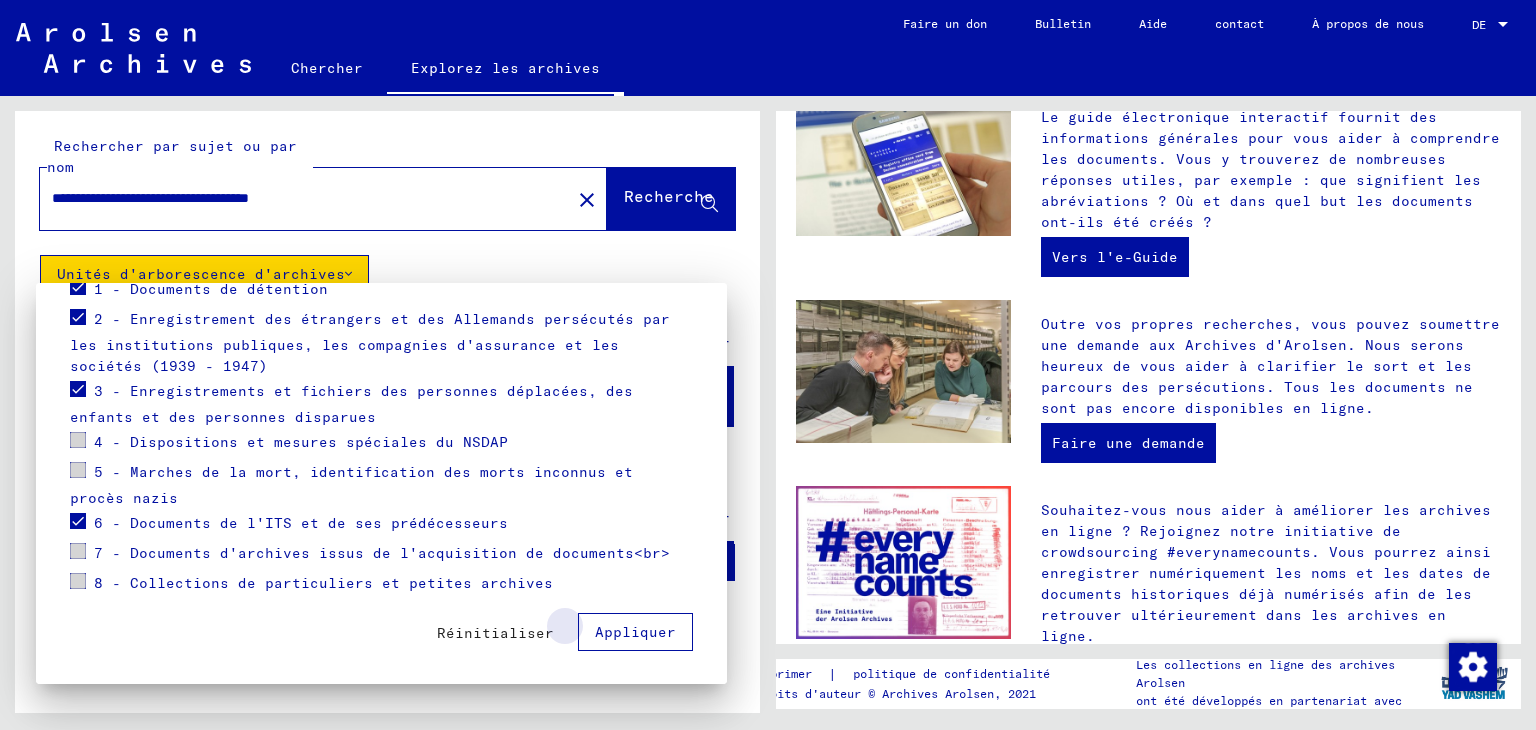 click on "Appliquer" at bounding box center [635, 632] 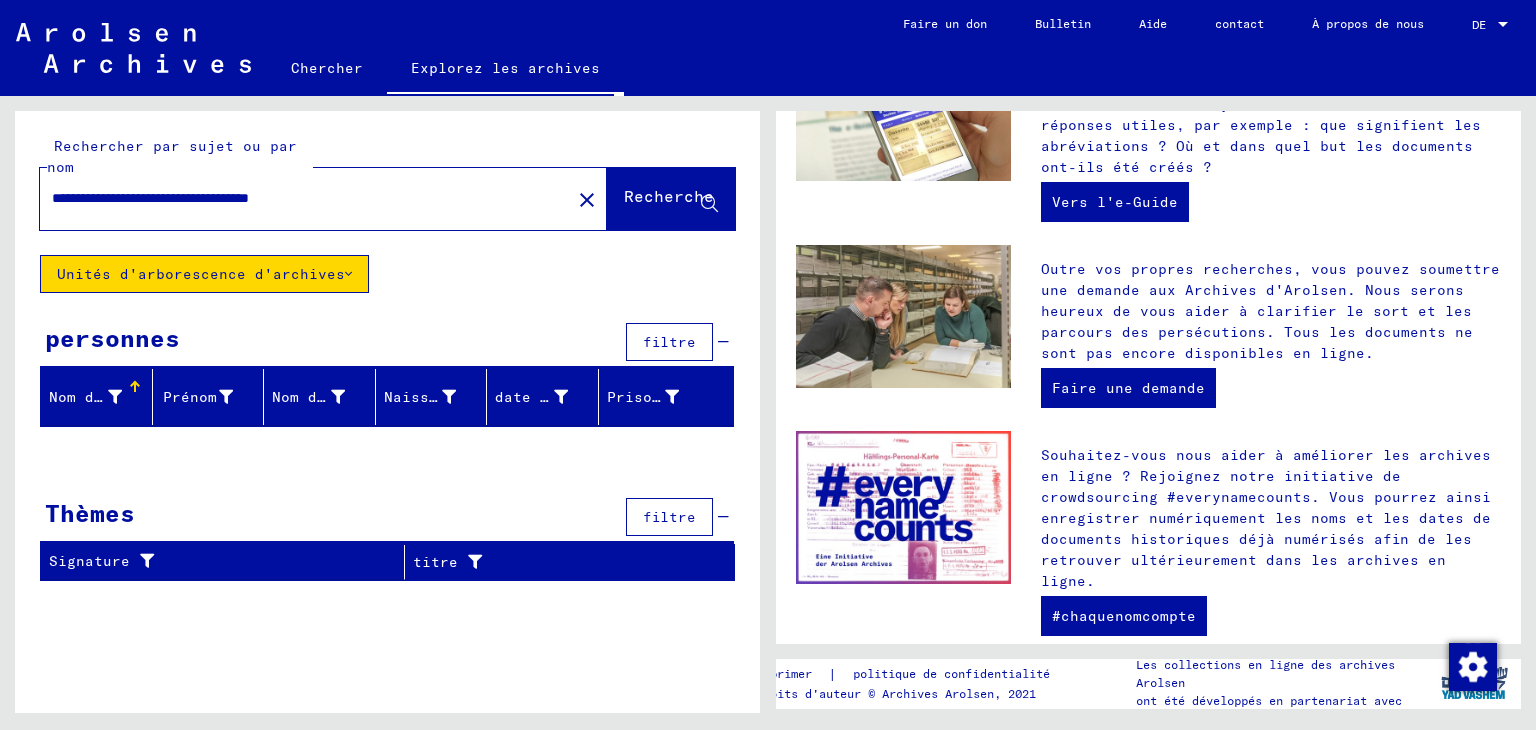 scroll, scrollTop: 740, scrollLeft: 0, axis: vertical 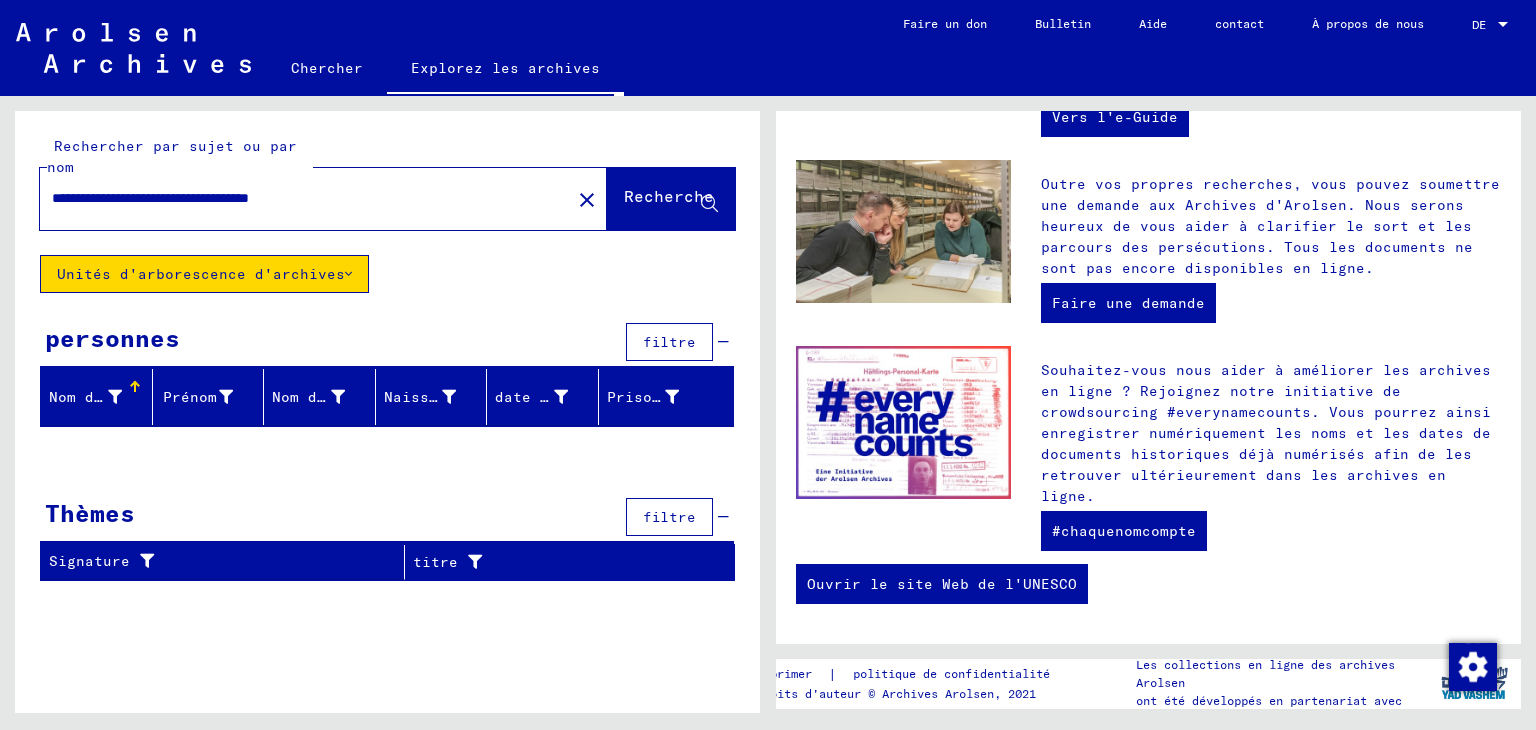 click on "**********" at bounding box center [299, 198] 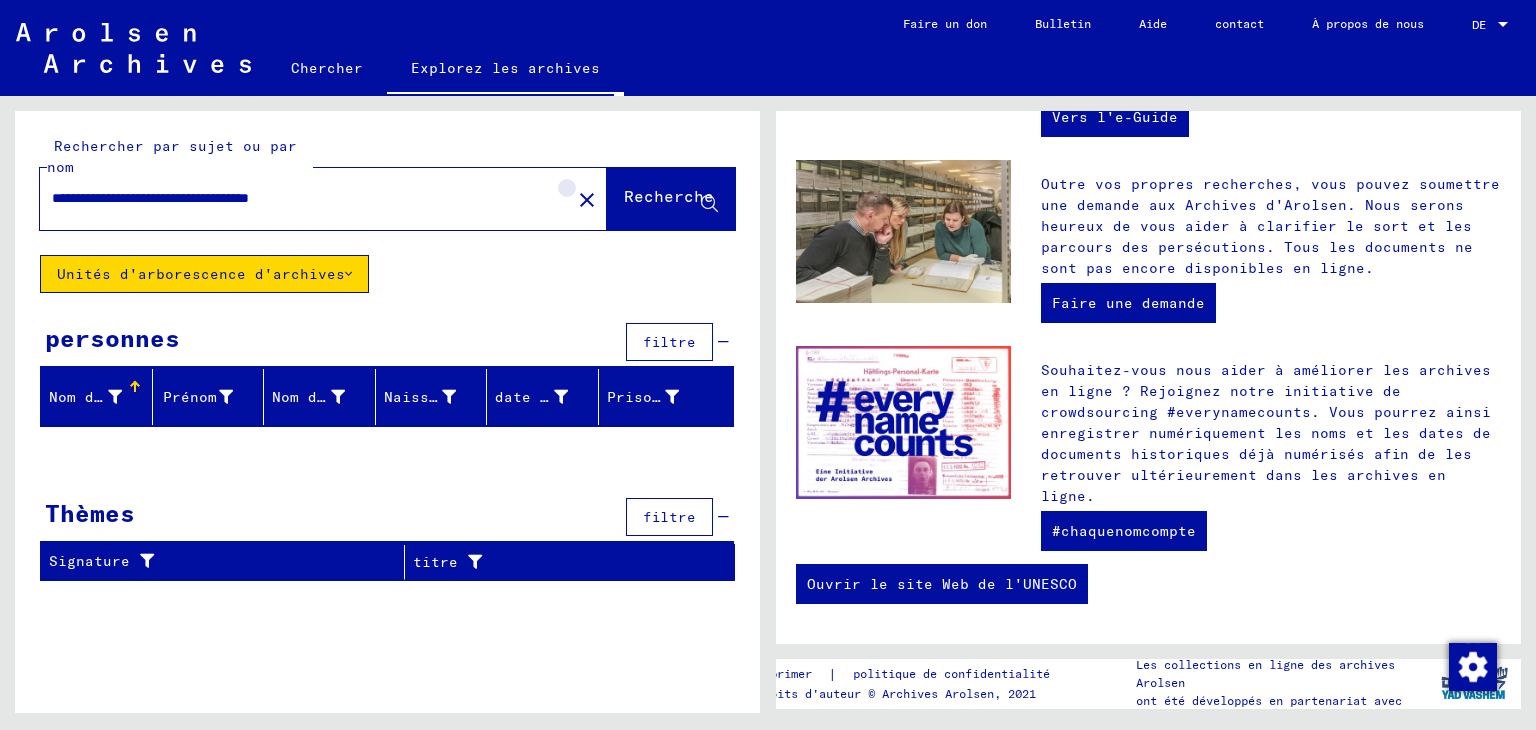 click on "close" 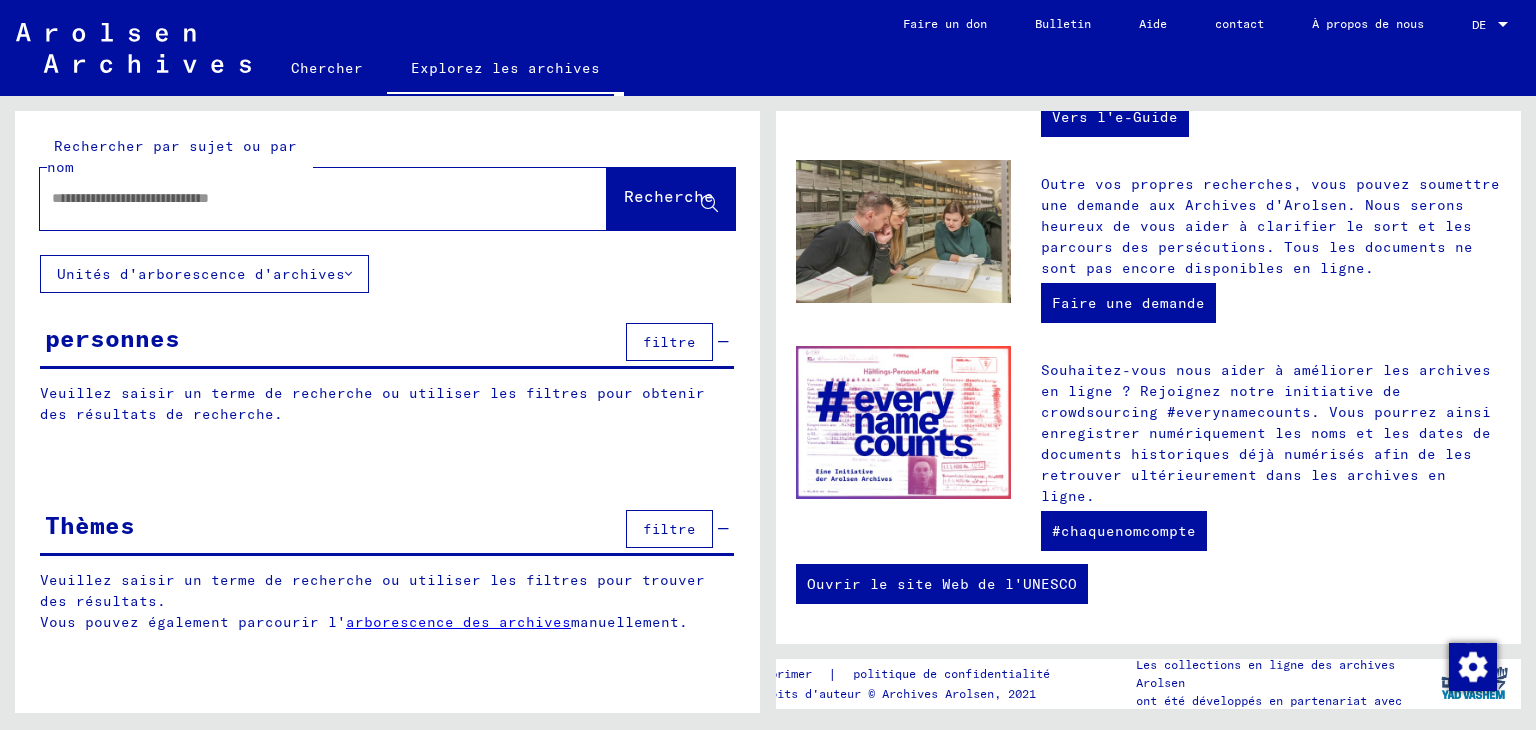 click at bounding box center [299, 198] 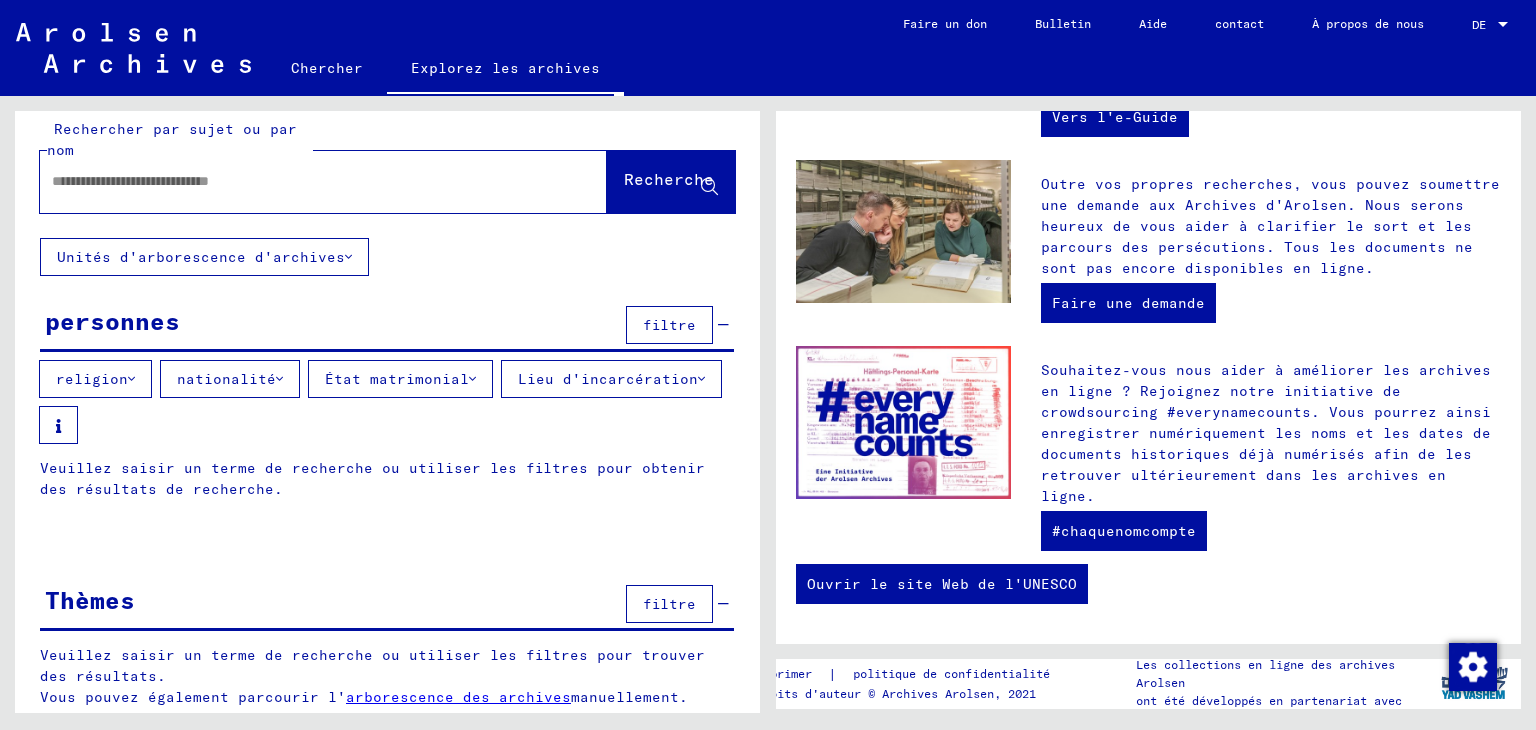scroll, scrollTop: 23, scrollLeft: 0, axis: vertical 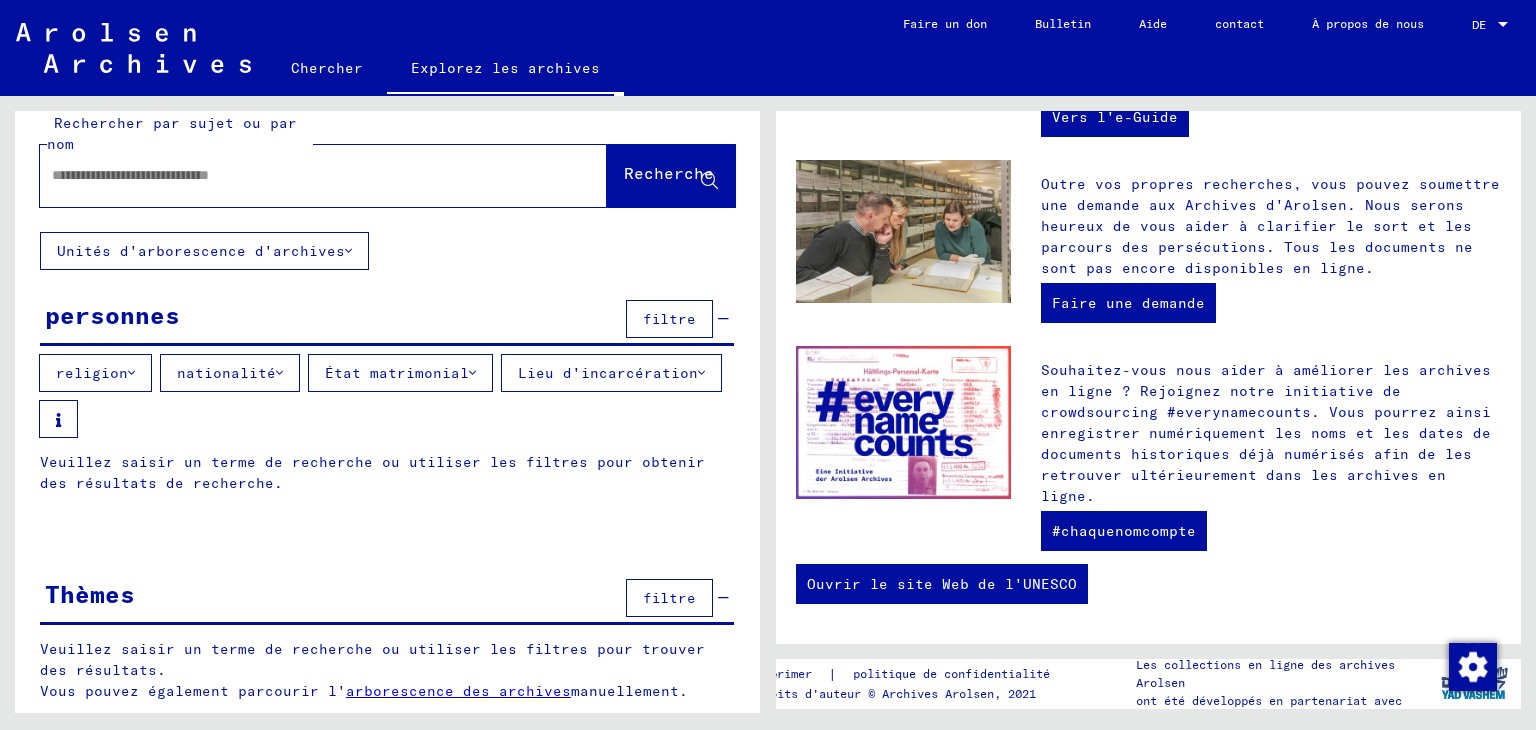 click at bounding box center [299, 175] 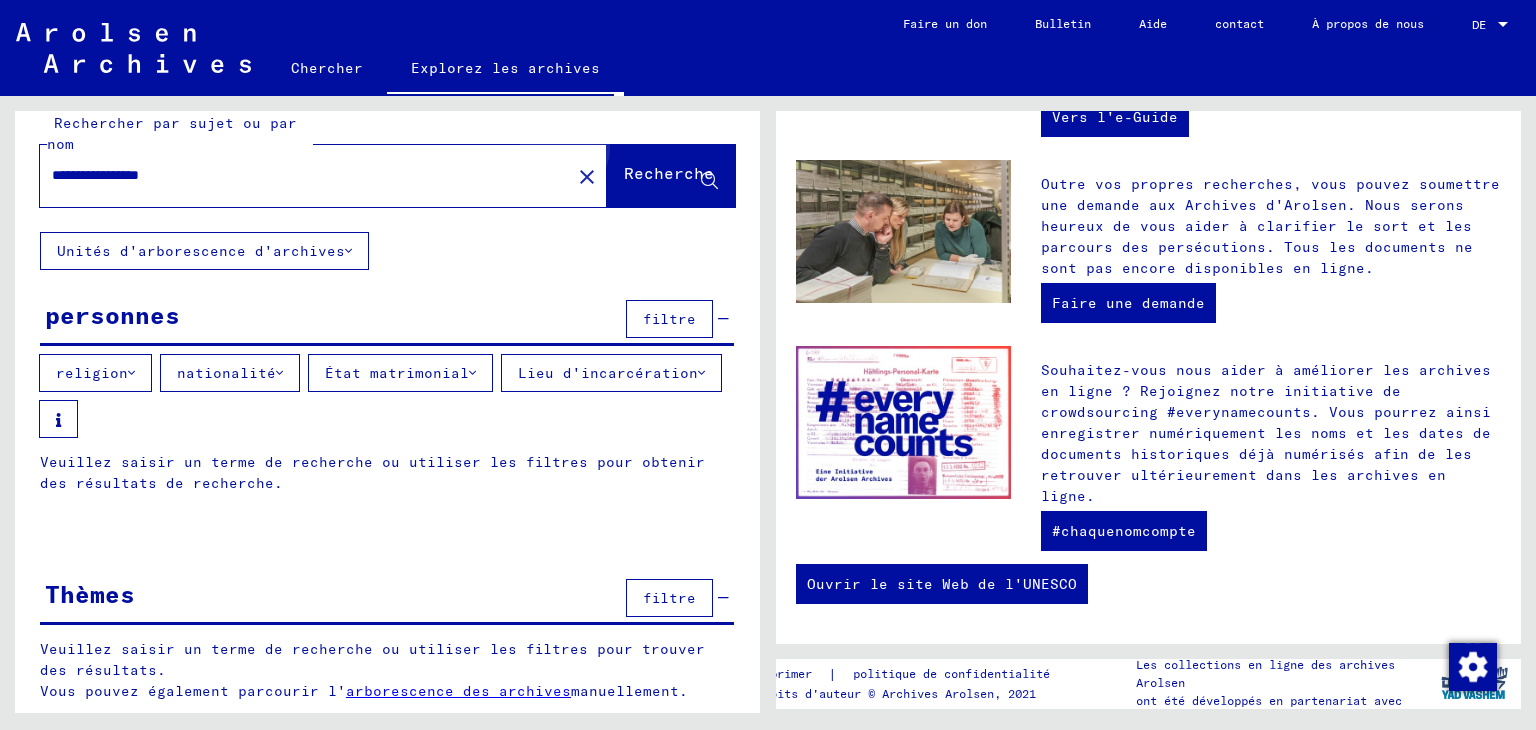click on "Recherche" 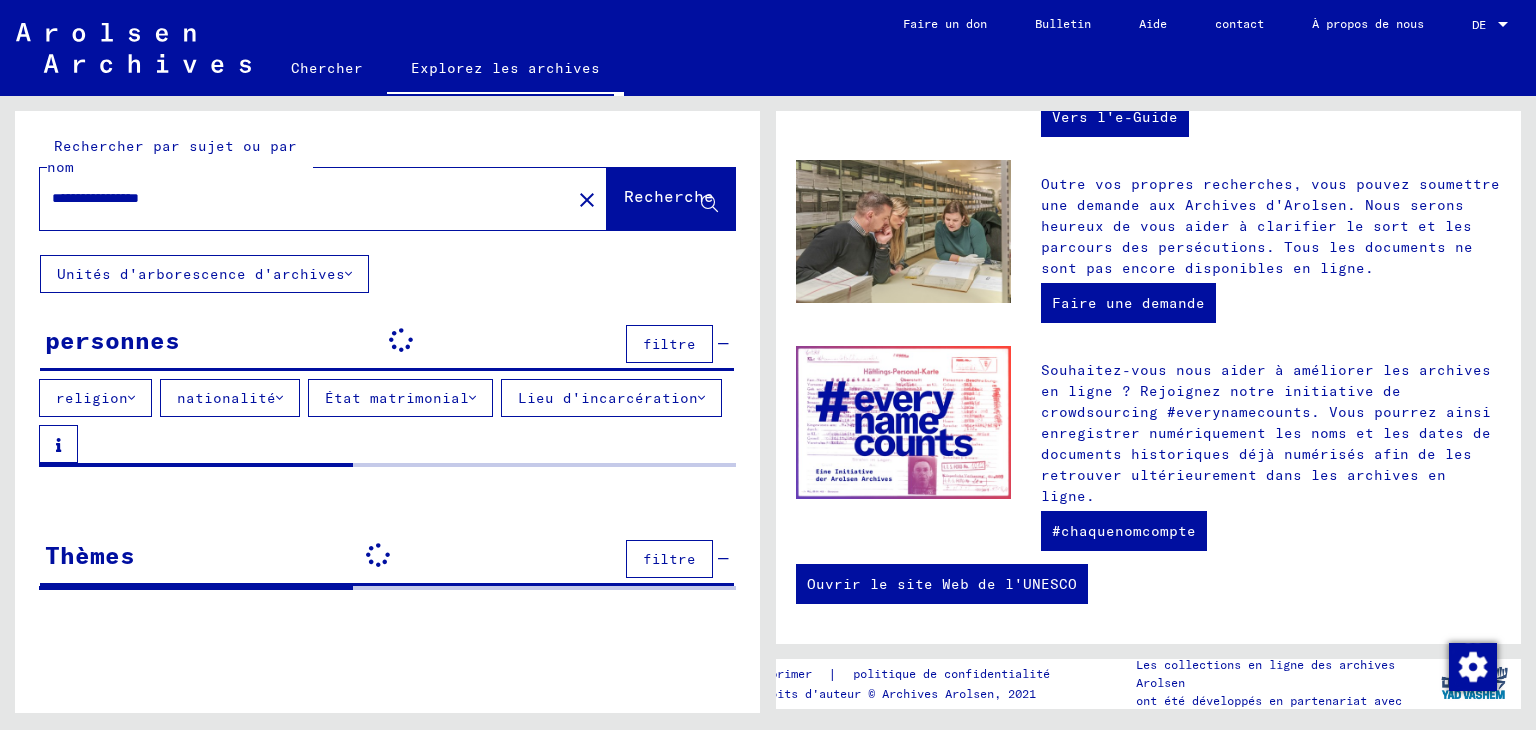 scroll, scrollTop: 0, scrollLeft: 0, axis: both 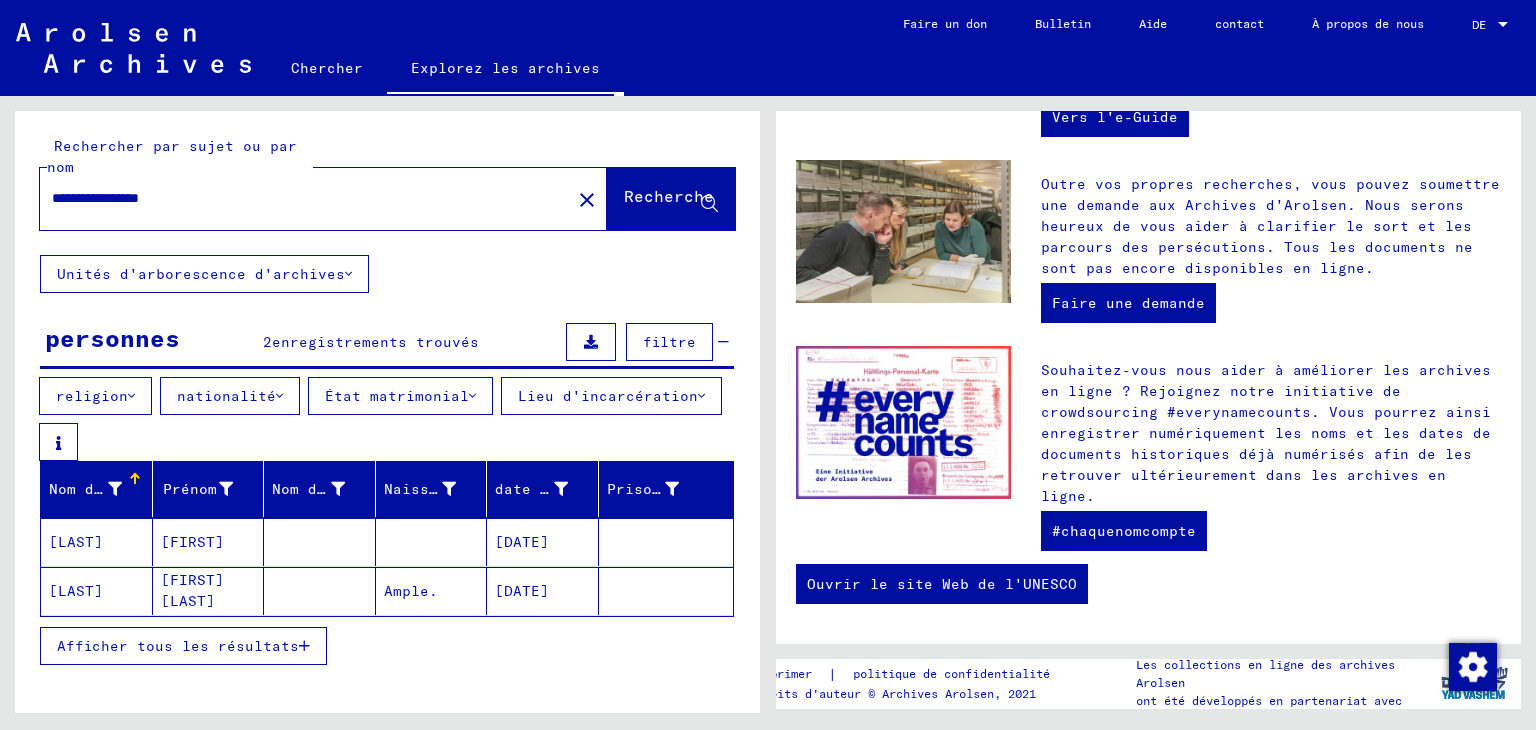 click on "Lieu d'incarcération" at bounding box center (608, 396) 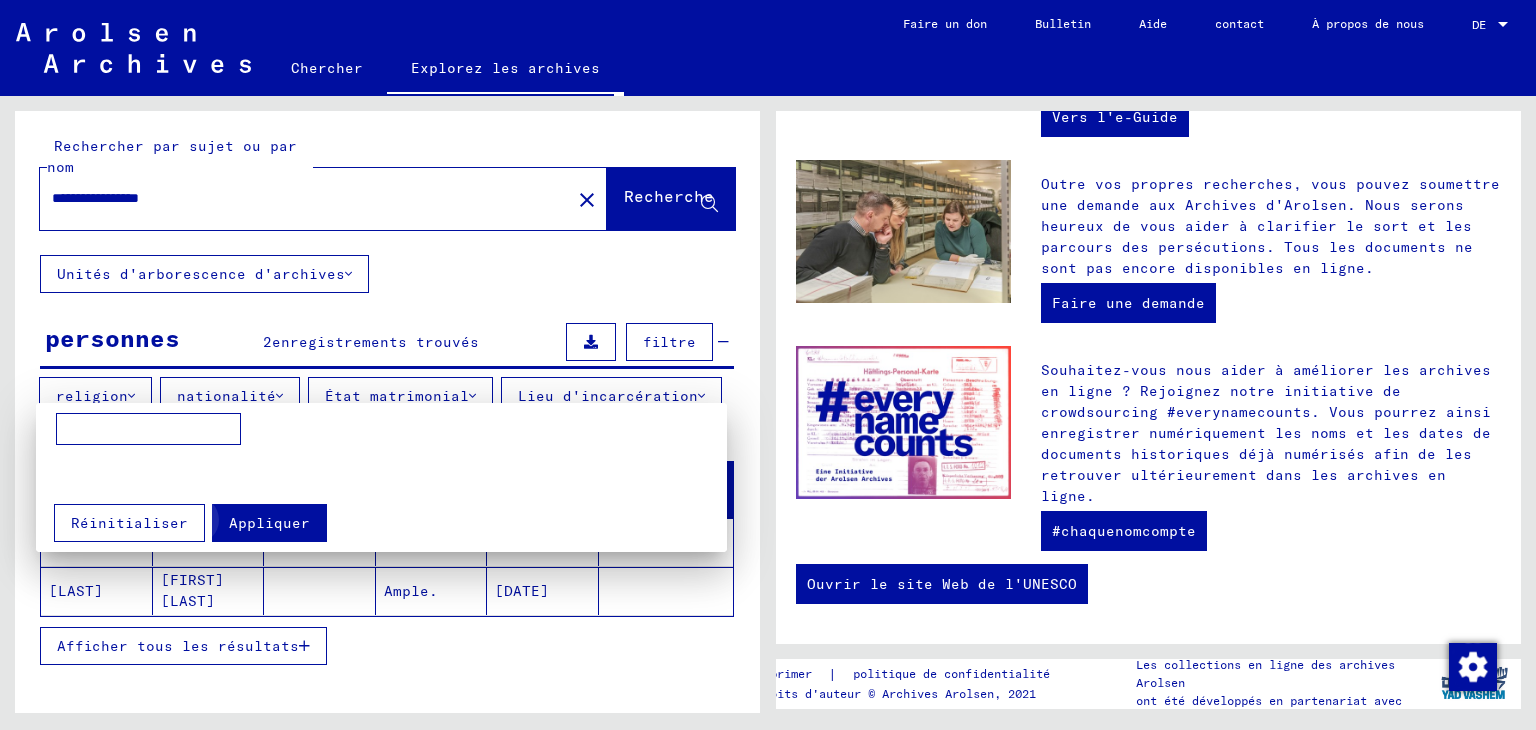 click on "Appliquer" at bounding box center [269, 523] 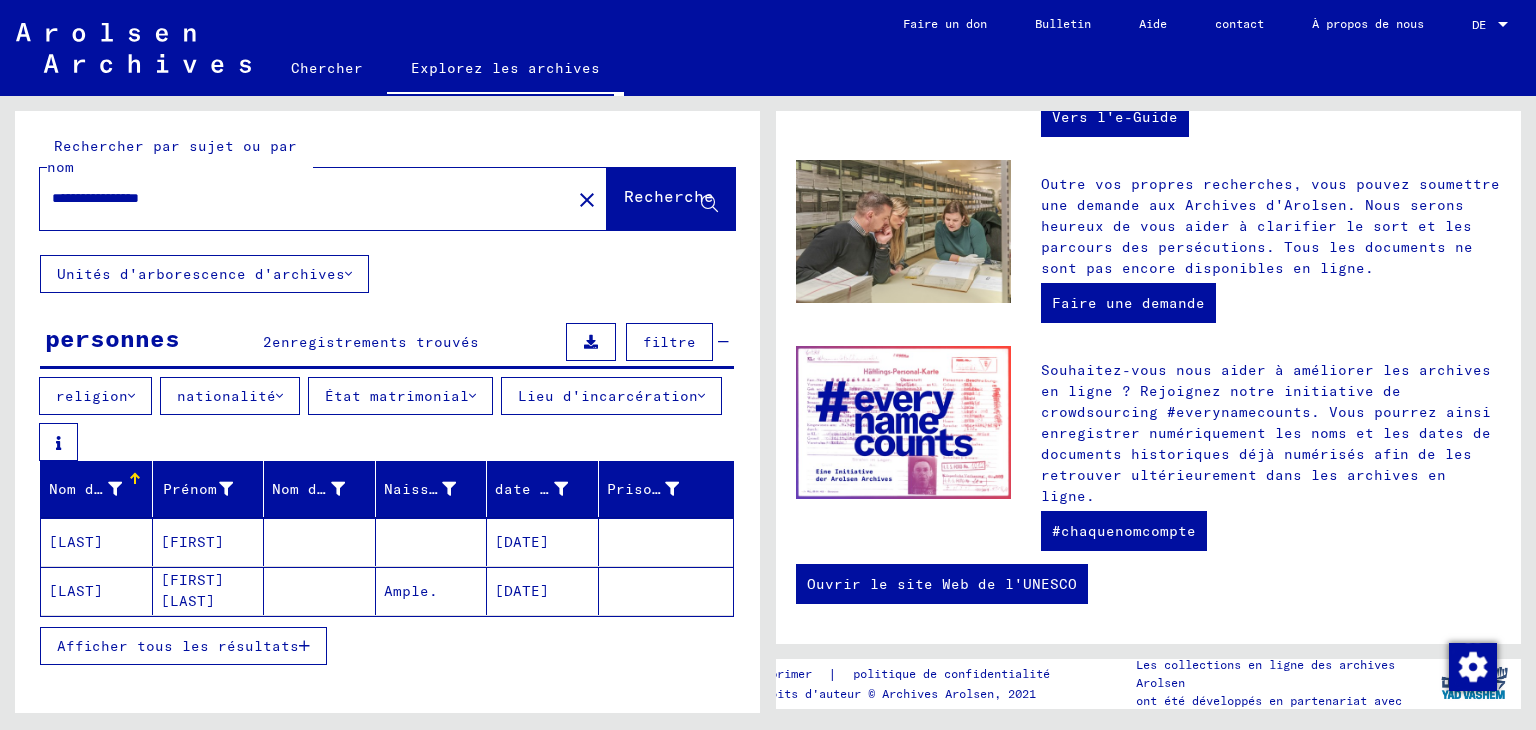 click on "[DATE]" at bounding box center (522, 591) 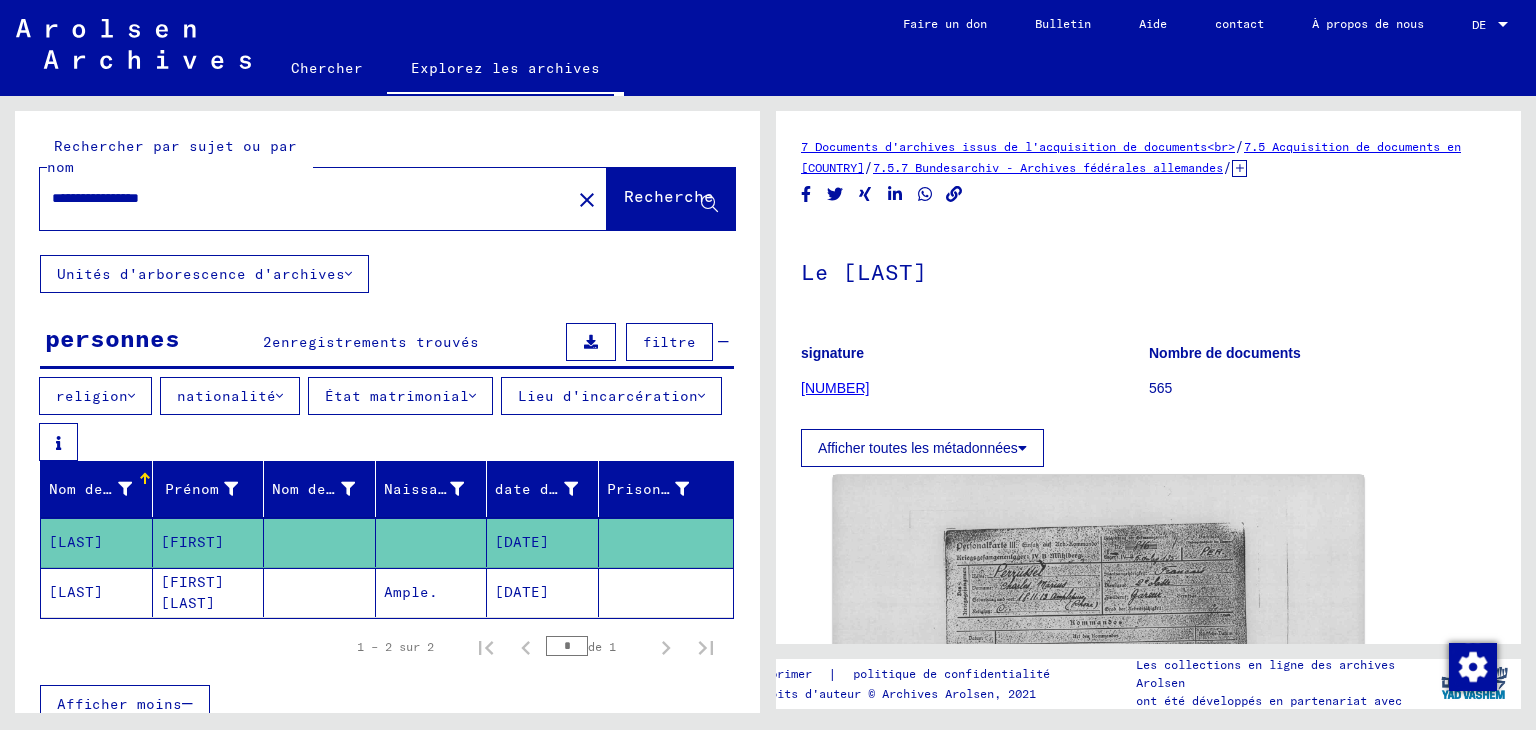 scroll, scrollTop: 0, scrollLeft: 0, axis: both 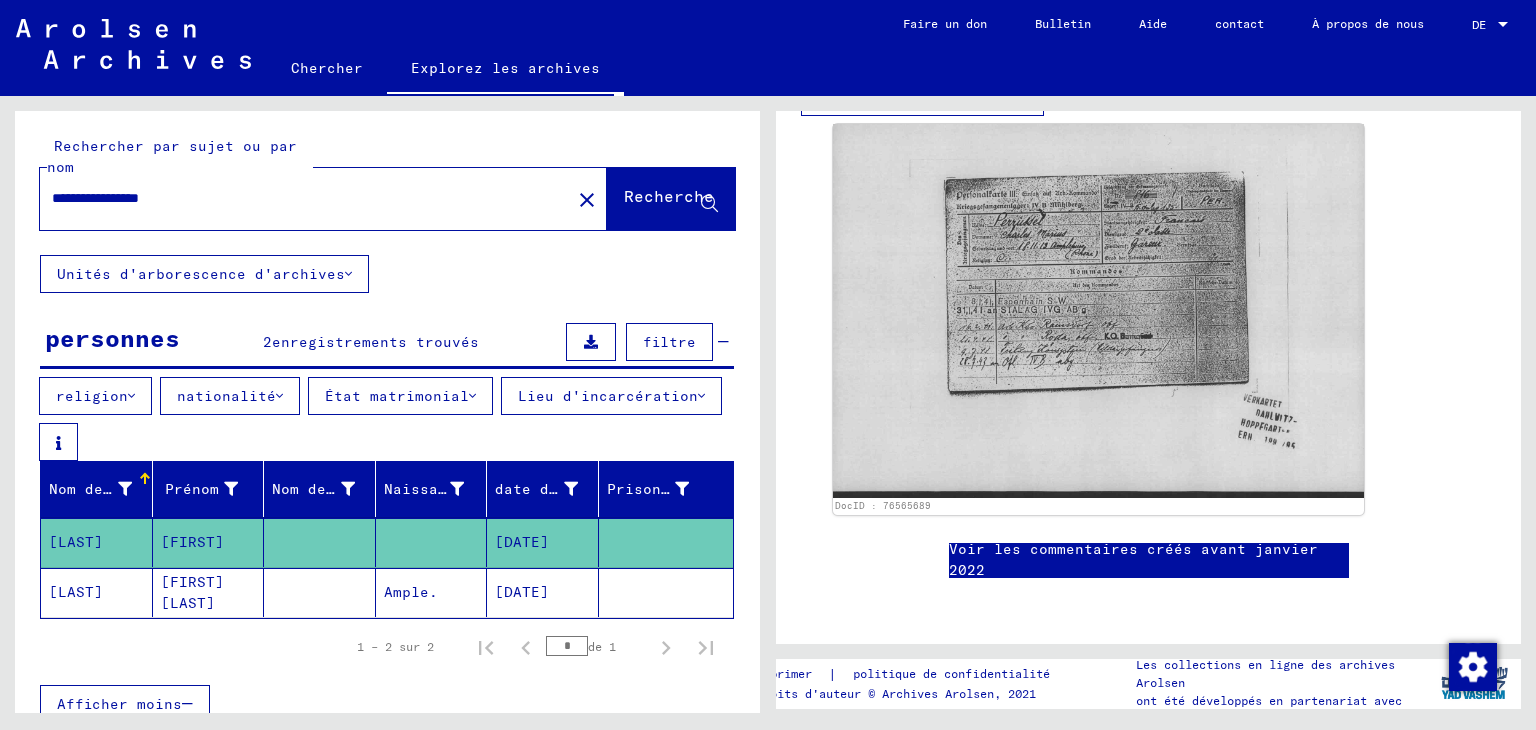 click on "Voir les commentaires créés avant janvier 2022" 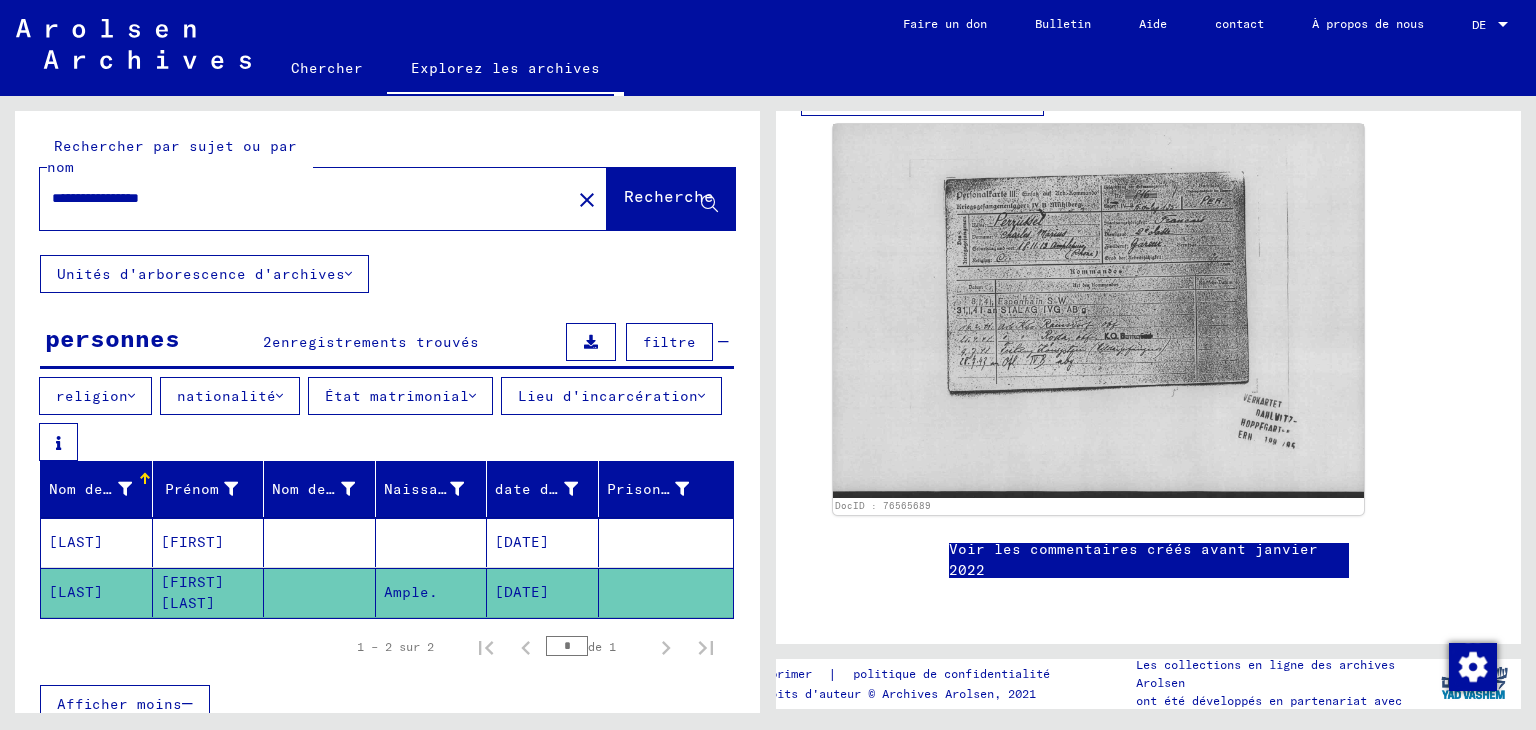 click 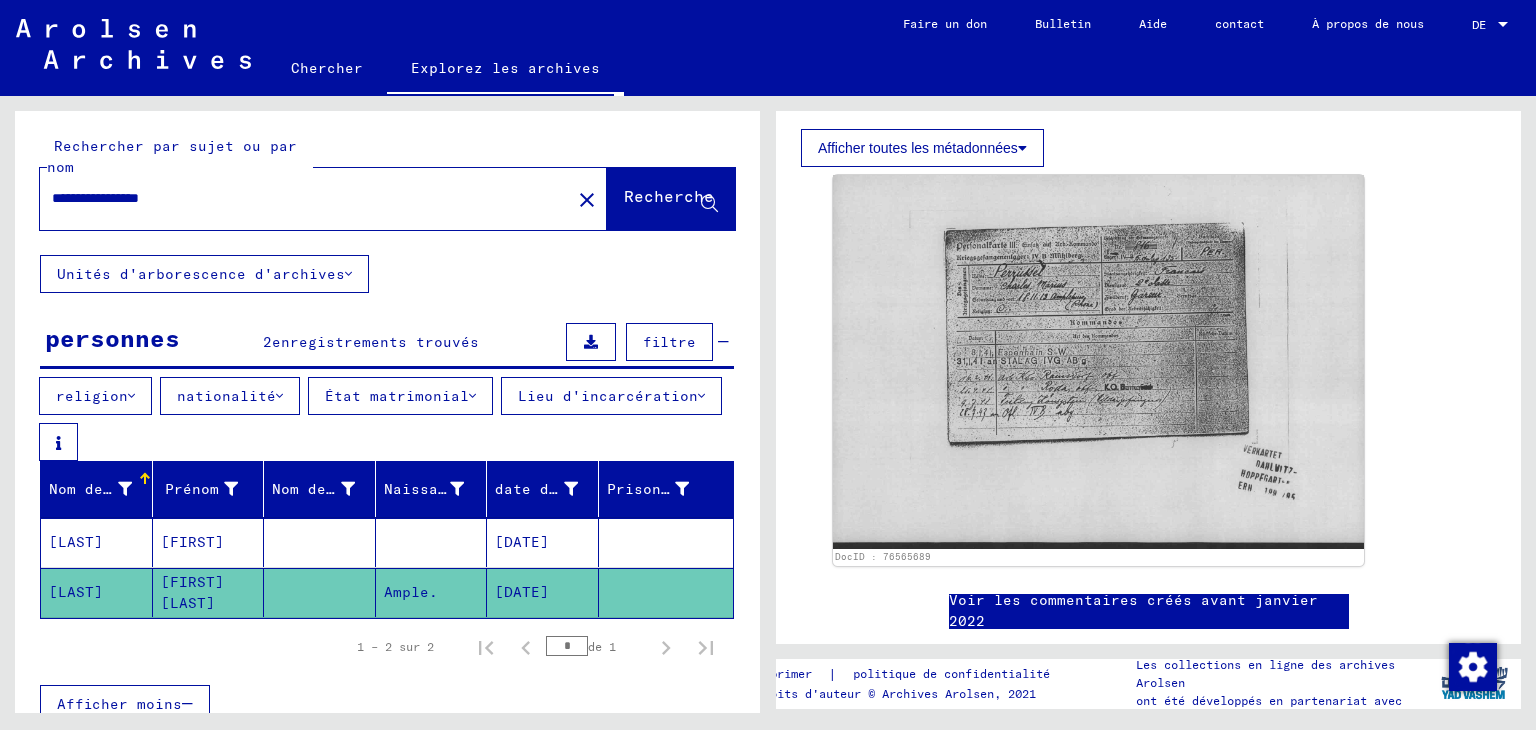 click on "filtre" at bounding box center [669, 342] 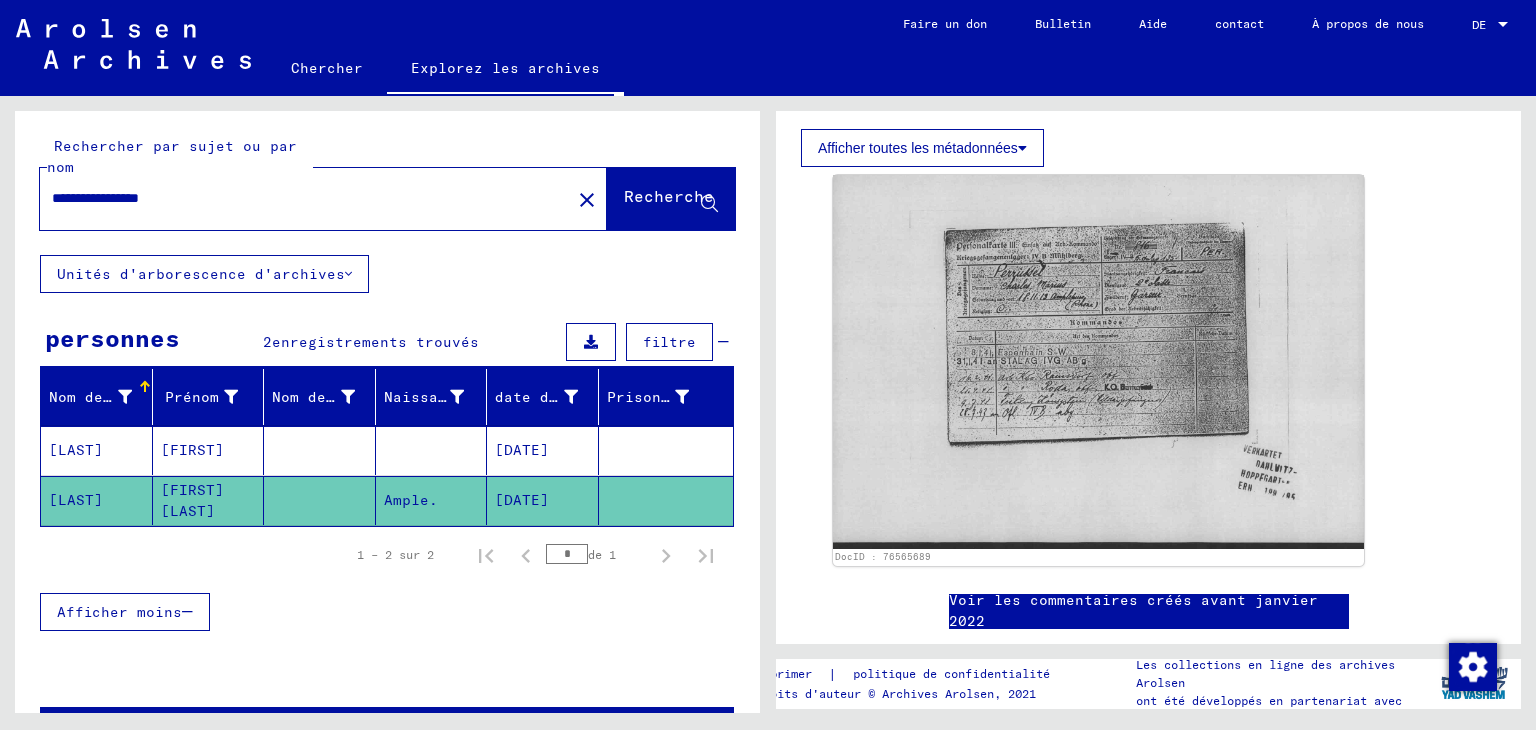 click 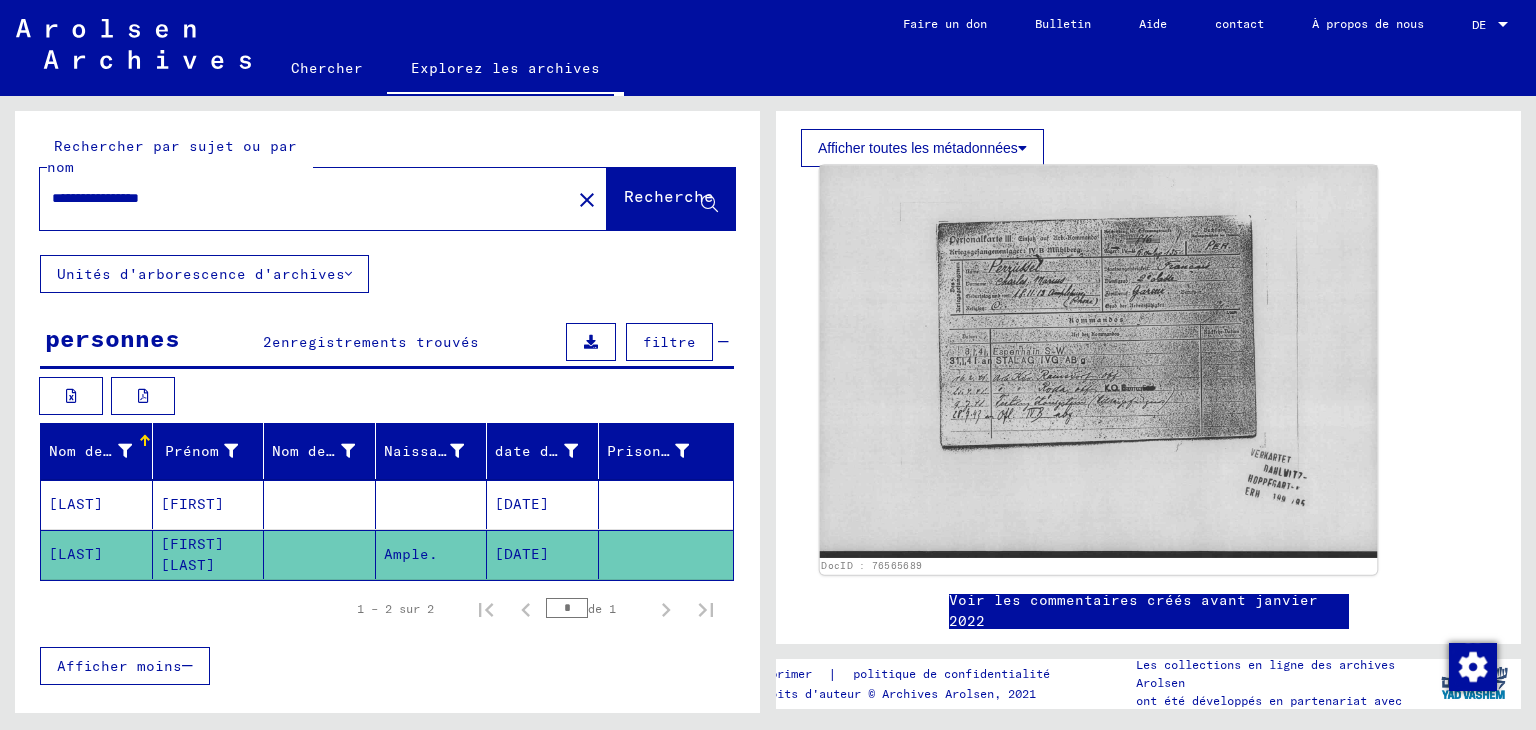 click 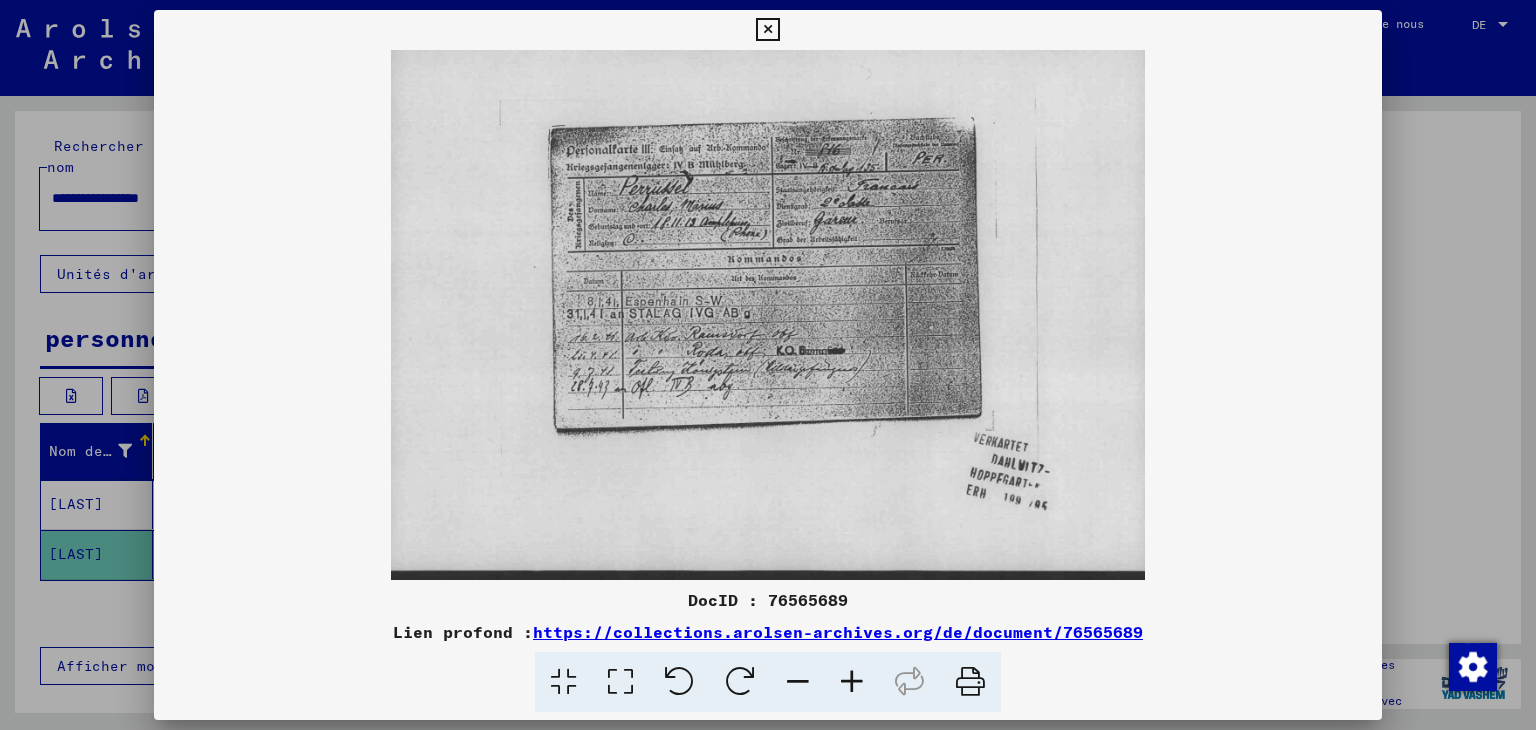 click at bounding box center (767, 30) 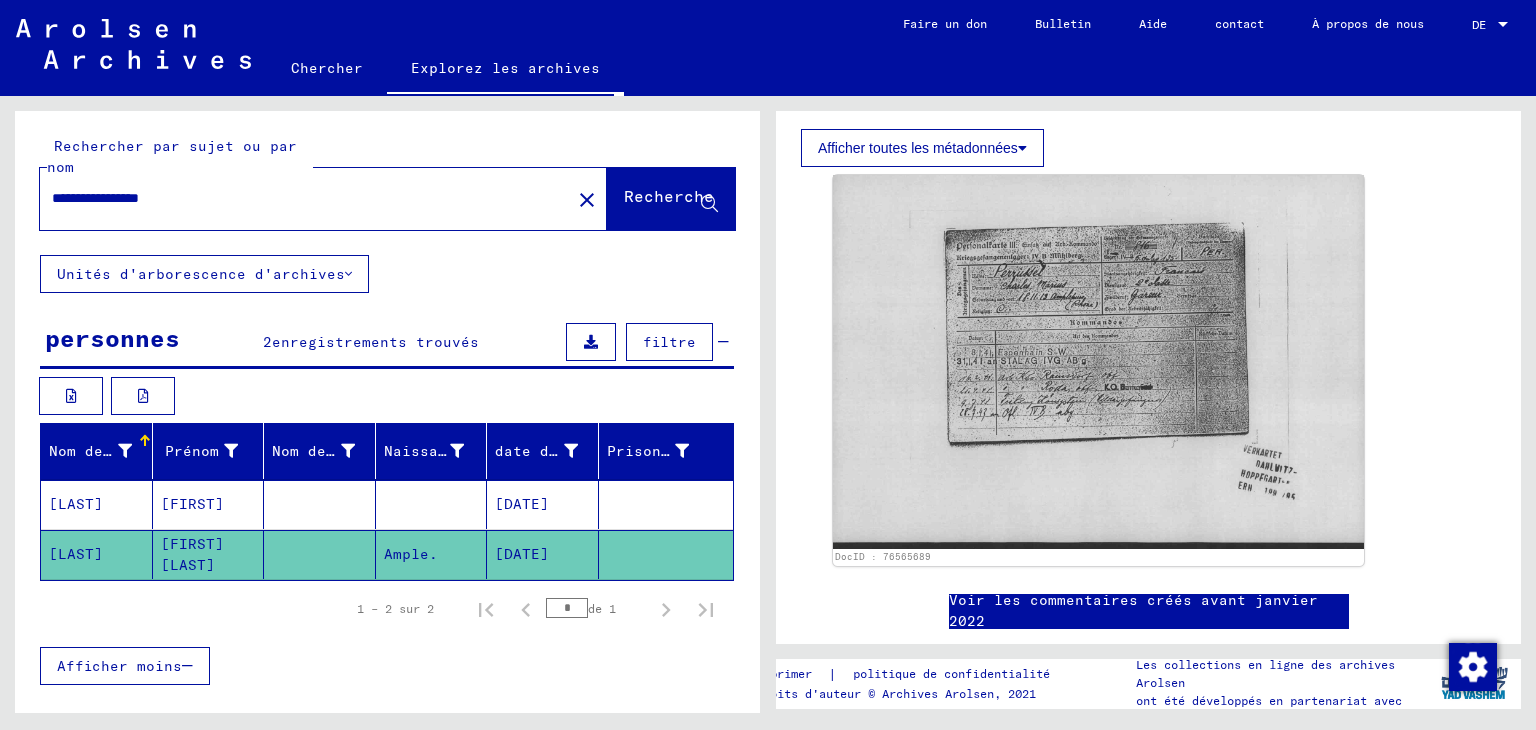 scroll, scrollTop: 0, scrollLeft: 0, axis: both 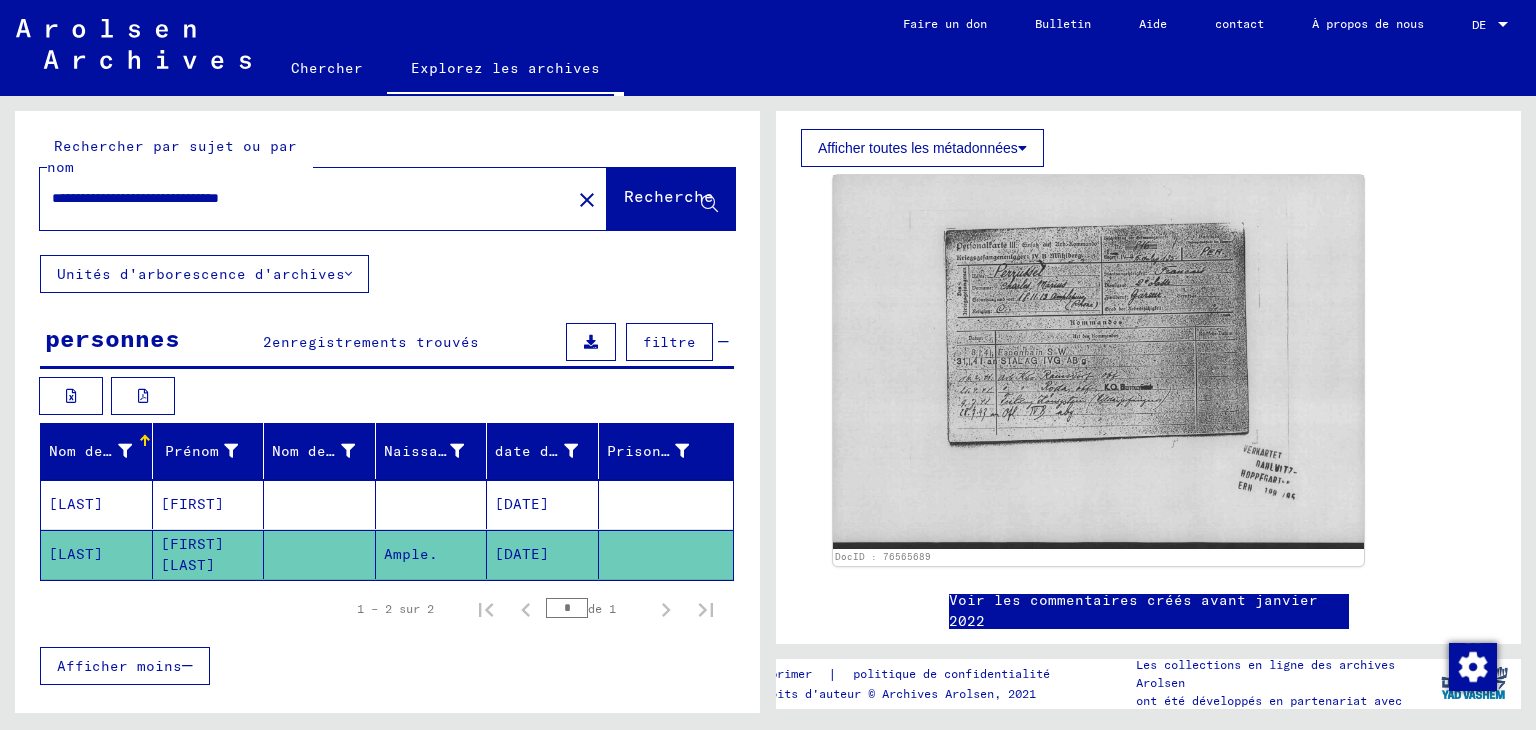 type on "**********" 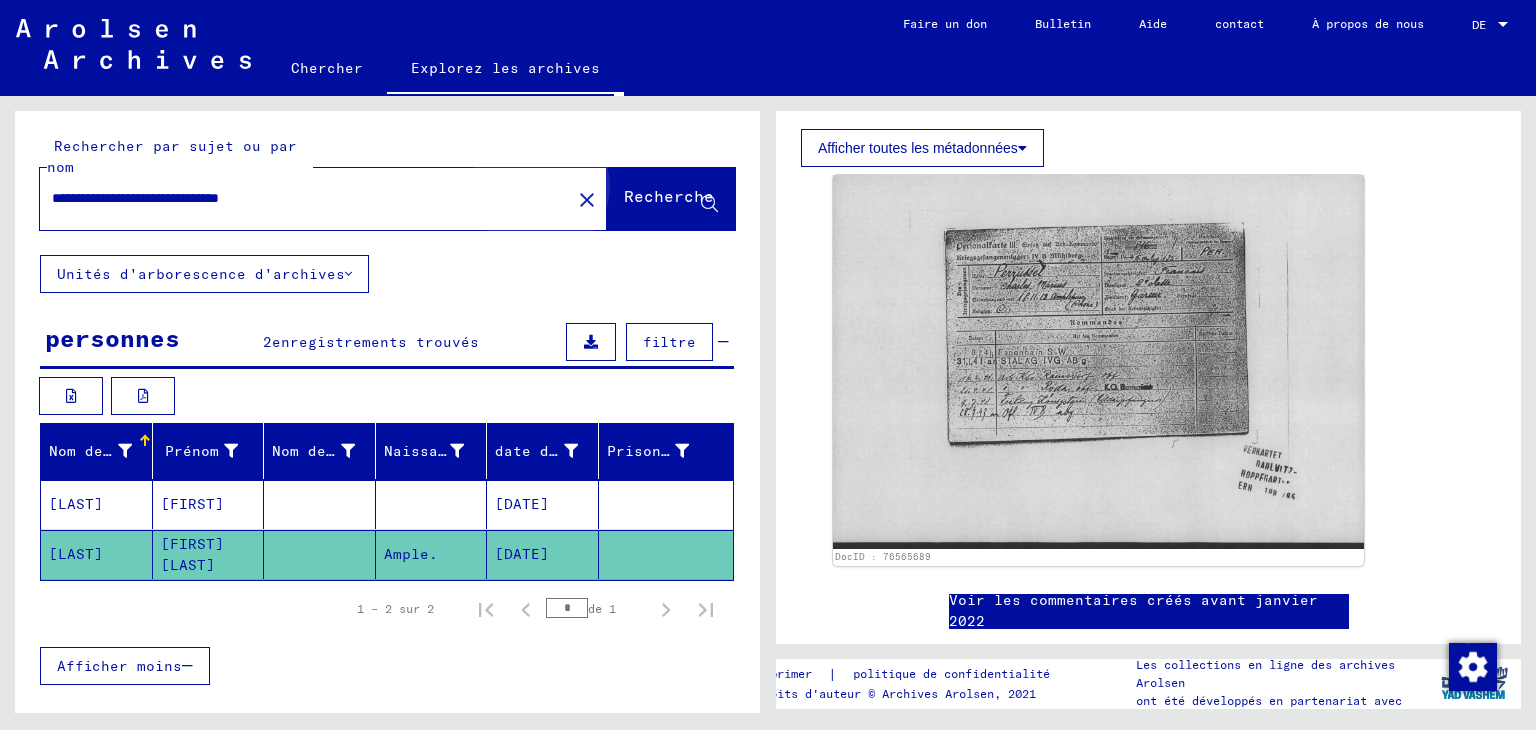 click on "Recherche" 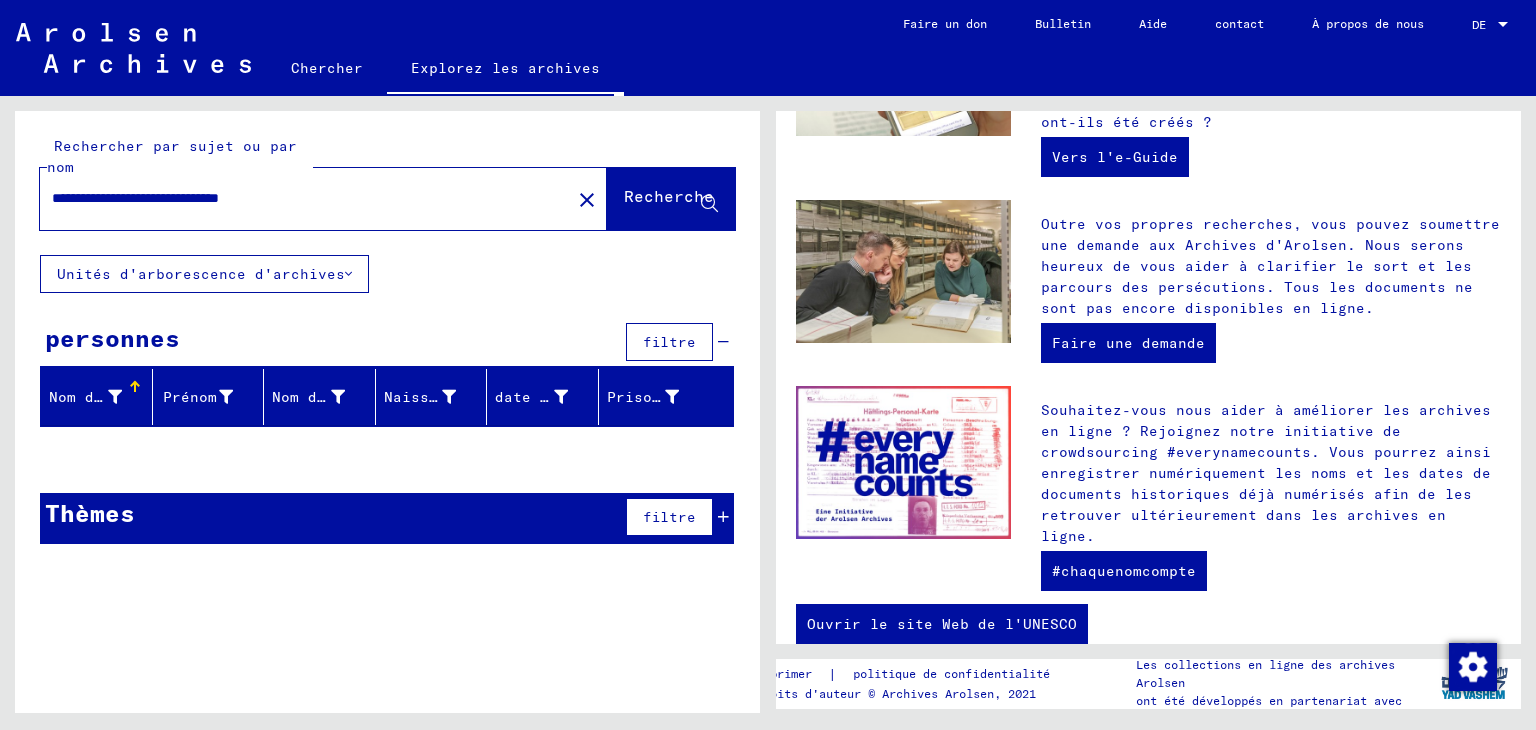 scroll, scrollTop: 740, scrollLeft: 0, axis: vertical 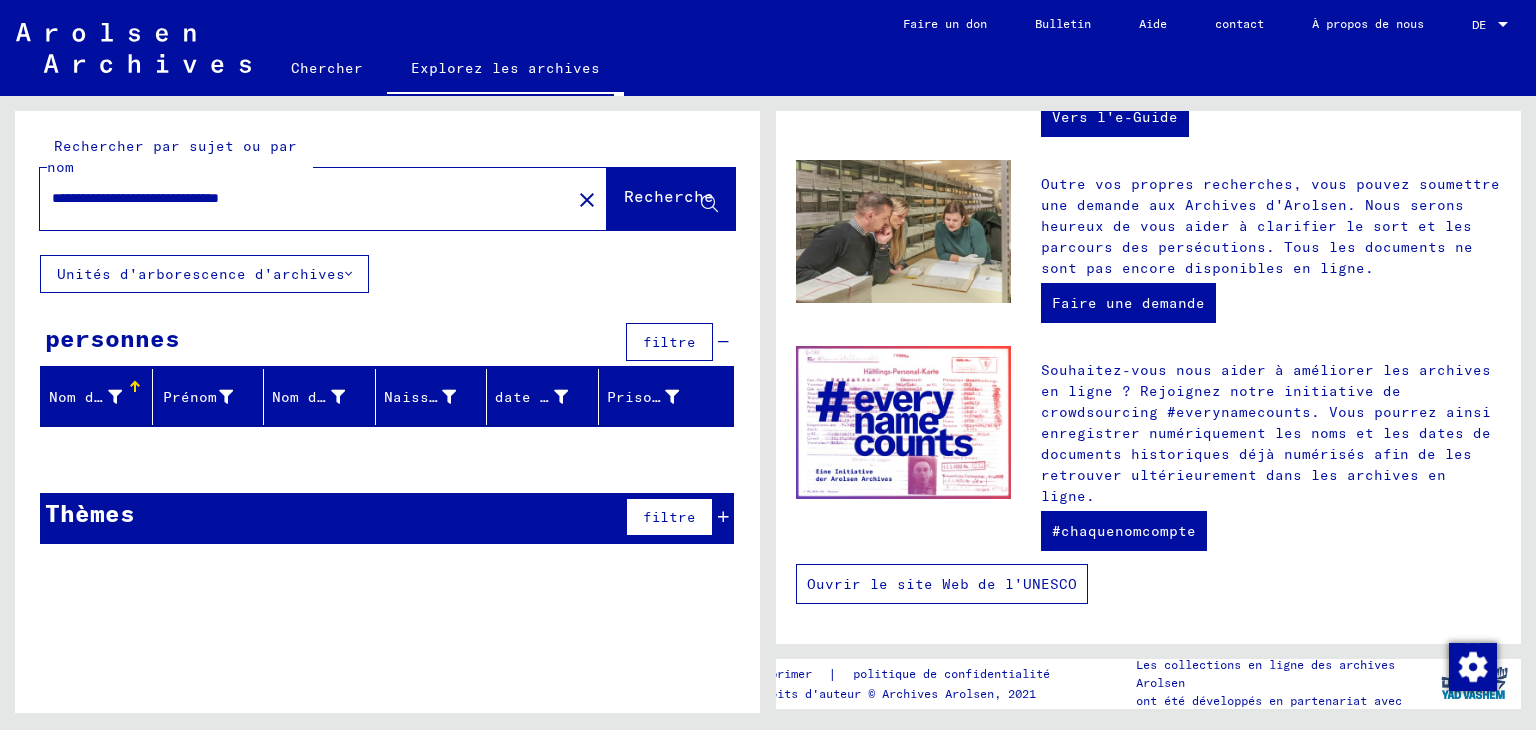 click on "Ouvrir le site Web de l'UNESCO" at bounding box center [942, 584] 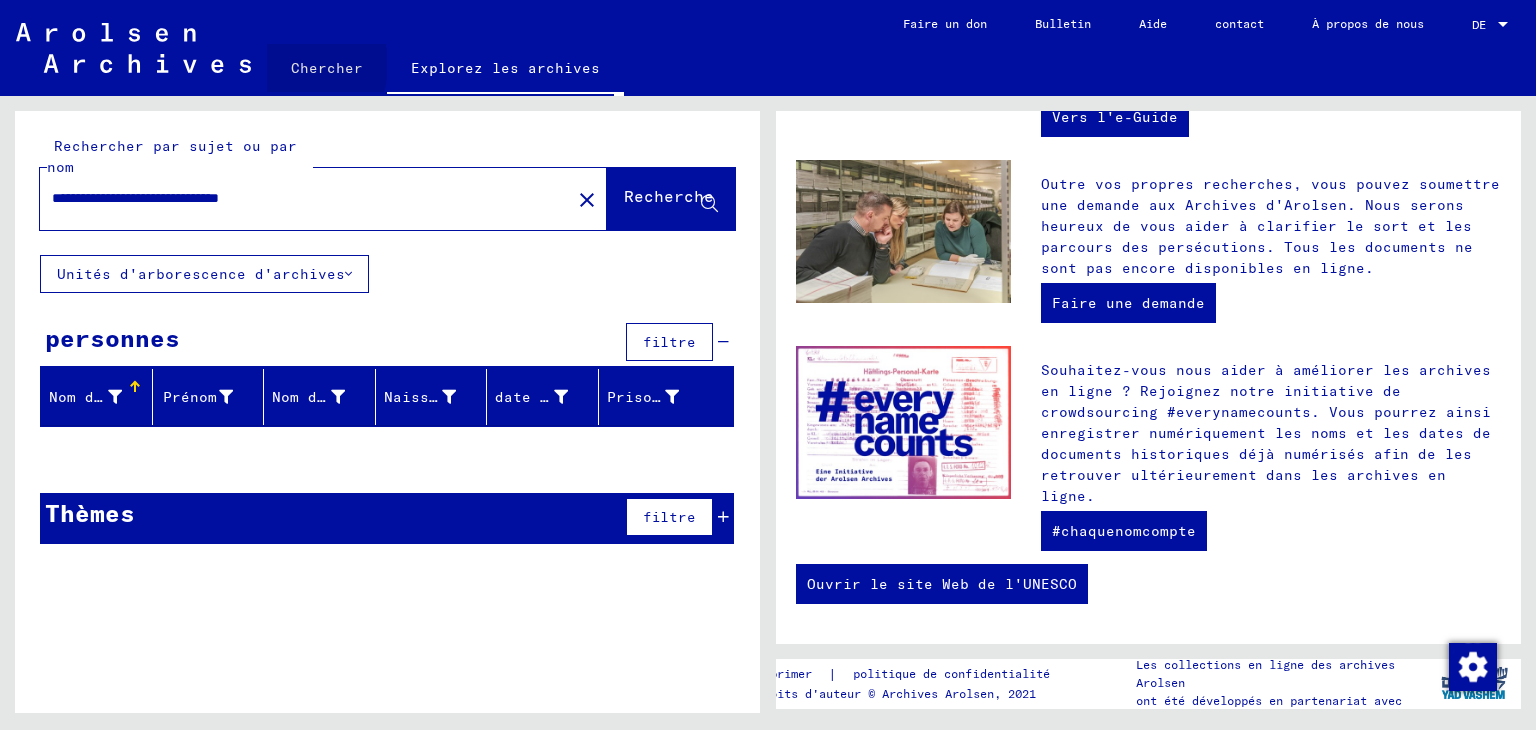 click on "Chercher" 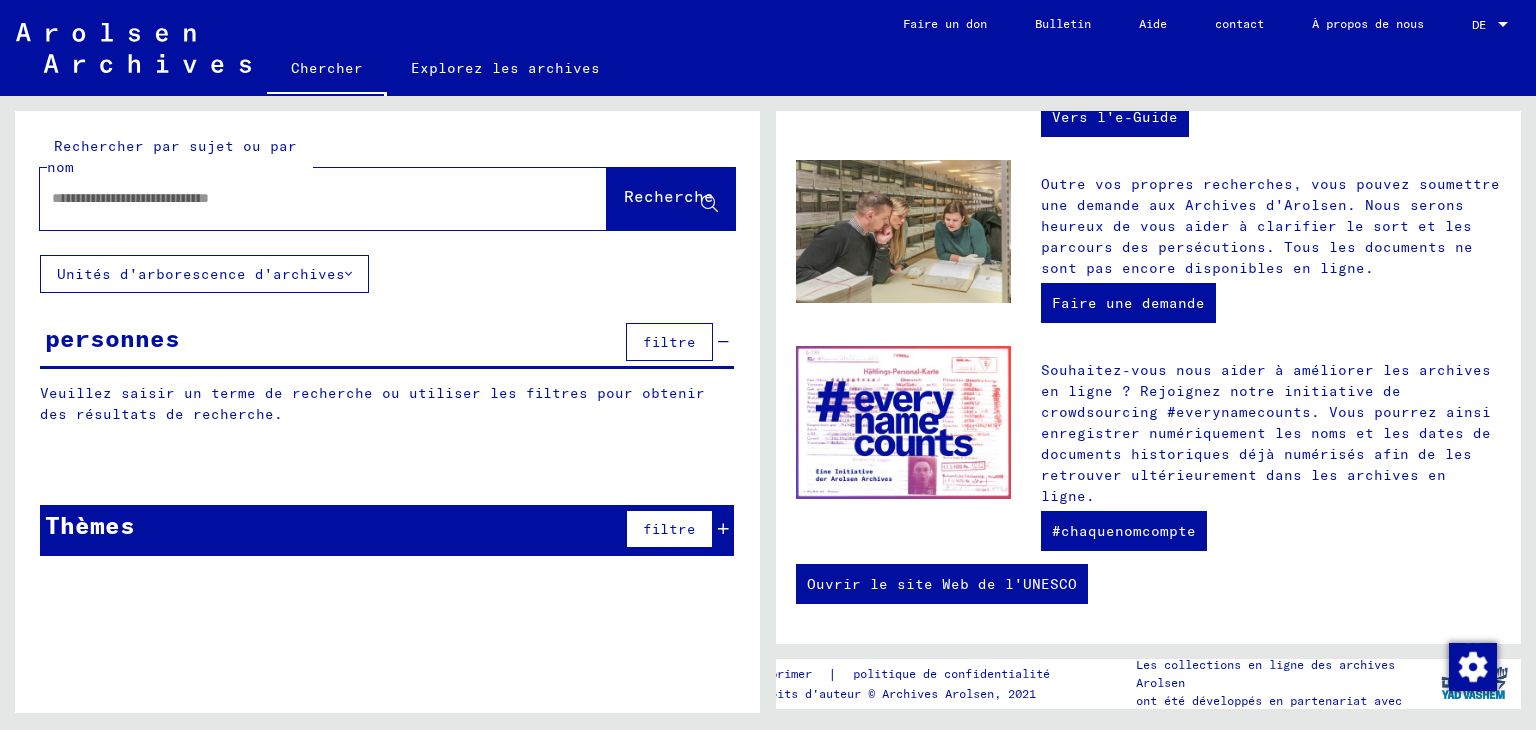 click 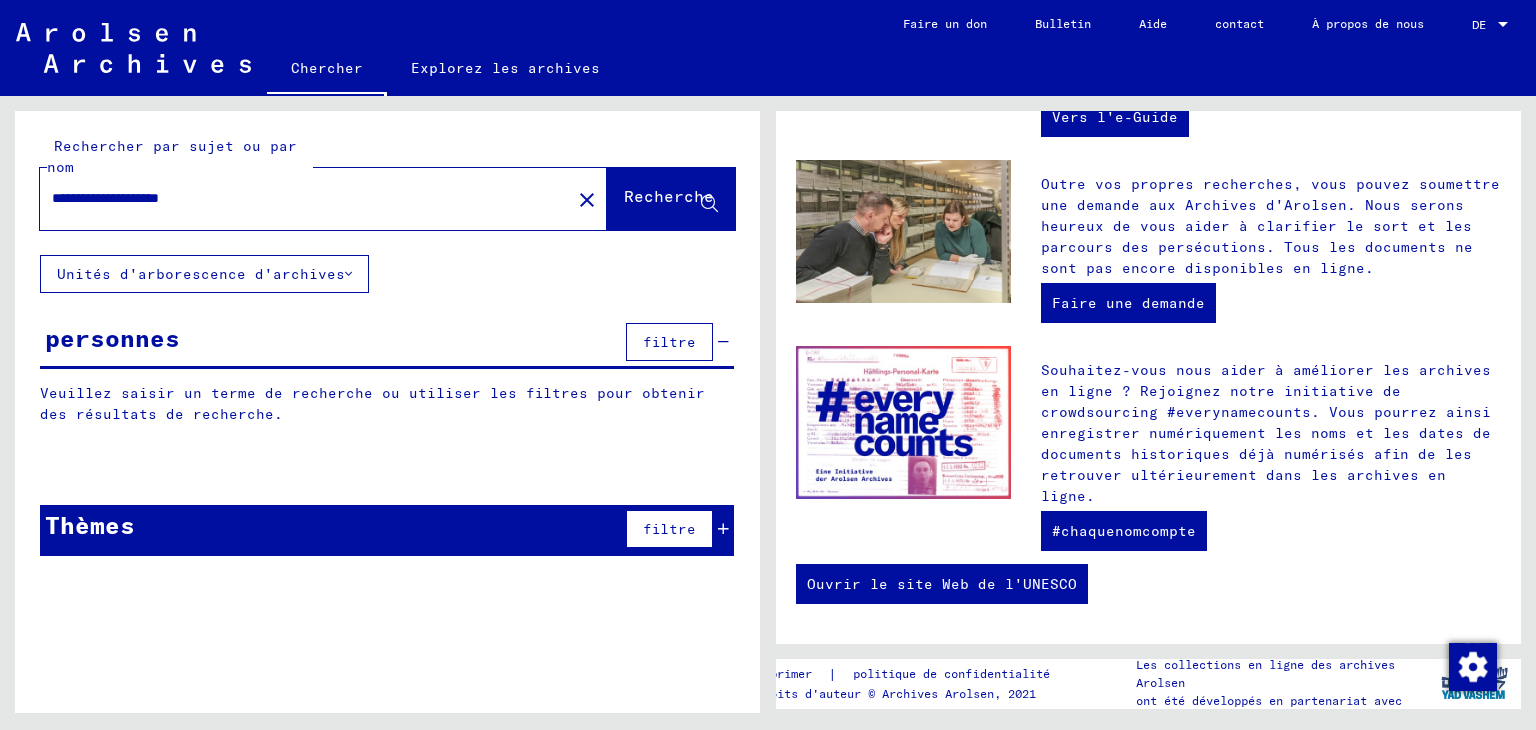 type on "**********" 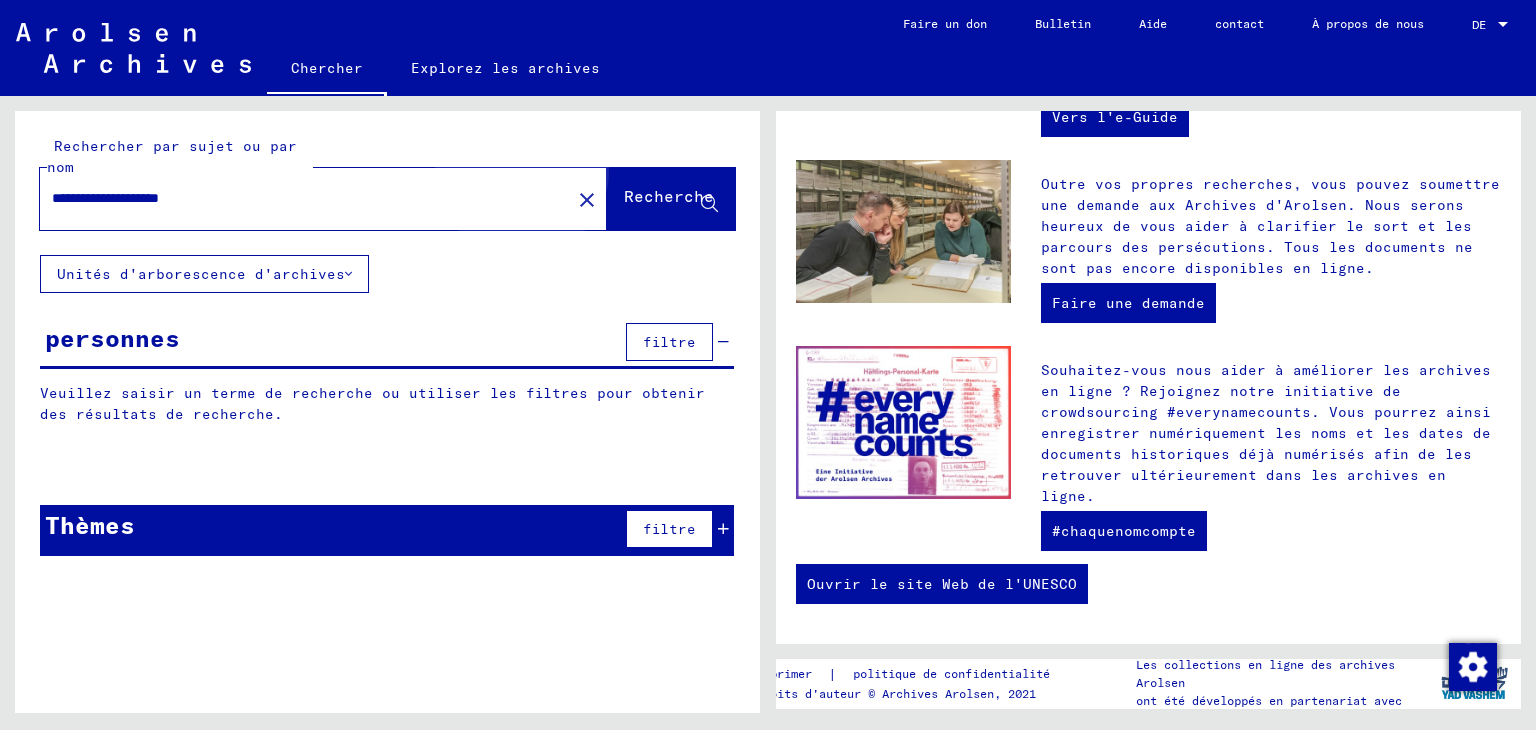 click on "Recherche" 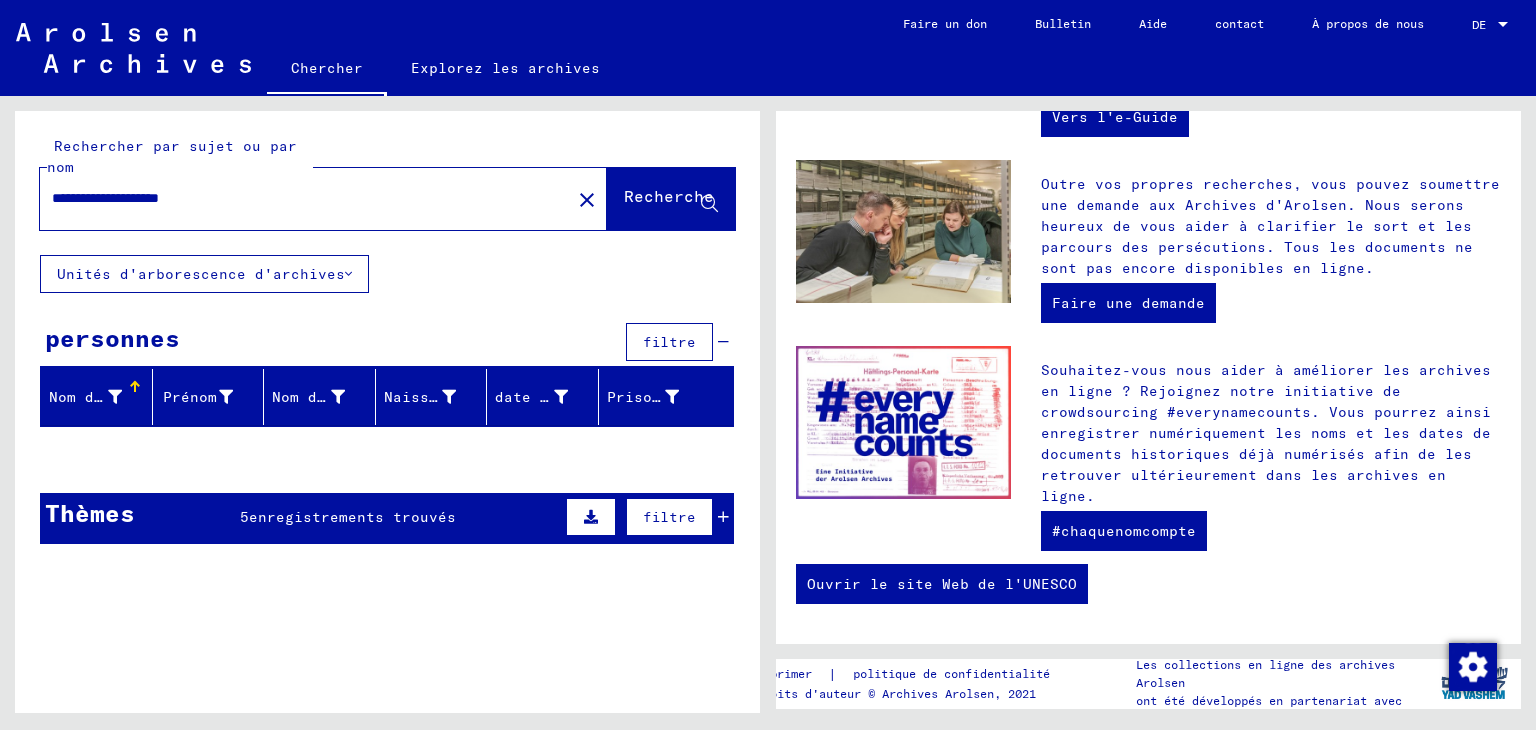 click on "enregistrements trouvés" at bounding box center [352, 517] 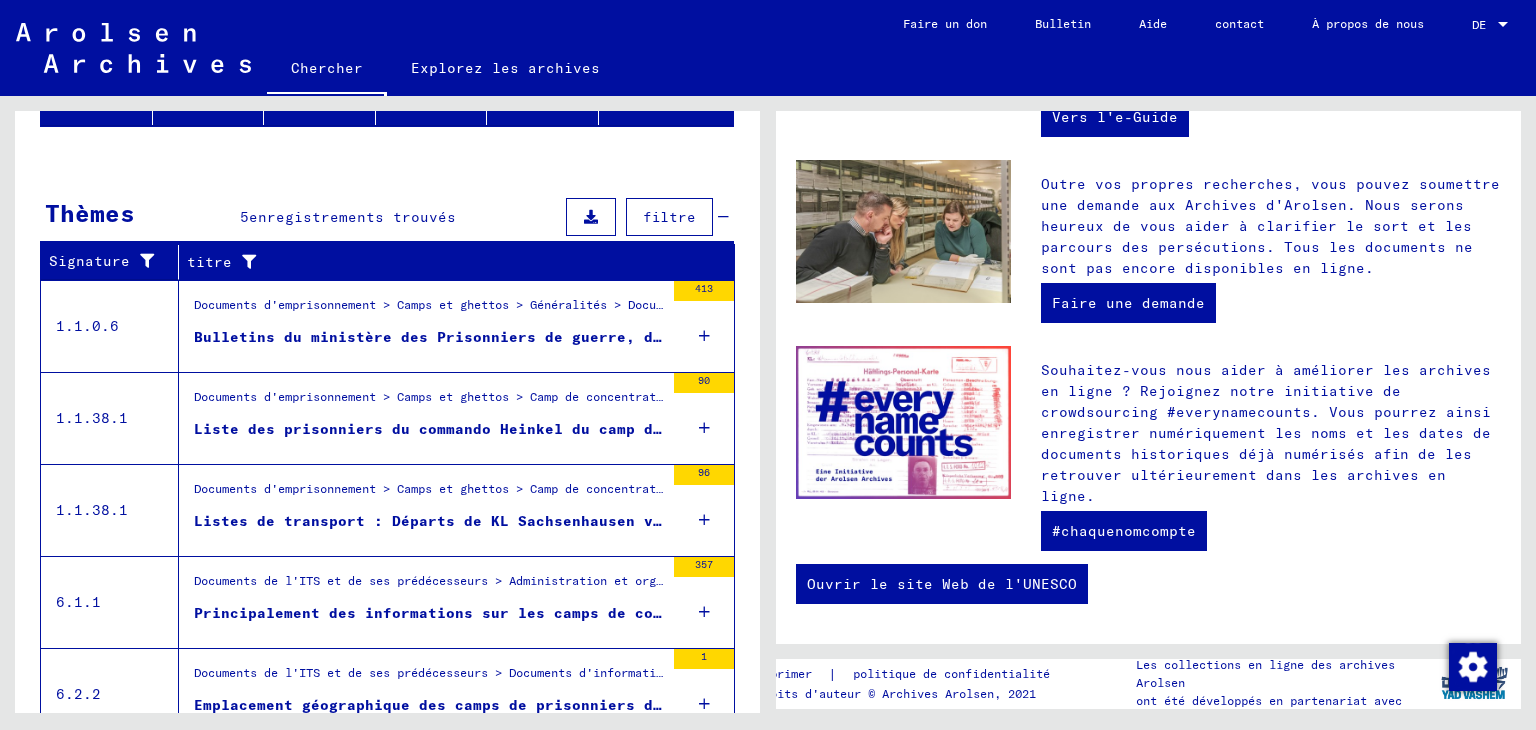 scroll, scrollTop: 381, scrollLeft: 0, axis: vertical 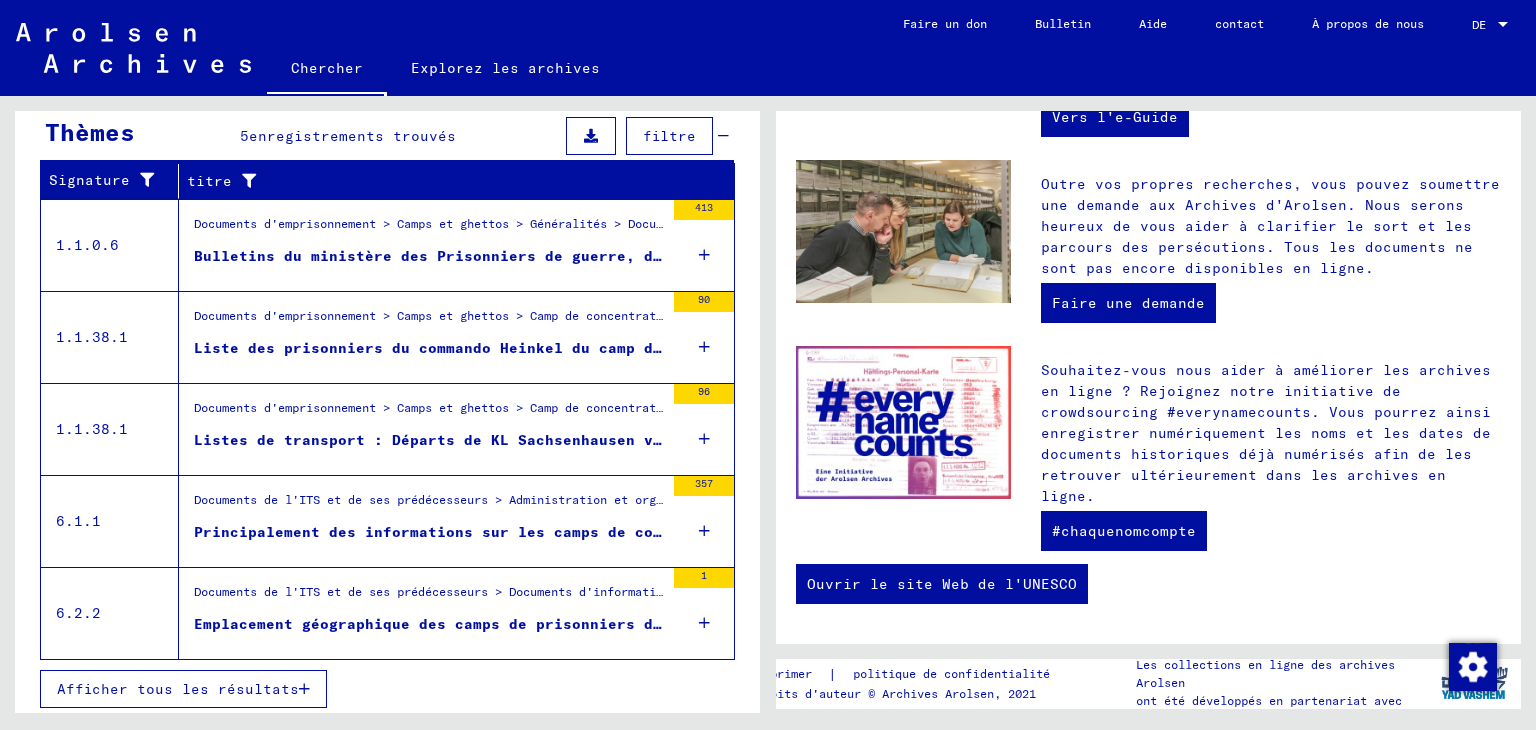 click on "Bulletins du ministère des Prisonniers de guerre, déportés et réfugiés, Paris, concernant la libération et le rapatriement des prisonniers de guerre, des déportés pour raisons politiques et raciales et des travailleurs de nationalité française. « Synthèses »" at bounding box center (1355, 256) 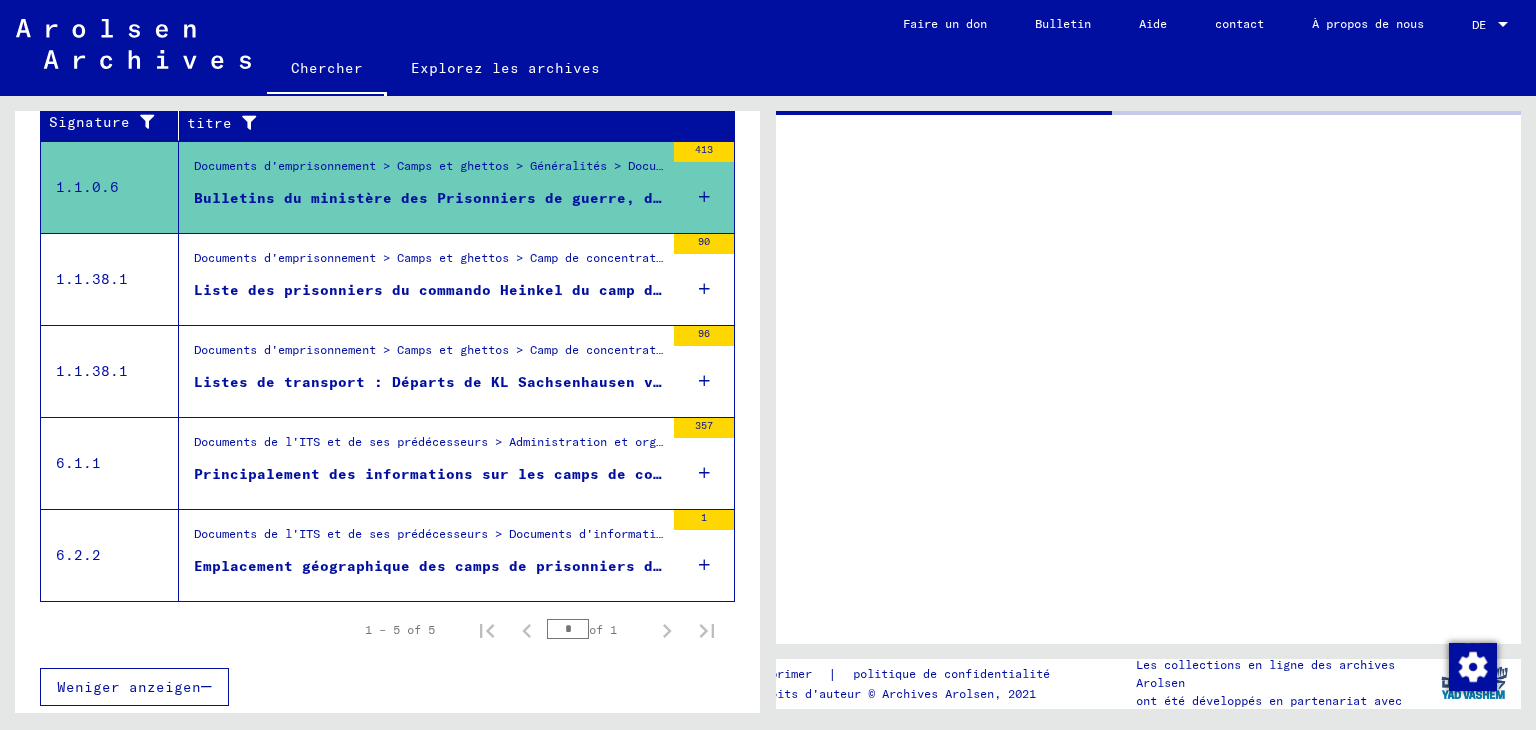 scroll, scrollTop: 0, scrollLeft: 0, axis: both 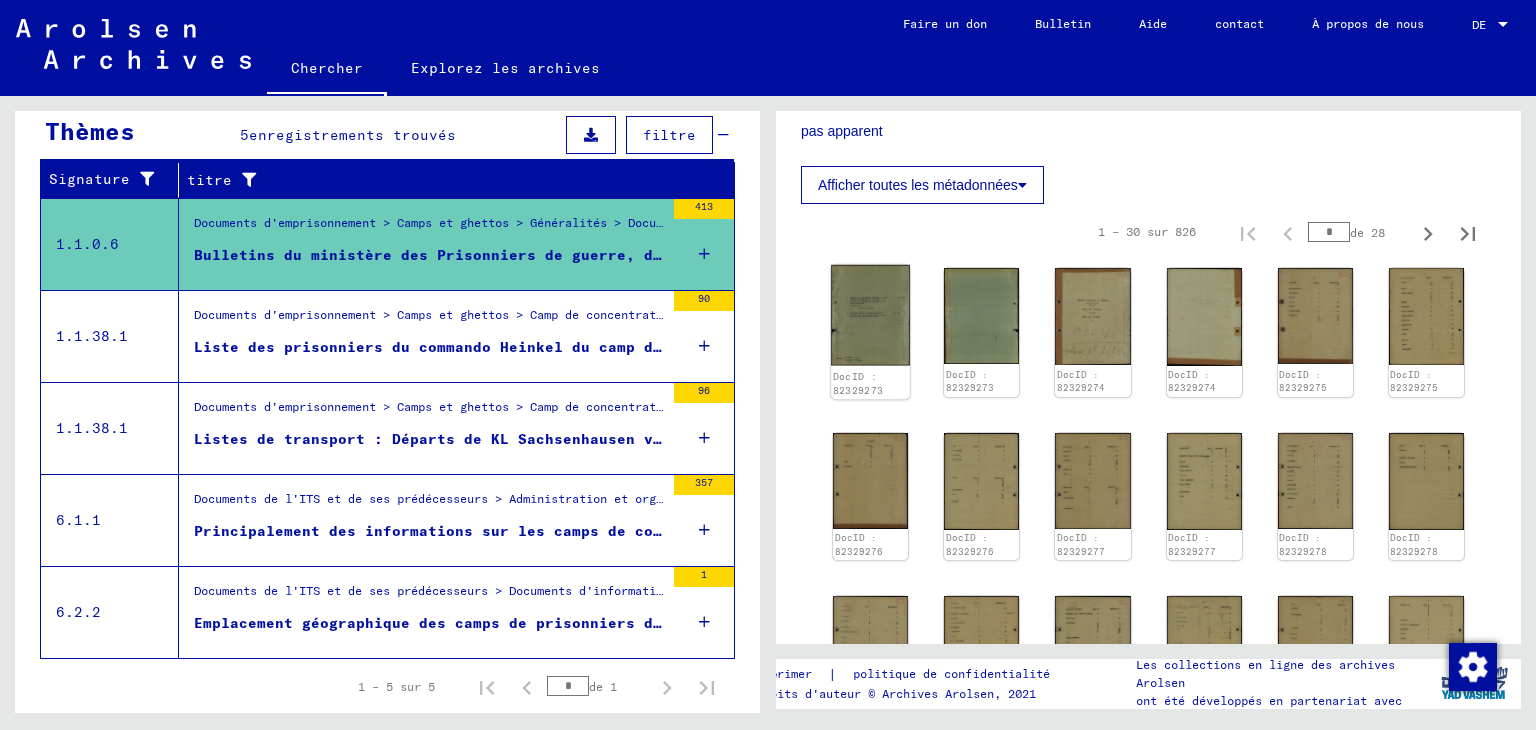 click 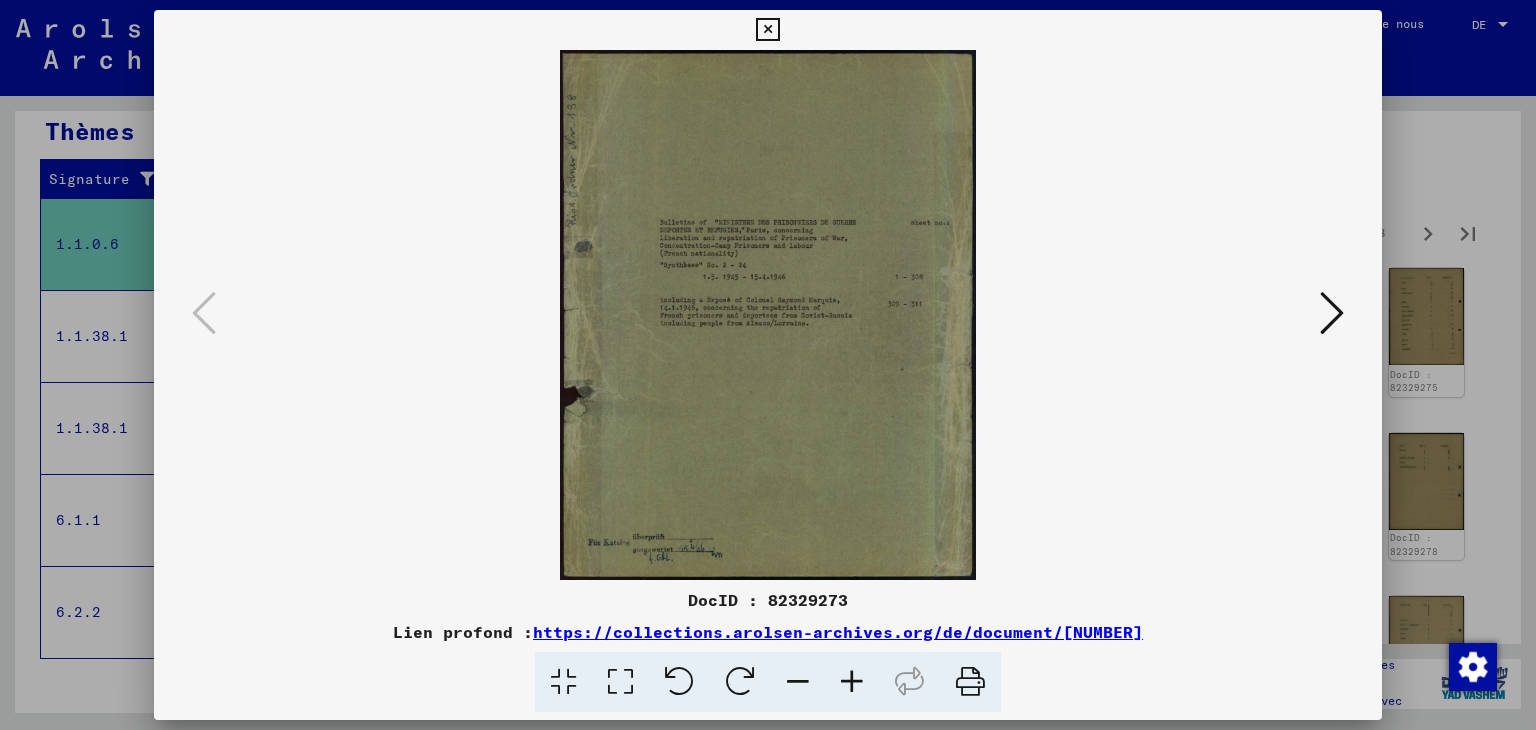 click at bounding box center (852, 682) 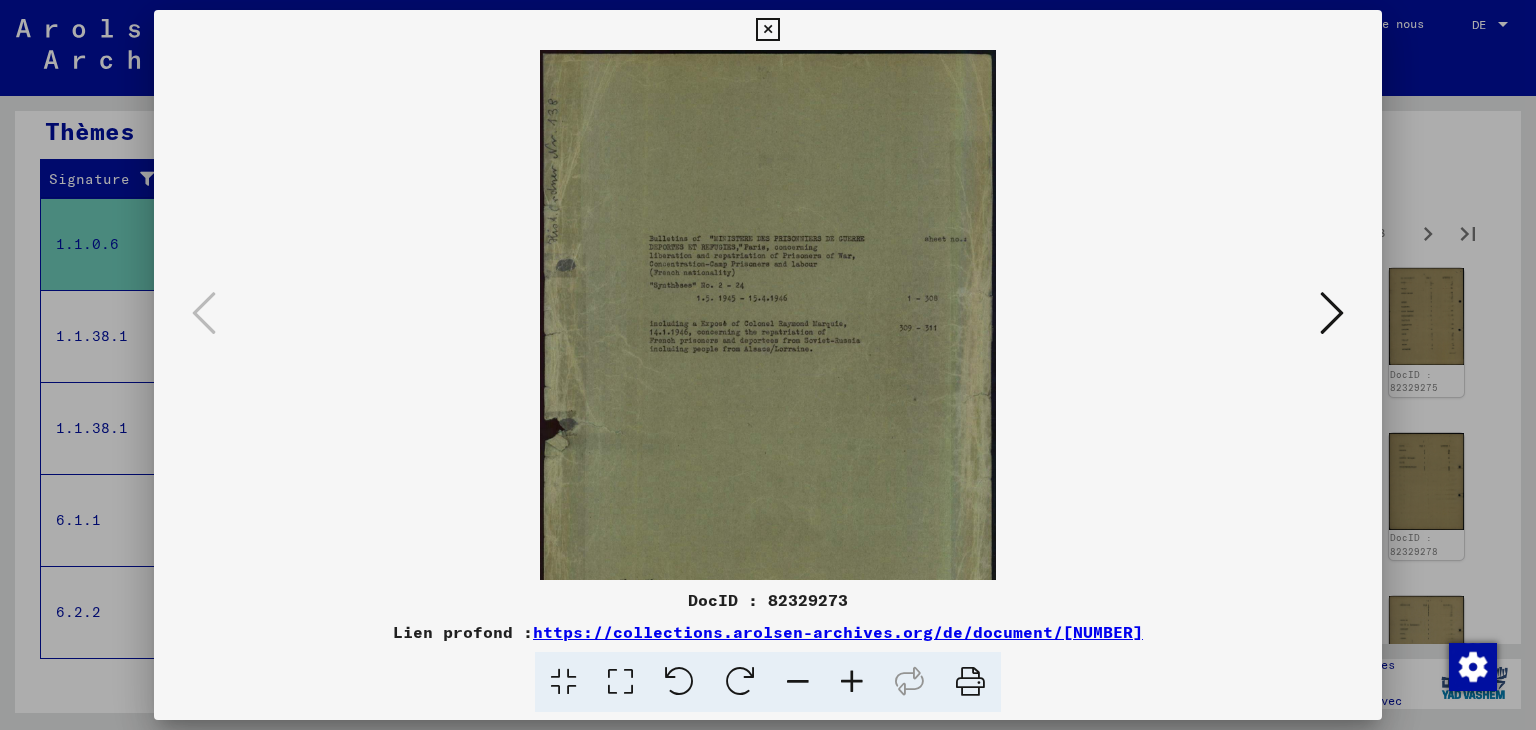 click at bounding box center (852, 682) 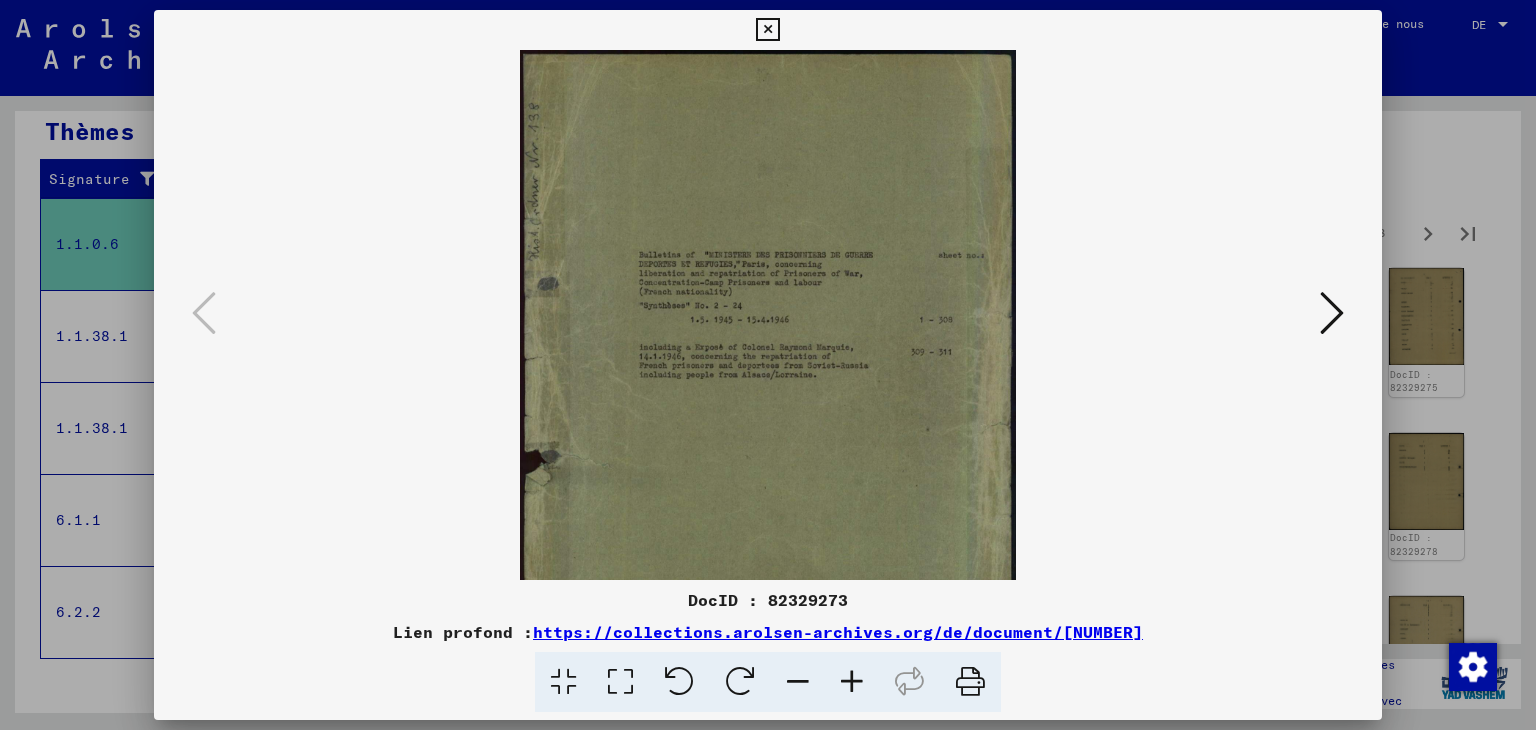click at bounding box center [852, 682] 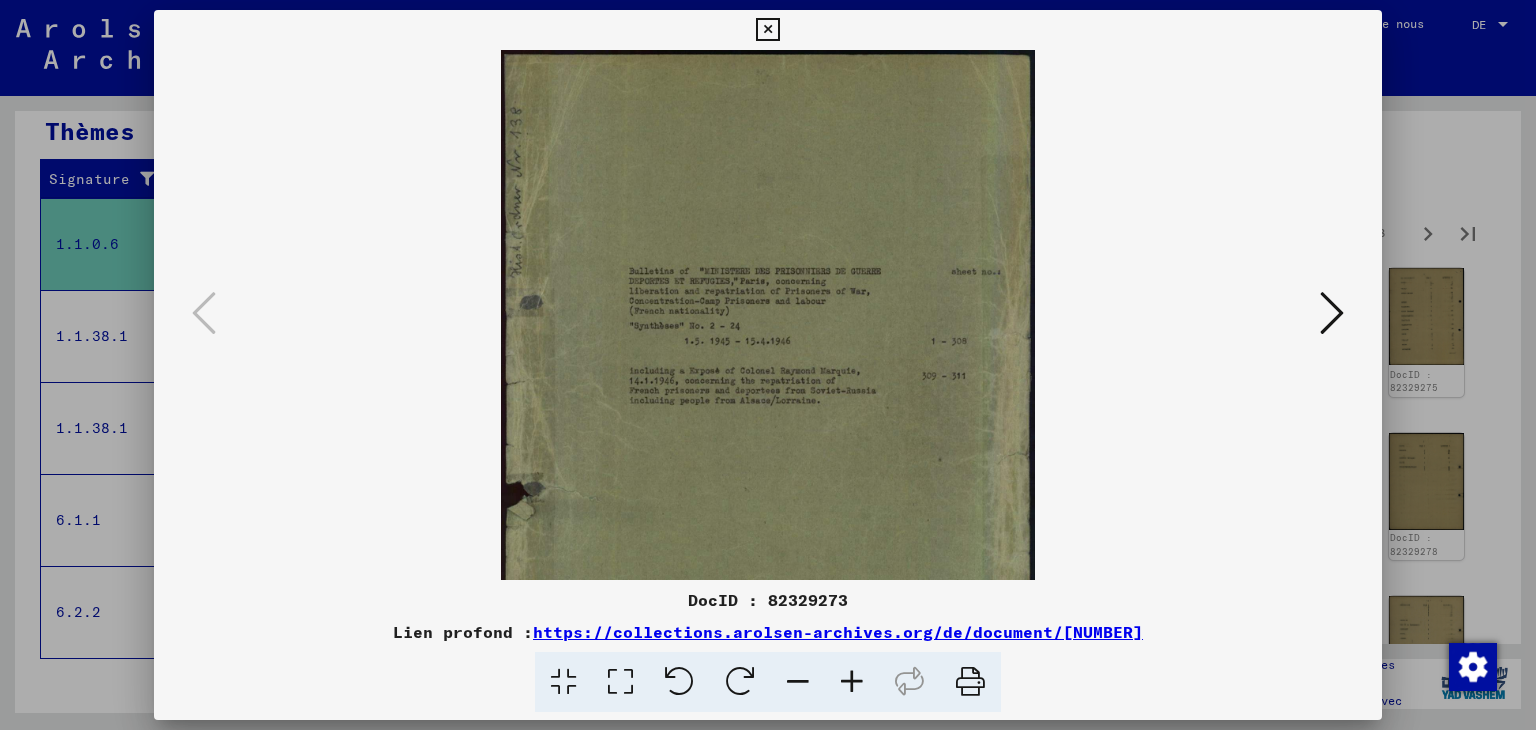 click at bounding box center (852, 682) 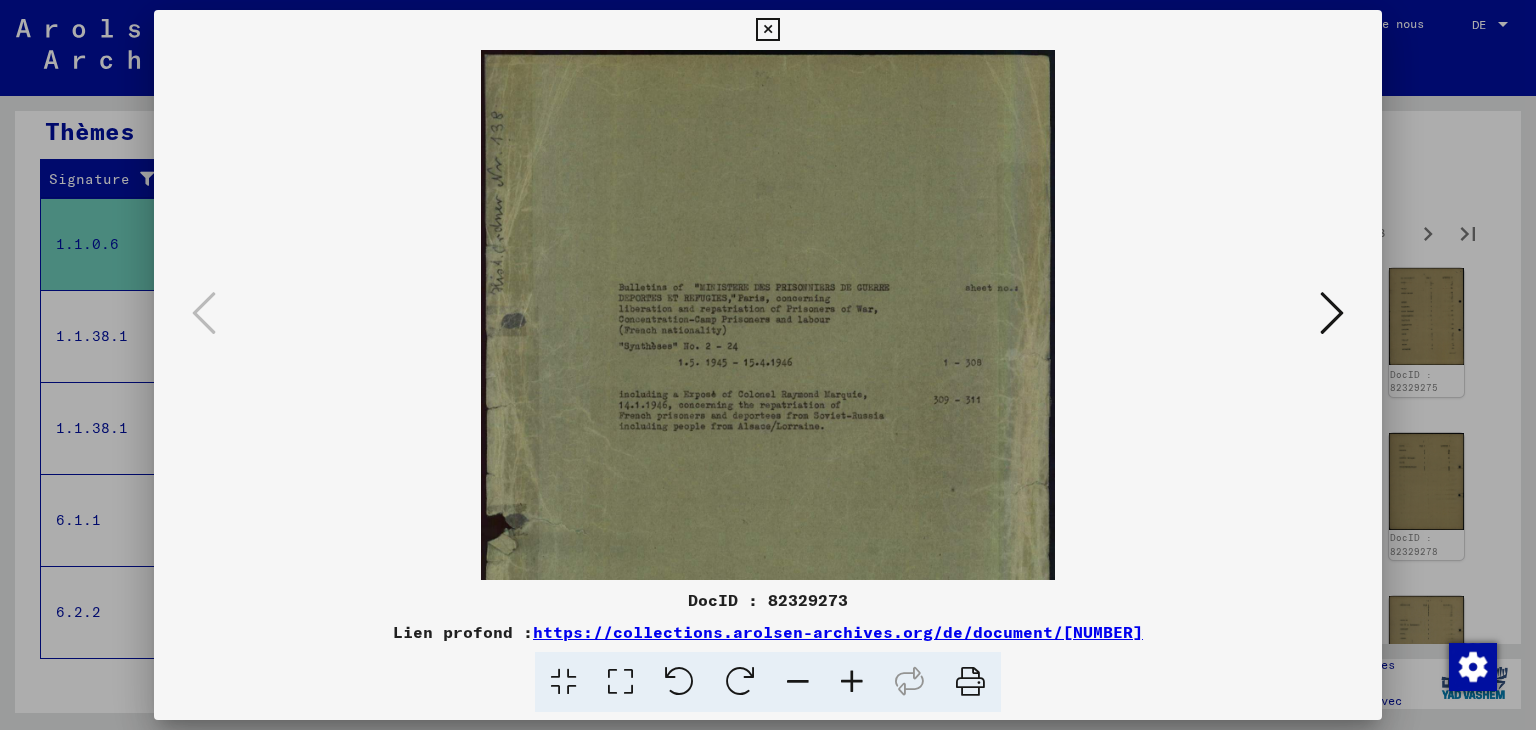 click at bounding box center [852, 682] 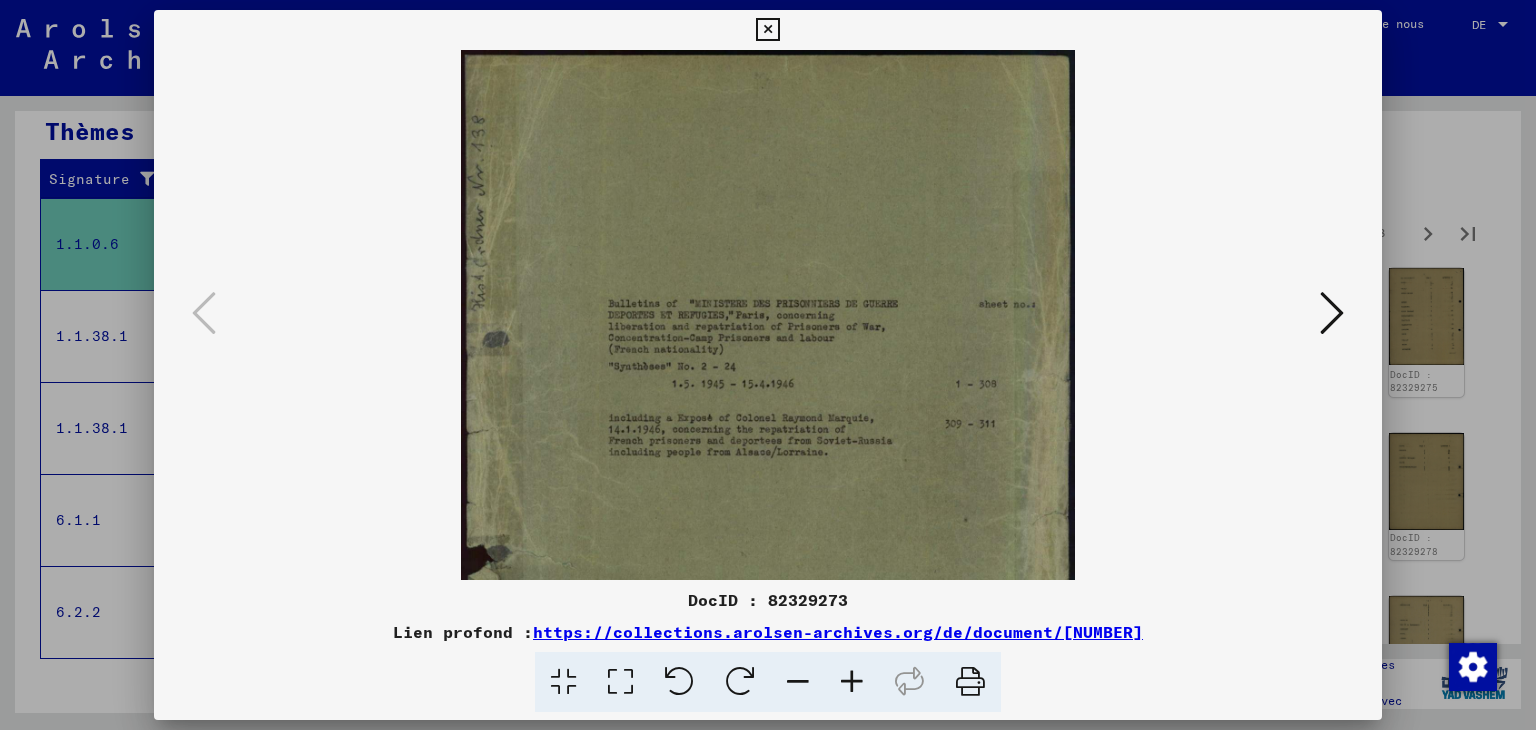 click at bounding box center [852, 682] 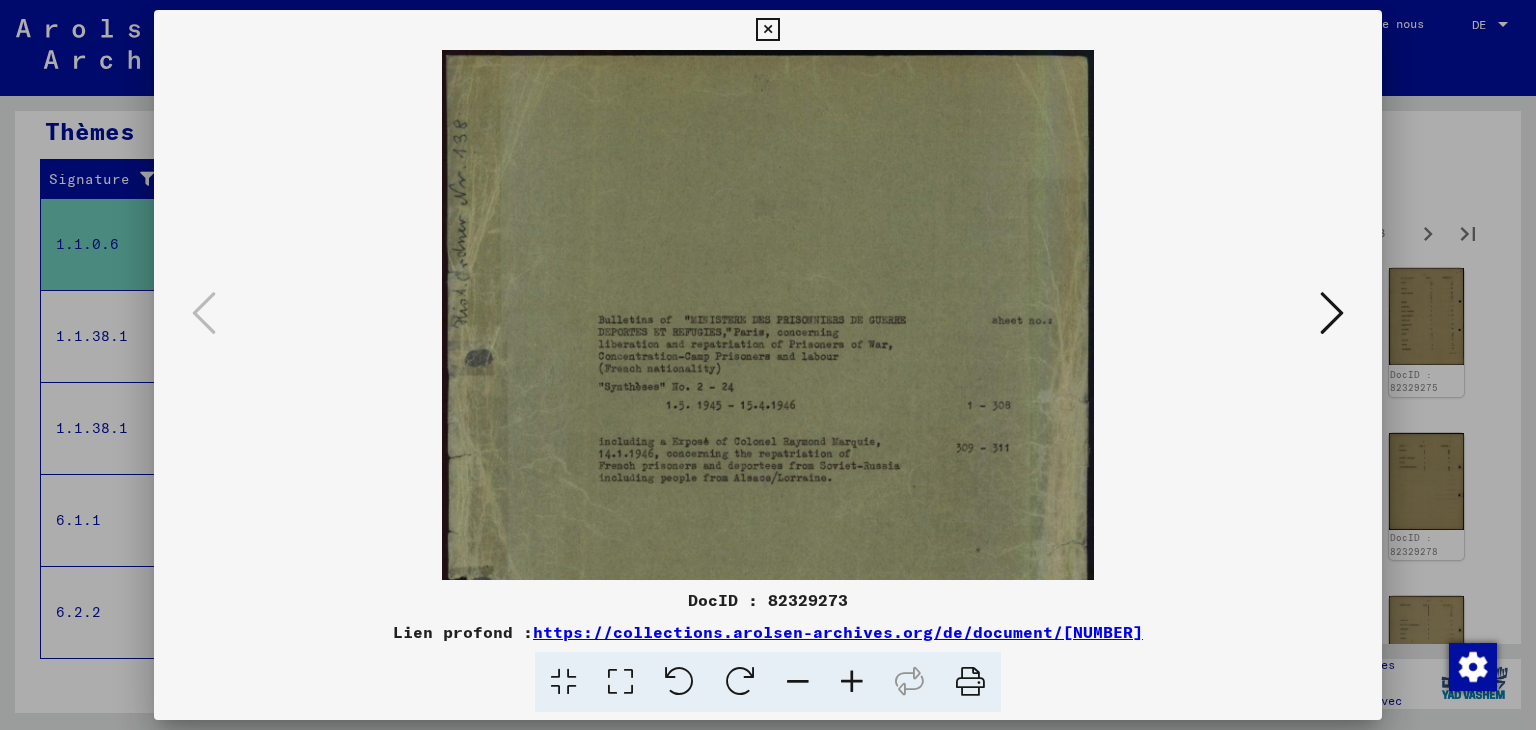 click at bounding box center [852, 682] 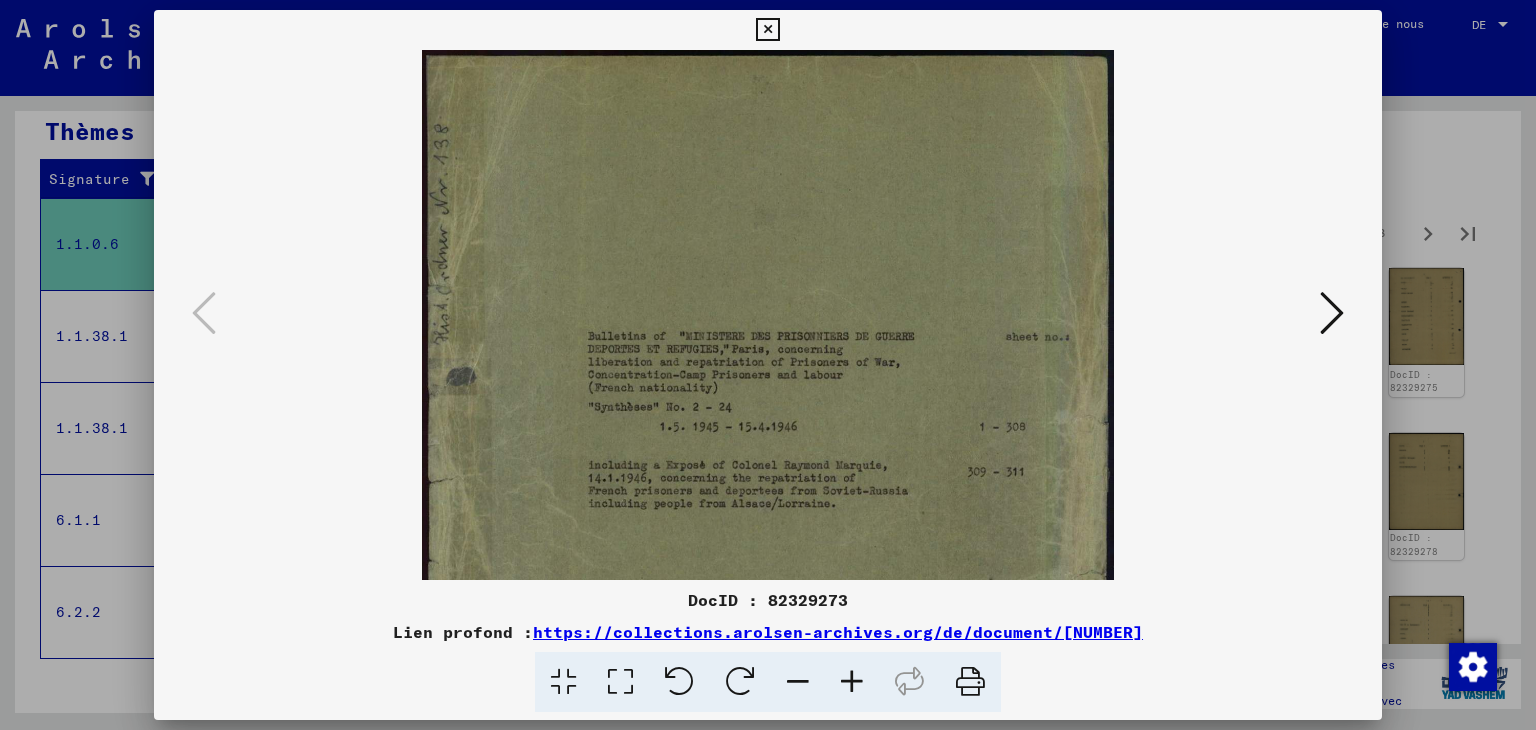 click at bounding box center [852, 682] 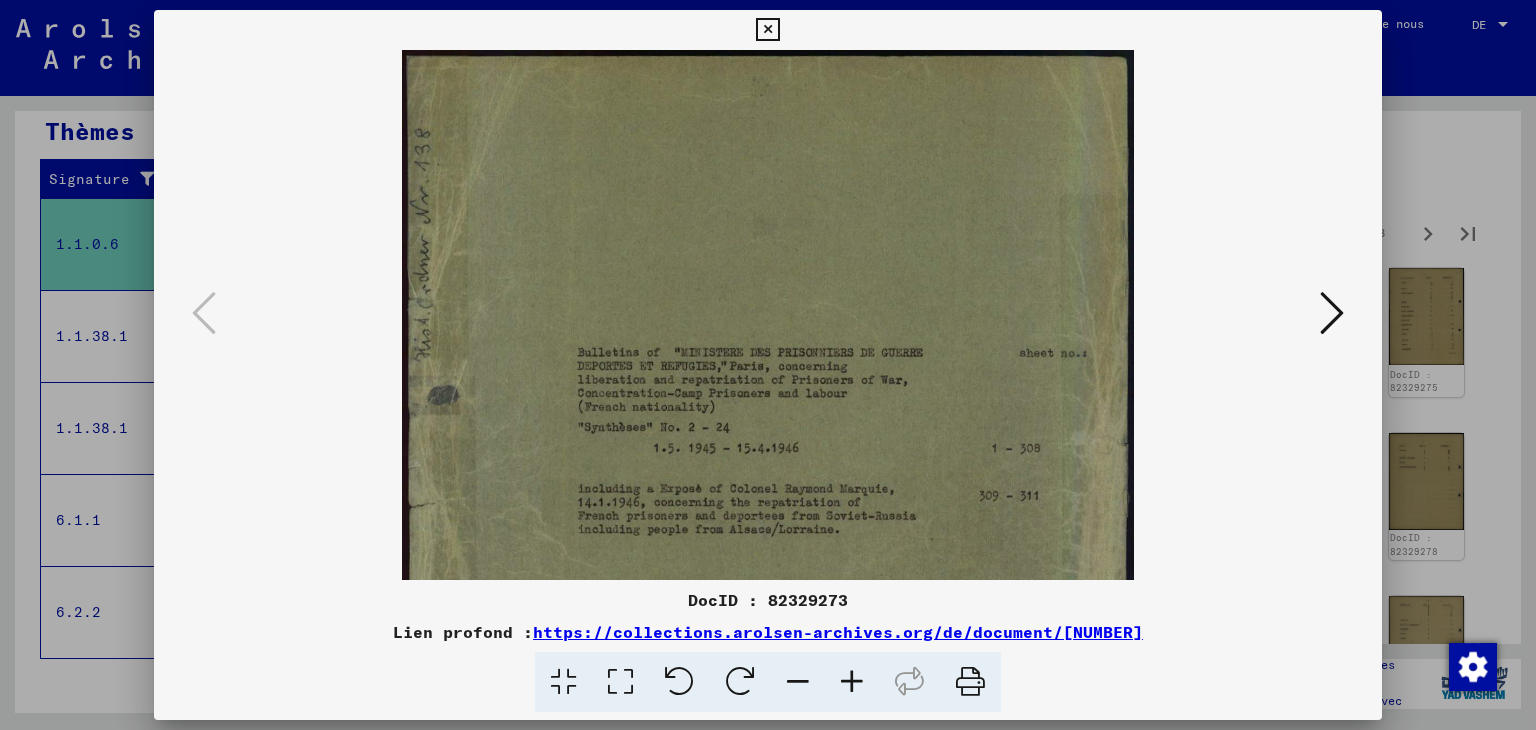 click at bounding box center [1332, 313] 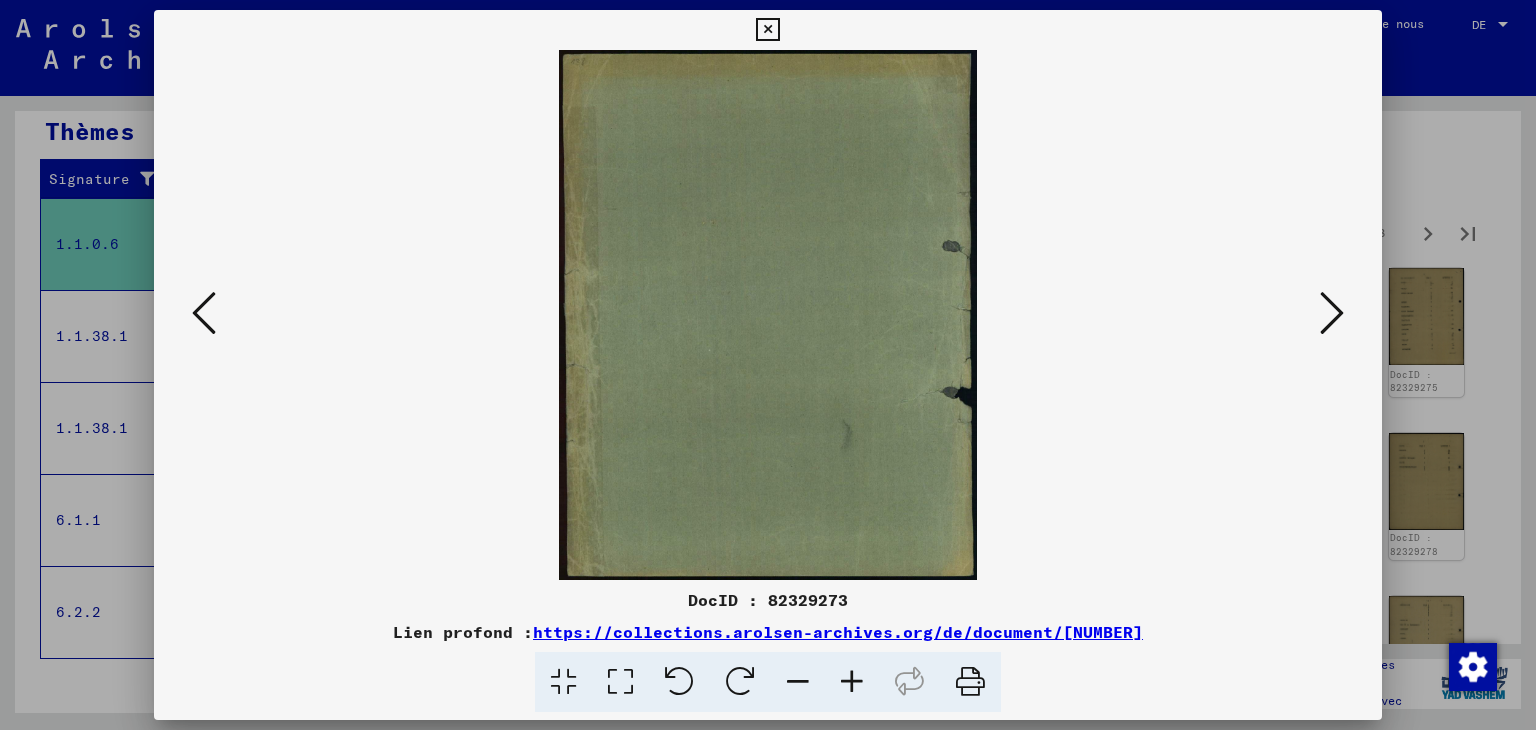 click at bounding box center (1332, 313) 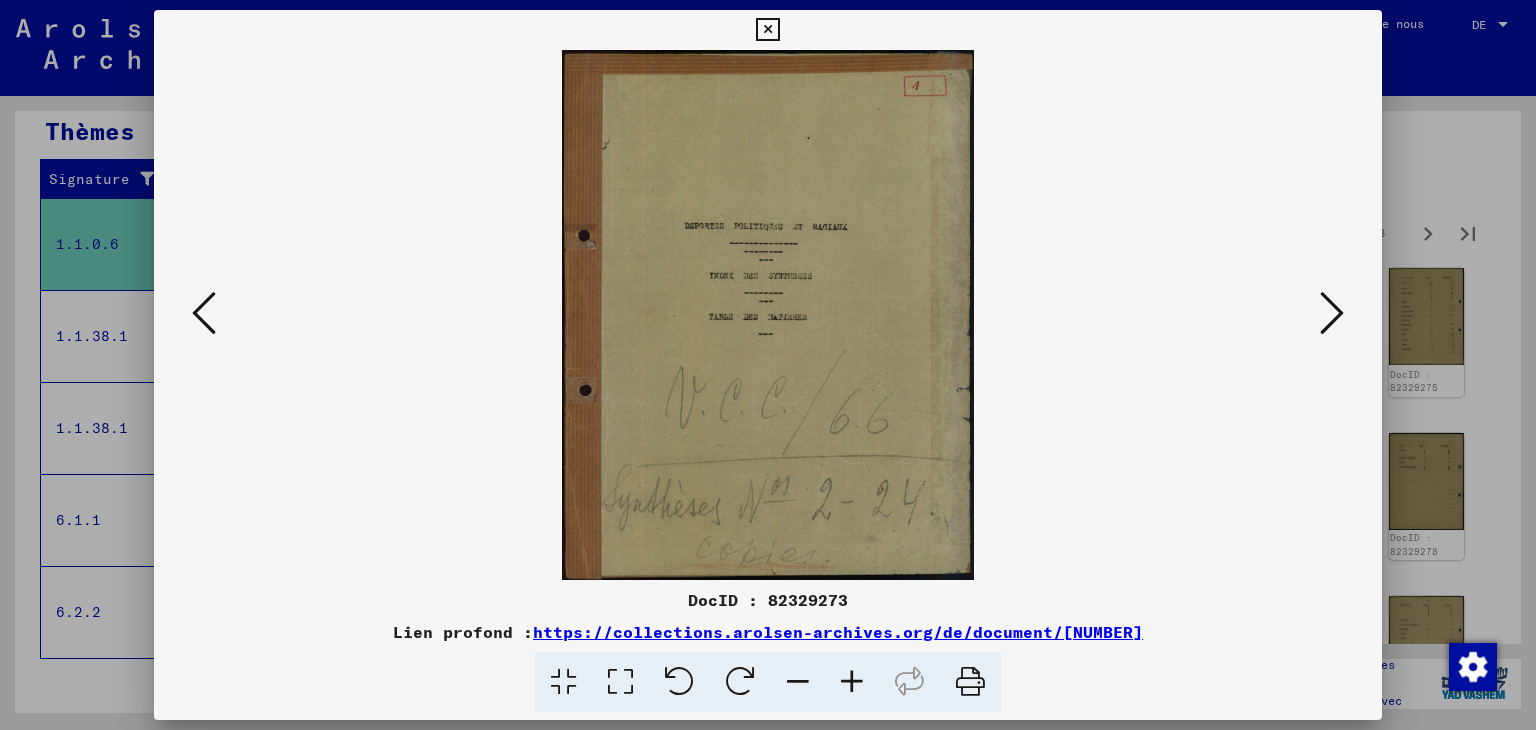 click at bounding box center [1332, 313] 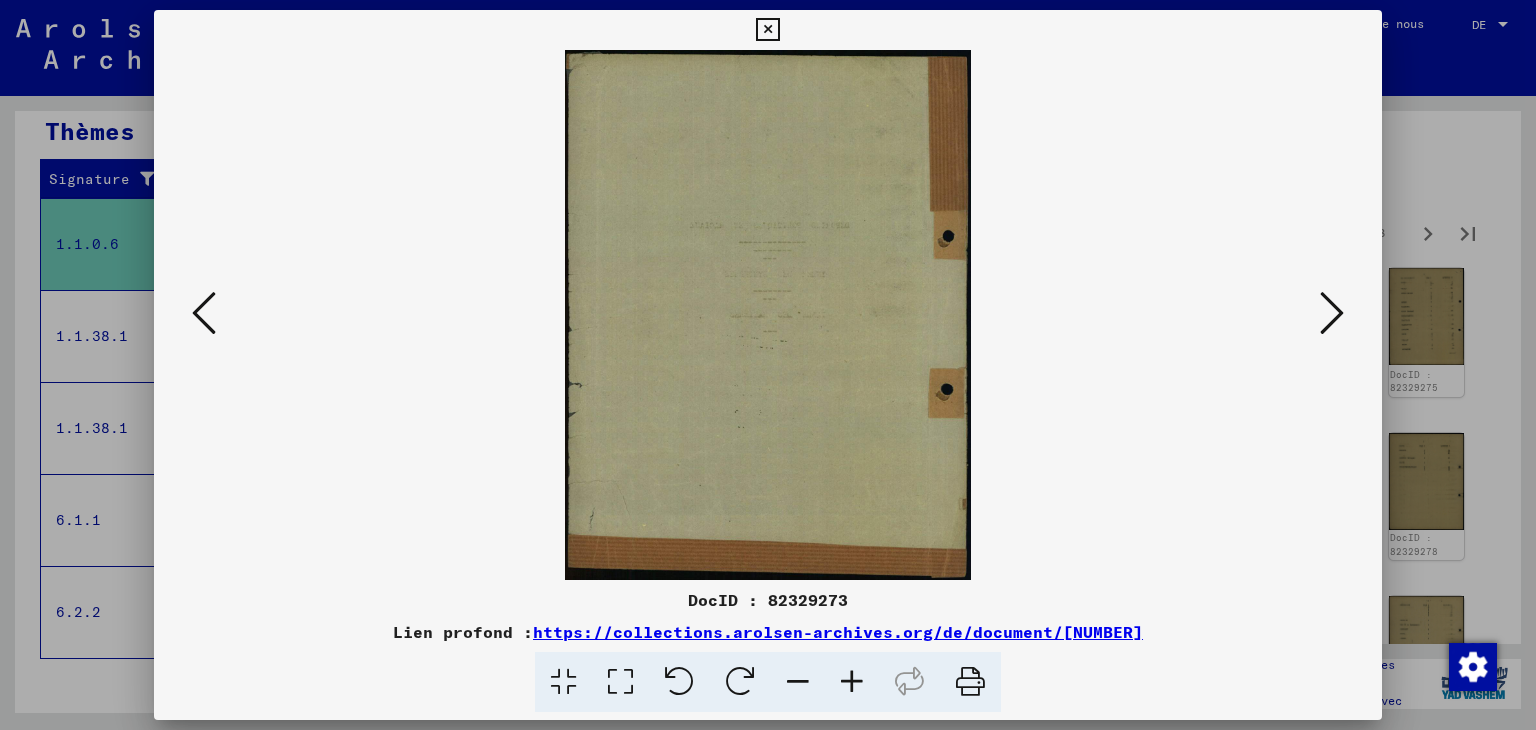 click at bounding box center [1332, 313] 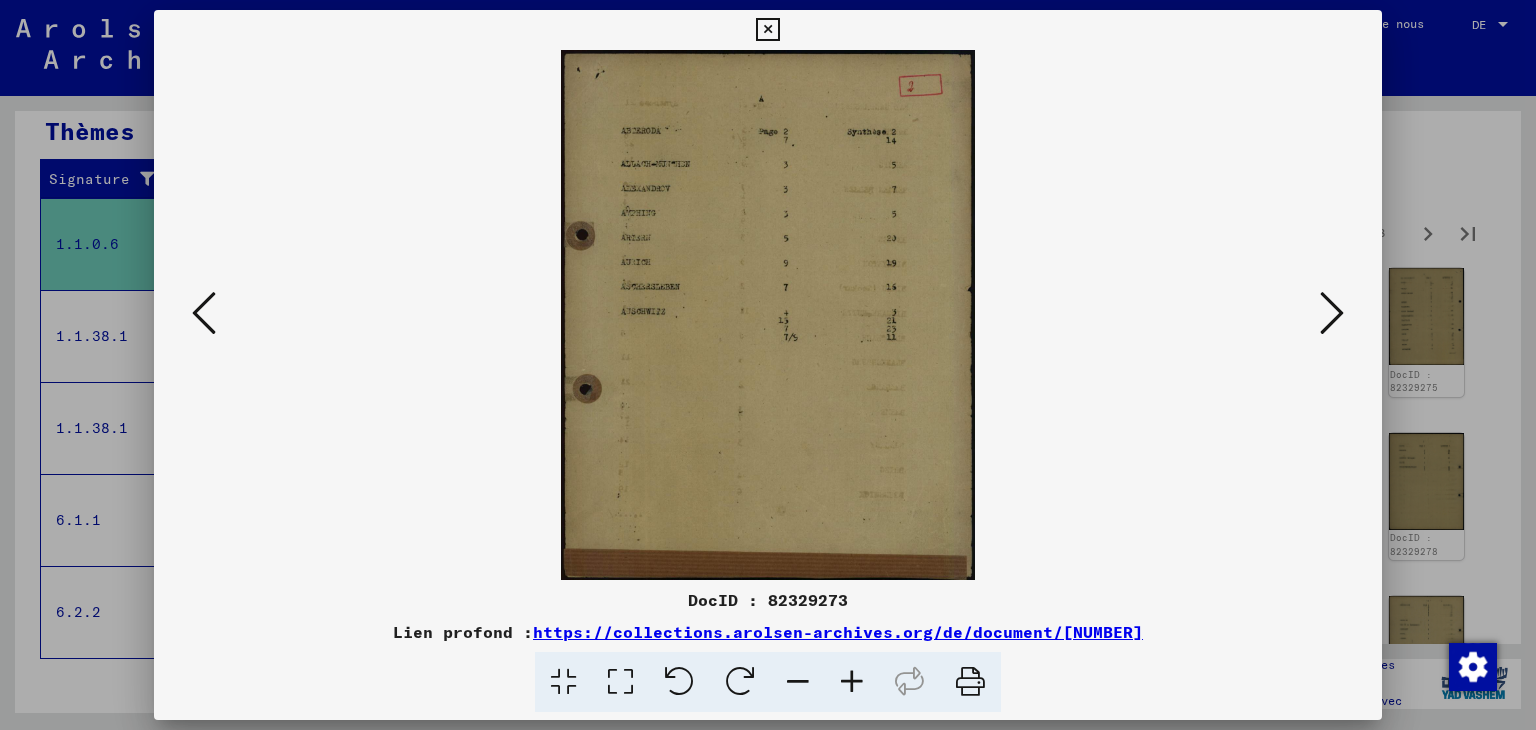 click at bounding box center [852, 682] 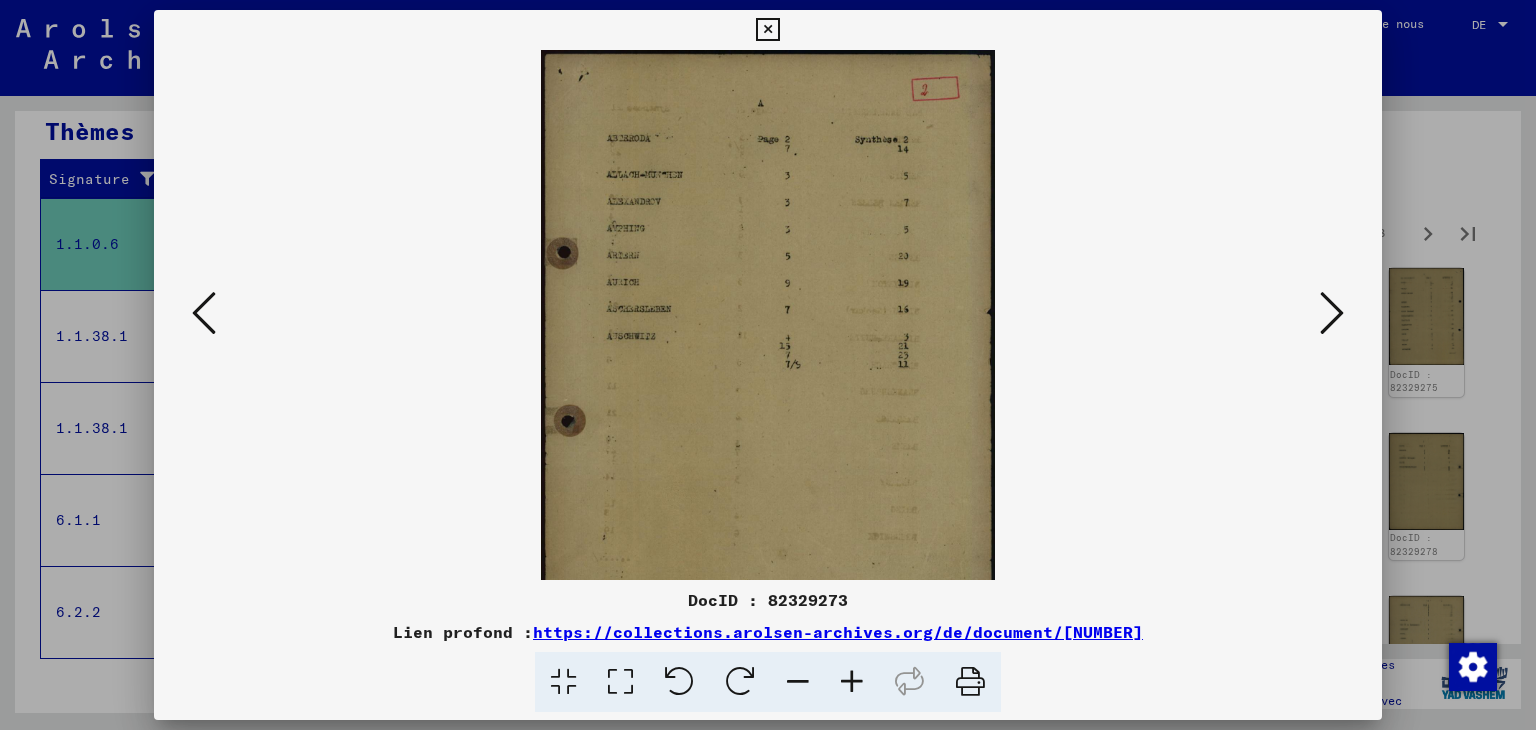 click at bounding box center (852, 682) 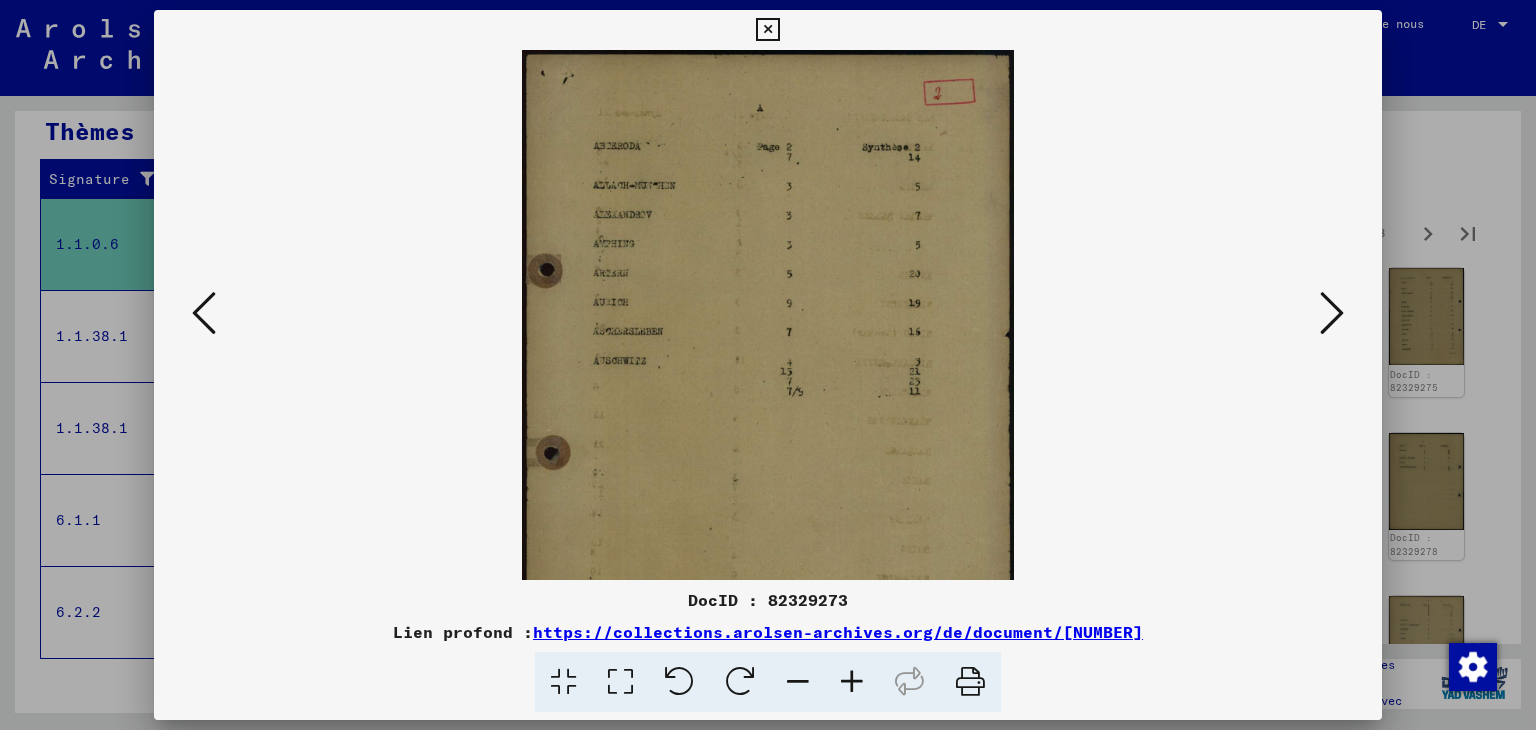 click at bounding box center (852, 682) 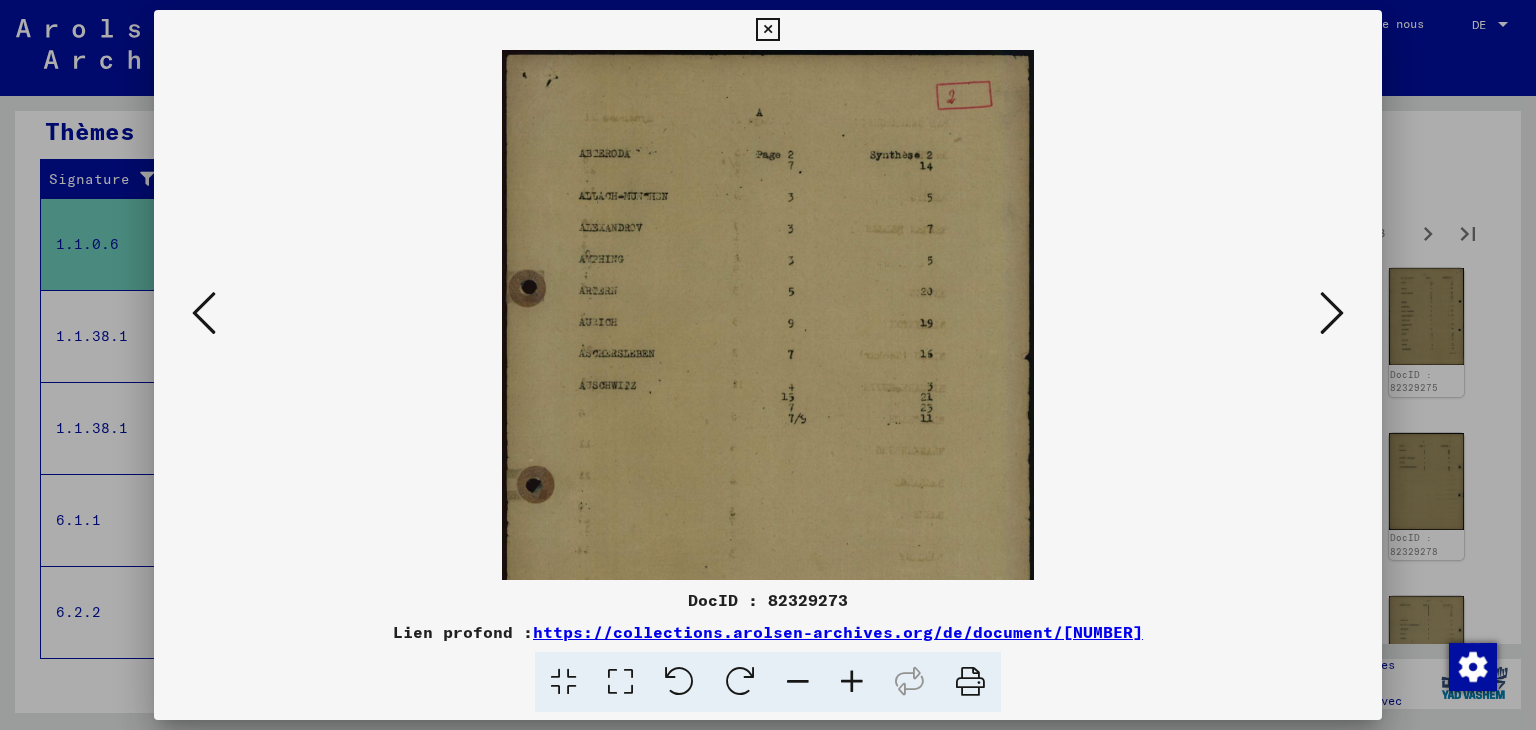 click at bounding box center [852, 682] 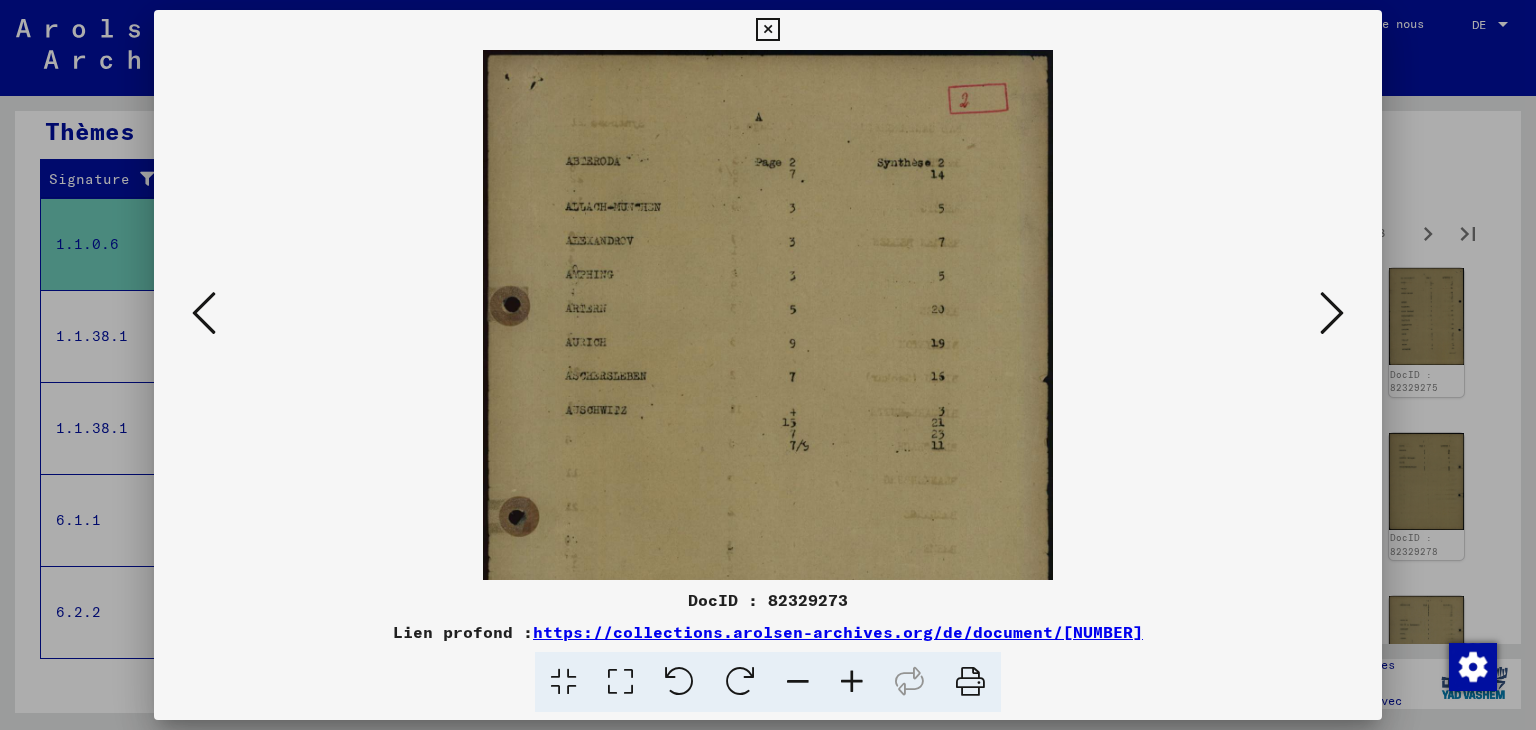 click at bounding box center [852, 682] 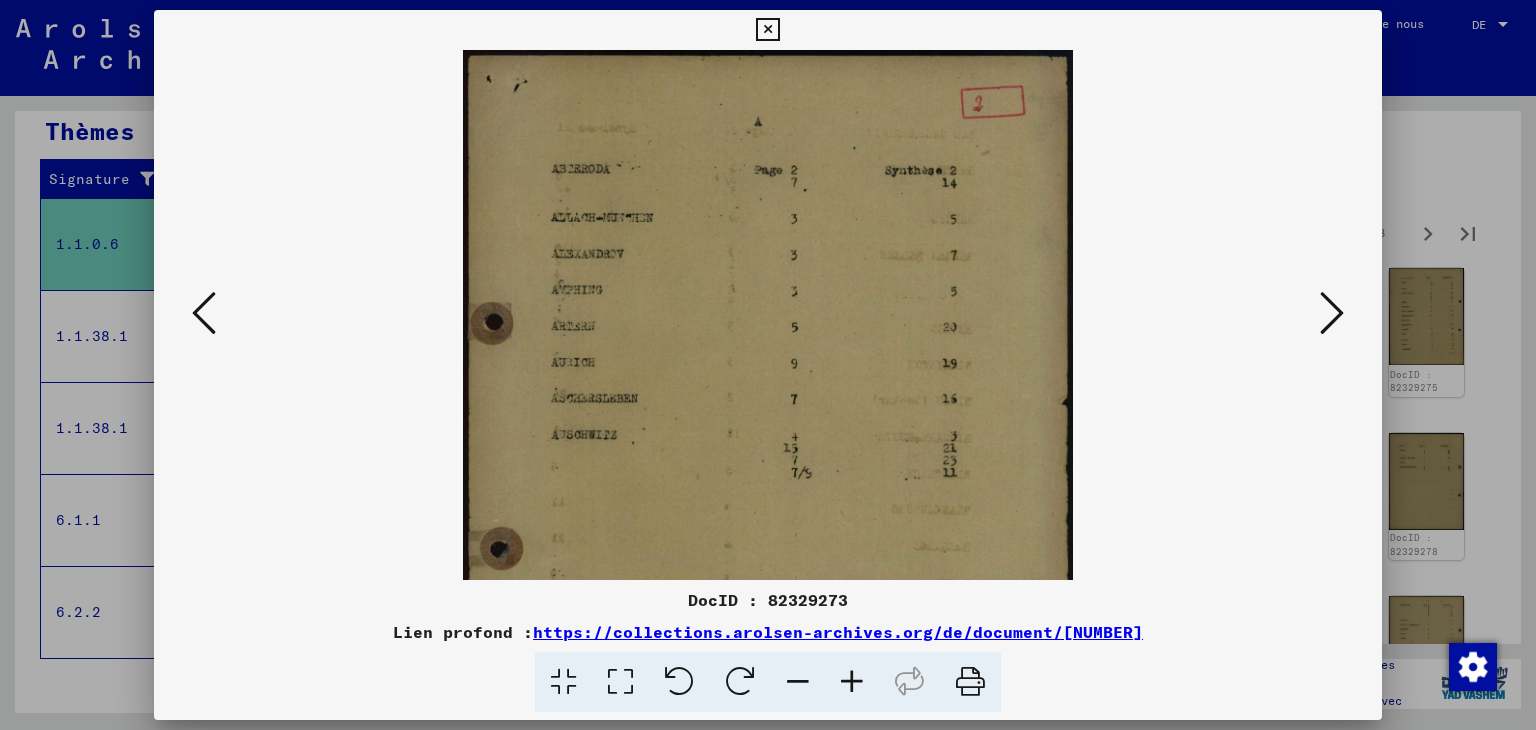 click at bounding box center [852, 682] 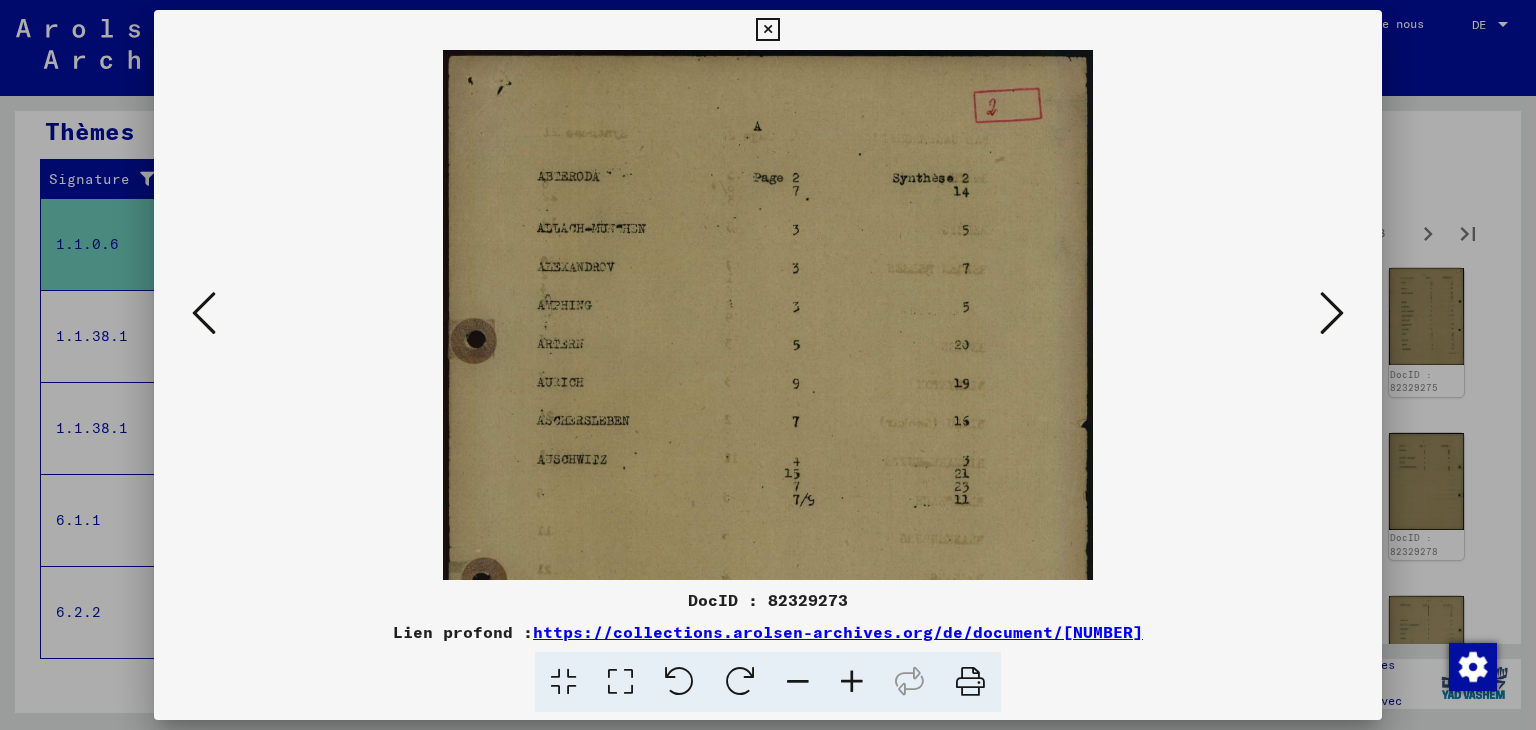 click at bounding box center (1332, 313) 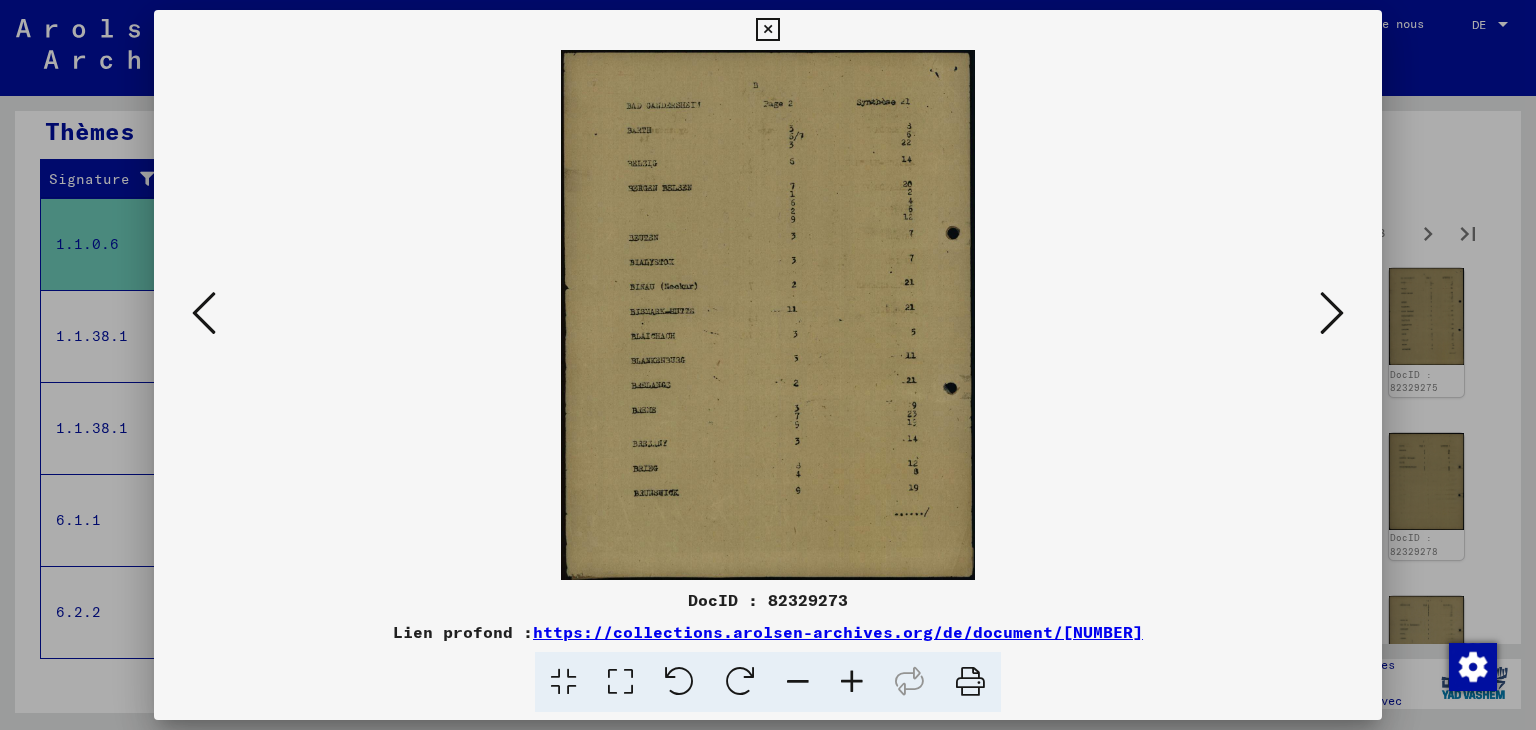 click at bounding box center [852, 682] 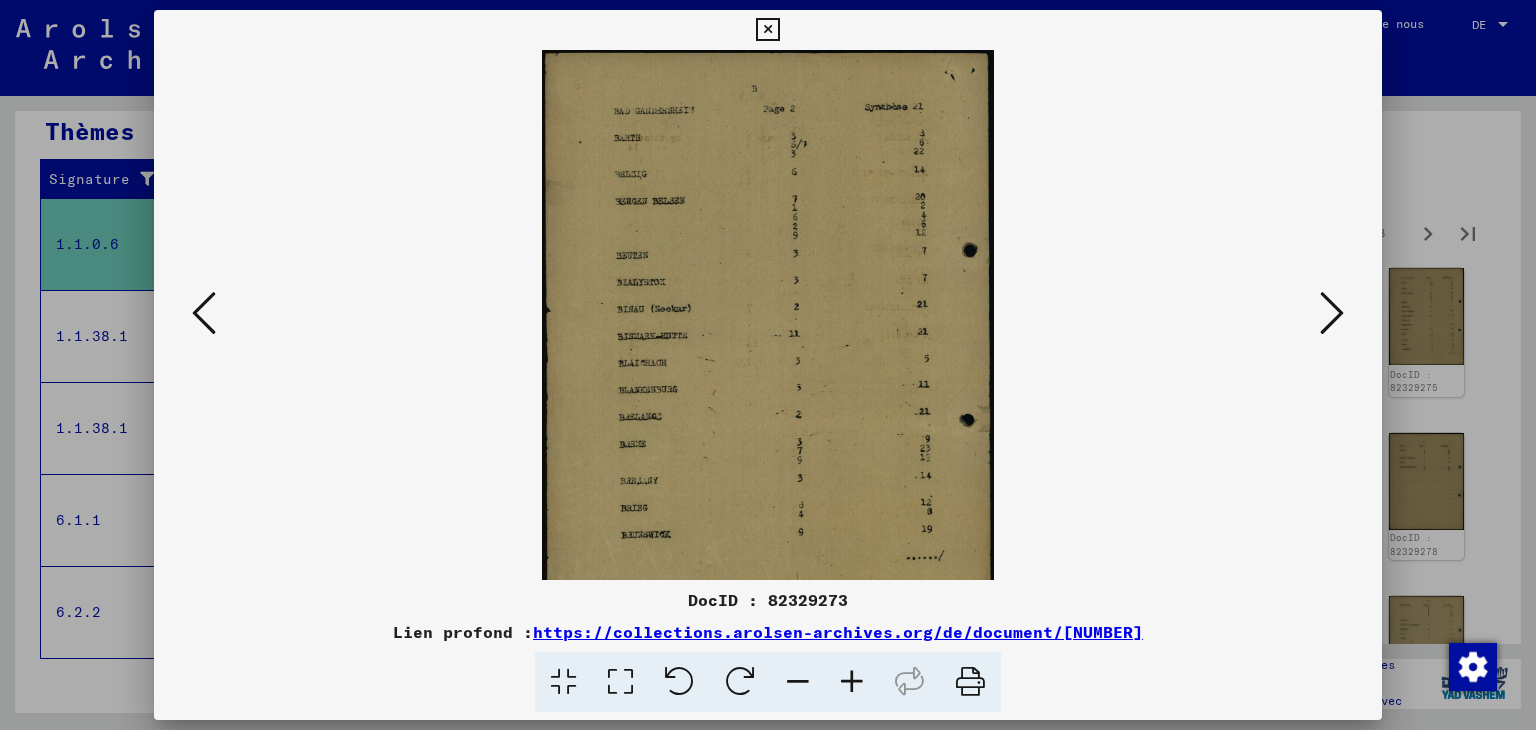click at bounding box center (852, 682) 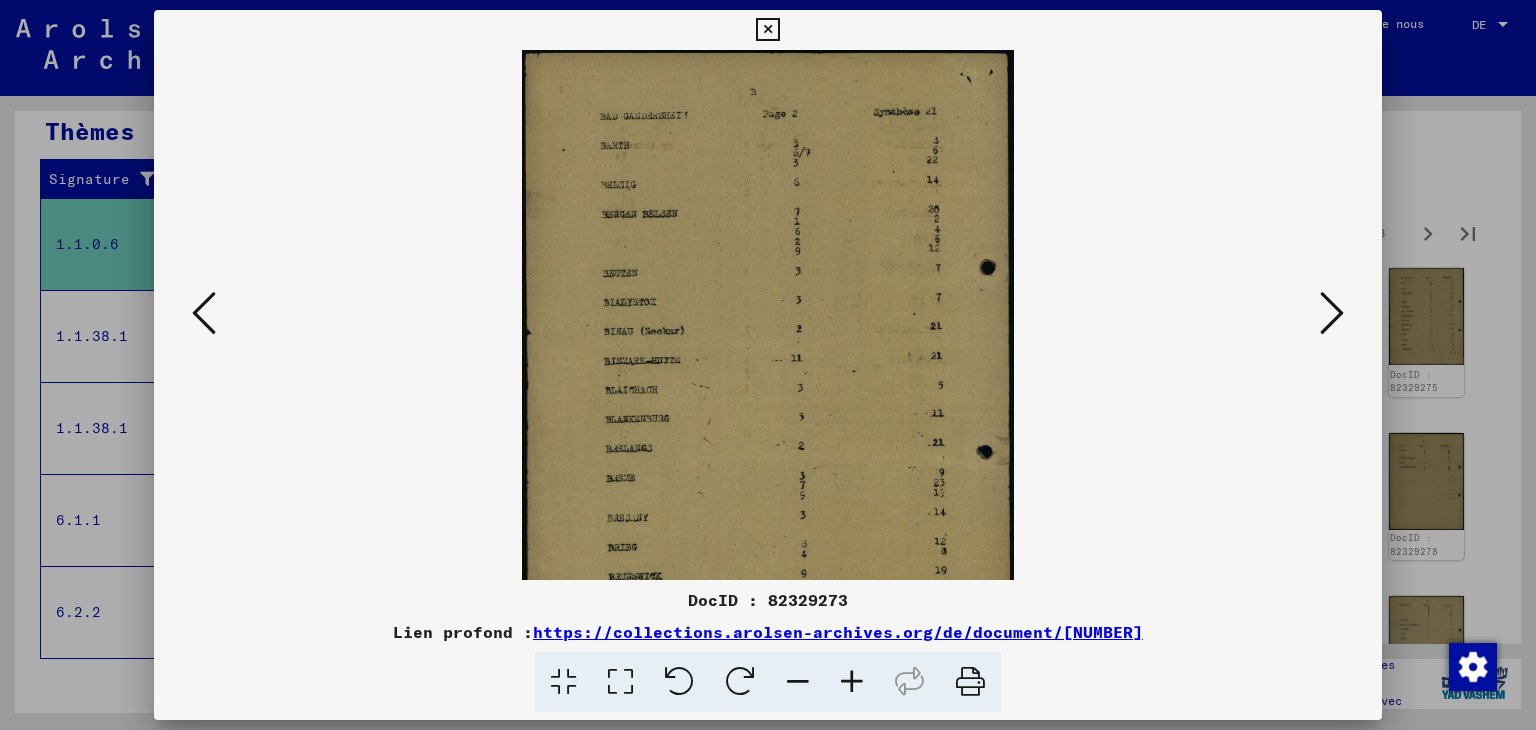 click at bounding box center (852, 682) 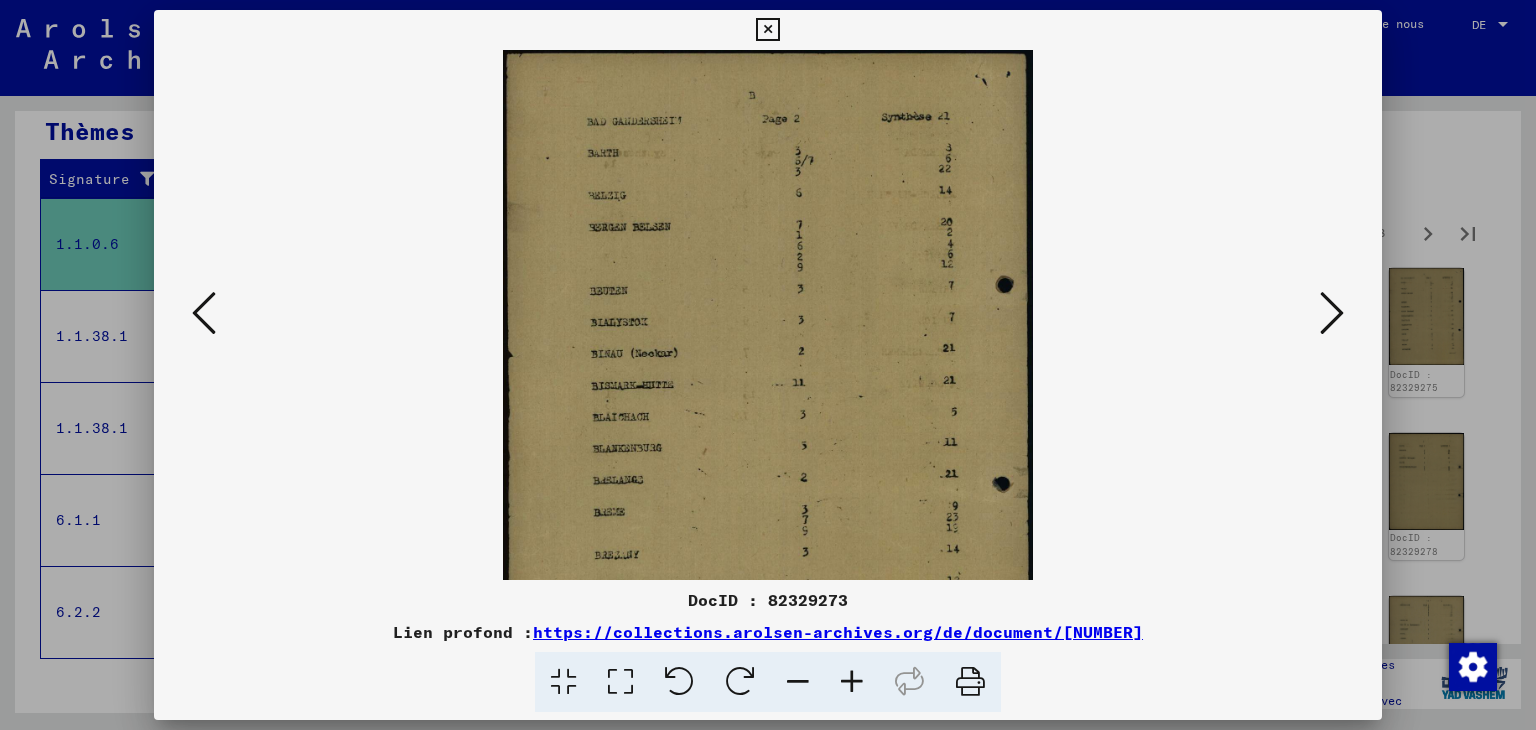 click at bounding box center (1332, 313) 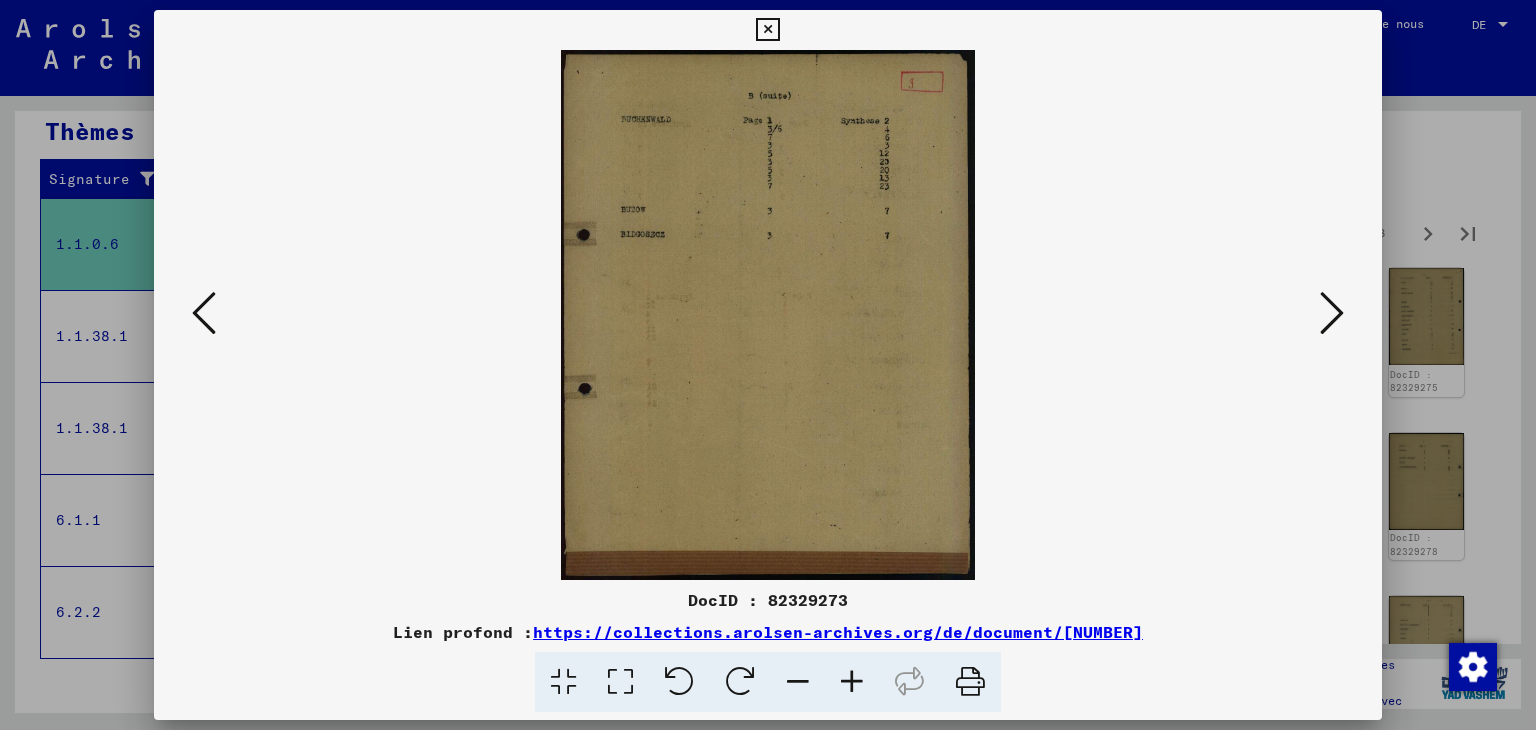 click at bounding box center (1332, 313) 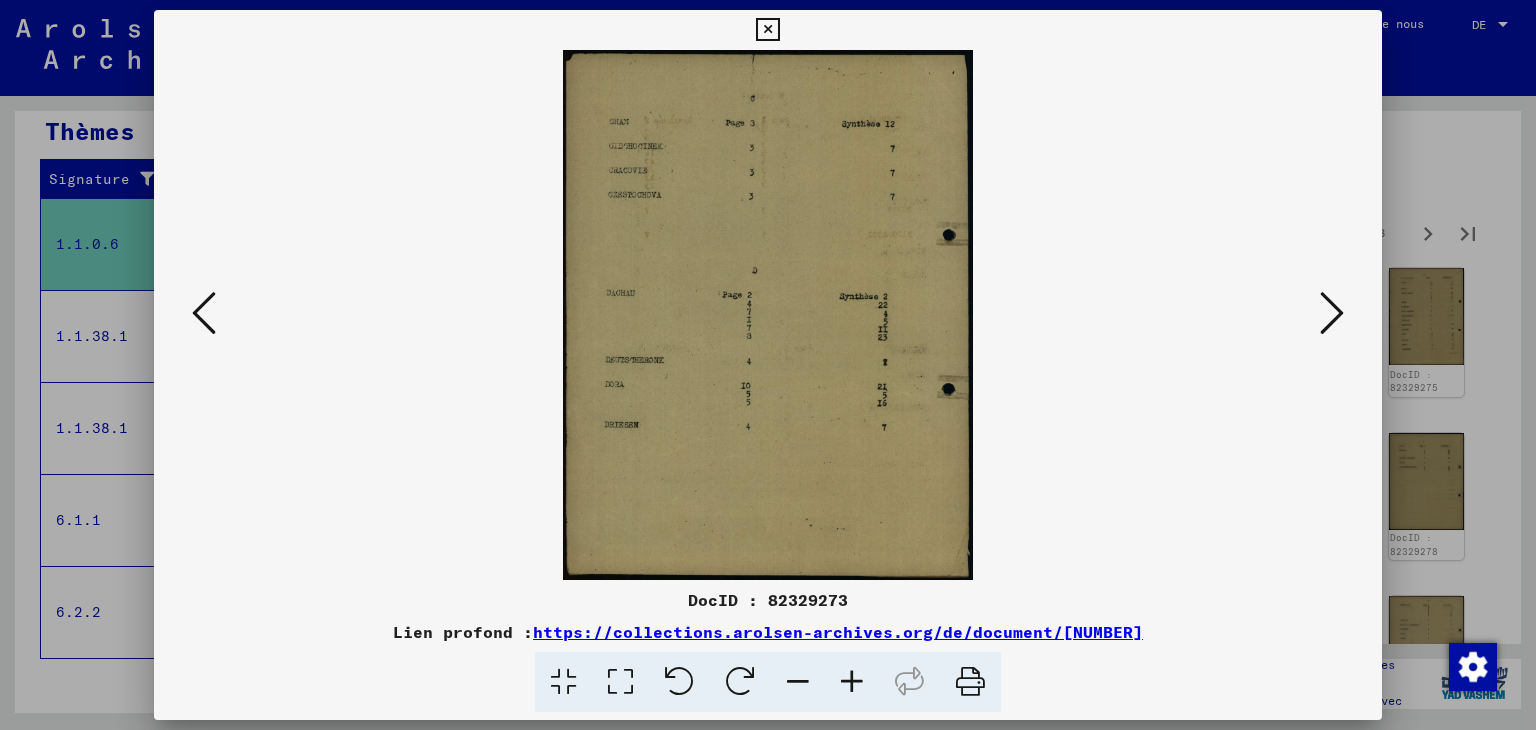 click at bounding box center (1332, 313) 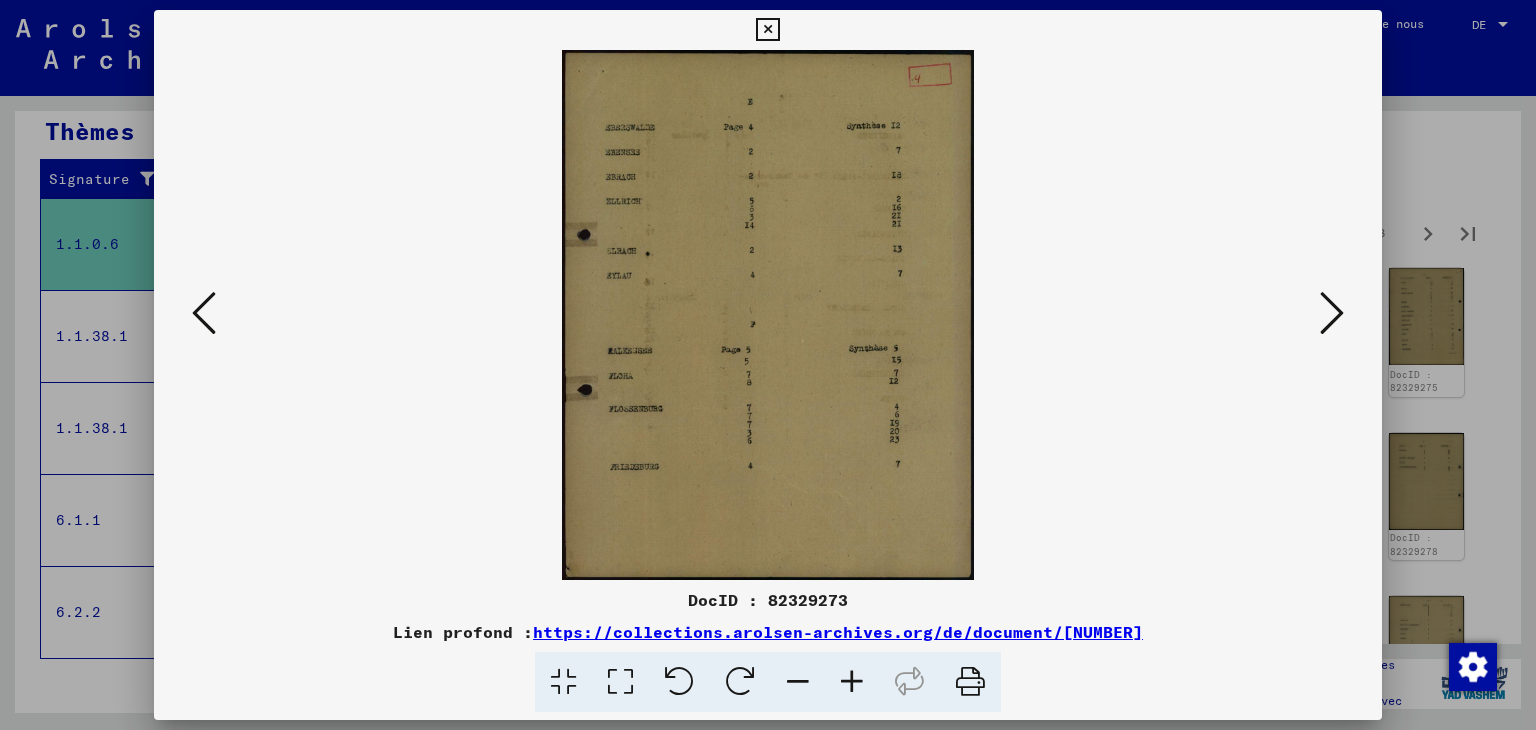 click at bounding box center [1332, 313] 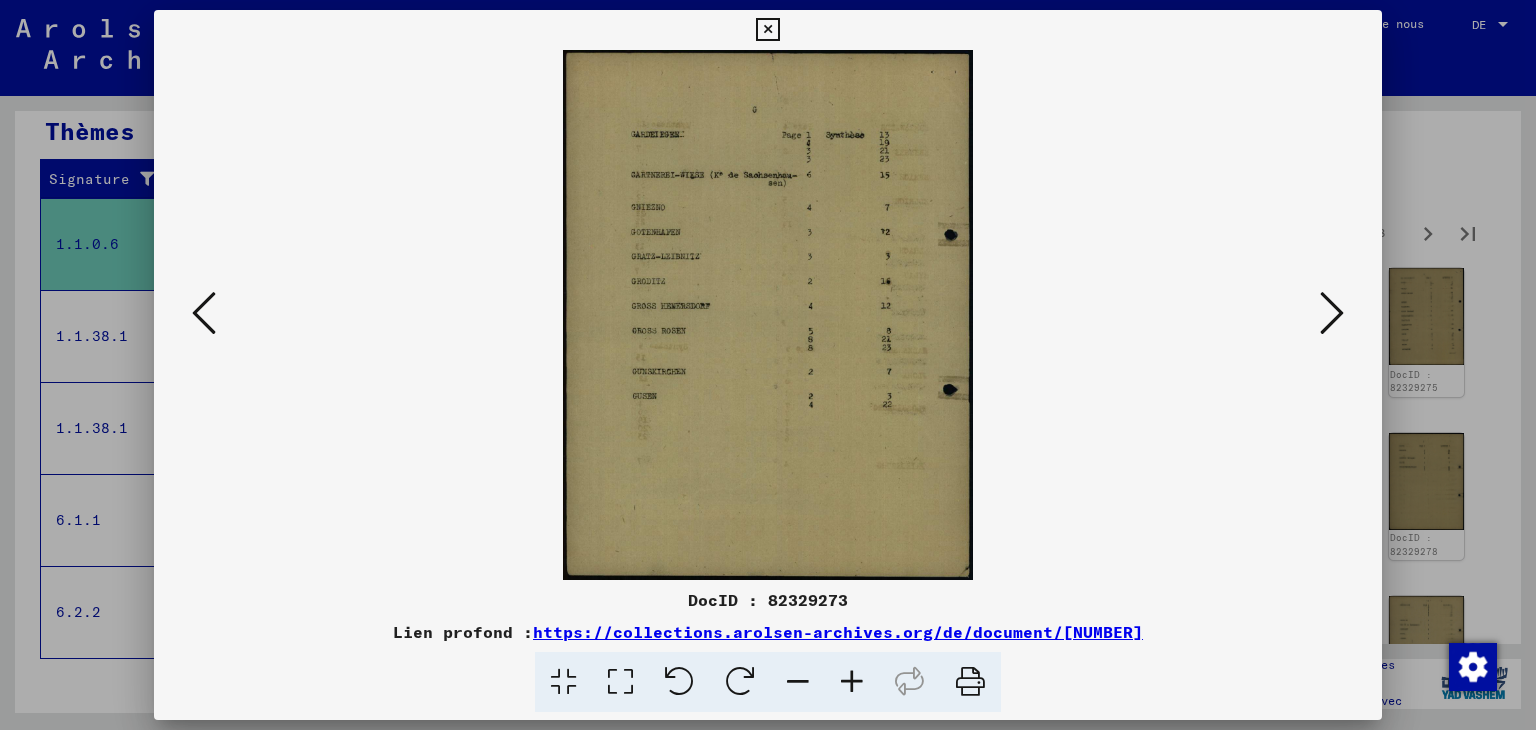 click at bounding box center [1332, 313] 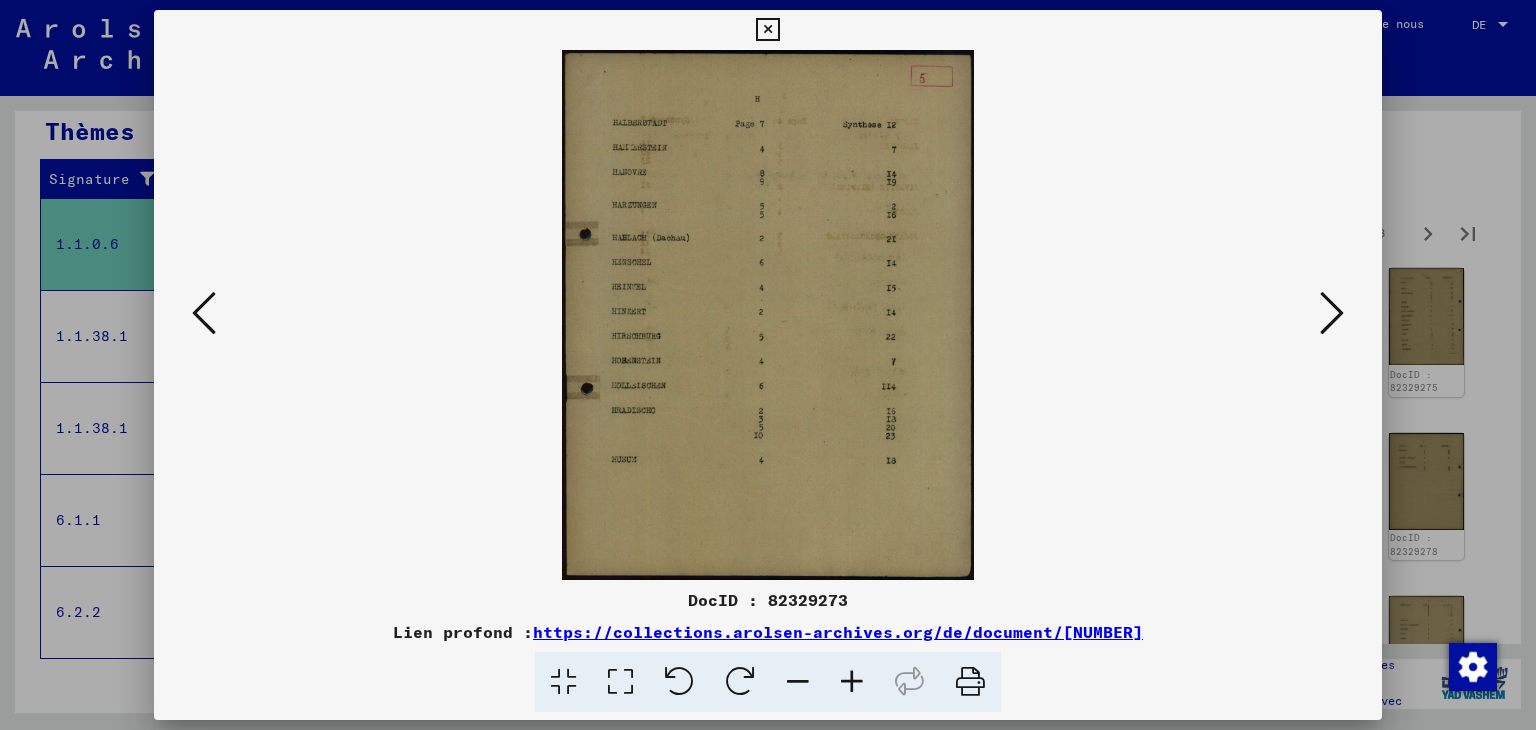click at bounding box center [1332, 313] 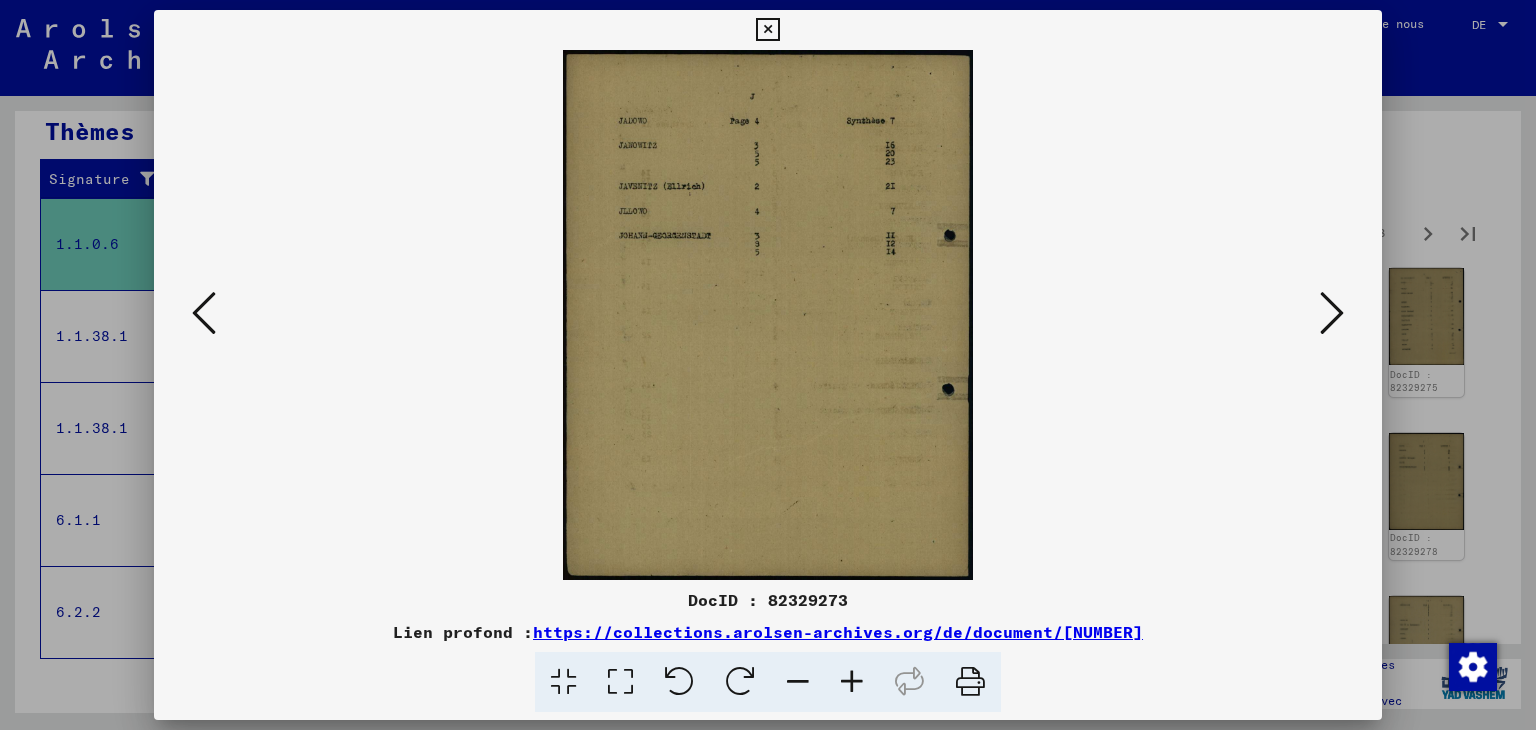 click at bounding box center [1332, 313] 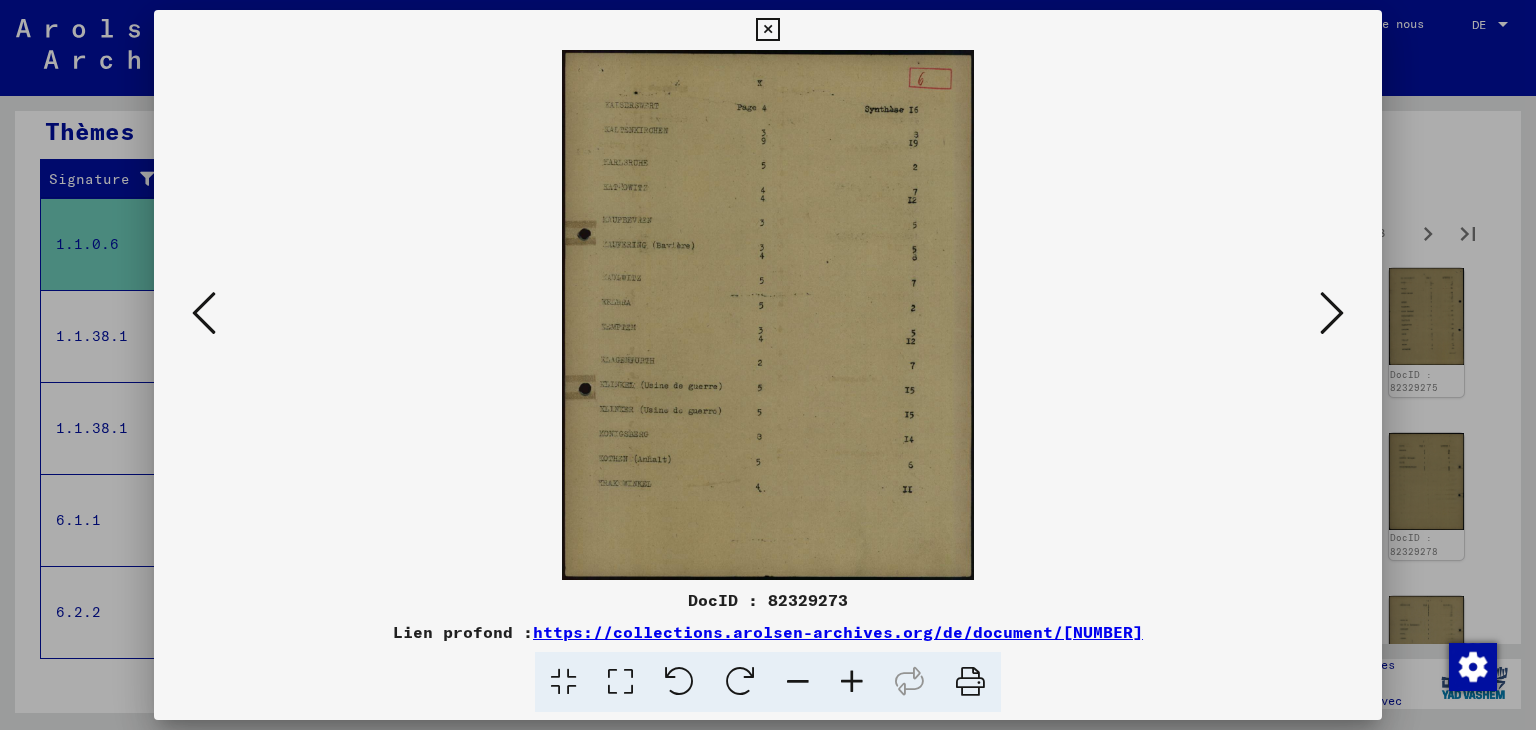 click at bounding box center (1332, 313) 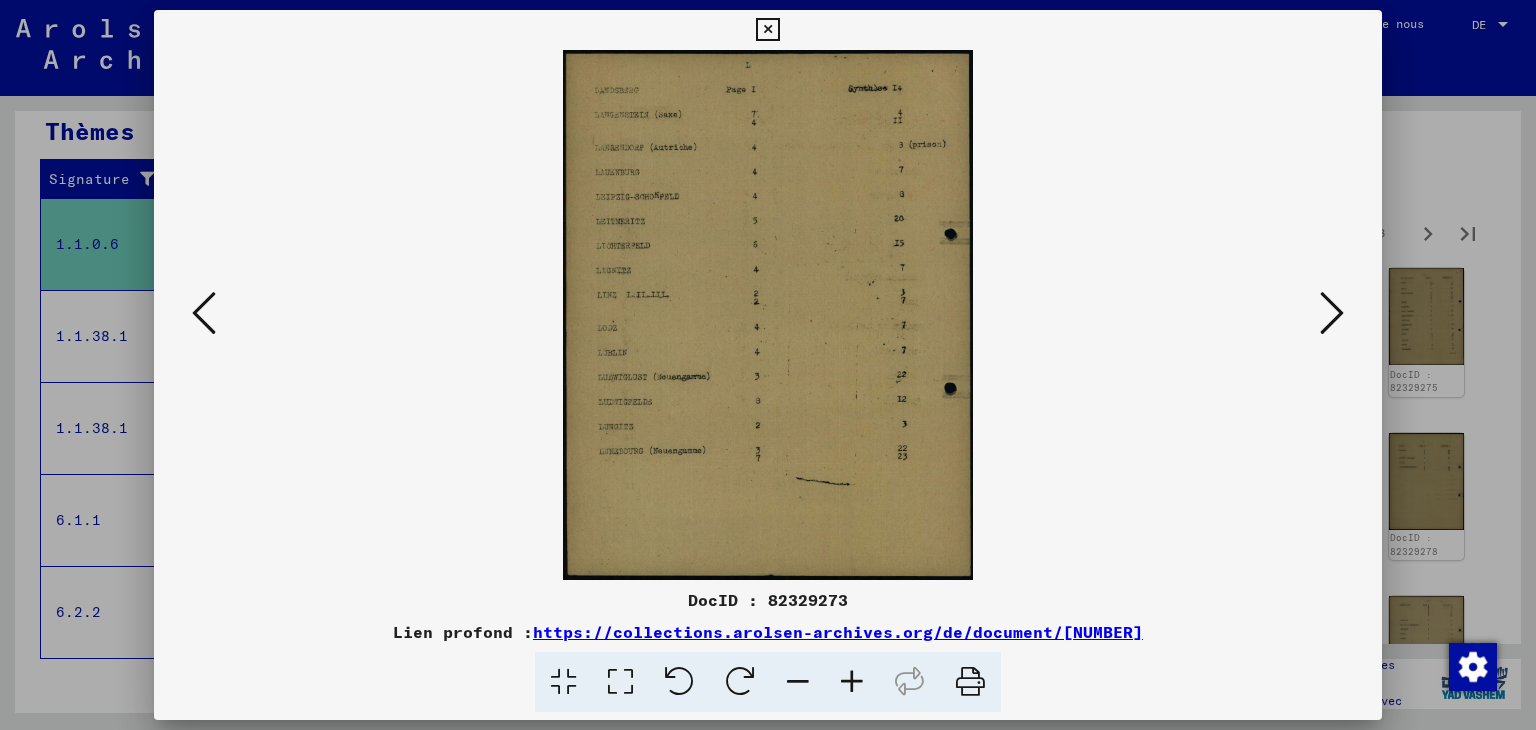 click at bounding box center [1332, 313] 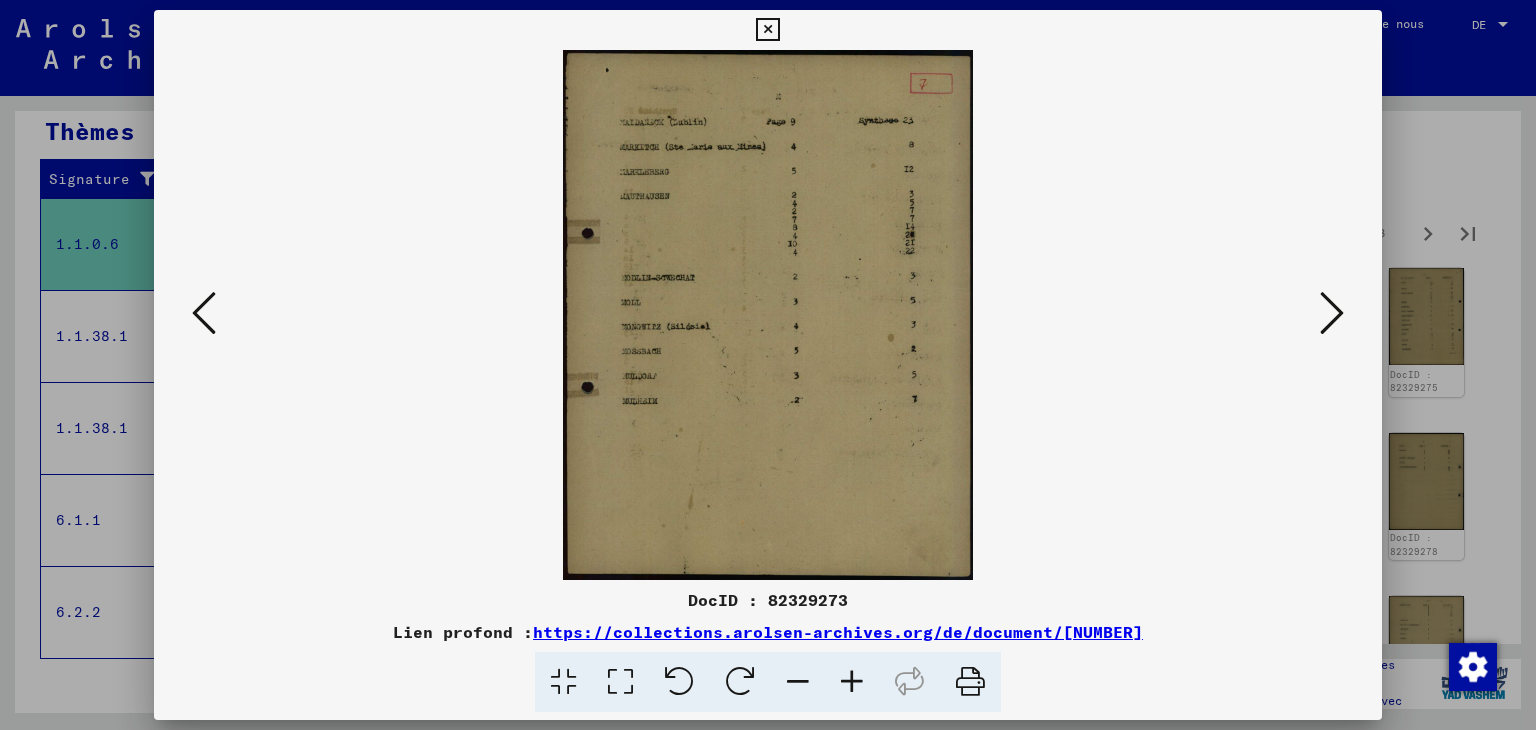 click at bounding box center [1332, 313] 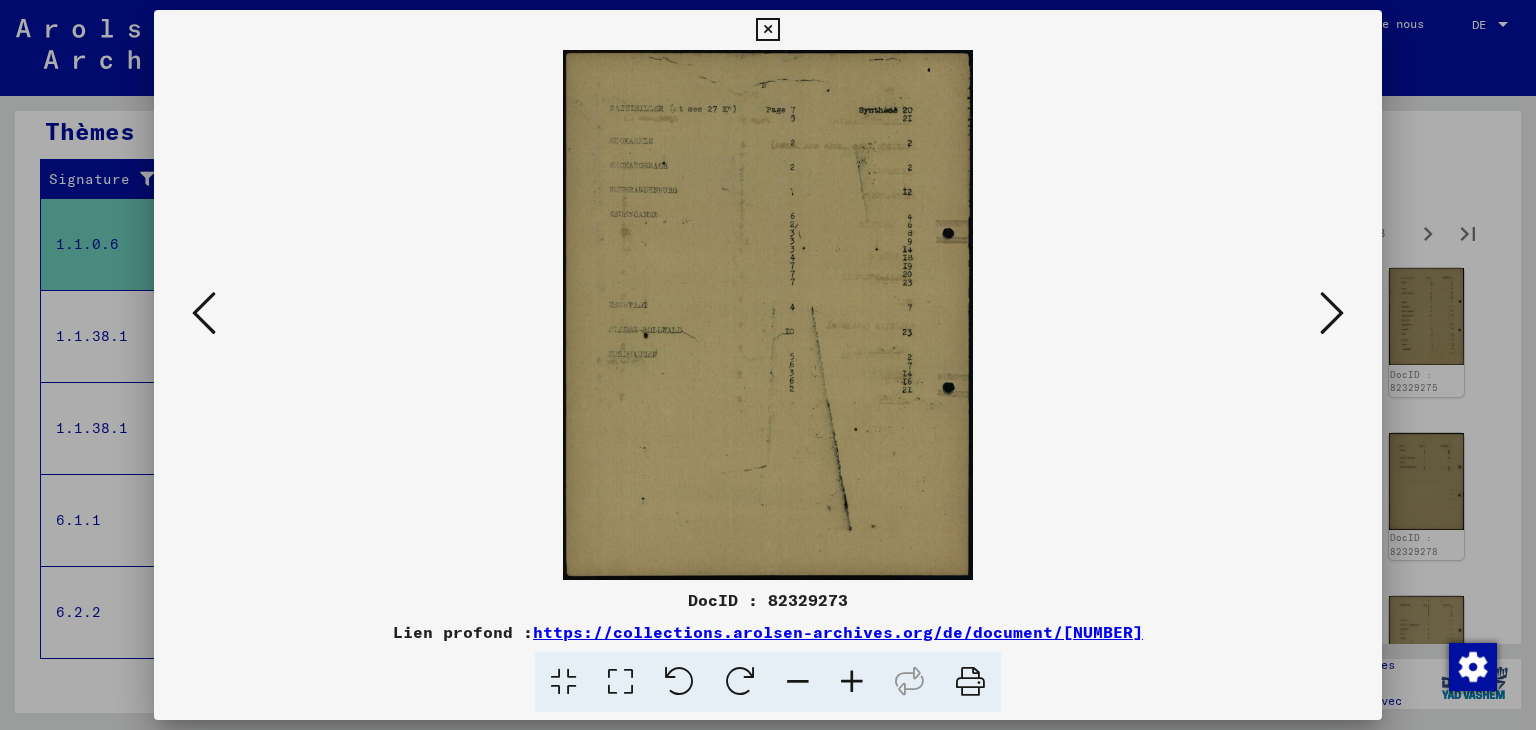 click at bounding box center [768, 315] 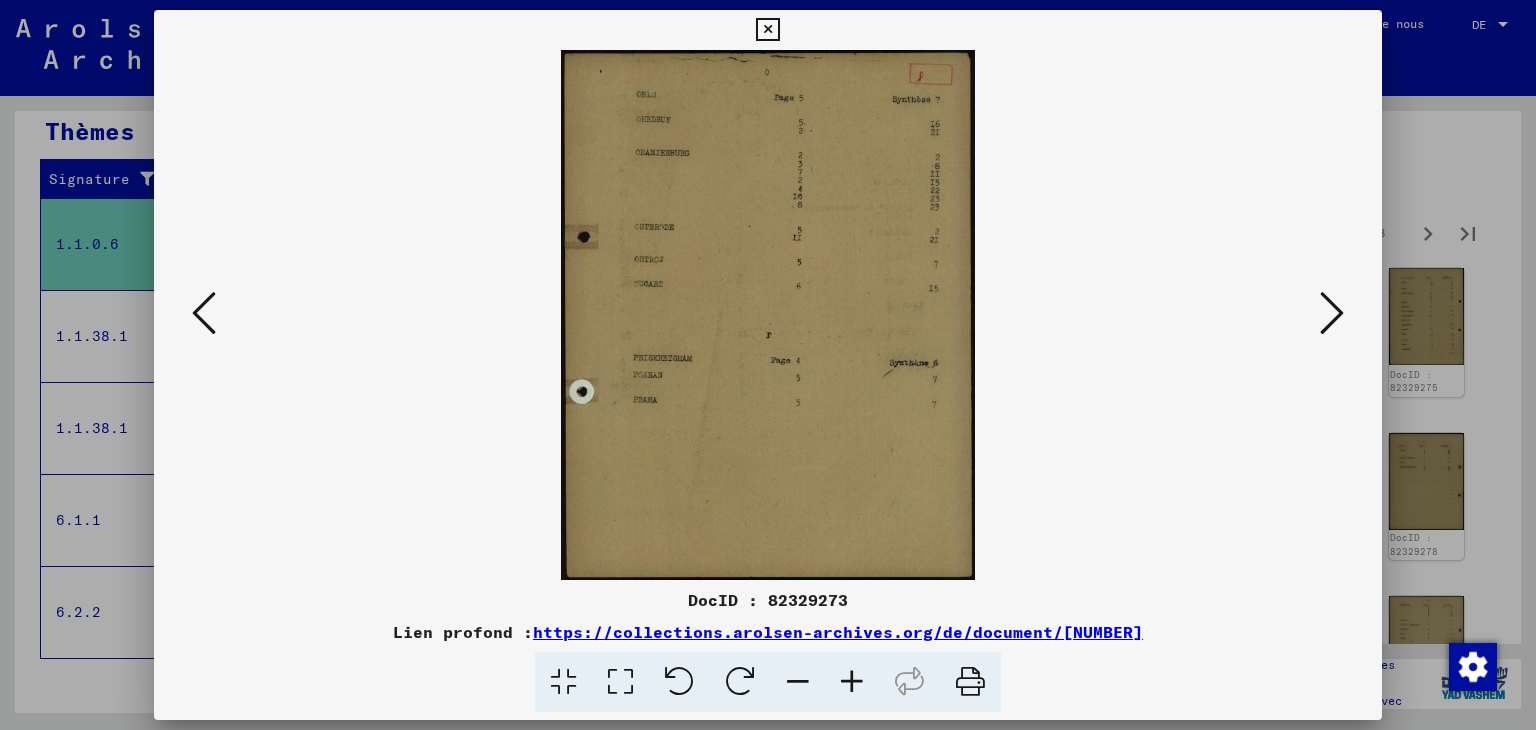 click at bounding box center (1332, 313) 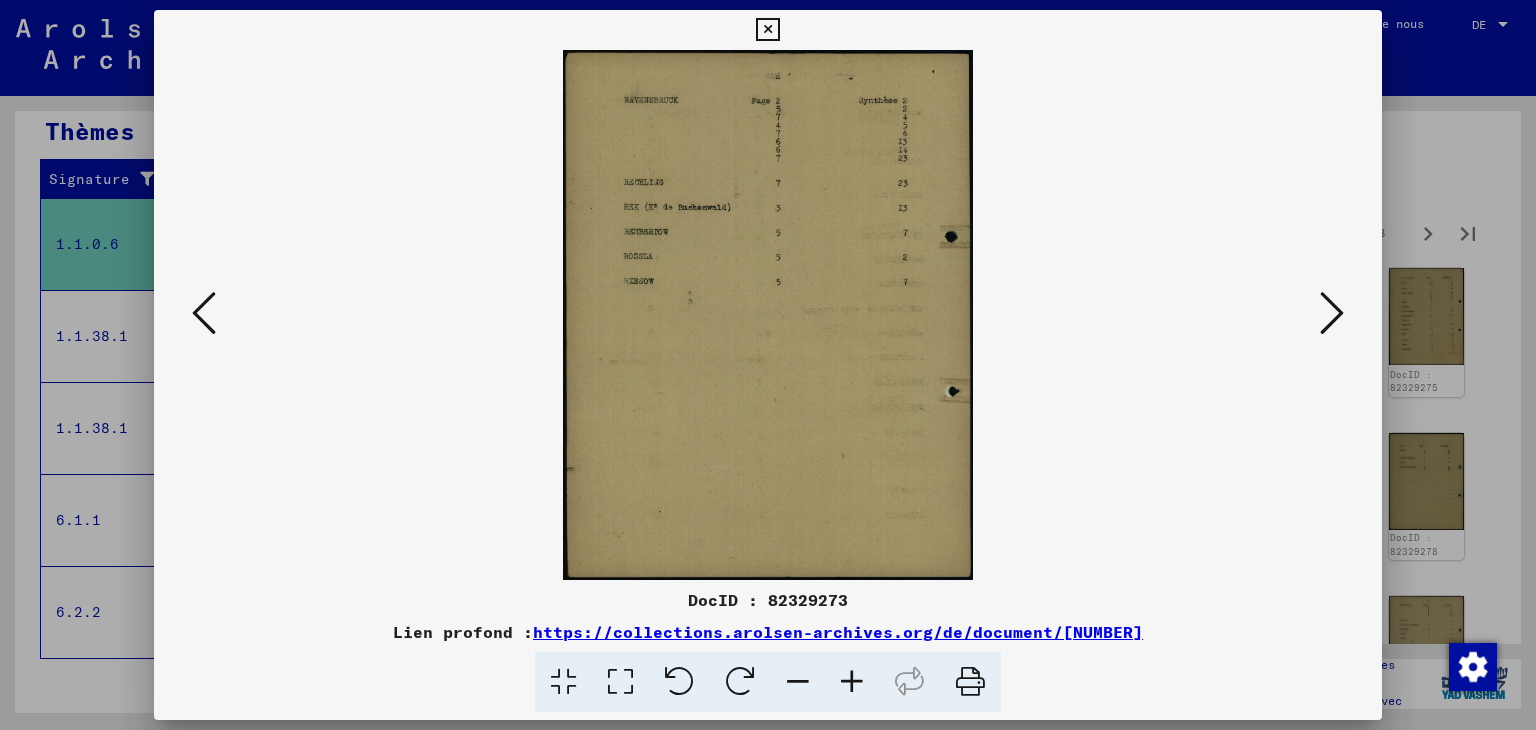 click at bounding box center [1332, 313] 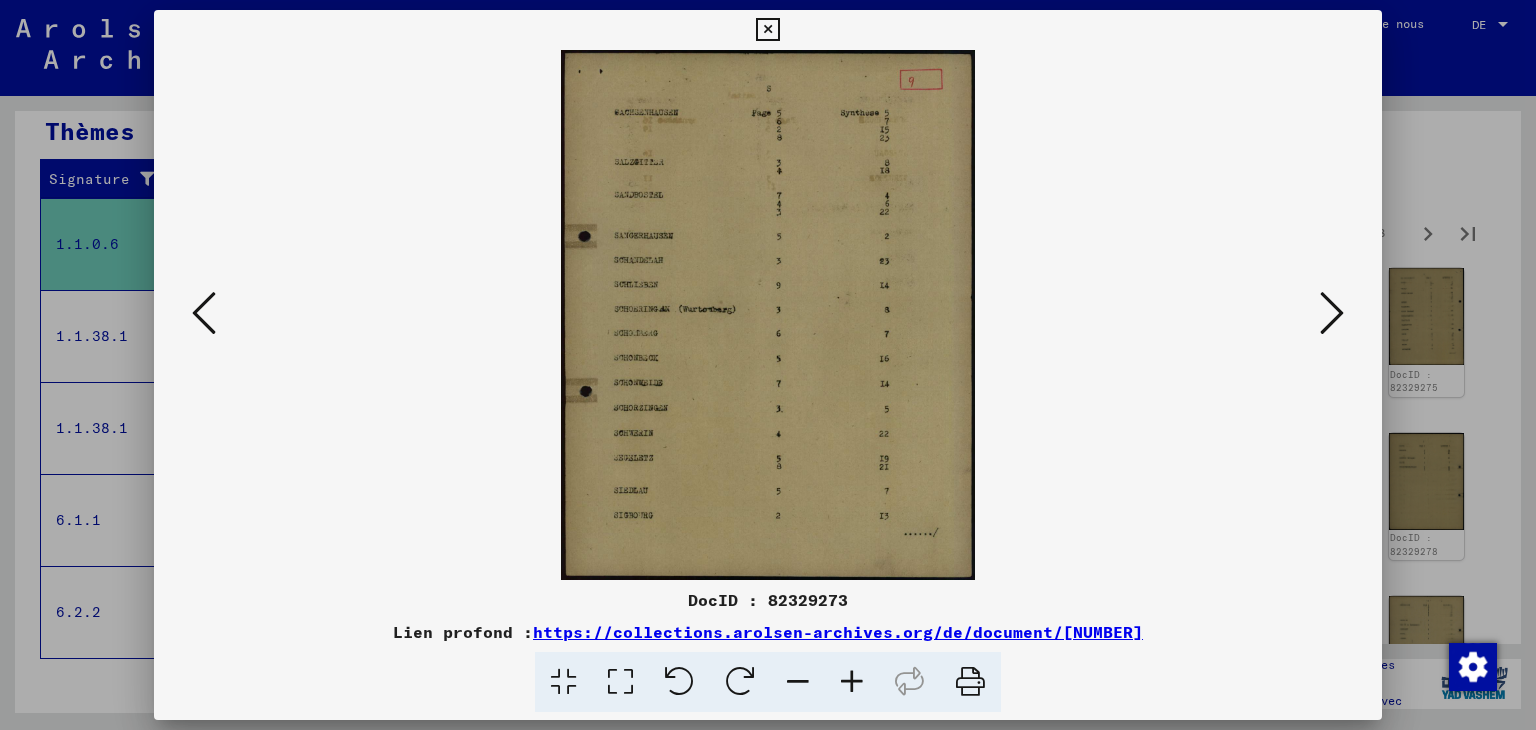 click at bounding box center (1332, 313) 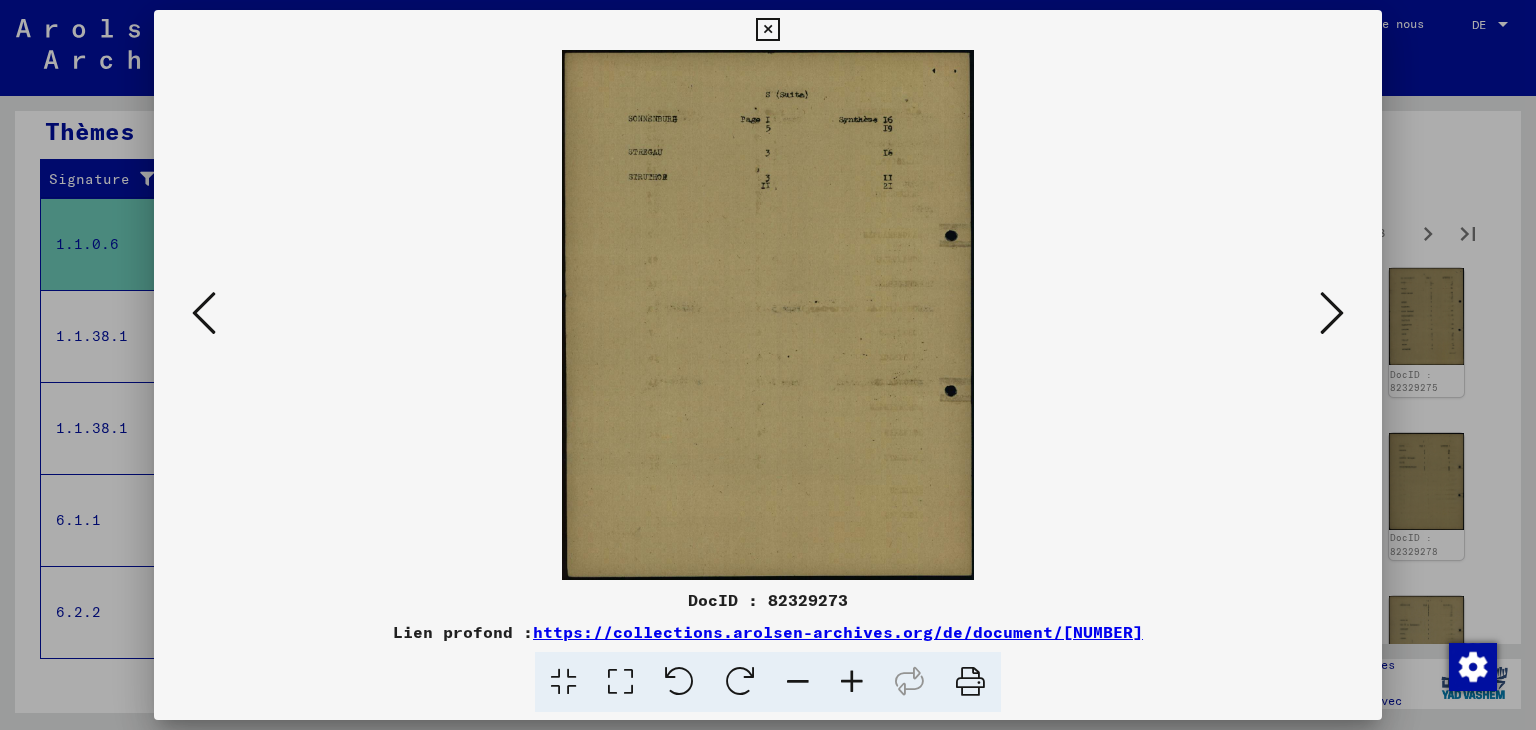 click at bounding box center [1332, 313] 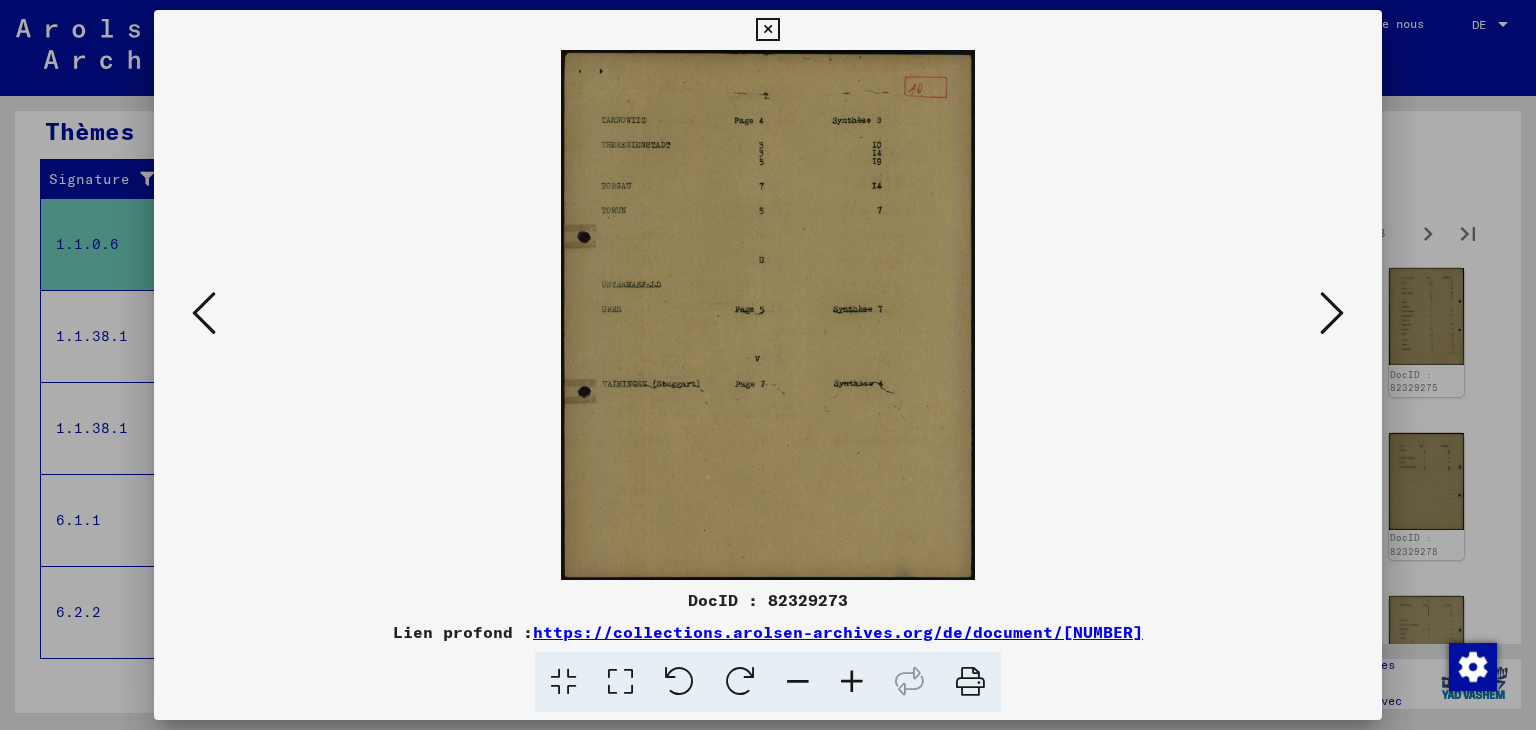 click at bounding box center (1332, 313) 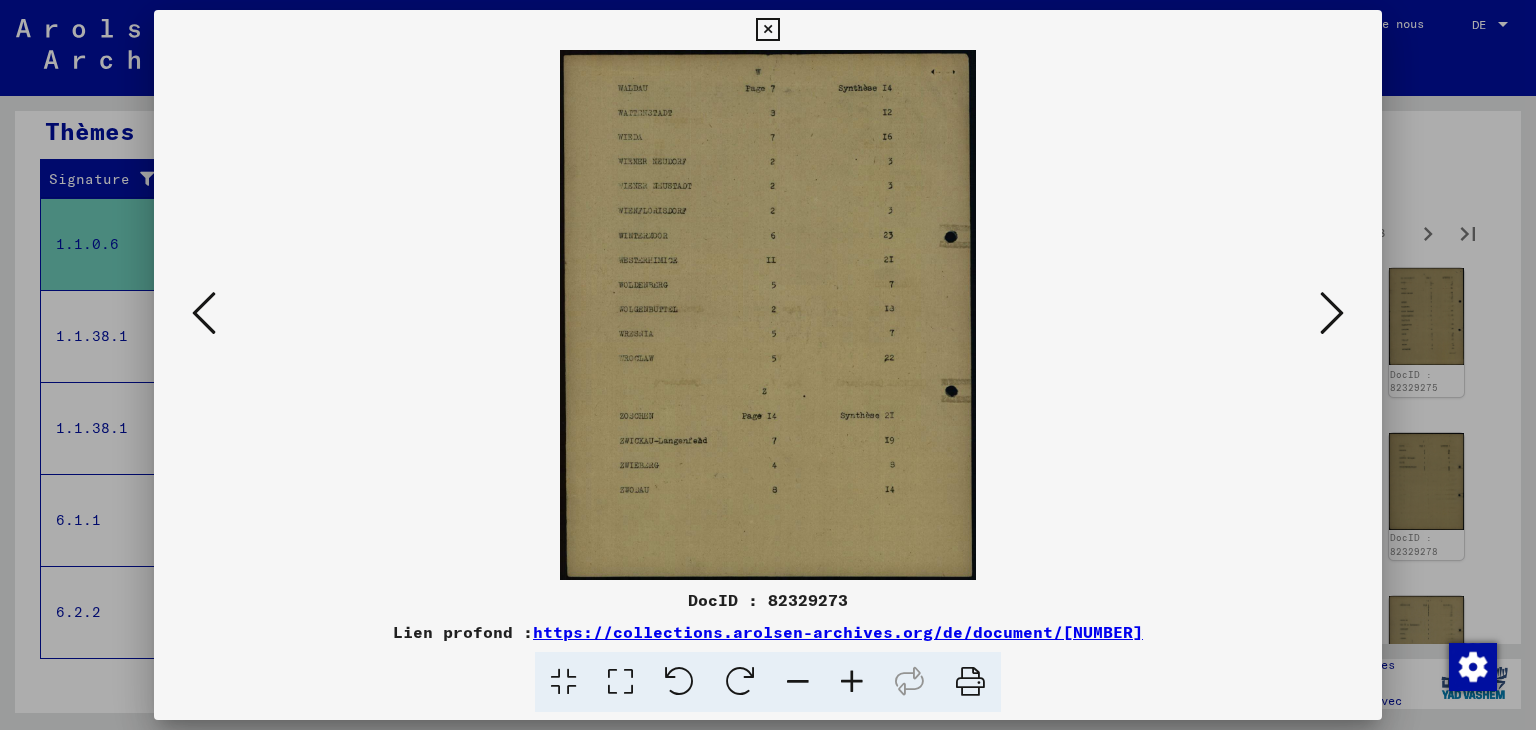 click at bounding box center [768, 315] 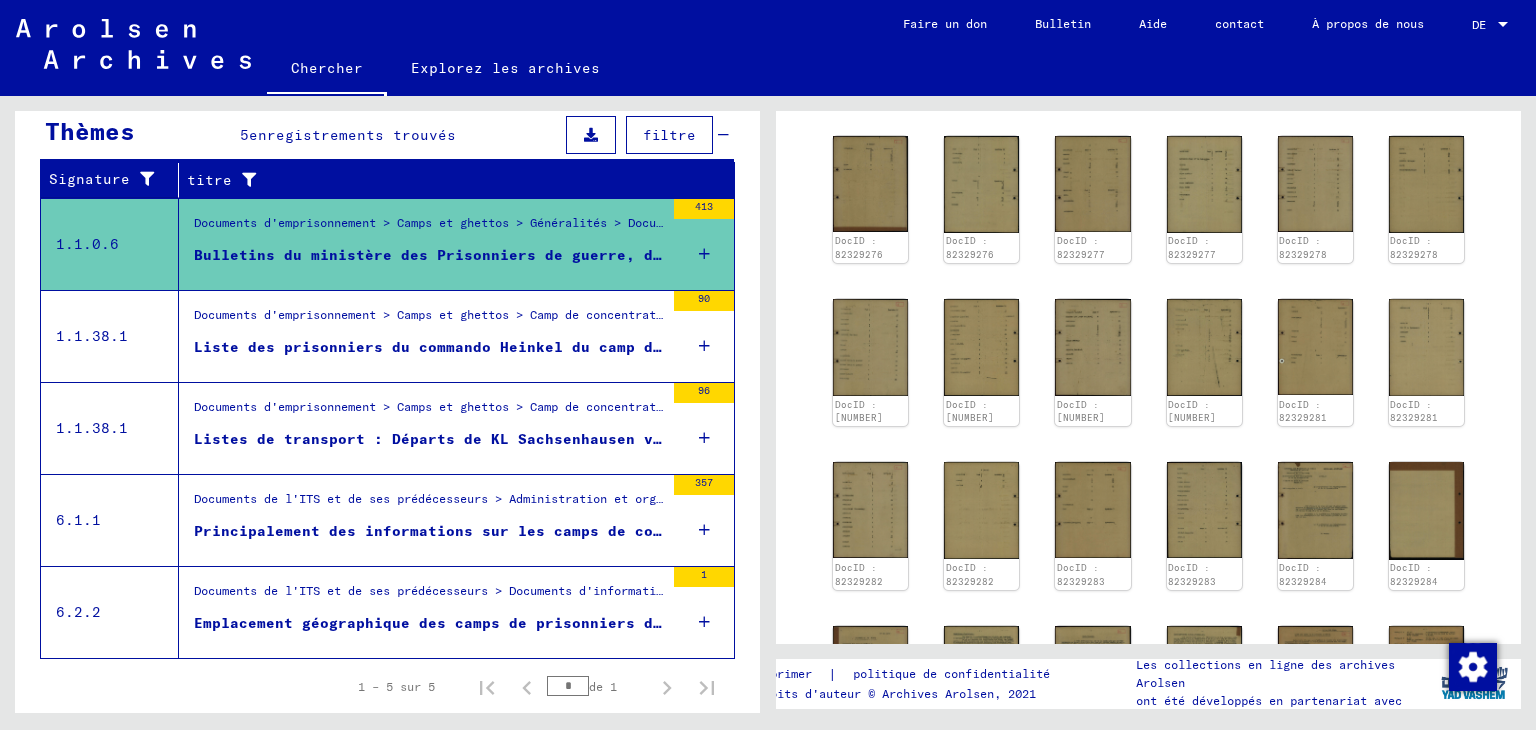 scroll, scrollTop: 1082, scrollLeft: 0, axis: vertical 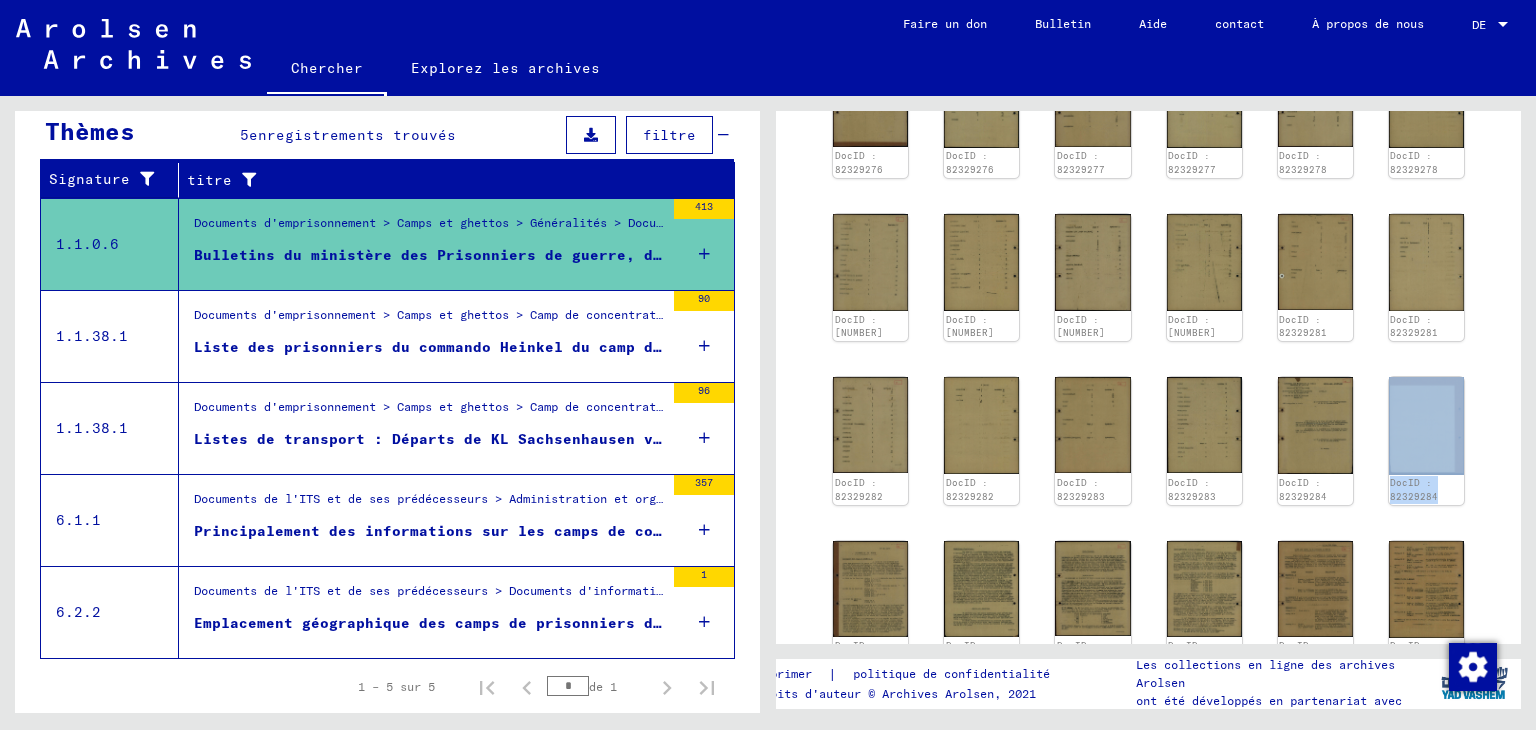 drag, startPoint x: 1528, startPoint y: 397, endPoint x: 1535, endPoint y: 477, distance: 80.305664 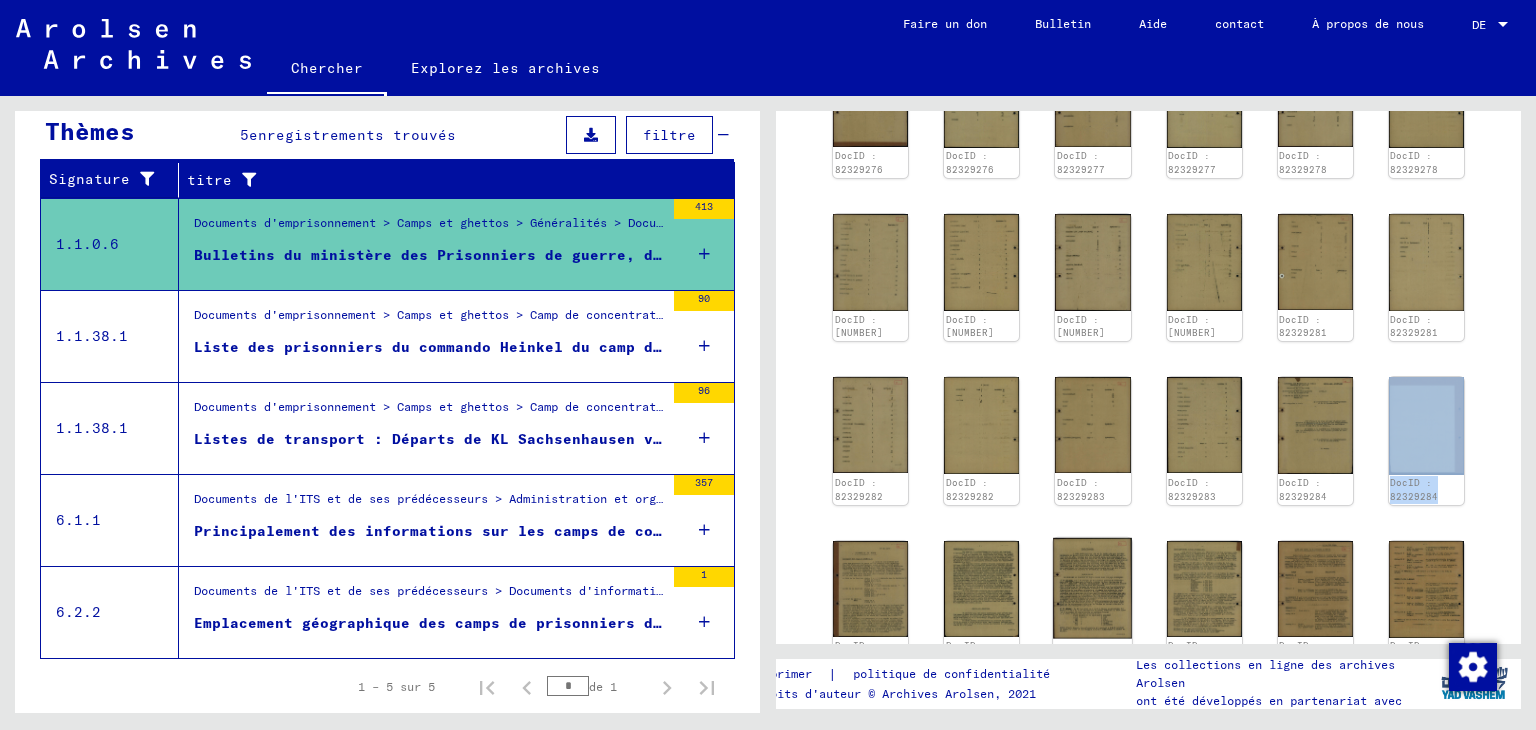 click 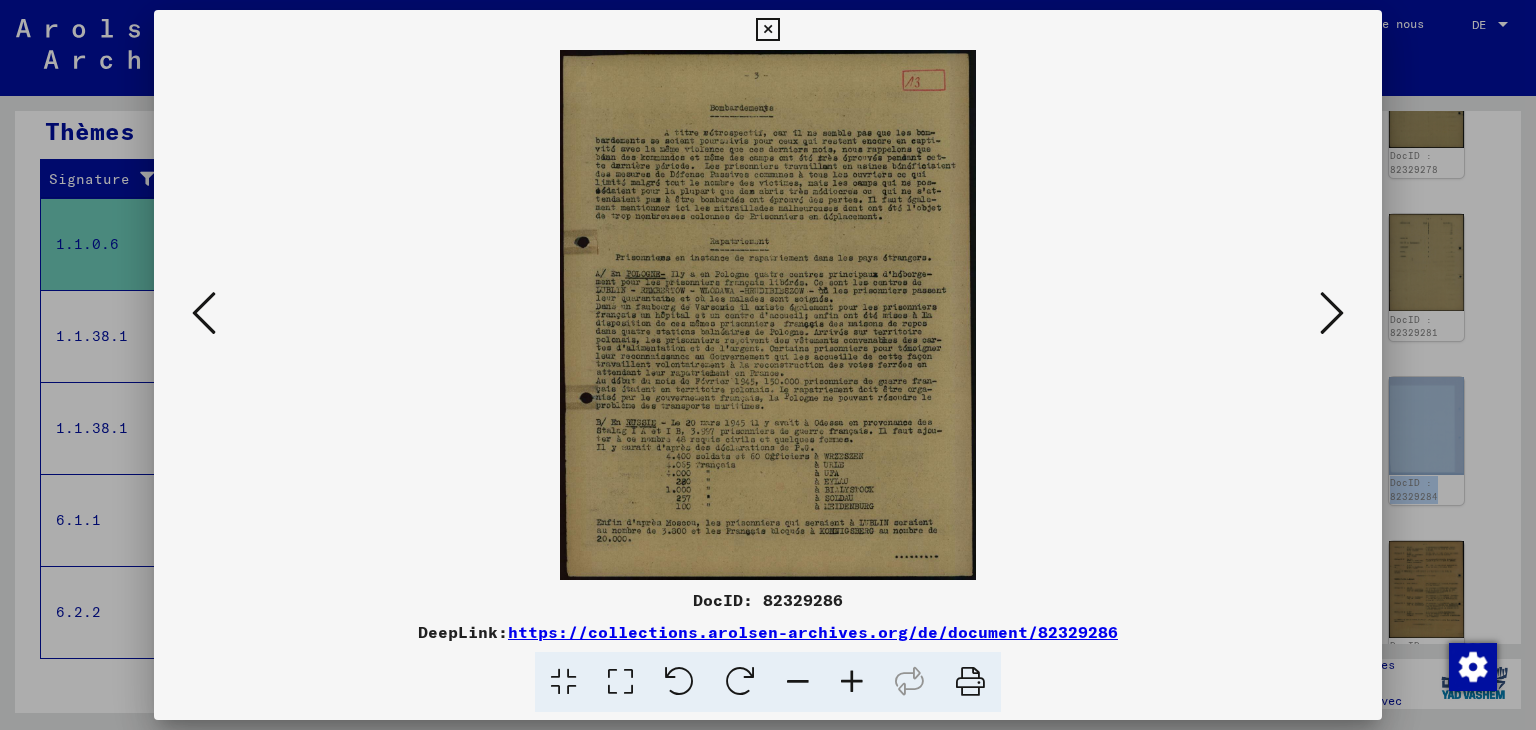 click on "DocID: 82329286  DeepLink:  https://collections.arolsen-archives.org/de/document/82329286" at bounding box center [768, 361] 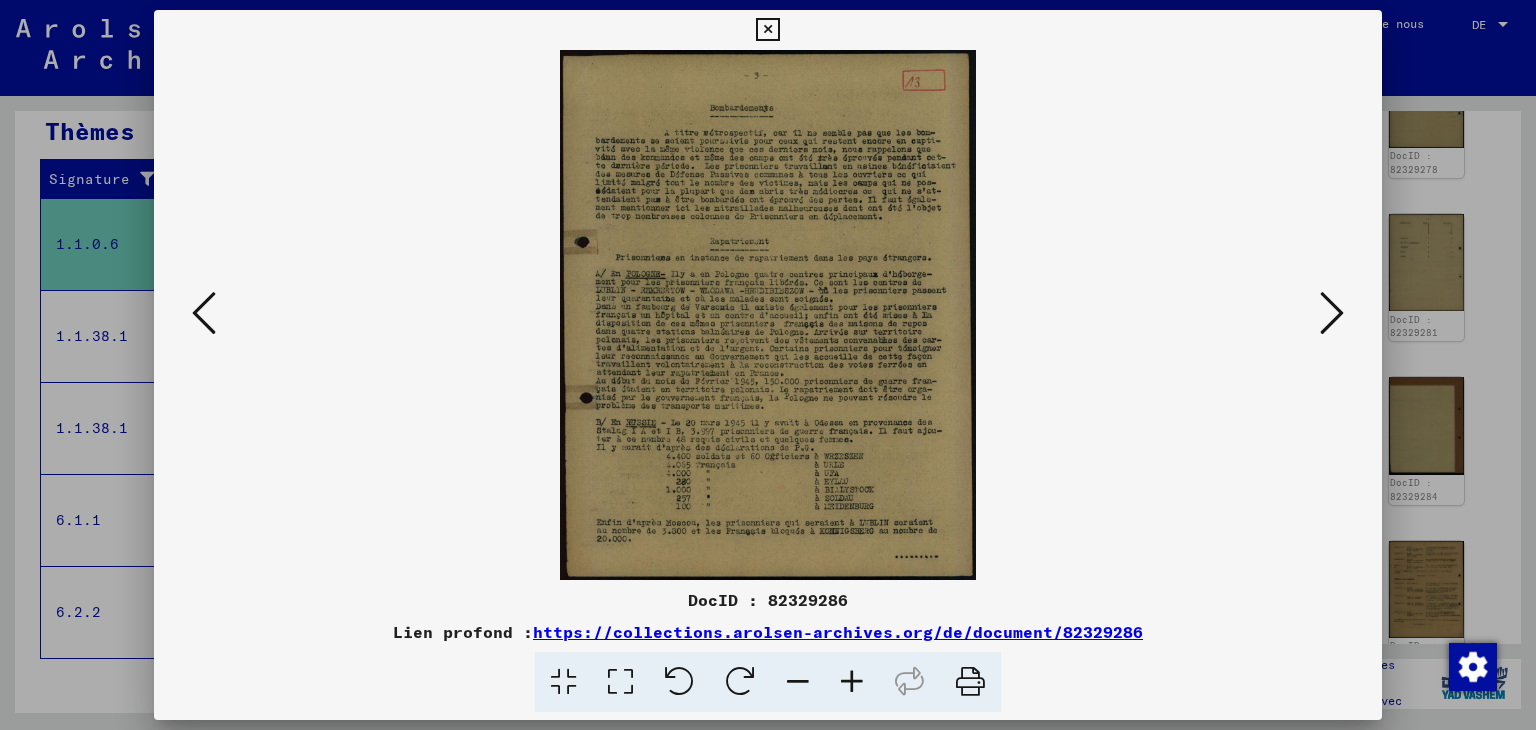 click at bounding box center (852, 682) 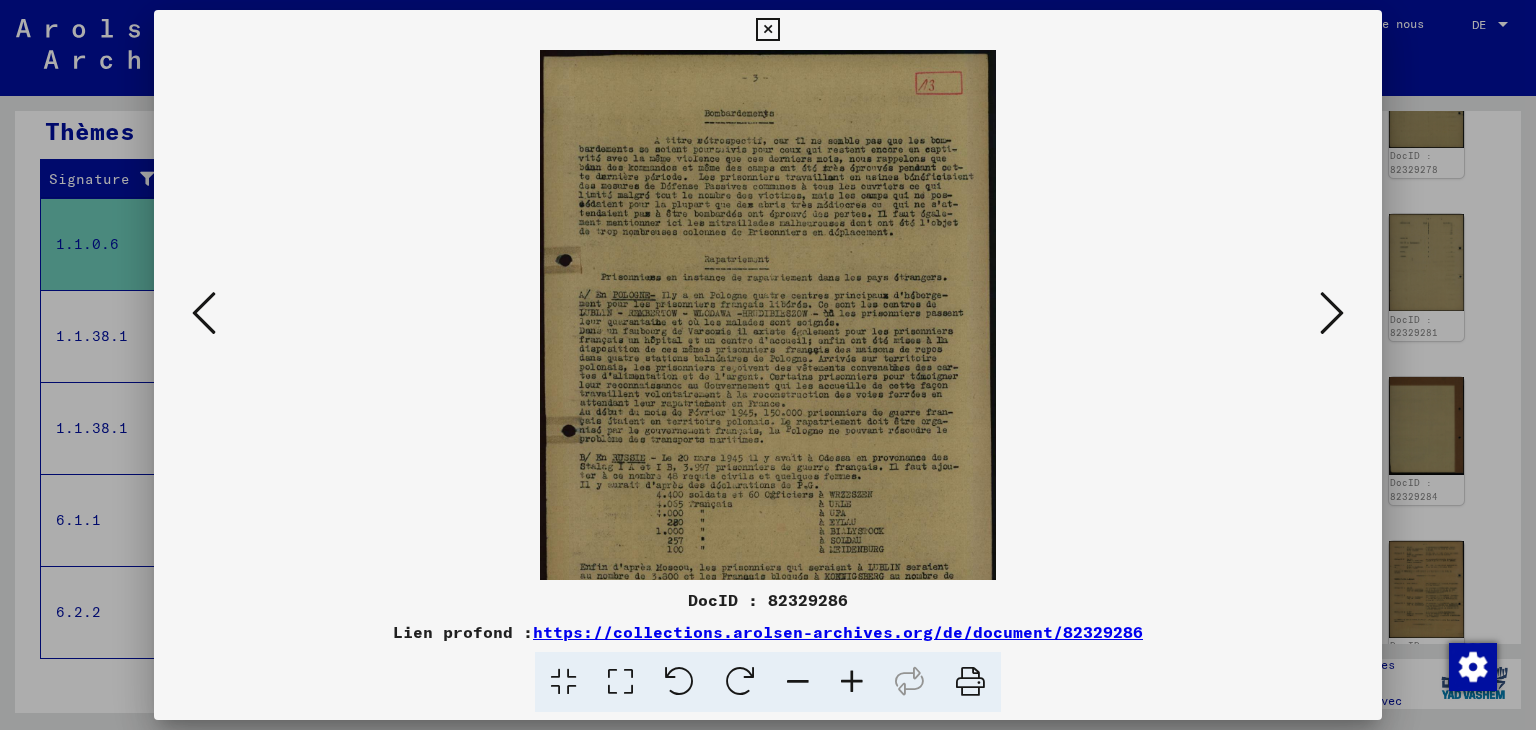 click at bounding box center [852, 682] 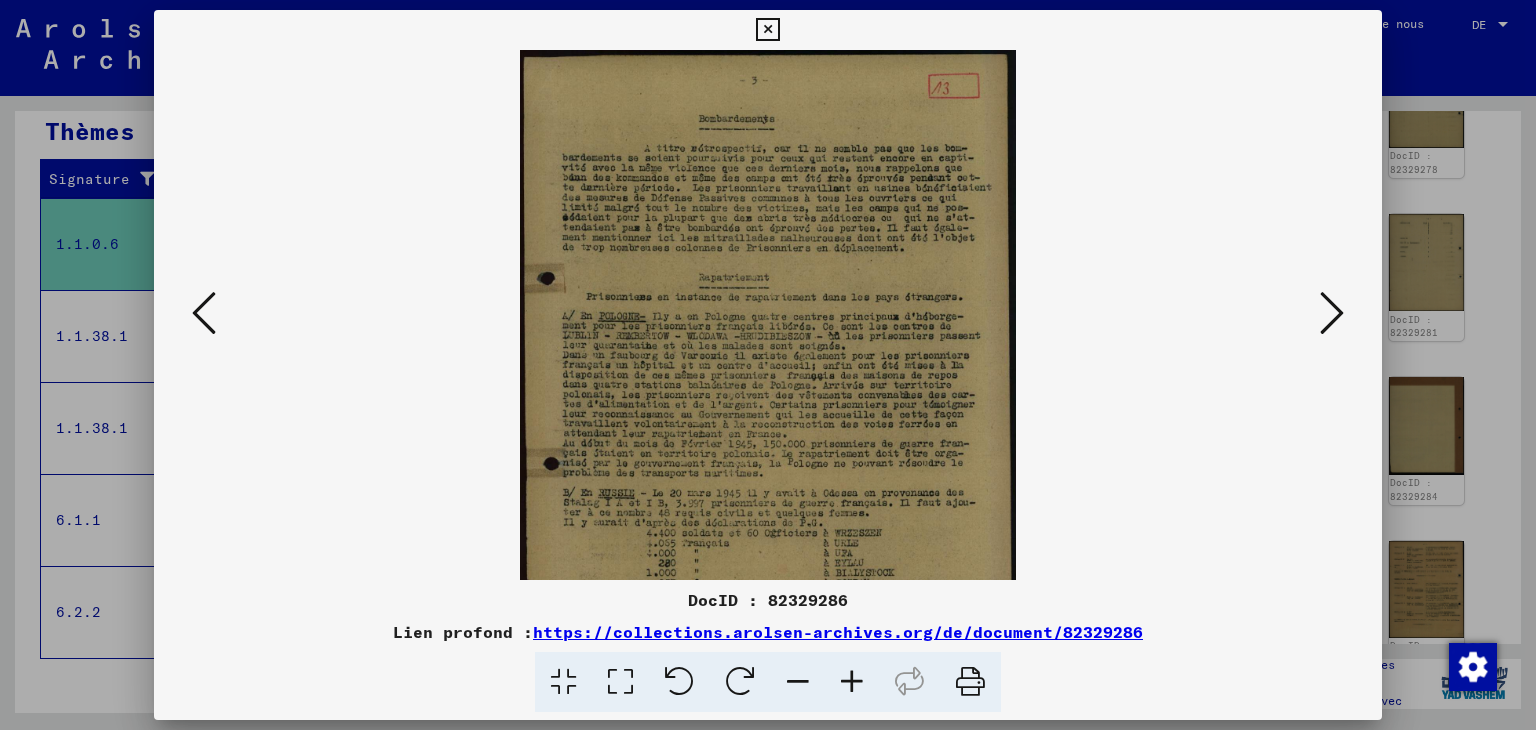 click at bounding box center (852, 682) 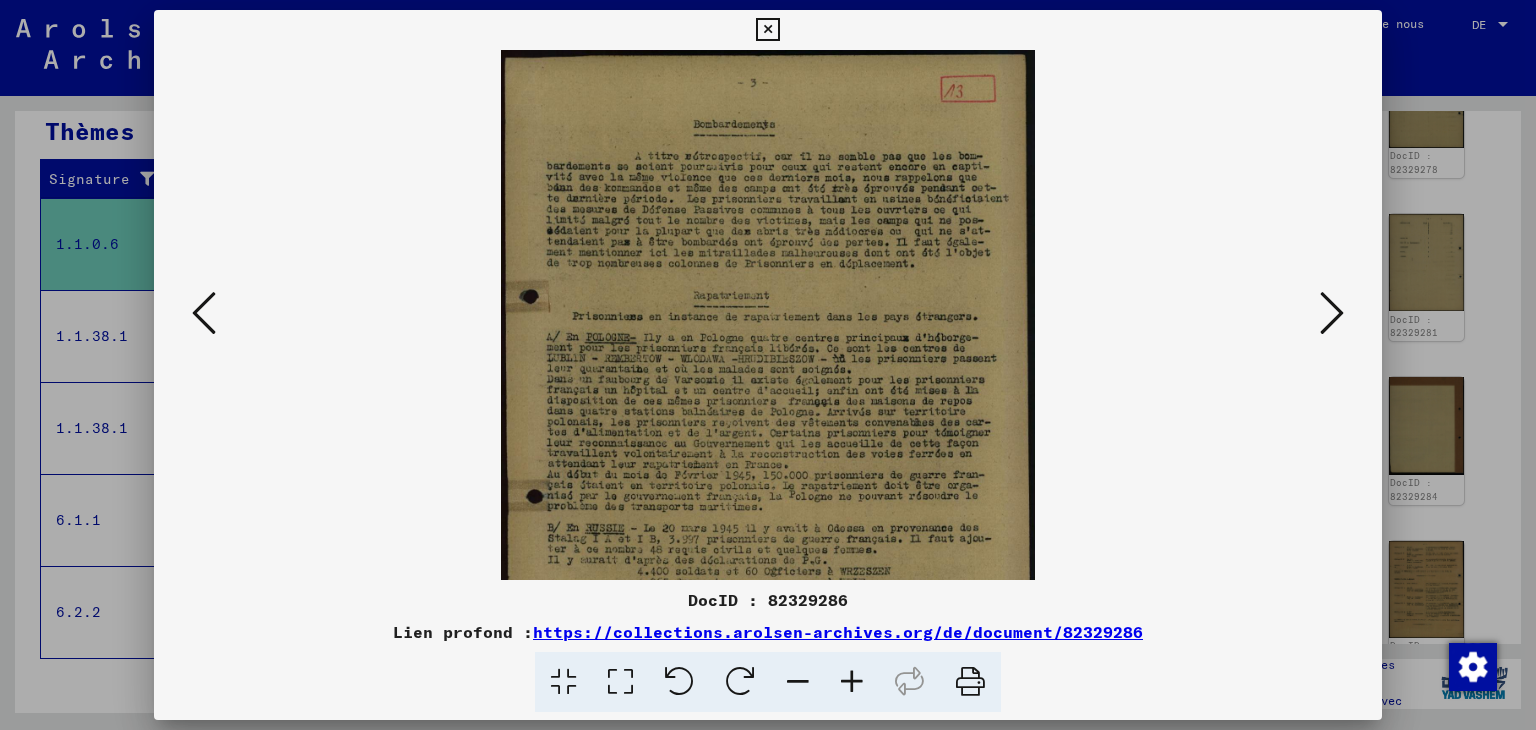 click at bounding box center (852, 682) 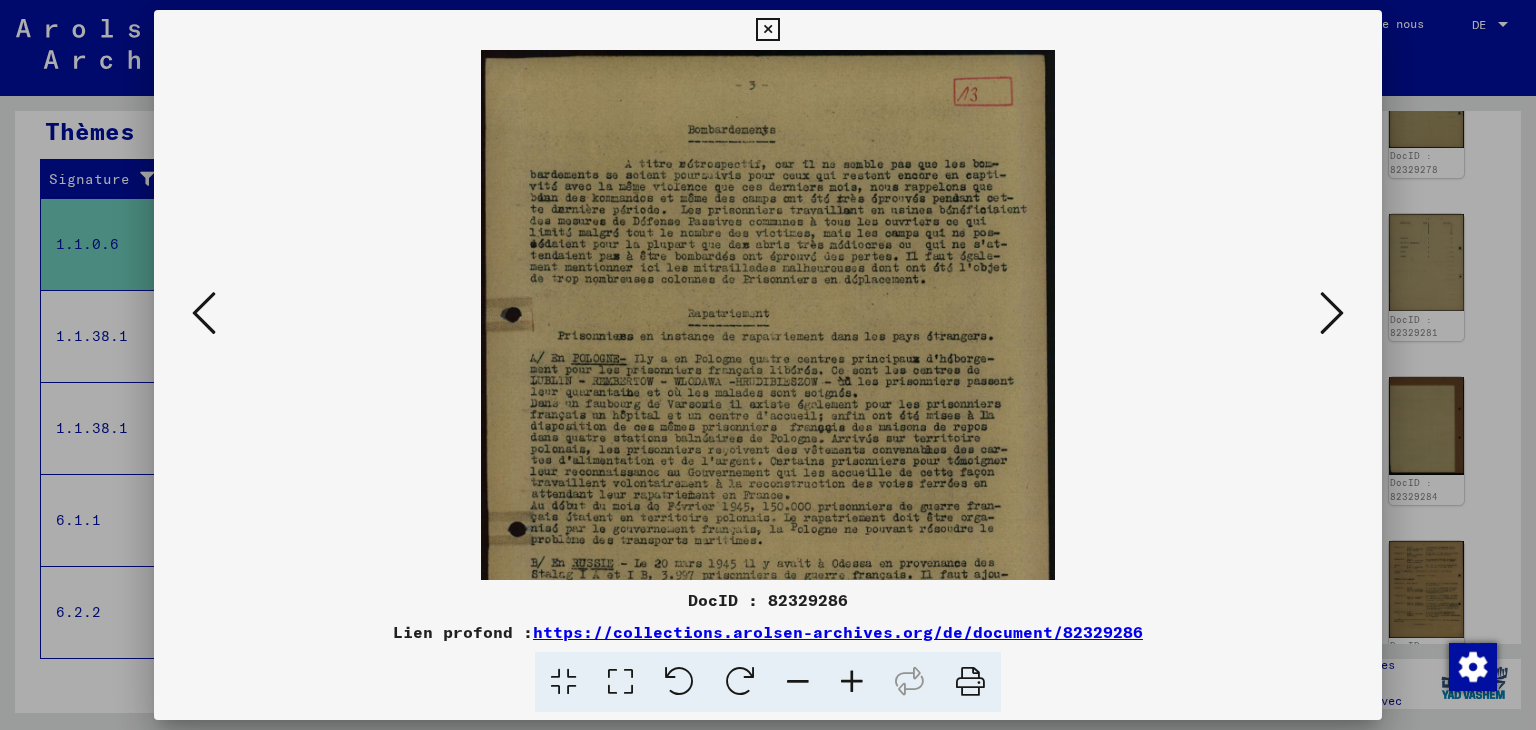 click at bounding box center [852, 682] 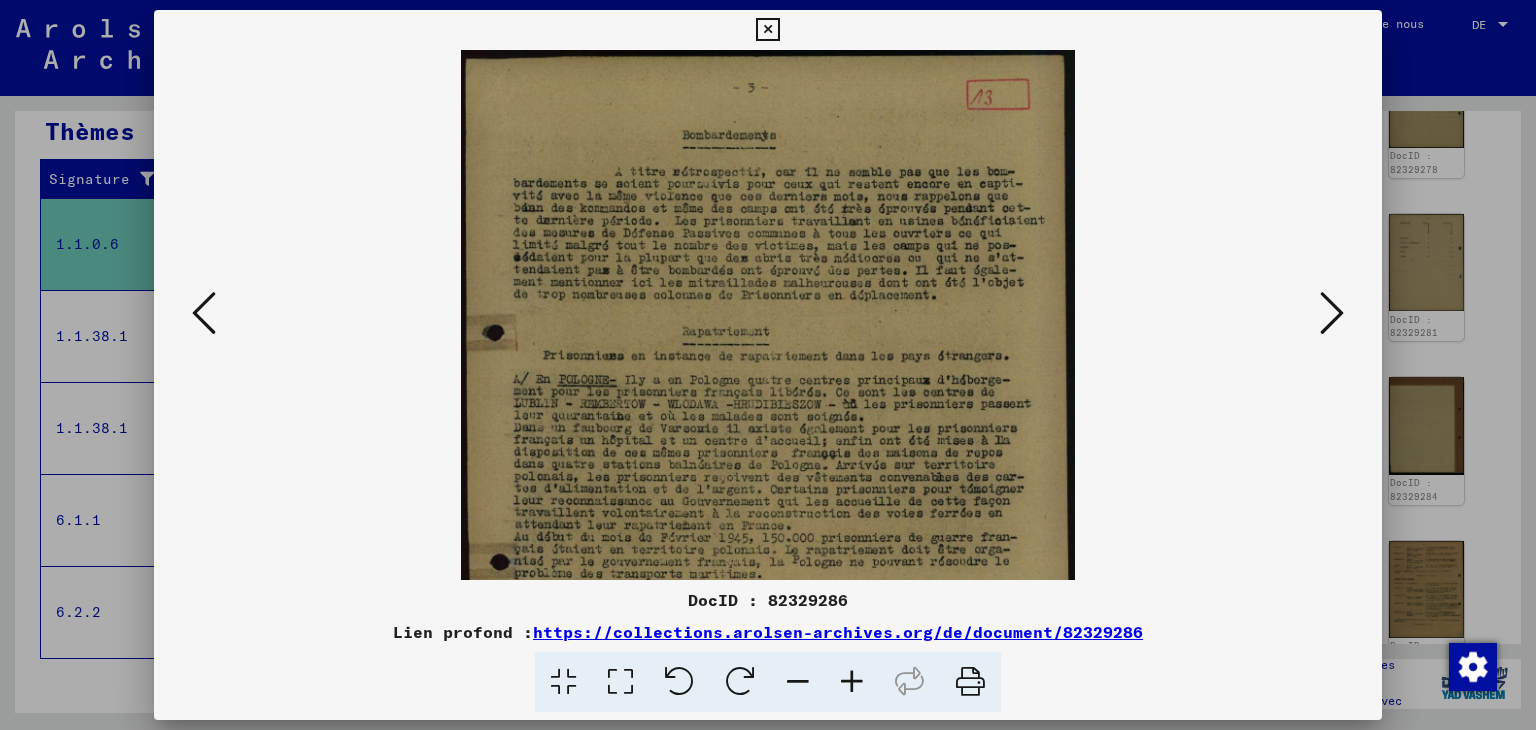 click at bounding box center [852, 682] 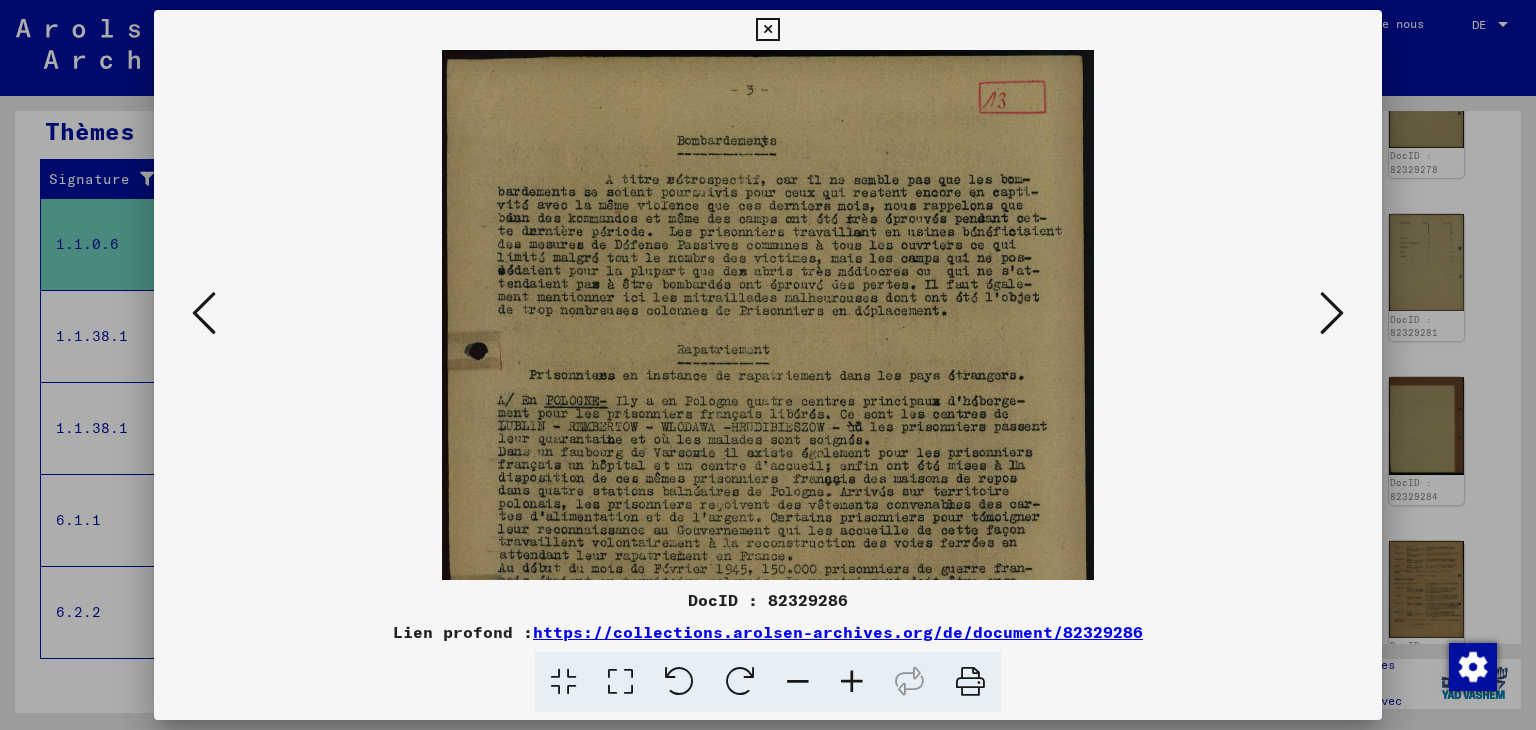 click at bounding box center (852, 682) 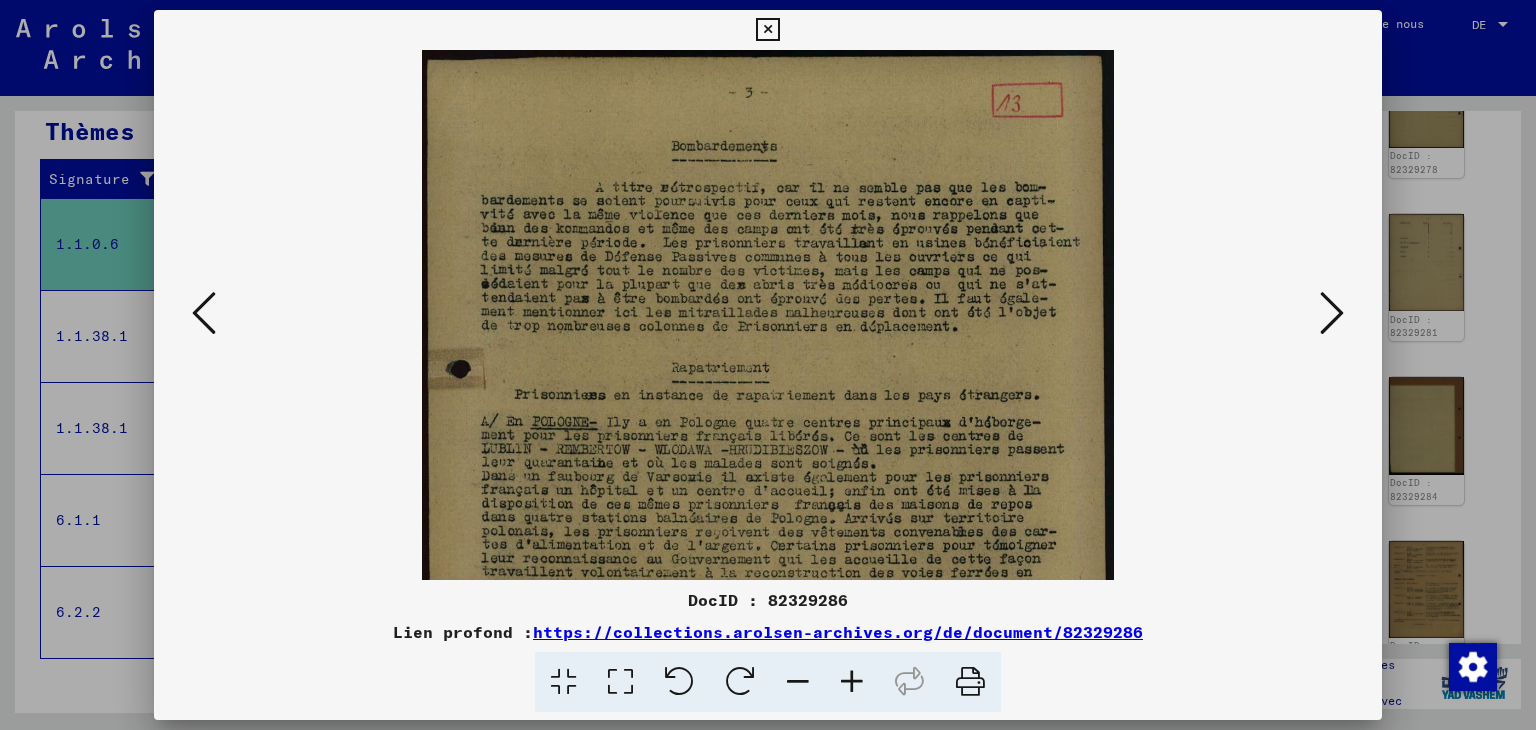 click at bounding box center [852, 682] 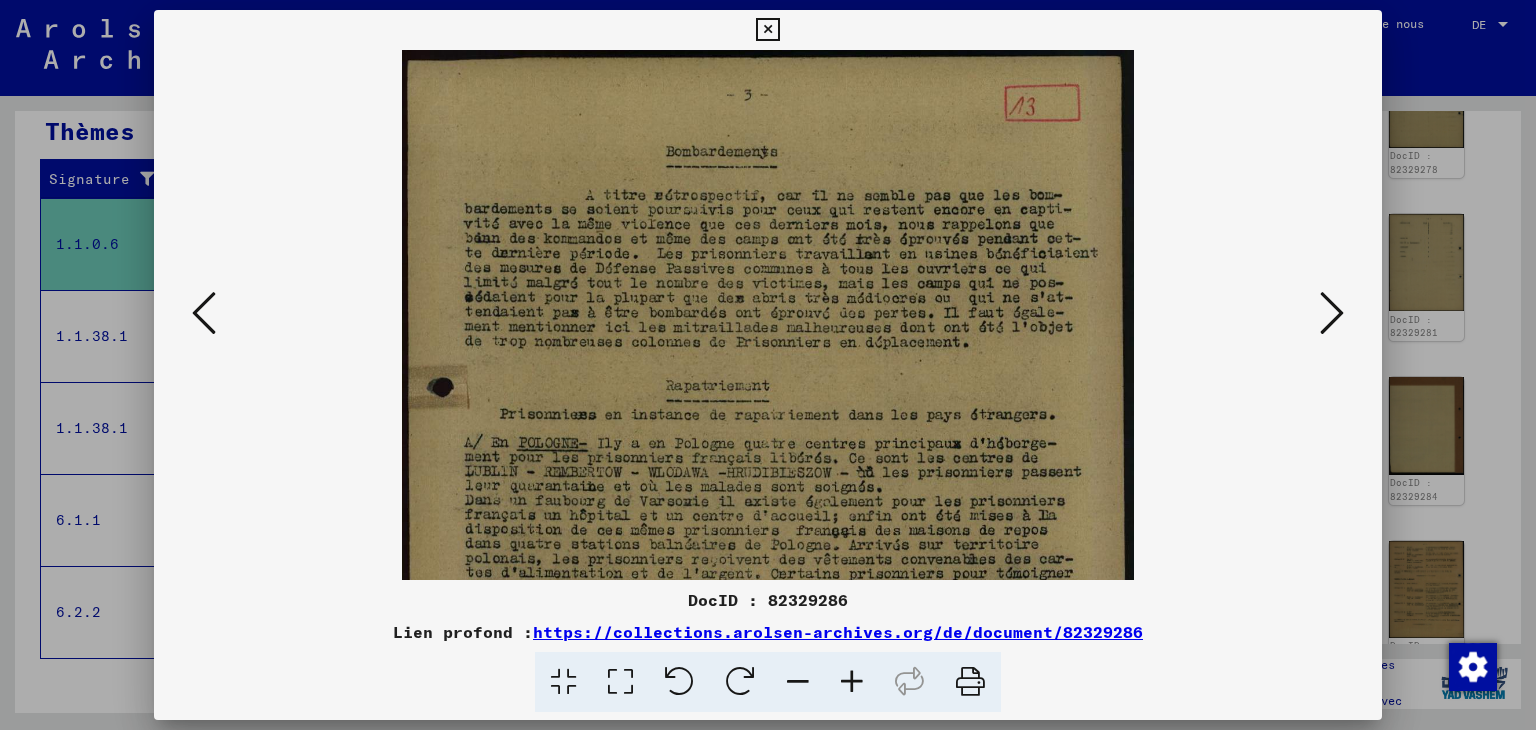 click at bounding box center [1332, 313] 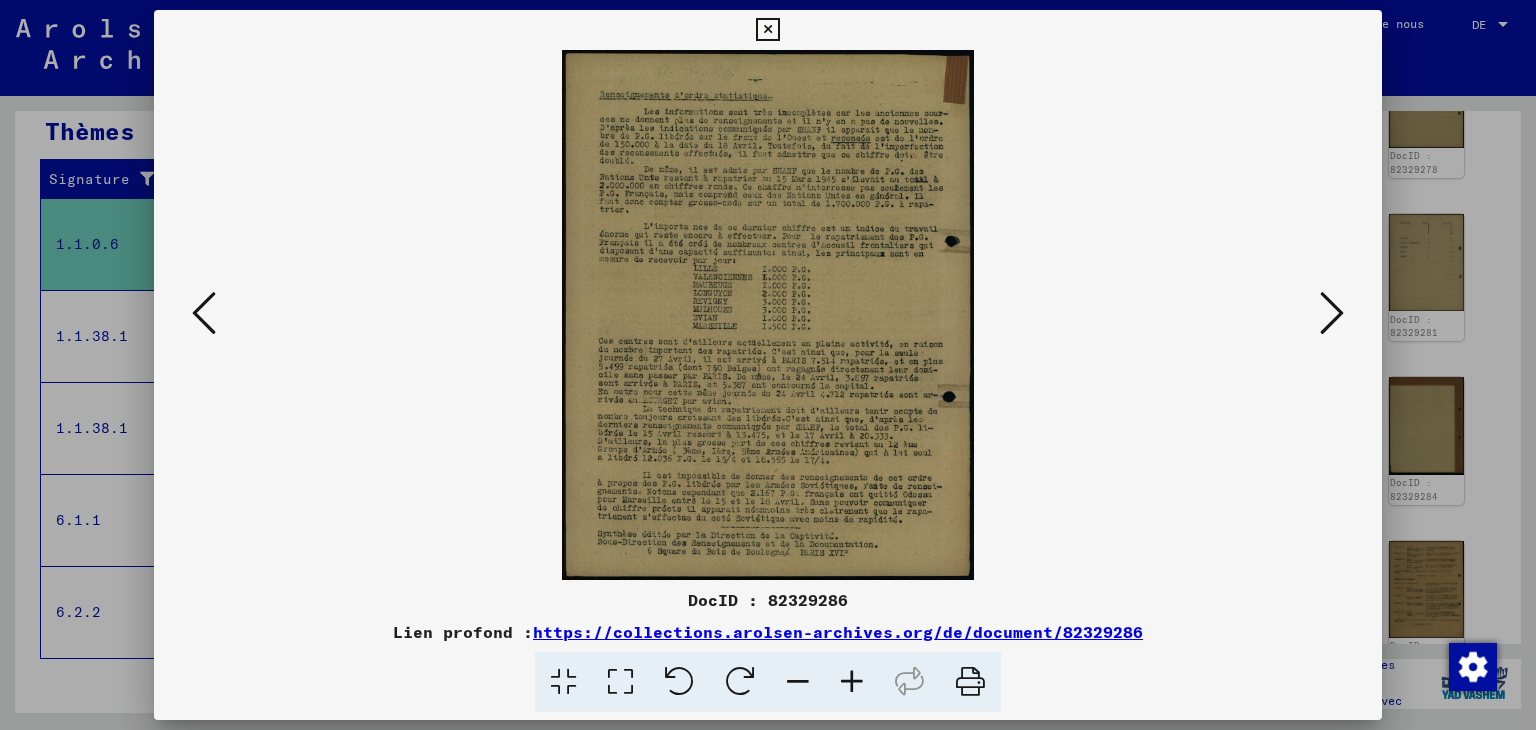 click at bounding box center (767, 30) 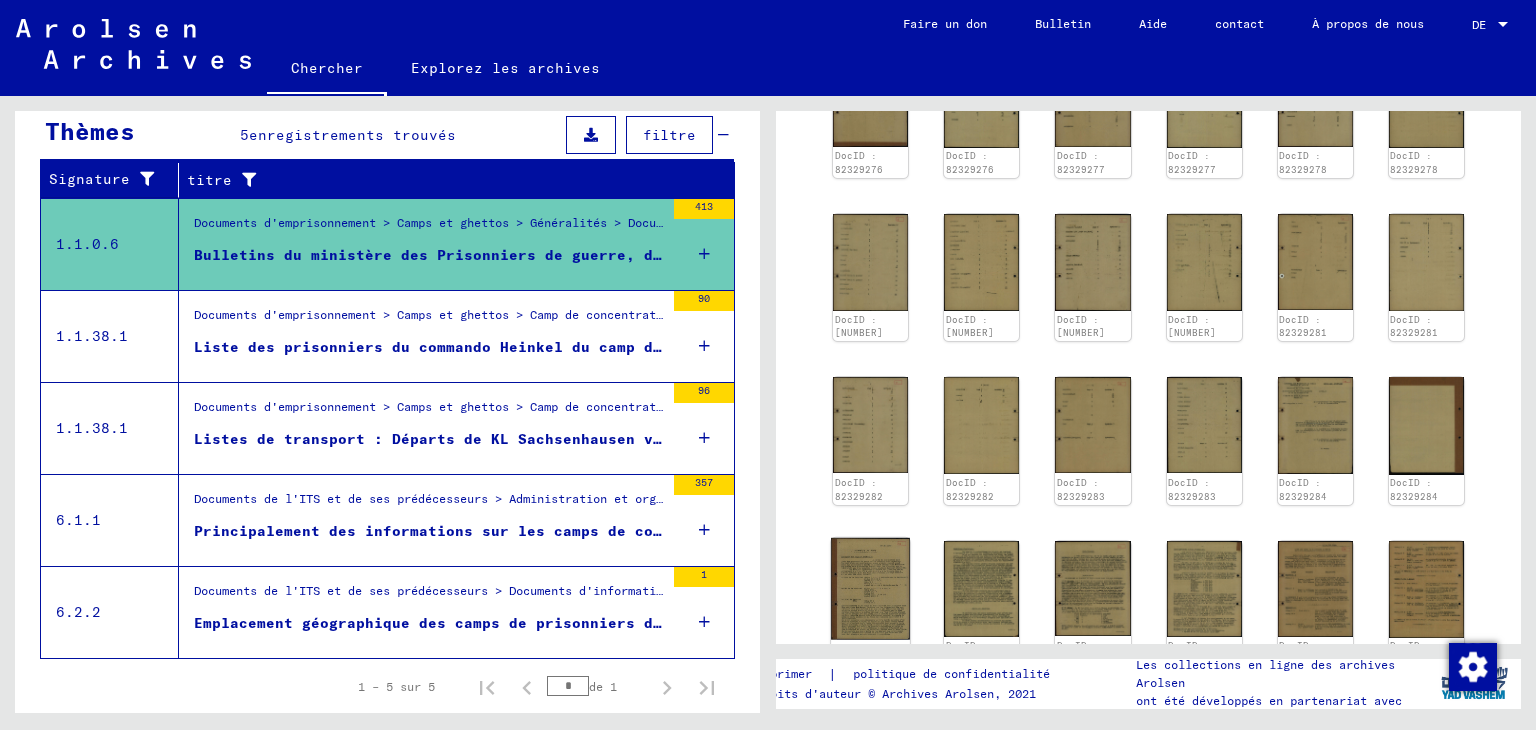 click 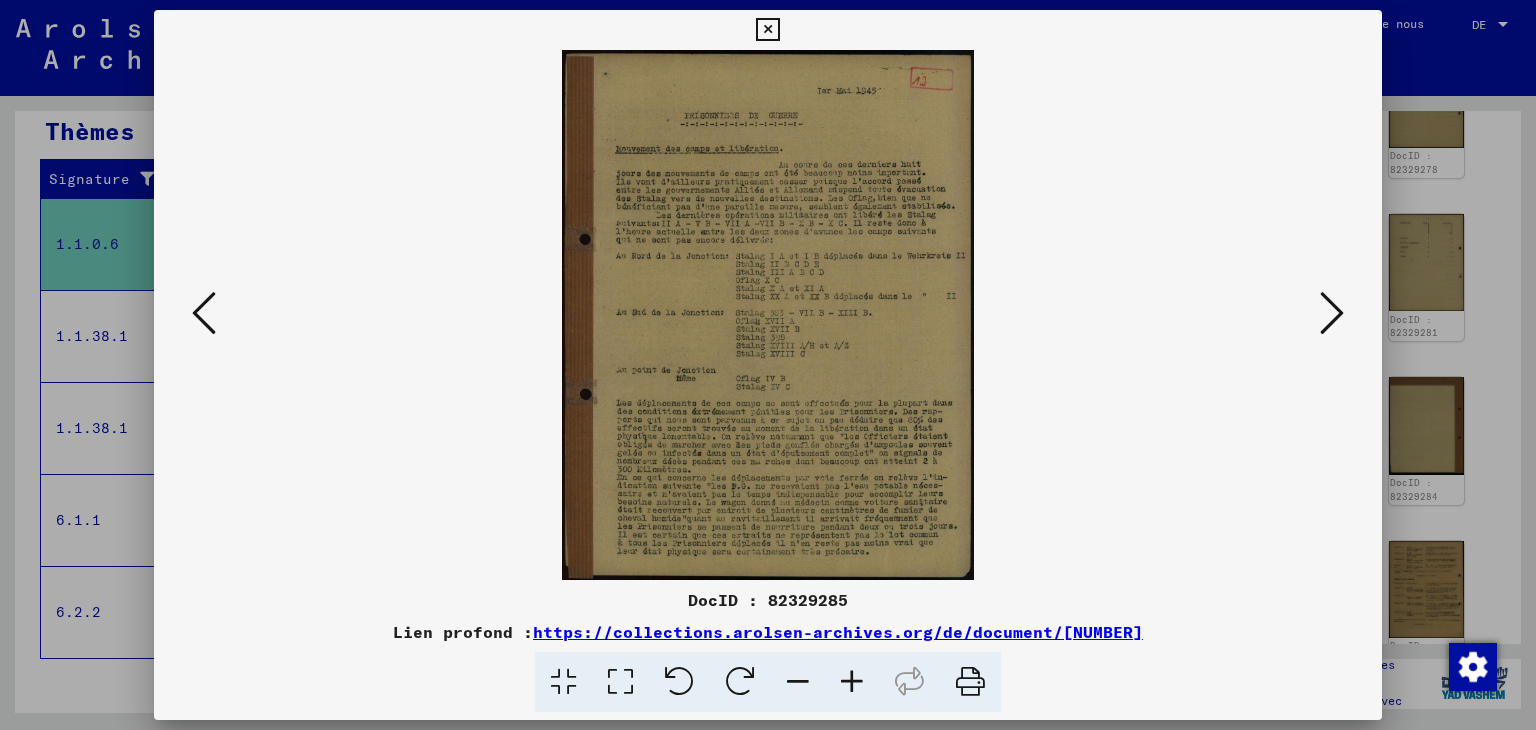click at bounding box center [852, 682] 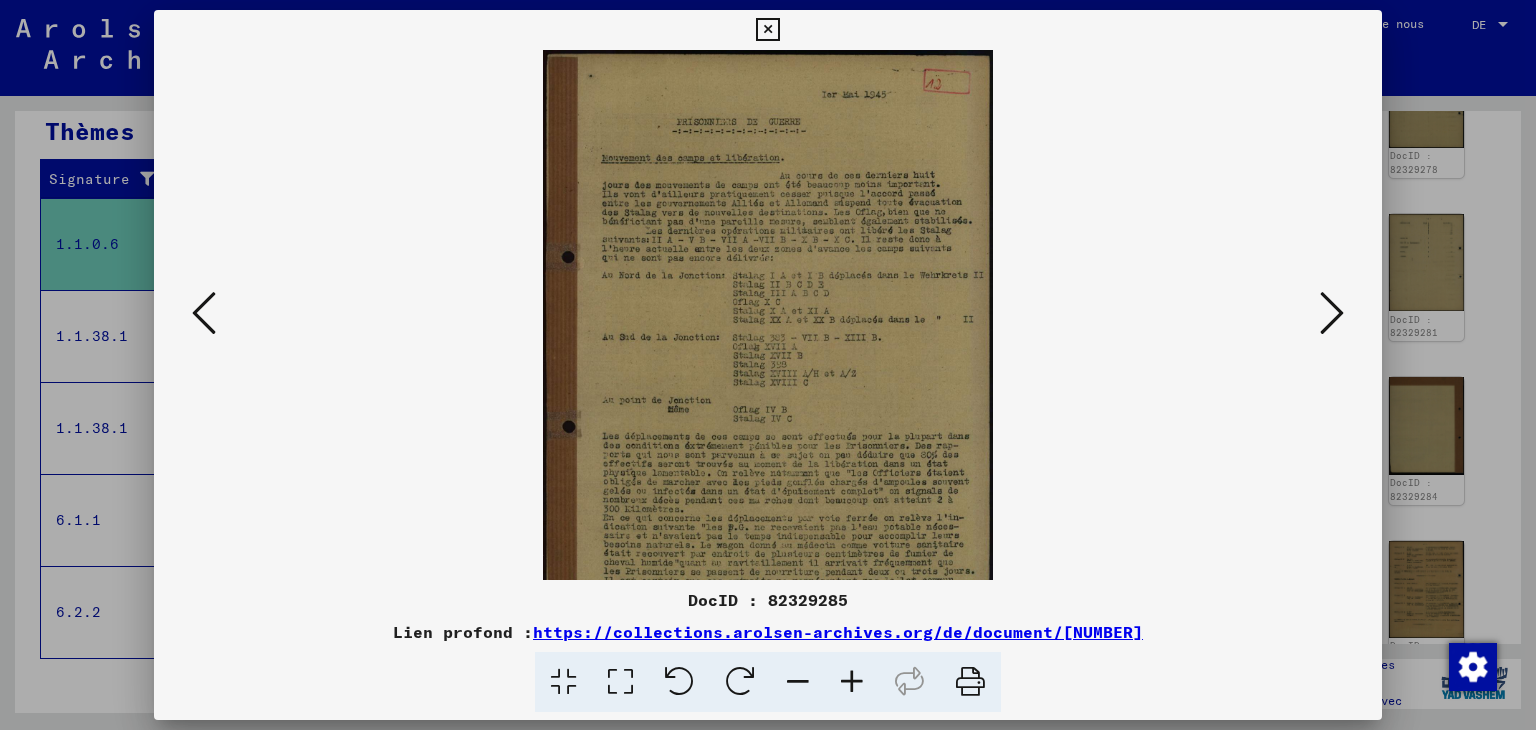 click at bounding box center [852, 682] 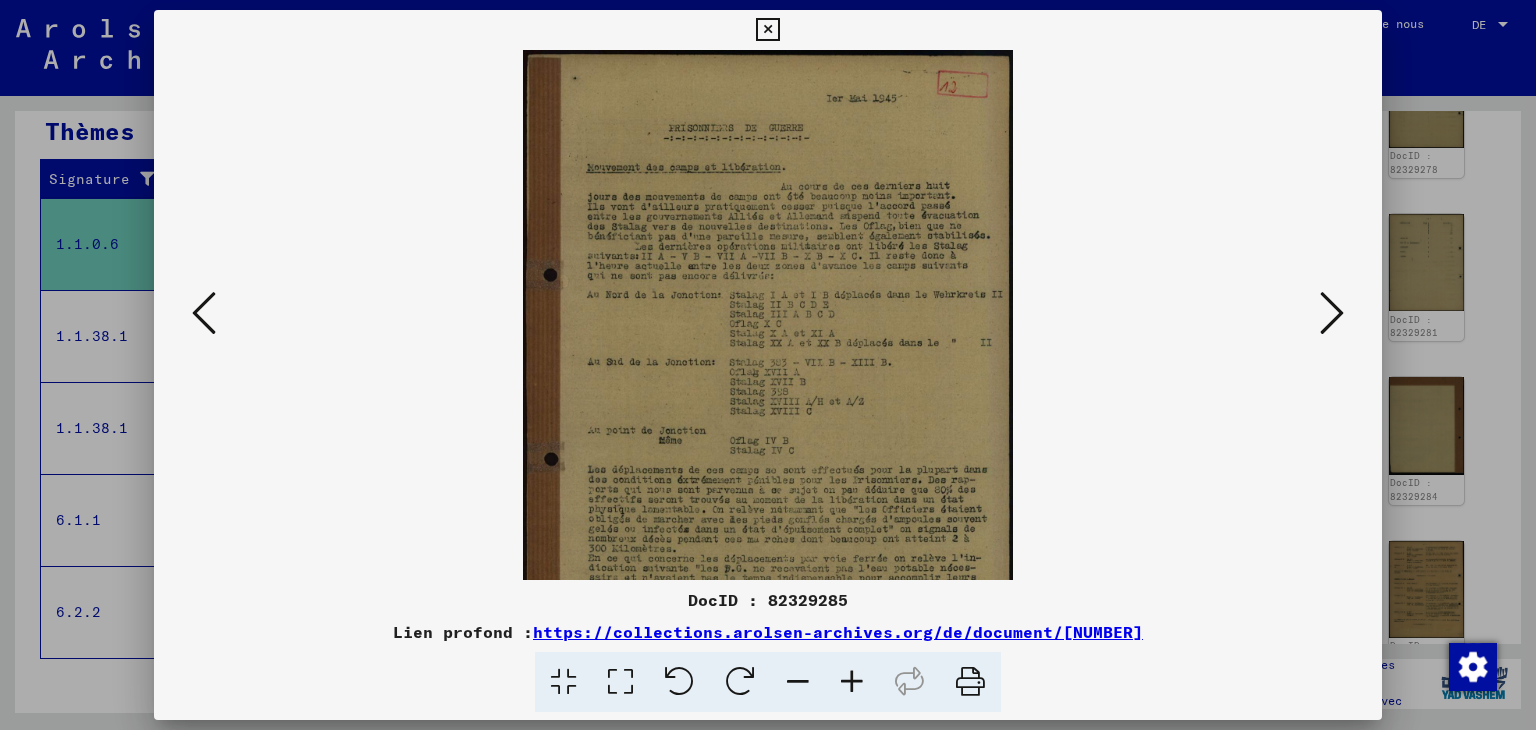 click at bounding box center (852, 682) 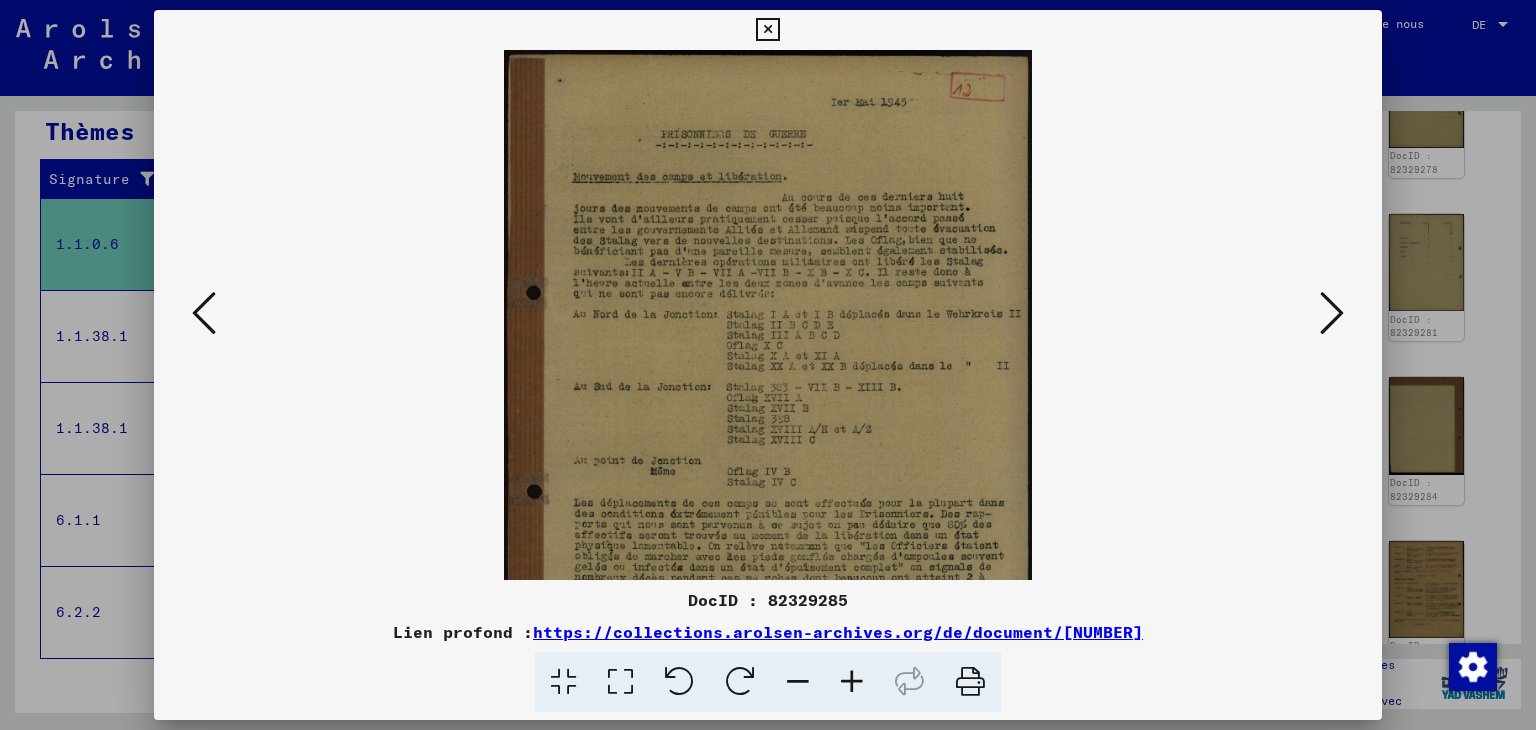 click at bounding box center [852, 682] 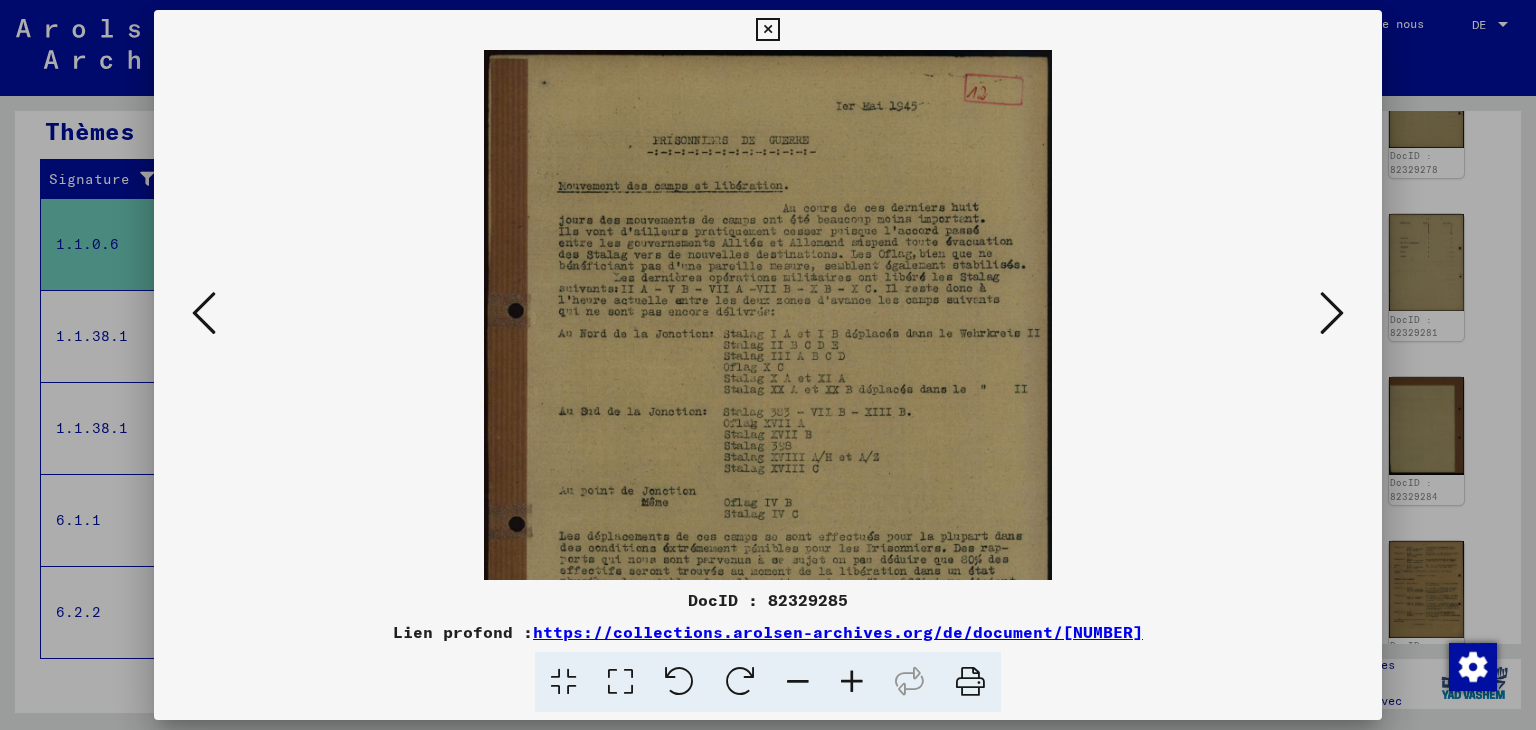 click at bounding box center (852, 682) 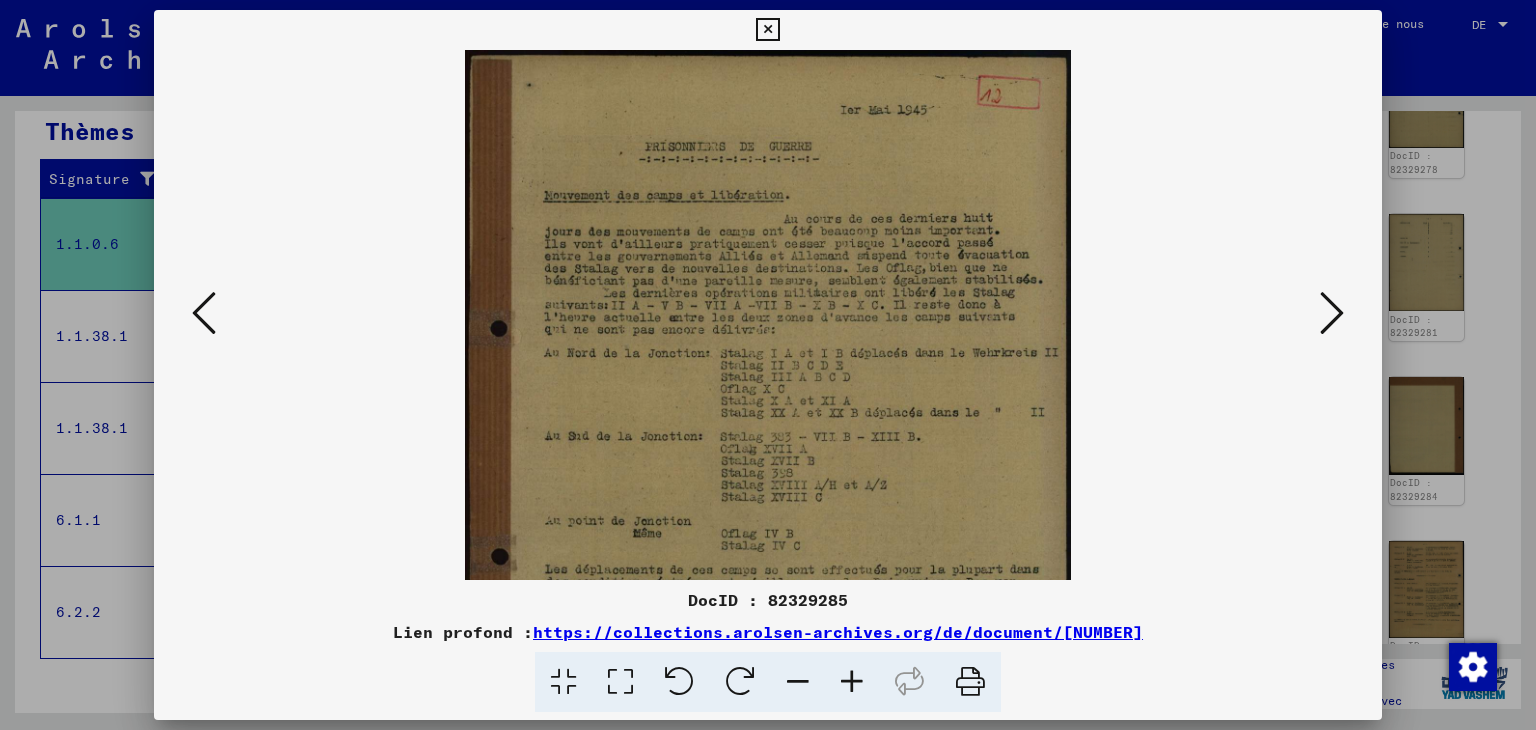 click at bounding box center [852, 682] 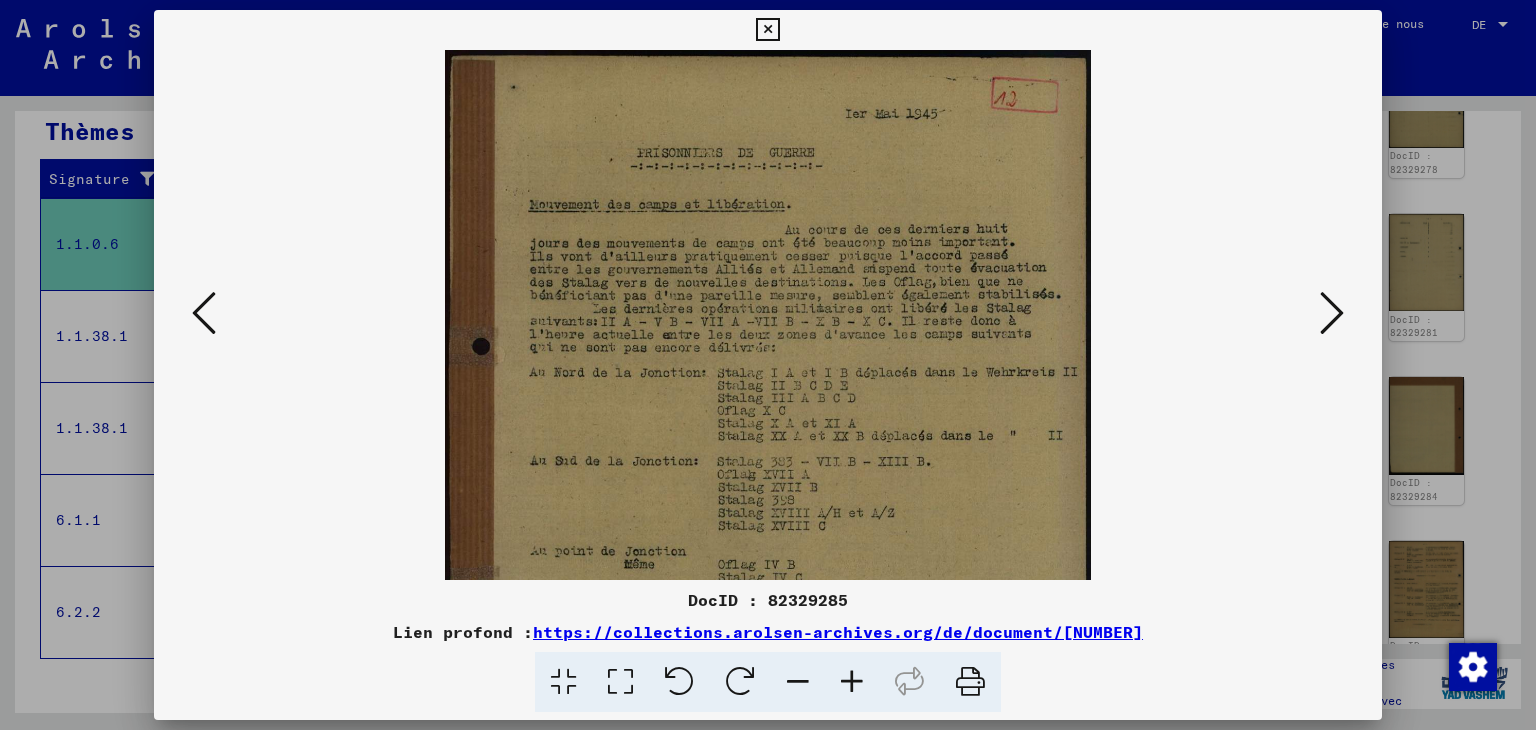 click at bounding box center [852, 682] 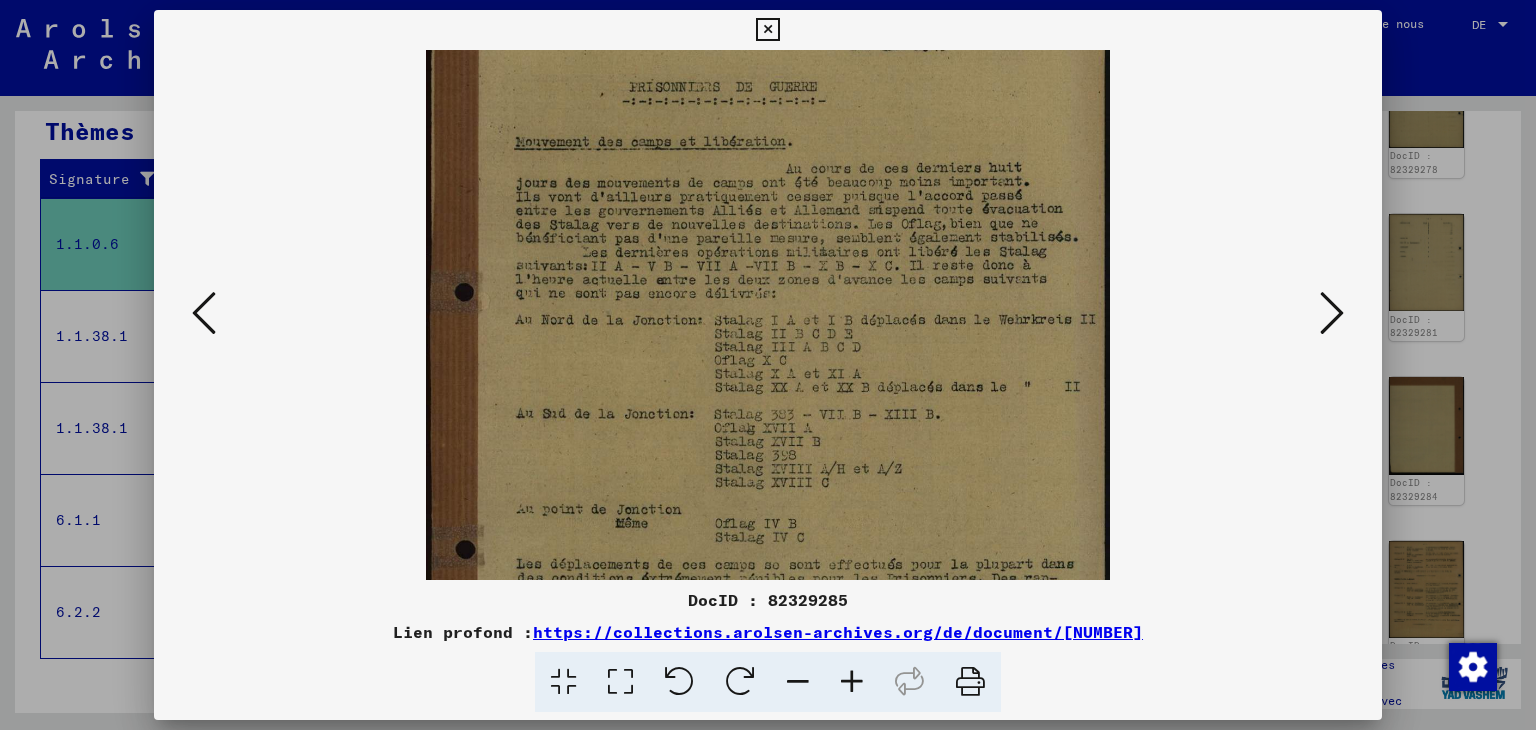 drag, startPoint x: 819, startPoint y: 357, endPoint x: 814, endPoint y: 288, distance: 69.18092 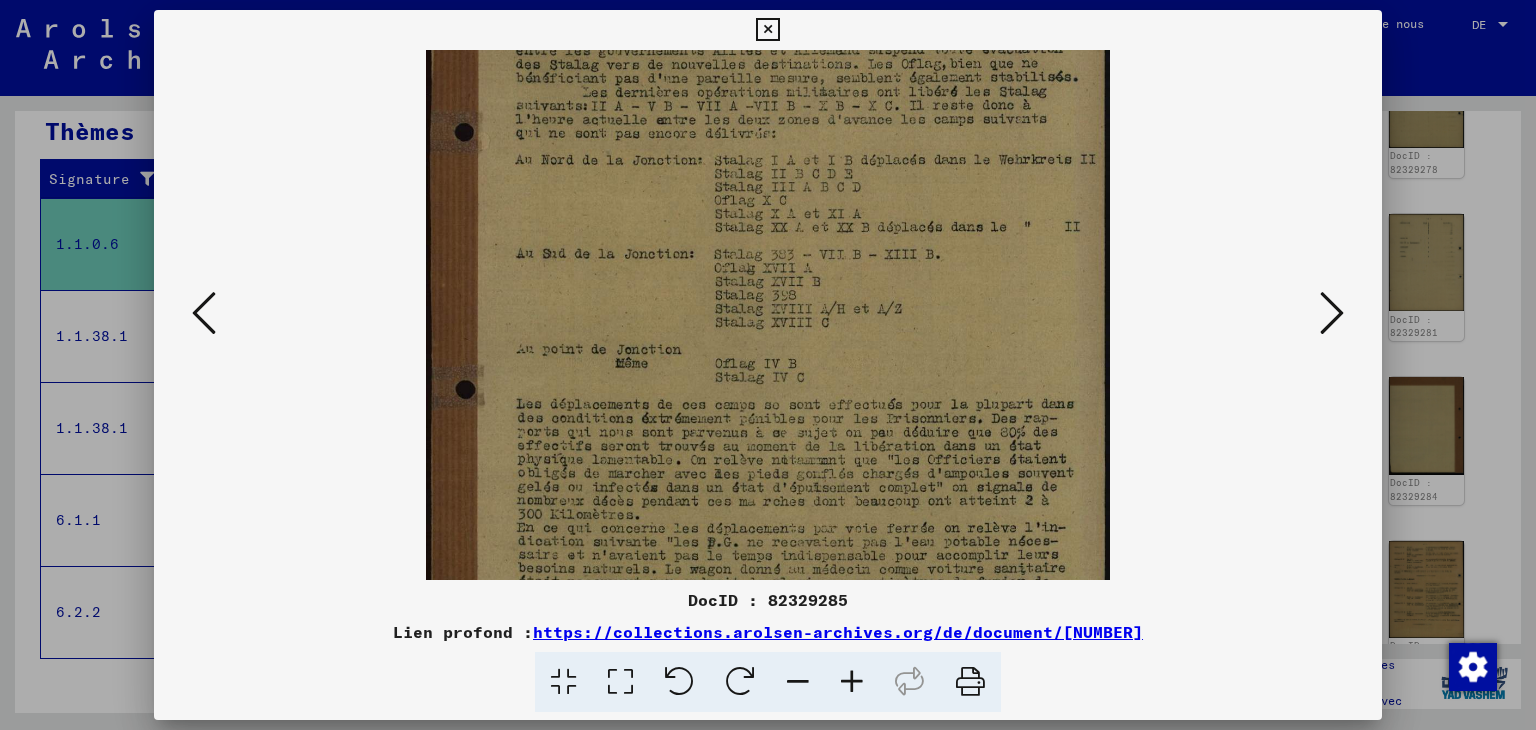scroll, scrollTop: 233, scrollLeft: 0, axis: vertical 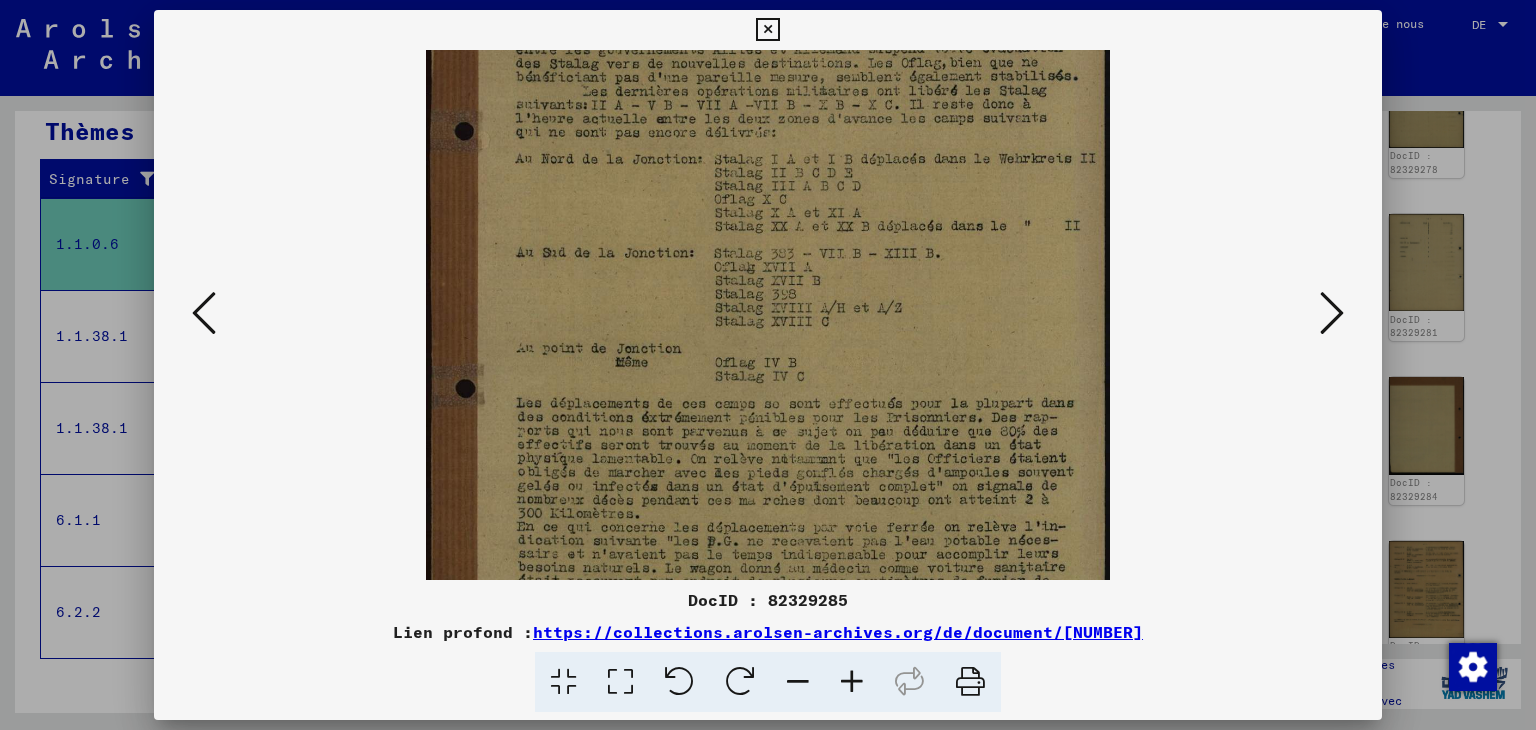 drag, startPoint x: 814, startPoint y: 446, endPoint x: 805, endPoint y: 288, distance: 158.25612 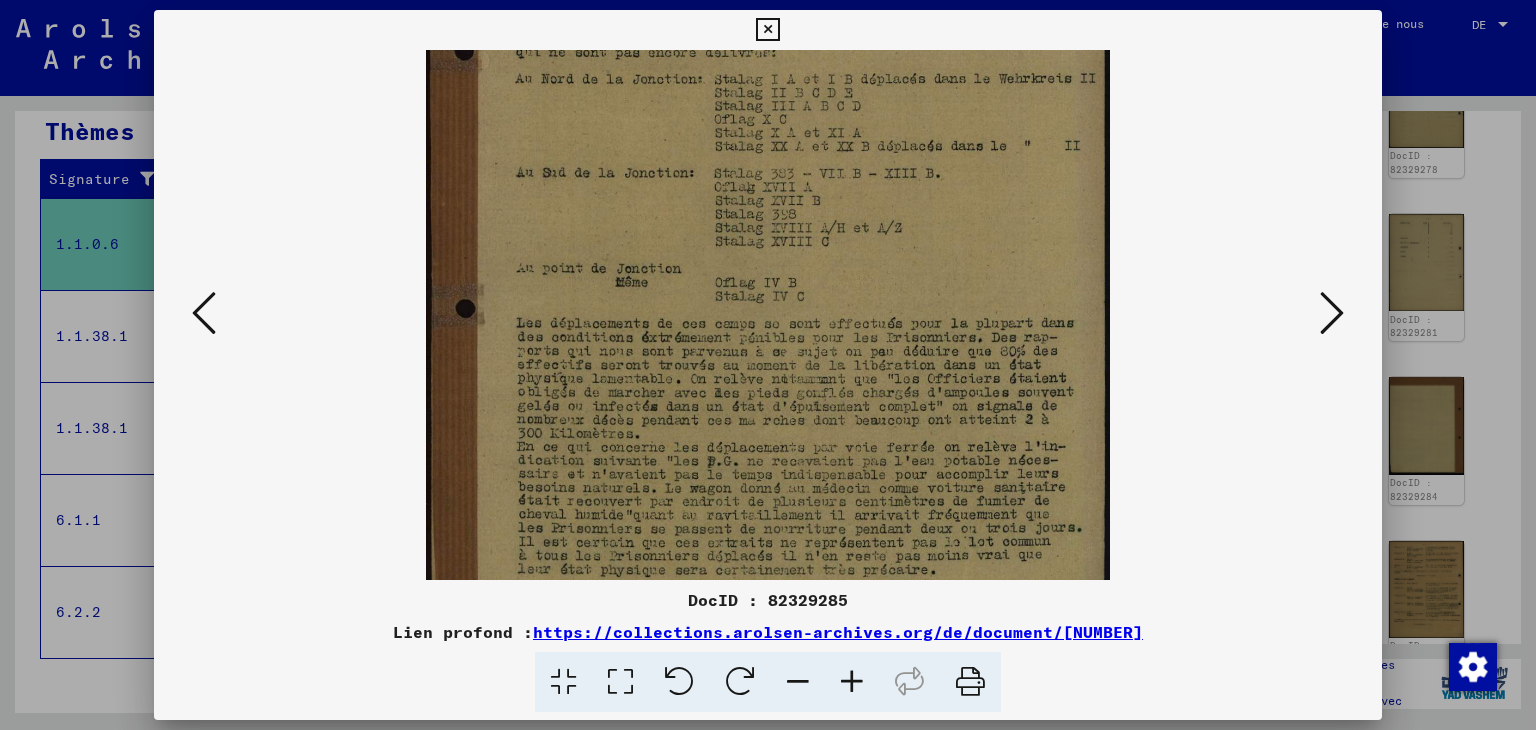 scroll, scrollTop: 322, scrollLeft: 0, axis: vertical 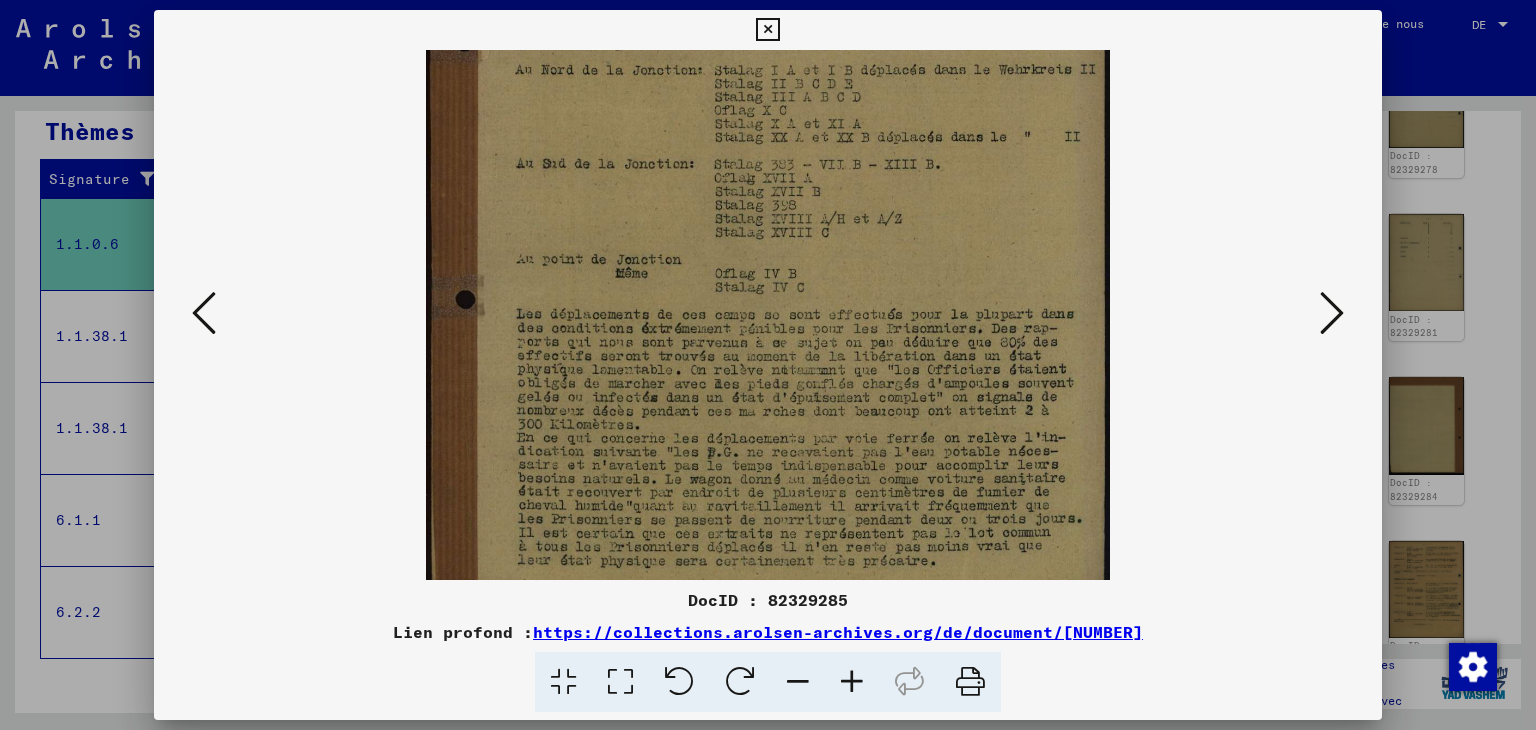 drag, startPoint x: 837, startPoint y: 455, endPoint x: 817, endPoint y: 371, distance: 86.34813 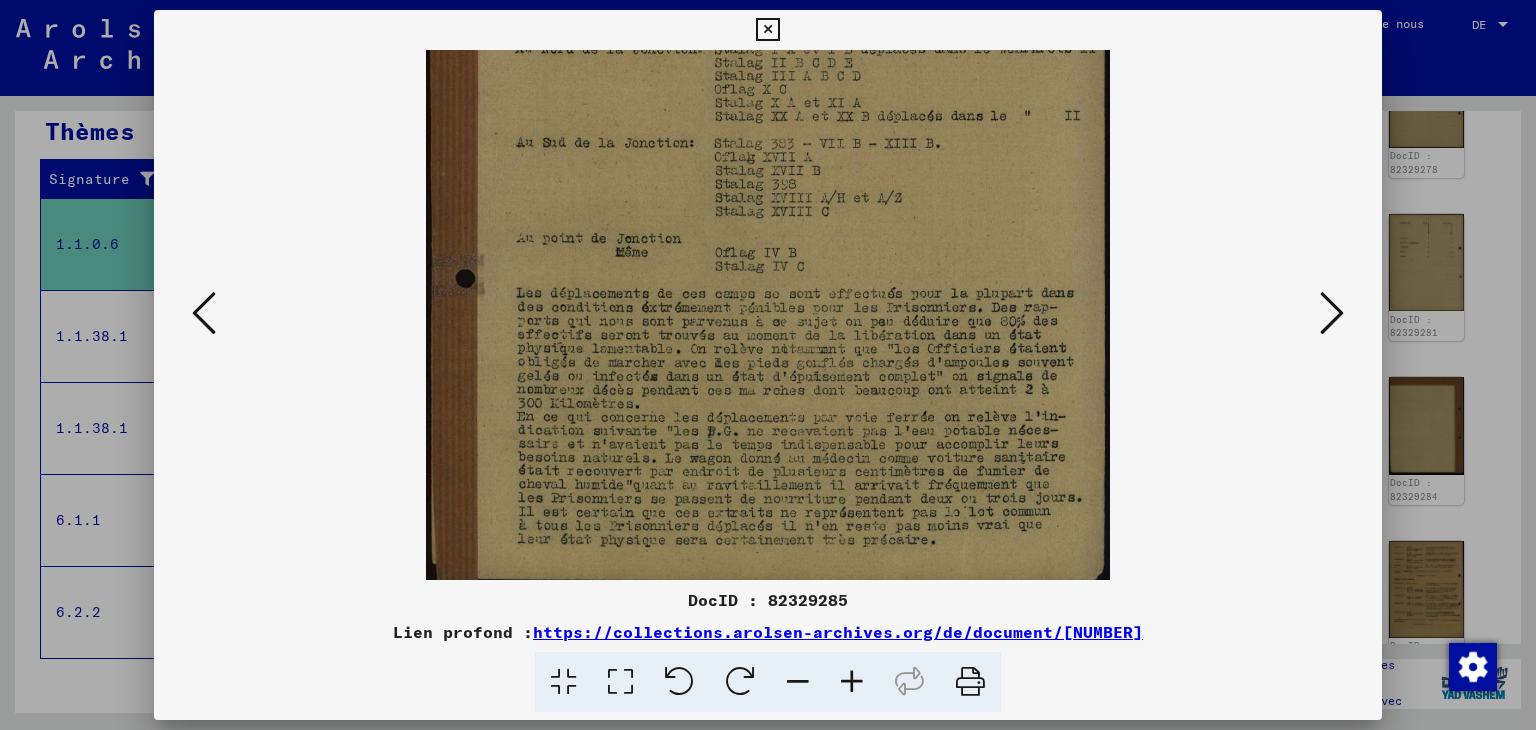 scroll, scrollTop: 349, scrollLeft: 0, axis: vertical 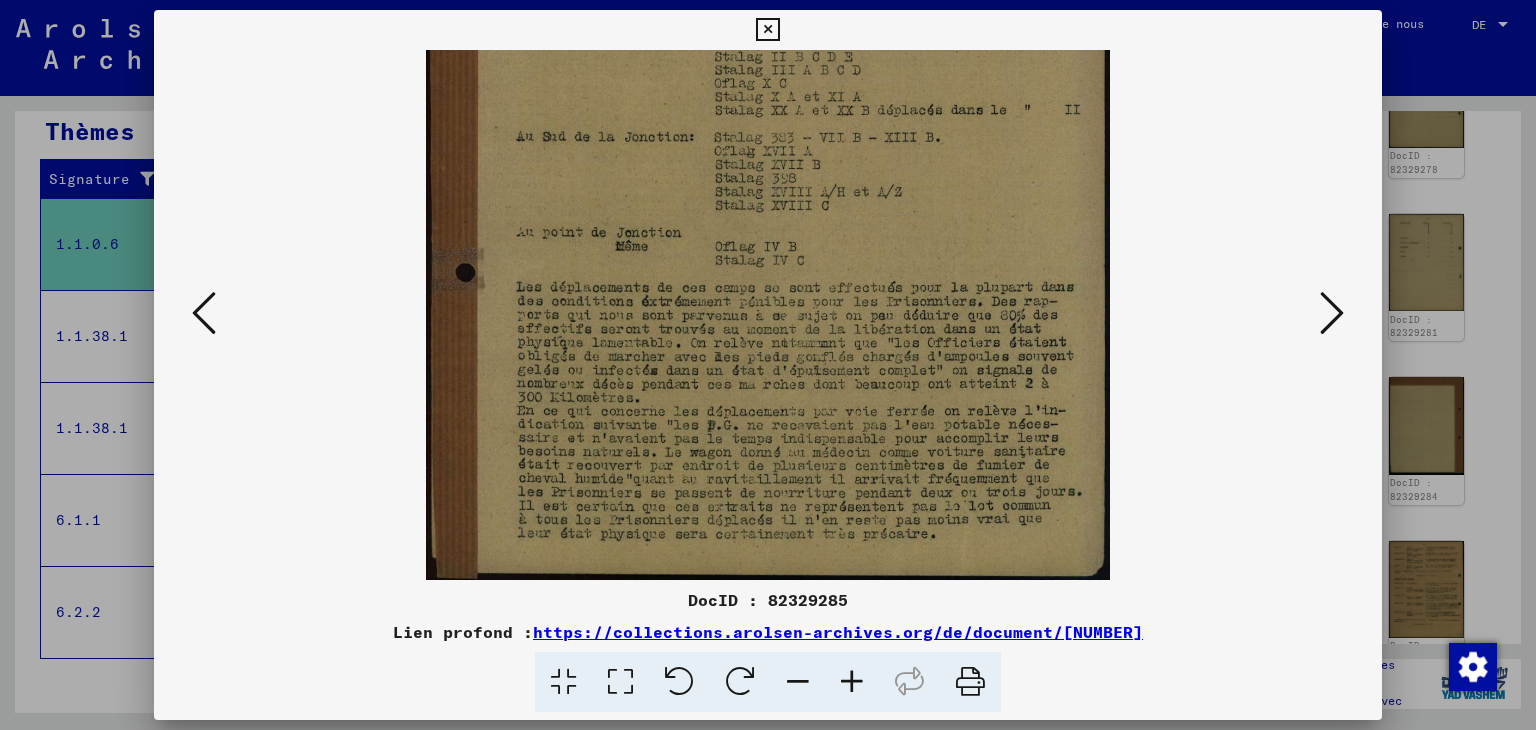 drag, startPoint x: 838, startPoint y: 489, endPoint x: 826, endPoint y: 434, distance: 56.293873 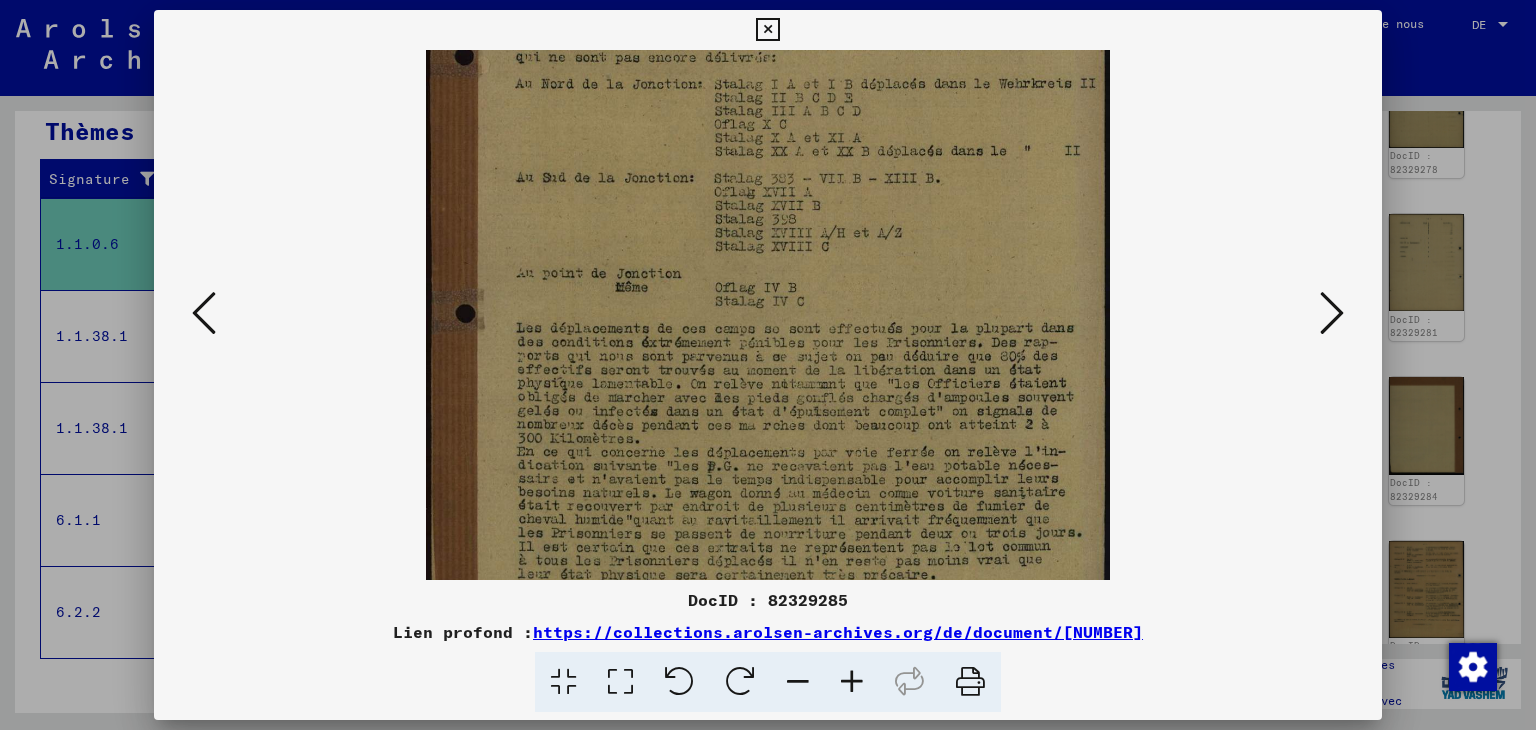 scroll, scrollTop: 243, scrollLeft: 0, axis: vertical 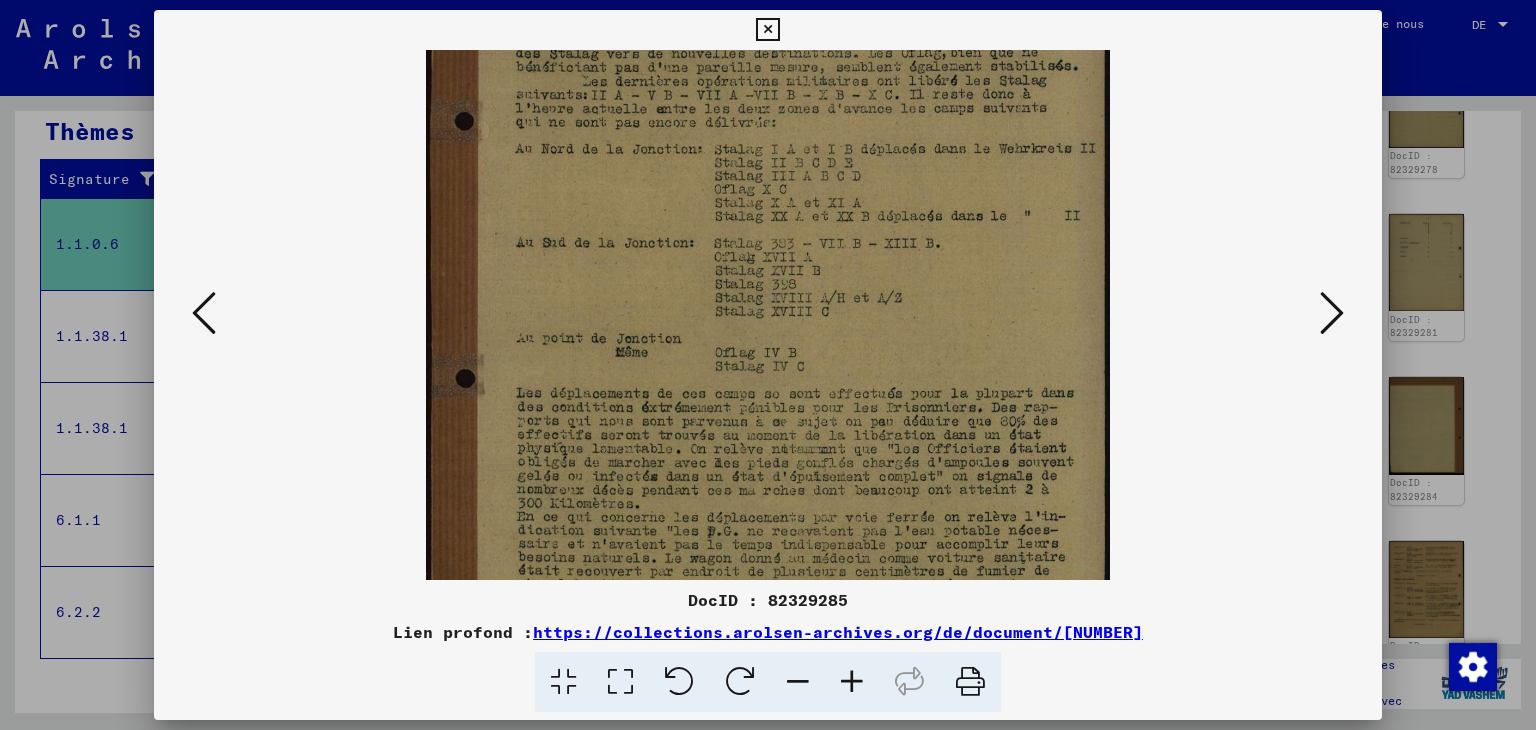 drag, startPoint x: 948, startPoint y: 175, endPoint x: 924, endPoint y: 286, distance: 113.56496 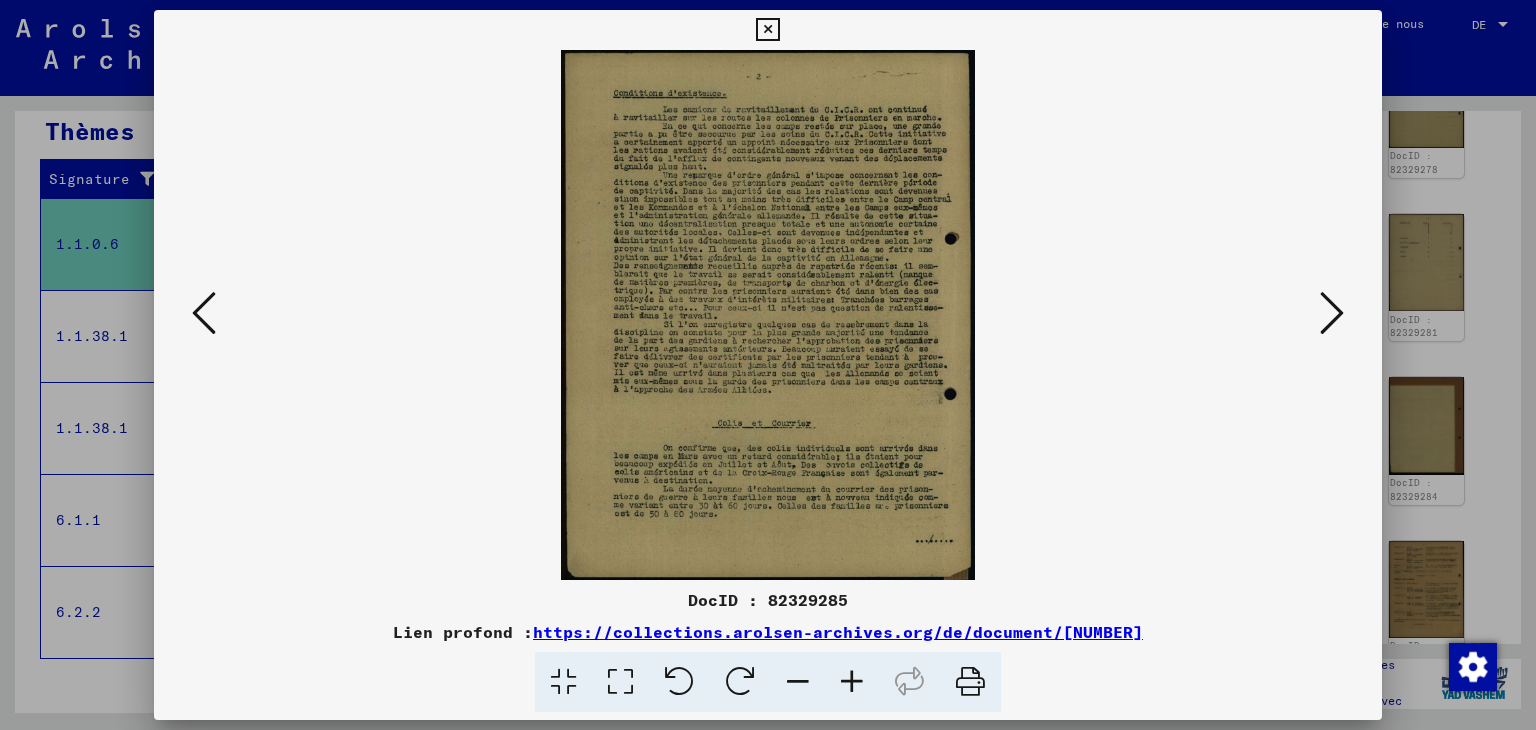 scroll, scrollTop: 0, scrollLeft: 0, axis: both 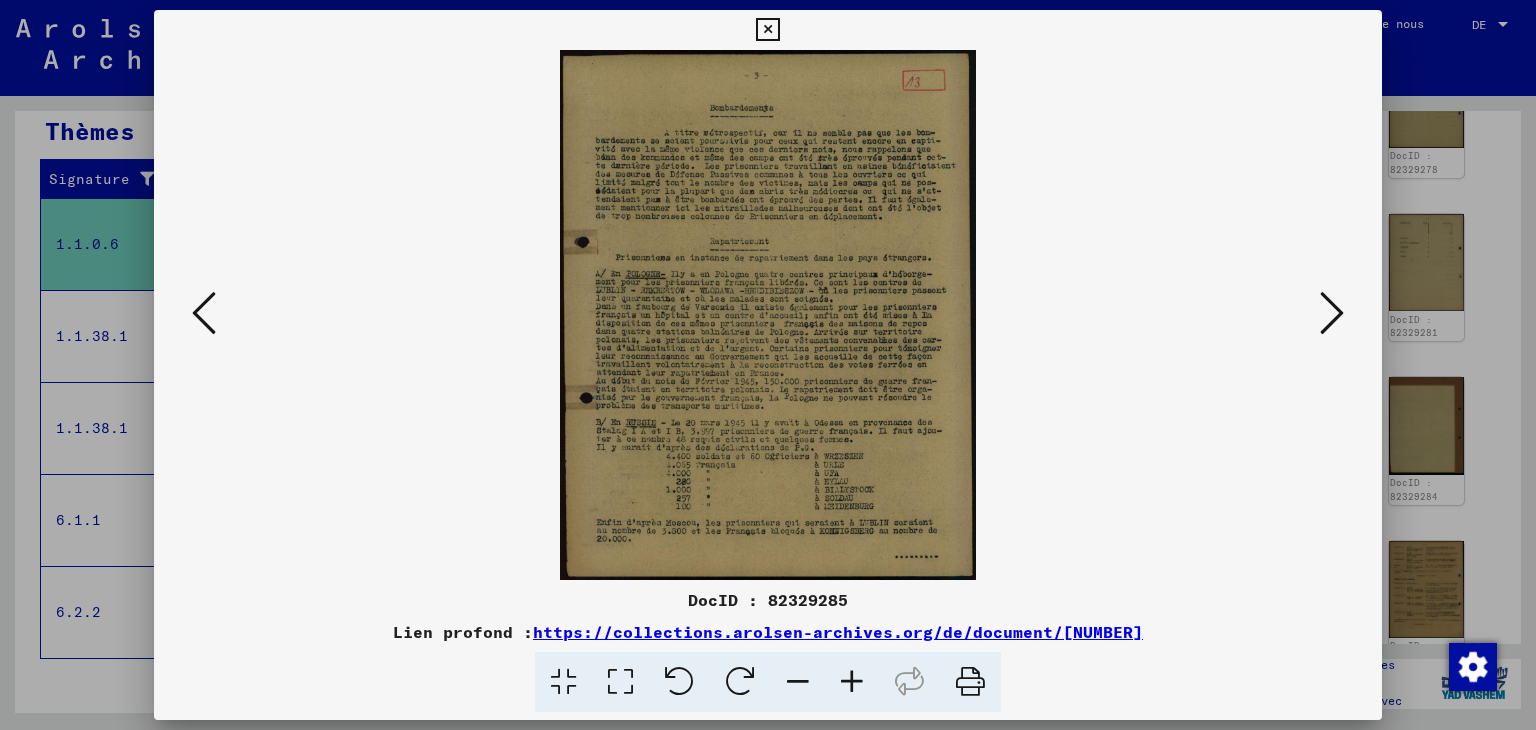 click at bounding box center (852, 682) 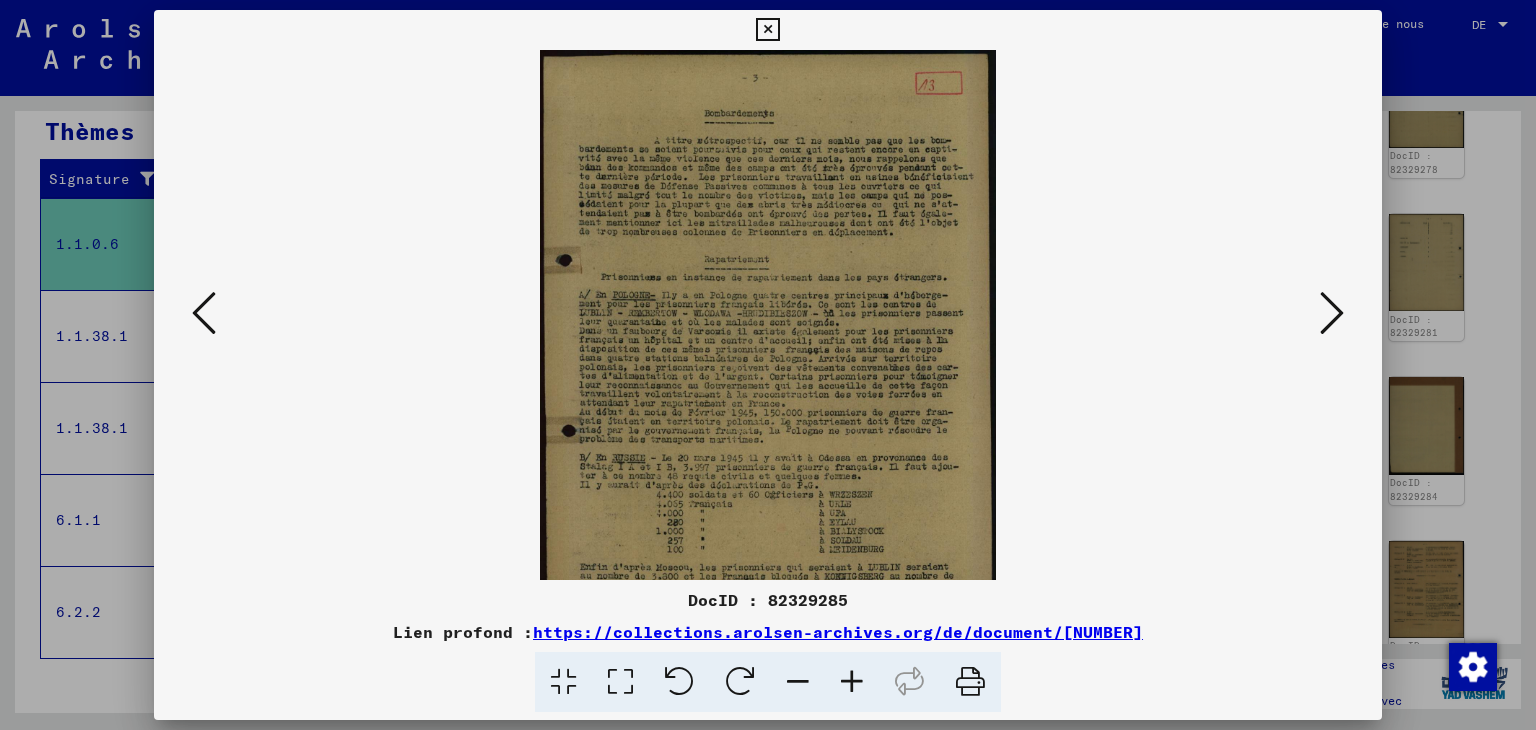 click at bounding box center [852, 682] 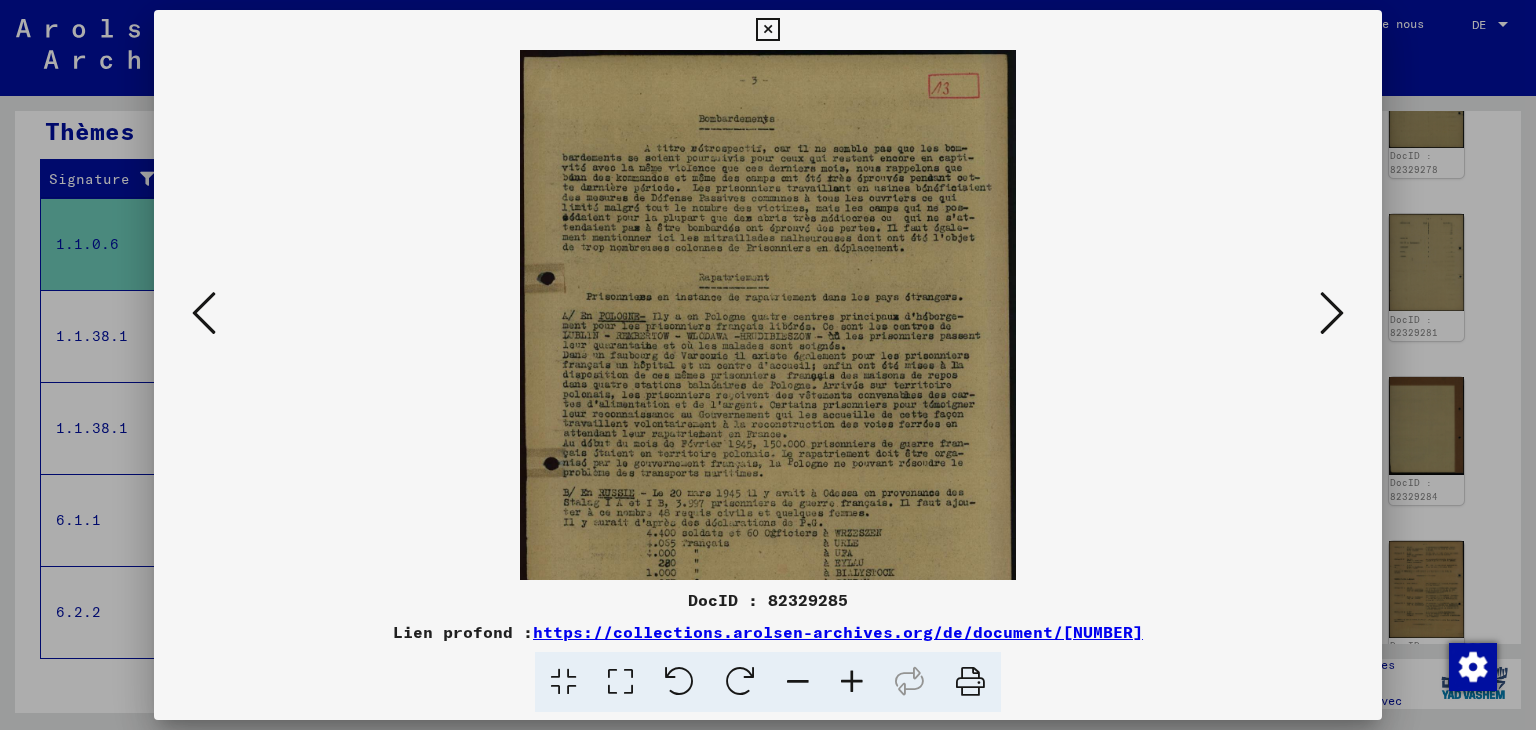 click at bounding box center [852, 682] 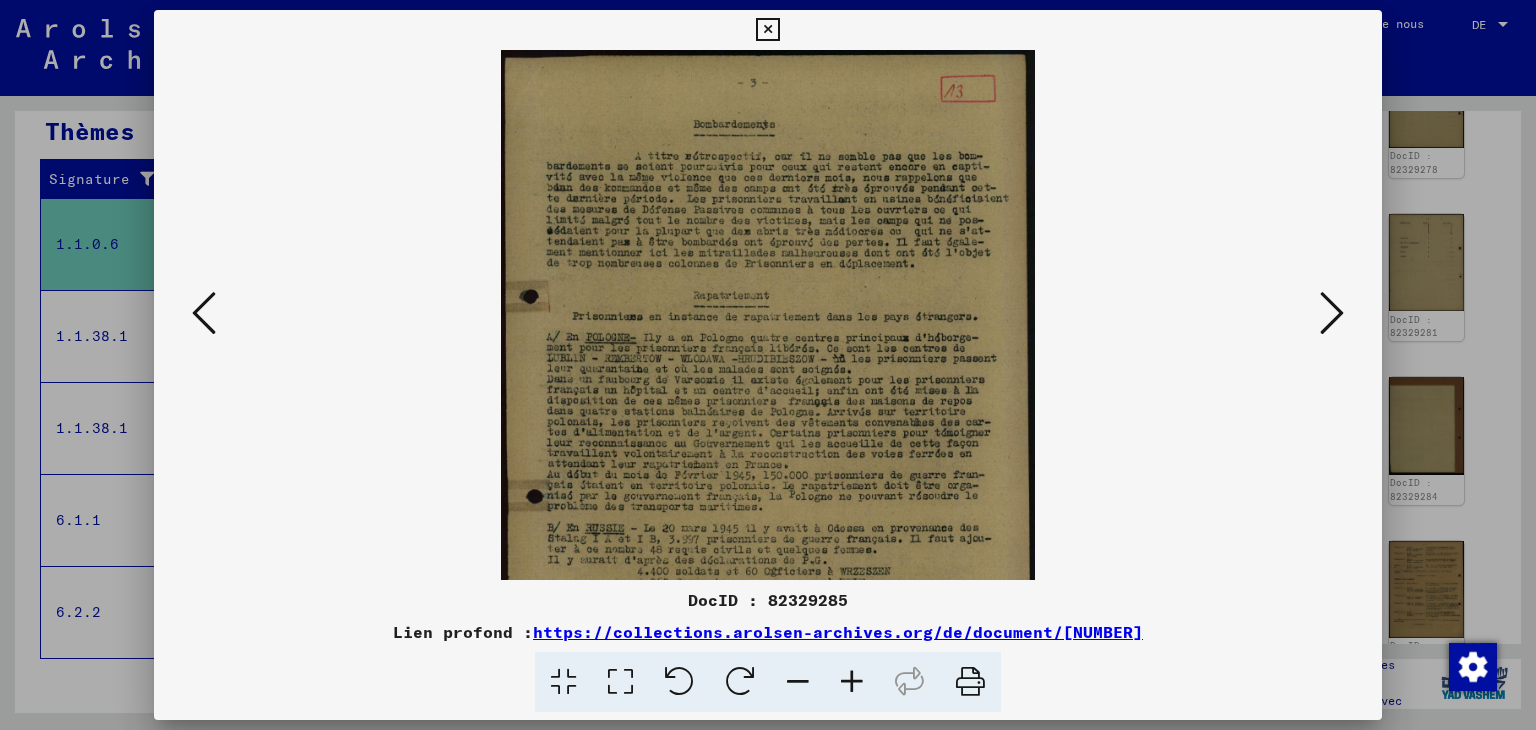 click at bounding box center (852, 682) 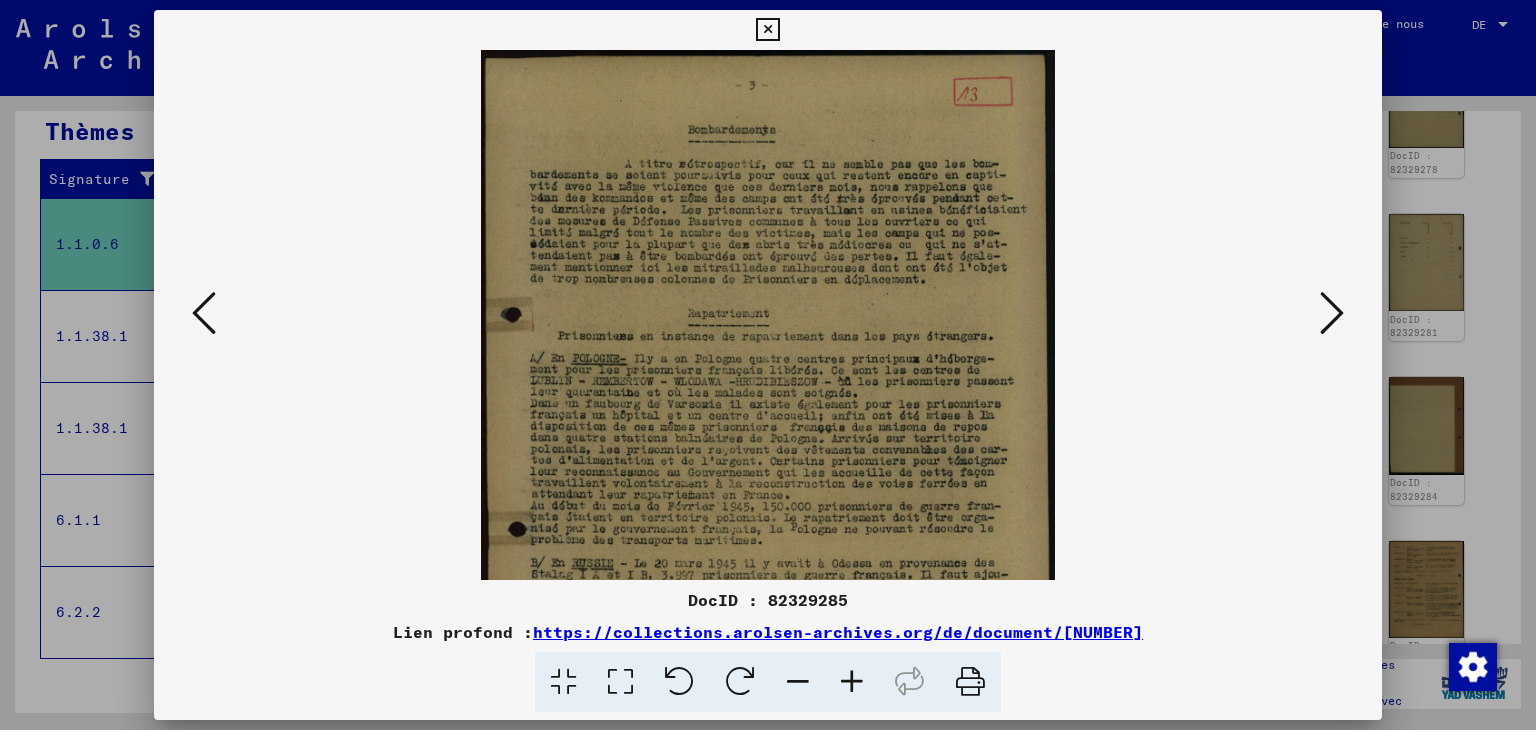 click at bounding box center (852, 682) 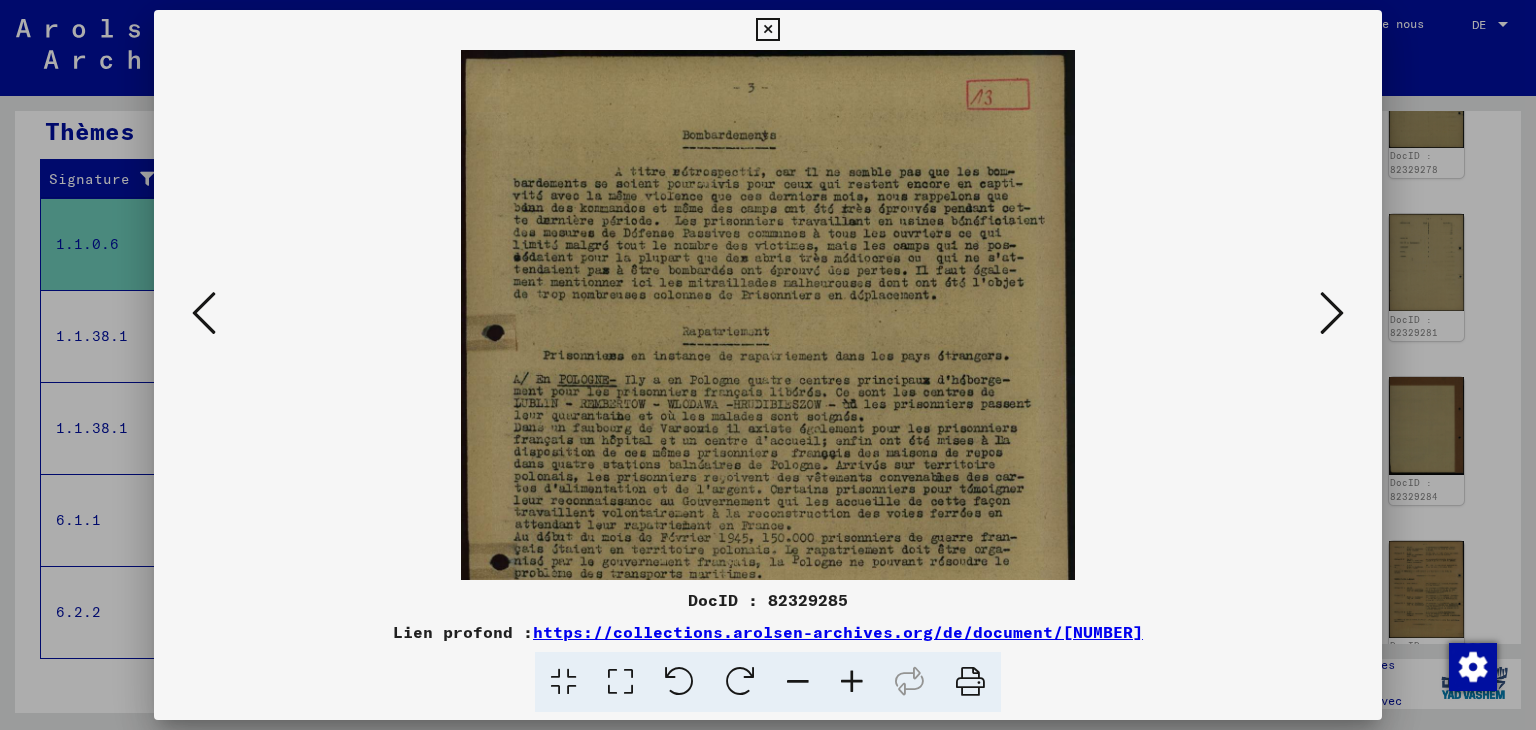 click at bounding box center (852, 682) 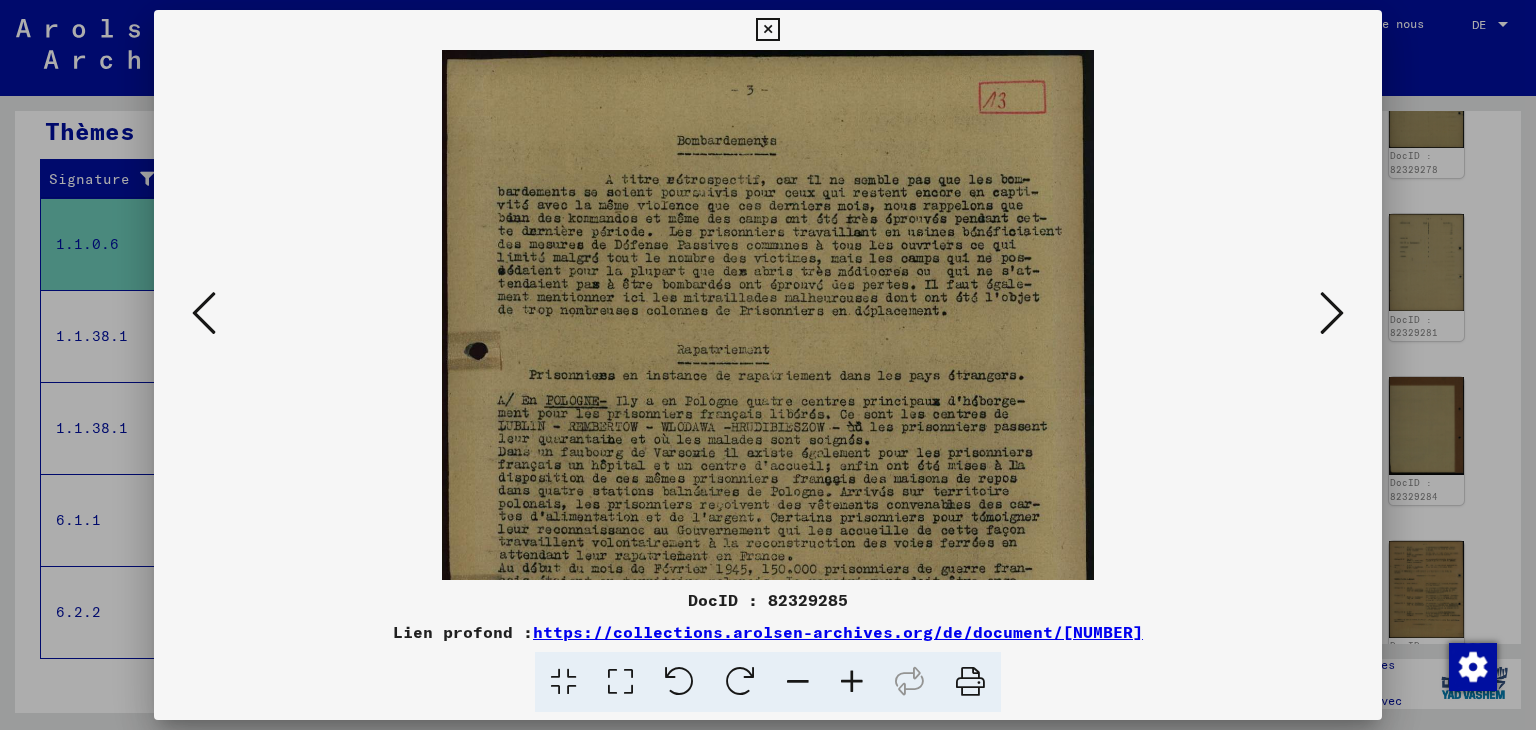 click at bounding box center (852, 682) 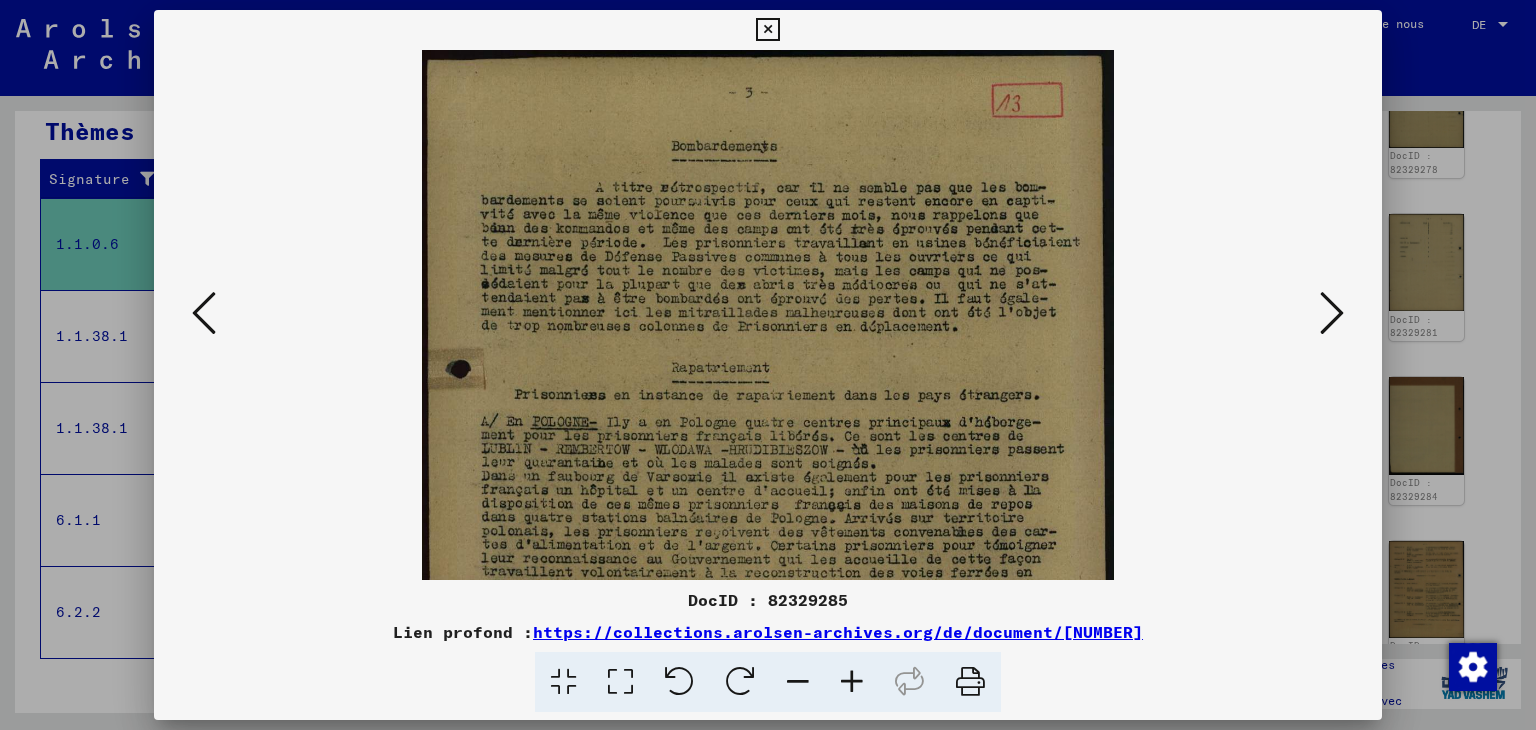 click at bounding box center [852, 682] 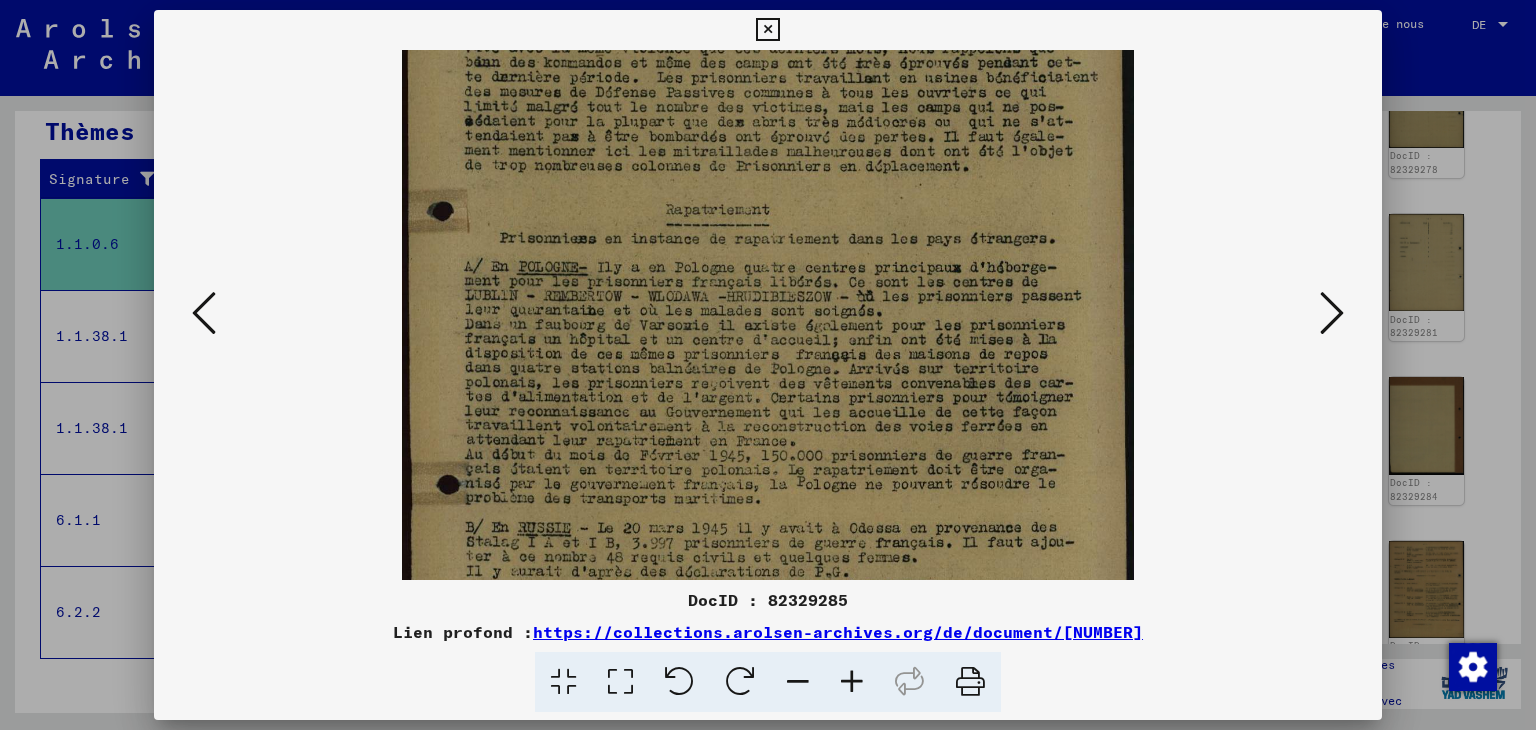 scroll, scrollTop: 184, scrollLeft: 0, axis: vertical 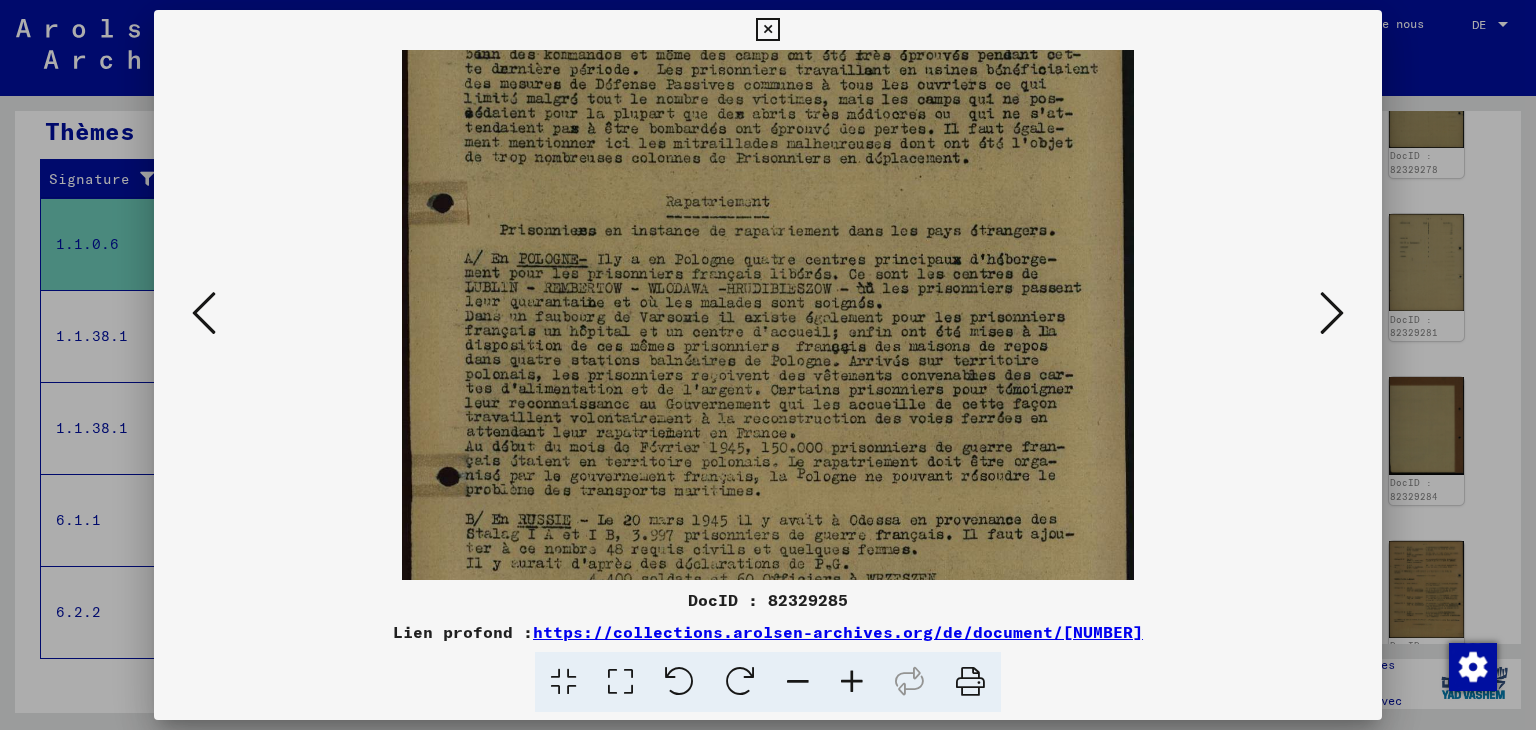 drag, startPoint x: 844, startPoint y: 501, endPoint x: 853, endPoint y: 320, distance: 181.22362 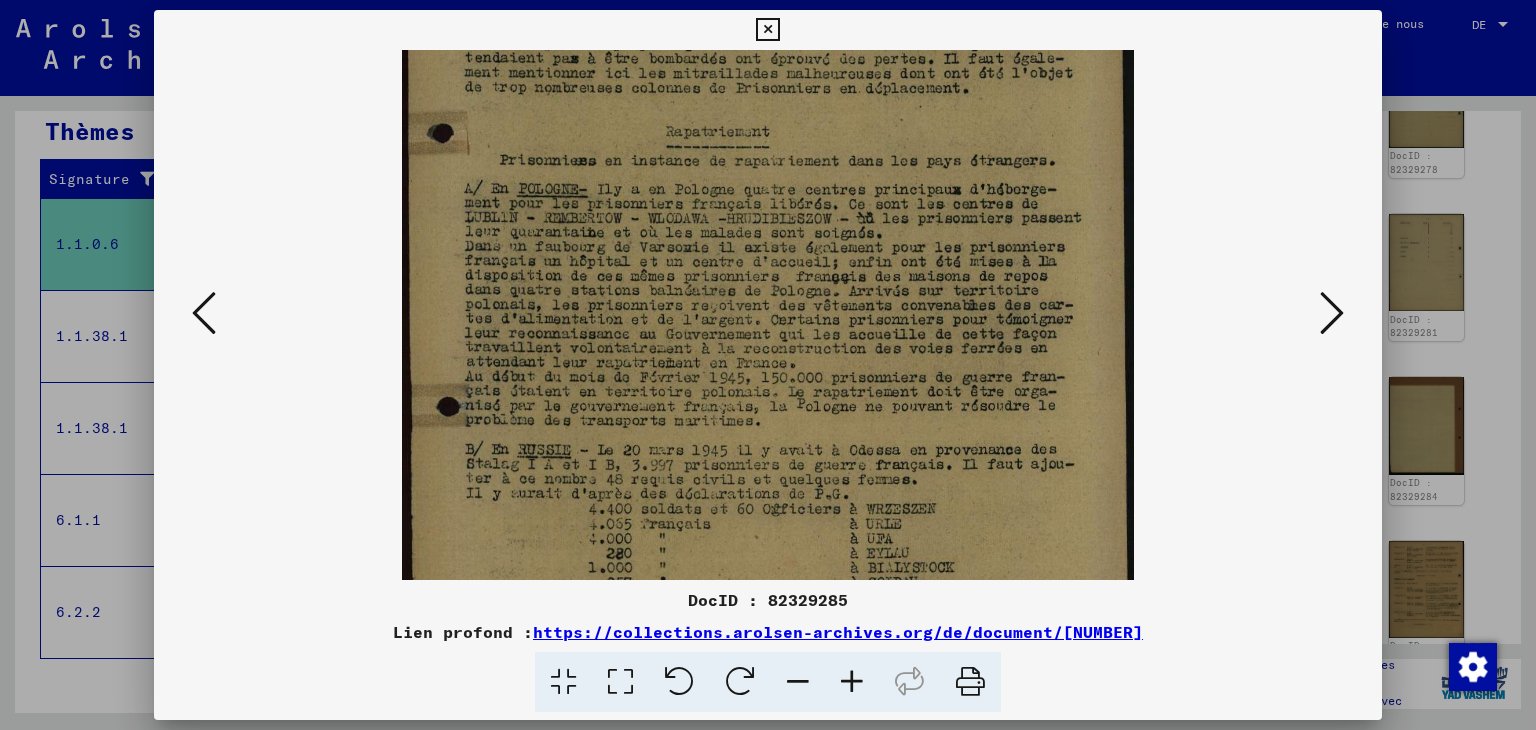 scroll, scrollTop: 256, scrollLeft: 0, axis: vertical 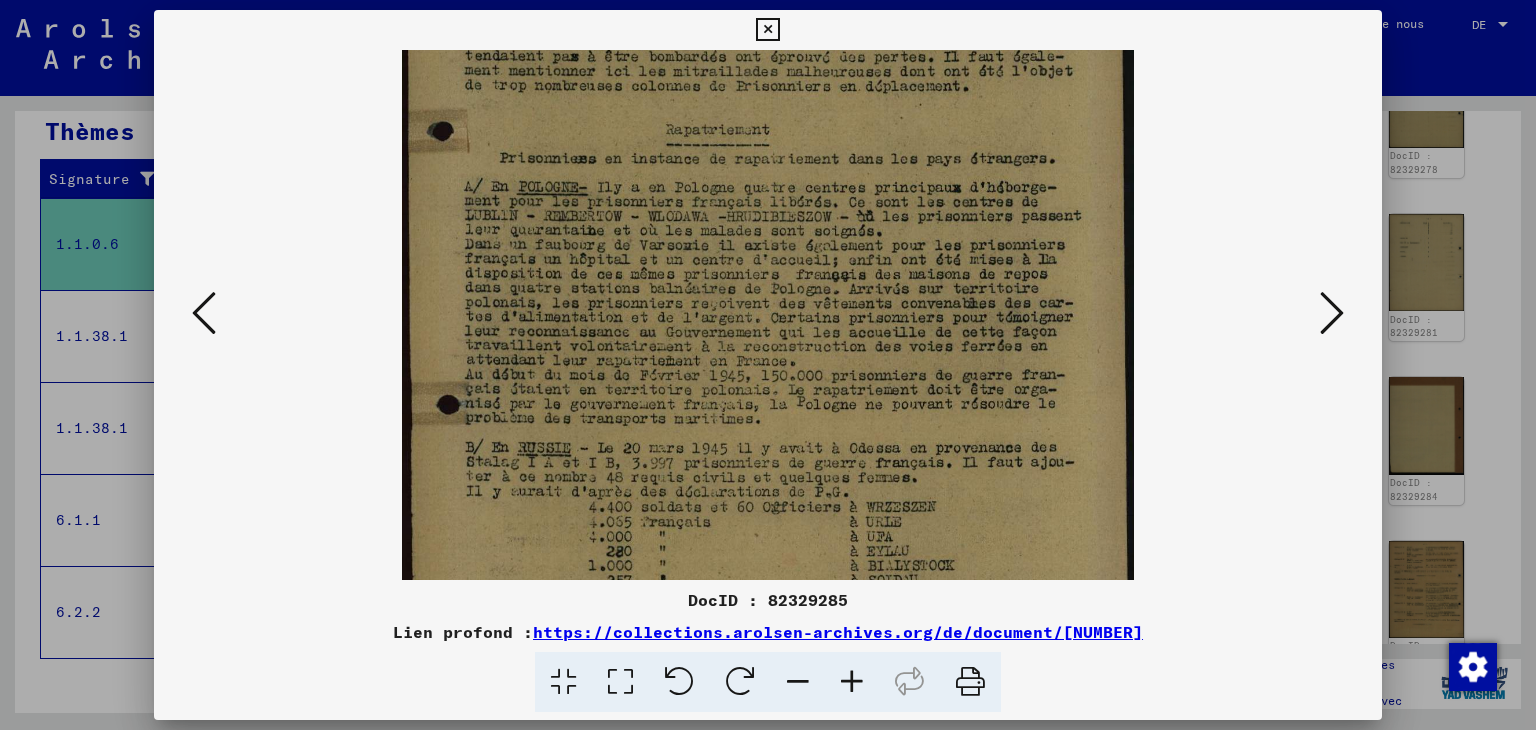 drag, startPoint x: 864, startPoint y: 482, endPoint x: 855, endPoint y: 412, distance: 70.5762 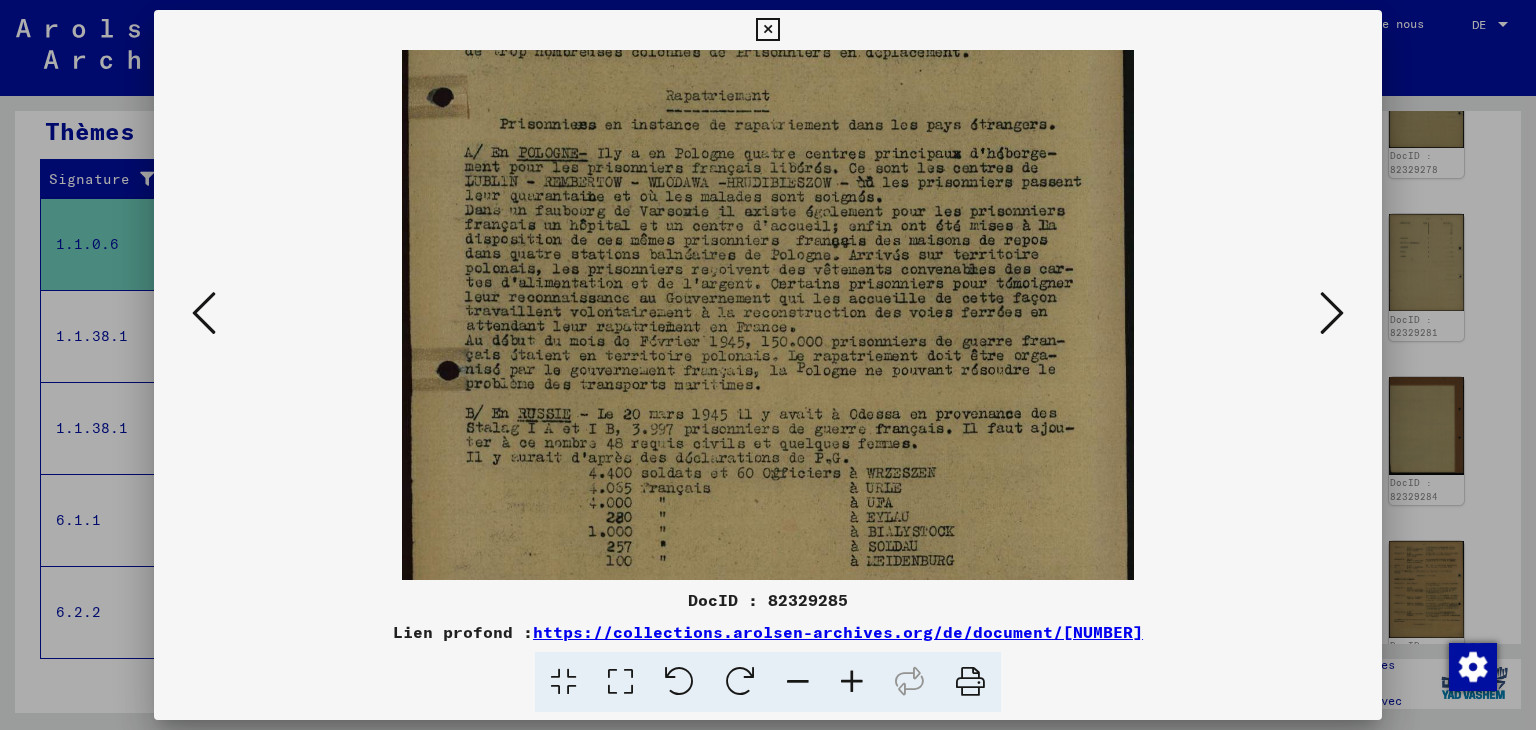 scroll, scrollTop: 300, scrollLeft: 0, axis: vertical 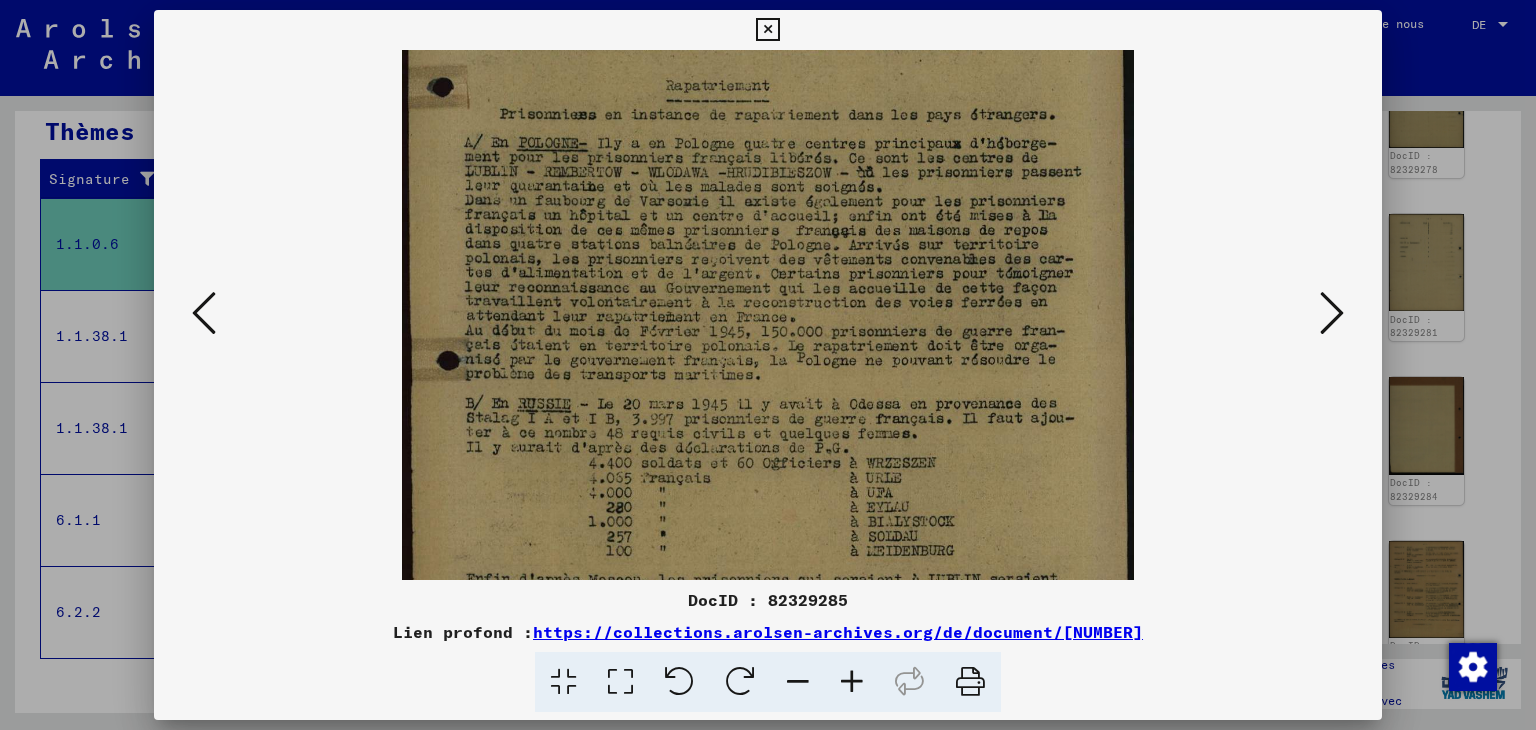 drag, startPoint x: 908, startPoint y: 487, endPoint x: 903, endPoint y: 450, distance: 37.336308 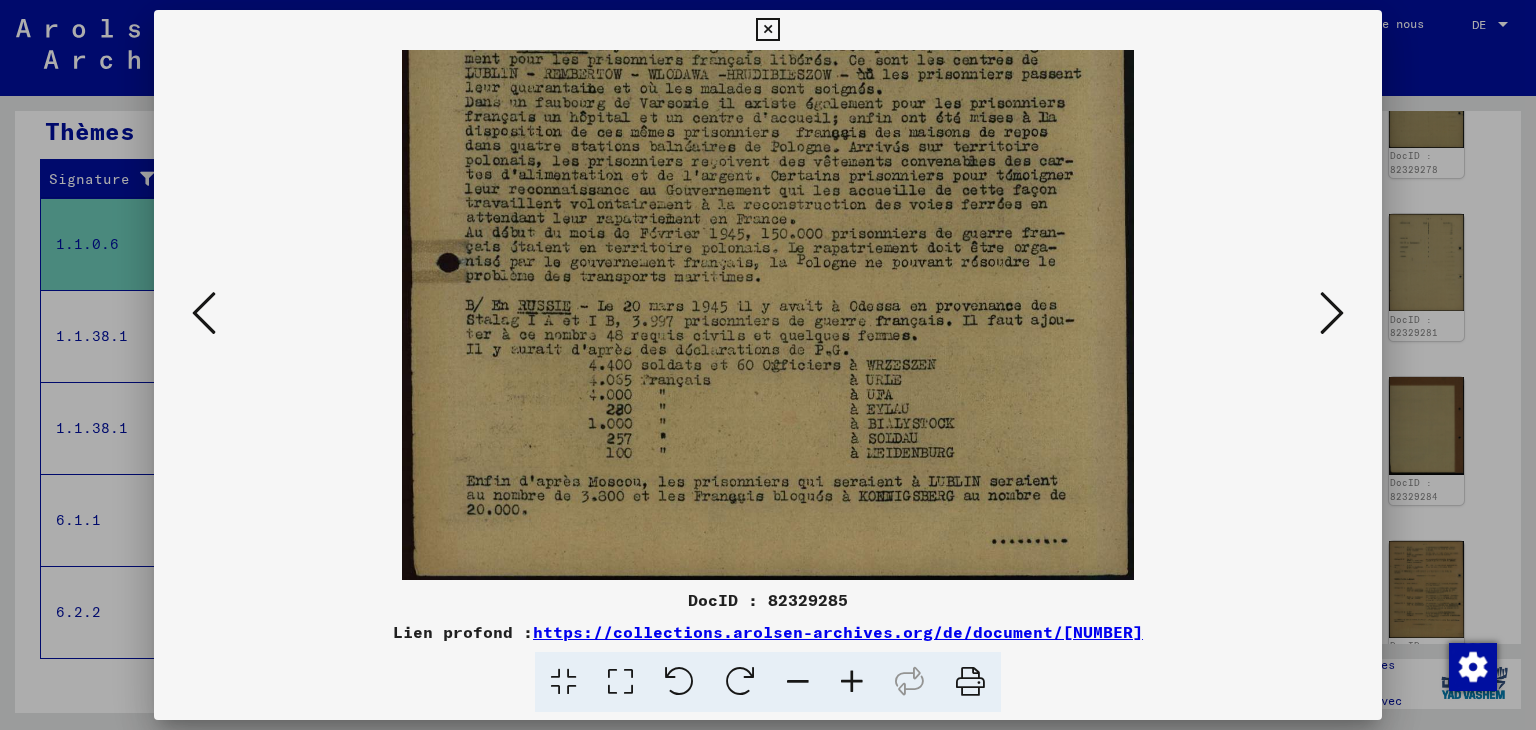 scroll, scrollTop: 400, scrollLeft: 0, axis: vertical 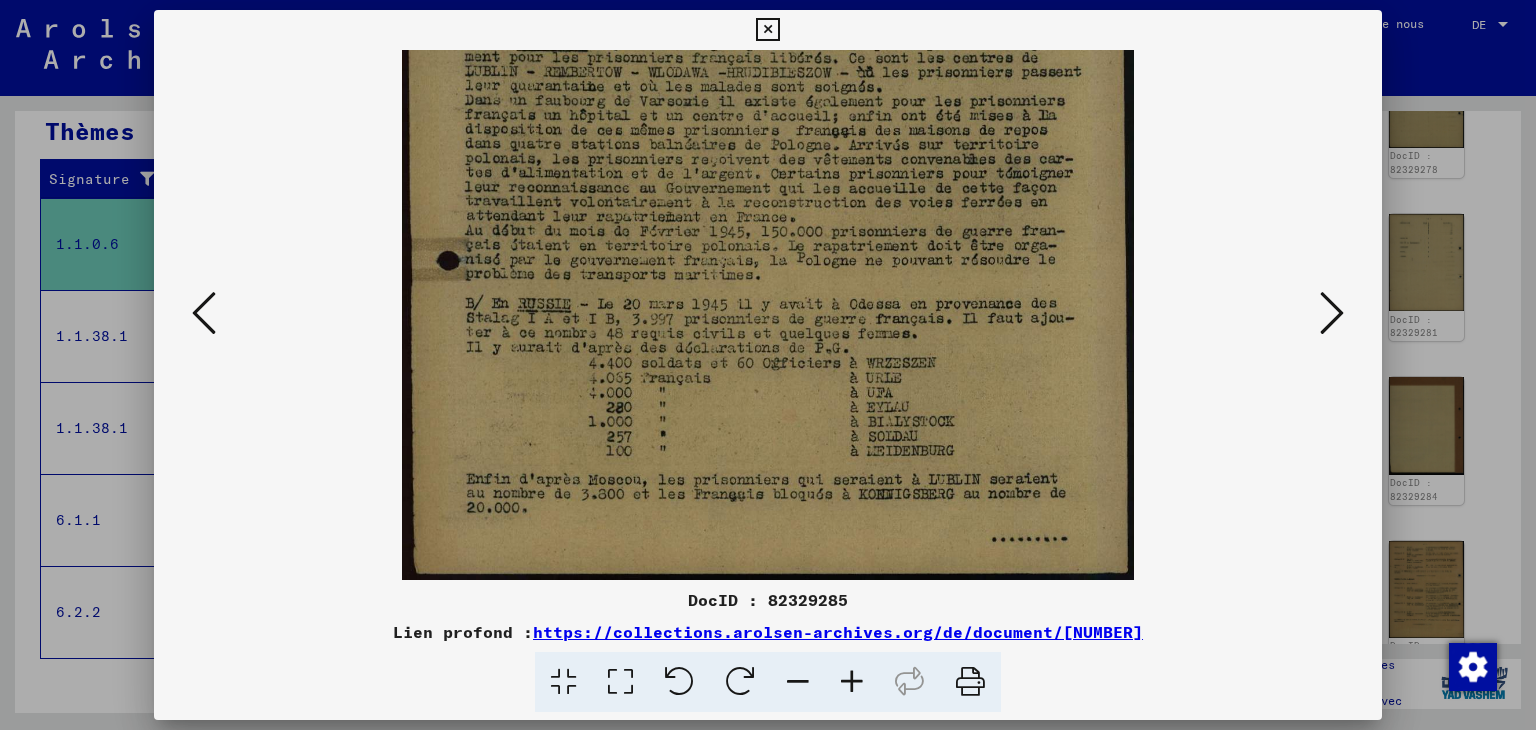 drag, startPoint x: 899, startPoint y: 481, endPoint x: 918, endPoint y: 333, distance: 149.21461 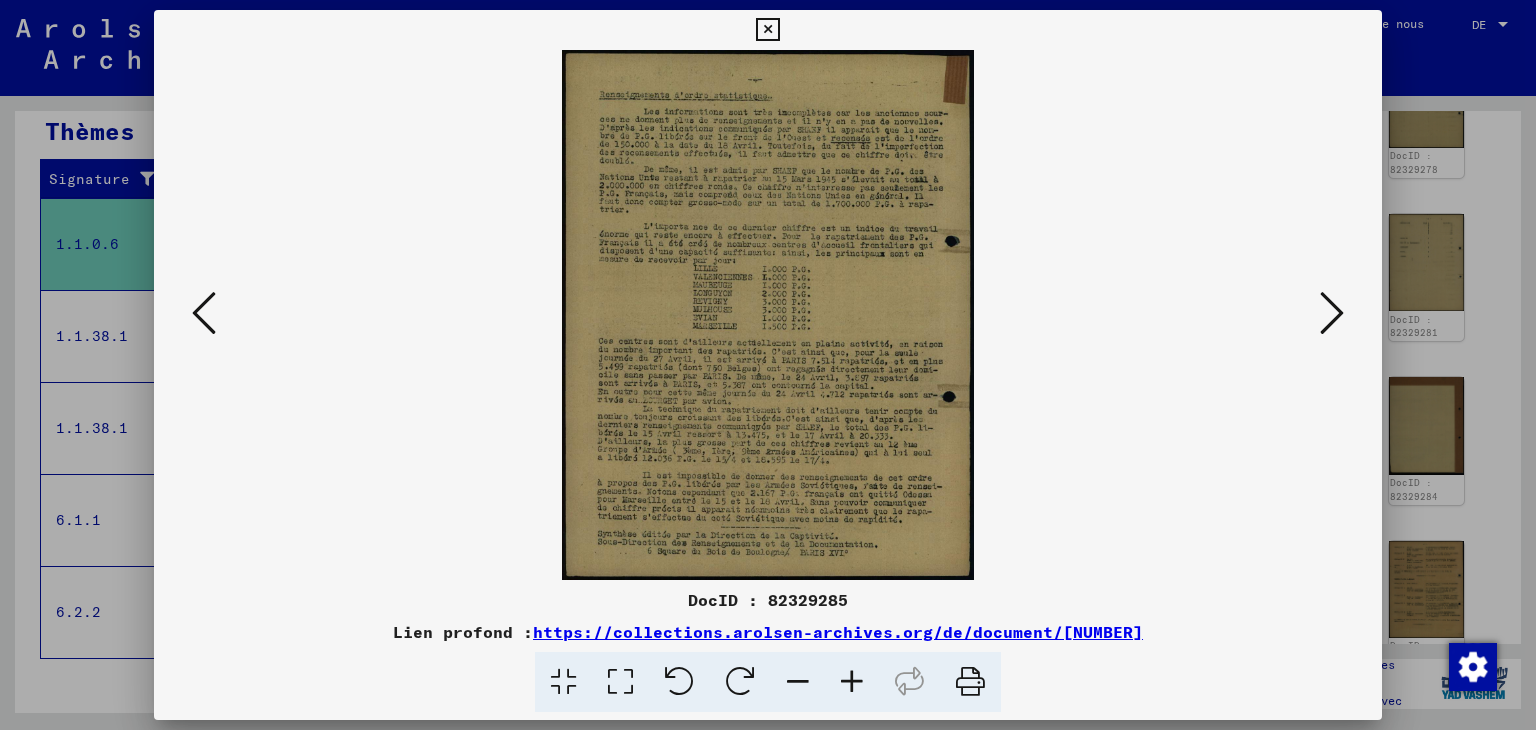 scroll, scrollTop: 0, scrollLeft: 0, axis: both 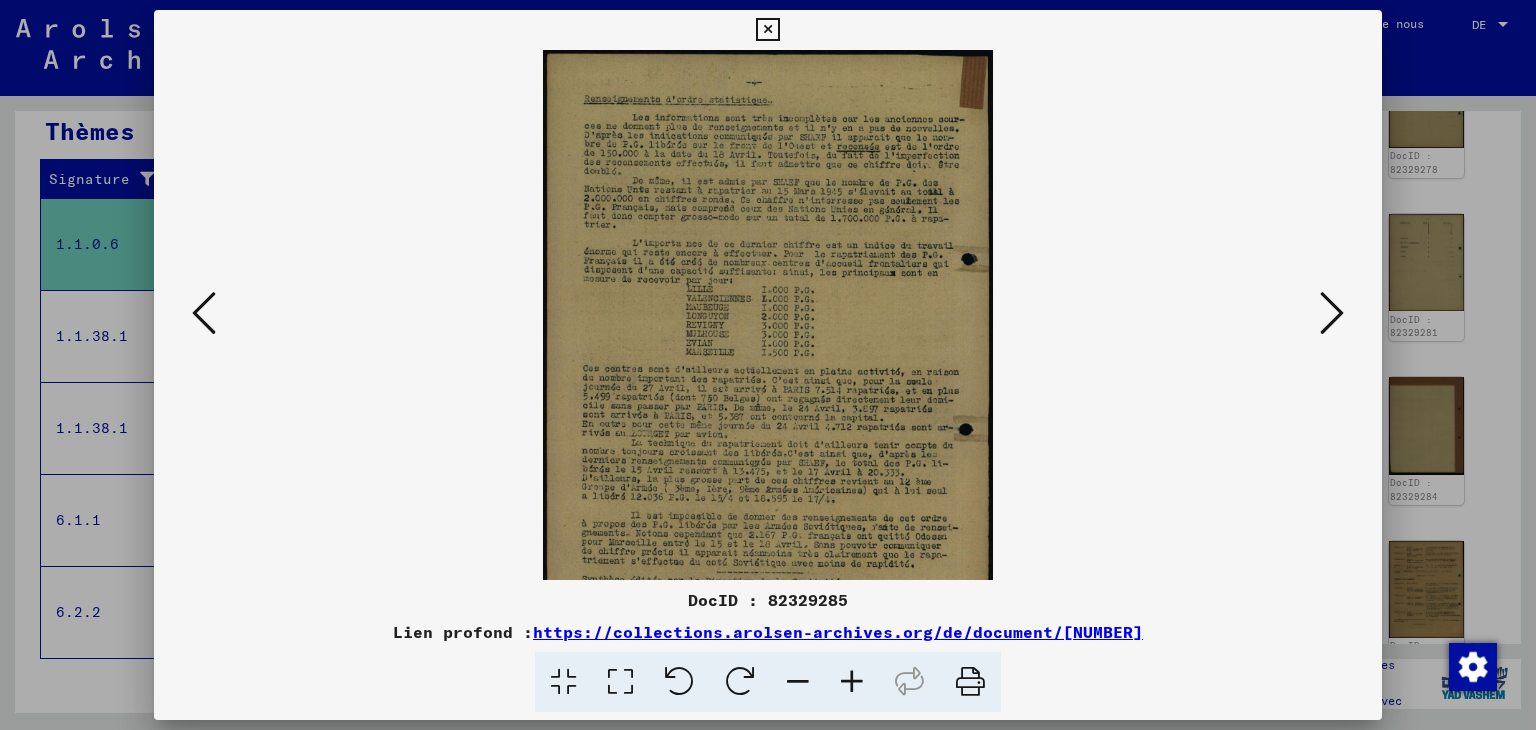 click at bounding box center (852, 682) 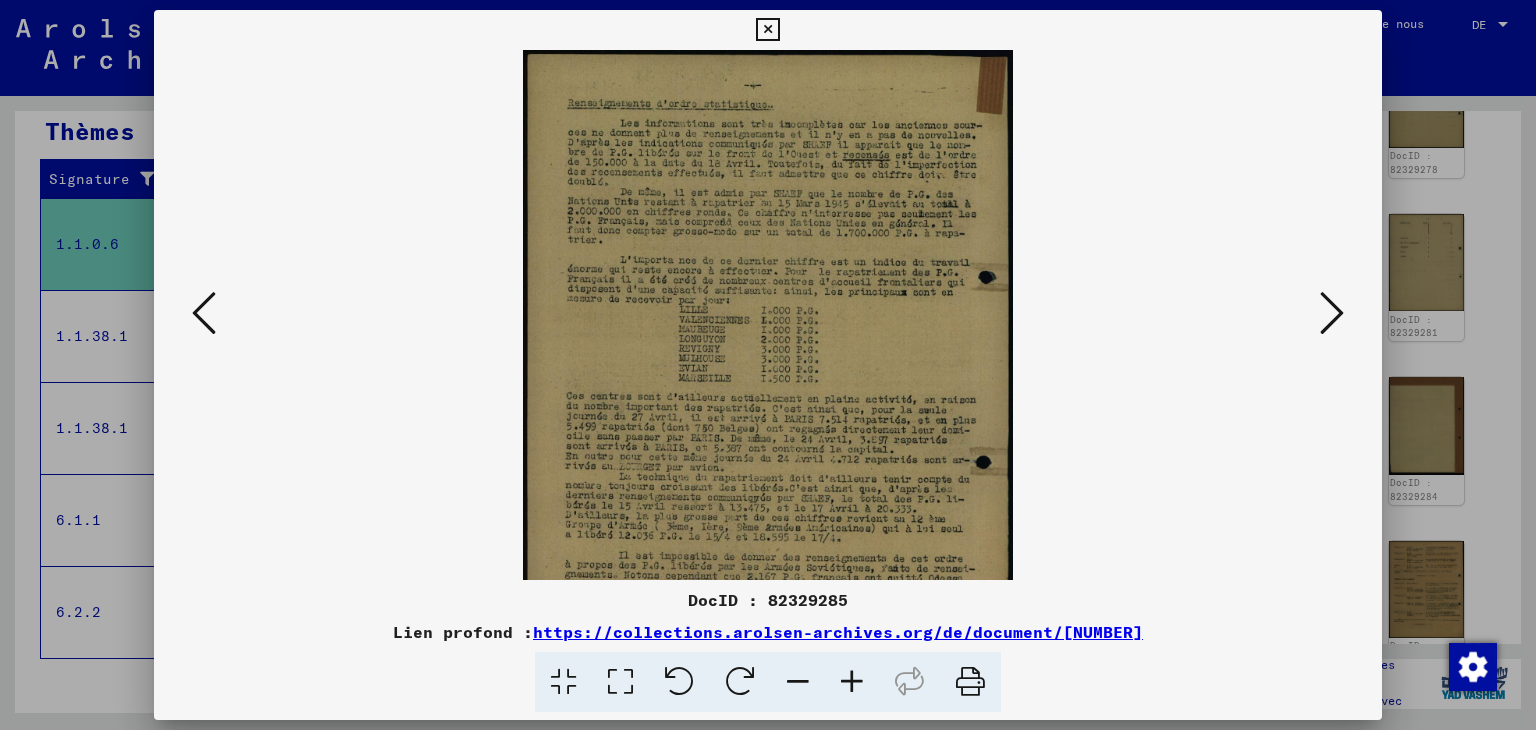 click at bounding box center [852, 682] 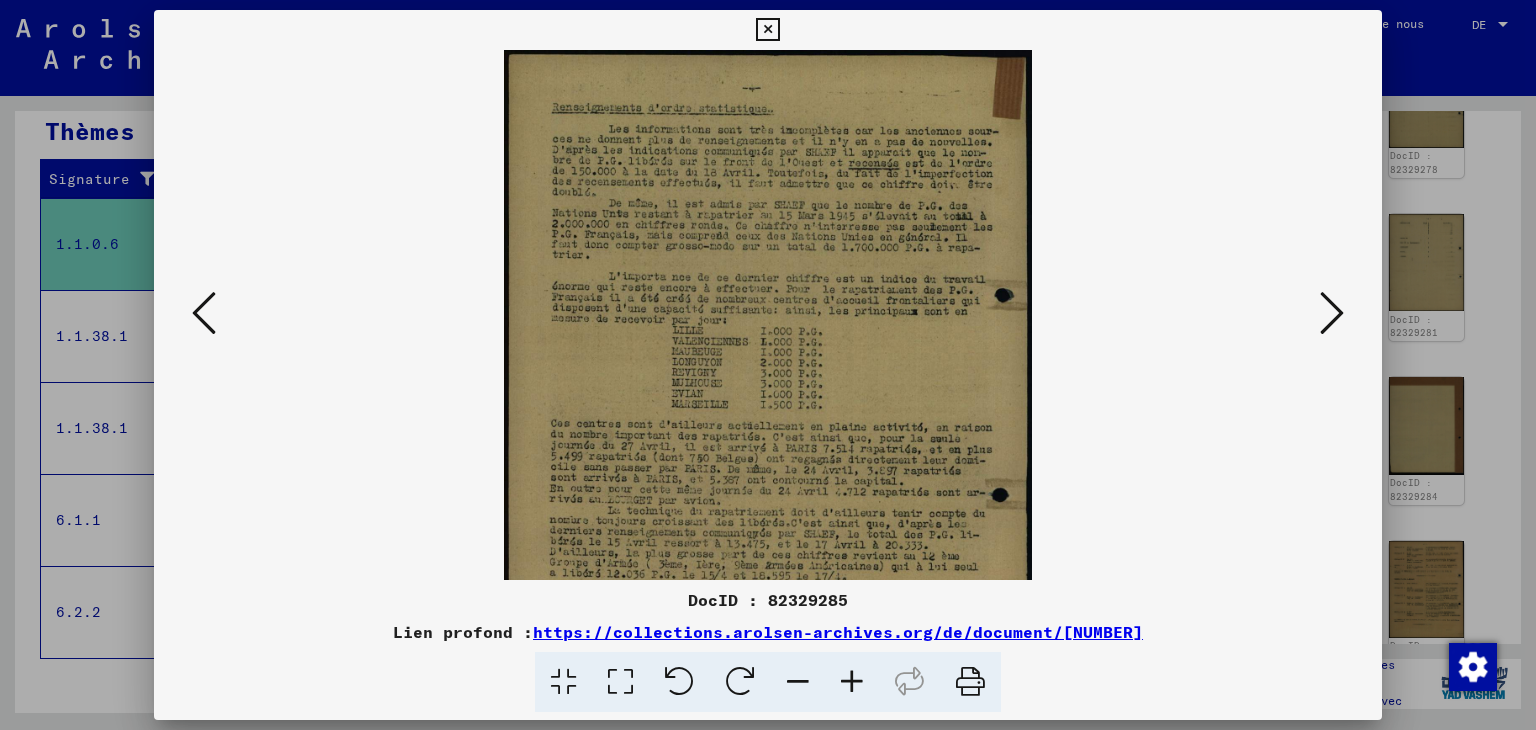 click at bounding box center (852, 682) 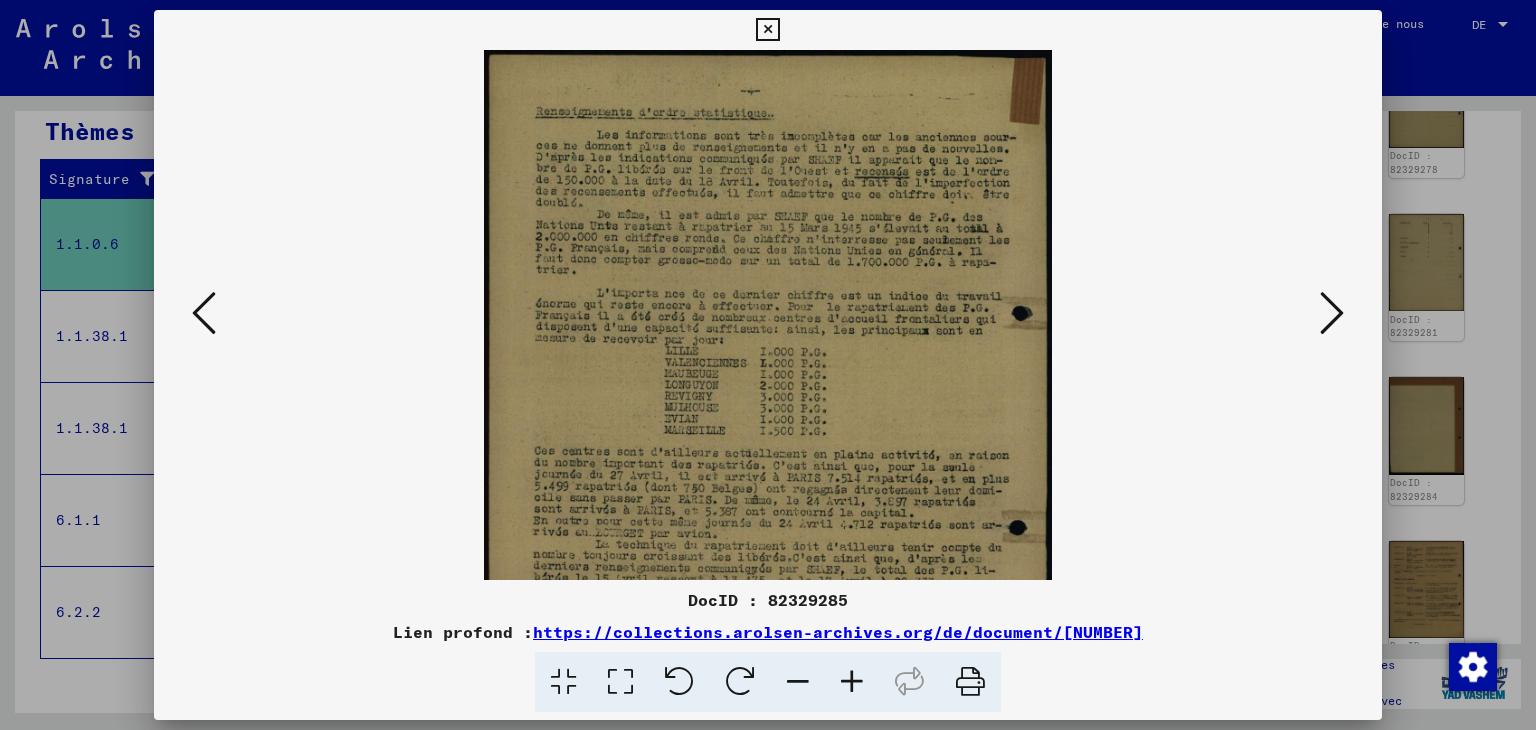click at bounding box center [852, 682] 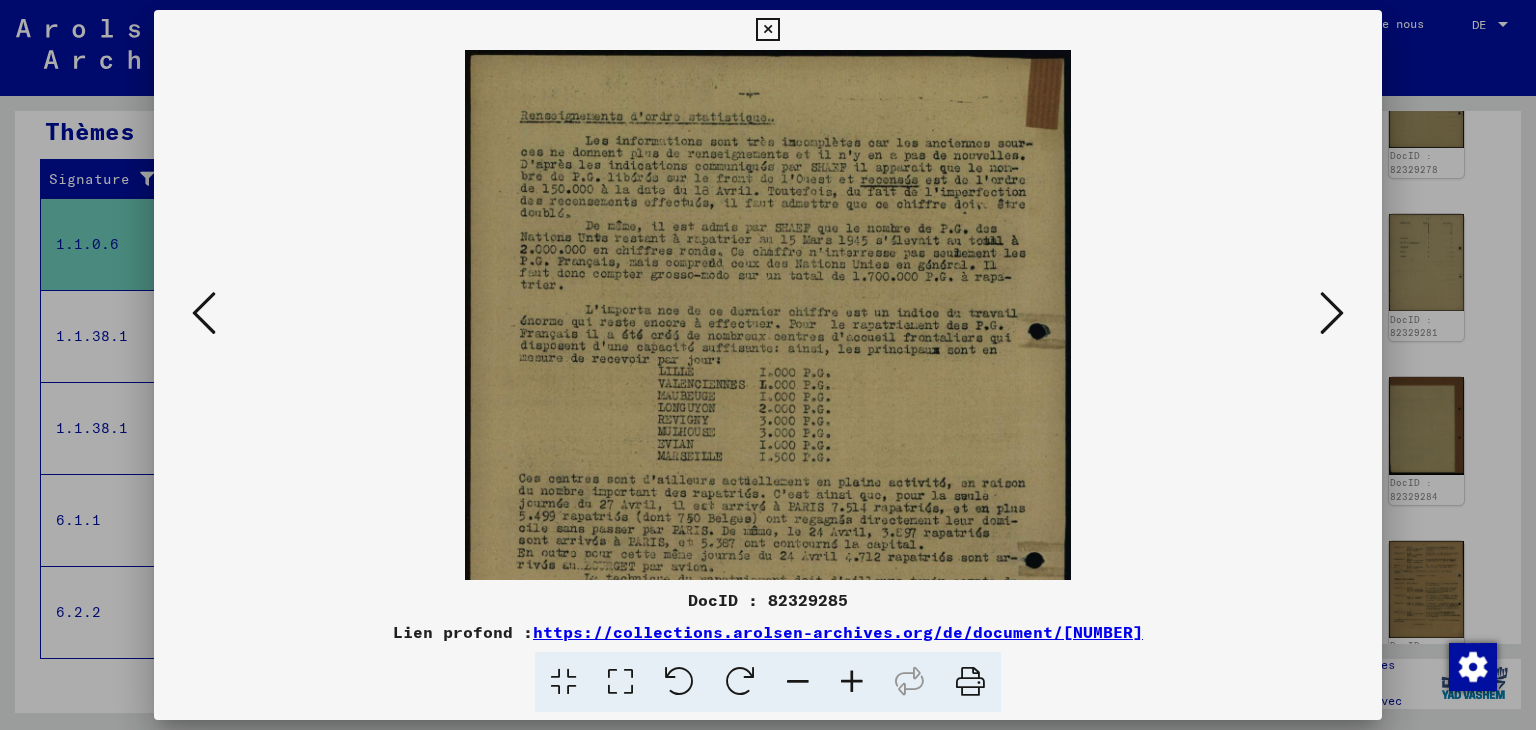 click at bounding box center [852, 682] 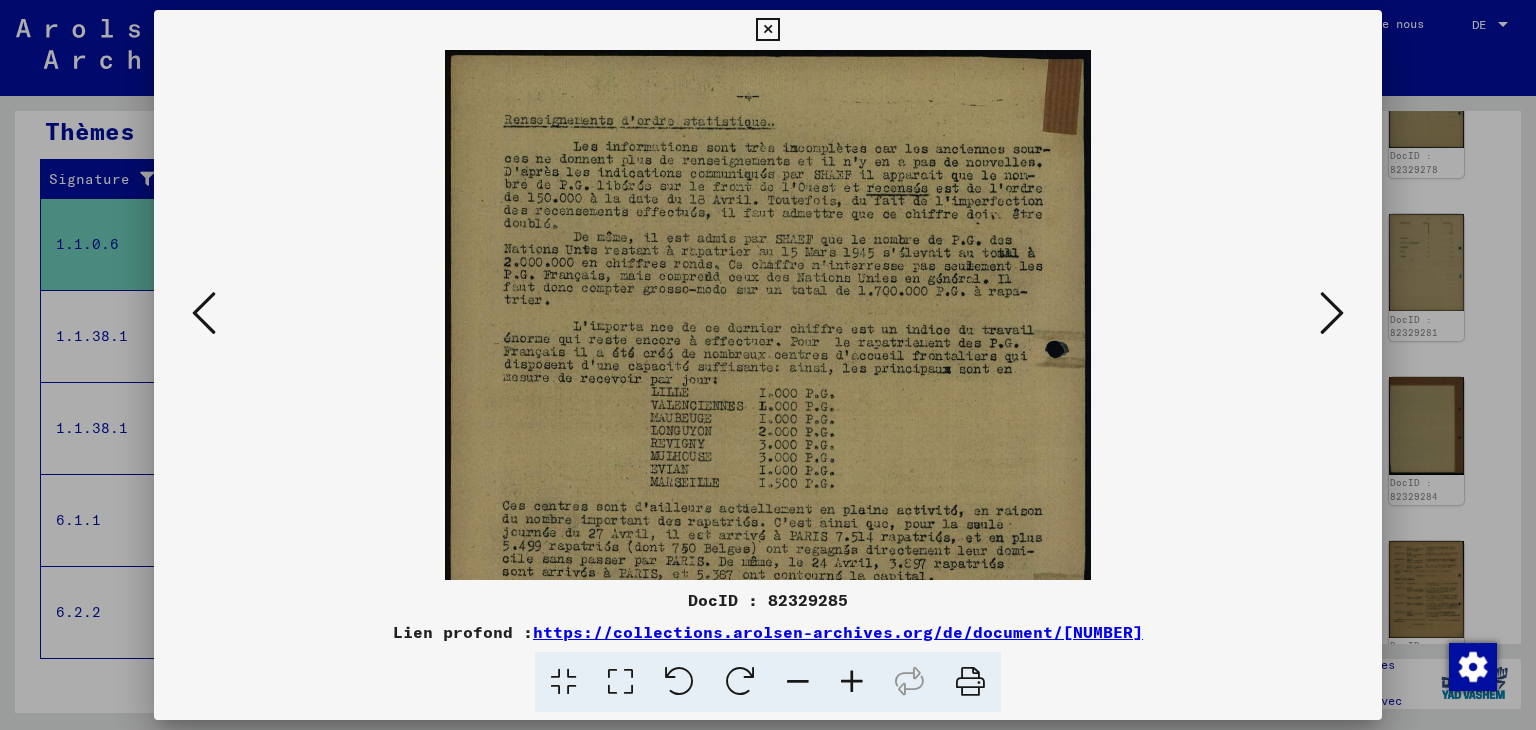 click at bounding box center (852, 682) 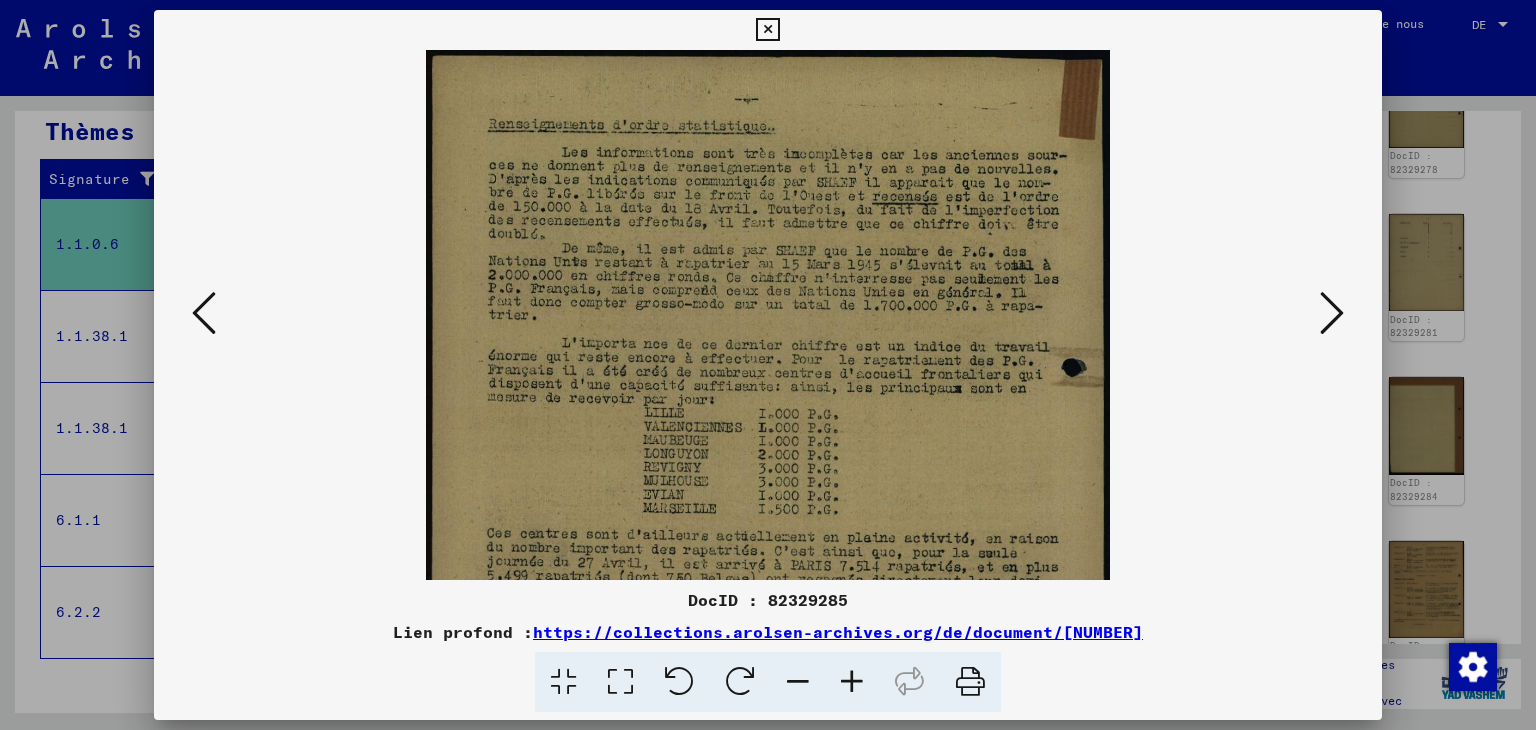 click at bounding box center [852, 682] 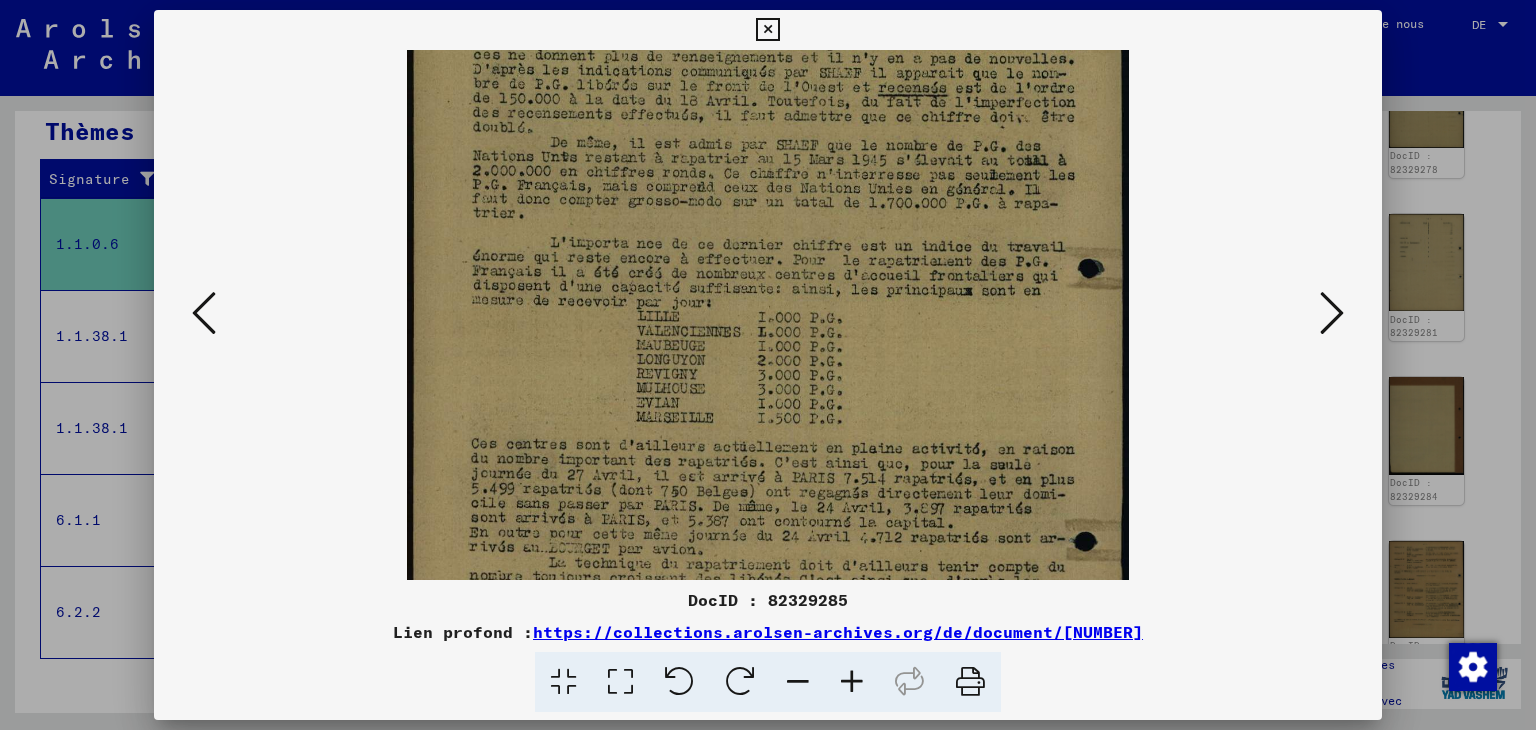 drag, startPoint x: 971, startPoint y: 469, endPoint x: 950, endPoint y: 353, distance: 117.88554 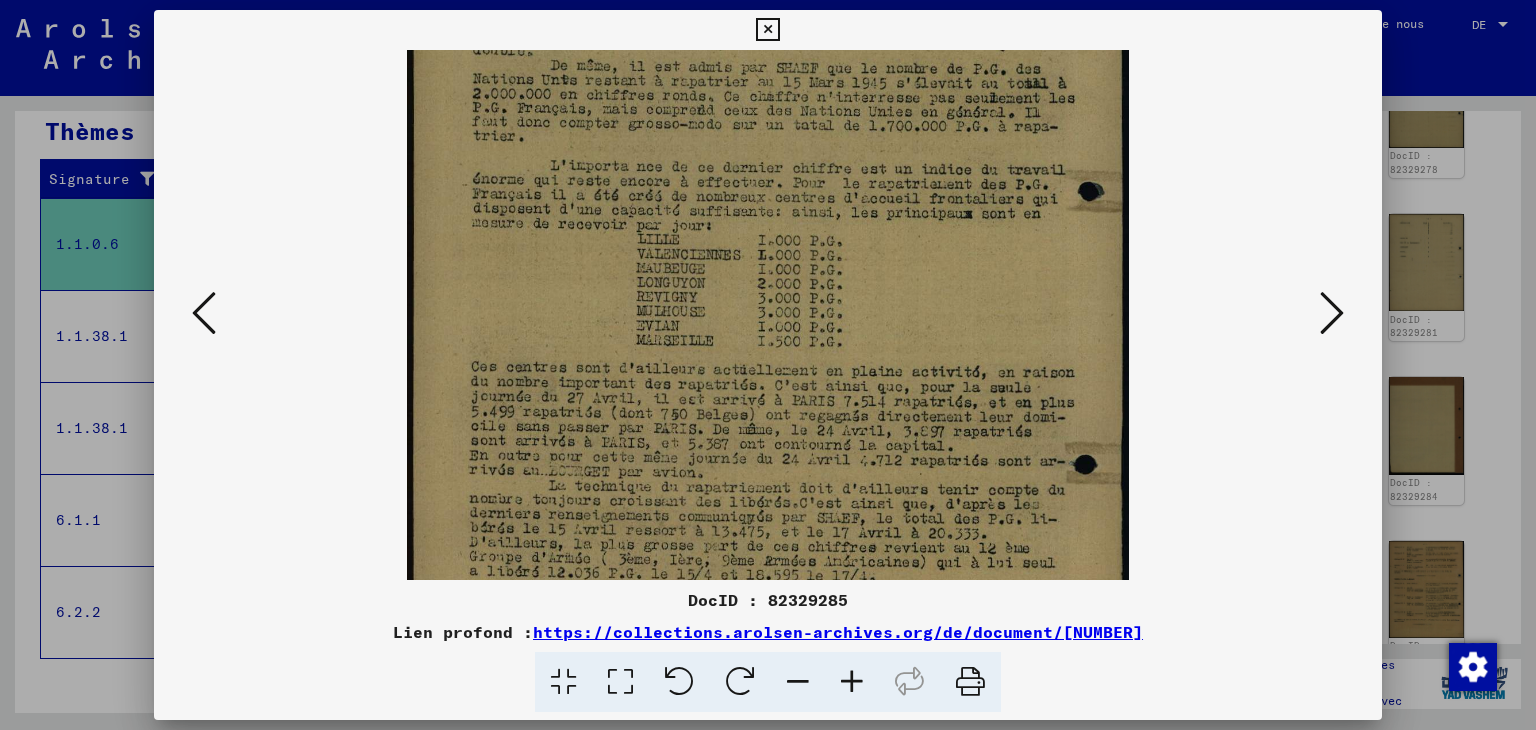scroll, scrollTop: 309, scrollLeft: 0, axis: vertical 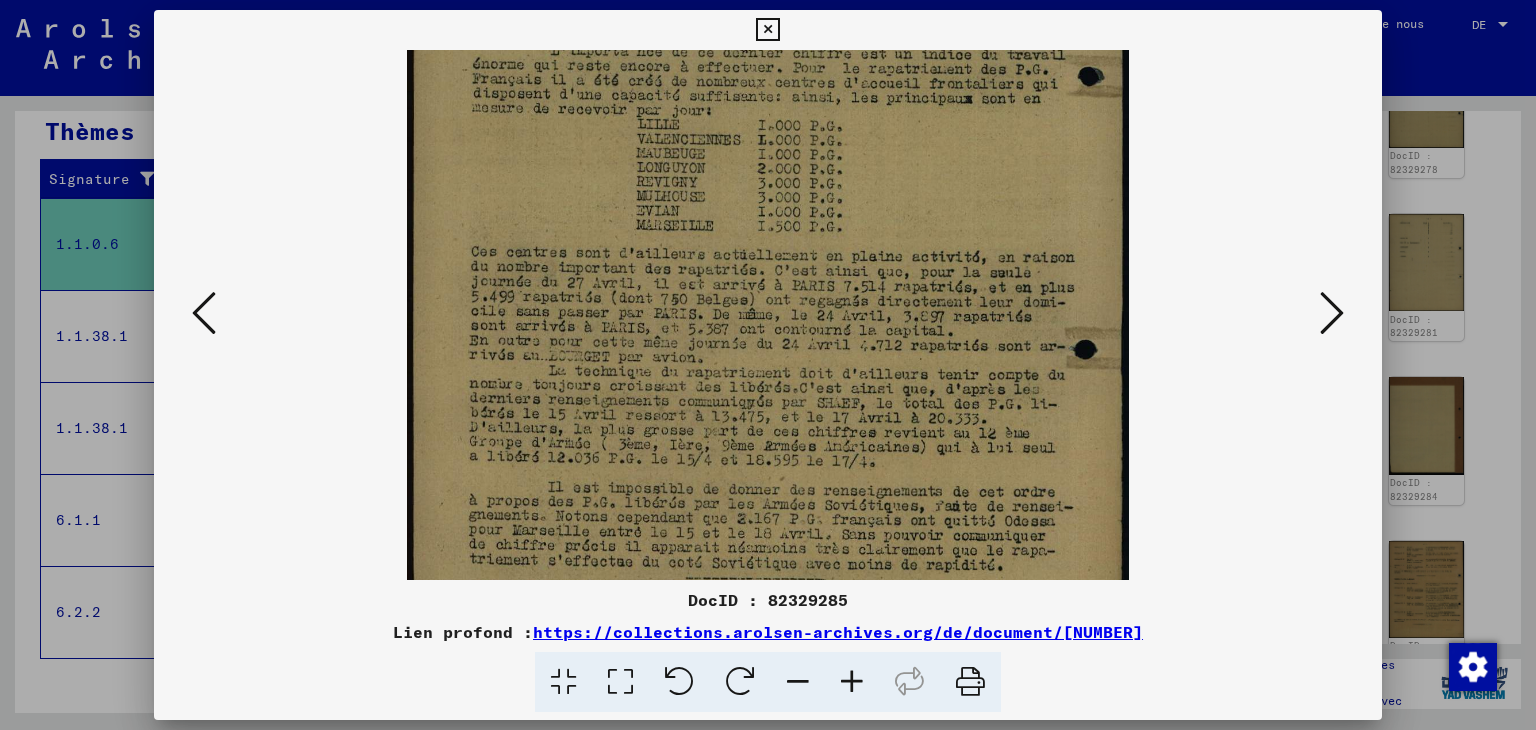 drag, startPoint x: 988, startPoint y: 513, endPoint x: 957, endPoint y: 322, distance: 193.49936 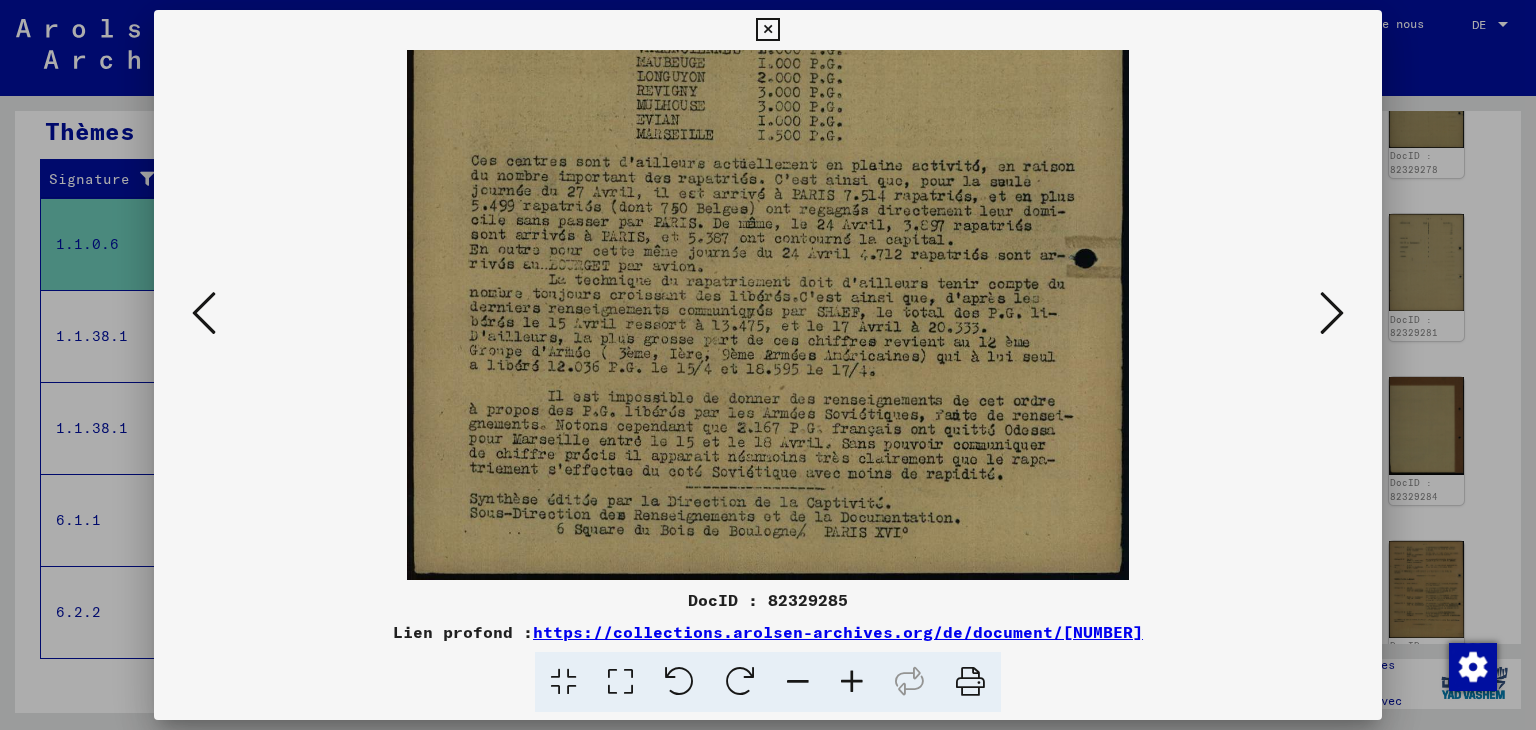 drag, startPoint x: 964, startPoint y: 465, endPoint x: 918, endPoint y: 290, distance: 180.94475 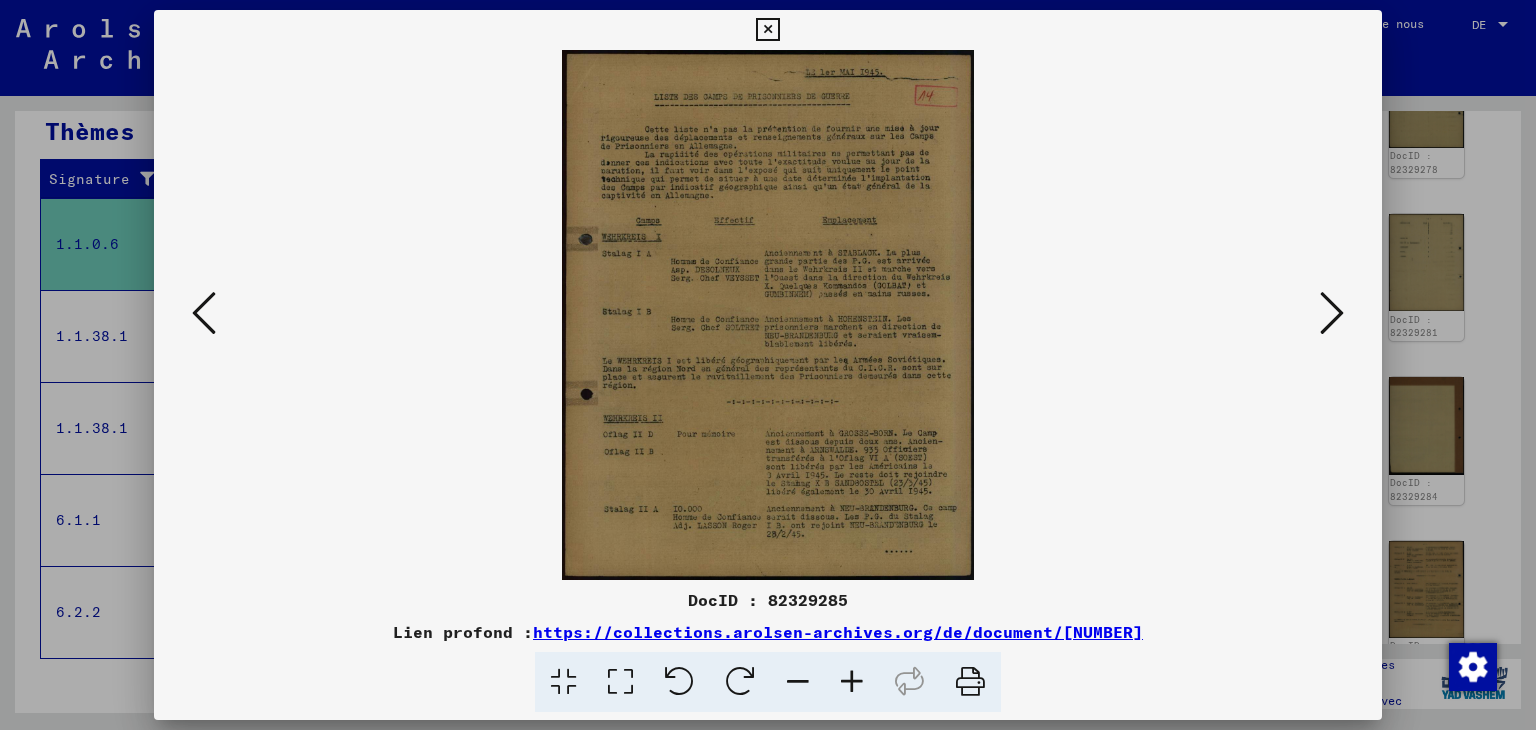scroll, scrollTop: 0, scrollLeft: 0, axis: both 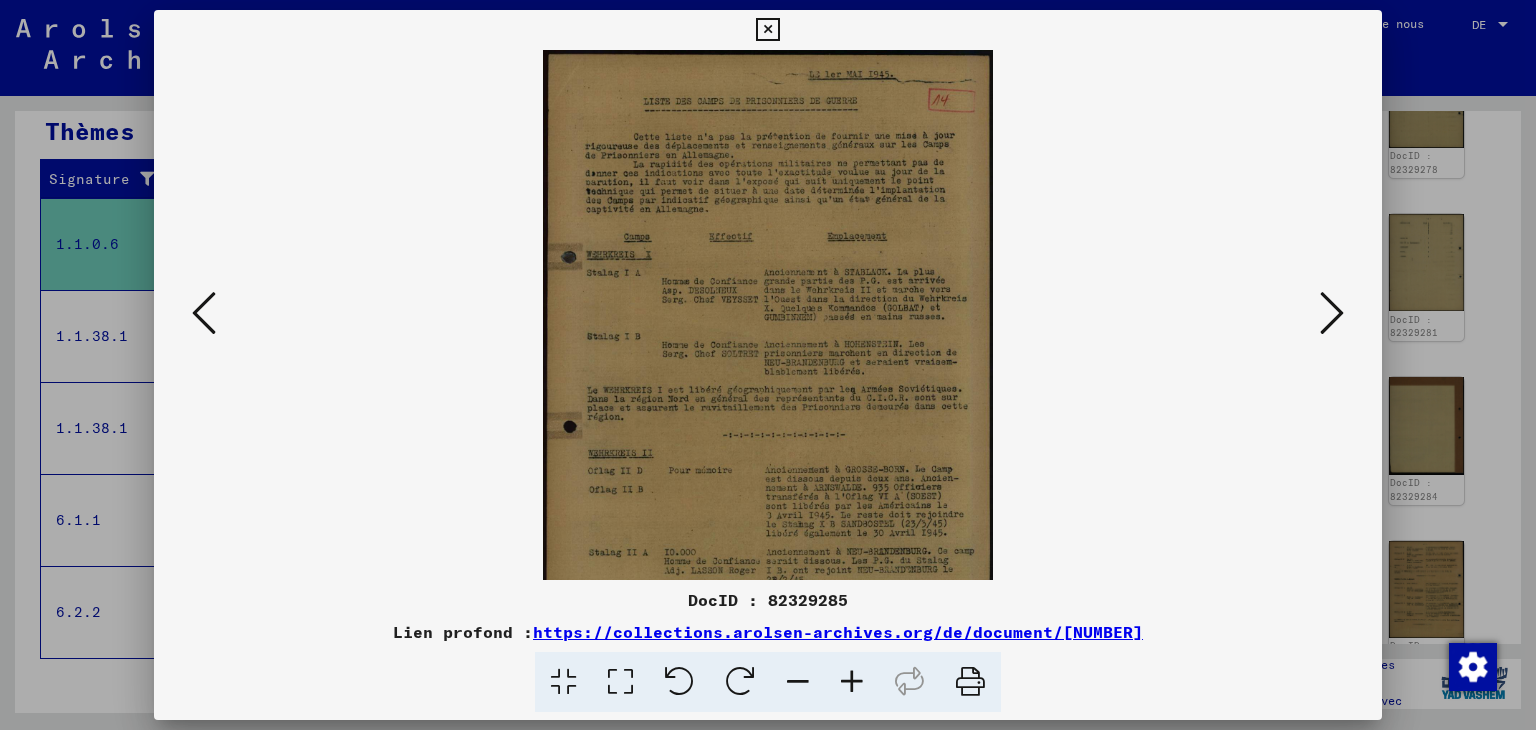 click at bounding box center (852, 682) 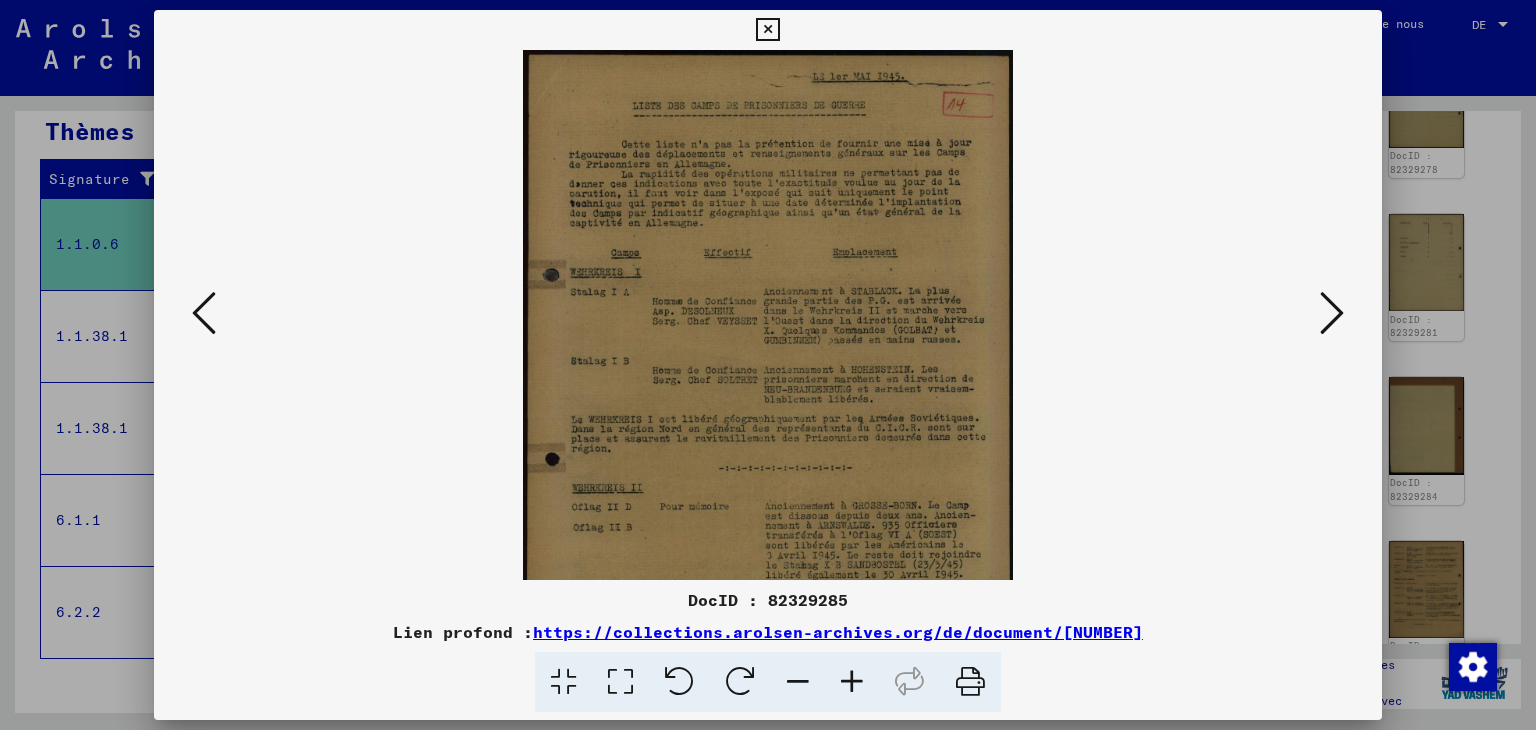 click at bounding box center (852, 682) 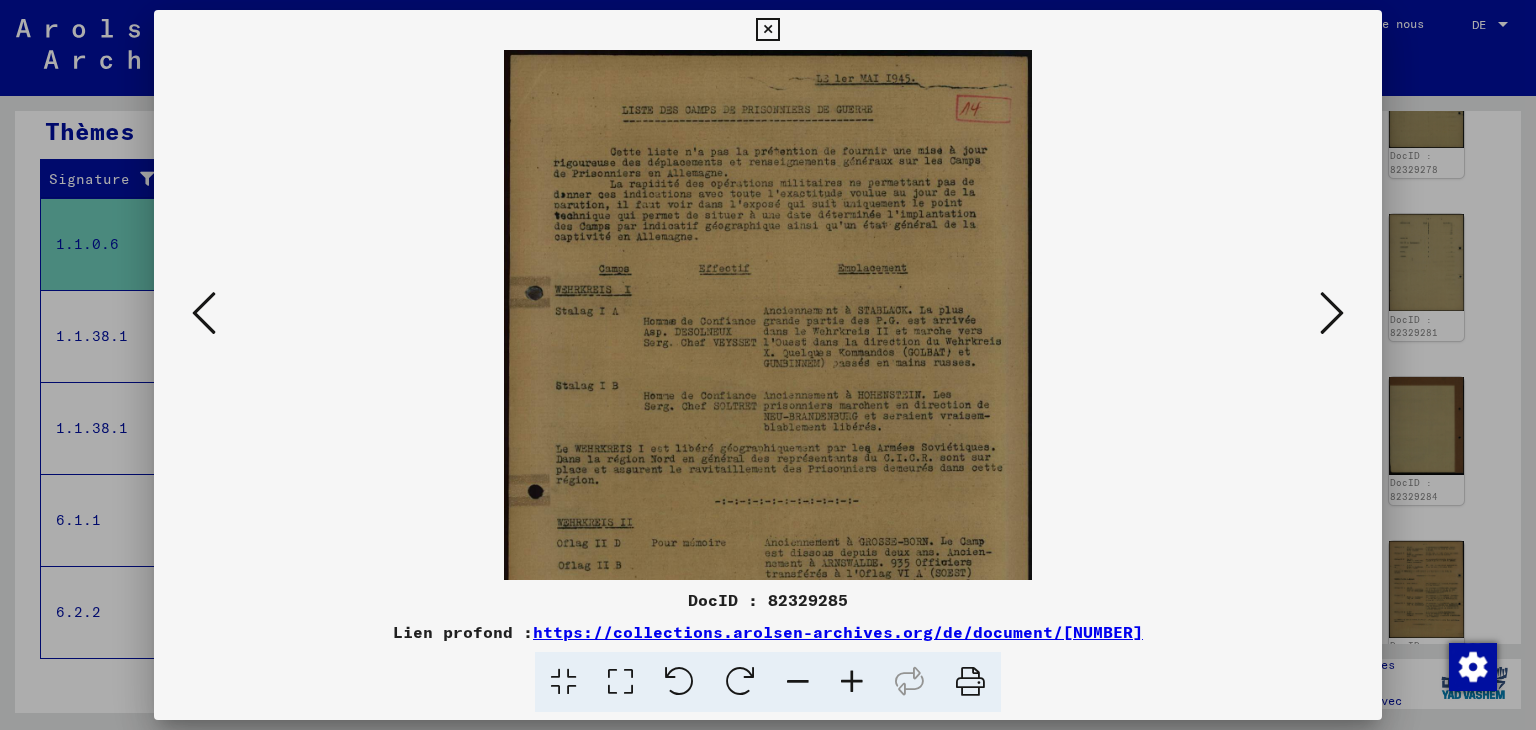 click at bounding box center [852, 682] 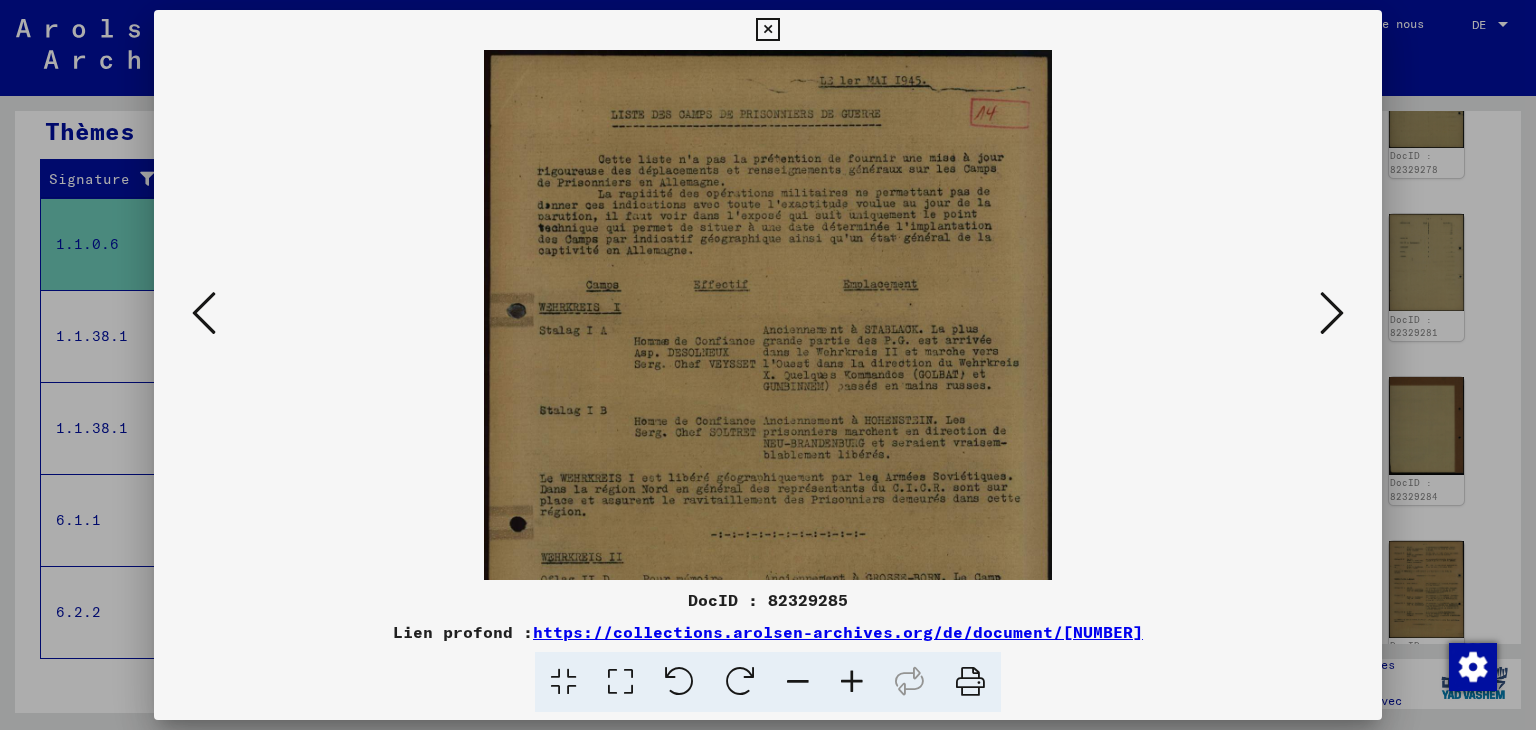 click at bounding box center [852, 682] 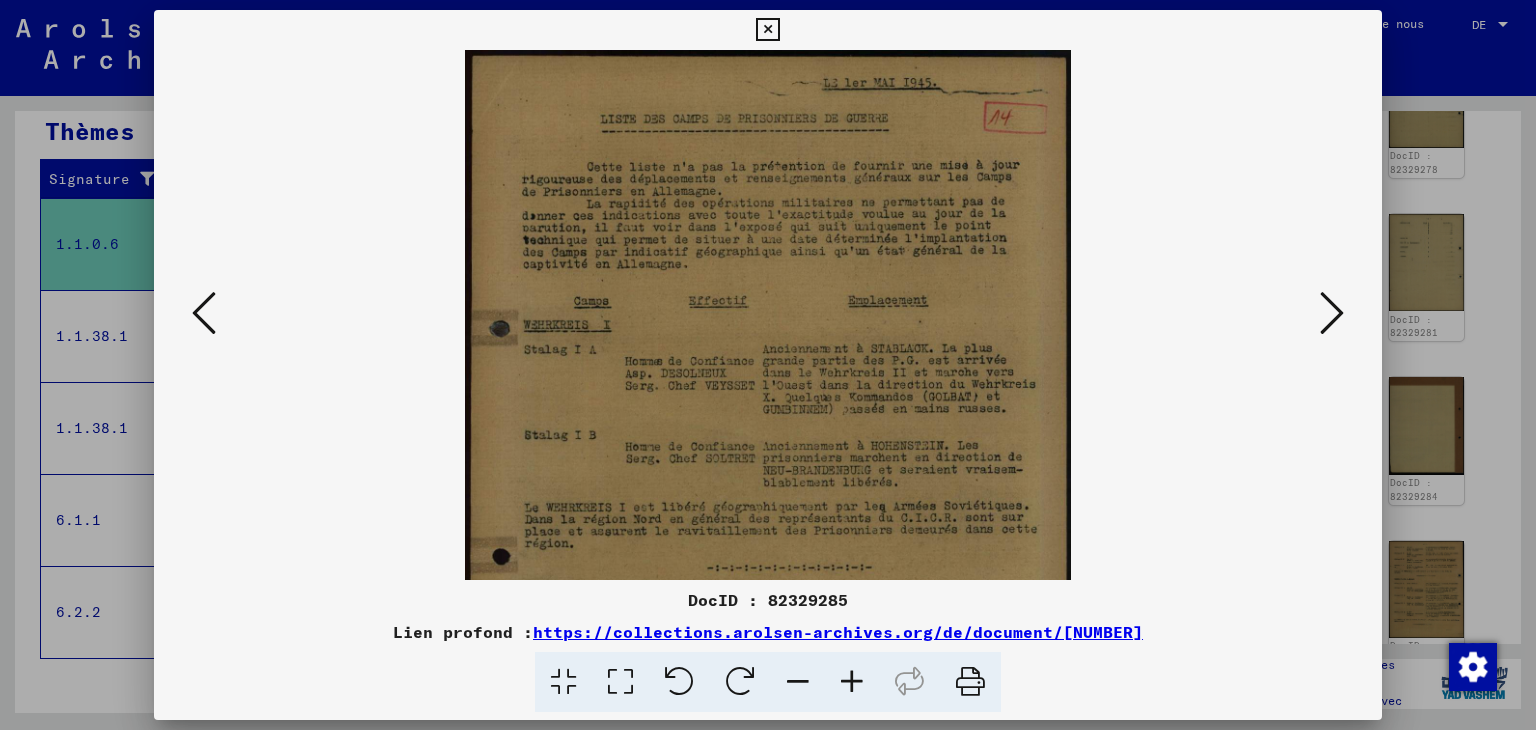 click at bounding box center [852, 682] 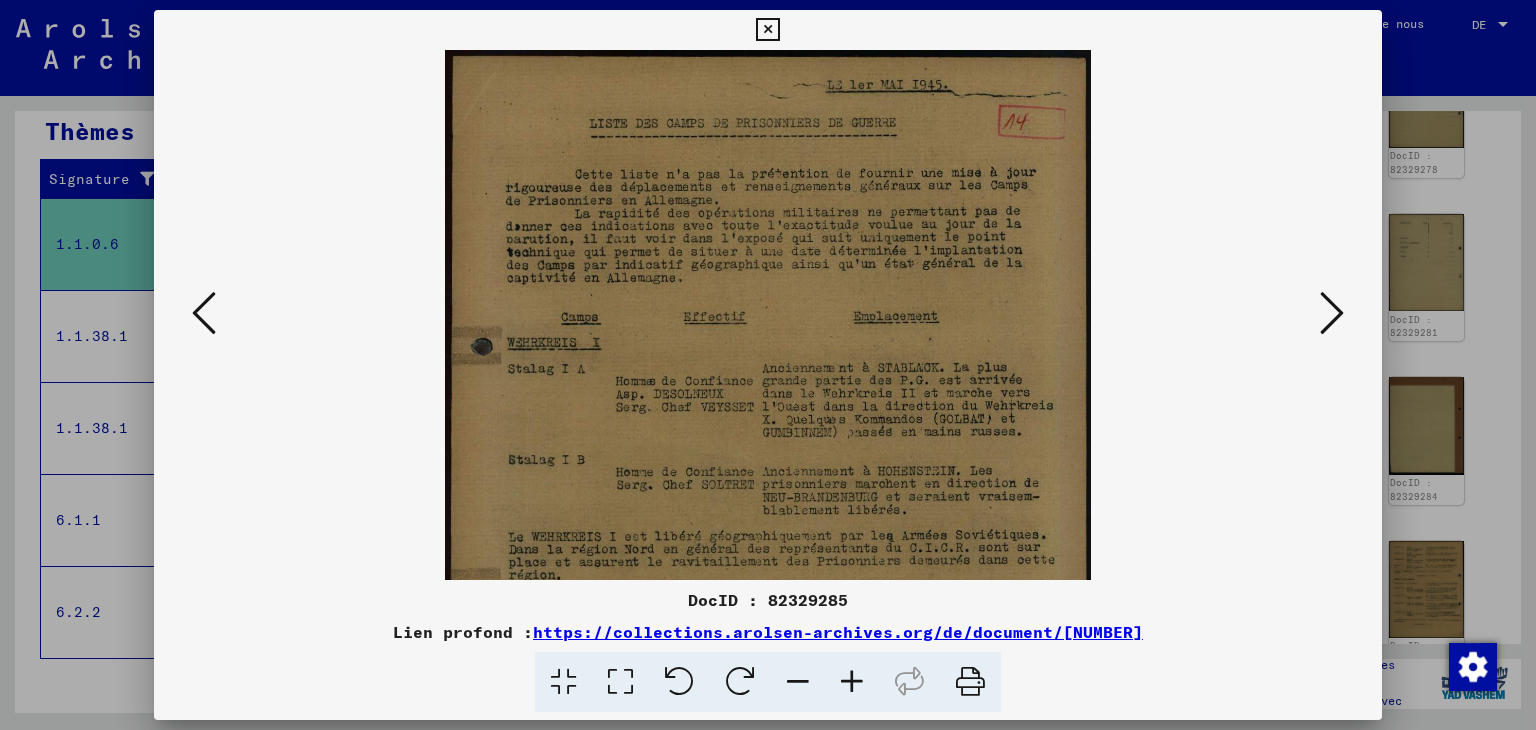 click at bounding box center (852, 682) 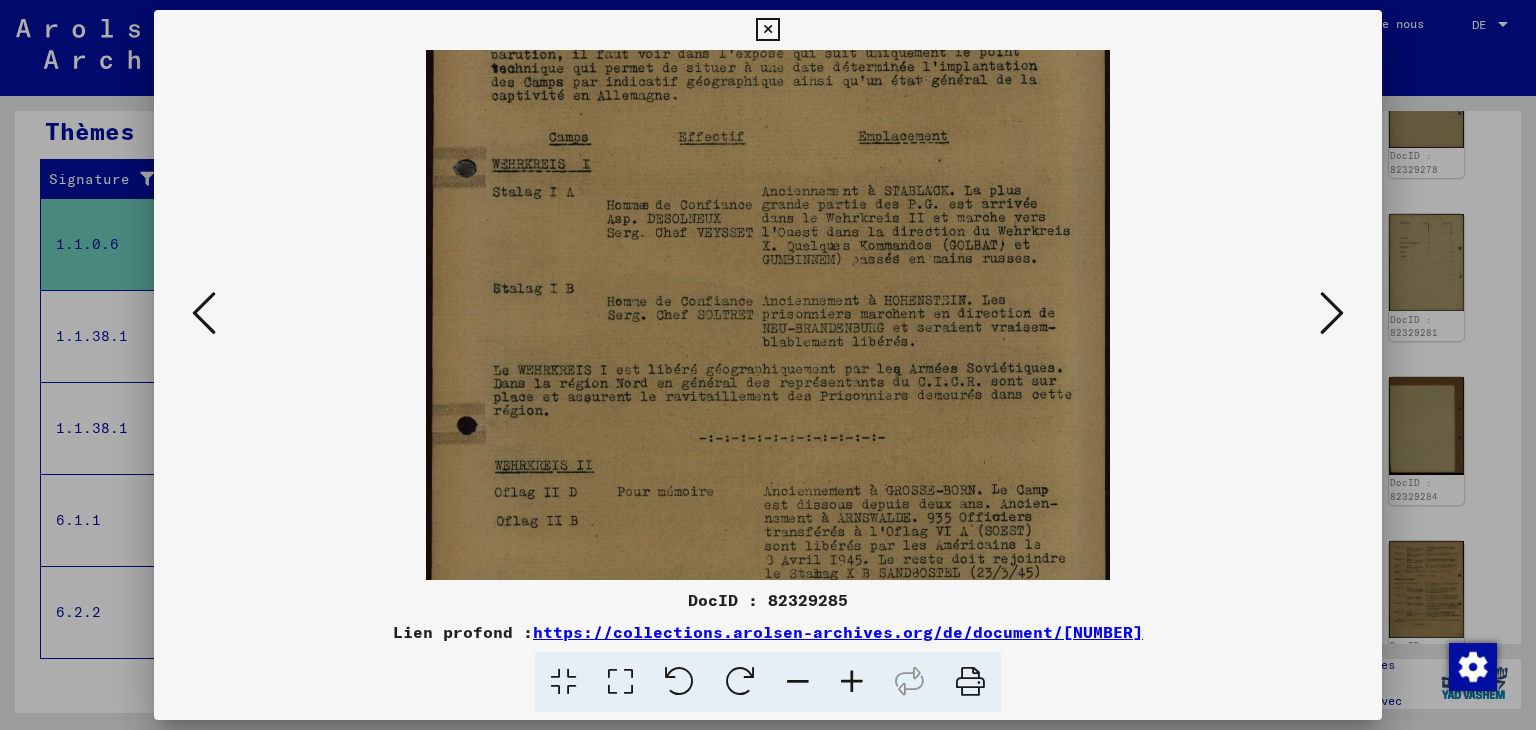drag, startPoint x: 883, startPoint y: 341, endPoint x: 879, endPoint y: 273, distance: 68.117546 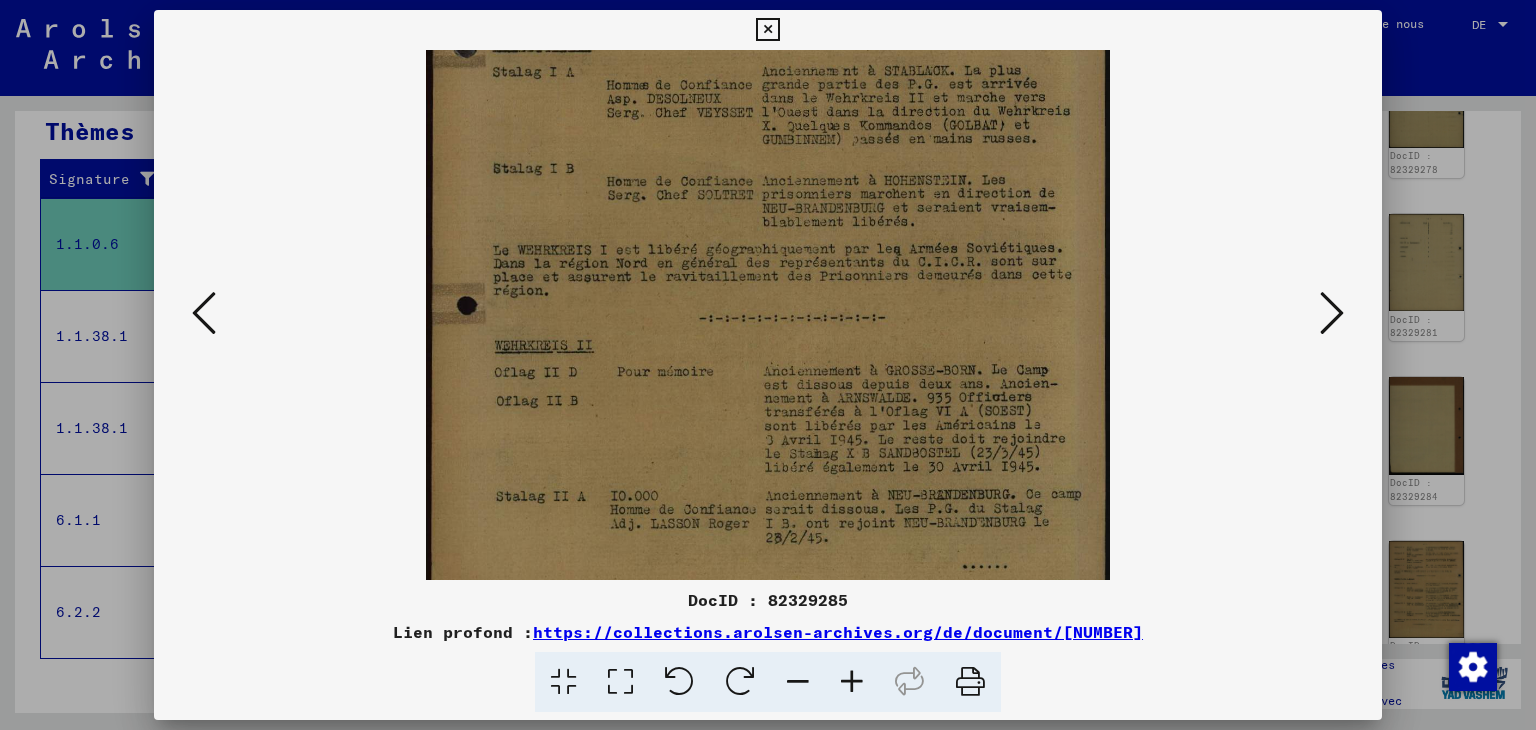 drag, startPoint x: 854, startPoint y: 458, endPoint x: 821, endPoint y: 341, distance: 121.5648 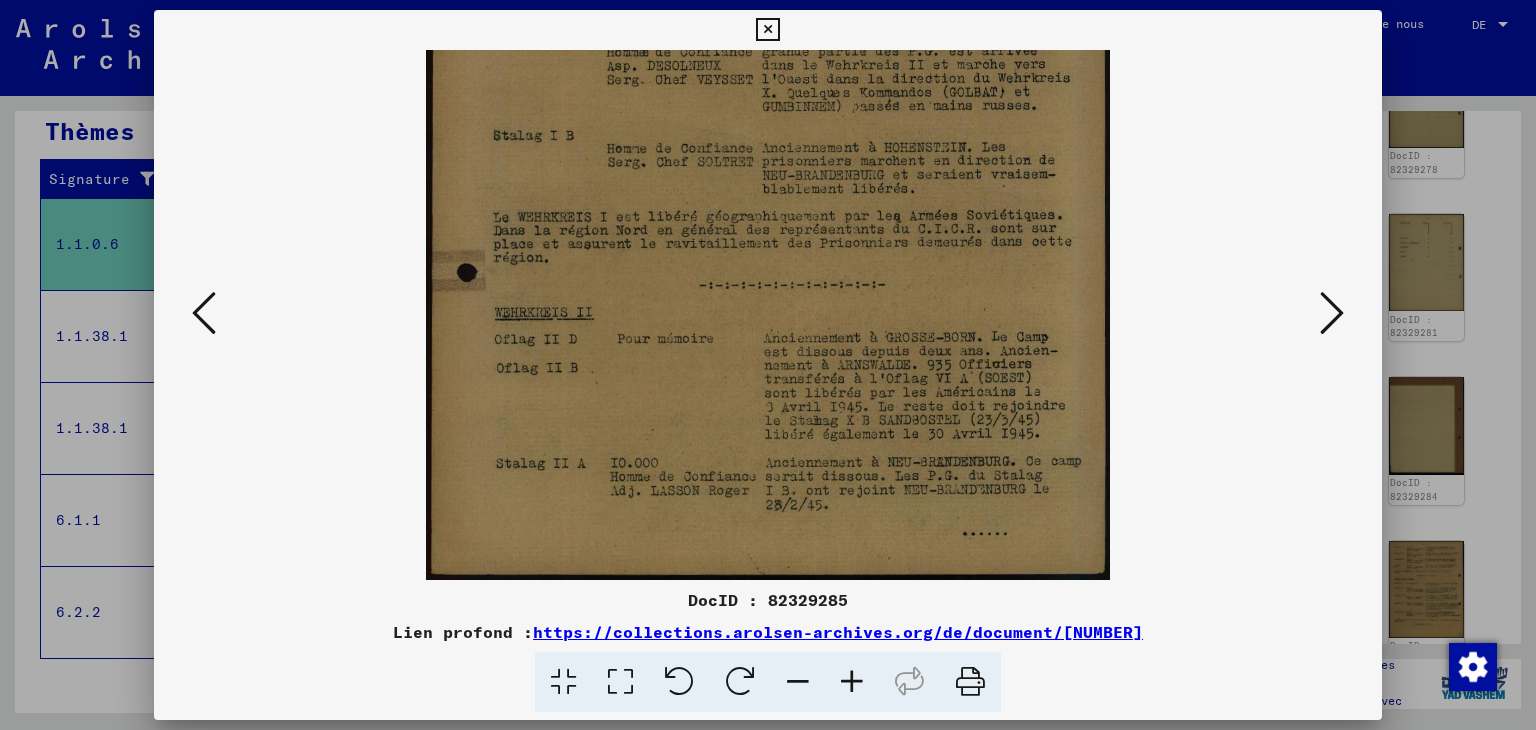 drag, startPoint x: 838, startPoint y: 463, endPoint x: 832, endPoint y: 322, distance: 141.12761 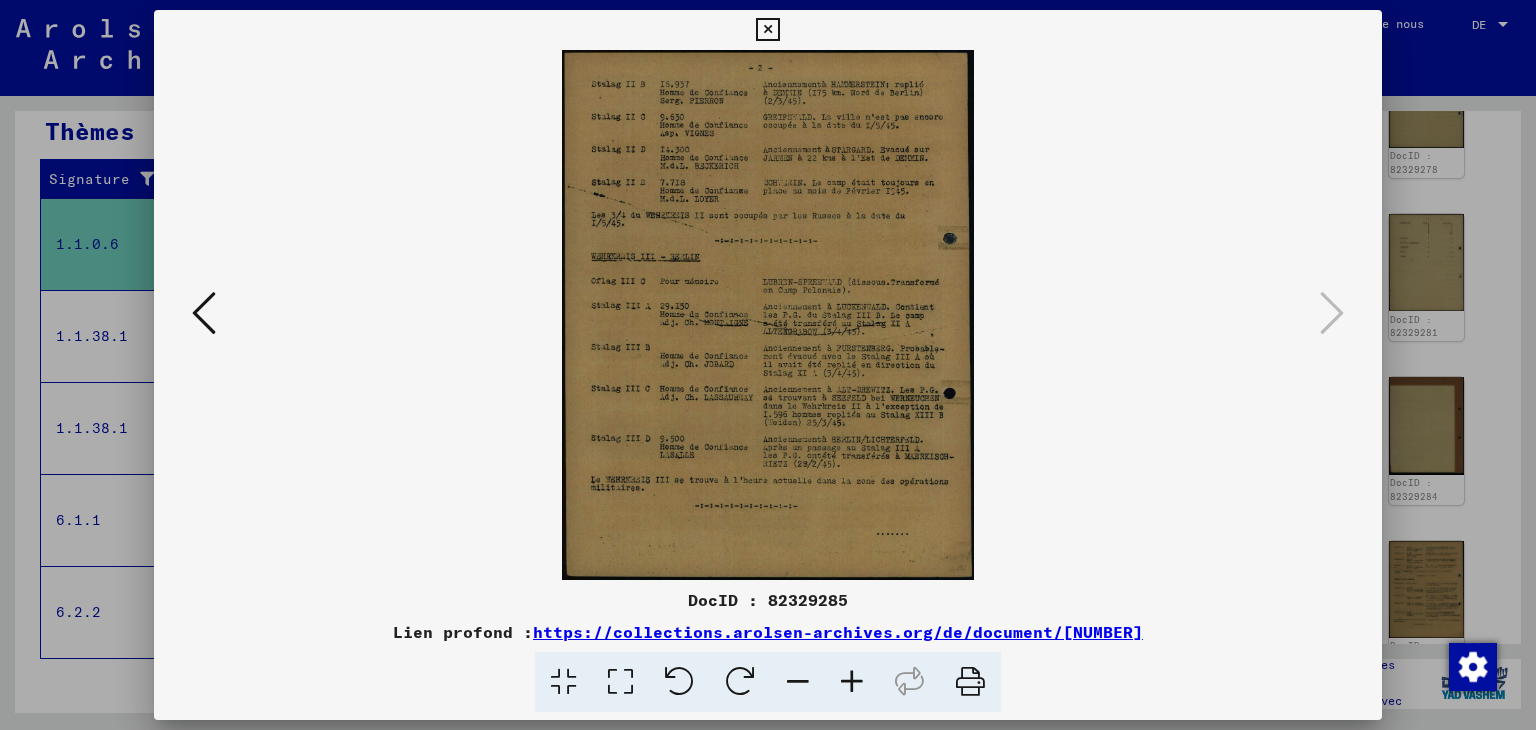 scroll, scrollTop: 0, scrollLeft: 0, axis: both 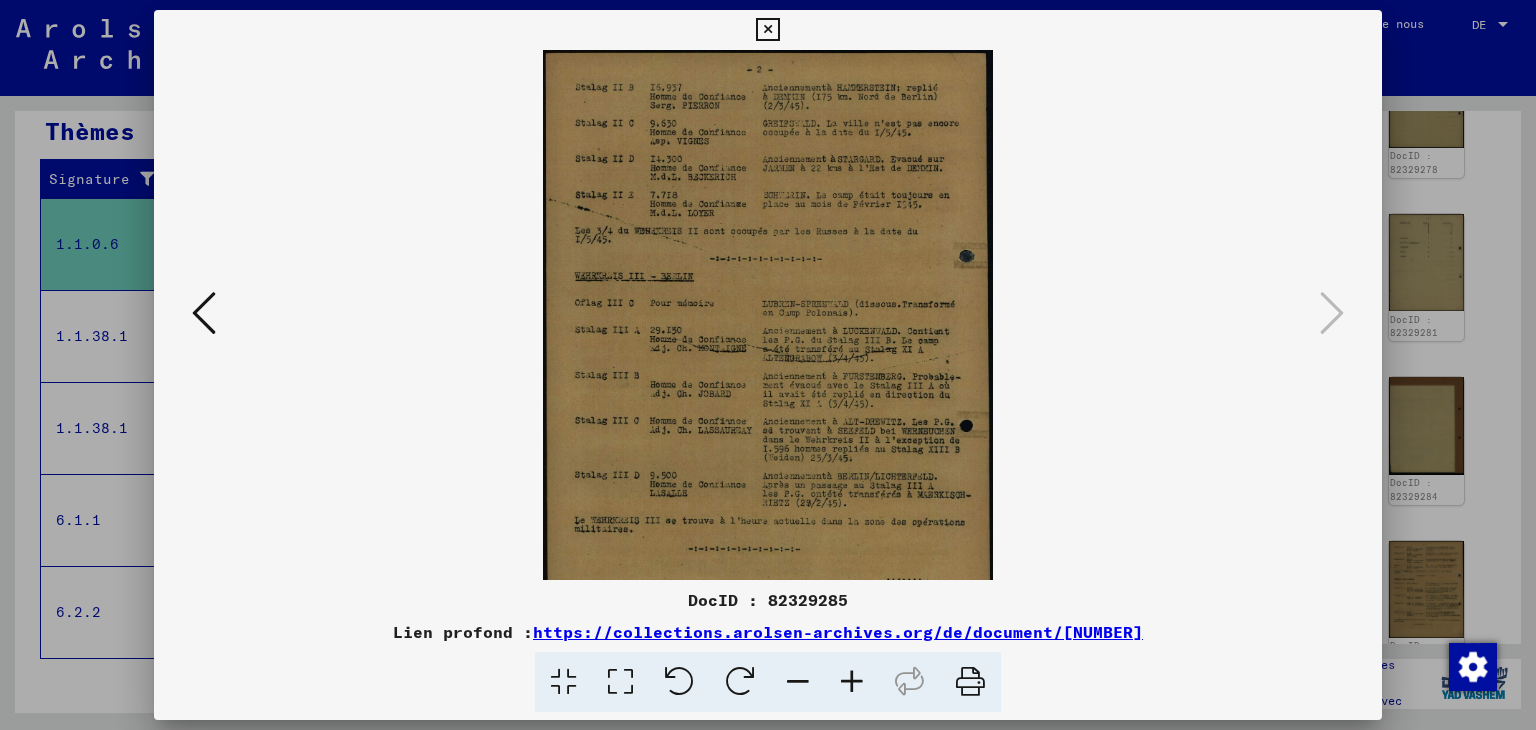 click at bounding box center (852, 682) 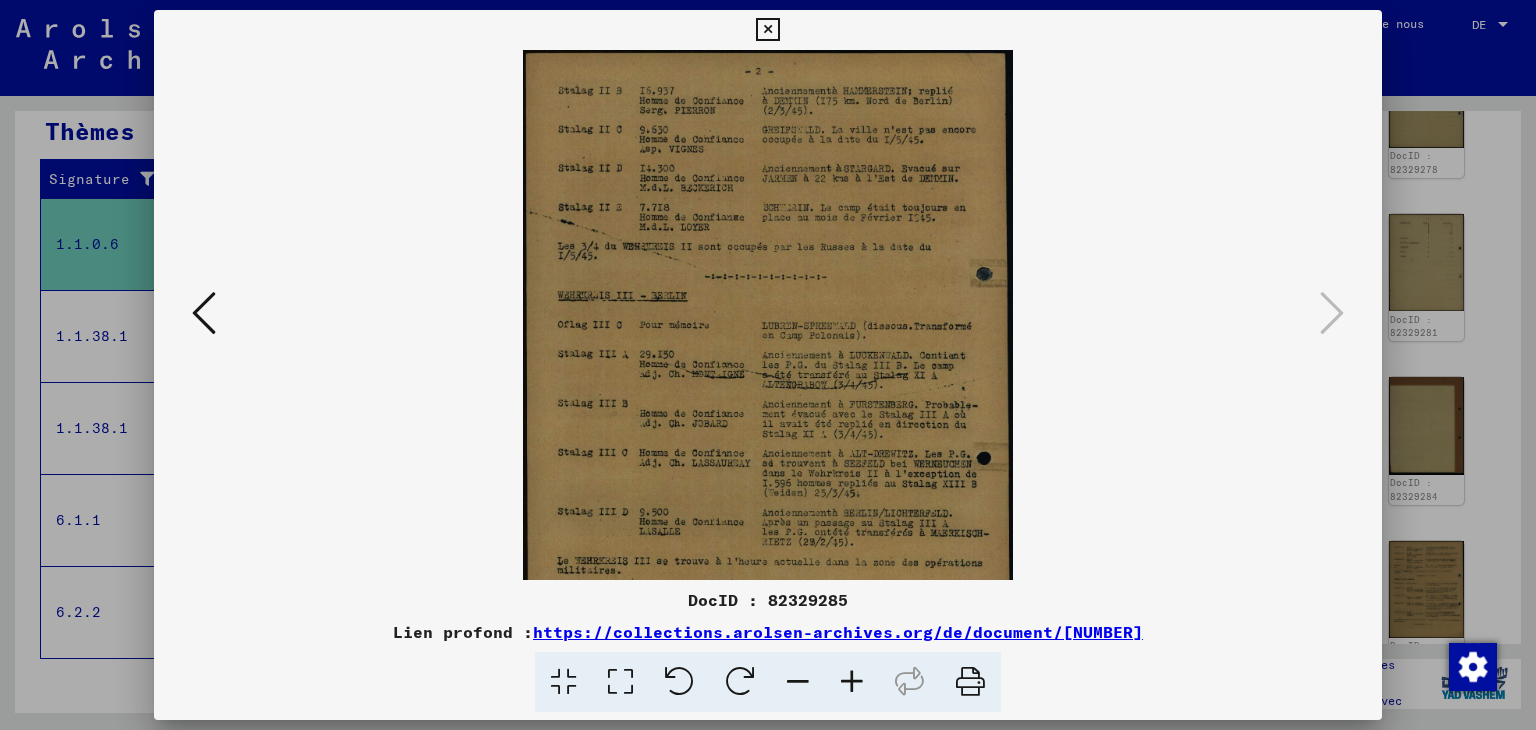 click at bounding box center (852, 682) 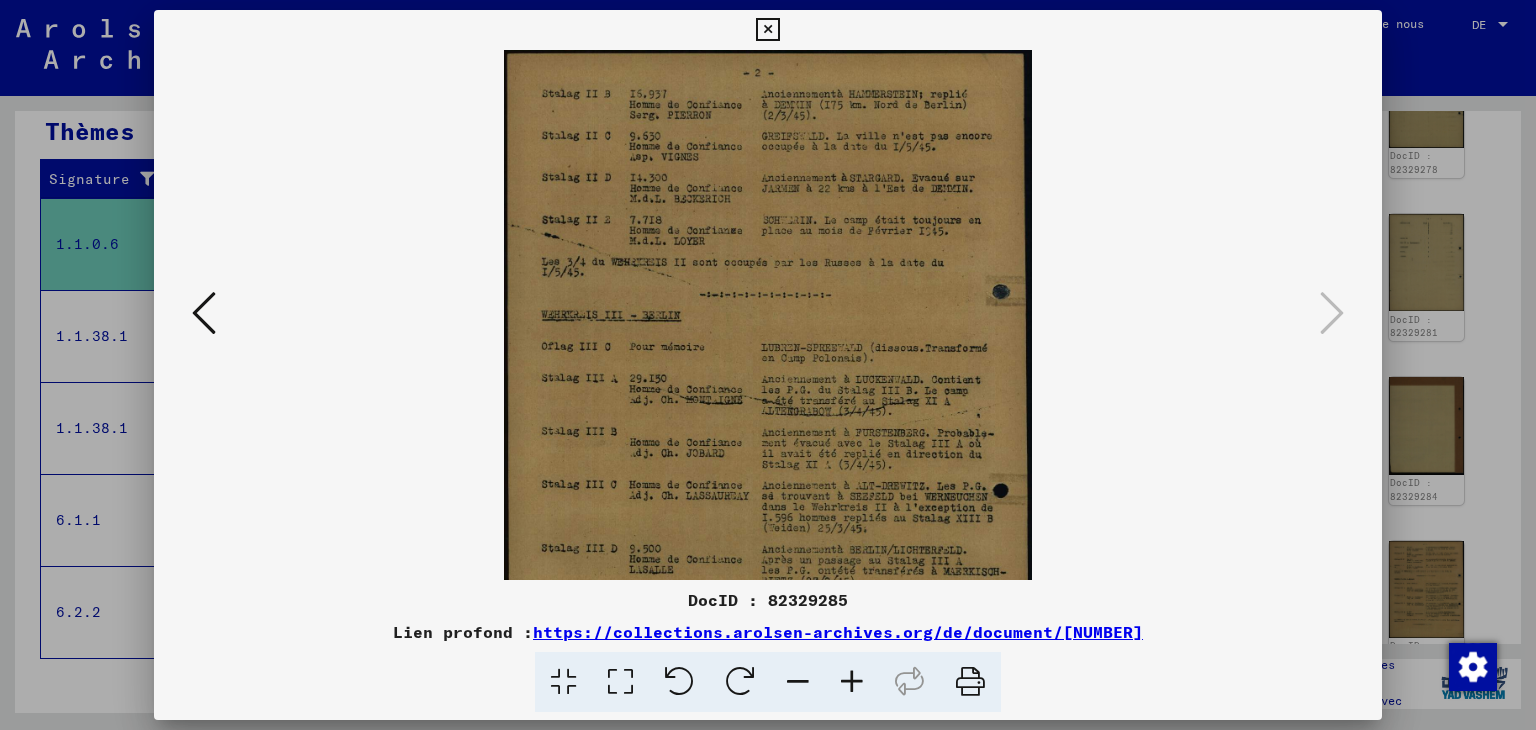 click at bounding box center (852, 682) 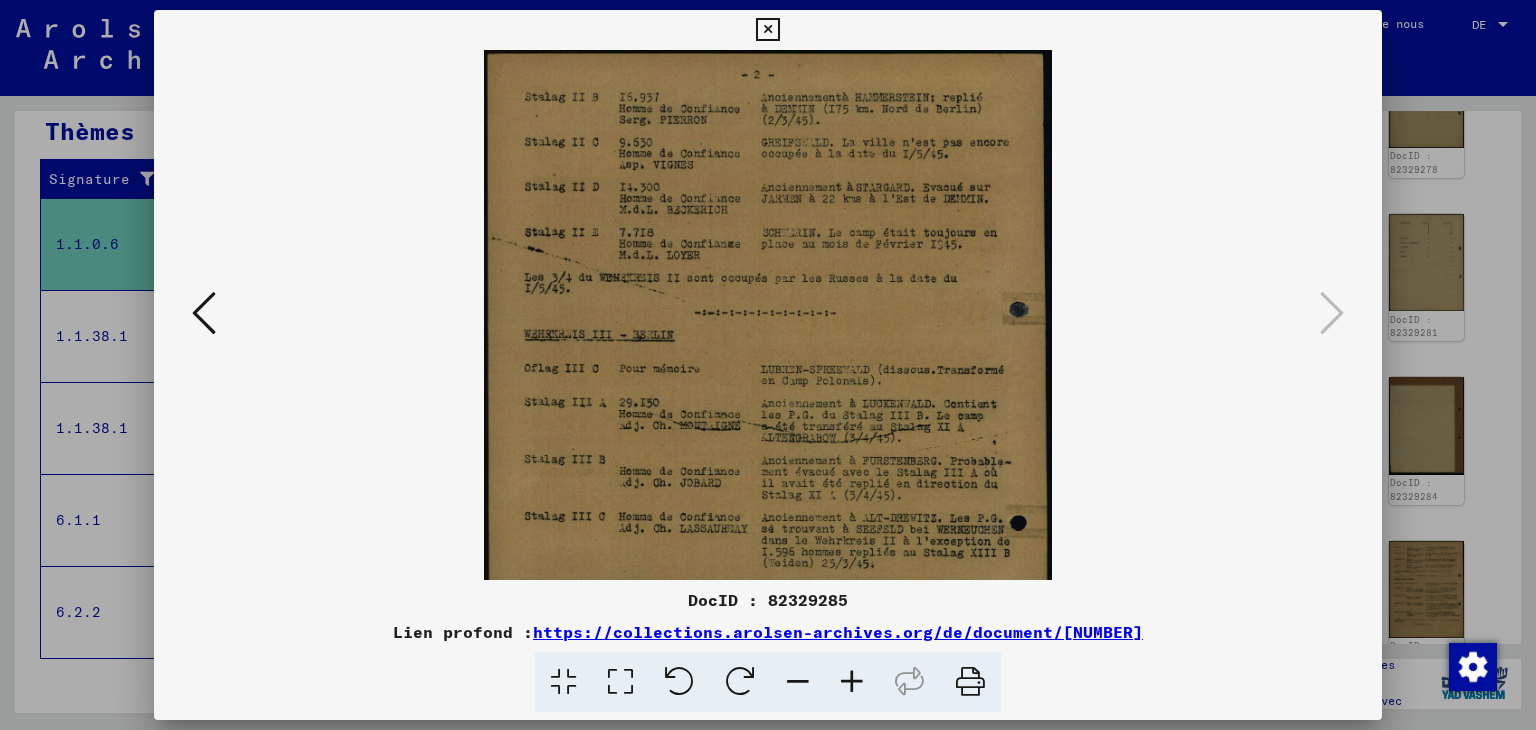 click at bounding box center (852, 682) 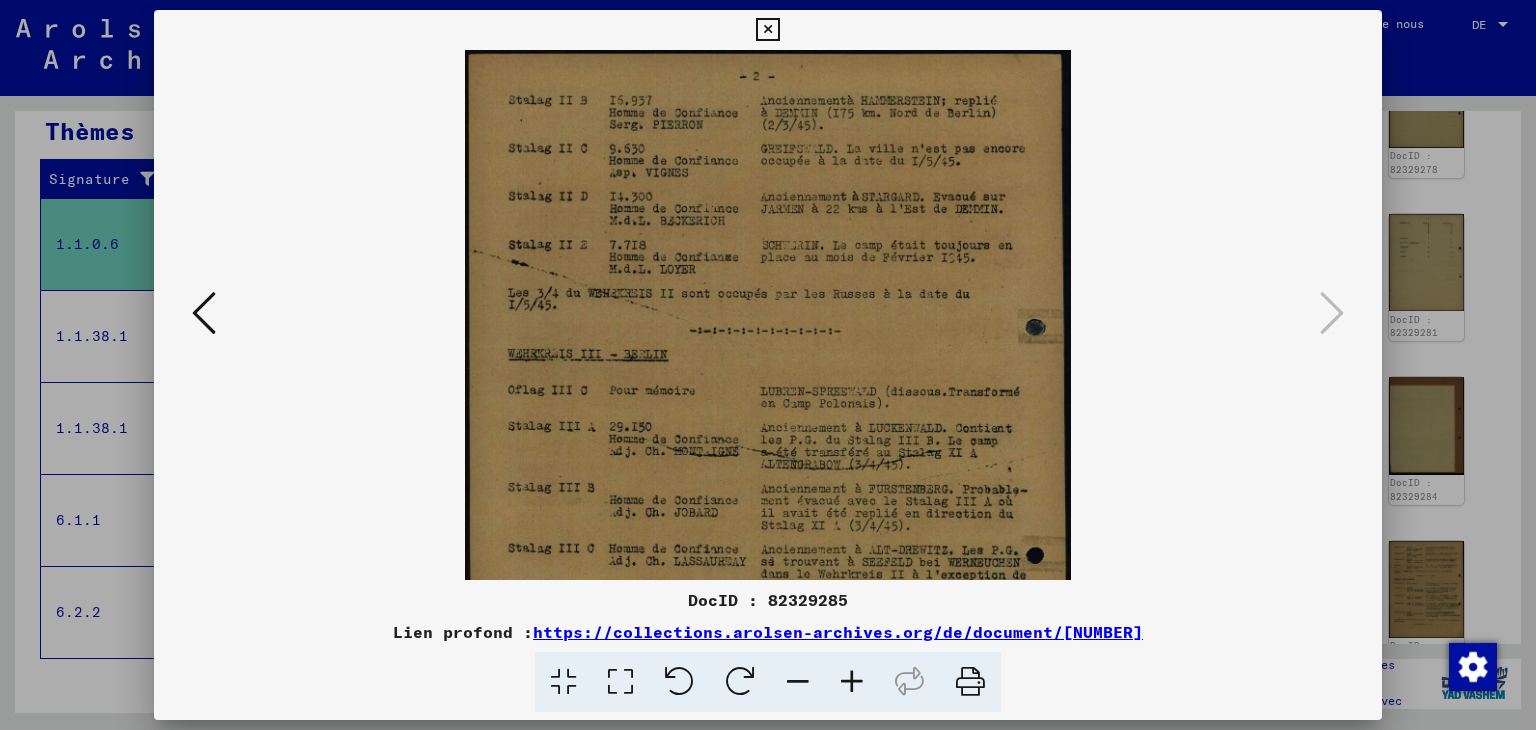 click at bounding box center (852, 682) 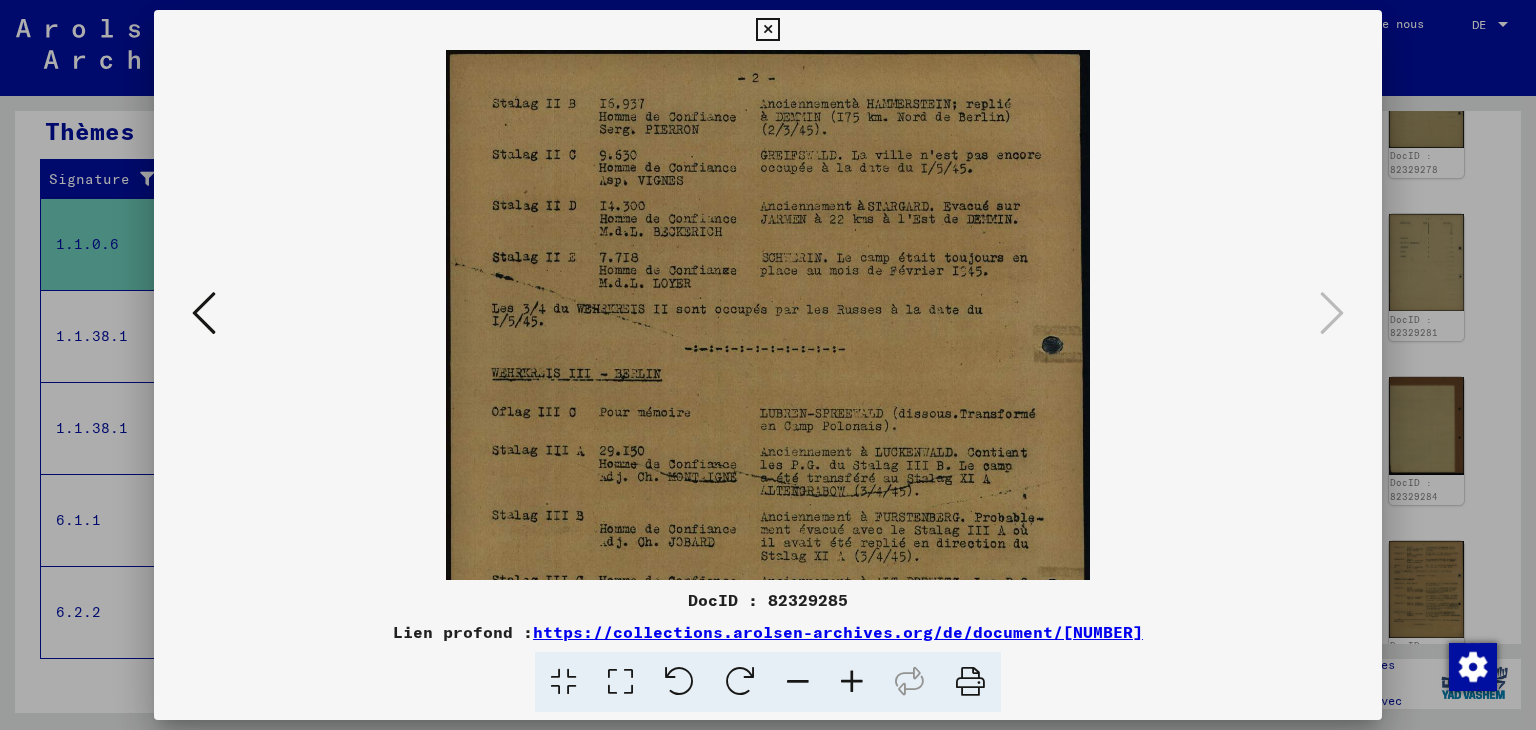 click at bounding box center (852, 682) 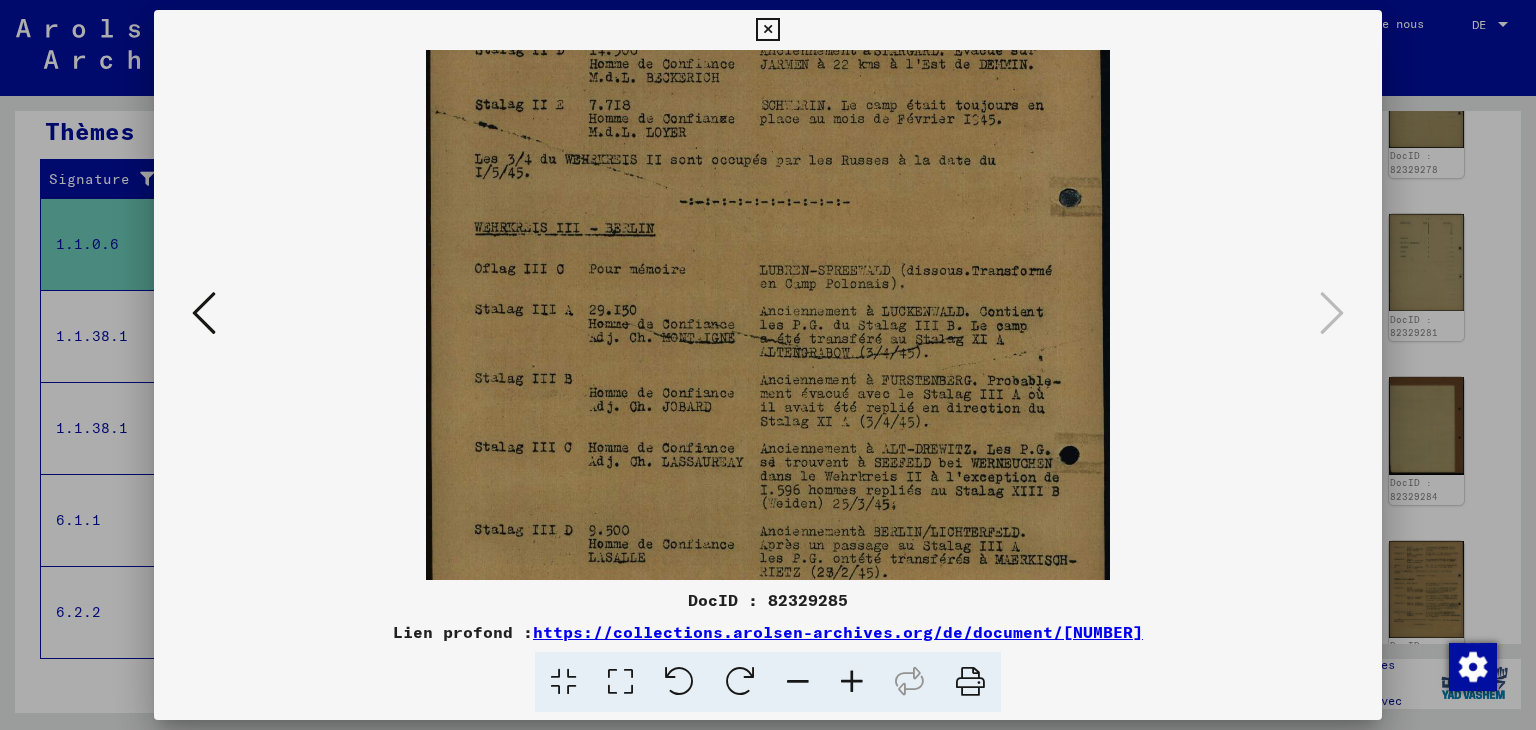 scroll, scrollTop: 166, scrollLeft: 0, axis: vertical 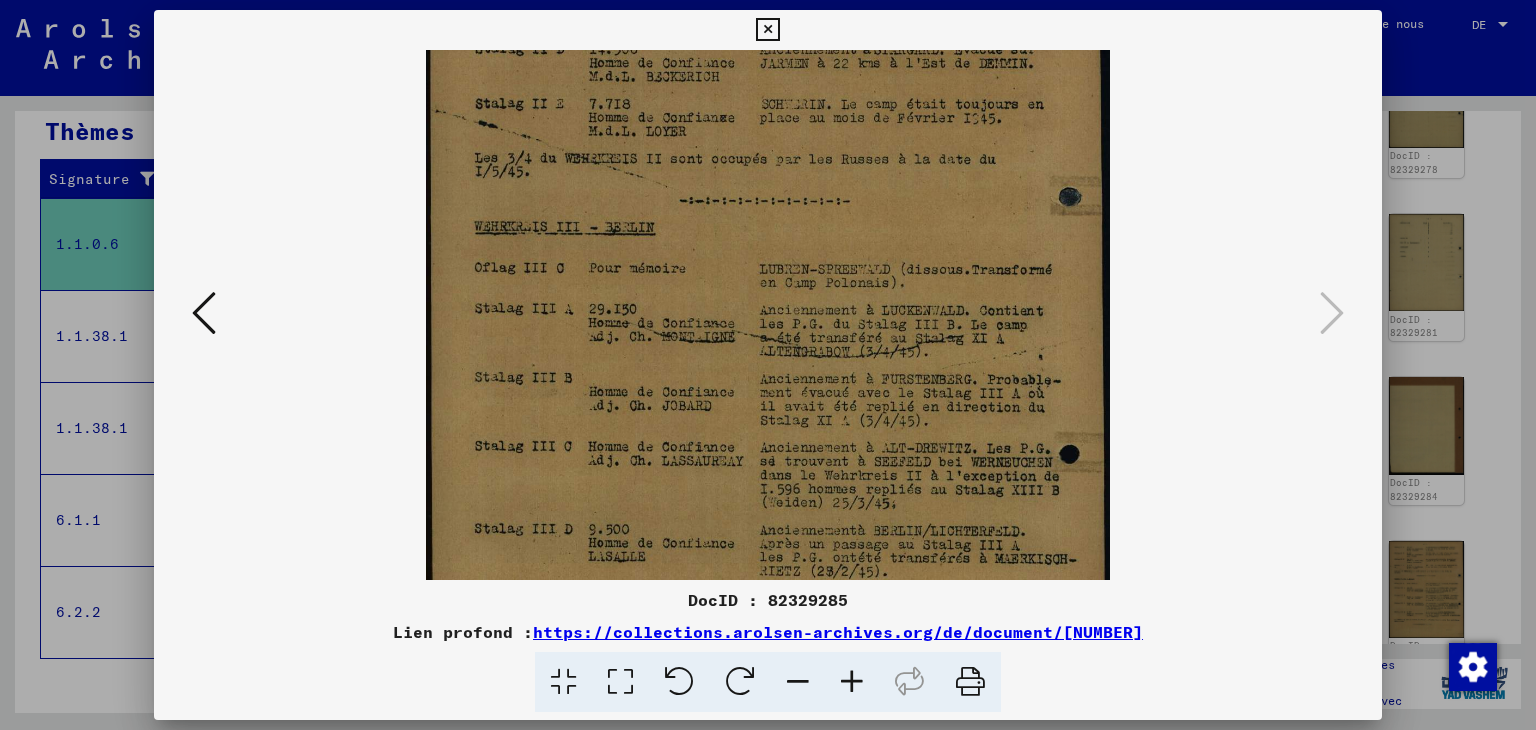 drag, startPoint x: 824, startPoint y: 489, endPoint x: 796, endPoint y: 325, distance: 166.37308 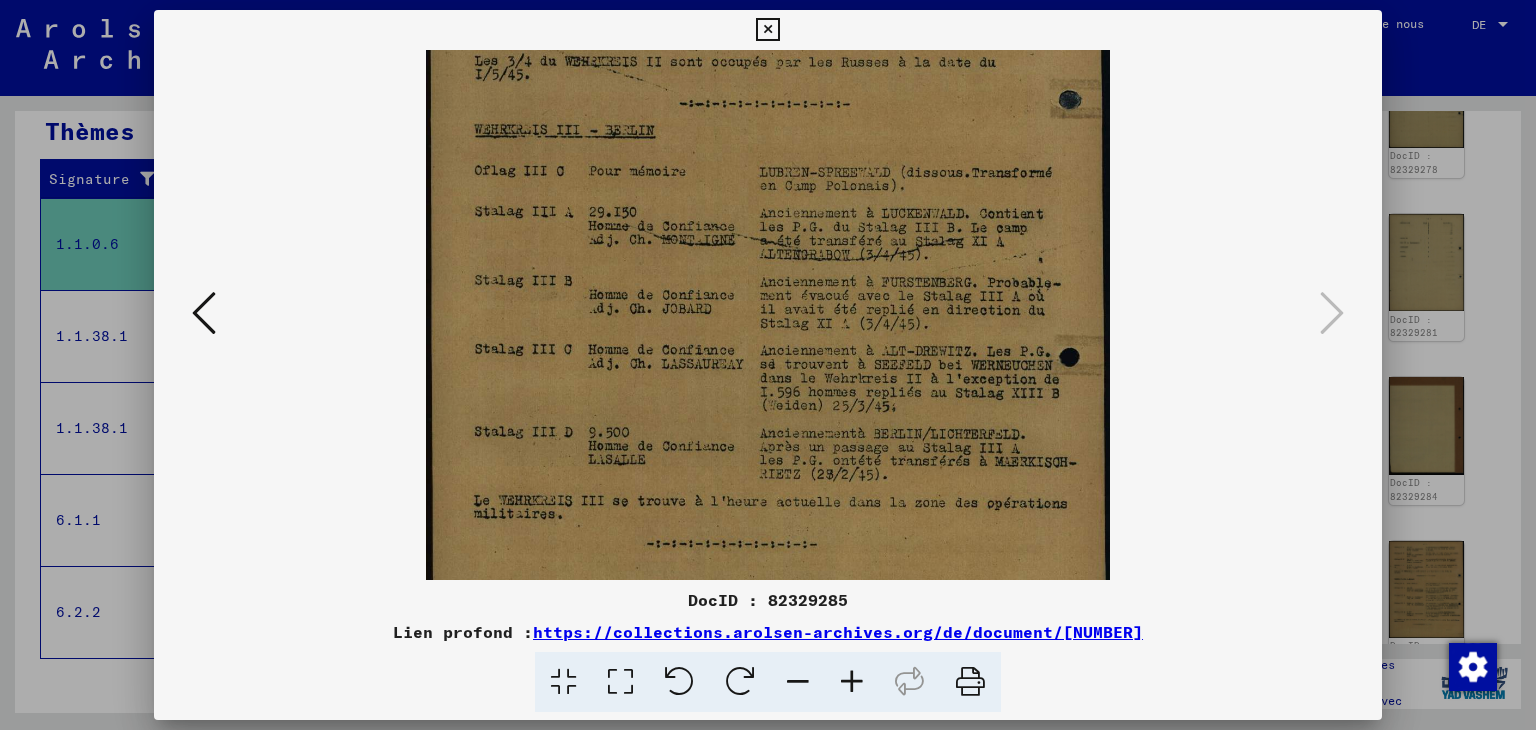 scroll, scrollTop: 349, scrollLeft: 0, axis: vertical 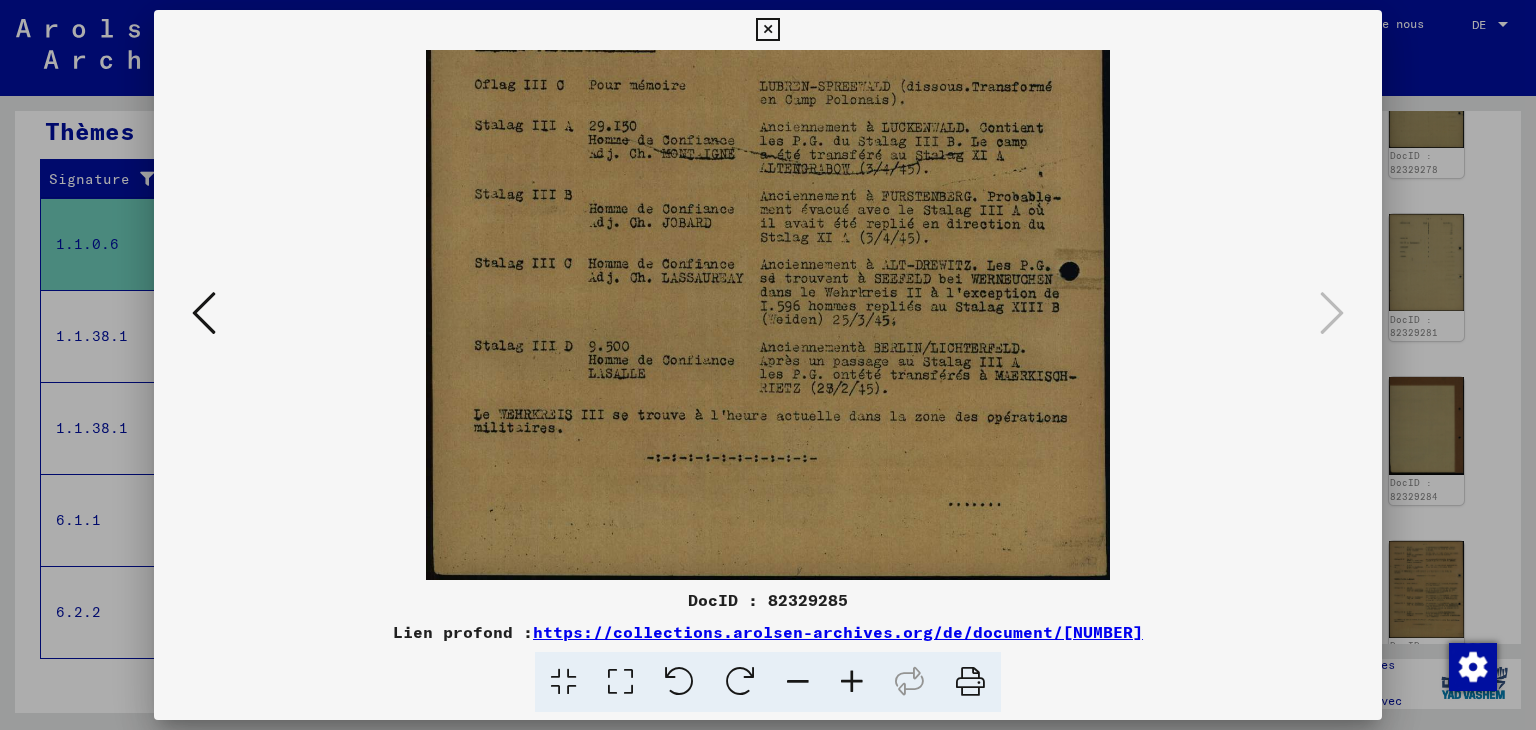 drag, startPoint x: 817, startPoint y: 478, endPoint x: 779, endPoint y: 274, distance: 207.50903 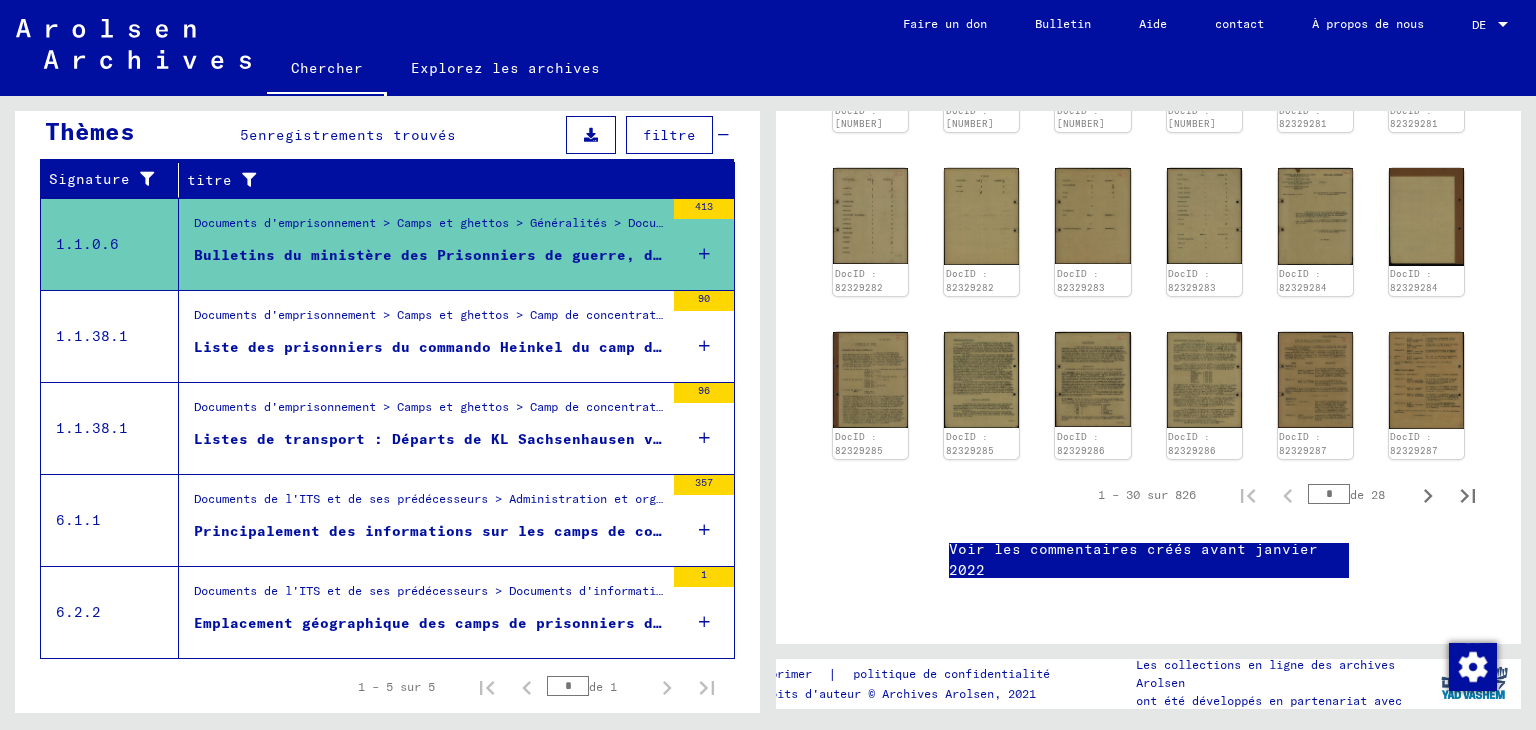 scroll, scrollTop: 1331, scrollLeft: 0, axis: vertical 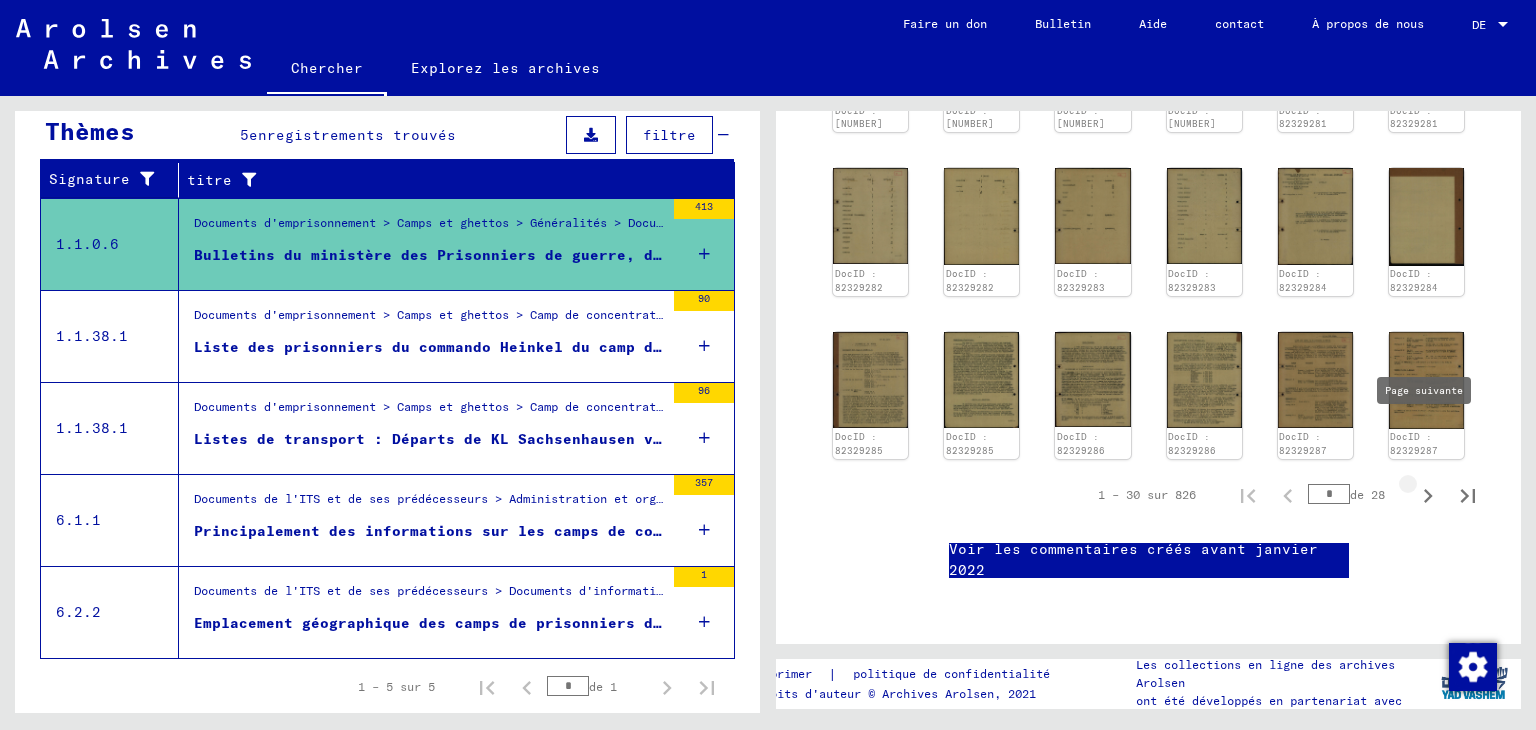 click 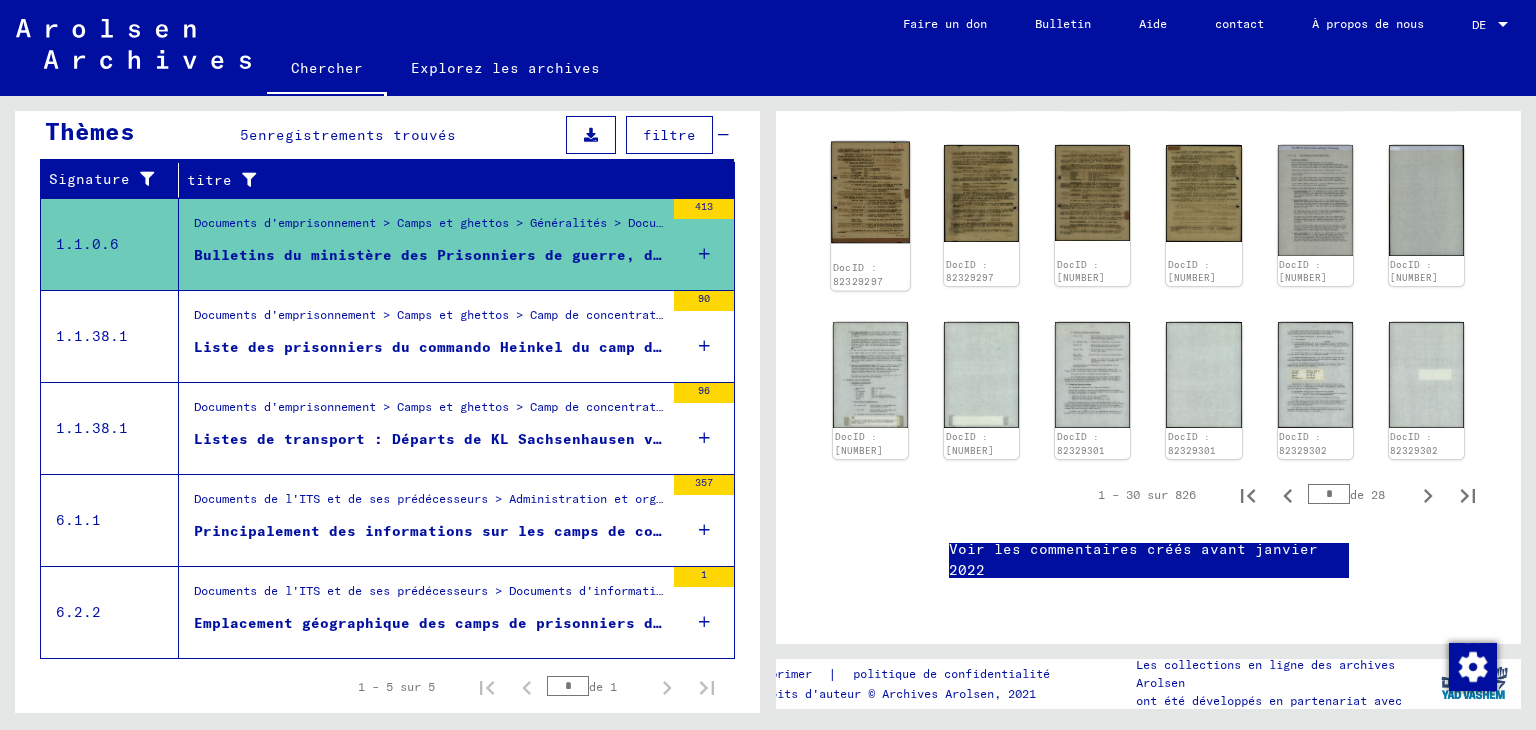 click 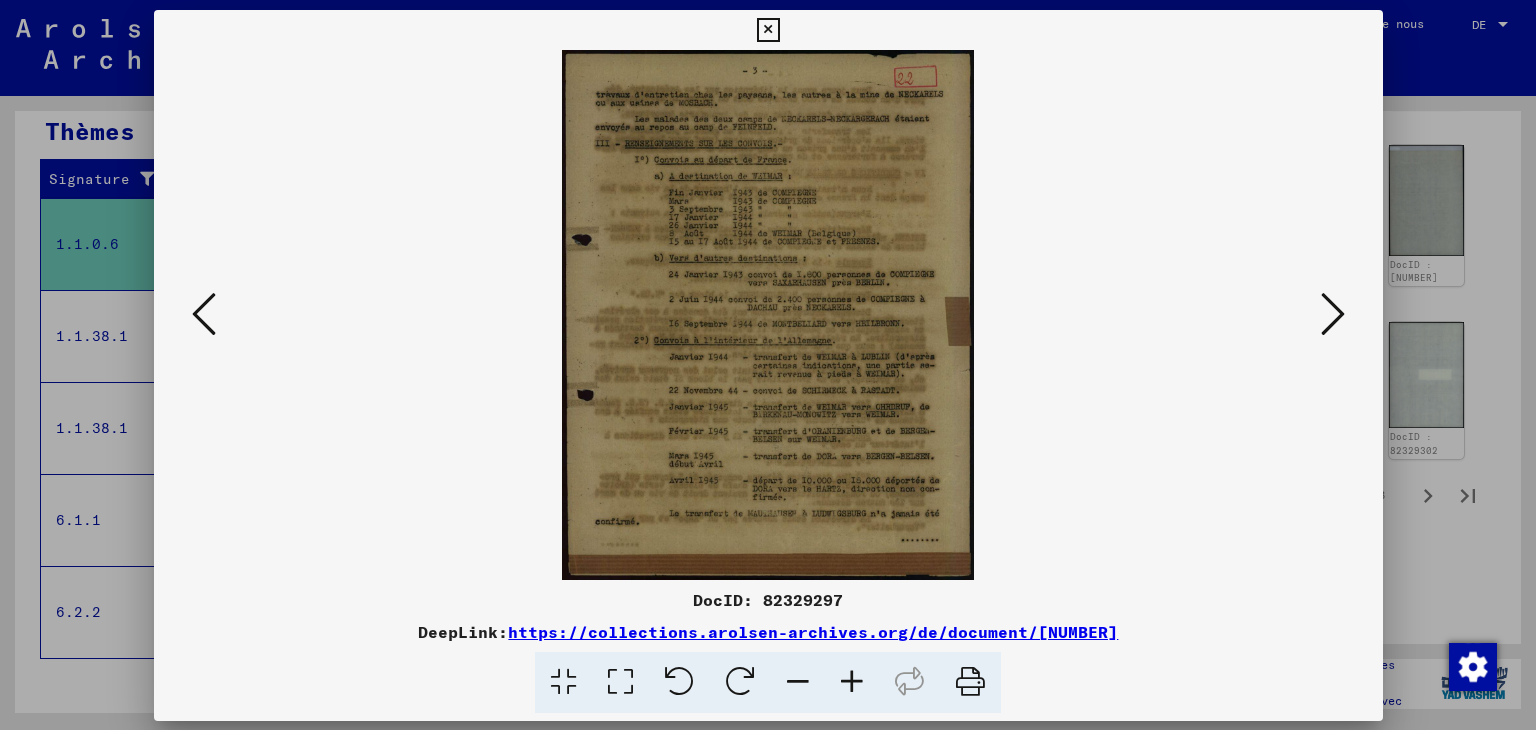 scroll, scrollTop: 1336, scrollLeft: 0, axis: vertical 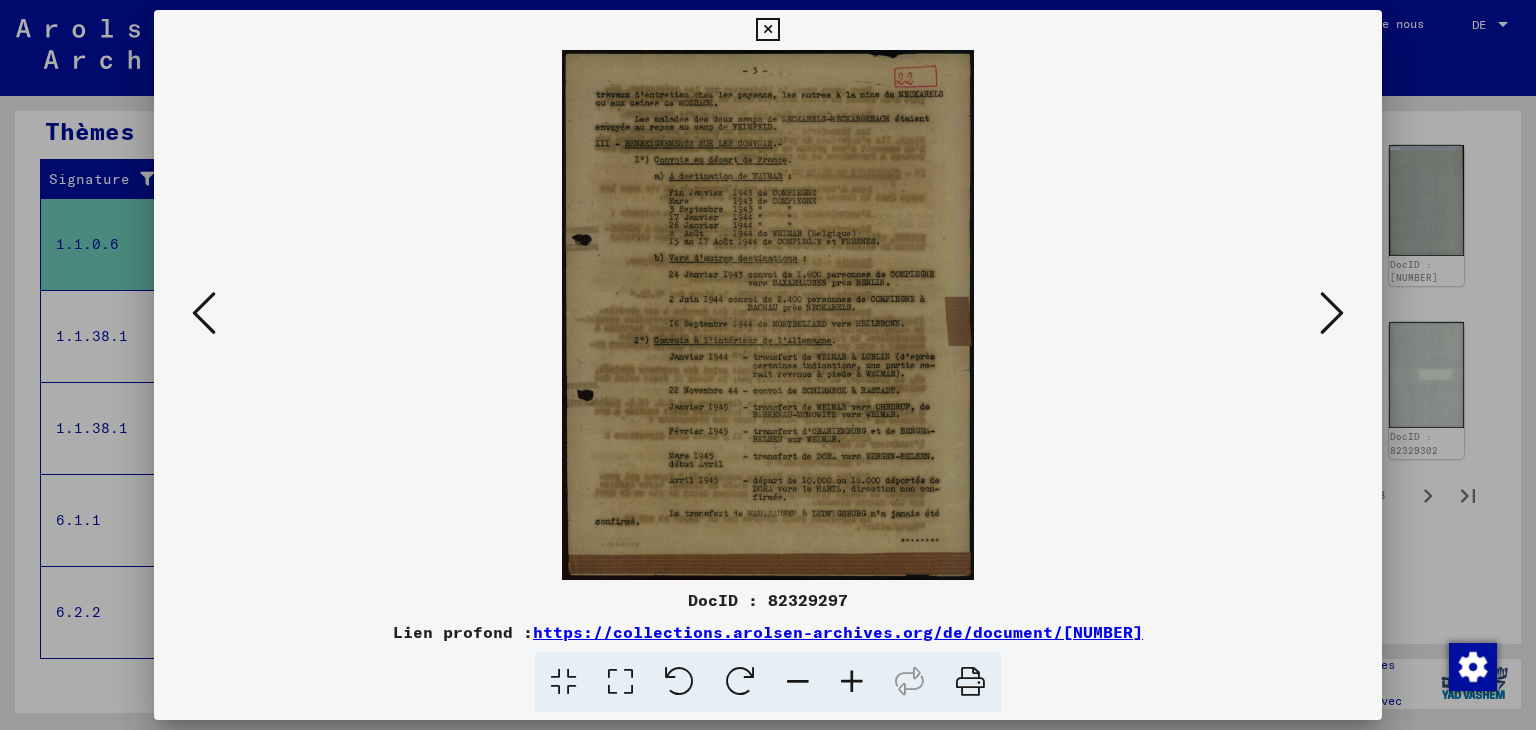 click at bounding box center [852, 682] 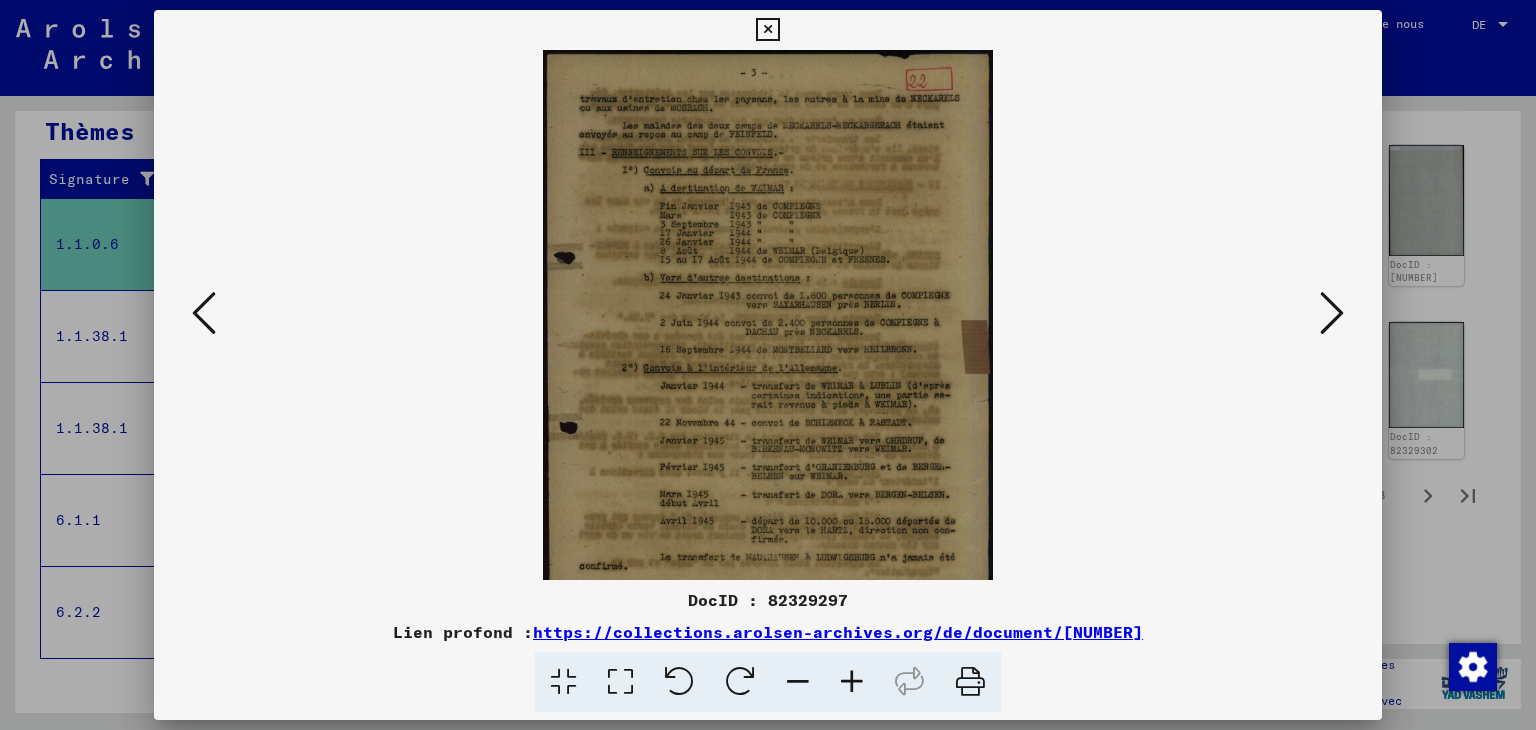click at bounding box center [852, 682] 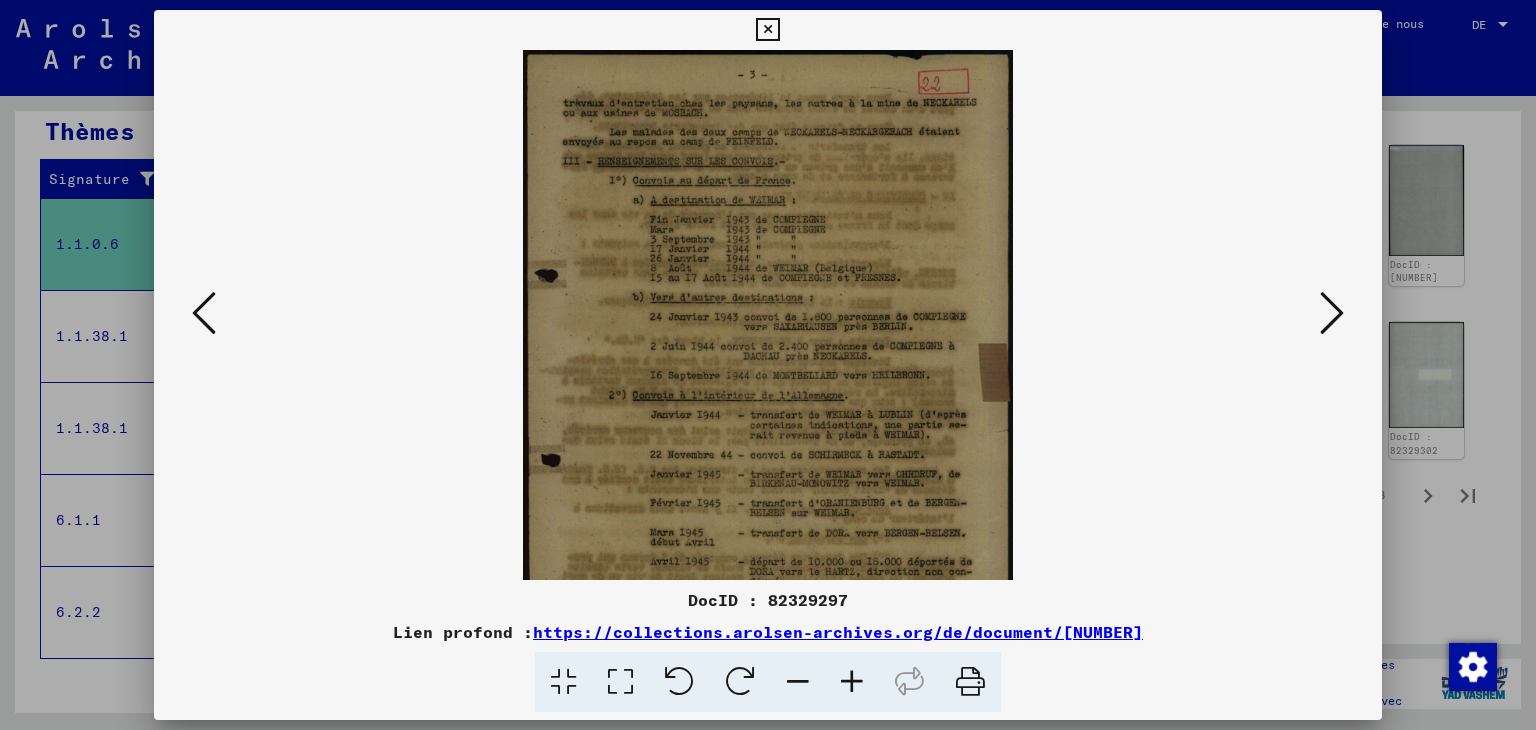 click at bounding box center [852, 682] 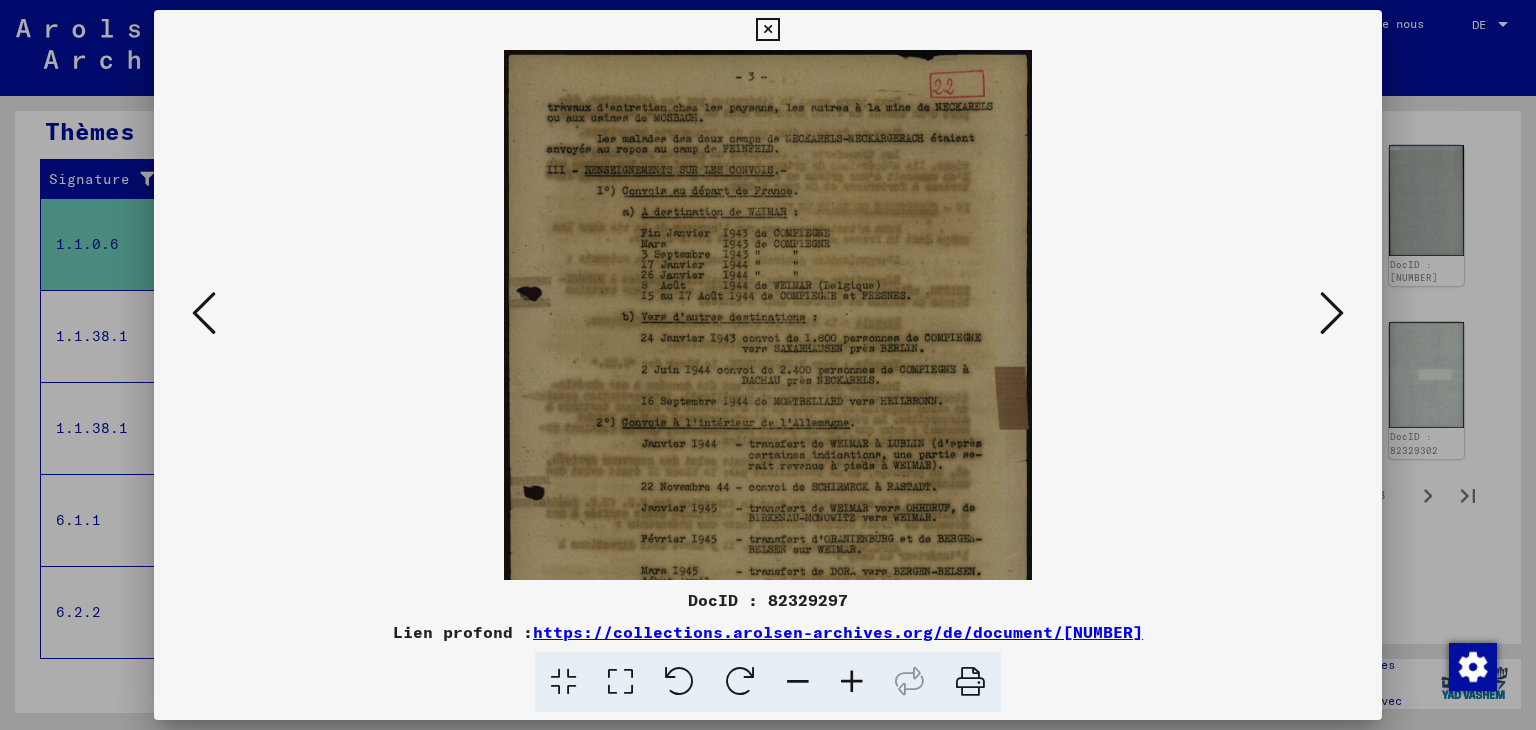 click at bounding box center (852, 682) 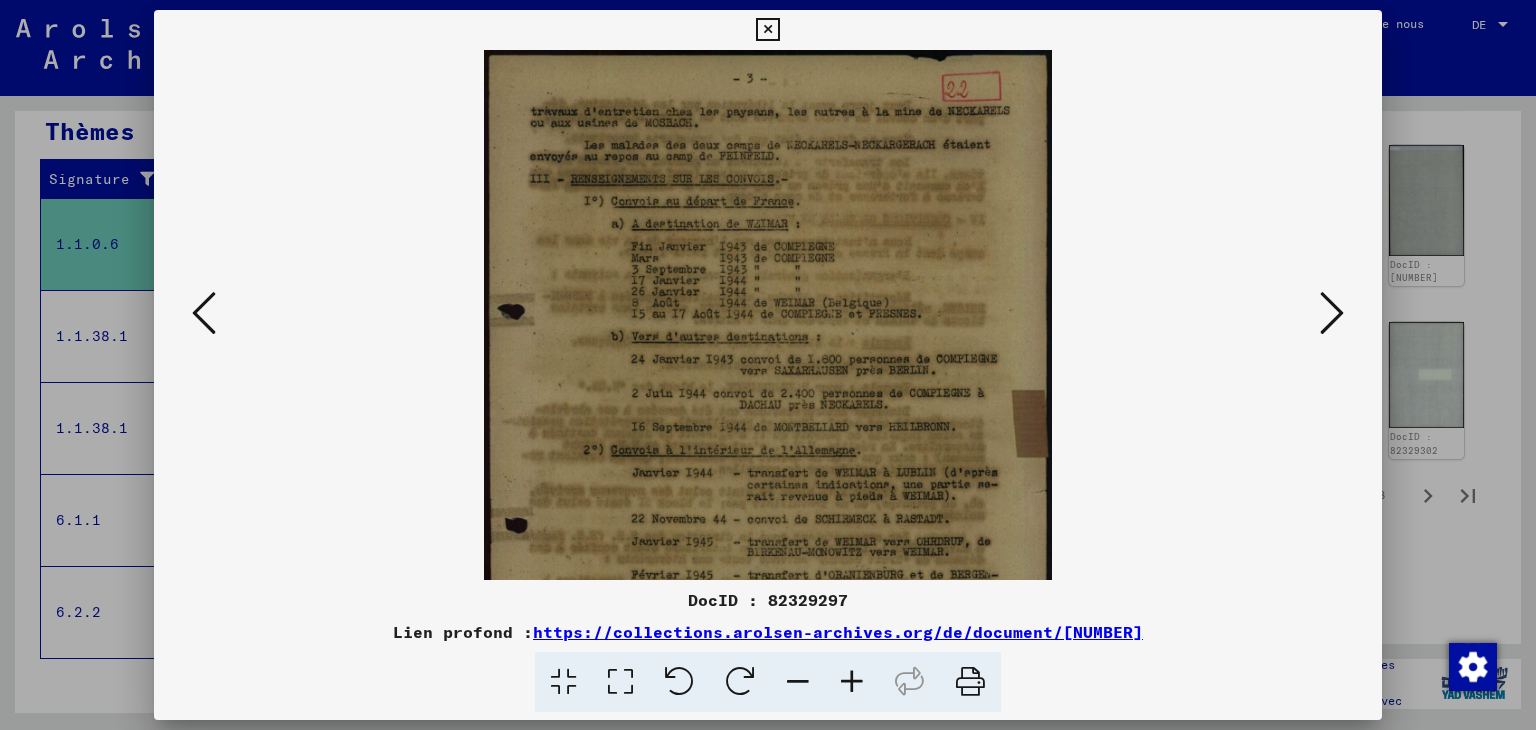 click at bounding box center [852, 682] 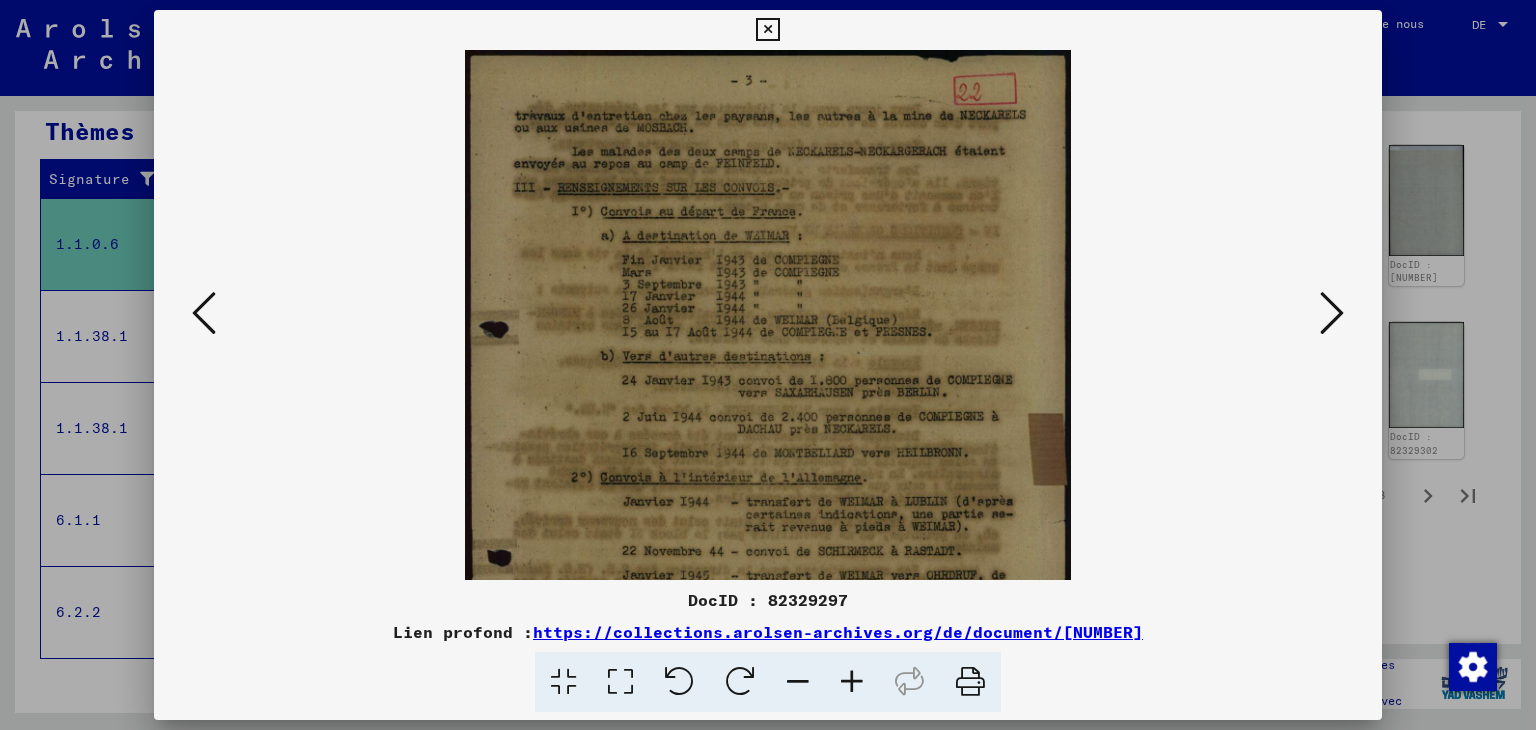 click at bounding box center [852, 682] 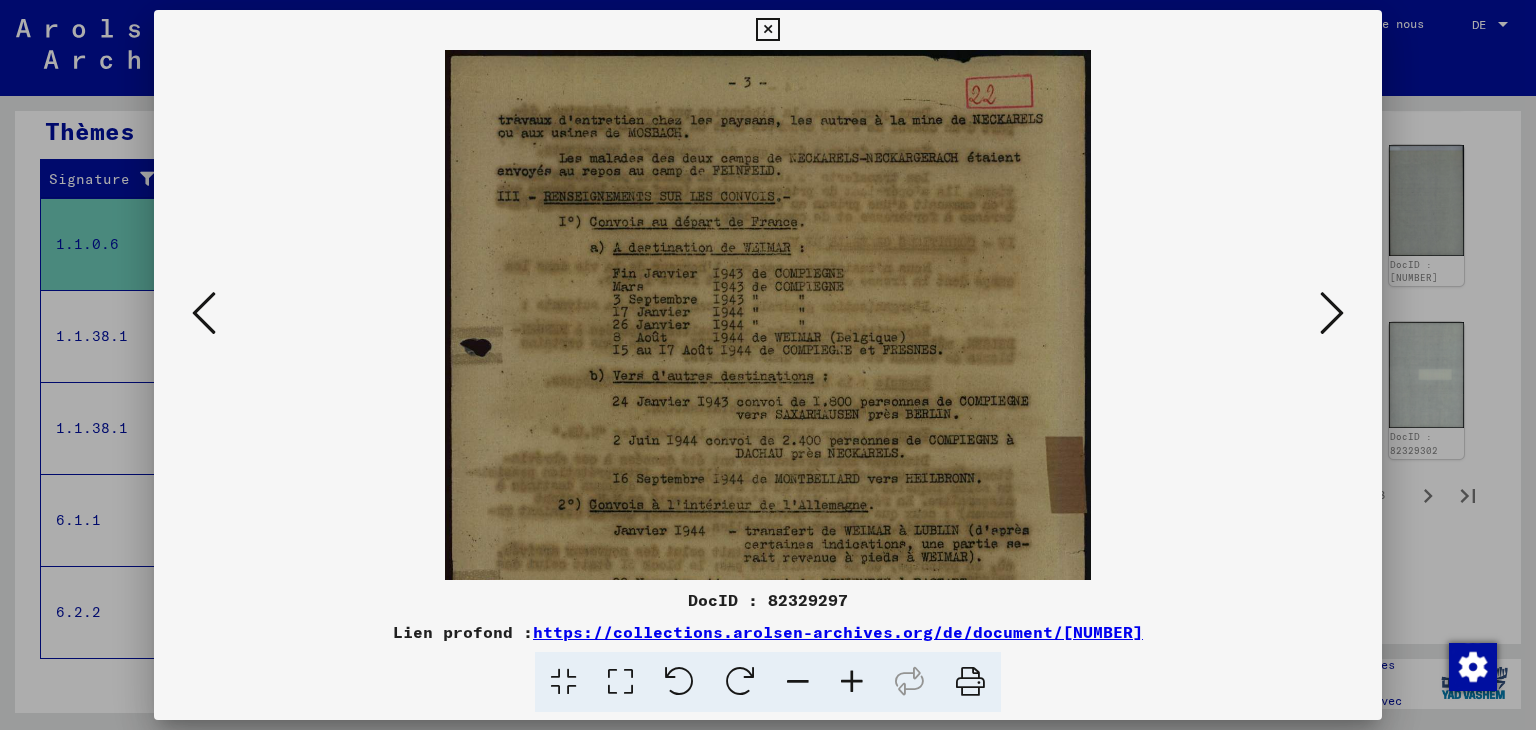 click at bounding box center (852, 682) 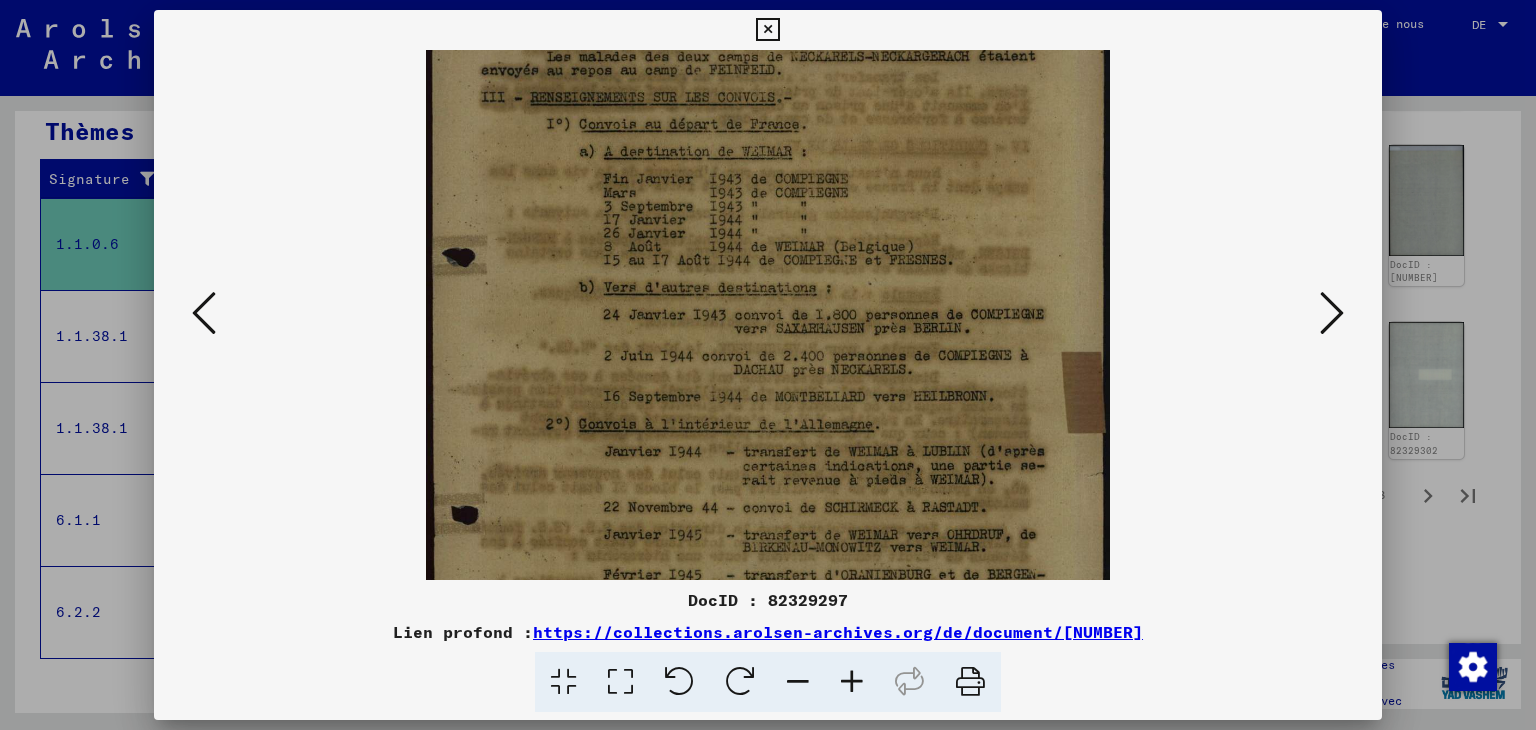 scroll, scrollTop: 163, scrollLeft: 0, axis: vertical 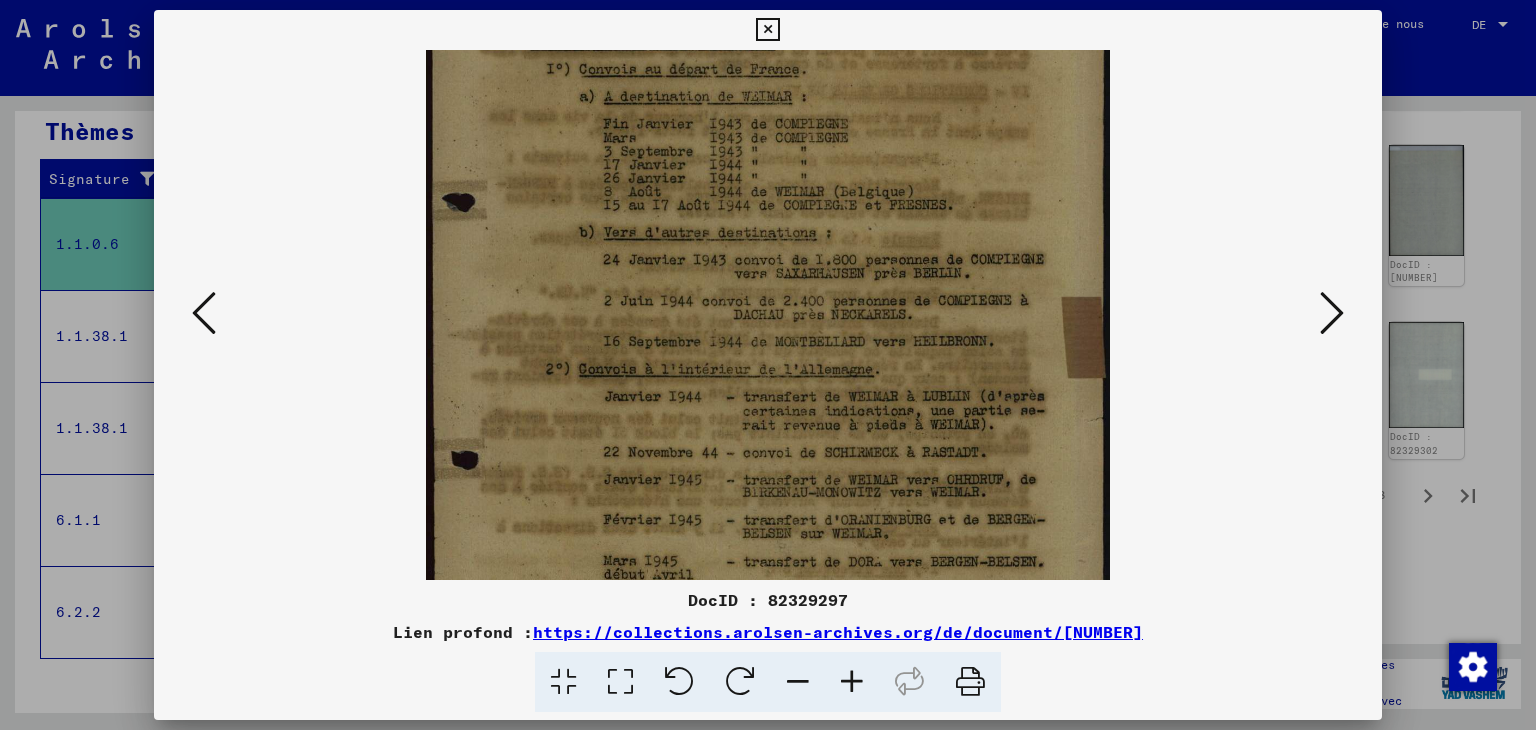 drag, startPoint x: 871, startPoint y: 375, endPoint x: 868, endPoint y: 339, distance: 36.124783 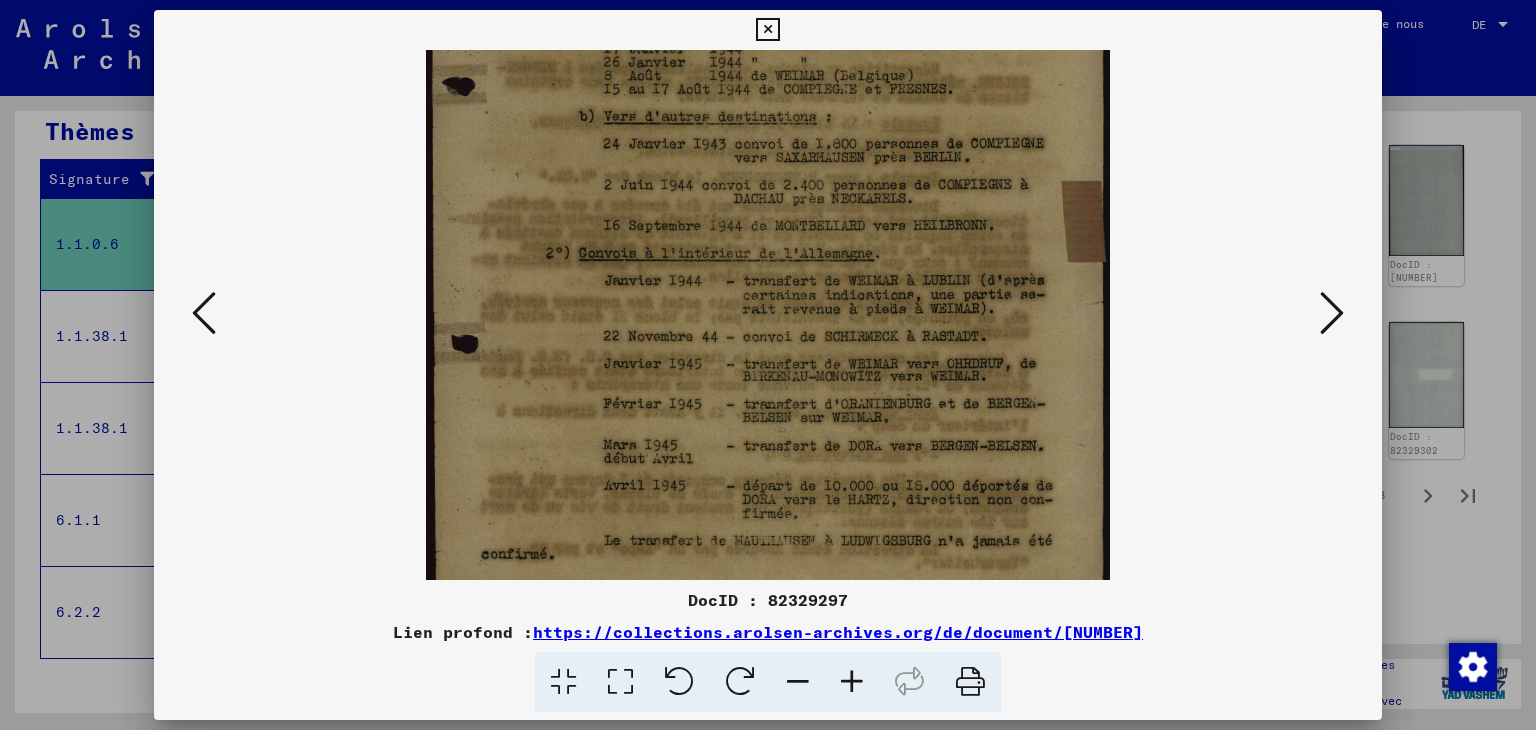 scroll, scrollTop: 287, scrollLeft: 0, axis: vertical 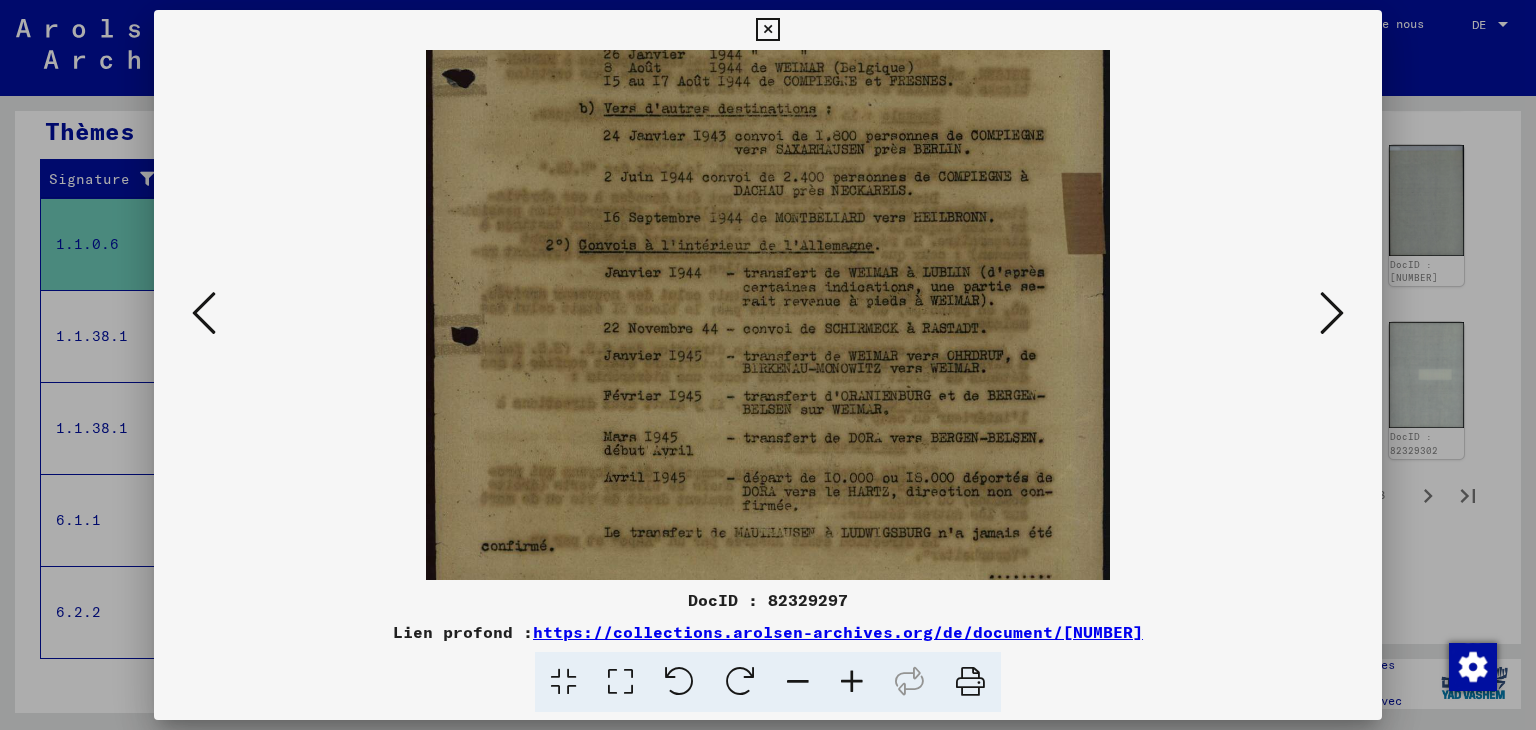 drag, startPoint x: 892, startPoint y: 481, endPoint x: 881, endPoint y: 362, distance: 119.507324 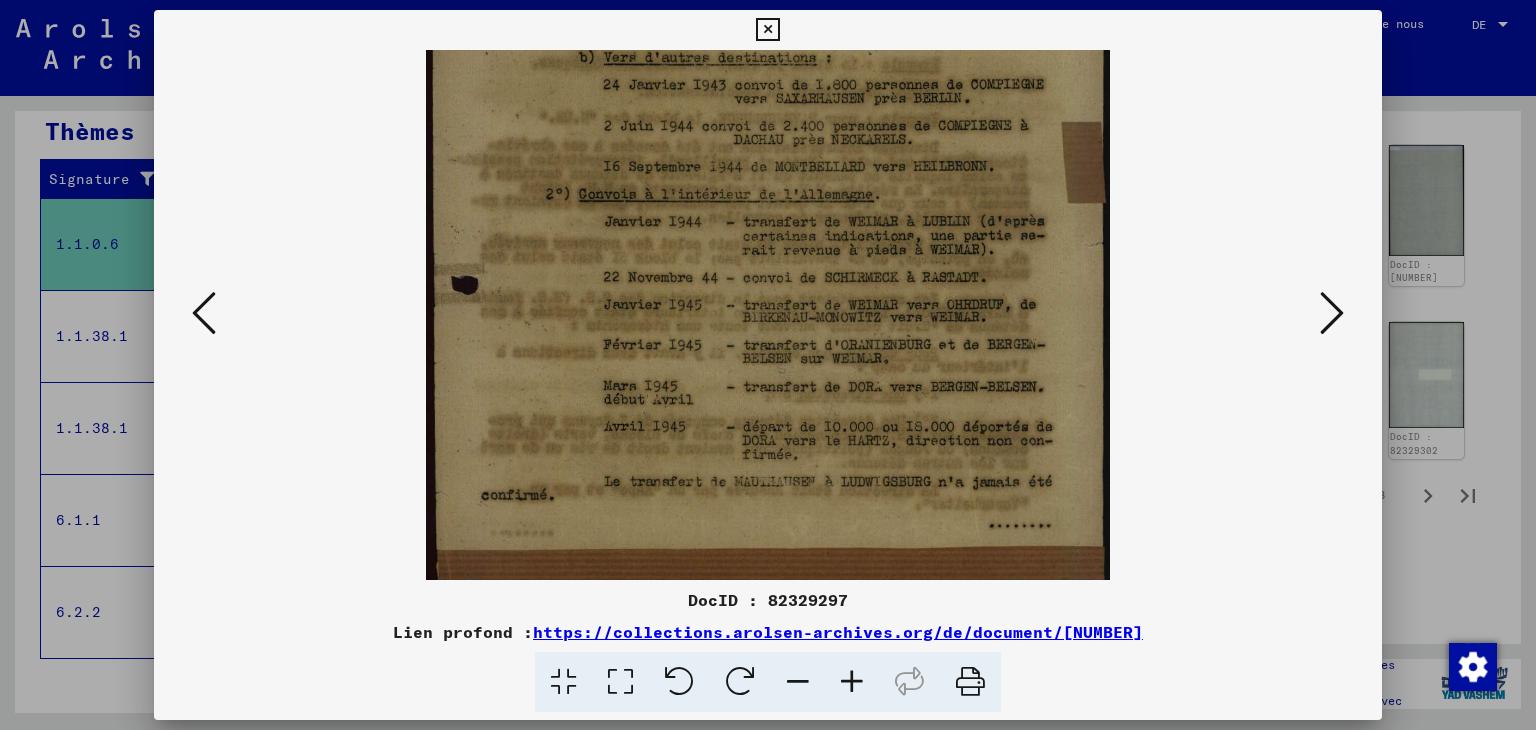 scroll, scrollTop: 349, scrollLeft: 0, axis: vertical 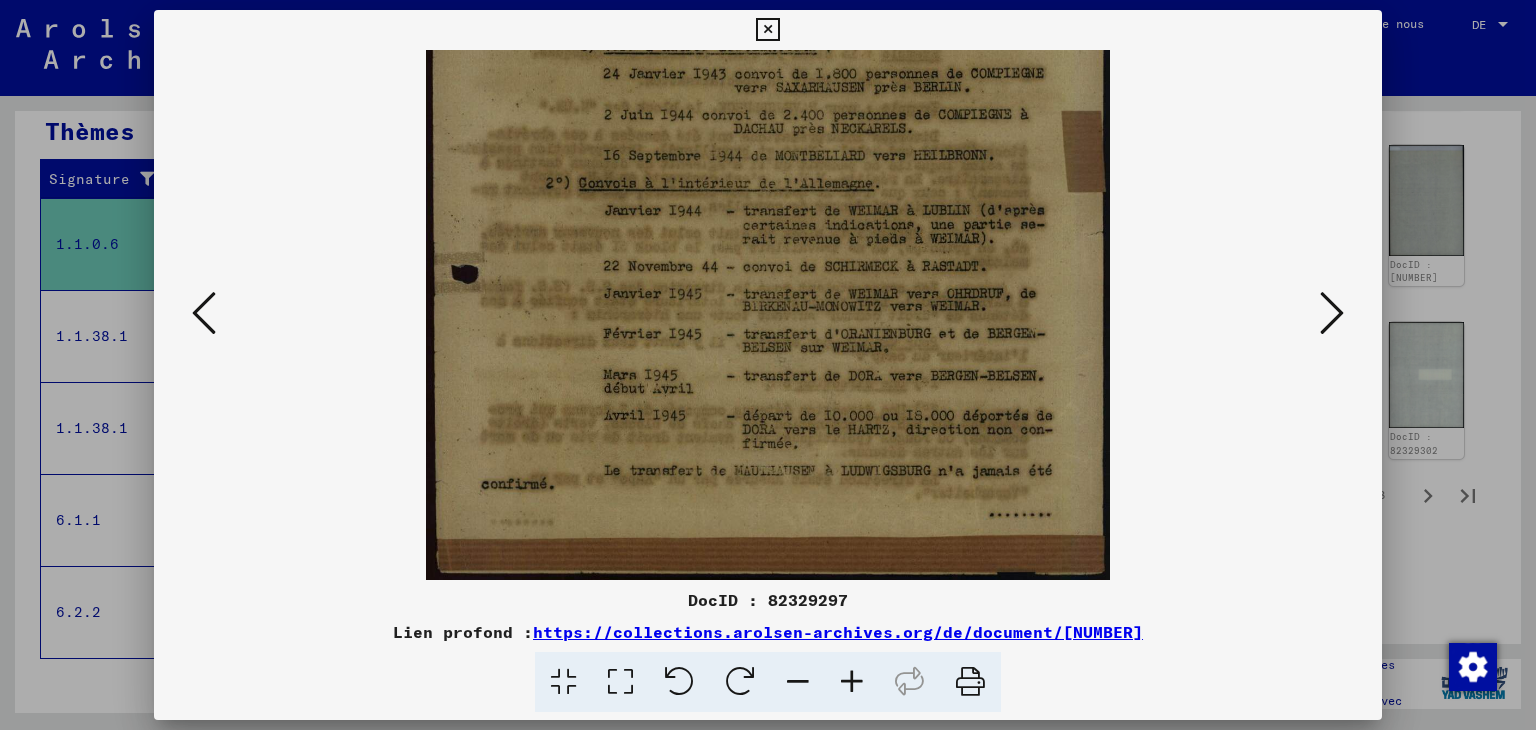 drag, startPoint x: 920, startPoint y: 489, endPoint x: 921, endPoint y: 406, distance: 83.00603 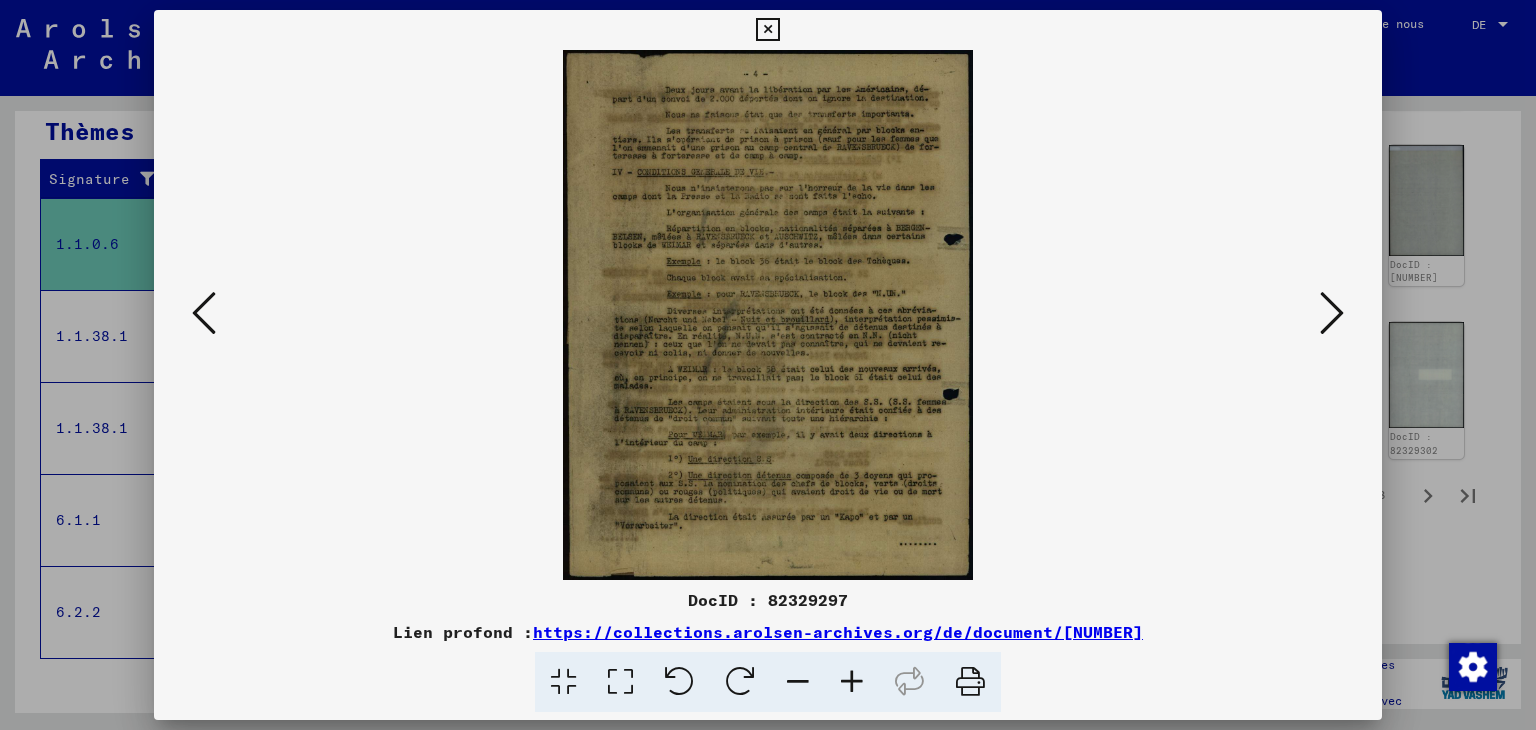 click at bounding box center (852, 682) 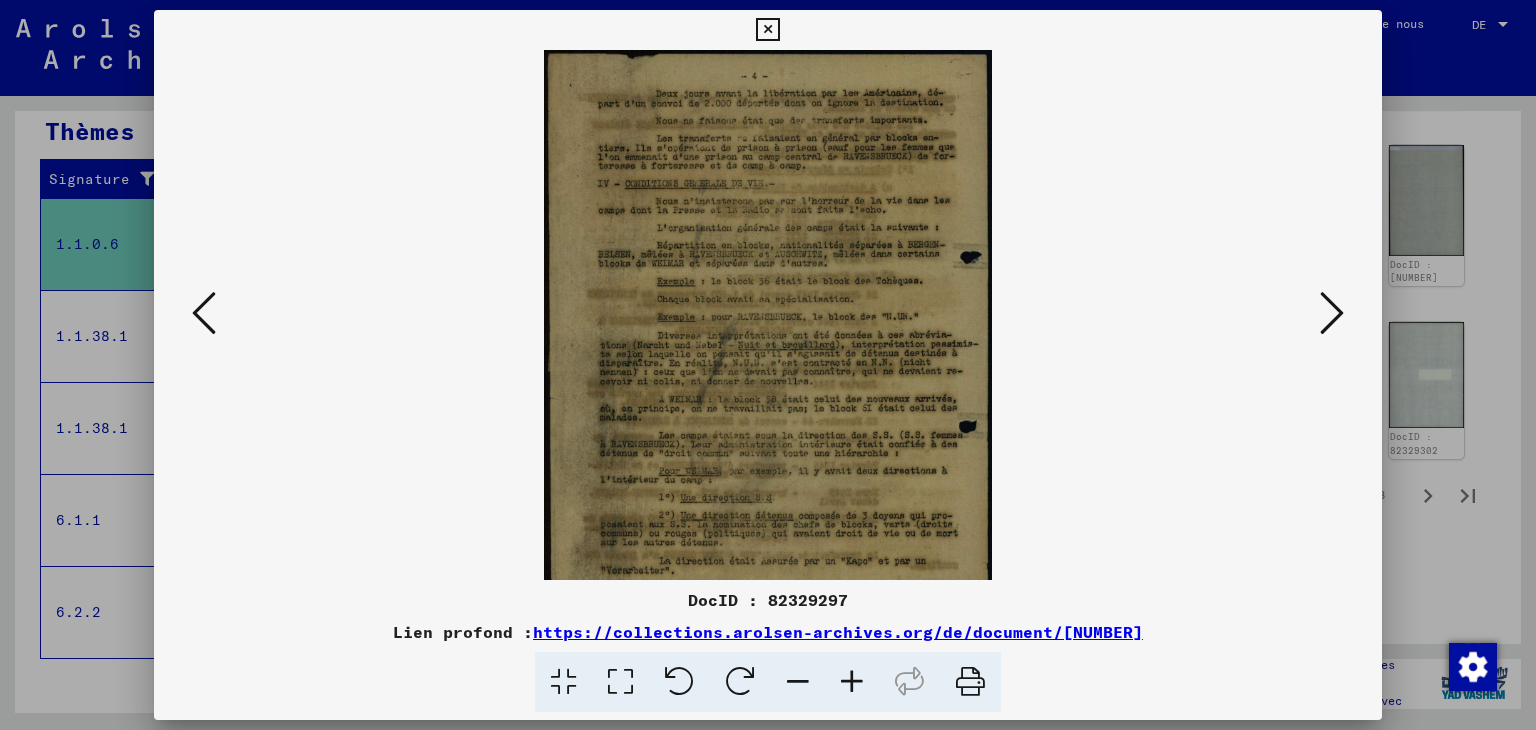 click at bounding box center (852, 682) 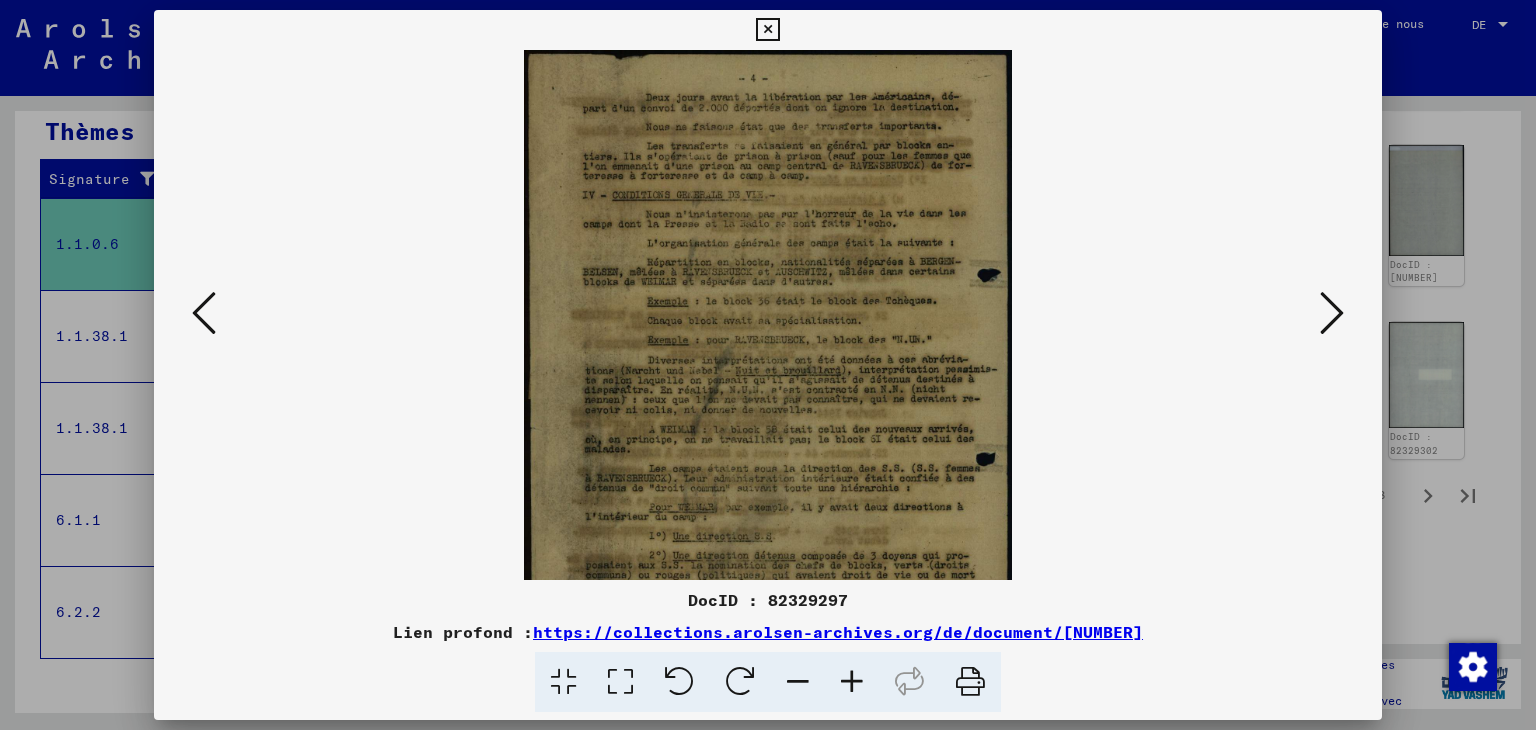 click at bounding box center (852, 682) 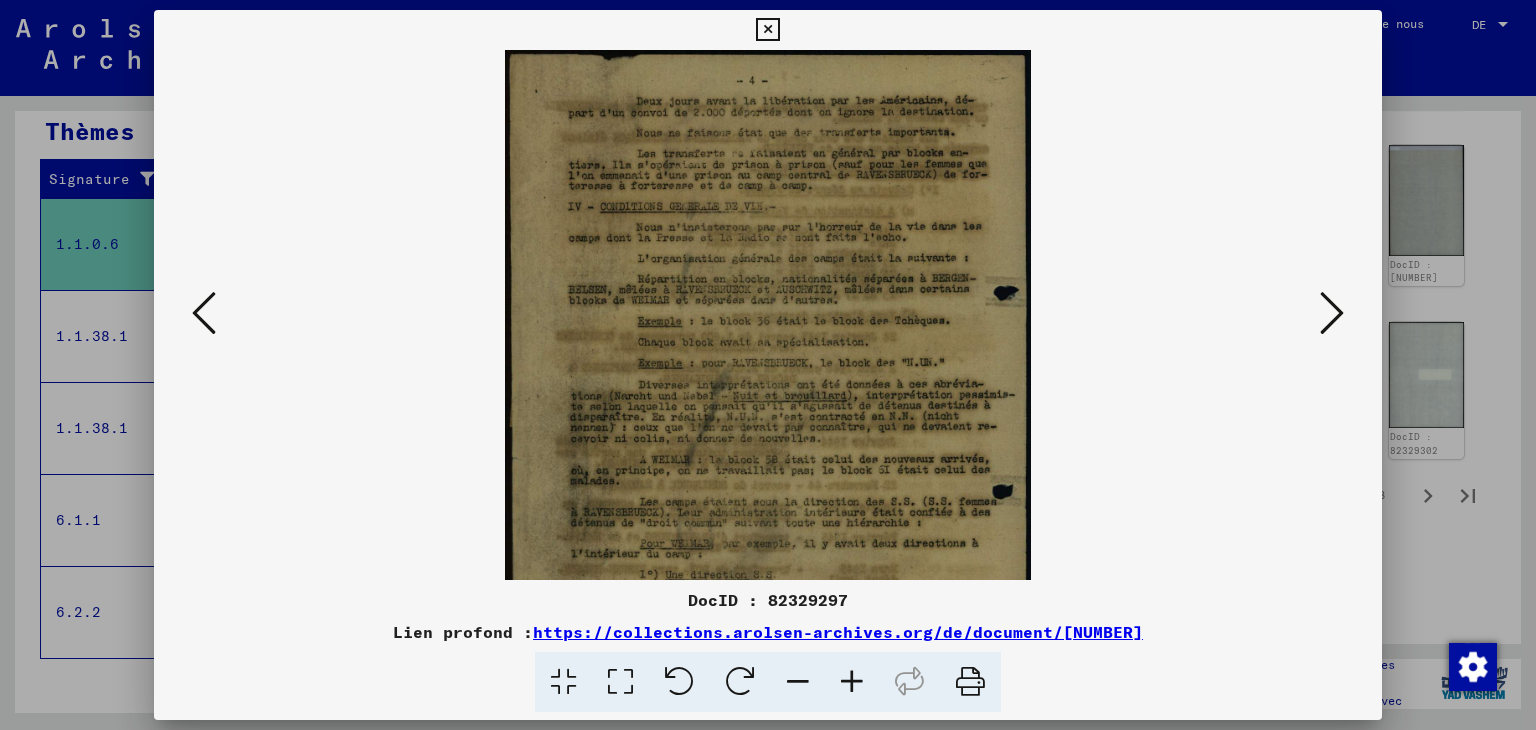 click at bounding box center (852, 682) 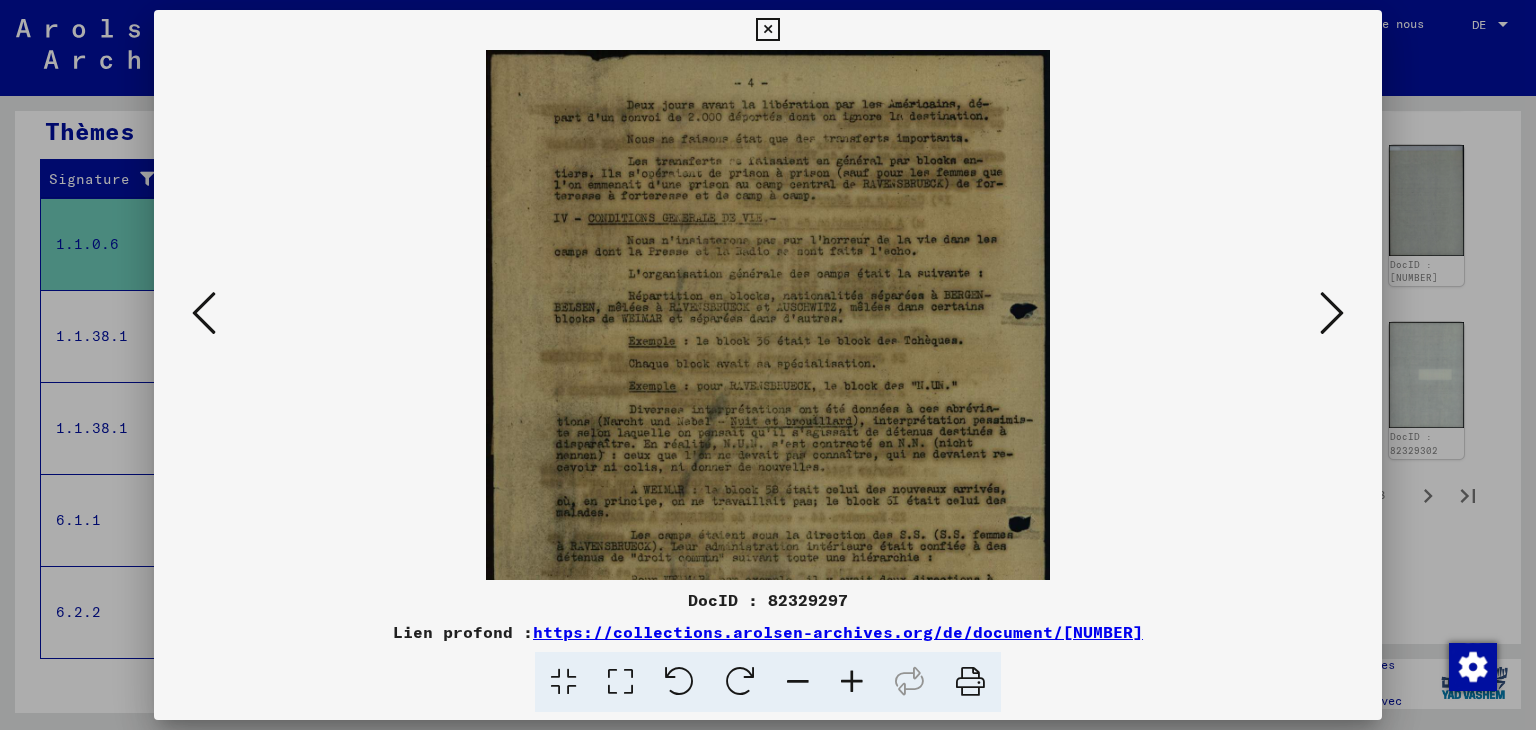 click at bounding box center (852, 682) 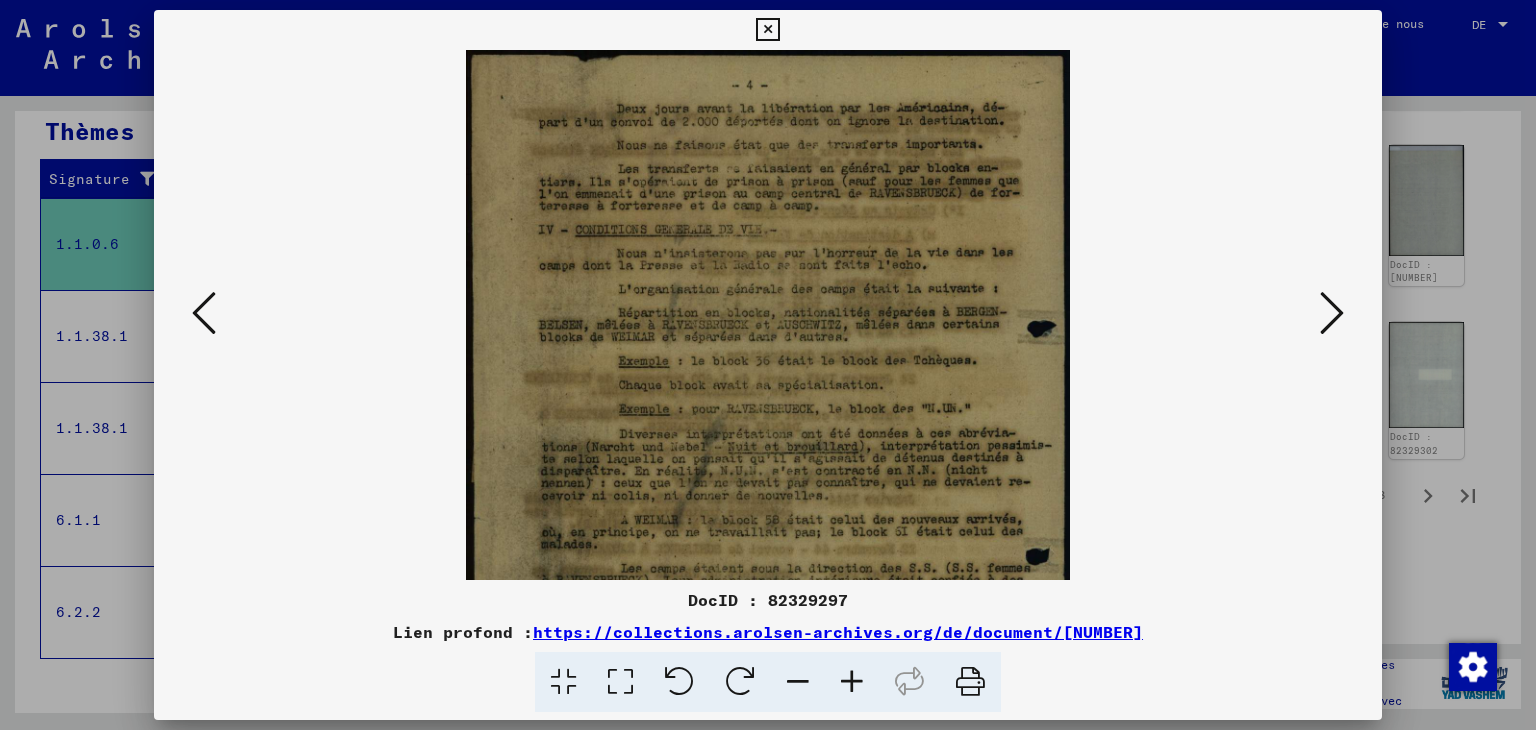 click at bounding box center [852, 682] 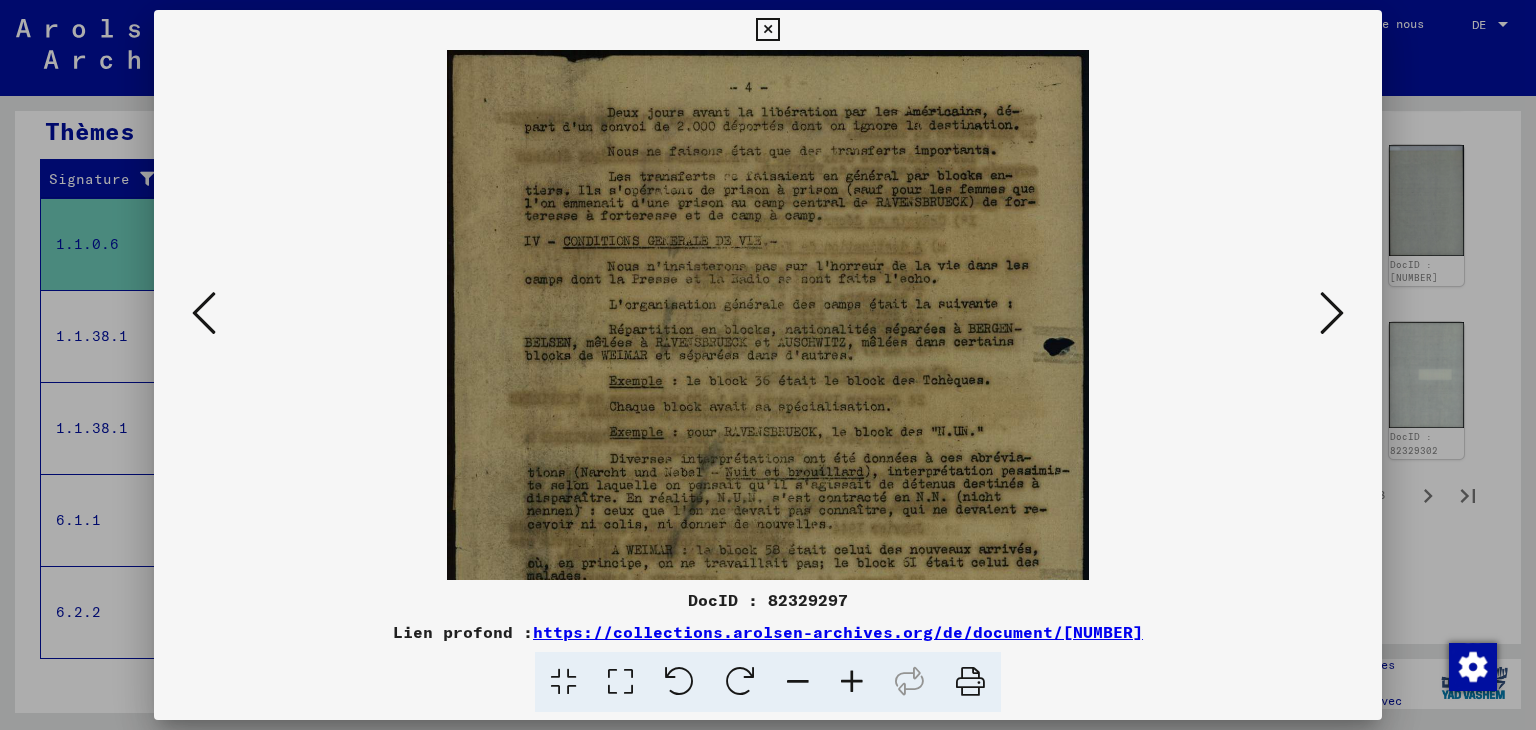 click at bounding box center (852, 682) 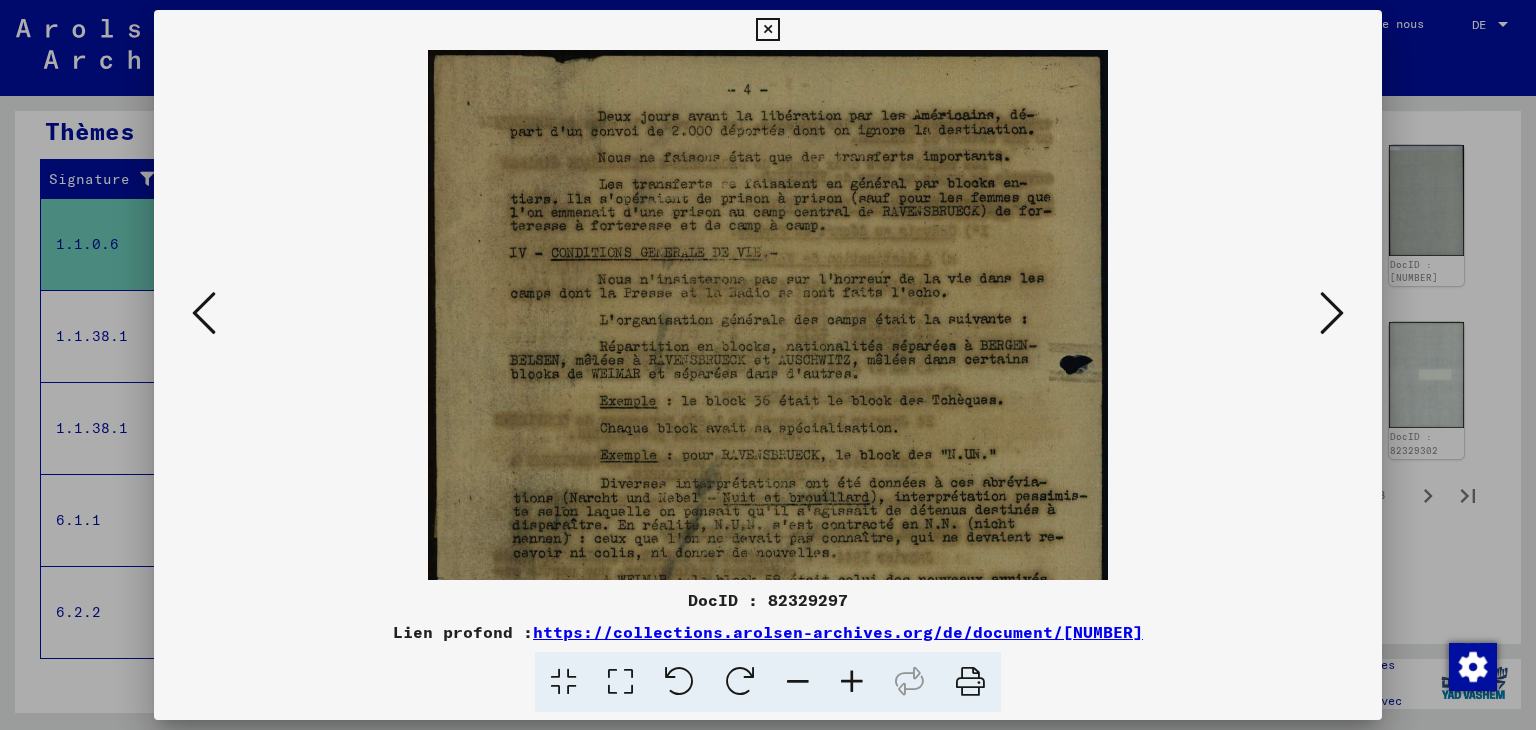 click at bounding box center (852, 682) 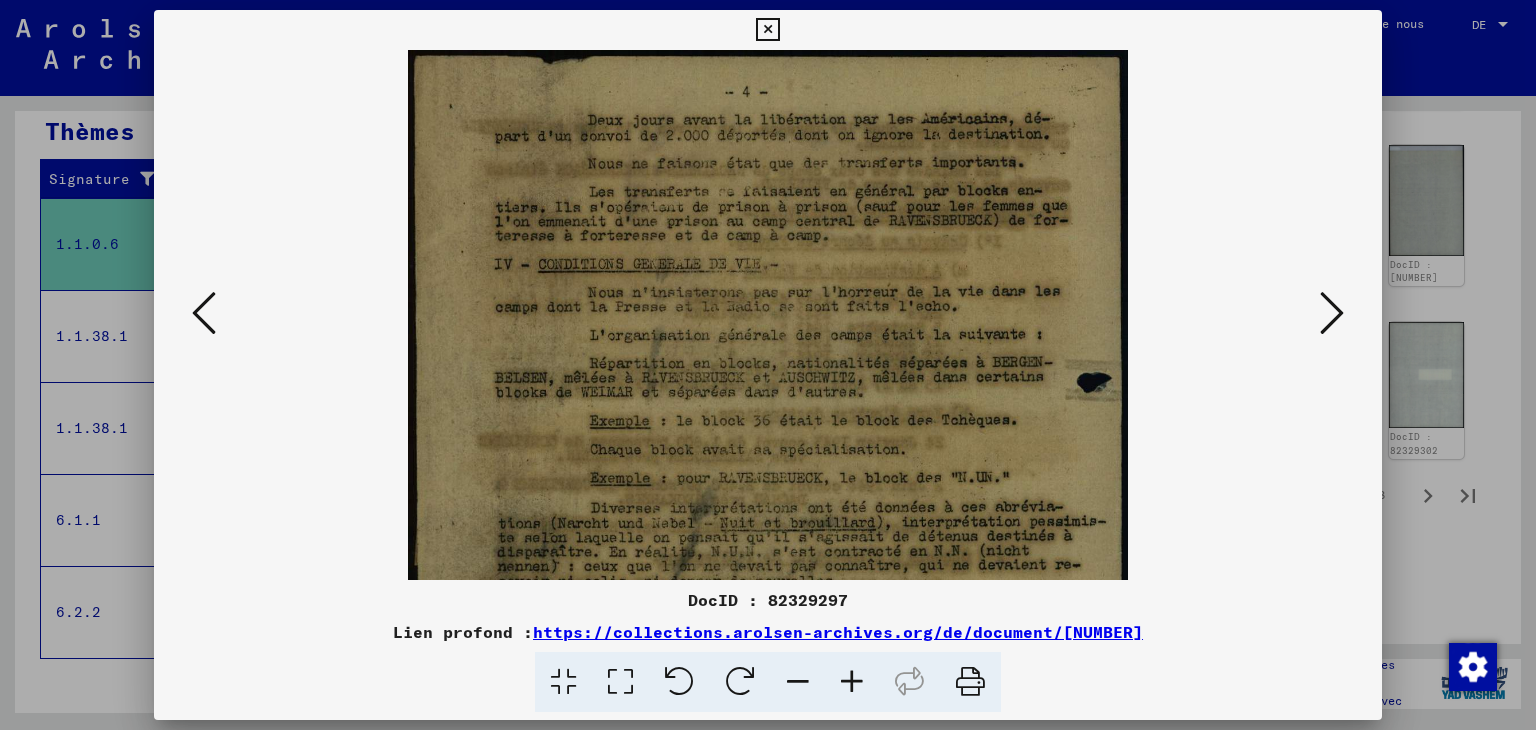 click at bounding box center [852, 682] 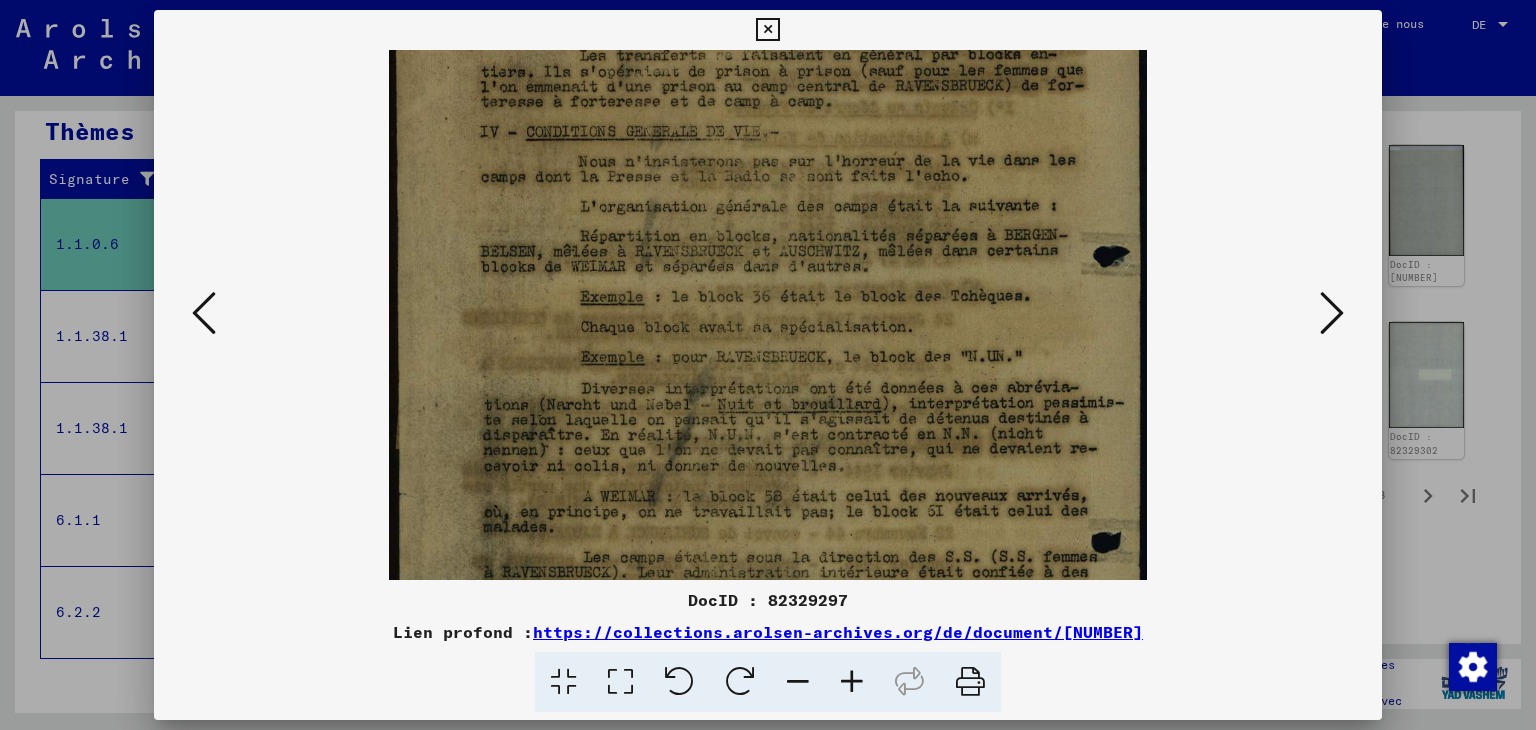 drag, startPoint x: 941, startPoint y: 449, endPoint x: 916, endPoint y: 313, distance: 138.2787 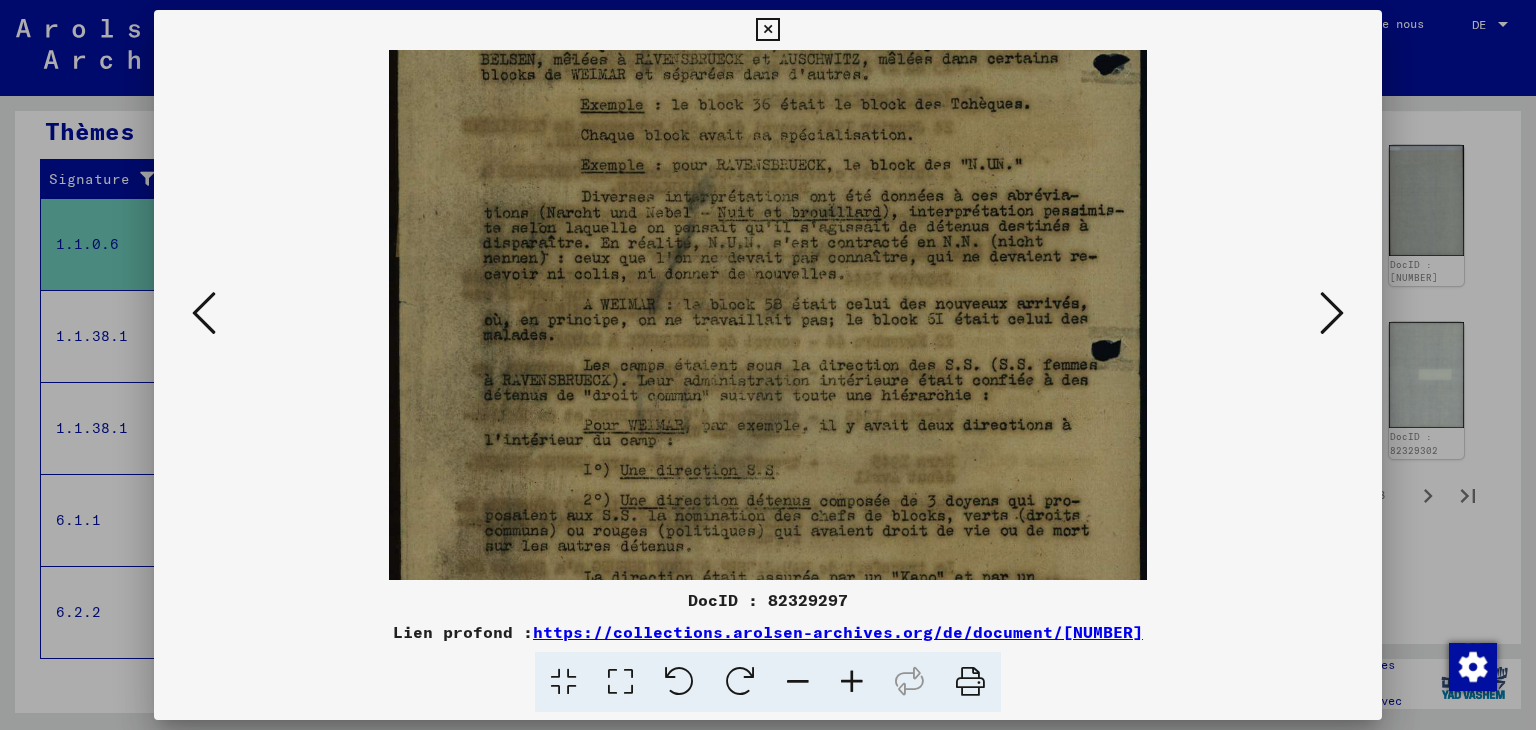 scroll, scrollTop: 352, scrollLeft: 0, axis: vertical 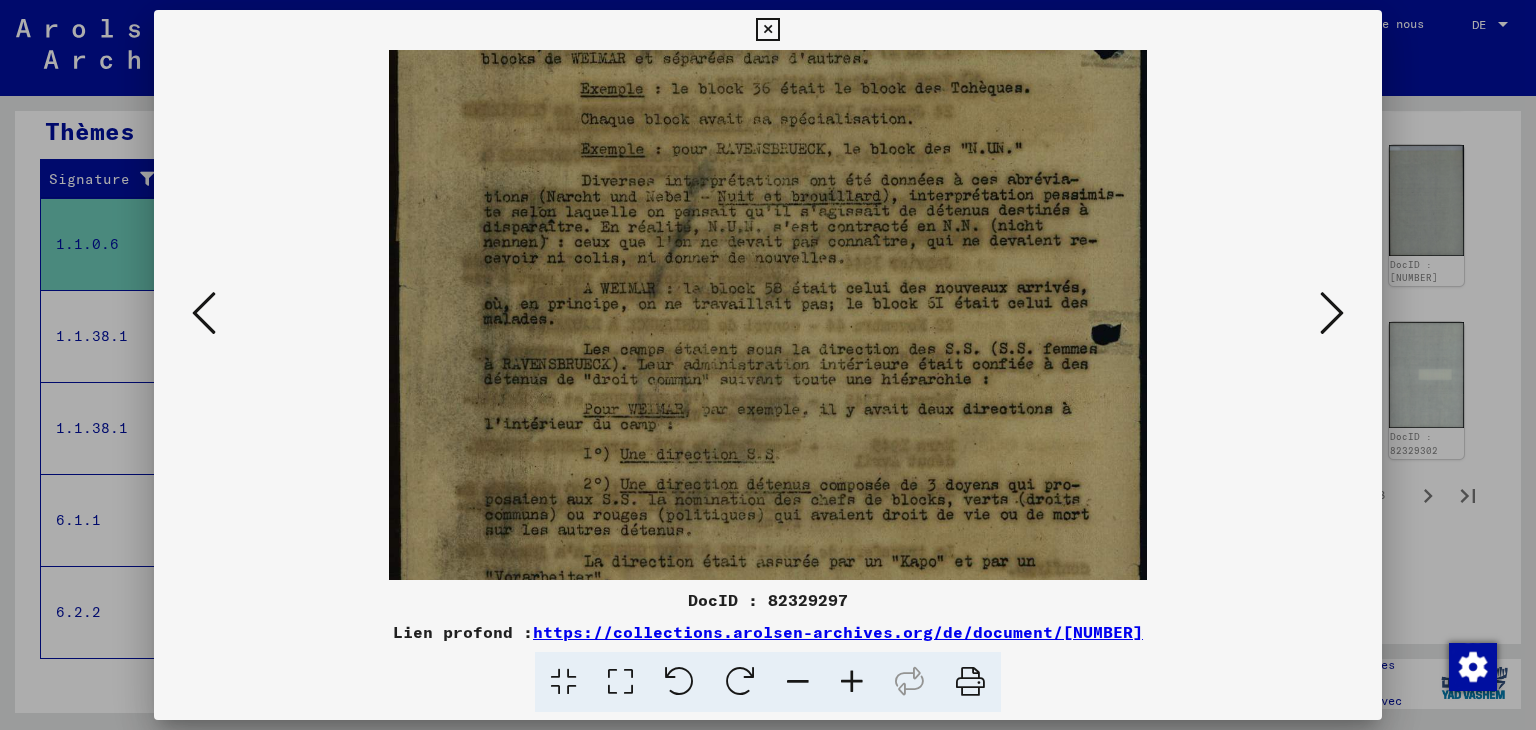 drag, startPoint x: 902, startPoint y: 475, endPoint x: 874, endPoint y: 281, distance: 196.01021 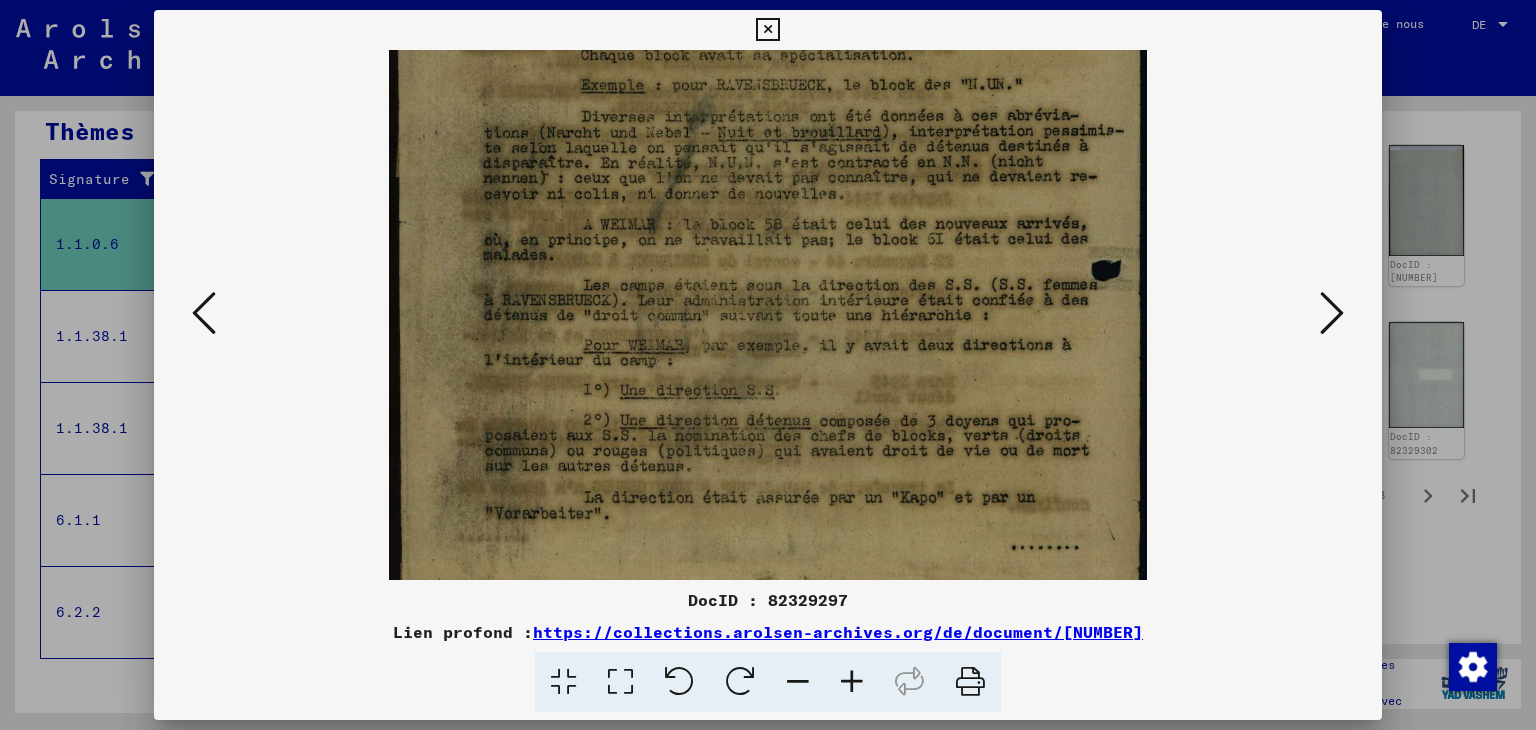 scroll, scrollTop: 449, scrollLeft: 0, axis: vertical 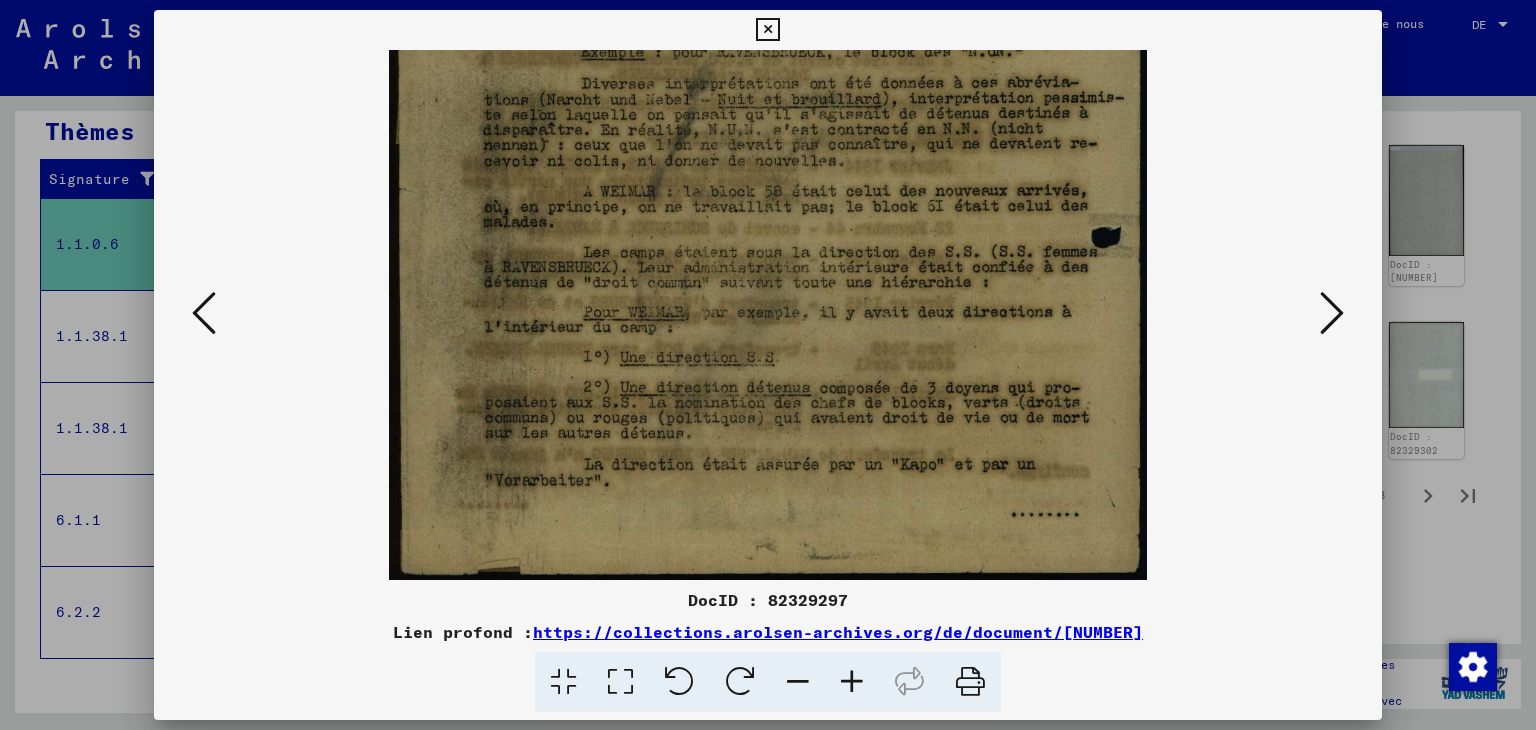 drag, startPoint x: 884, startPoint y: 497, endPoint x: 868, endPoint y: 306, distance: 191.66899 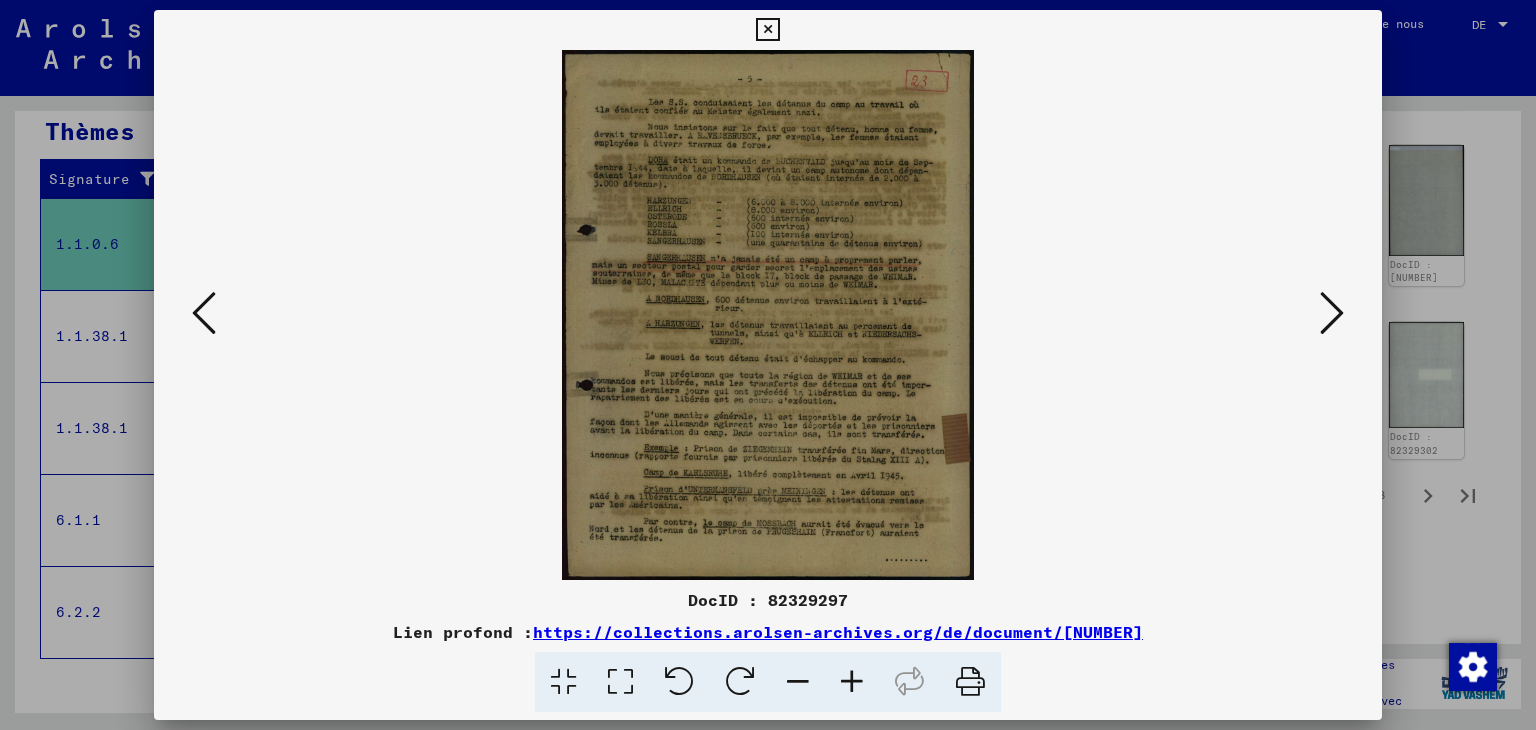 click at bounding box center (852, 682) 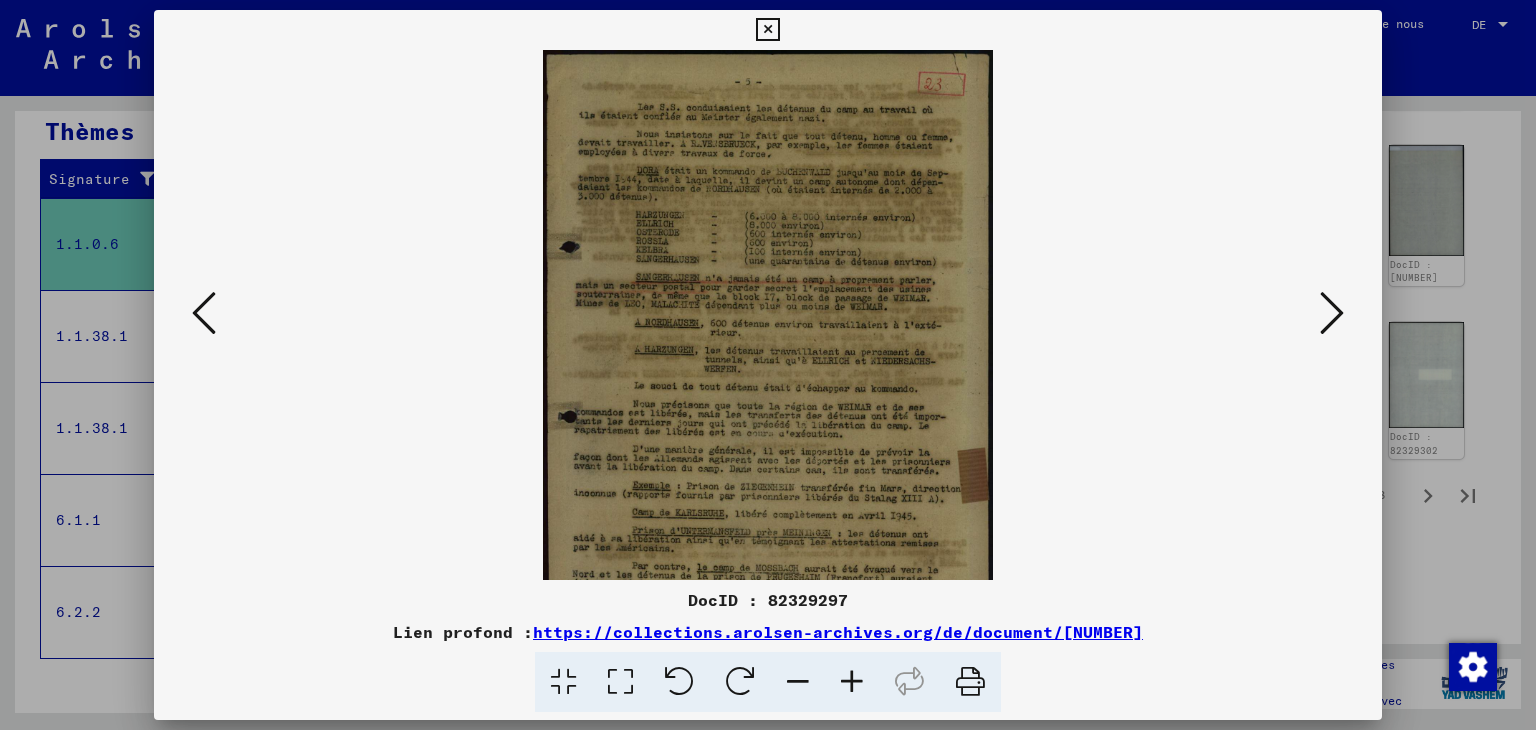 click at bounding box center [852, 682] 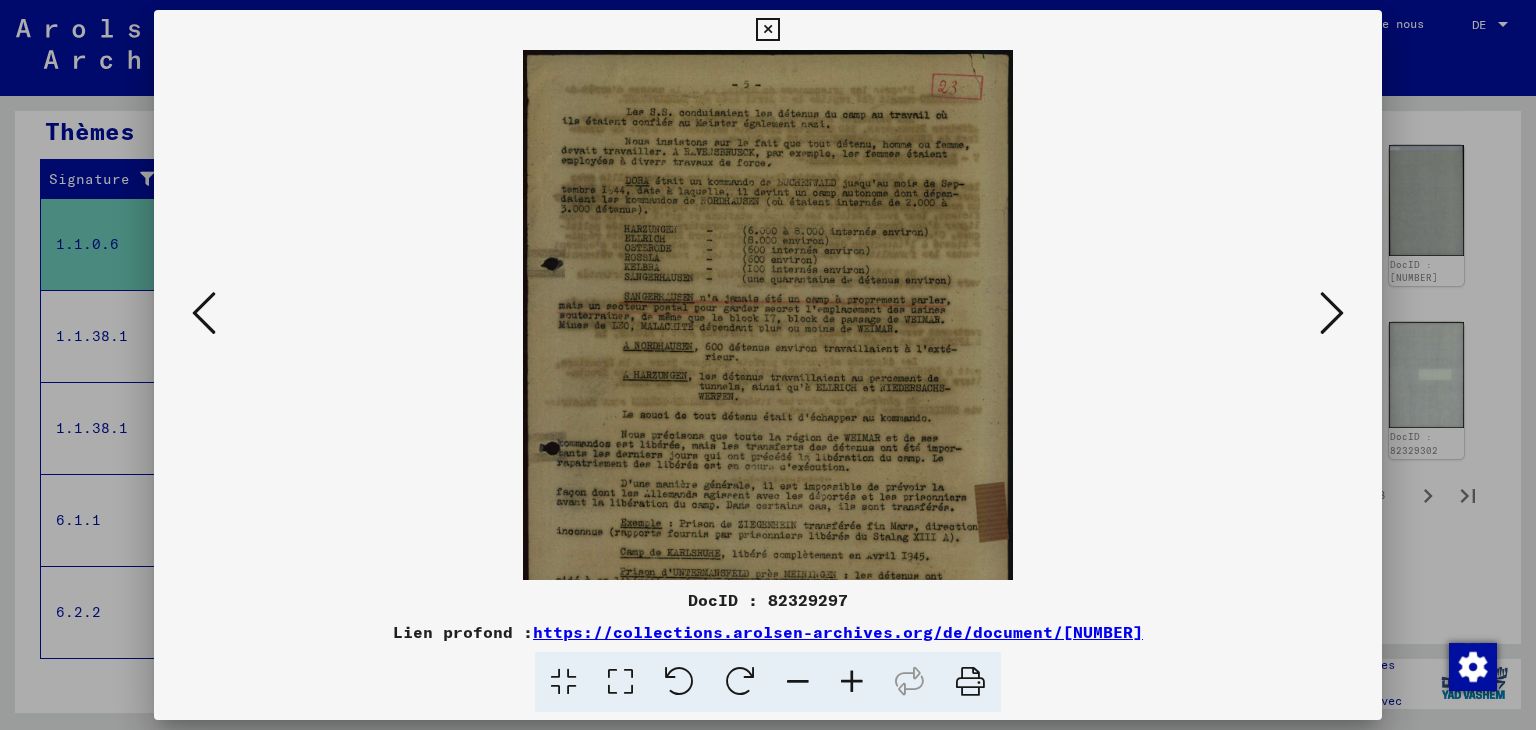 click at bounding box center [852, 682] 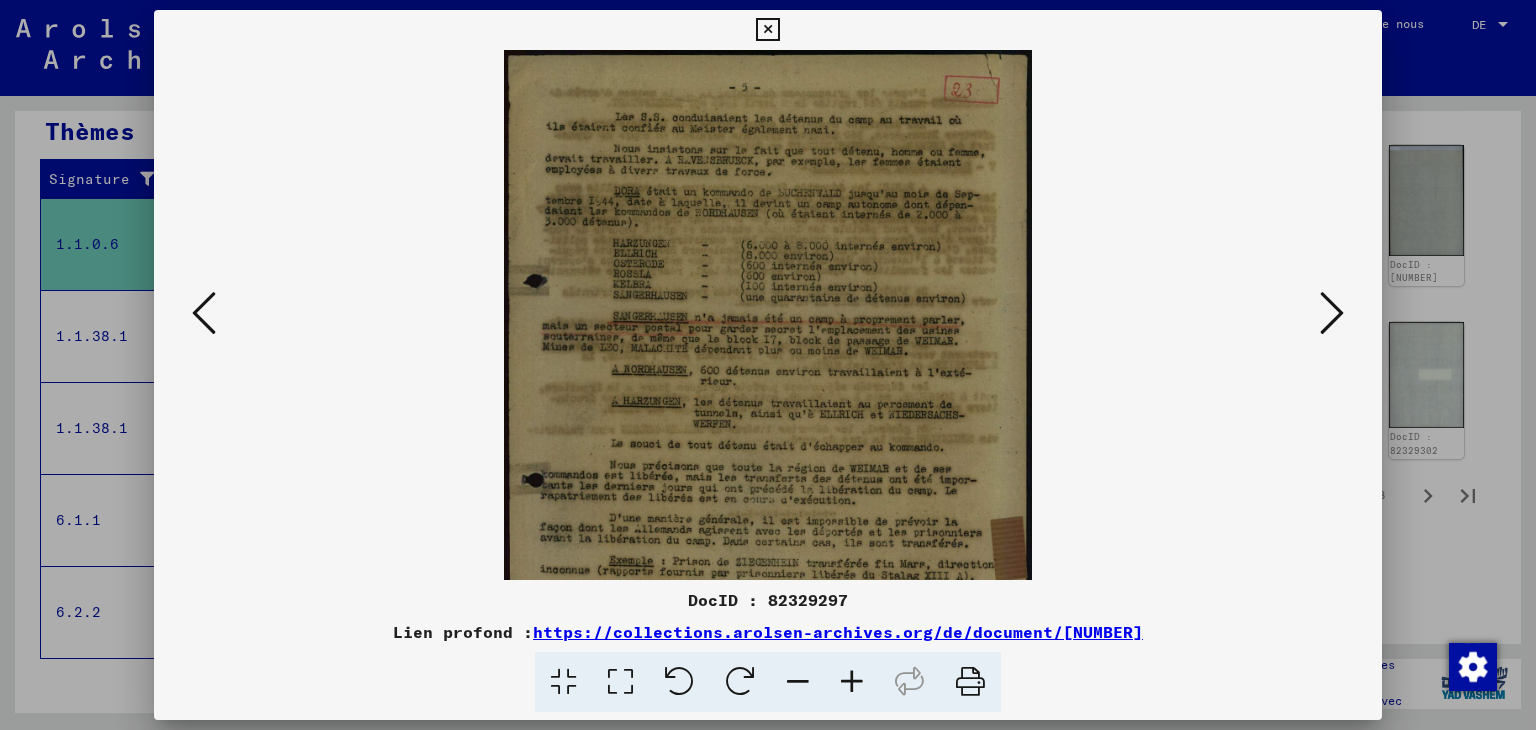 click at bounding box center (852, 682) 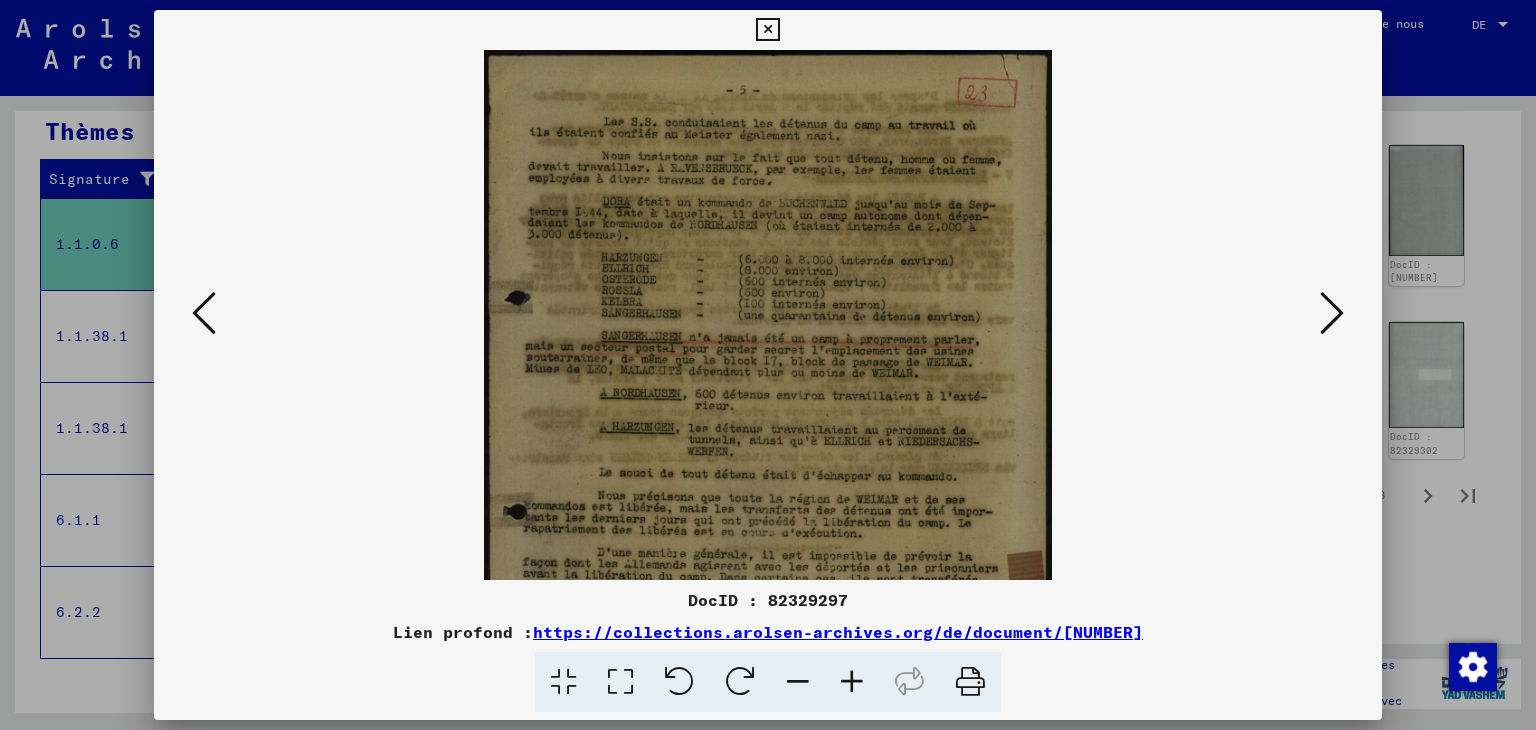 click at bounding box center (852, 682) 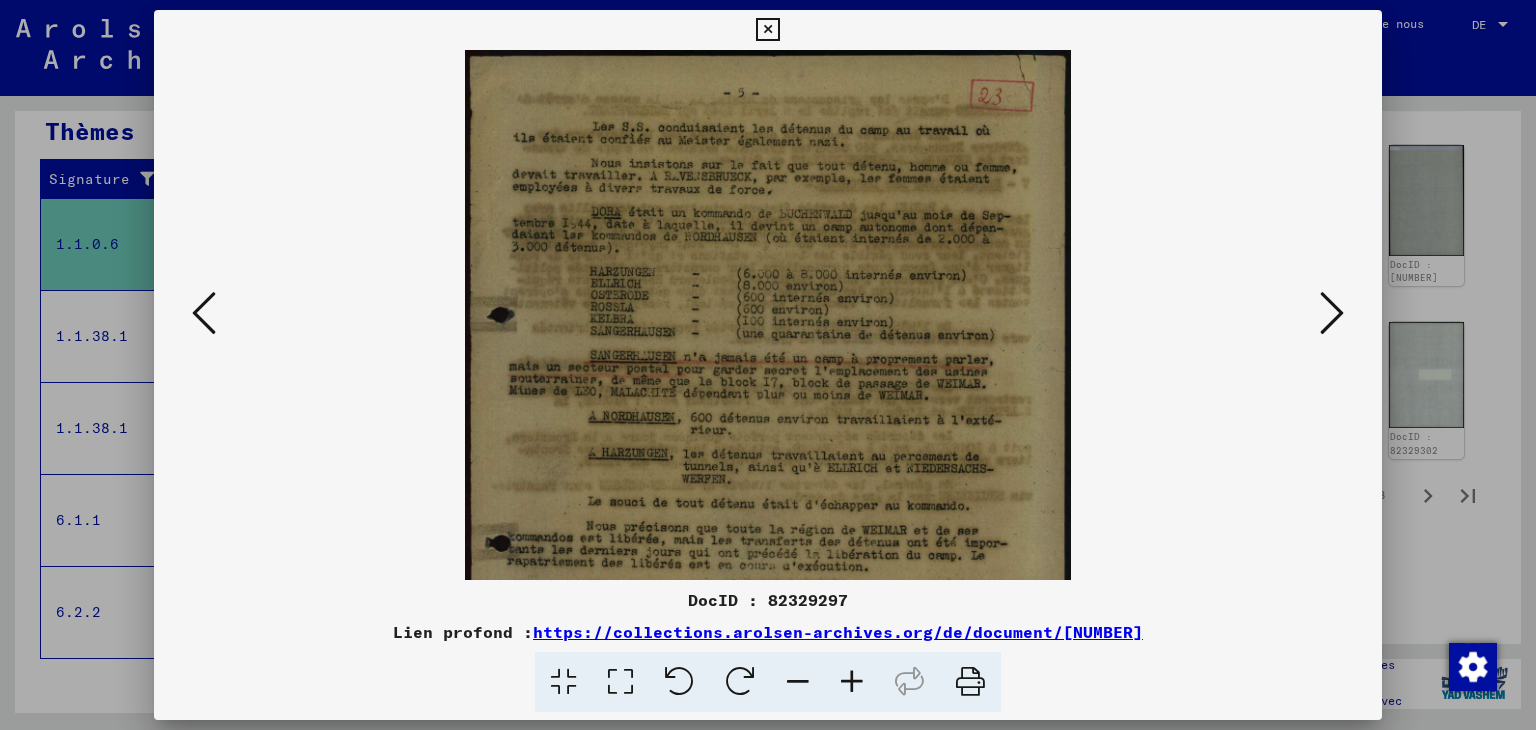 click at bounding box center [852, 682] 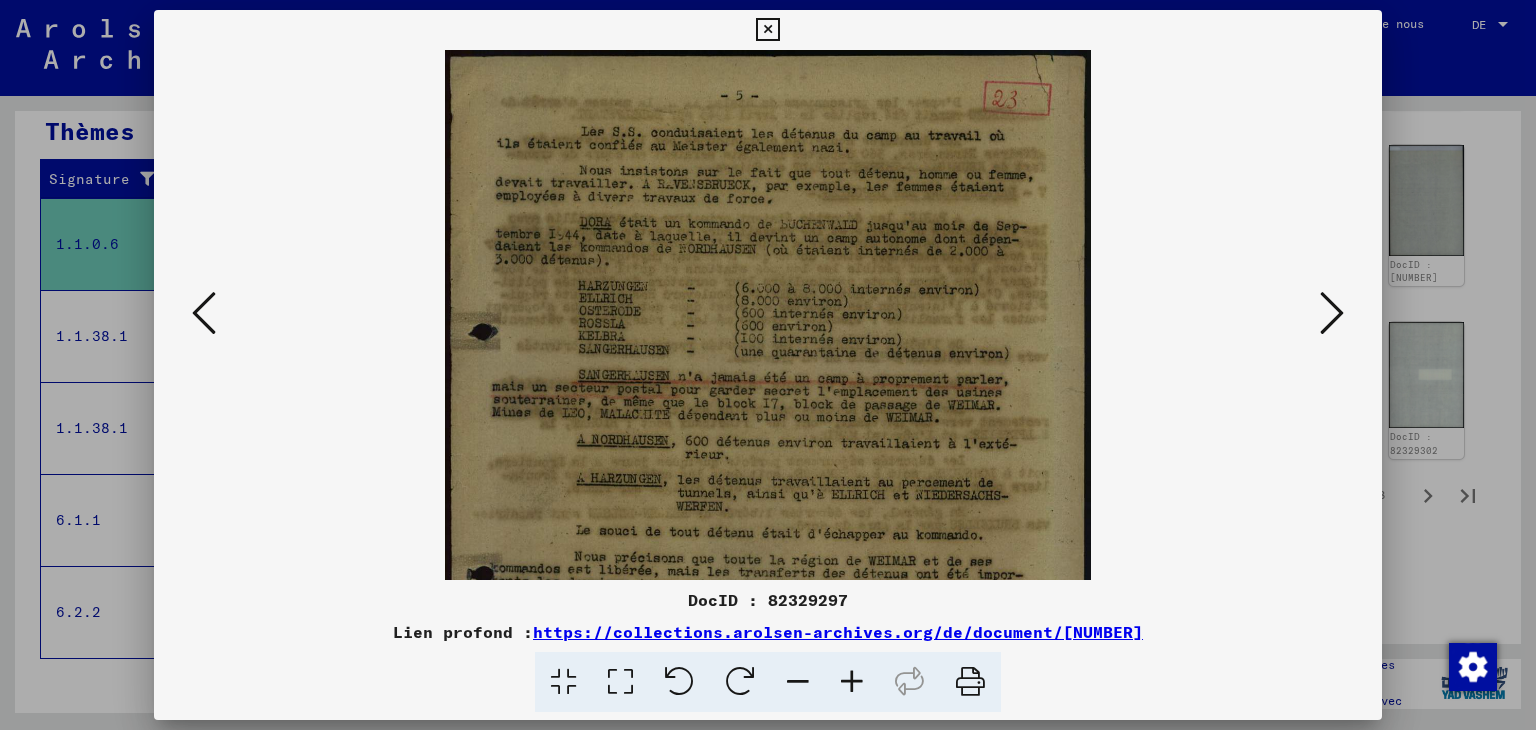 click at bounding box center [852, 682] 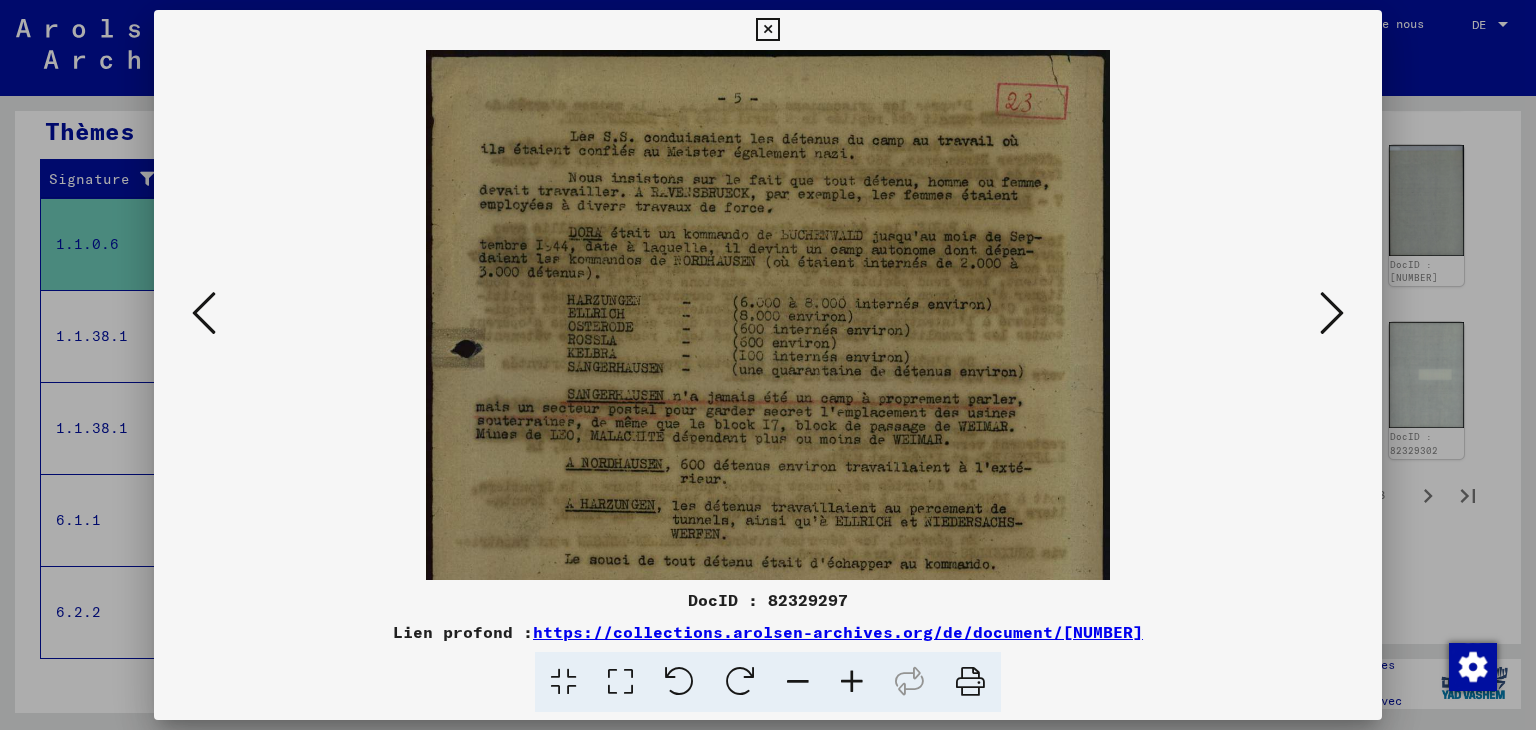 click at bounding box center [852, 682] 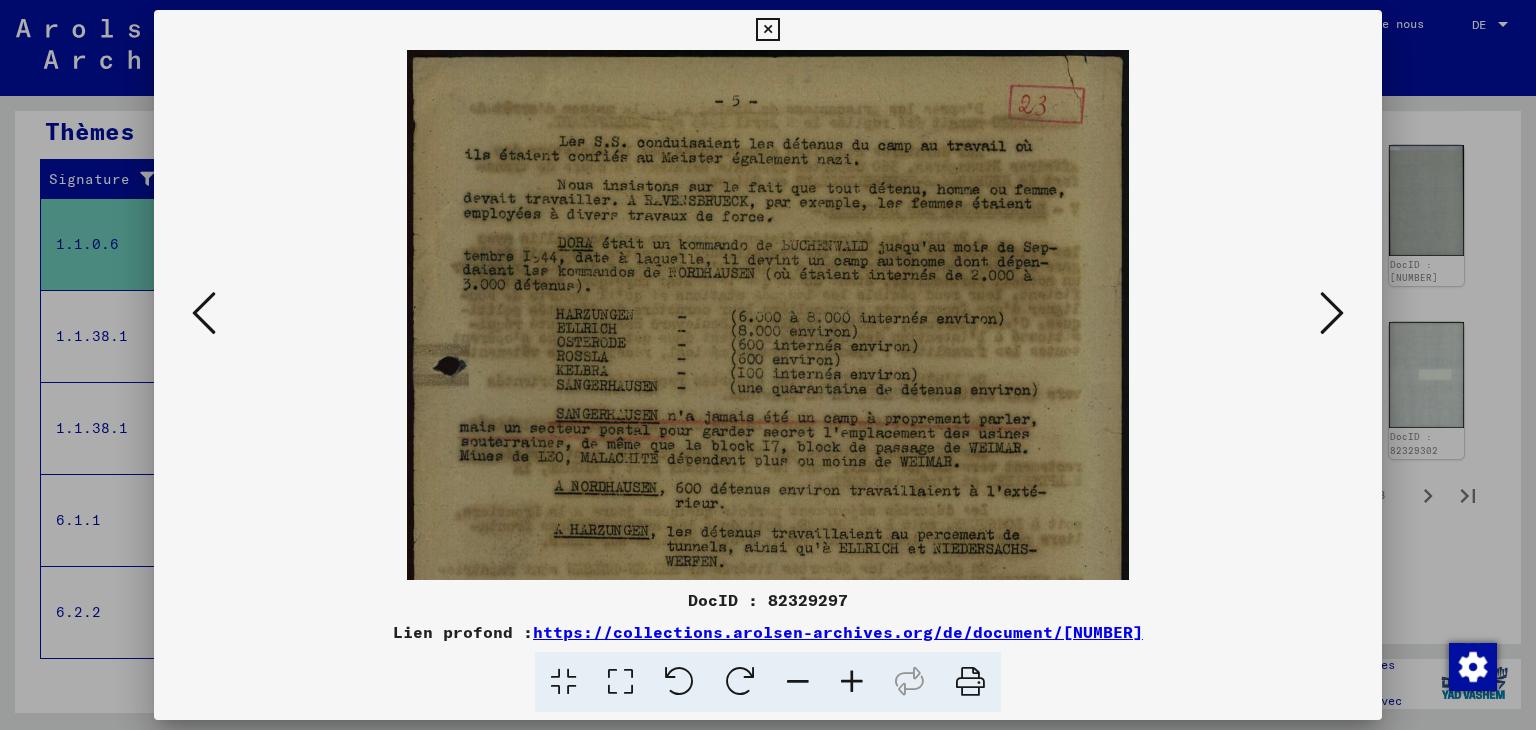 click at bounding box center [852, 682] 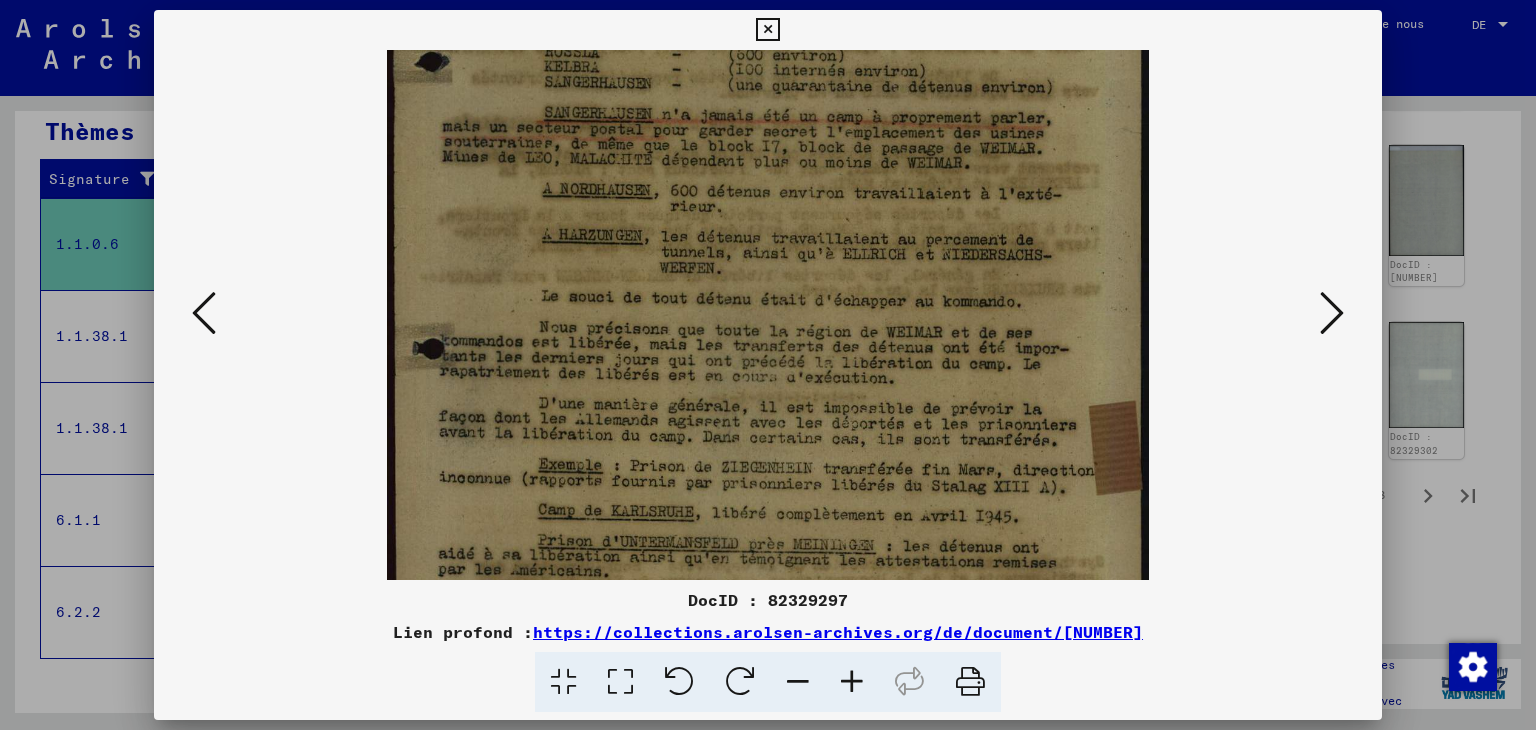 scroll, scrollTop: 348, scrollLeft: 0, axis: vertical 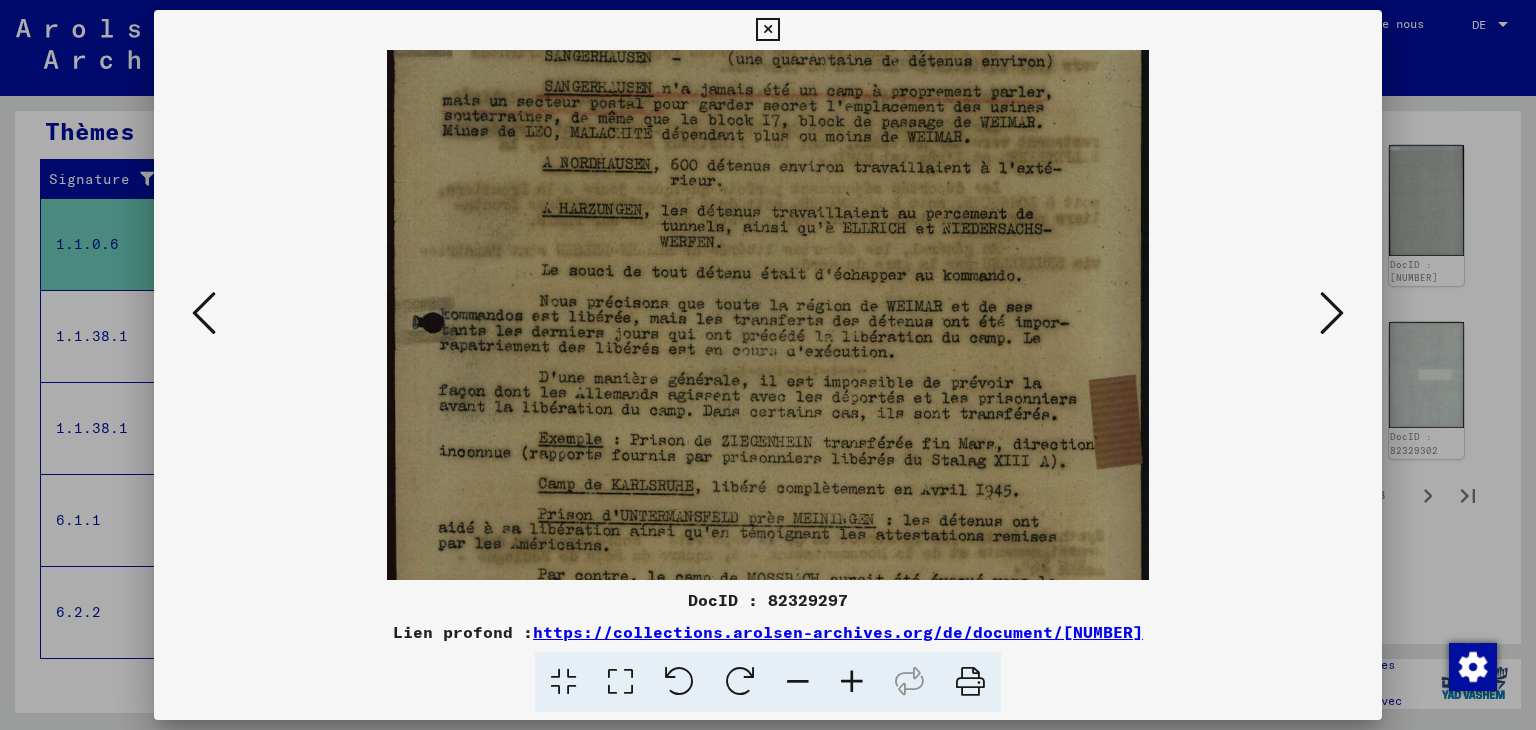 drag, startPoint x: 896, startPoint y: 505, endPoint x: 835, endPoint y: 159, distance: 351.33603 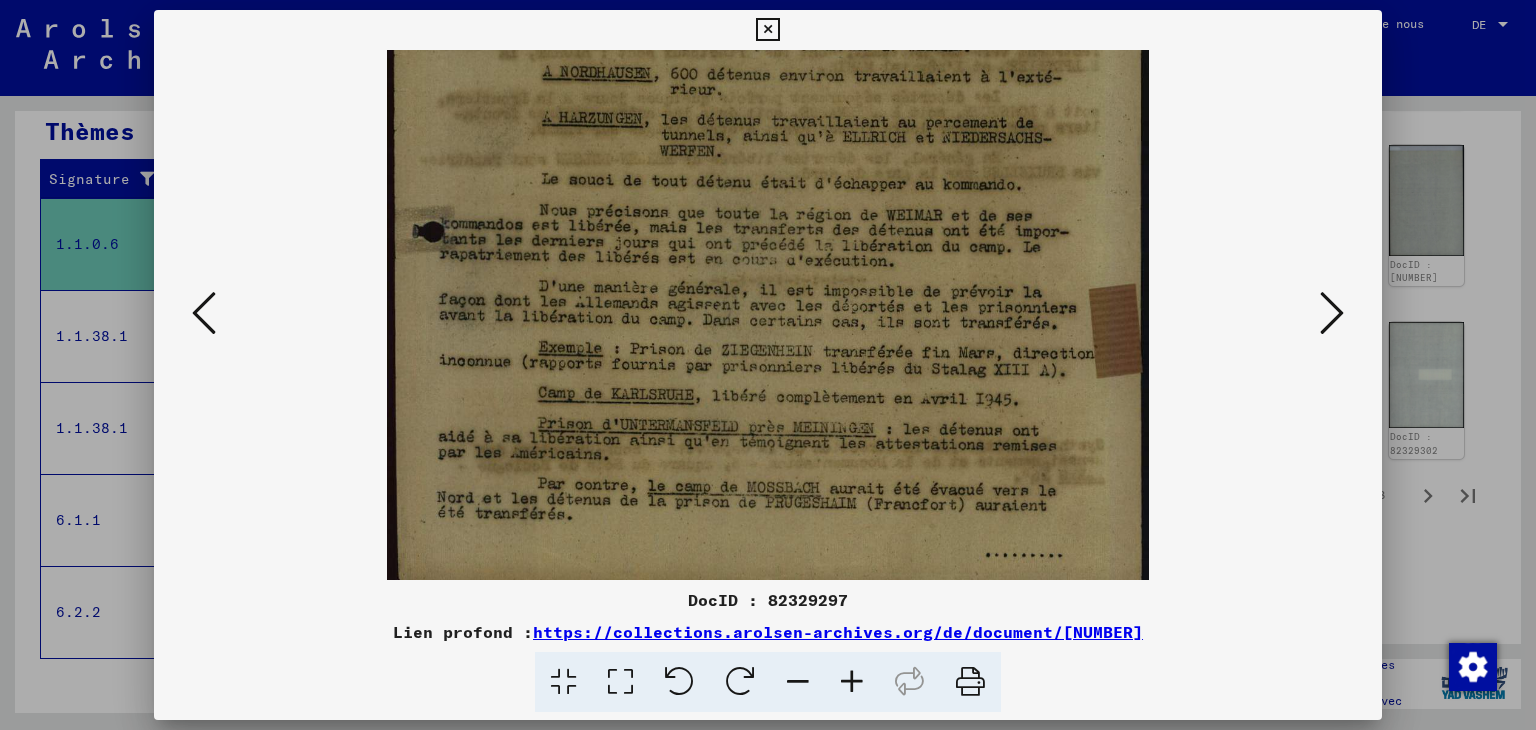scroll, scrollTop: 449, scrollLeft: 0, axis: vertical 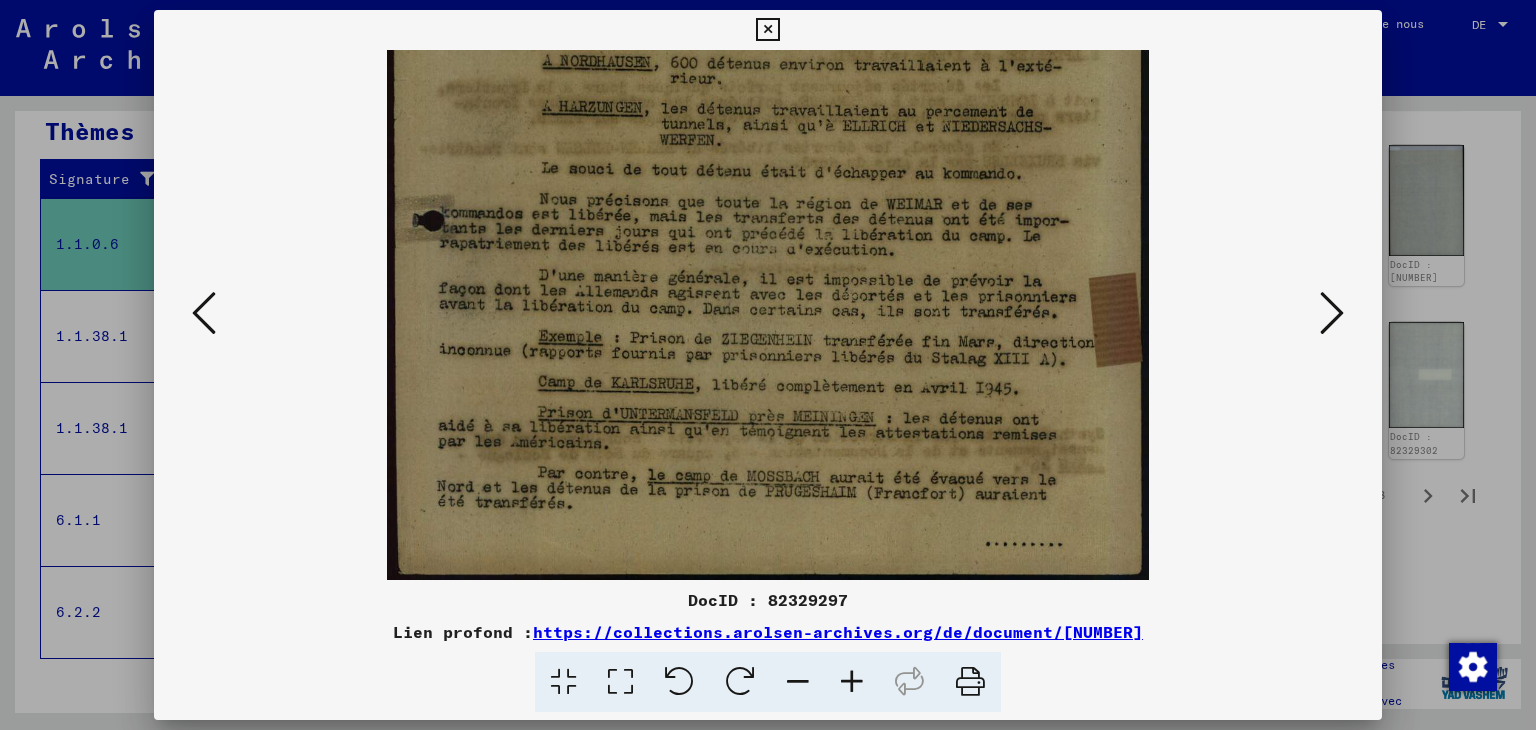 drag, startPoint x: 848, startPoint y: 518, endPoint x: 843, endPoint y: 405, distance: 113.110565 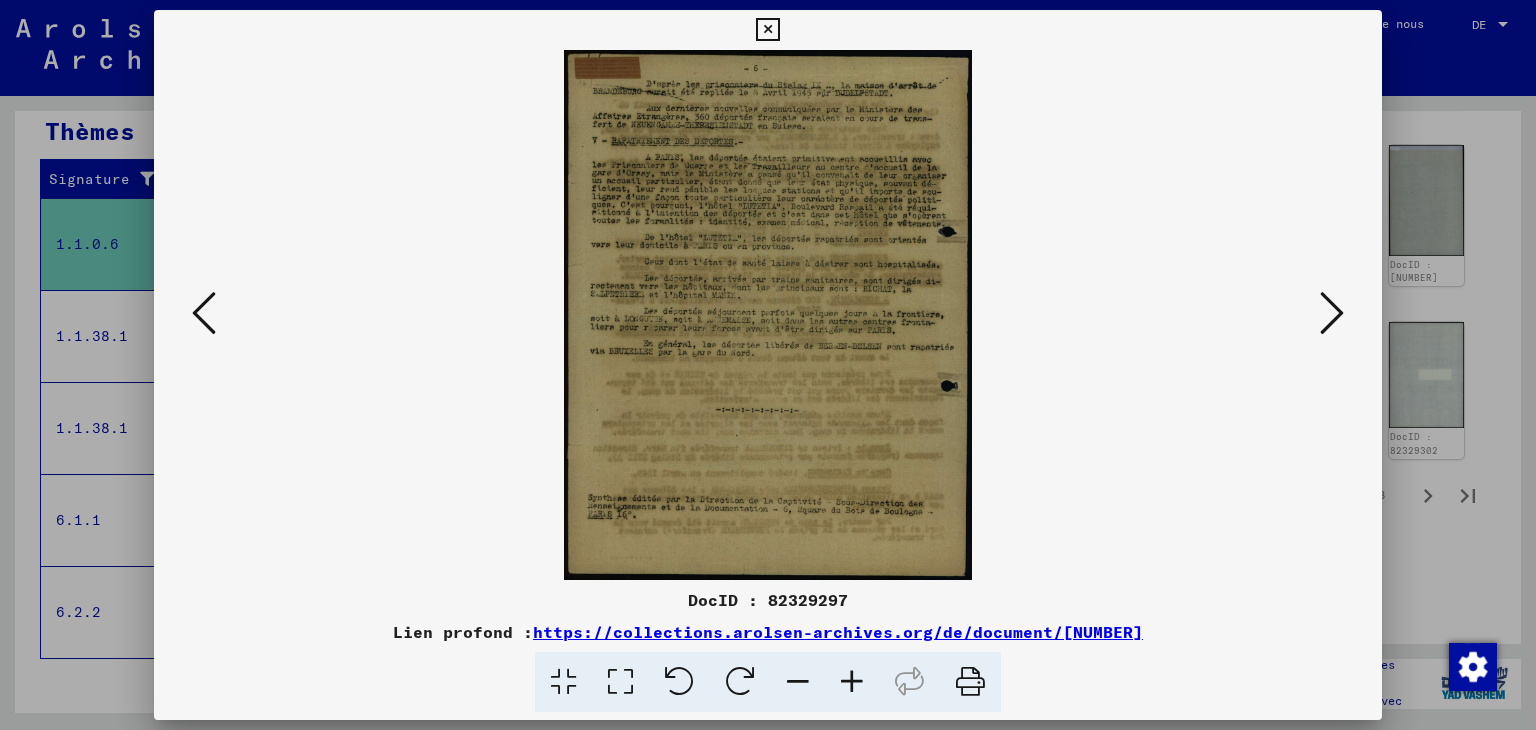scroll, scrollTop: 0, scrollLeft: 0, axis: both 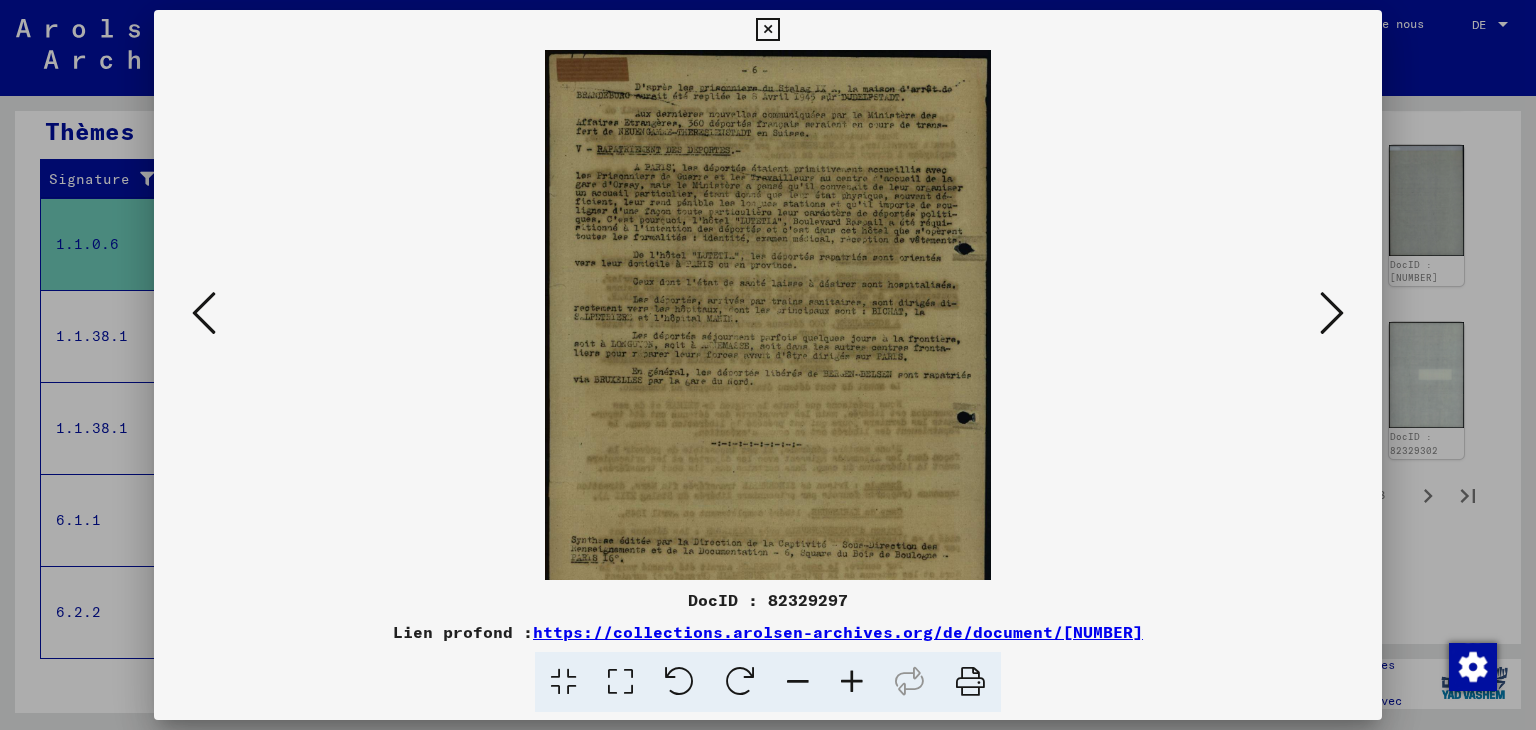 click at bounding box center (852, 682) 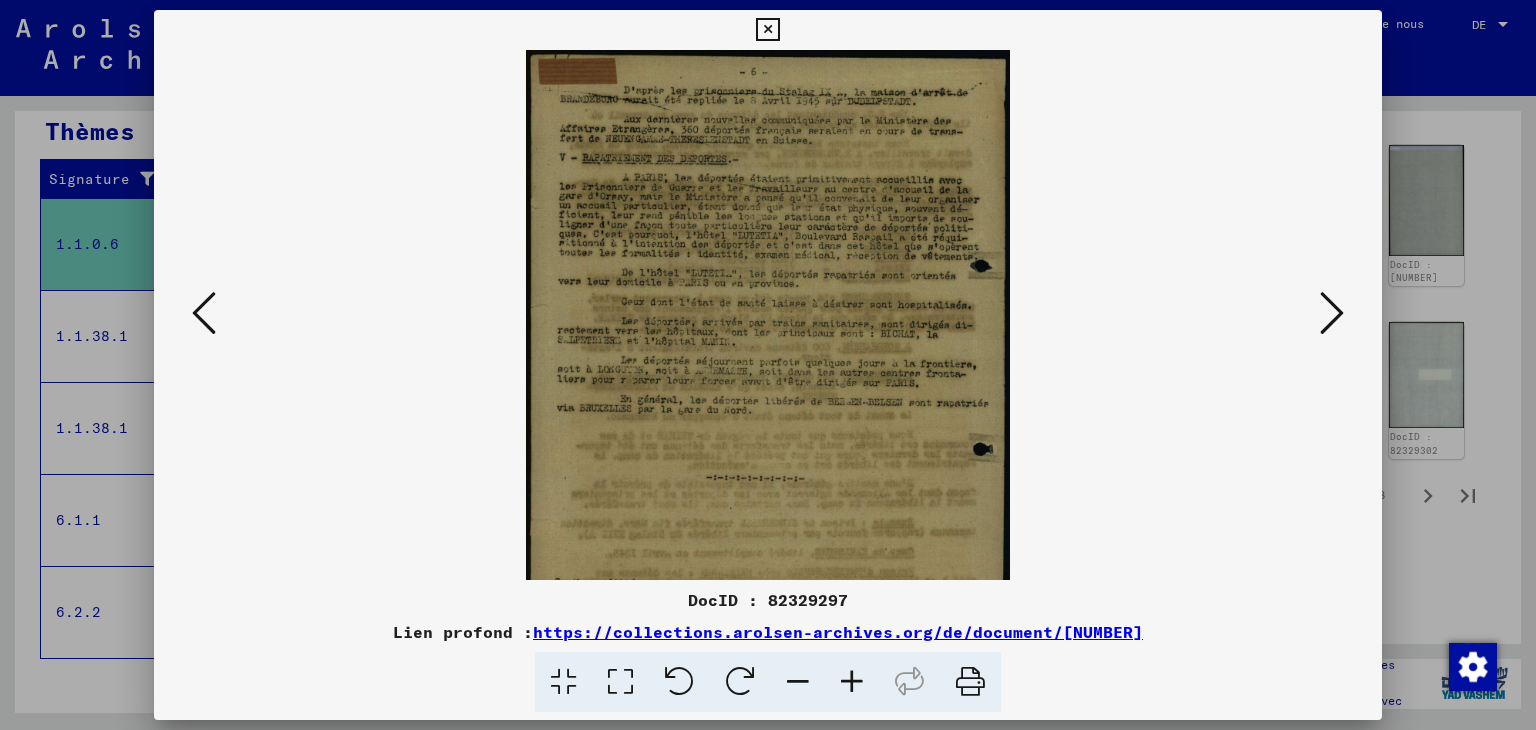 click at bounding box center [852, 682] 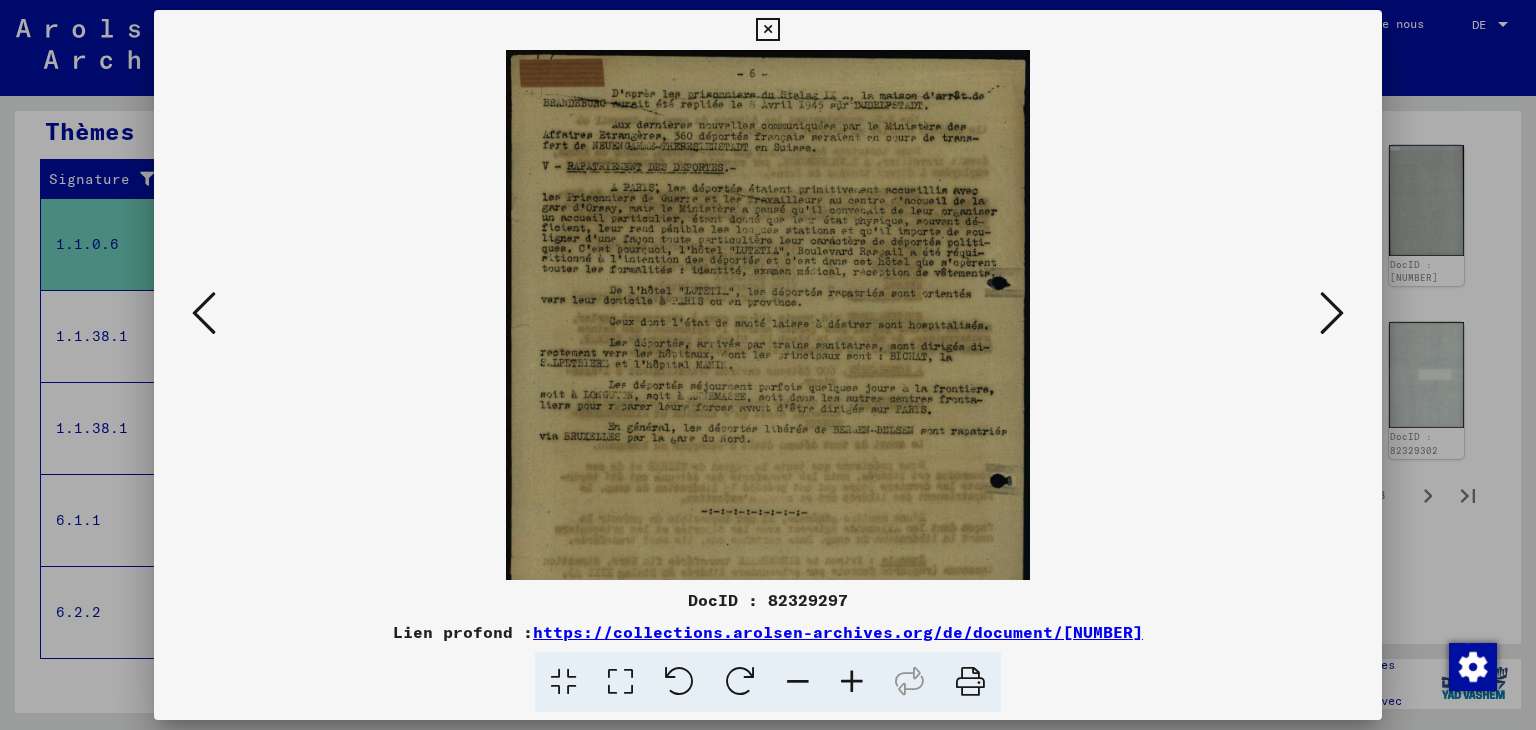click at bounding box center [852, 682] 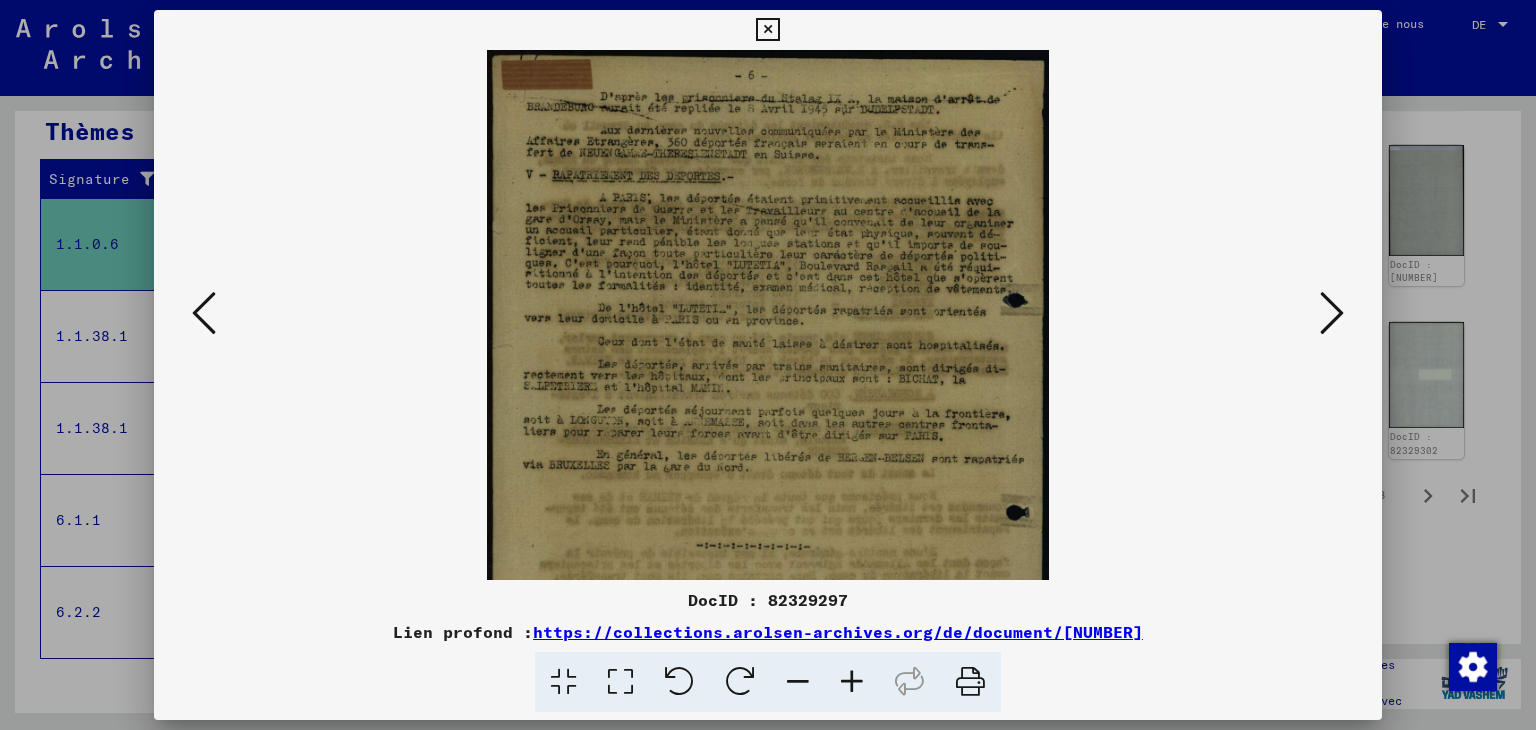 click at bounding box center (852, 682) 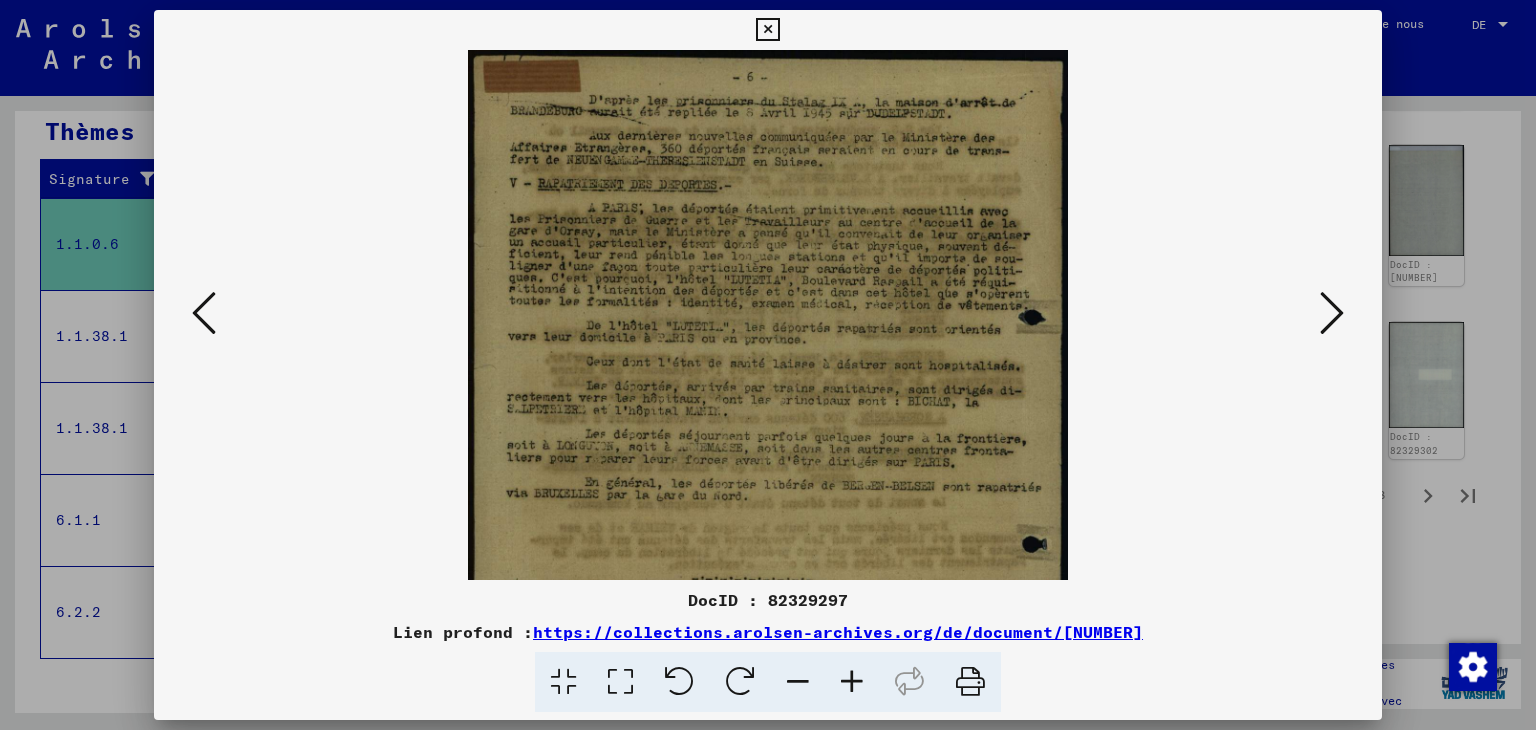 click at bounding box center (852, 682) 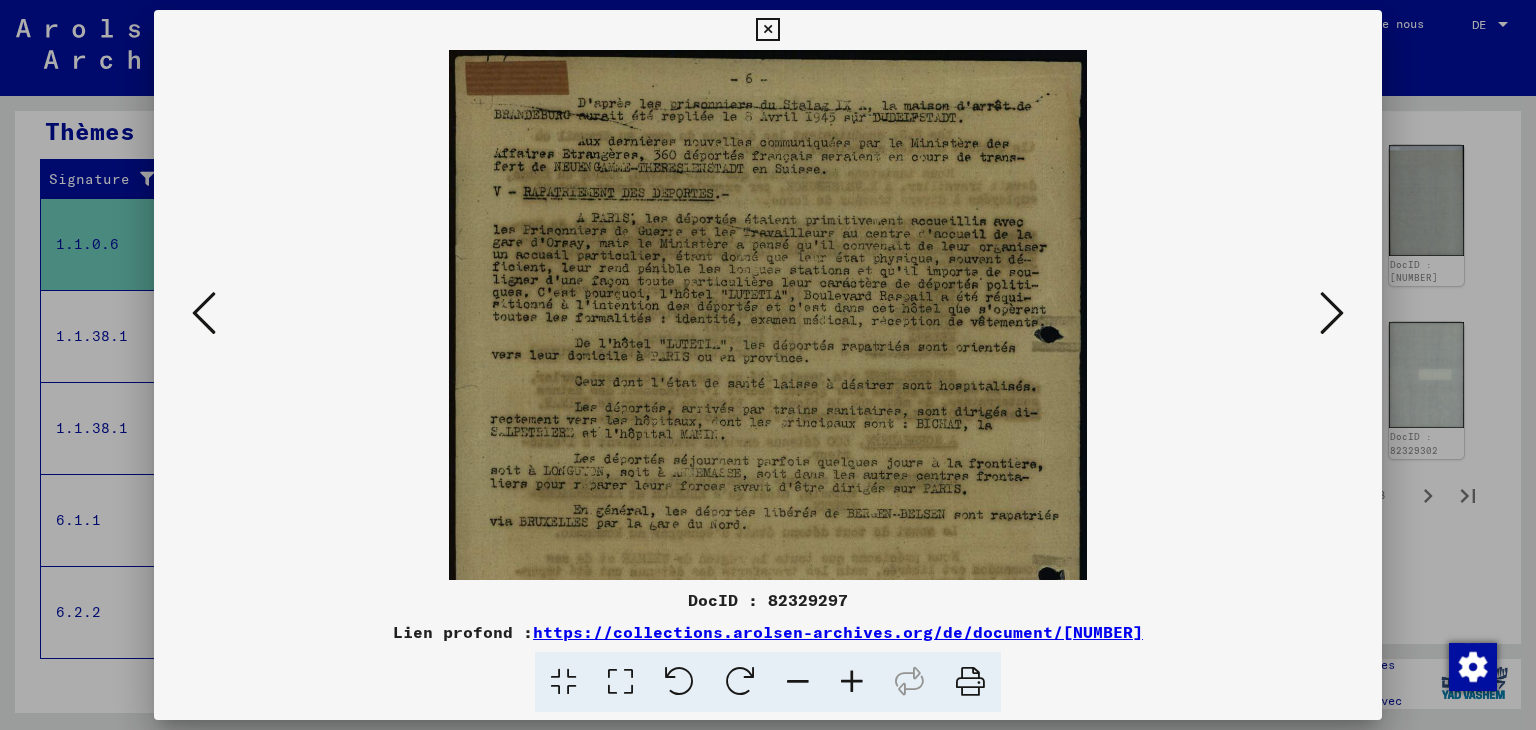 click at bounding box center (852, 682) 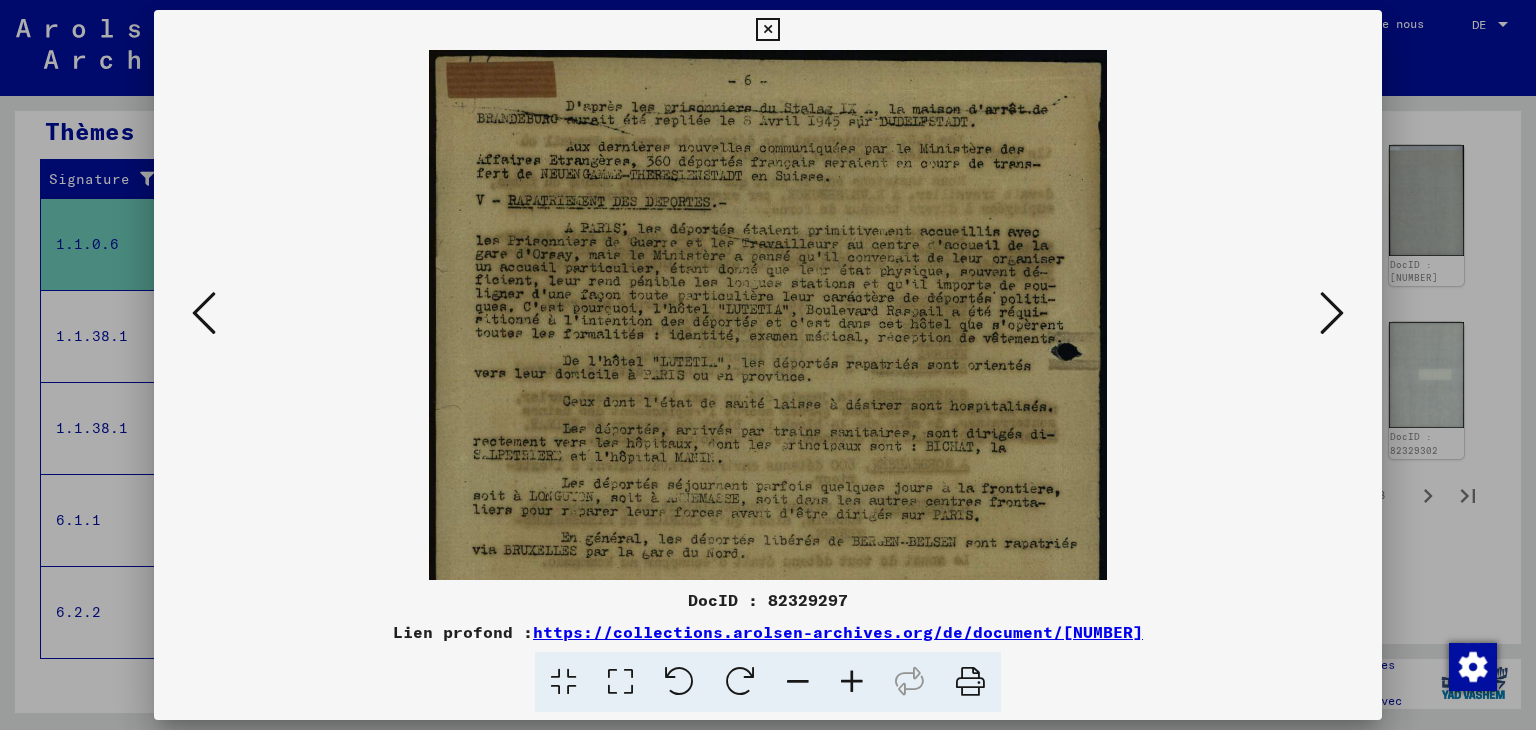 click at bounding box center (852, 682) 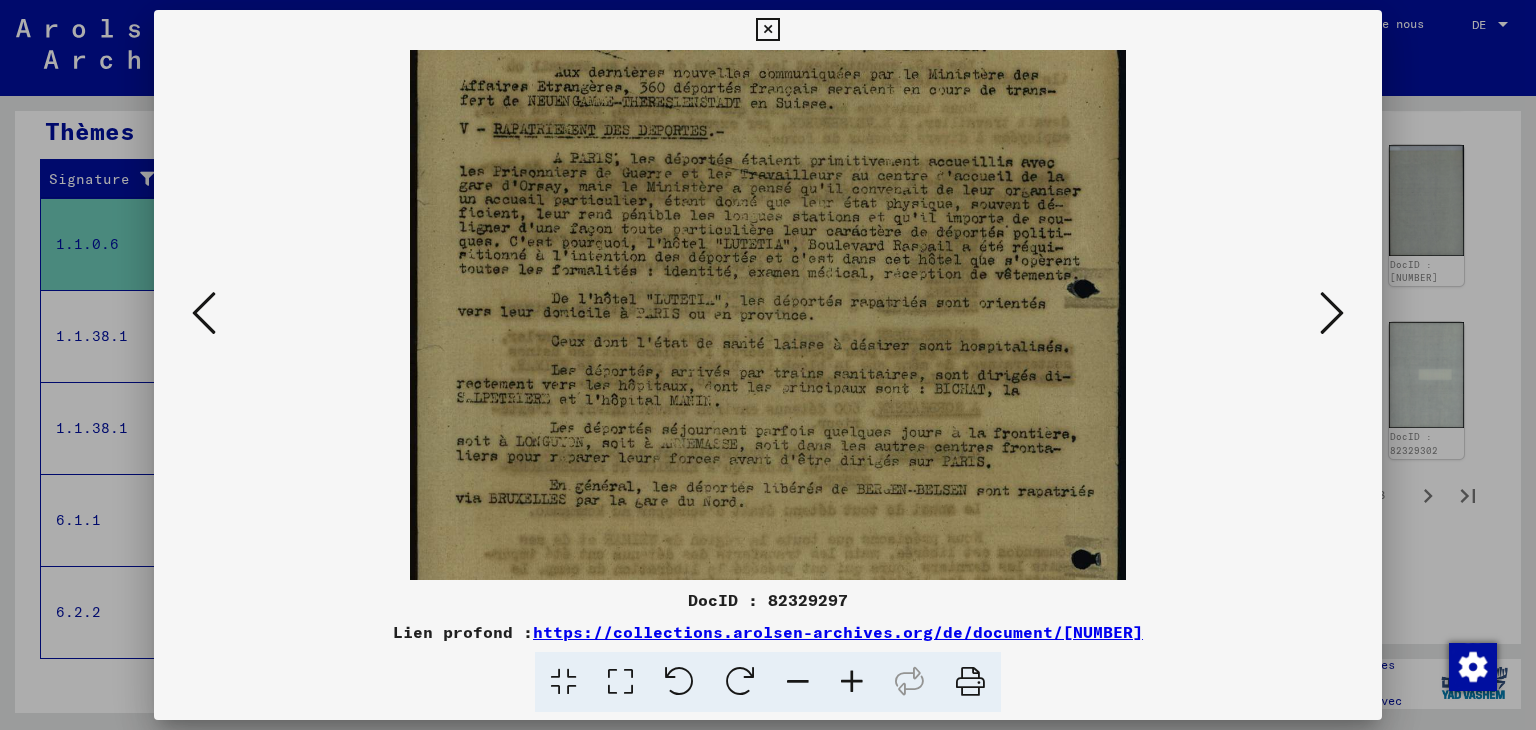 scroll, scrollTop: 130, scrollLeft: 0, axis: vertical 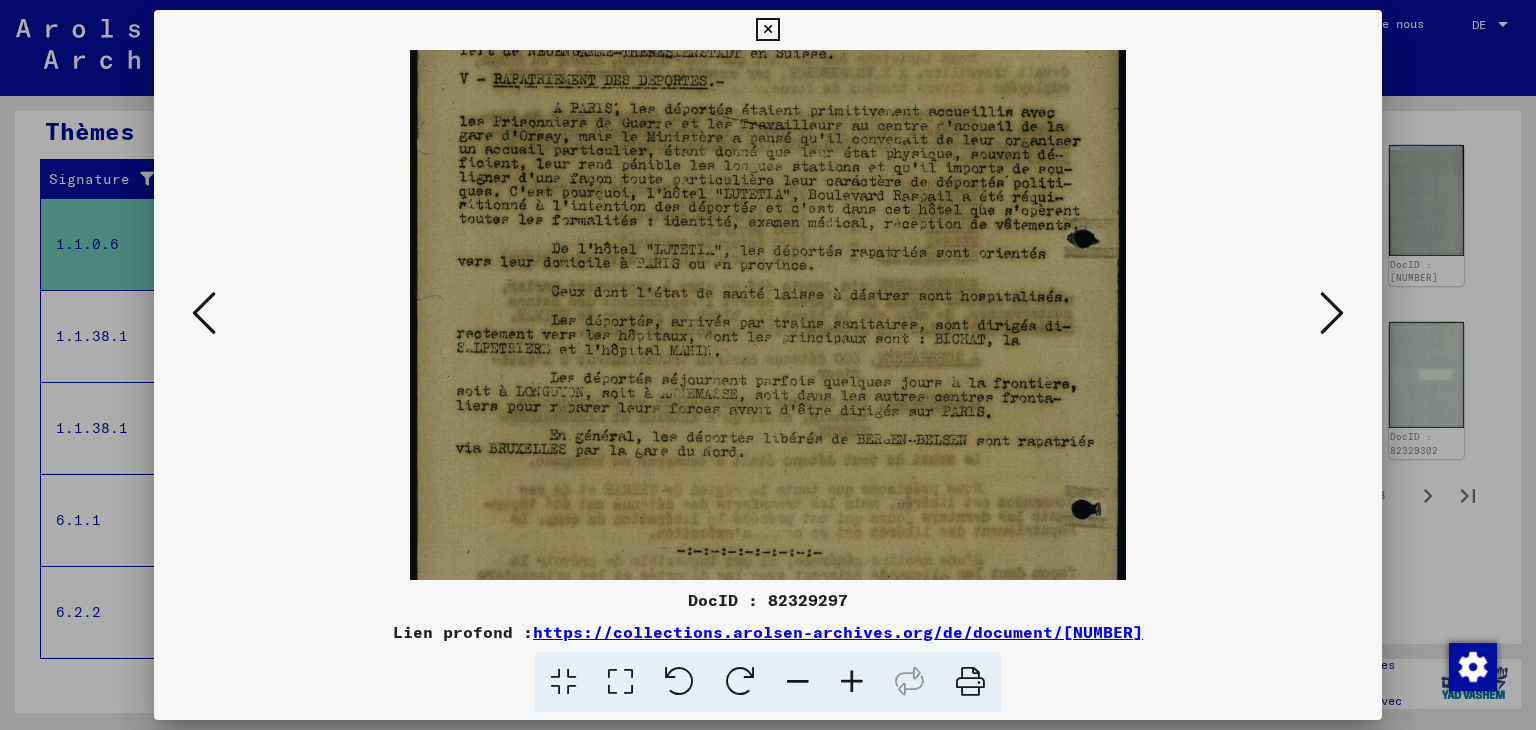 drag, startPoint x: 764, startPoint y: 540, endPoint x: 753, endPoint y: 413, distance: 127.47549 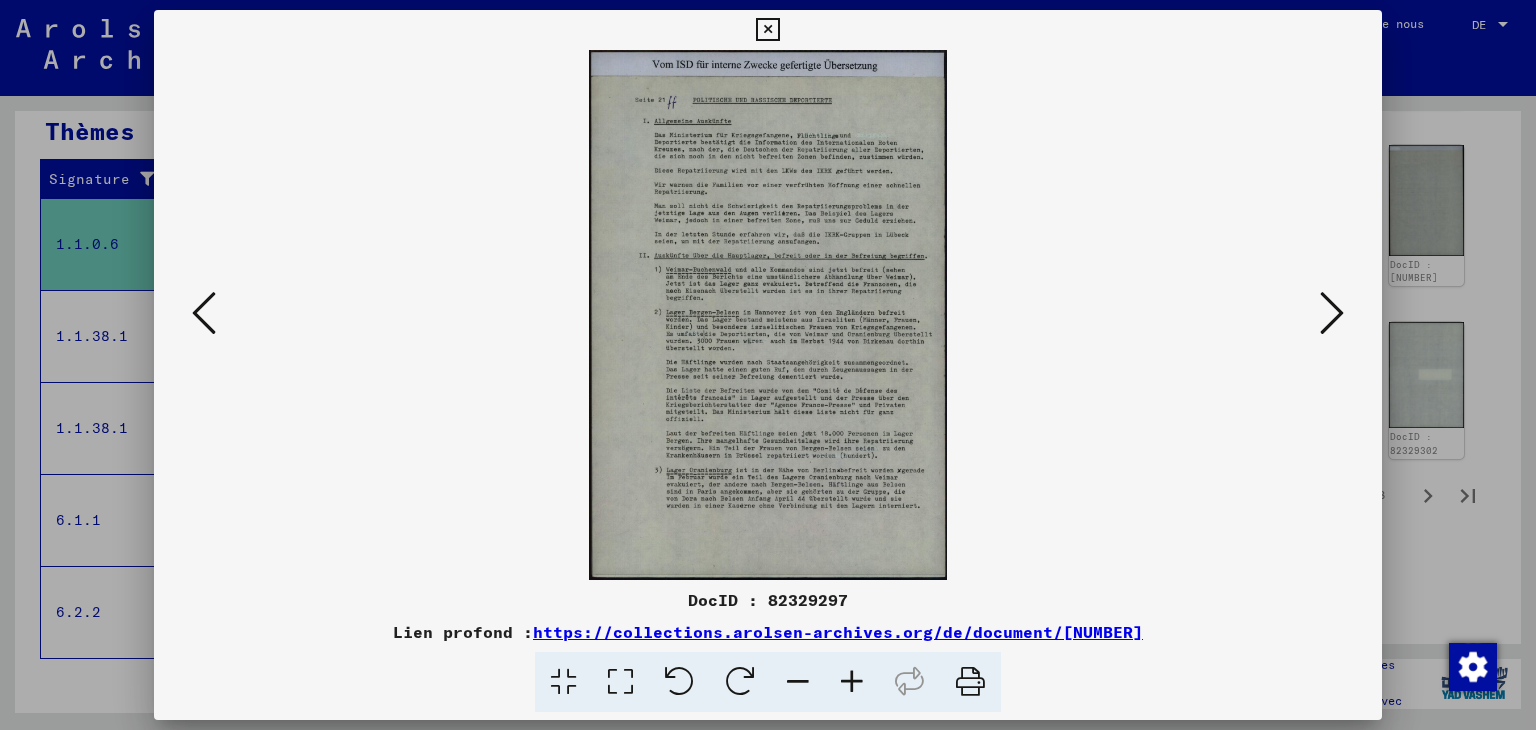 click at bounding box center [852, 682] 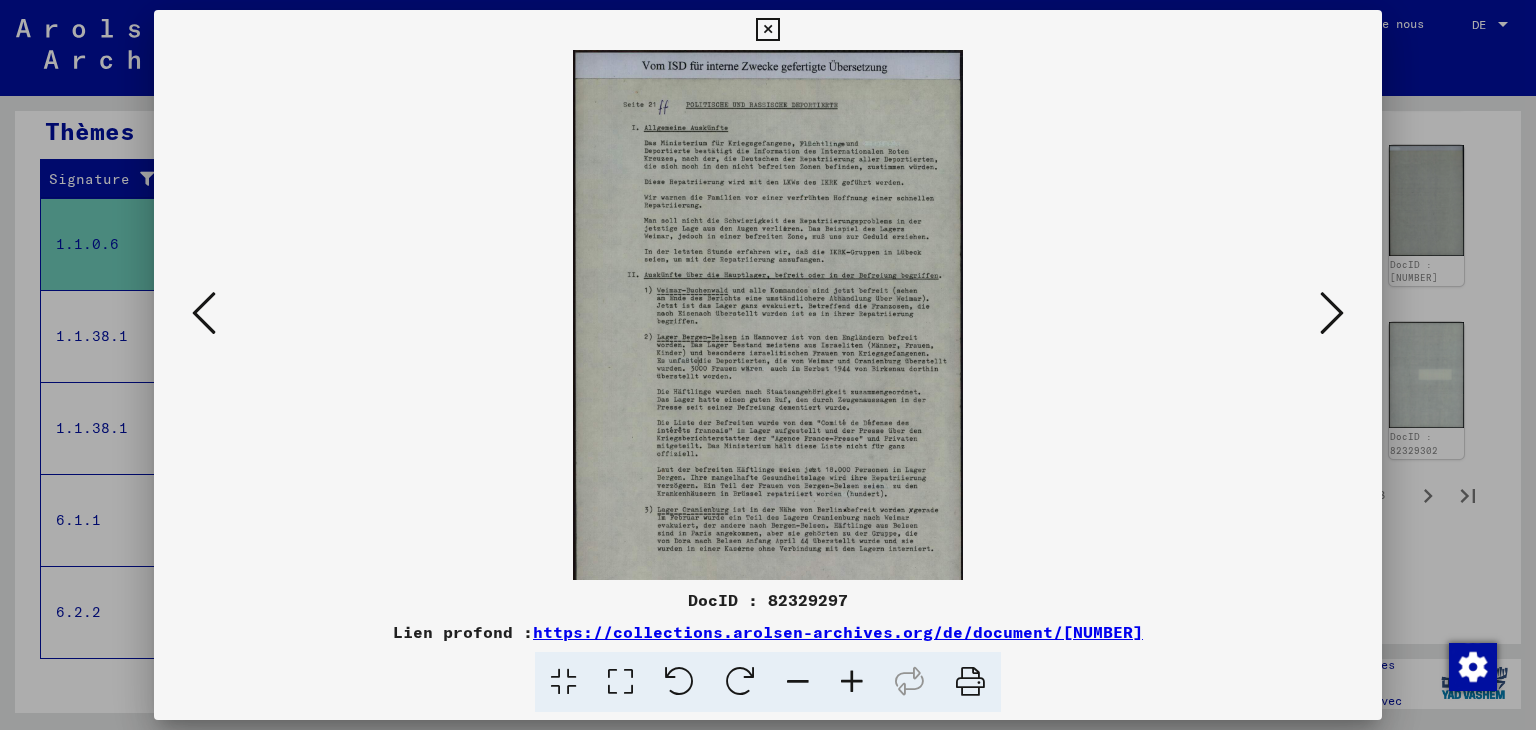 click at bounding box center (852, 682) 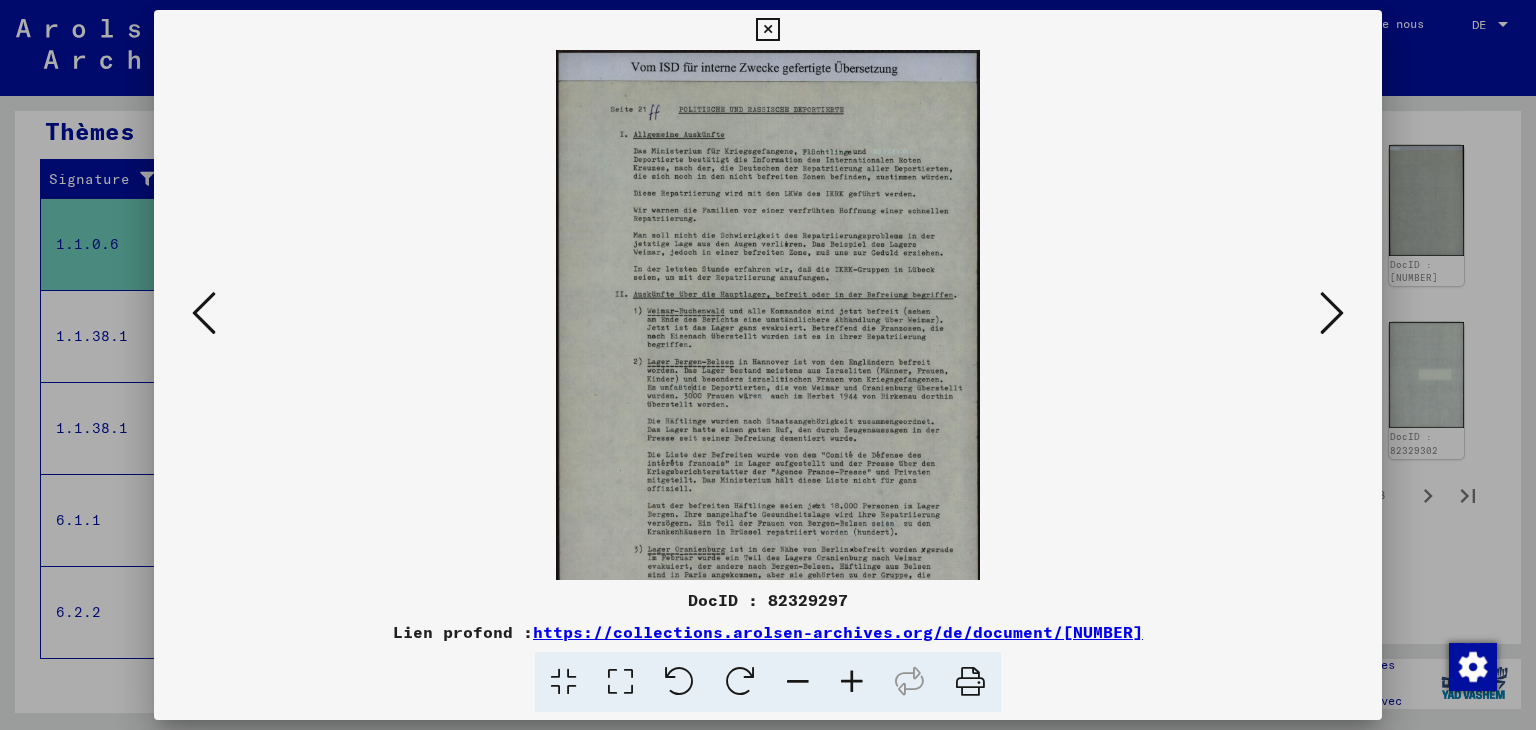 click at bounding box center (852, 682) 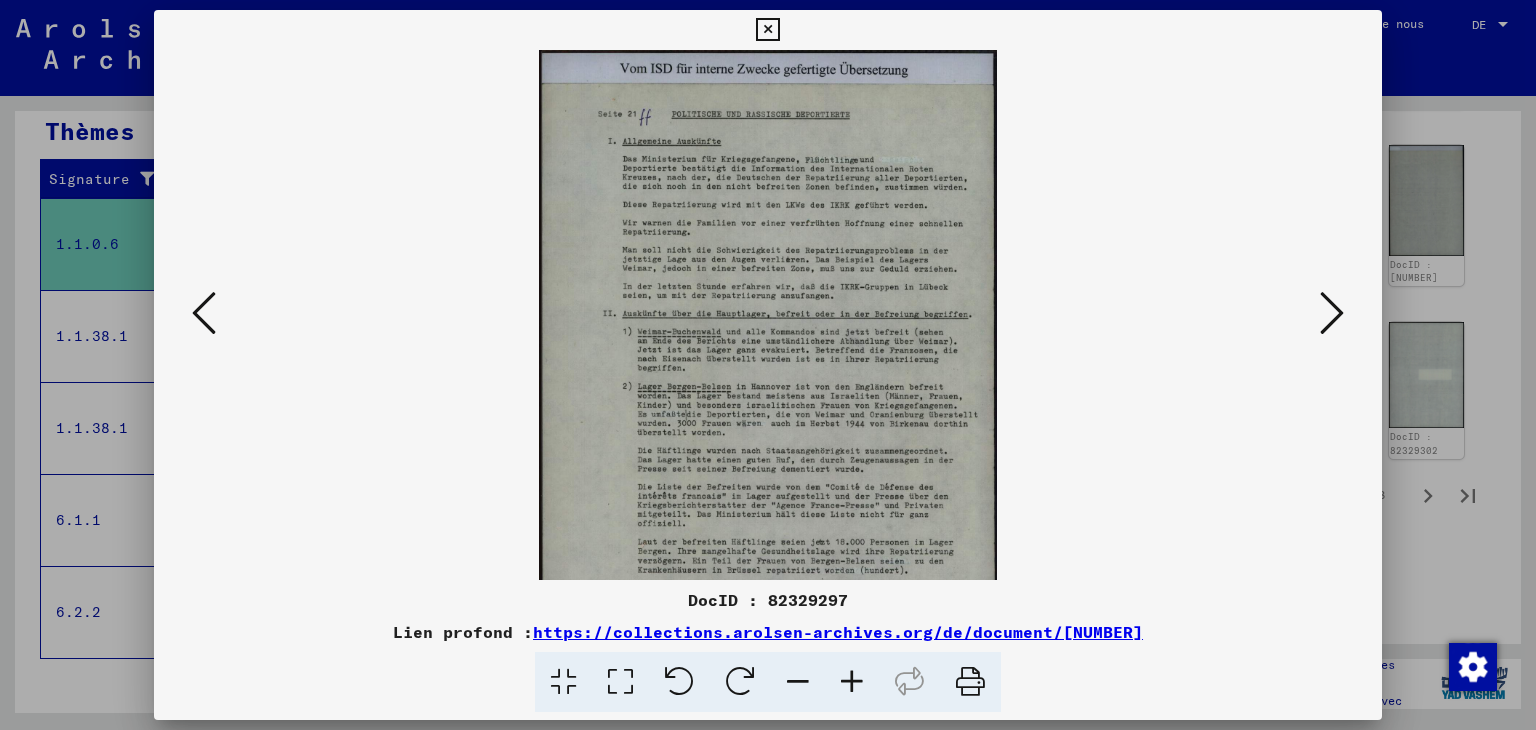 click at bounding box center (852, 682) 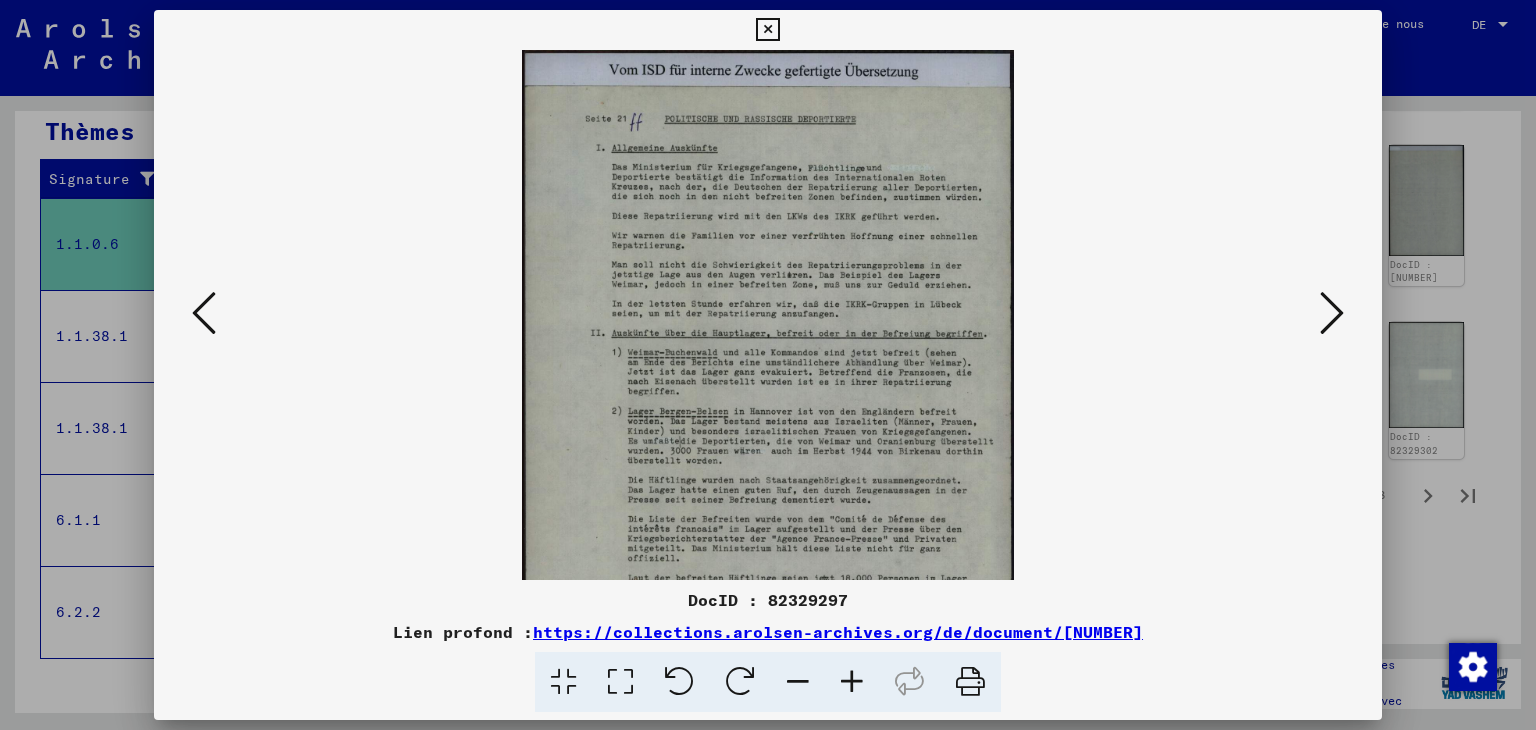 click at bounding box center [852, 682] 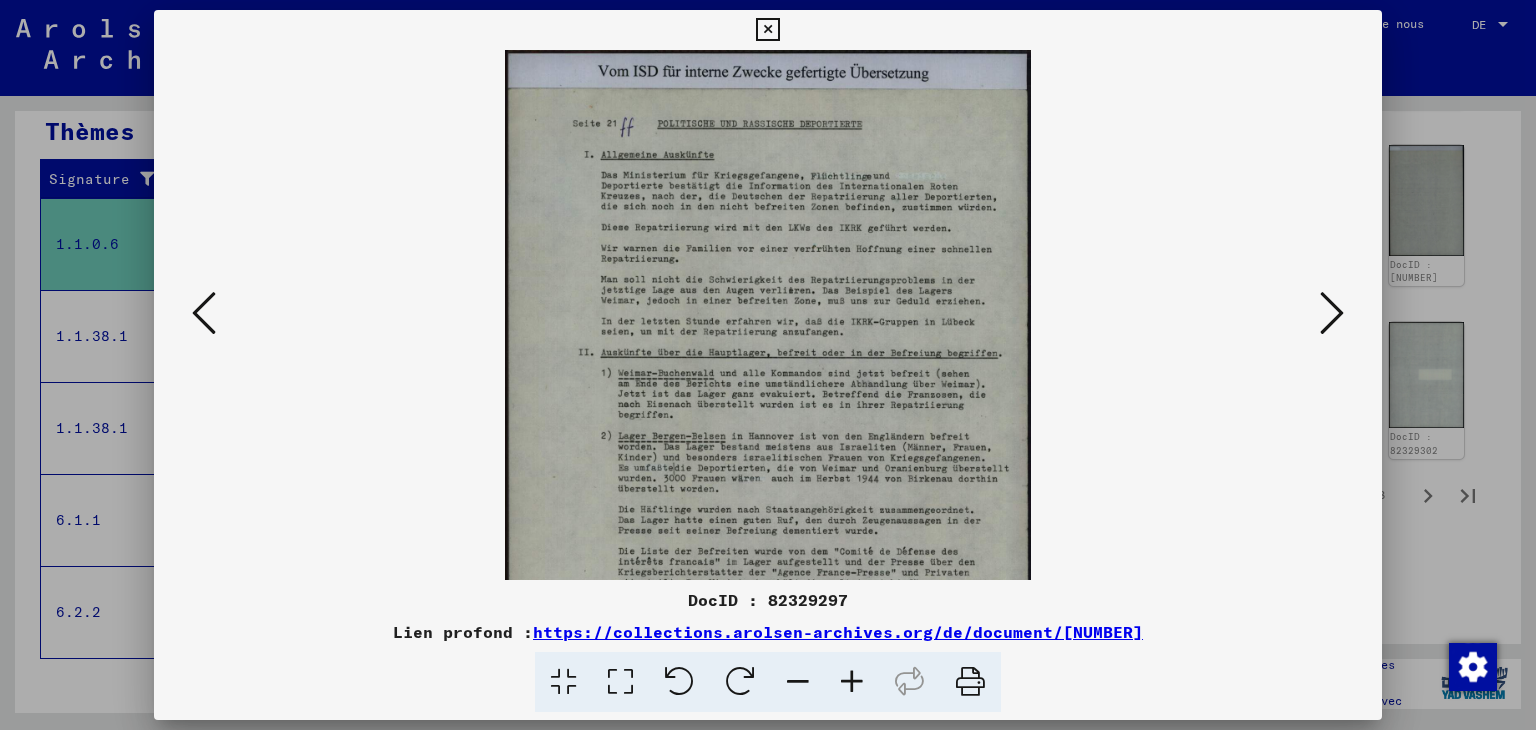click at bounding box center (852, 682) 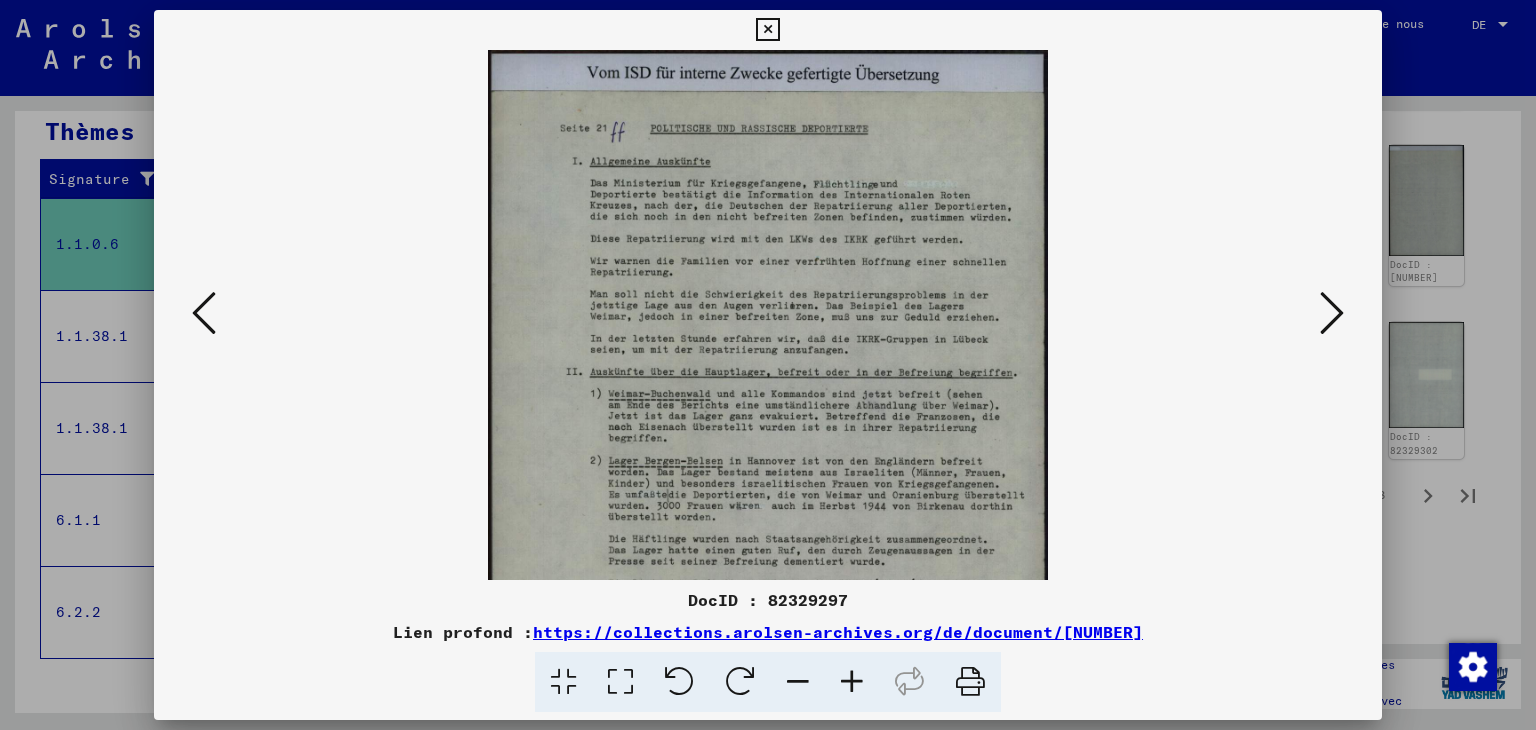 click at bounding box center (852, 682) 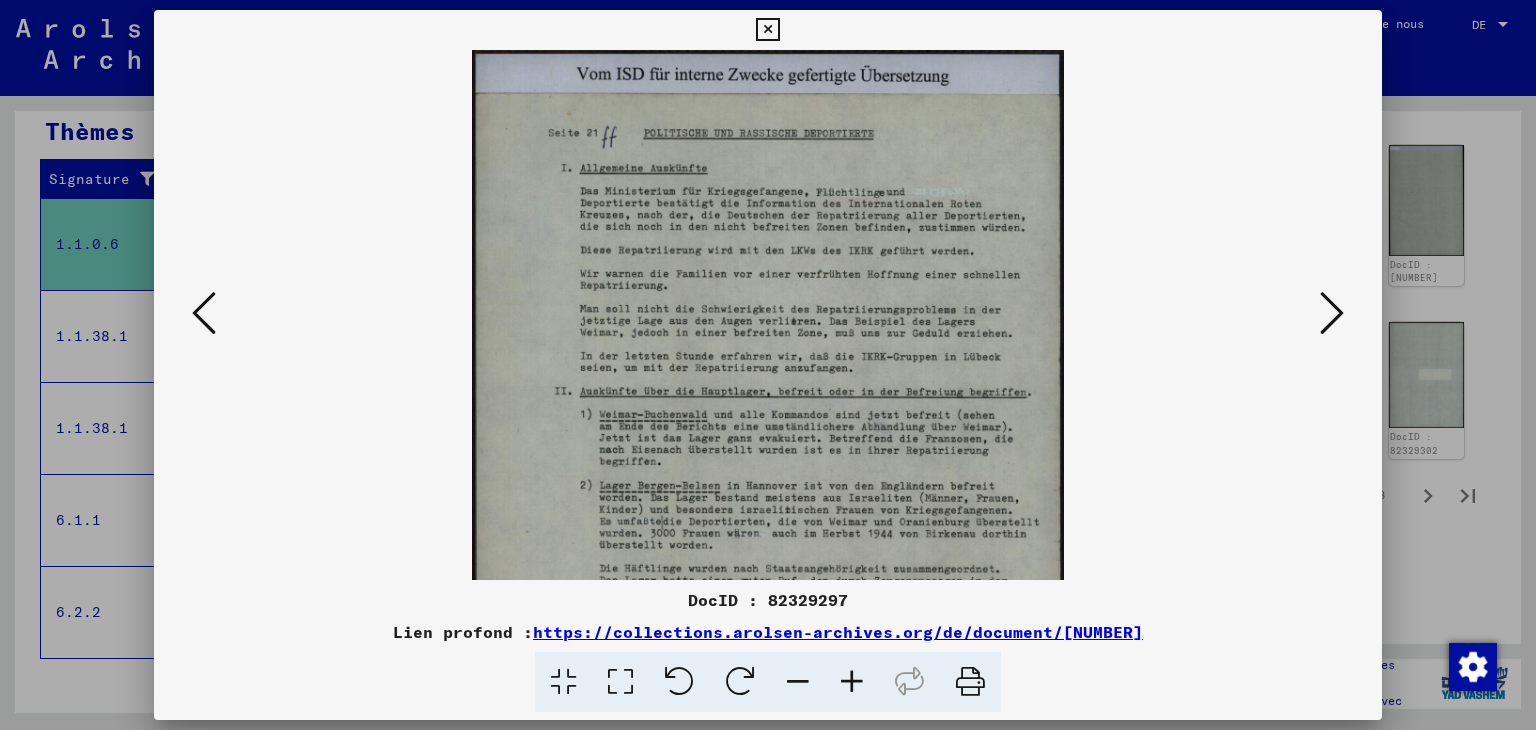 click at bounding box center [1332, 313] 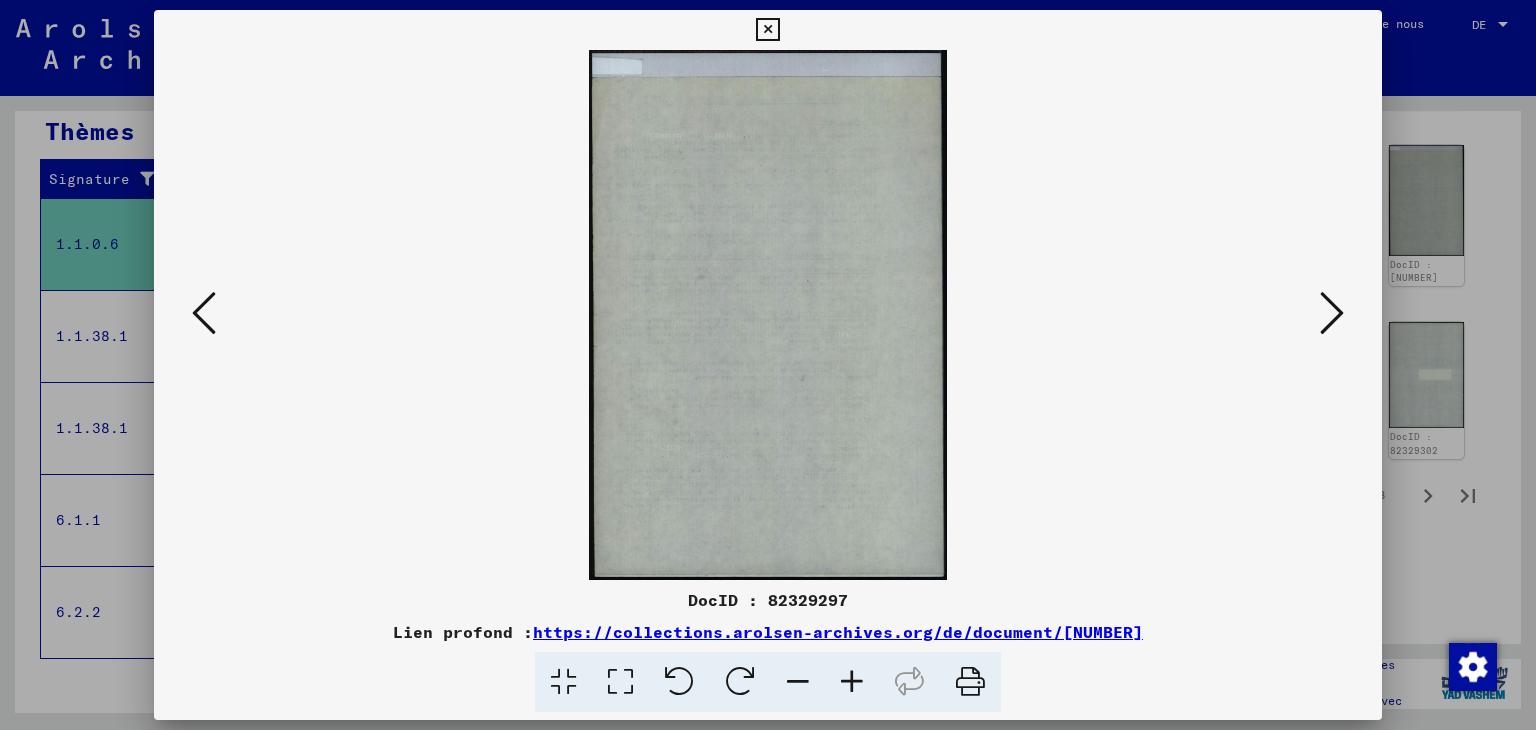 click at bounding box center [1332, 313] 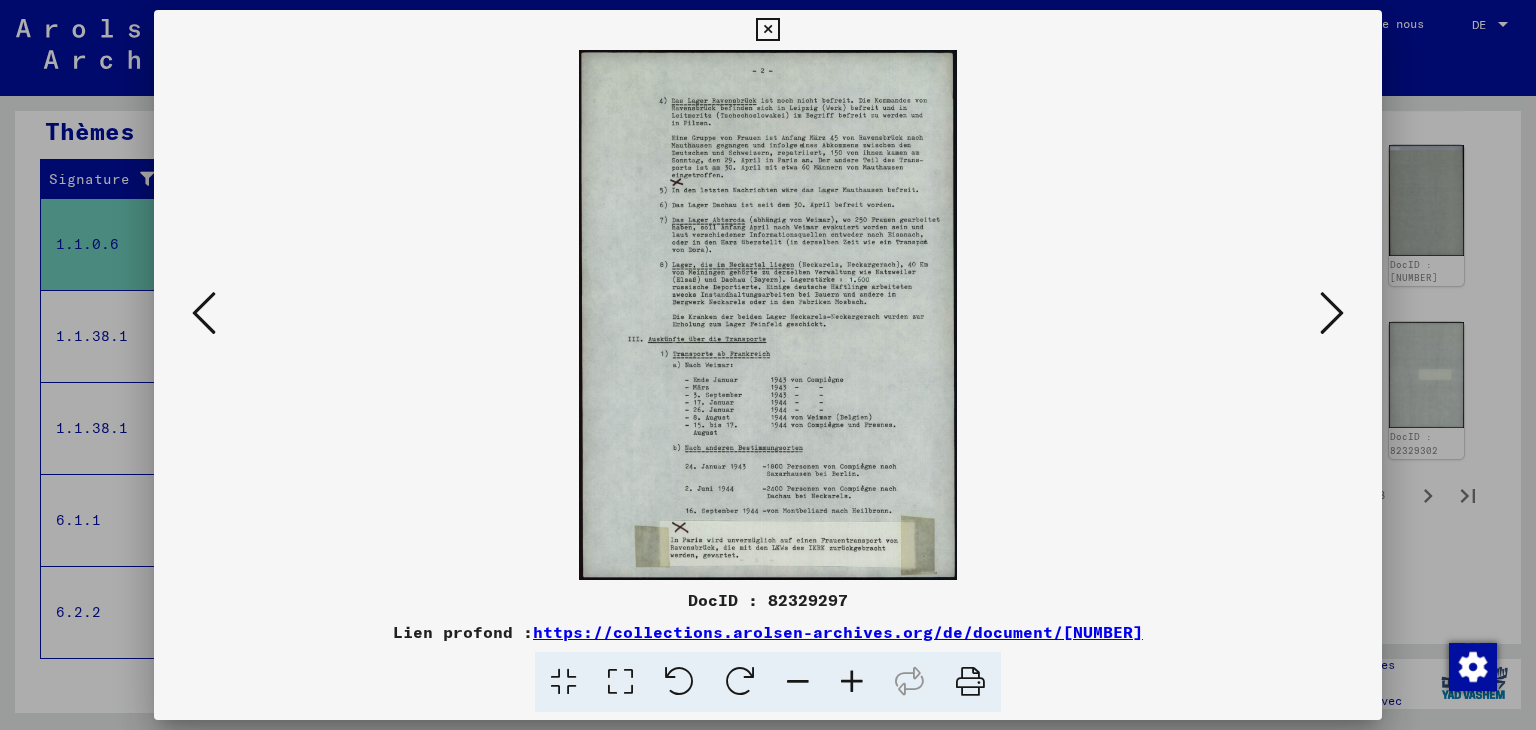 click at bounding box center [1332, 313] 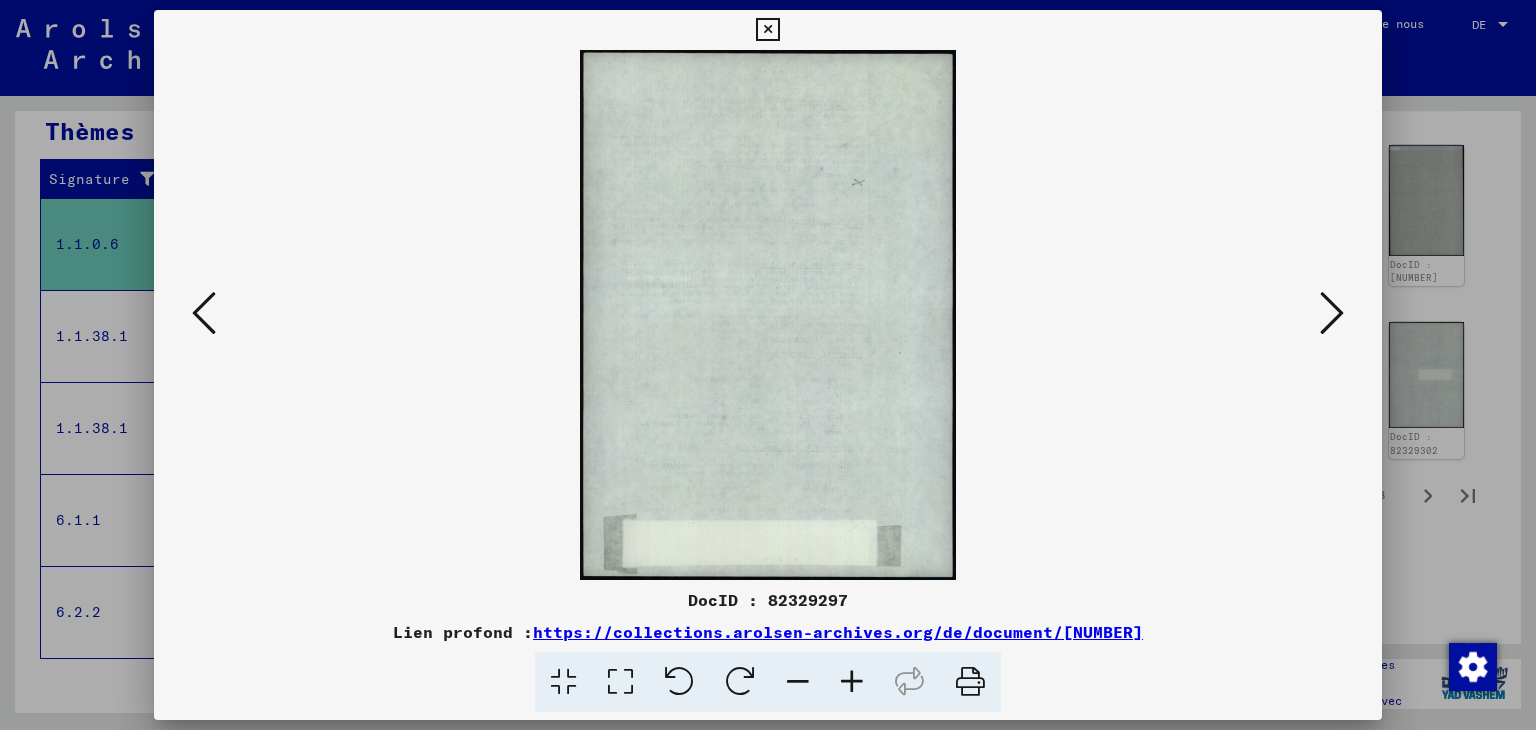 click at bounding box center (1332, 313) 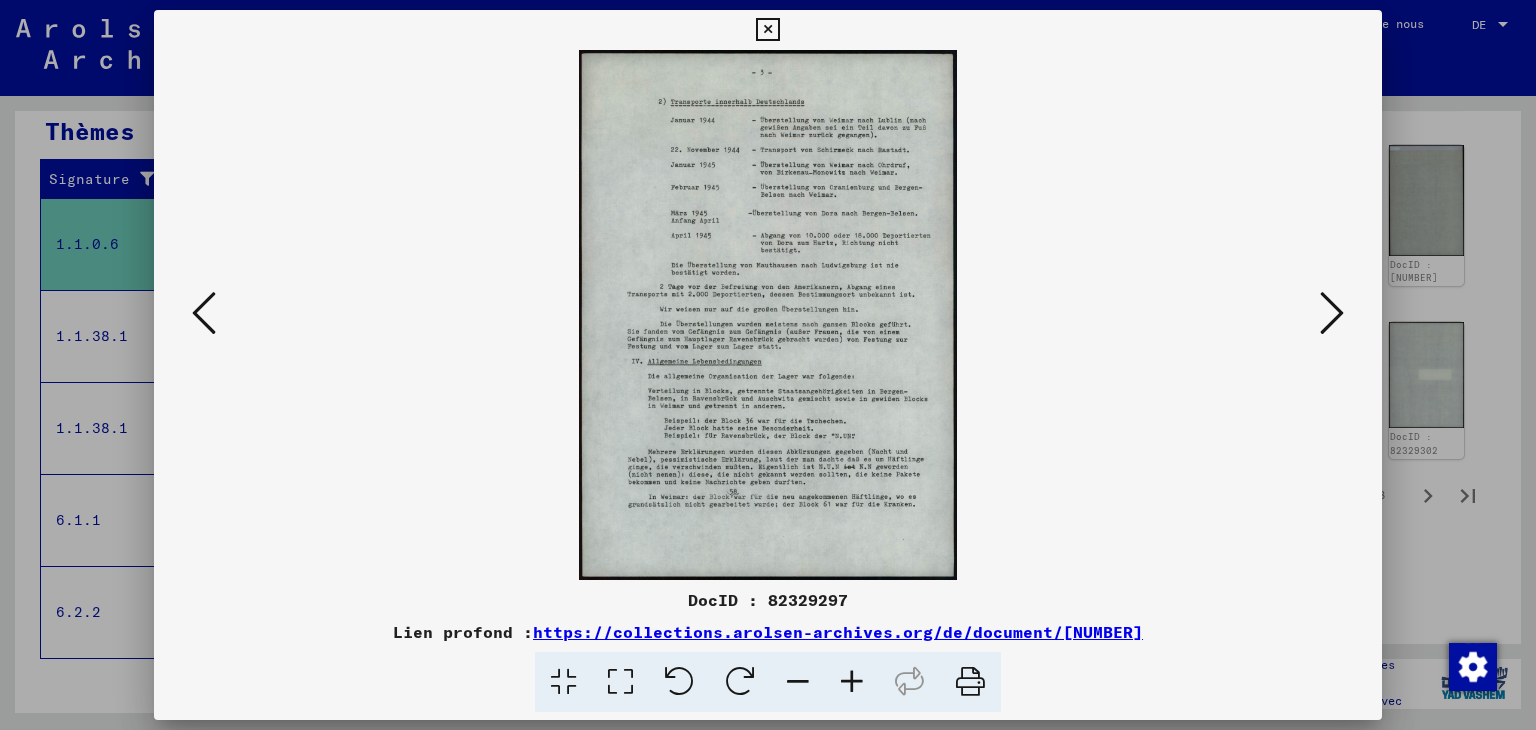 click at bounding box center [1332, 313] 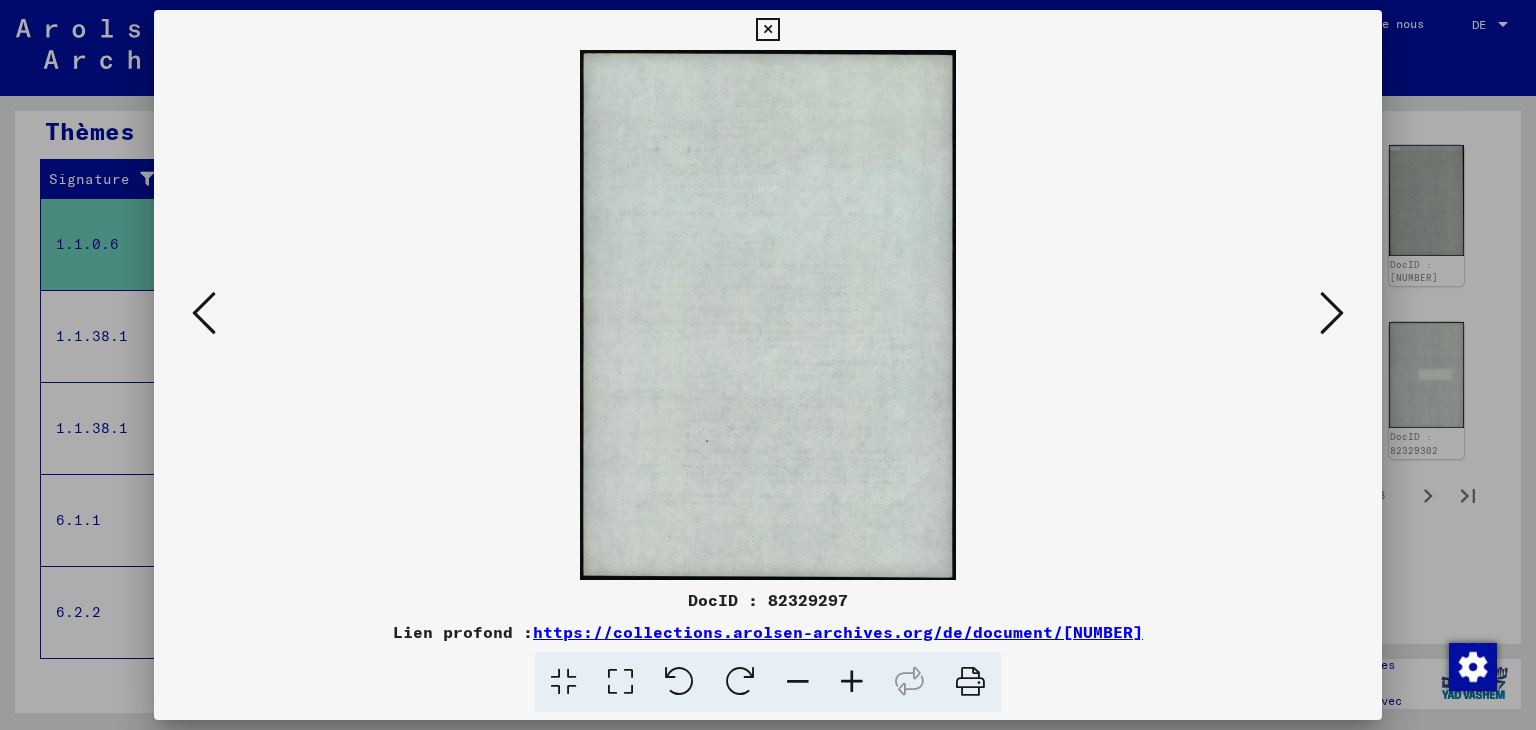click at bounding box center [767, 30] 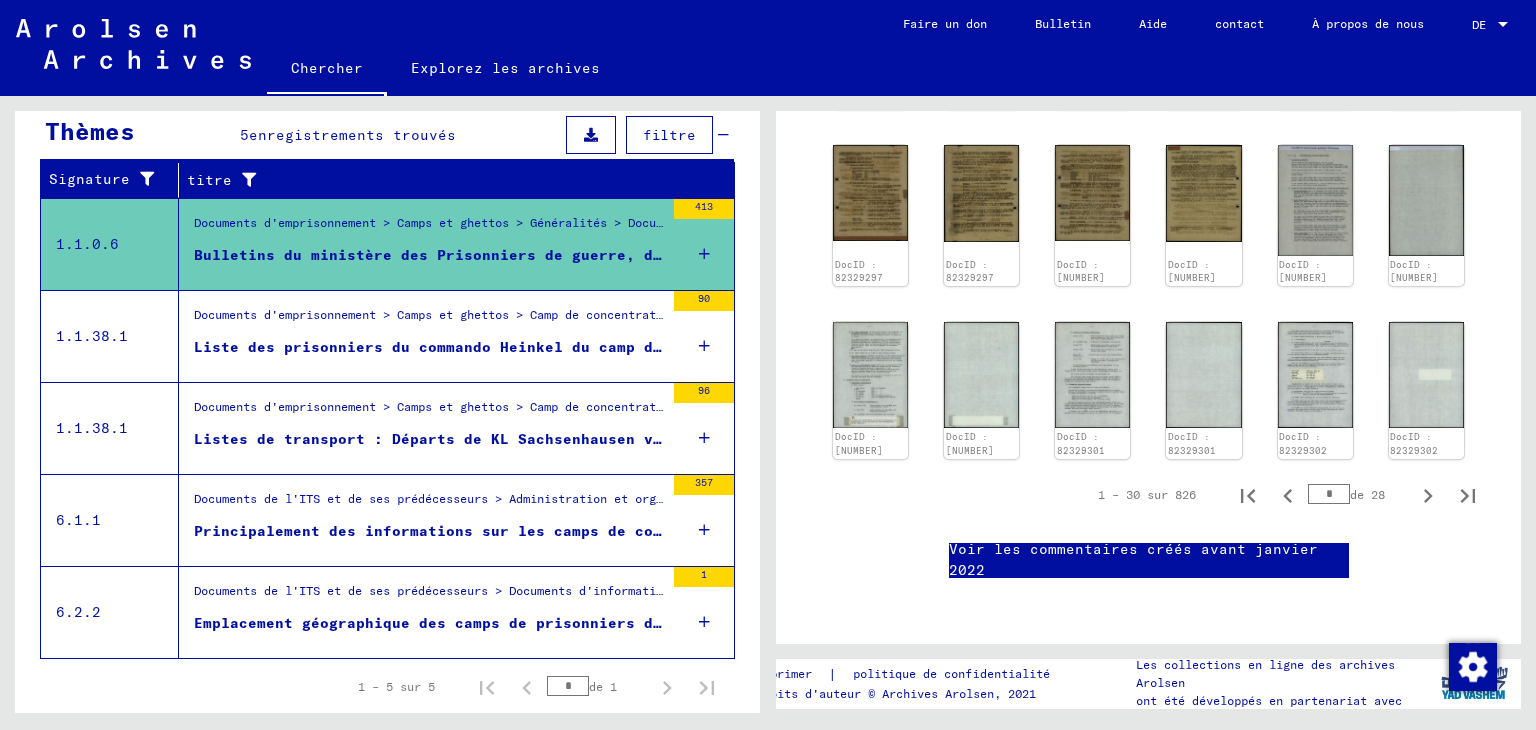 click on "Listes de transport : Départs de KL Sachsenhausen vers différentes KL 15.07.37-03.02.45" at bounding box center [585, 439] 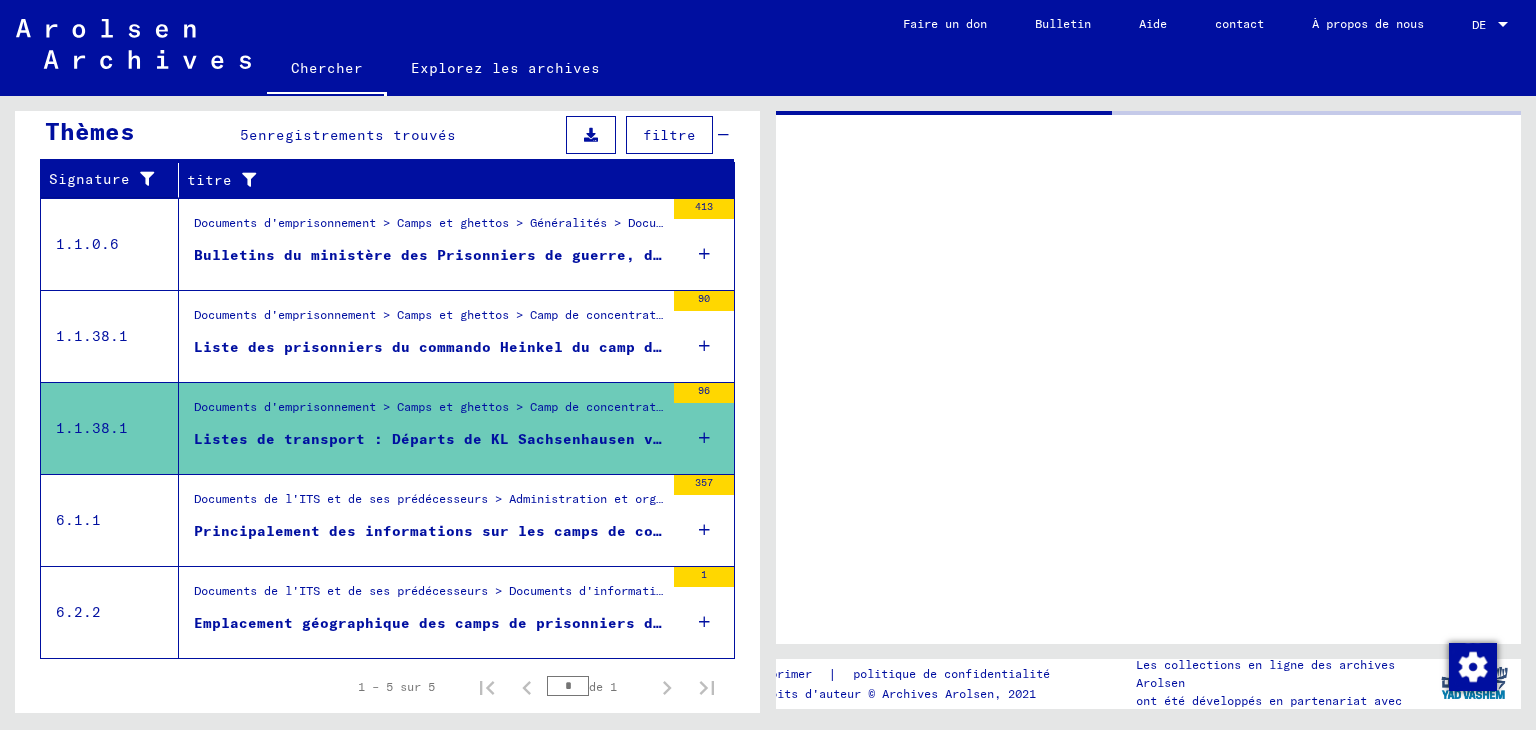 scroll, scrollTop: 0, scrollLeft: 0, axis: both 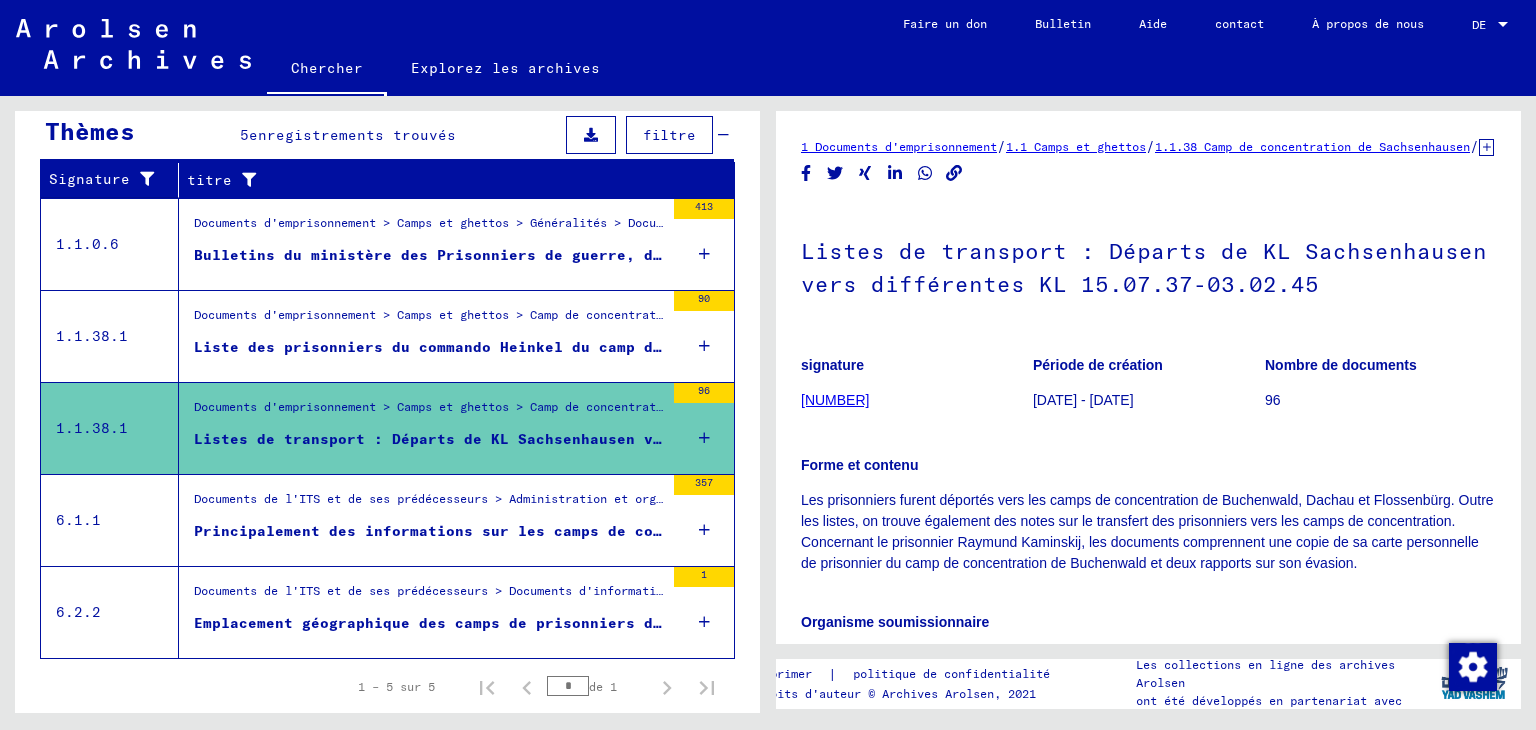 click on "Principalement des informations sur les camps de concentration compilées par les autorités alliées vers la fin de la Seconde Guerre mondiale" at bounding box center (429, 531) 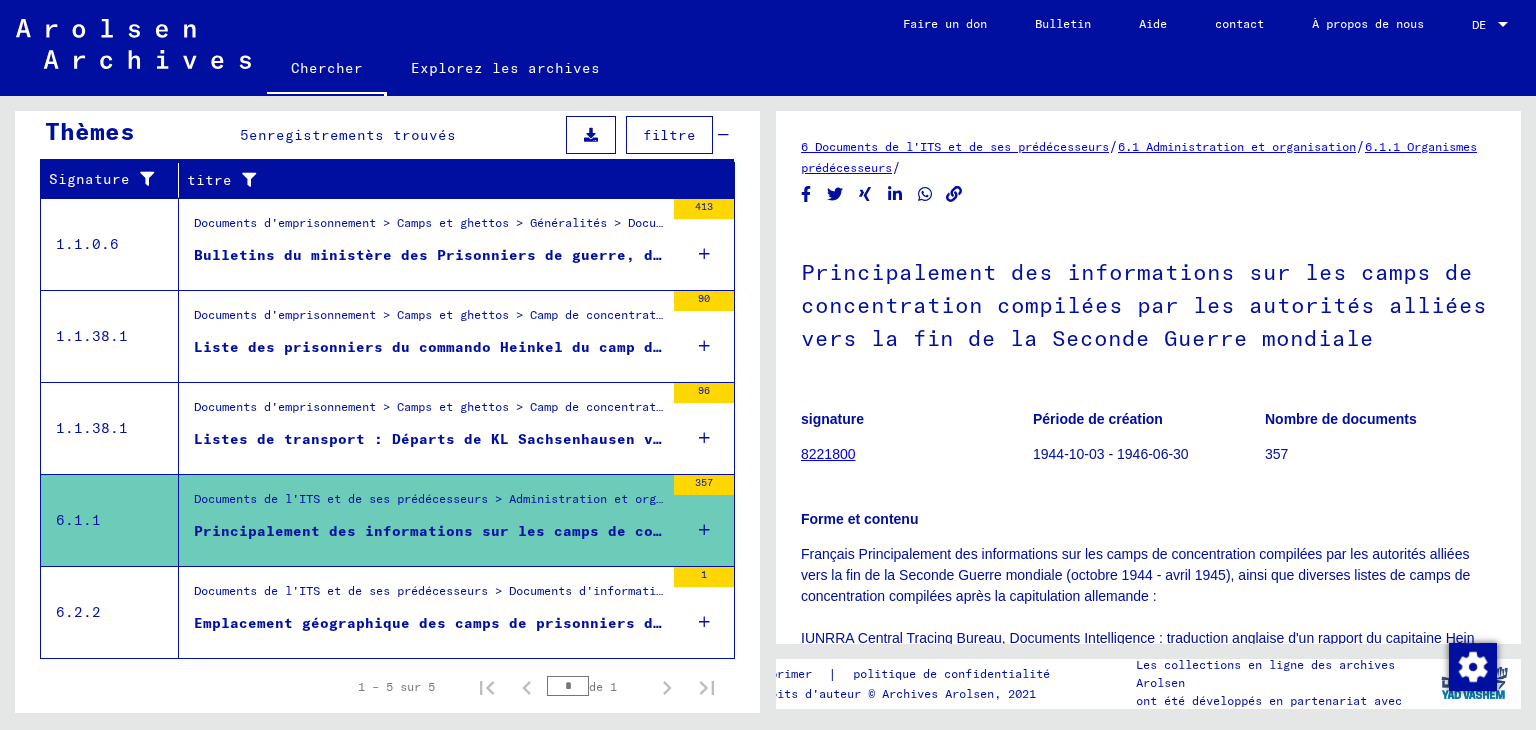 click on "Emplacement géographique des camps de prisonniers de guerre en Allemagne Mai 1943" at bounding box center (429, 623) 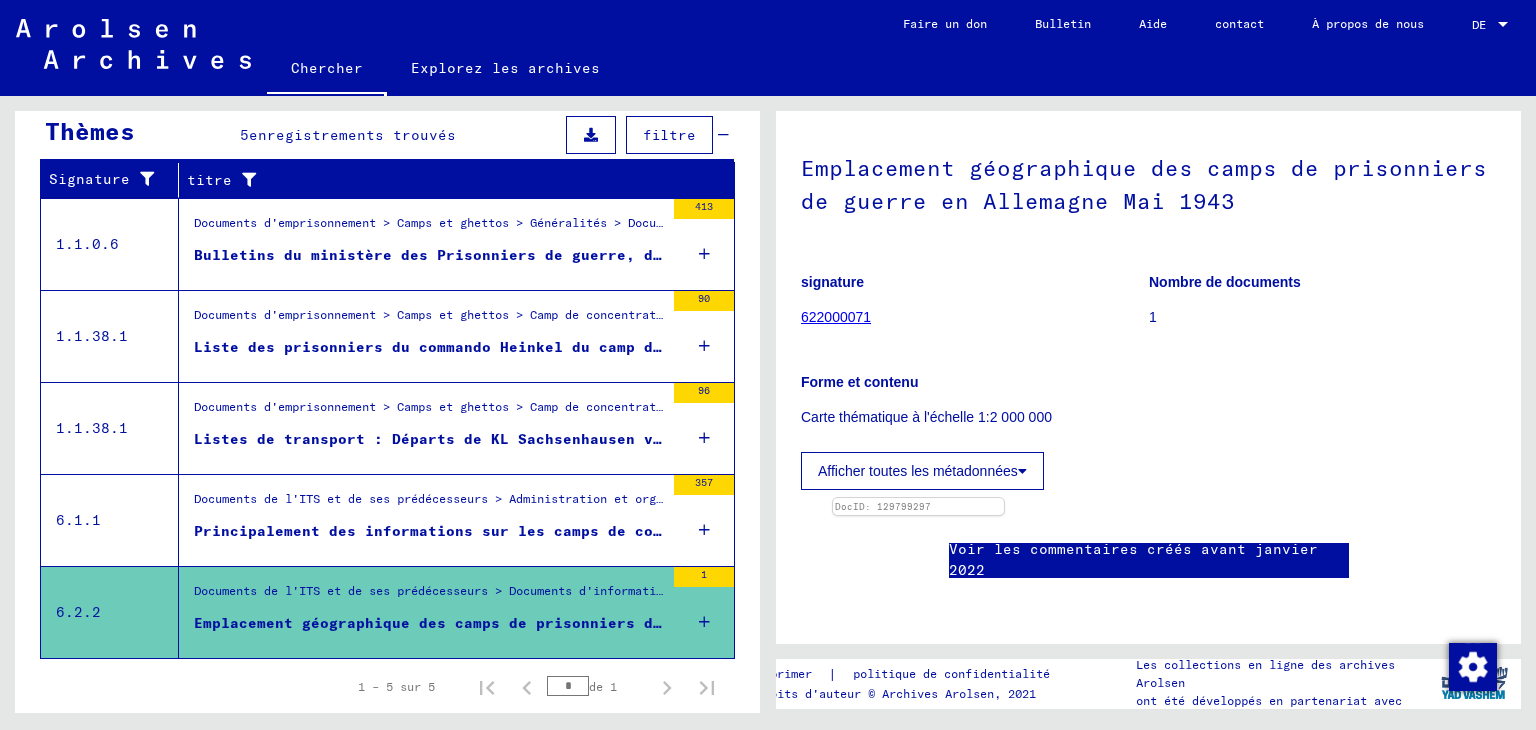 scroll, scrollTop: 400, scrollLeft: 0, axis: vertical 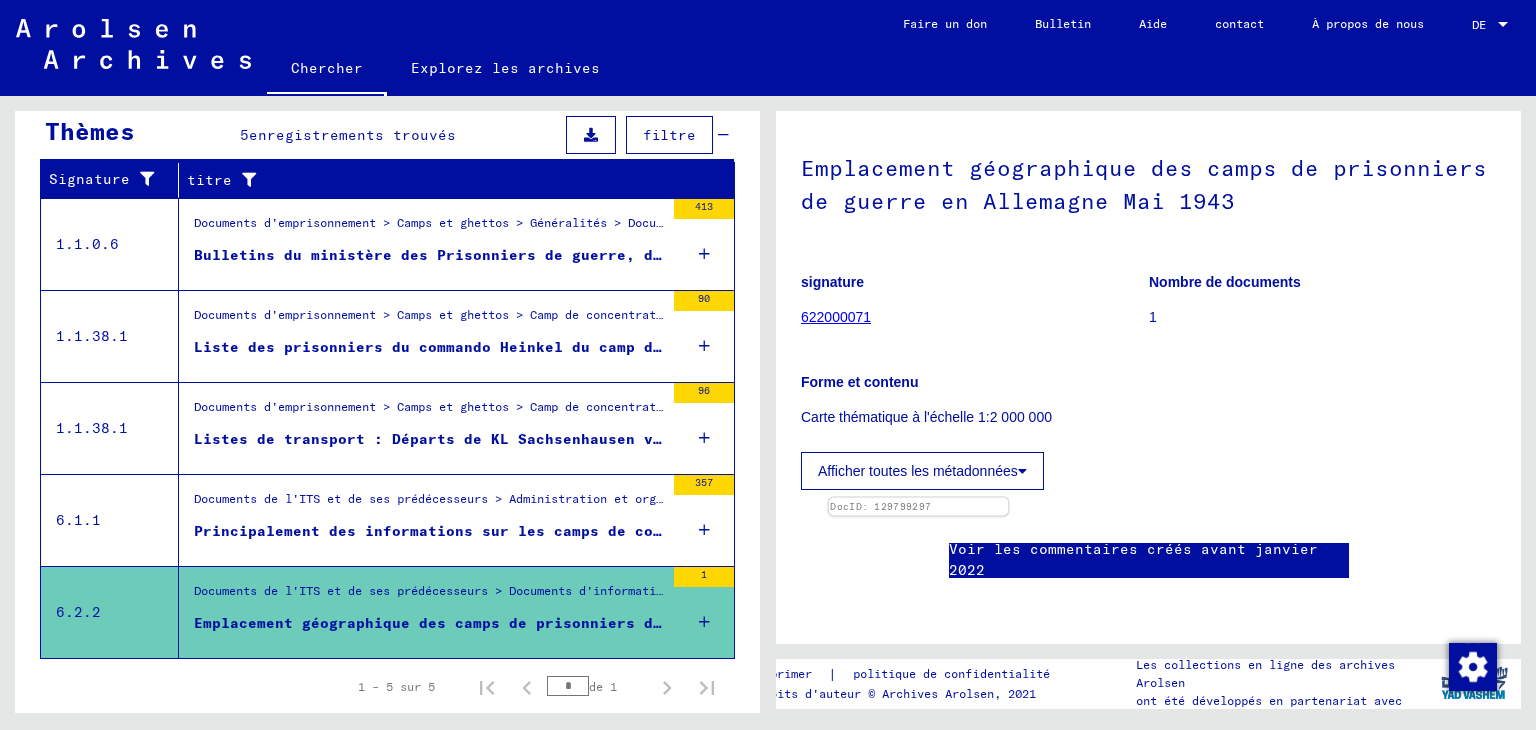 click 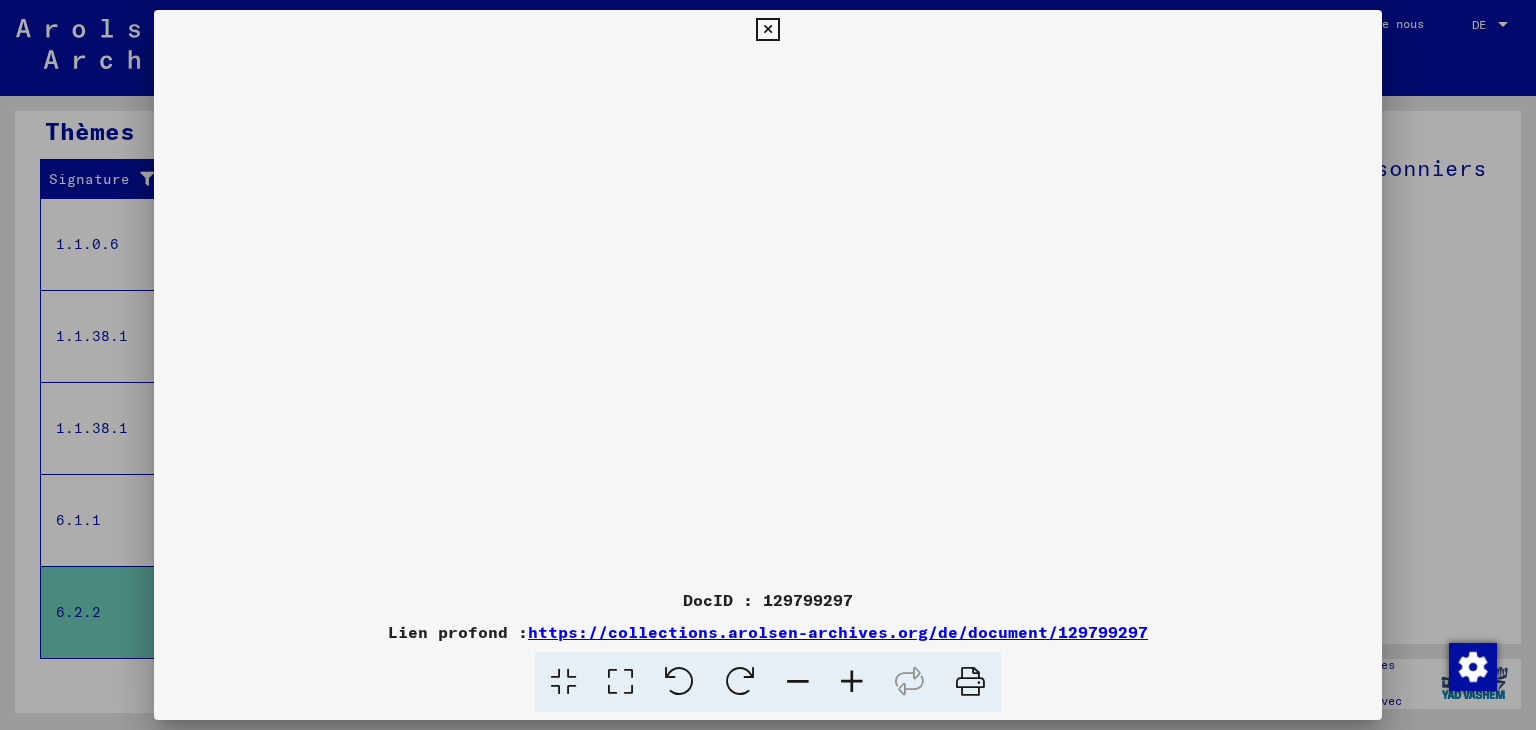 click at bounding box center [852, 682] 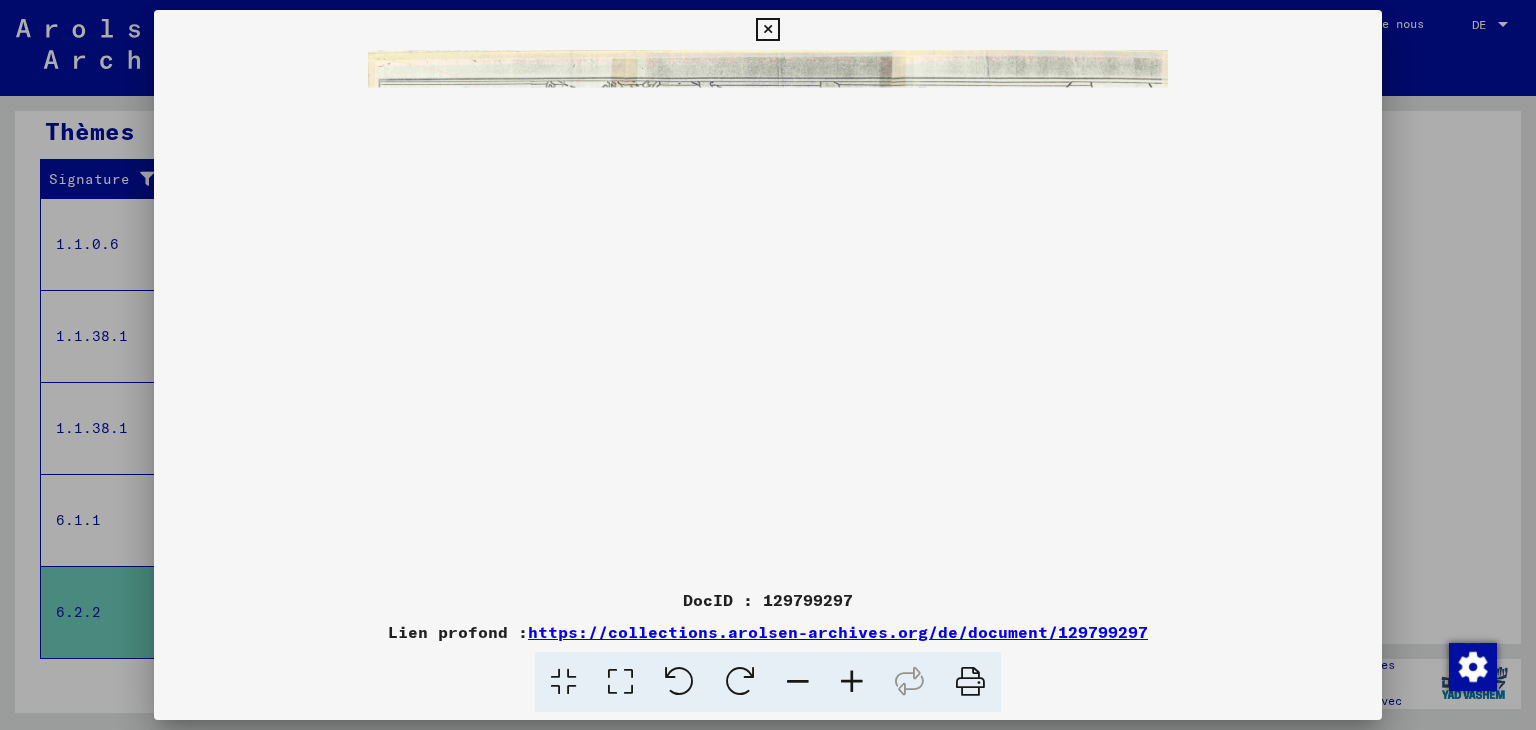 click at bounding box center [852, 682] 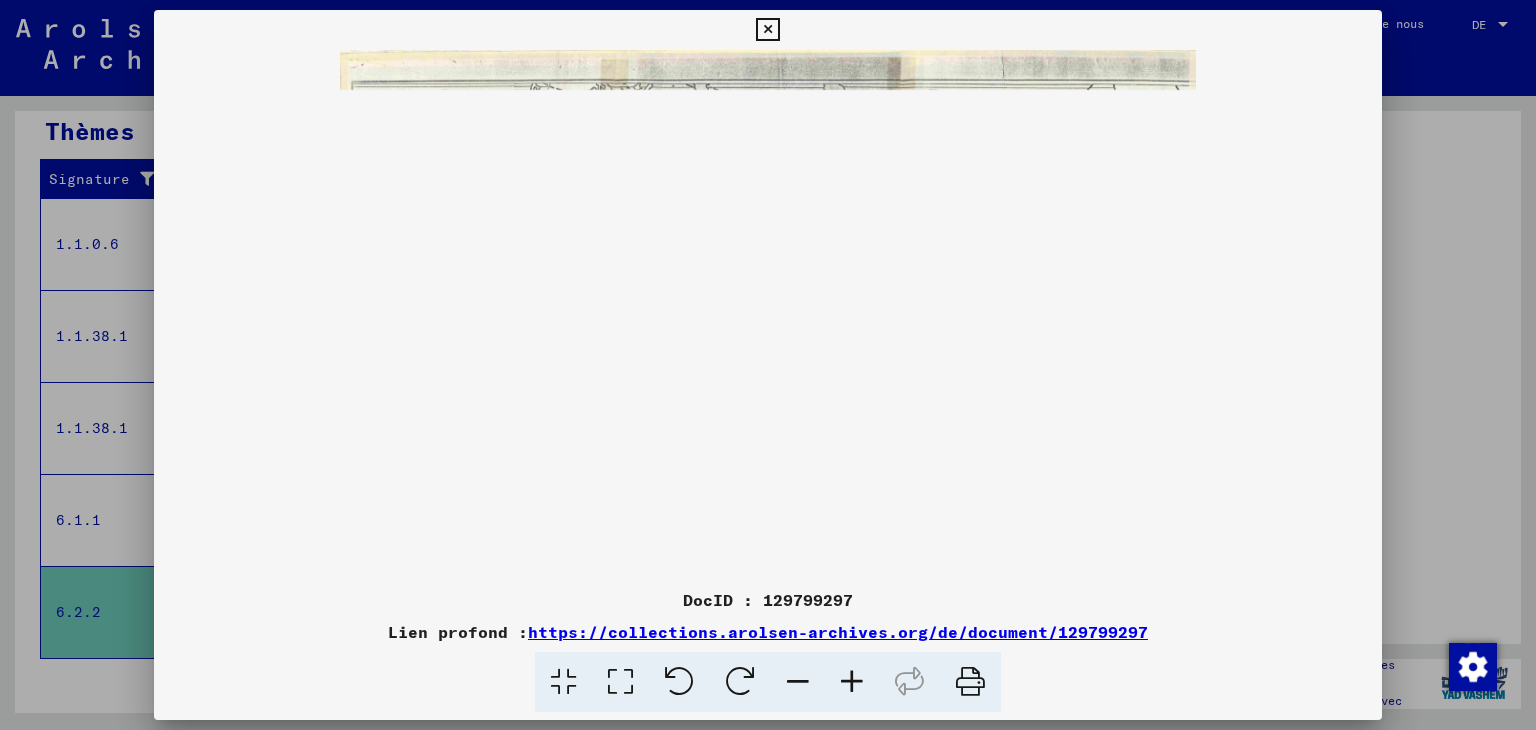 click at bounding box center [852, 682] 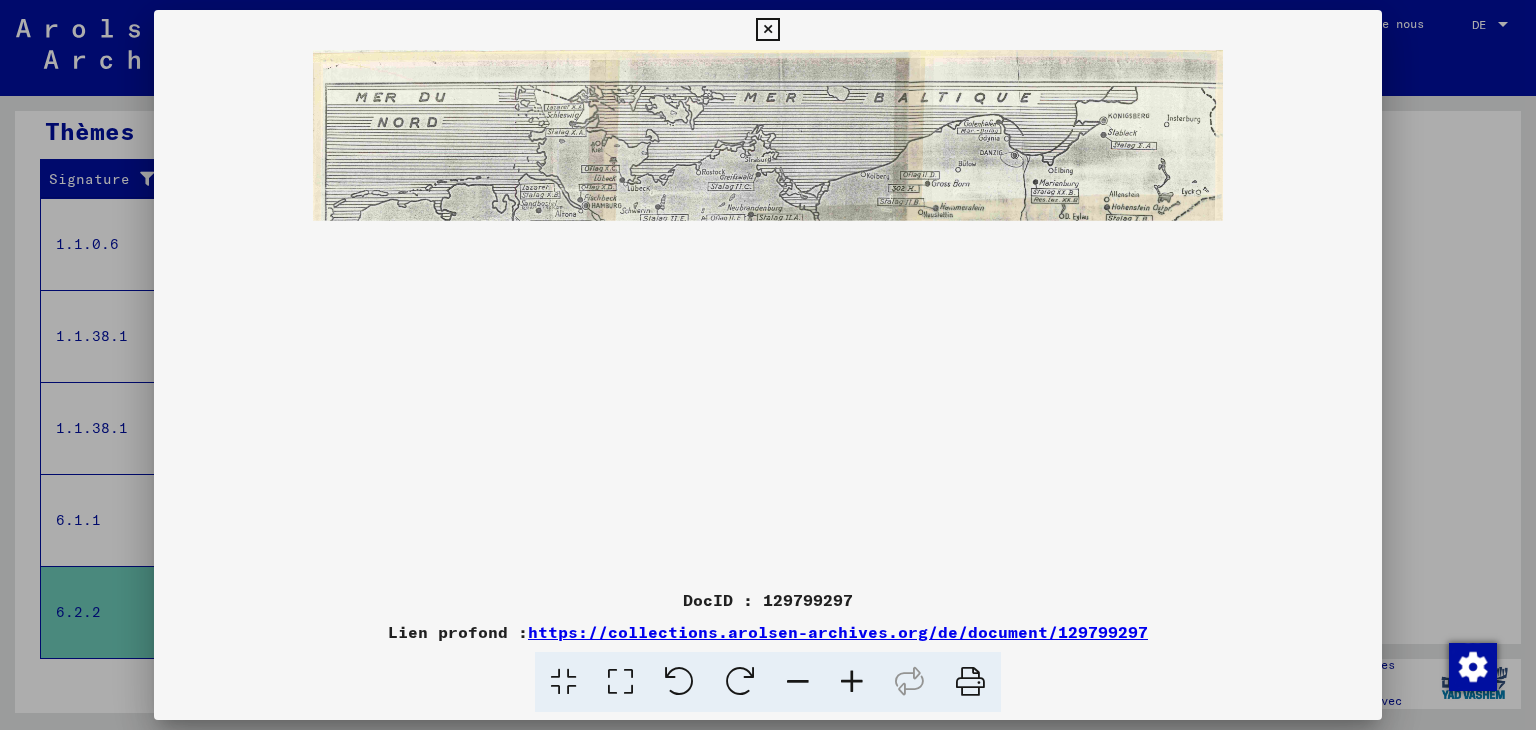 click at bounding box center (852, 682) 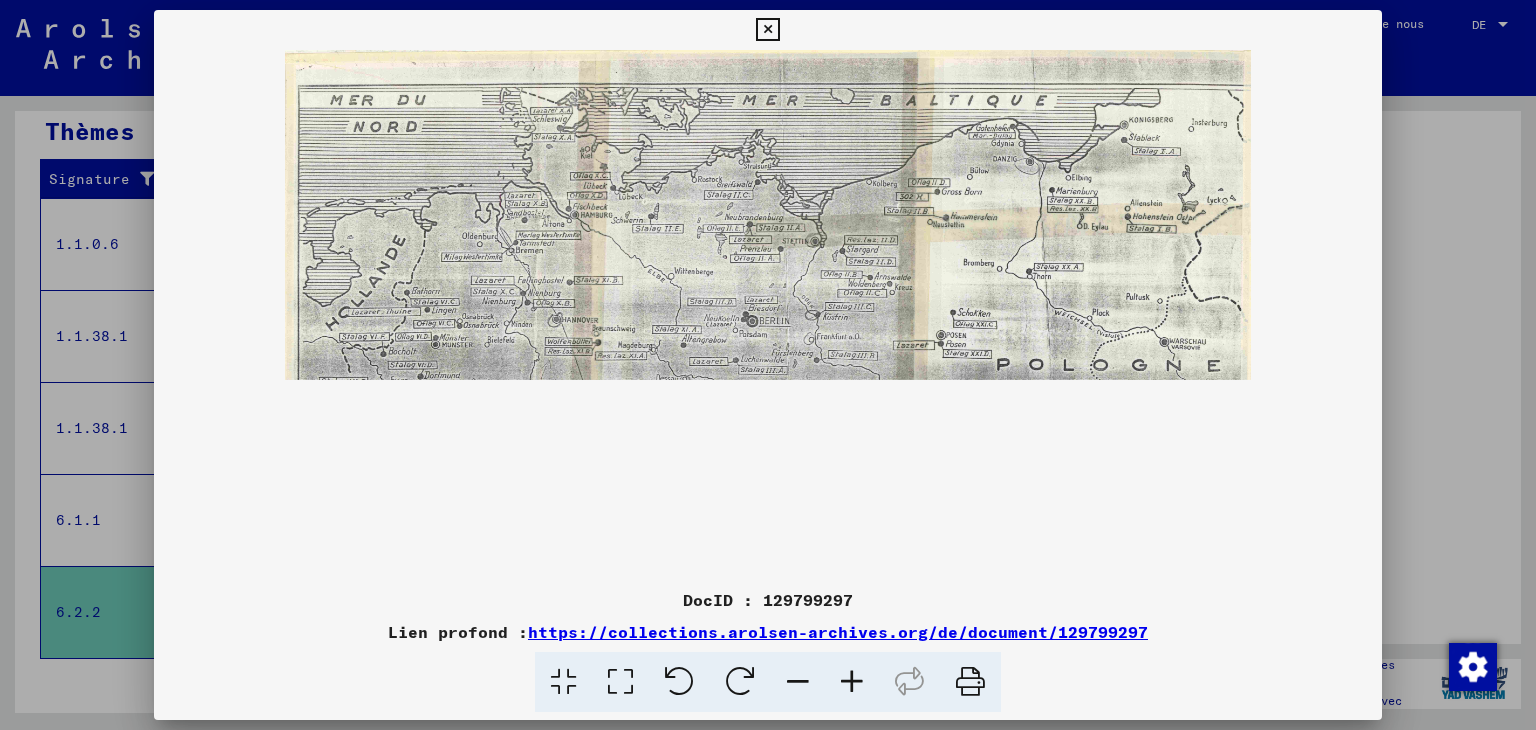 click at bounding box center [852, 682] 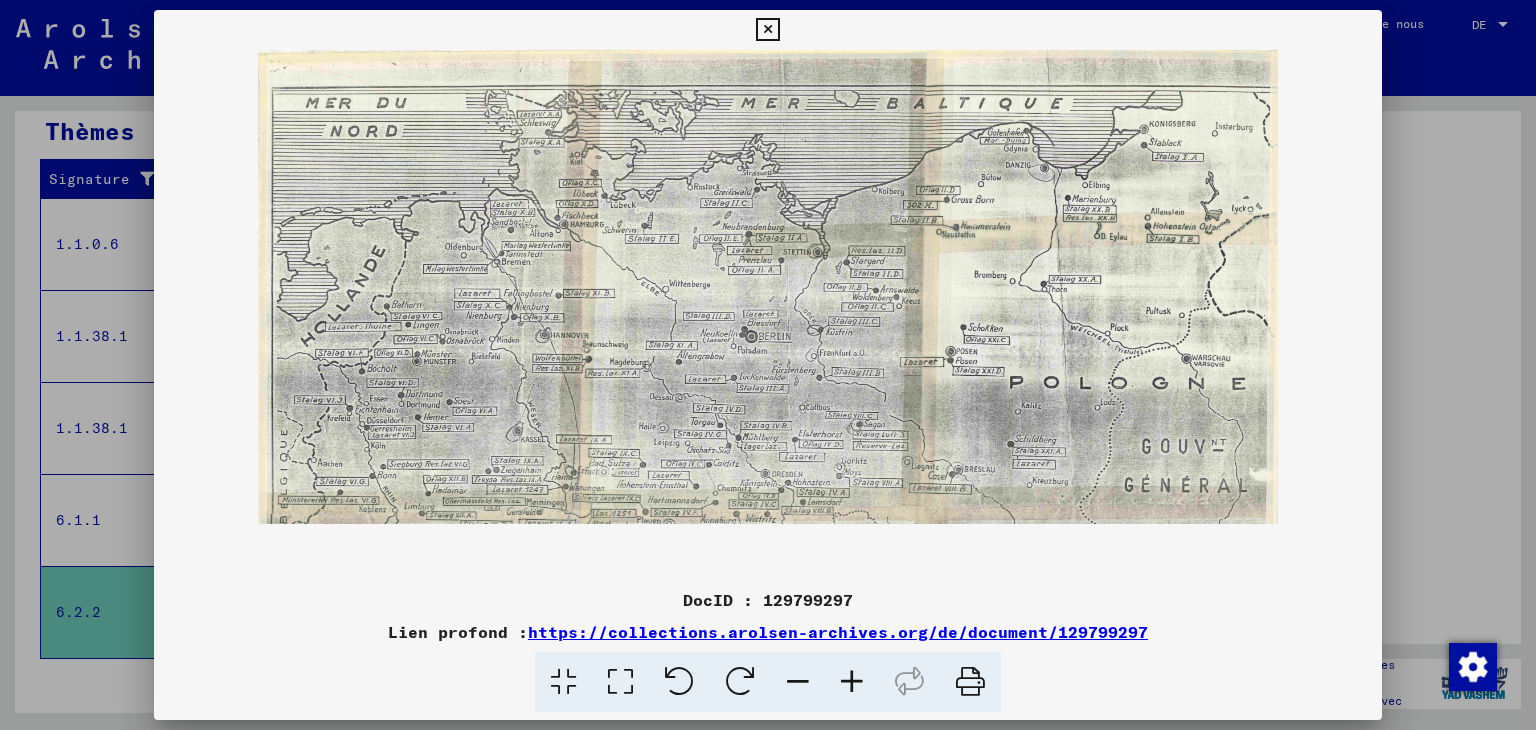 click at bounding box center (852, 682) 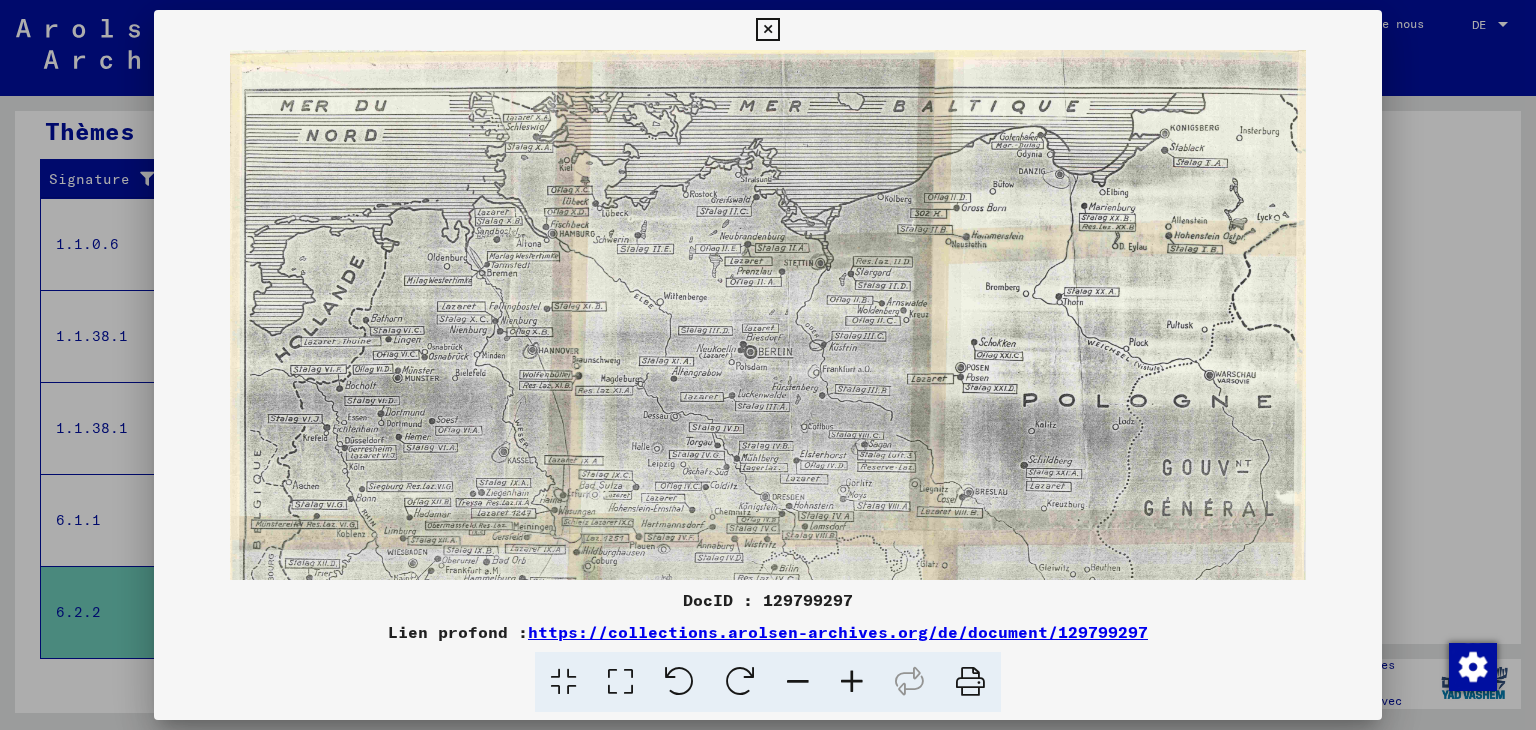 click at bounding box center [852, 682] 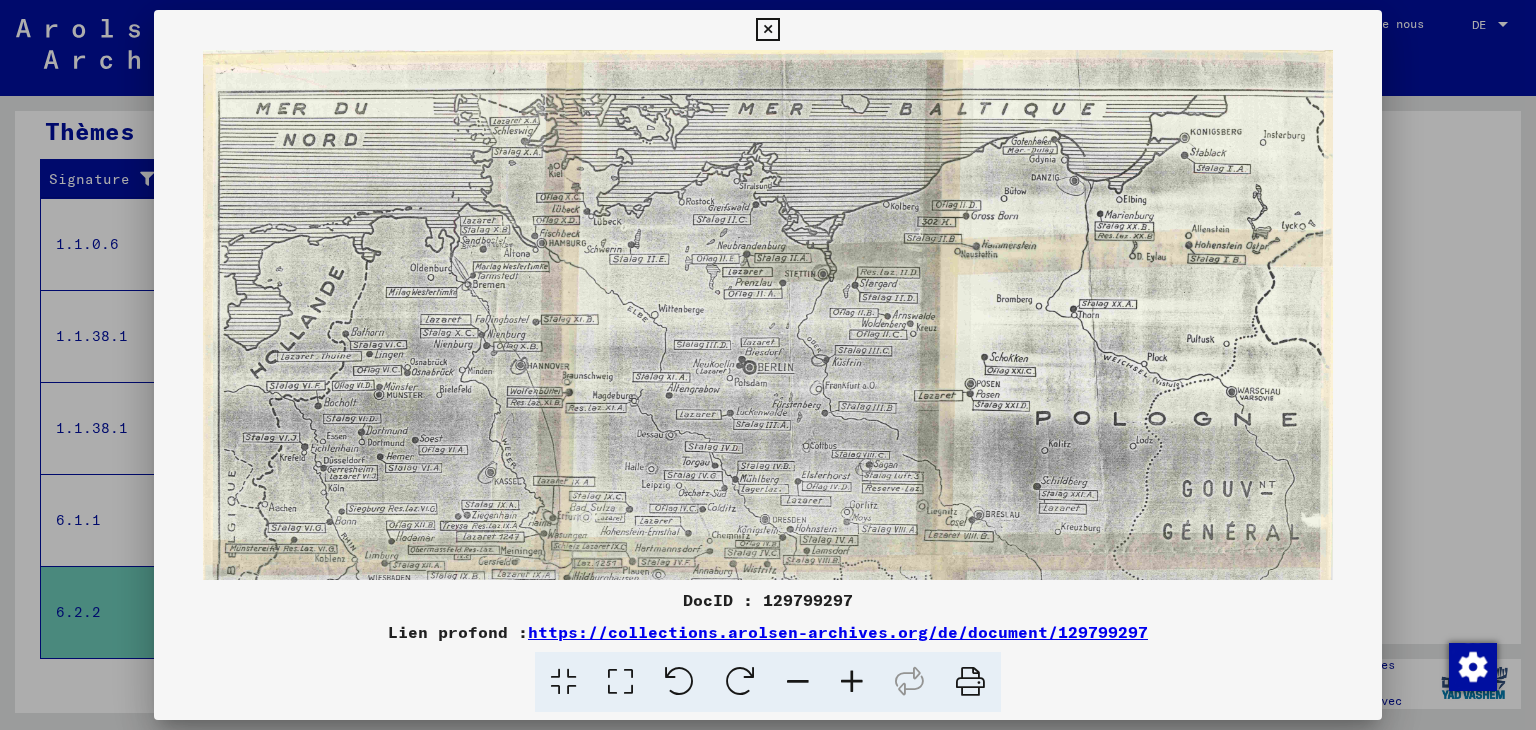 click at bounding box center (852, 682) 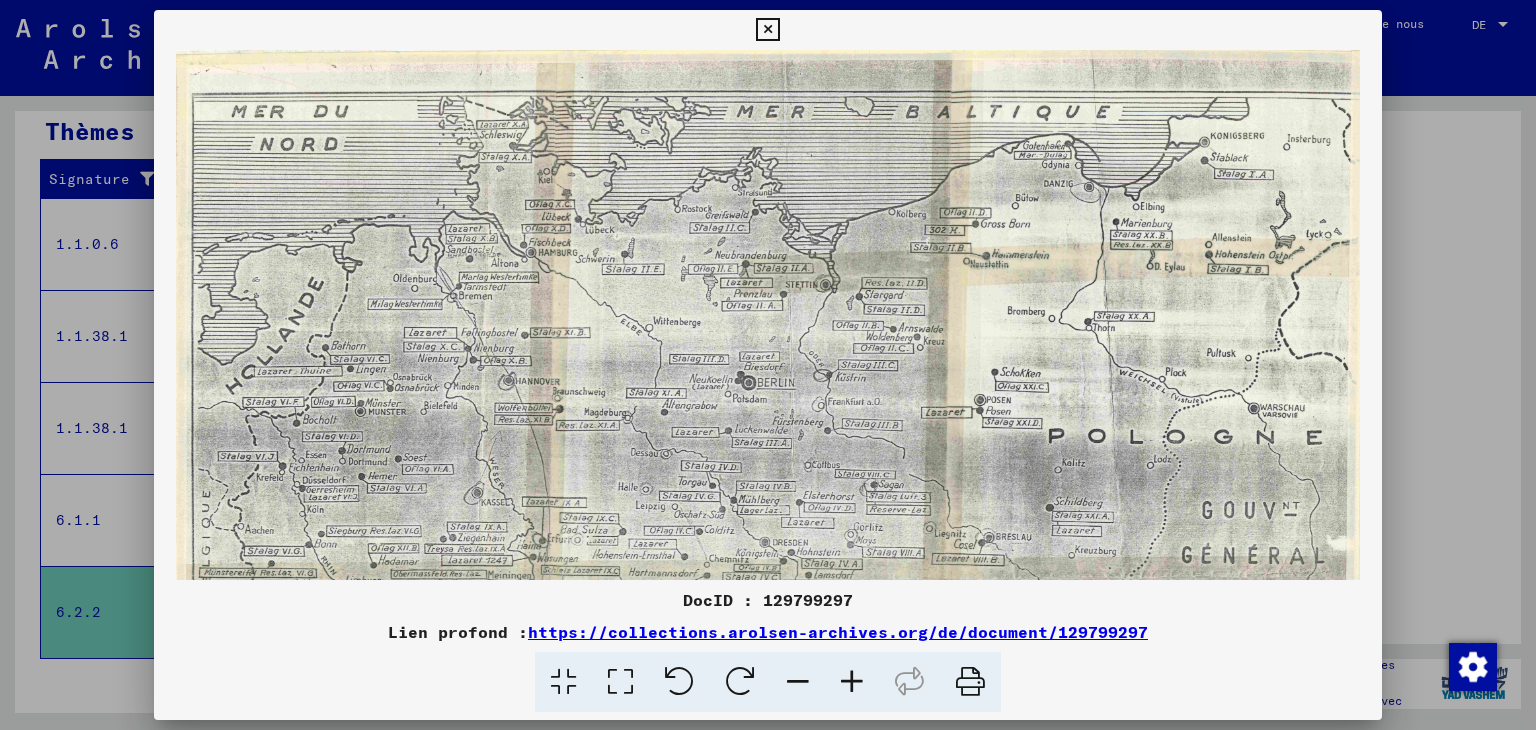 click at bounding box center [852, 682] 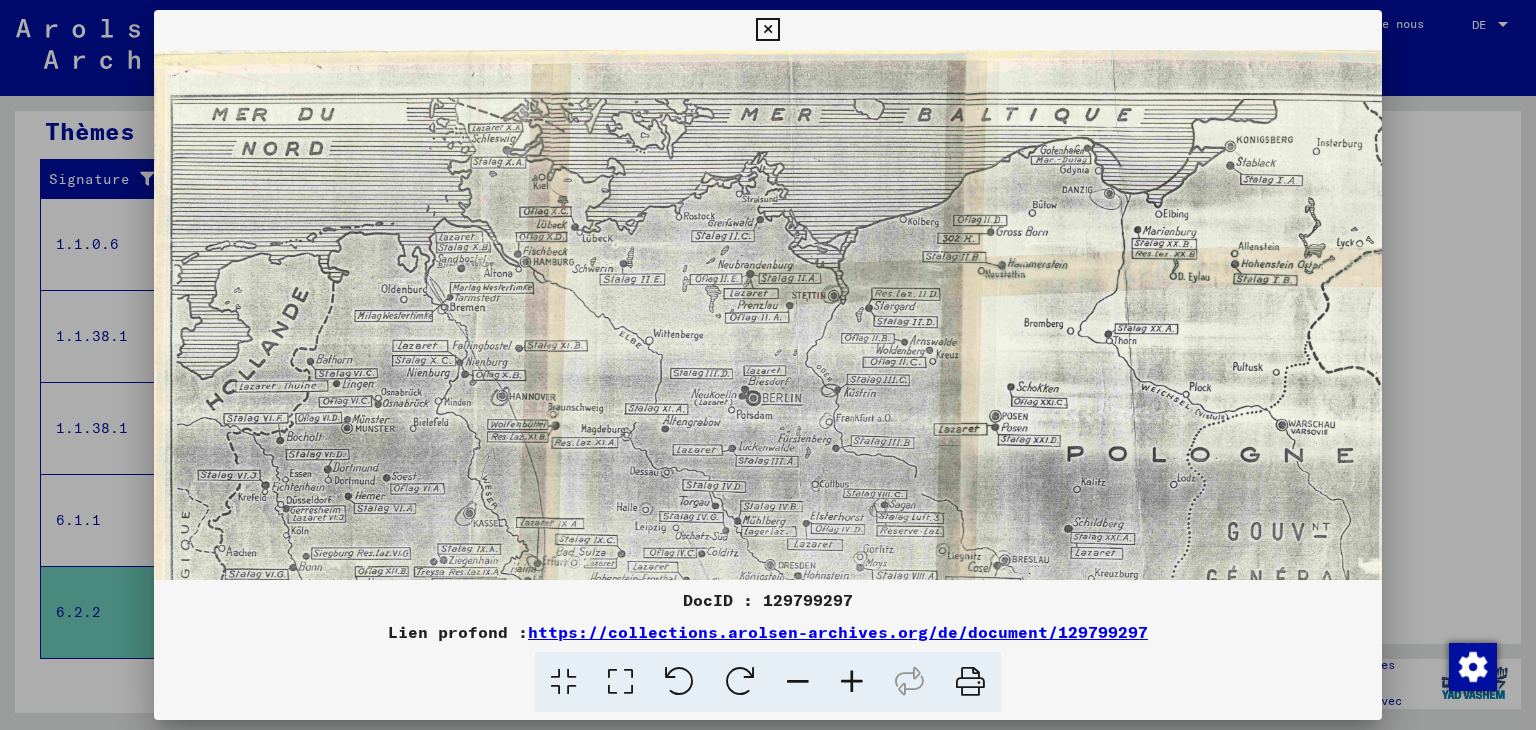 click at bounding box center [852, 682] 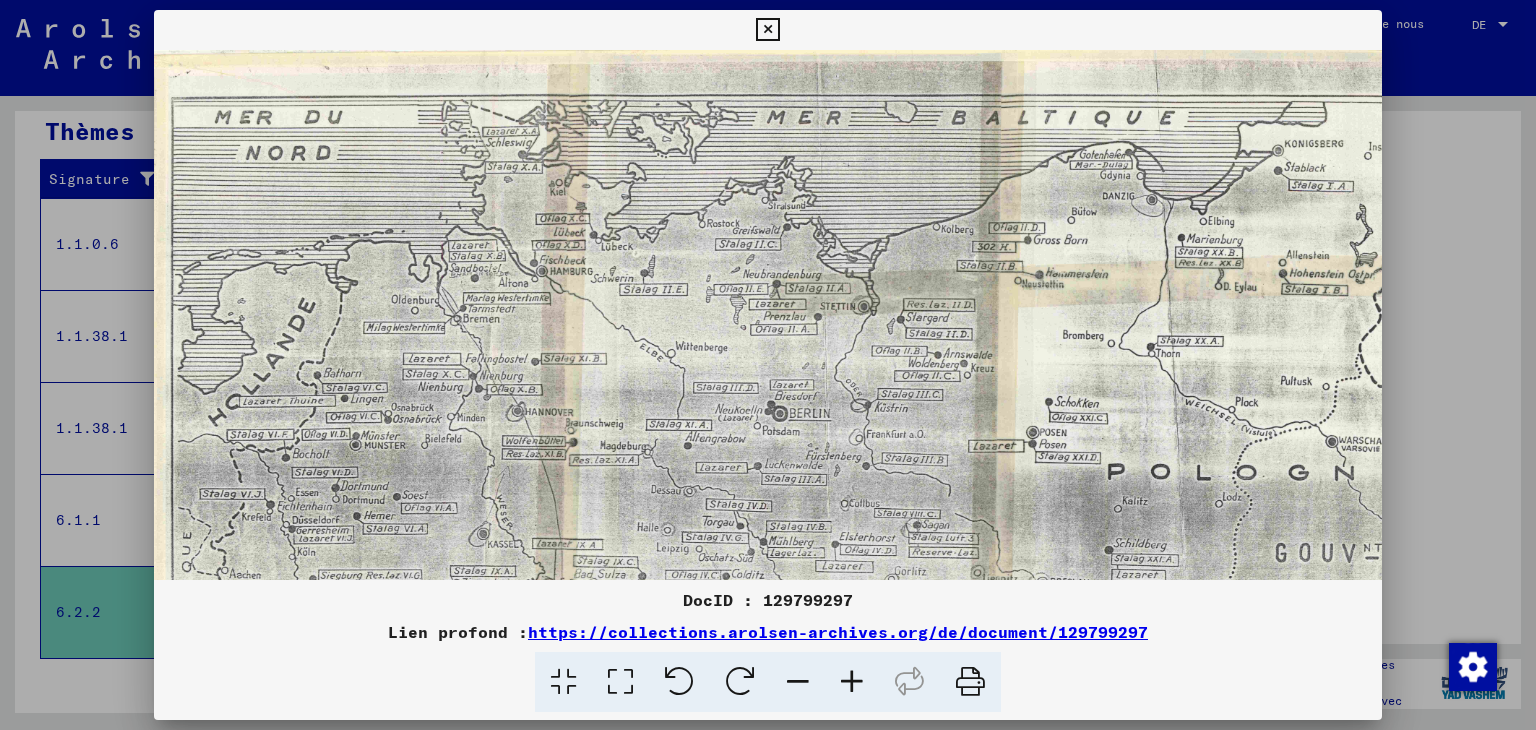 click at bounding box center (852, 682) 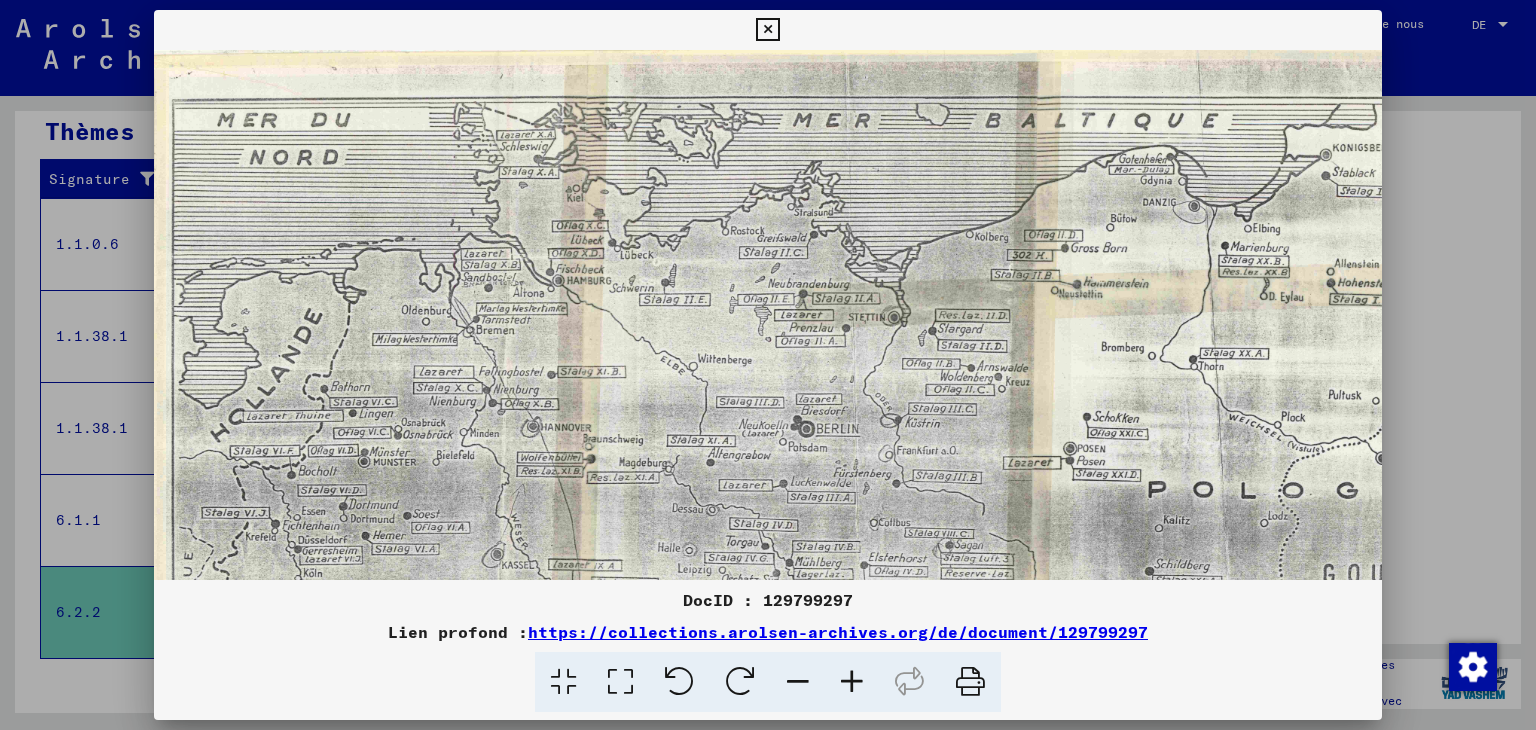 click at bounding box center (852, 682) 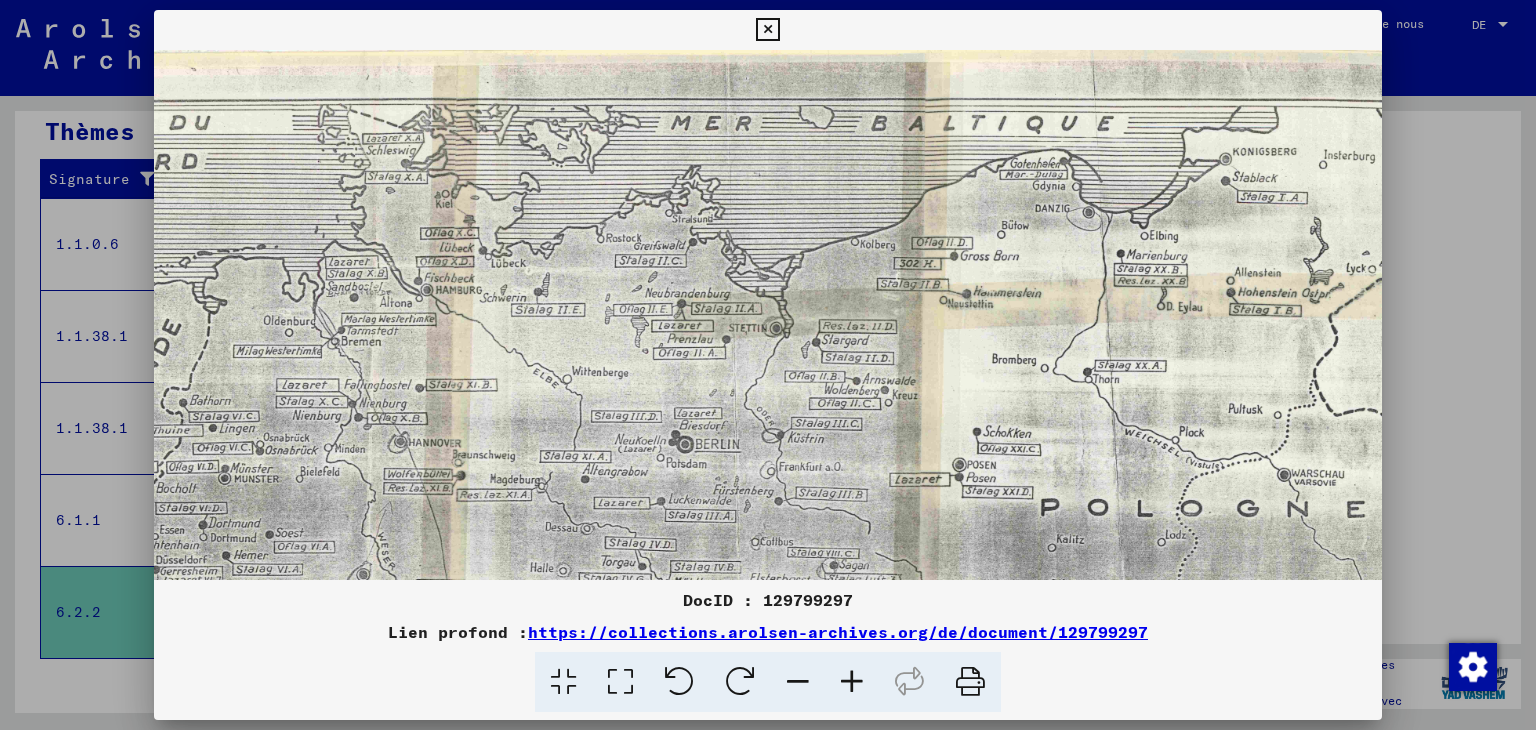 scroll, scrollTop: 0, scrollLeft: 175, axis: horizontal 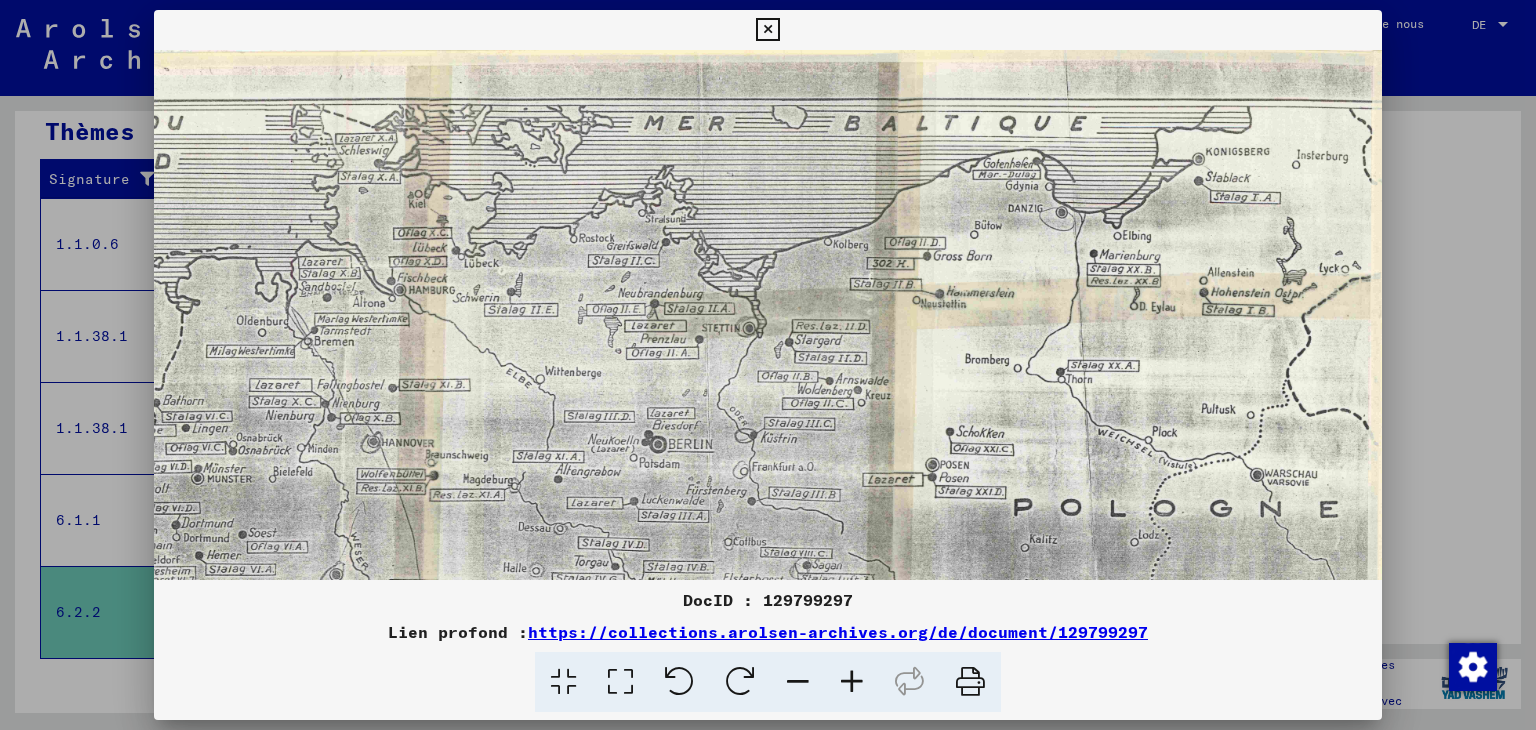 drag, startPoint x: 1058, startPoint y: 462, endPoint x: 742, endPoint y: 501, distance: 318.39755 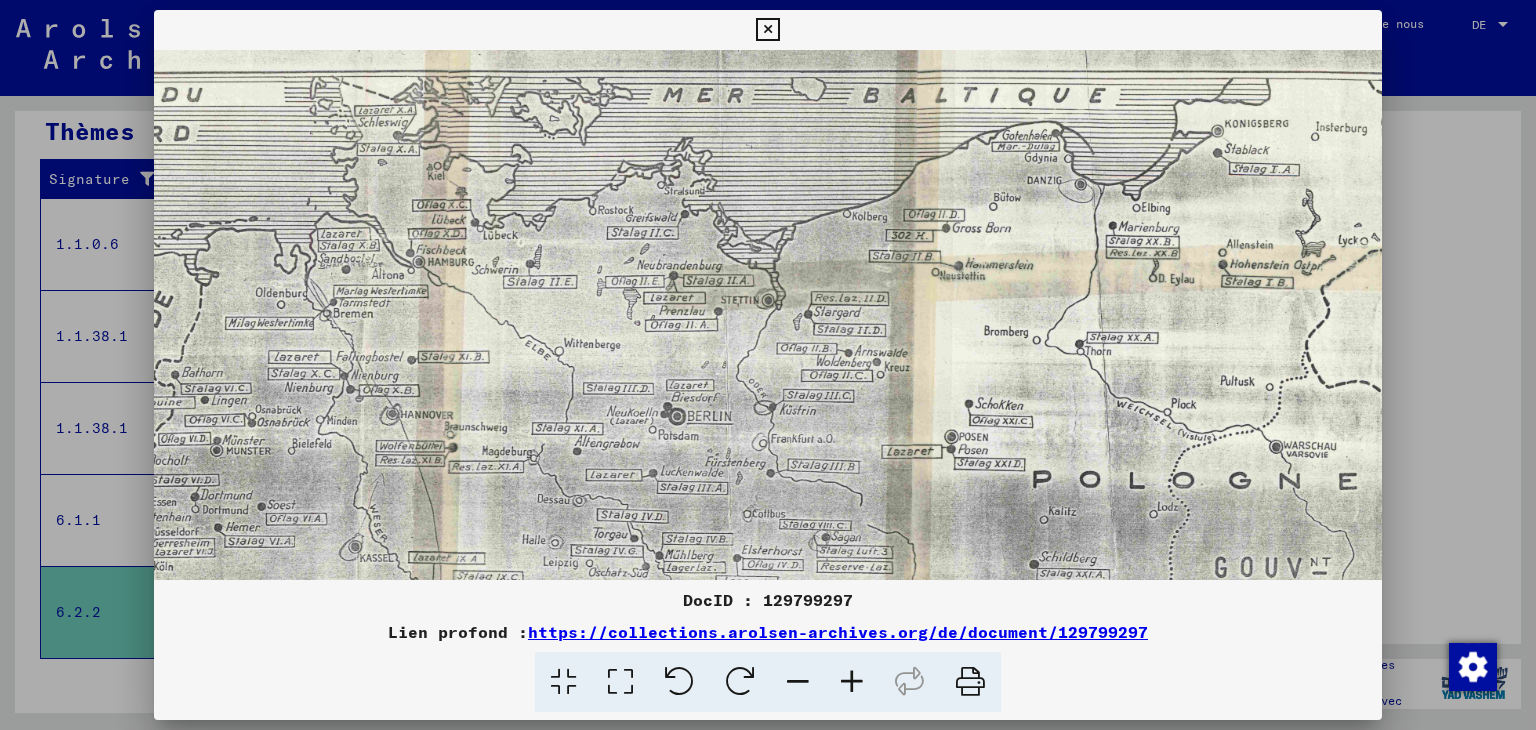 scroll, scrollTop: 28, scrollLeft: 154, axis: both 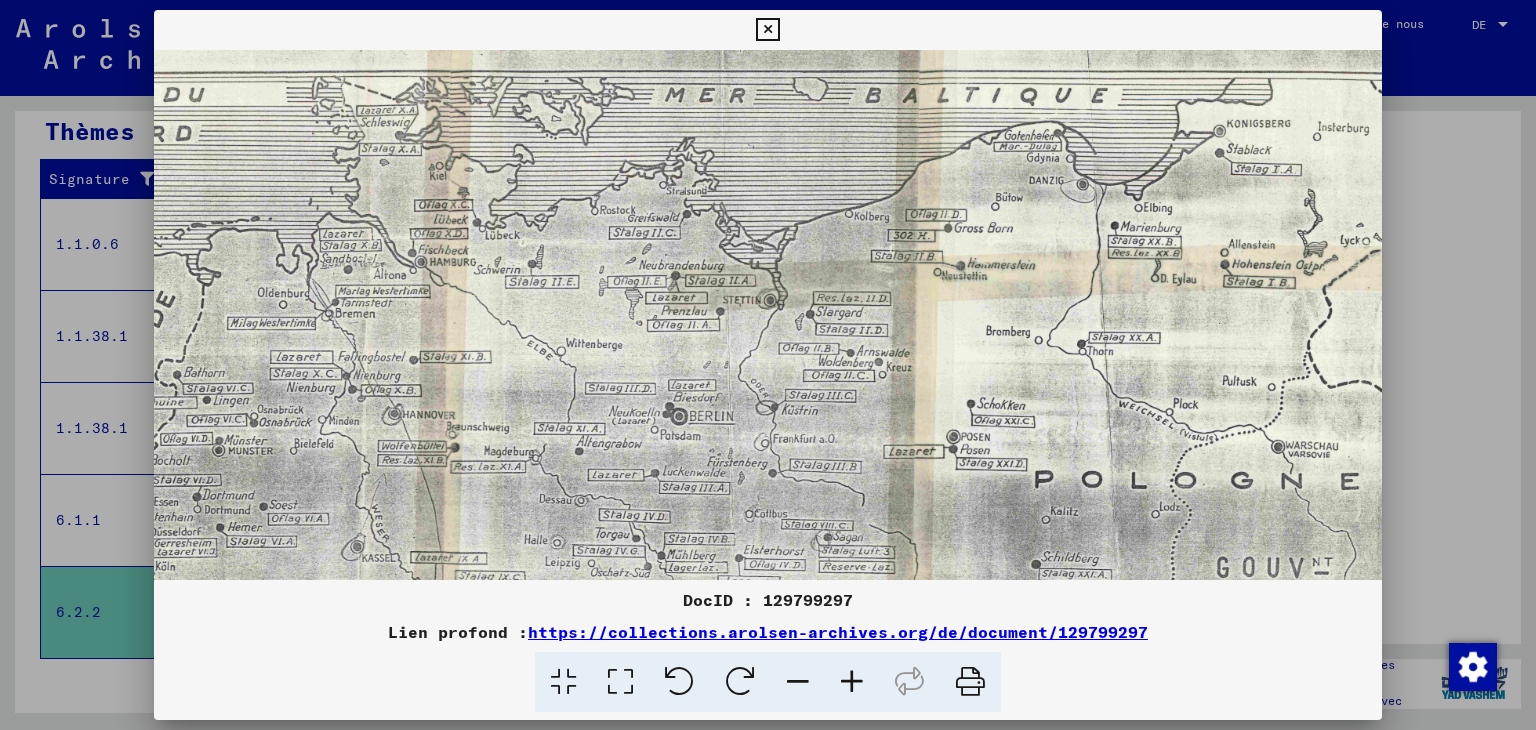 drag, startPoint x: 821, startPoint y: 485, endPoint x: 844, endPoint y: 457, distance: 36.23534 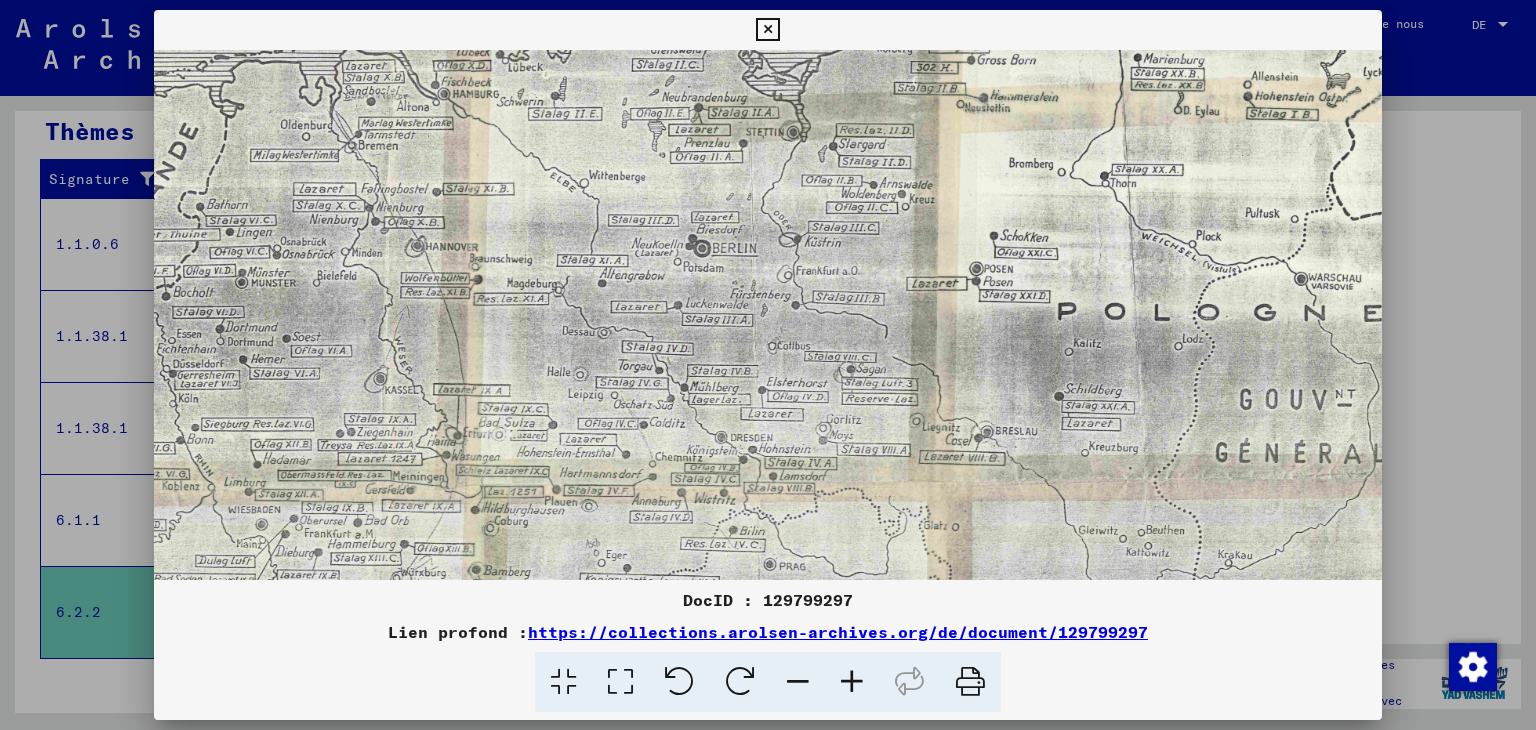 scroll, scrollTop: 212, scrollLeft: 131, axis: both 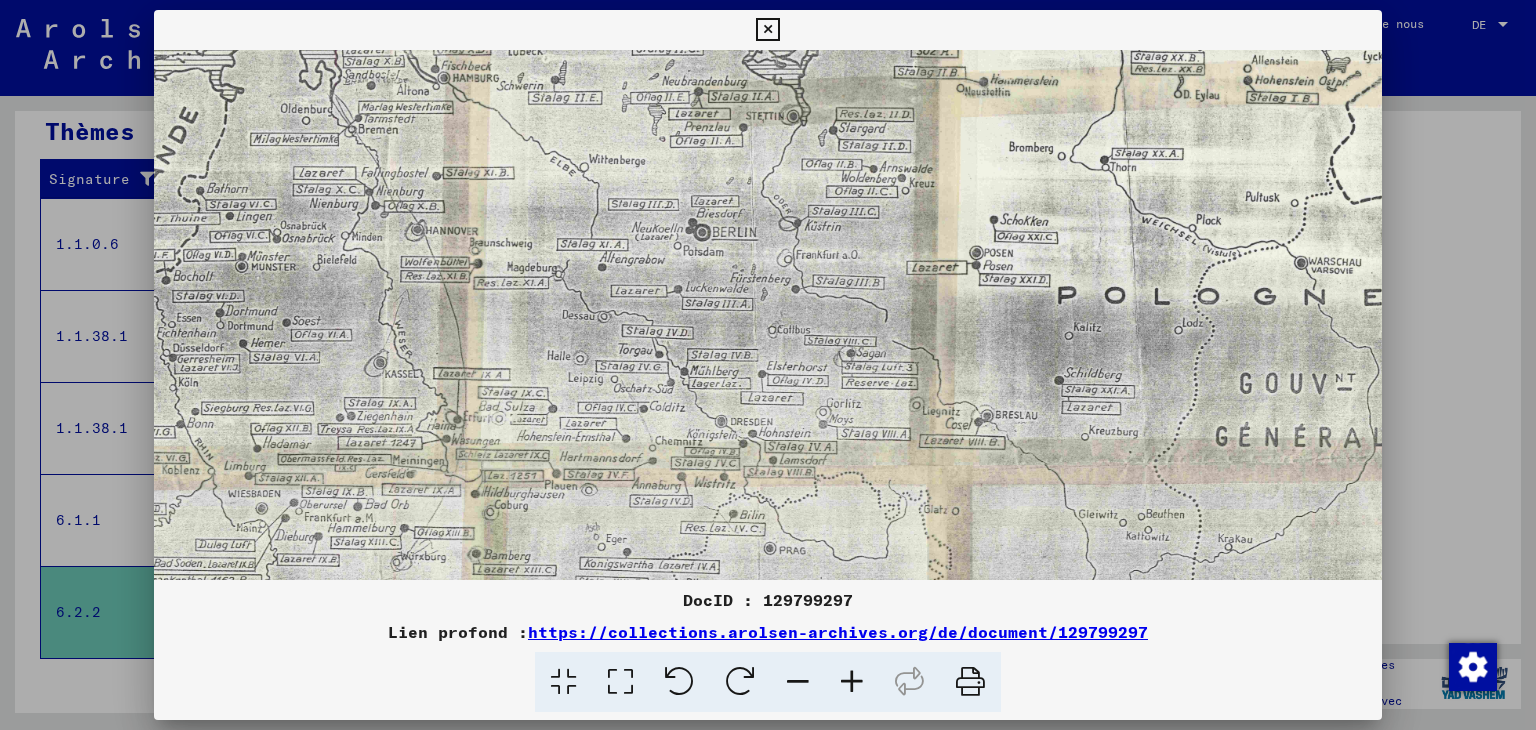 drag, startPoint x: 856, startPoint y: 447, endPoint x: 884, endPoint y: 274, distance: 175.25125 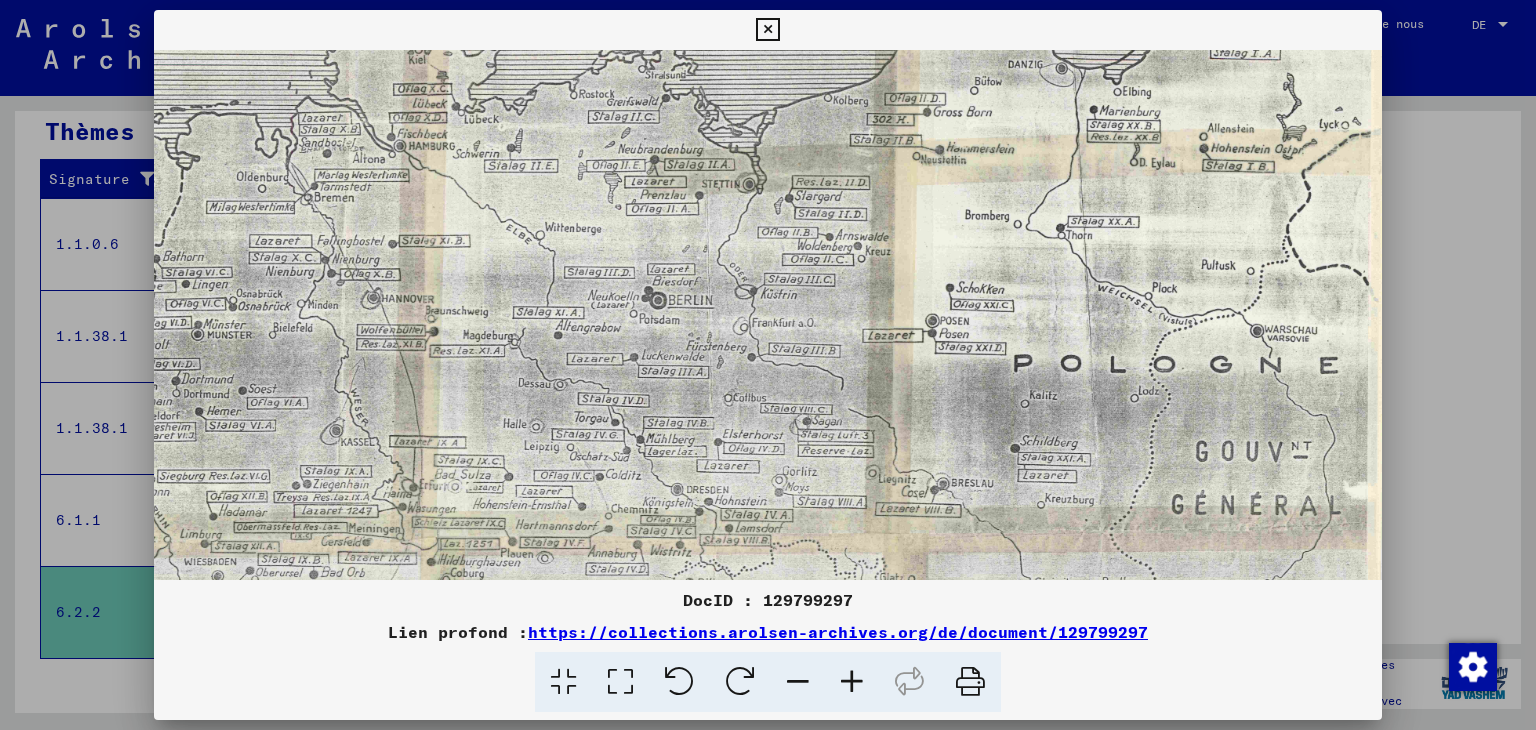 scroll, scrollTop: 143, scrollLeft: 175, axis: both 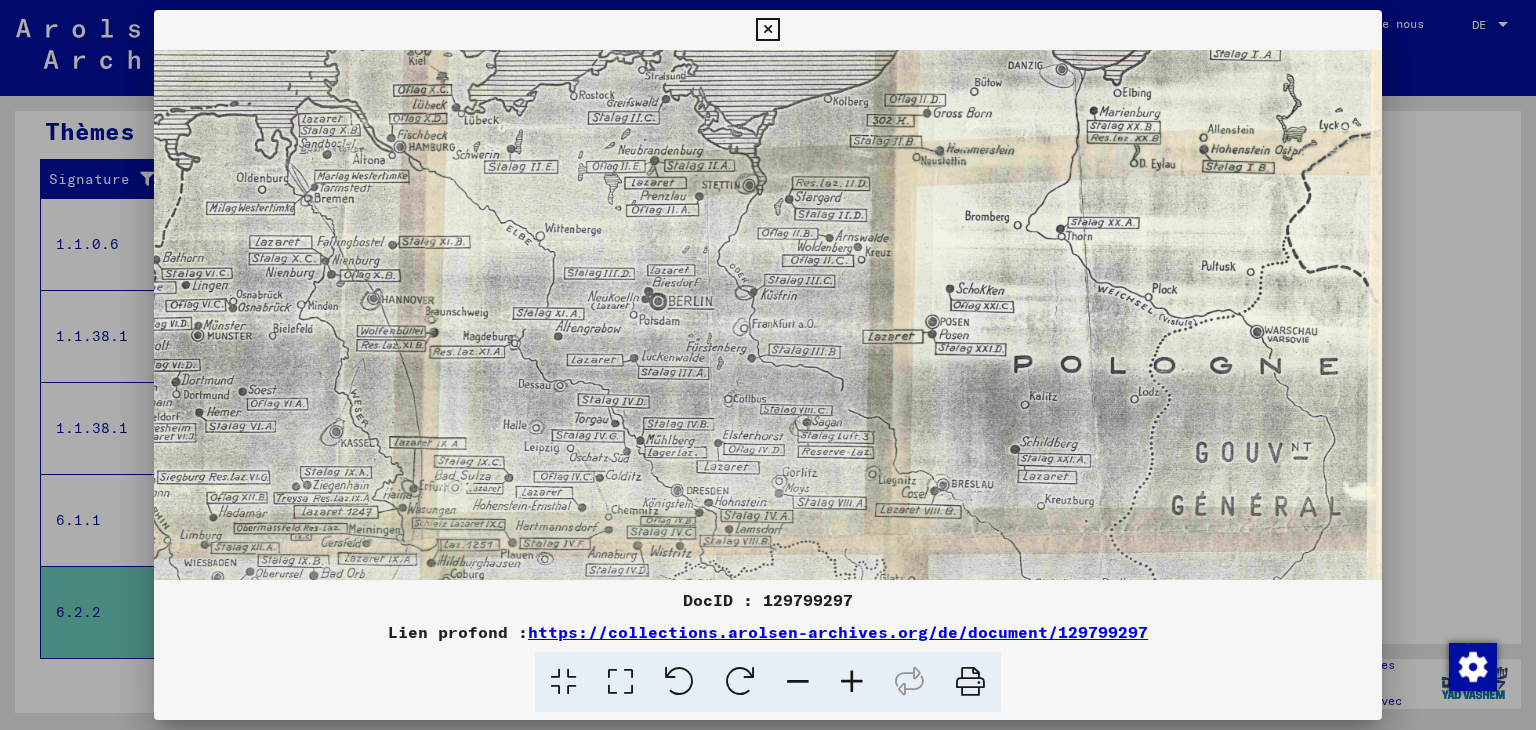 drag, startPoint x: 770, startPoint y: 382, endPoint x: 670, endPoint y: 461, distance: 127.440186 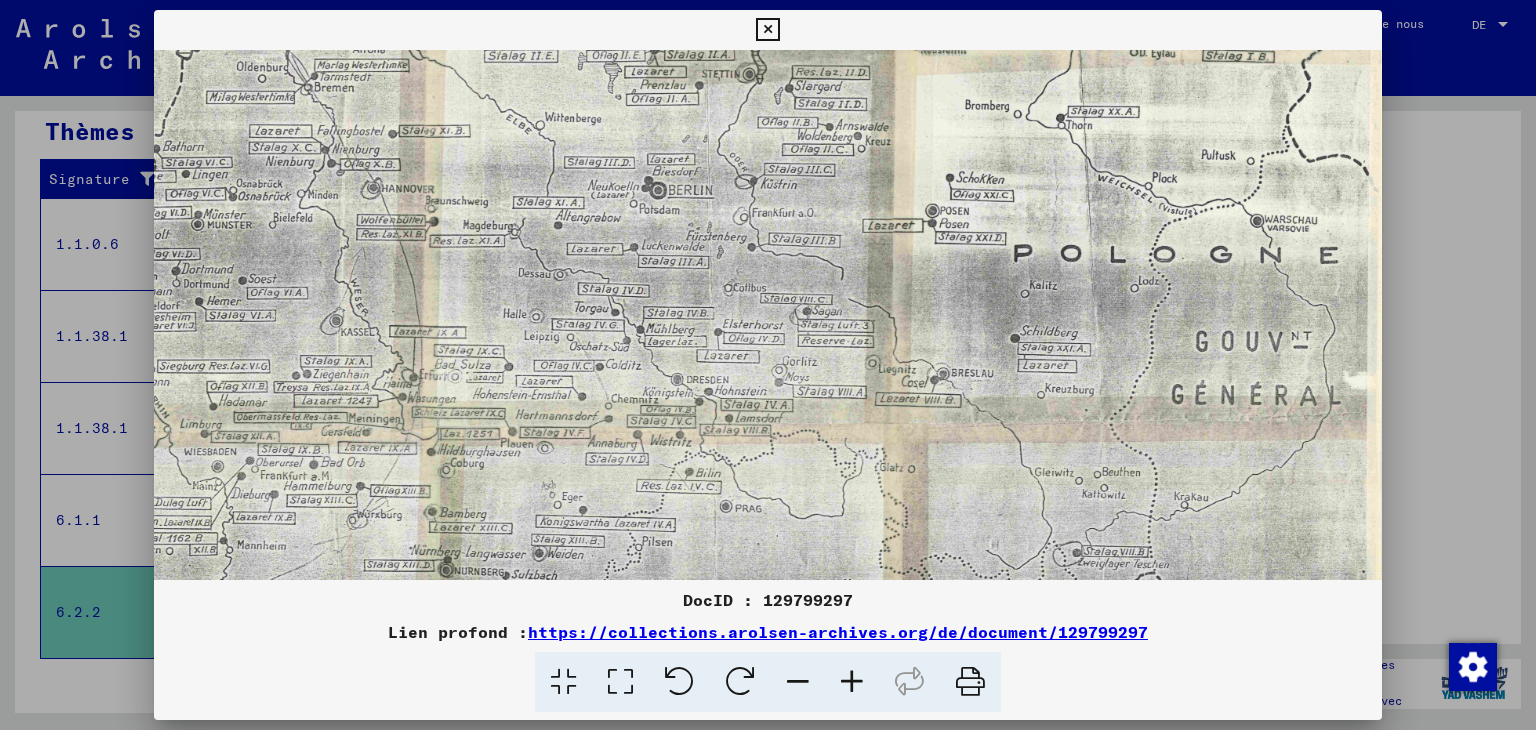 scroll, scrollTop: 265, scrollLeft: 175, axis: both 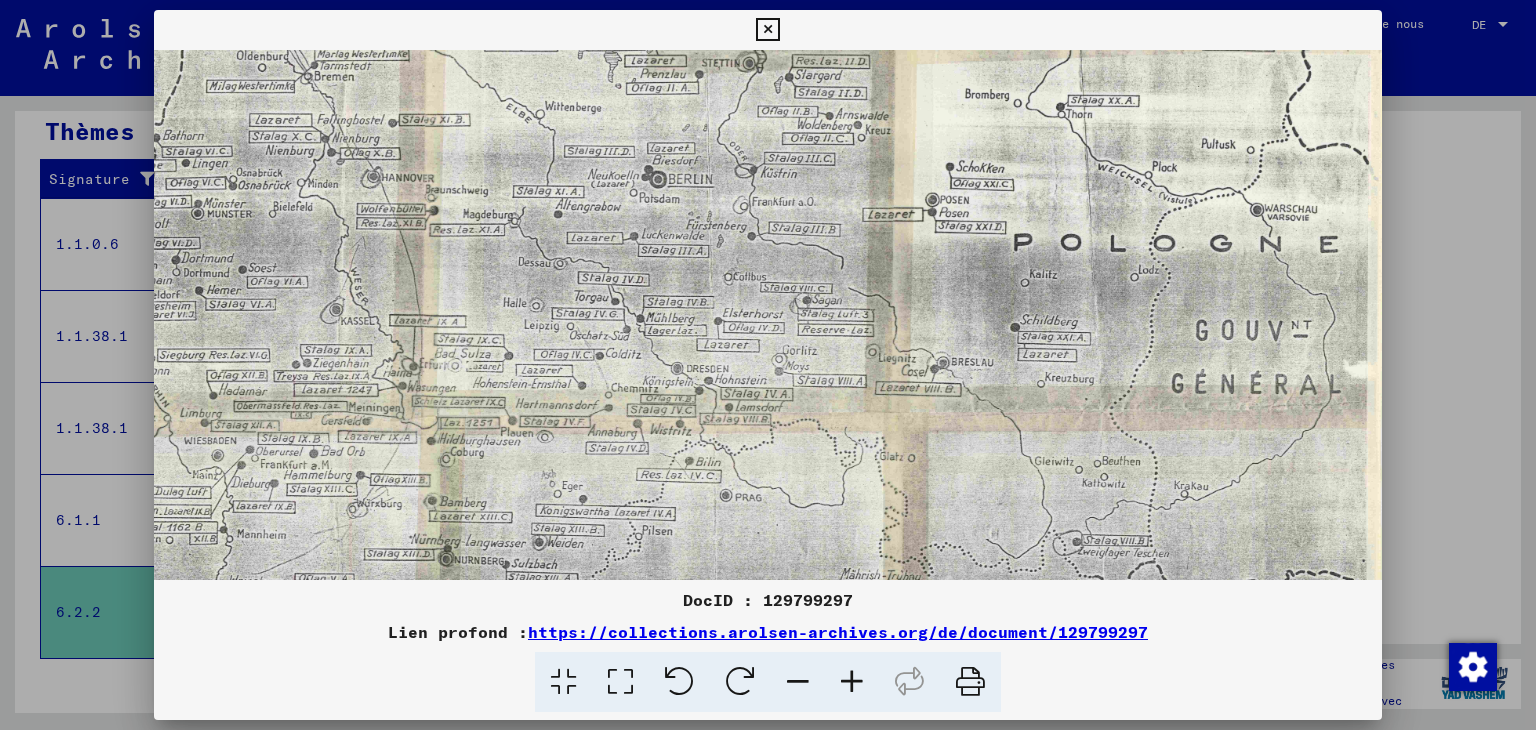 drag, startPoint x: 592, startPoint y: 460, endPoint x: 561, endPoint y: 343, distance: 121.037186 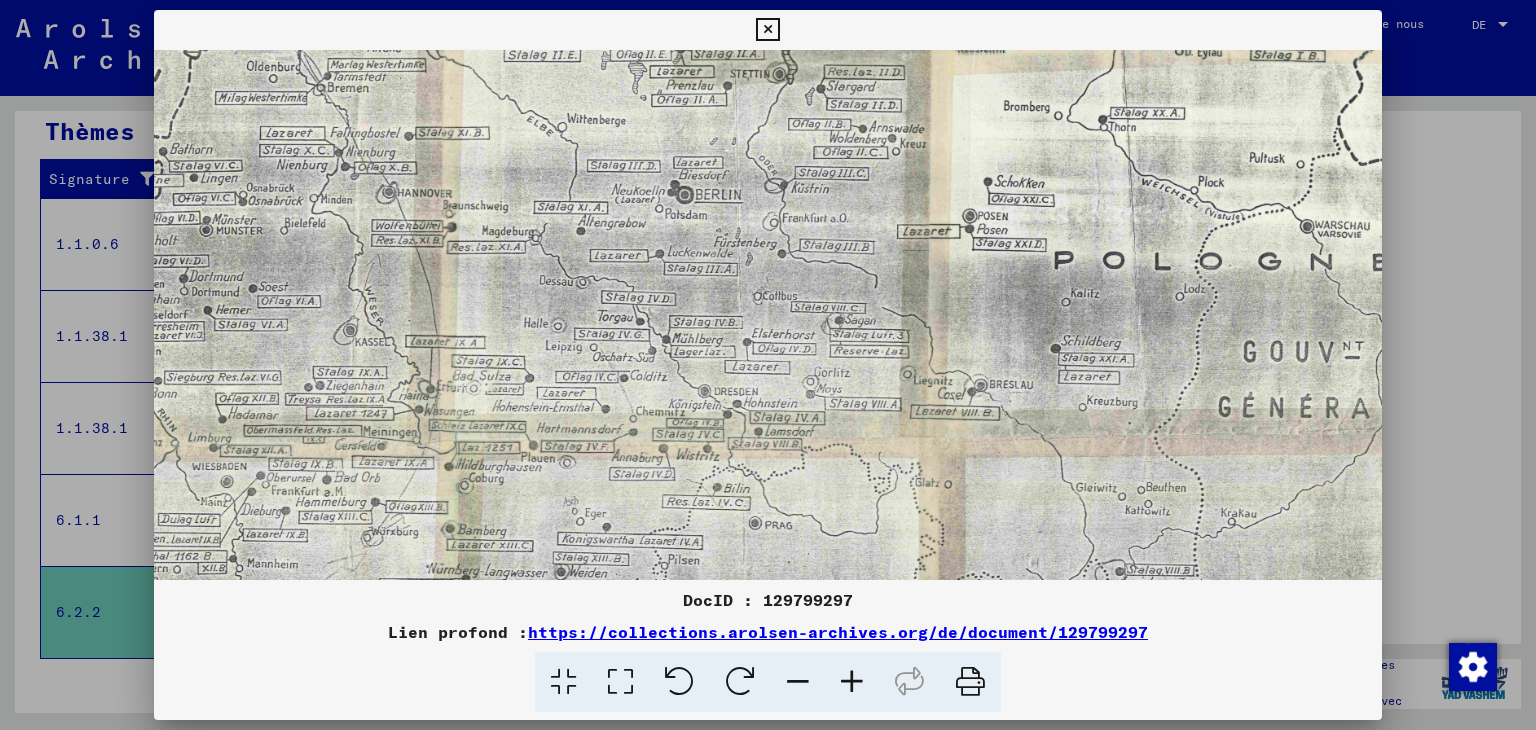 click at bounding box center (852, 682) 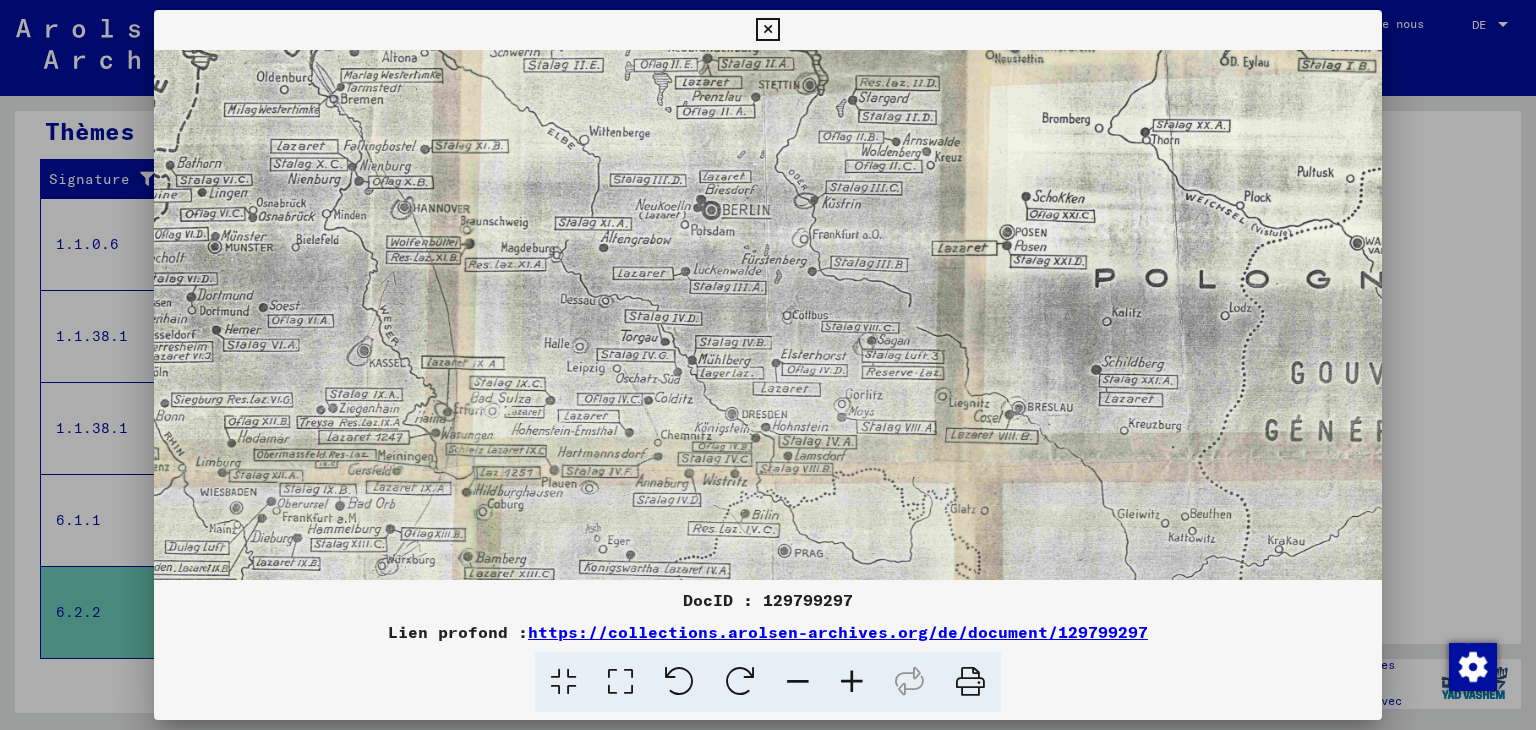 click at bounding box center (852, 682) 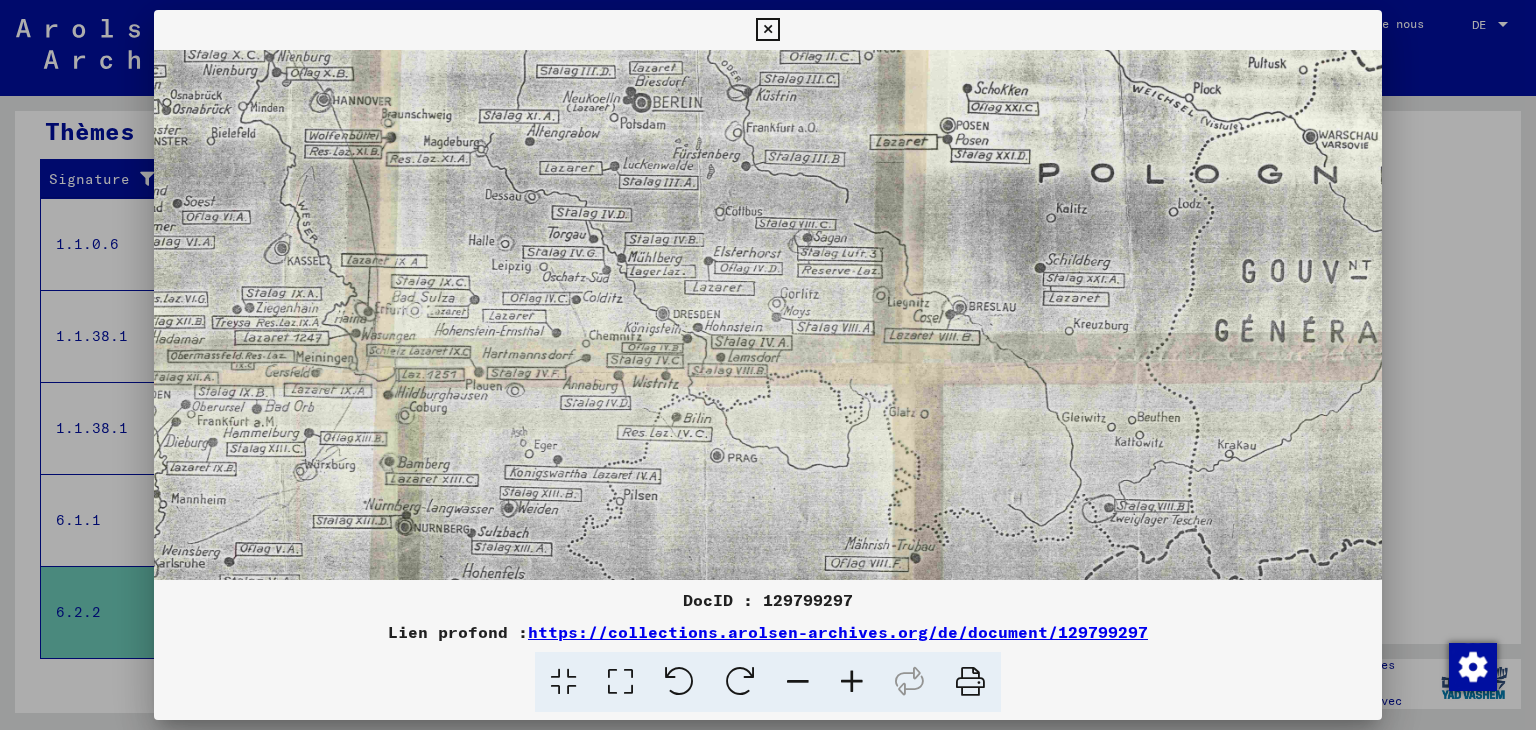 drag, startPoint x: 651, startPoint y: 410, endPoint x: 587, endPoint y: 323, distance: 108.00463 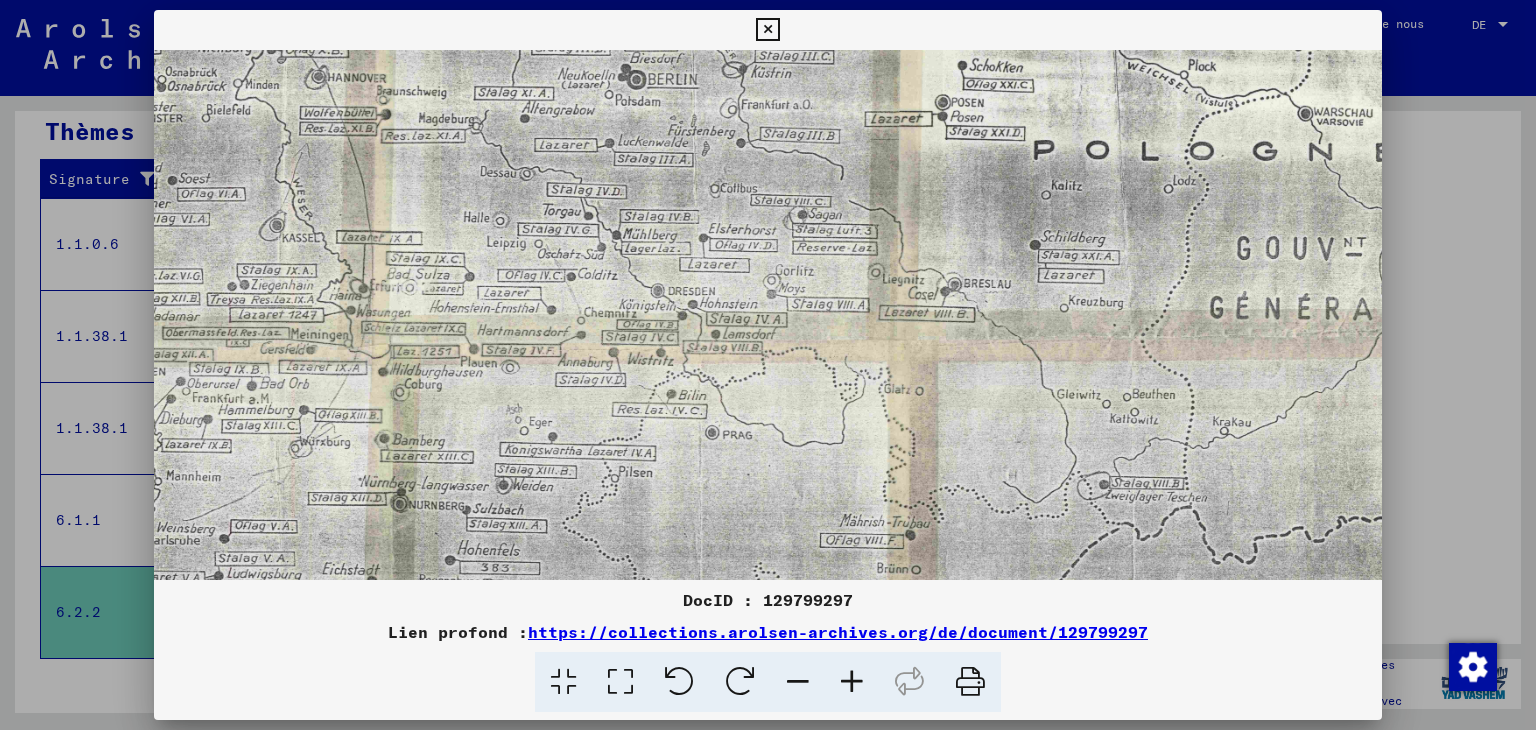 scroll, scrollTop: 432, scrollLeft: 284, axis: both 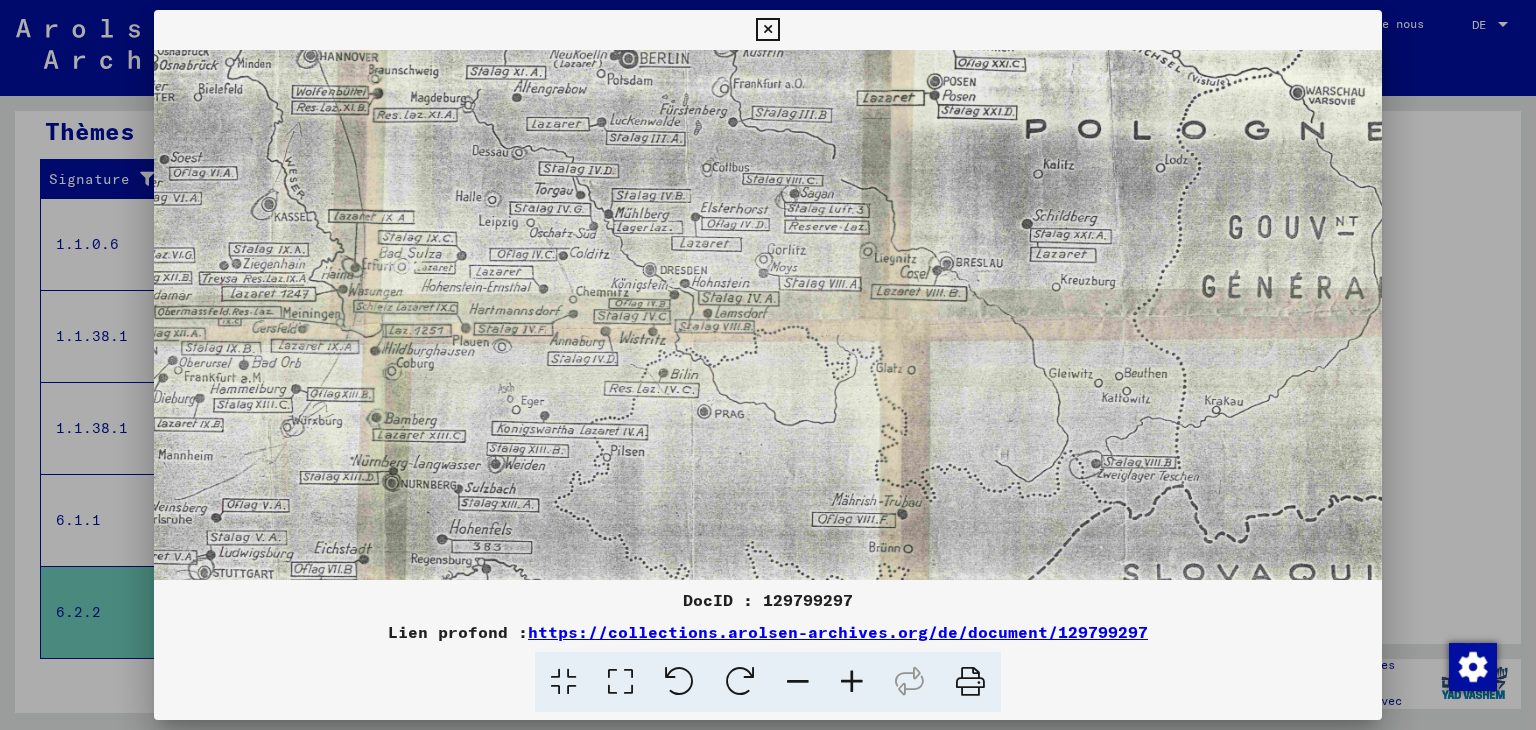 drag, startPoint x: 693, startPoint y: 492, endPoint x: 681, endPoint y: 450, distance: 43.68066 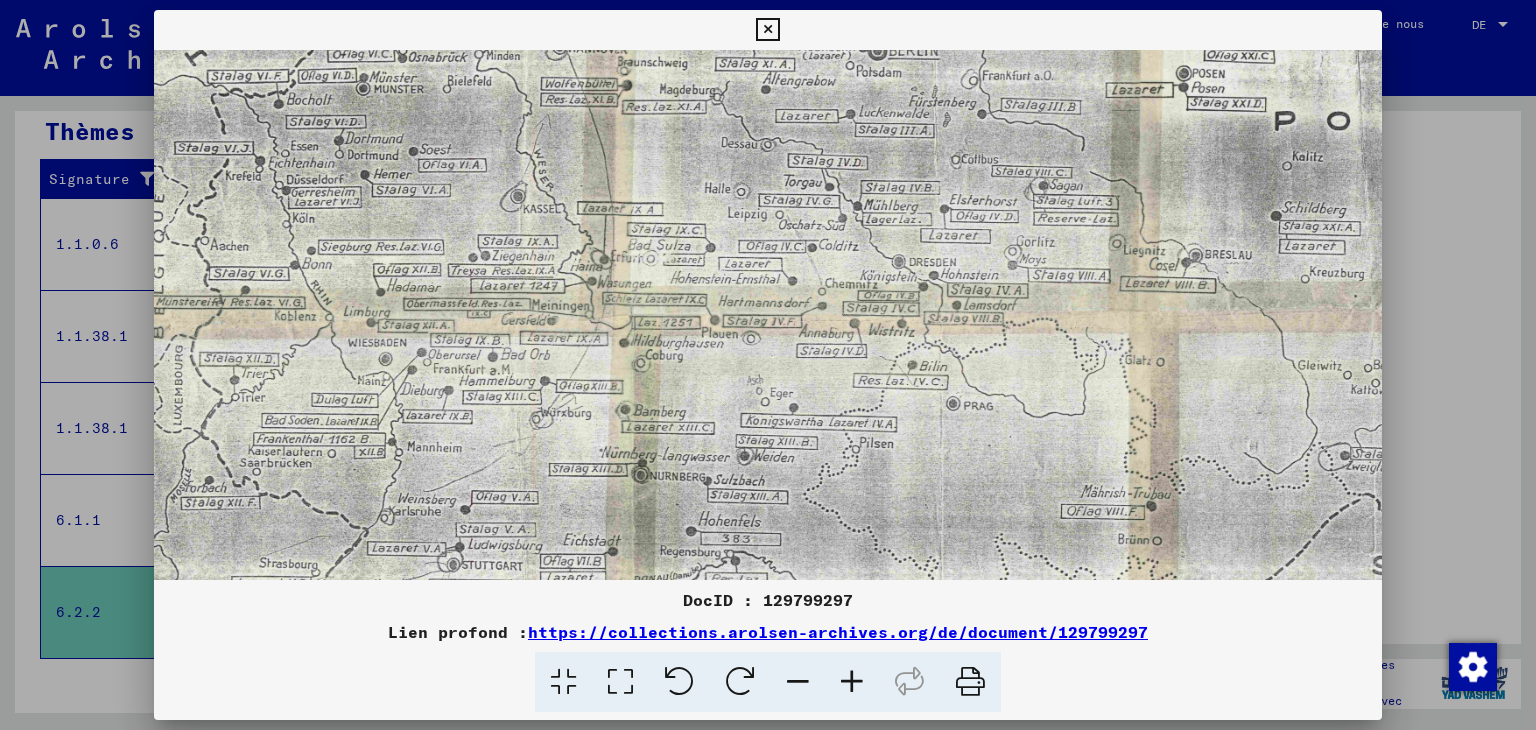 scroll, scrollTop: 438, scrollLeft: 20, axis: both 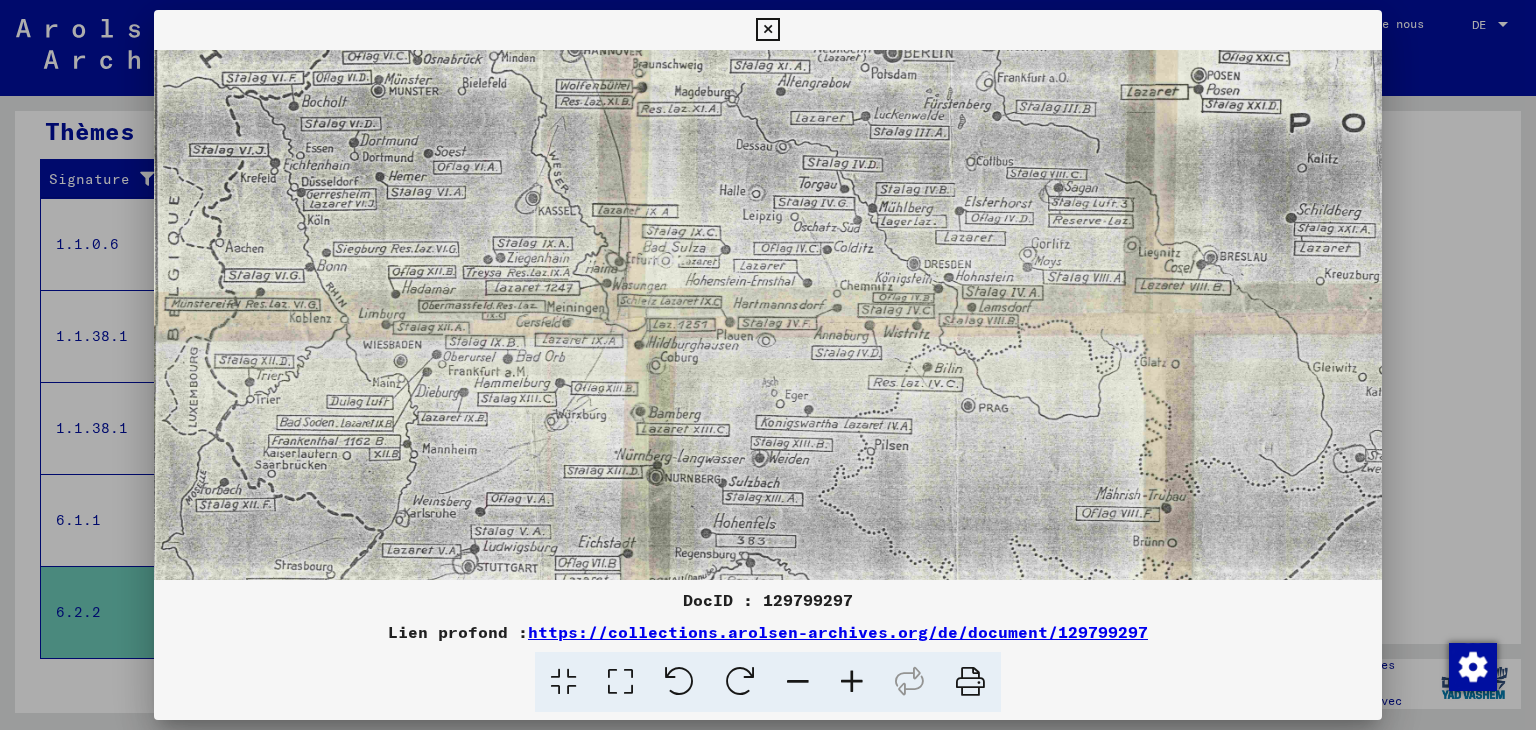 drag, startPoint x: 269, startPoint y: 342, endPoint x: 539, endPoint y: 337, distance: 270.0463 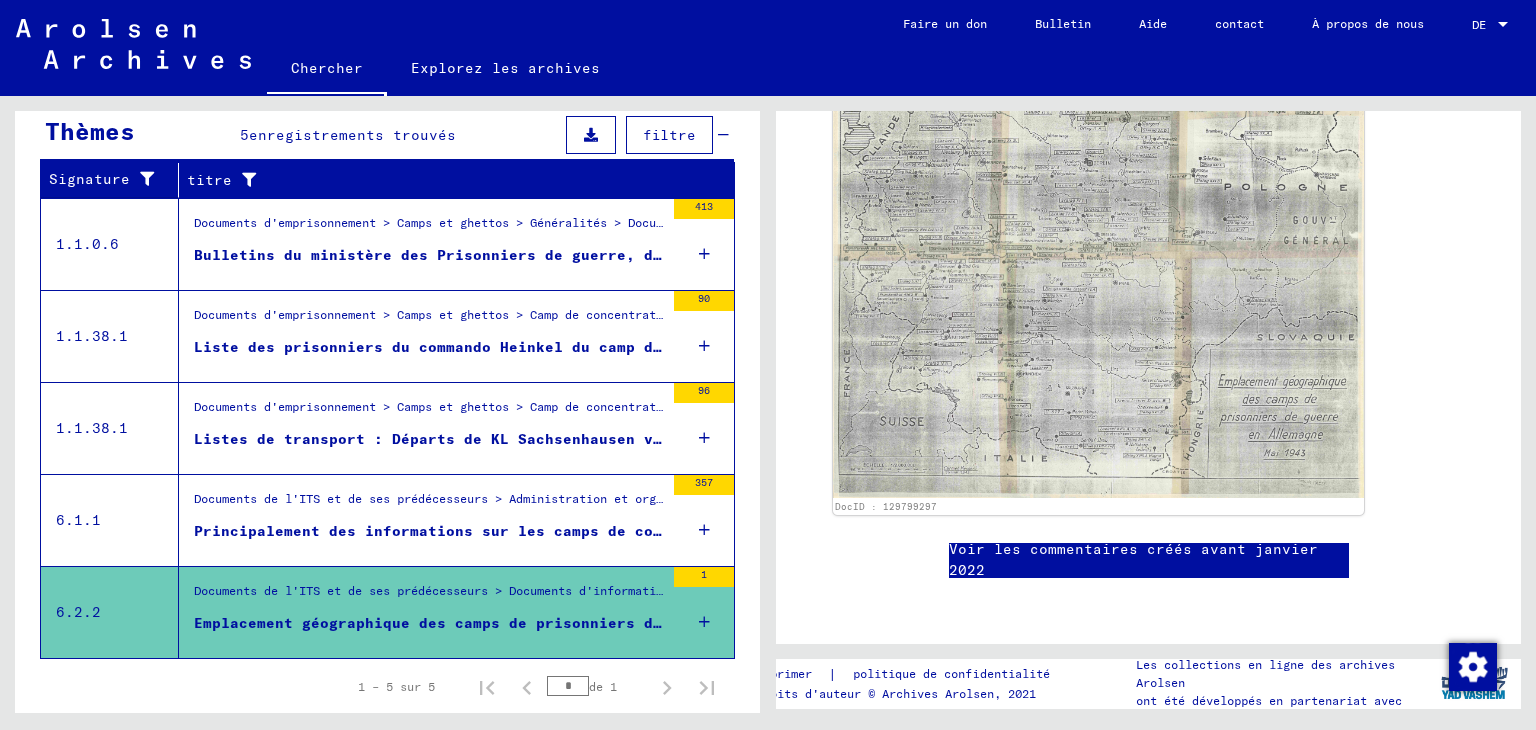 scroll, scrollTop: 1207, scrollLeft: 0, axis: vertical 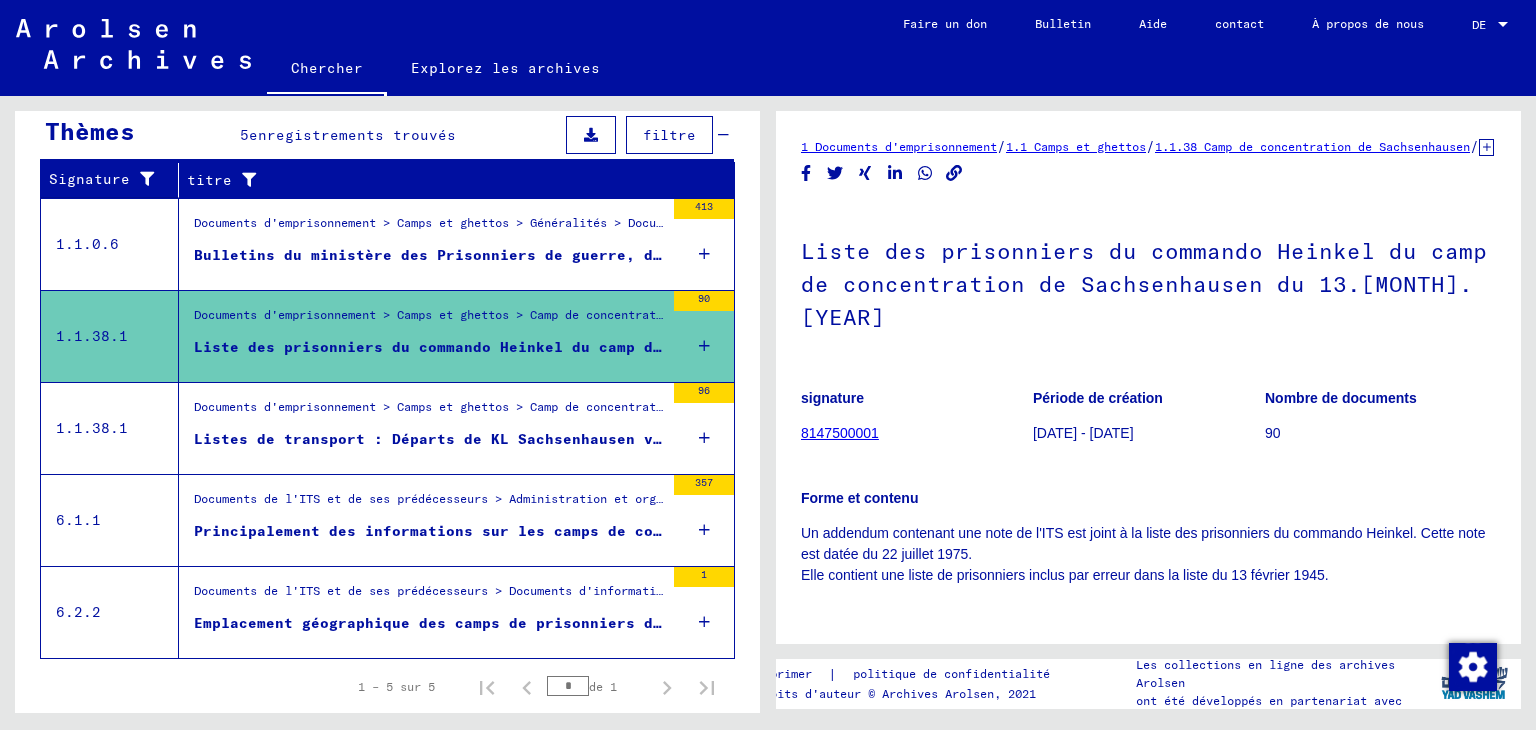 click on "Listes de transport : Départs de KL Sachsenhausen vers différentes KL 15.07.37-03.02.45" at bounding box center [429, 444] 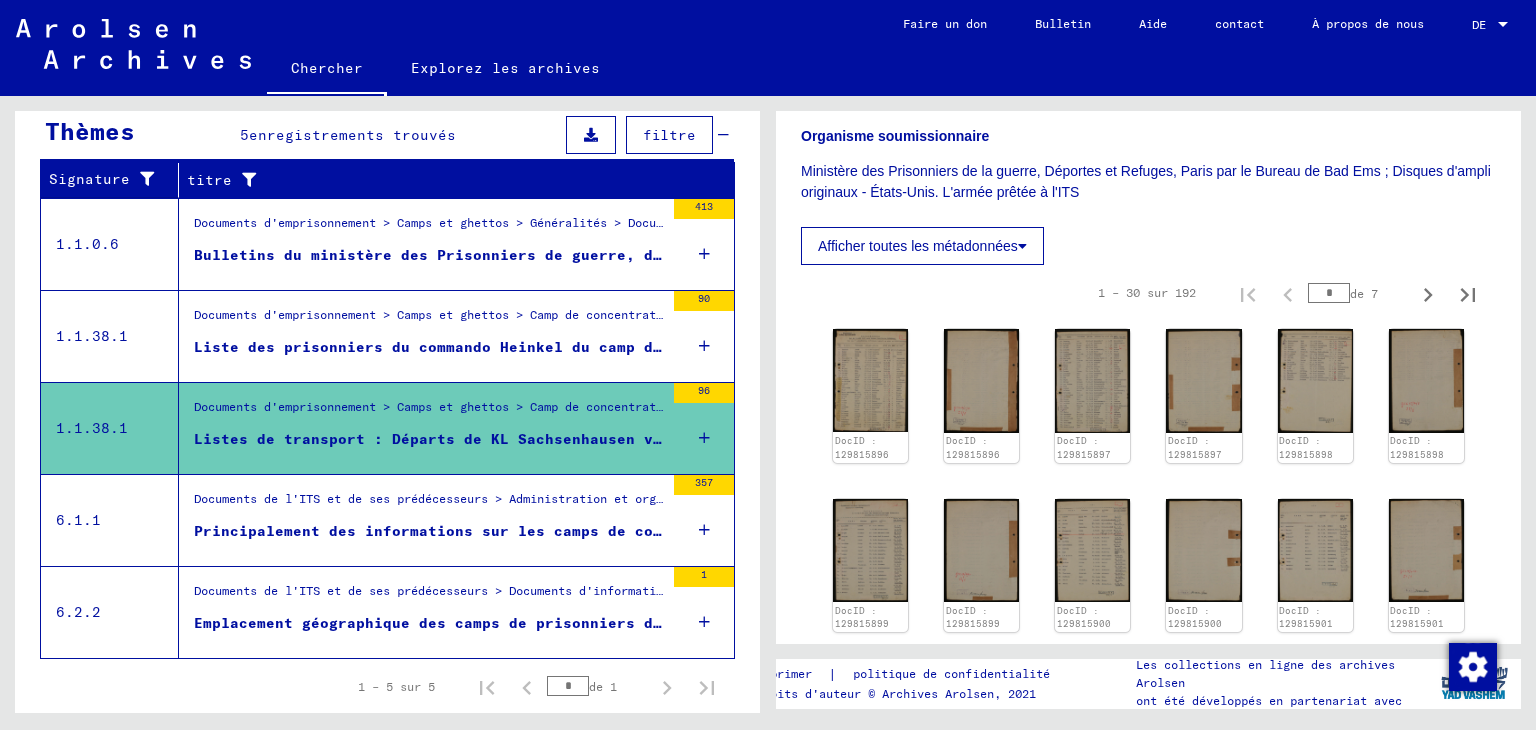 scroll, scrollTop: 500, scrollLeft: 0, axis: vertical 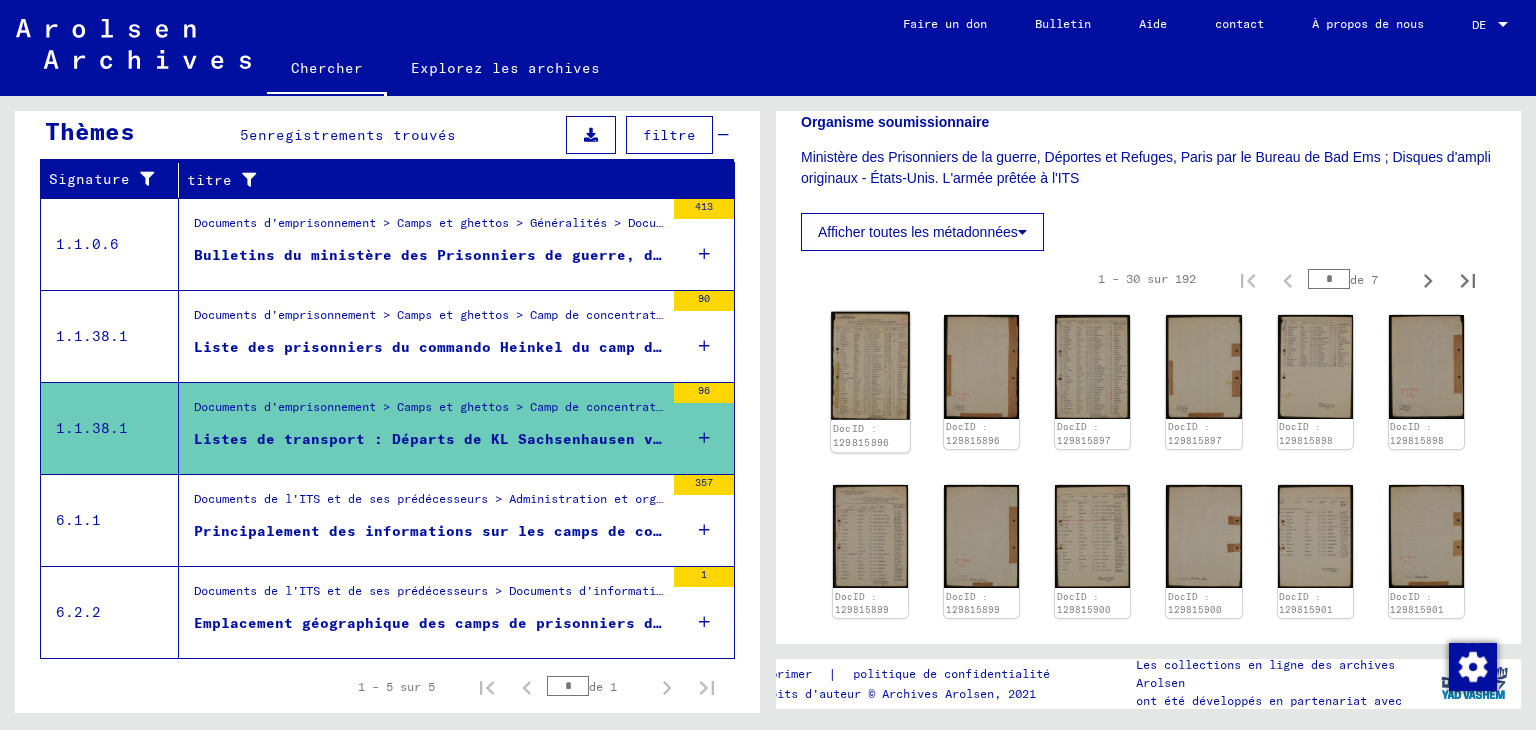 click 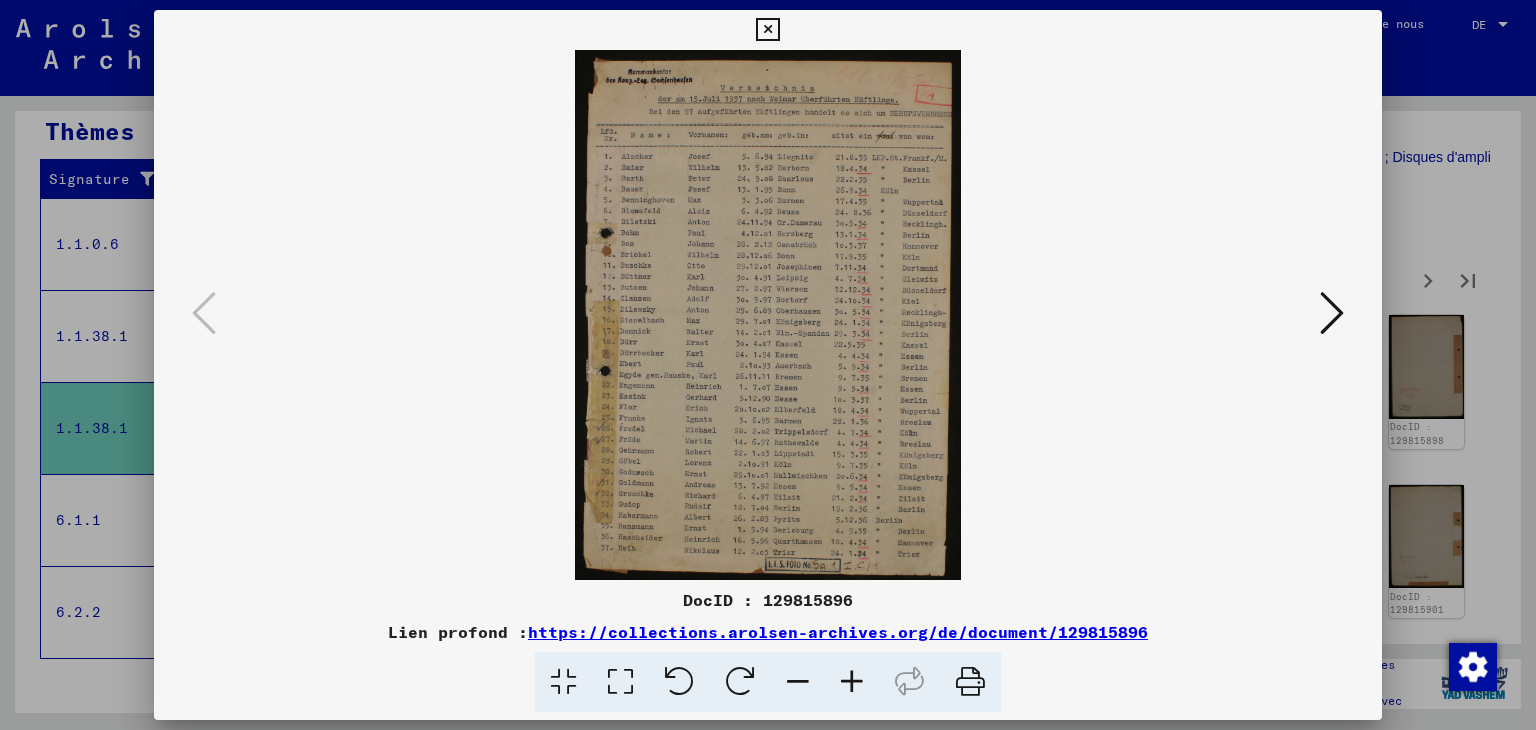 click at bounding box center [852, 682] 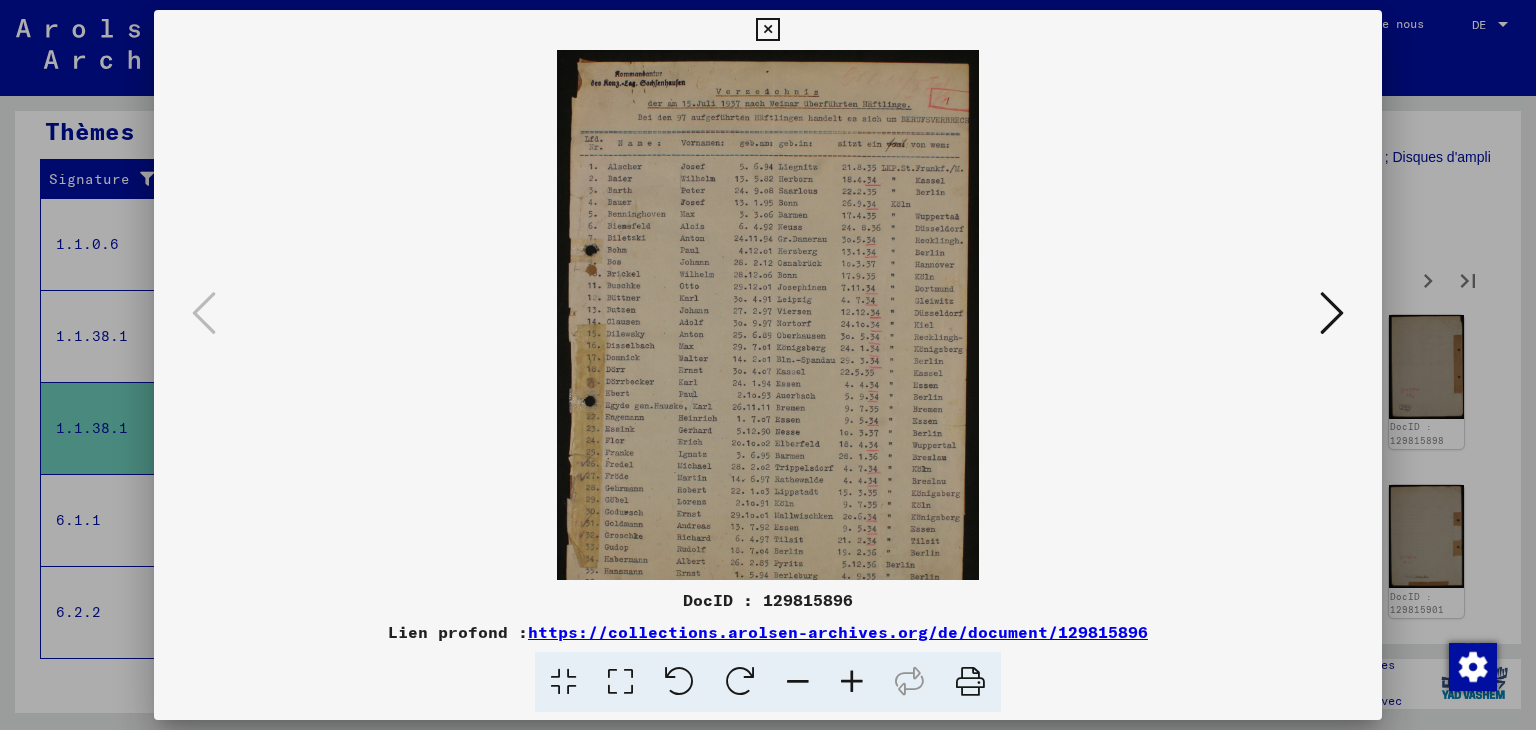 click at bounding box center (852, 682) 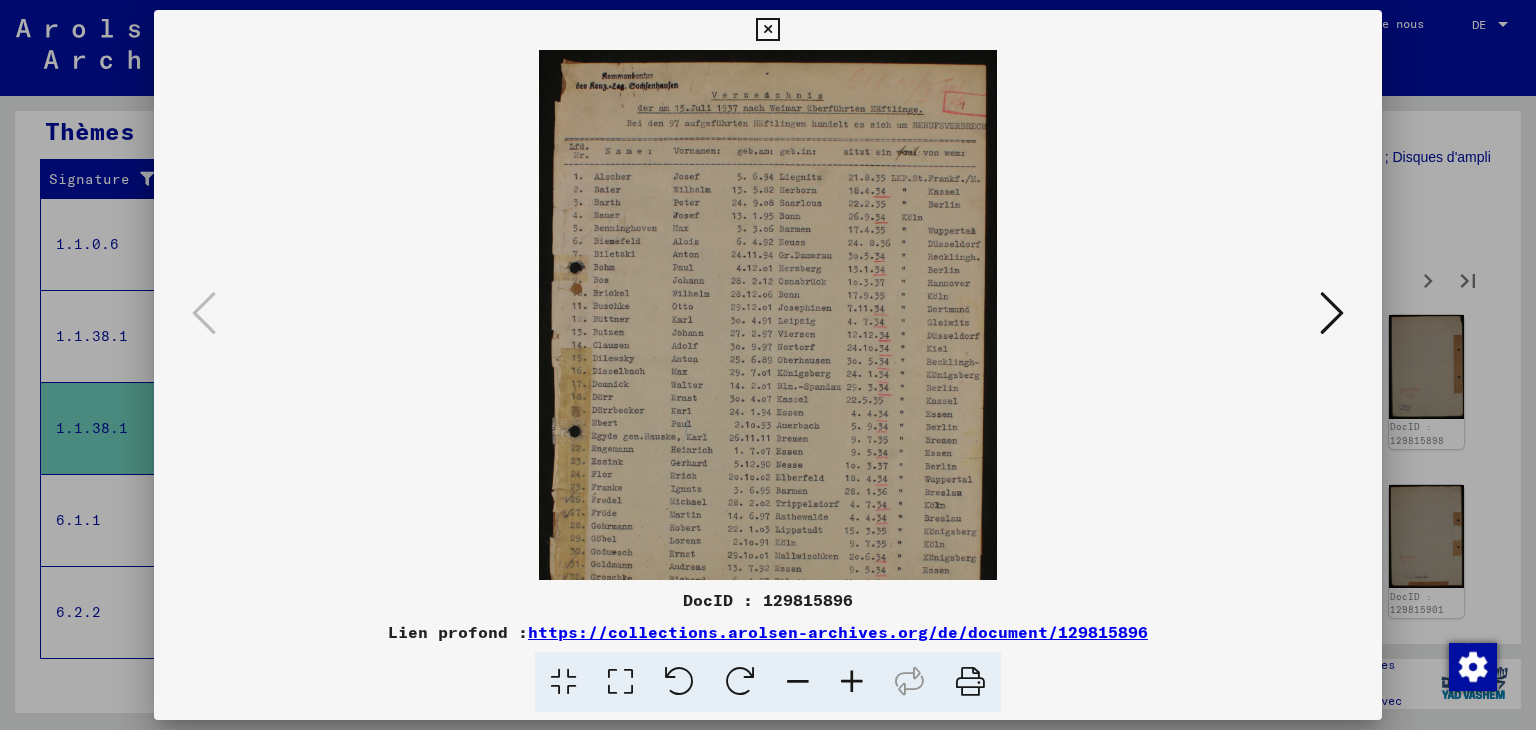 click at bounding box center (852, 682) 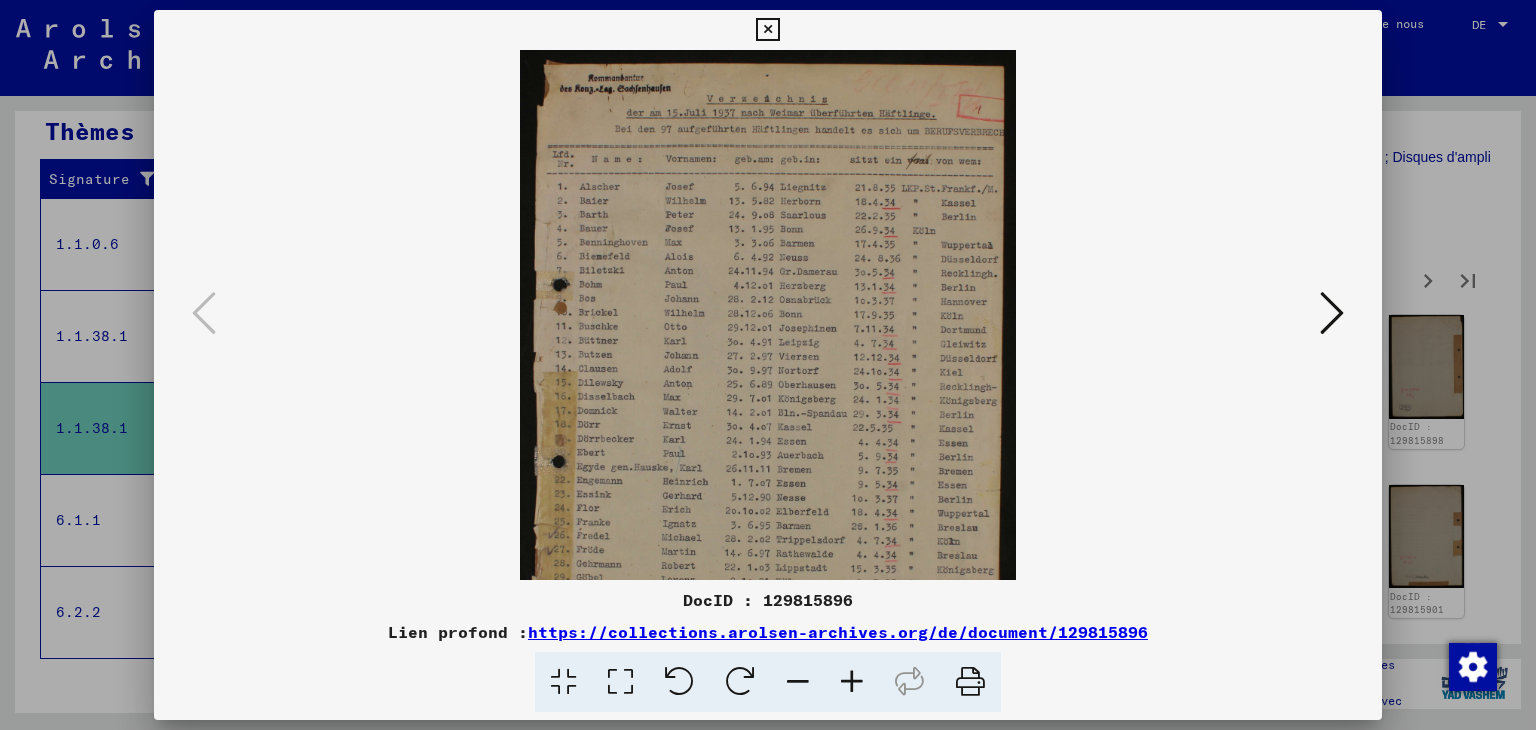 click at bounding box center [852, 682] 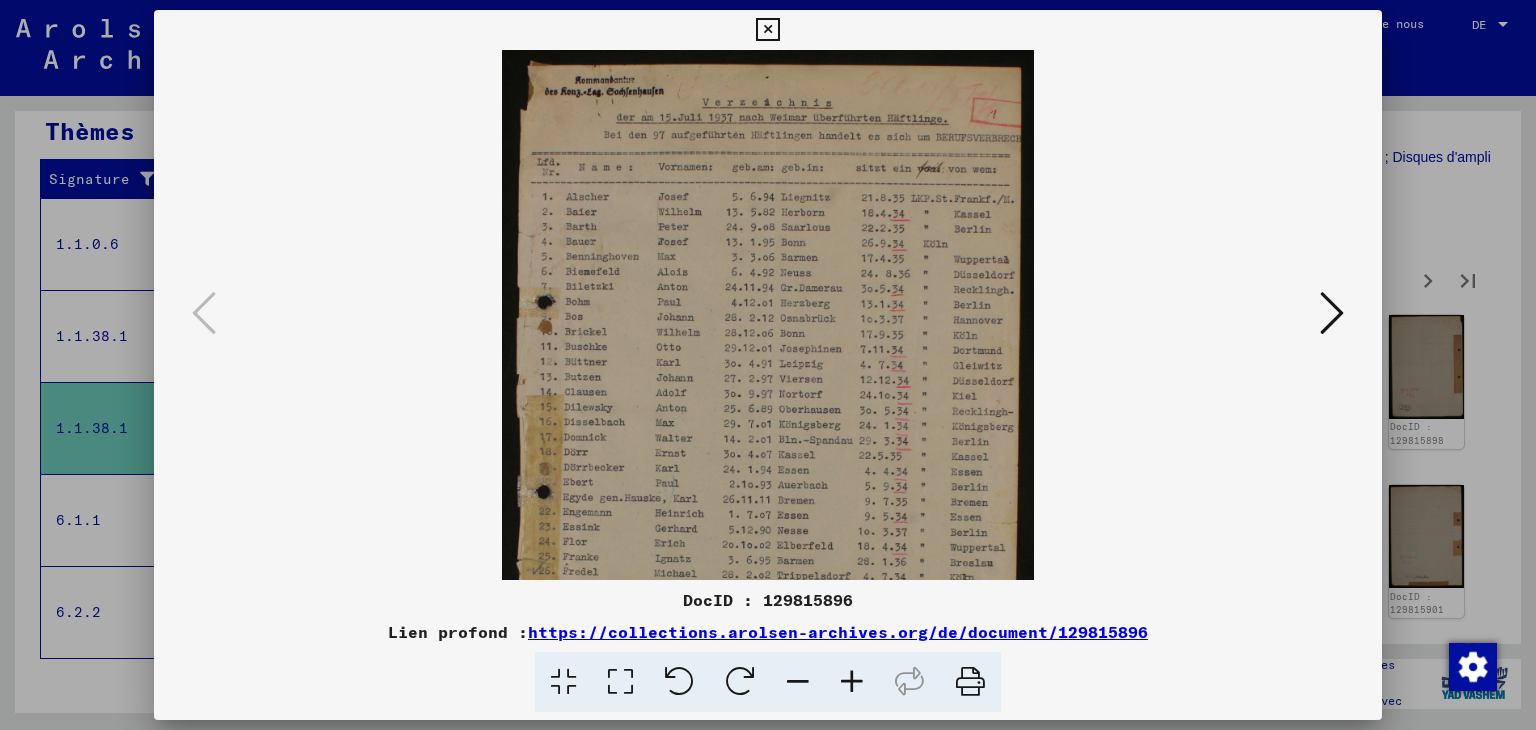 click at bounding box center (852, 682) 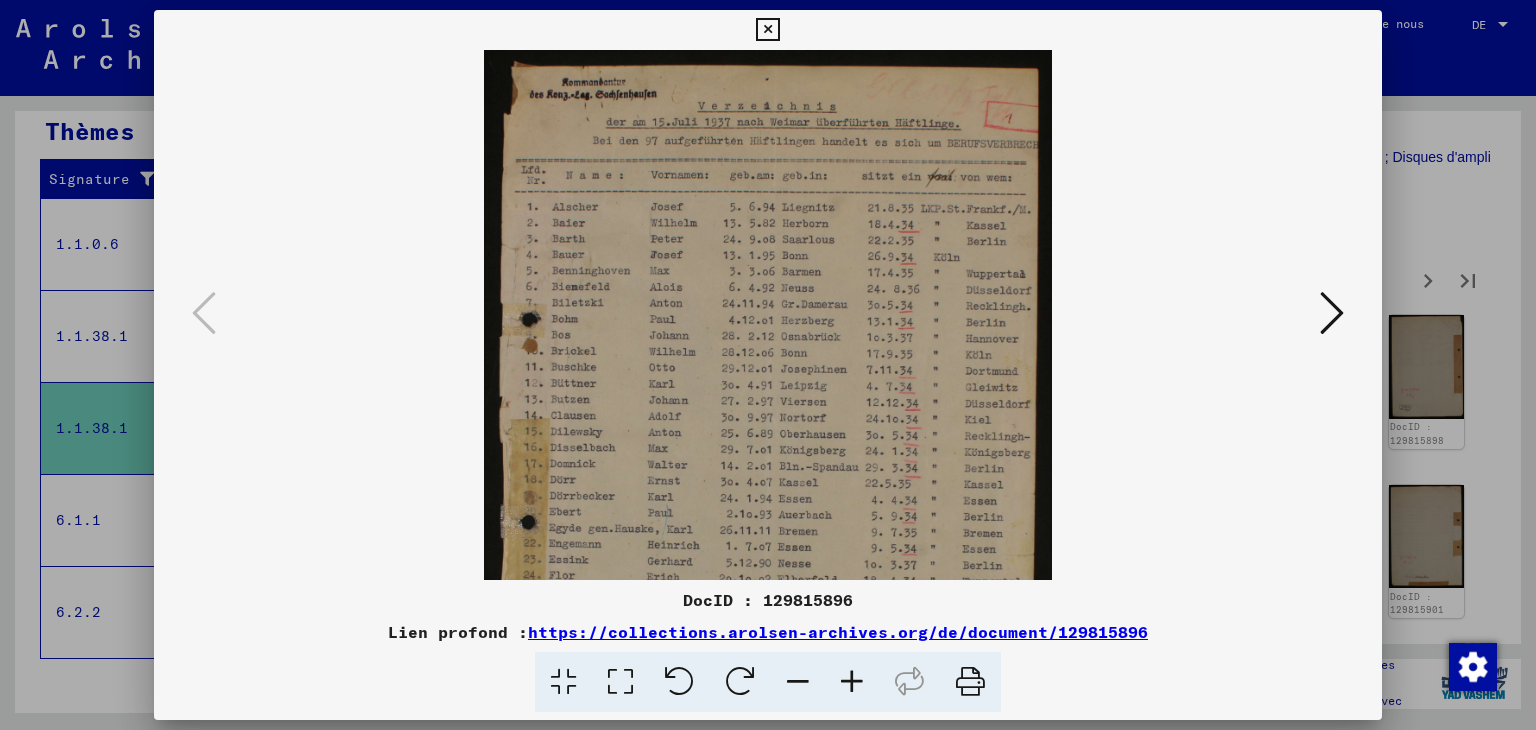 click at bounding box center [852, 682] 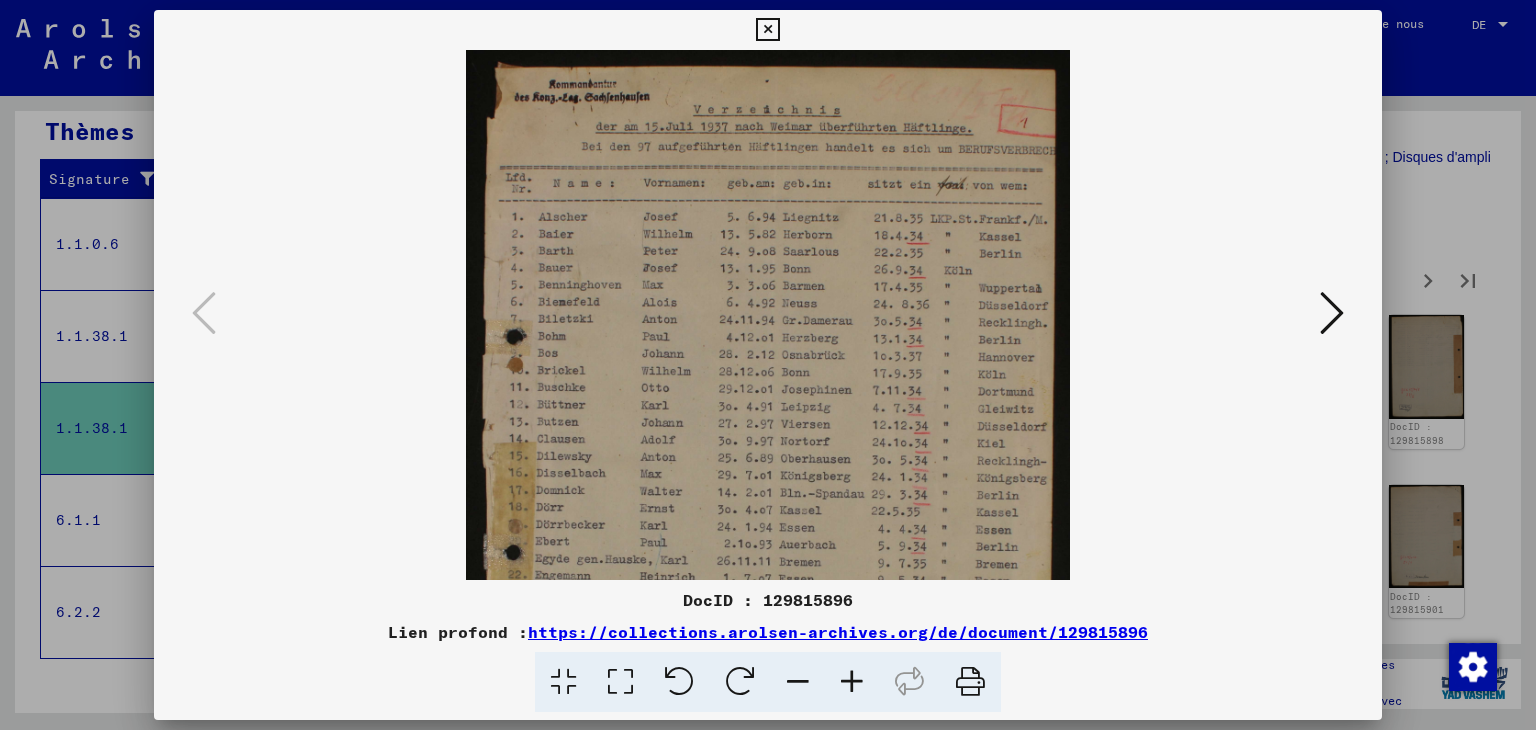 click at bounding box center [852, 682] 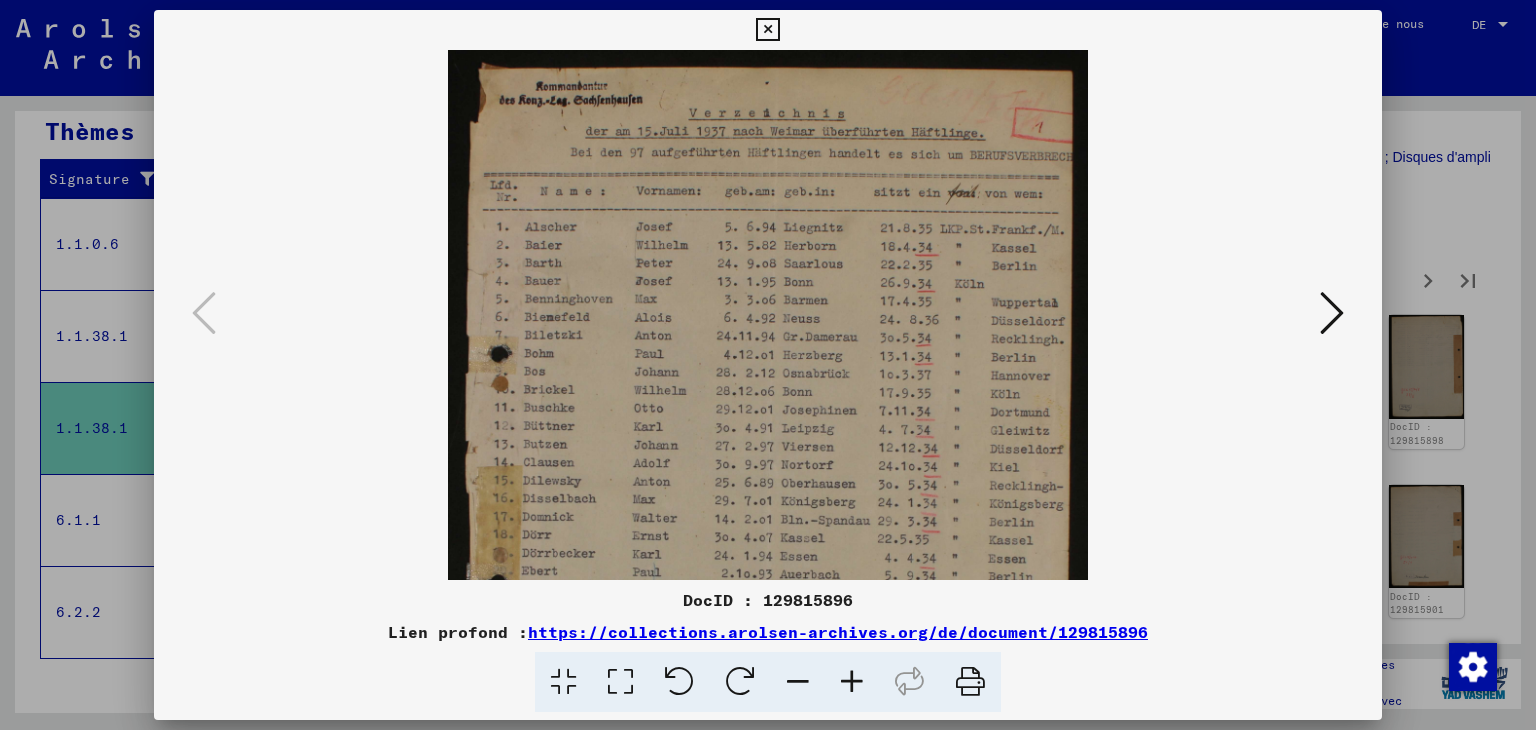 click at bounding box center [852, 682] 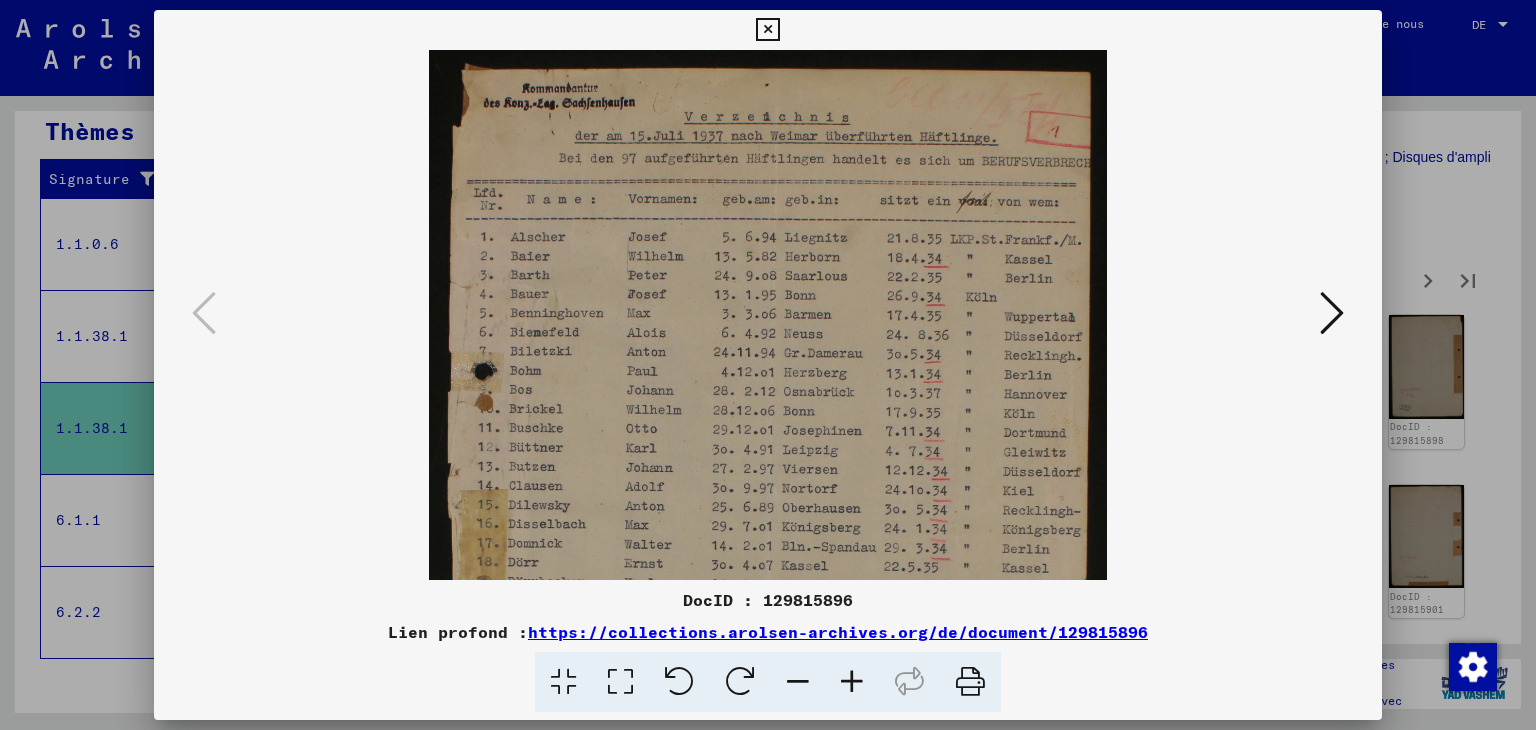 click at bounding box center (852, 682) 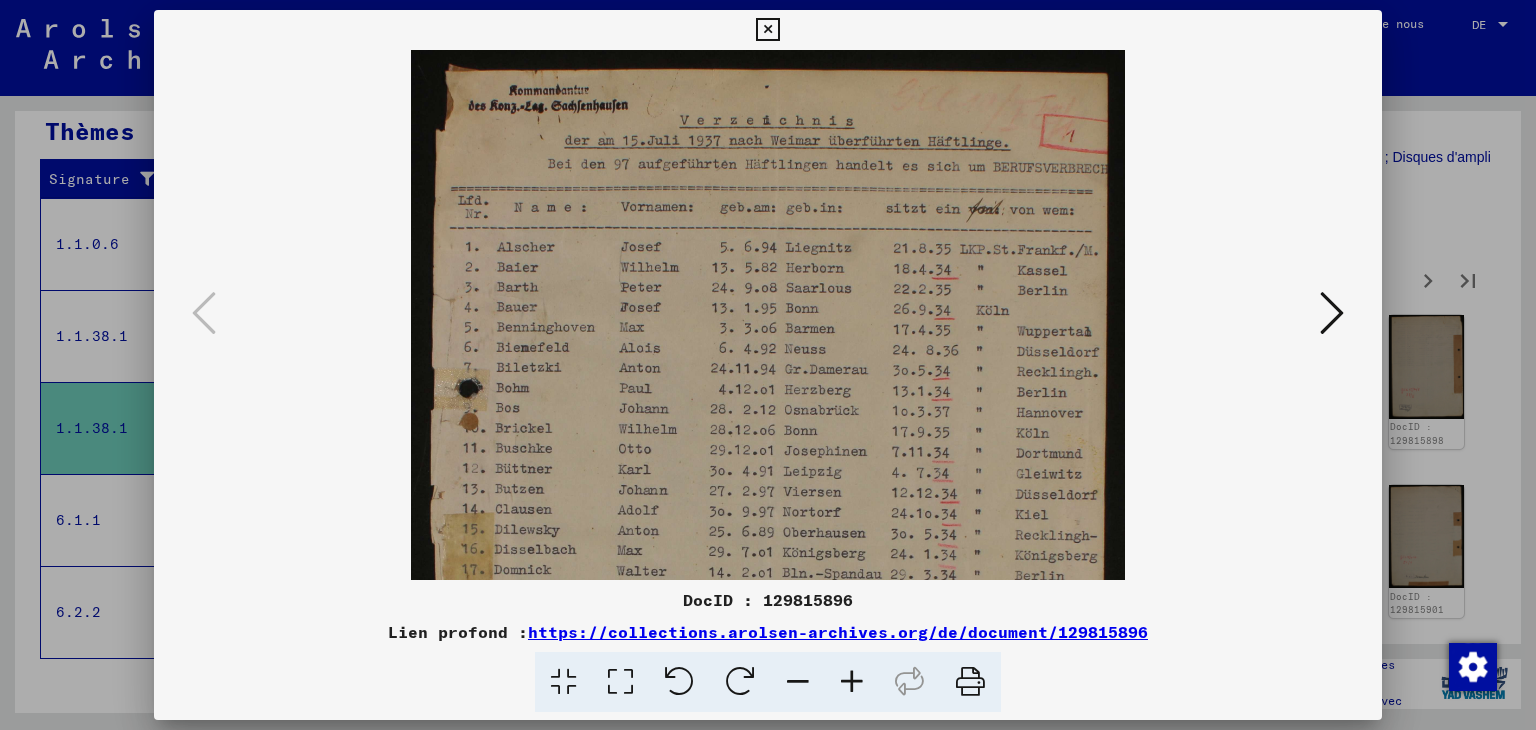 click at bounding box center (852, 682) 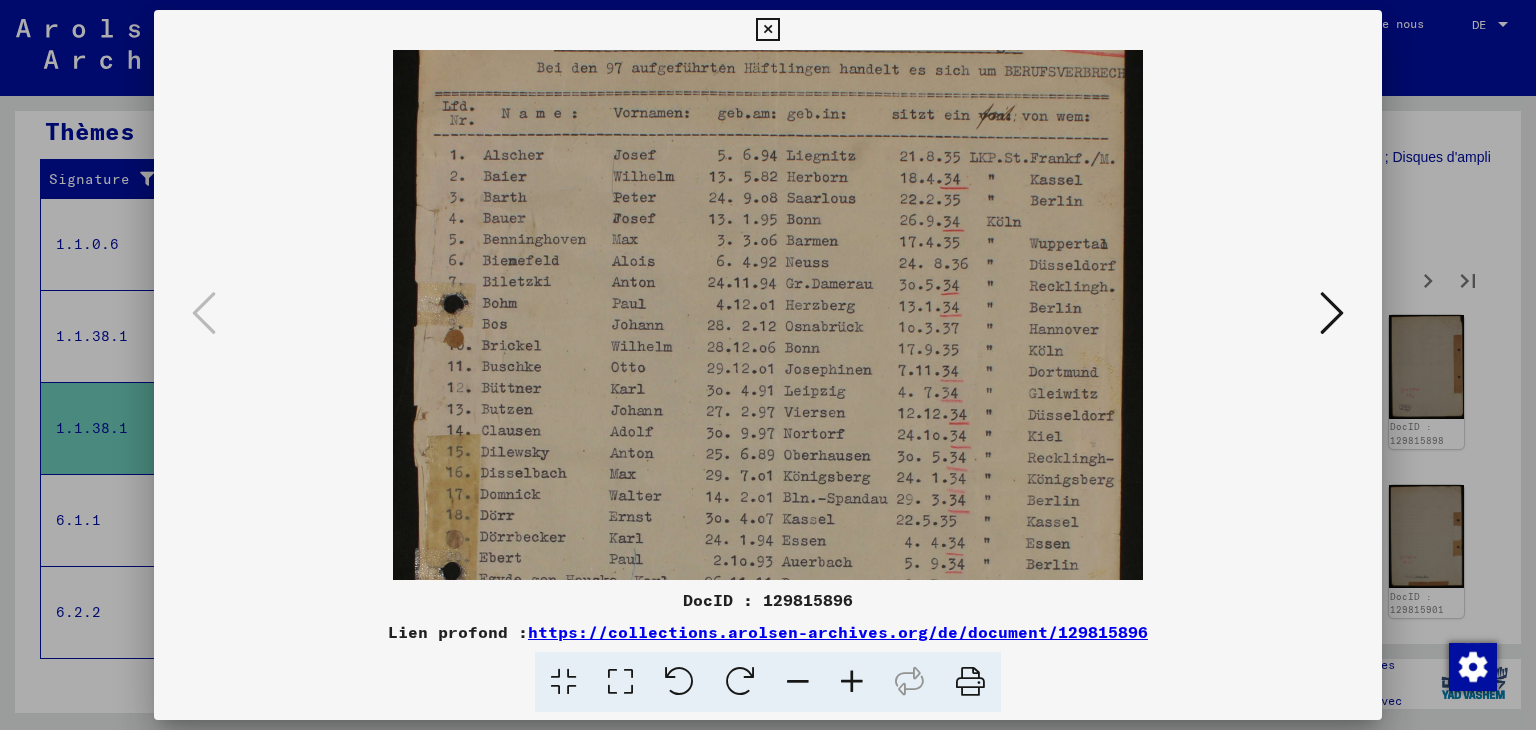 scroll, scrollTop: 182, scrollLeft: 0, axis: vertical 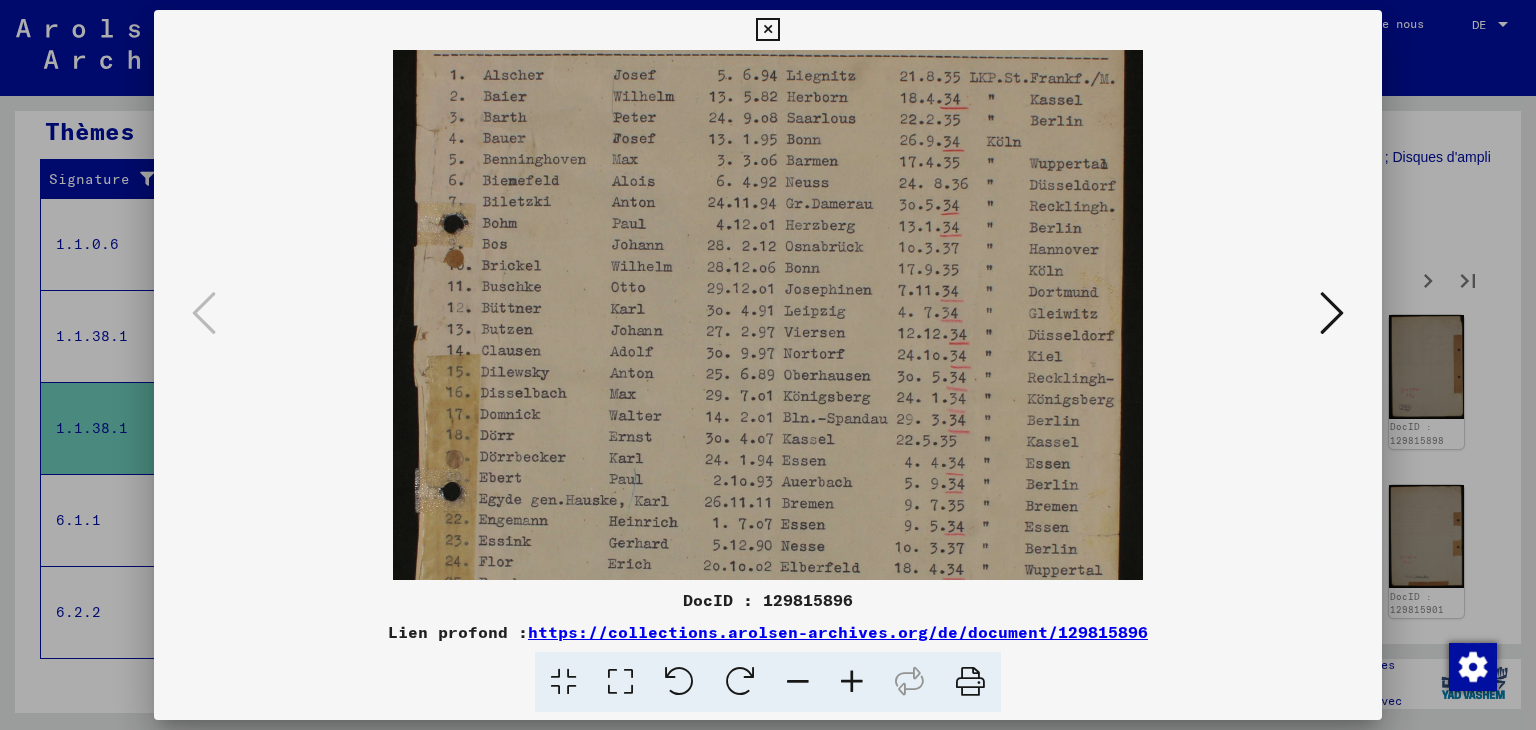 drag, startPoint x: 839, startPoint y: 511, endPoint x: 796, endPoint y: 330, distance: 186.03763 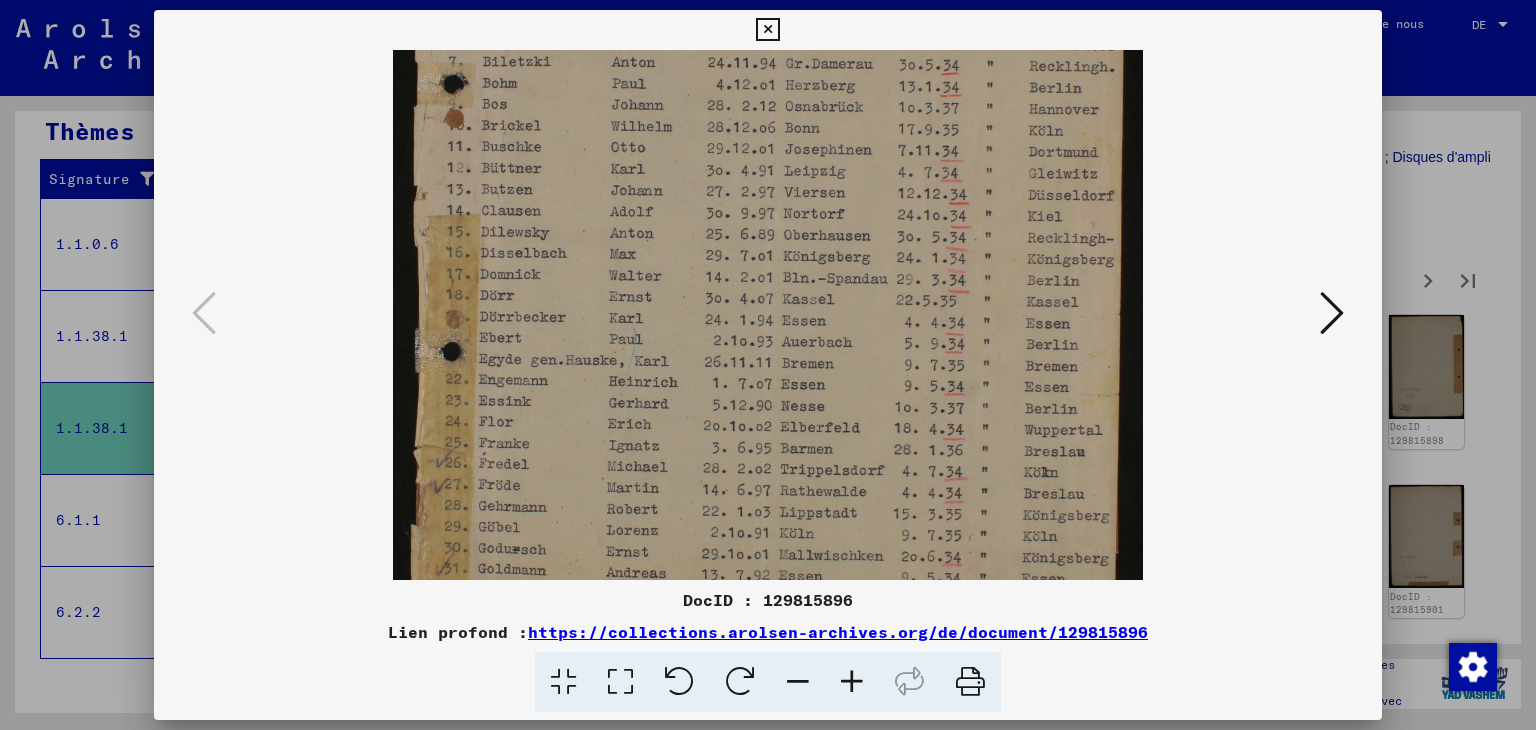 scroll, scrollTop: 324, scrollLeft: 0, axis: vertical 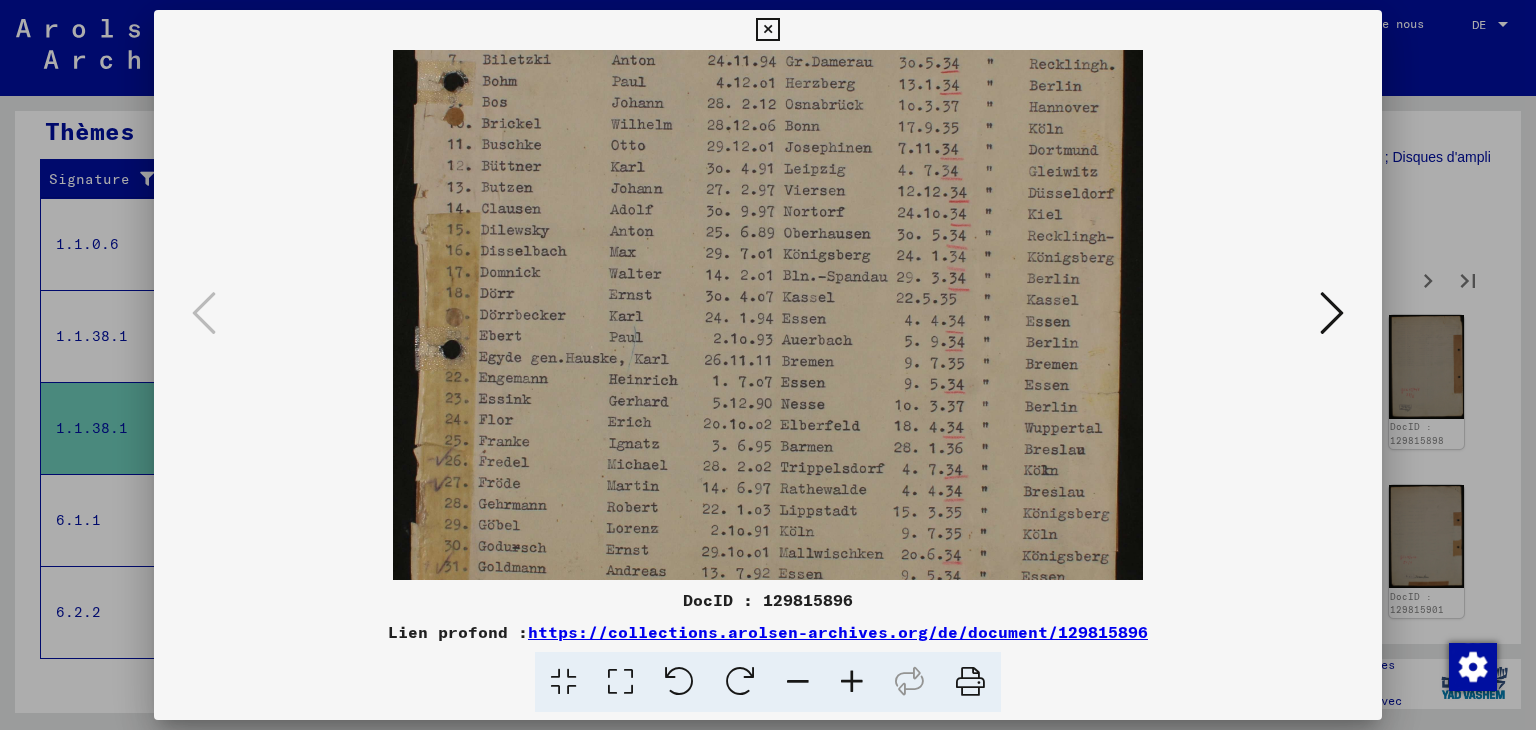 drag, startPoint x: 939, startPoint y: 467, endPoint x: 913, endPoint y: 383, distance: 87.93179 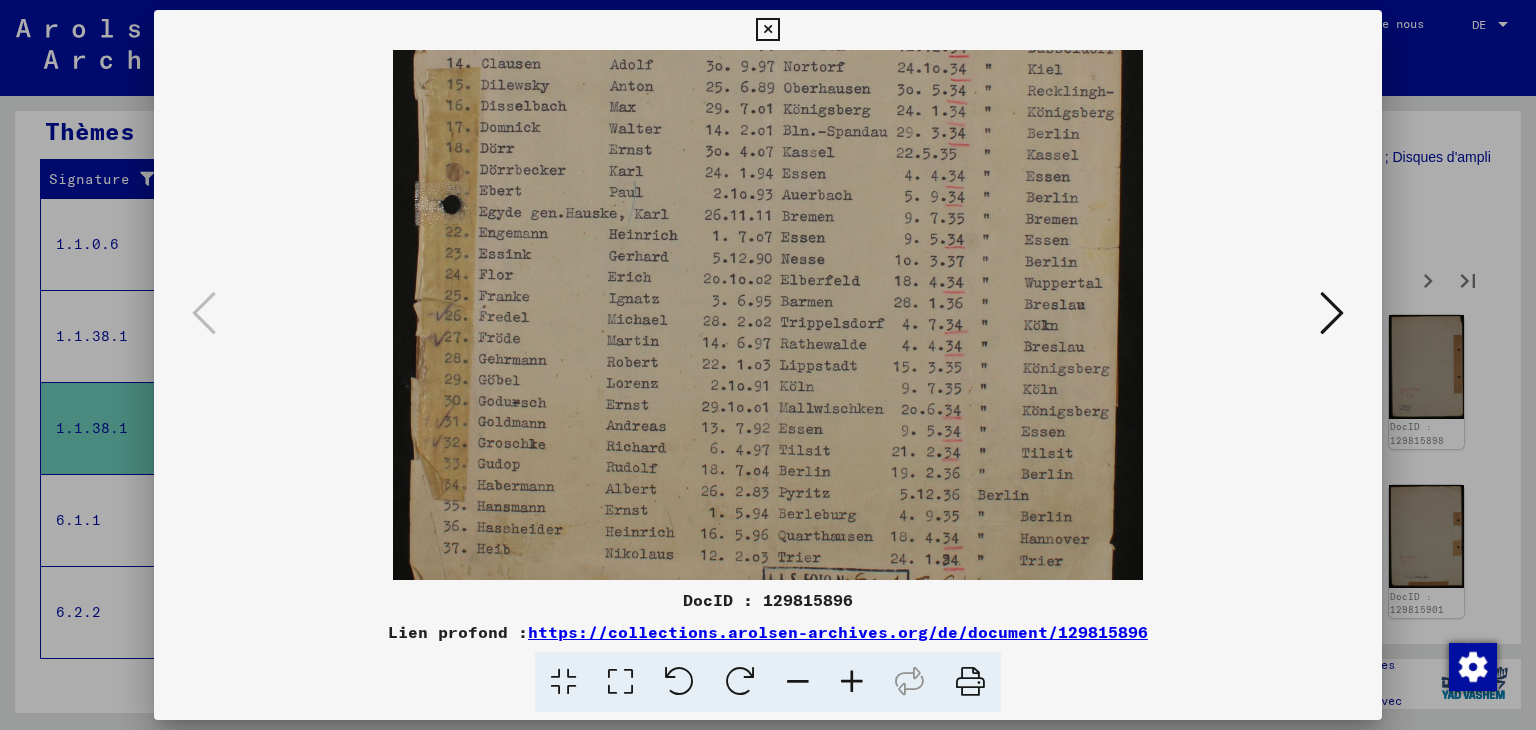 scroll, scrollTop: 470, scrollLeft: 0, axis: vertical 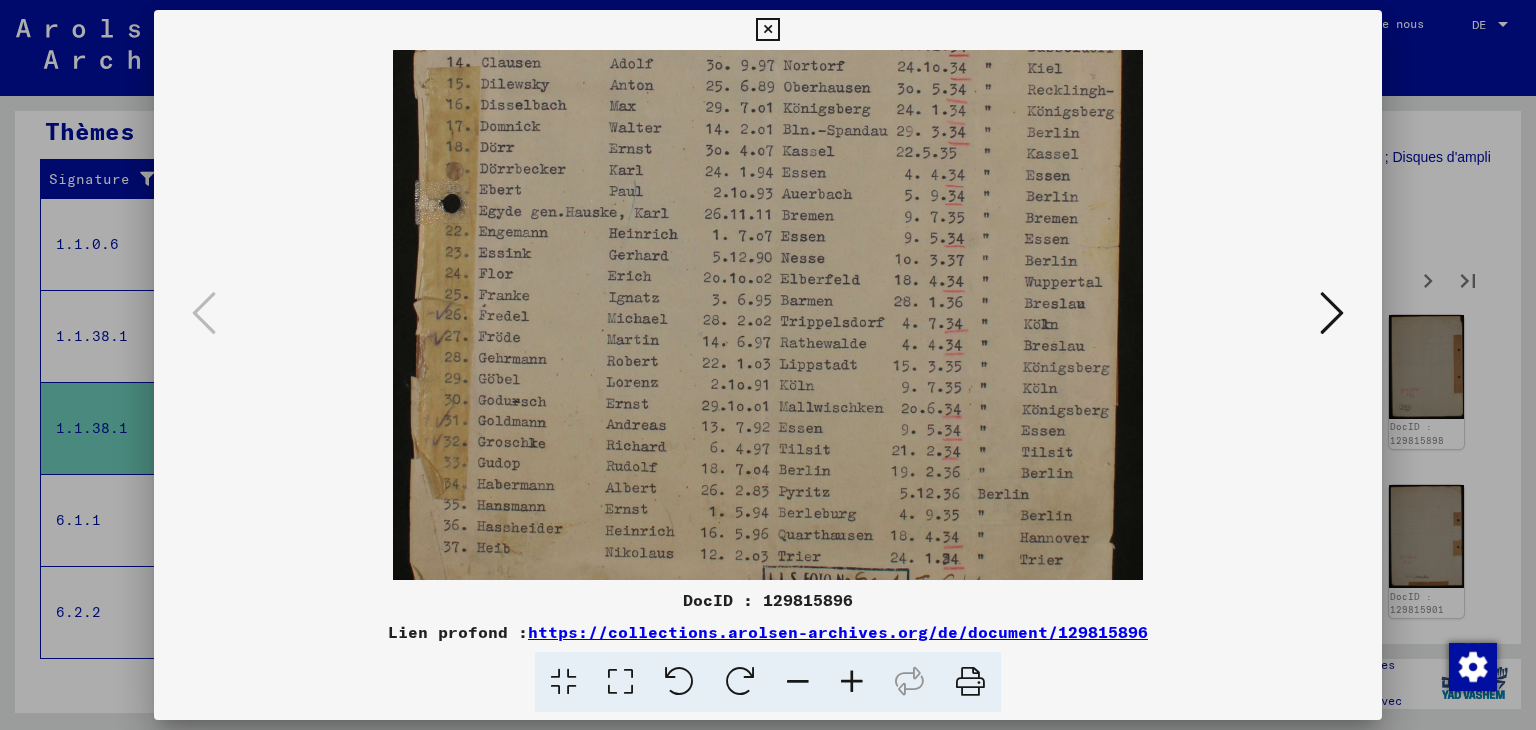 drag, startPoint x: 954, startPoint y: 493, endPoint x: 952, endPoint y: 349, distance: 144.01389 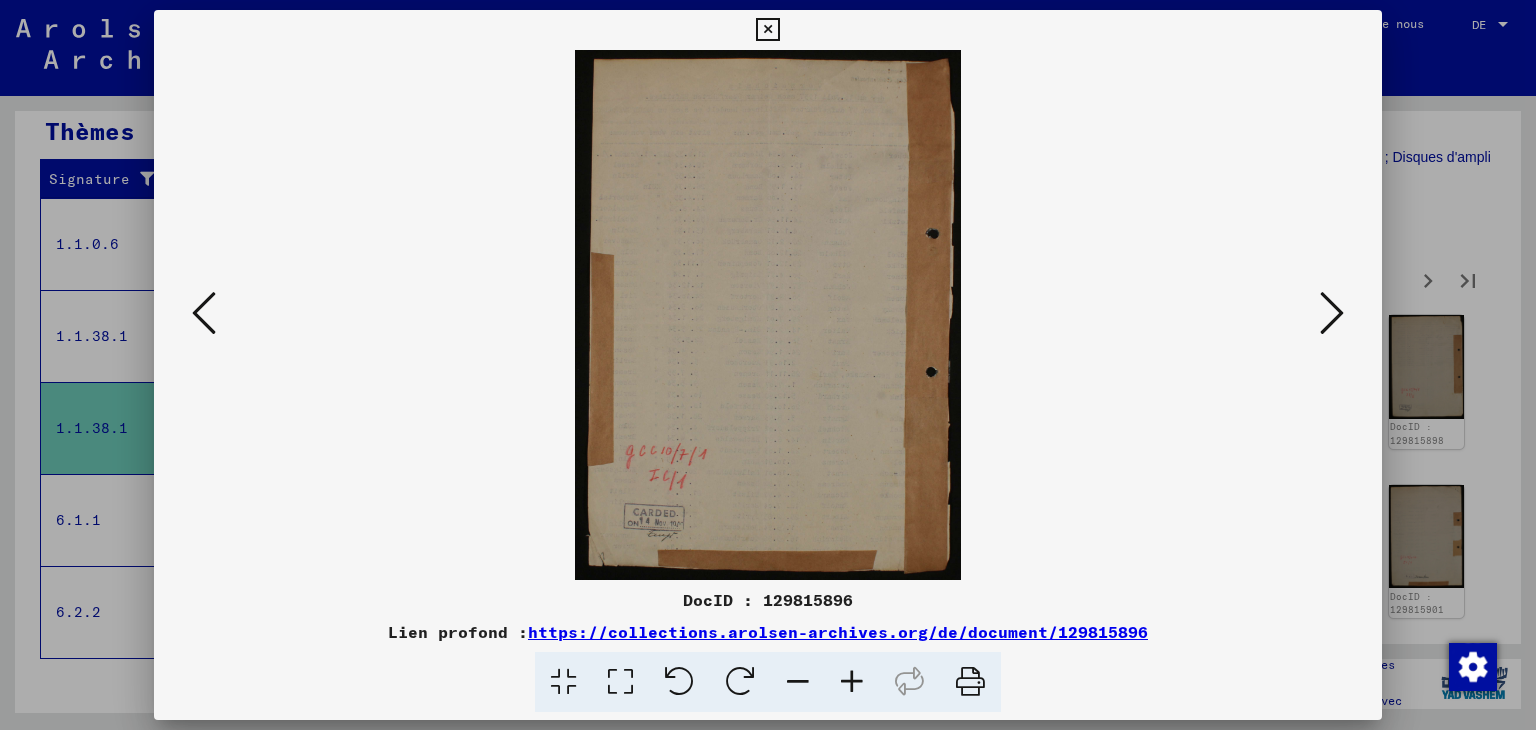 scroll, scrollTop: 0, scrollLeft: 0, axis: both 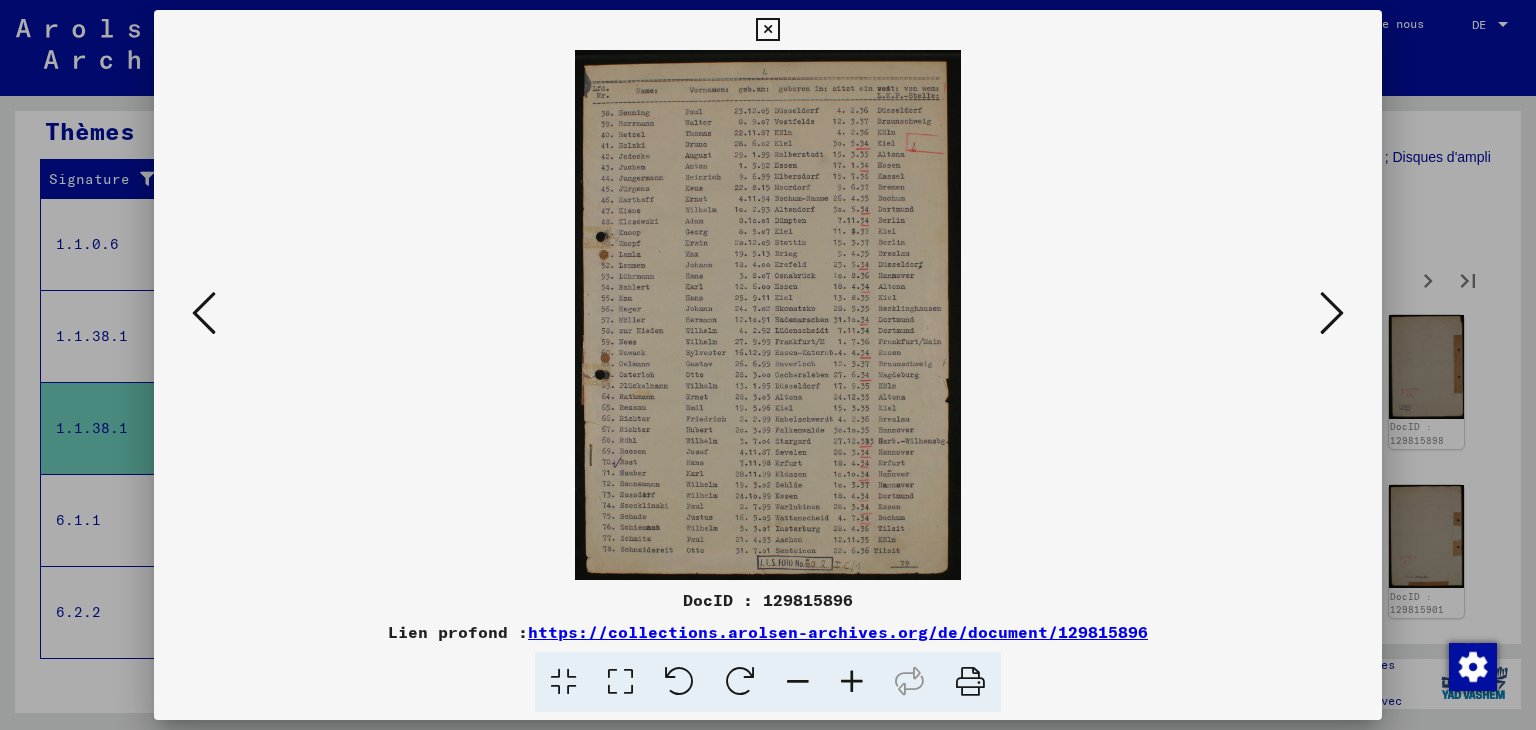click at bounding box center [1332, 313] 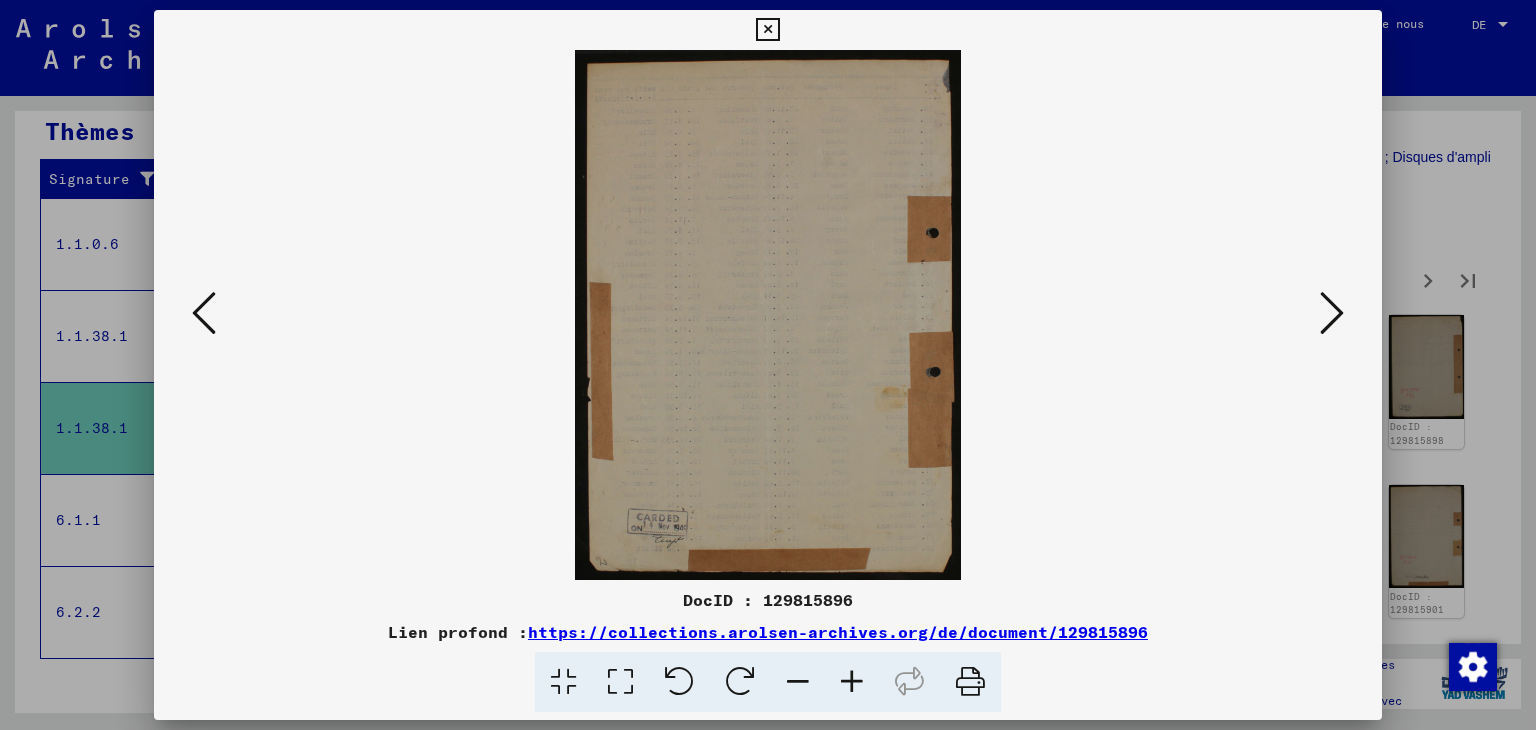 click at bounding box center [1332, 313] 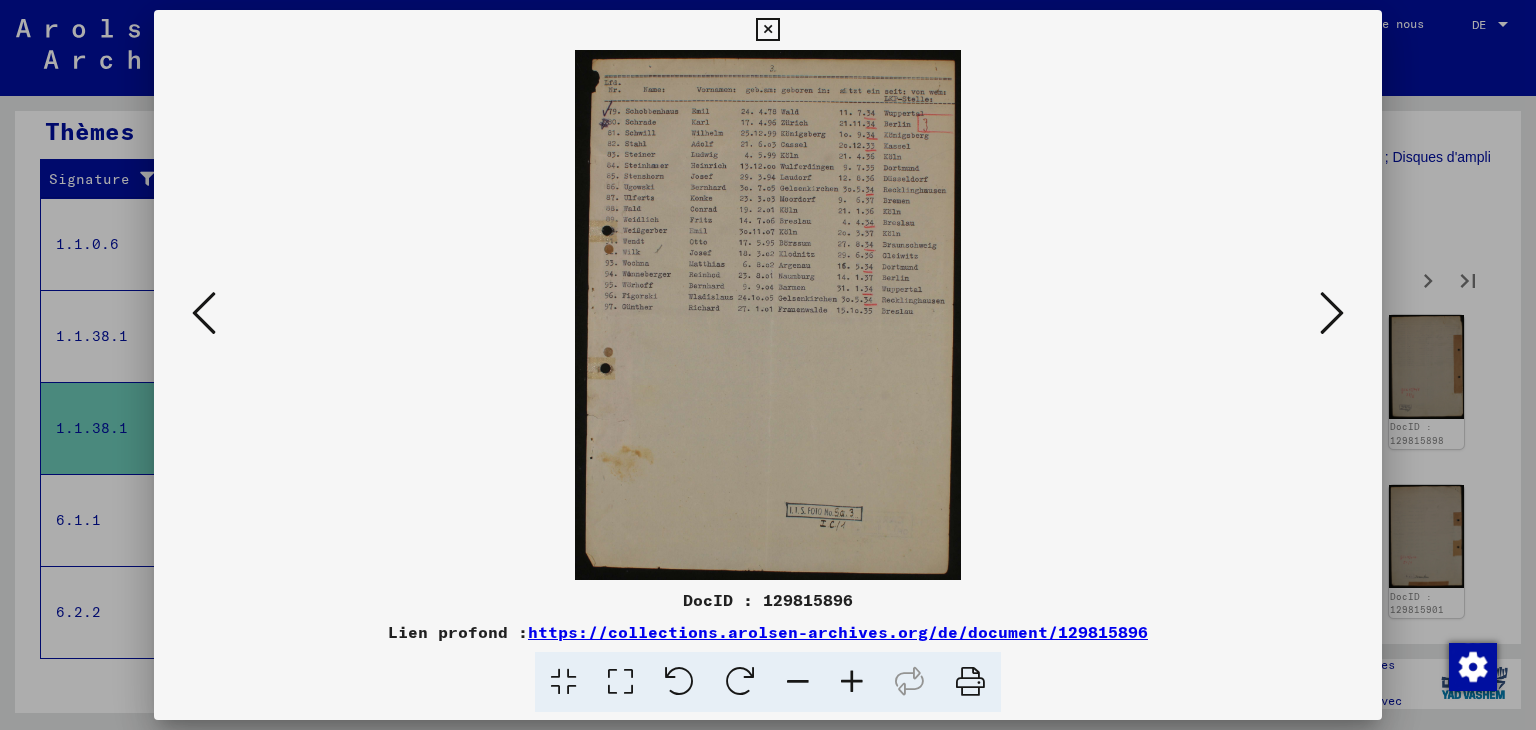 click at bounding box center (1332, 313) 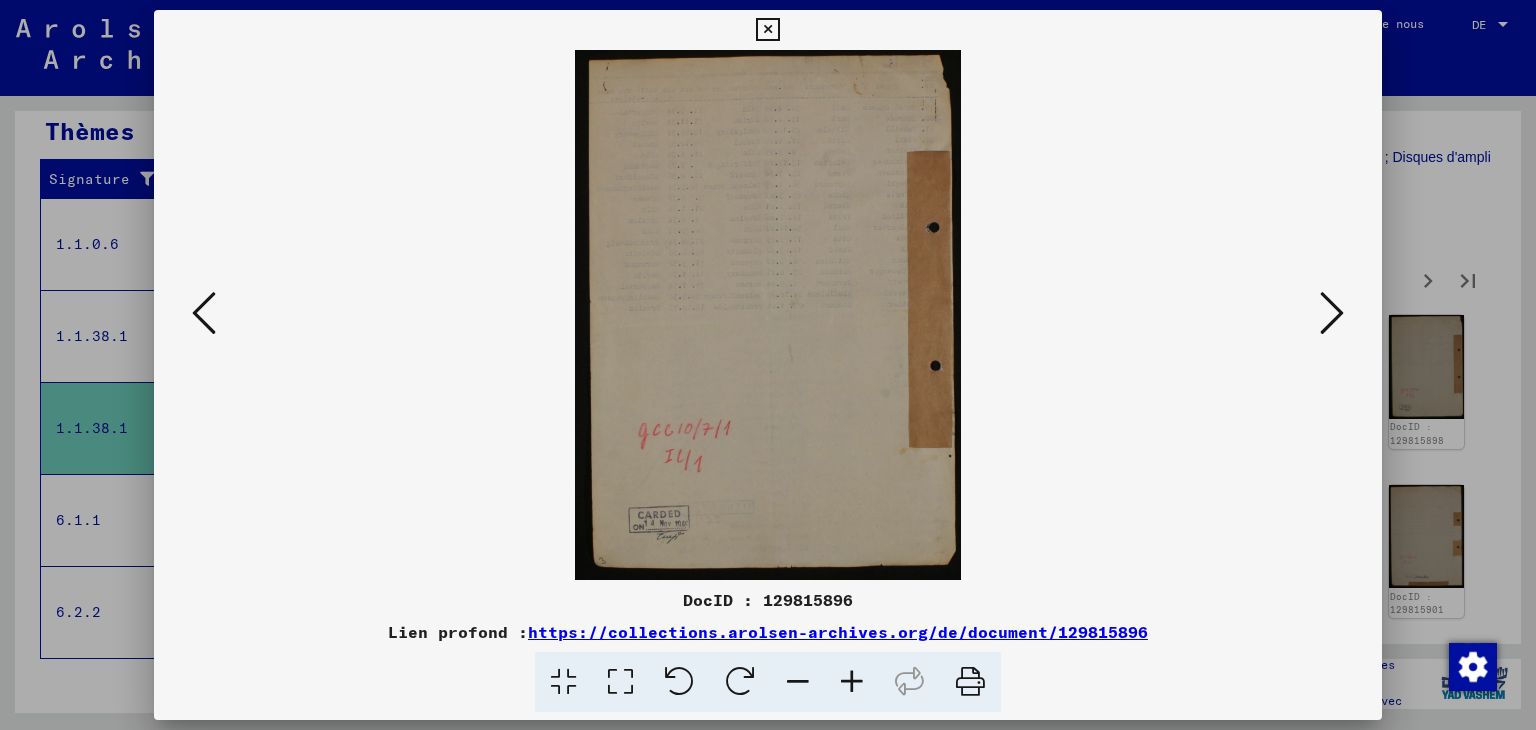 click at bounding box center [1332, 313] 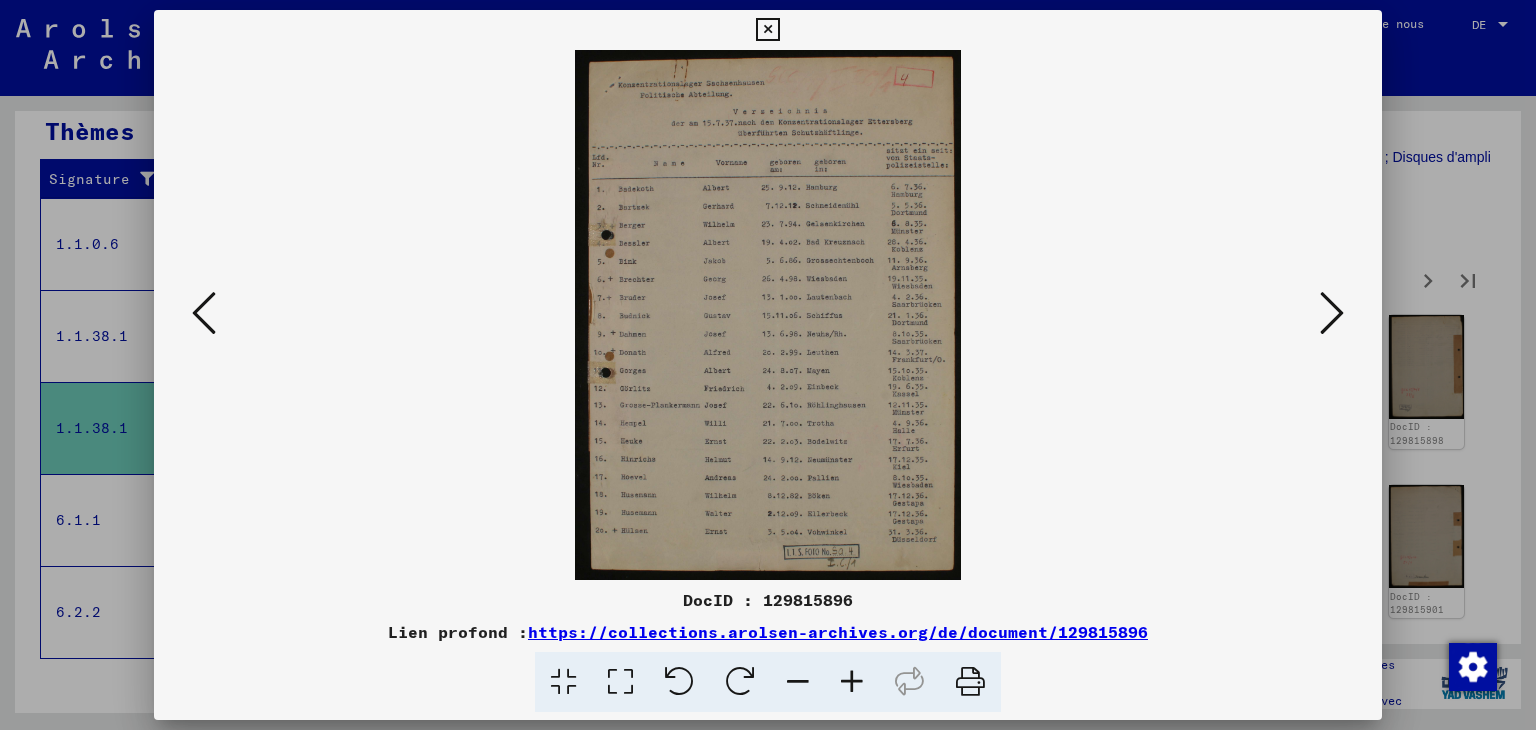 click at bounding box center [1332, 313] 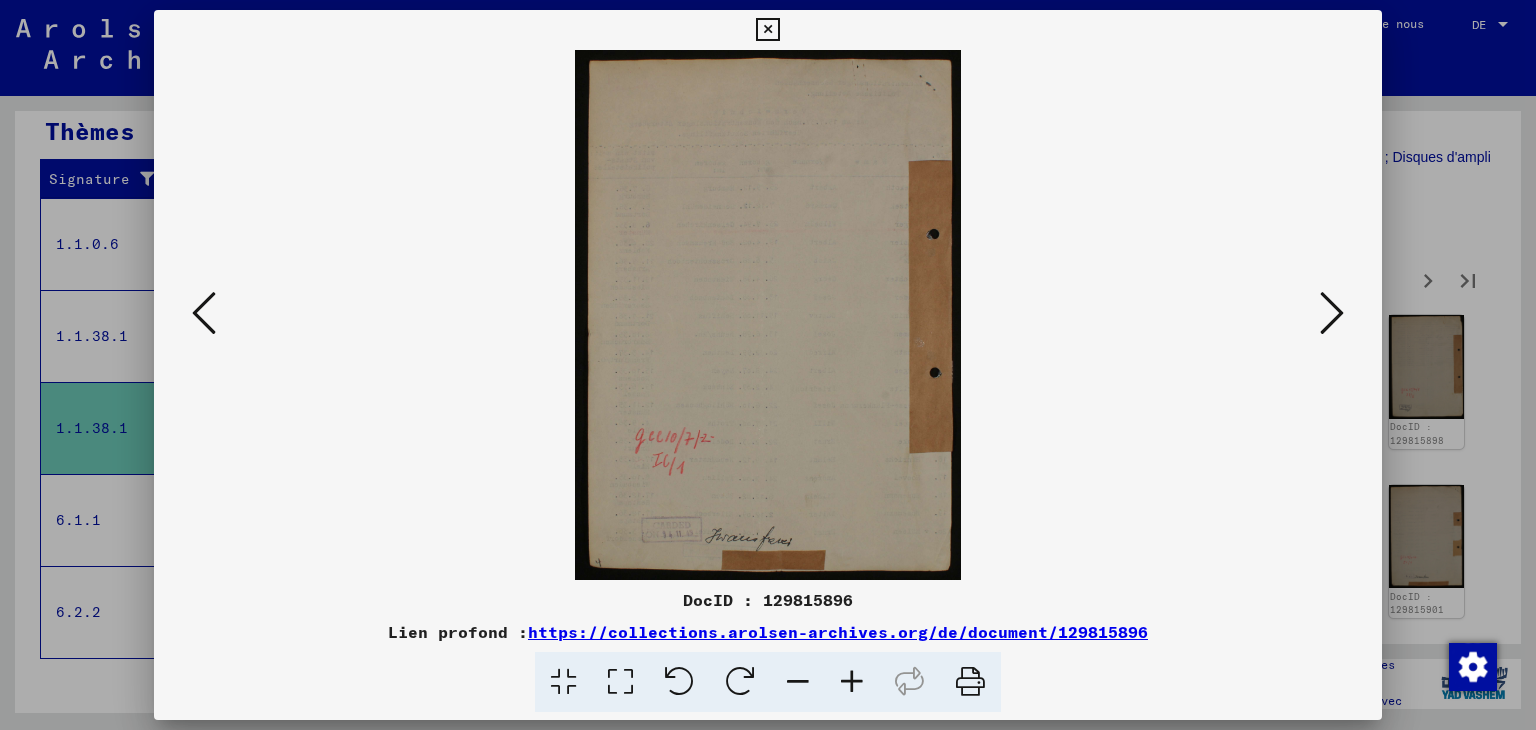 click at bounding box center (1332, 313) 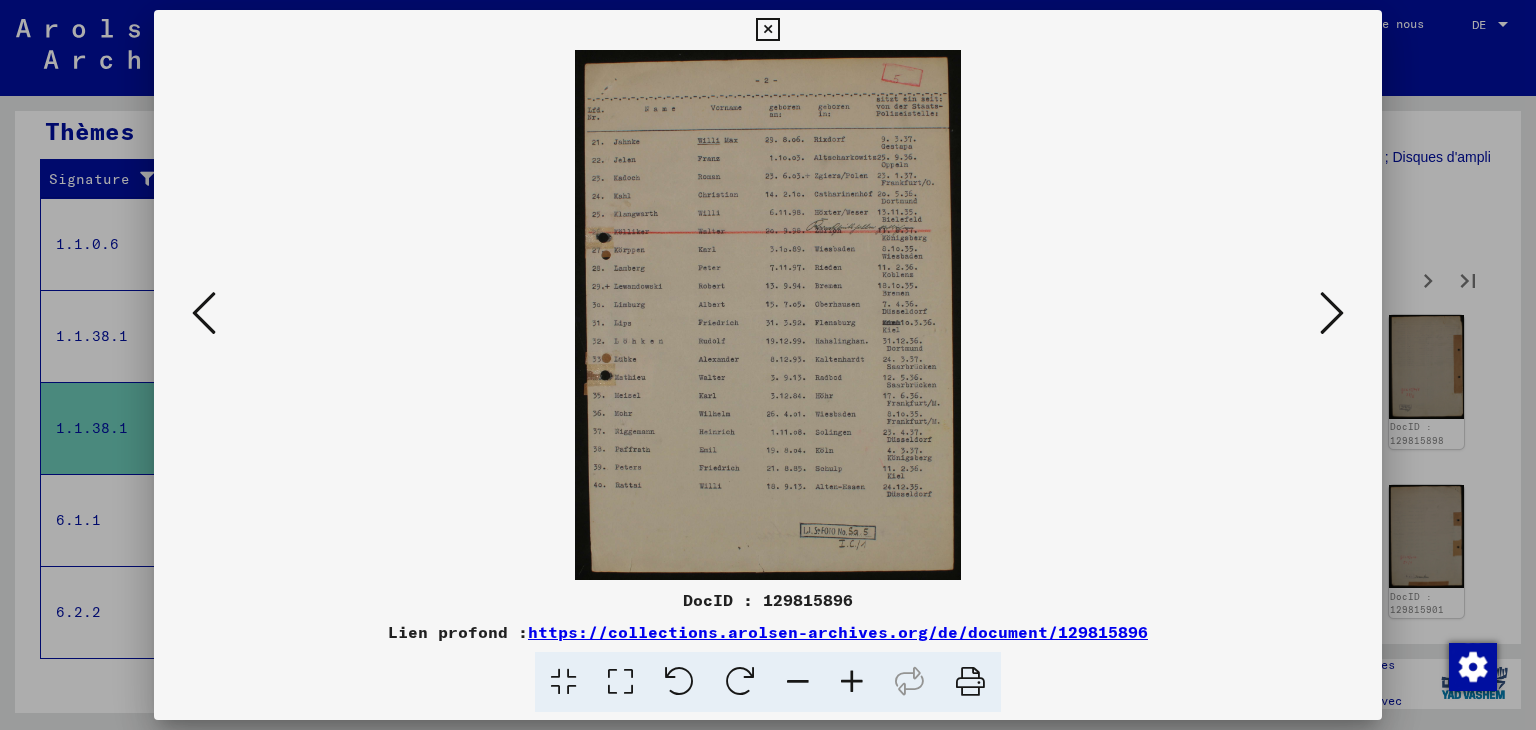 click at bounding box center [1332, 313] 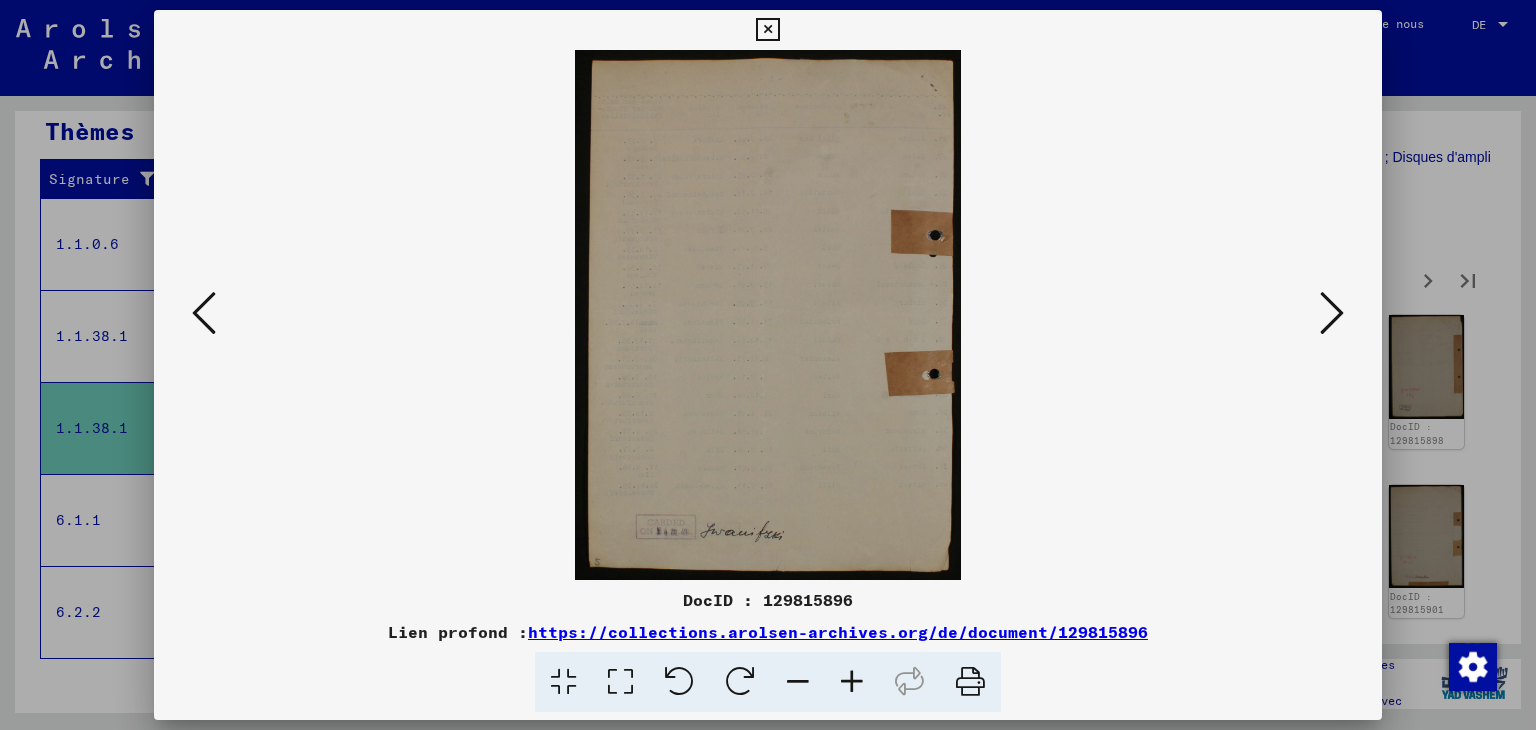 click at bounding box center (1332, 313) 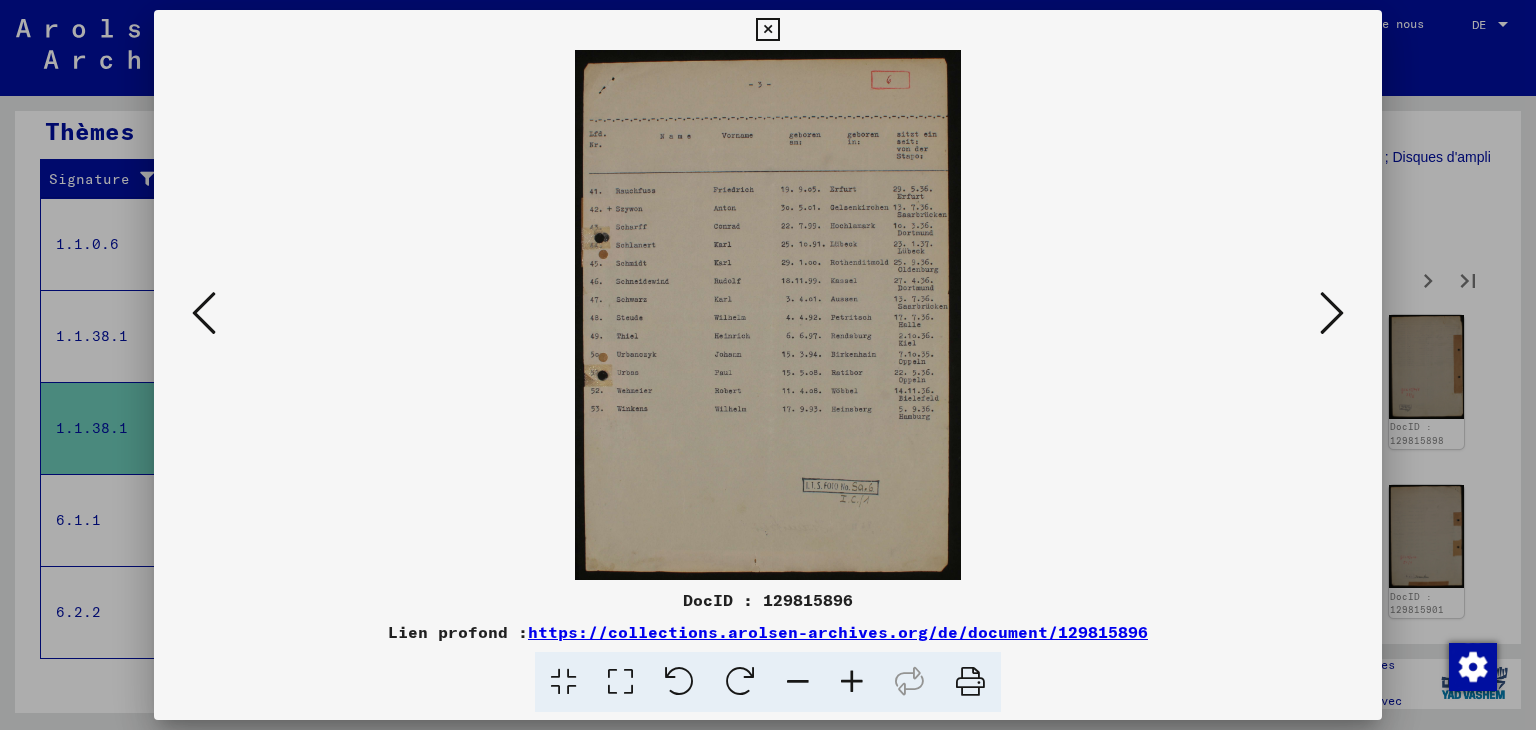 click at bounding box center (1332, 313) 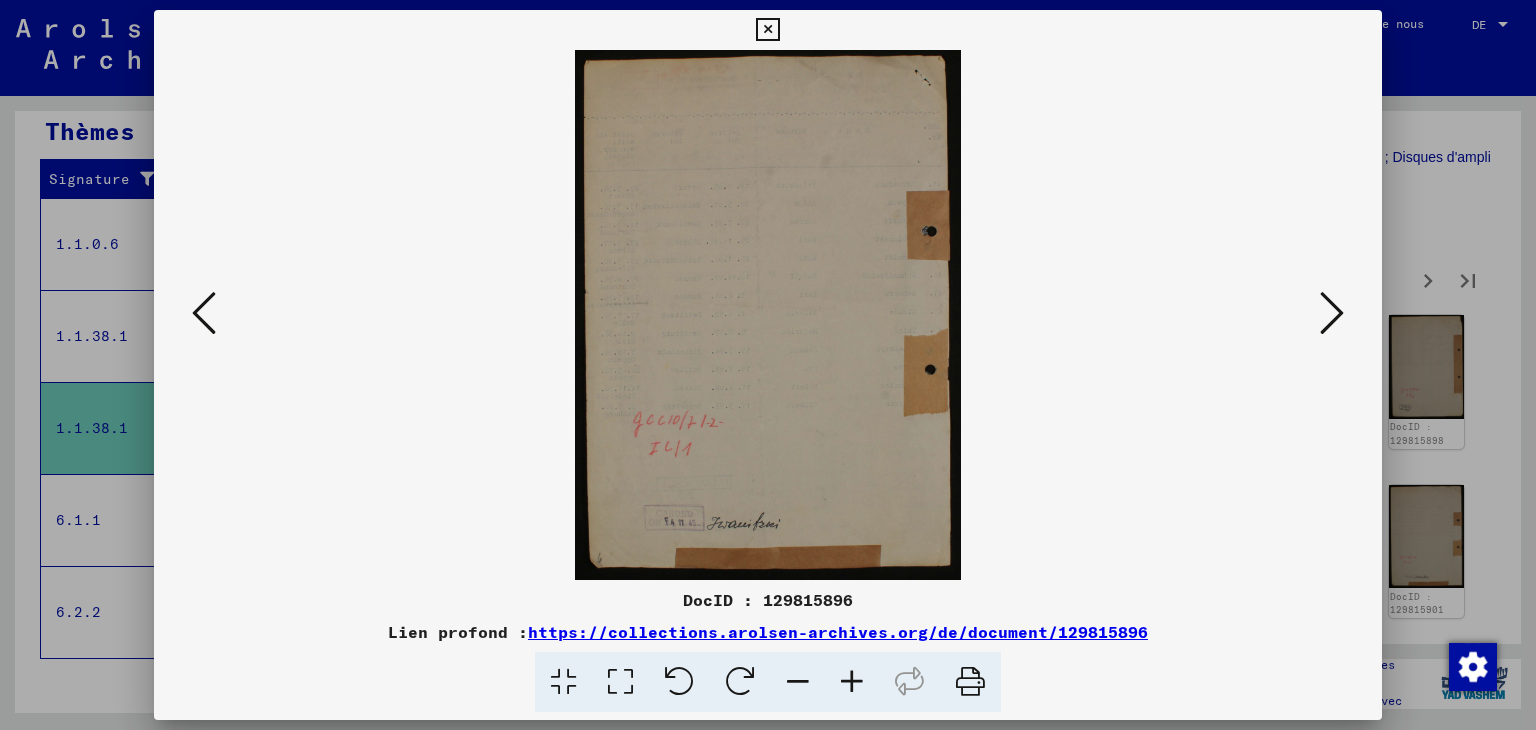 click at bounding box center [1332, 313] 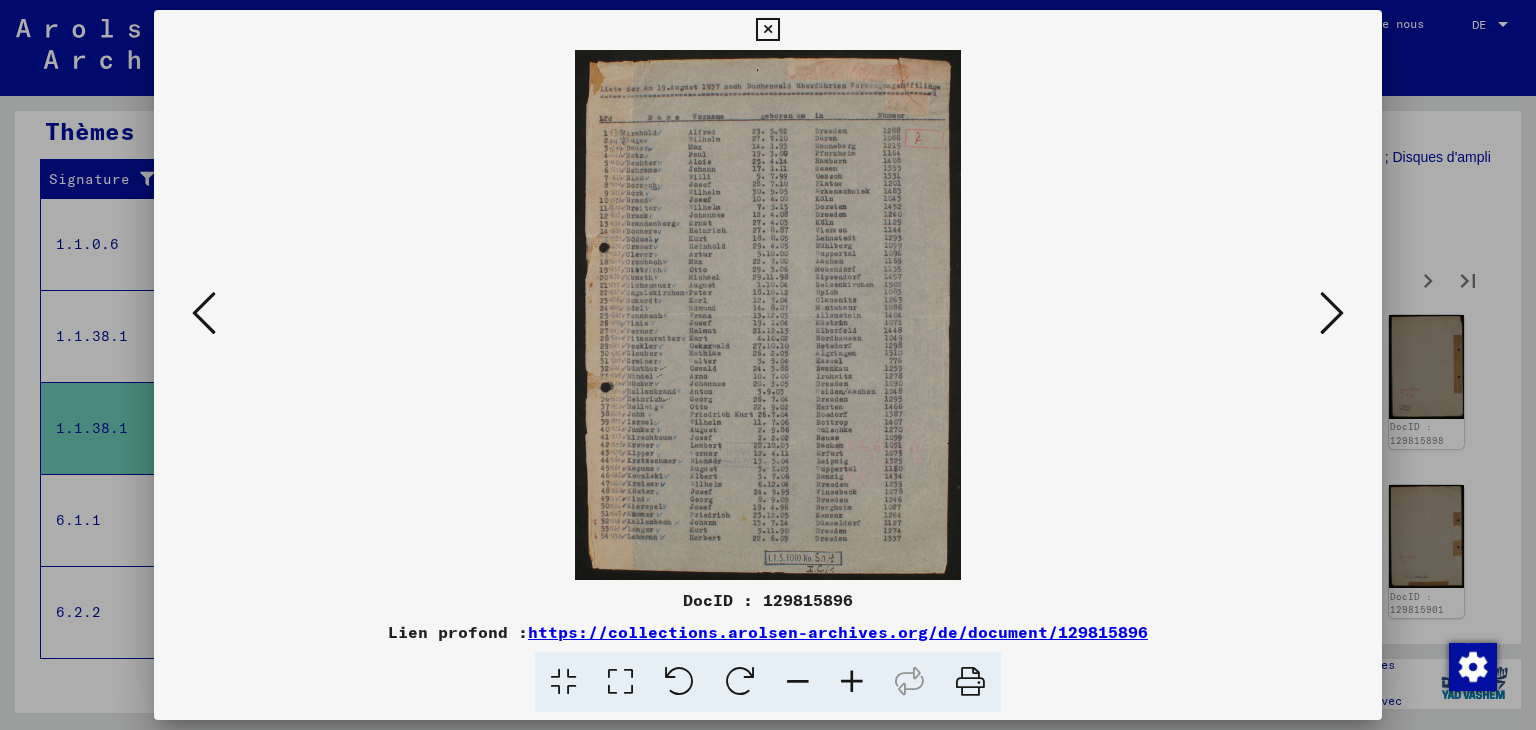 click at bounding box center [1332, 313] 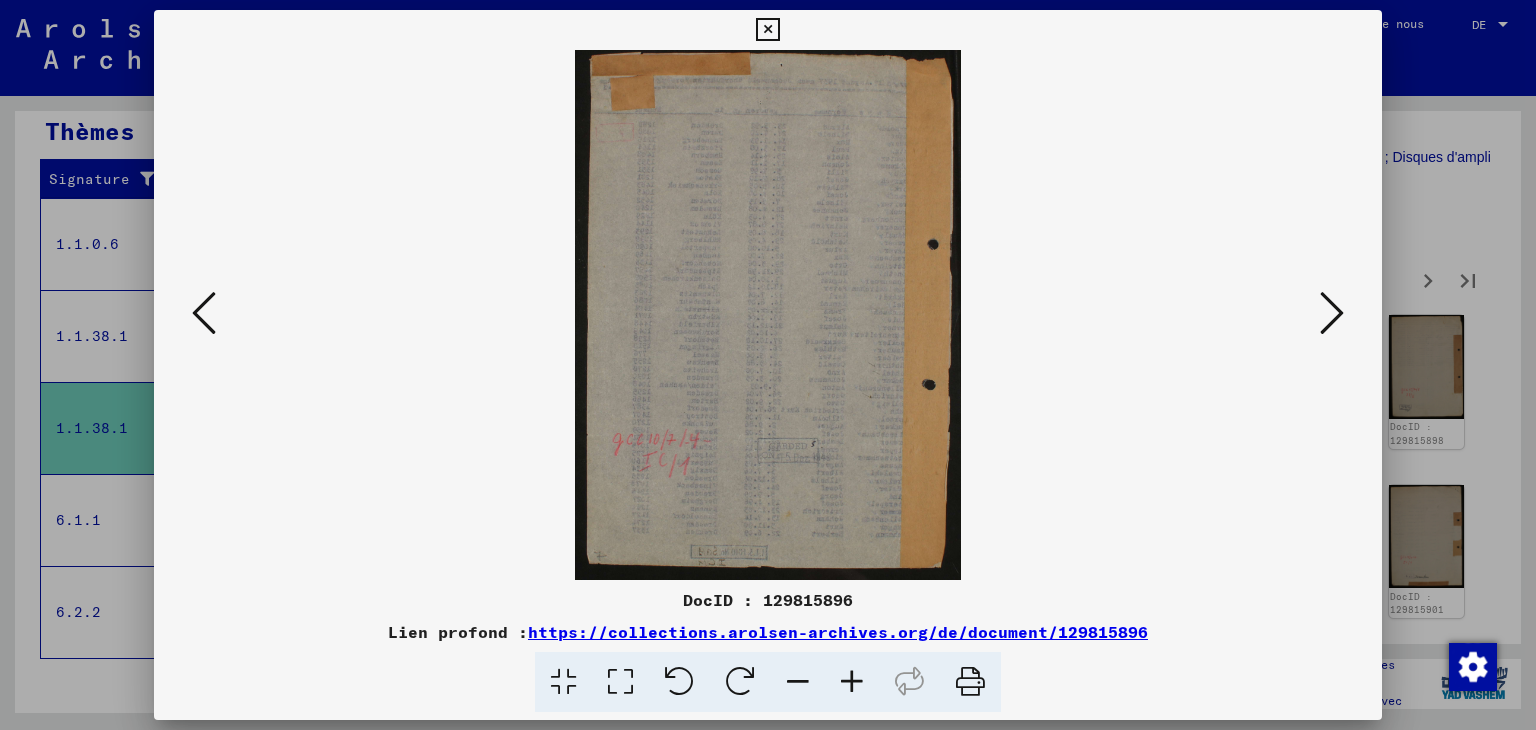 click at bounding box center [1332, 313] 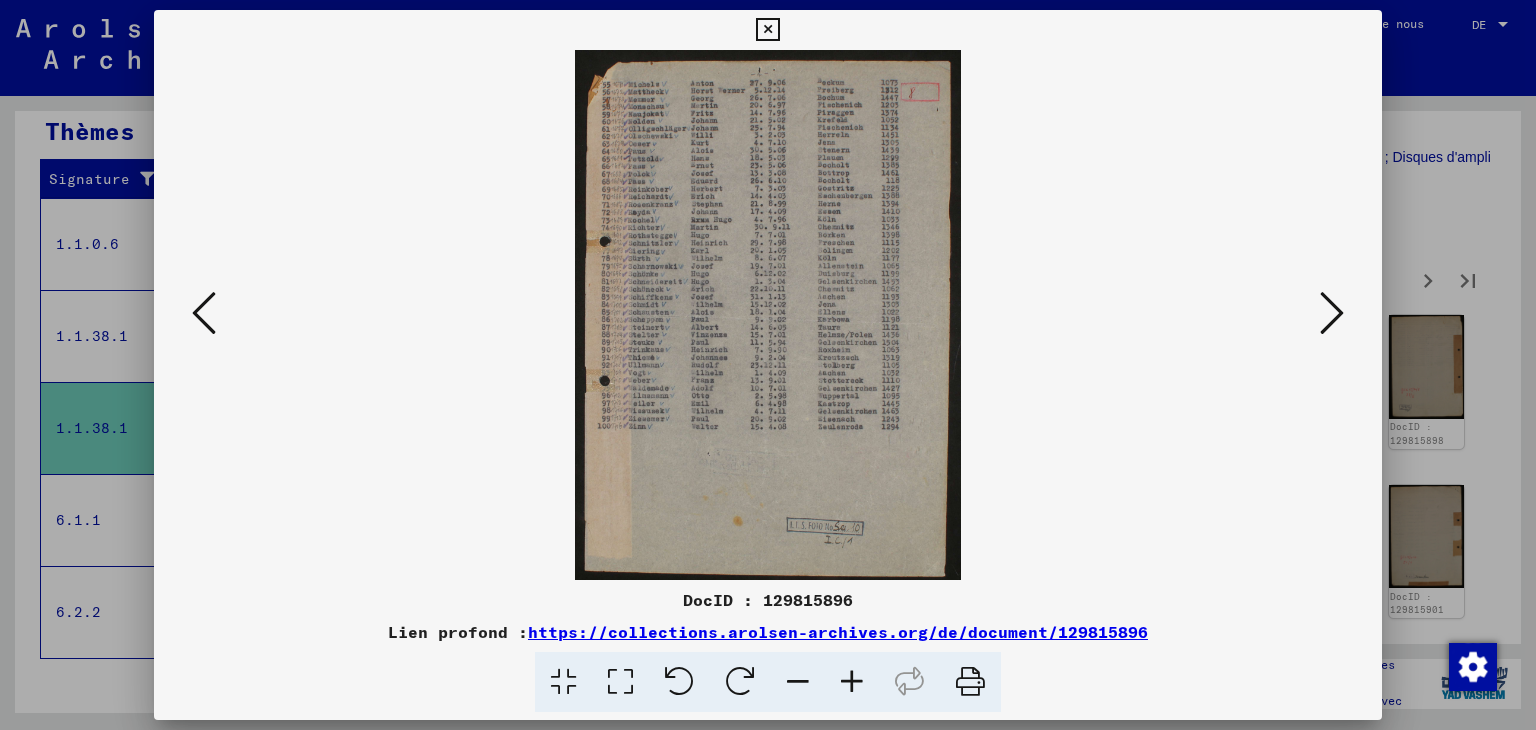 click at bounding box center [1332, 313] 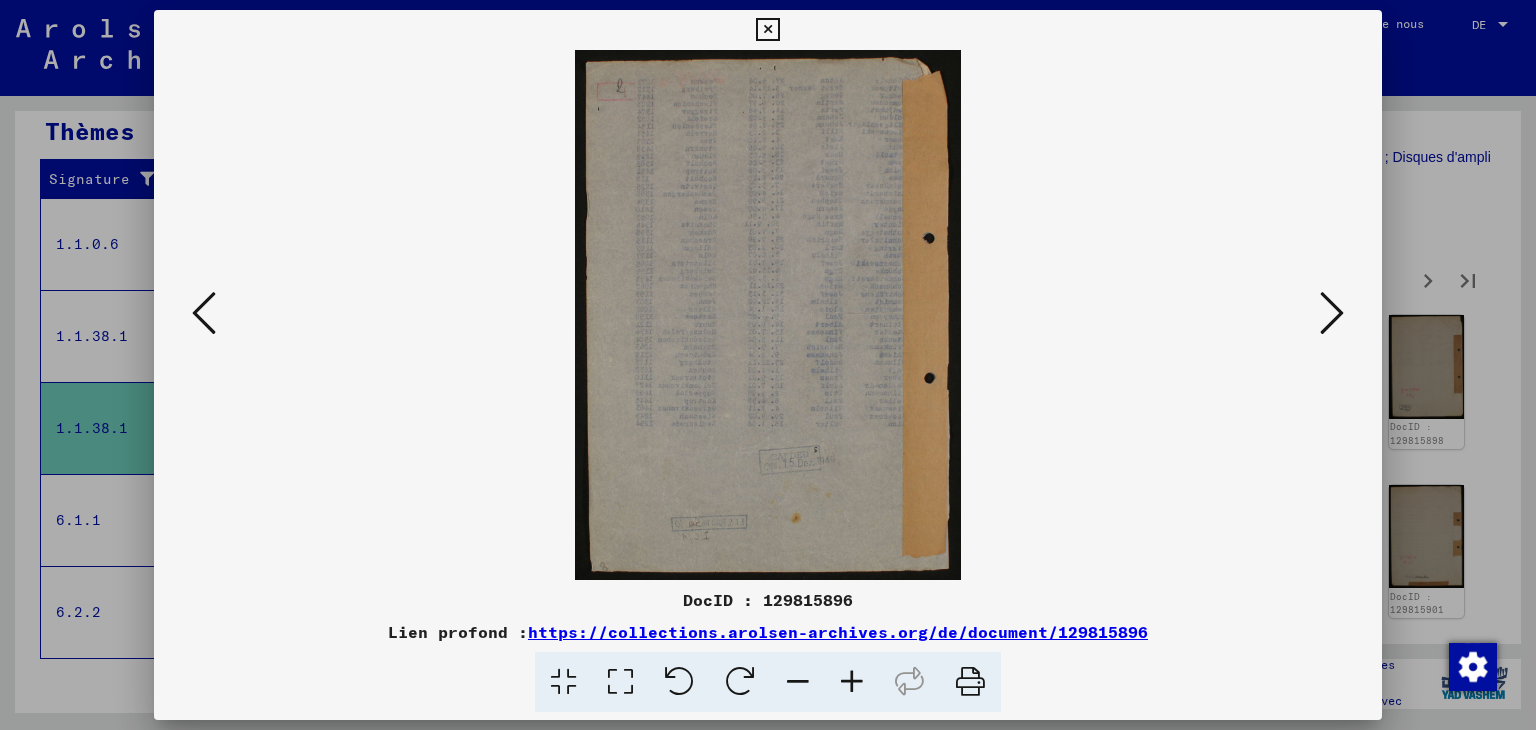 click at bounding box center (1332, 313) 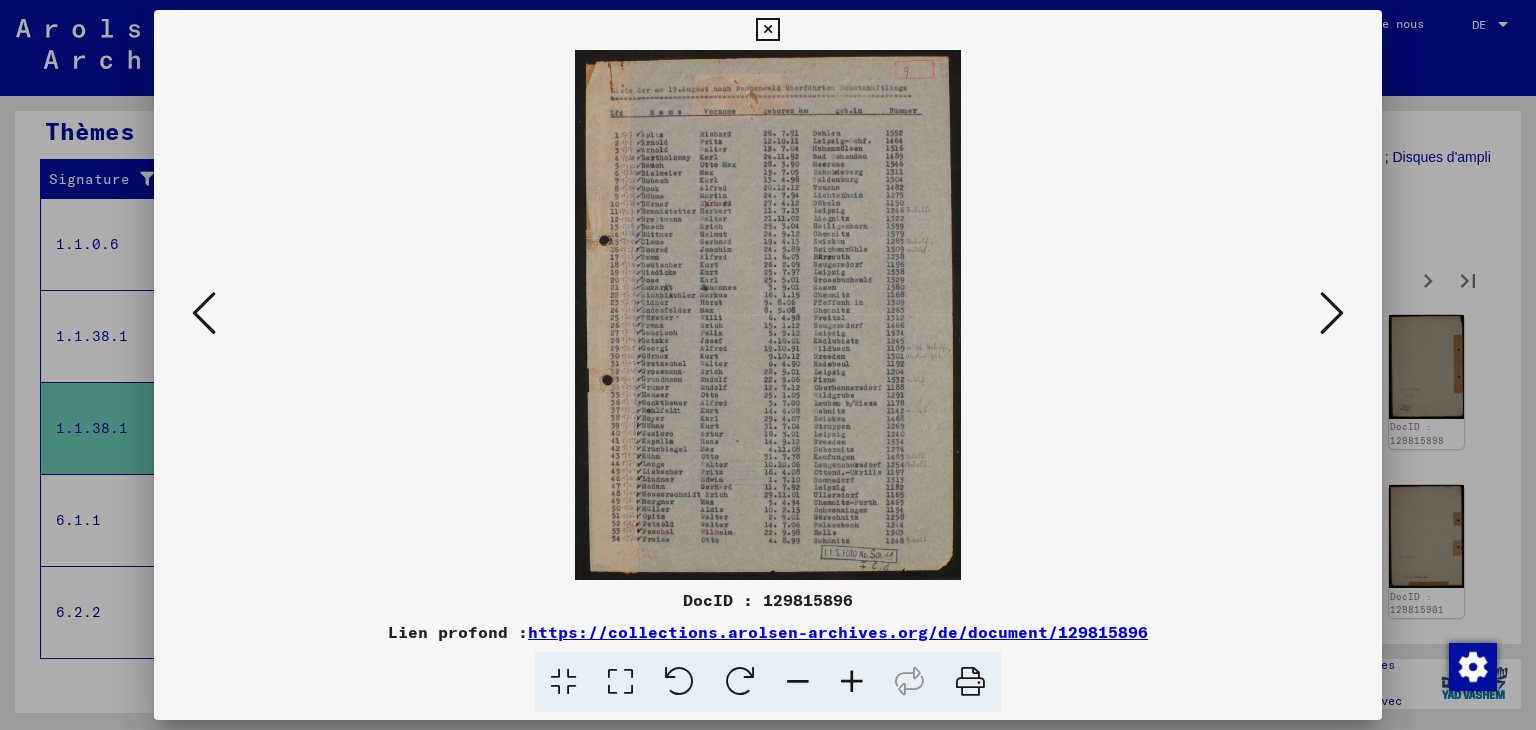 click at bounding box center [1332, 313] 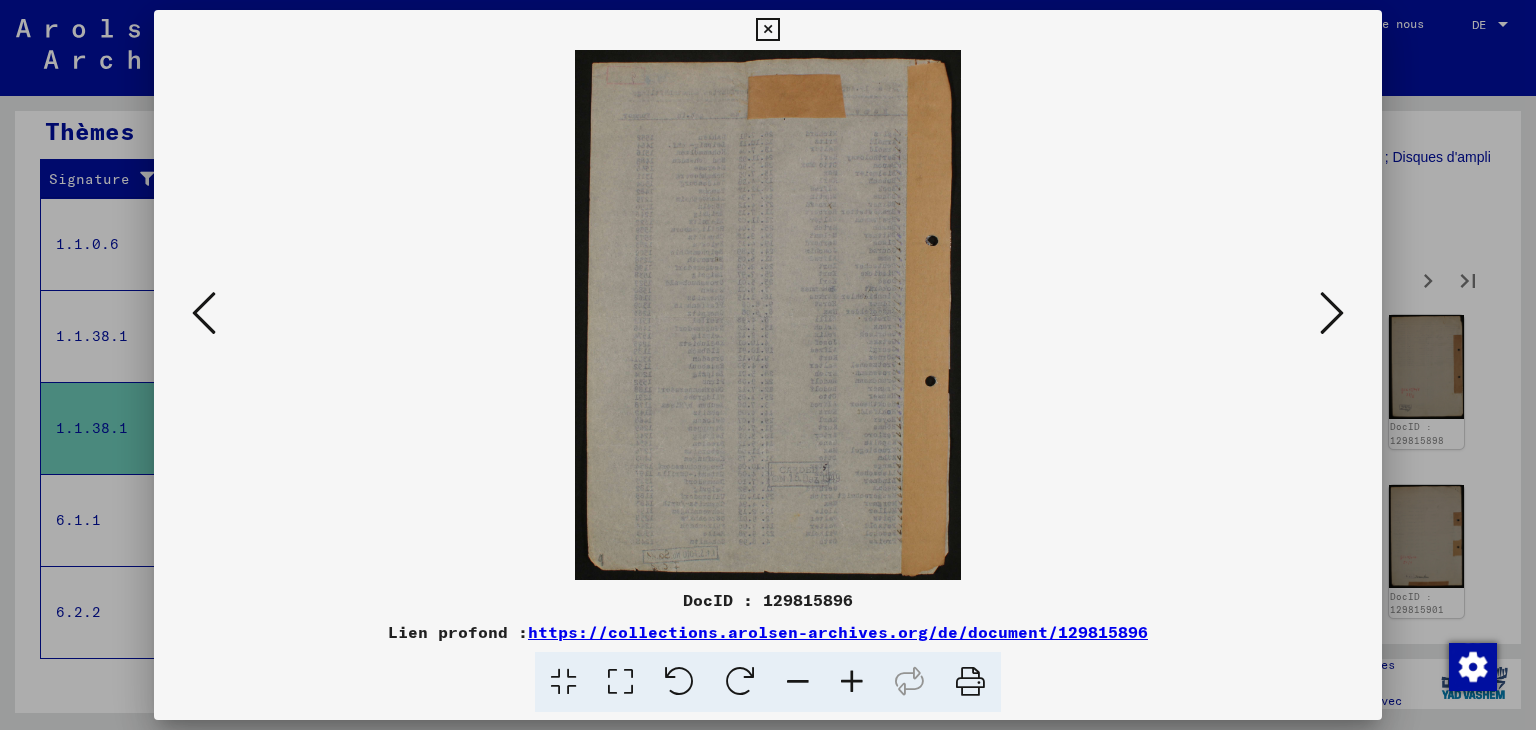 click at bounding box center [1332, 313] 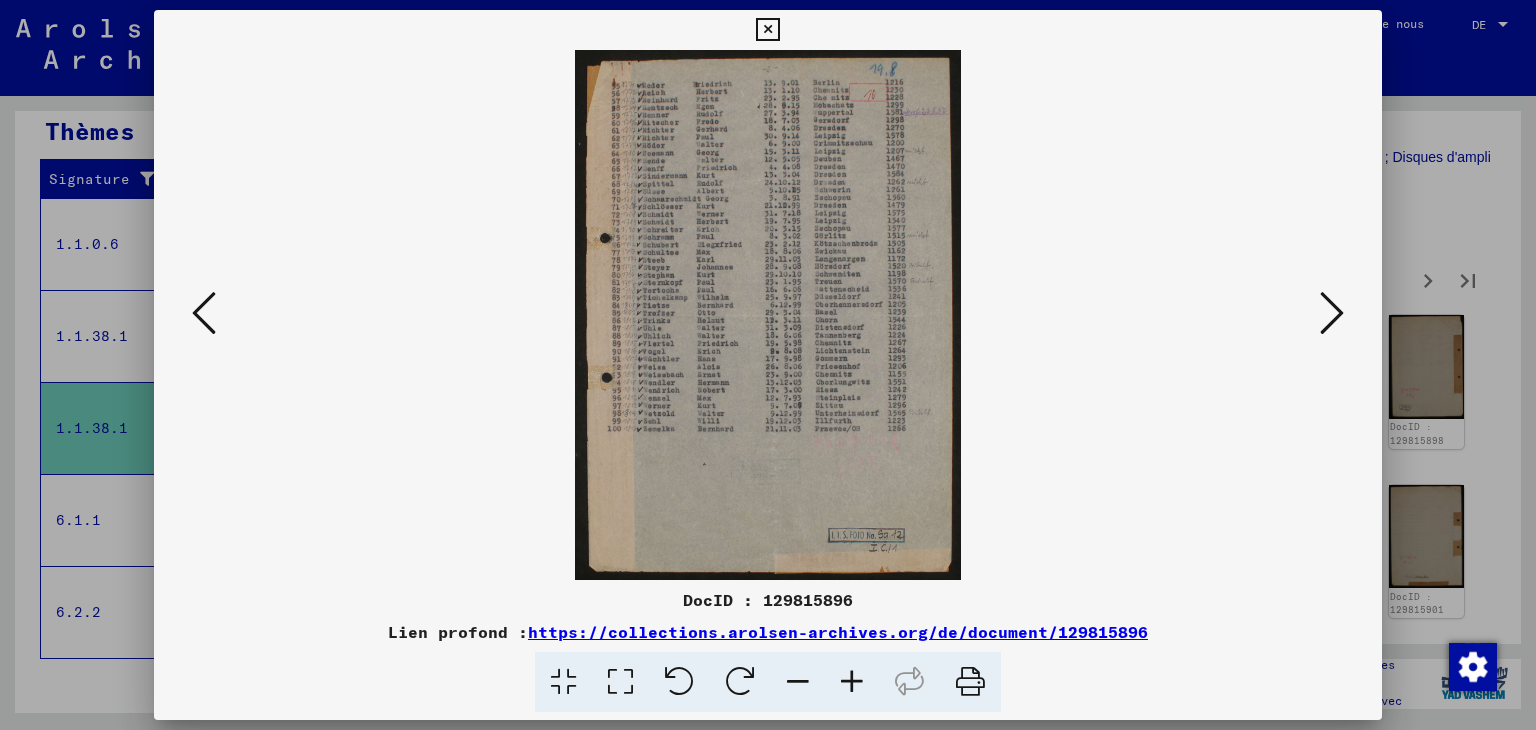 click at bounding box center (1332, 313) 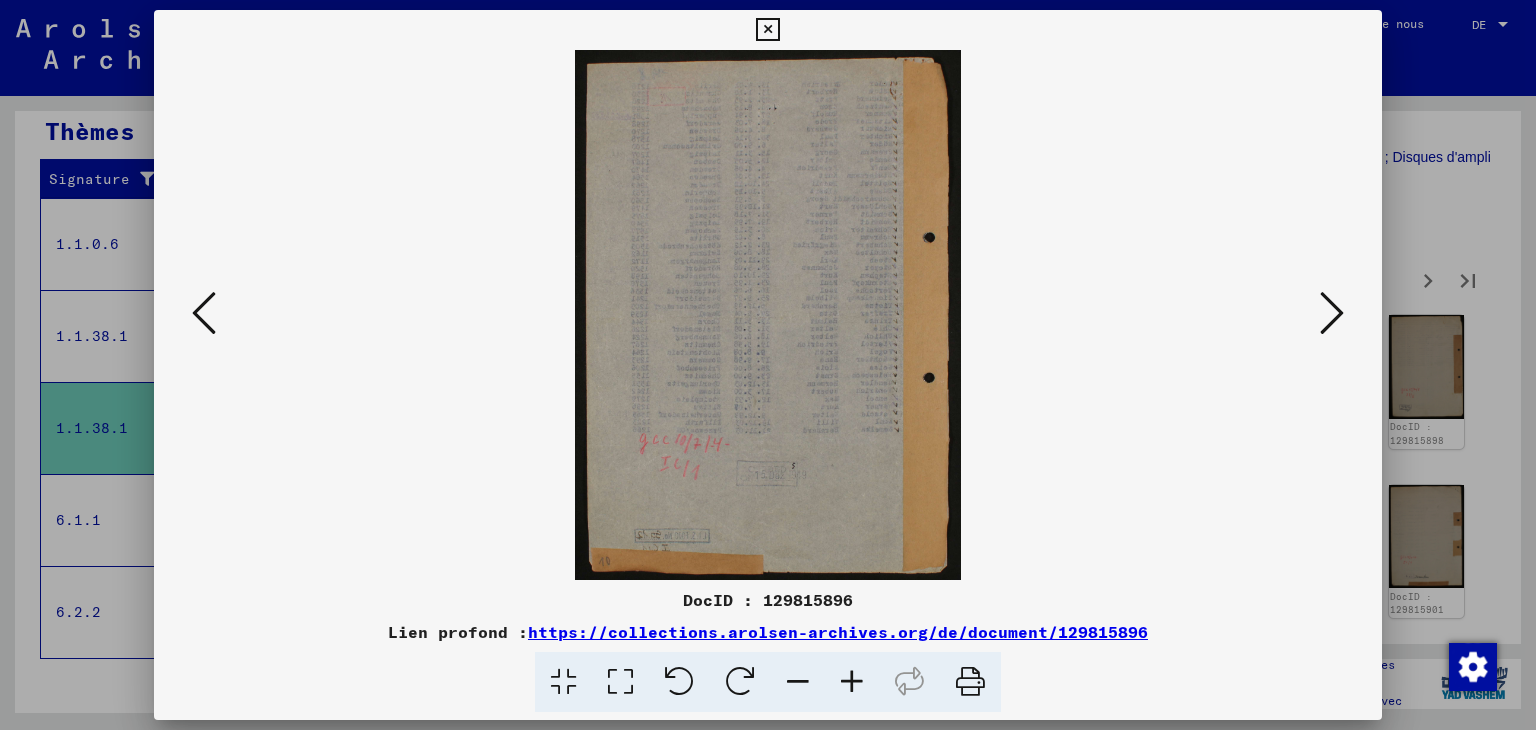 click at bounding box center (1332, 313) 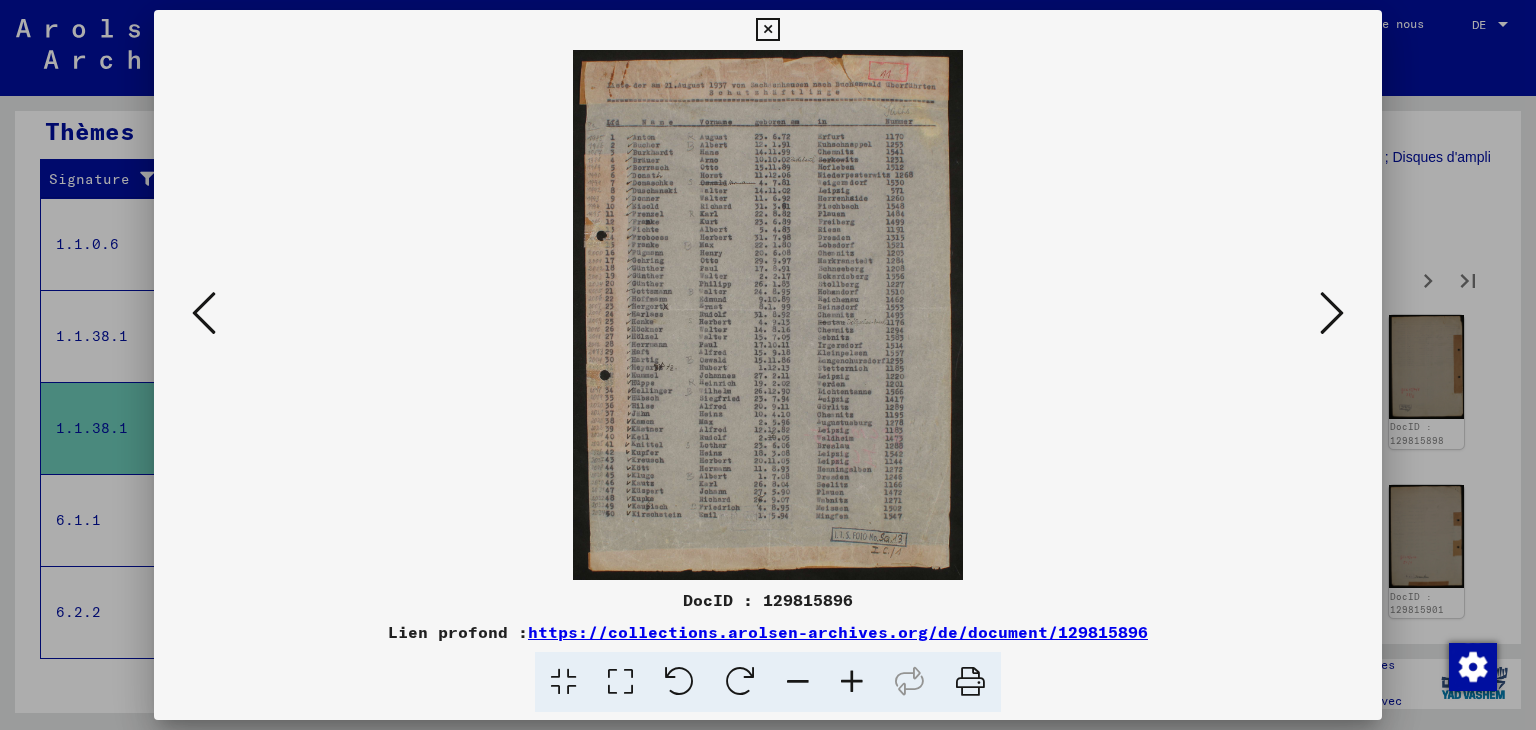 click at bounding box center [1332, 313] 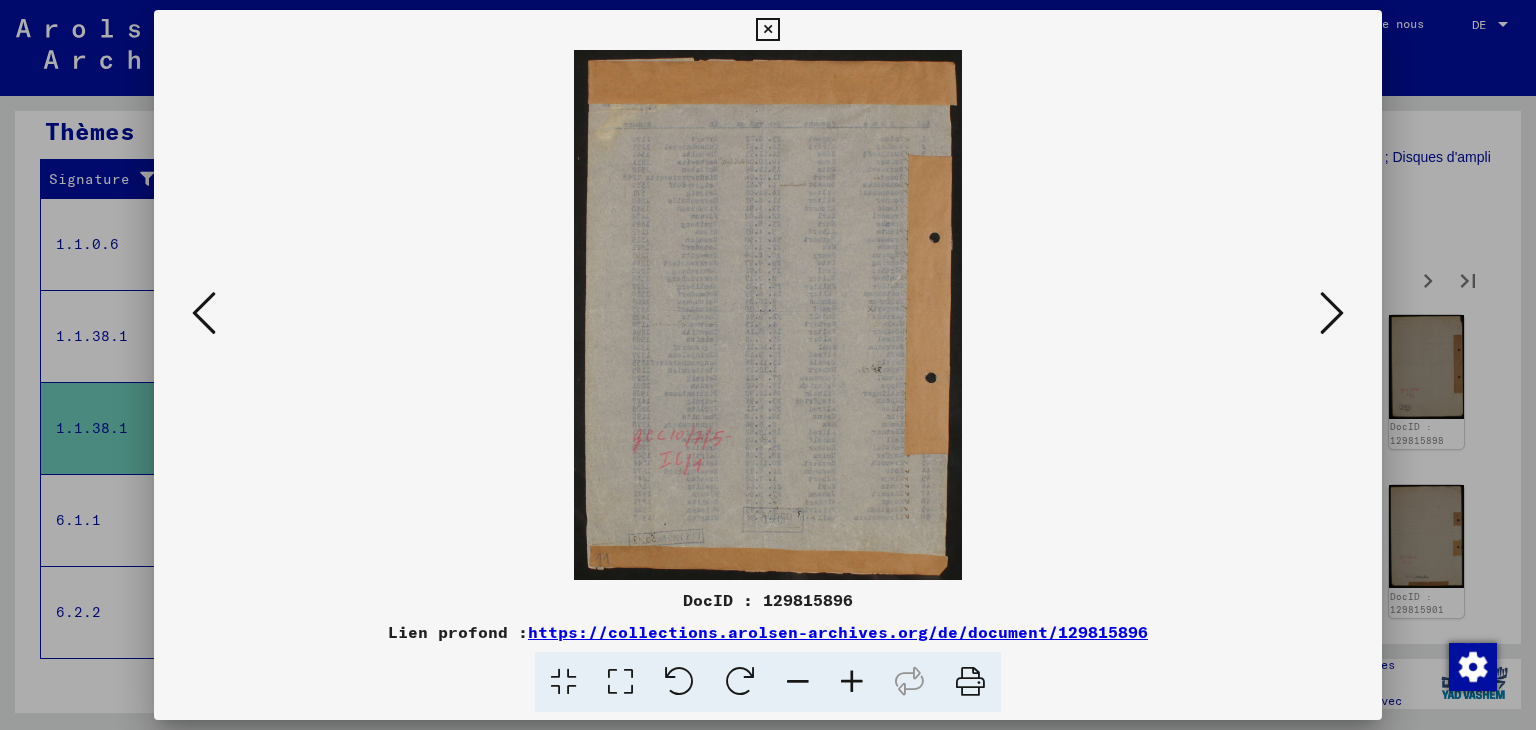 click at bounding box center [1332, 313] 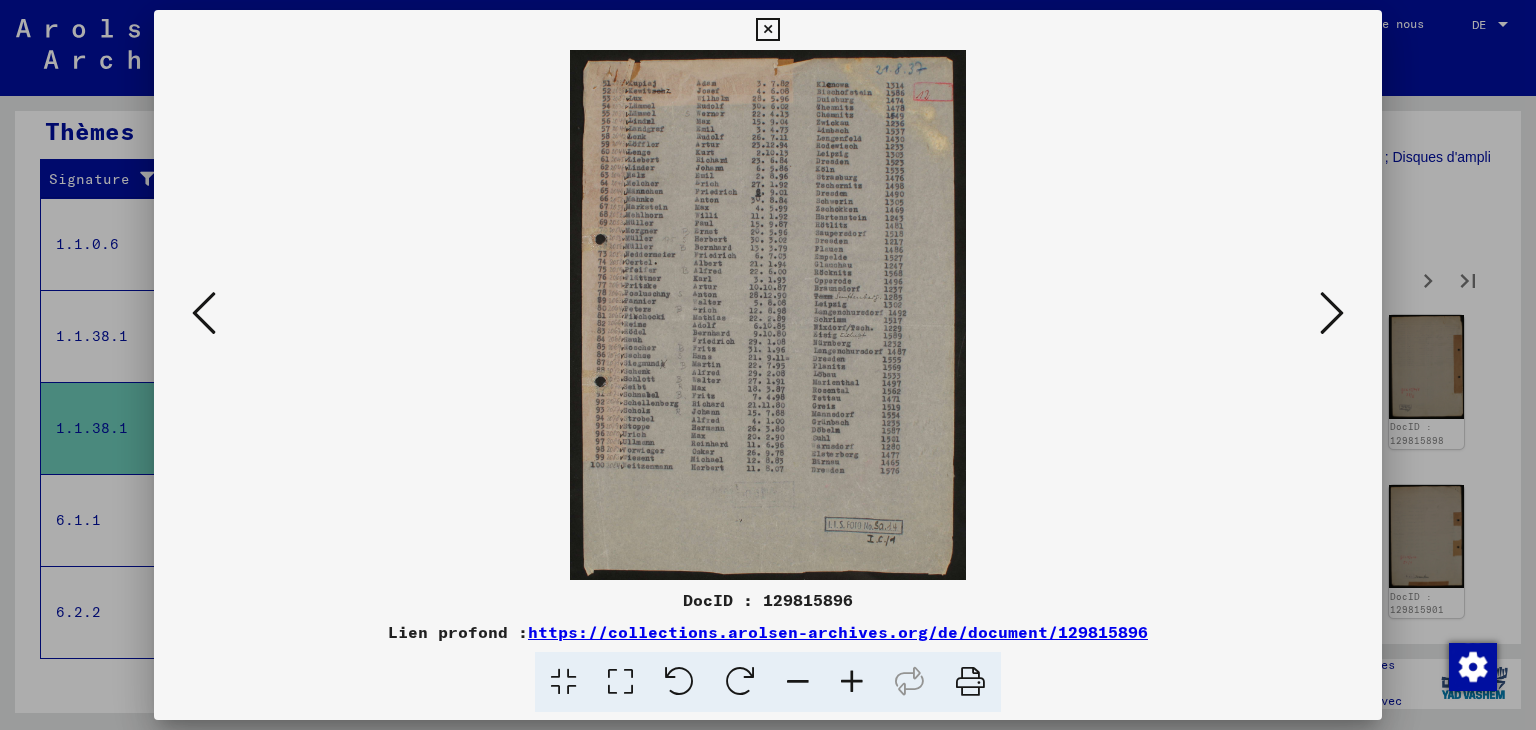 click at bounding box center (1332, 313) 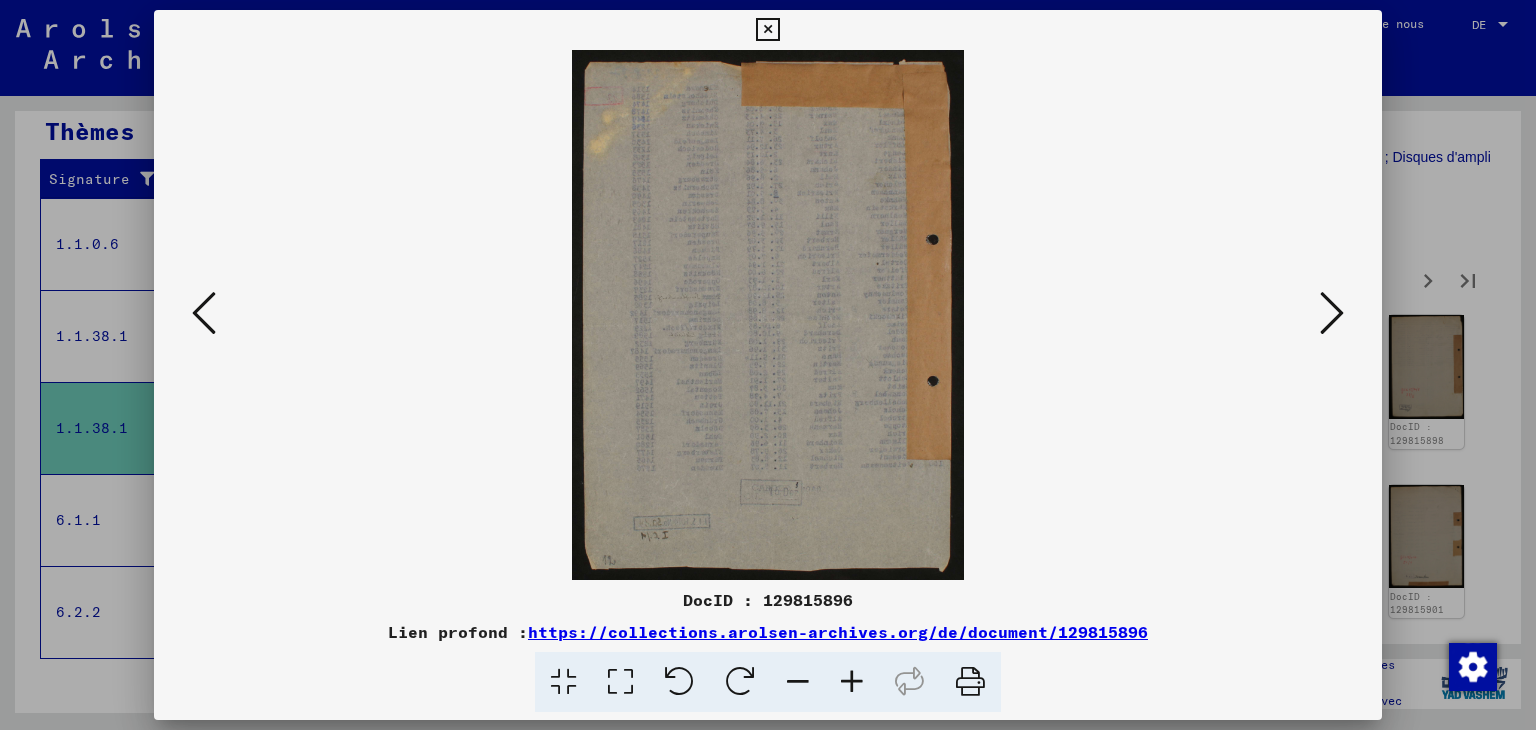 click at bounding box center (1332, 313) 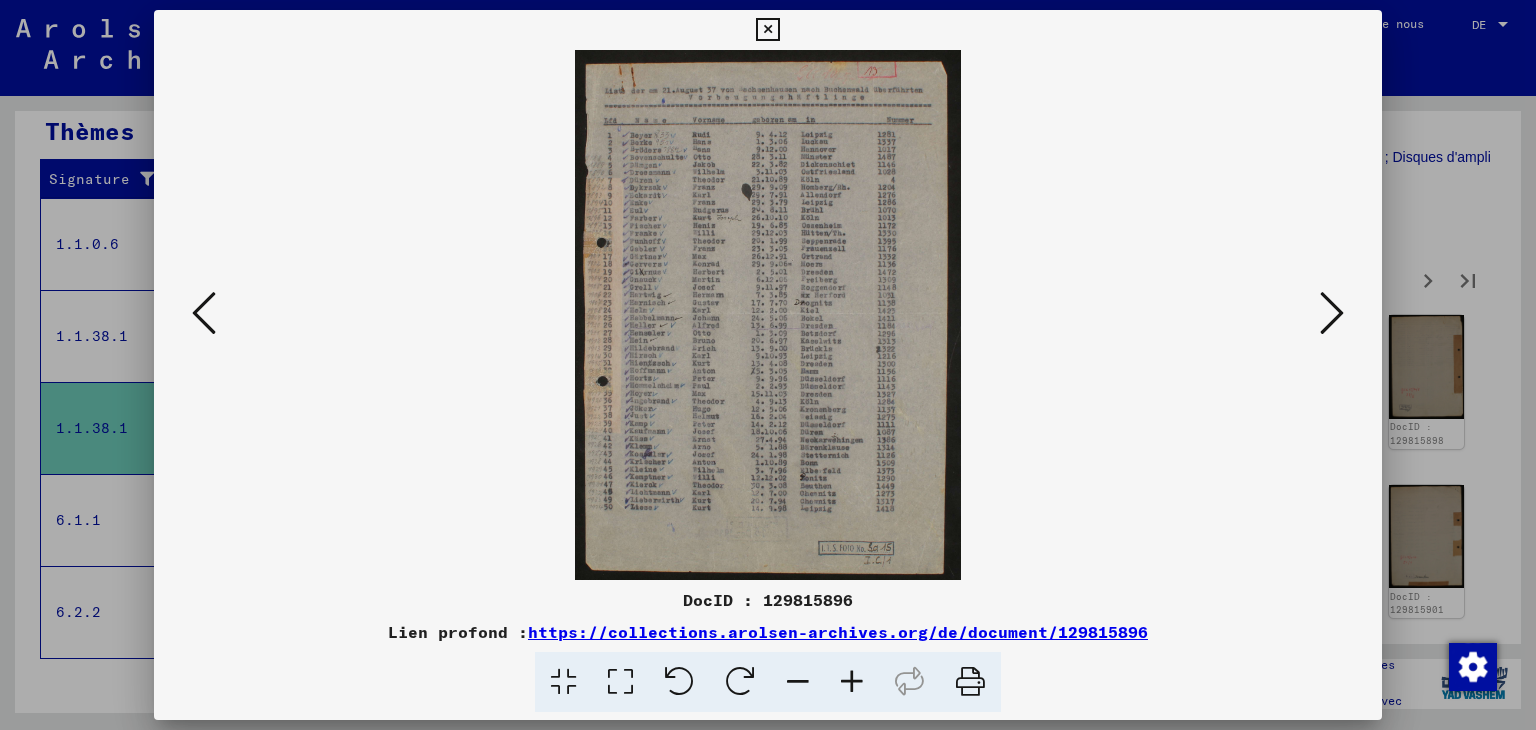 click at bounding box center [1332, 313] 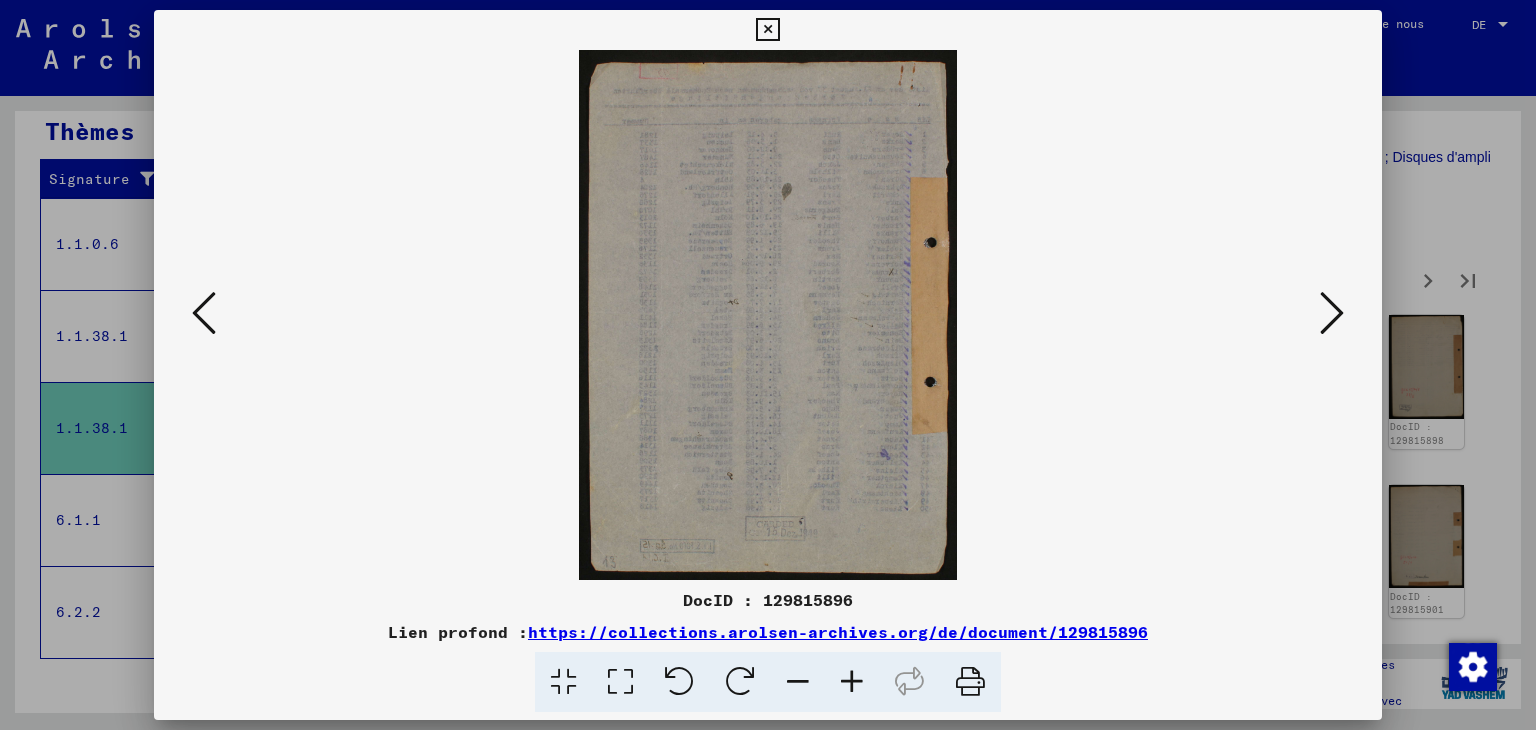 click at bounding box center [1332, 313] 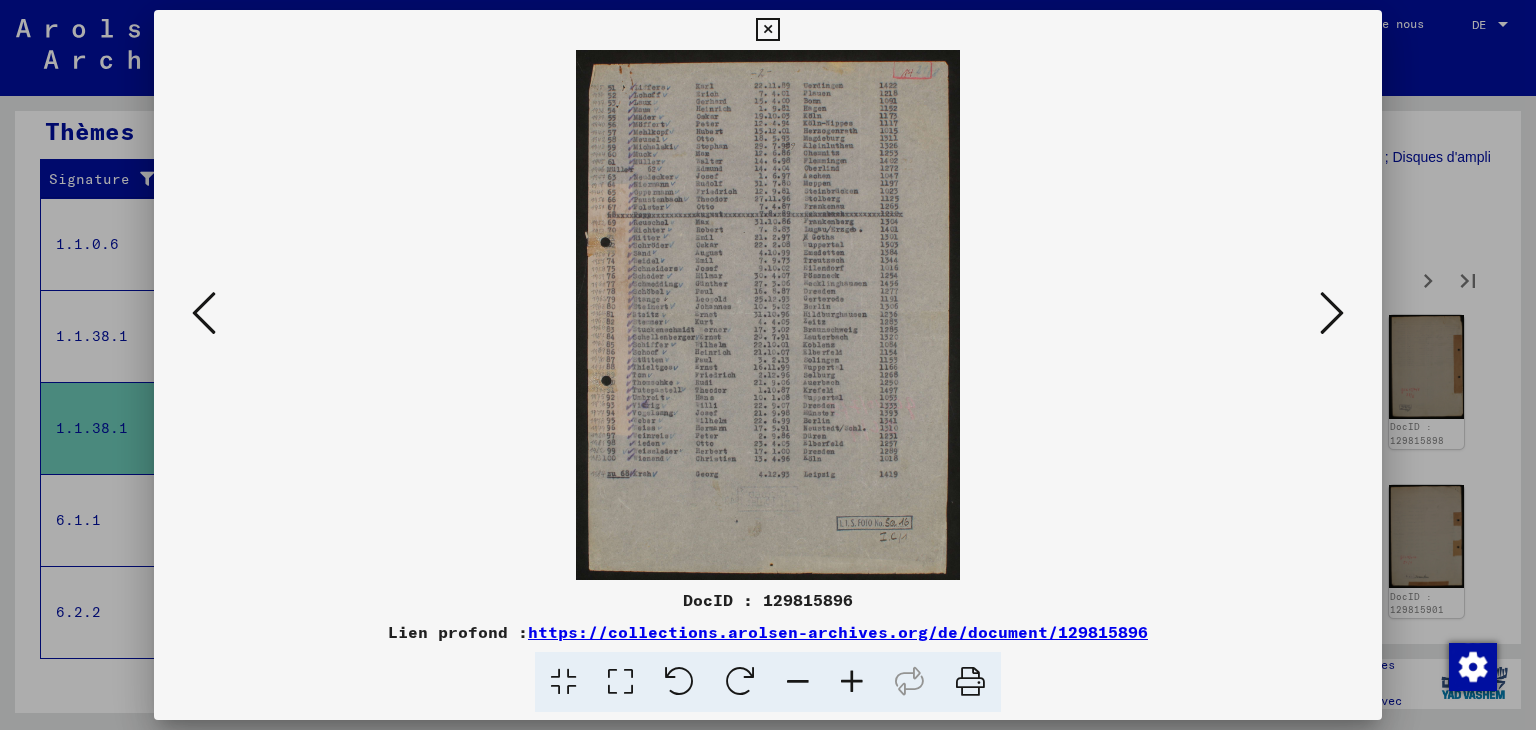 click at bounding box center [1332, 313] 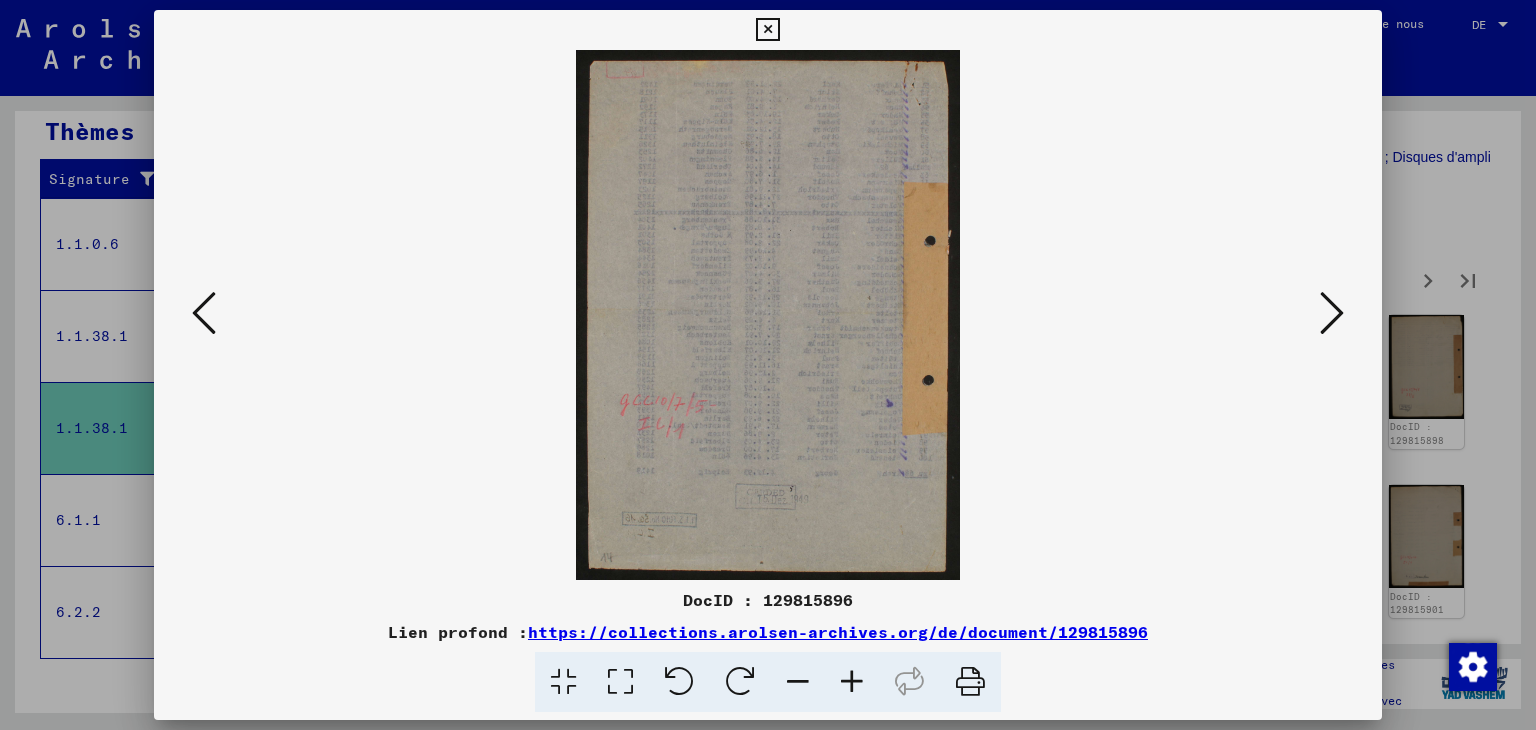 click at bounding box center [1332, 313] 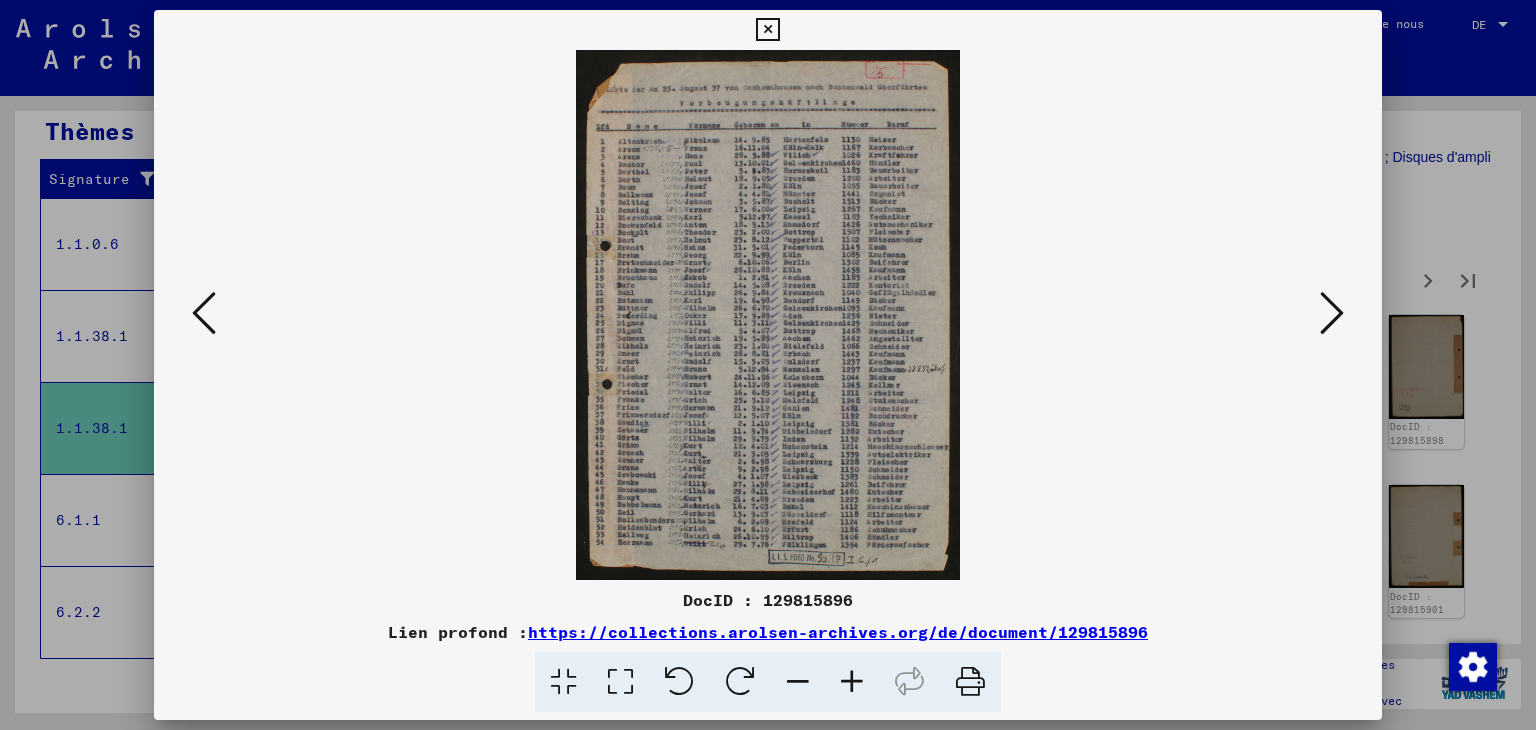 click at bounding box center [1332, 313] 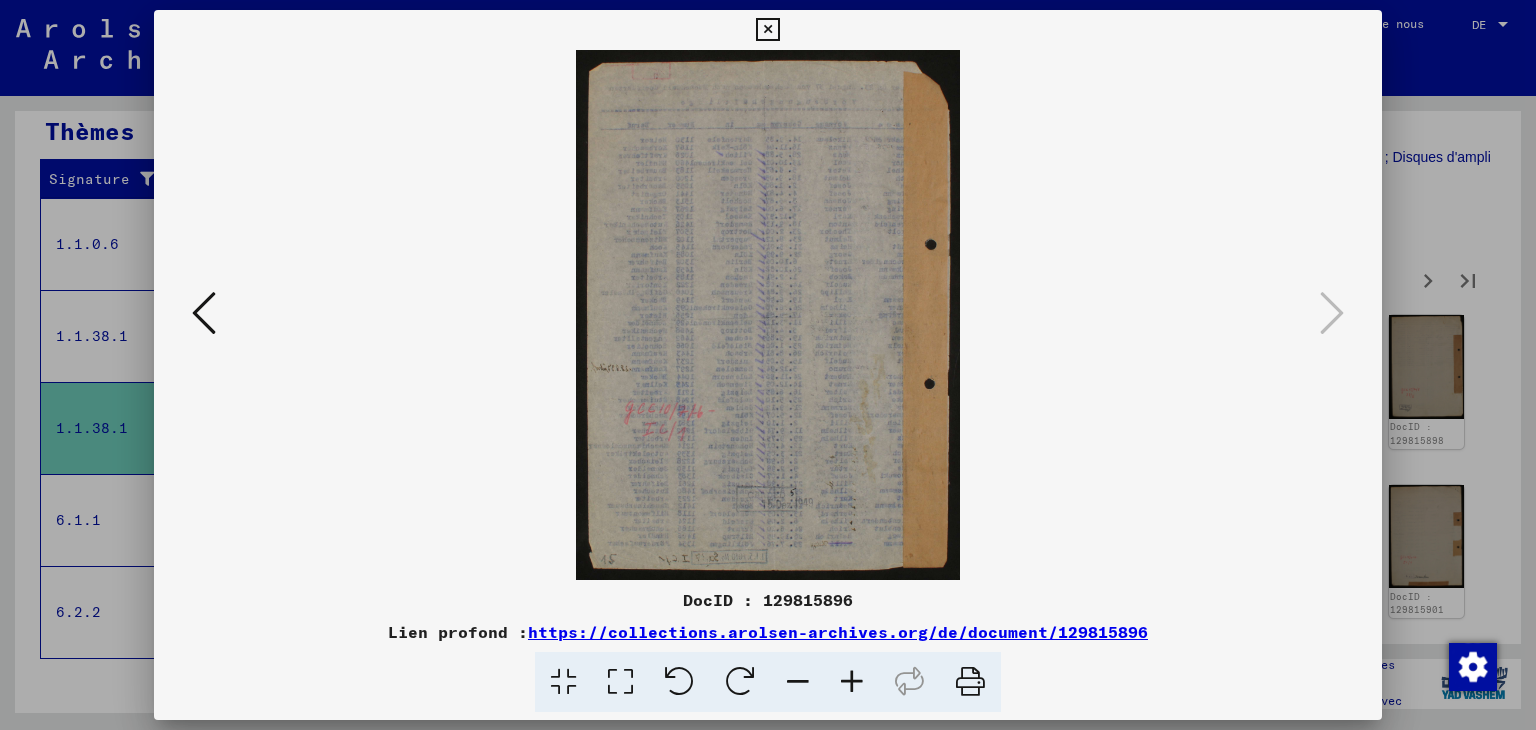 click at bounding box center [767, 30] 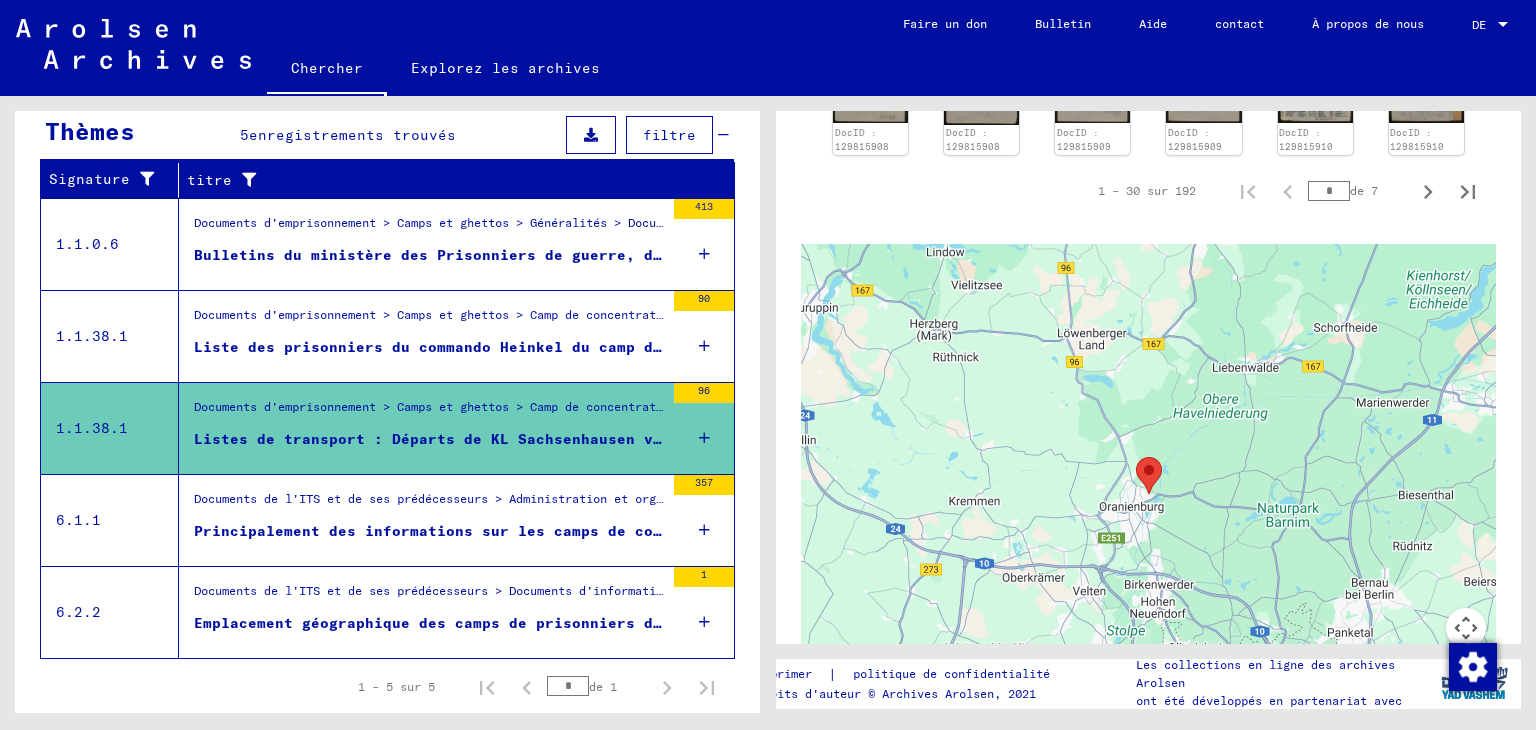 scroll, scrollTop: 1285, scrollLeft: 0, axis: vertical 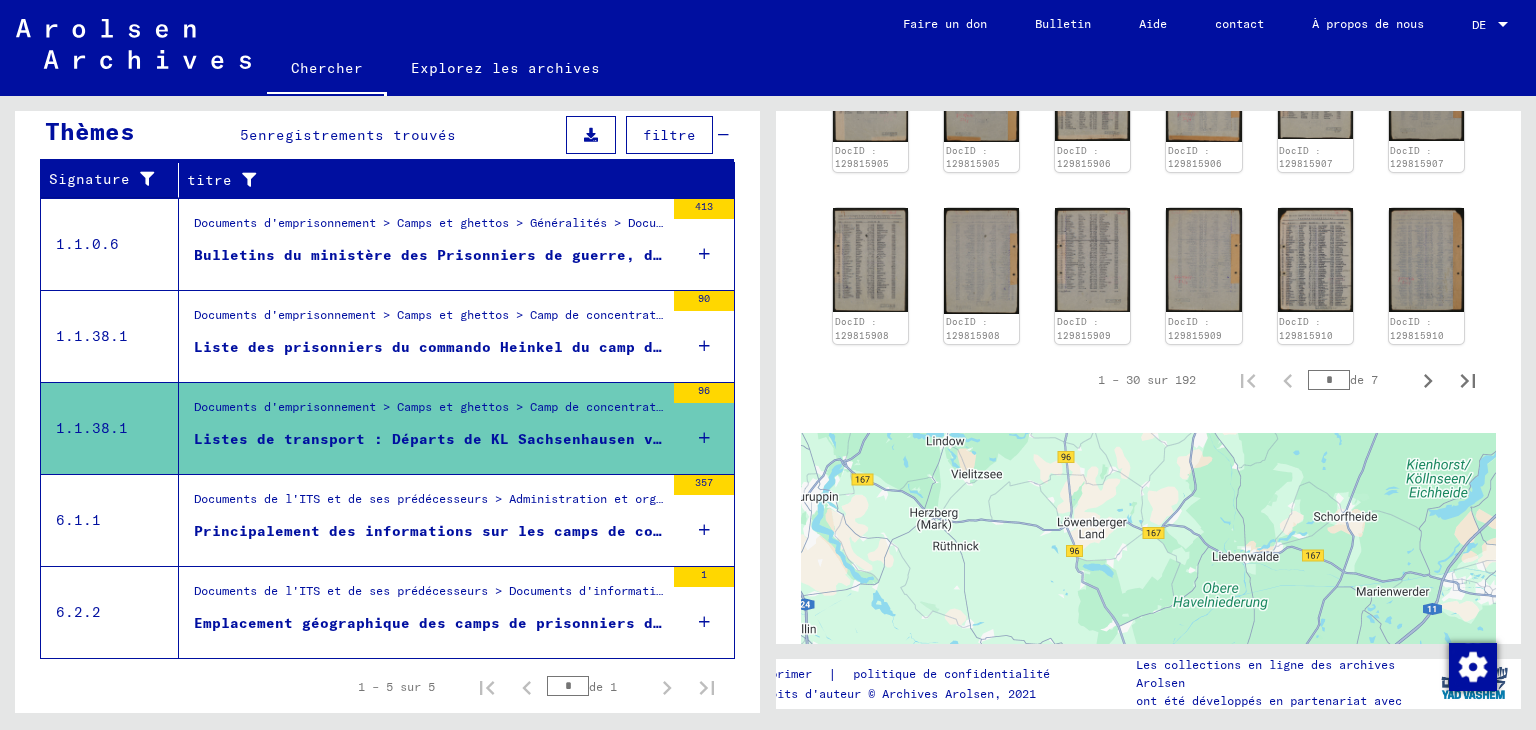 click on "Principalement des informations sur les camps de concentration compilées par les autorités alliées vers la fin de la Seconde Guerre mondiale" at bounding box center (823, 531) 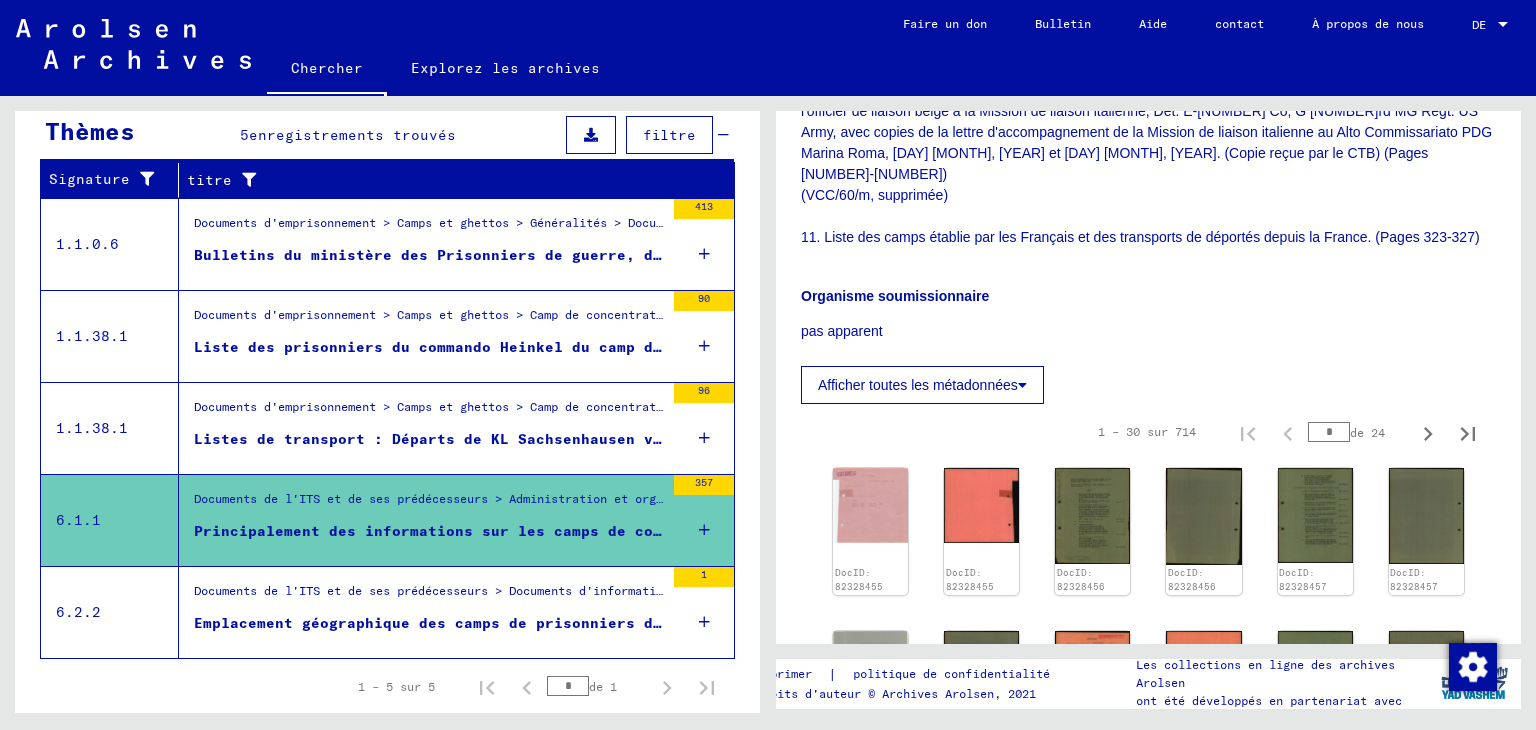 scroll, scrollTop: 2100, scrollLeft: 0, axis: vertical 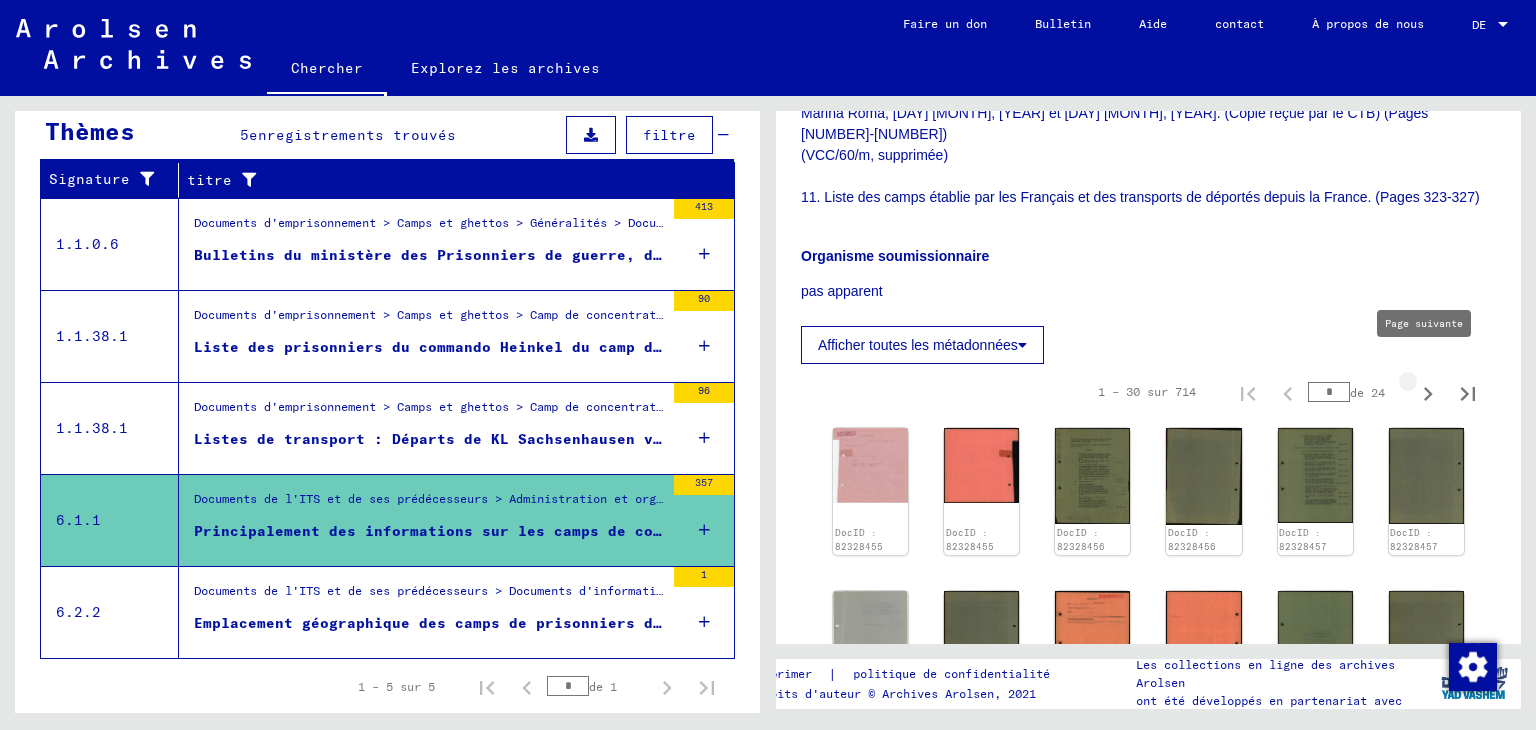 click 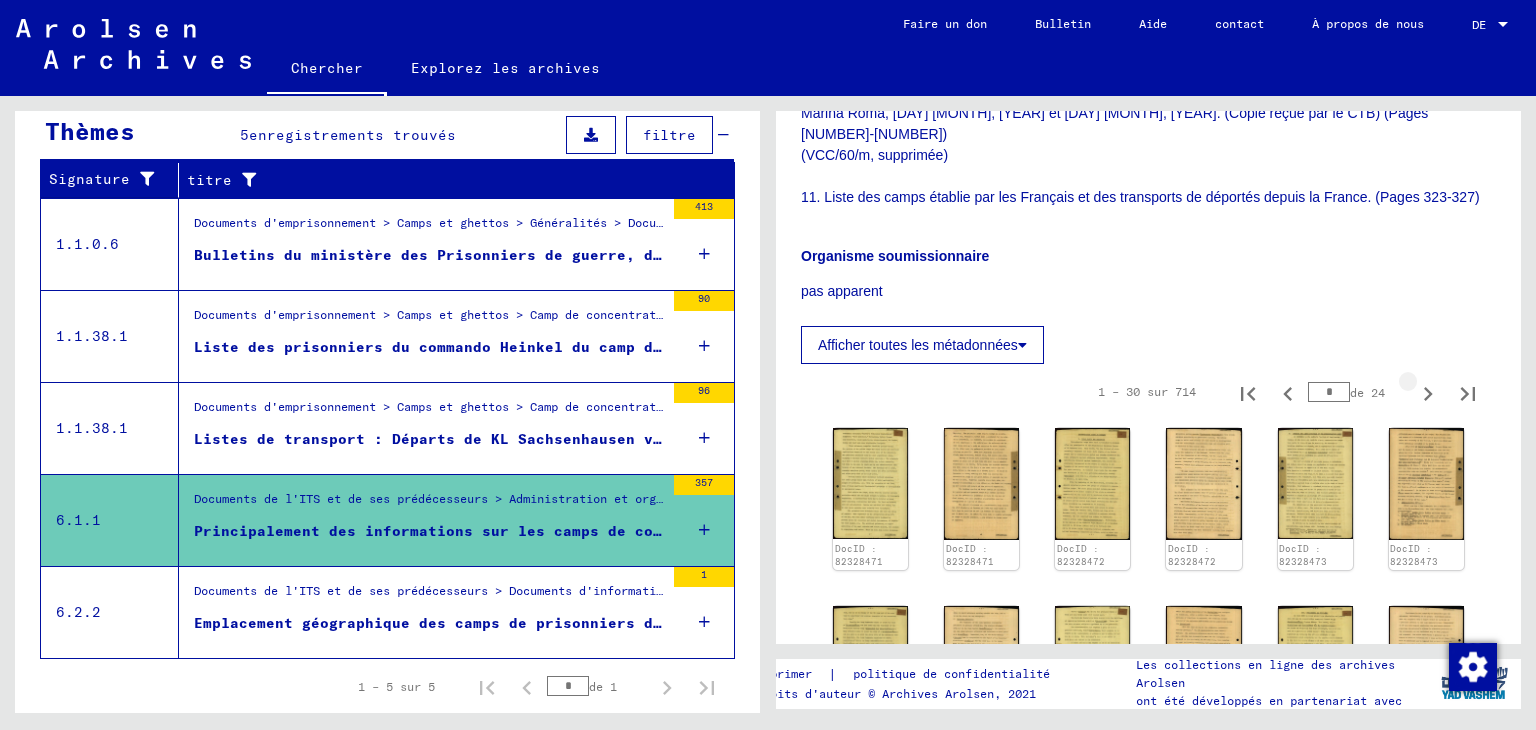 click 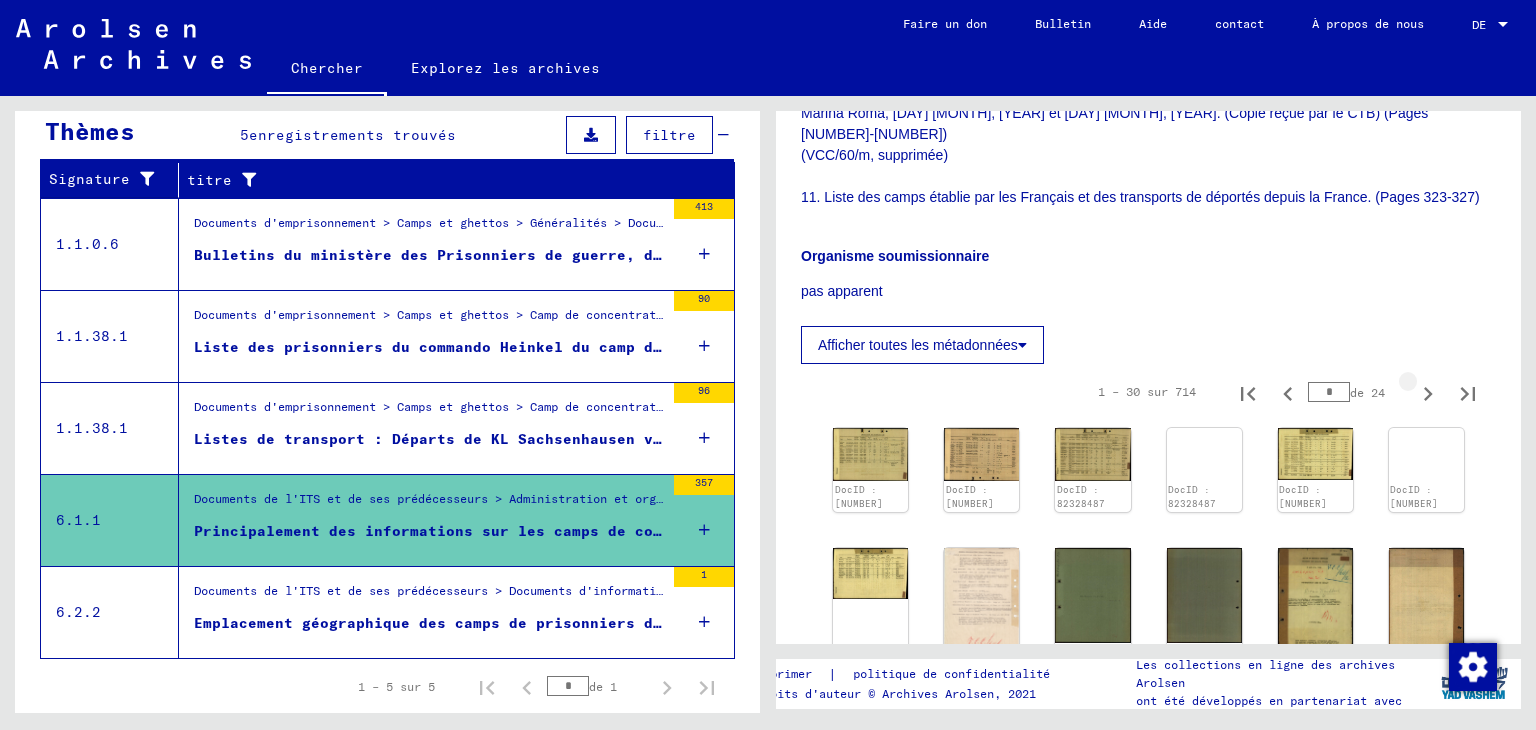 click 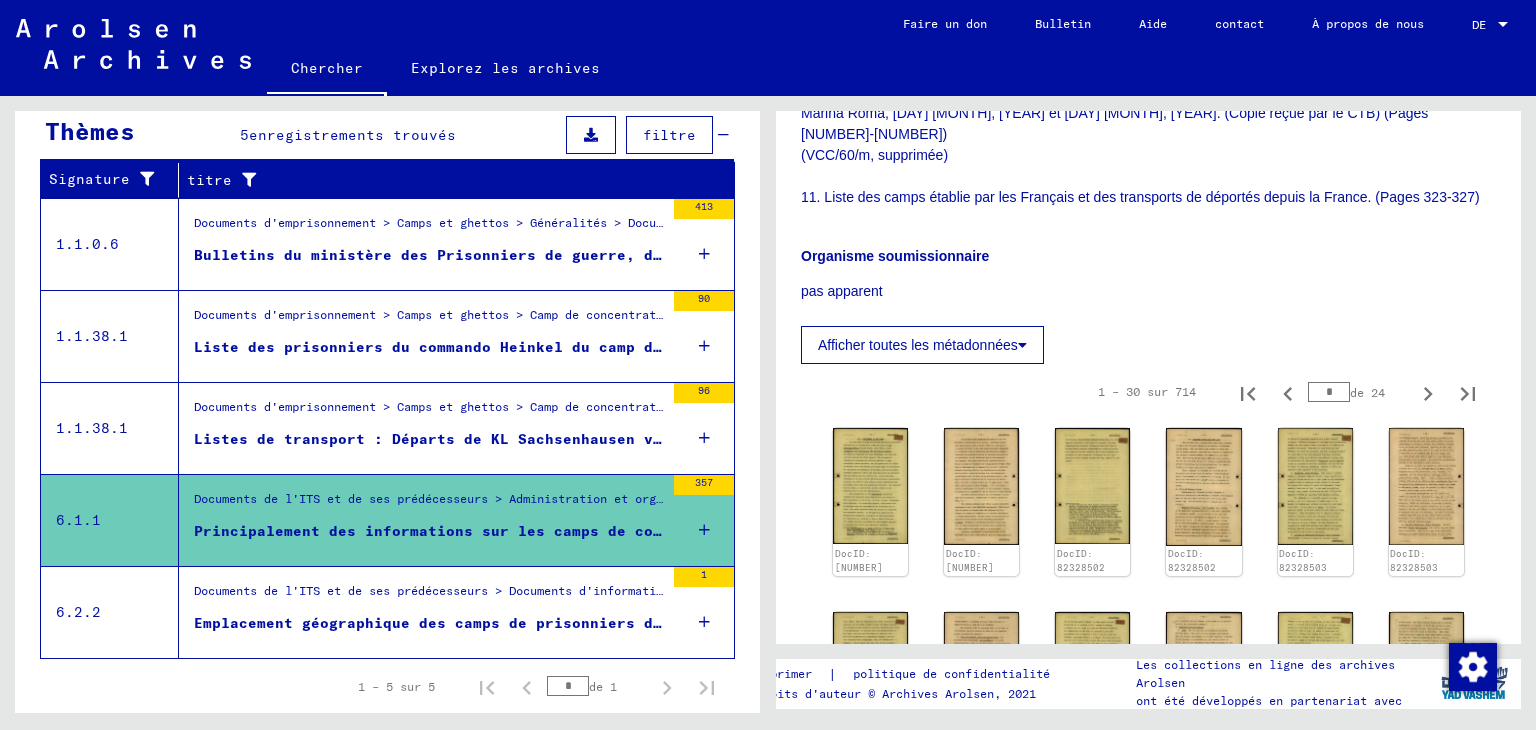 click 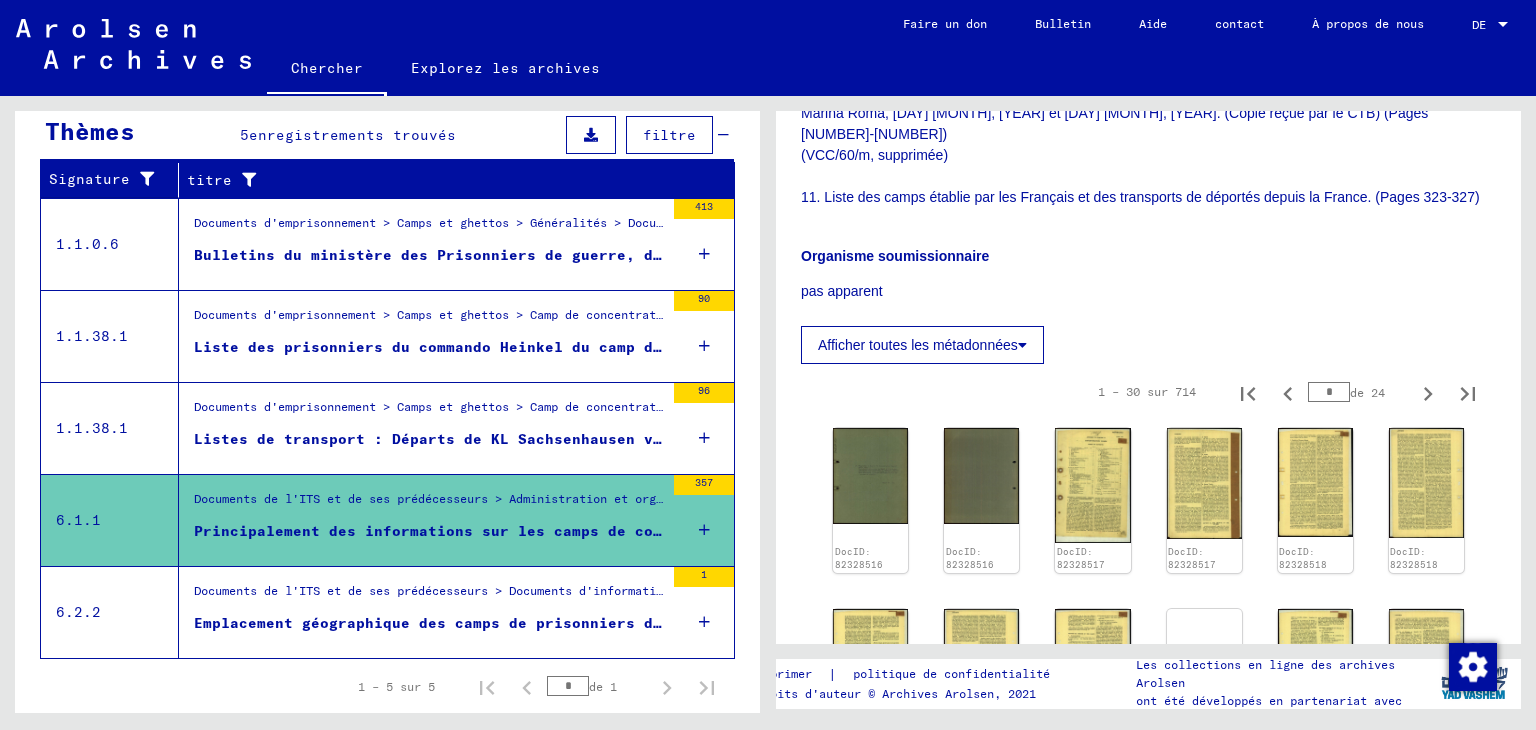 click 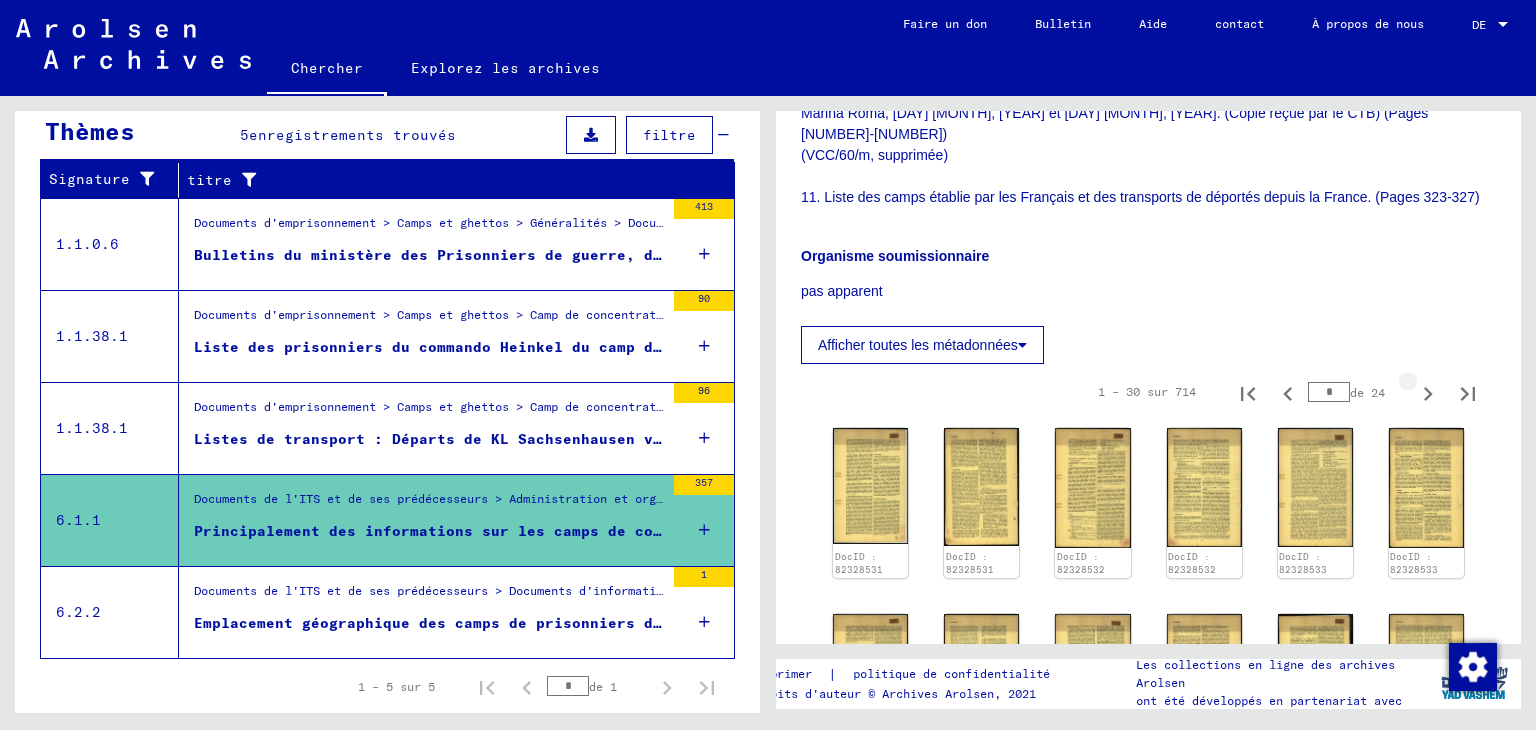 click 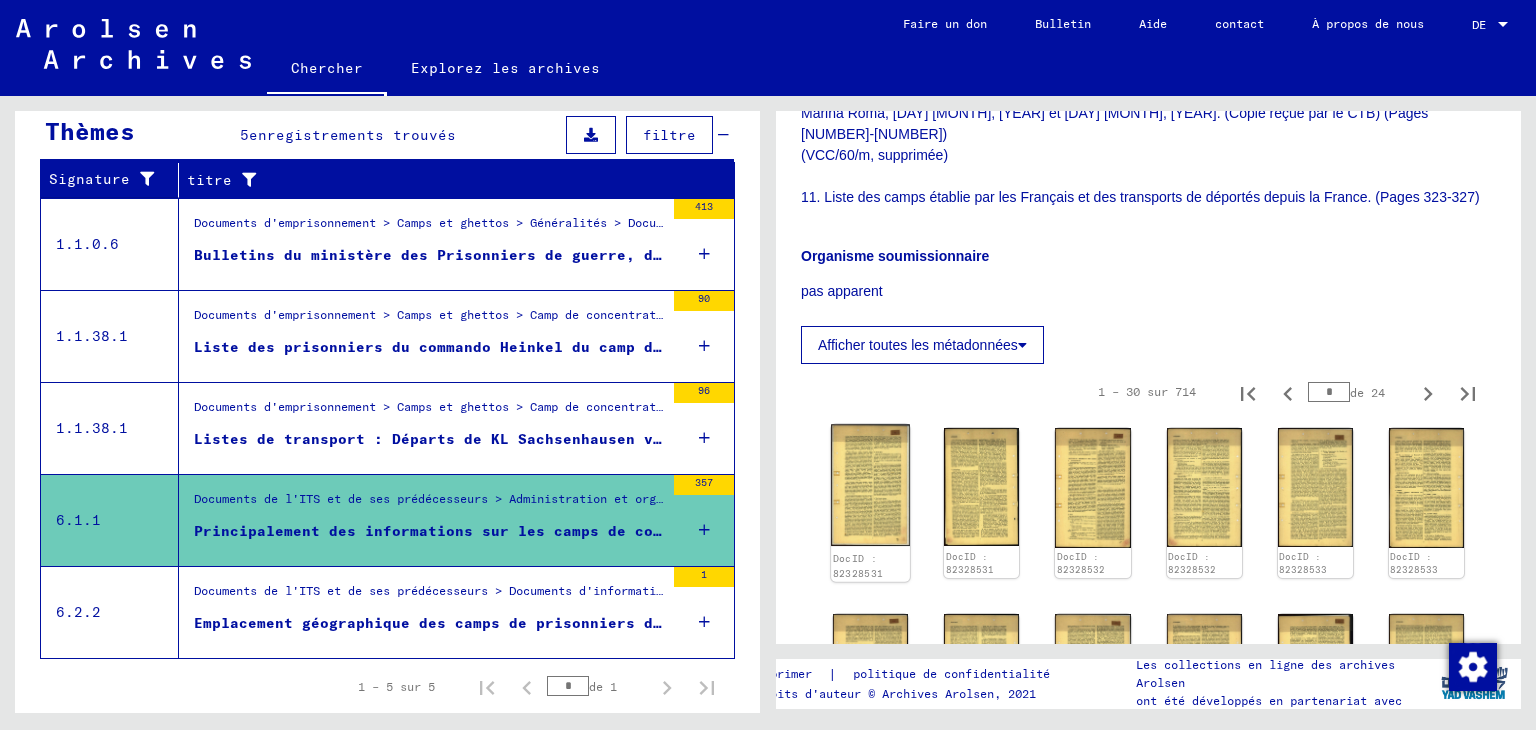 click on "DocID : 82328531" 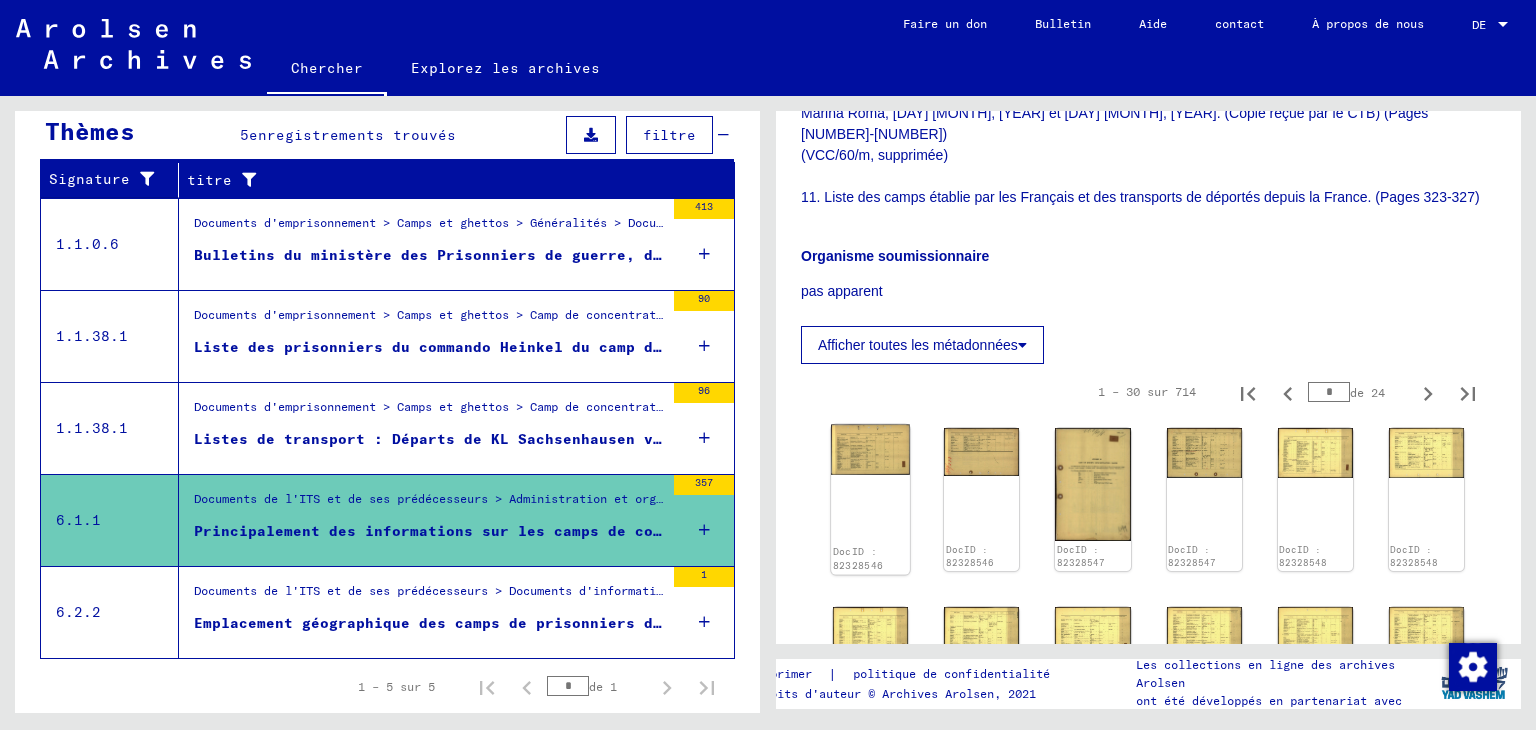 click 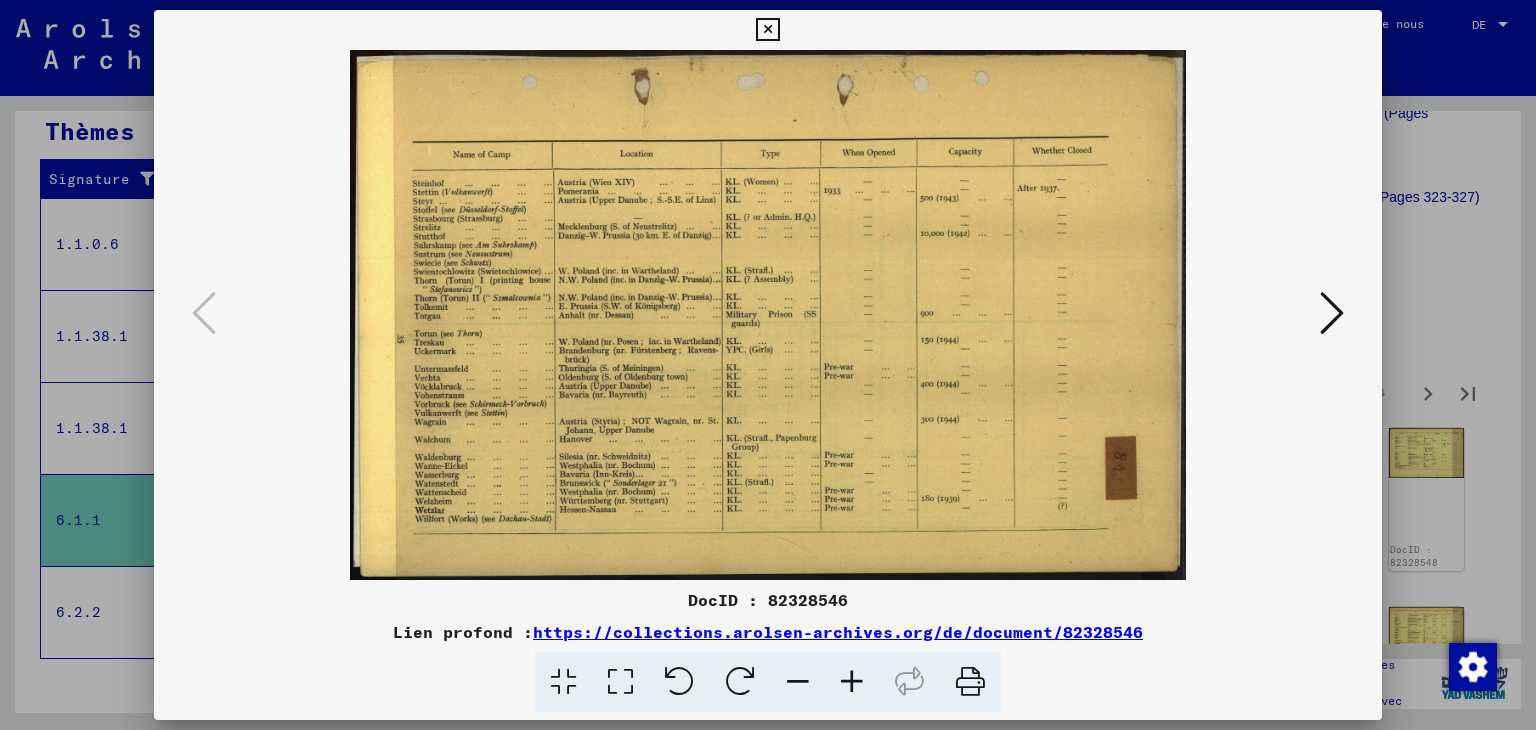 click at bounding box center (852, 682) 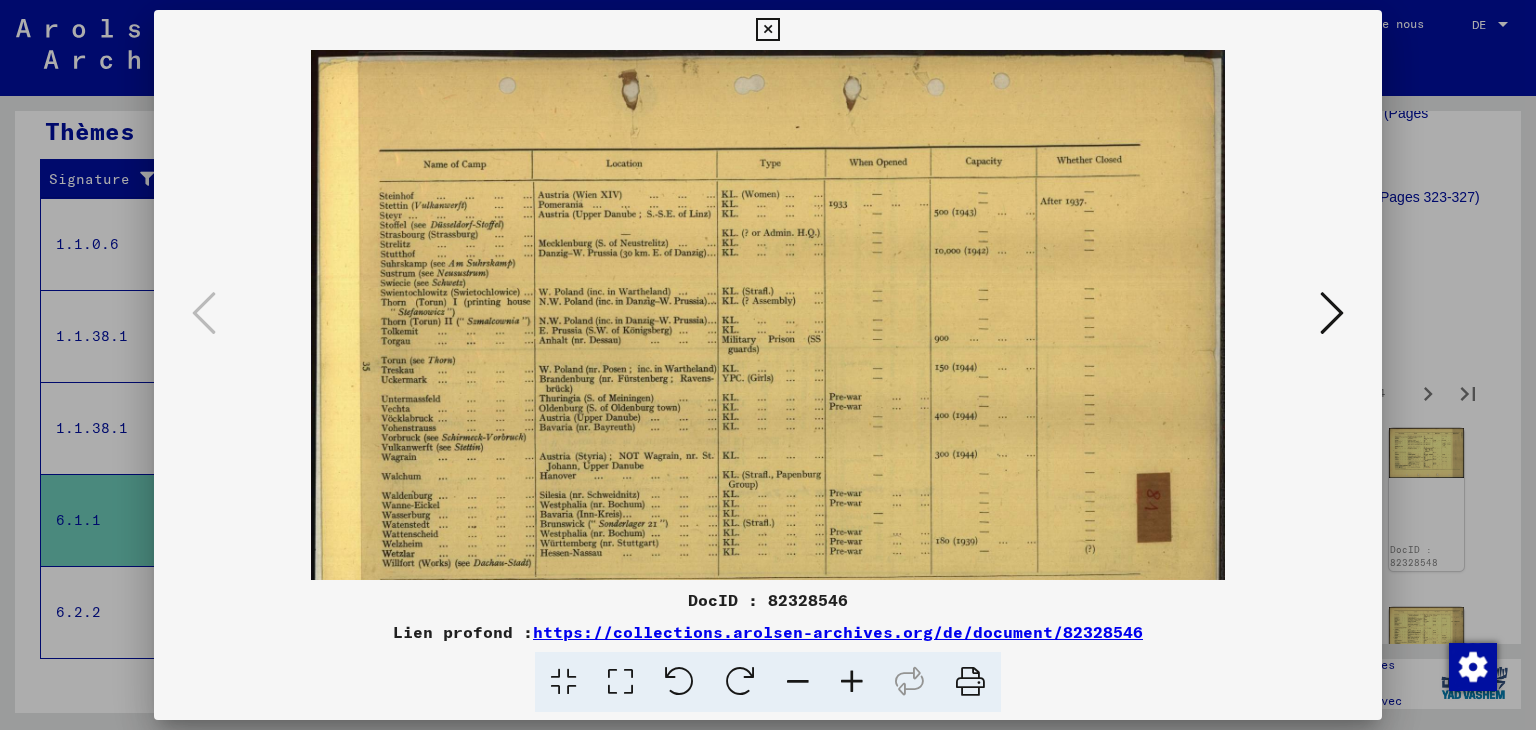 click at bounding box center [852, 682] 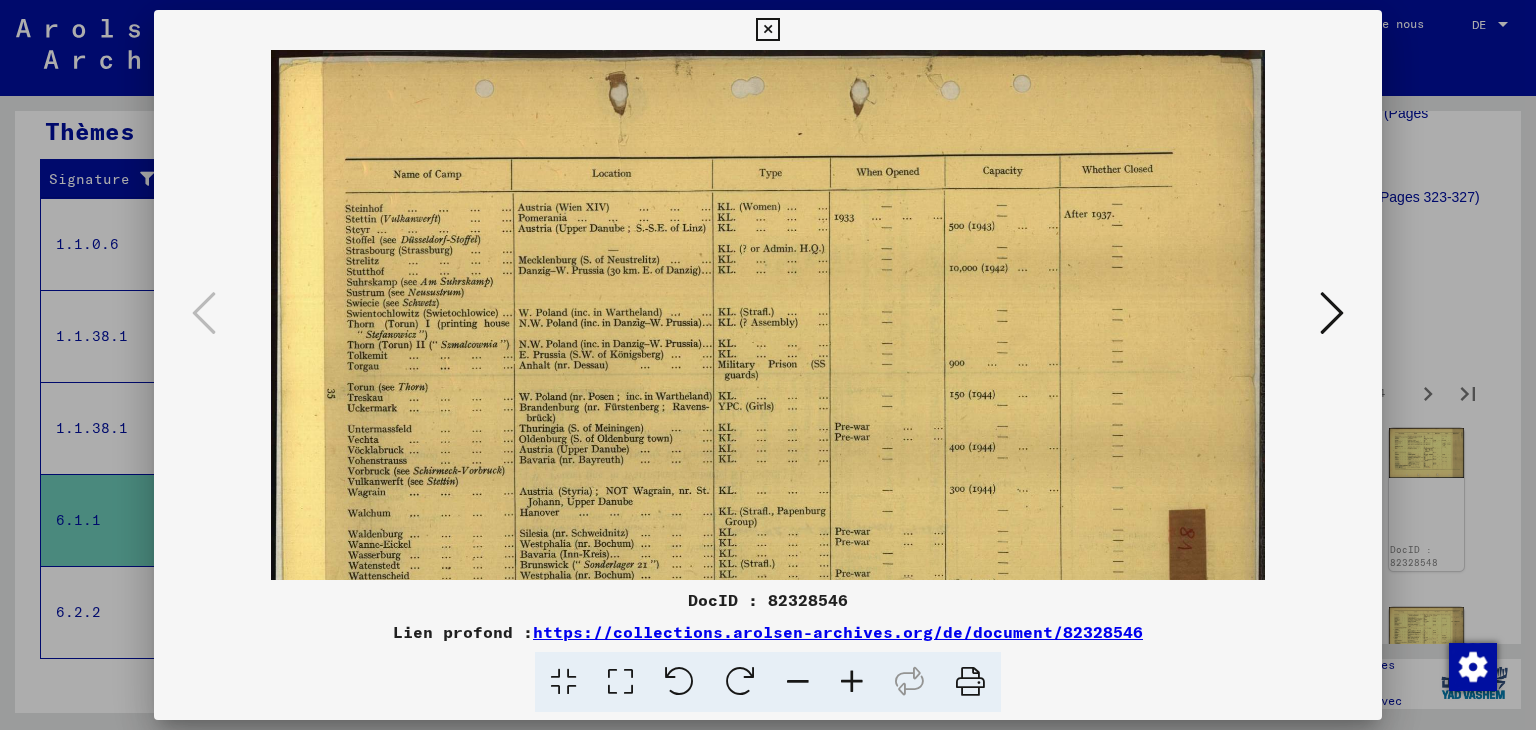 click at bounding box center [852, 682] 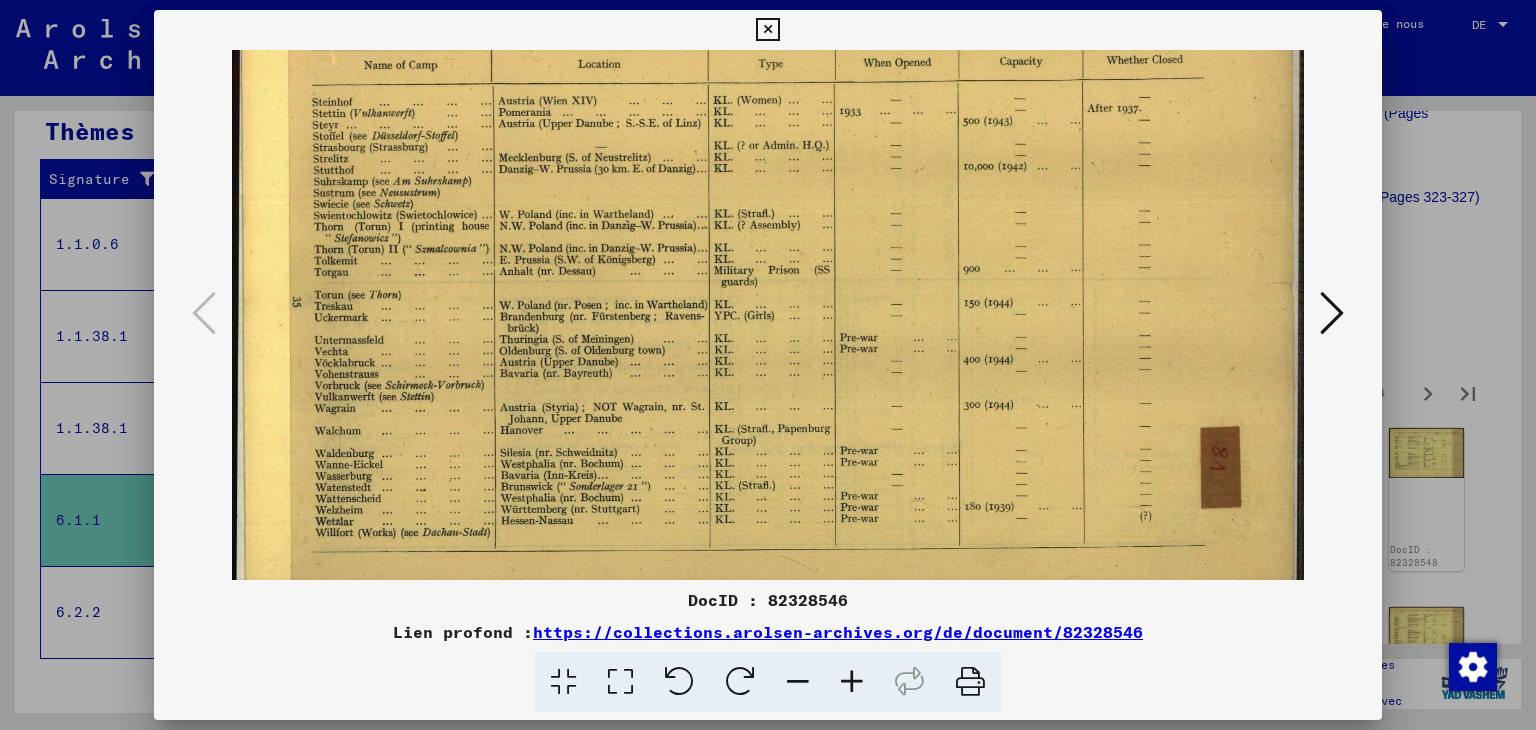scroll, scrollTop: 127, scrollLeft: 0, axis: vertical 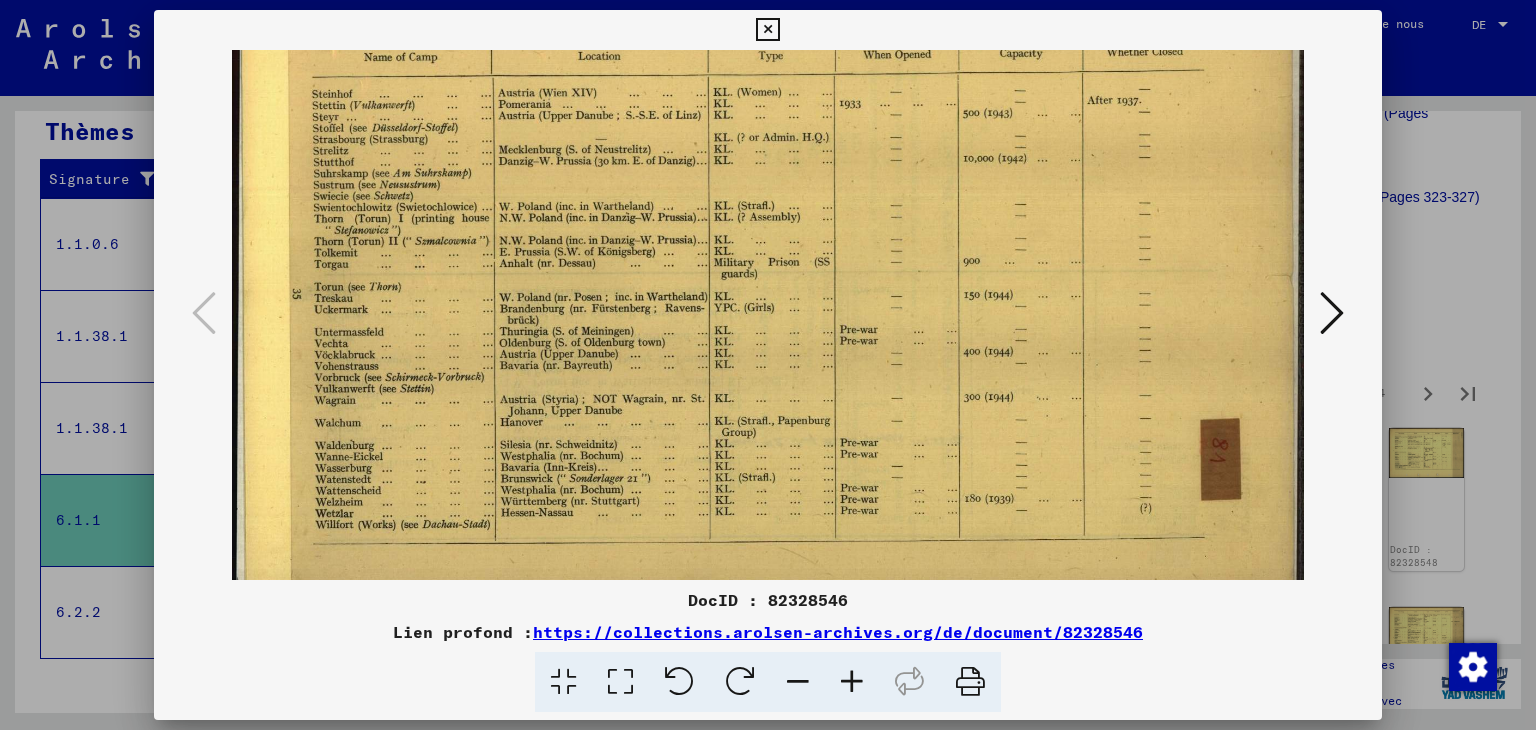 drag, startPoint x: 745, startPoint y: 465, endPoint x: 886, endPoint y: 349, distance: 182.58423 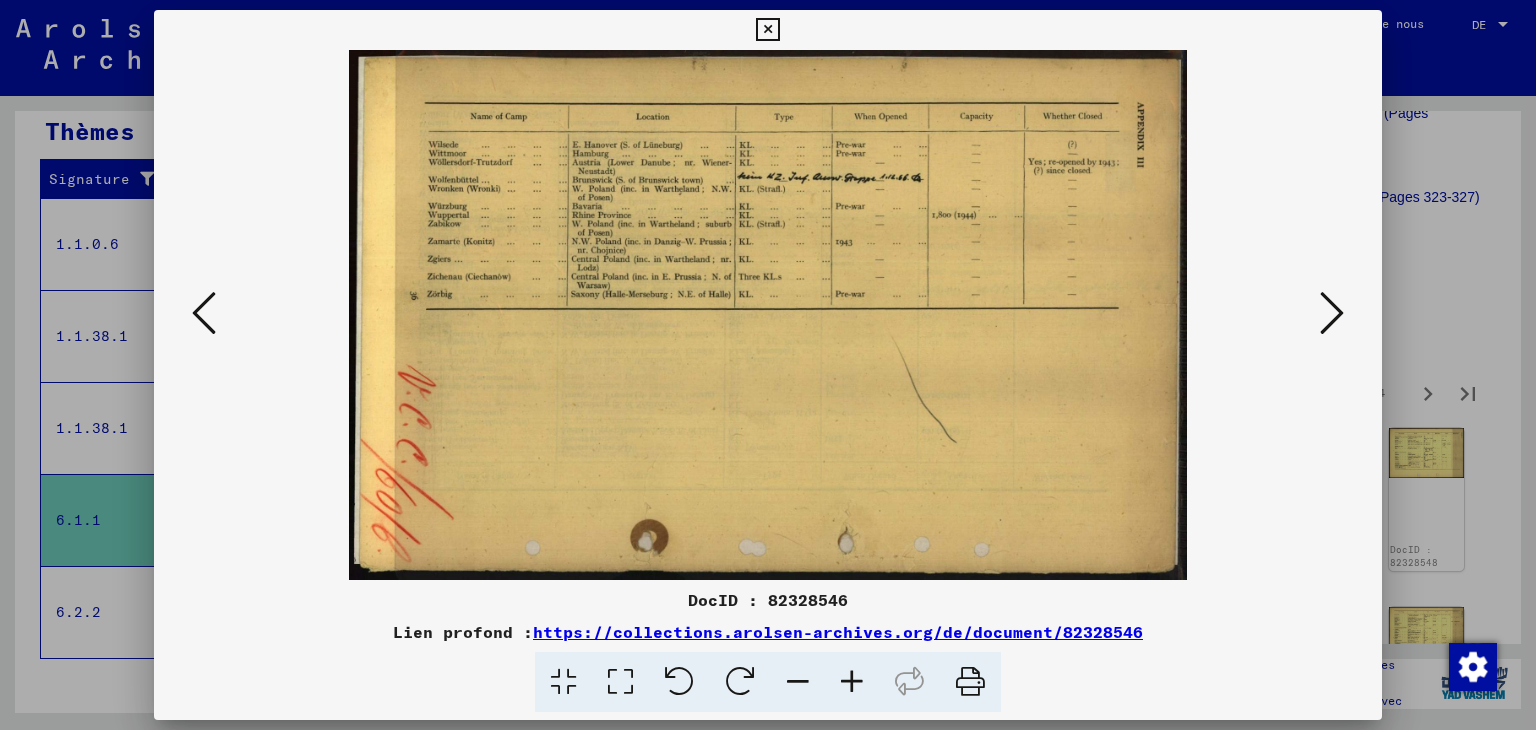 click at bounding box center [1332, 313] 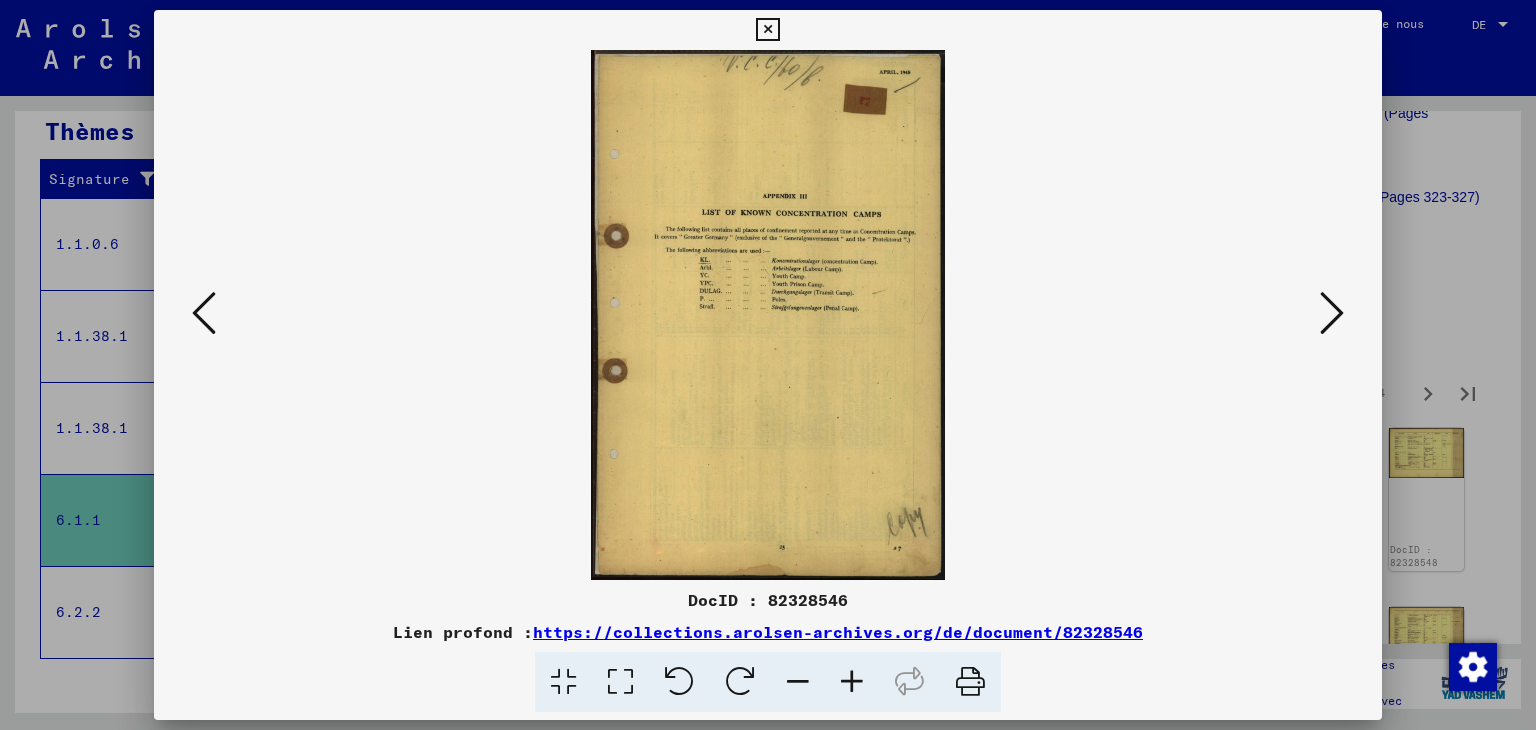click at bounding box center (1332, 313) 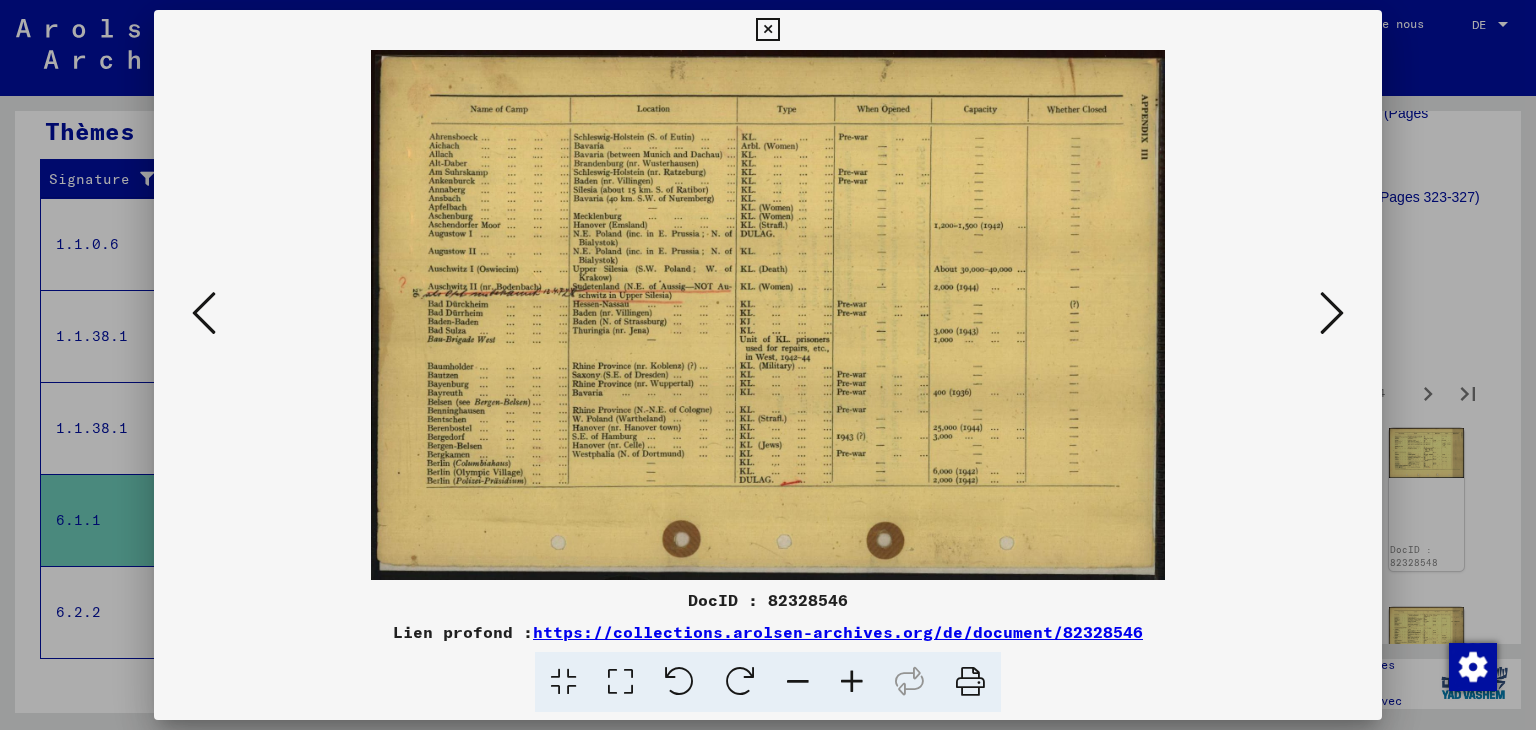 click at bounding box center [768, 315] 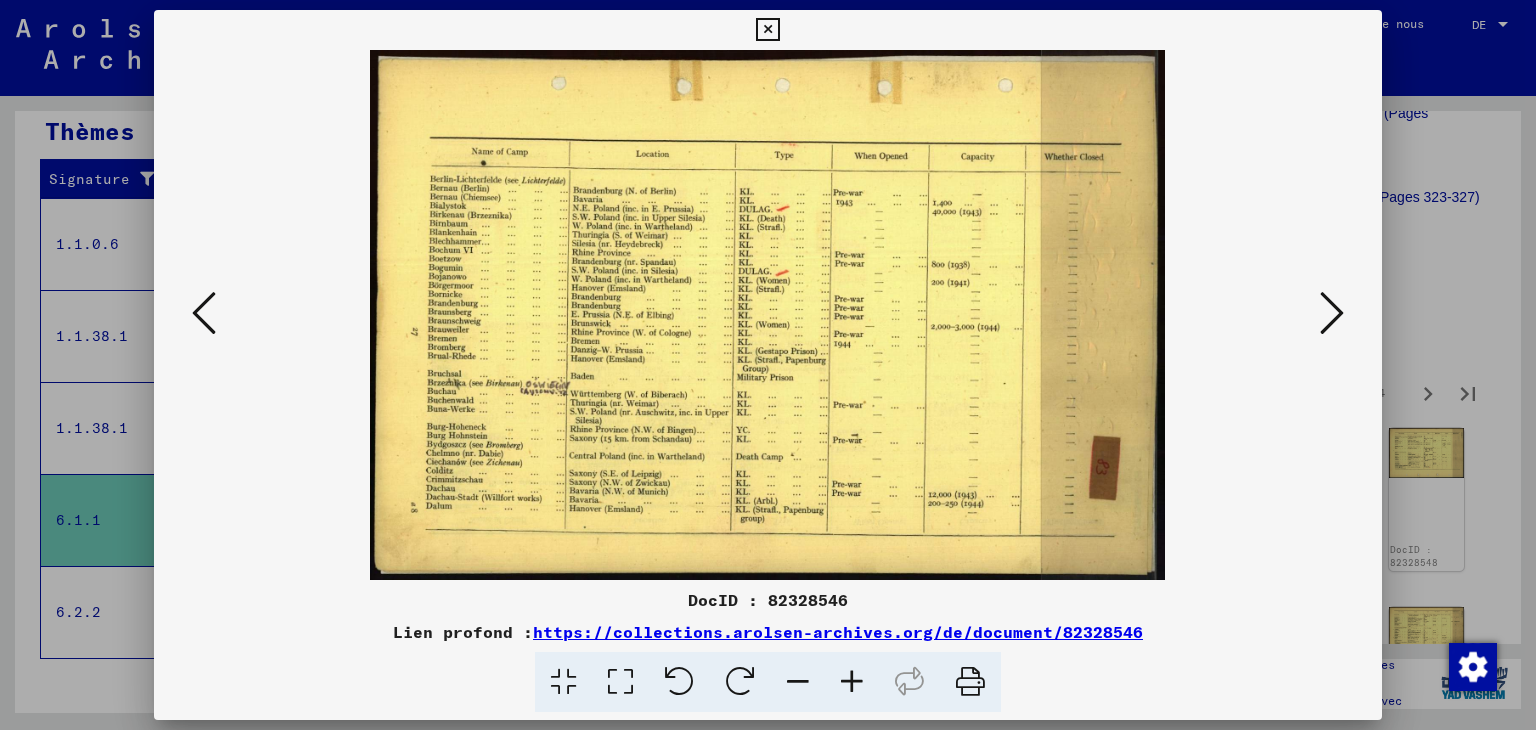 click at bounding box center [1332, 313] 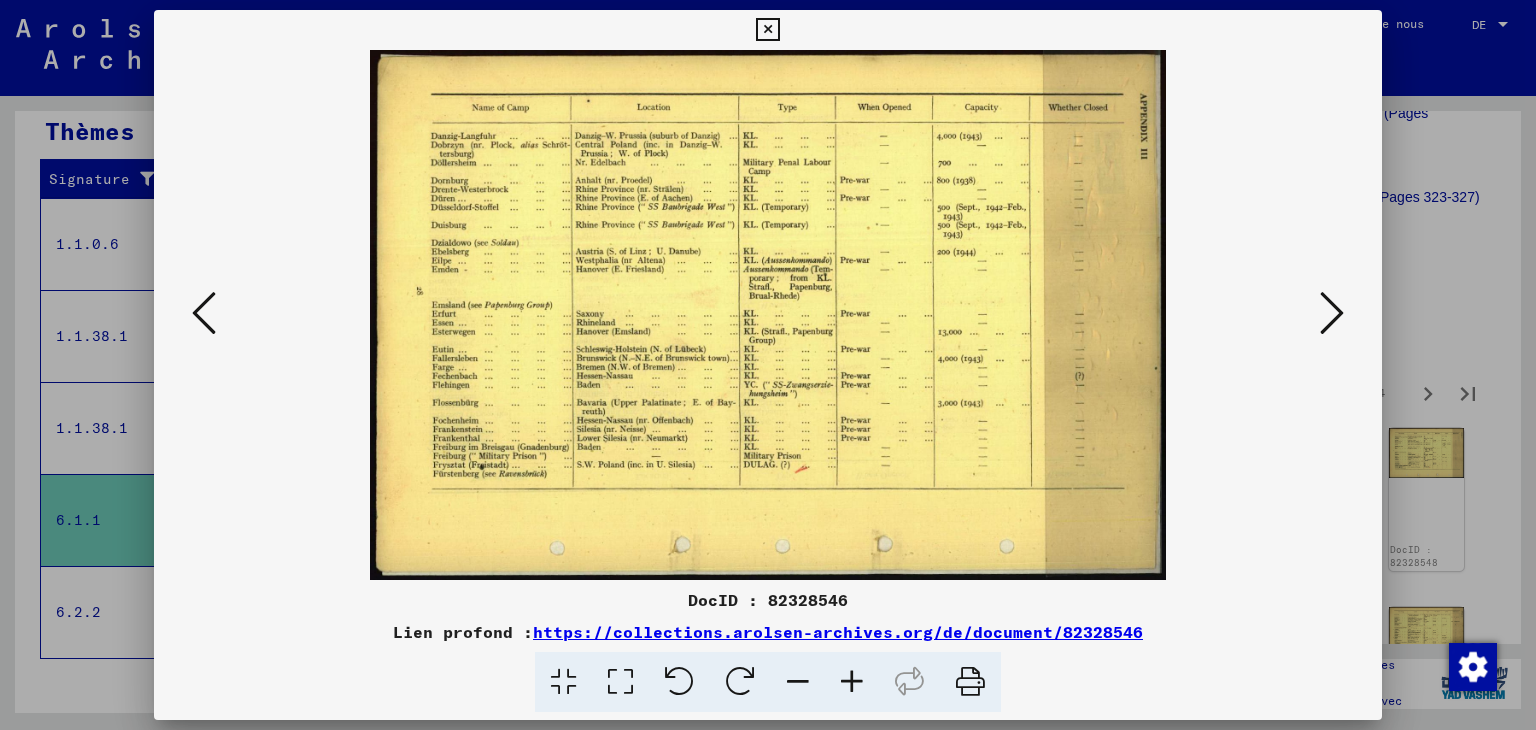 click at bounding box center [1332, 313] 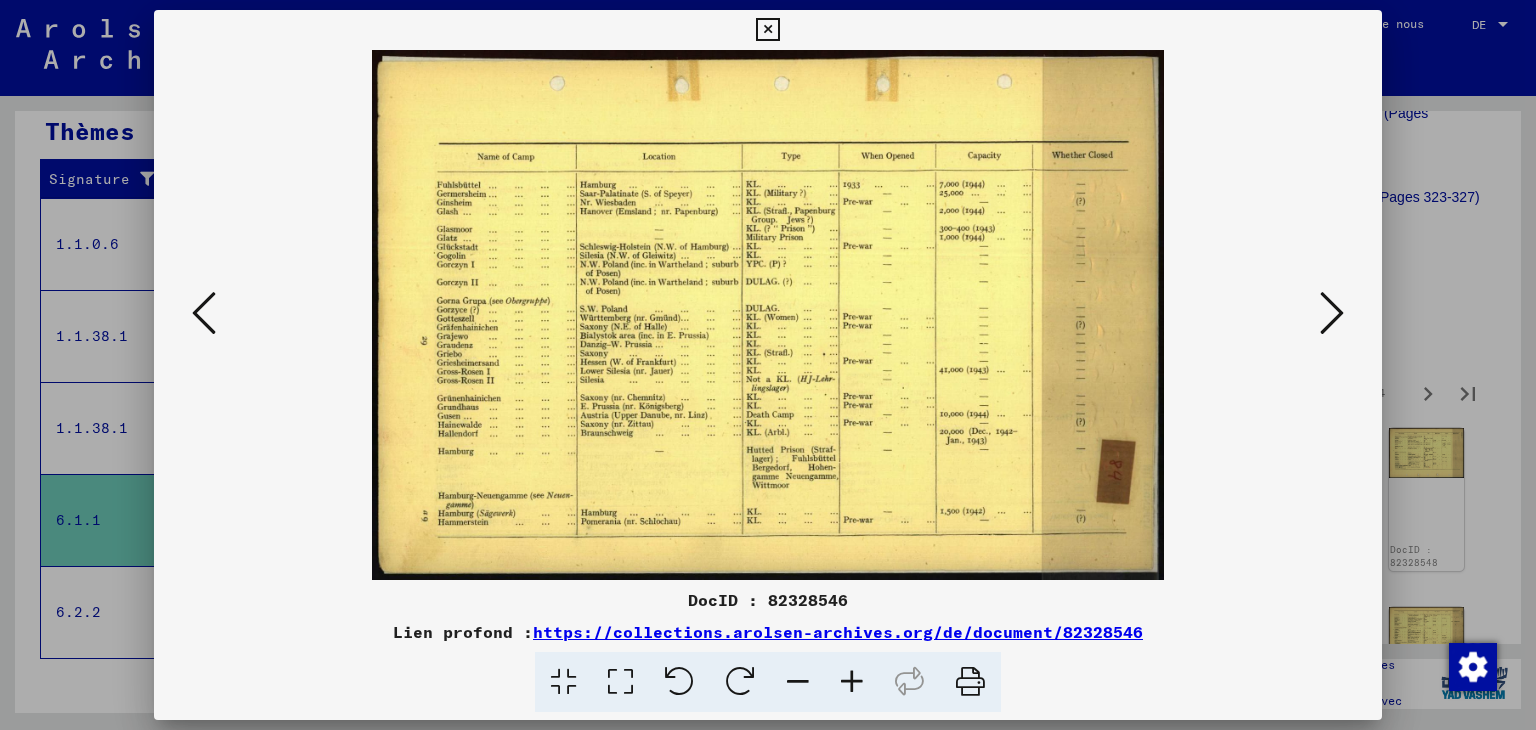 click at bounding box center [1332, 313] 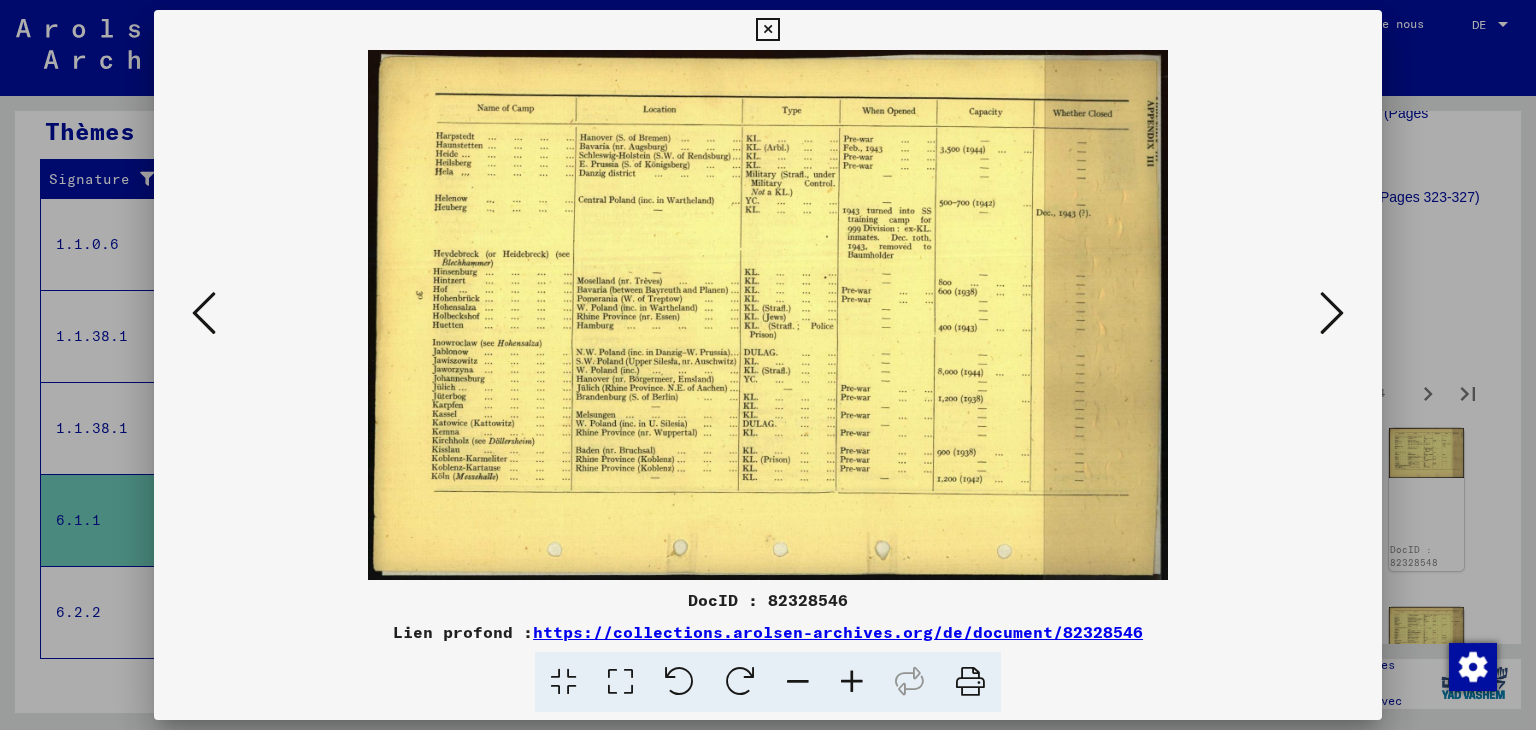 click at bounding box center (1332, 313) 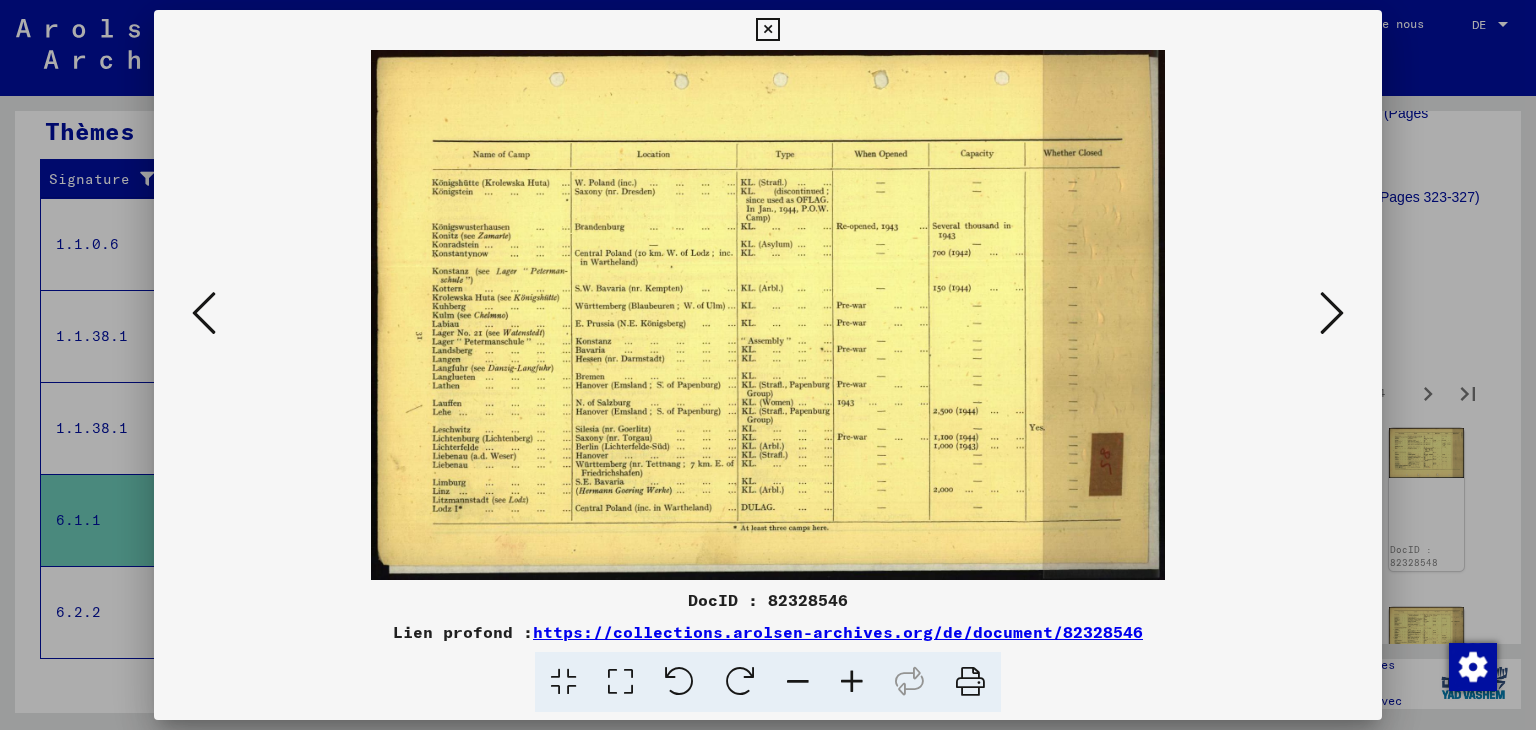 click at bounding box center [1332, 313] 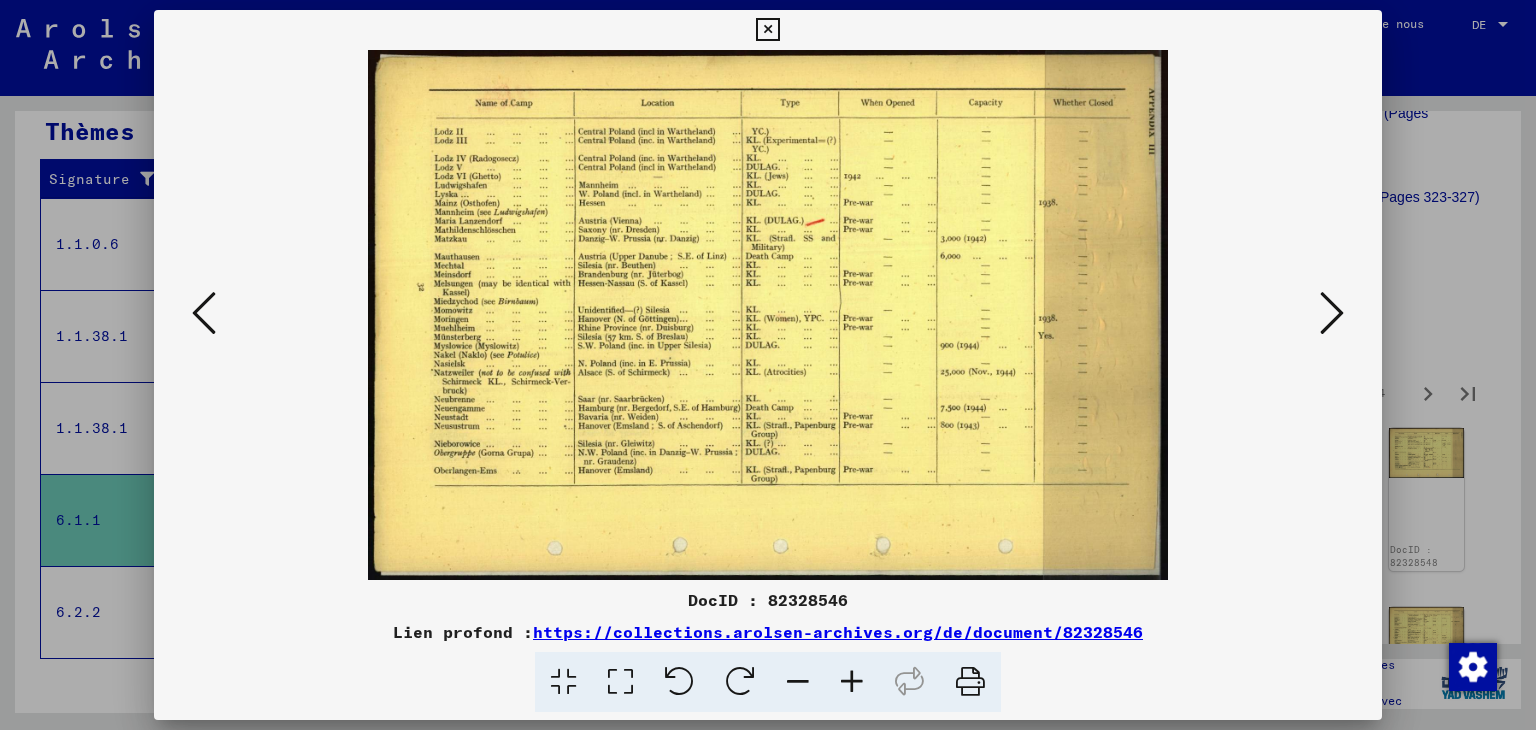 click at bounding box center [852, 682] 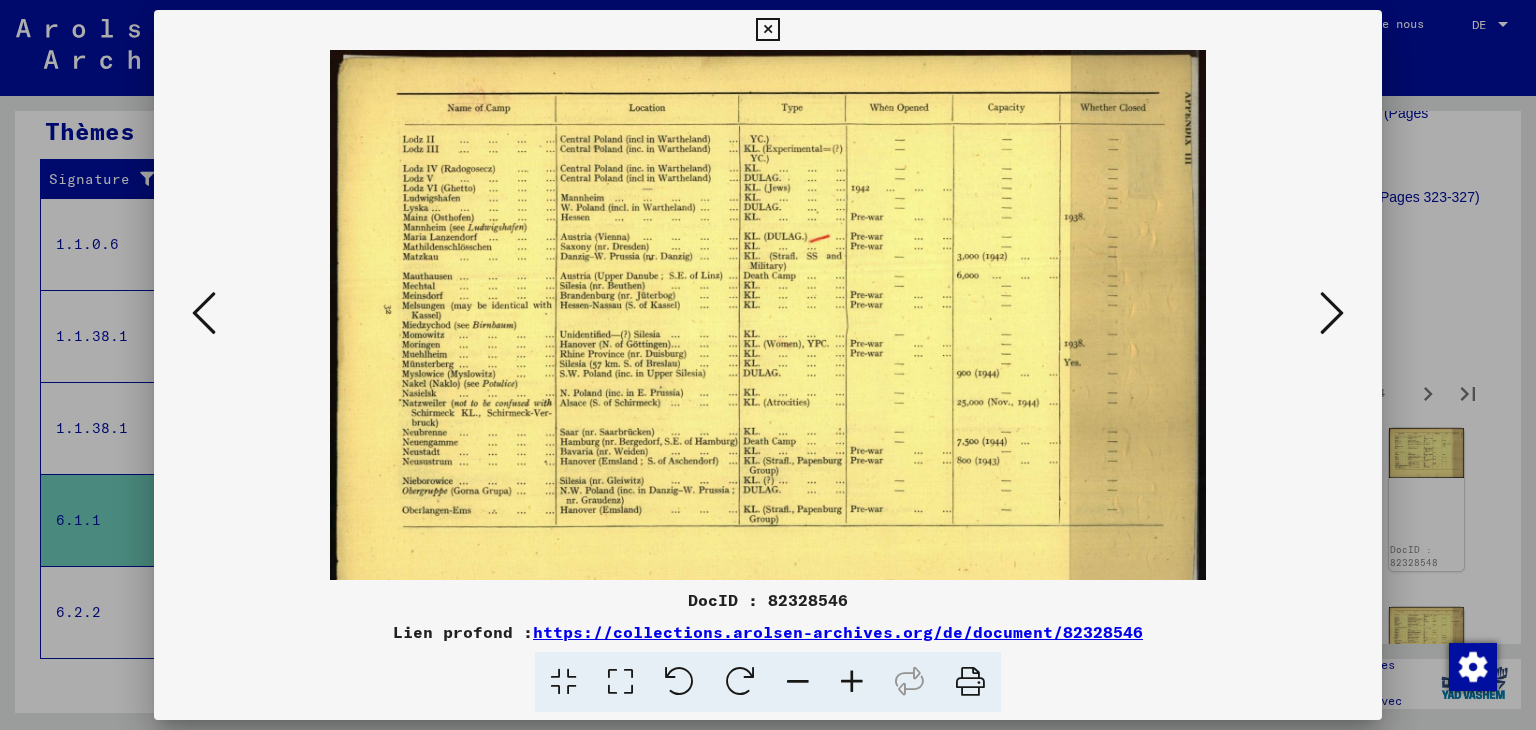 click at bounding box center [852, 682] 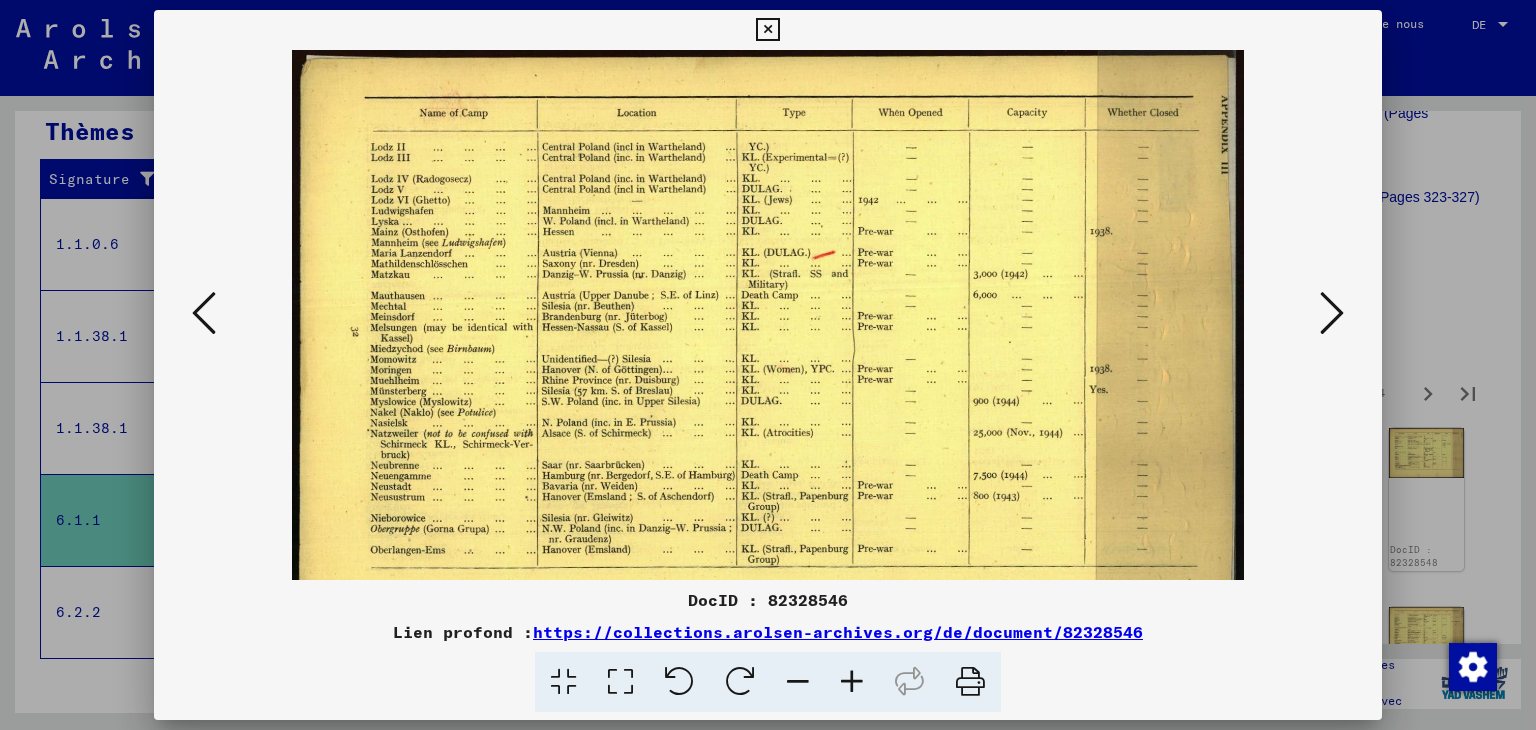 click at bounding box center [1332, 313] 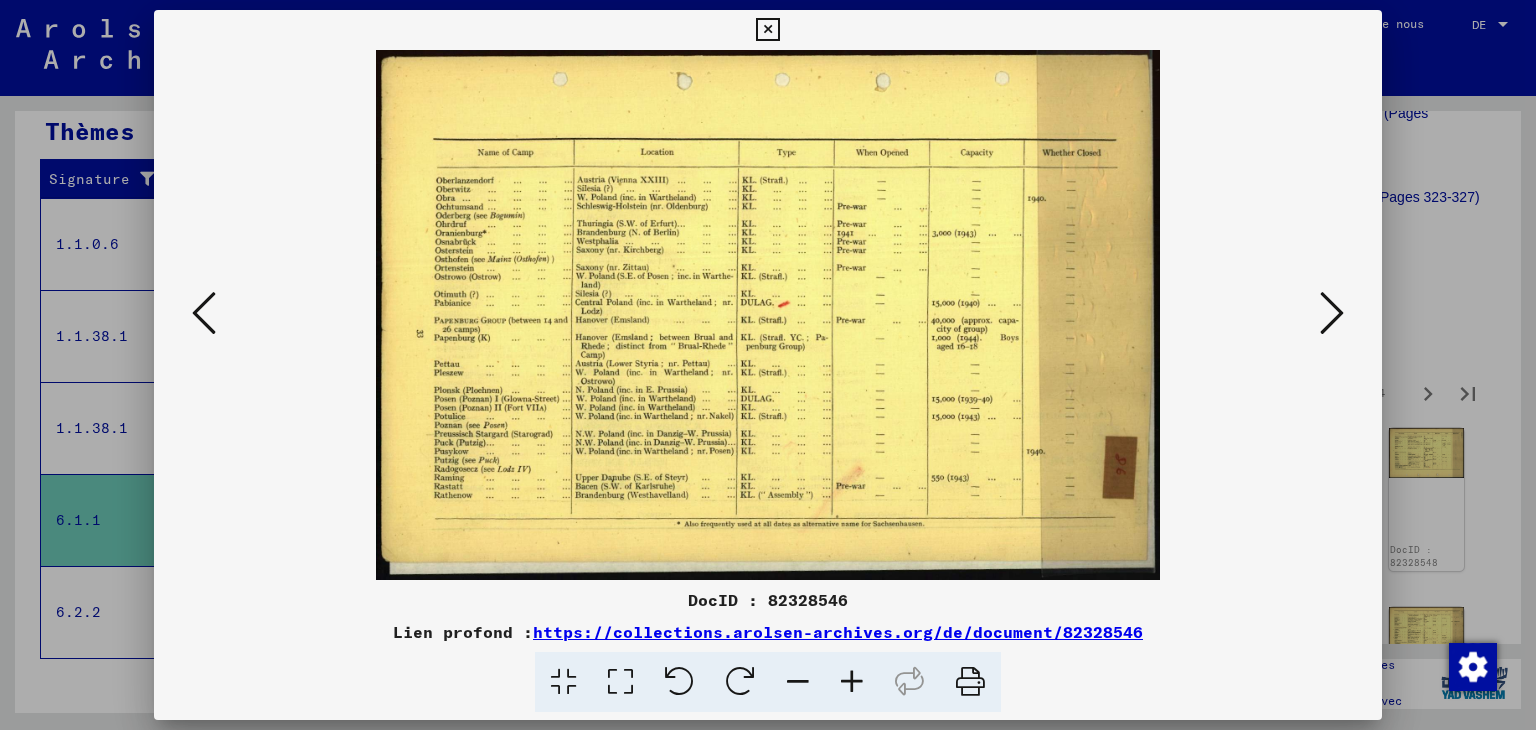 click at bounding box center (1332, 313) 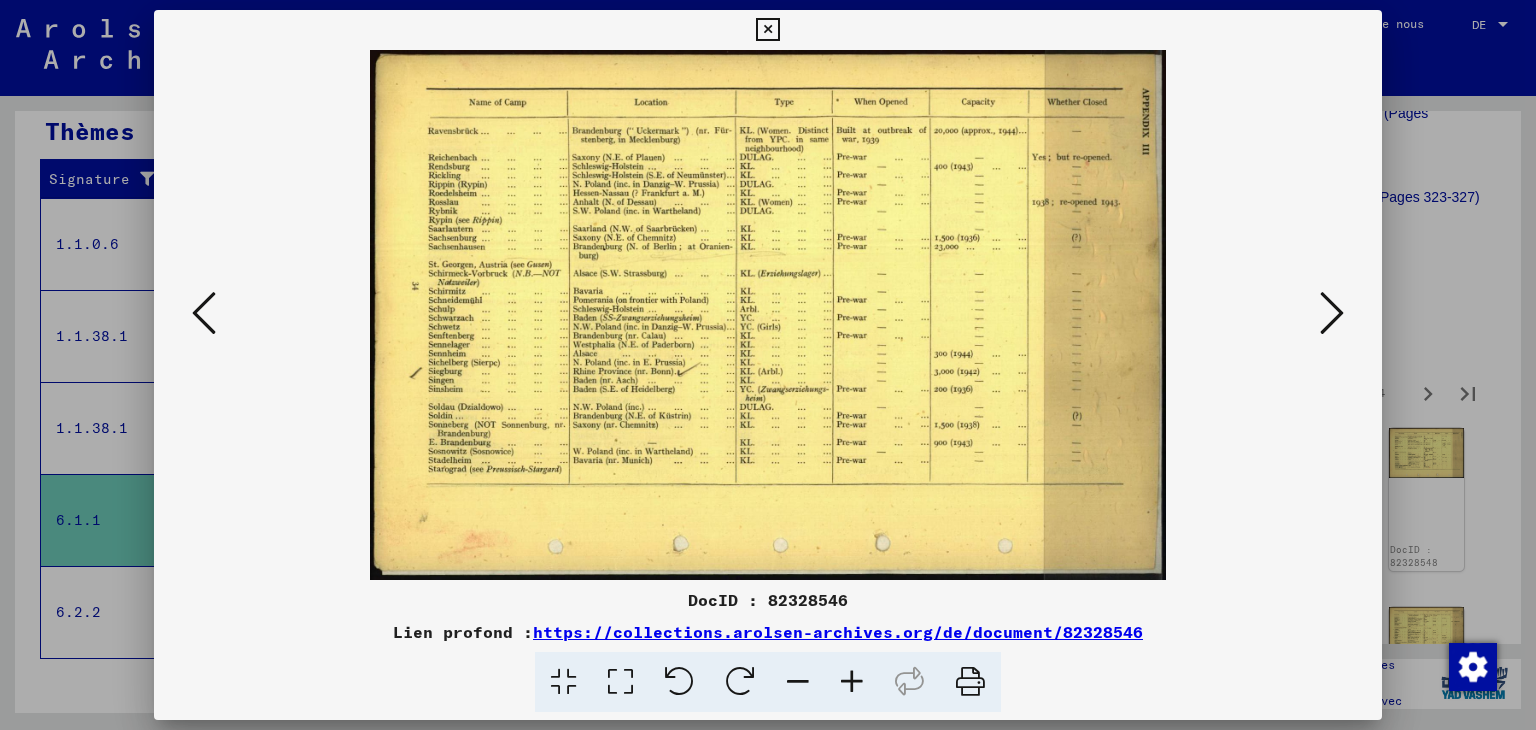 click at bounding box center (1332, 313) 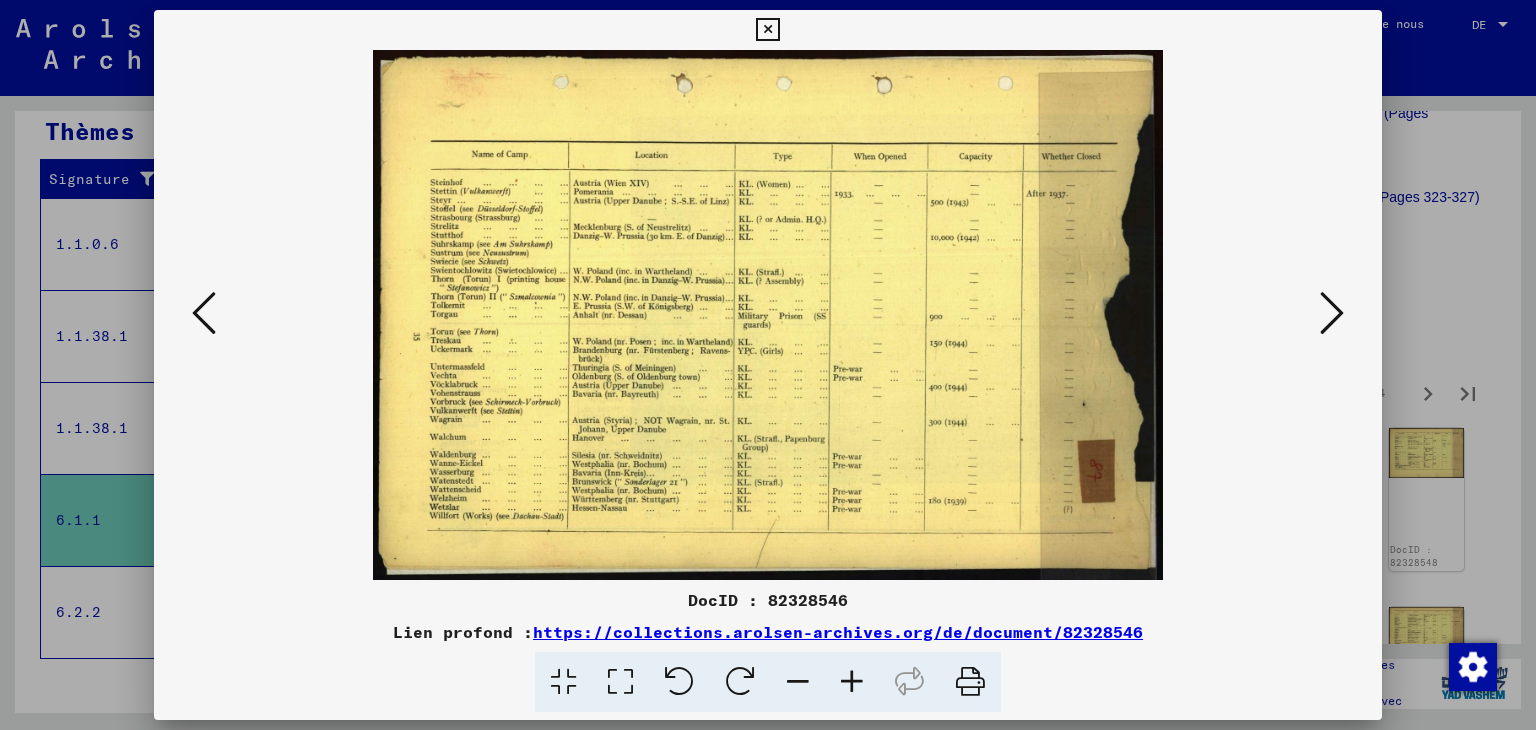 click at bounding box center (1332, 313) 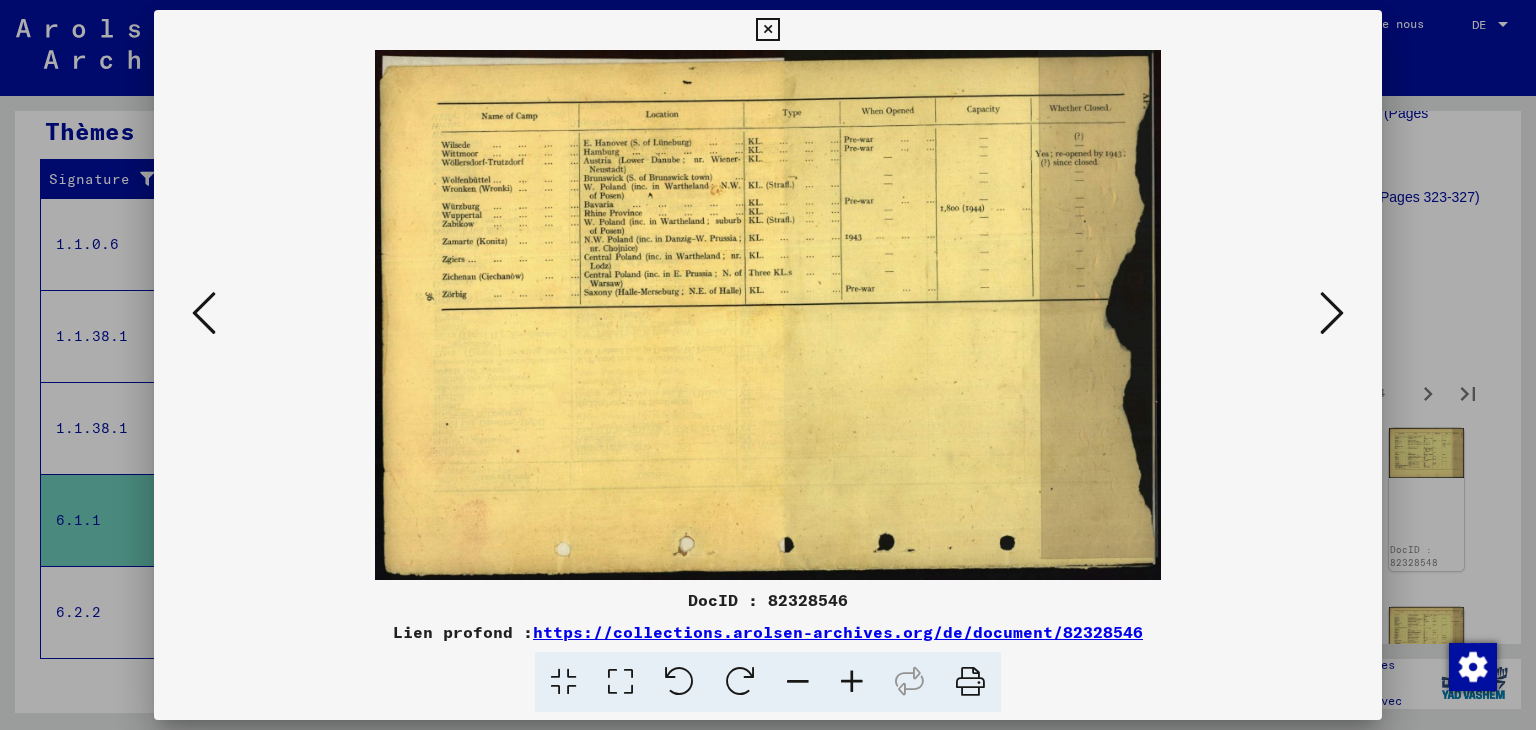 click at bounding box center (1332, 313) 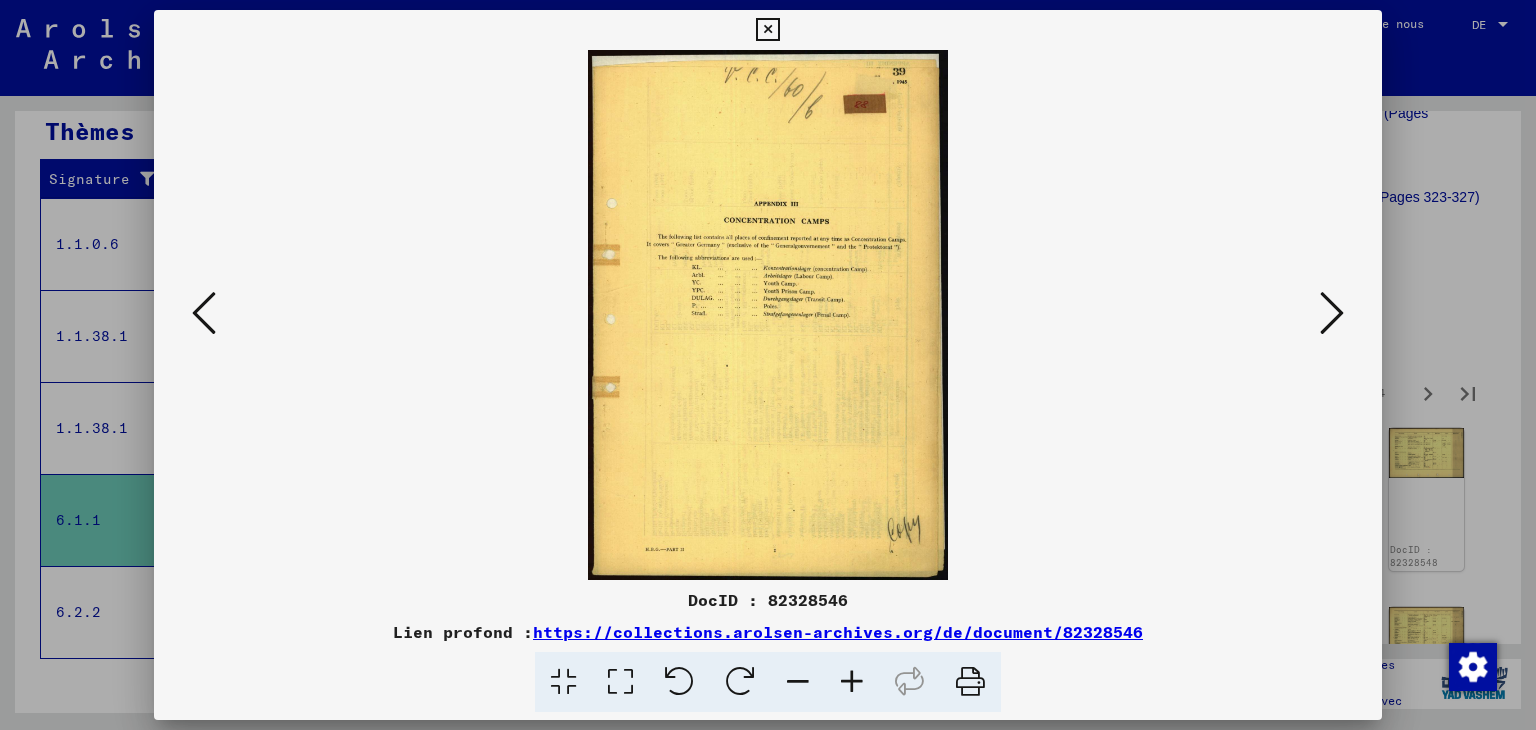 click at bounding box center [1332, 313] 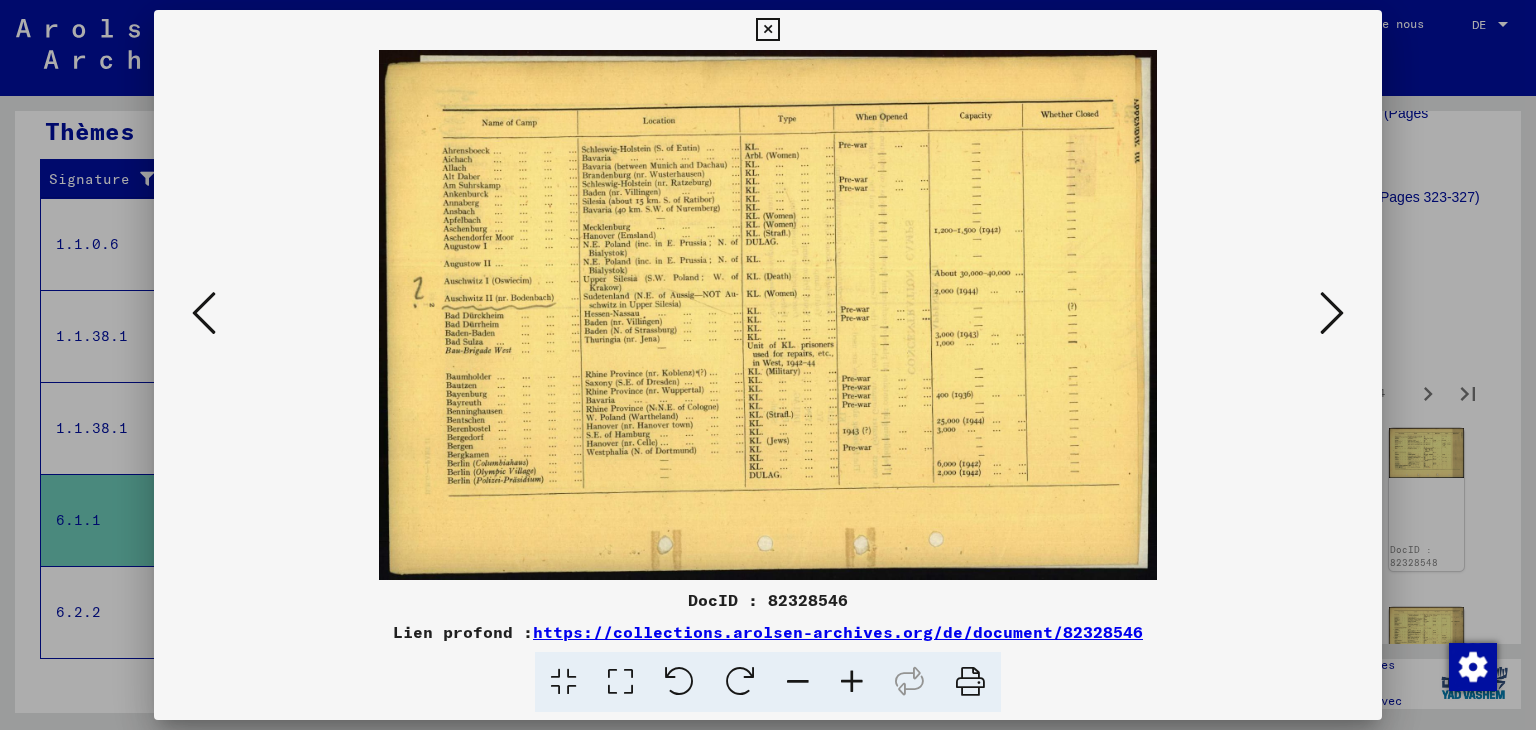 click at bounding box center (1332, 313) 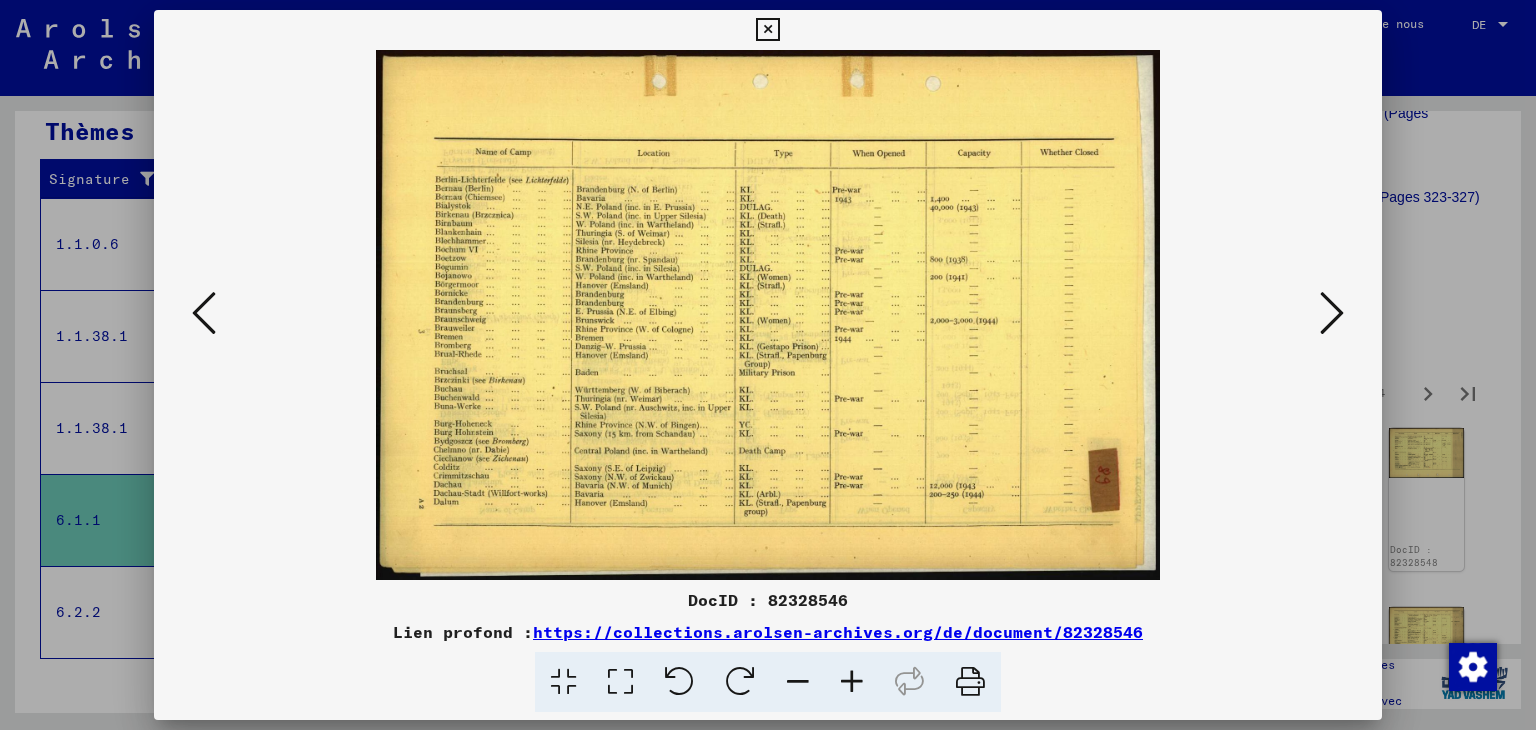 click at bounding box center [1332, 313] 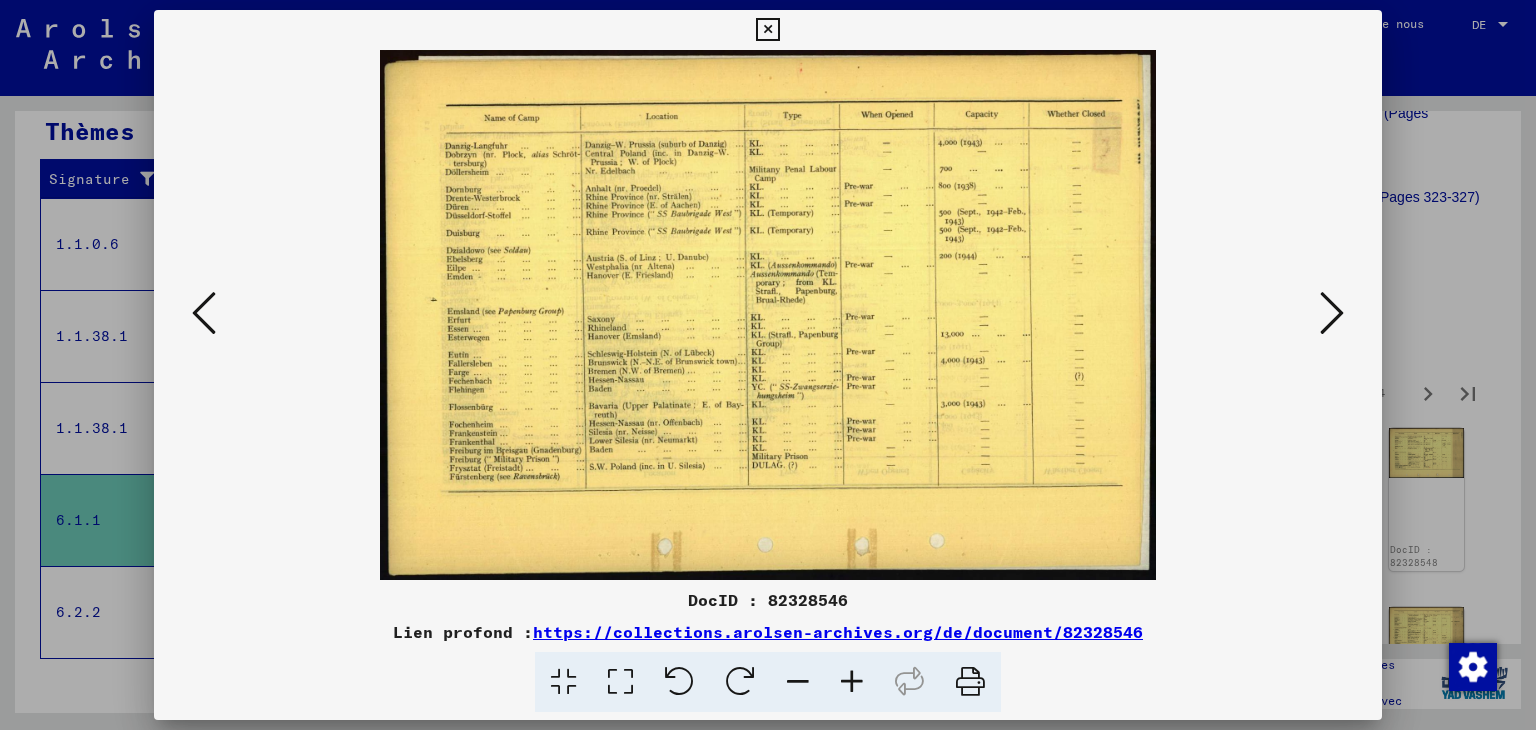 click at bounding box center [1332, 313] 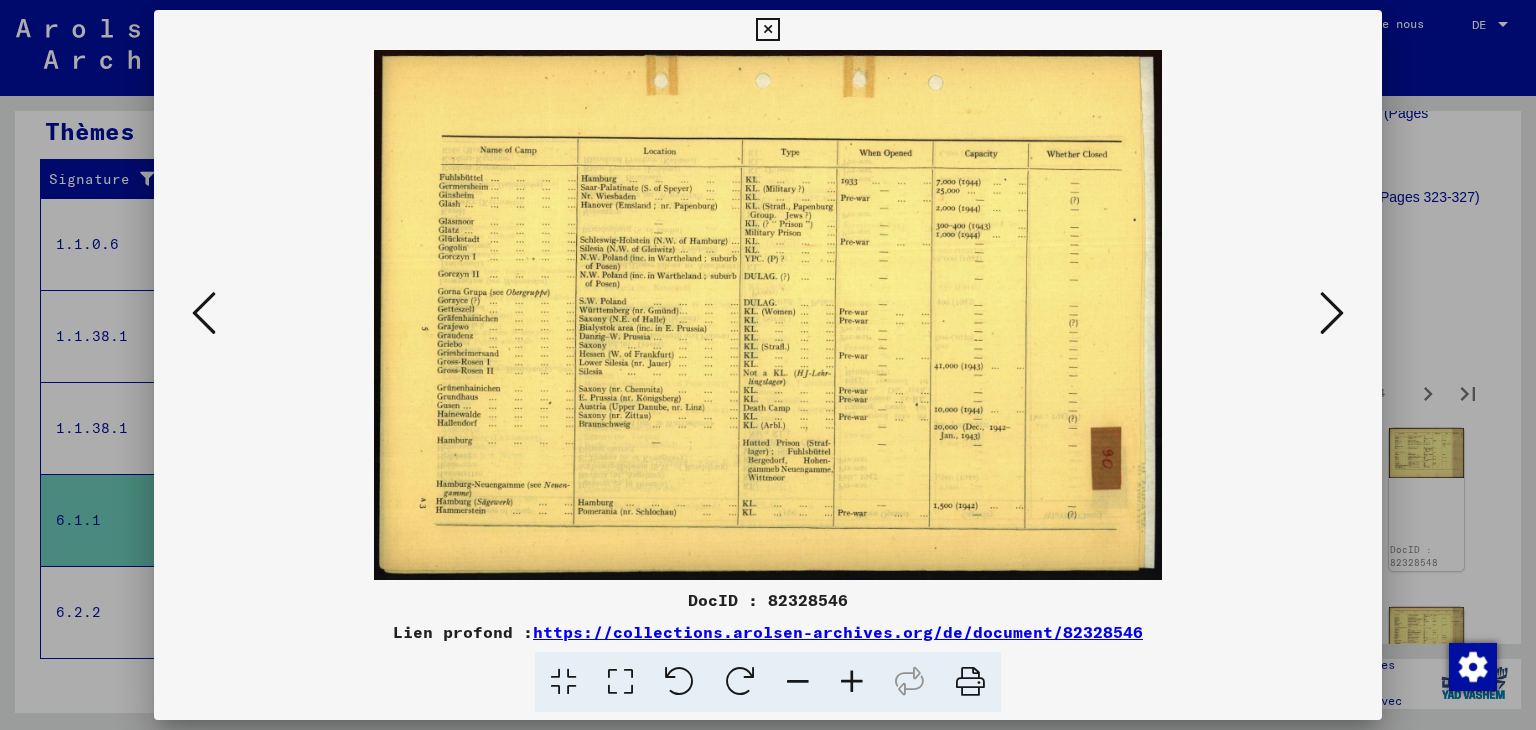 click at bounding box center [1332, 313] 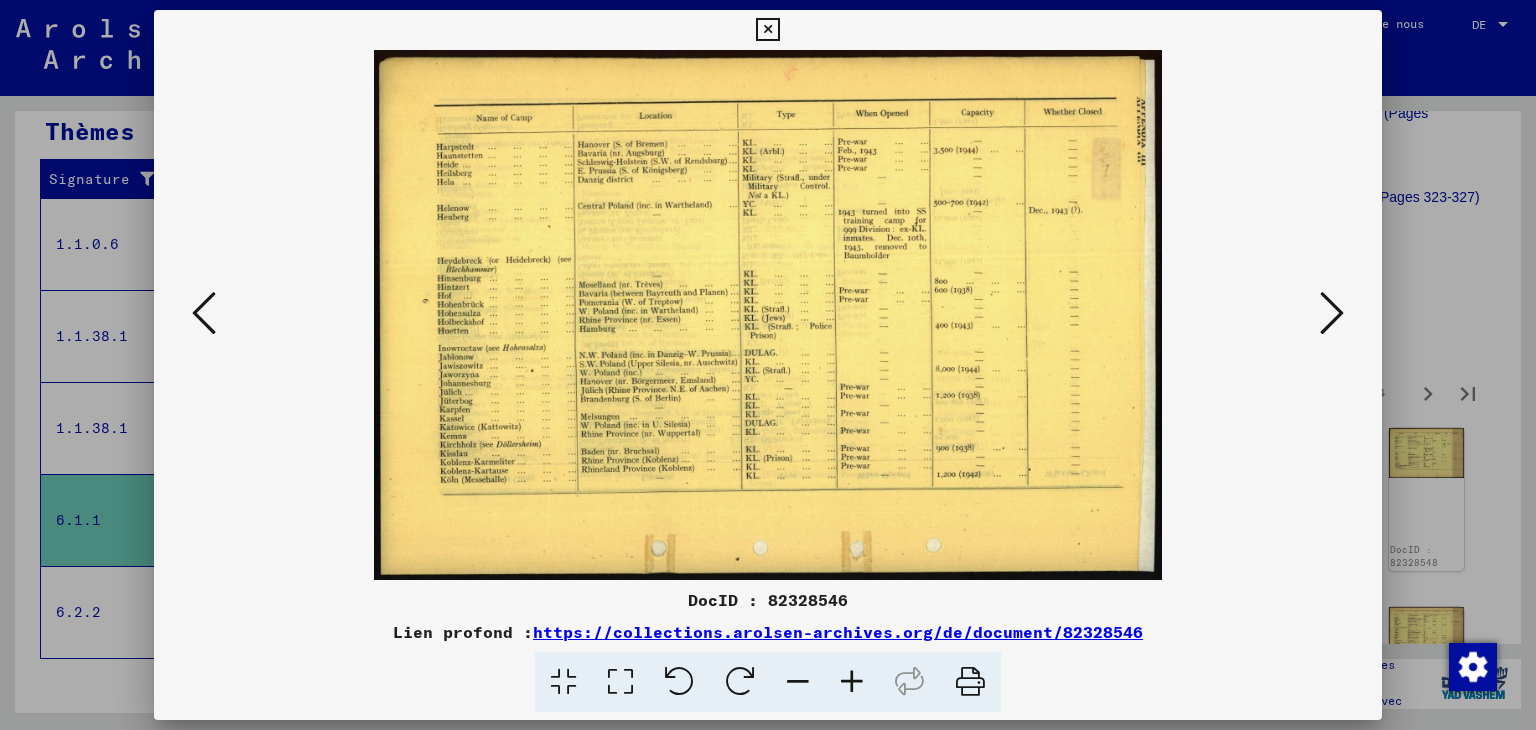 click at bounding box center [1332, 313] 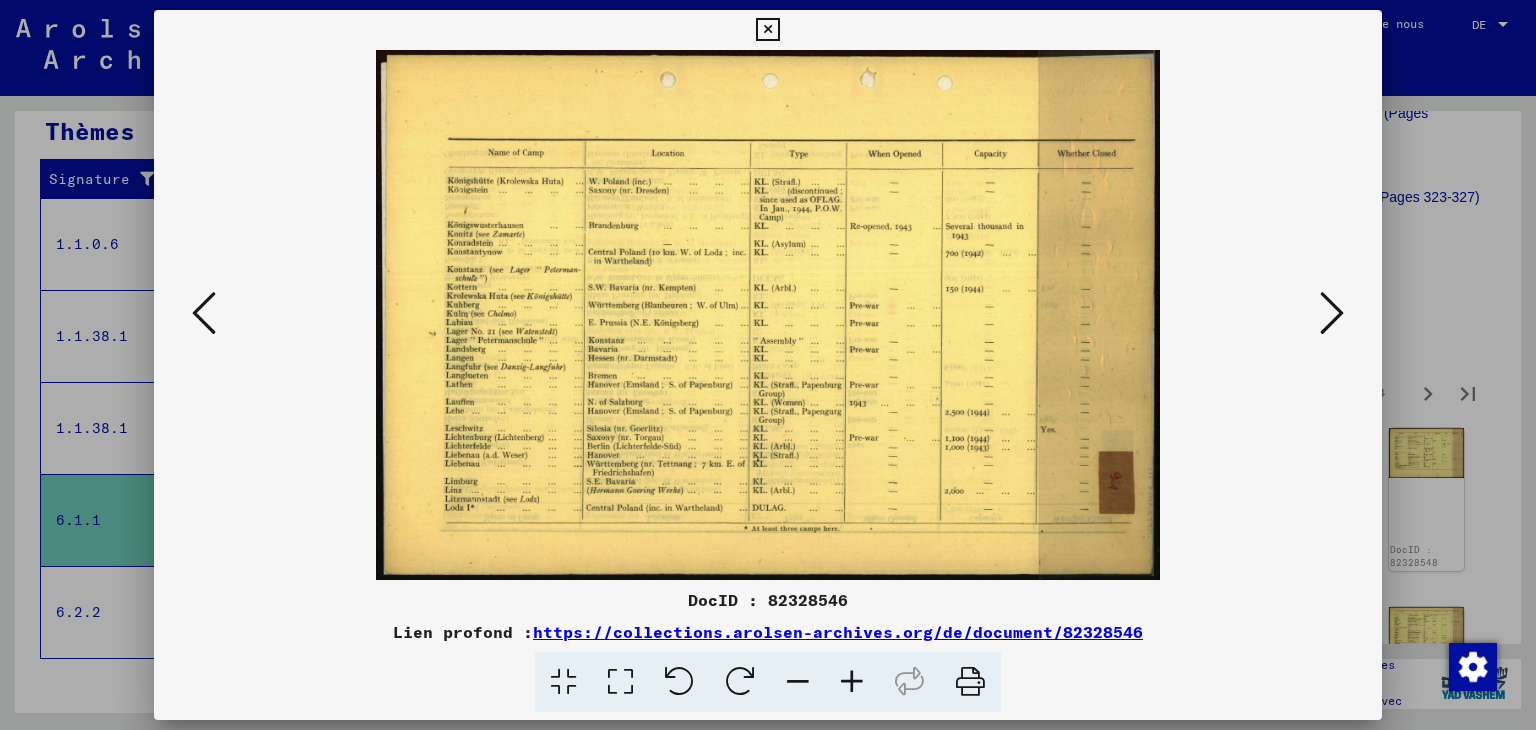 click at bounding box center (1332, 313) 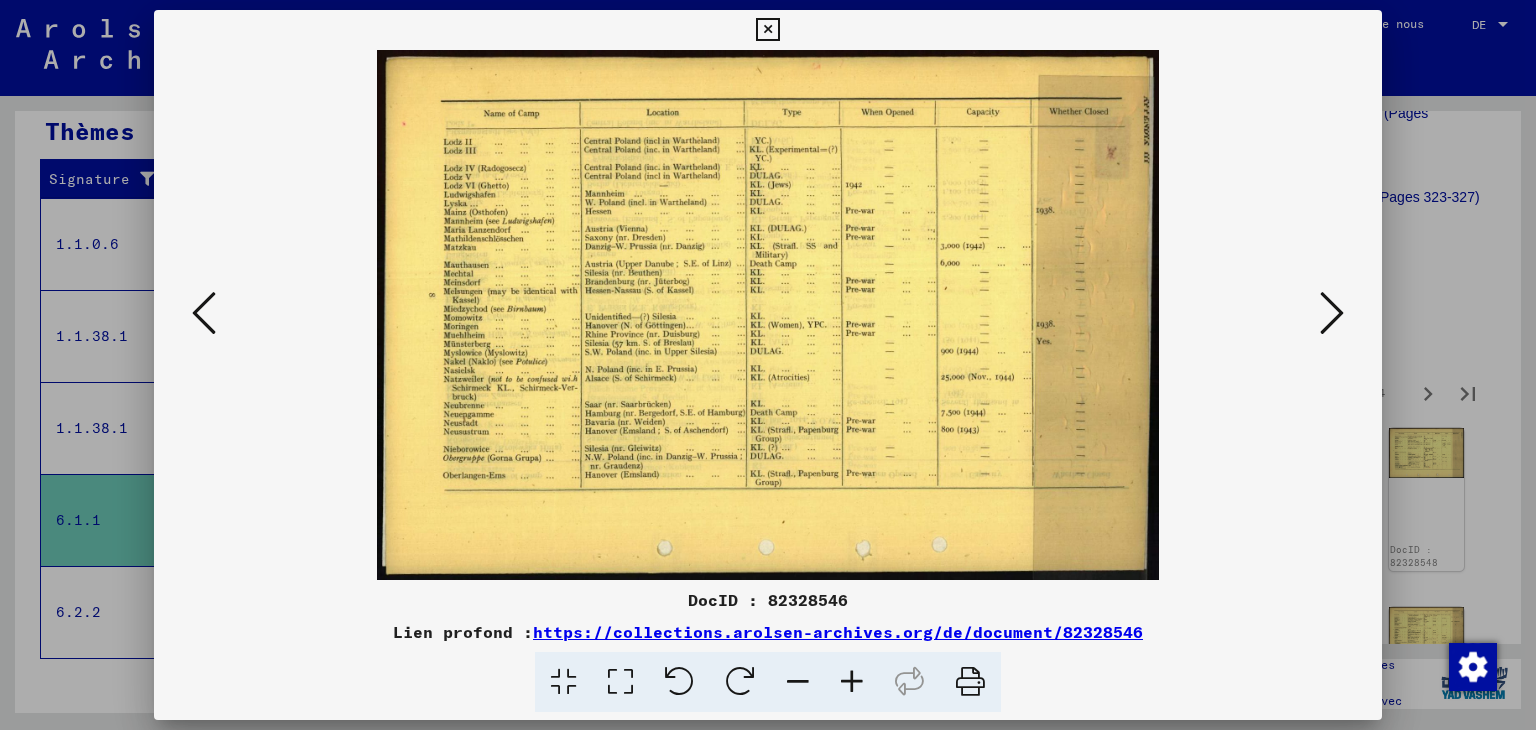 click at bounding box center (1332, 313) 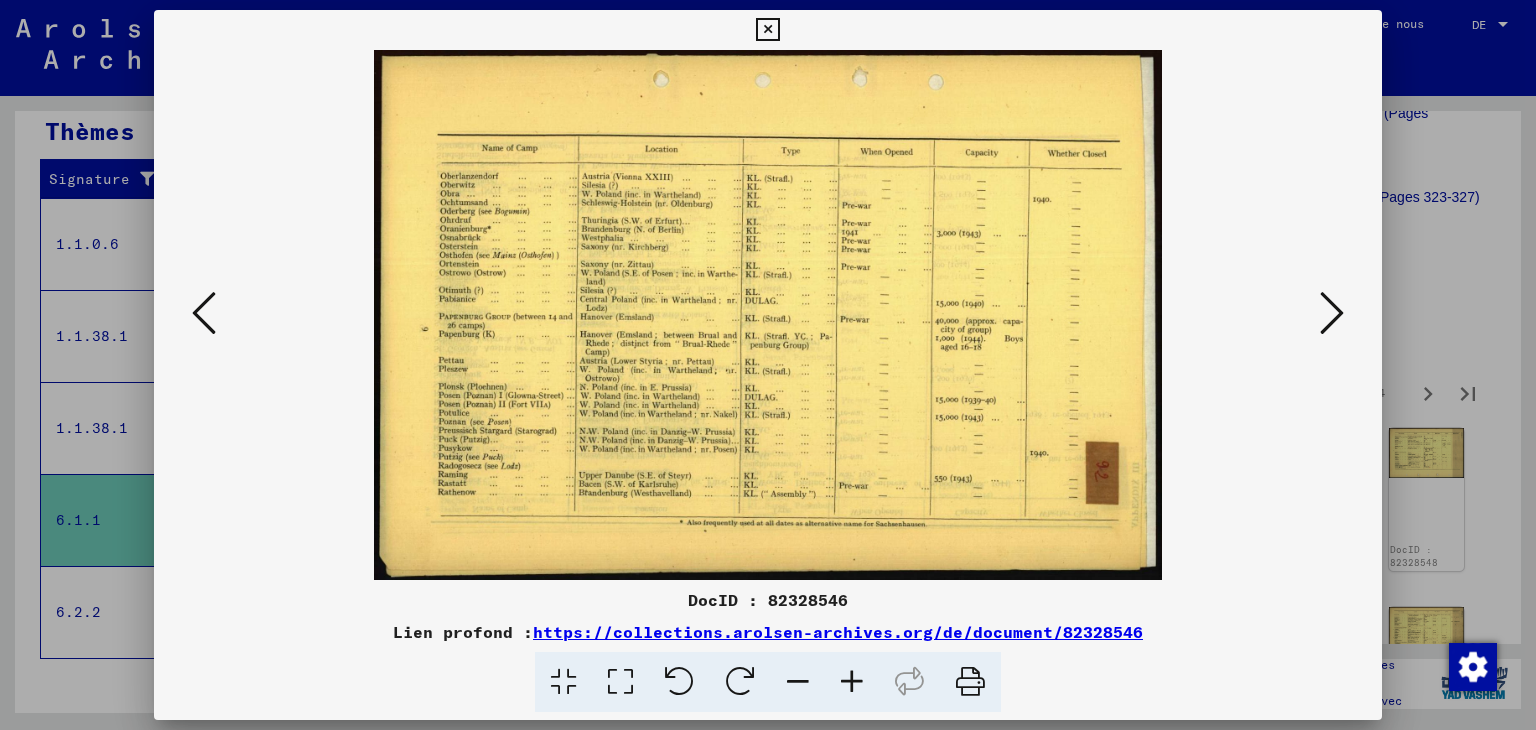 click at bounding box center (1332, 313) 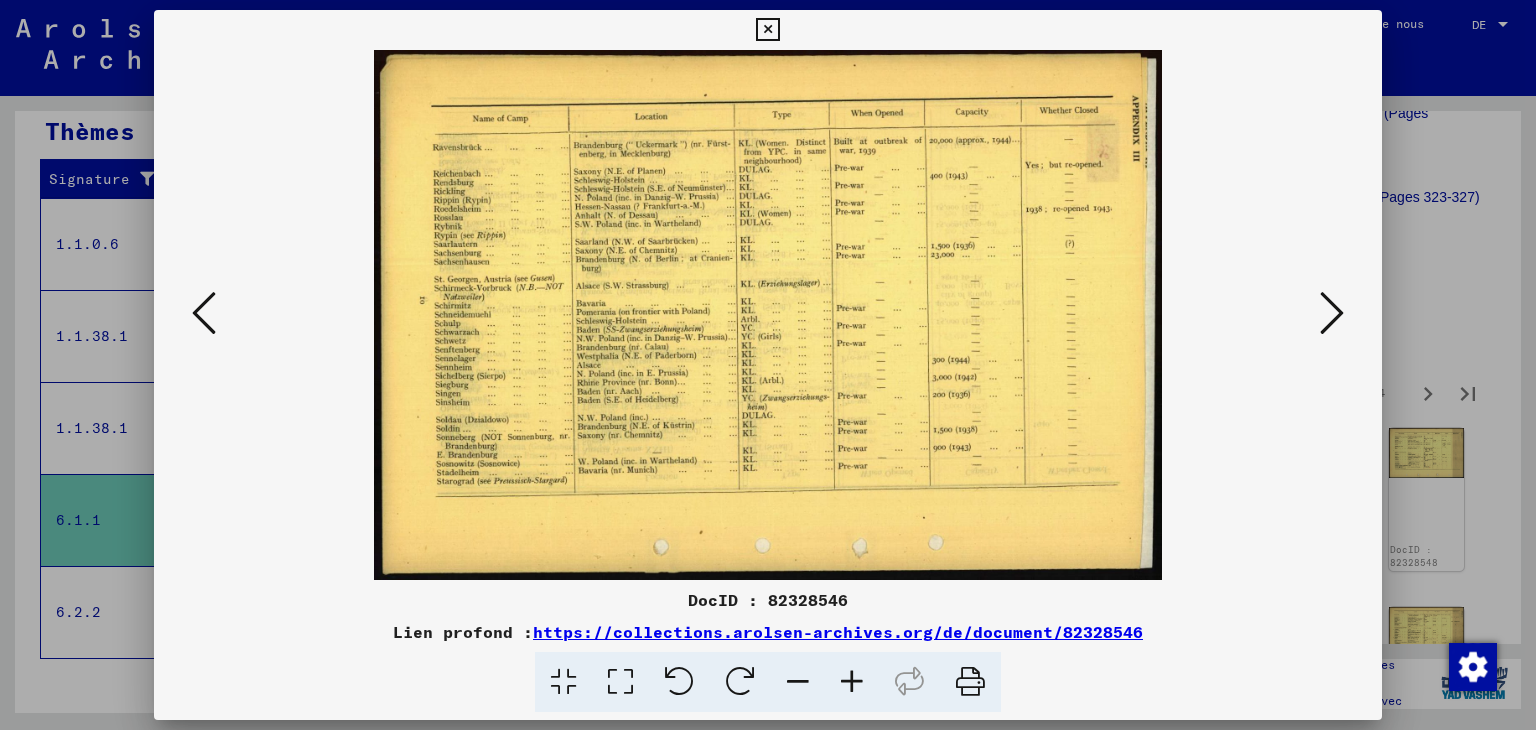 click at bounding box center [1332, 313] 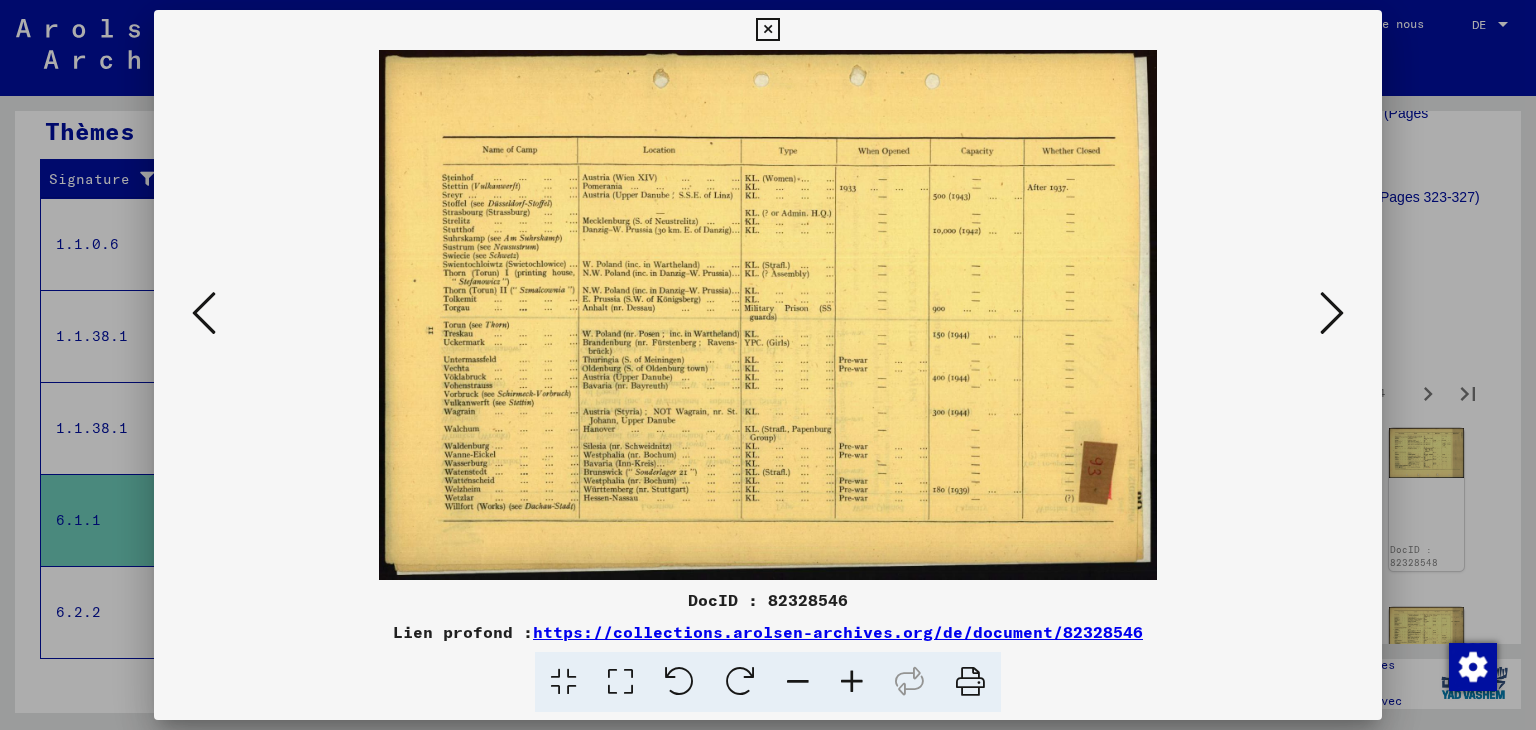 click at bounding box center (1332, 313) 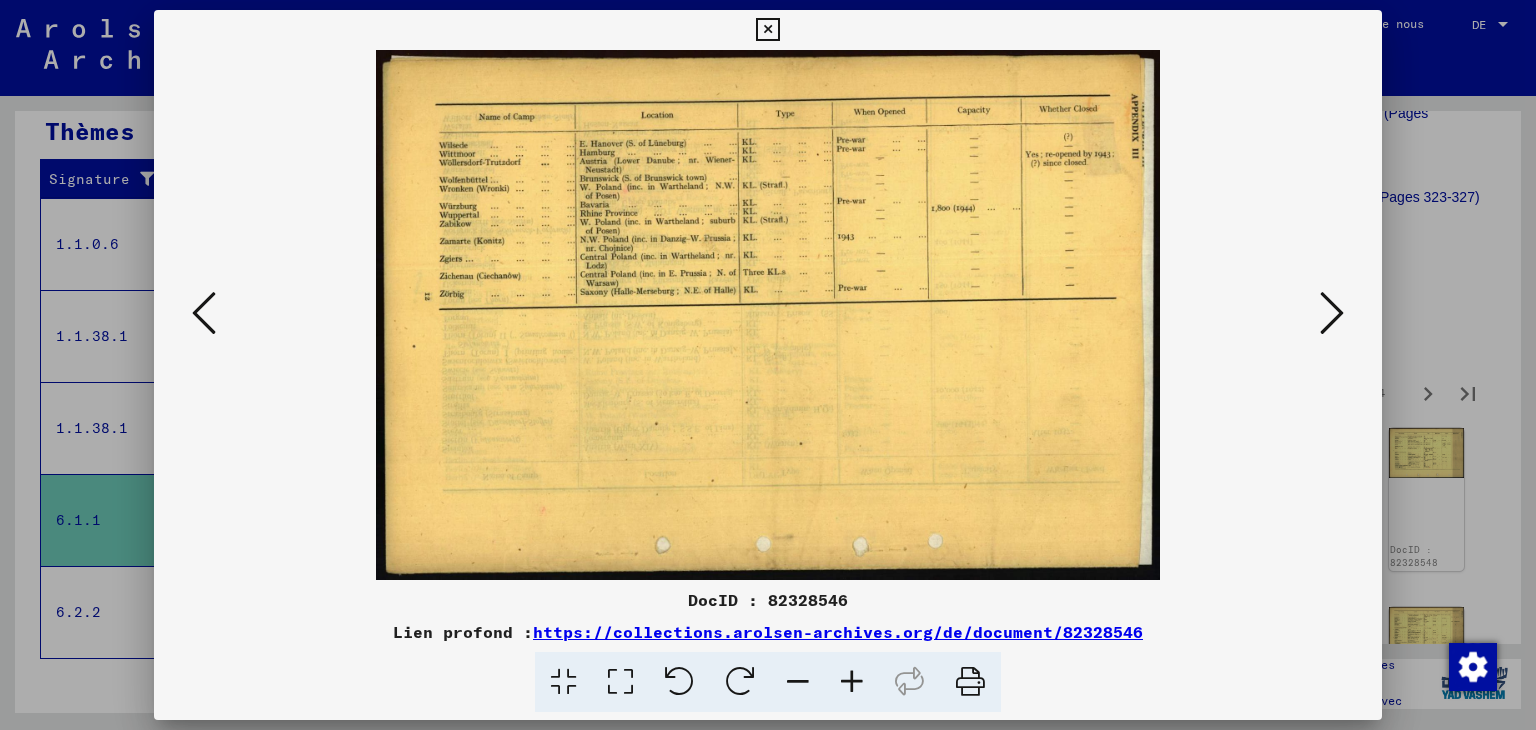 click at bounding box center (1332, 313) 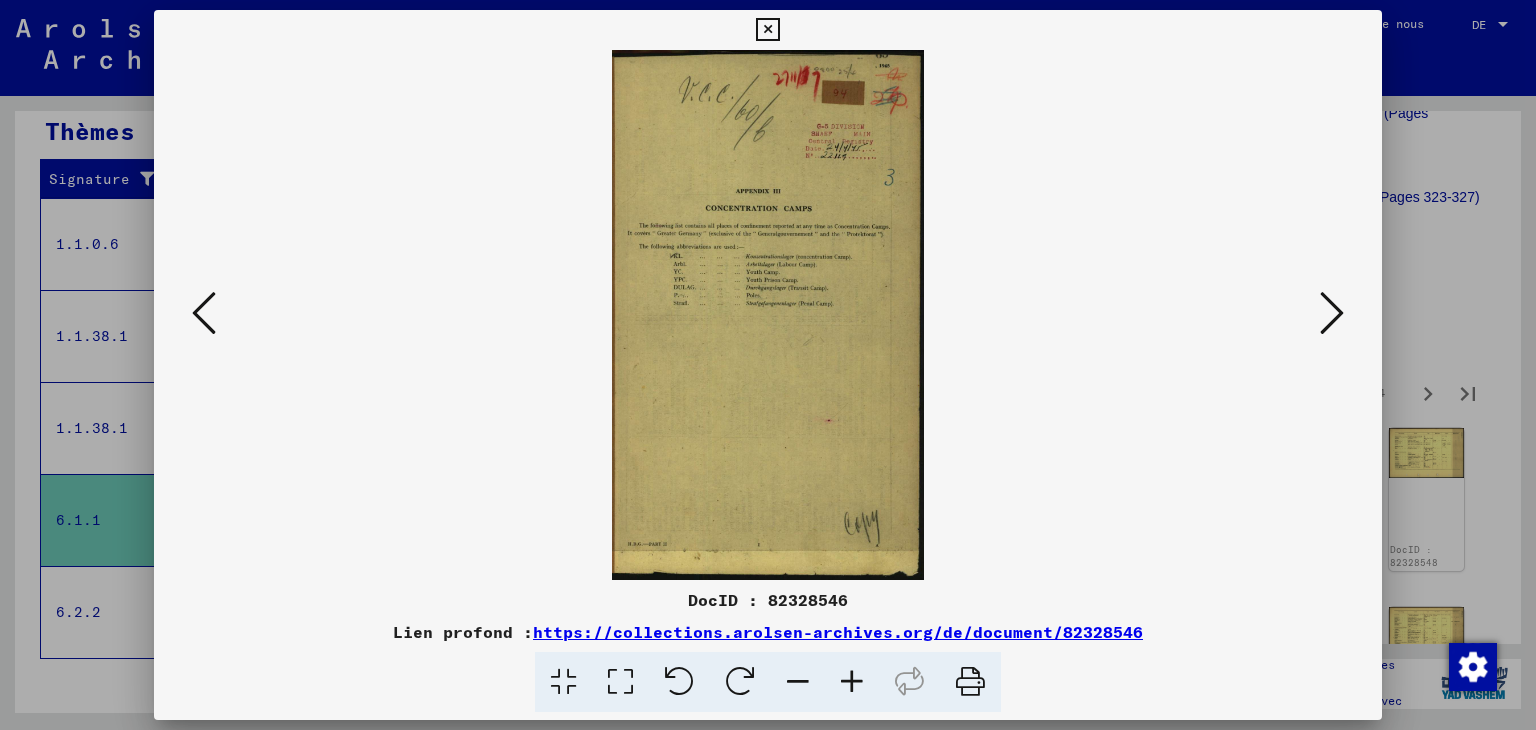 click at bounding box center [1332, 313] 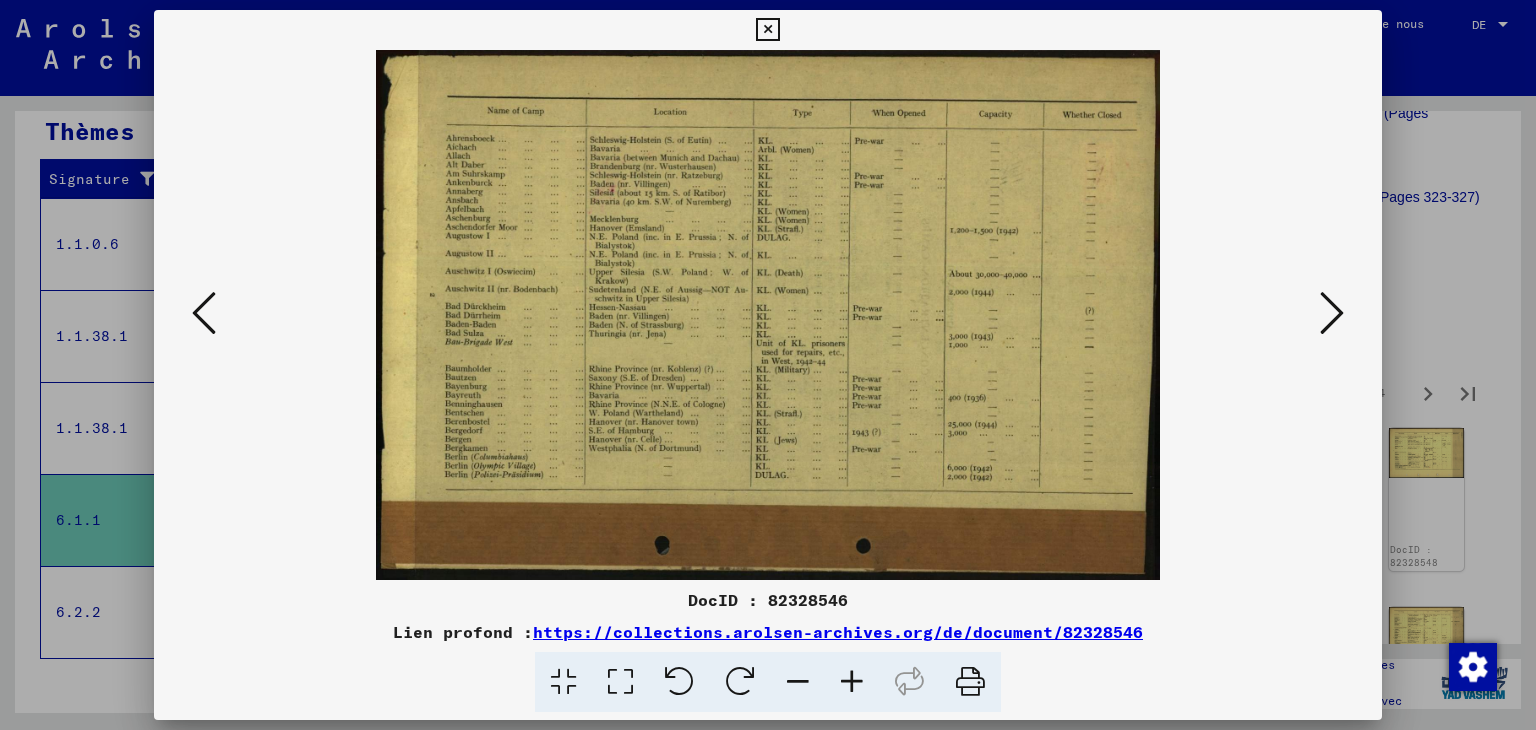 click at bounding box center [1332, 313] 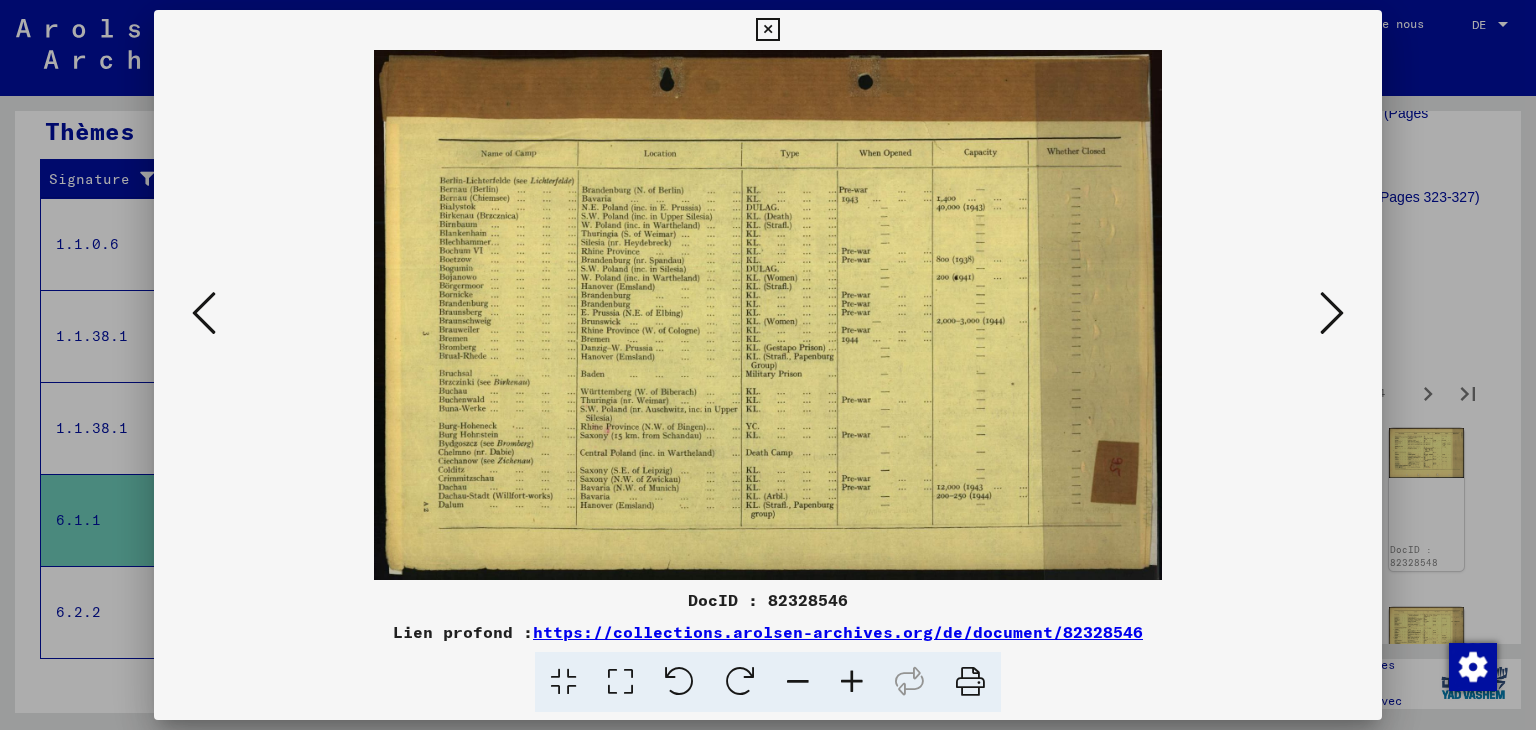 click at bounding box center [1332, 313] 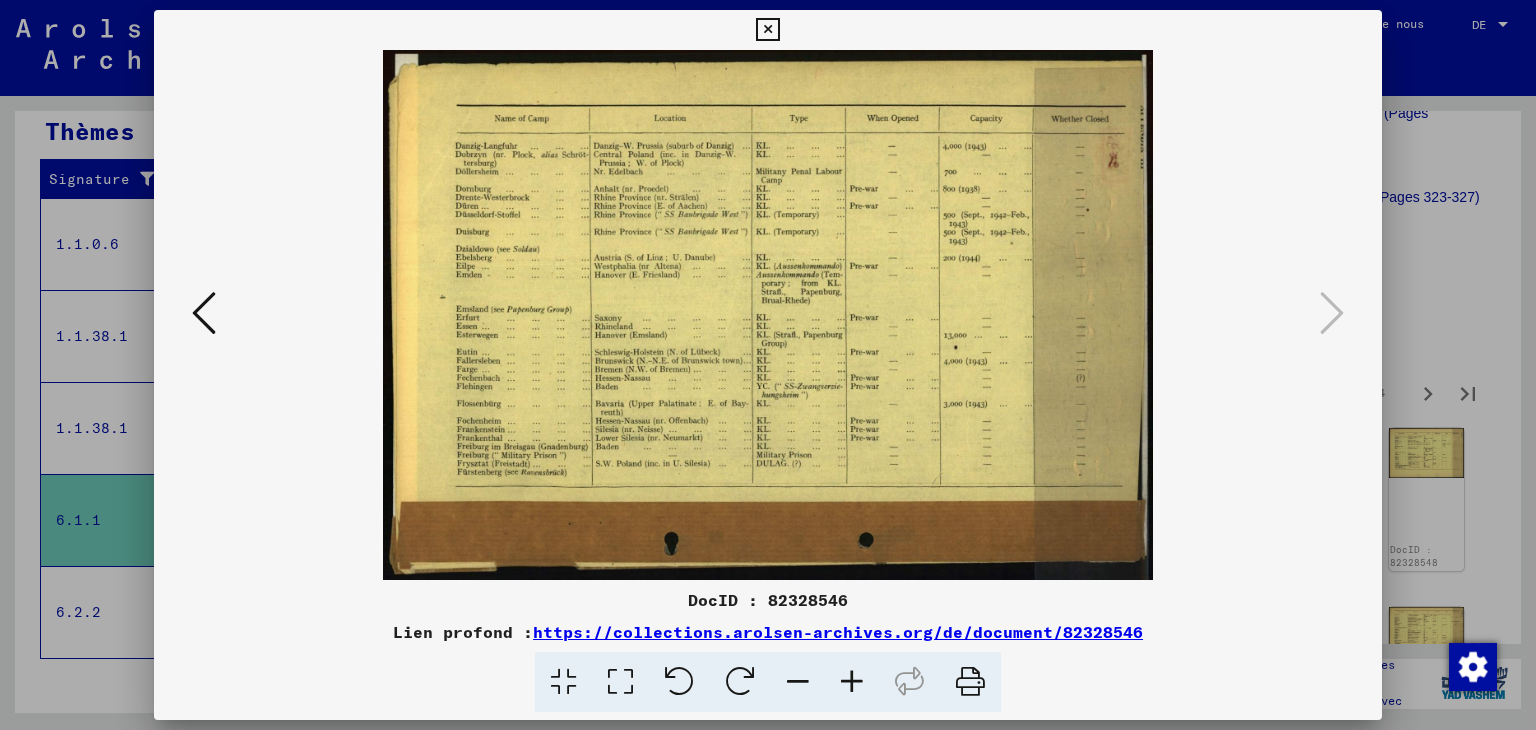 click at bounding box center (767, 30) 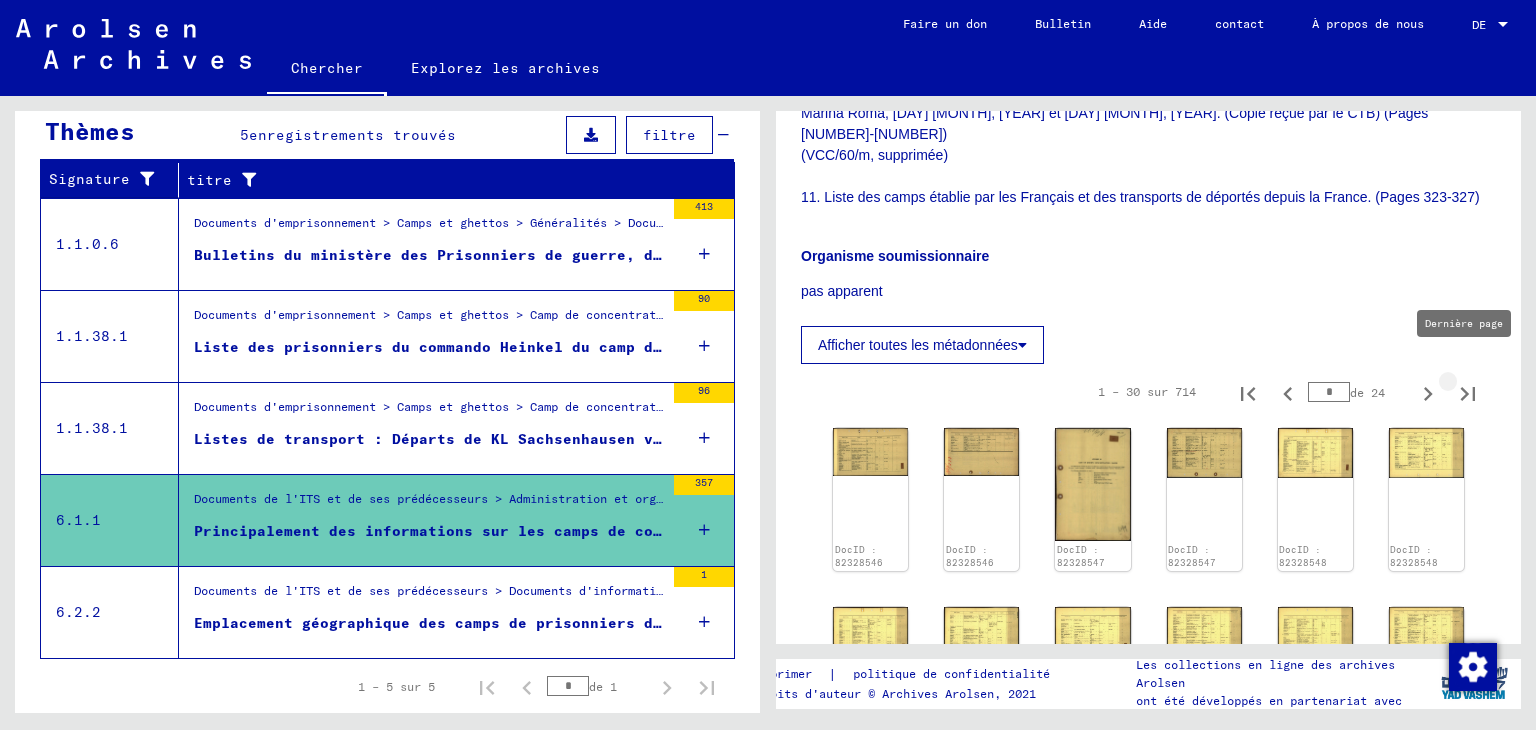 click 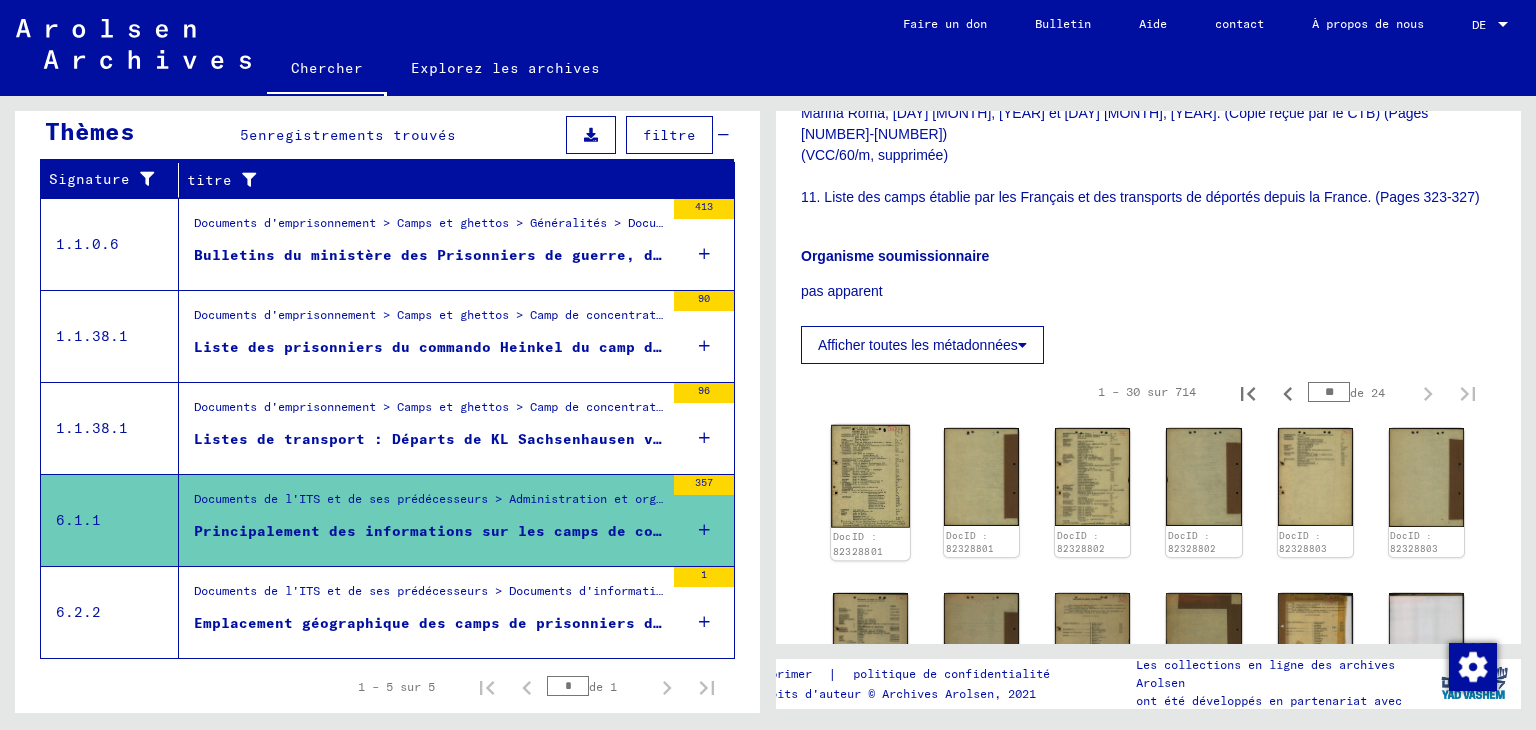 click 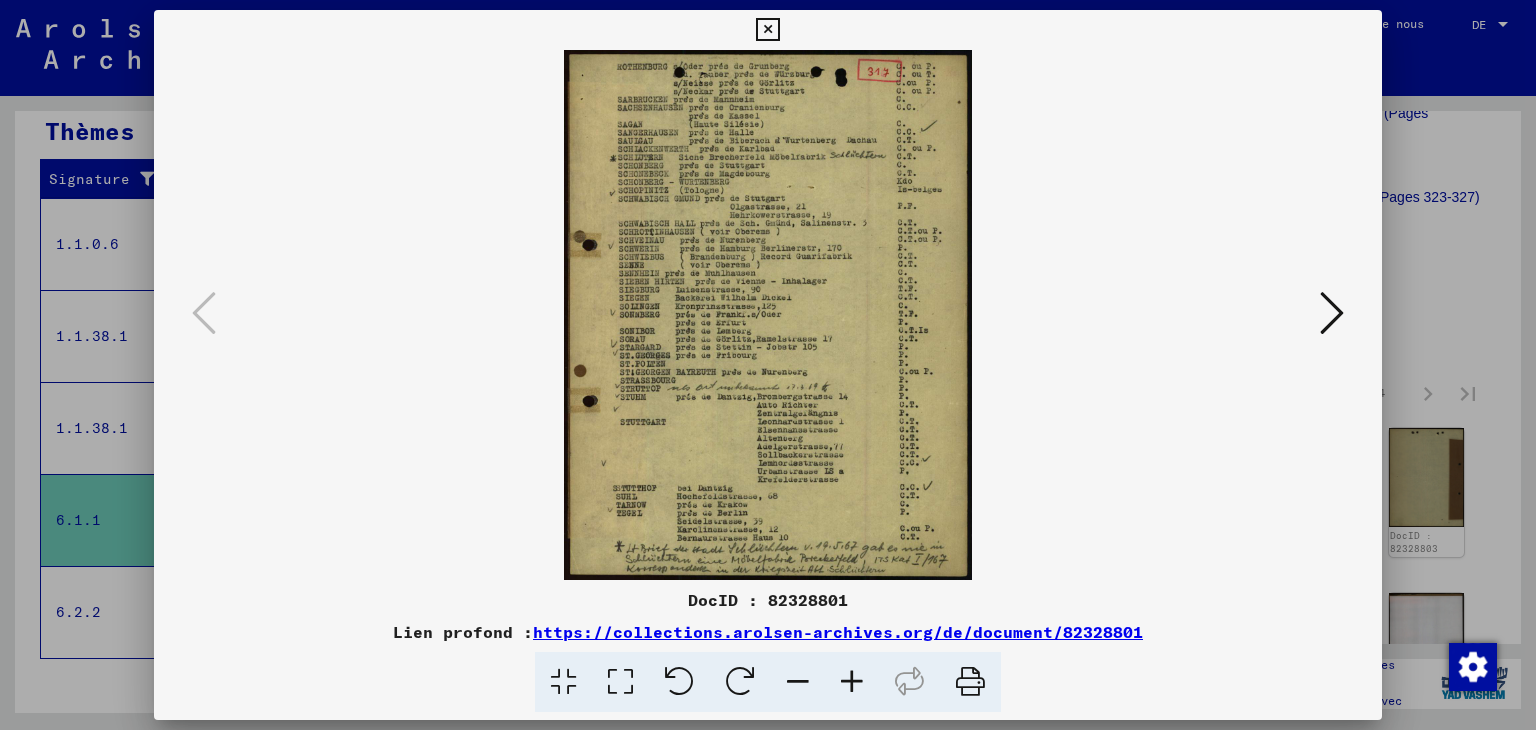 click at bounding box center [852, 682] 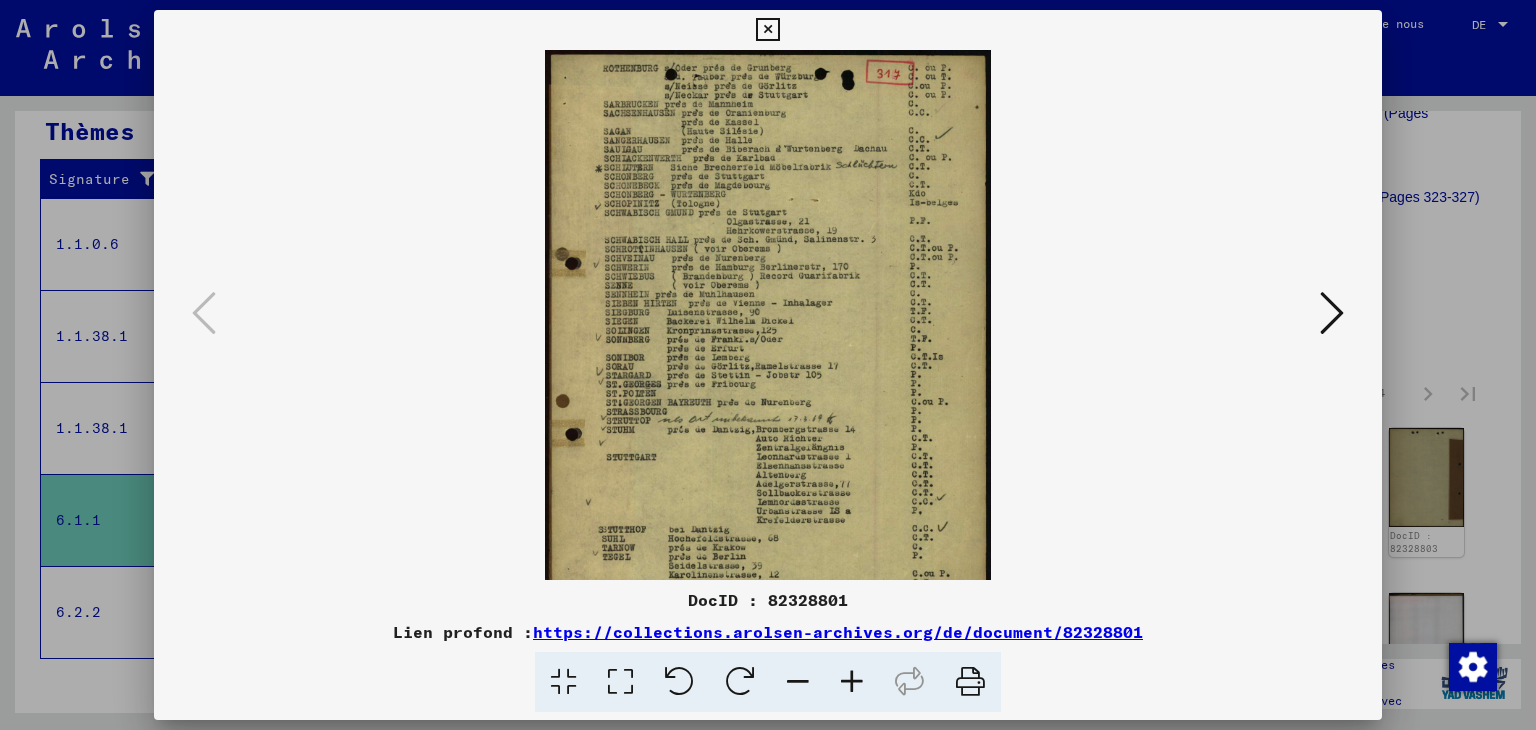 click at bounding box center (852, 682) 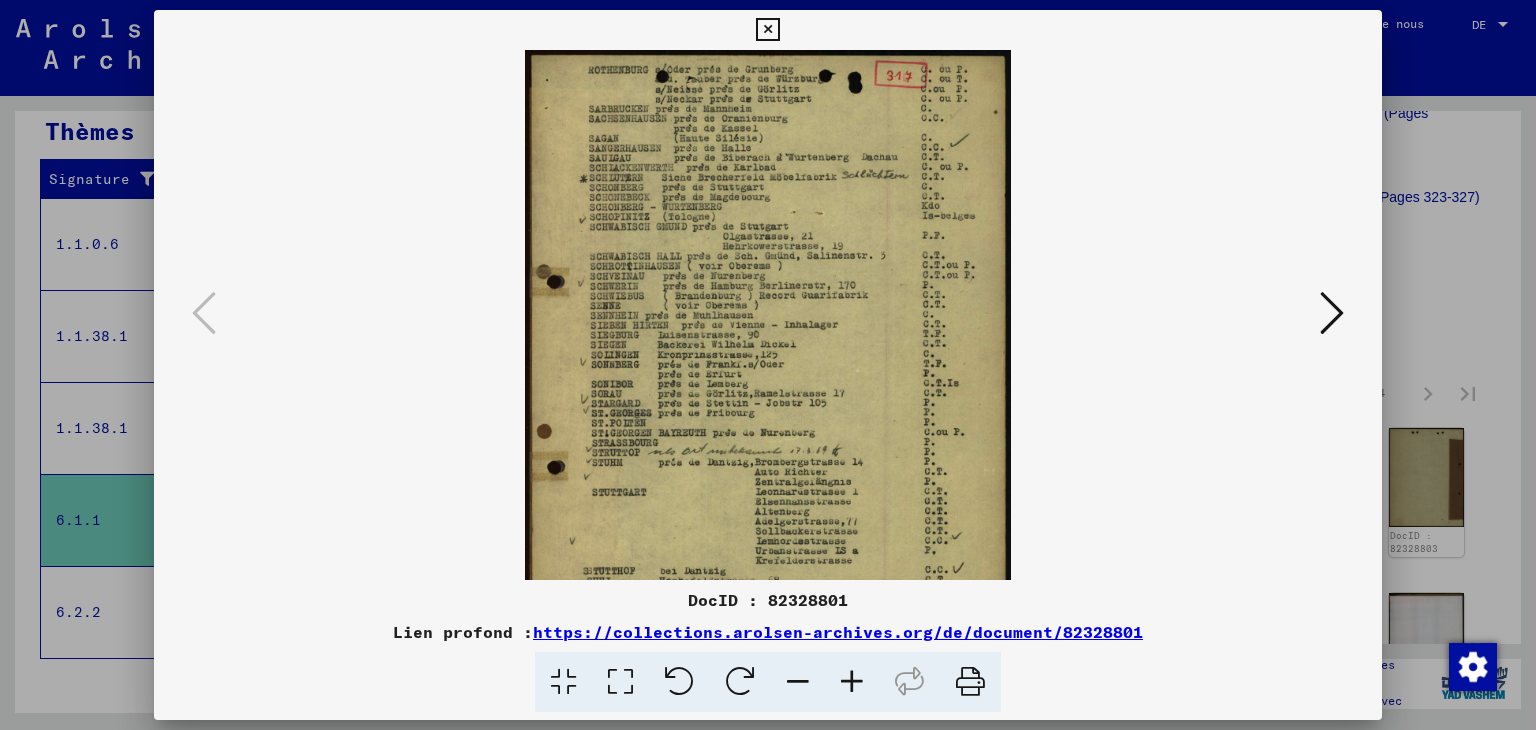 click at bounding box center (852, 682) 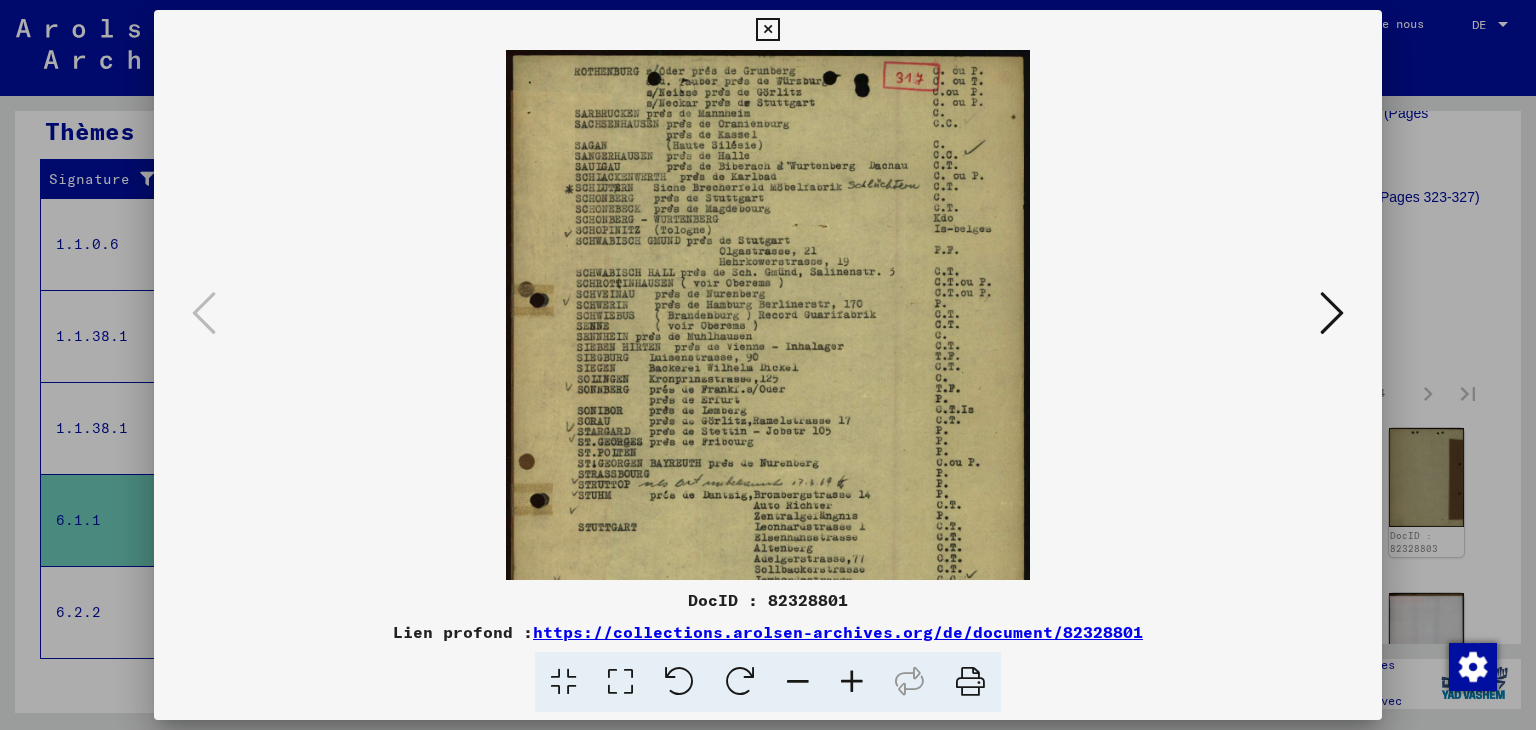 click at bounding box center [852, 682] 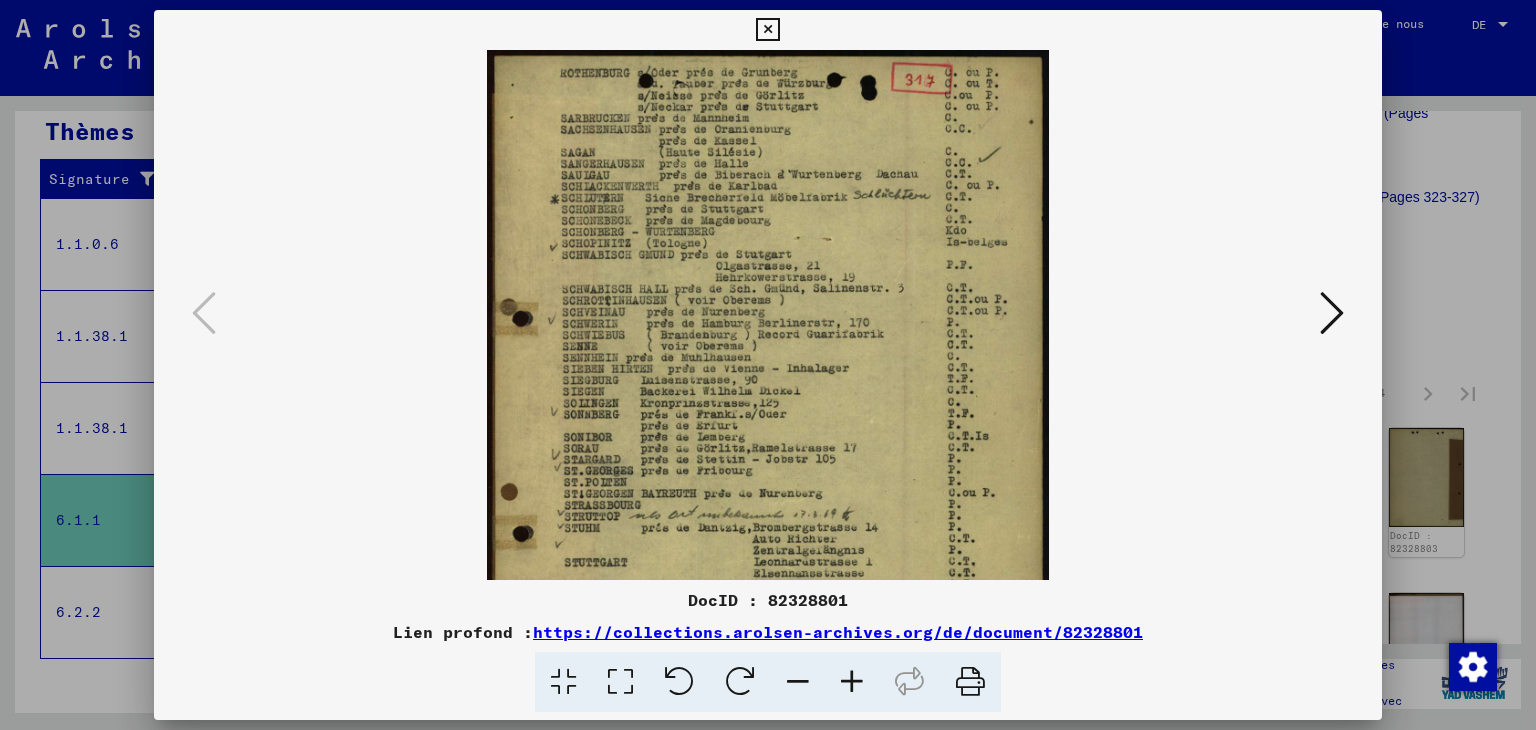 click at bounding box center (852, 682) 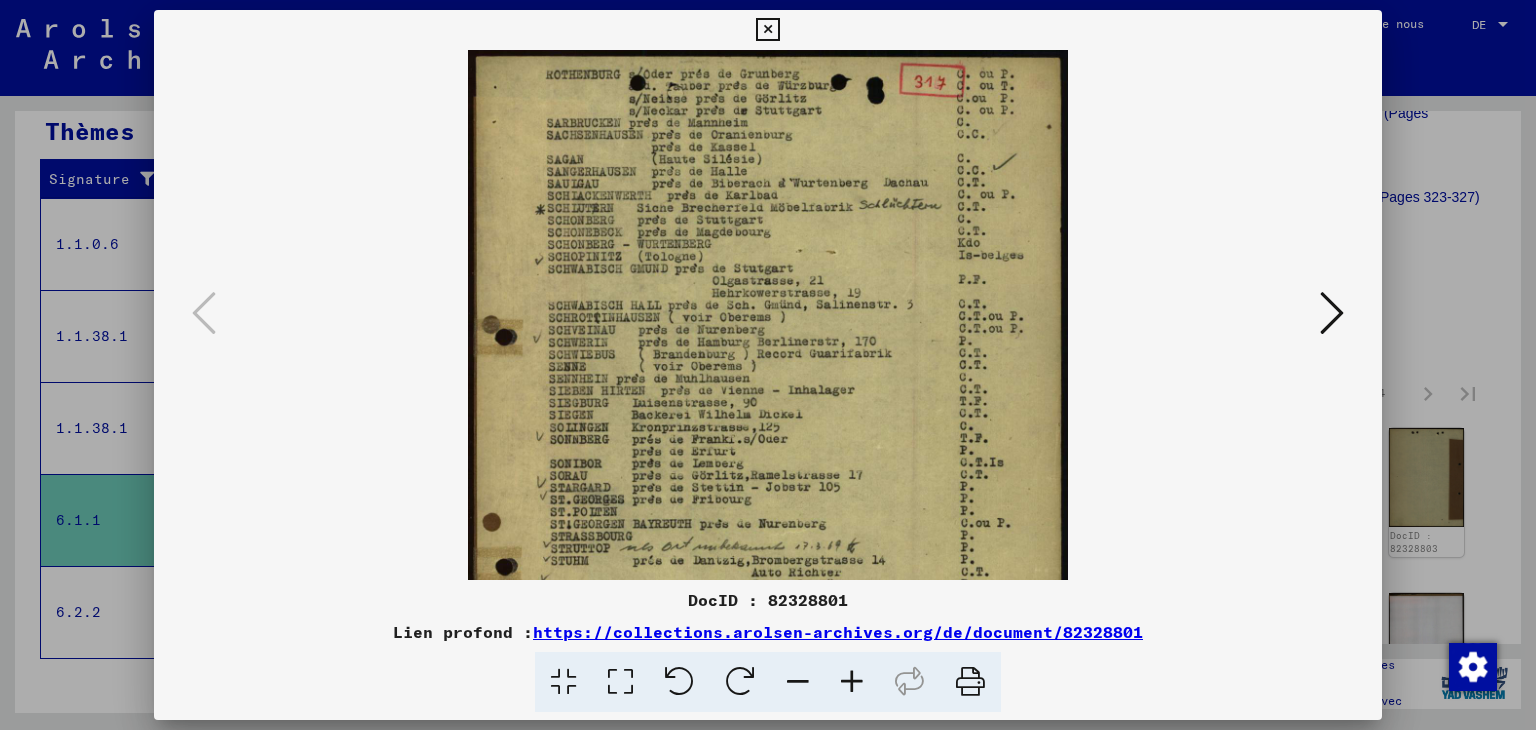 click at bounding box center [852, 682] 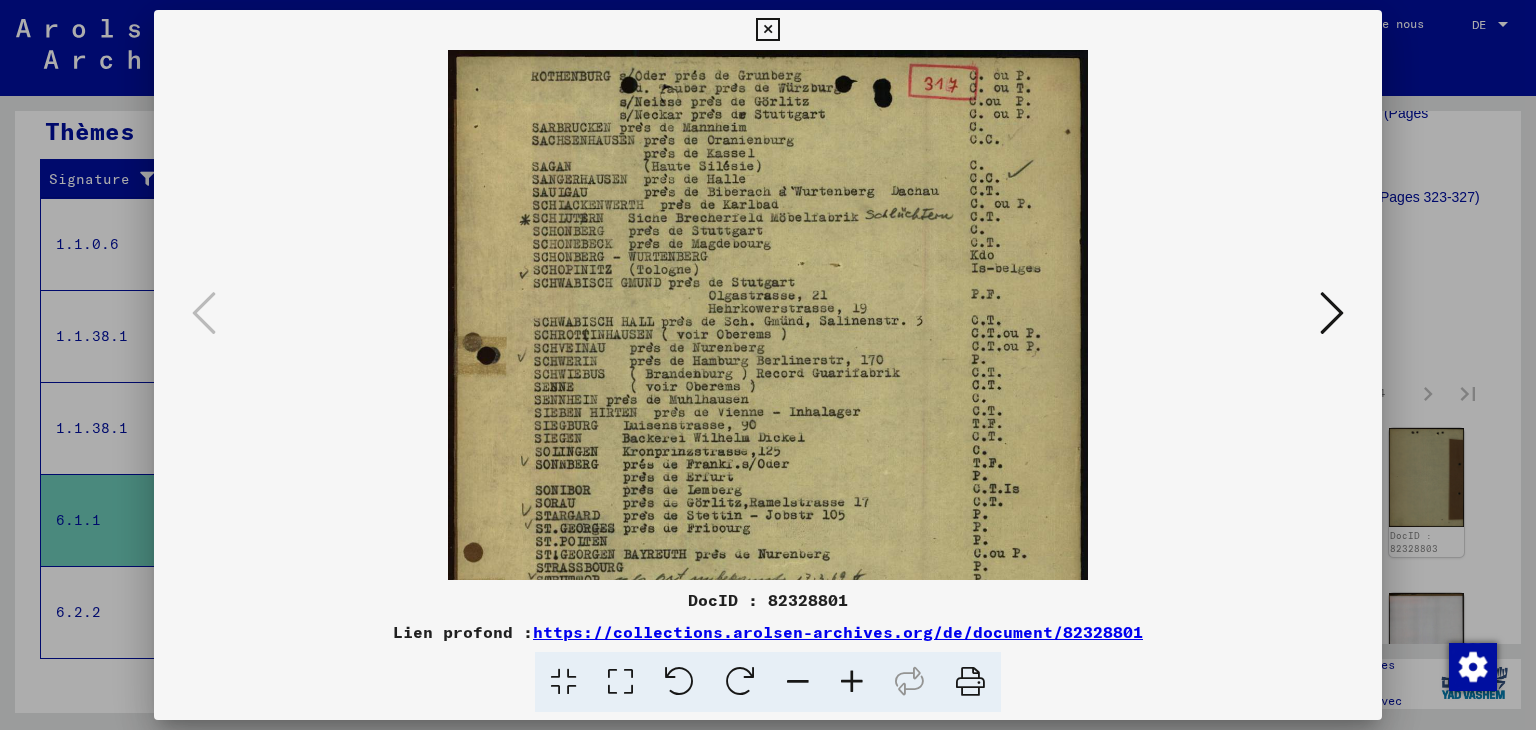 click at bounding box center (1332, 313) 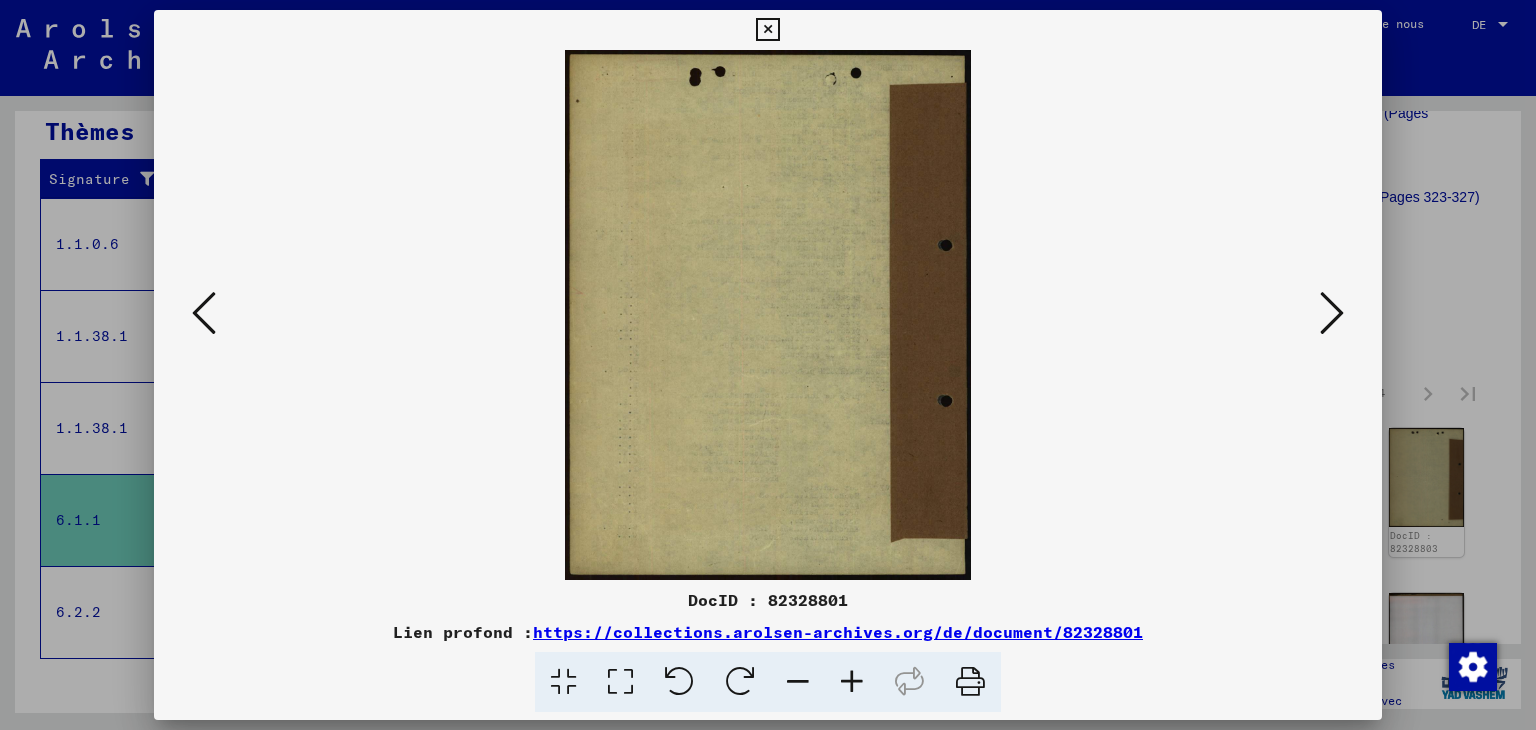 click at bounding box center [1332, 313] 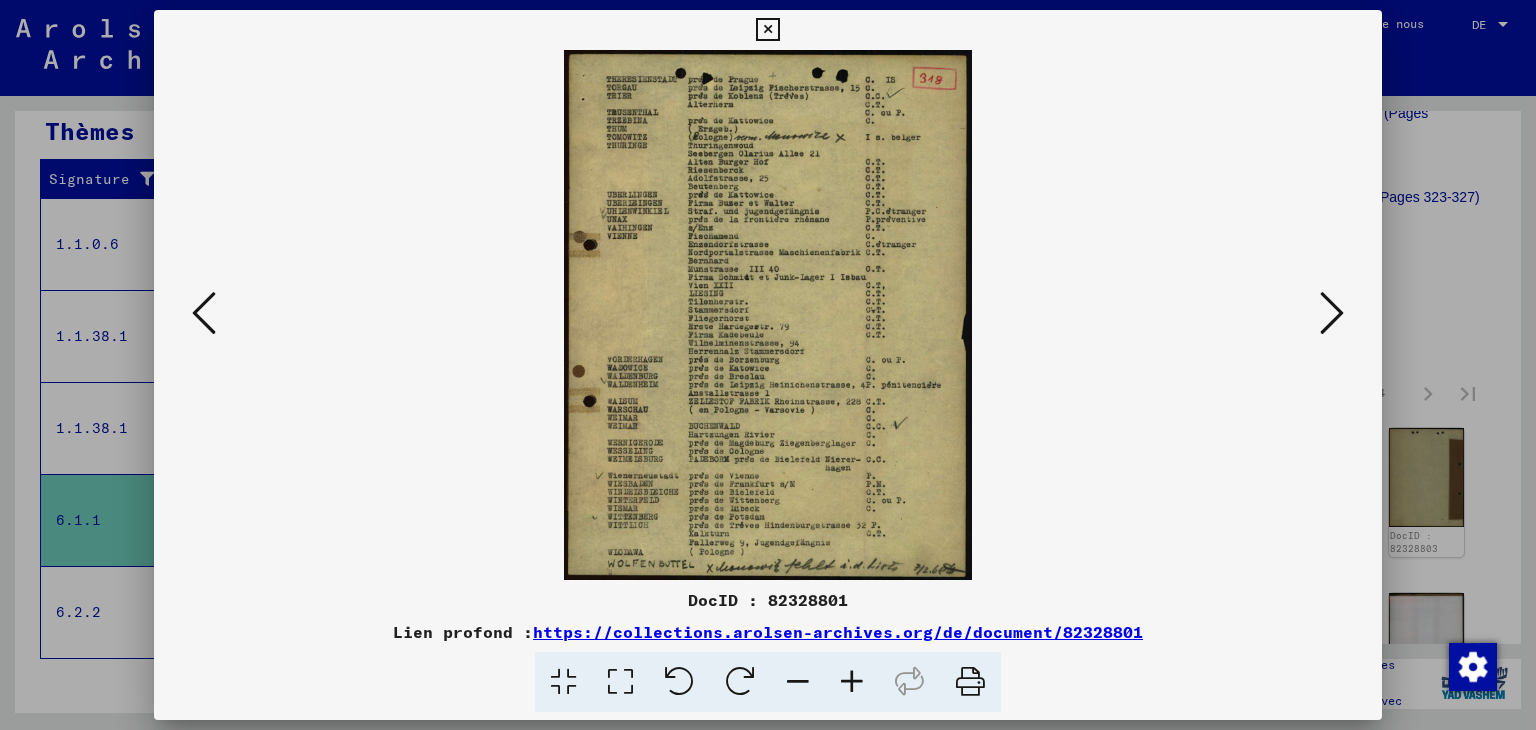 click at bounding box center [1332, 313] 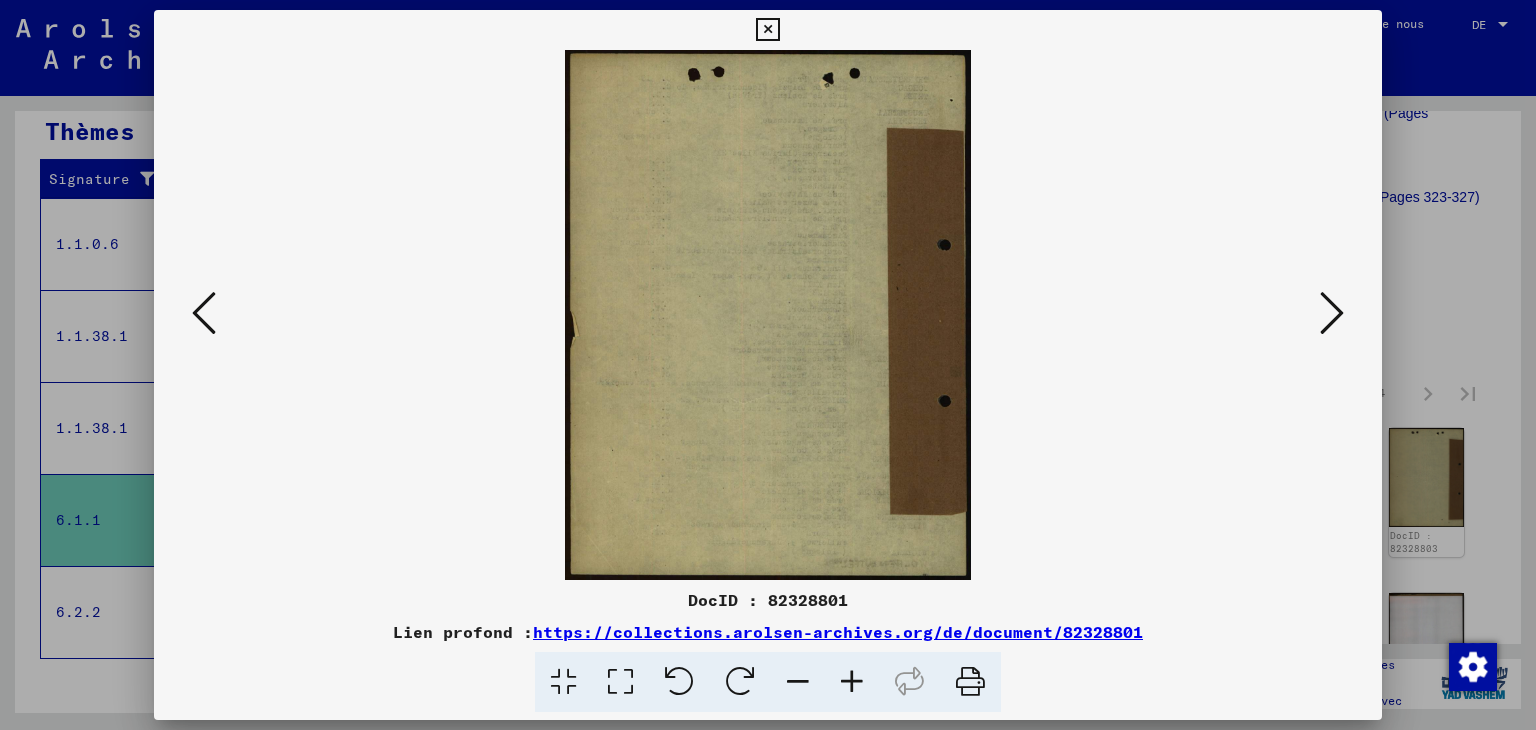 click at bounding box center (1332, 313) 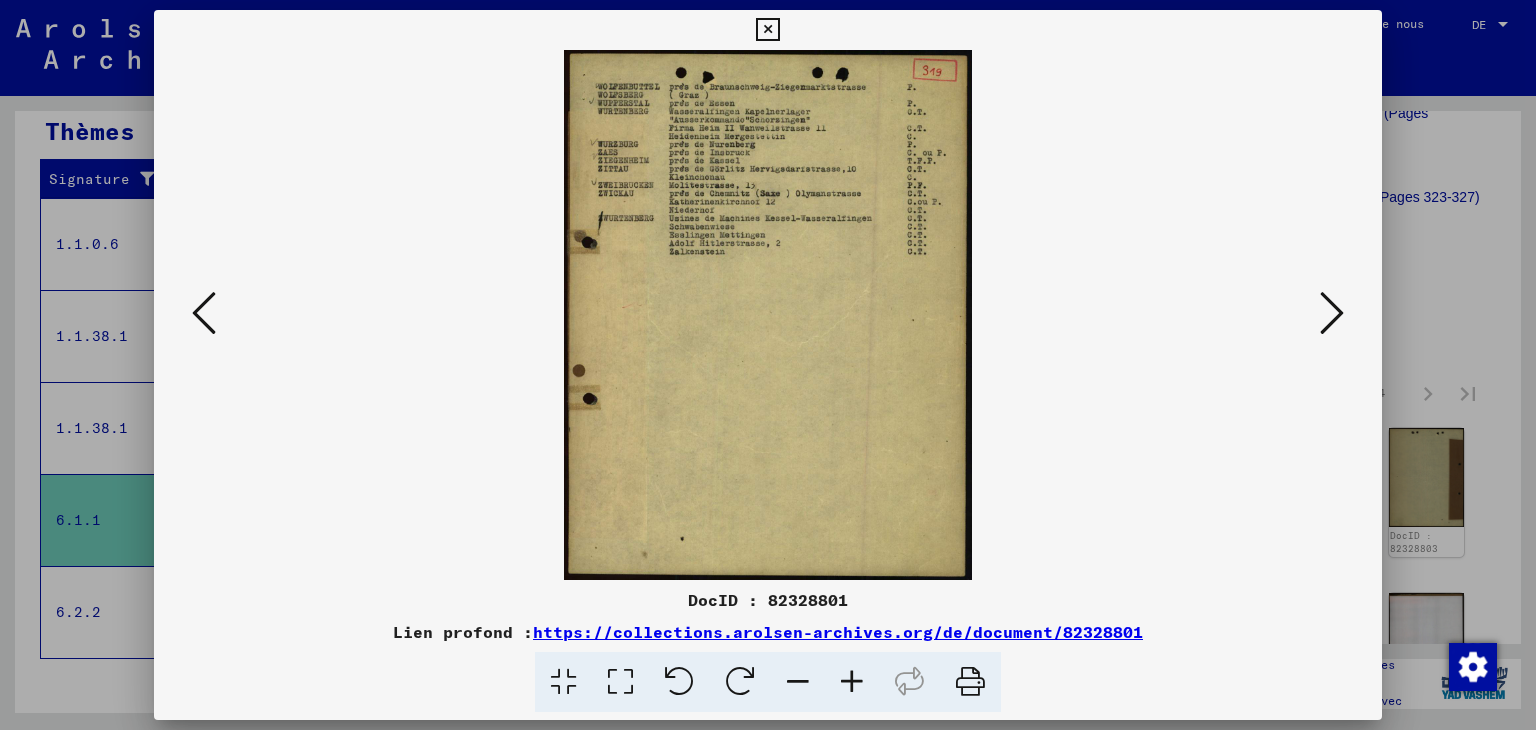 click at bounding box center [1332, 313] 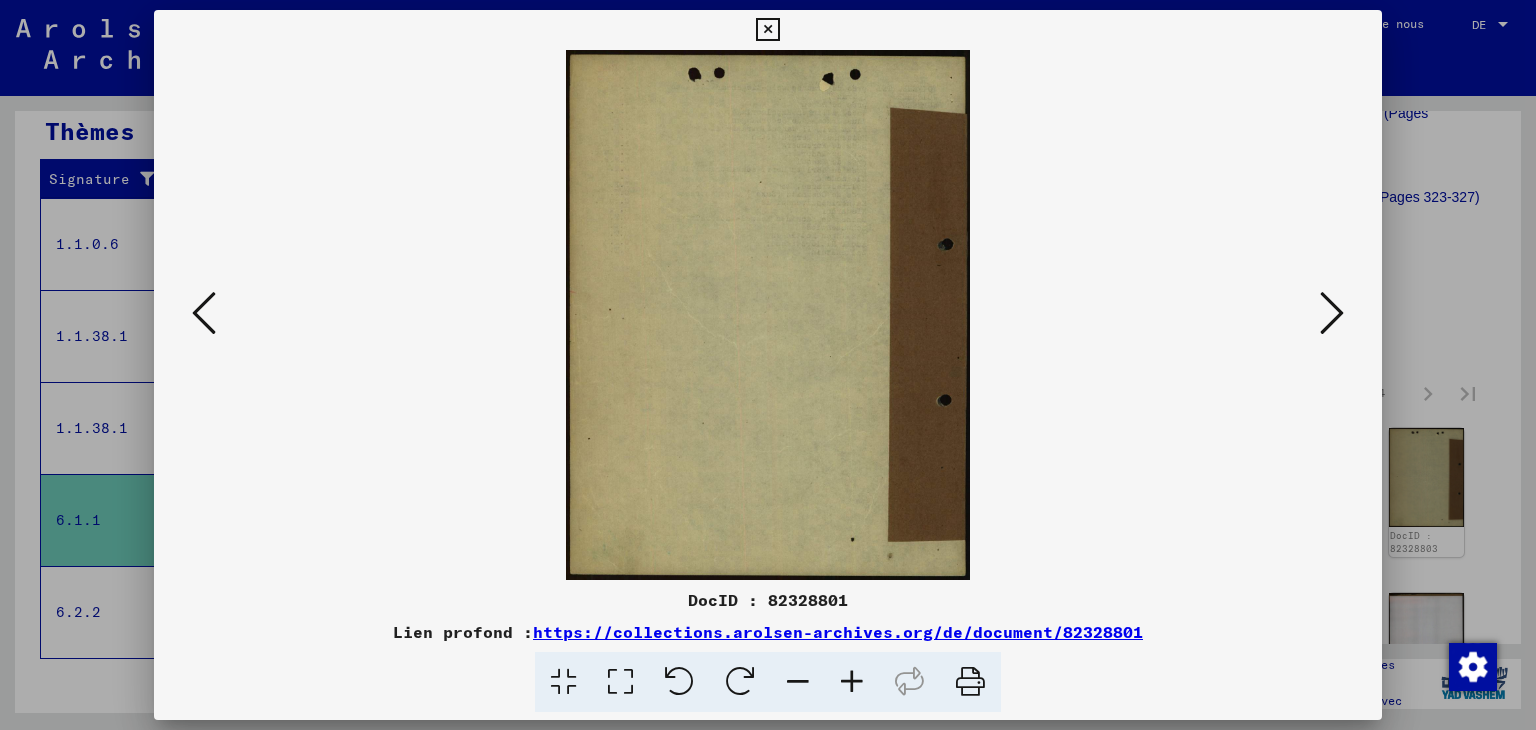 click at bounding box center [1332, 313] 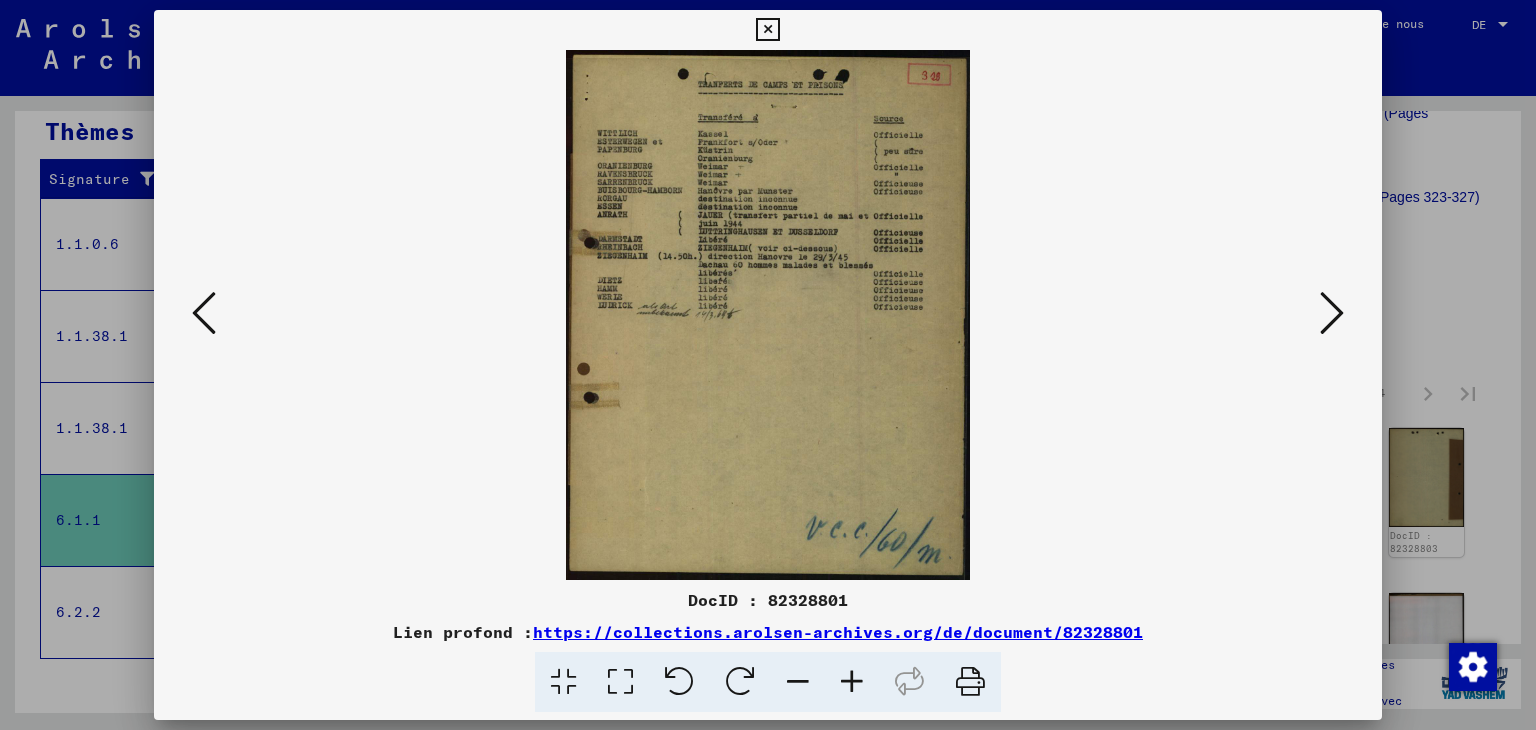 click at bounding box center [1332, 313] 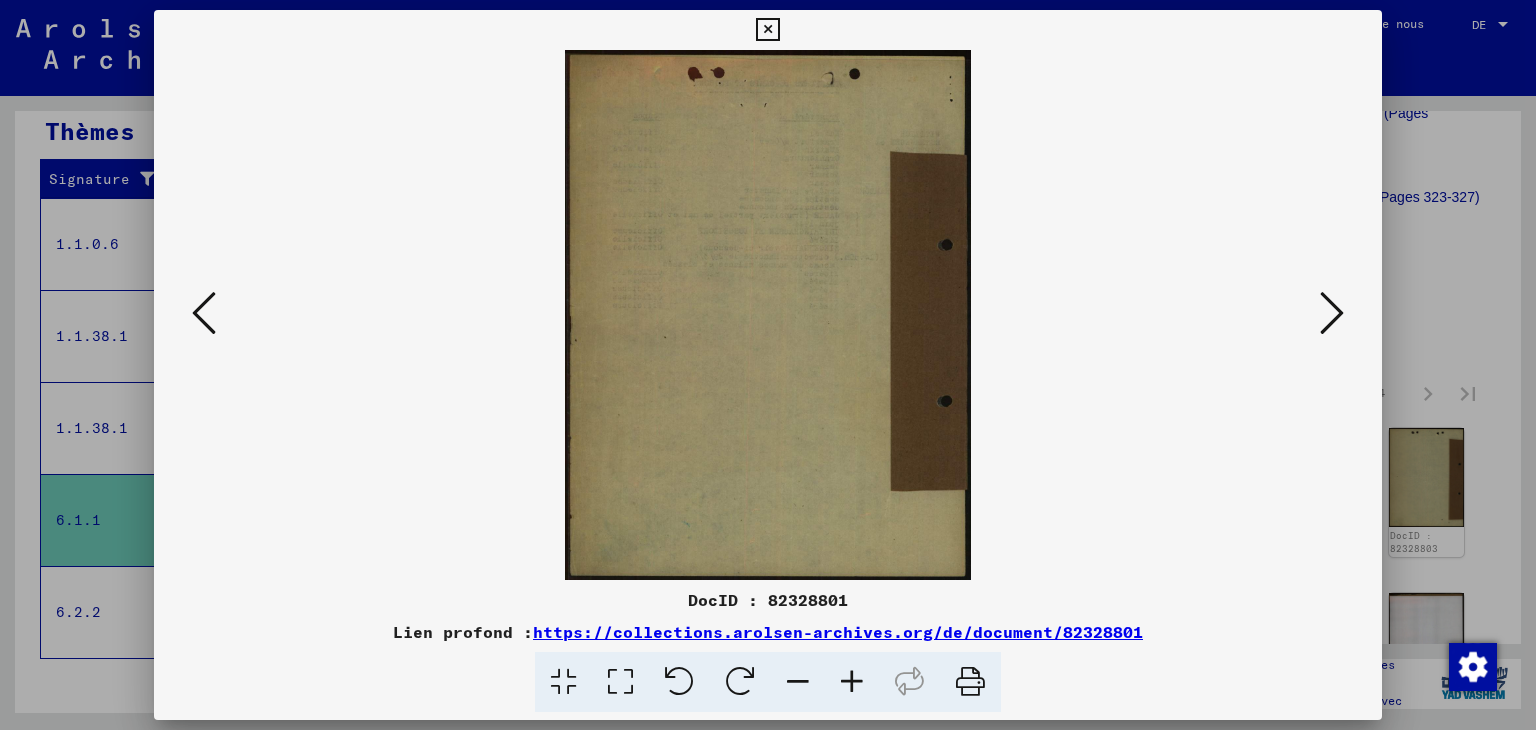click at bounding box center (1332, 313) 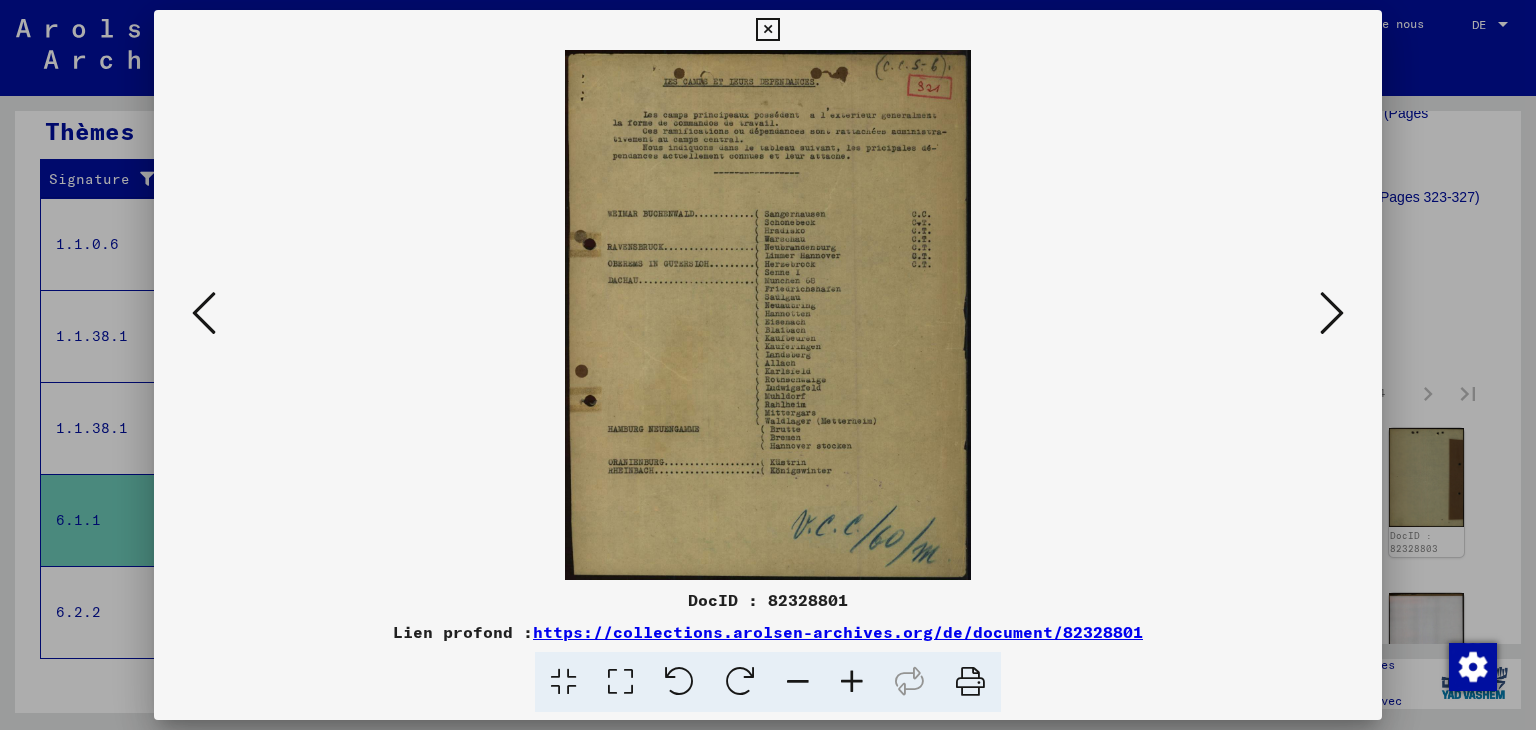 click at bounding box center (1332, 314) 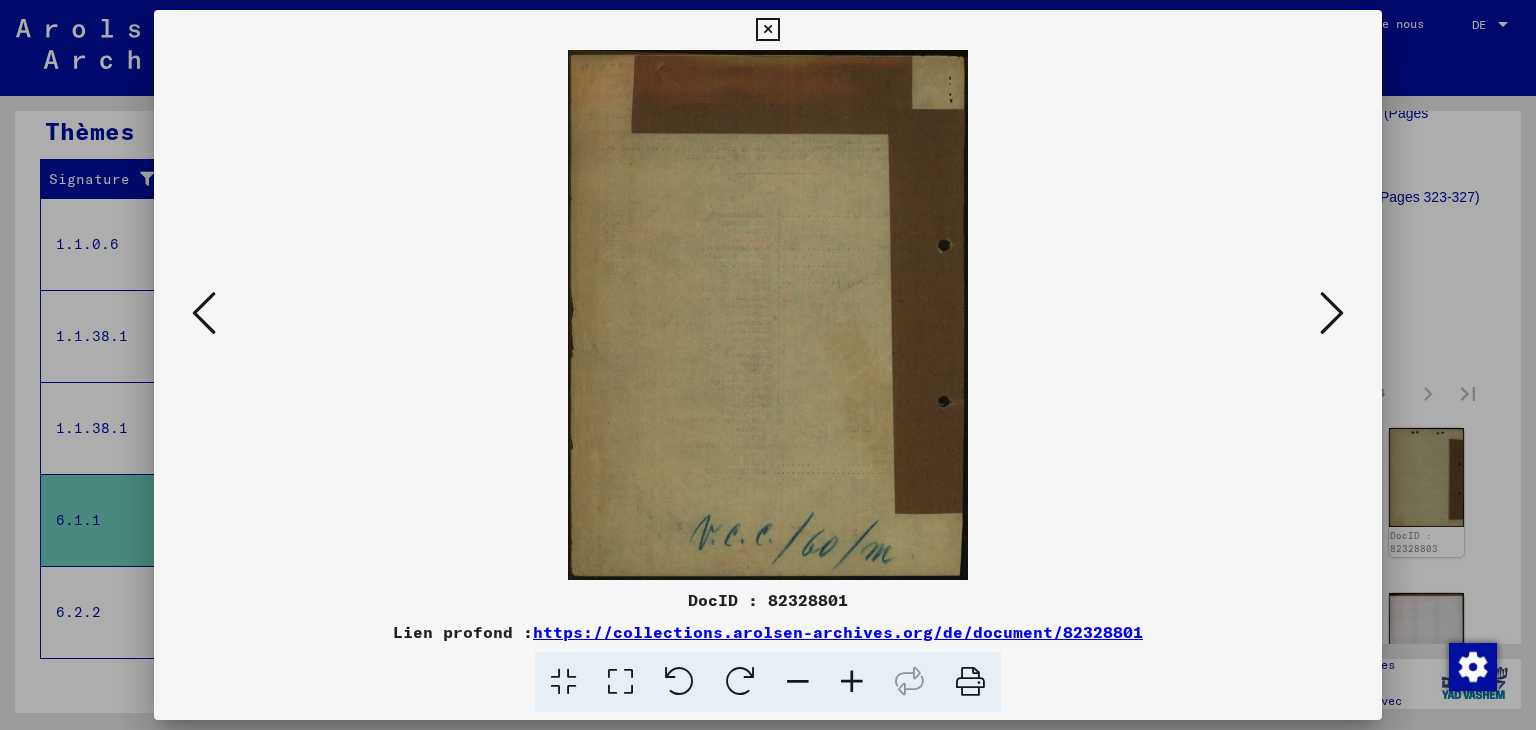 click at bounding box center [768, 315] 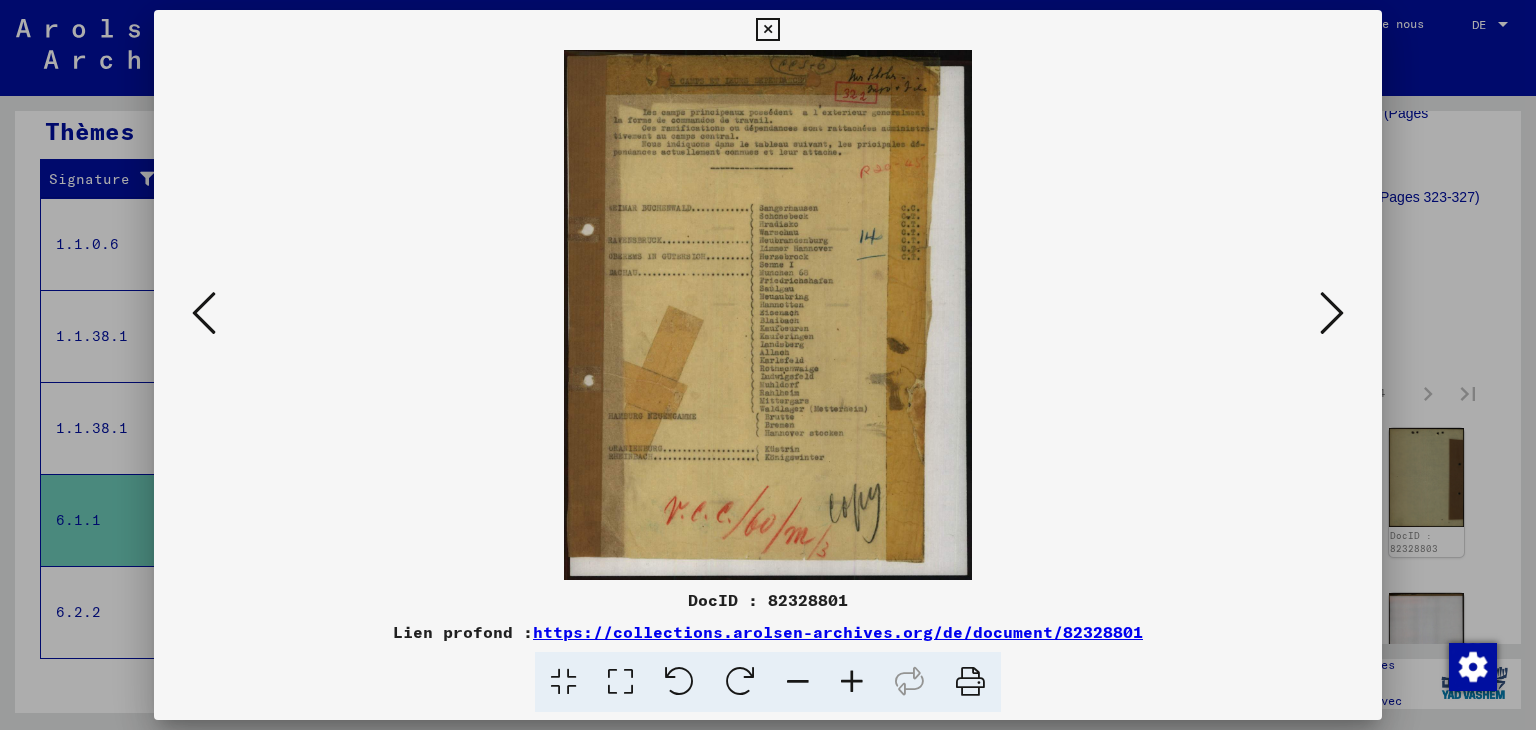 click at bounding box center (1332, 313) 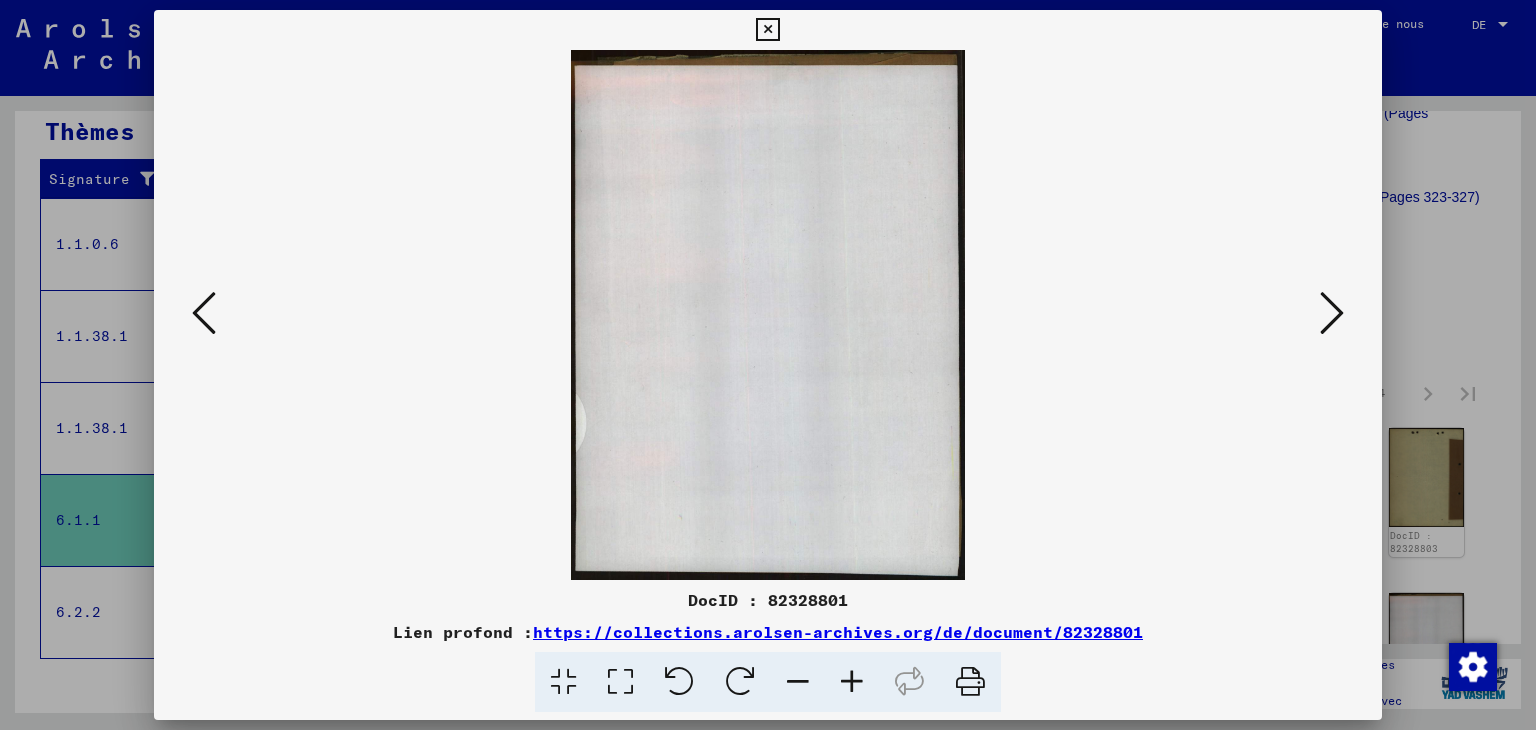 click at bounding box center (1332, 313) 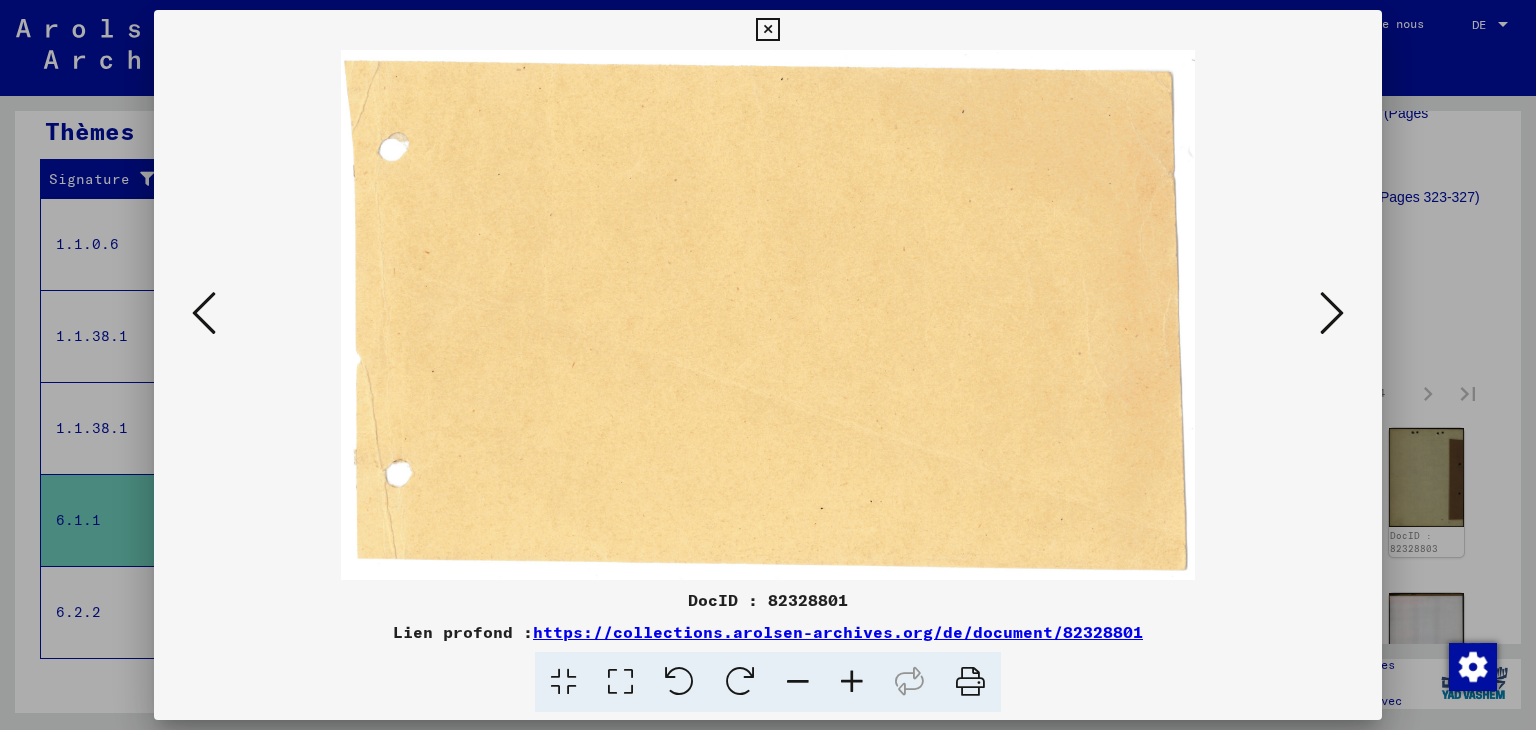 click at bounding box center (1332, 313) 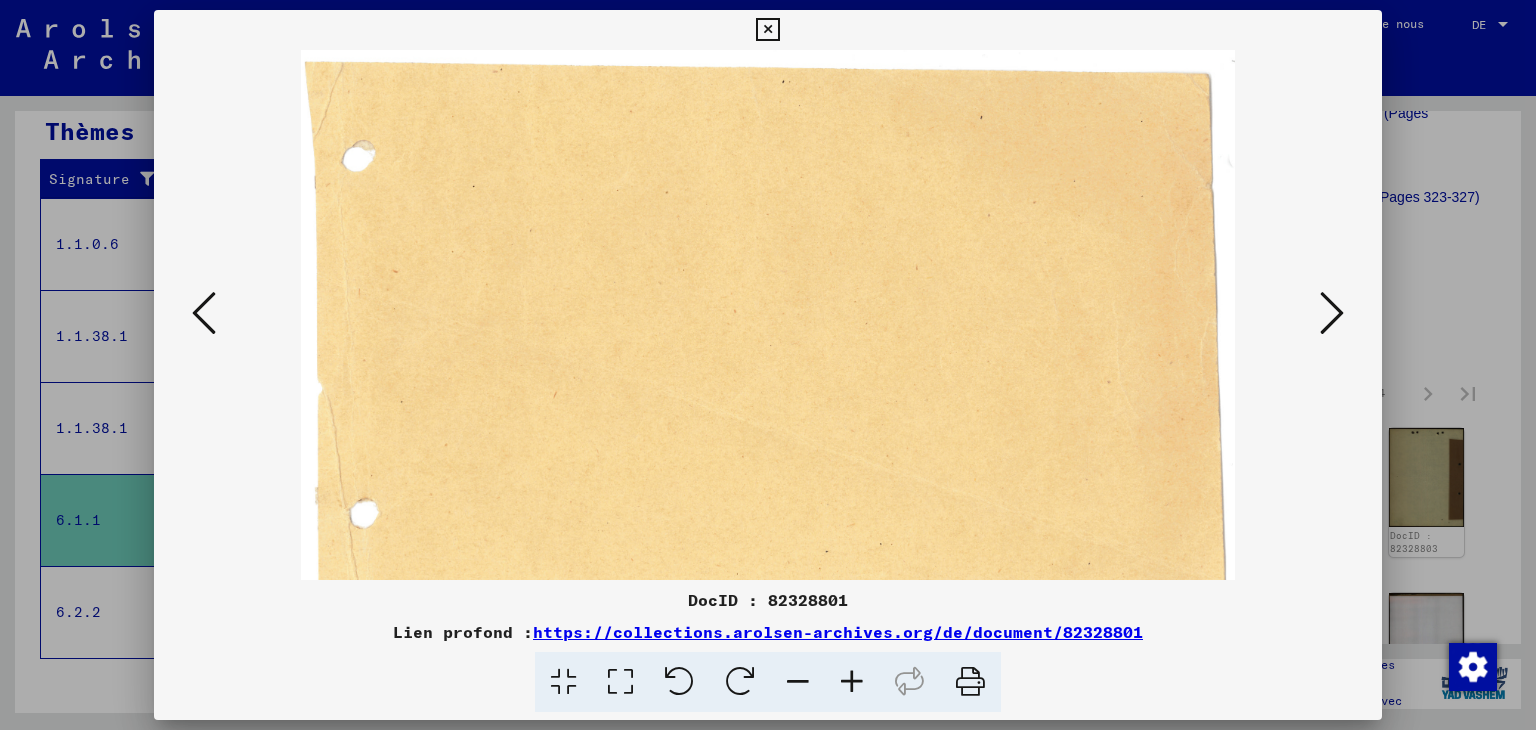 click at bounding box center [852, 682] 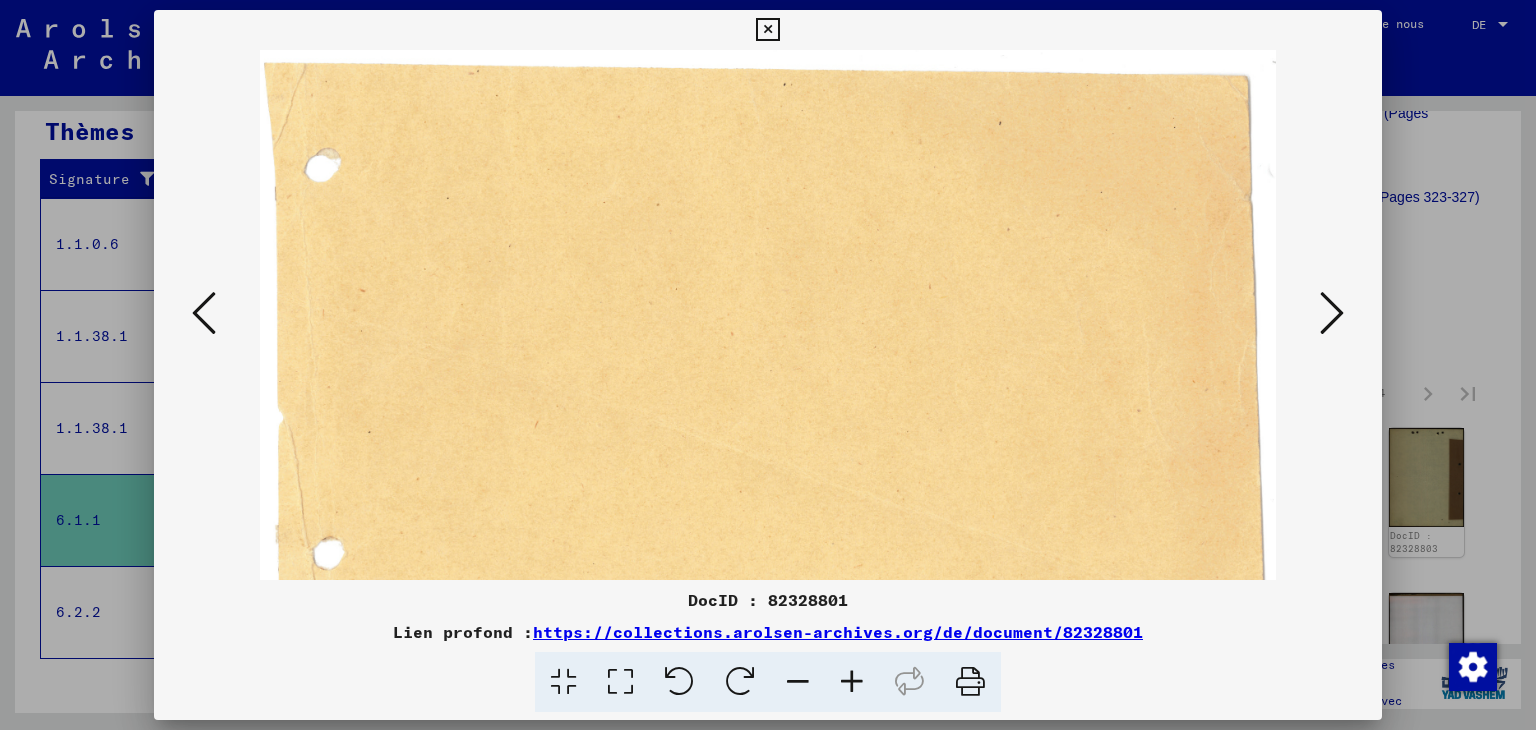 click at bounding box center (852, 682) 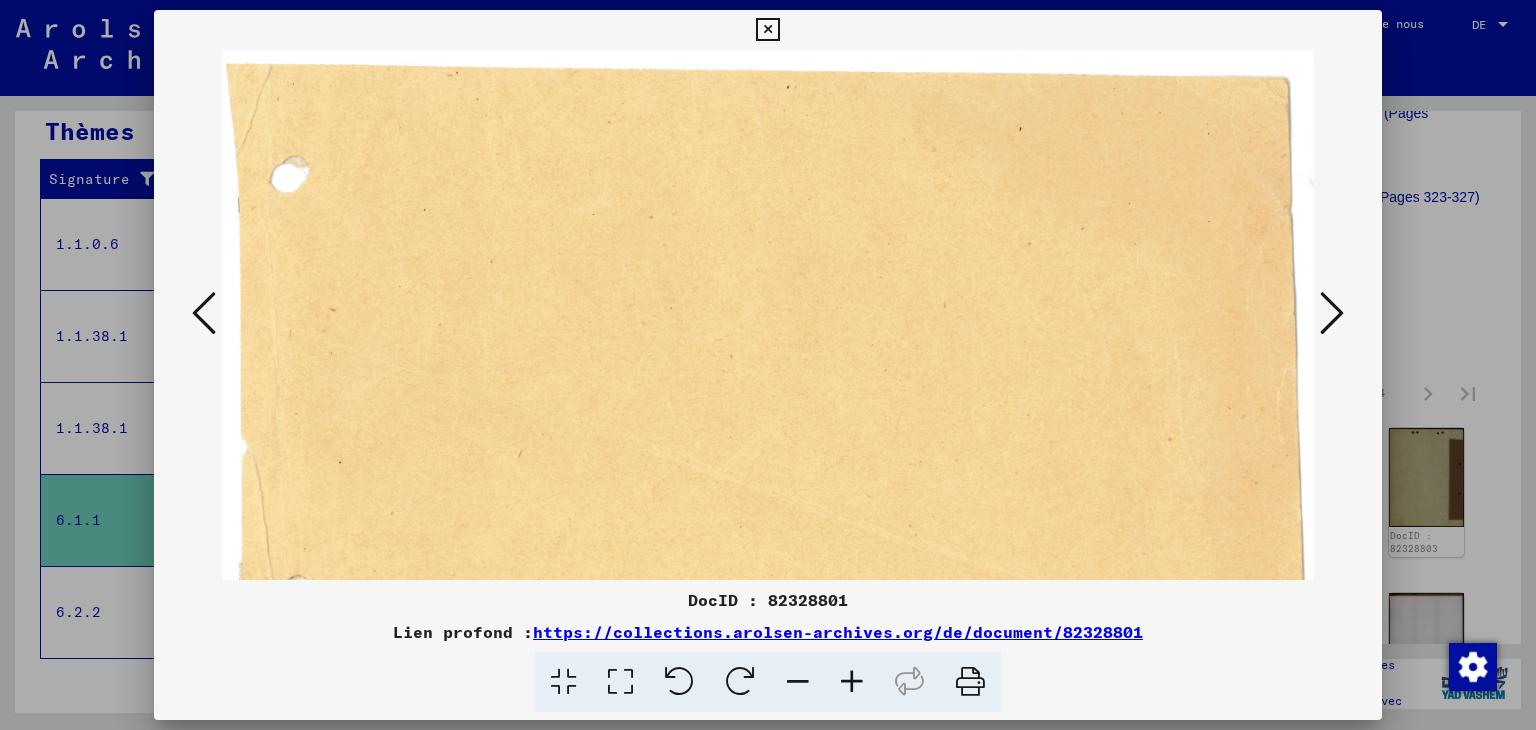 click at bounding box center [852, 682] 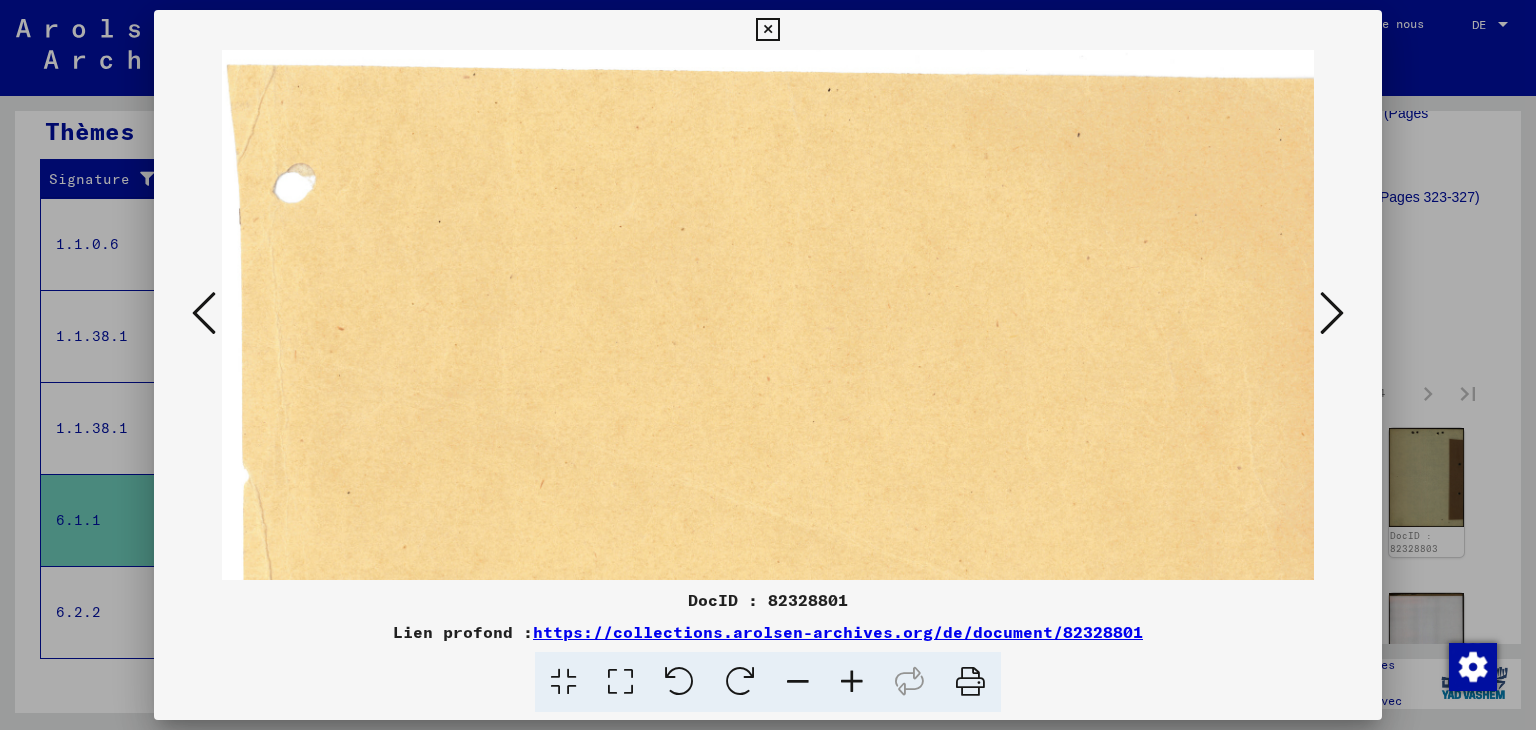click at bounding box center (852, 682) 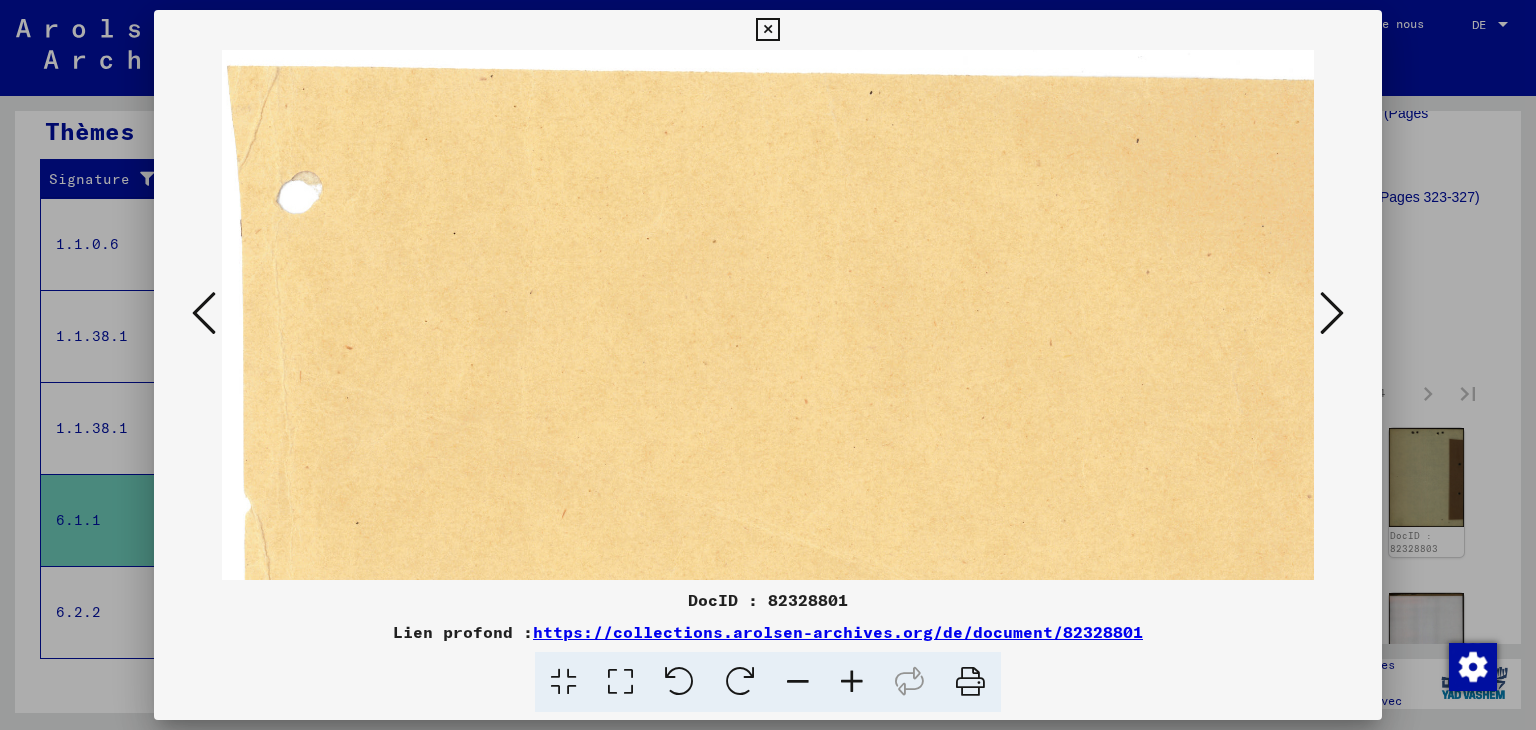 click at bounding box center (852, 682) 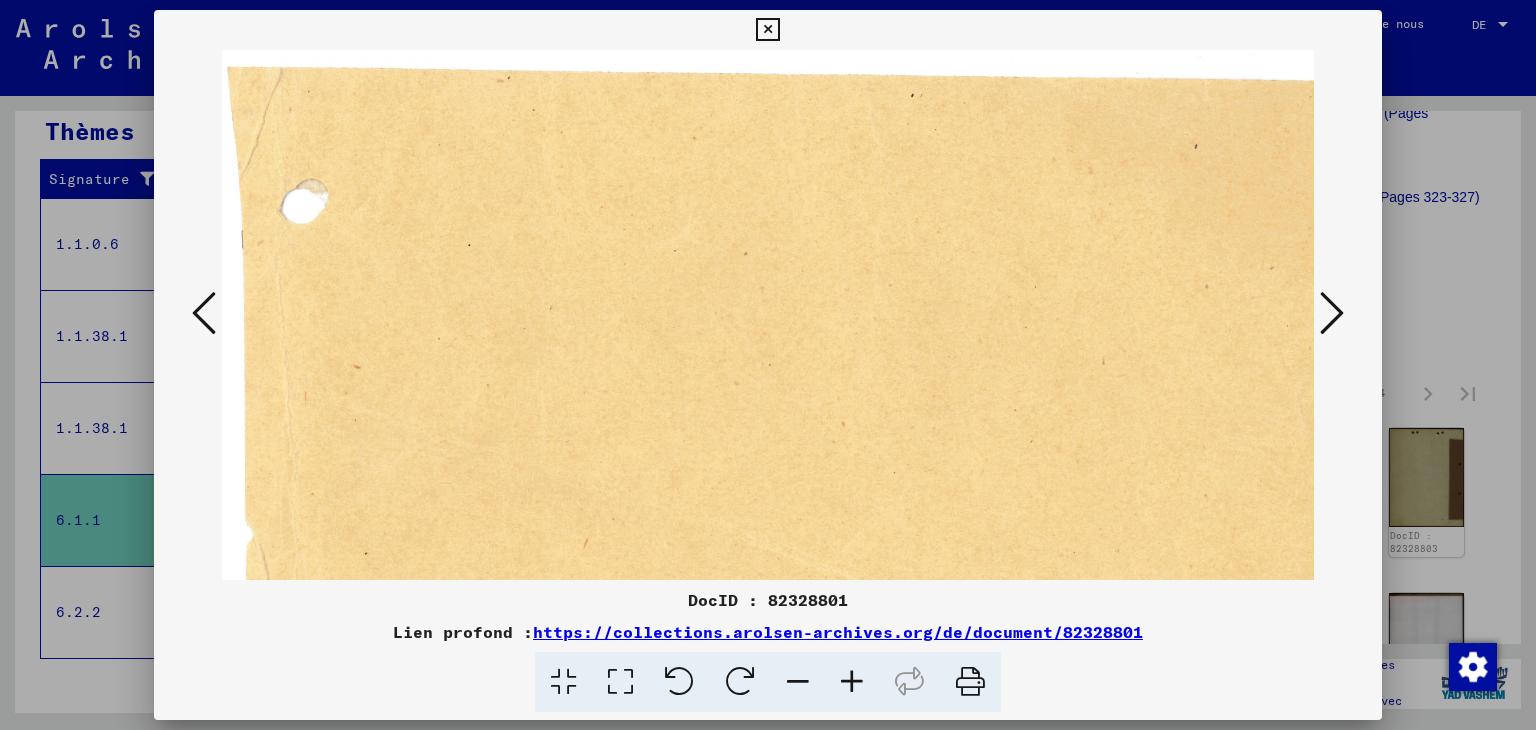 click at bounding box center (852, 682) 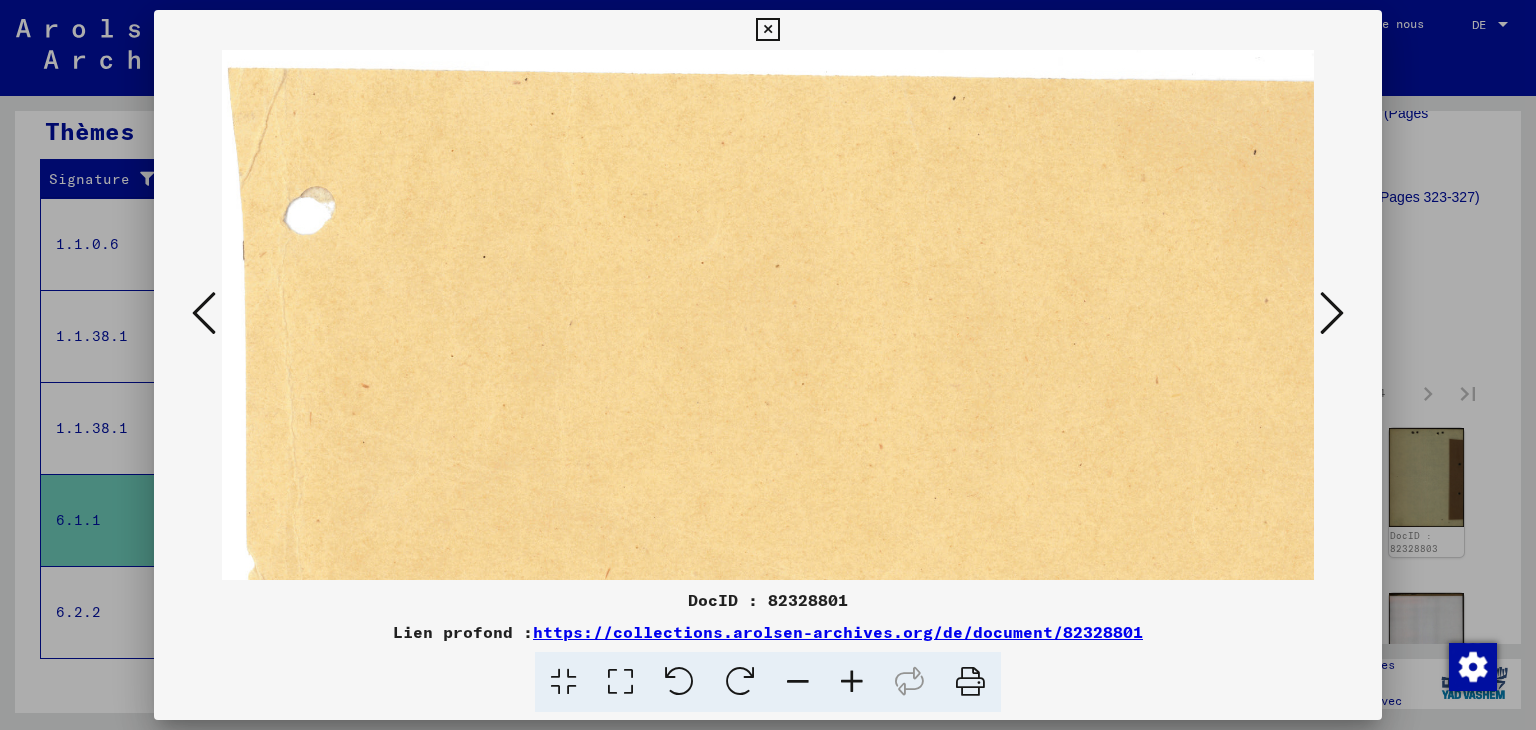 click at bounding box center (852, 682) 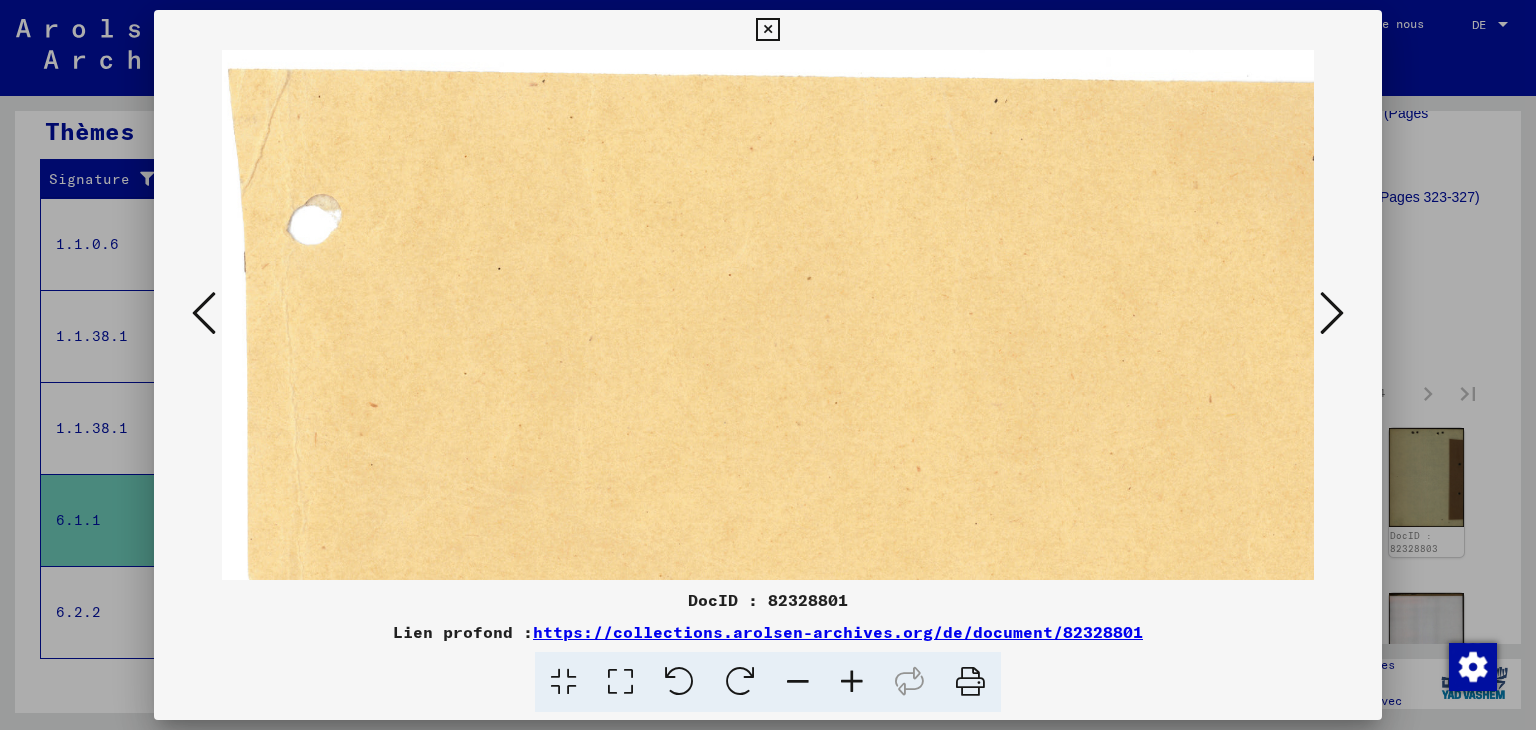 click at bounding box center [852, 682] 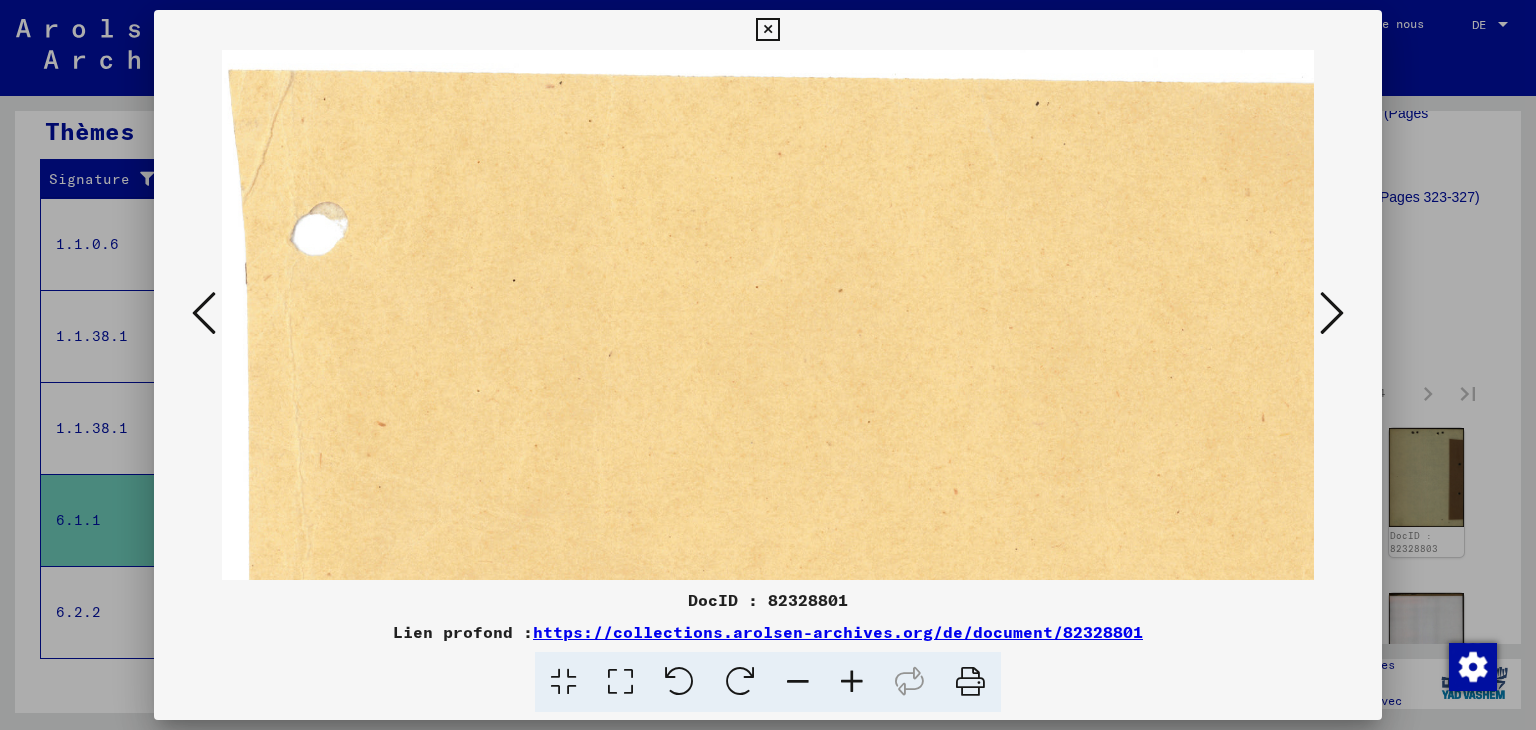 click at bounding box center (852, 682) 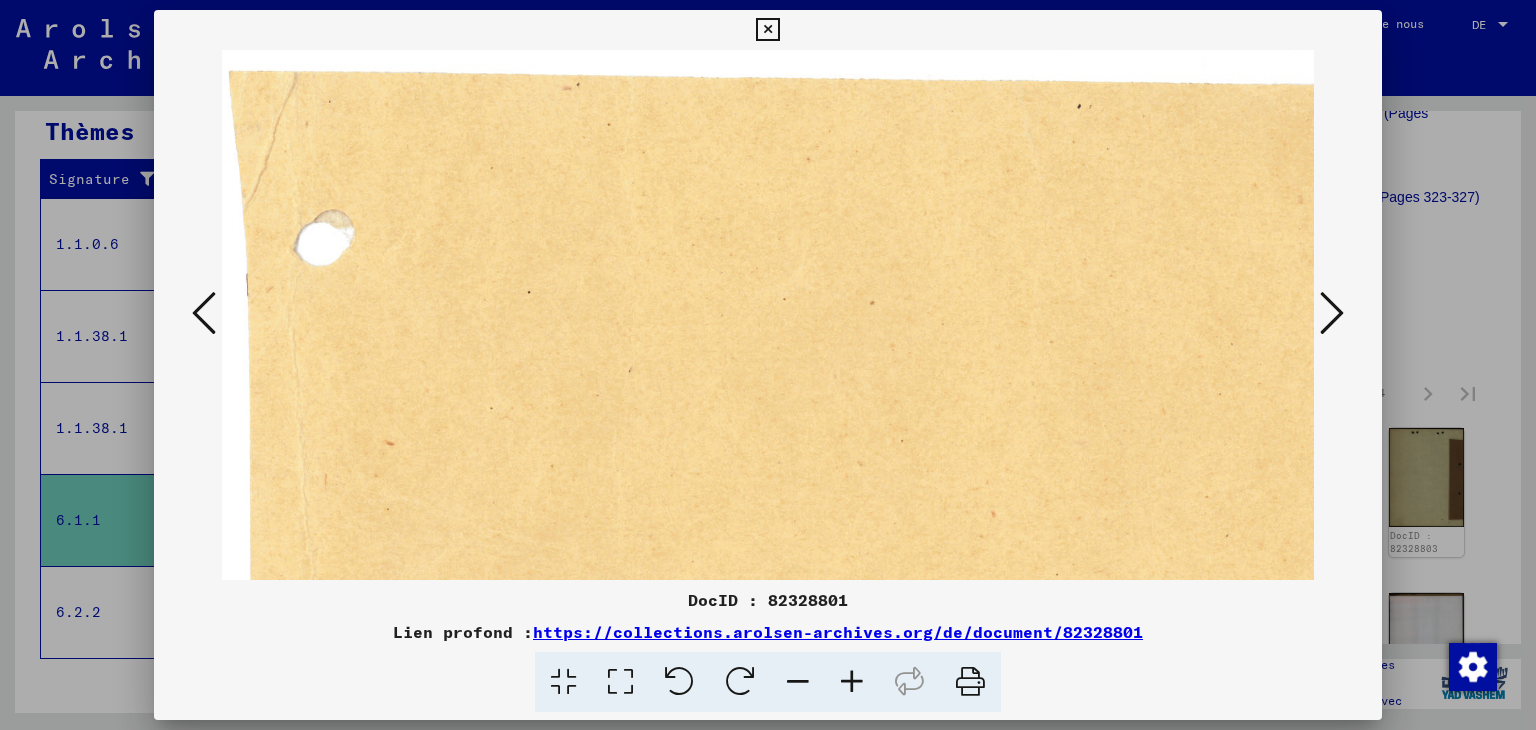 click at bounding box center (852, 682) 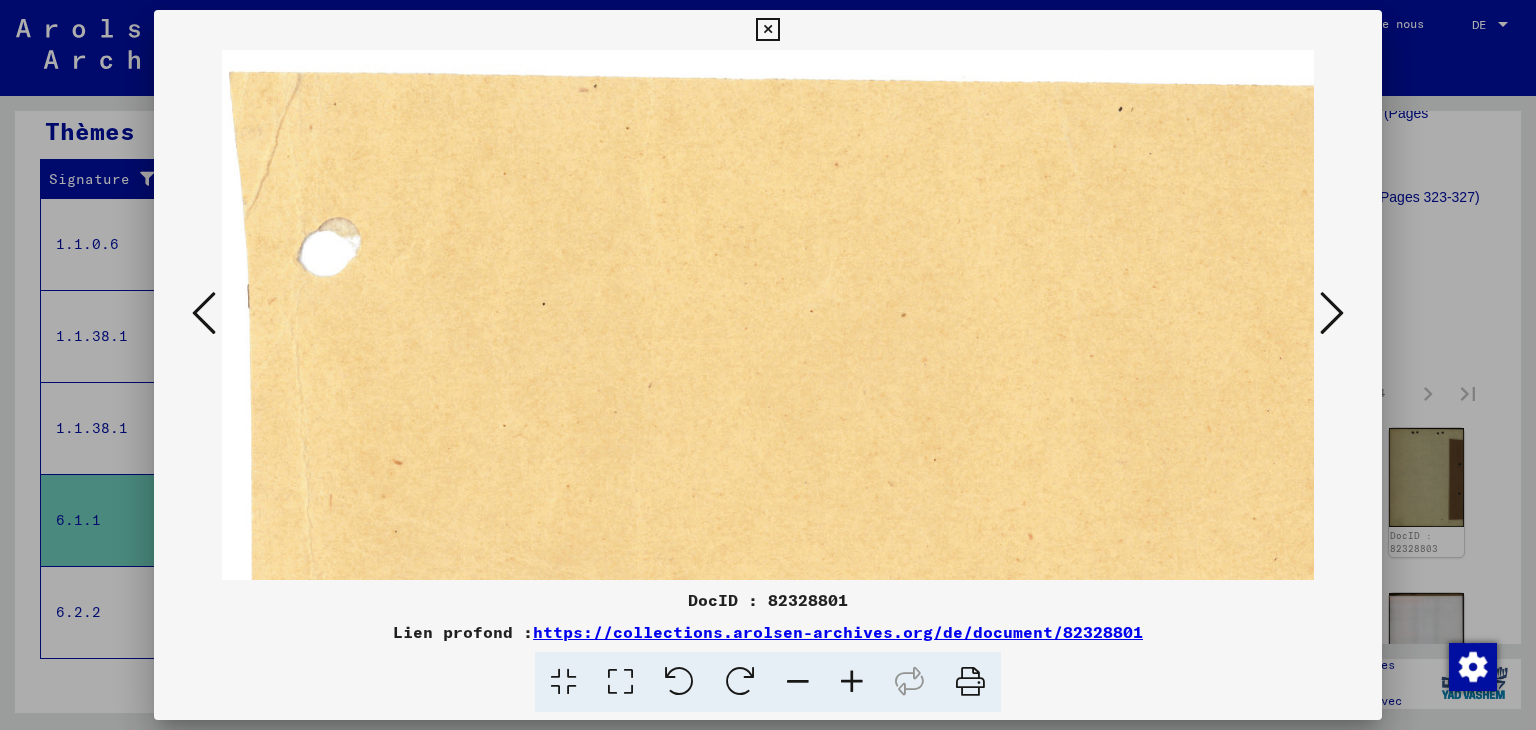 click at bounding box center [852, 682] 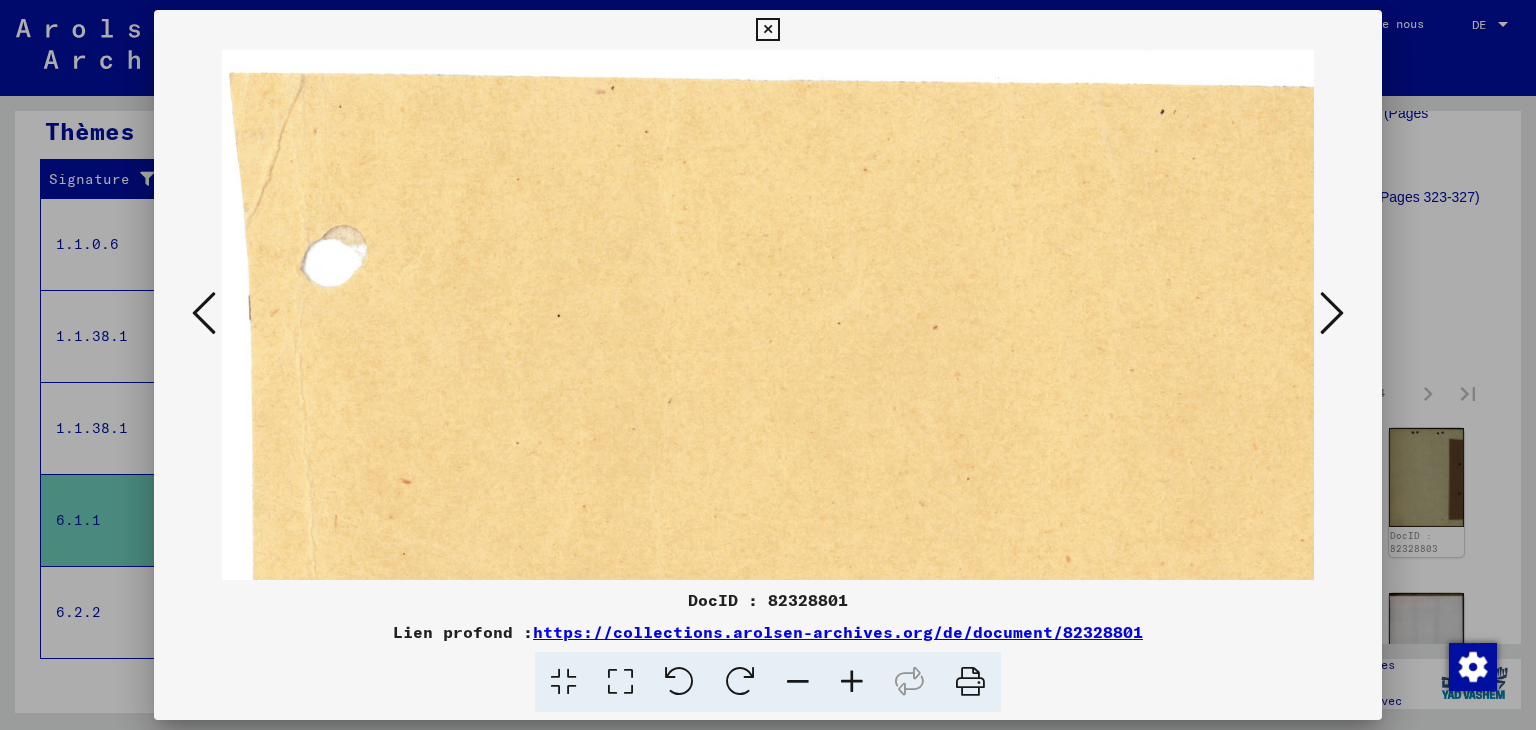 click at bounding box center [1332, 313] 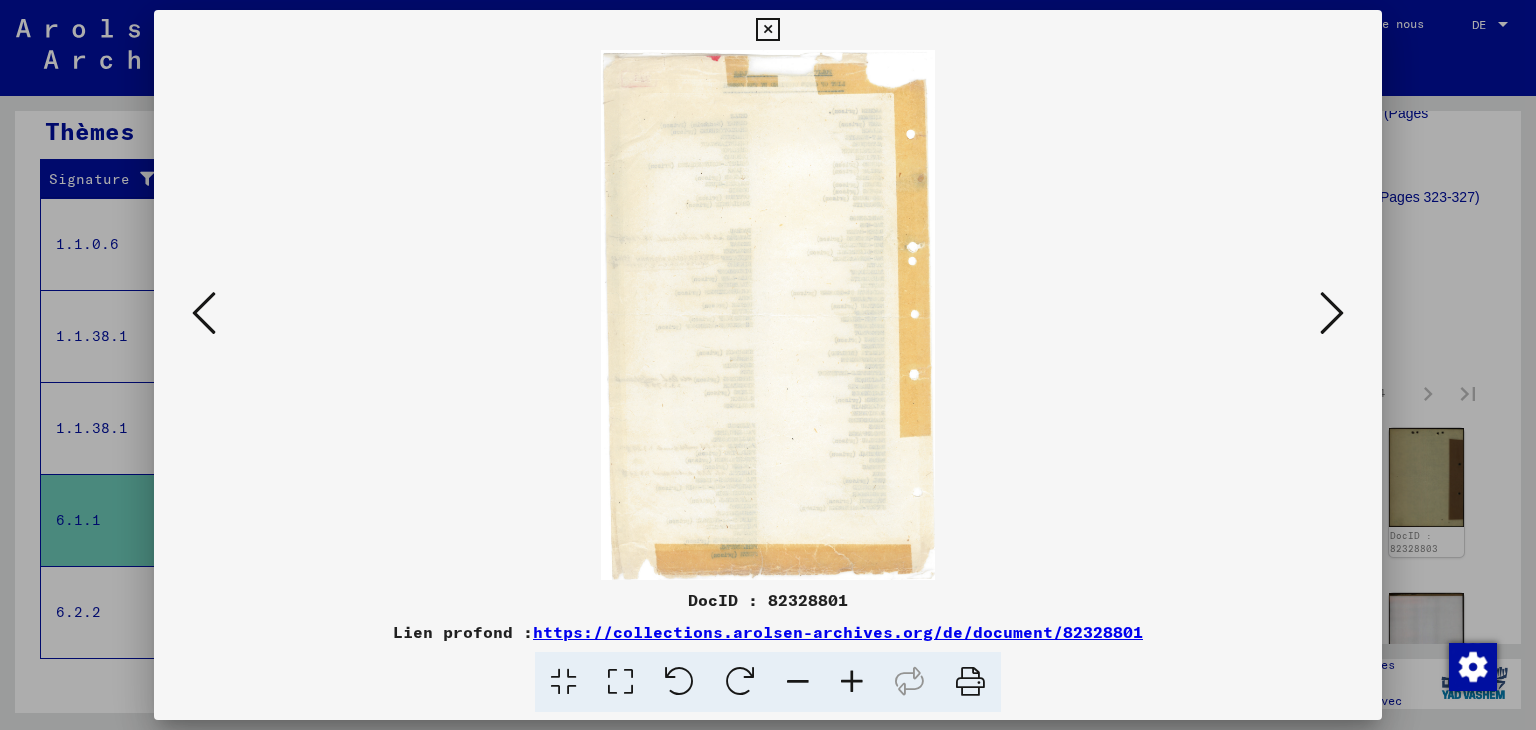 click at bounding box center [1332, 313] 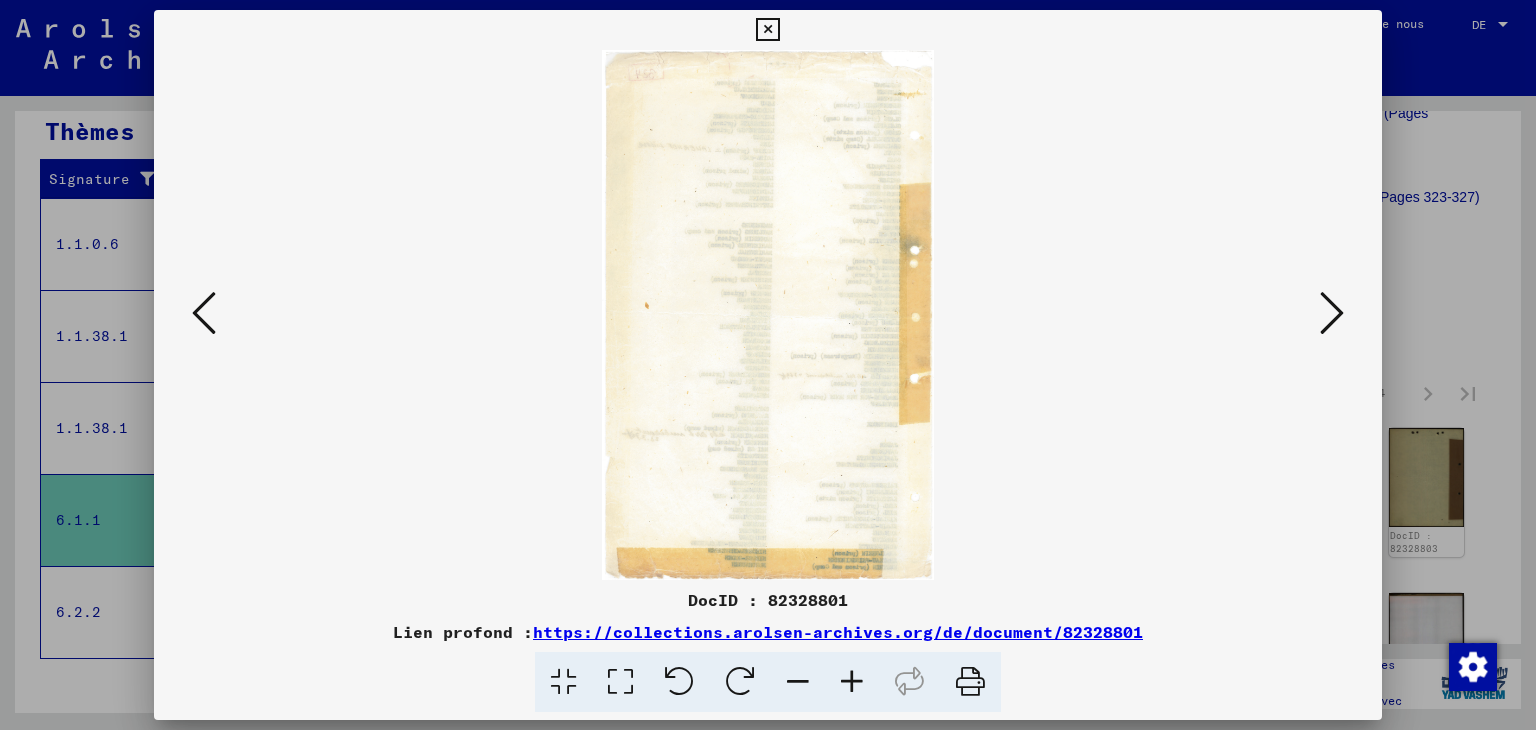 click at bounding box center (852, 682) 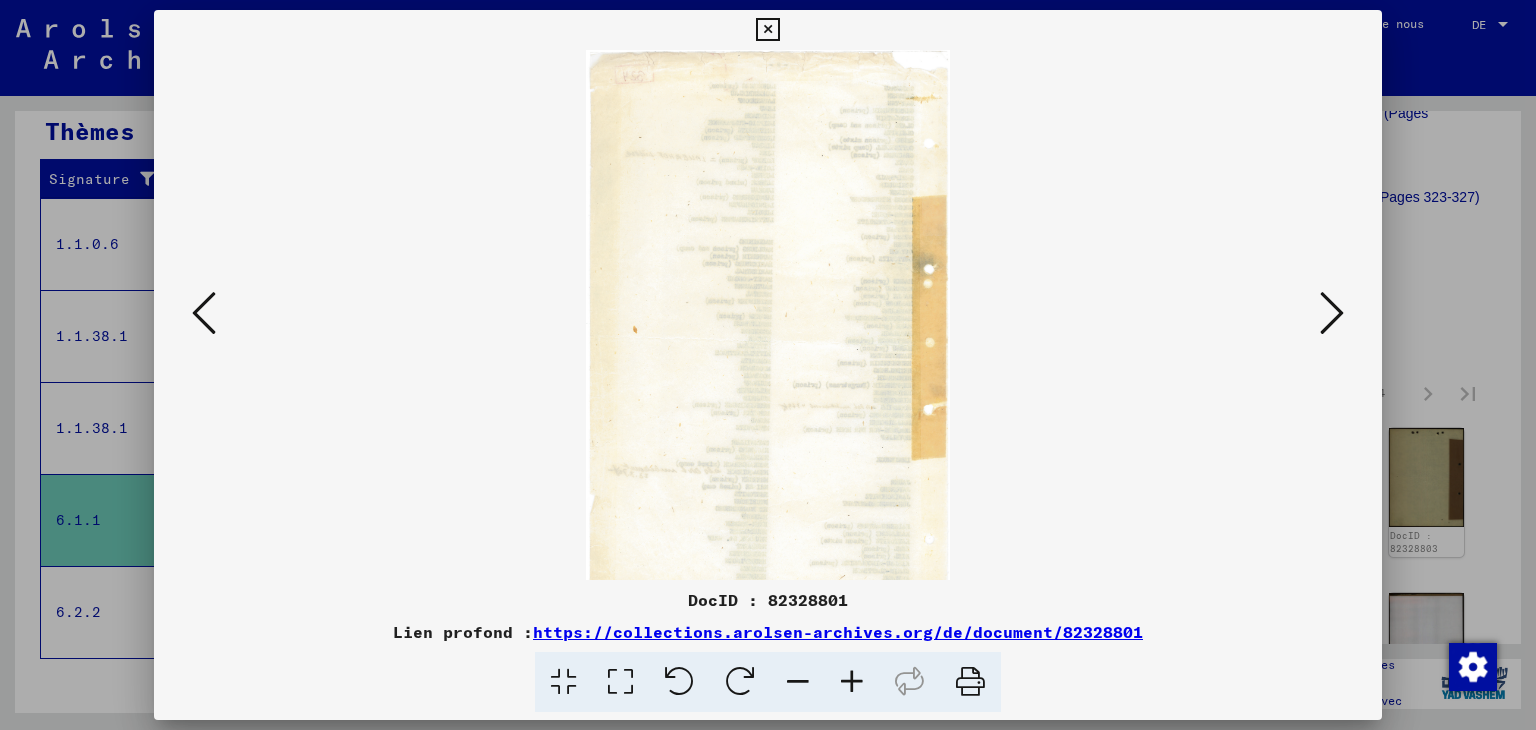 click at bounding box center [852, 682] 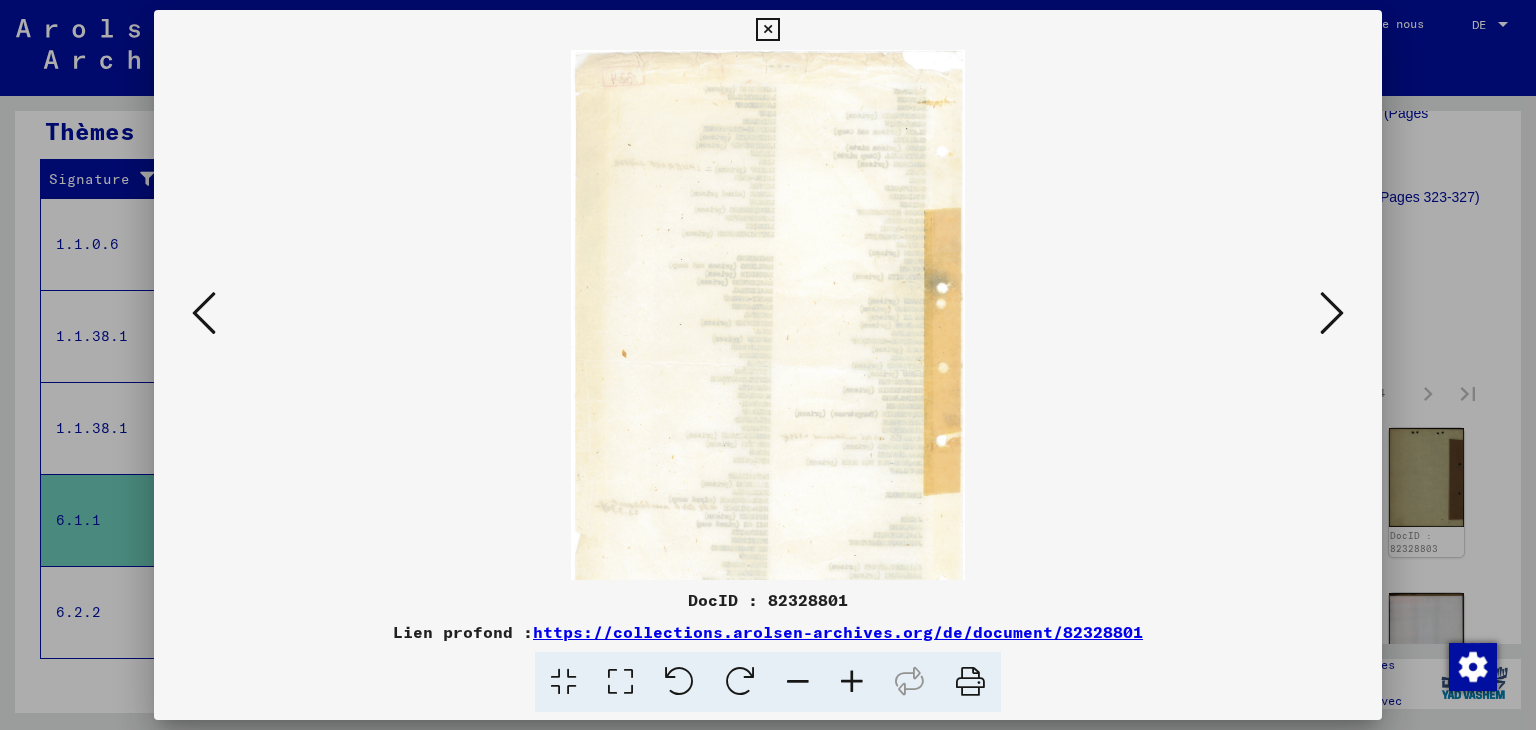 click at bounding box center [852, 682] 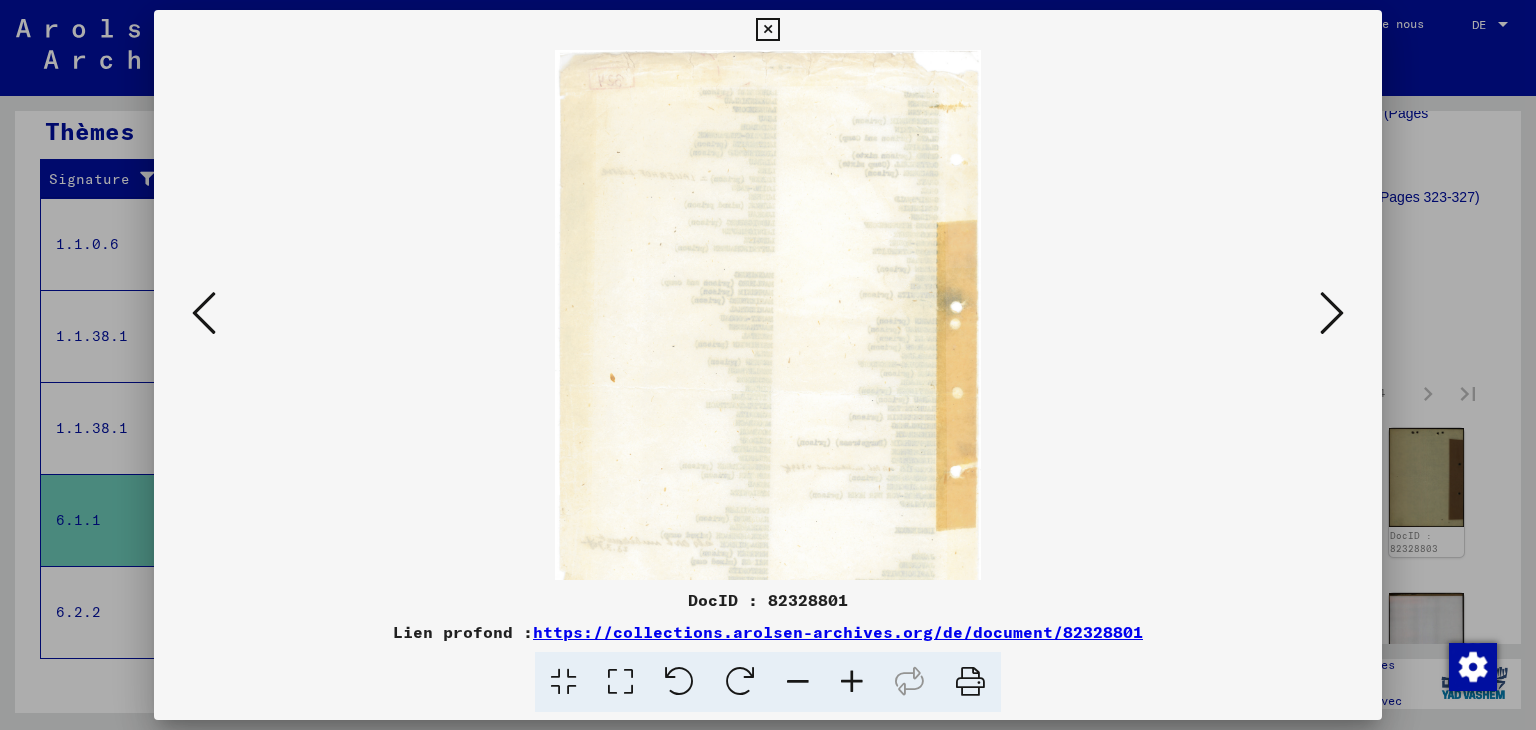 click at bounding box center (852, 682) 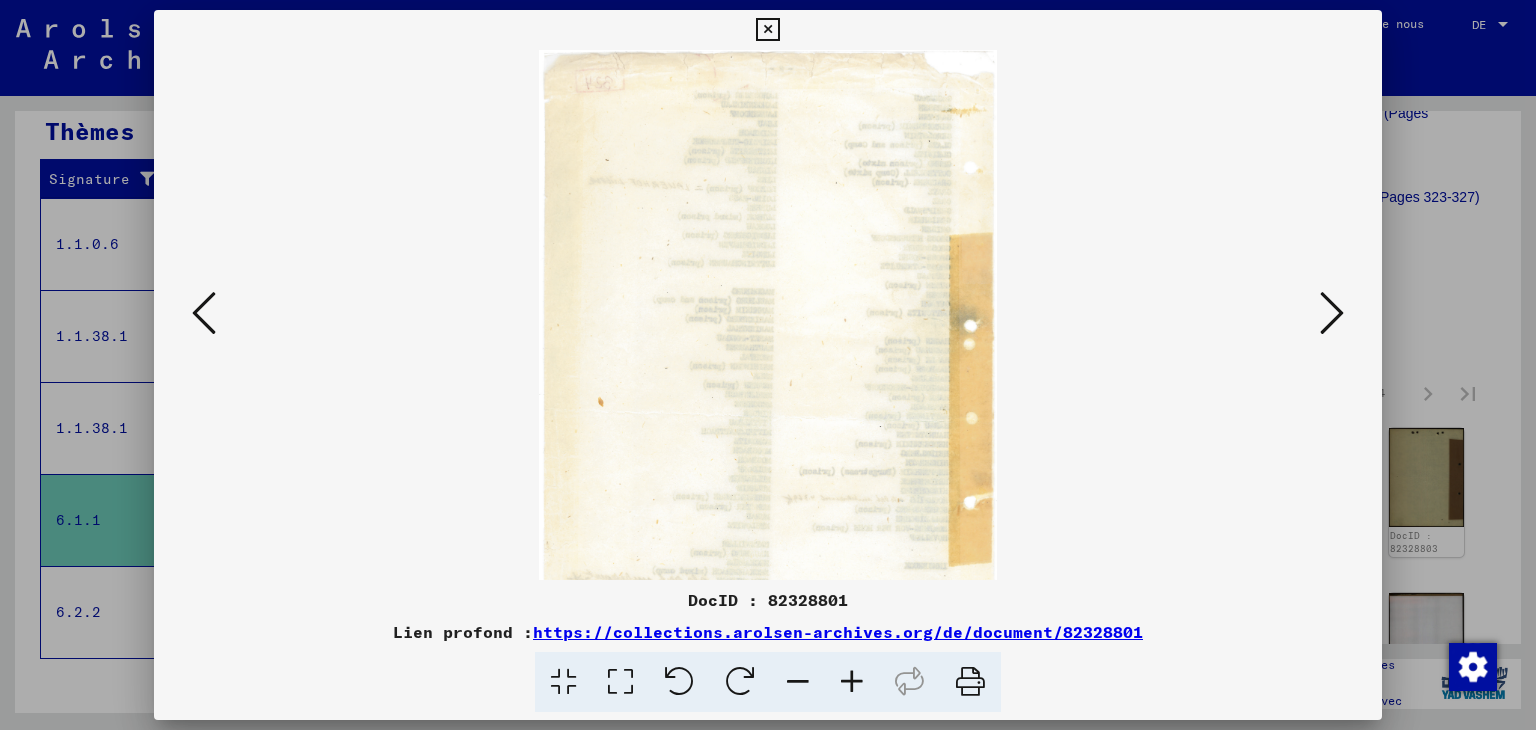 click at bounding box center (852, 682) 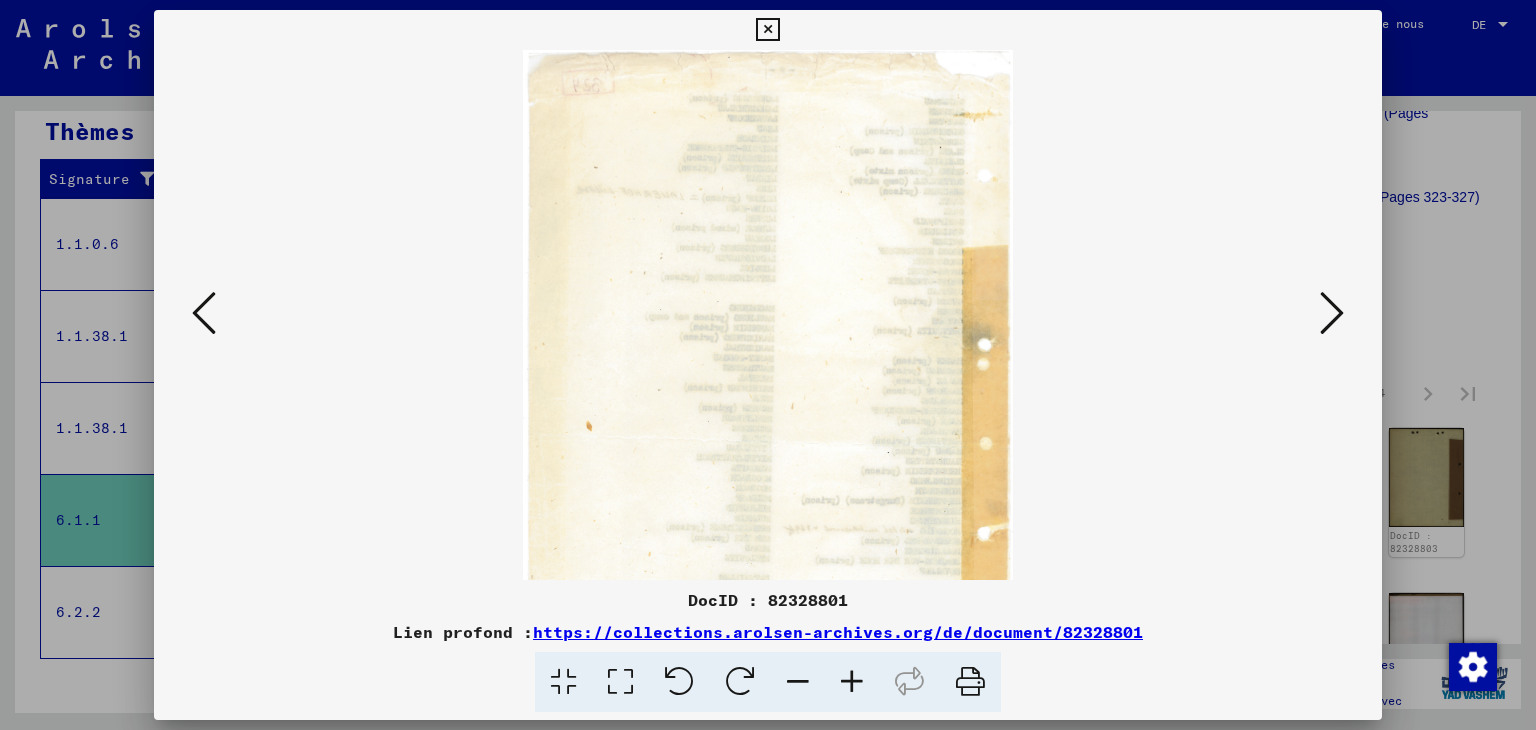click at bounding box center [852, 682] 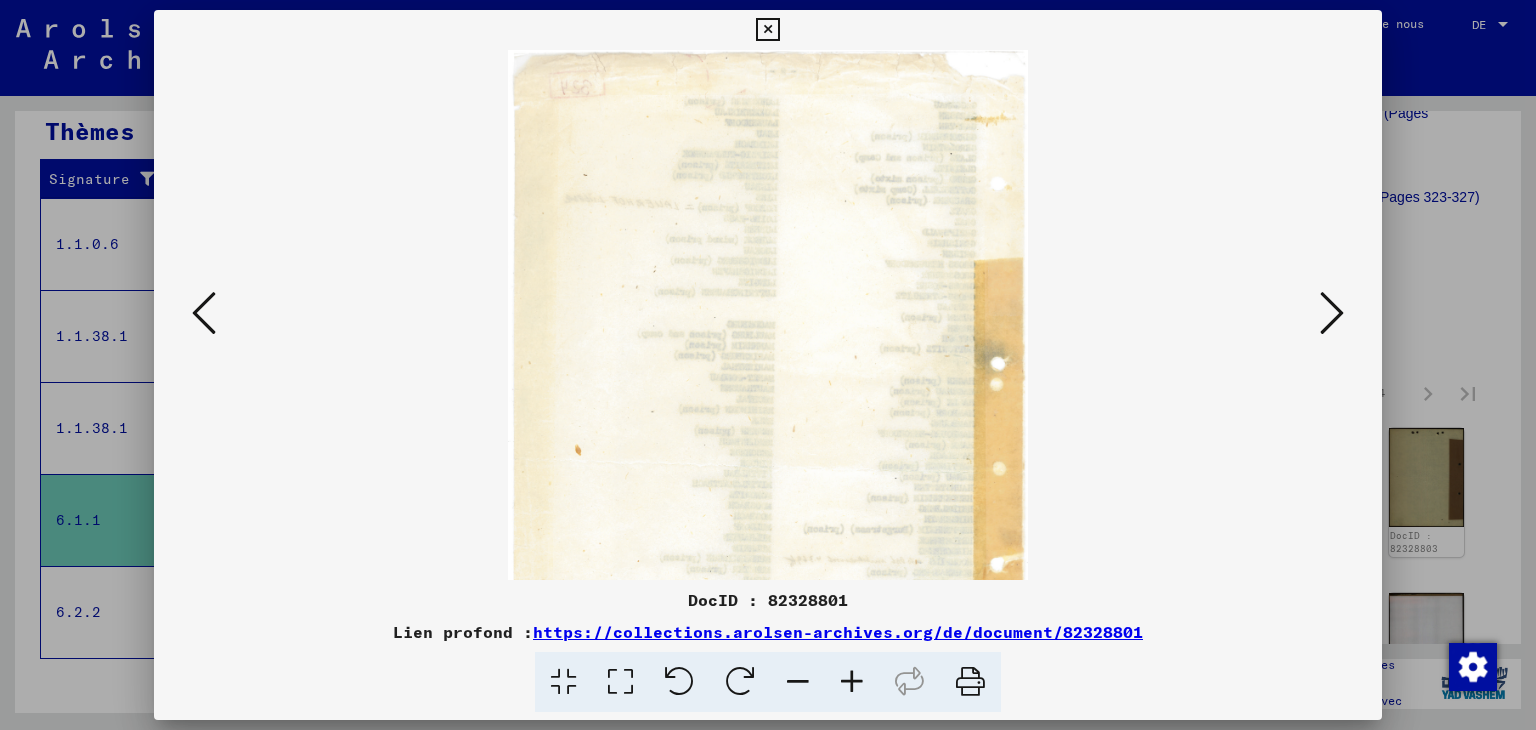 click at bounding box center (852, 682) 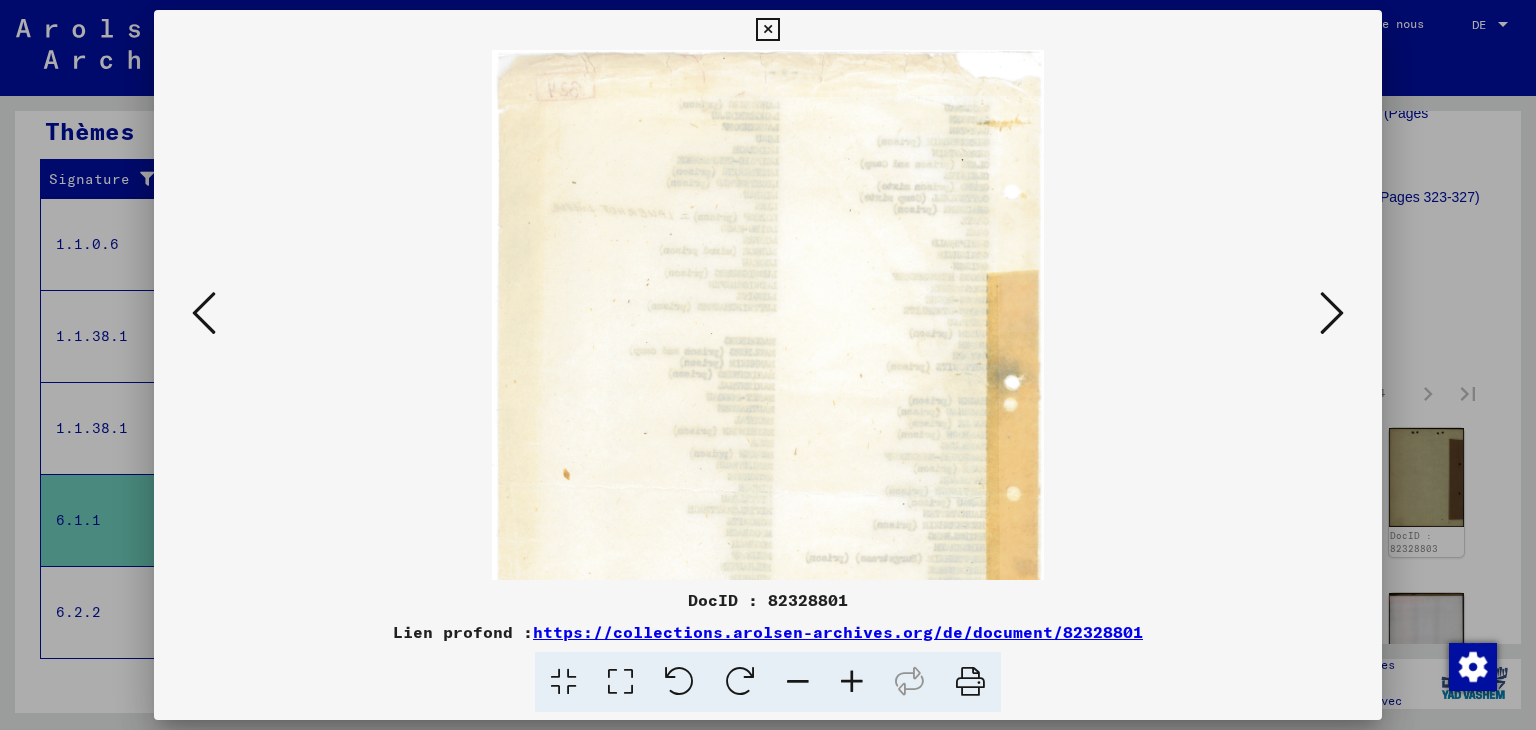 drag, startPoint x: 857, startPoint y: 679, endPoint x: 870, endPoint y: 671, distance: 15.264338 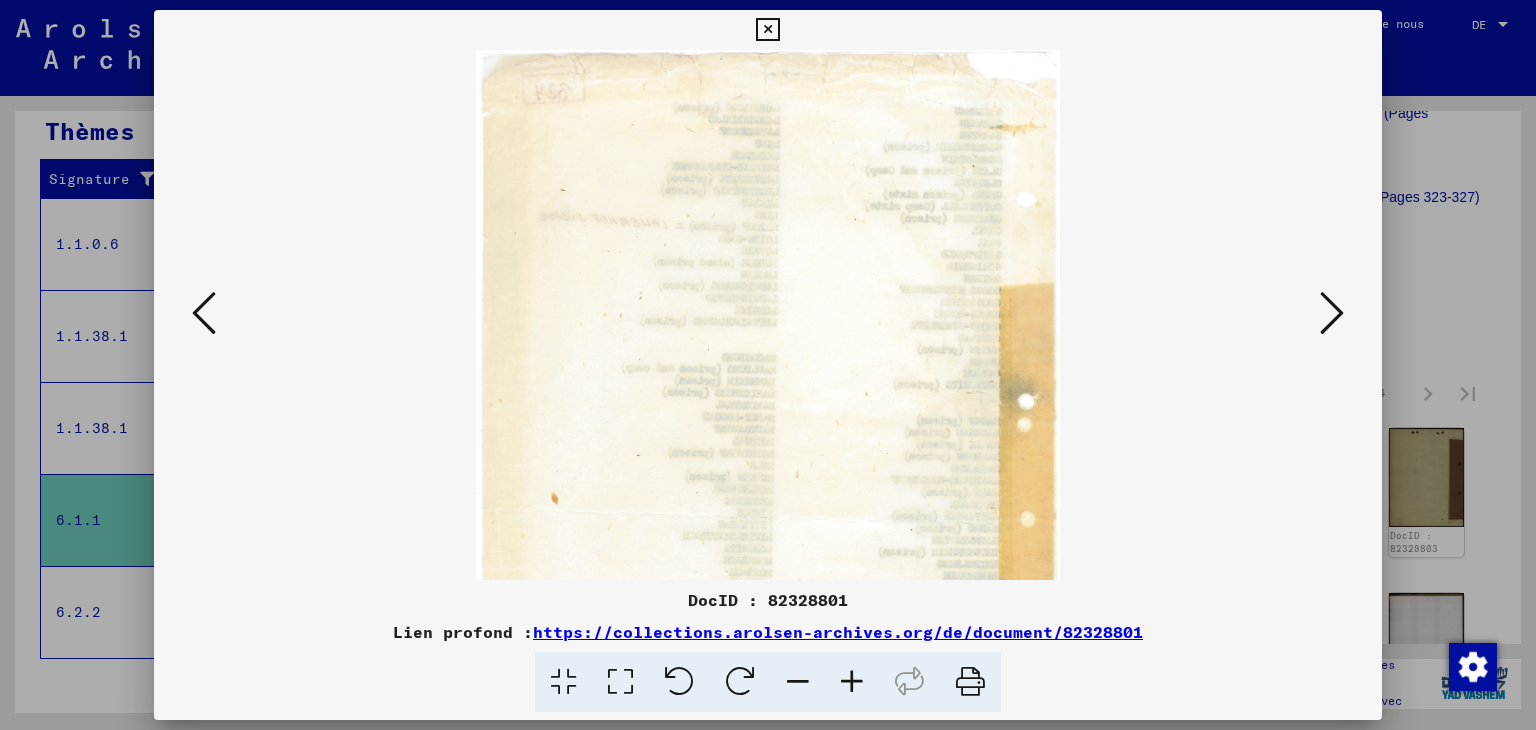 click at bounding box center [1332, 313] 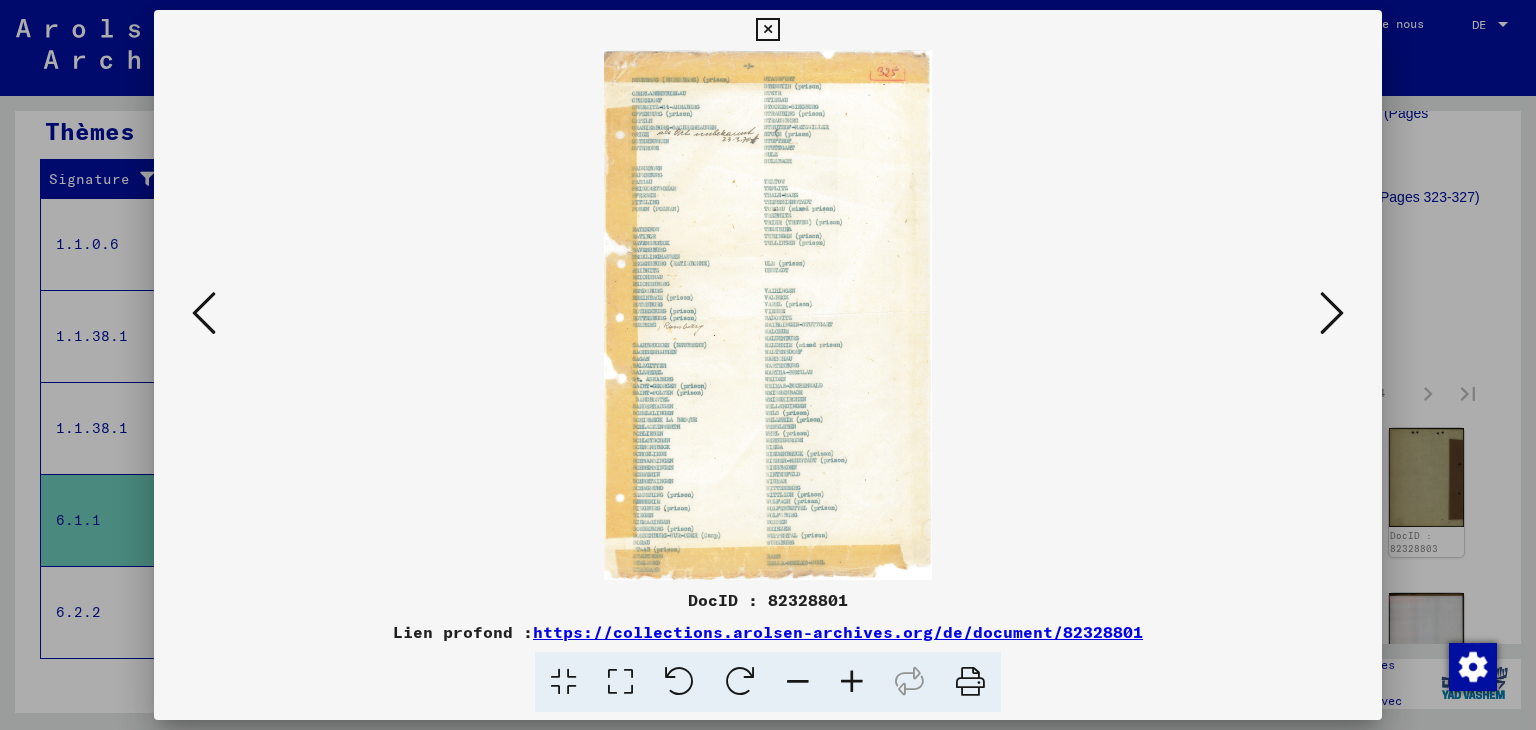 click at bounding box center [852, 682] 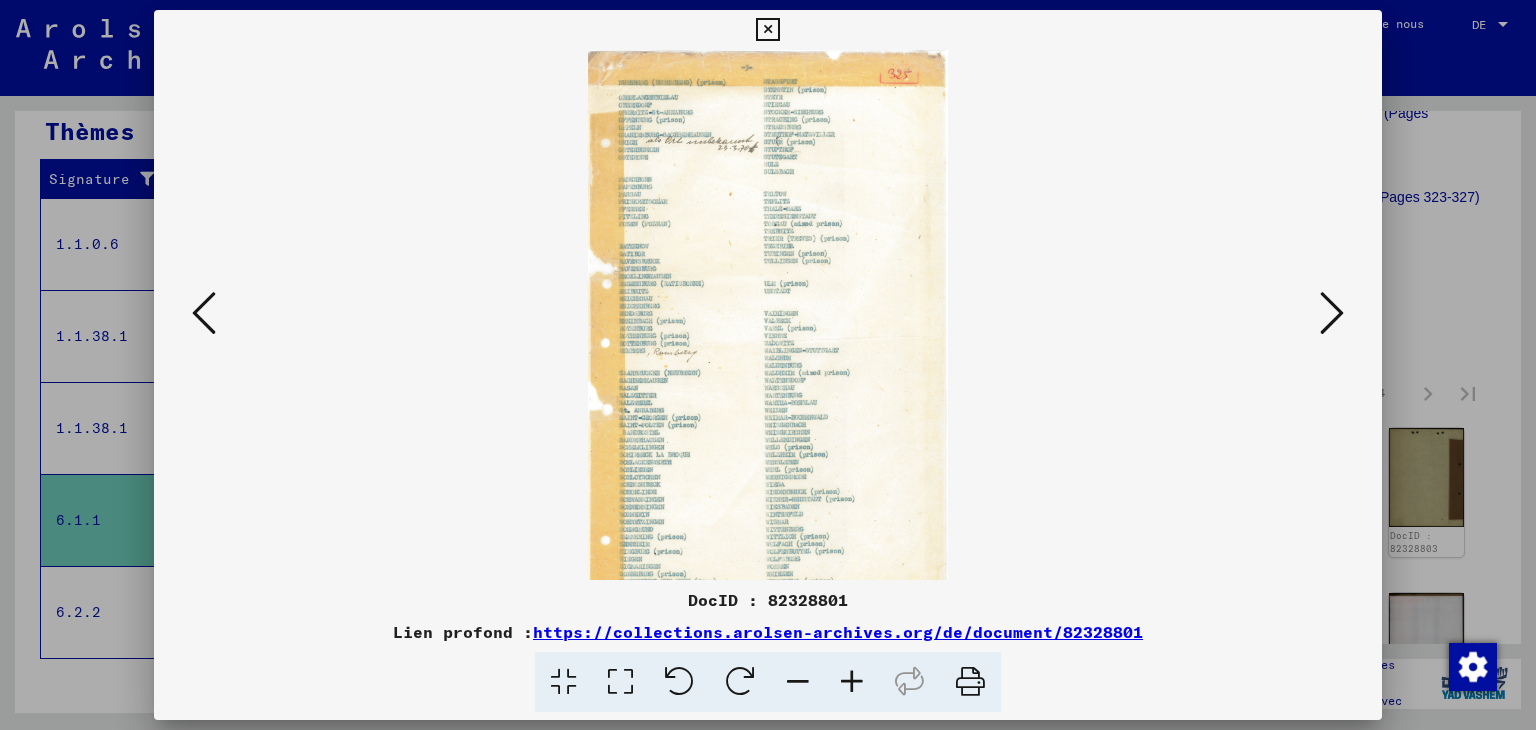 click at bounding box center [852, 682] 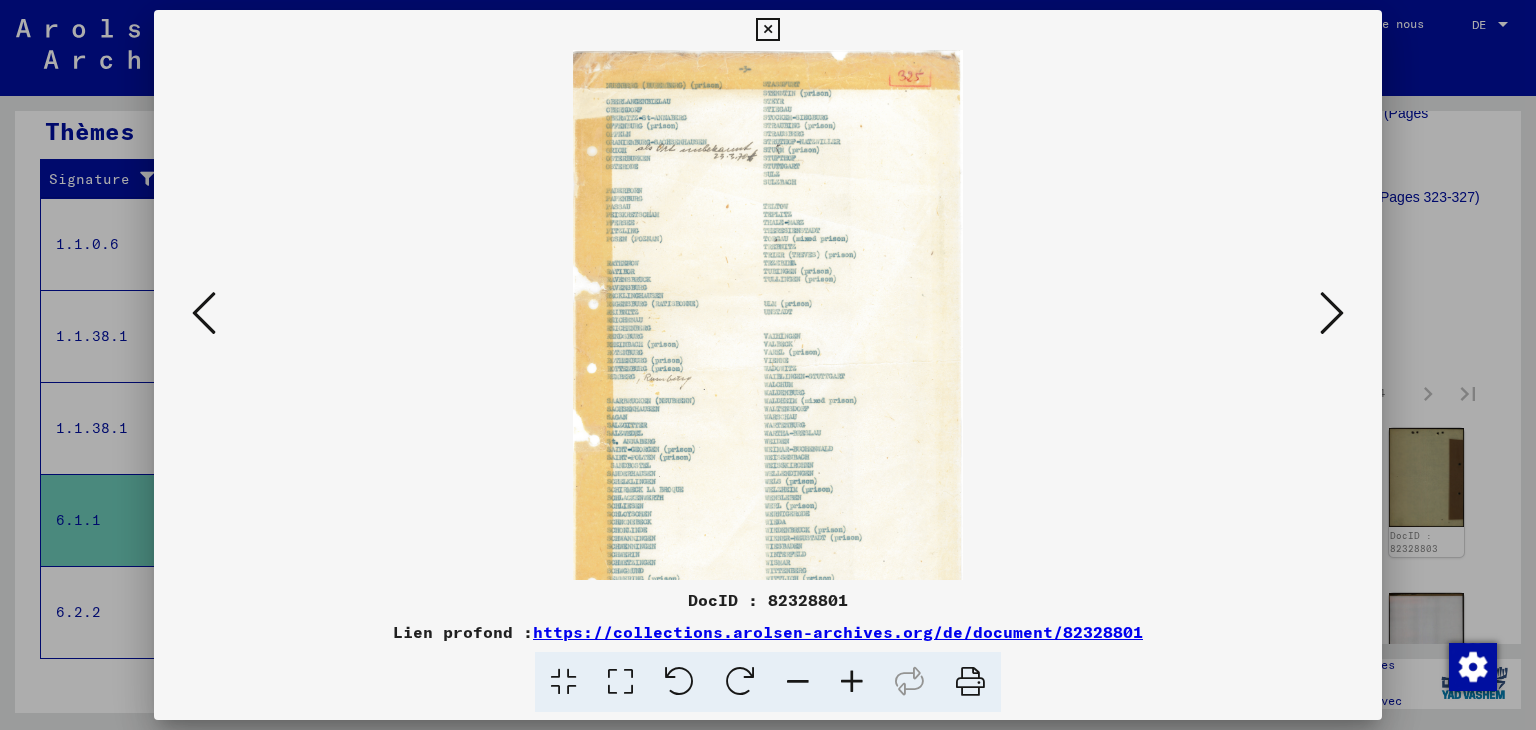click at bounding box center [852, 682] 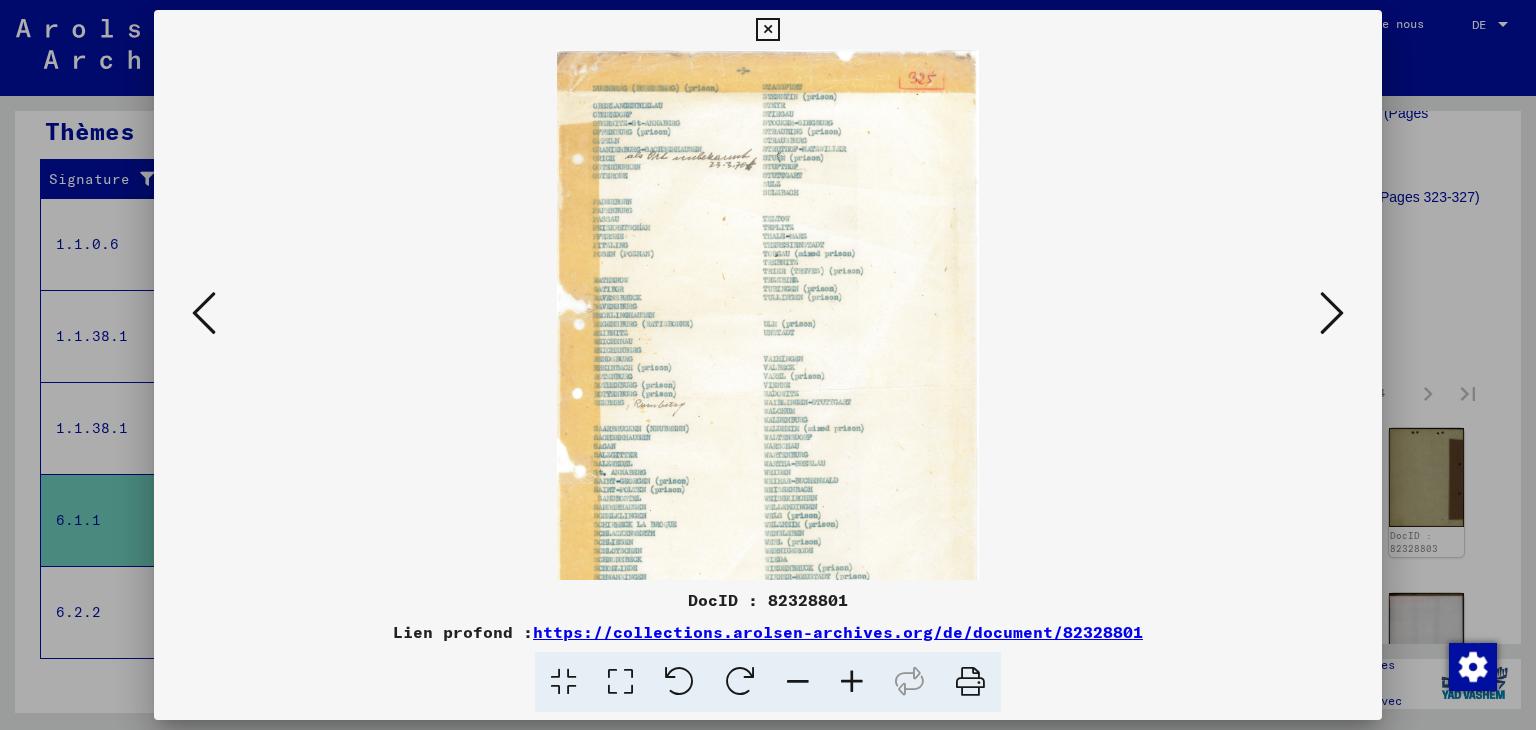 click at bounding box center [852, 682] 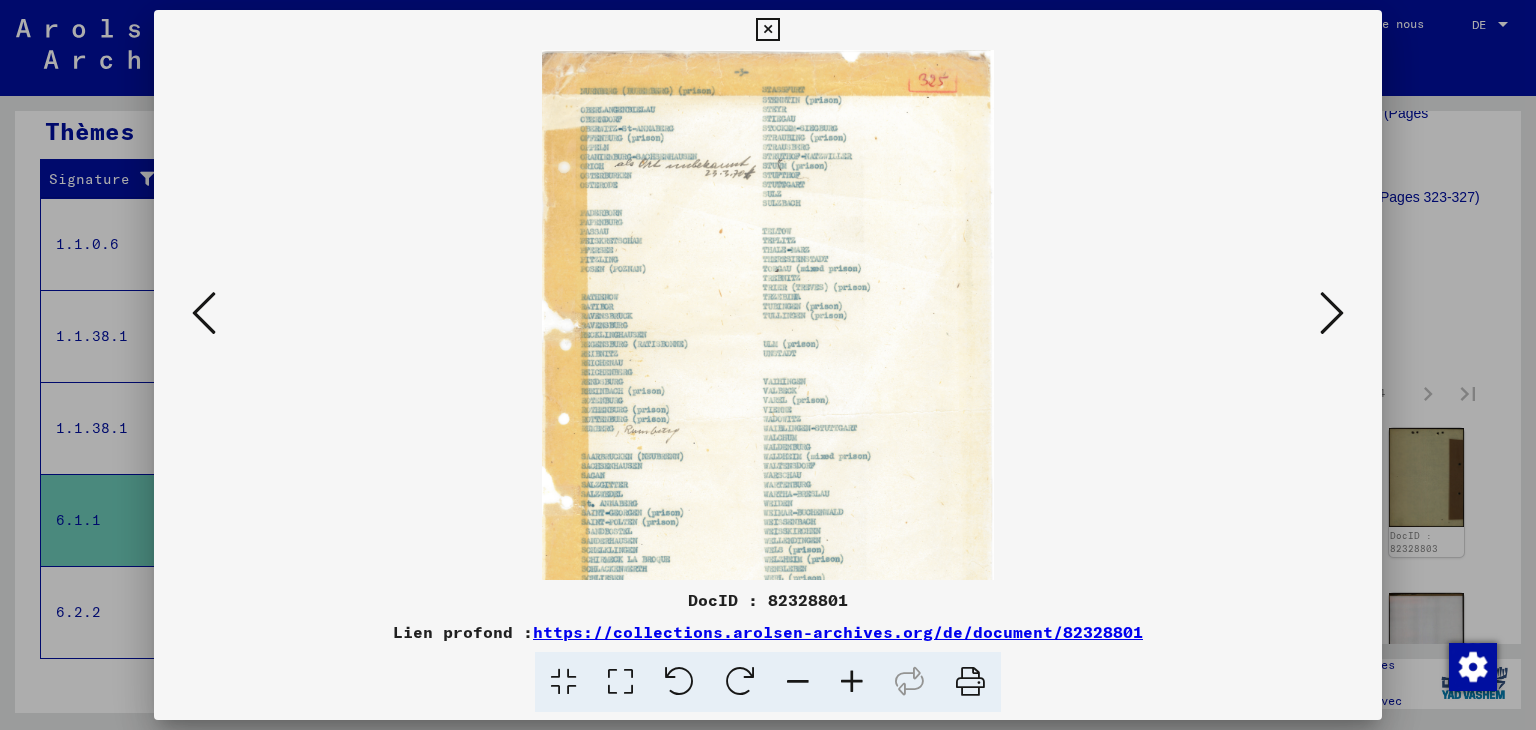 click at bounding box center [852, 682] 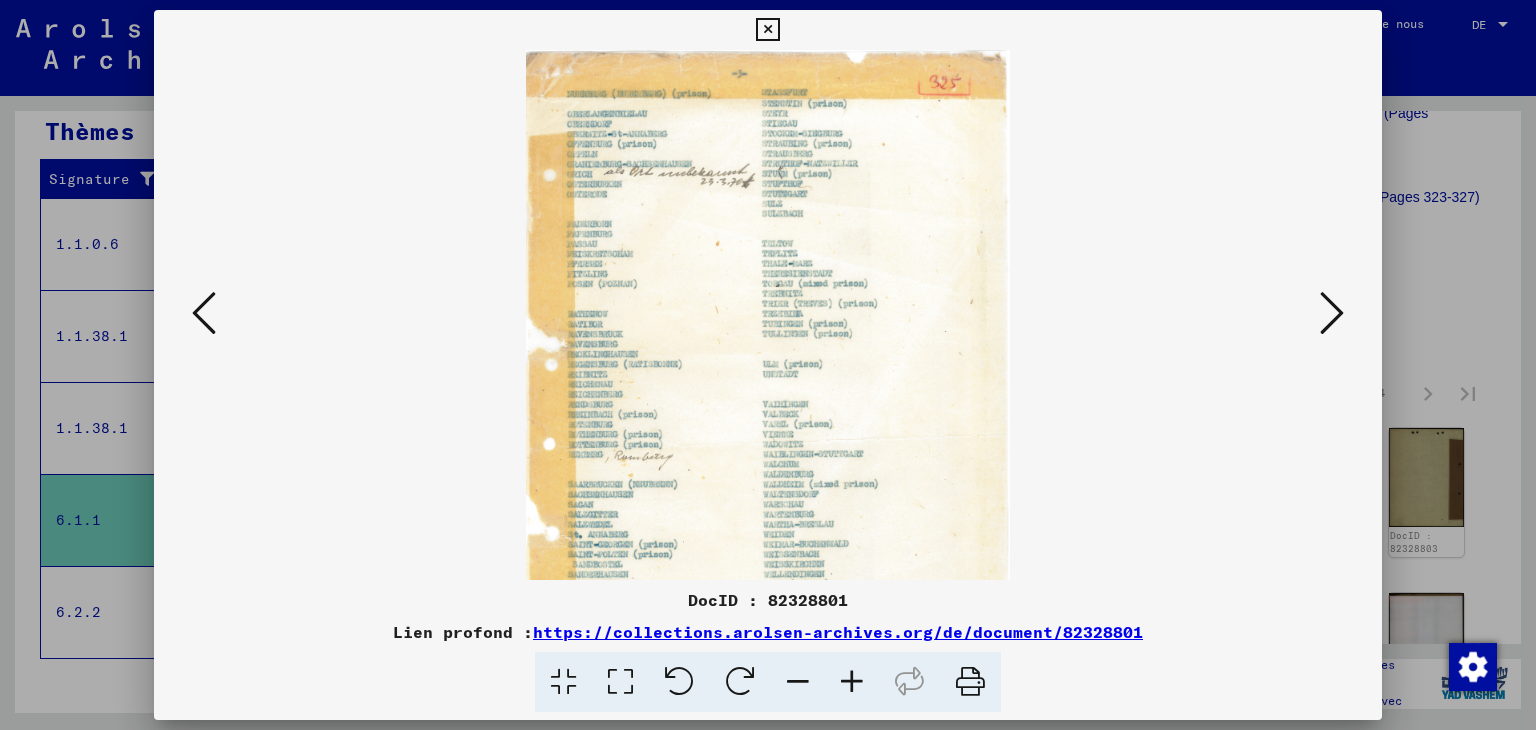 click at bounding box center (852, 682) 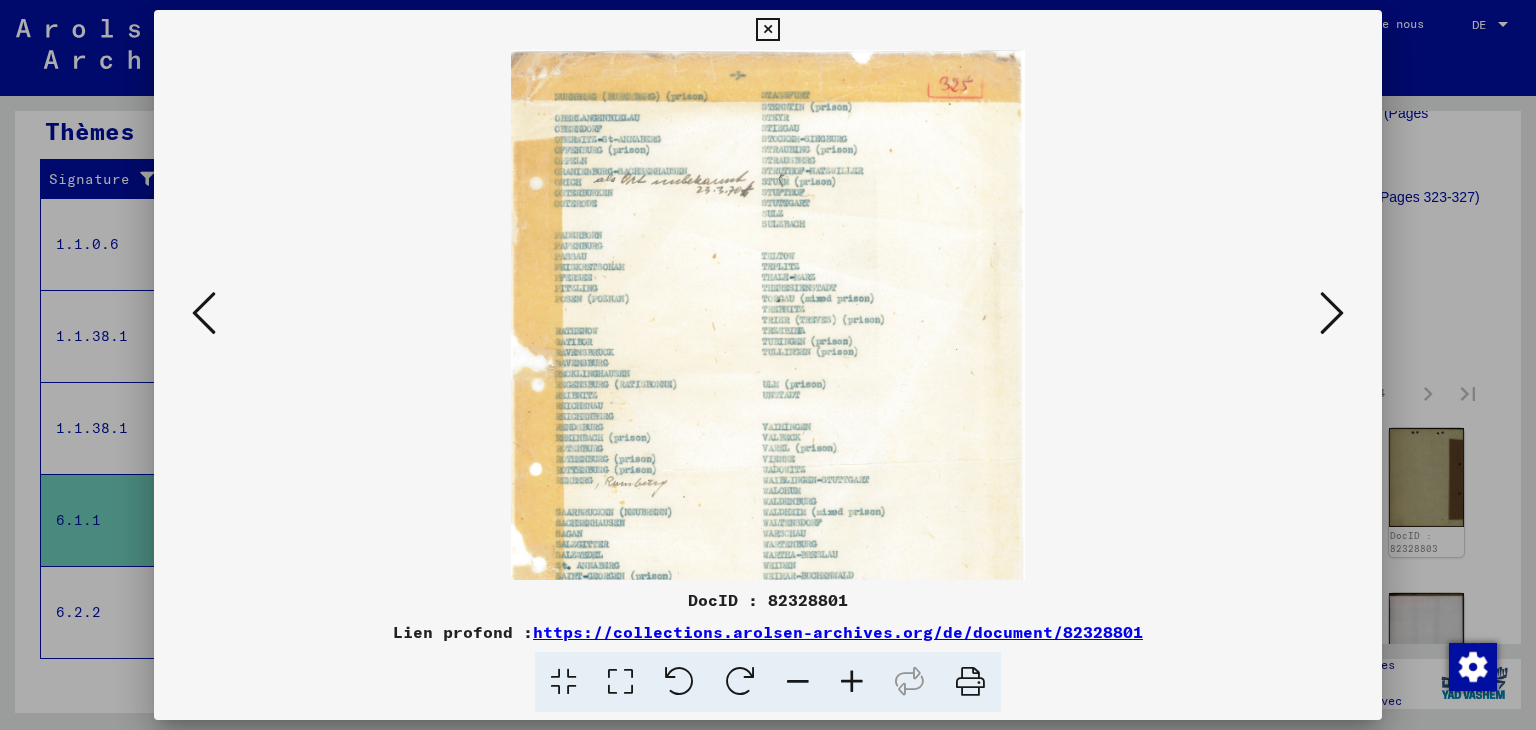 click at bounding box center (852, 682) 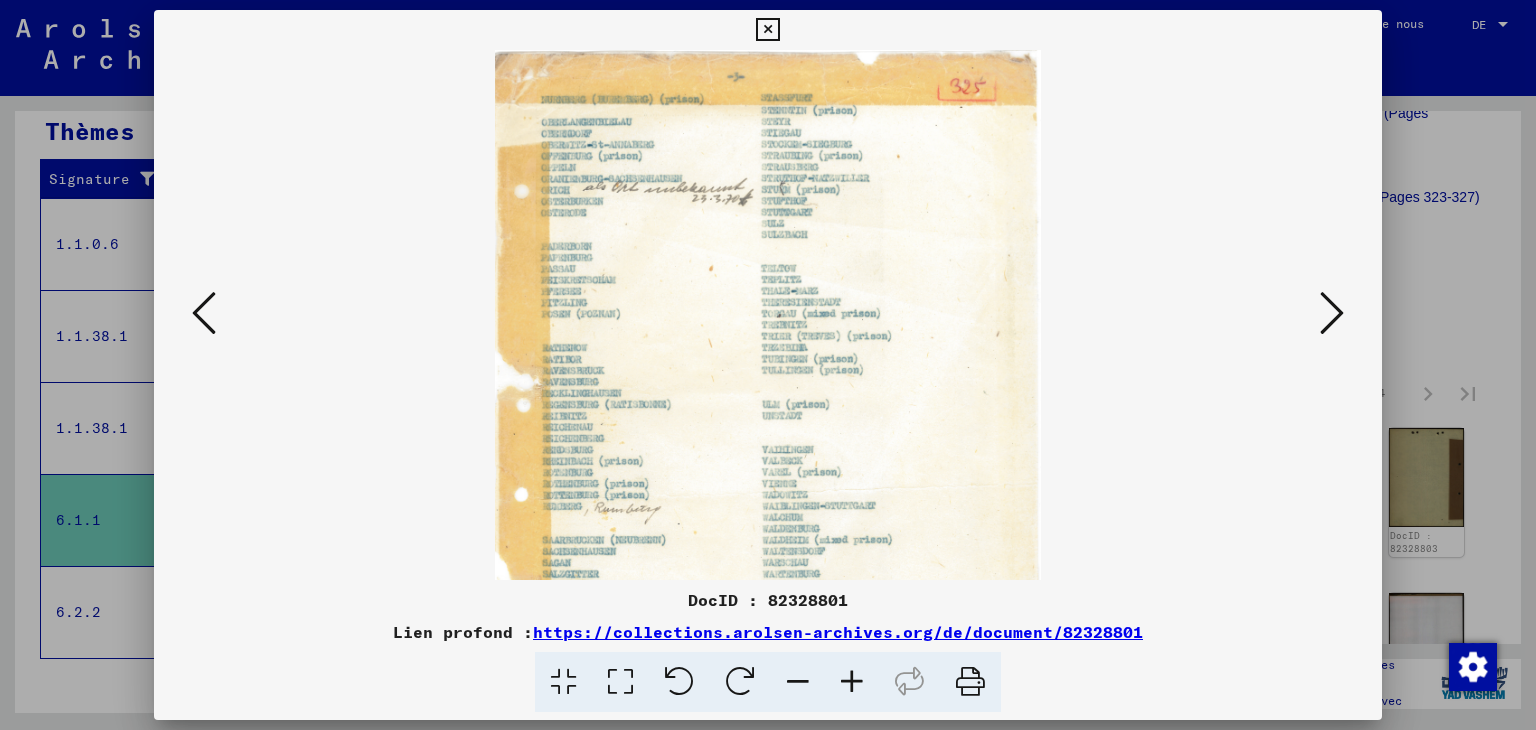 click at bounding box center [852, 682] 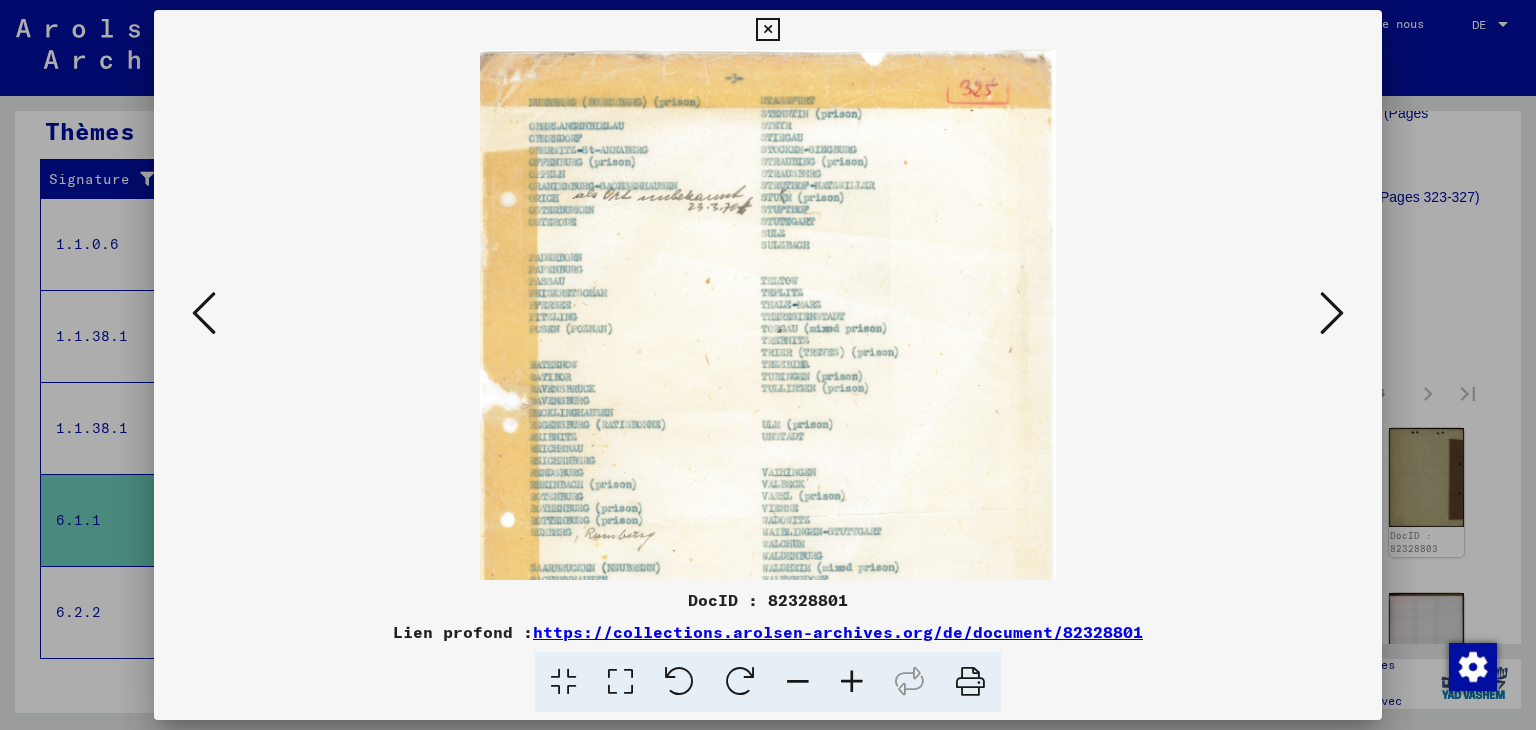 click at bounding box center [852, 682] 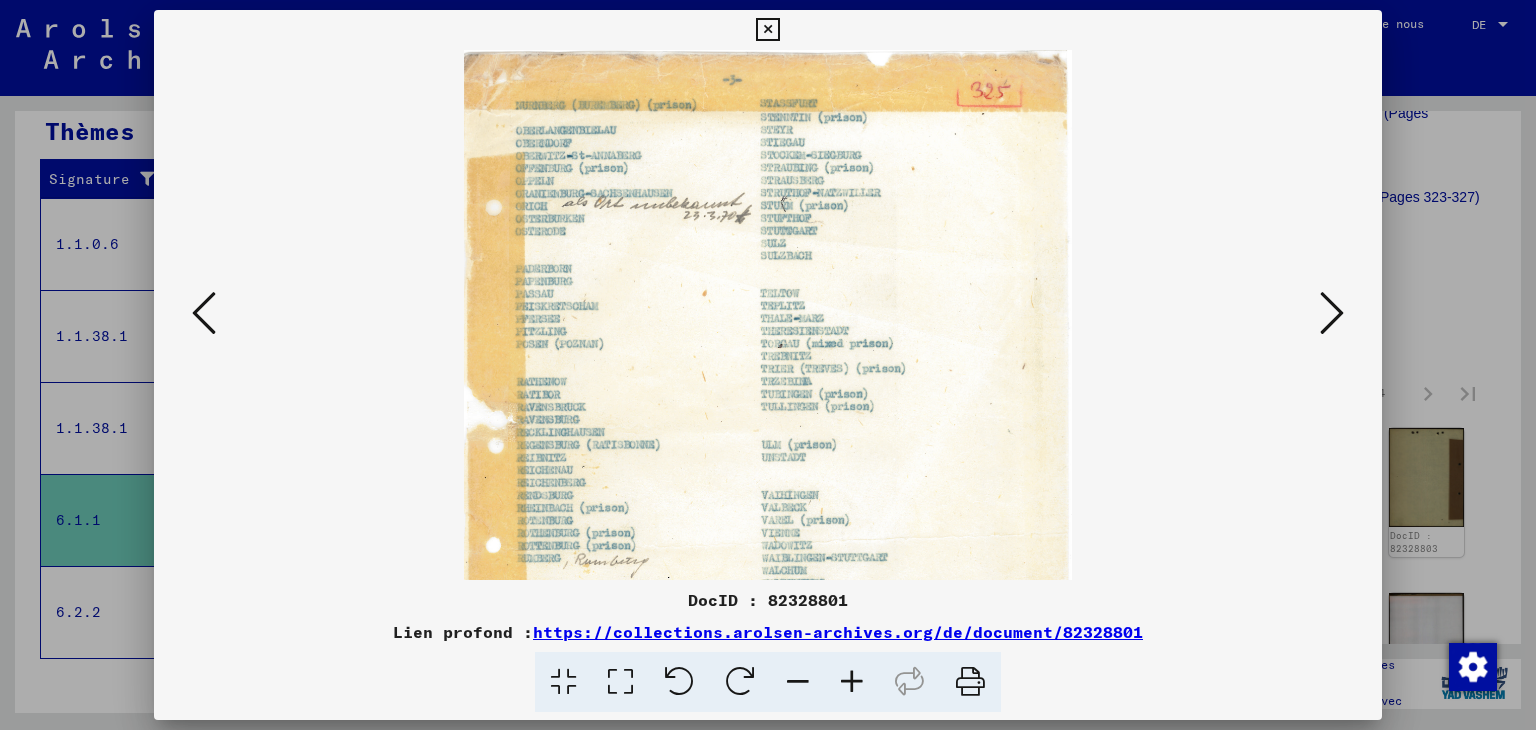 click at bounding box center [852, 682] 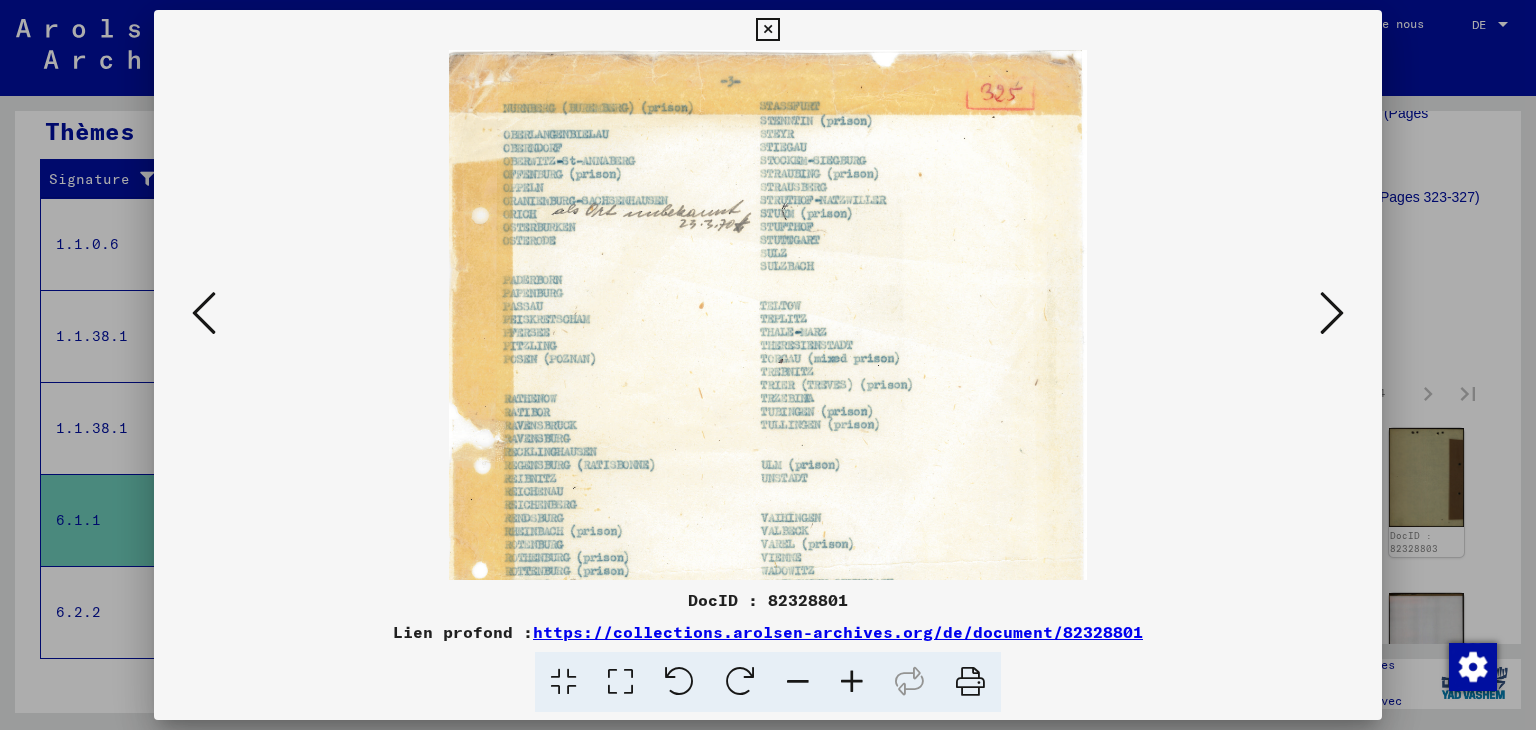 click at bounding box center [852, 682] 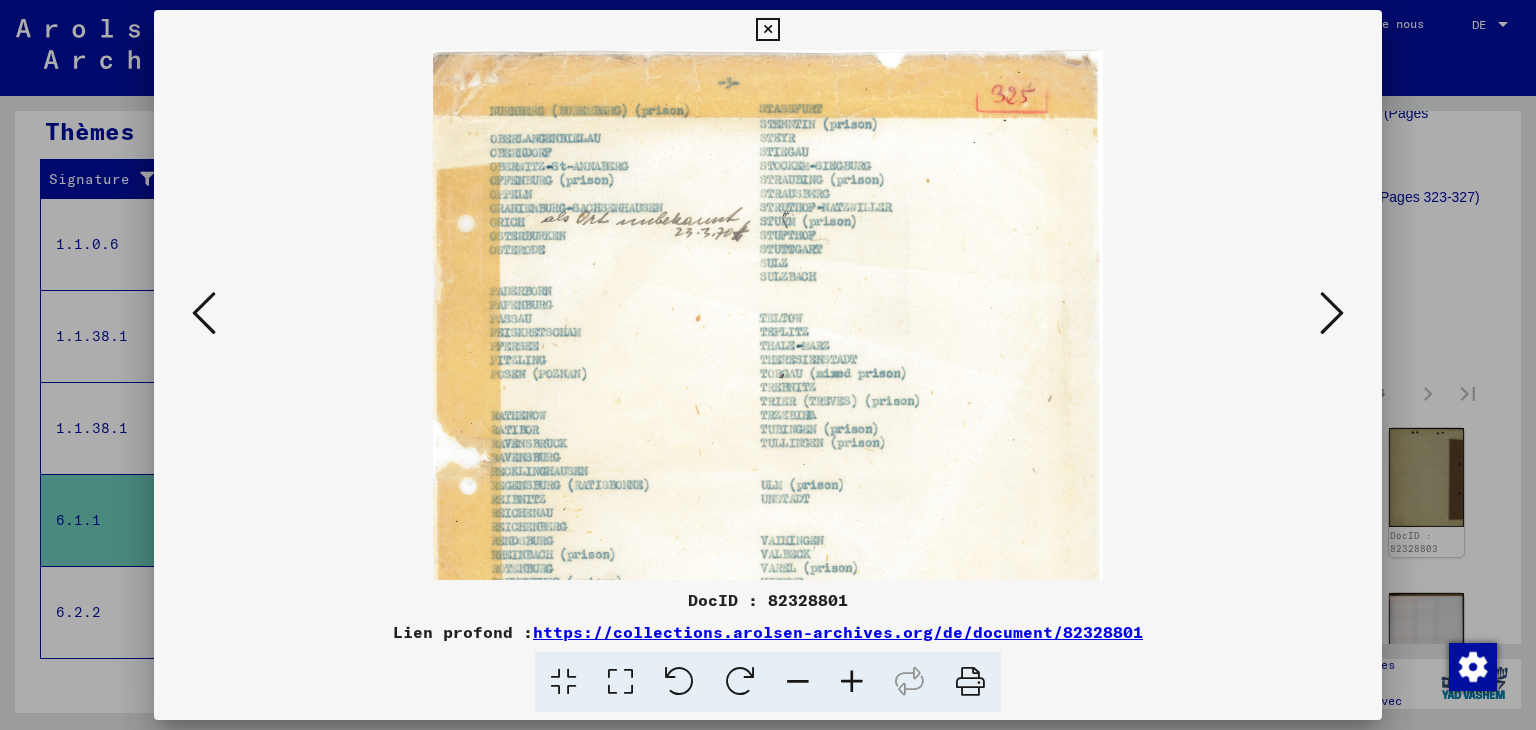 click at bounding box center [852, 682] 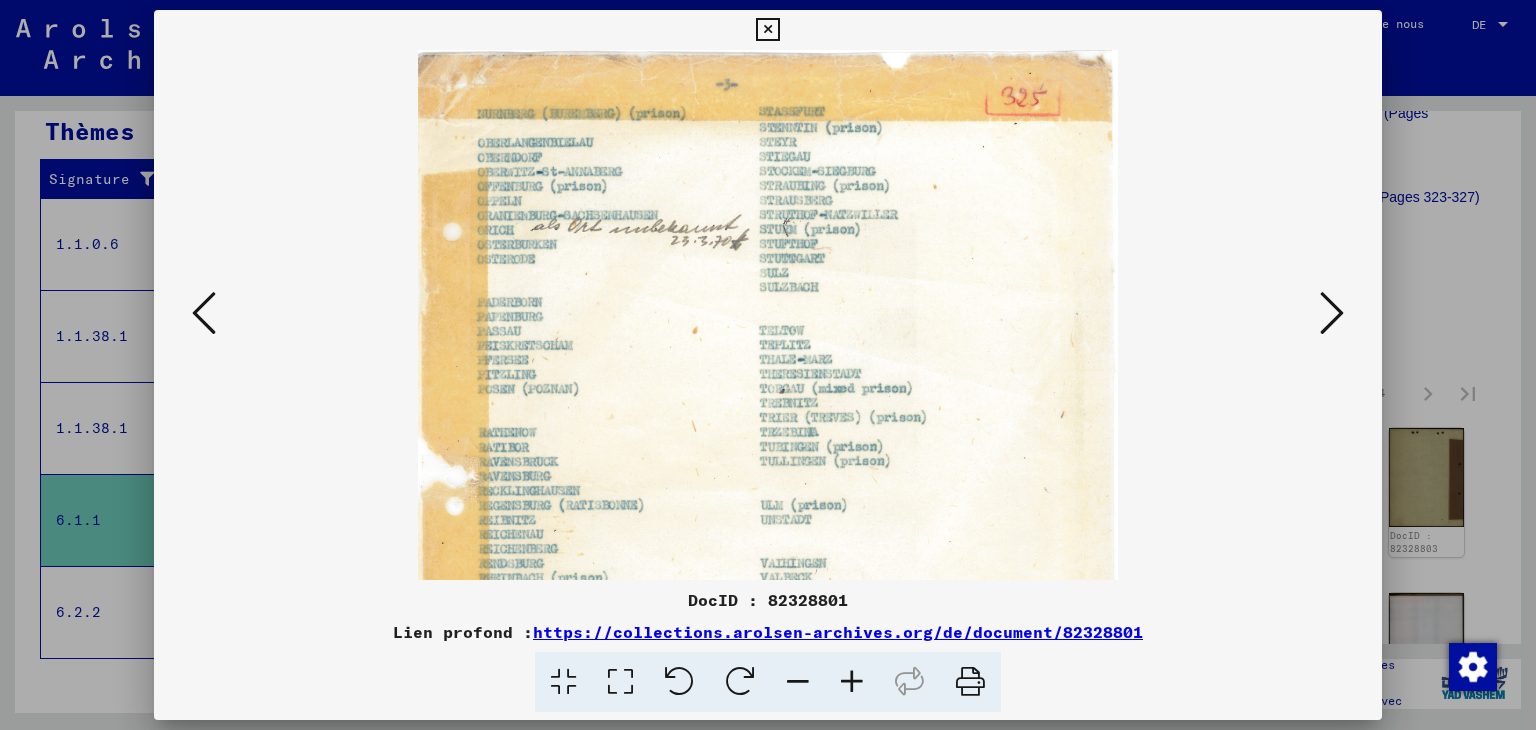 click at bounding box center (1332, 313) 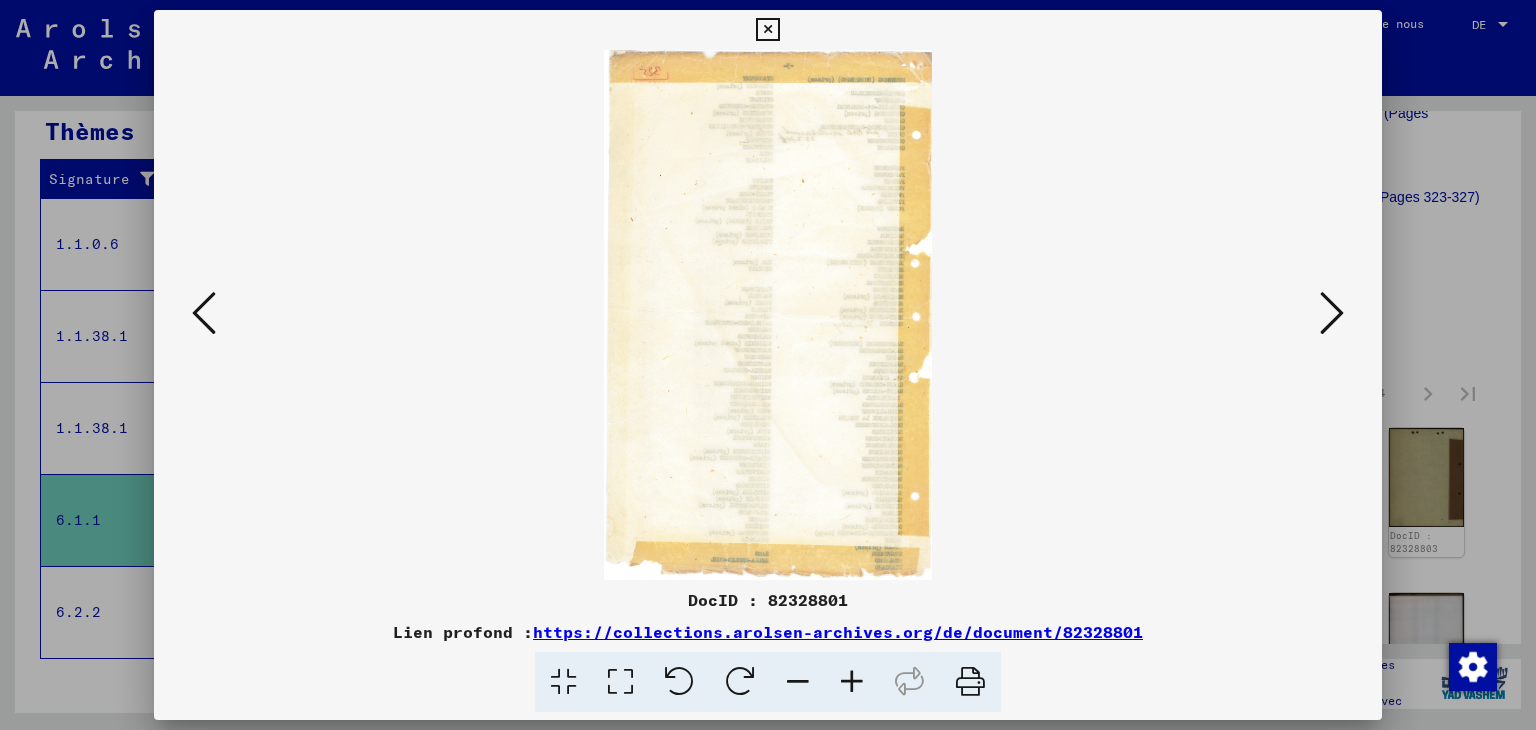 click at bounding box center [1332, 313] 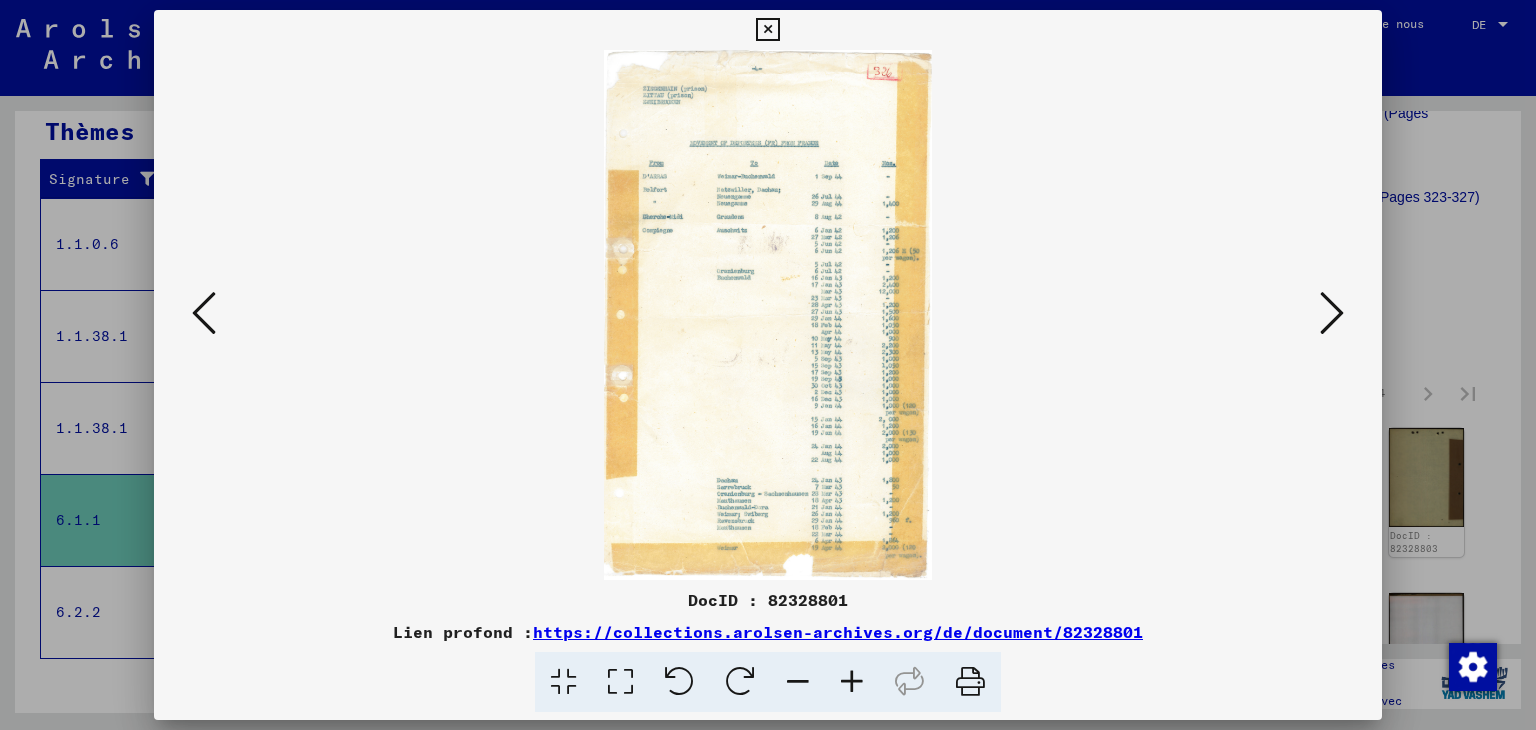 click at bounding box center (1332, 313) 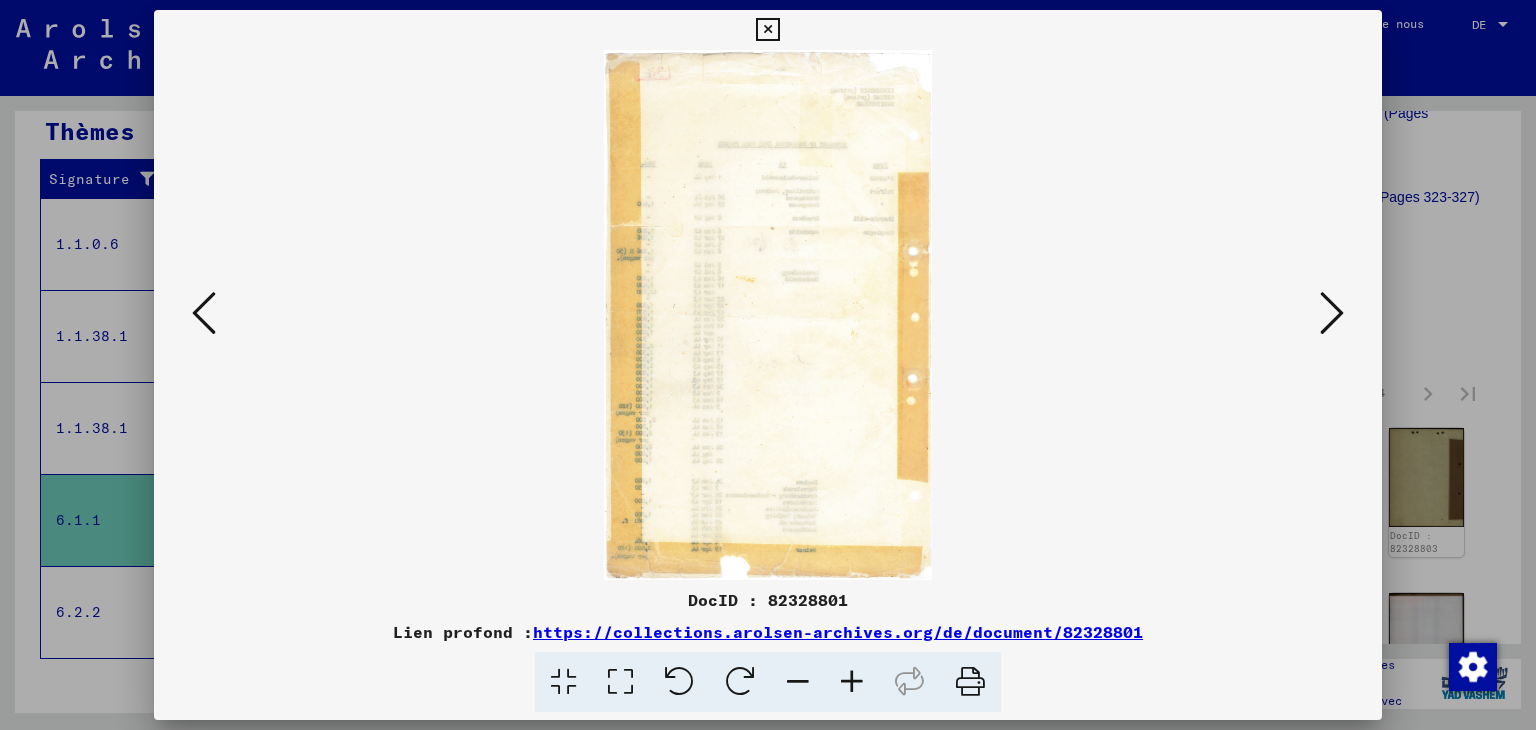 click at bounding box center (1332, 313) 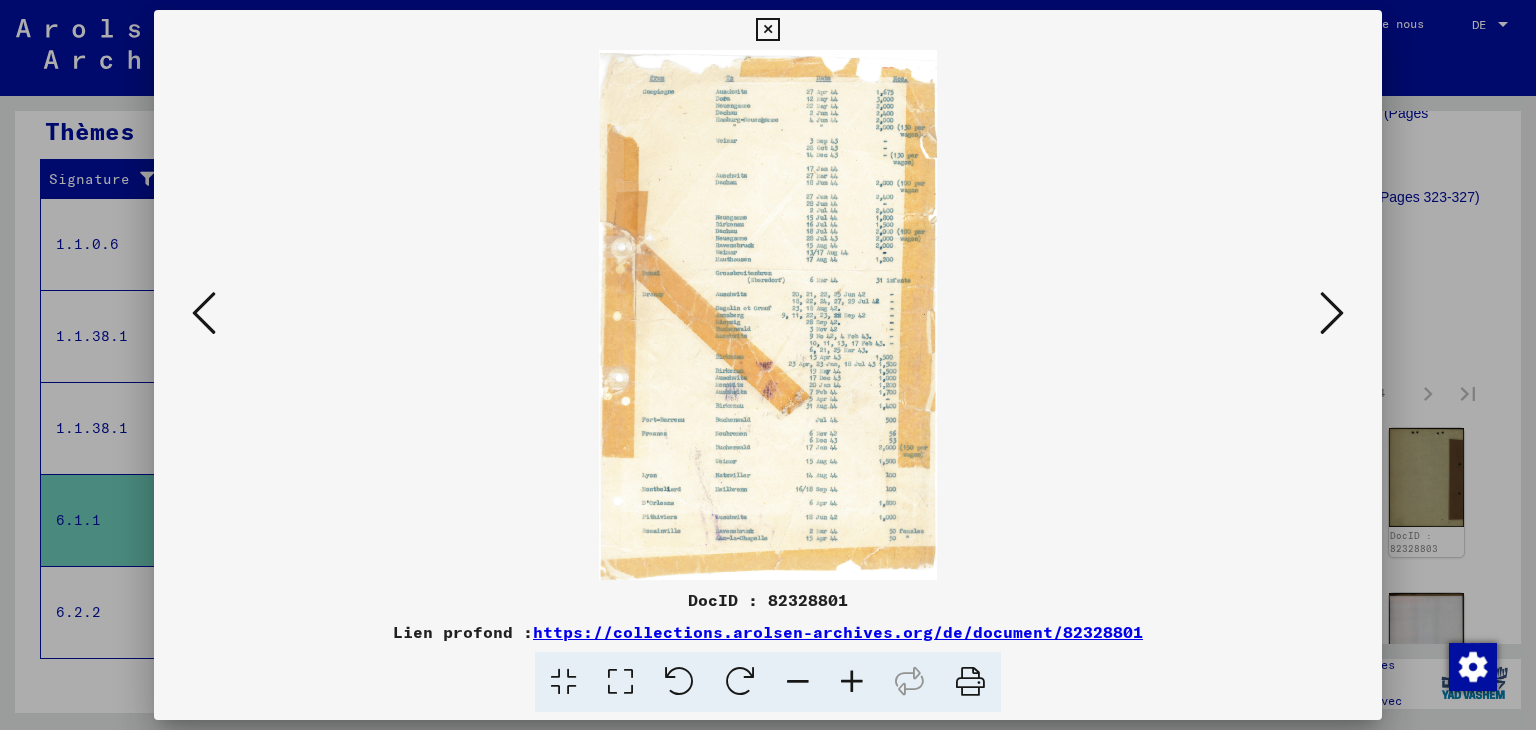 click at bounding box center [1332, 313] 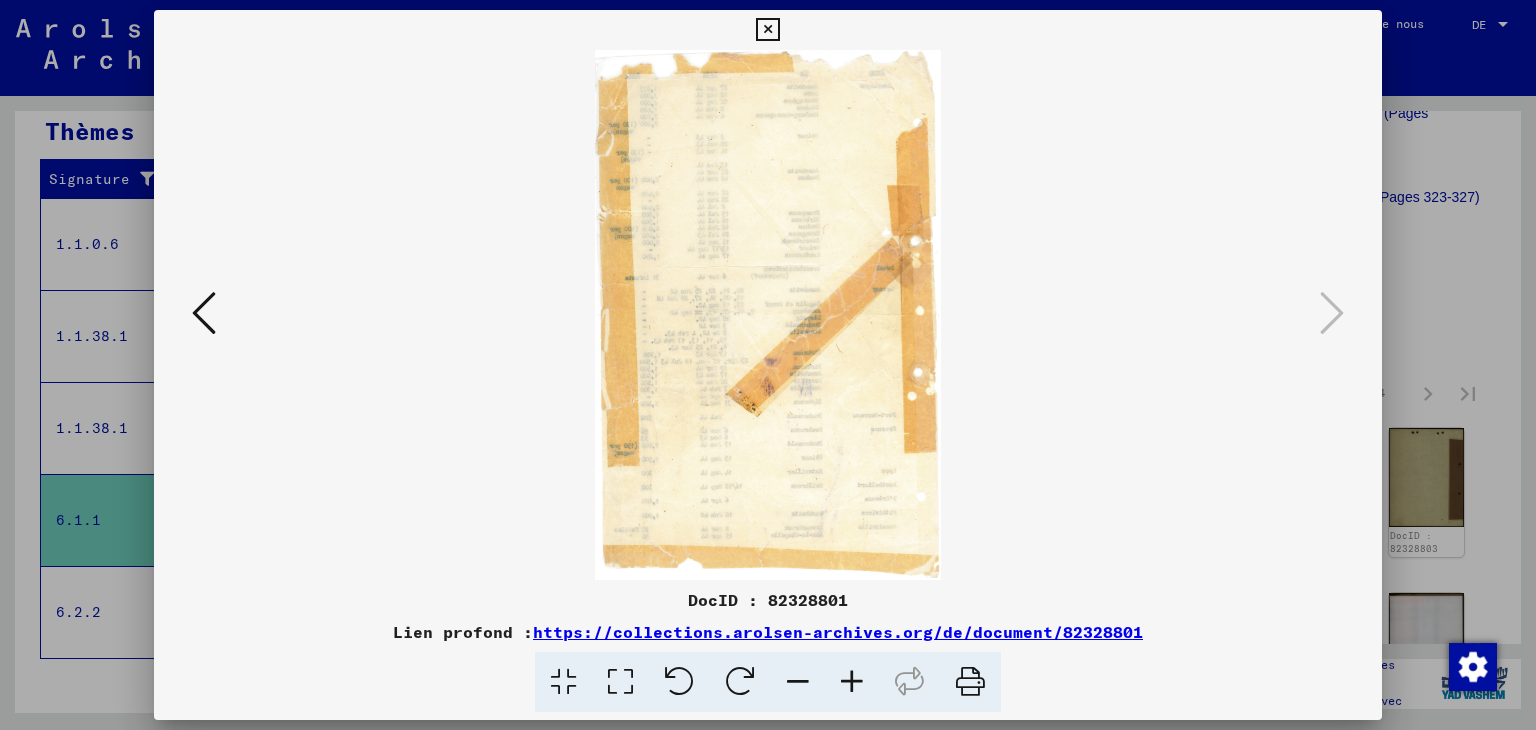 click at bounding box center (767, 30) 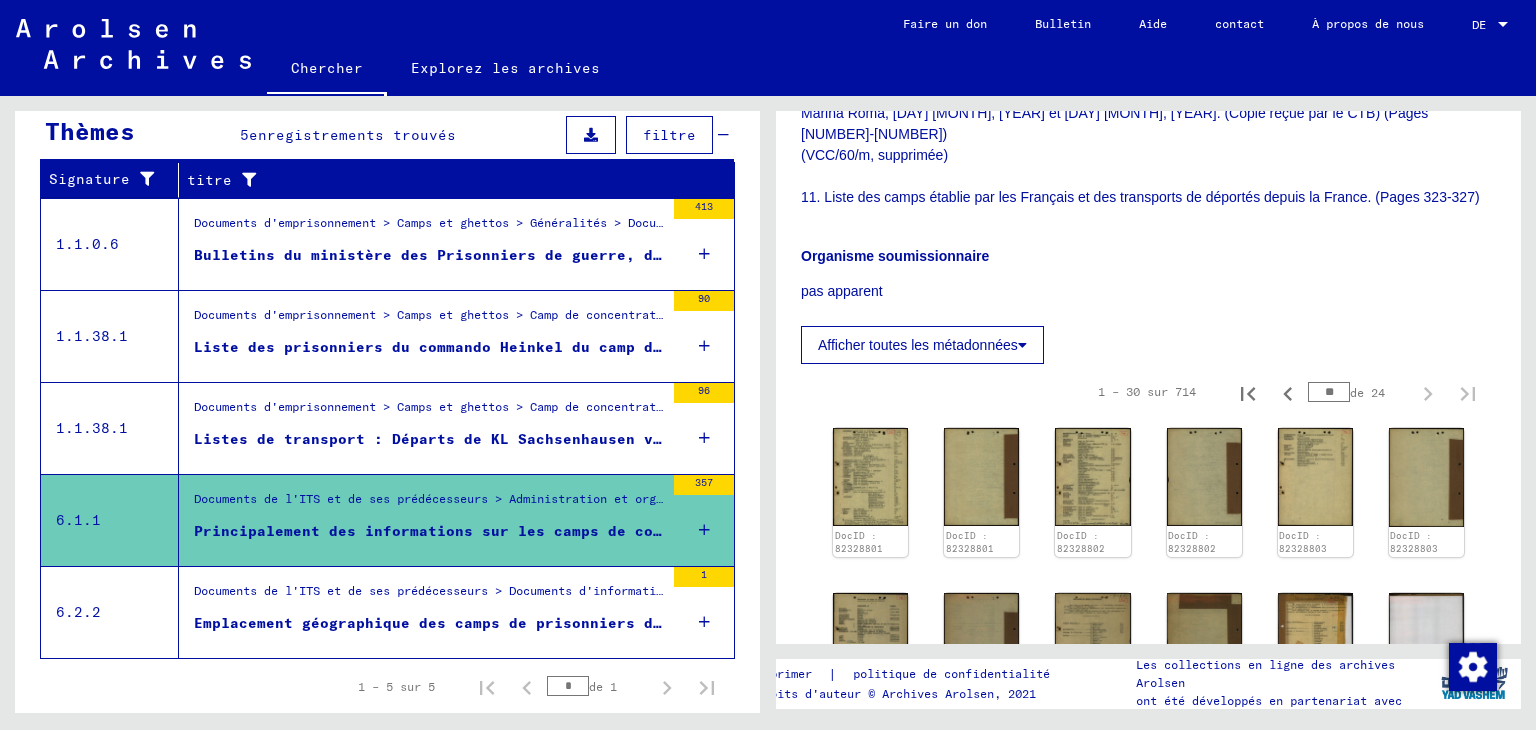 click on "Bulletins du ministère des Prisonniers de guerre, déportés et réfugiés, Paris, concernant la libération et le rapatriement des prisonniers de guerre, des déportés pour raisons politiques et raciales et des travailleurs de nationalité française. « Synthèses »" at bounding box center (1355, 255) 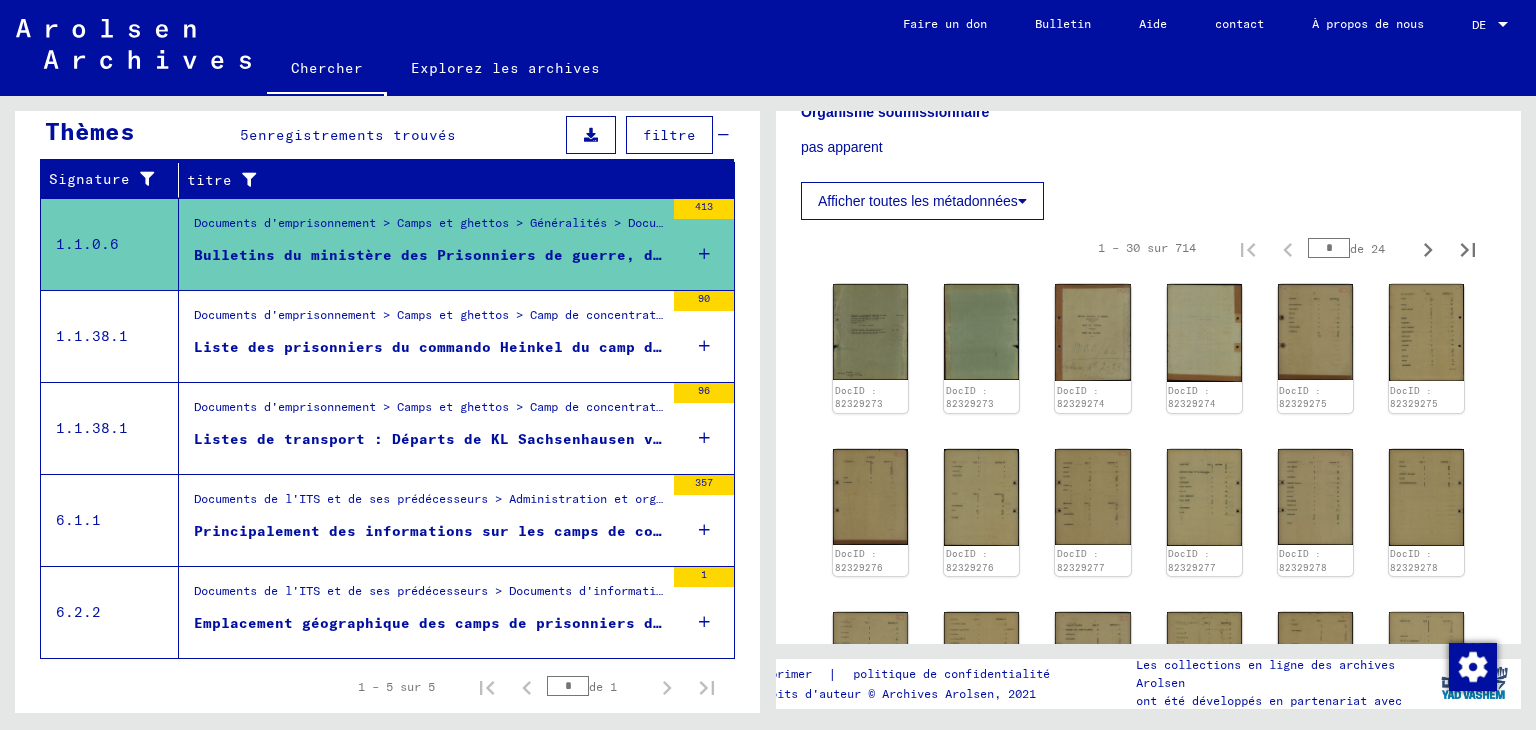 scroll, scrollTop: 700, scrollLeft: 0, axis: vertical 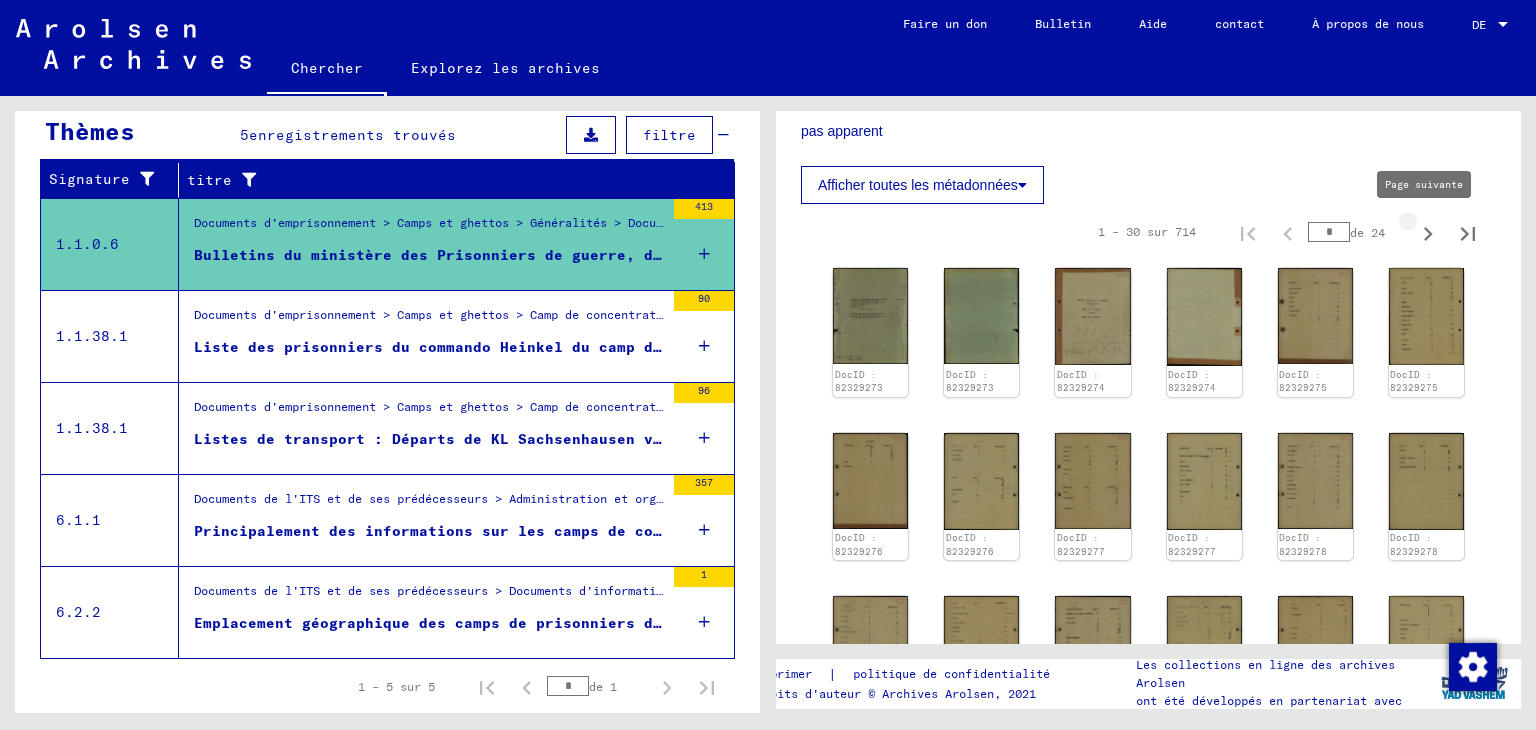 click 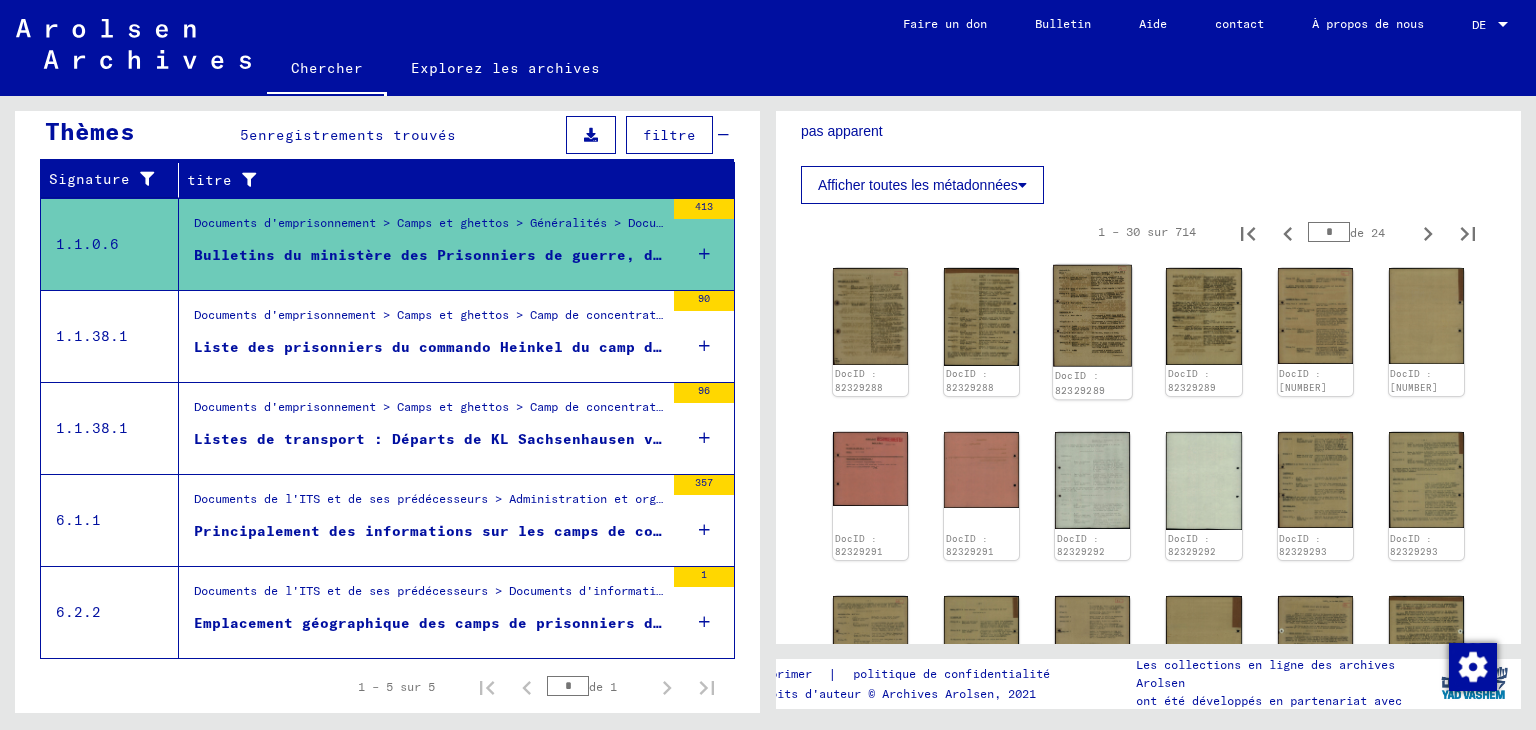 click 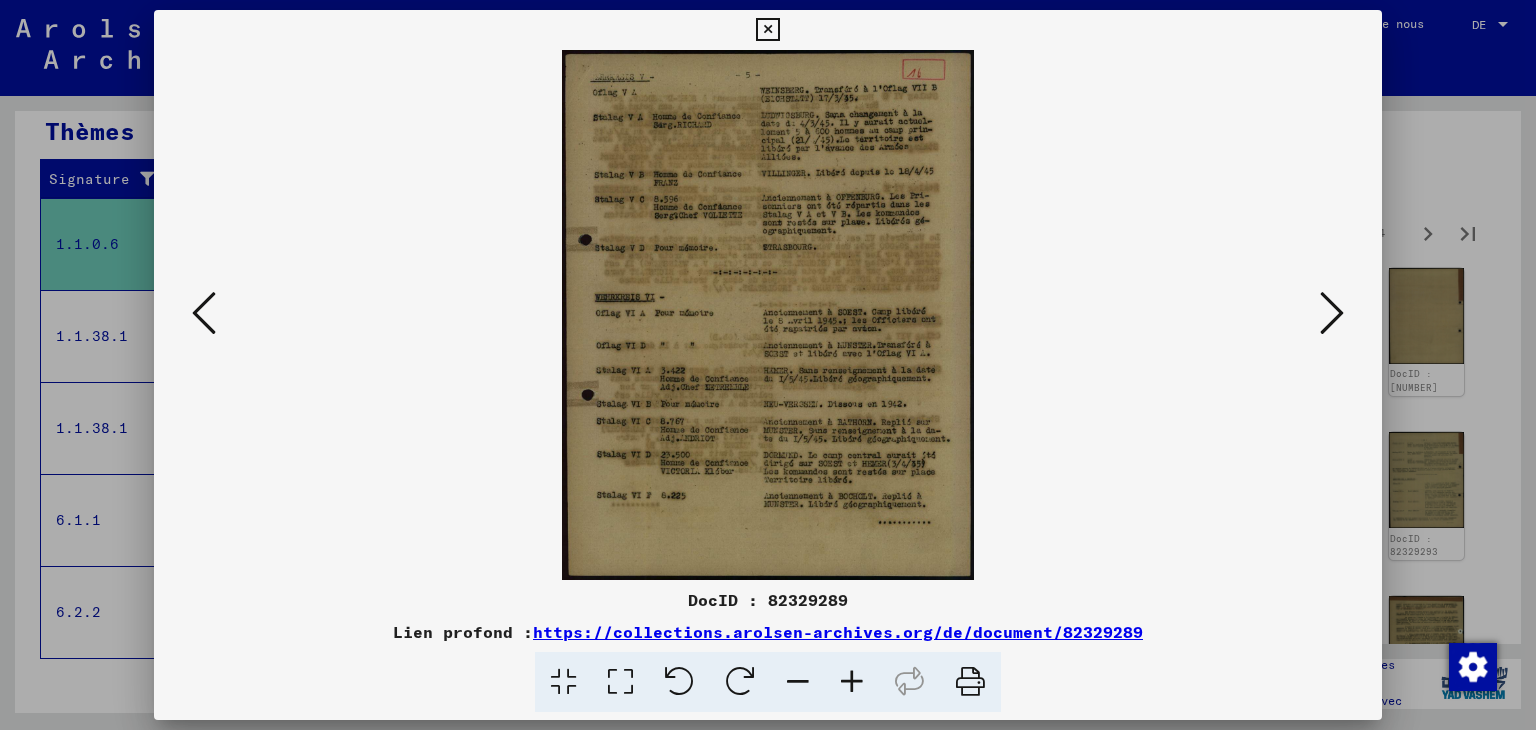 click at bounding box center [852, 682] 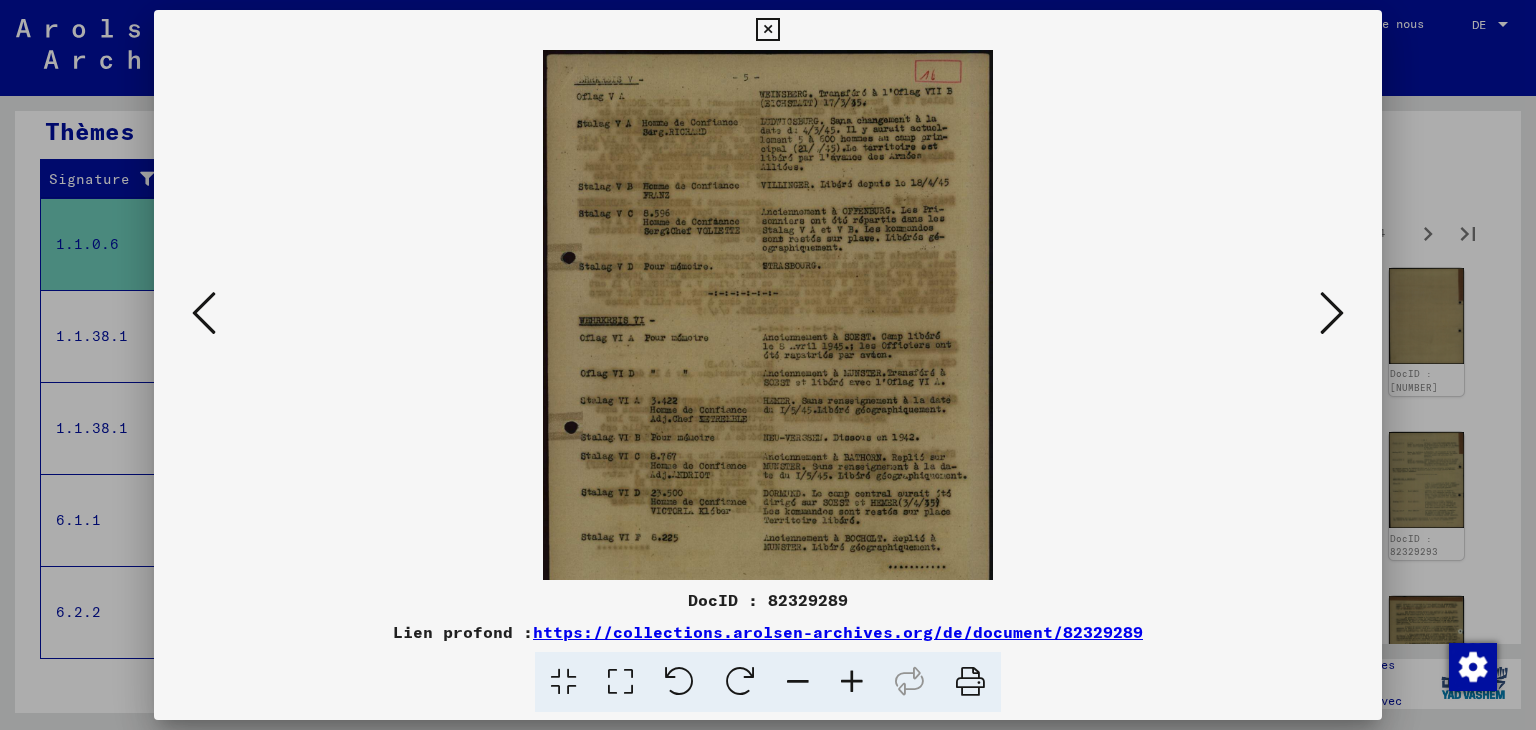 click at bounding box center [852, 682] 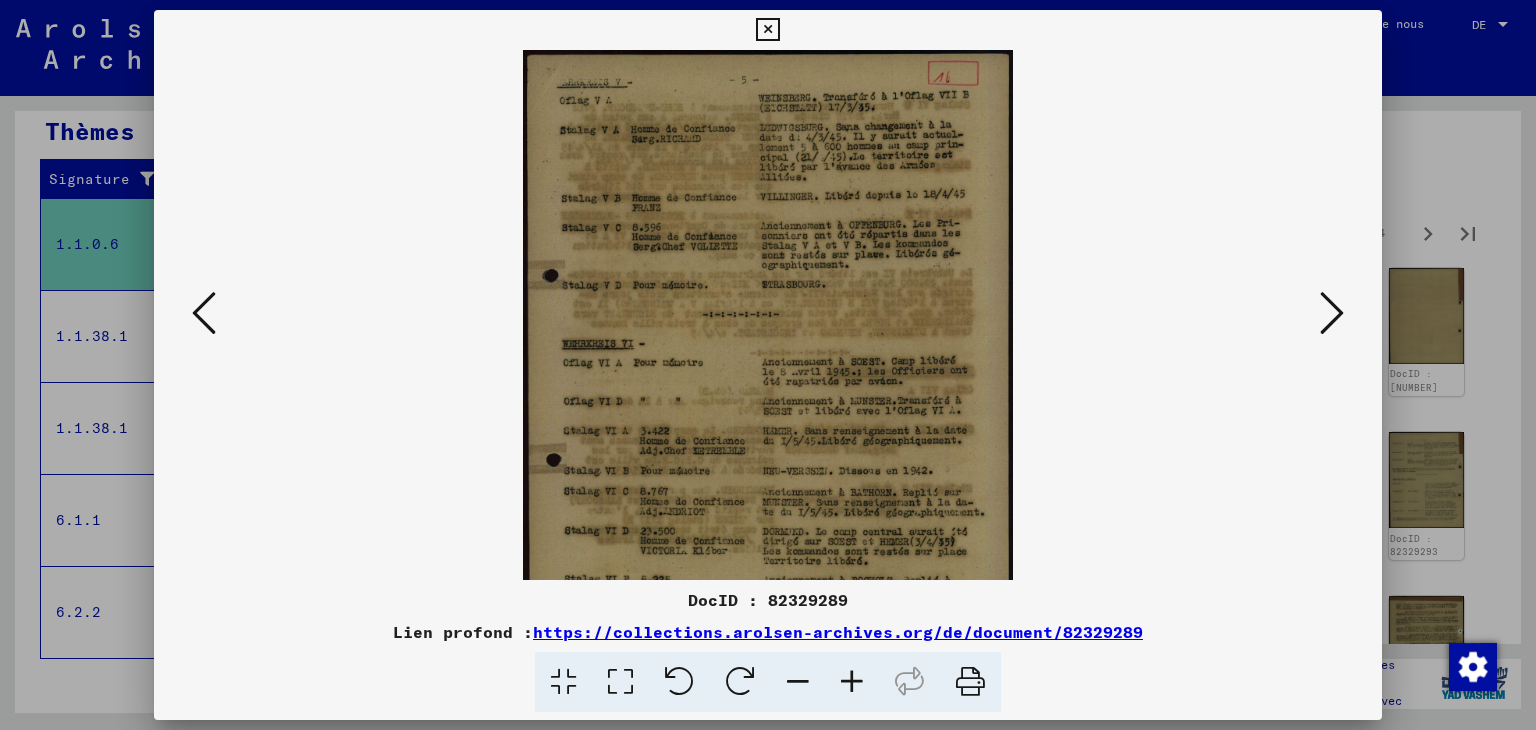 click at bounding box center (852, 682) 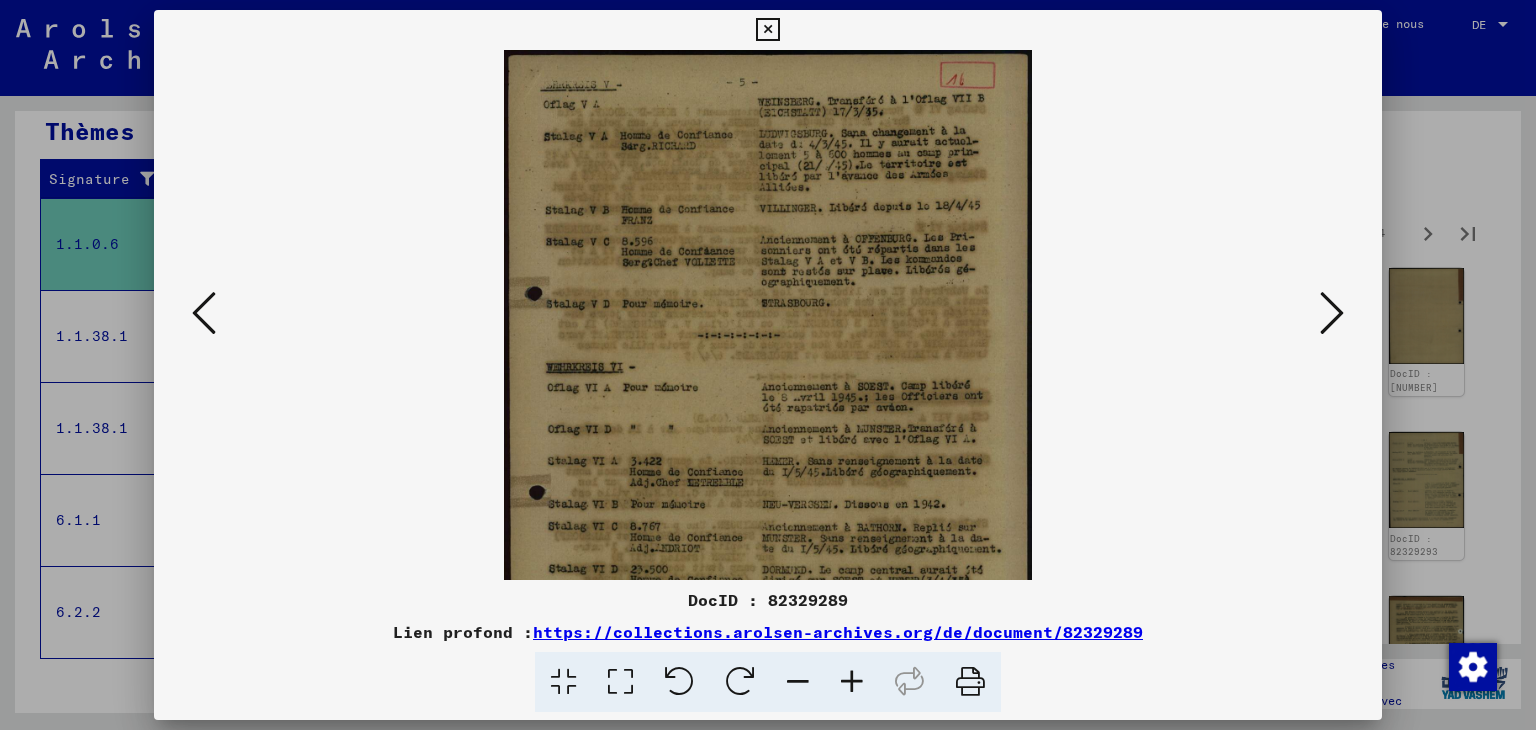 click at bounding box center (852, 682) 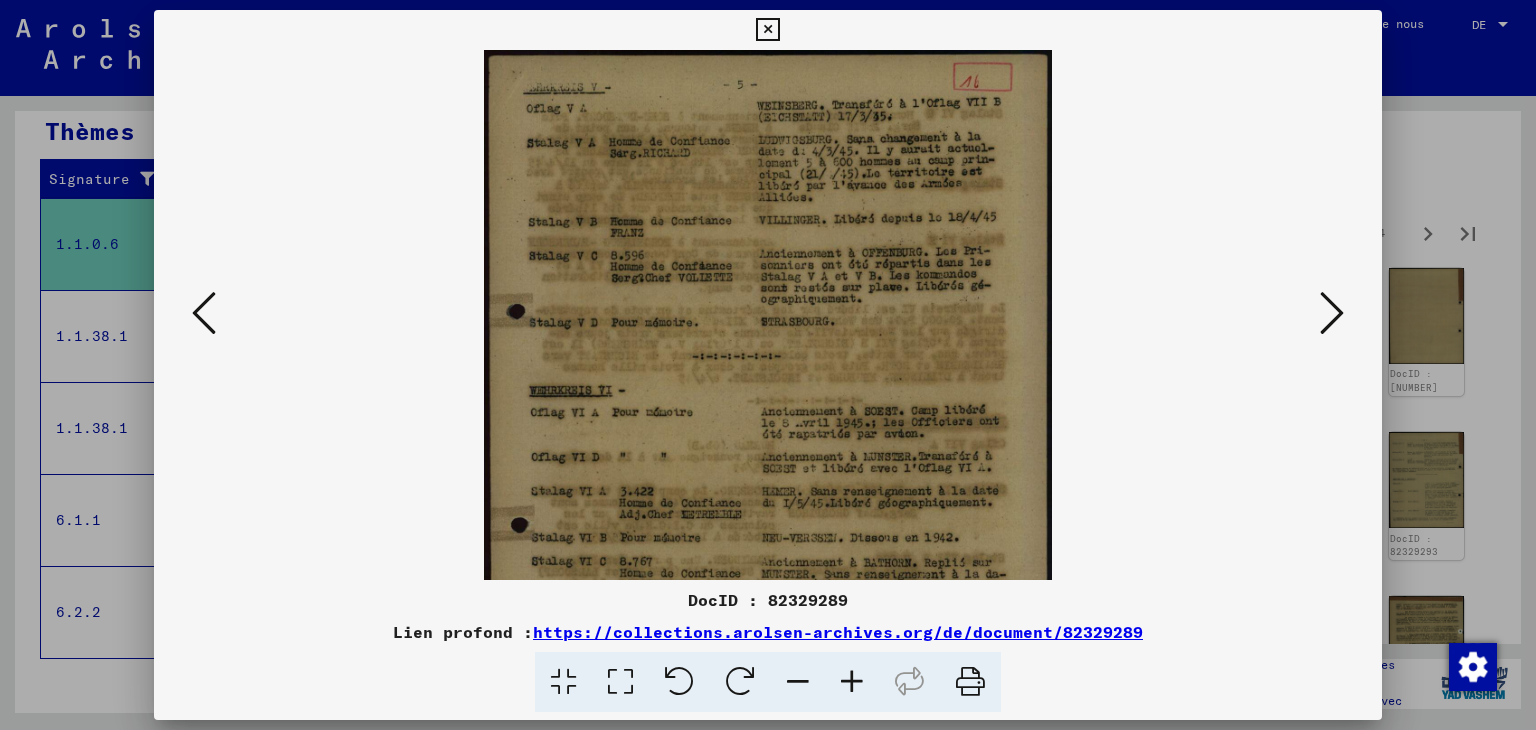 click at bounding box center (852, 682) 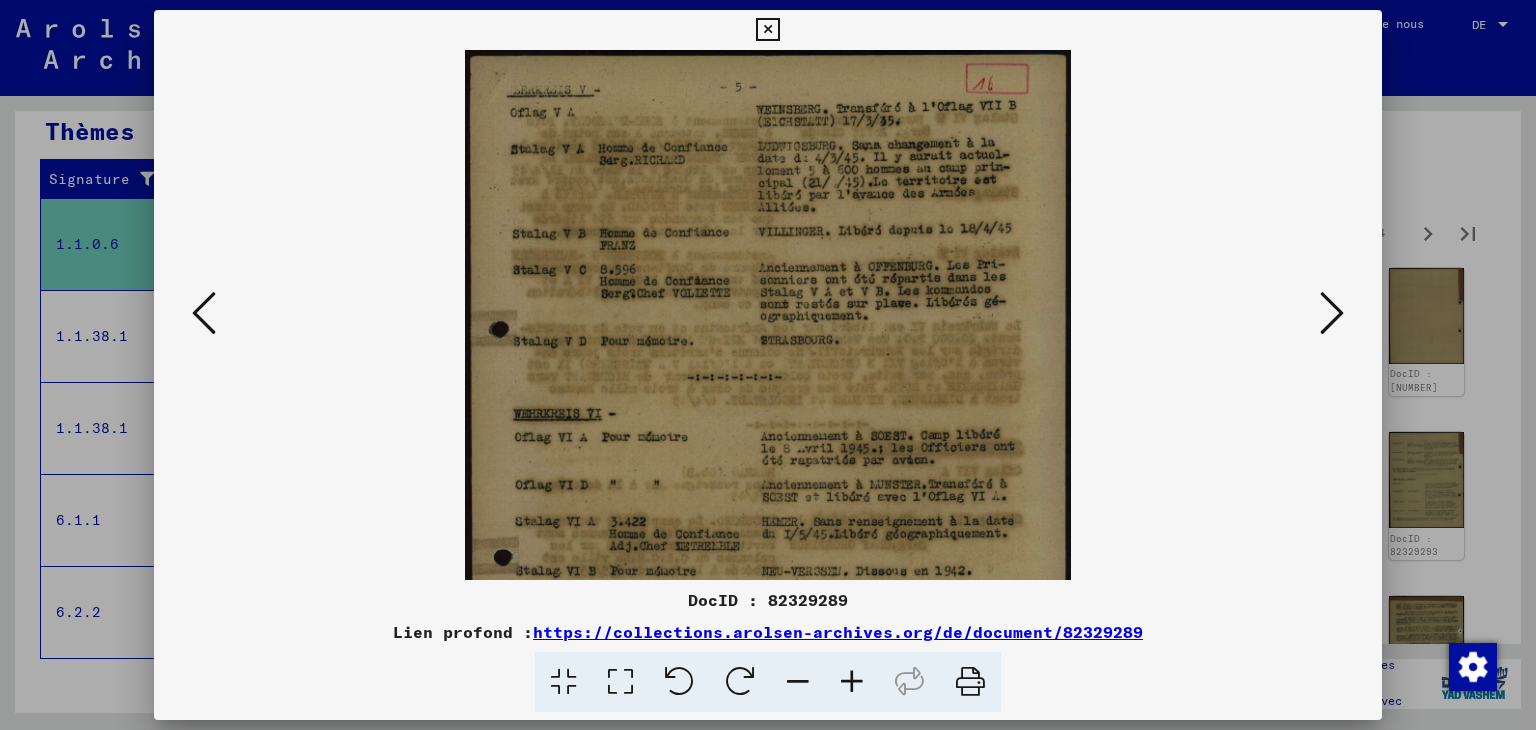click at bounding box center [852, 682] 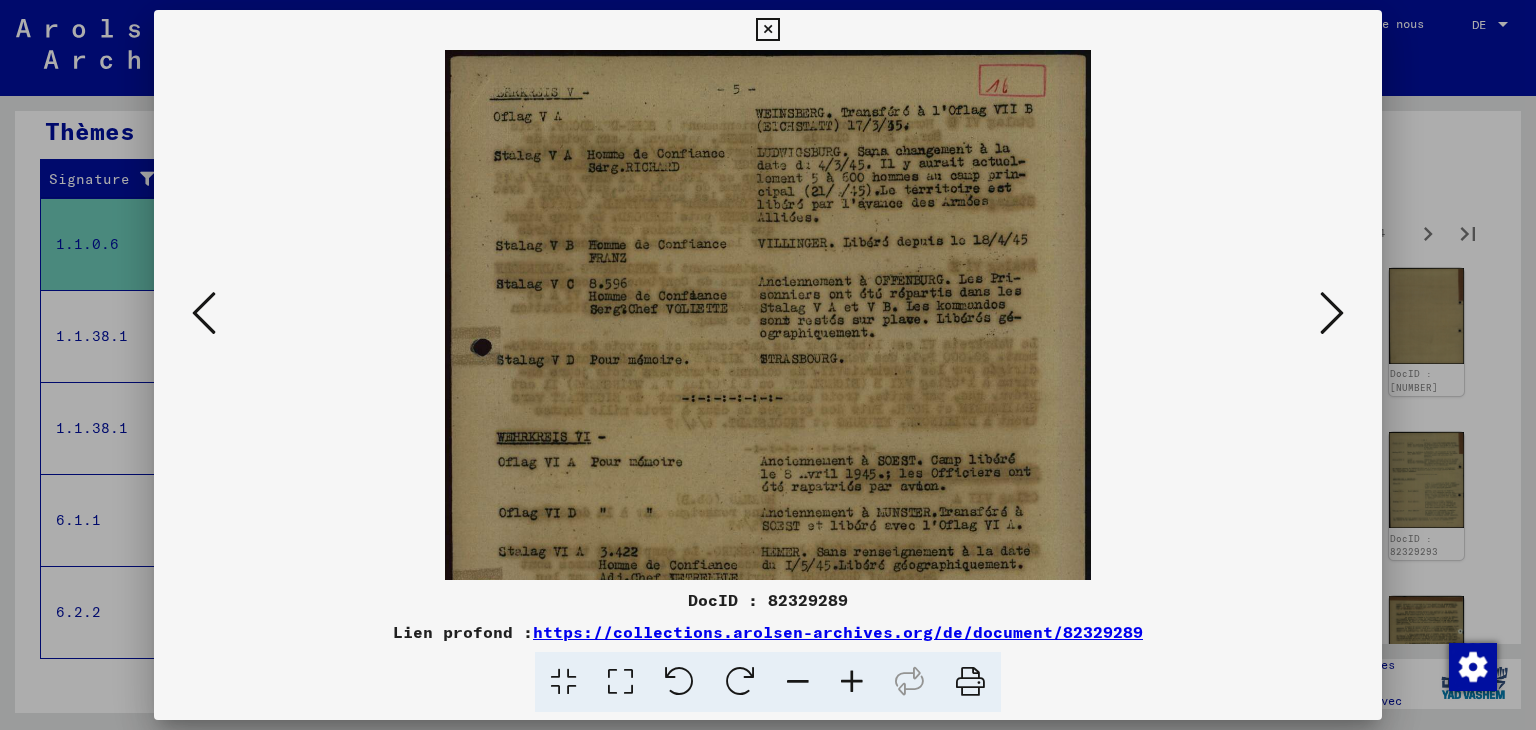 click at bounding box center [852, 682] 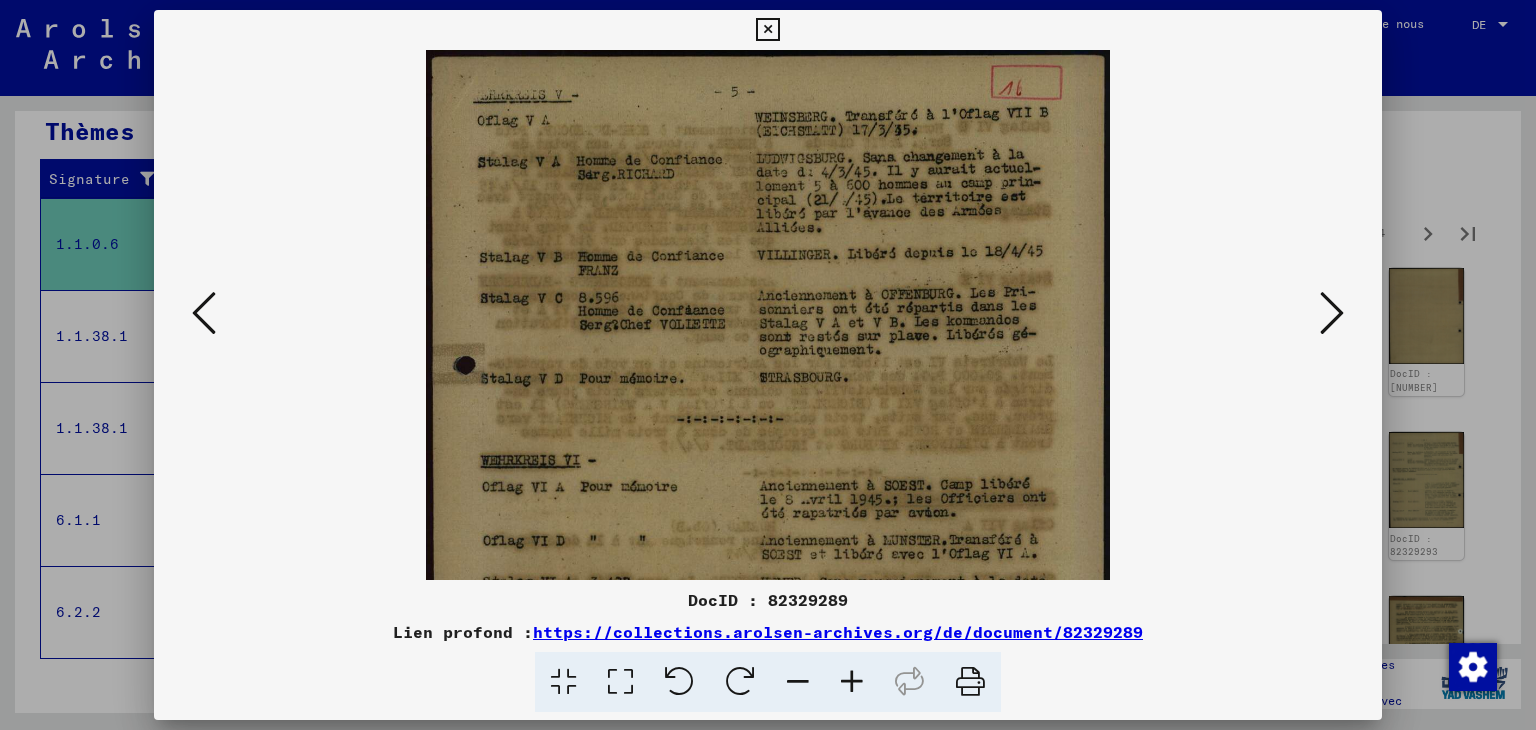 click at bounding box center [852, 682] 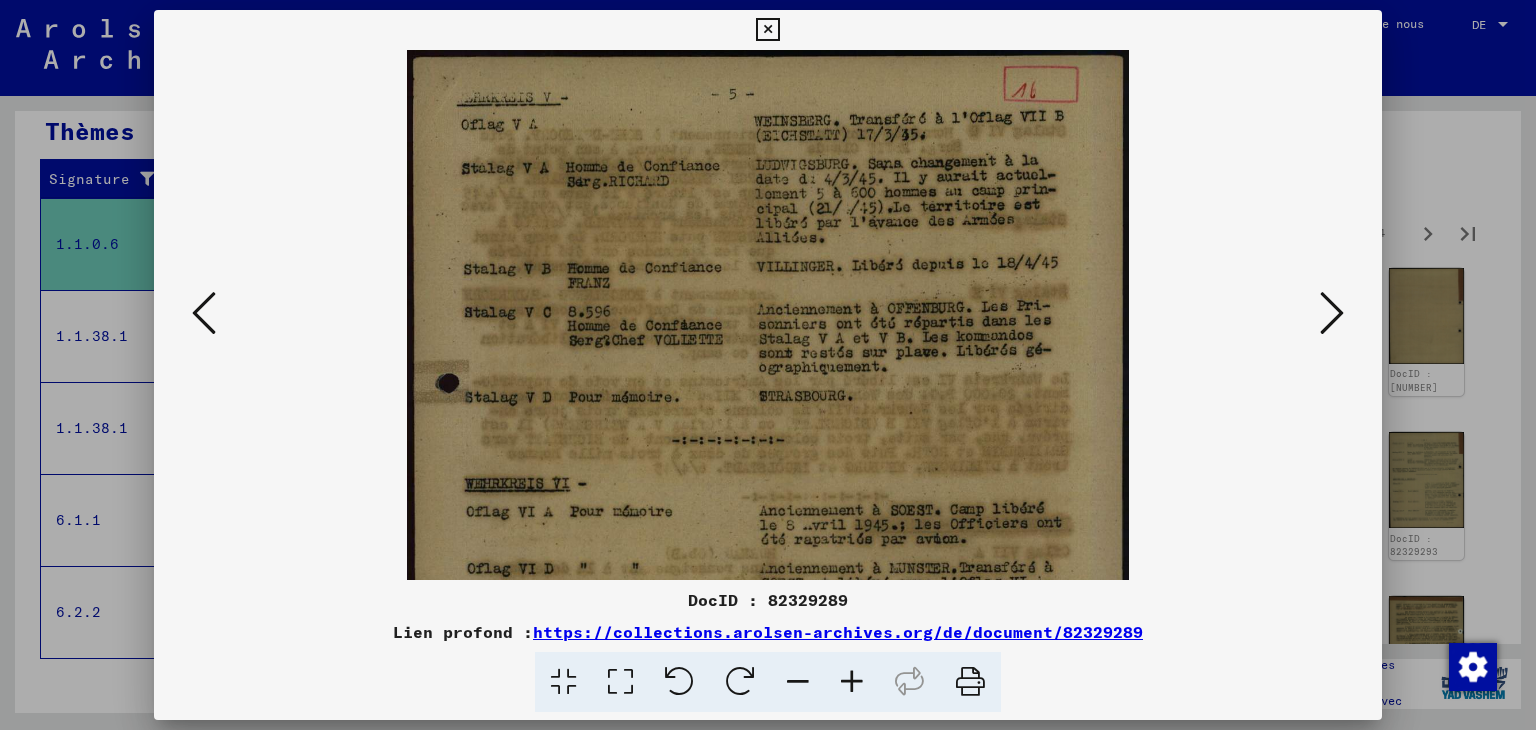 click at bounding box center (852, 682) 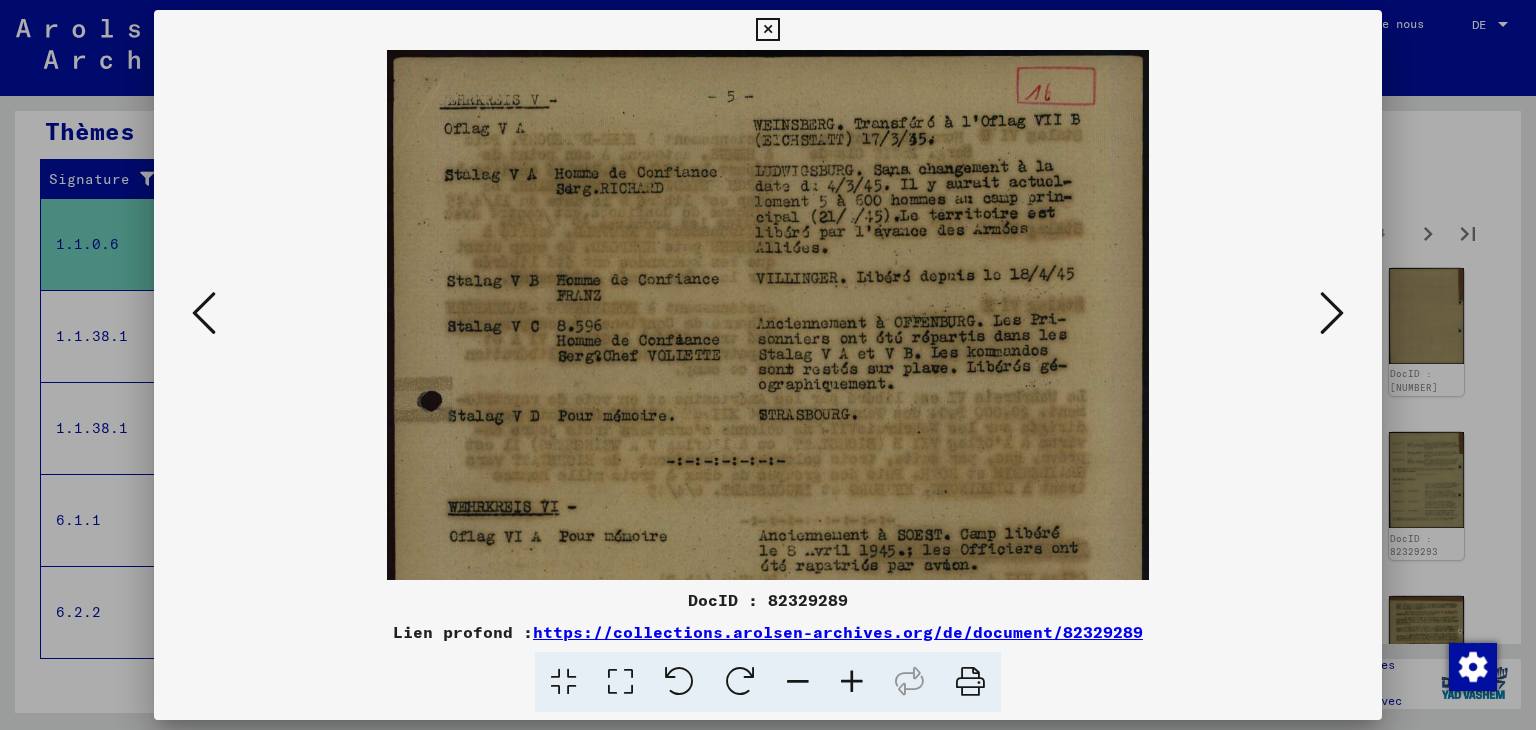 click at bounding box center (852, 682) 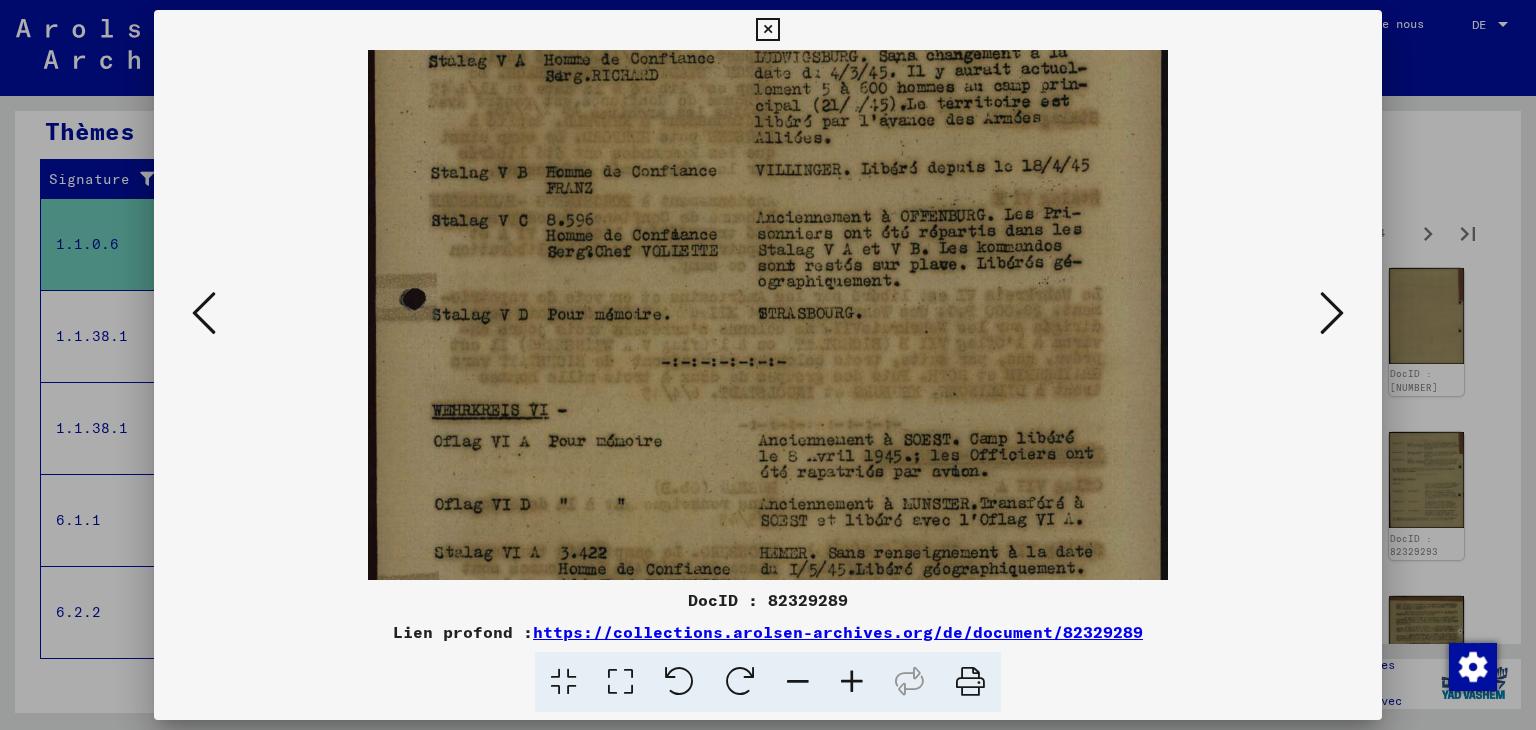 drag, startPoint x: 972, startPoint y: 450, endPoint x: 956, endPoint y: 237, distance: 213.6001 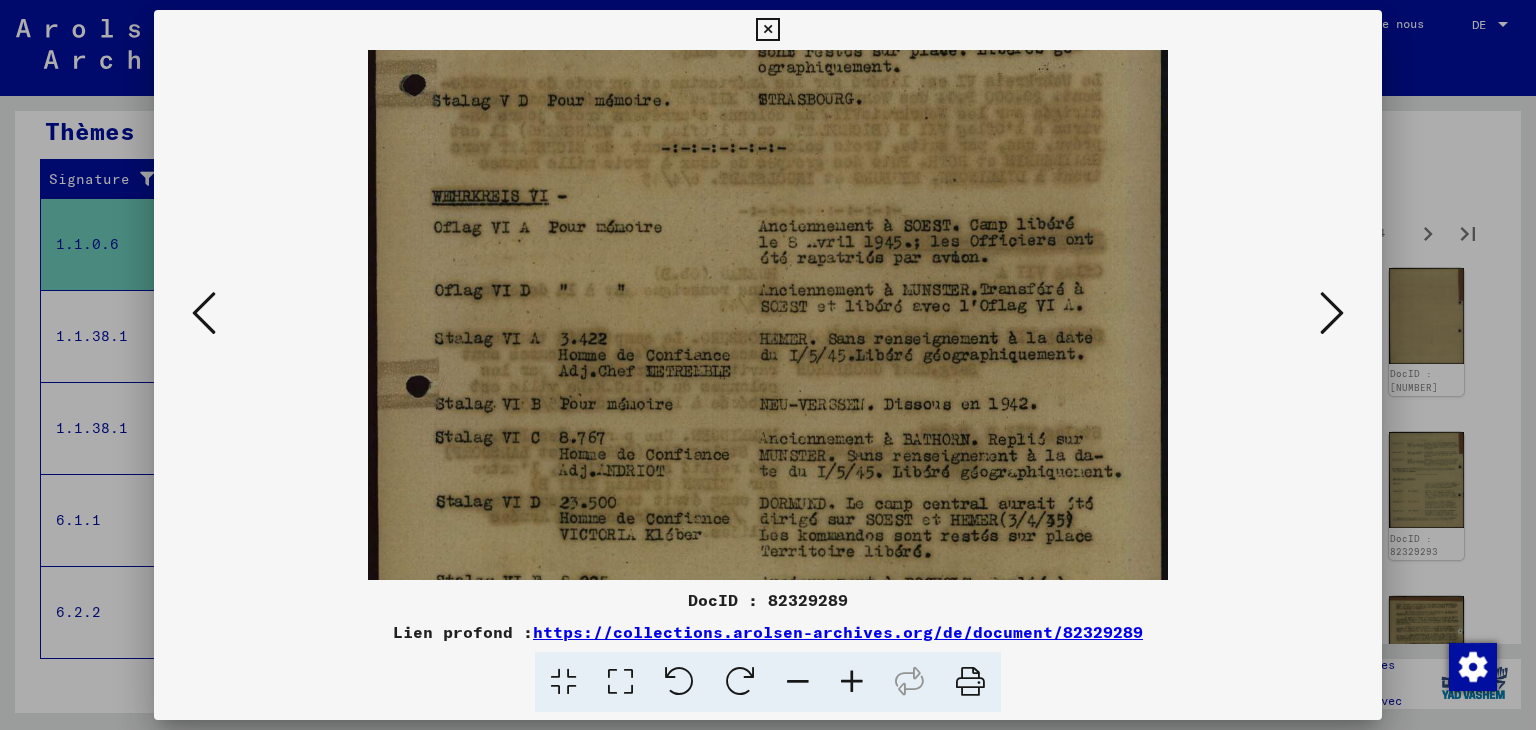 drag, startPoint x: 969, startPoint y: 456, endPoint x: 943, endPoint y: 279, distance: 178.89941 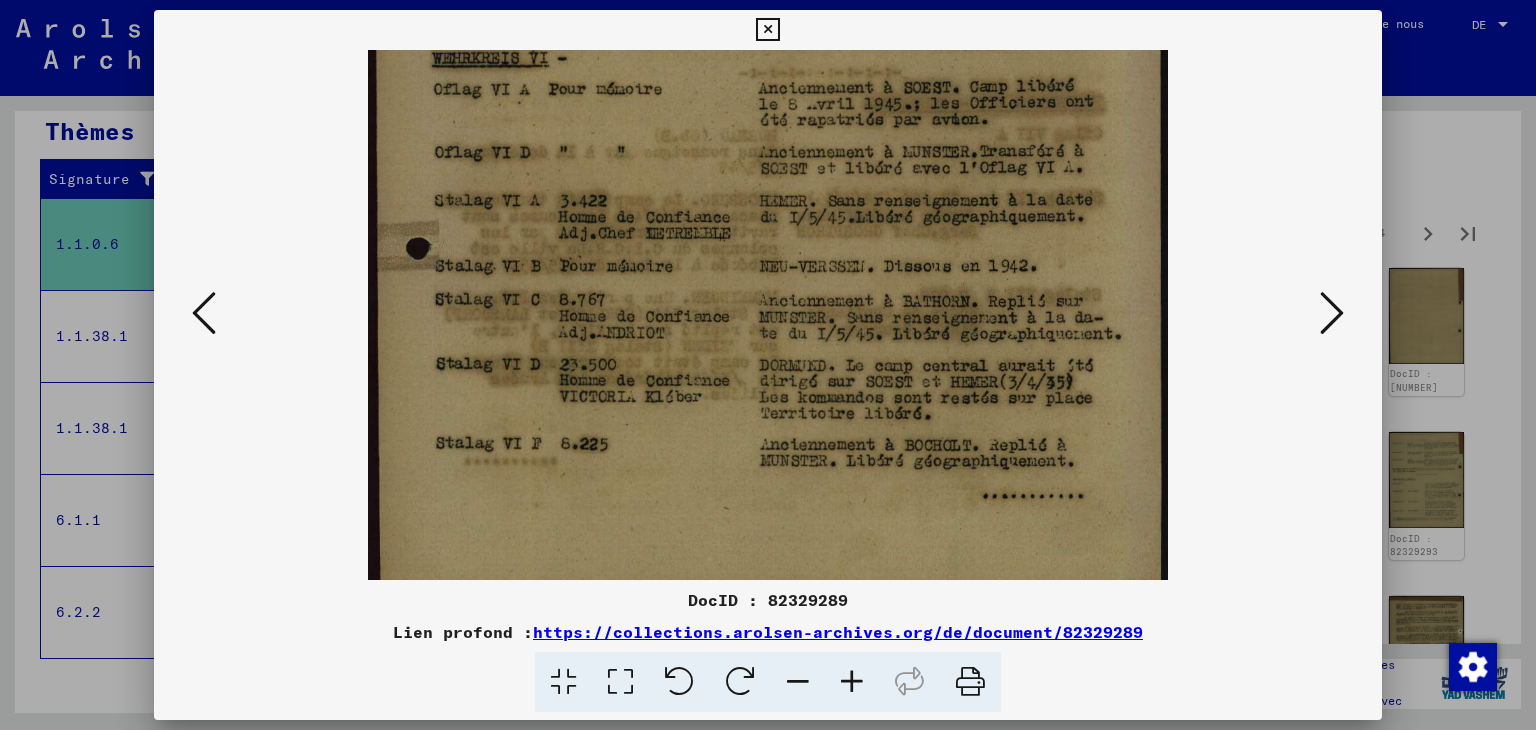 scroll, scrollTop: 500, scrollLeft: 0, axis: vertical 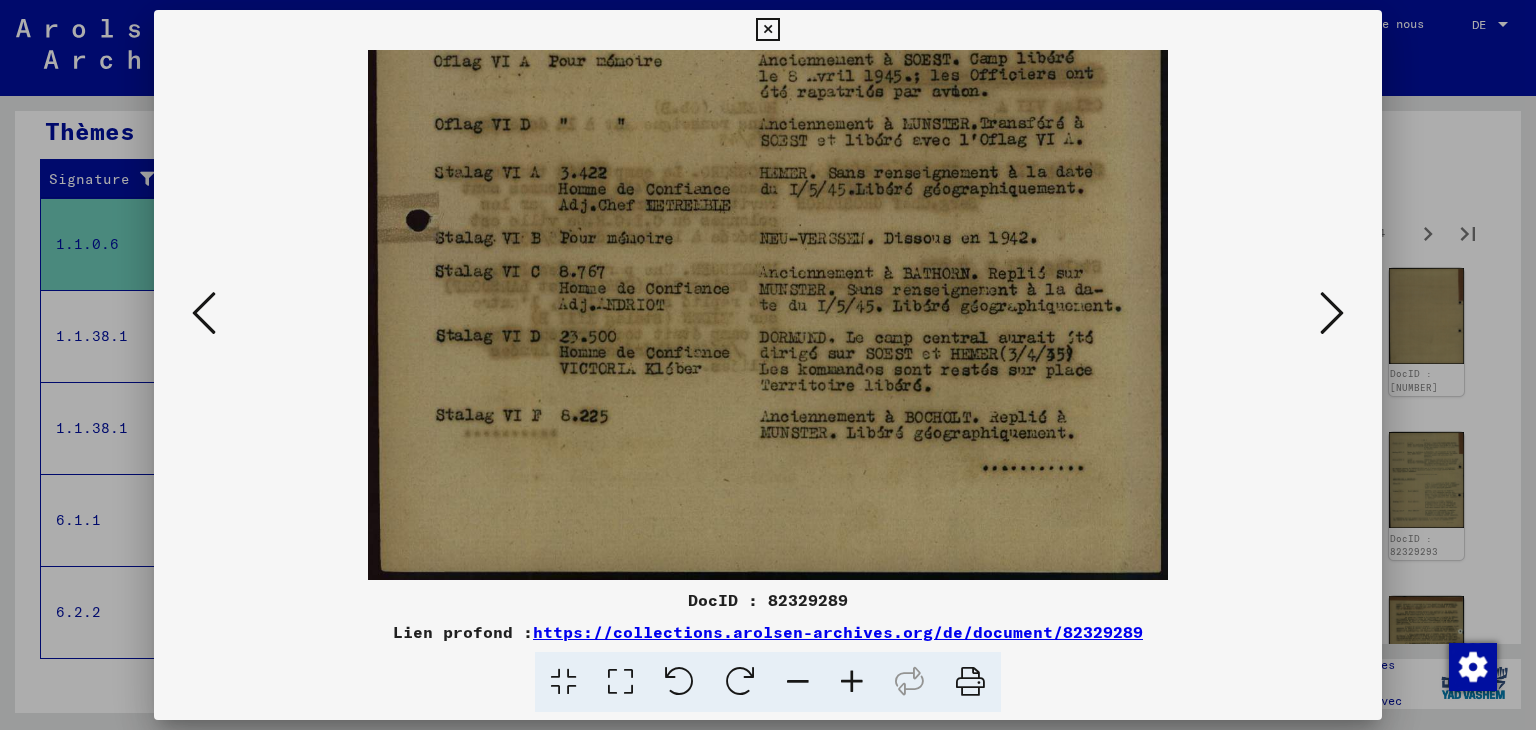 drag, startPoint x: 923, startPoint y: 401, endPoint x: 923, endPoint y: 305, distance: 96 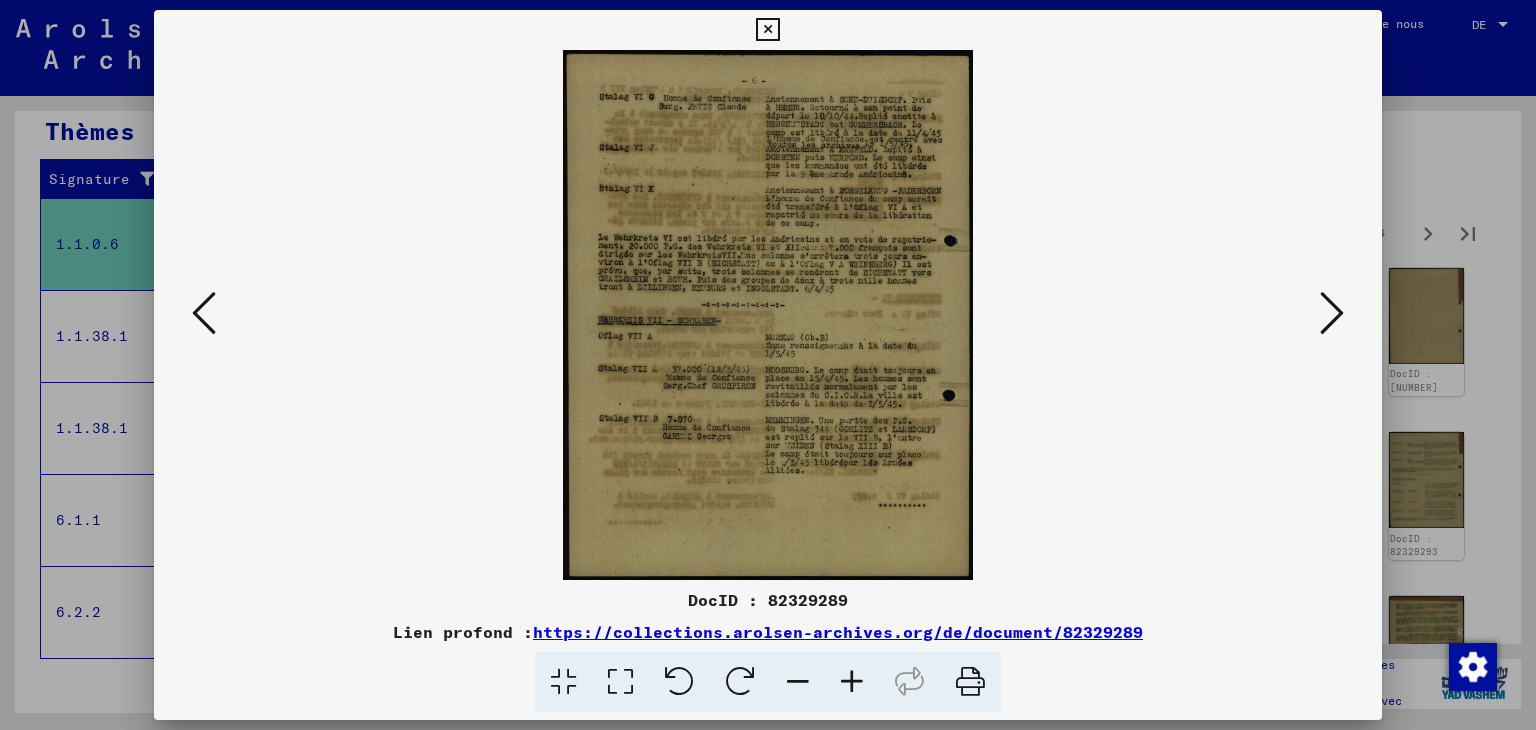 click at bounding box center [1332, 313] 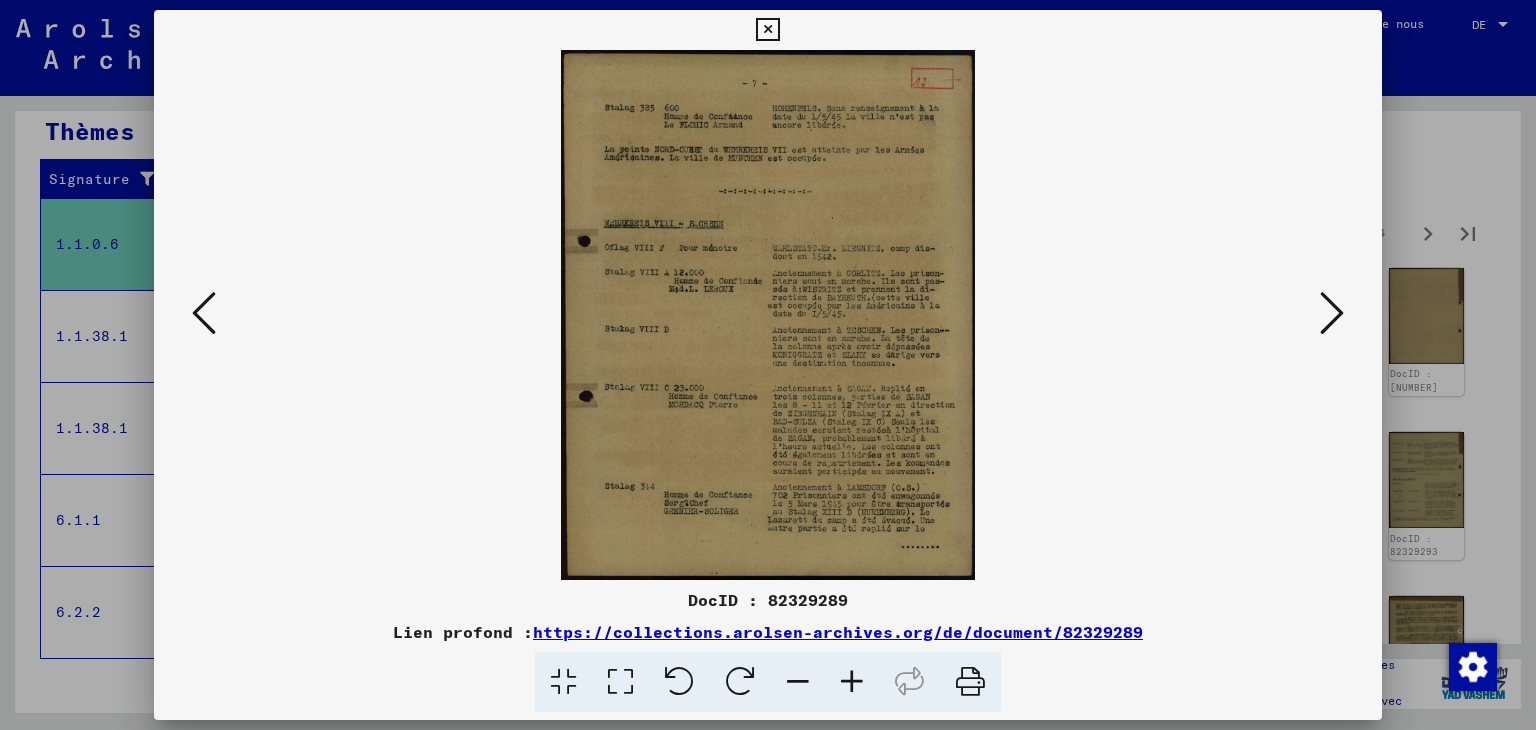 click at bounding box center [1332, 313] 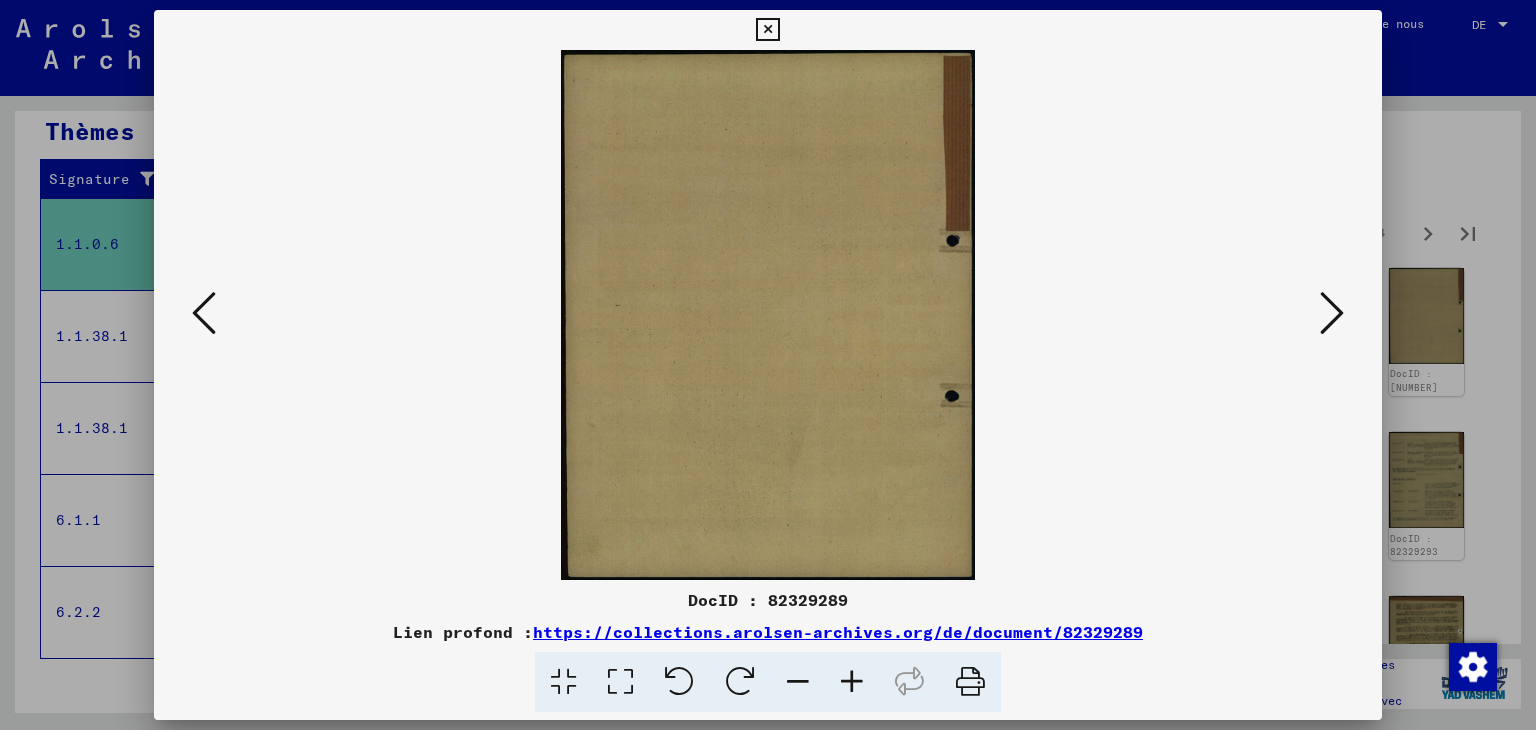 click at bounding box center (1332, 313) 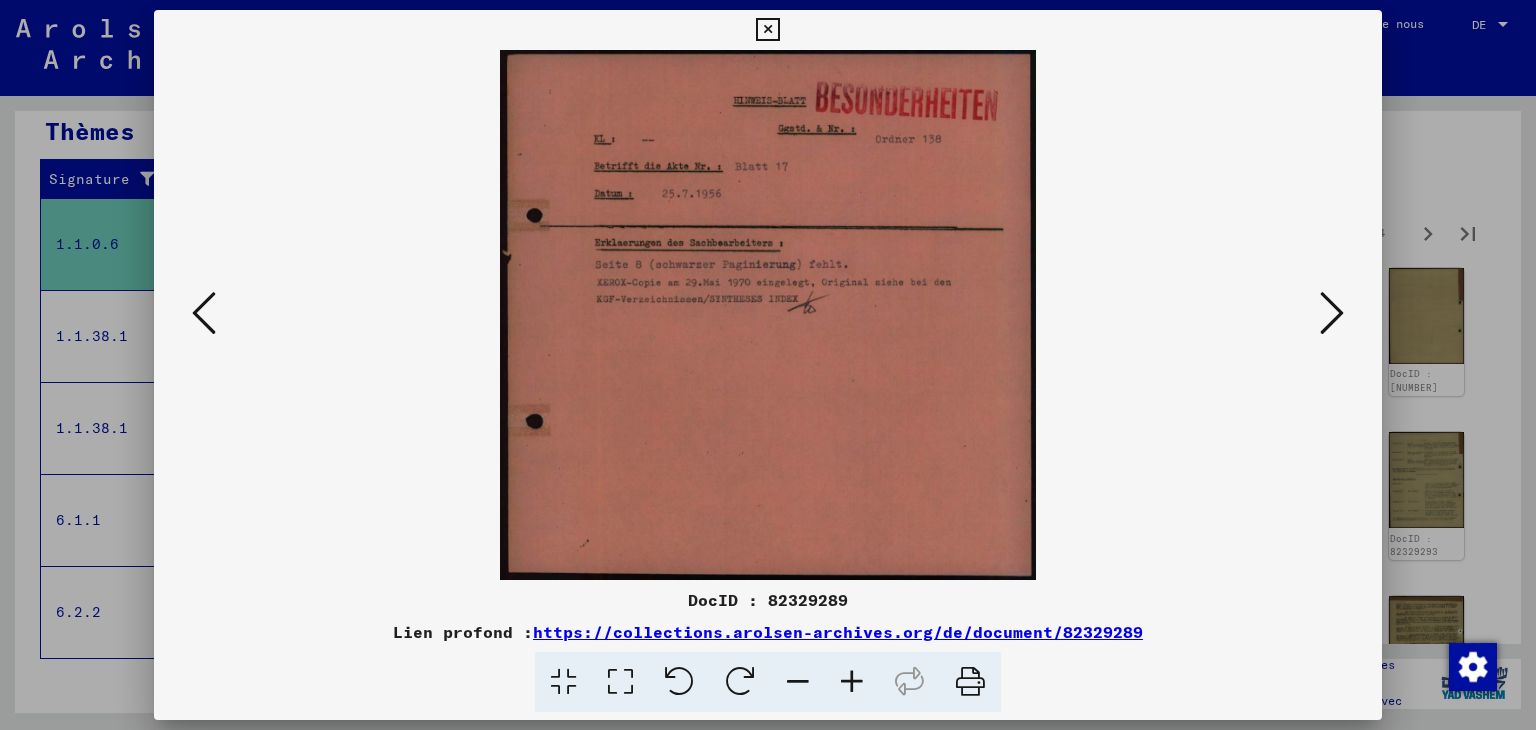 click at bounding box center [1332, 313] 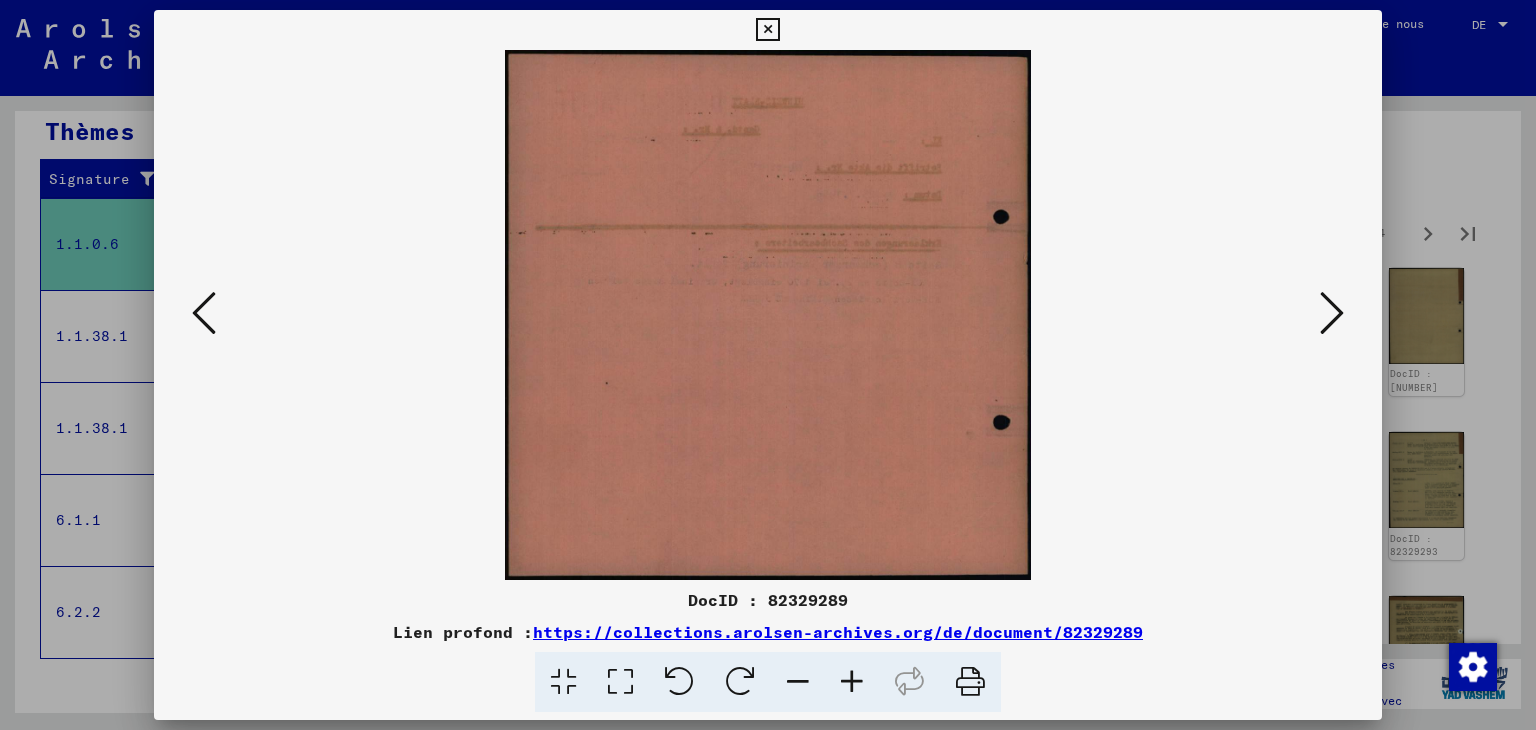 click at bounding box center [1332, 313] 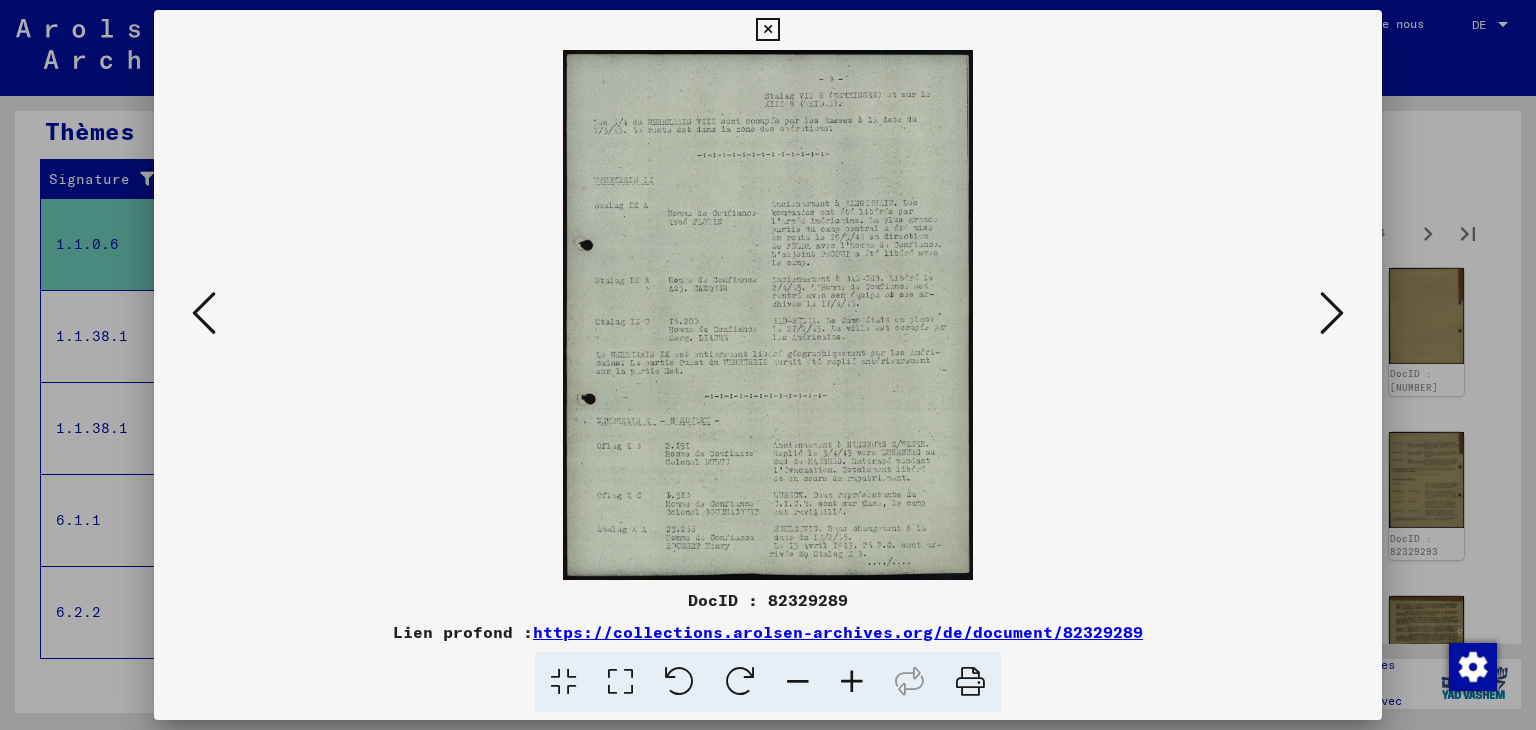 click at bounding box center [852, 682] 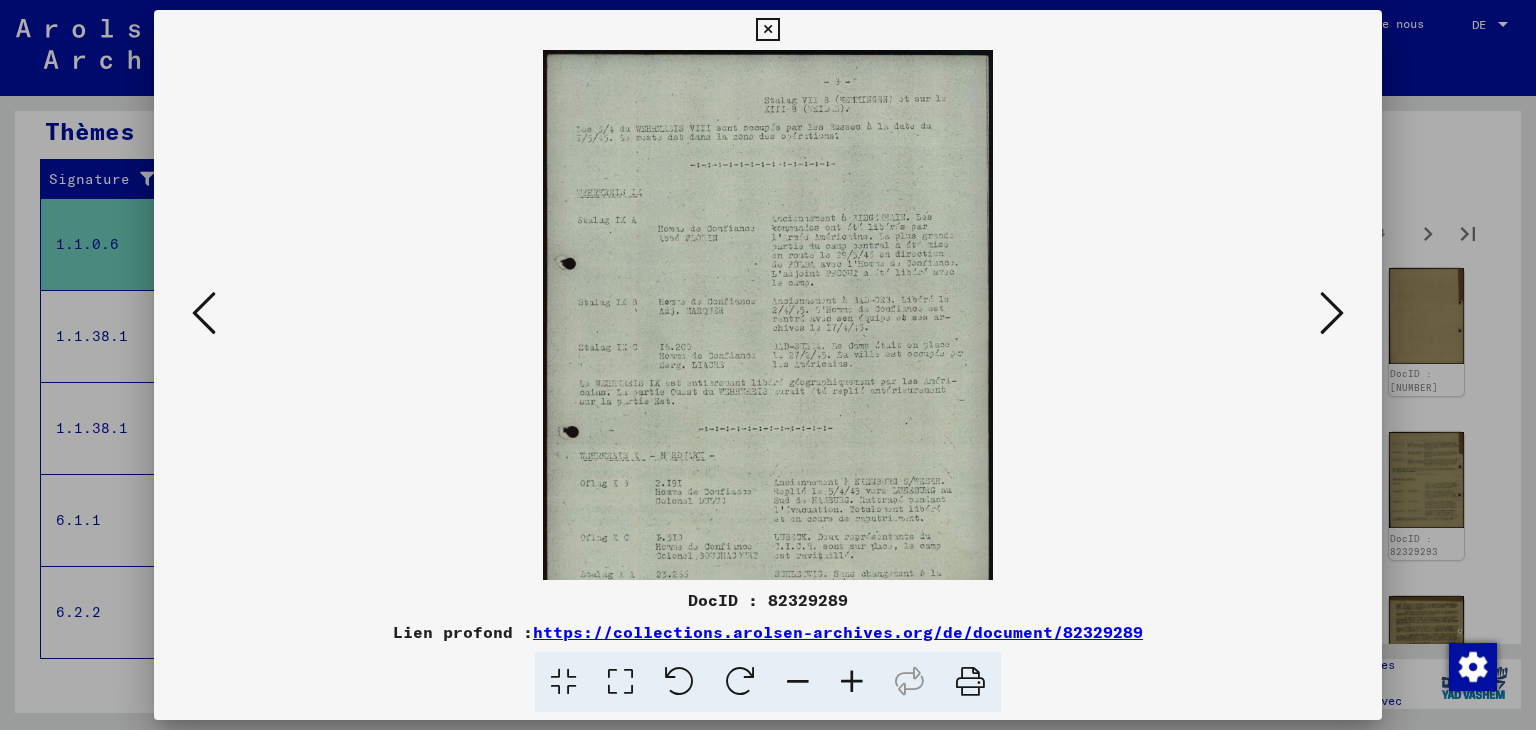 click at bounding box center [852, 682] 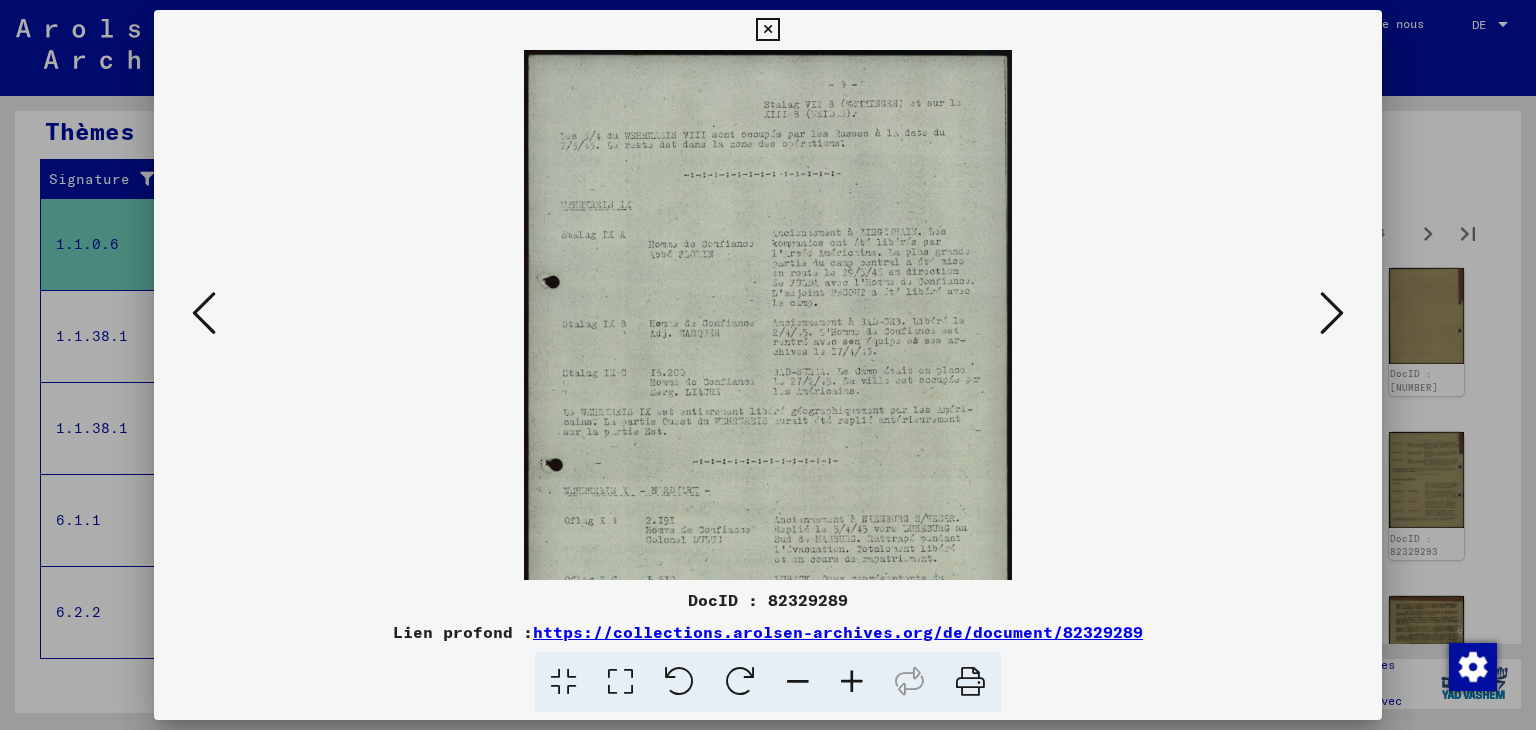 click at bounding box center [852, 682] 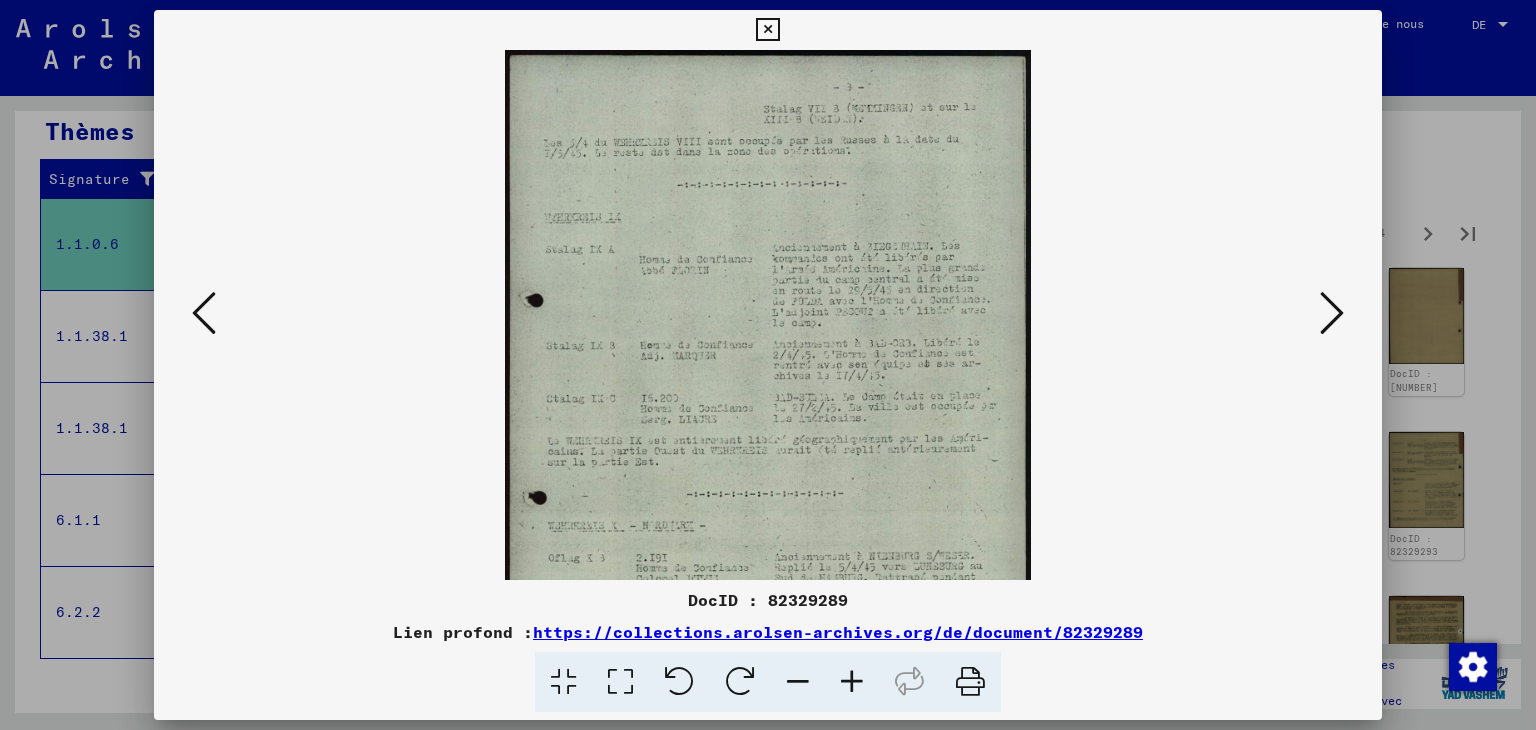 click at bounding box center [852, 682] 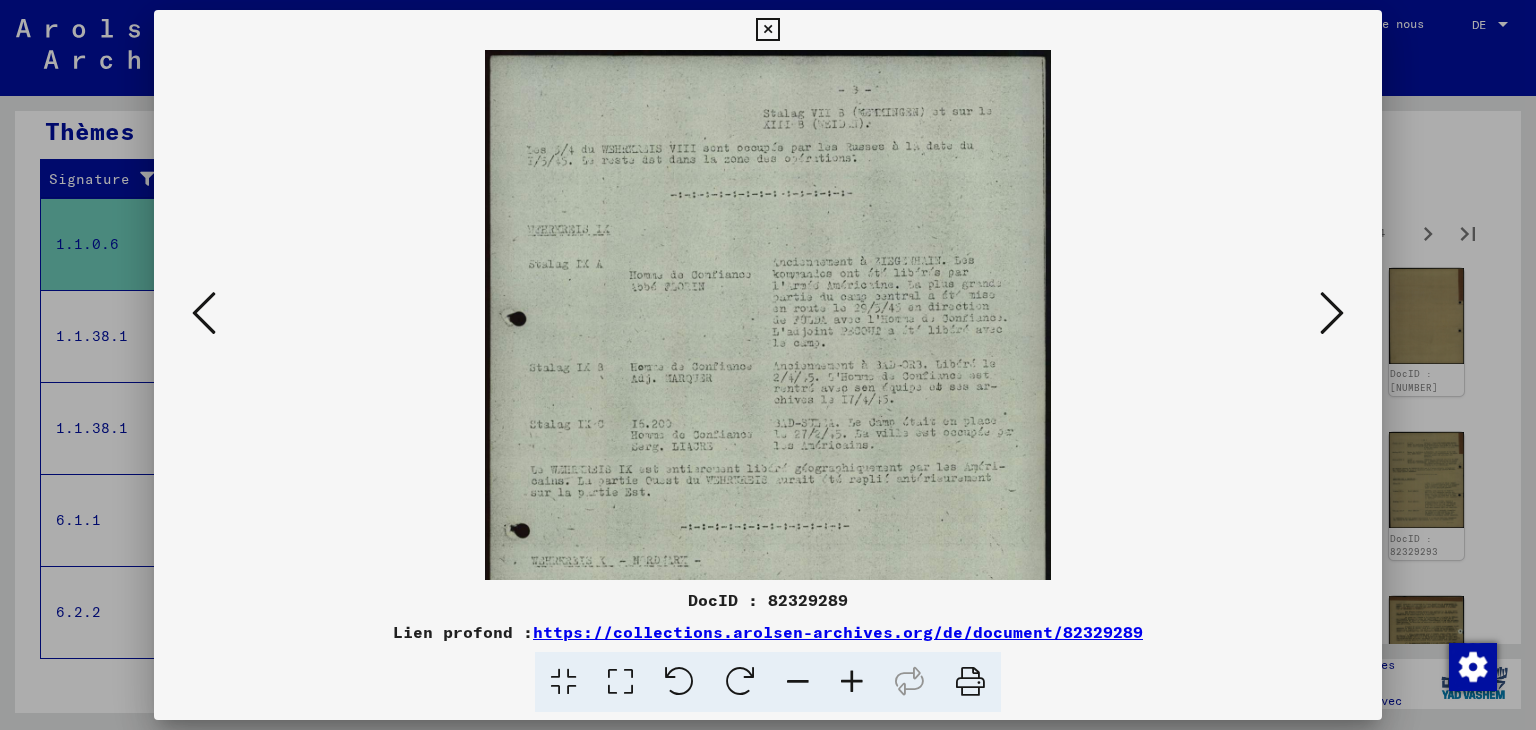click at bounding box center [852, 682] 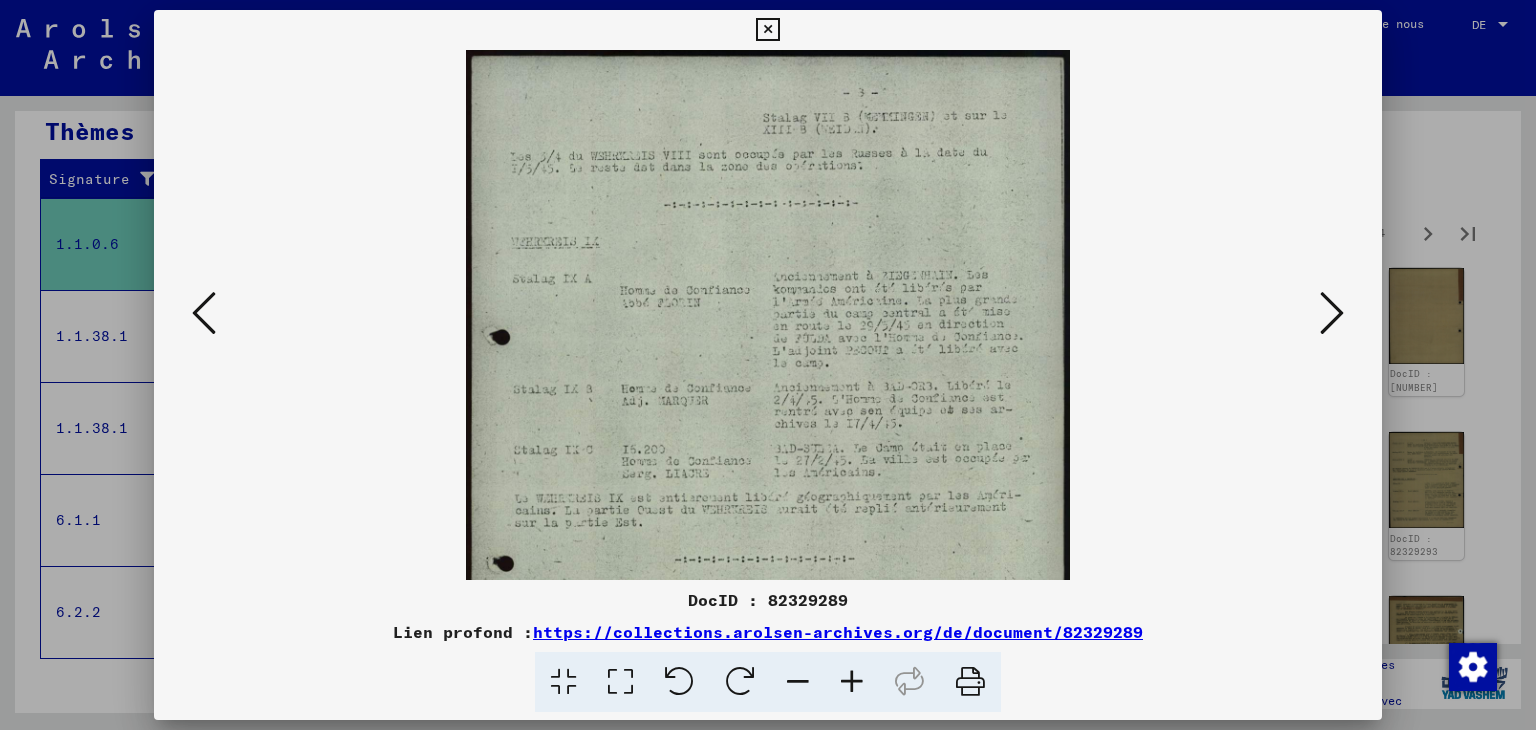 click at bounding box center [852, 682] 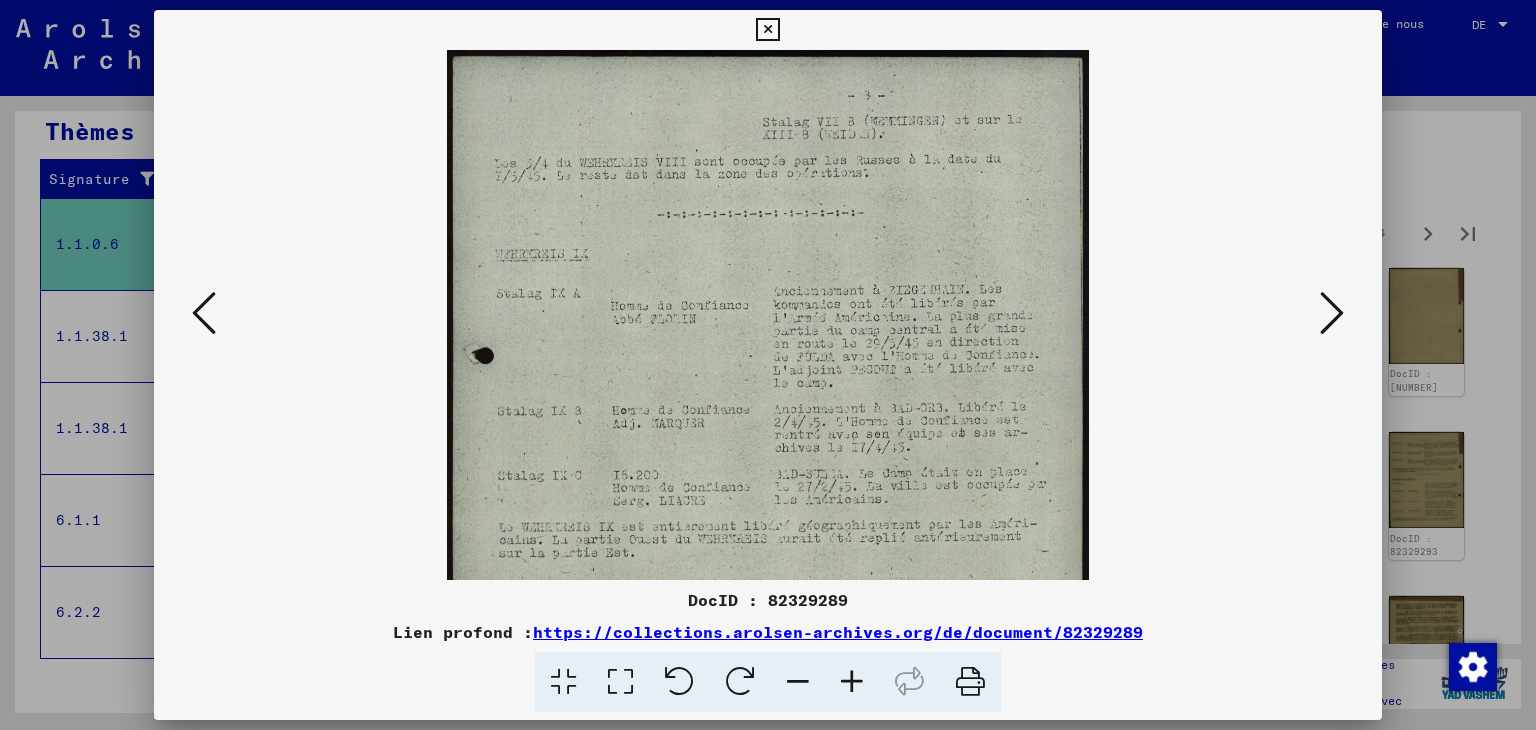 click at bounding box center [852, 682] 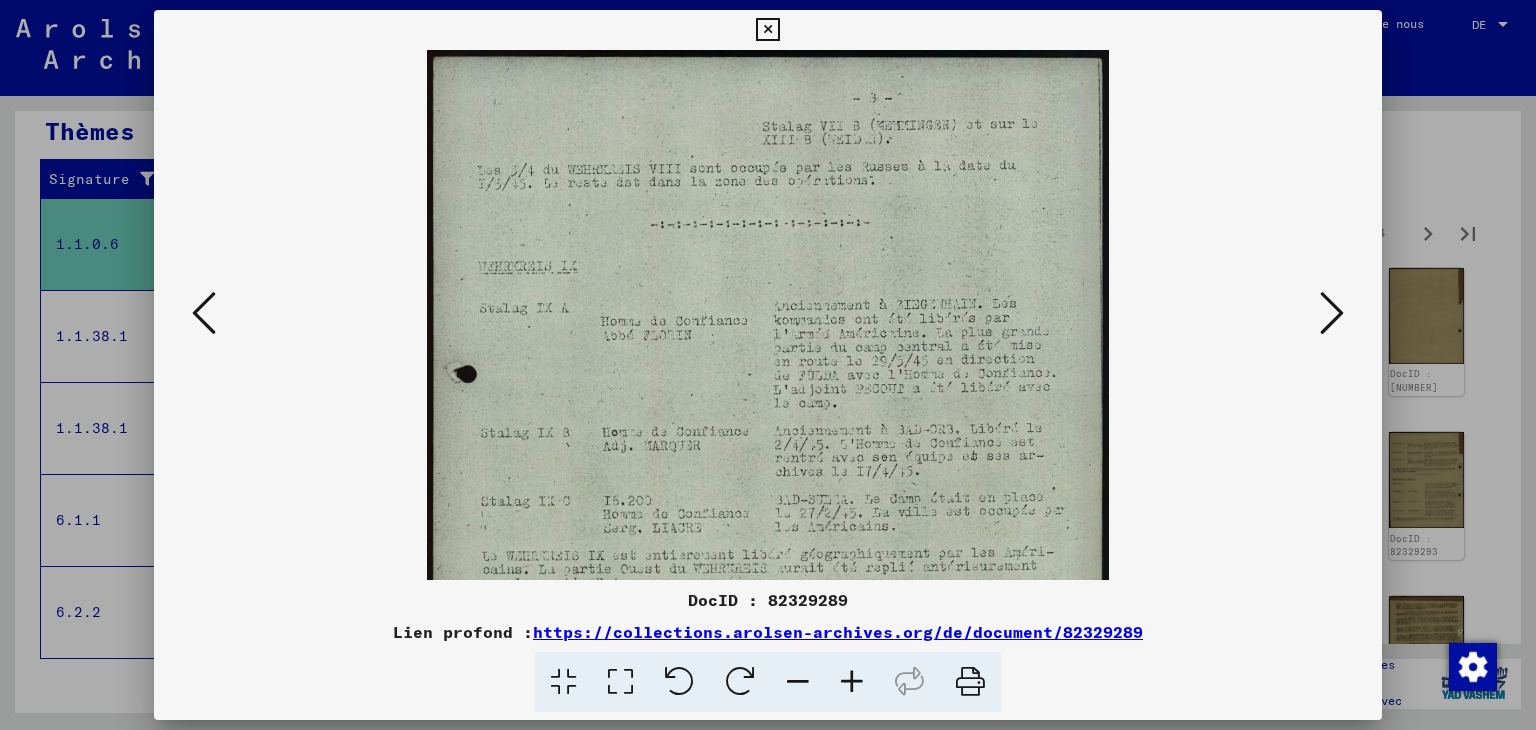 click at bounding box center (852, 682) 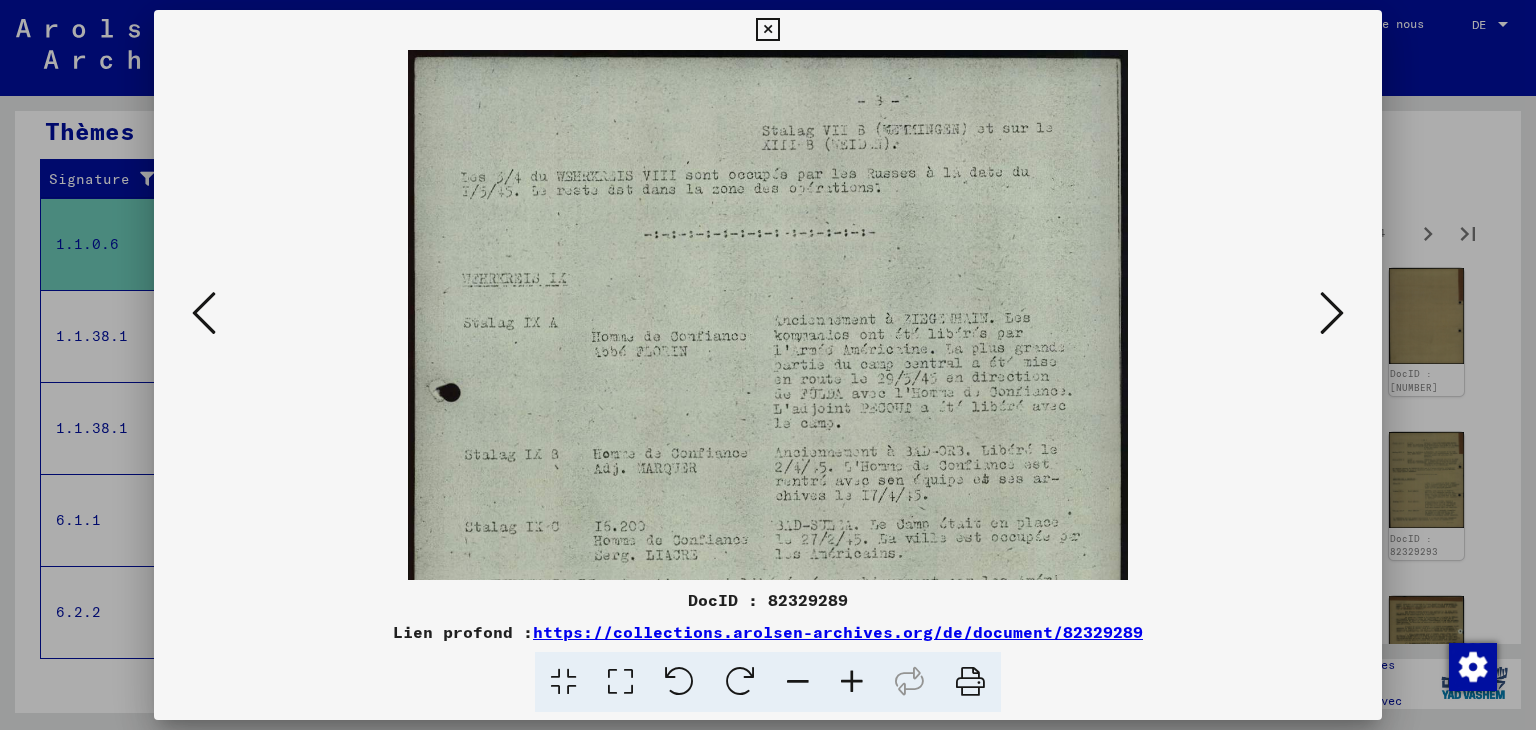 click at bounding box center [852, 682] 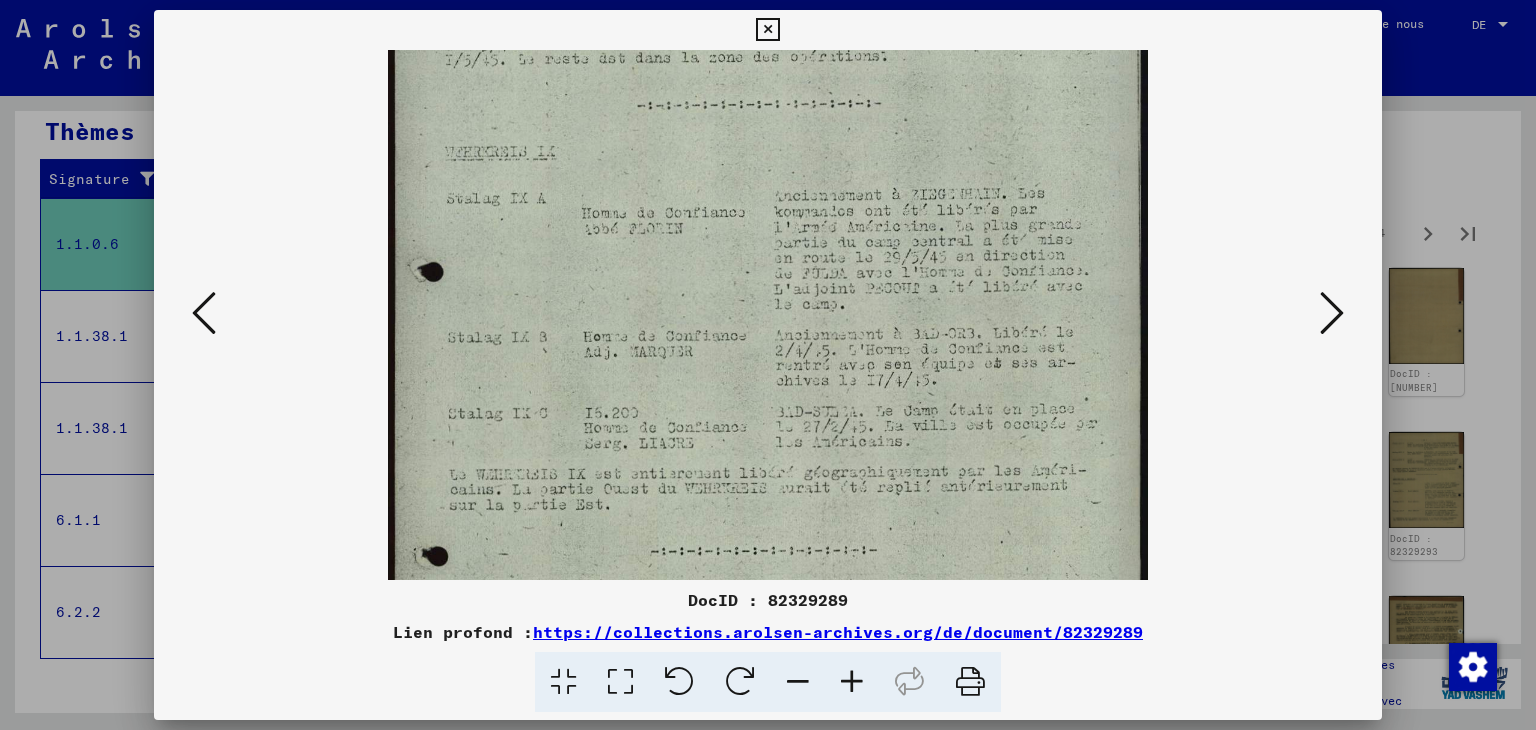 scroll, scrollTop: 143, scrollLeft: 0, axis: vertical 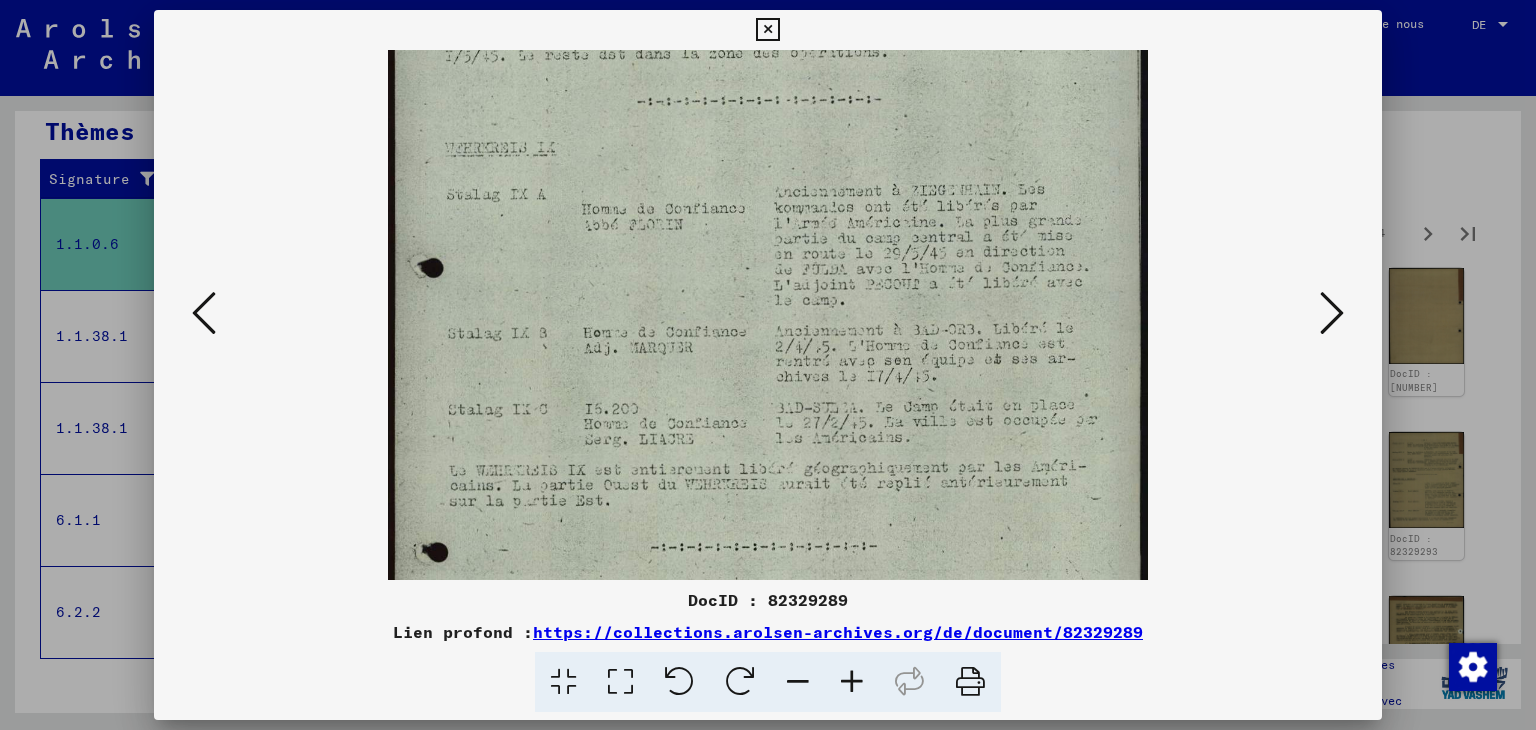 drag, startPoint x: 816, startPoint y: 529, endPoint x: 800, endPoint y: 388, distance: 141.90489 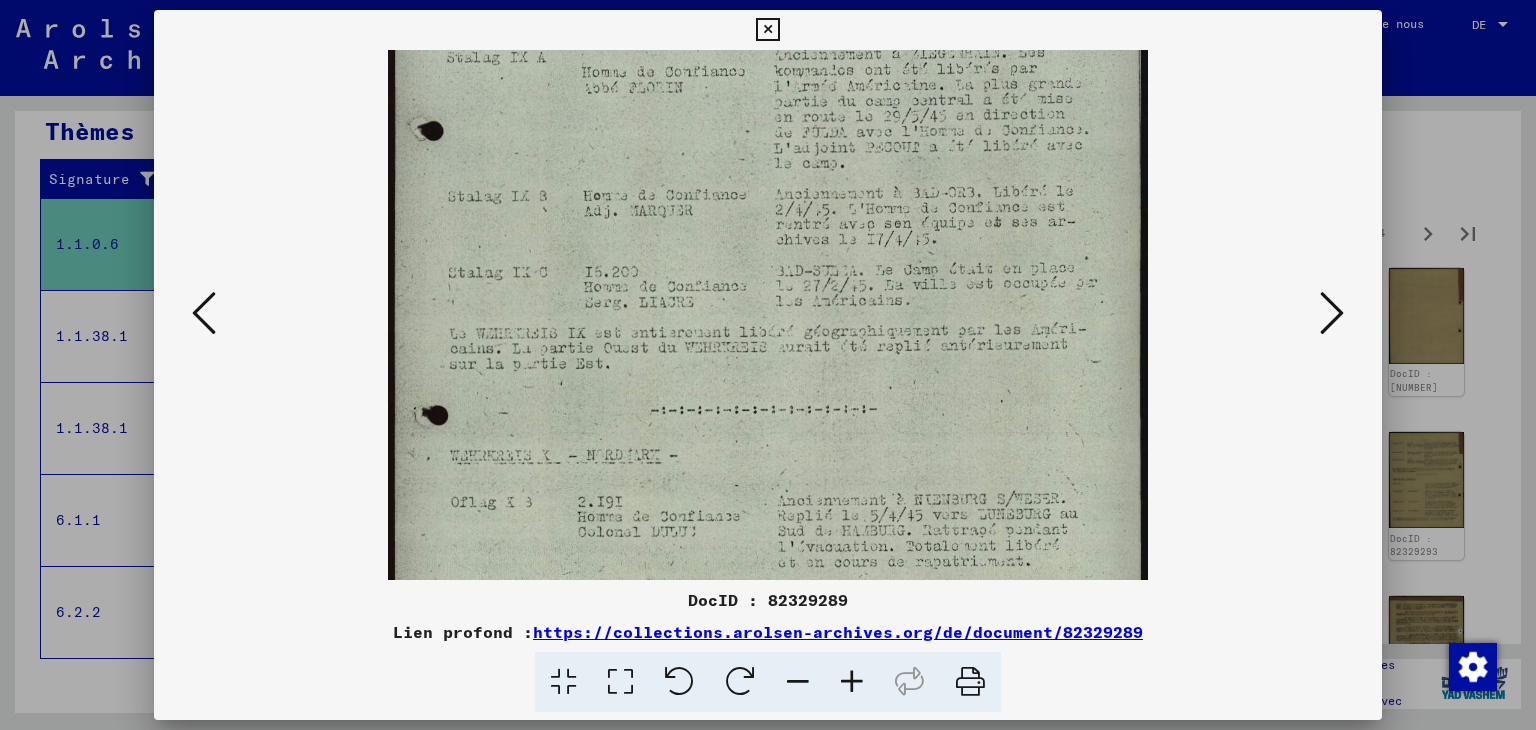 scroll, scrollTop: 286, scrollLeft: 0, axis: vertical 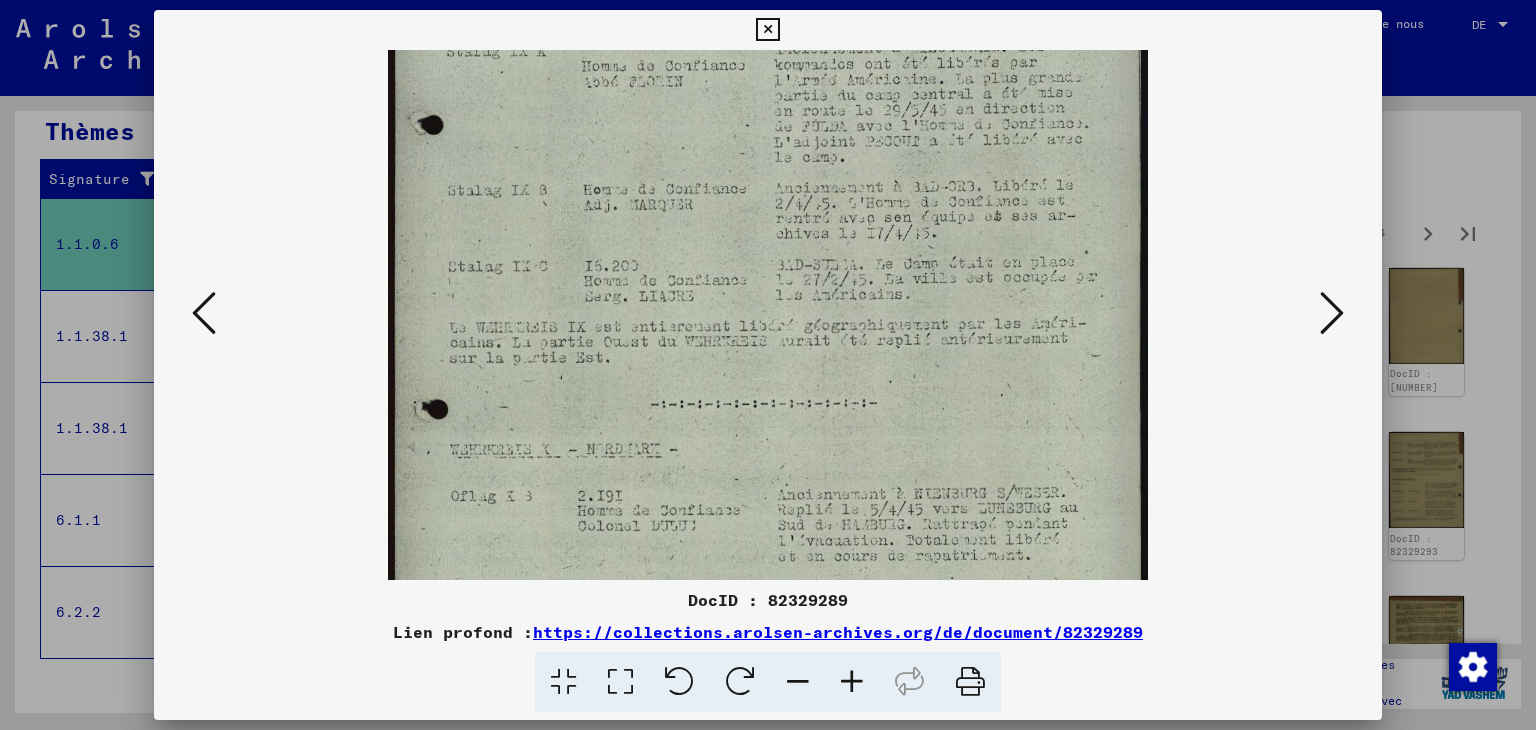 drag, startPoint x: 814, startPoint y: 480, endPoint x: 804, endPoint y: 338, distance: 142.35168 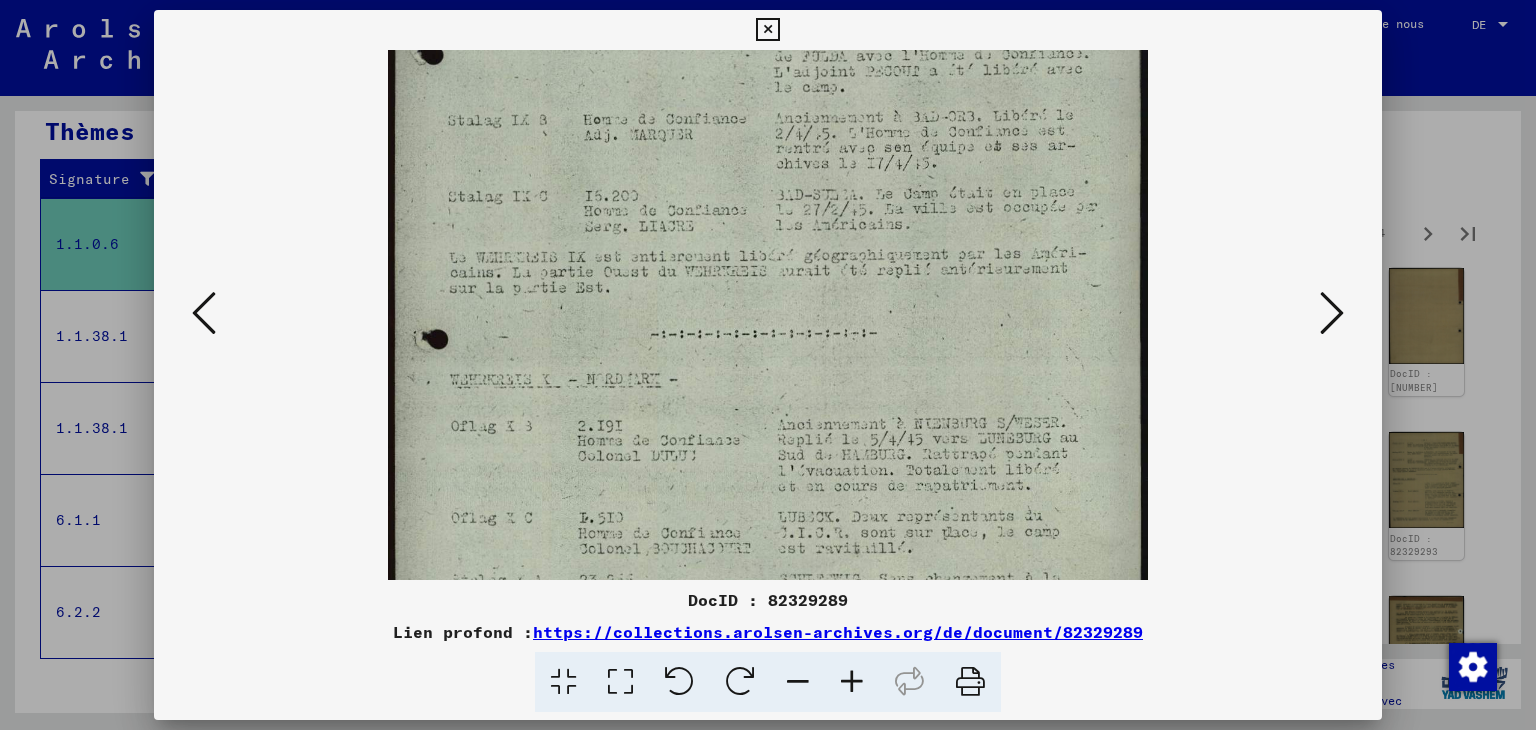scroll, scrollTop: 449, scrollLeft: 0, axis: vertical 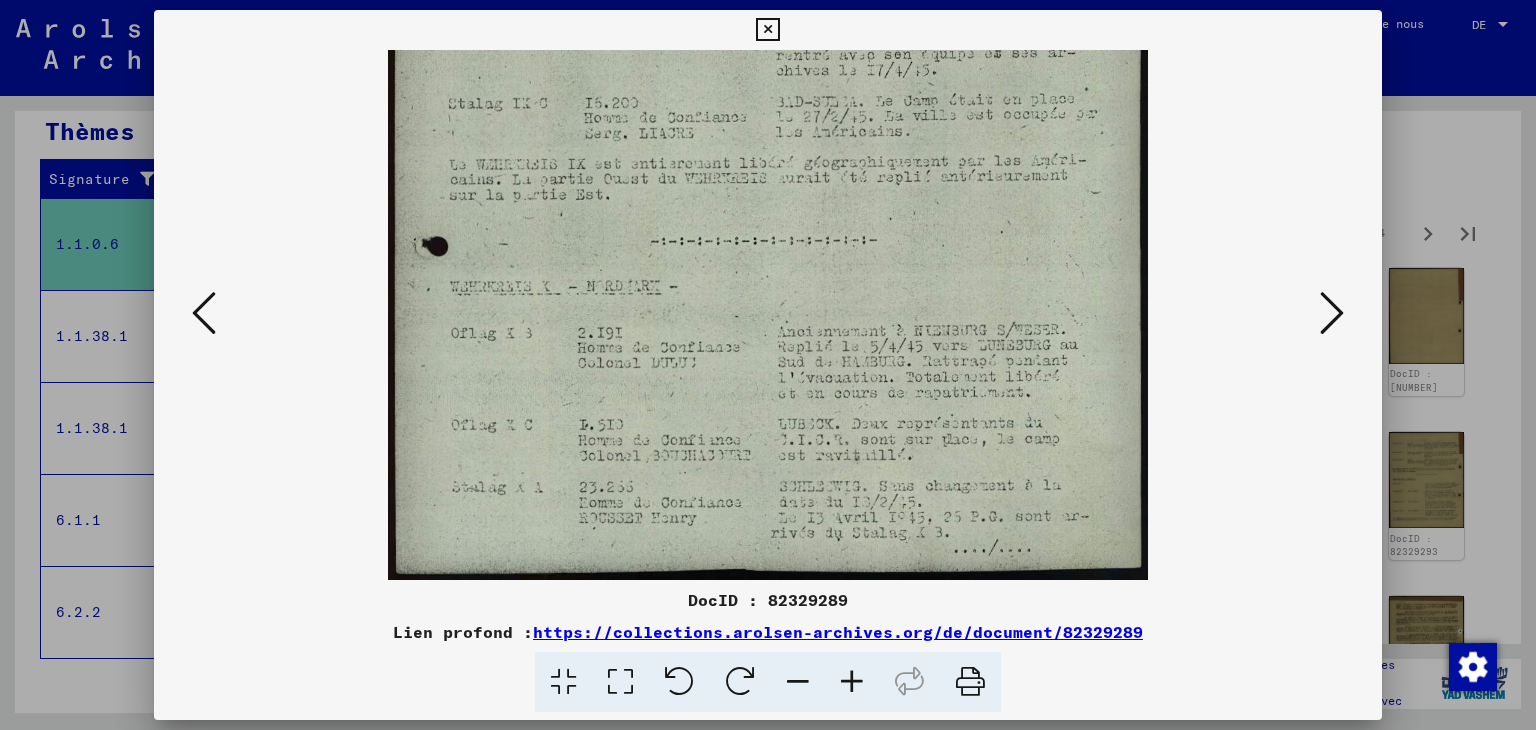drag, startPoint x: 844, startPoint y: 498, endPoint x: 835, endPoint y: 319, distance: 179.22612 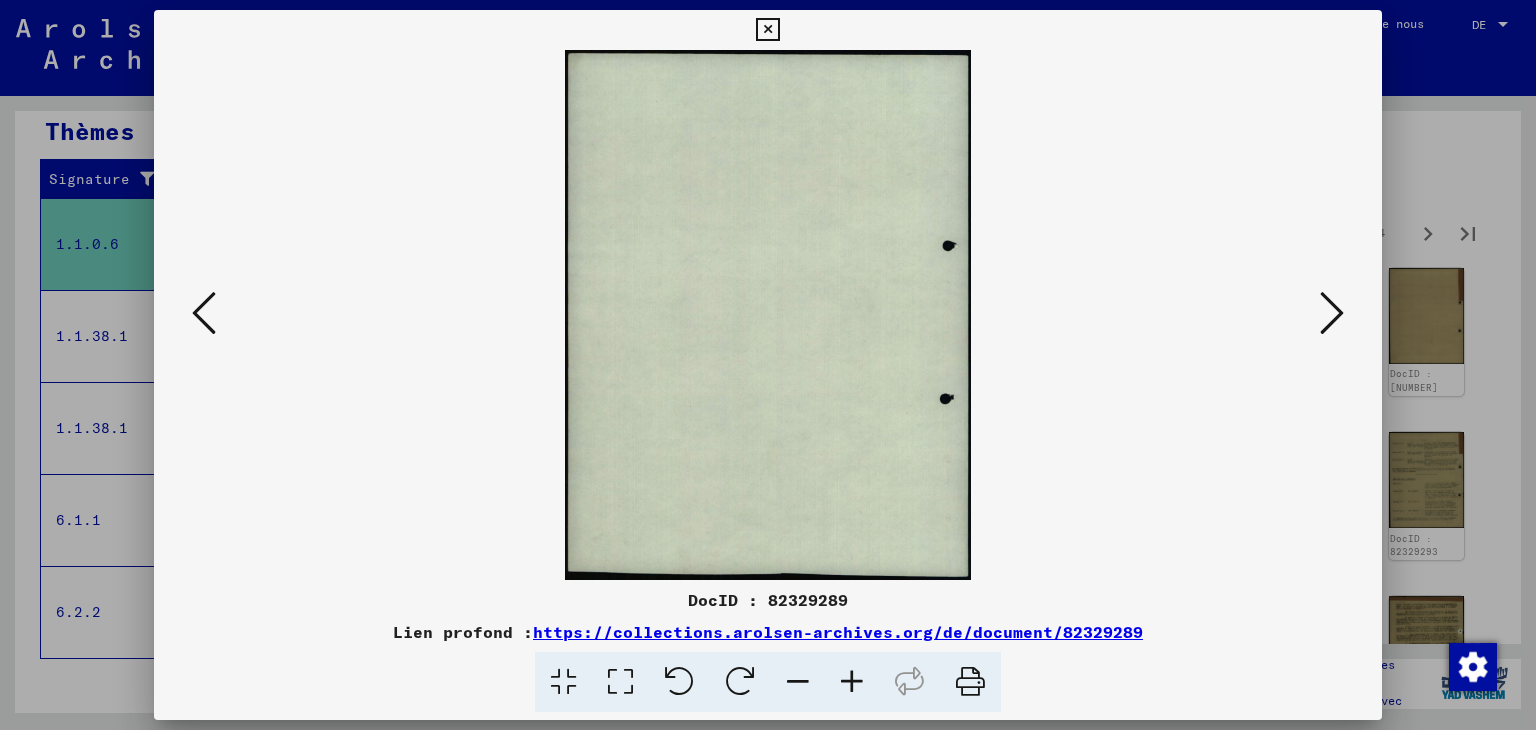click at bounding box center [1332, 313] 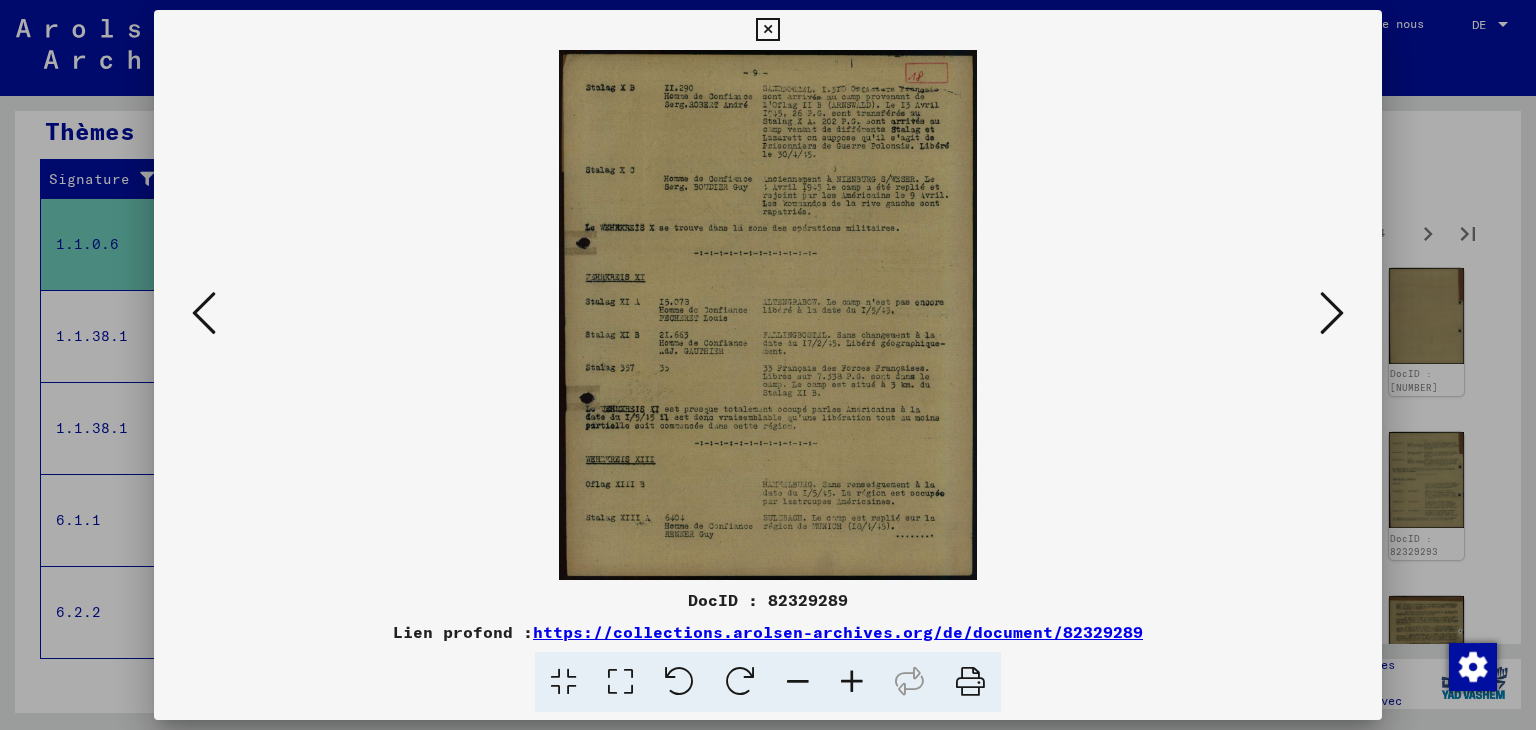 click at bounding box center [852, 682] 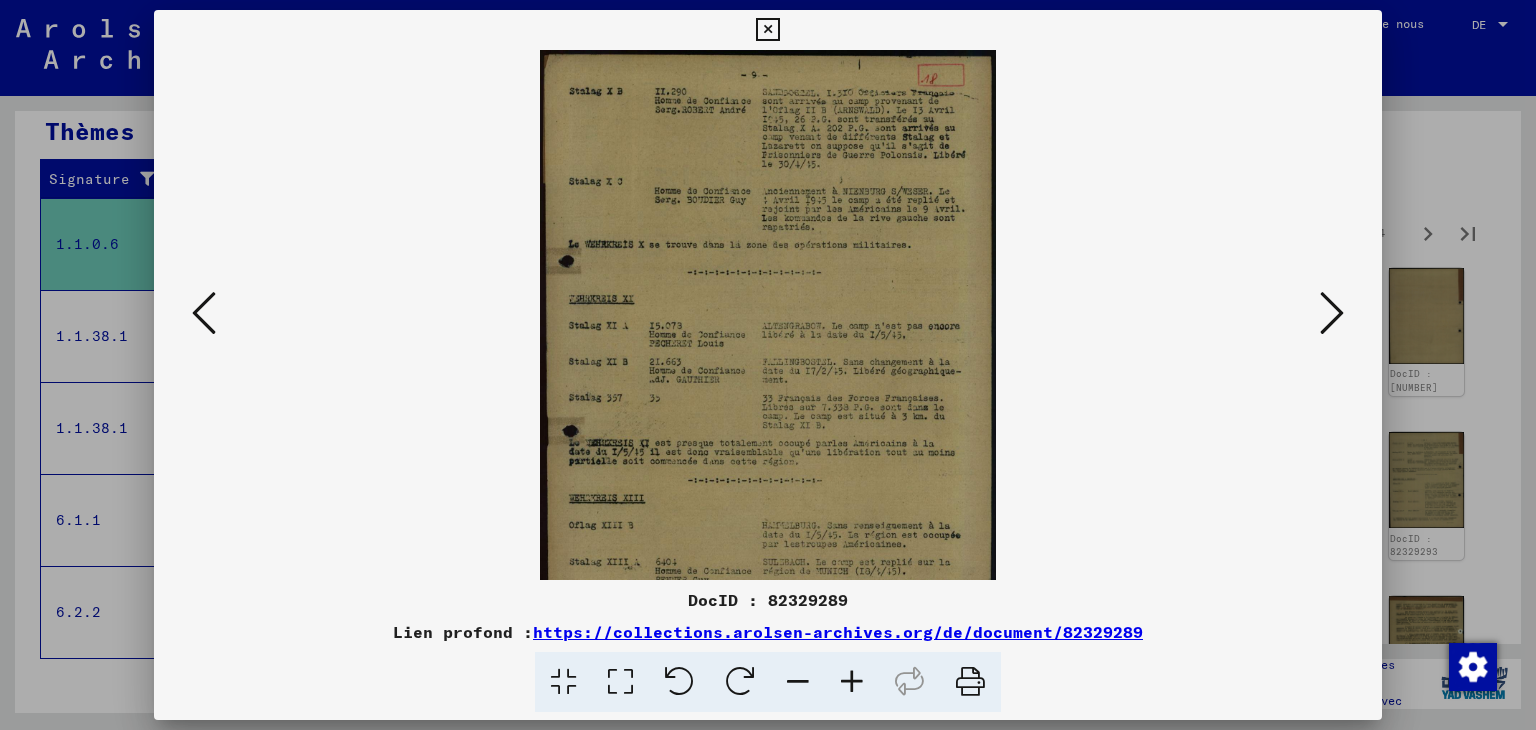 click at bounding box center (852, 682) 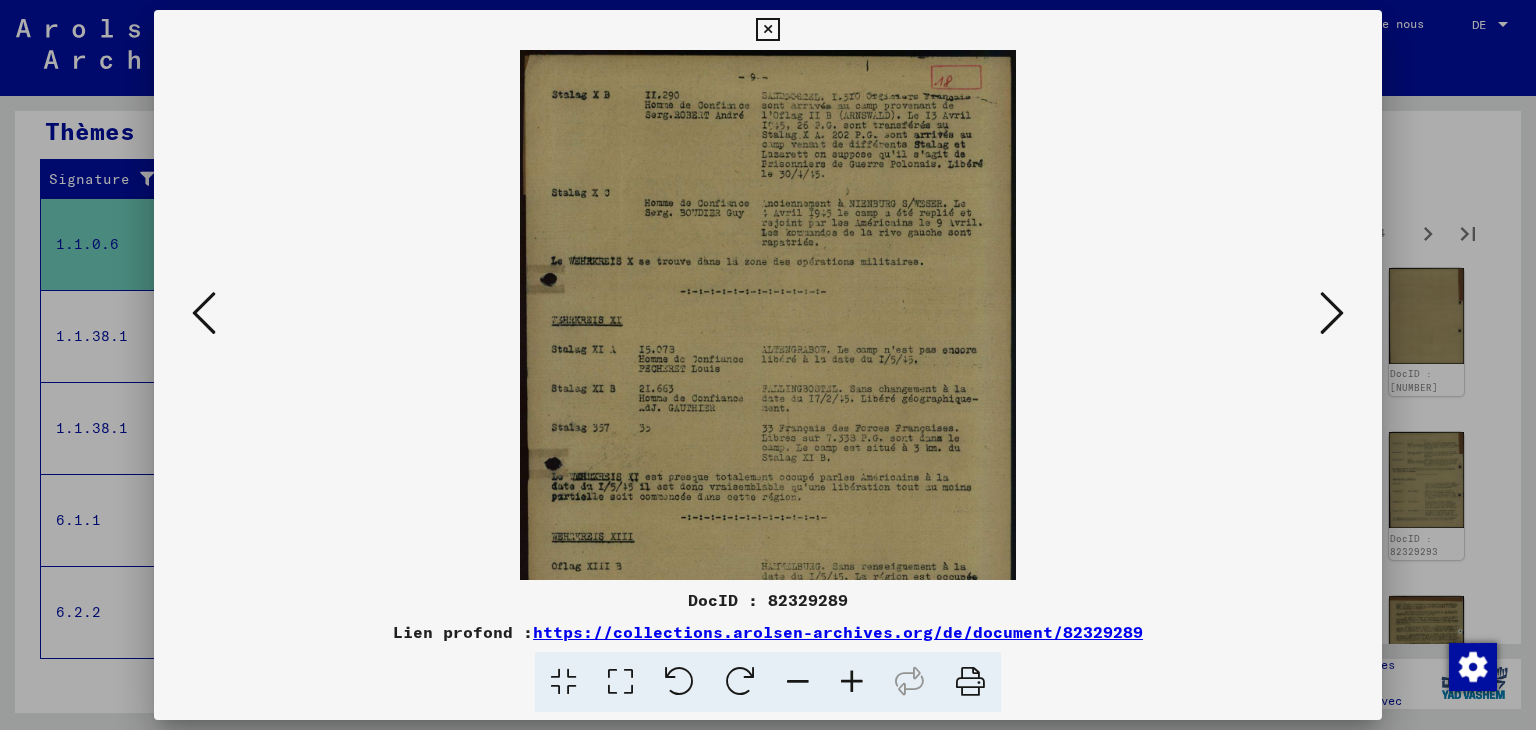 click at bounding box center (852, 682) 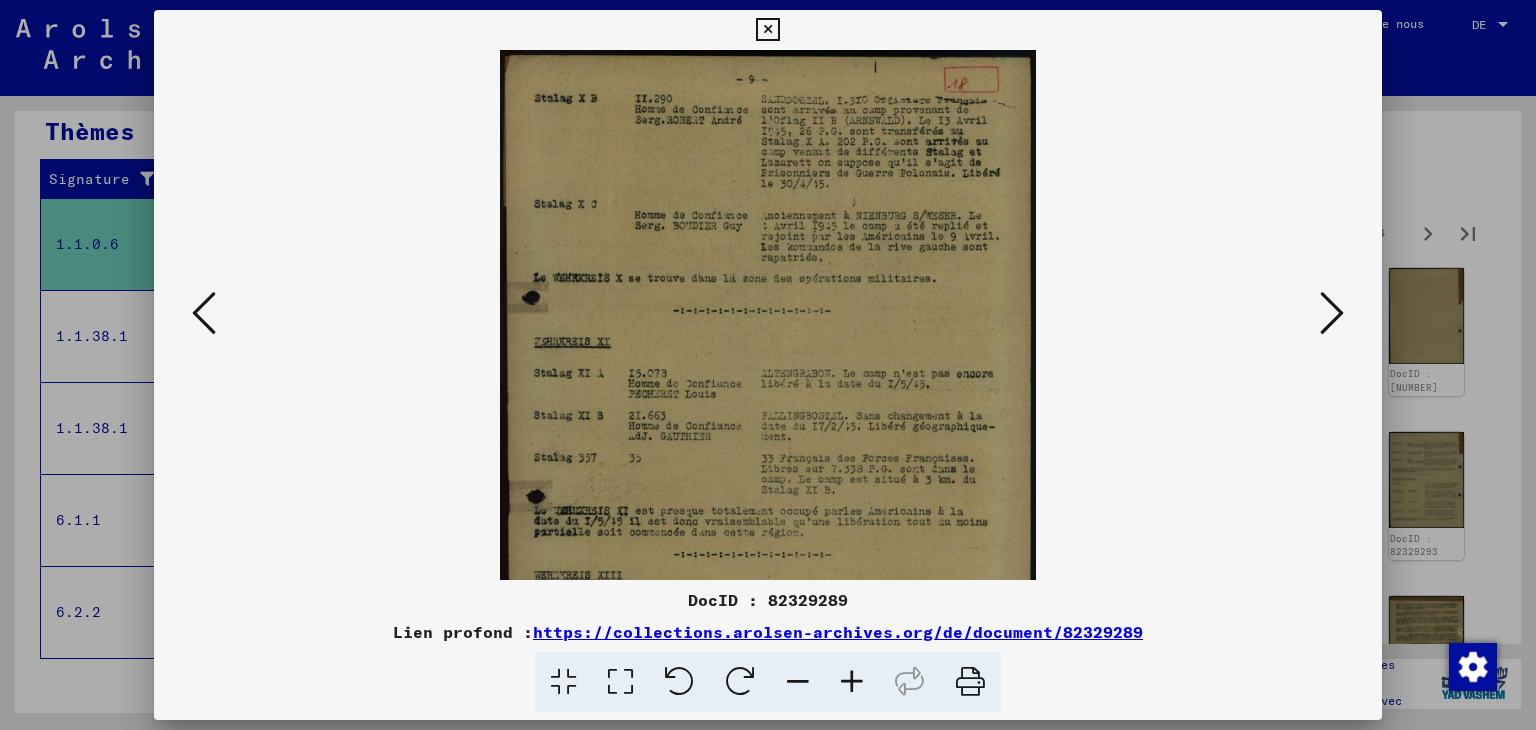 click at bounding box center (852, 682) 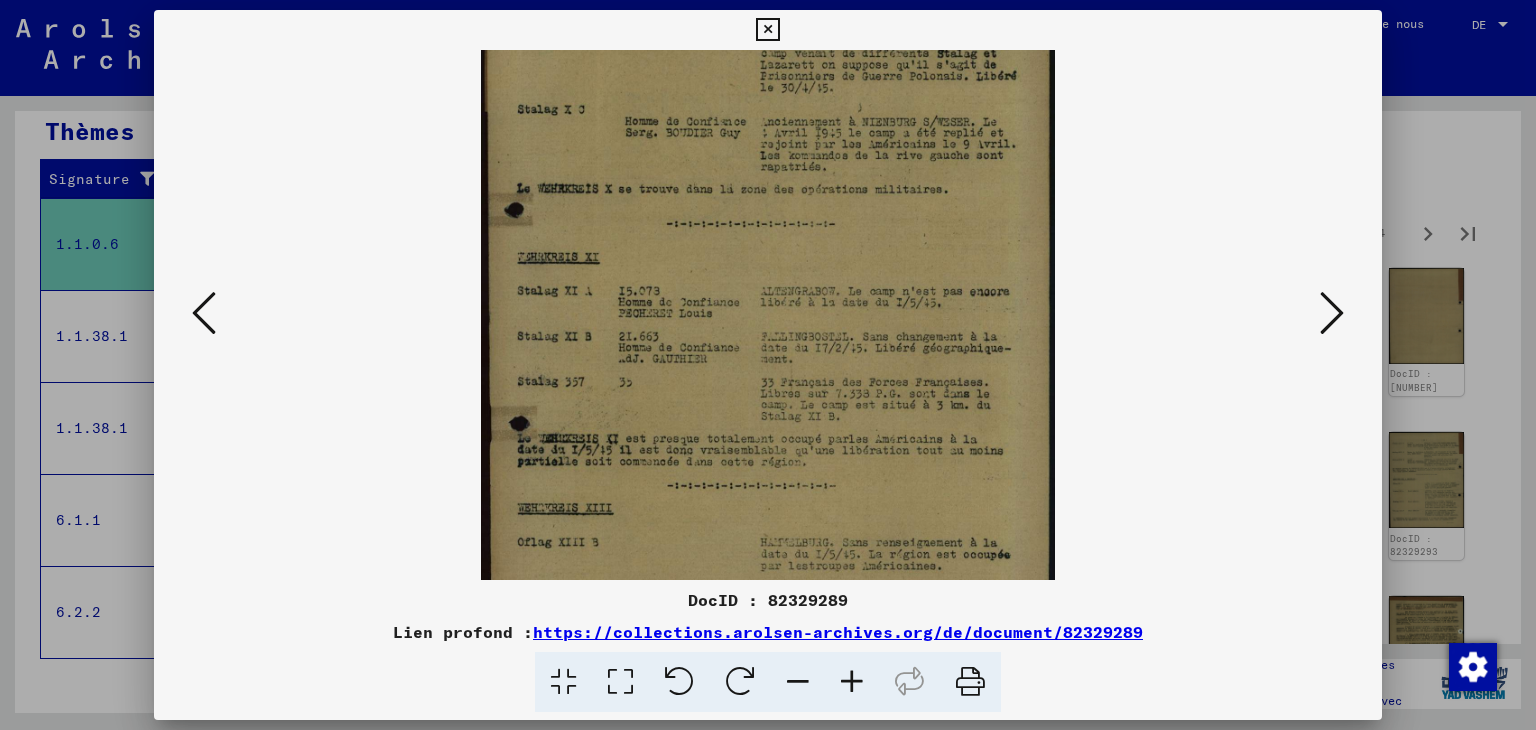 scroll, scrollTop: 200, scrollLeft: 0, axis: vertical 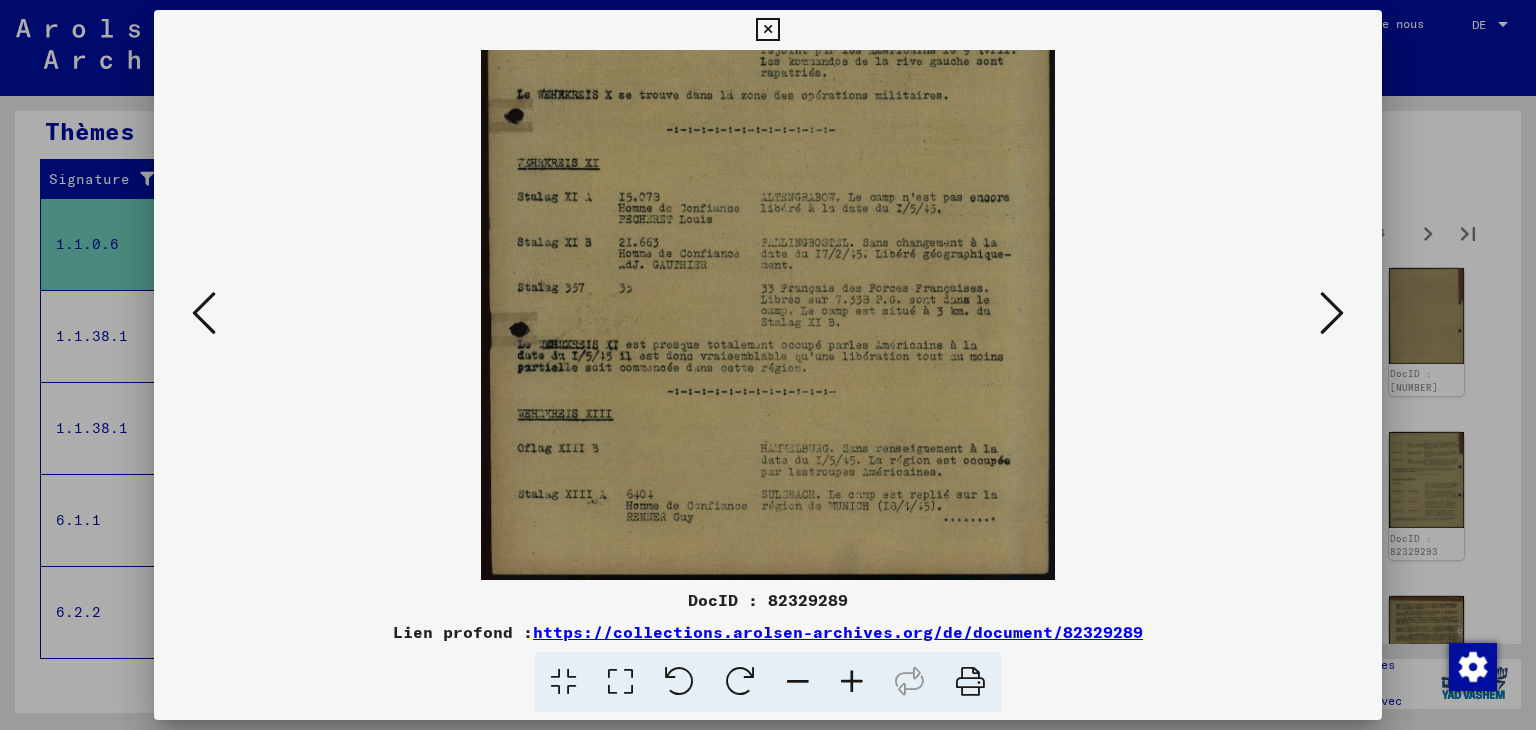 drag, startPoint x: 816, startPoint y: 523, endPoint x: 794, endPoint y: 268, distance: 255.94727 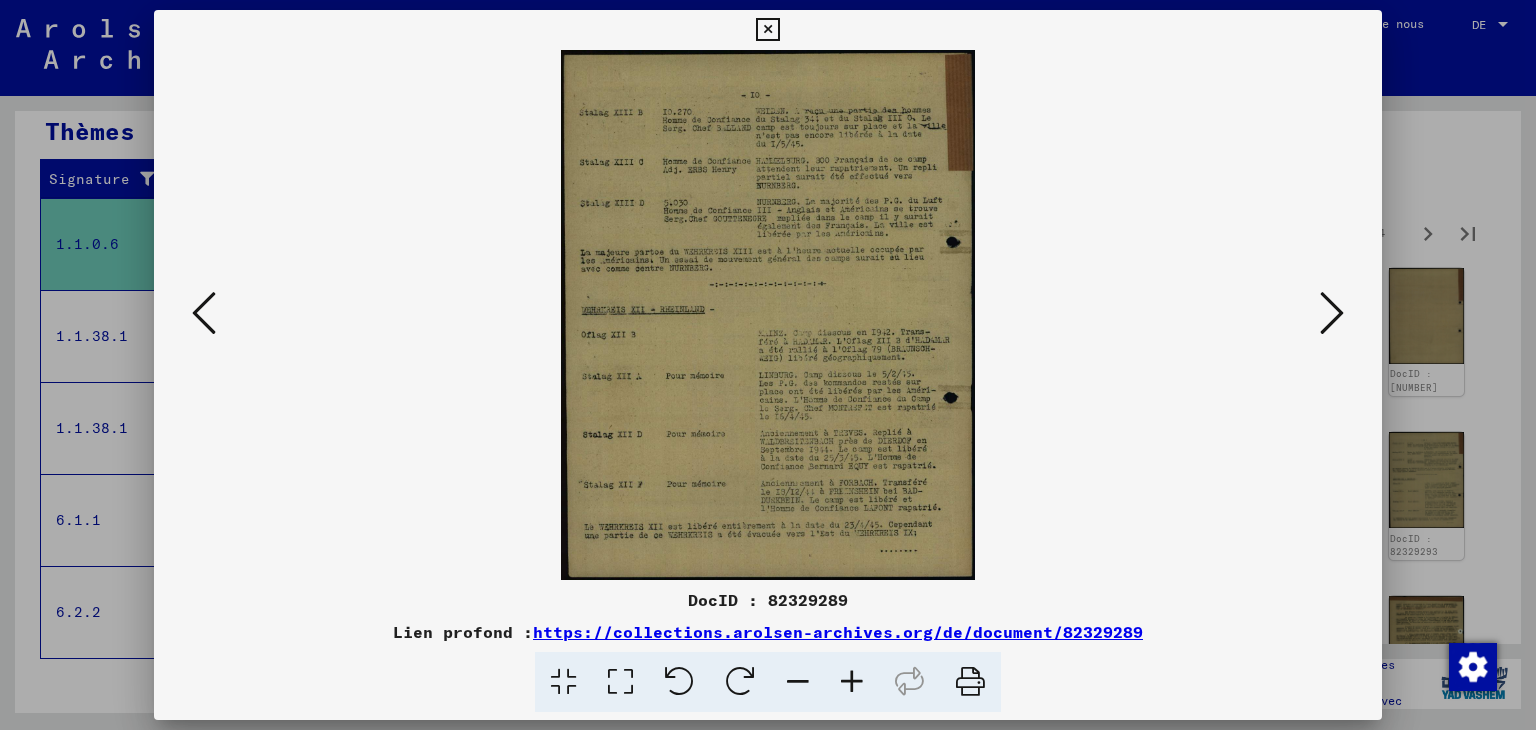 scroll, scrollTop: 0, scrollLeft: 0, axis: both 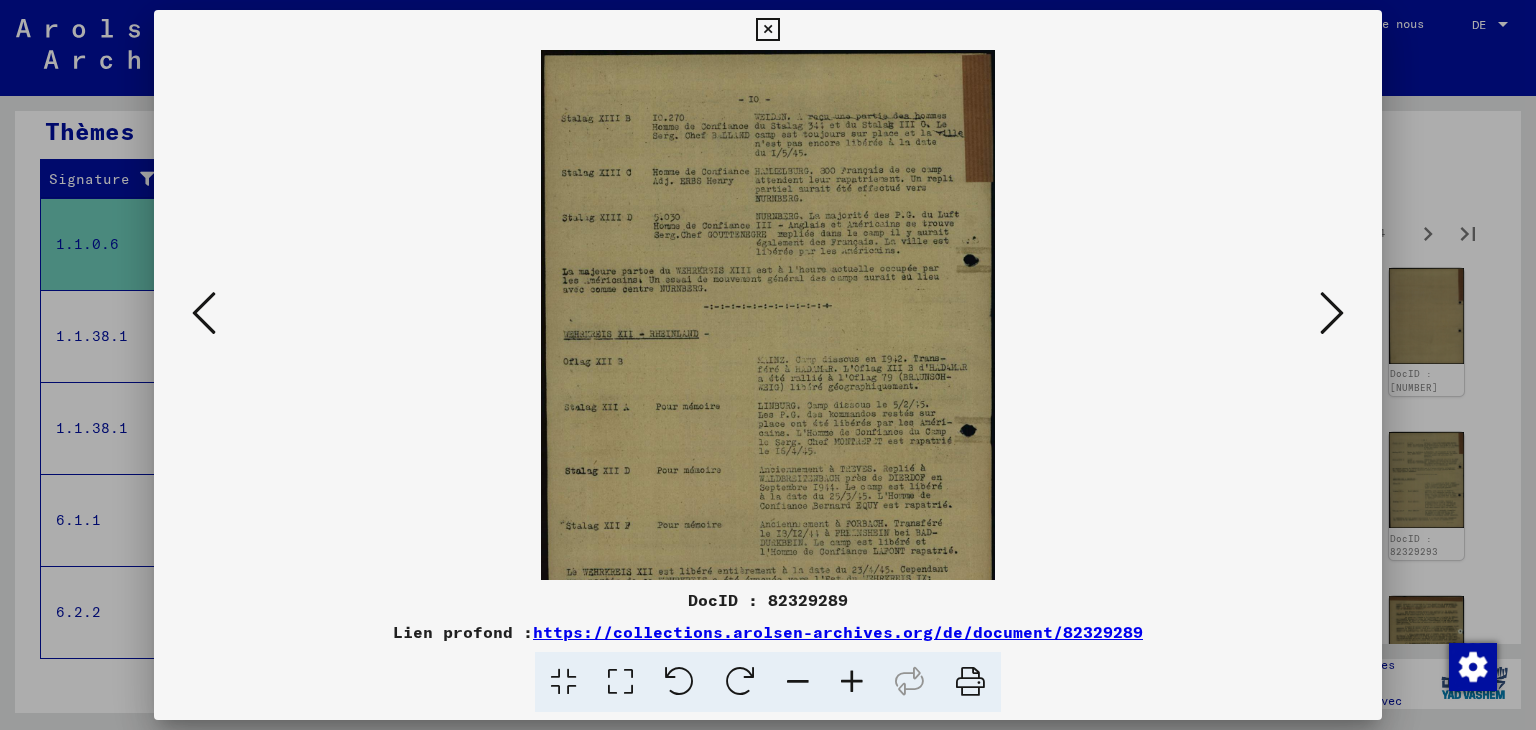 click at bounding box center (852, 682) 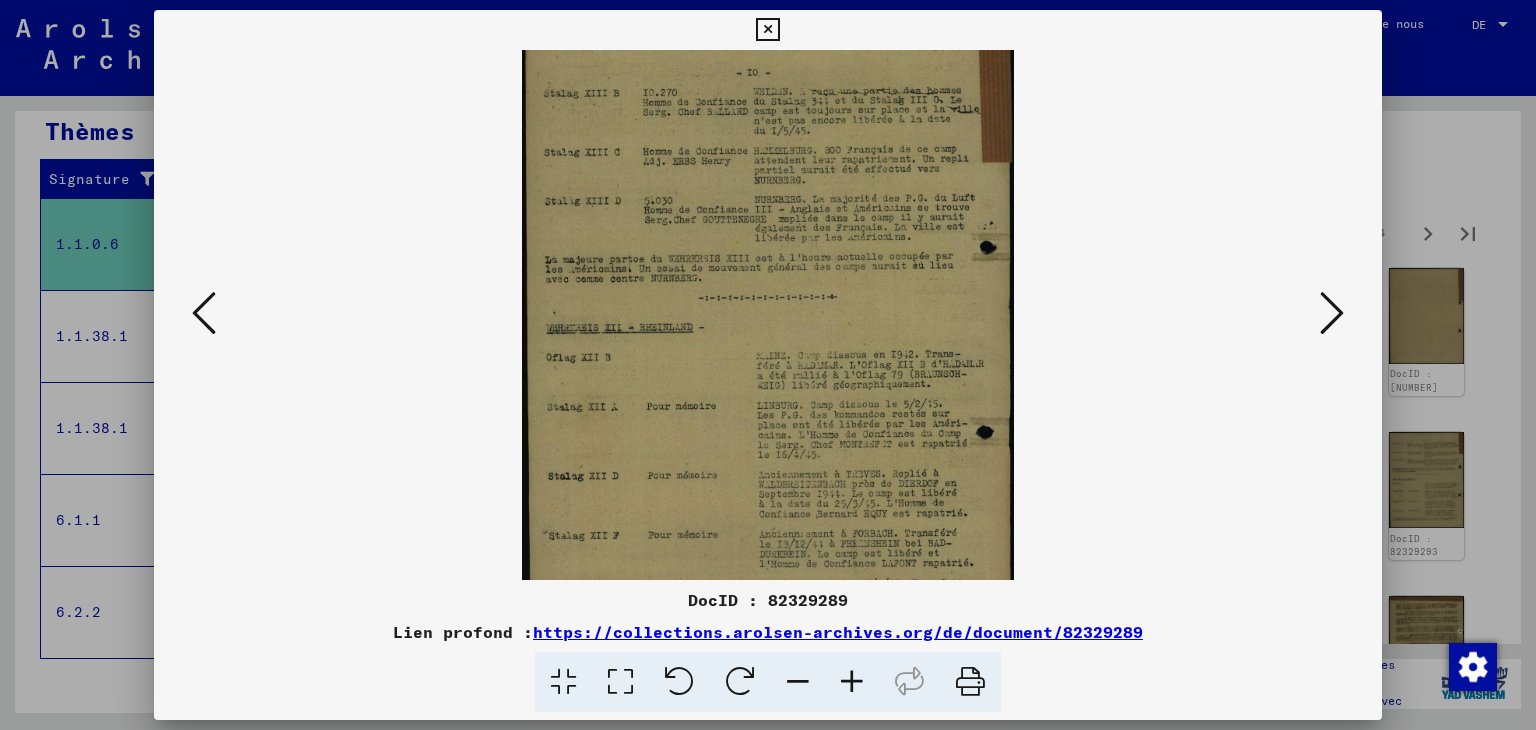 scroll, scrollTop: 100, scrollLeft: 0, axis: vertical 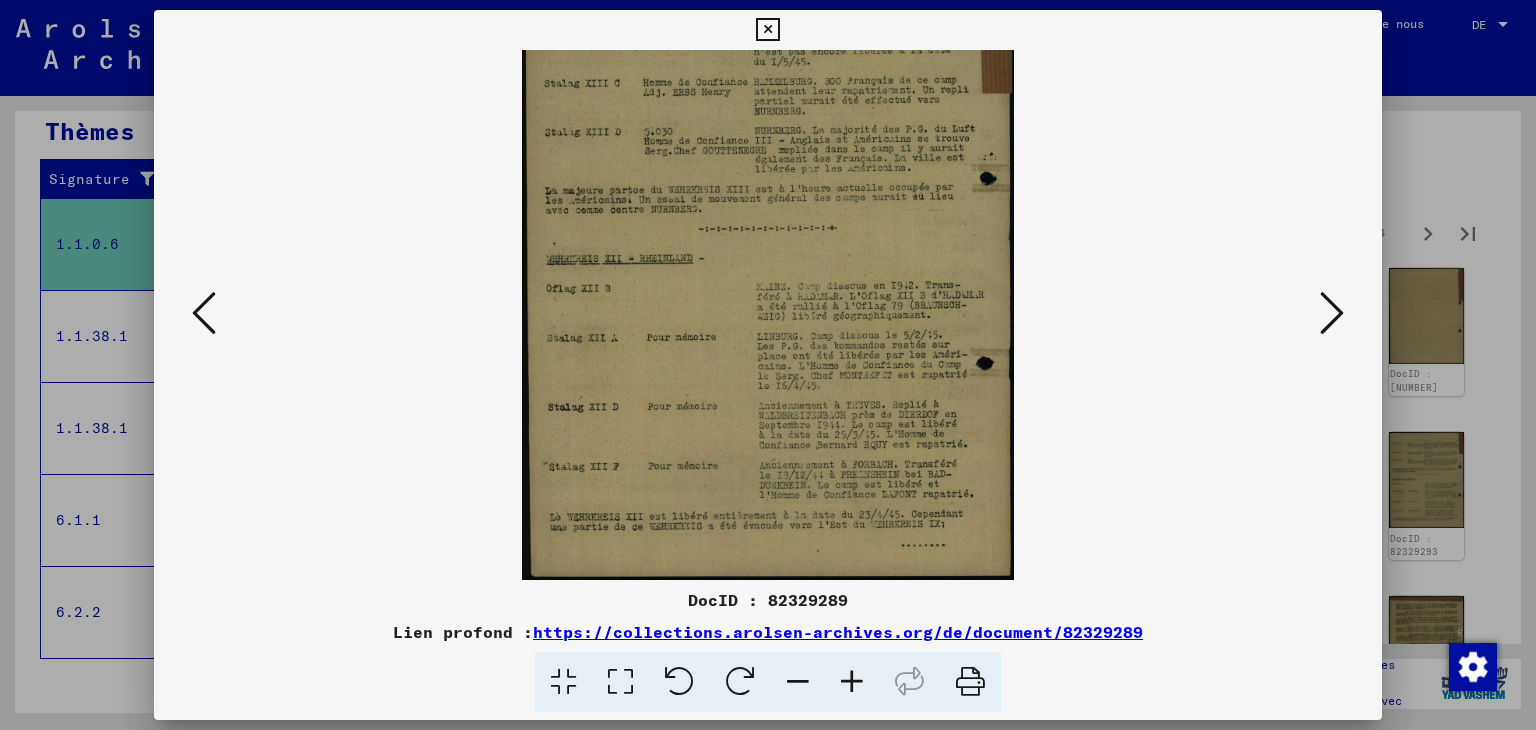 drag, startPoint x: 798, startPoint y: 550, endPoint x: 767, endPoint y: 265, distance: 286.681 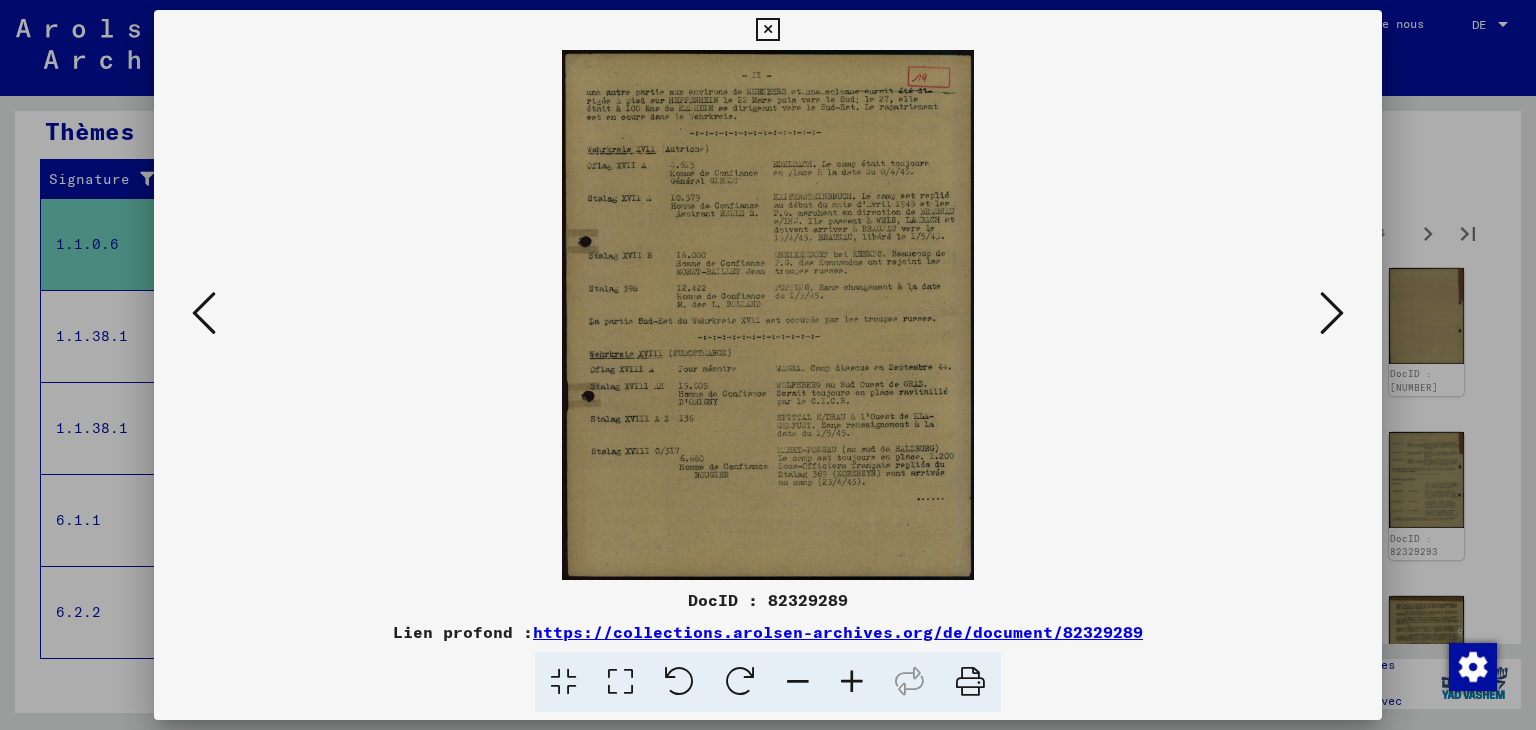 click at bounding box center [852, 682] 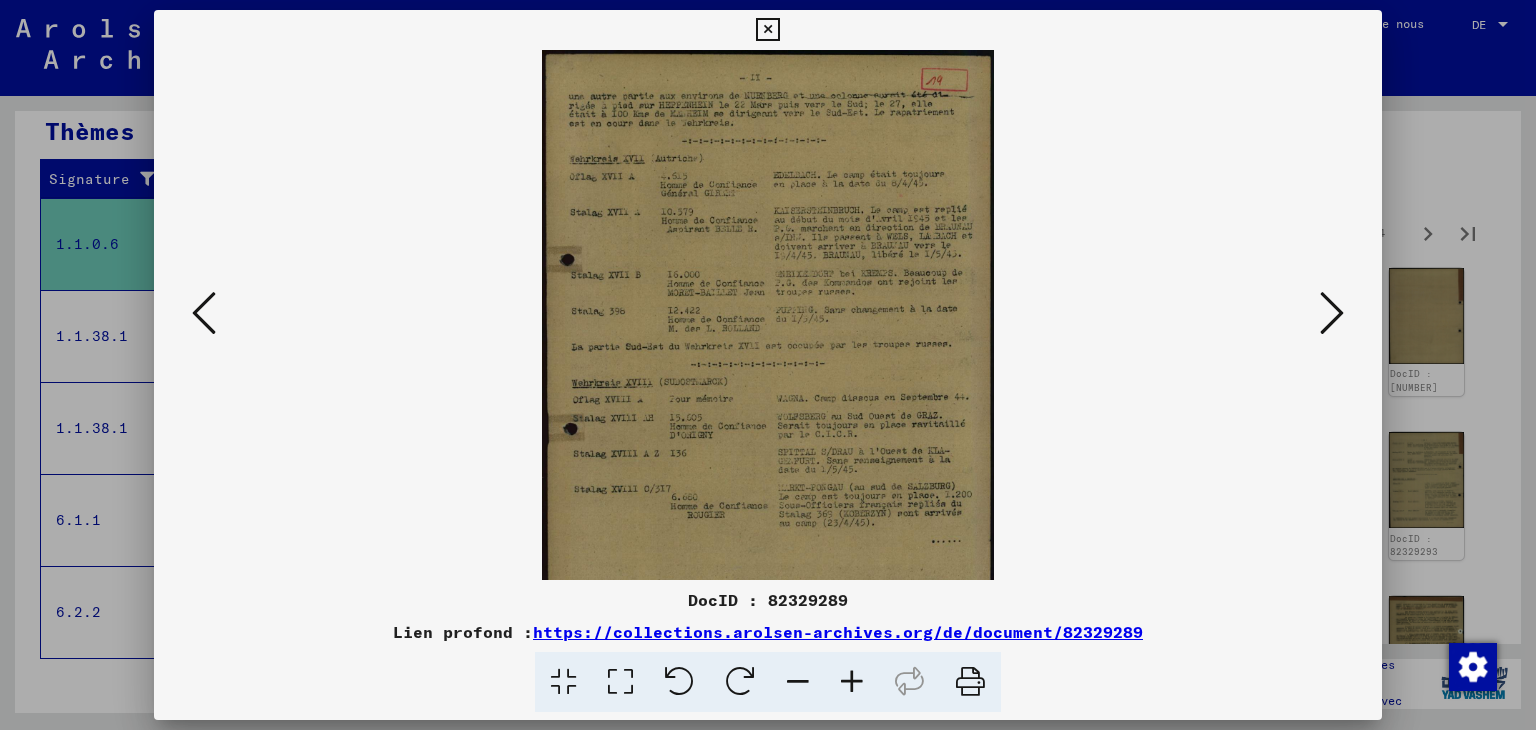 click at bounding box center (852, 682) 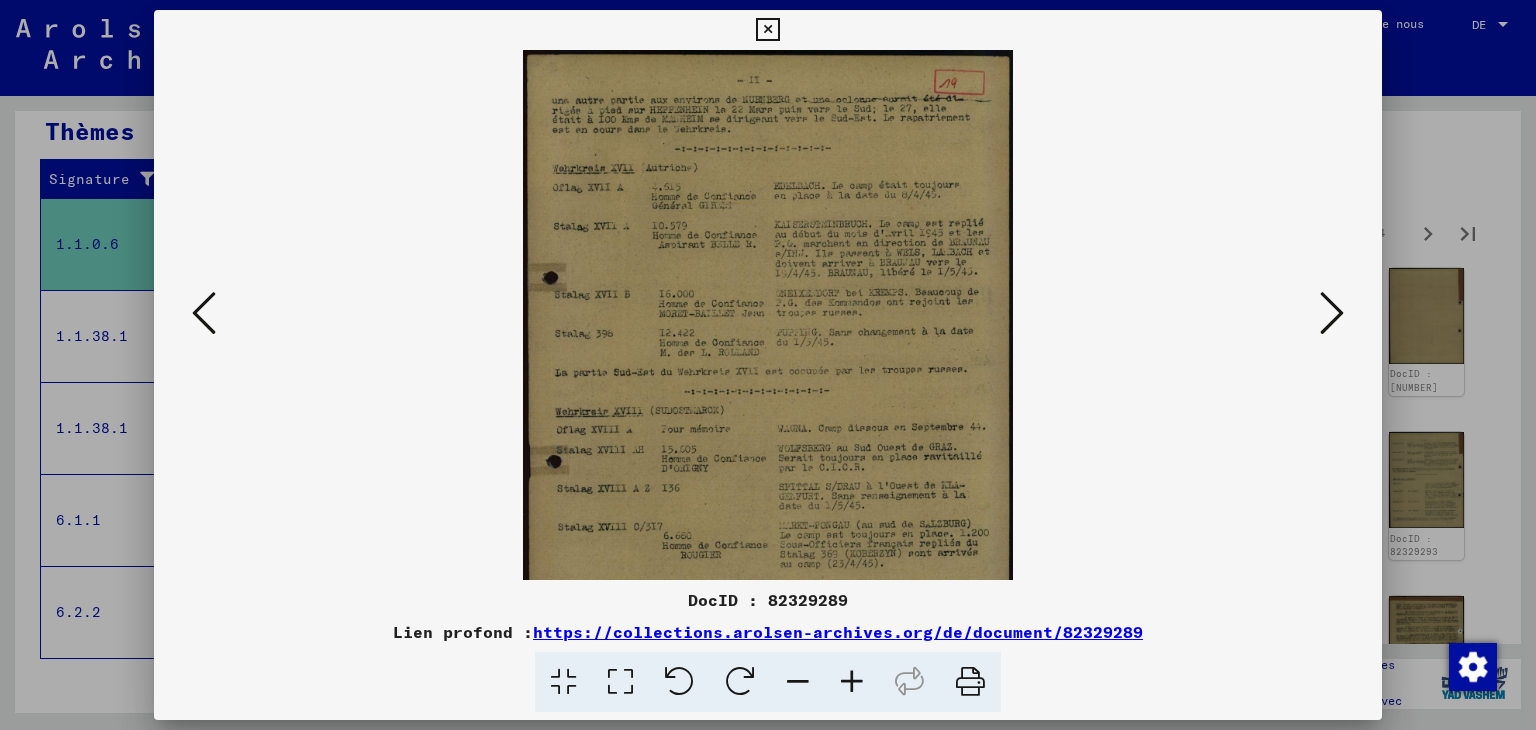 click at bounding box center (852, 682) 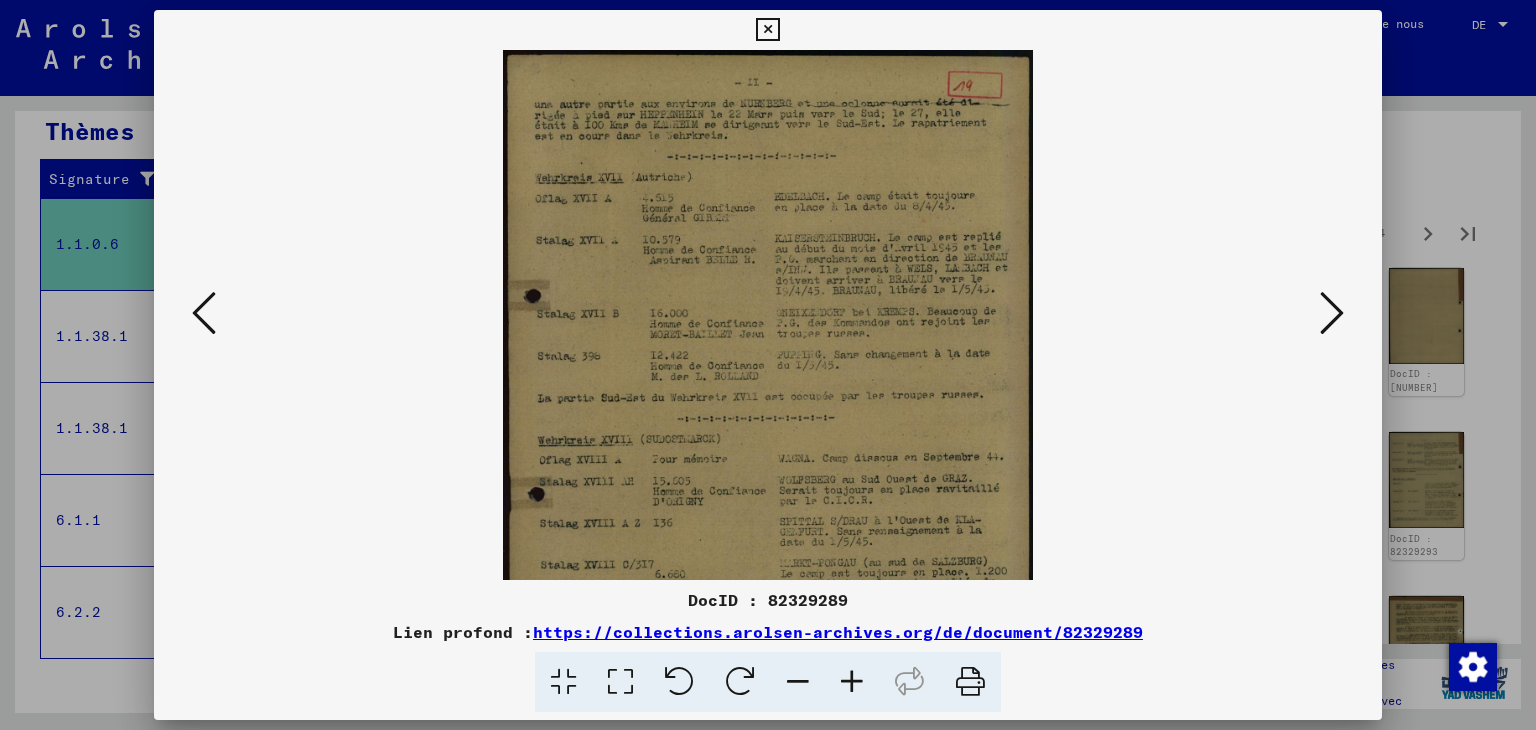 click at bounding box center [852, 682] 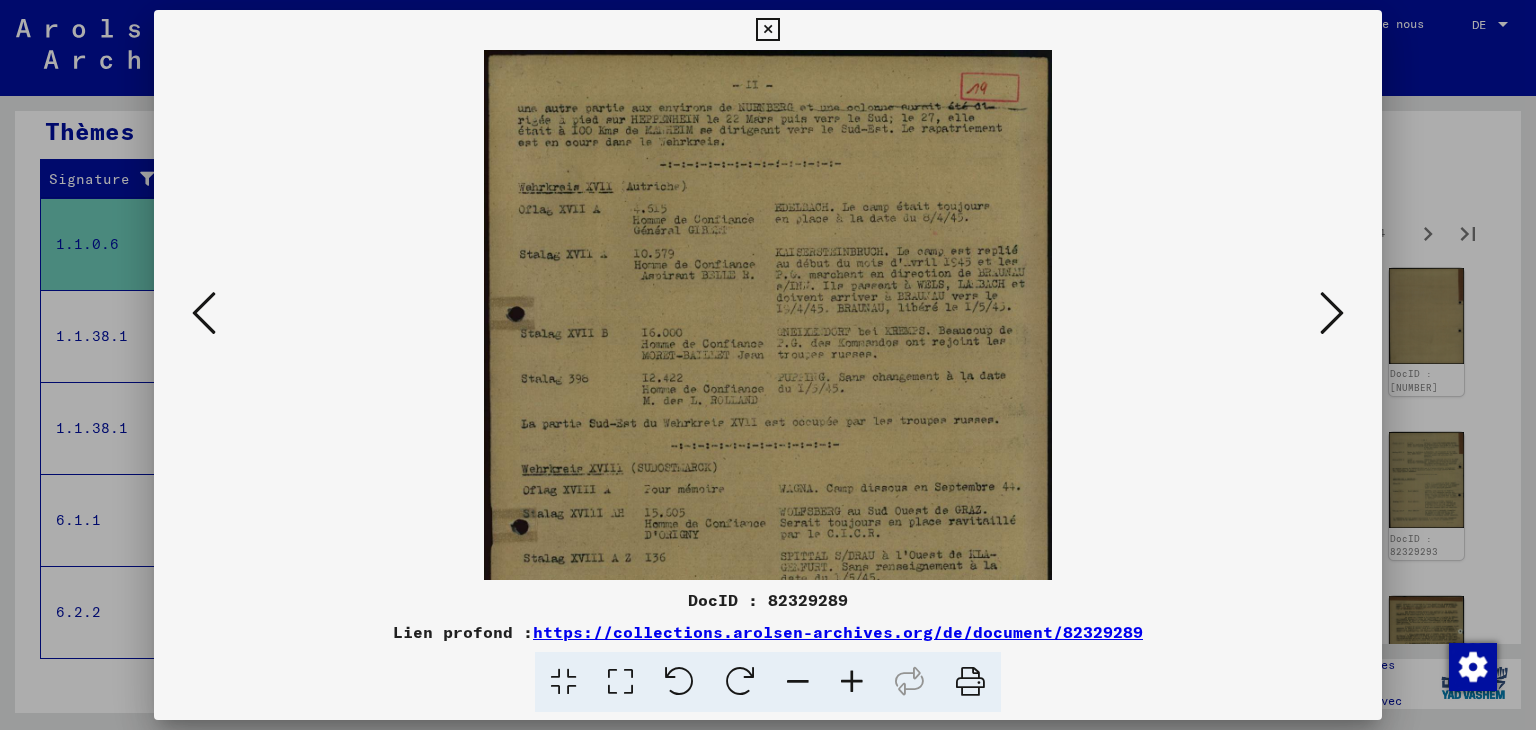 click at bounding box center (852, 682) 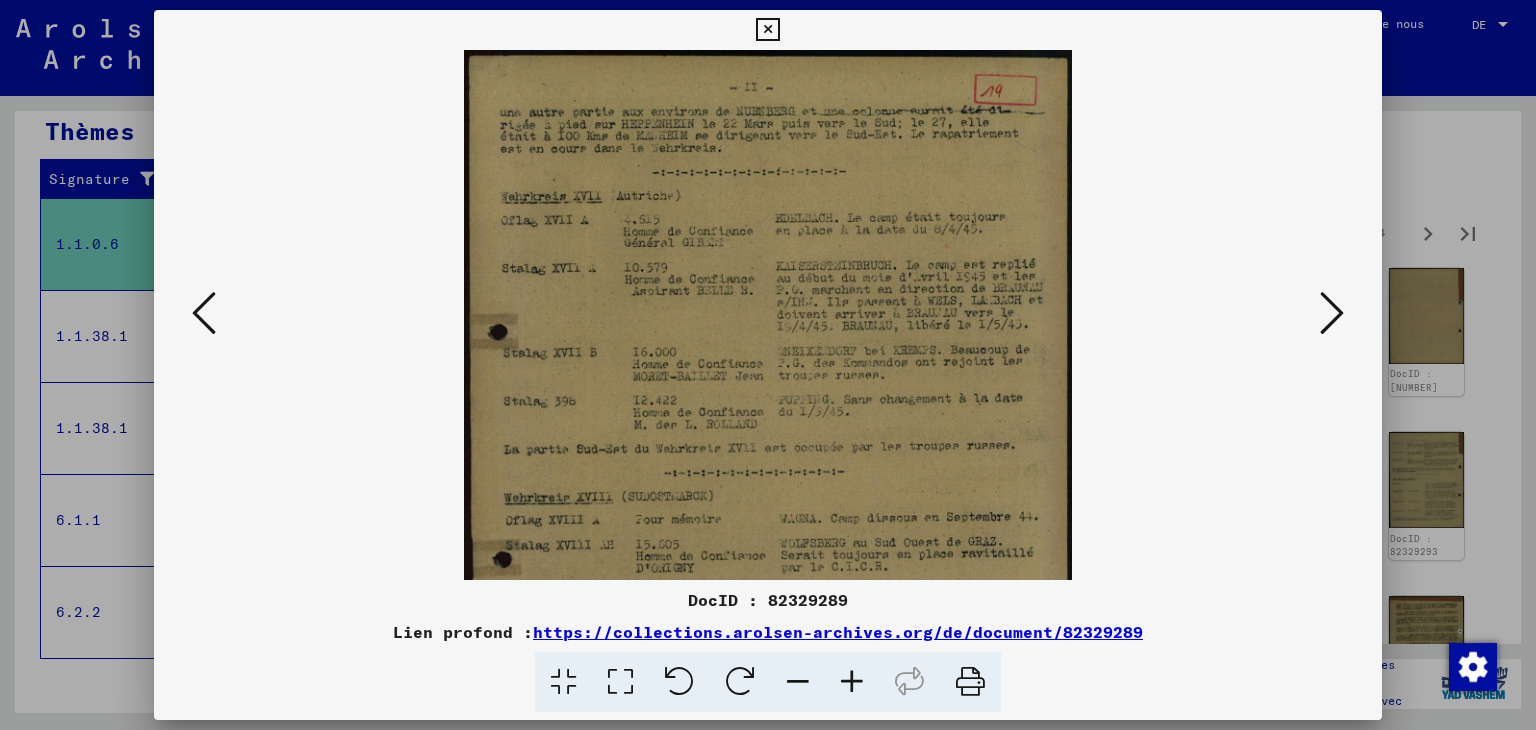 click at bounding box center [852, 682] 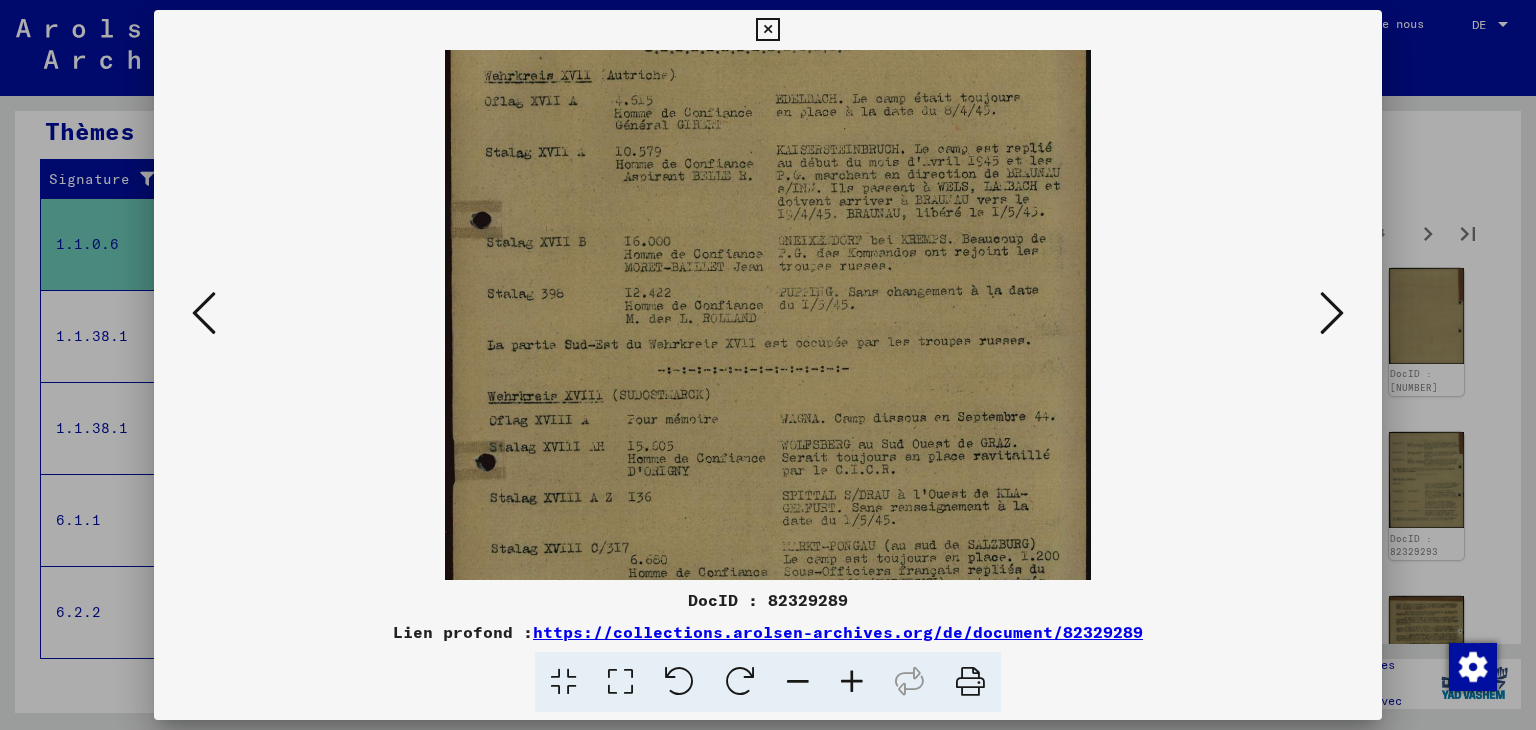 drag, startPoint x: 744, startPoint y: 392, endPoint x: 737, endPoint y: 350, distance: 42.579338 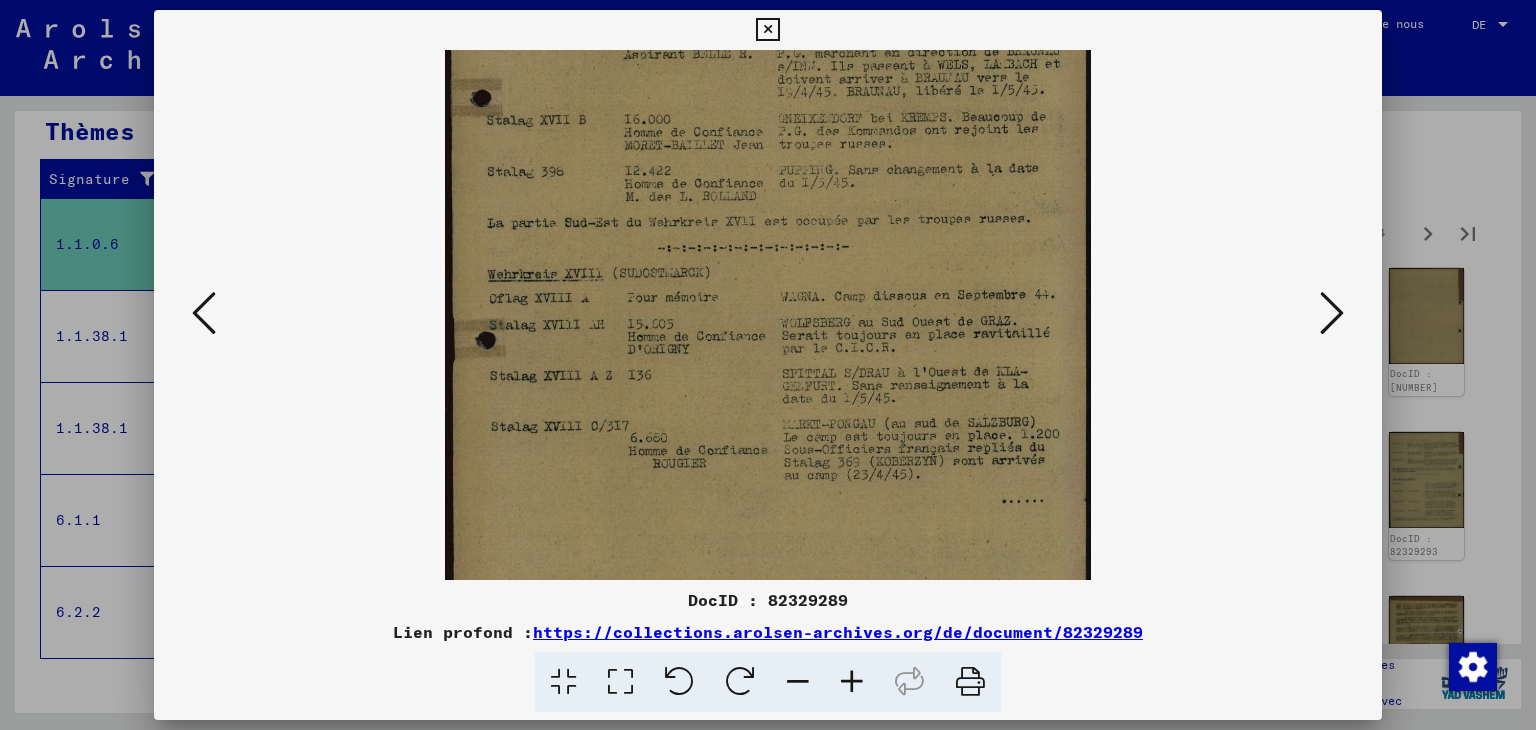 scroll, scrollTop: 300, scrollLeft: 0, axis: vertical 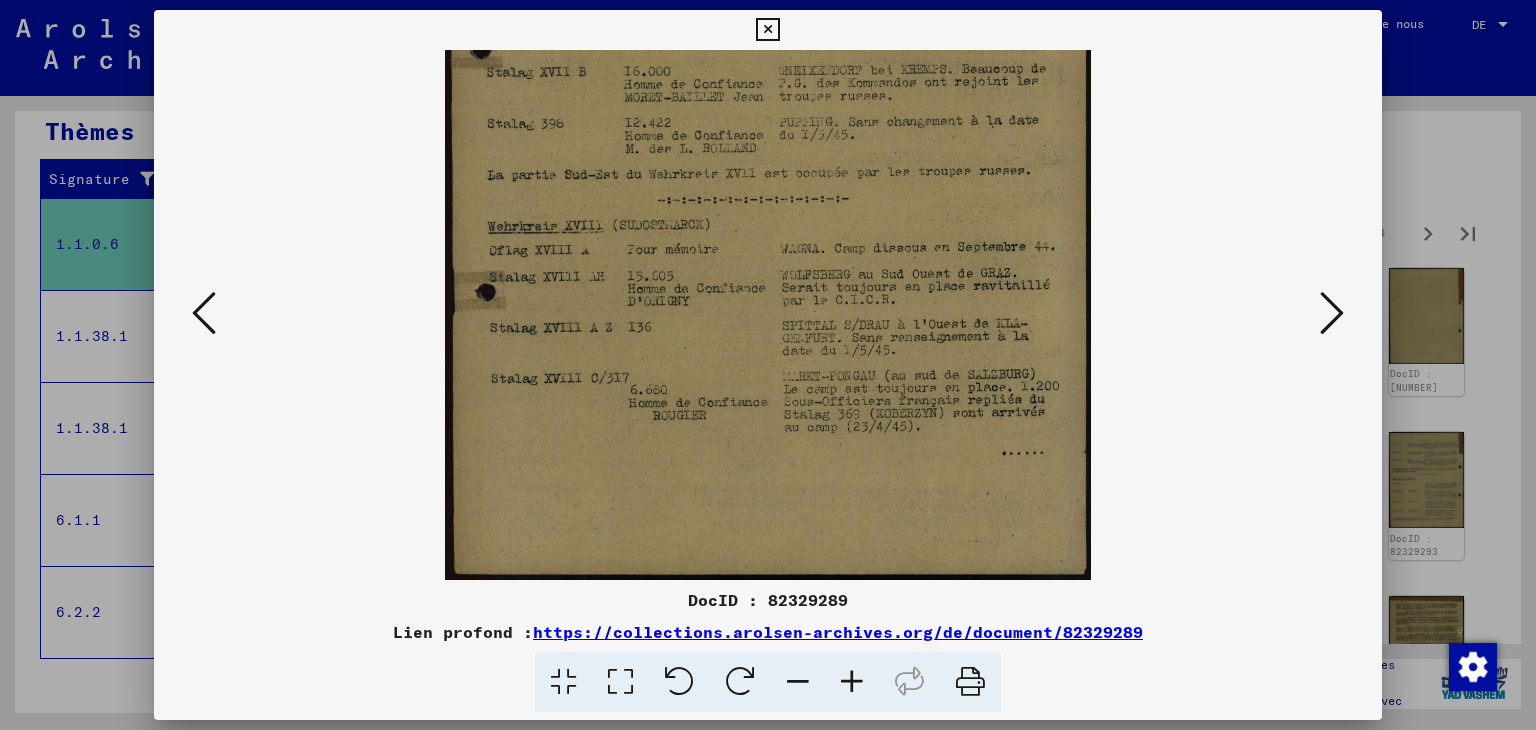 drag, startPoint x: 753, startPoint y: 503, endPoint x: 747, endPoint y: 333, distance: 170.10585 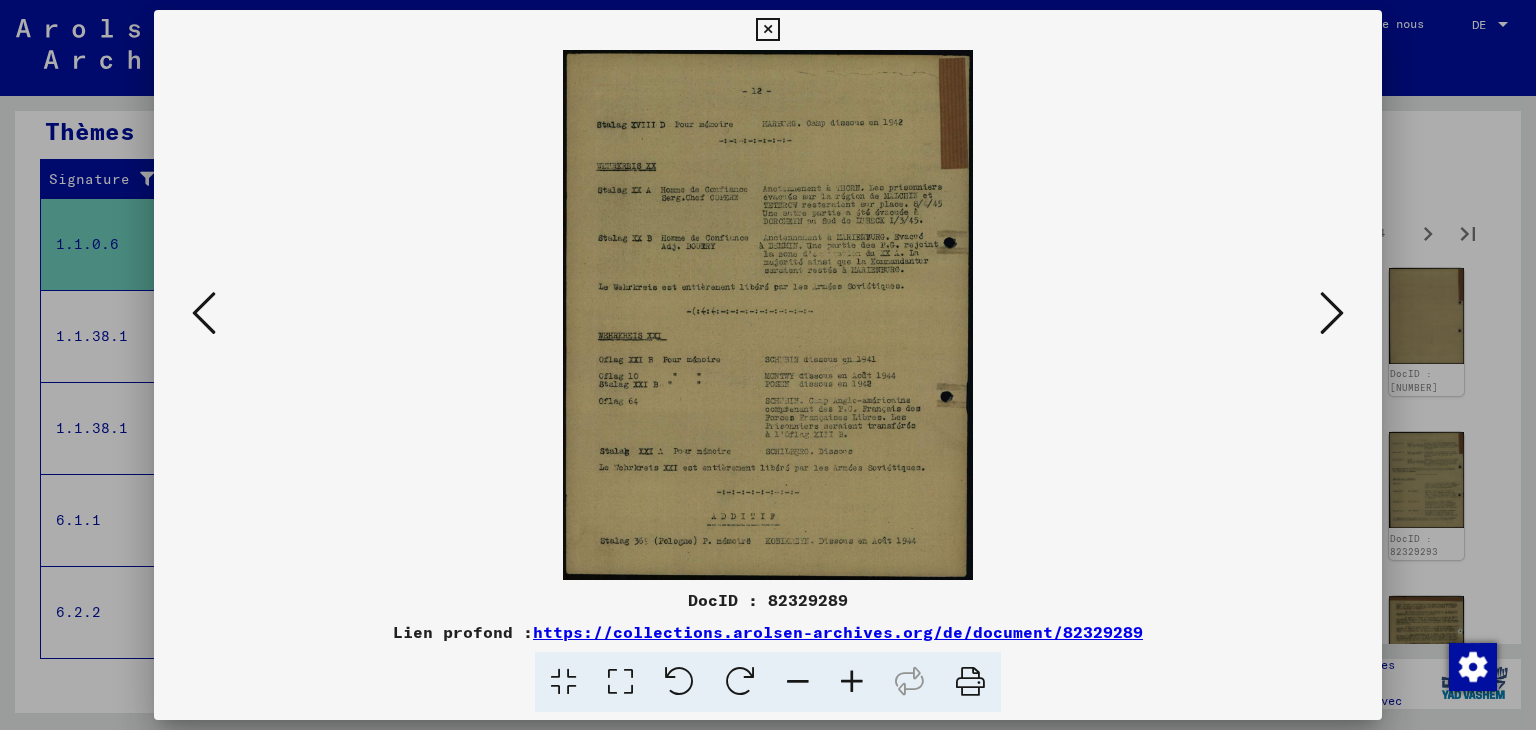 scroll, scrollTop: 0, scrollLeft: 0, axis: both 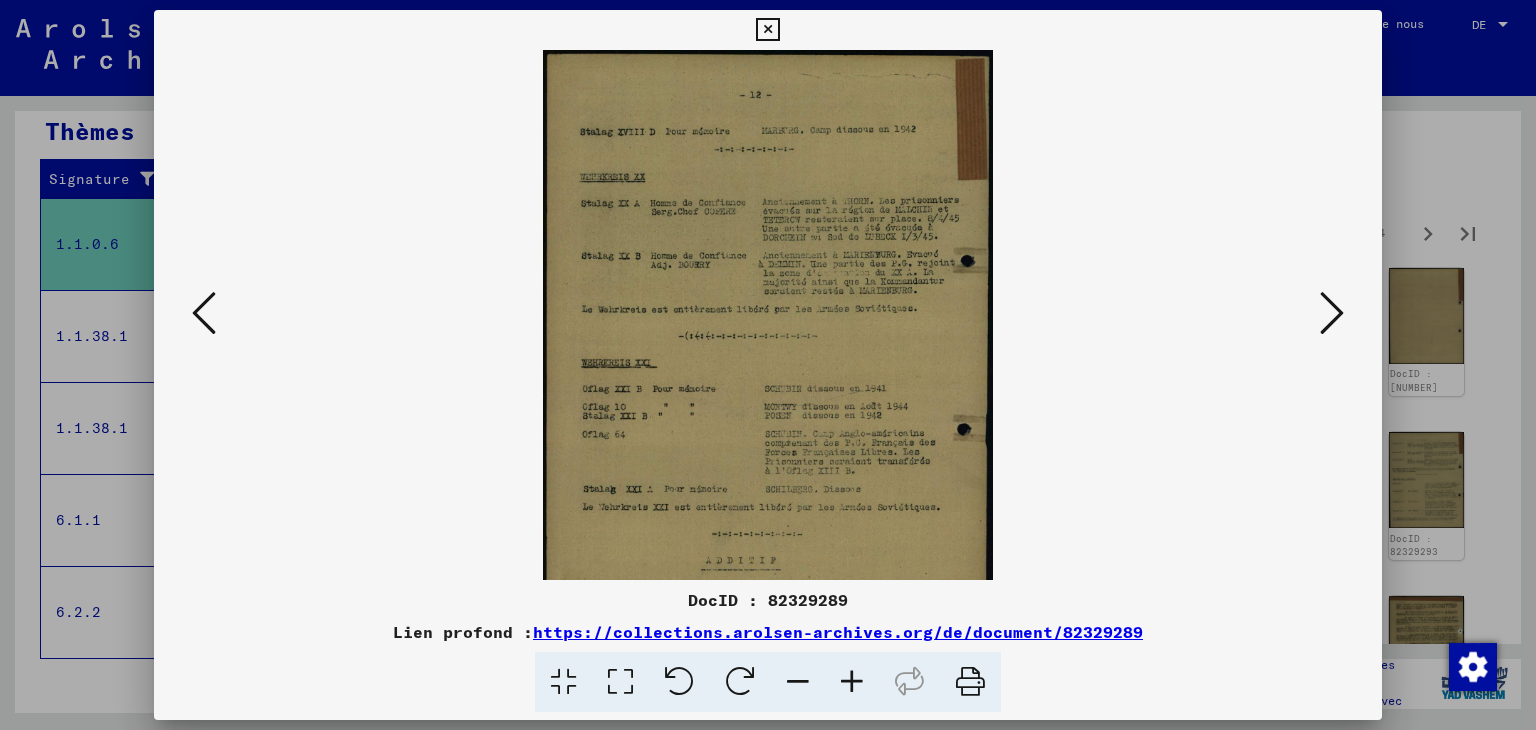 click at bounding box center (852, 682) 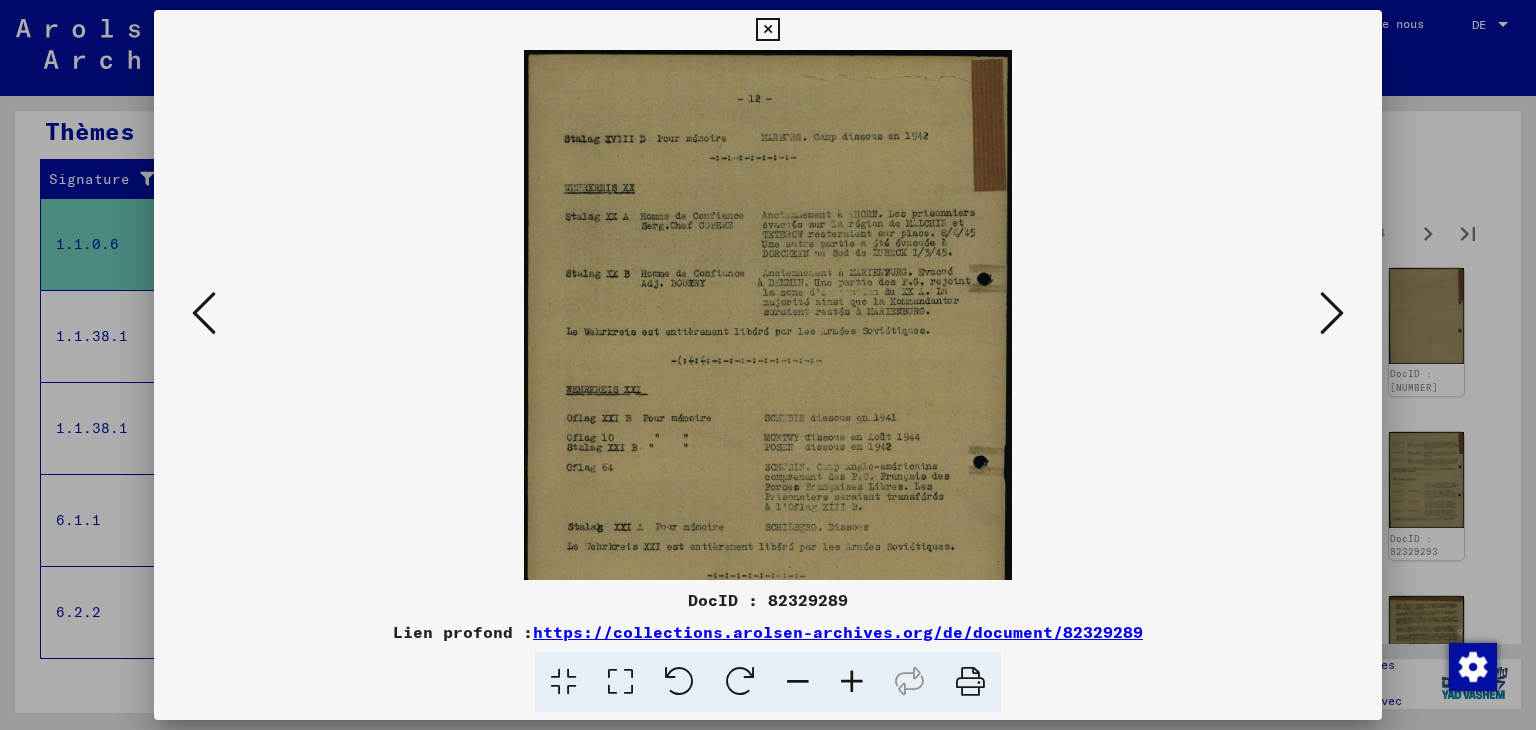 click at bounding box center (852, 682) 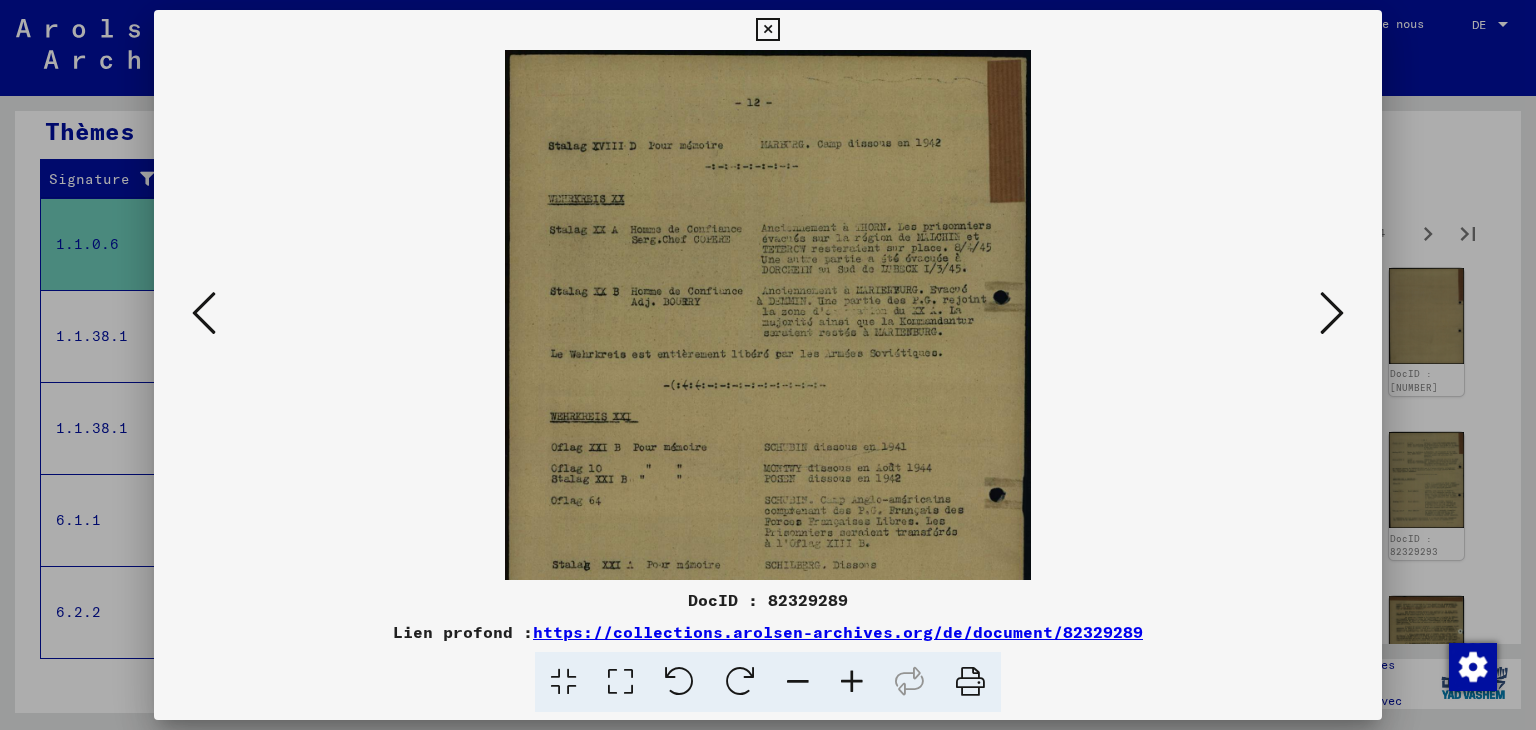 click at bounding box center (852, 682) 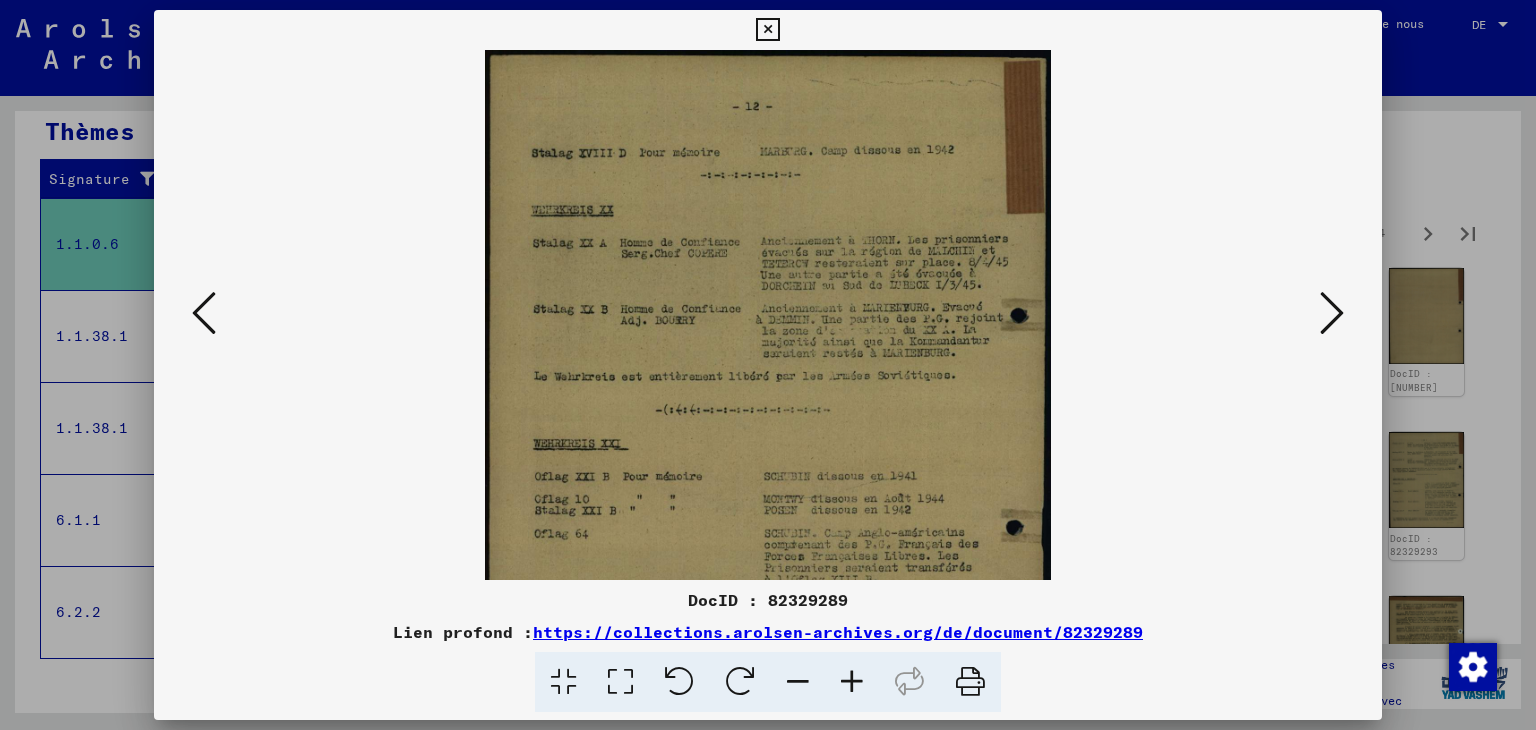click at bounding box center [852, 682] 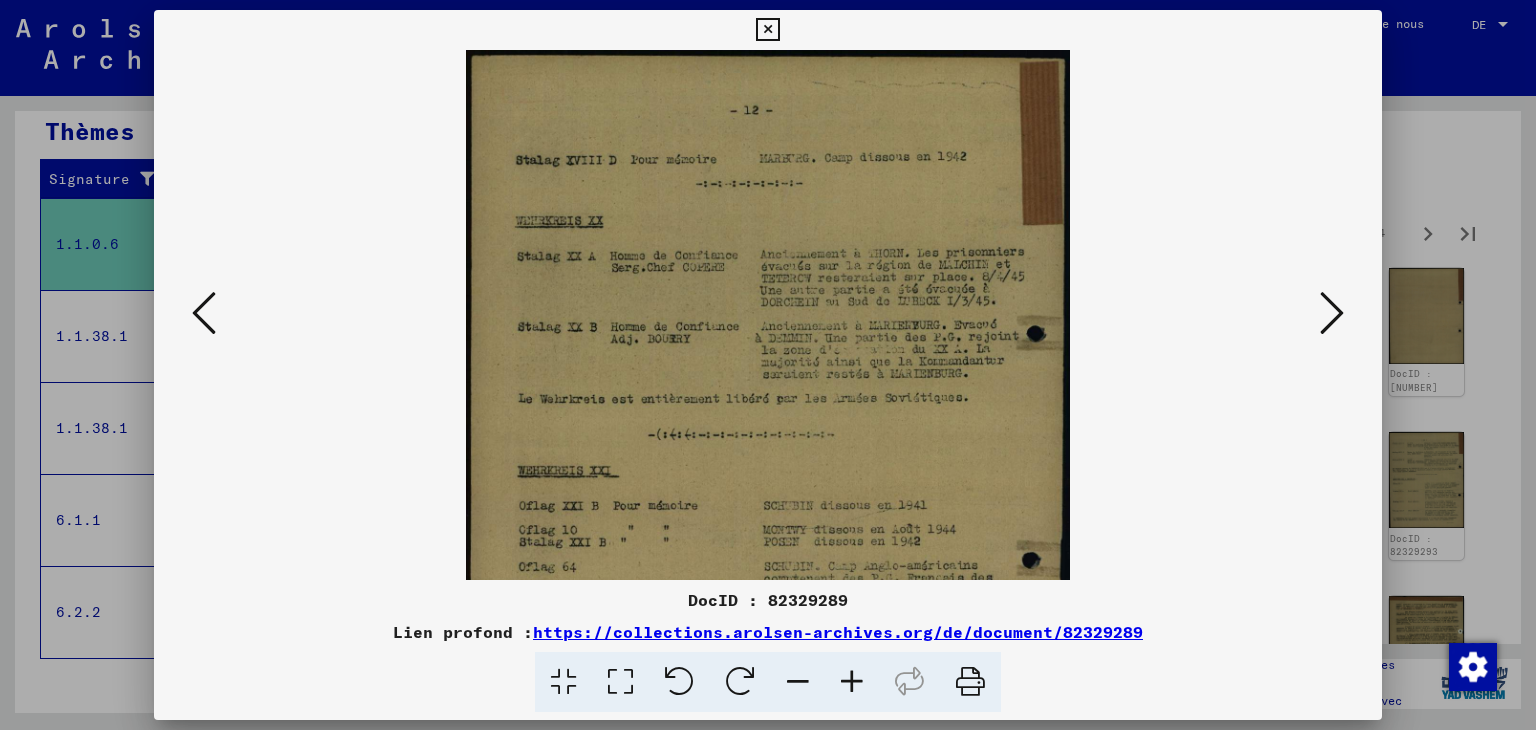 click at bounding box center (852, 682) 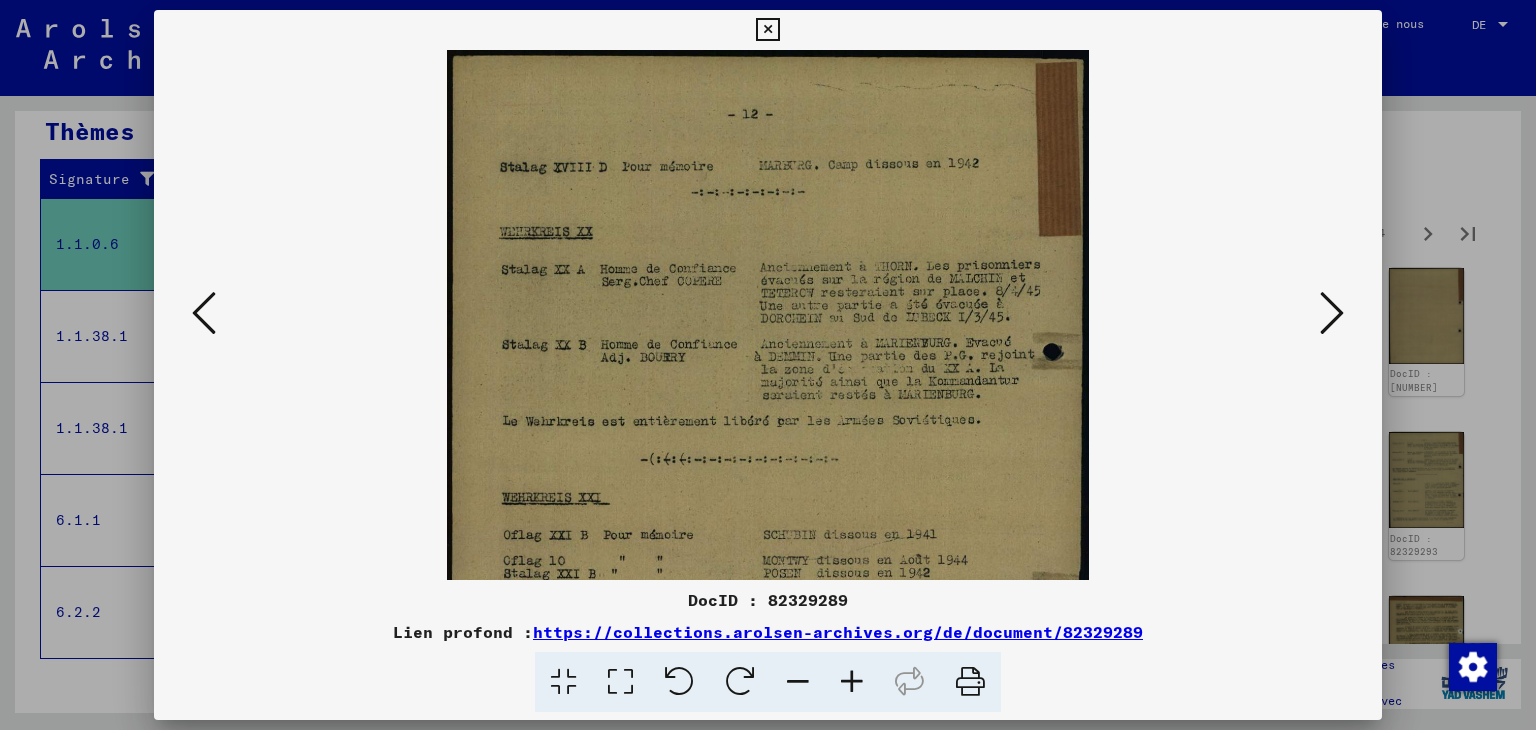 click at bounding box center (852, 682) 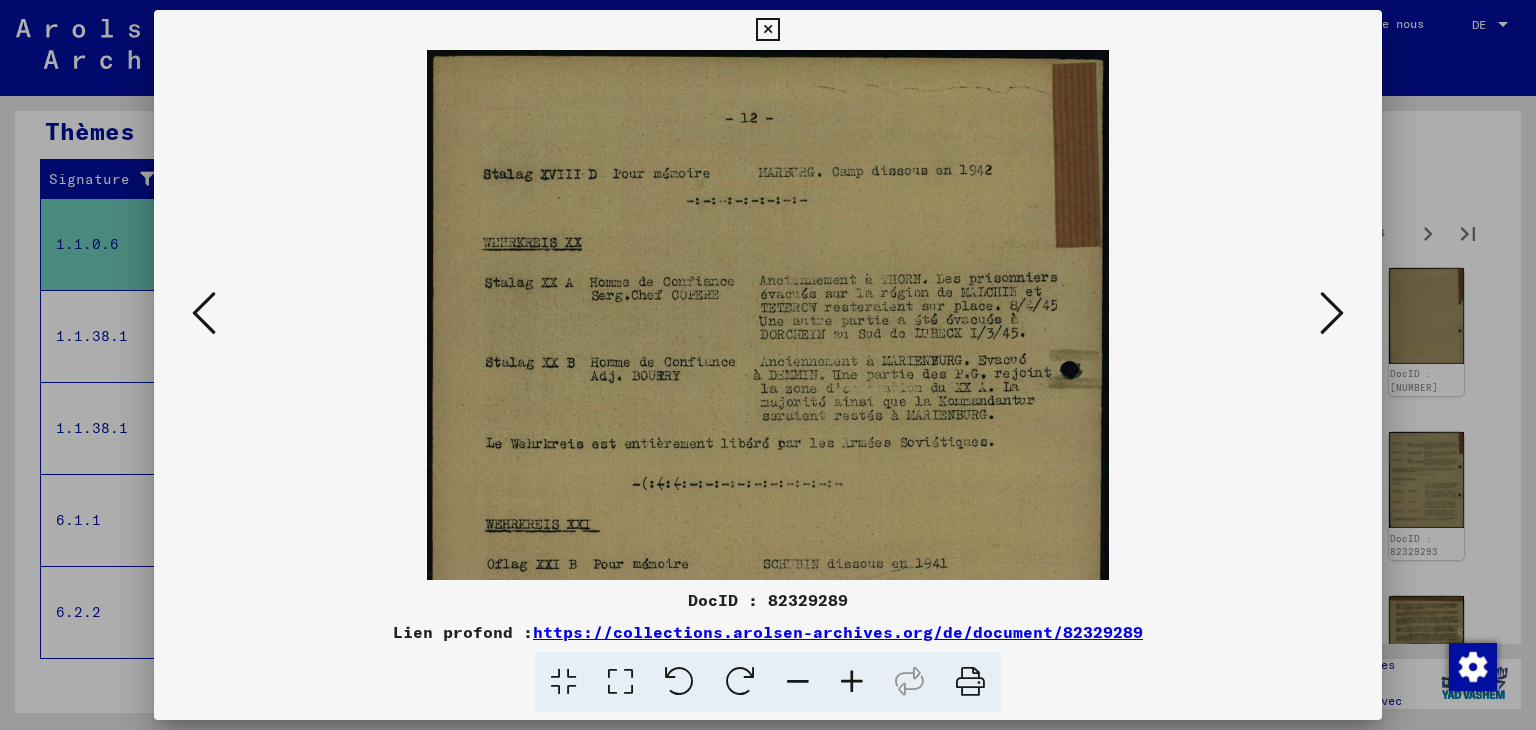 click at bounding box center [852, 682] 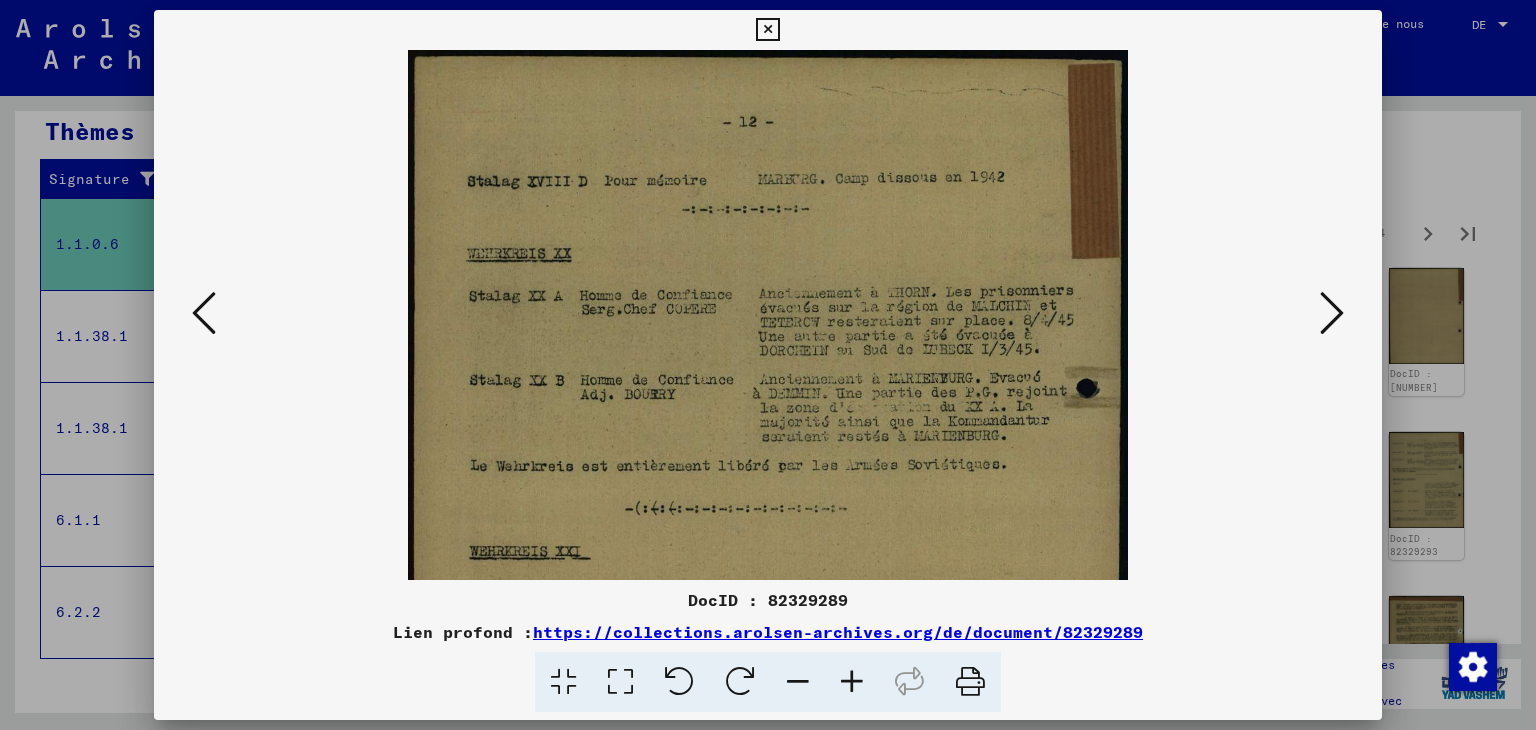 click at bounding box center (852, 682) 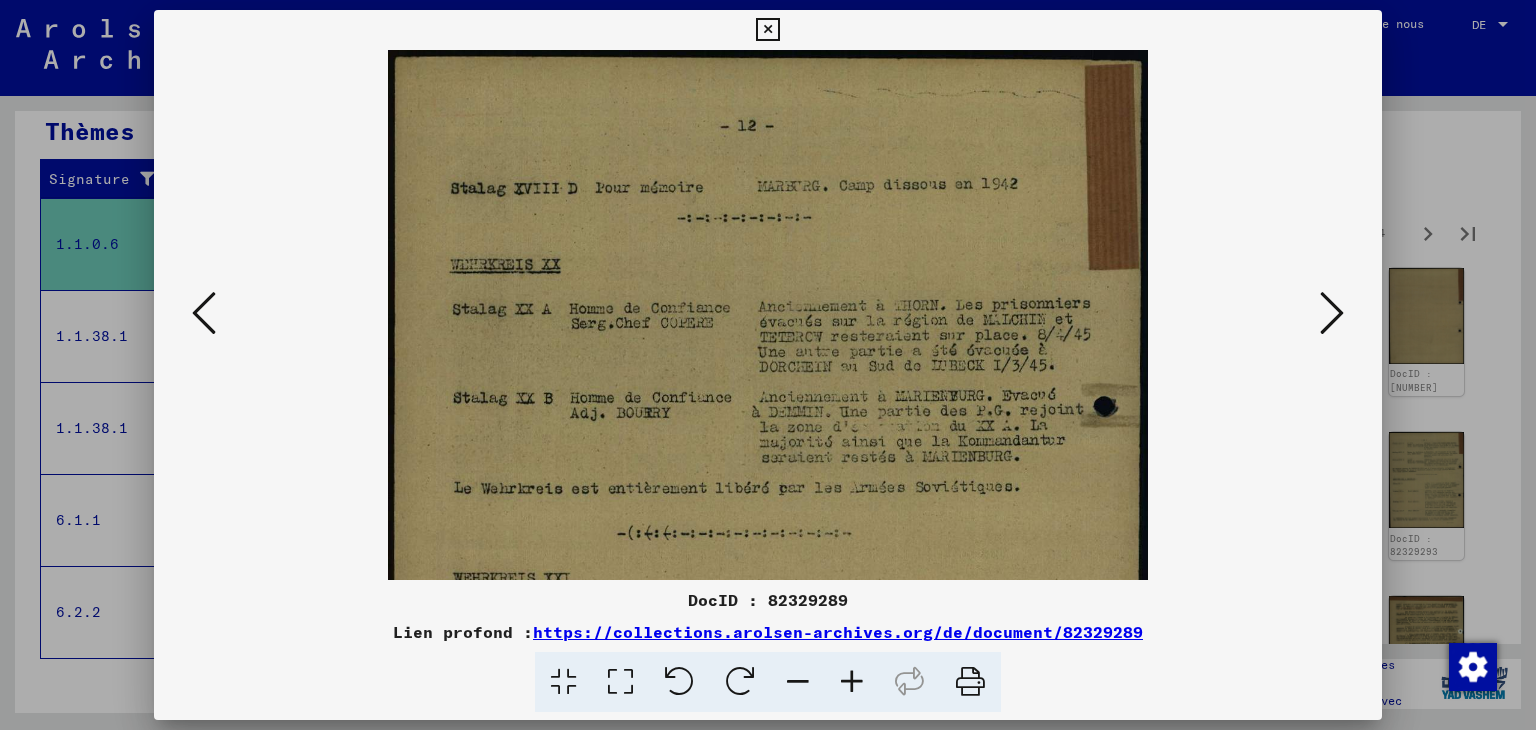 click at bounding box center [852, 682] 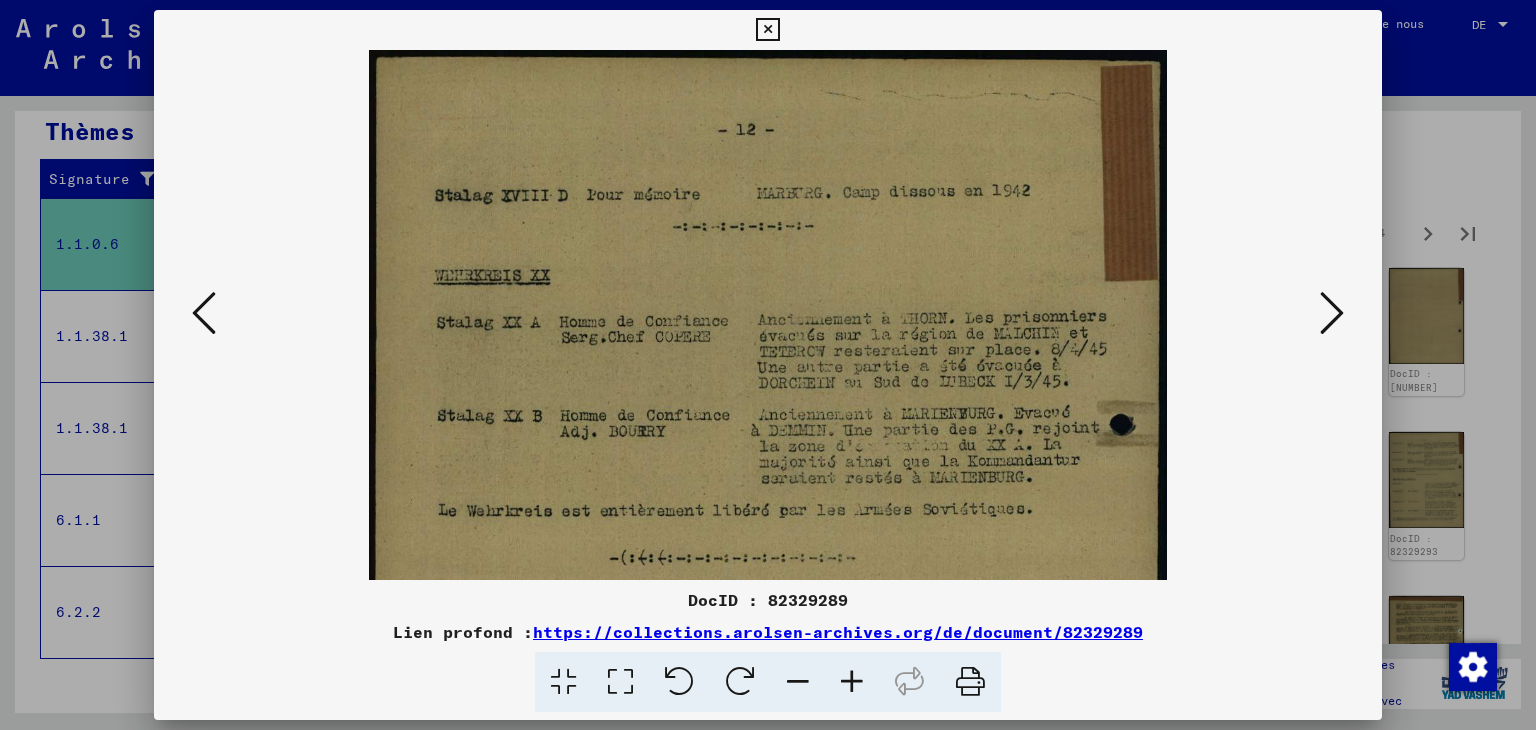 drag, startPoint x: 748, startPoint y: 489, endPoint x: 712, endPoint y: 489, distance: 36 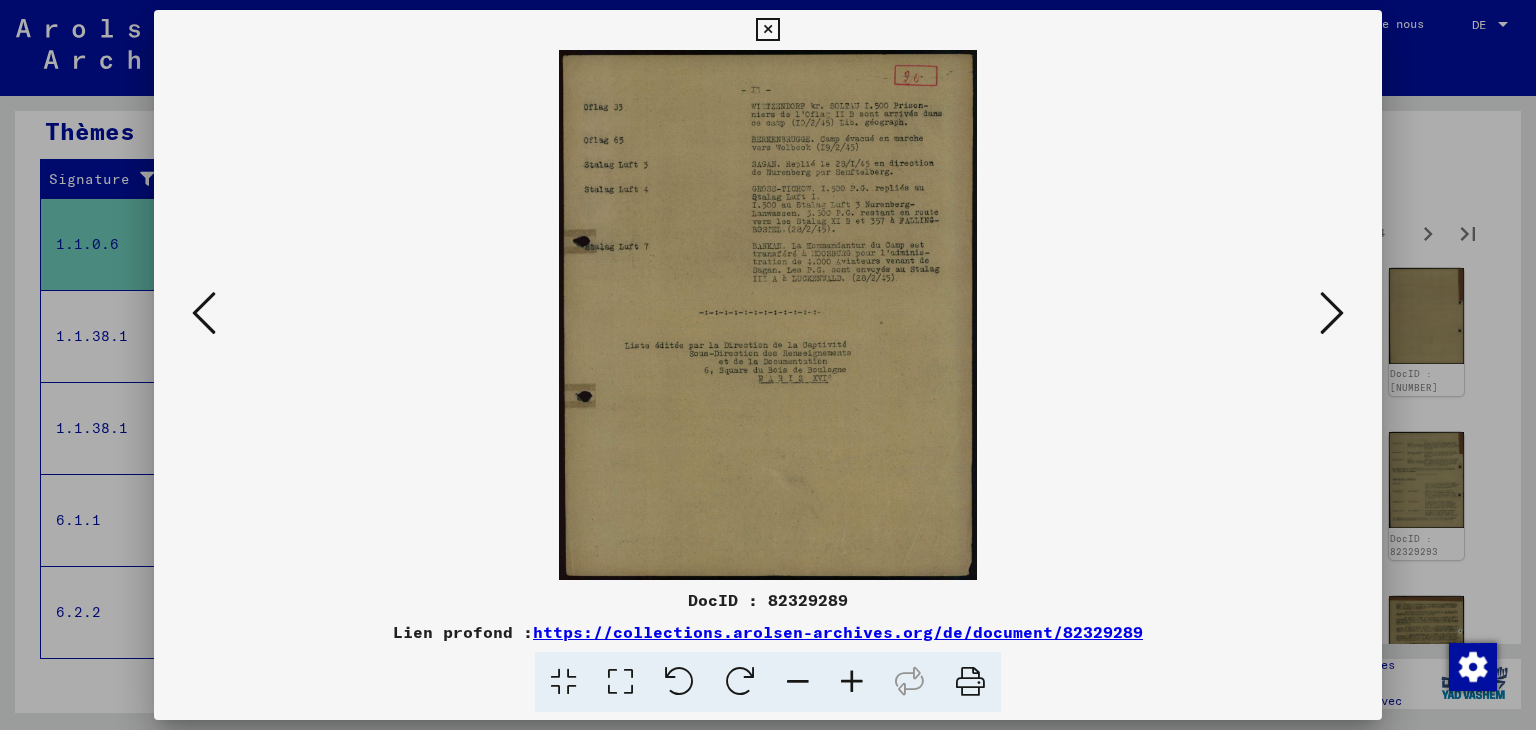 click at bounding box center [1332, 313] 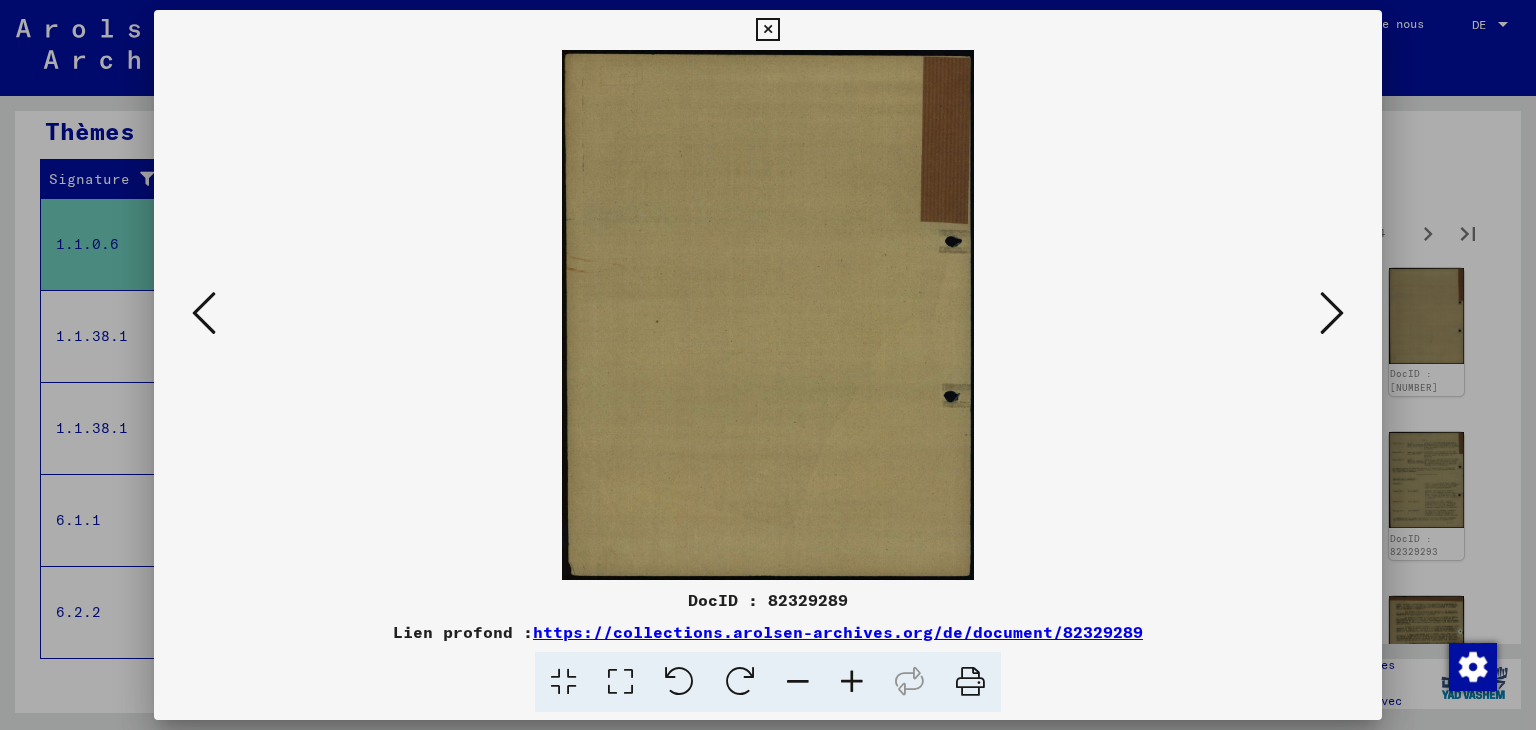 click at bounding box center (1332, 313) 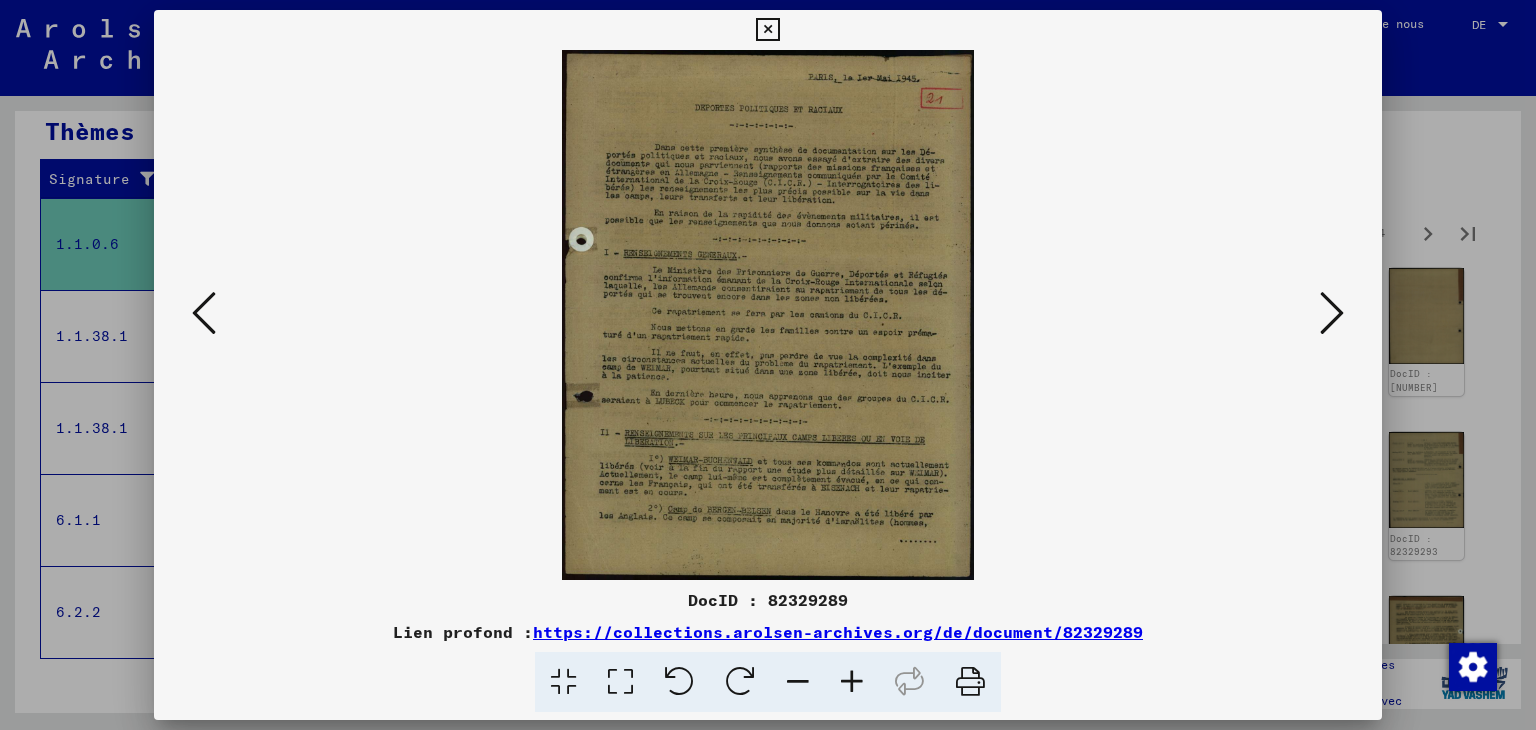 click at bounding box center [1332, 313] 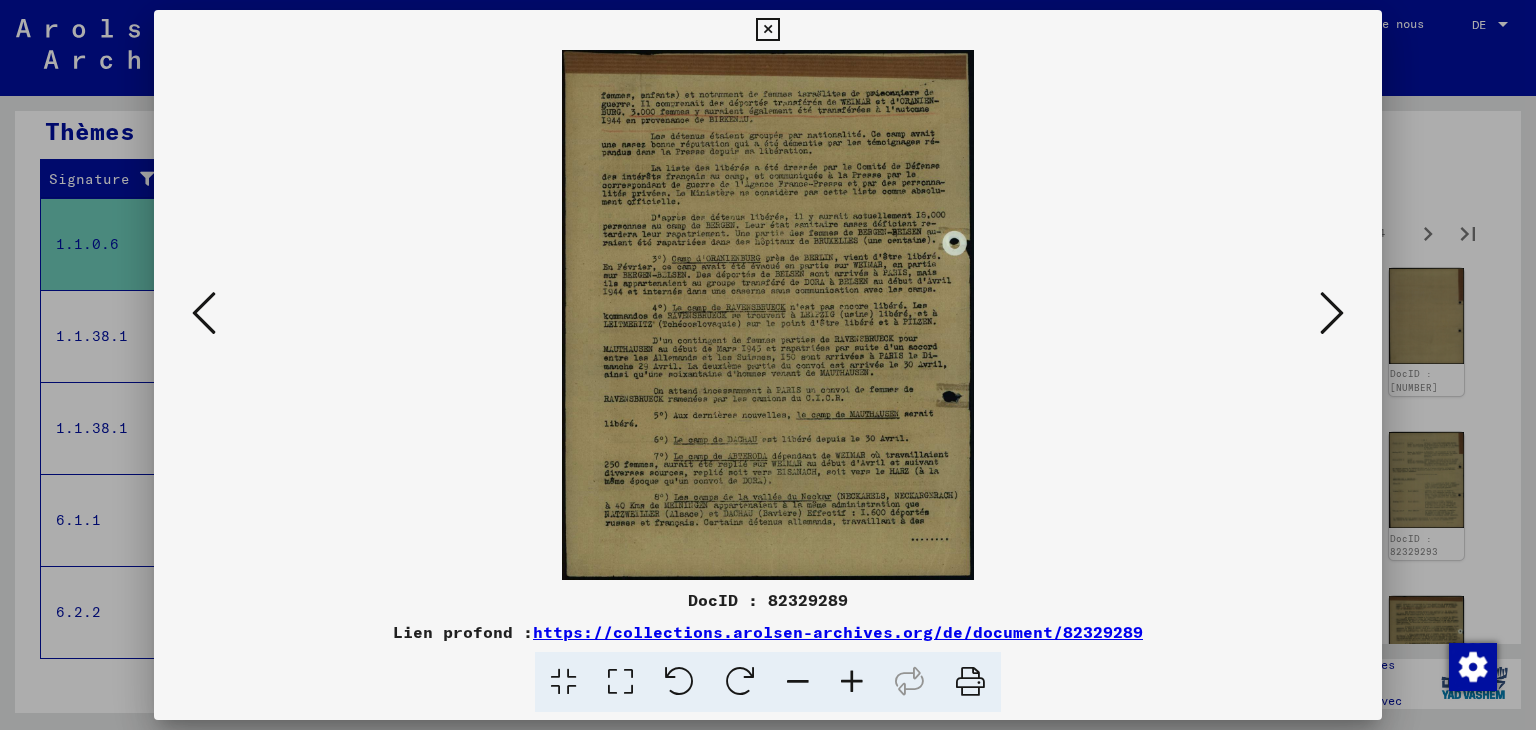 click at bounding box center (1332, 314) 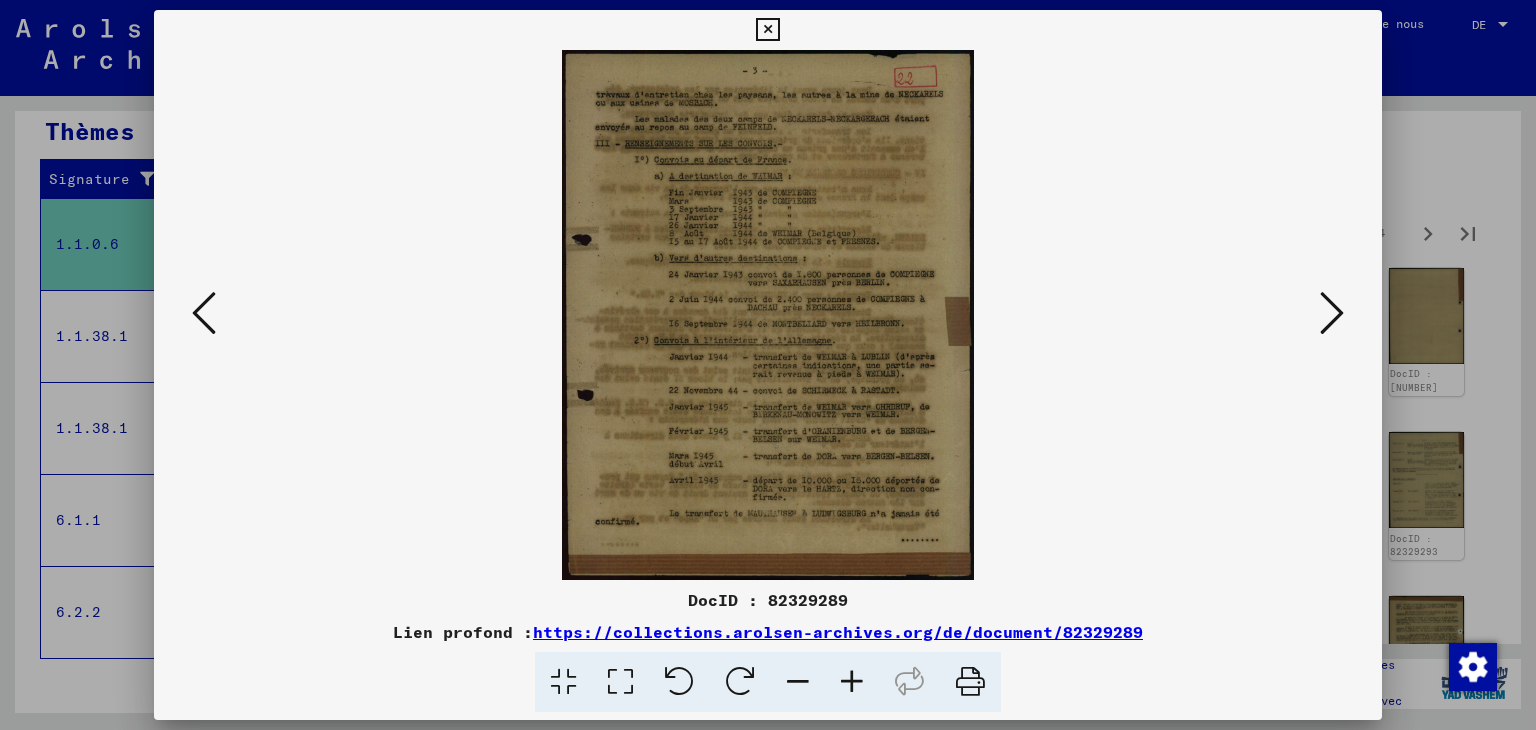 click at bounding box center (1332, 314) 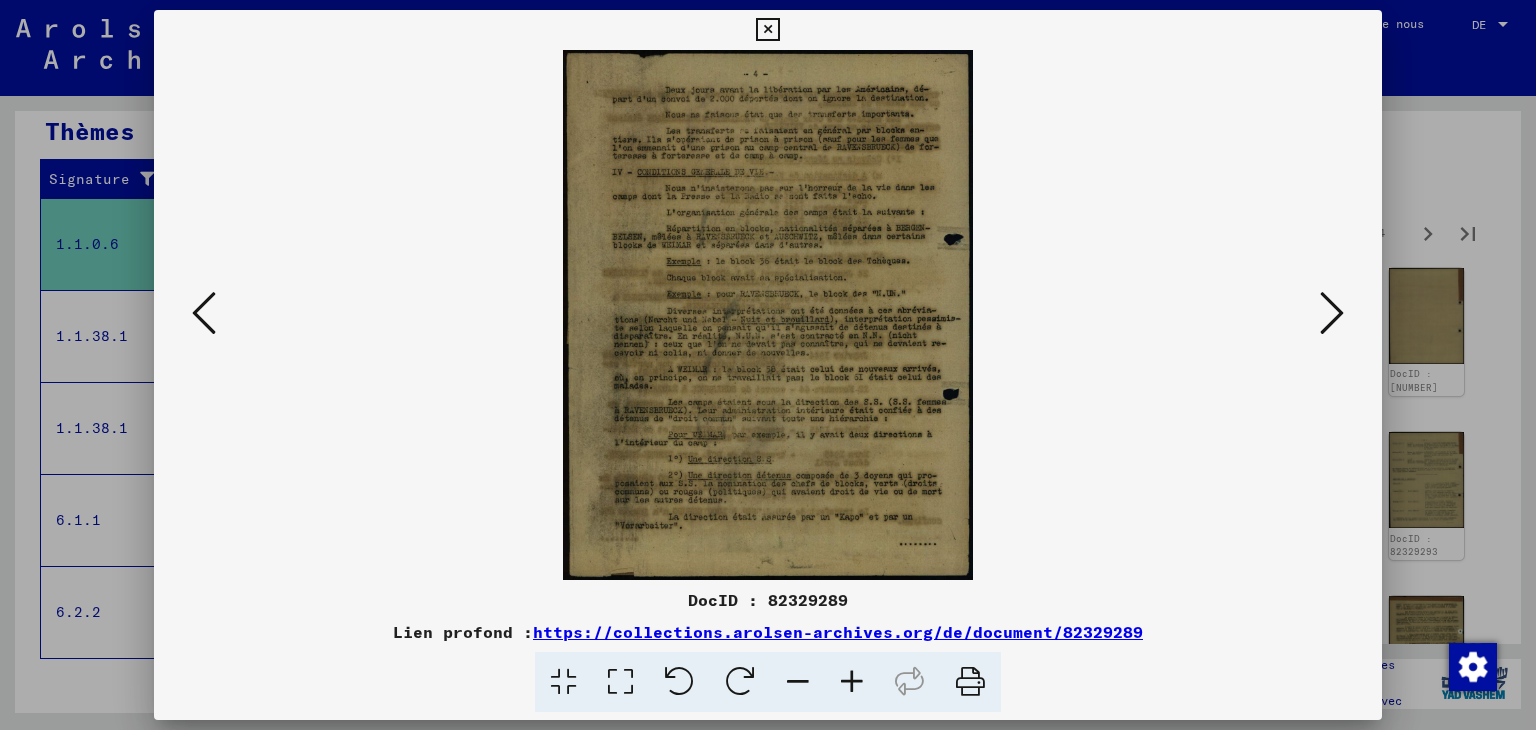 click at bounding box center [852, 682] 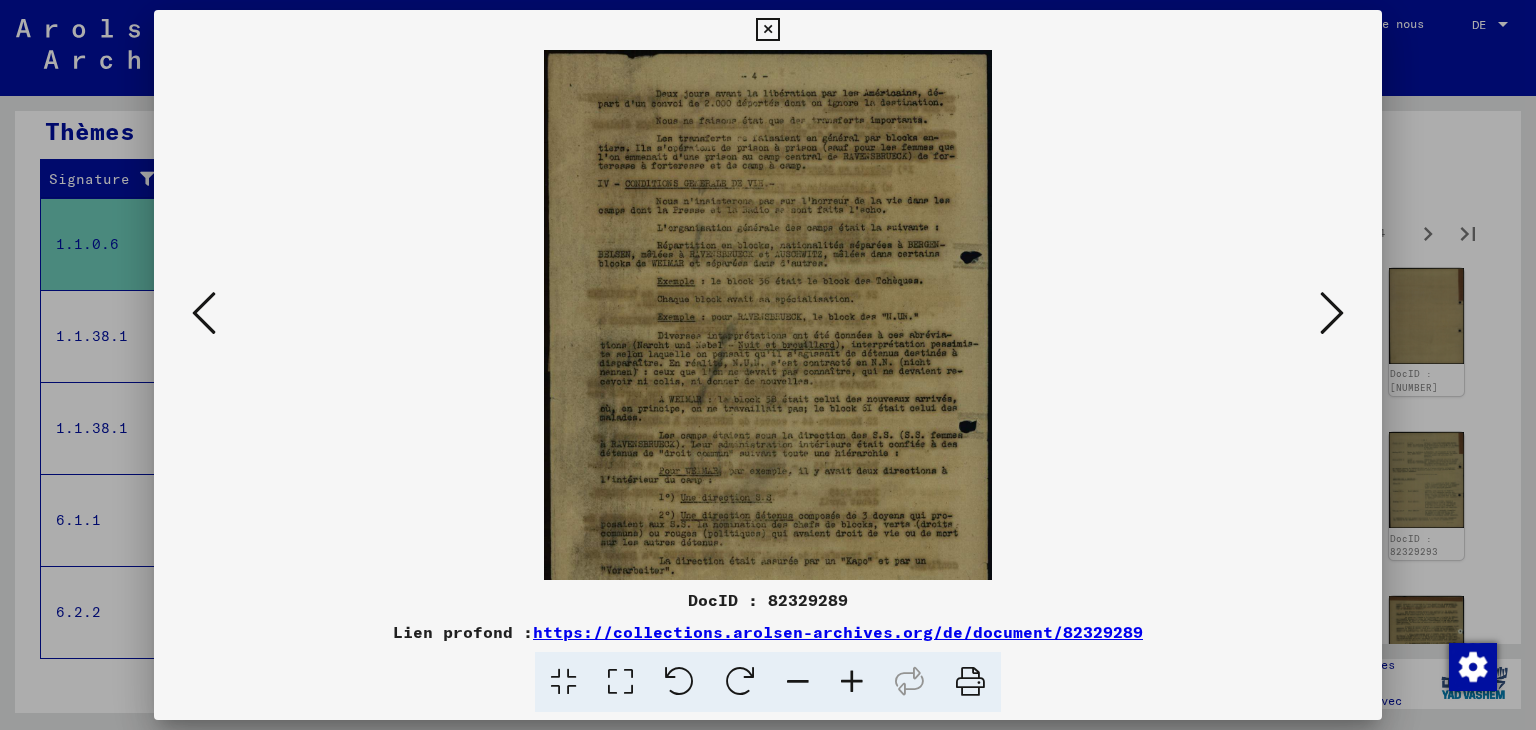 click at bounding box center [852, 682] 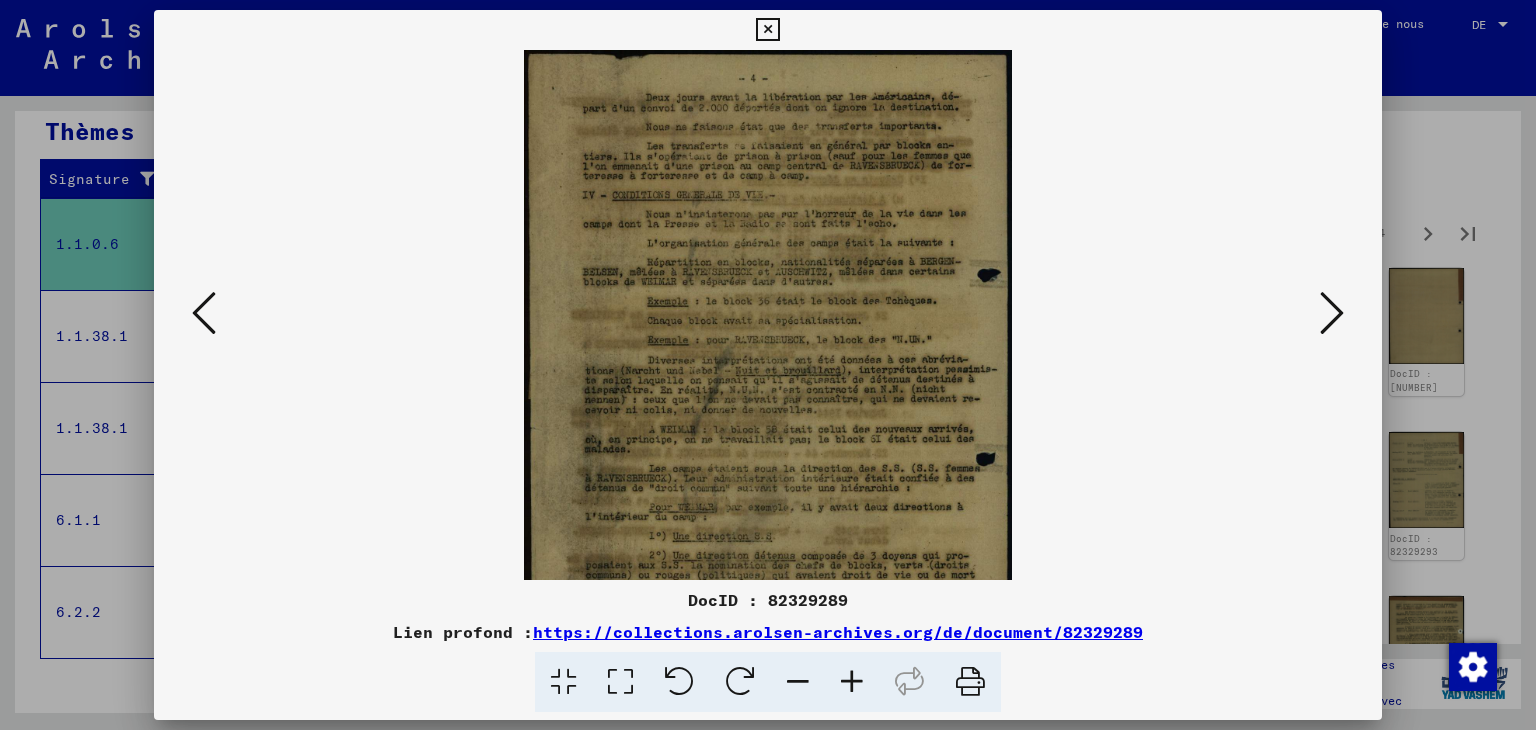 click at bounding box center (852, 682) 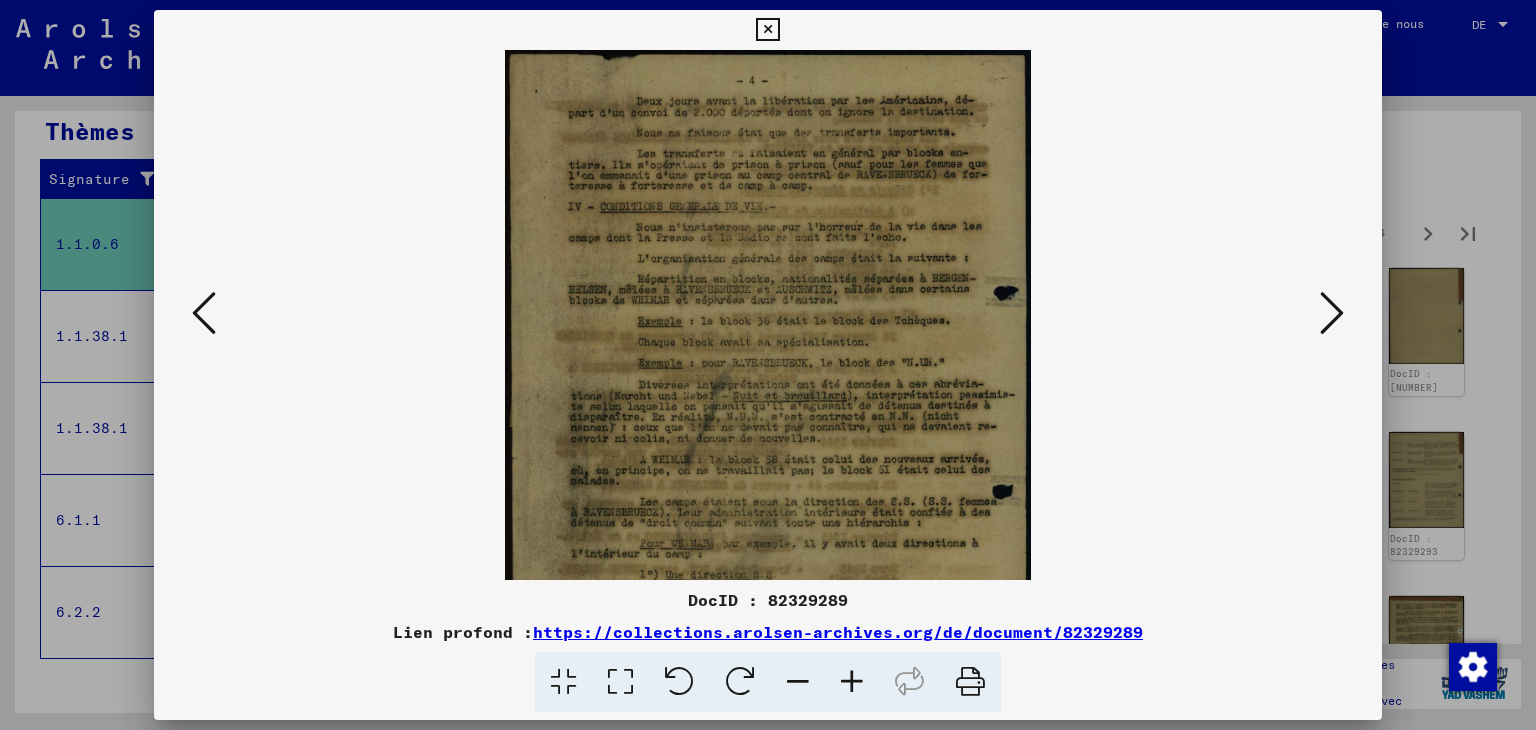 click at bounding box center [852, 682] 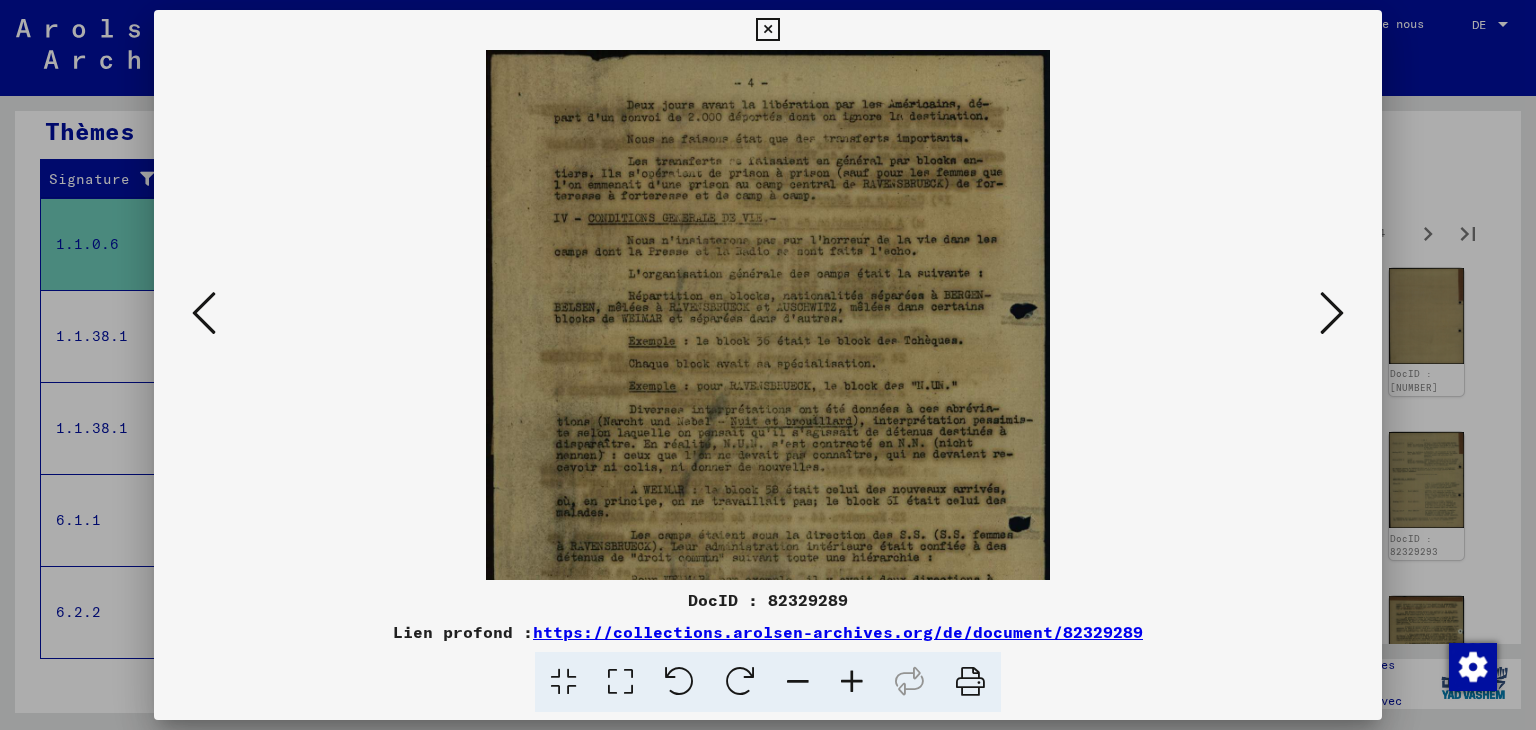 click at bounding box center (852, 682) 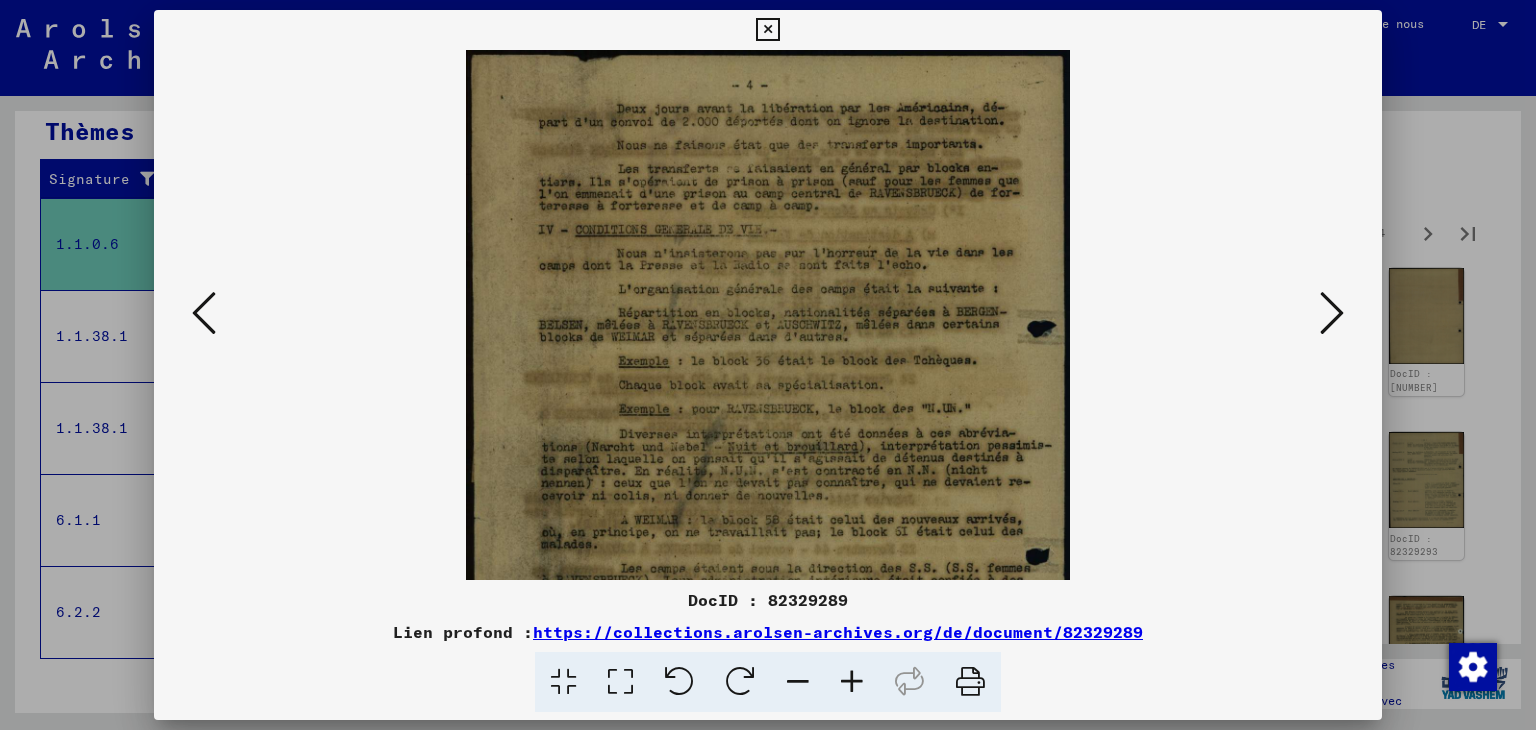 click at bounding box center (852, 682) 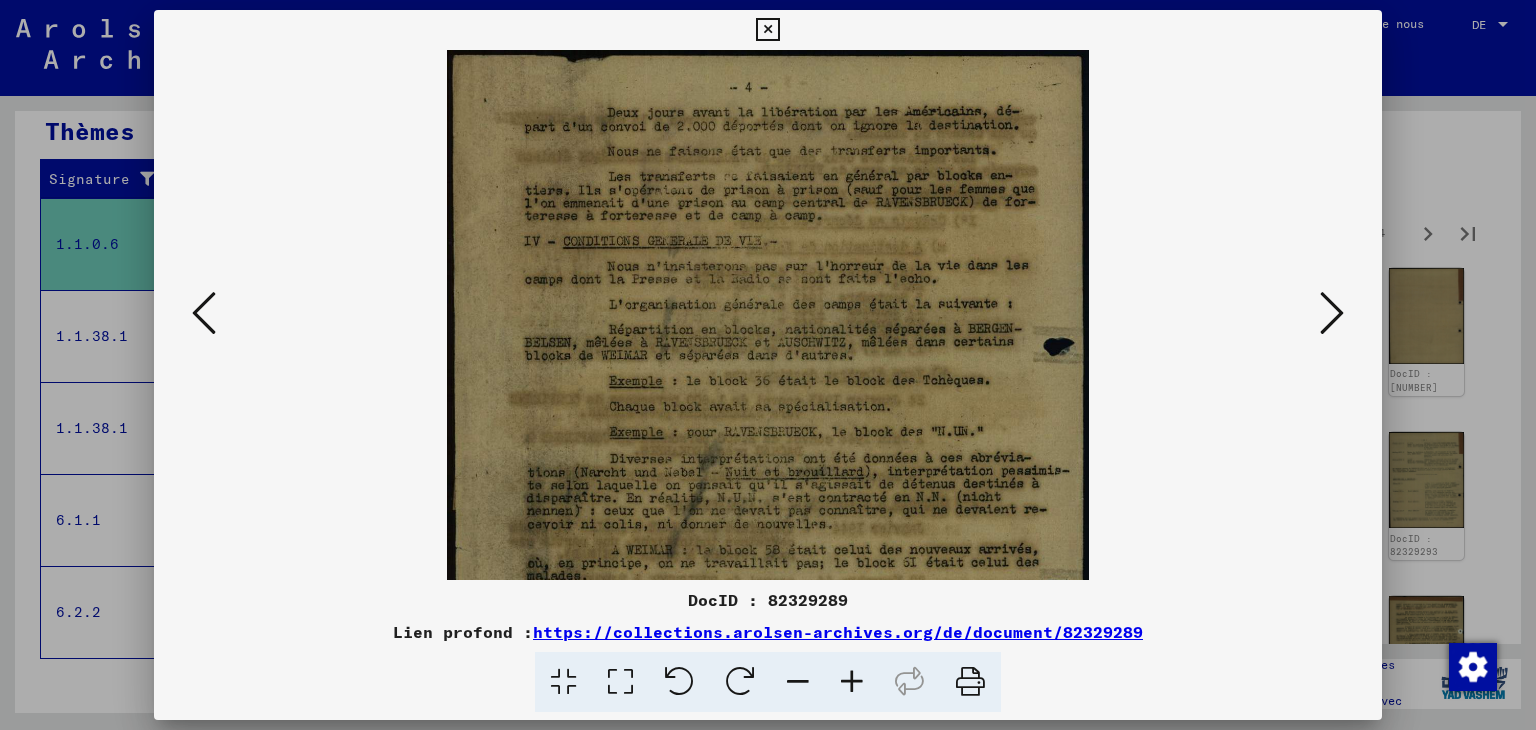 click at bounding box center (852, 682) 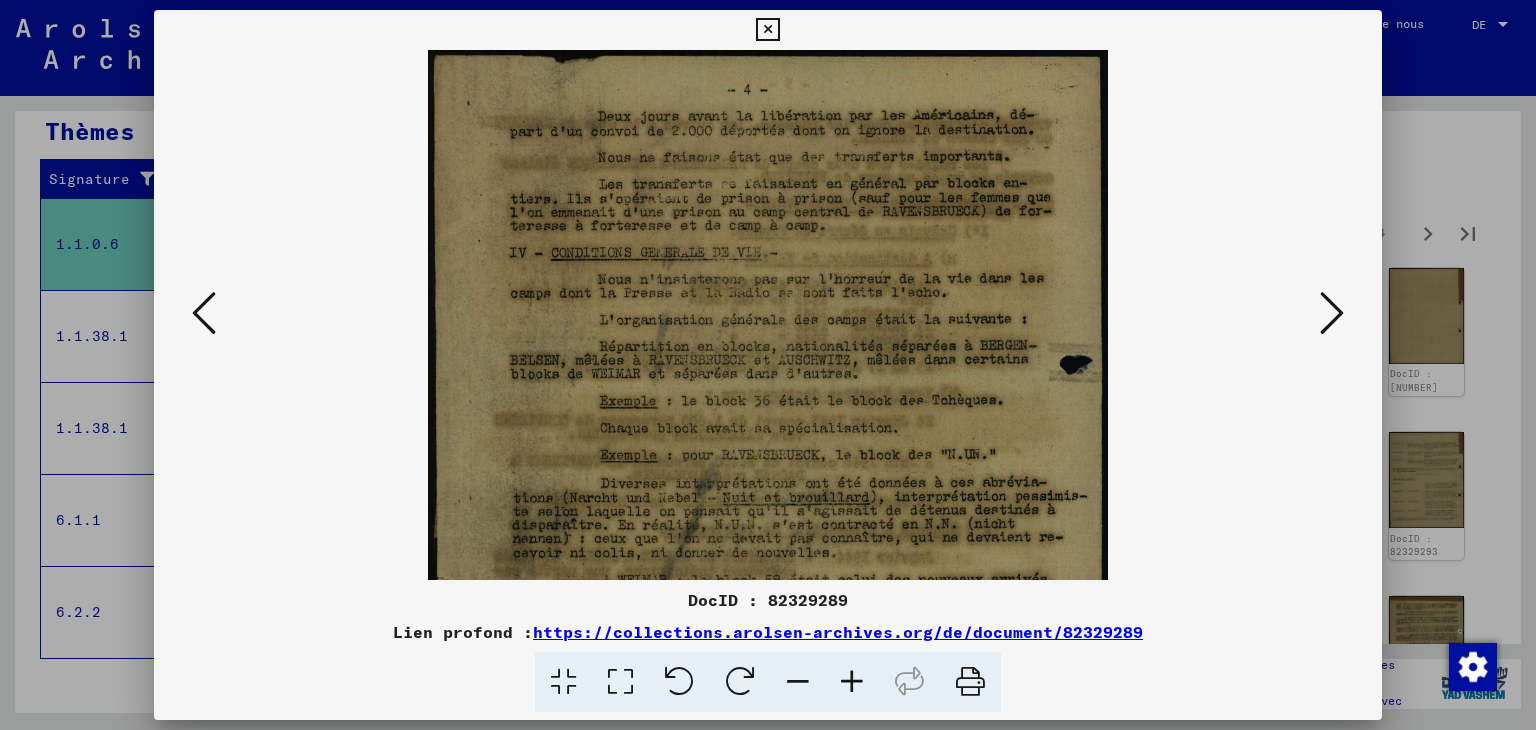 click at bounding box center [852, 682] 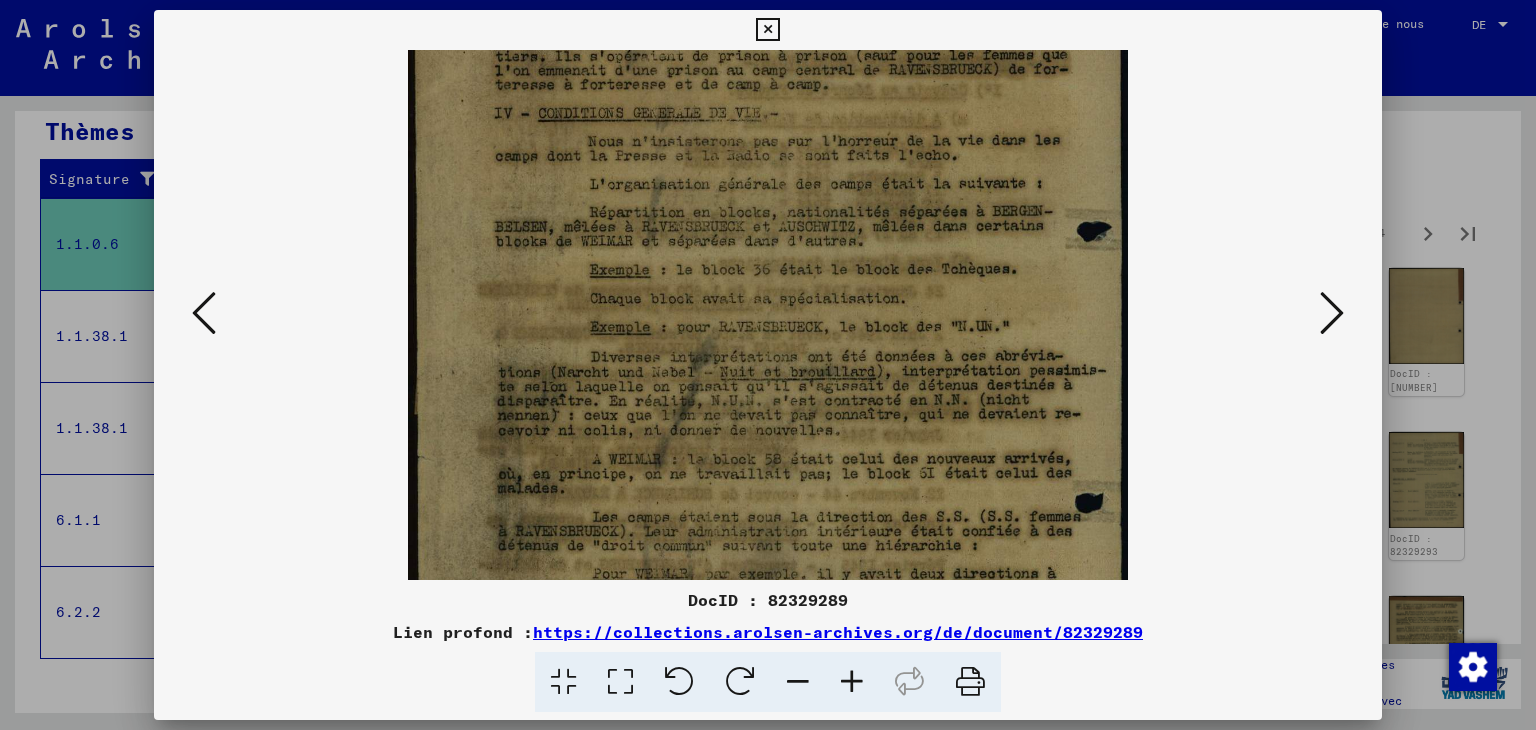 drag, startPoint x: 964, startPoint y: 444, endPoint x: 918, endPoint y: 277, distance: 173.21951 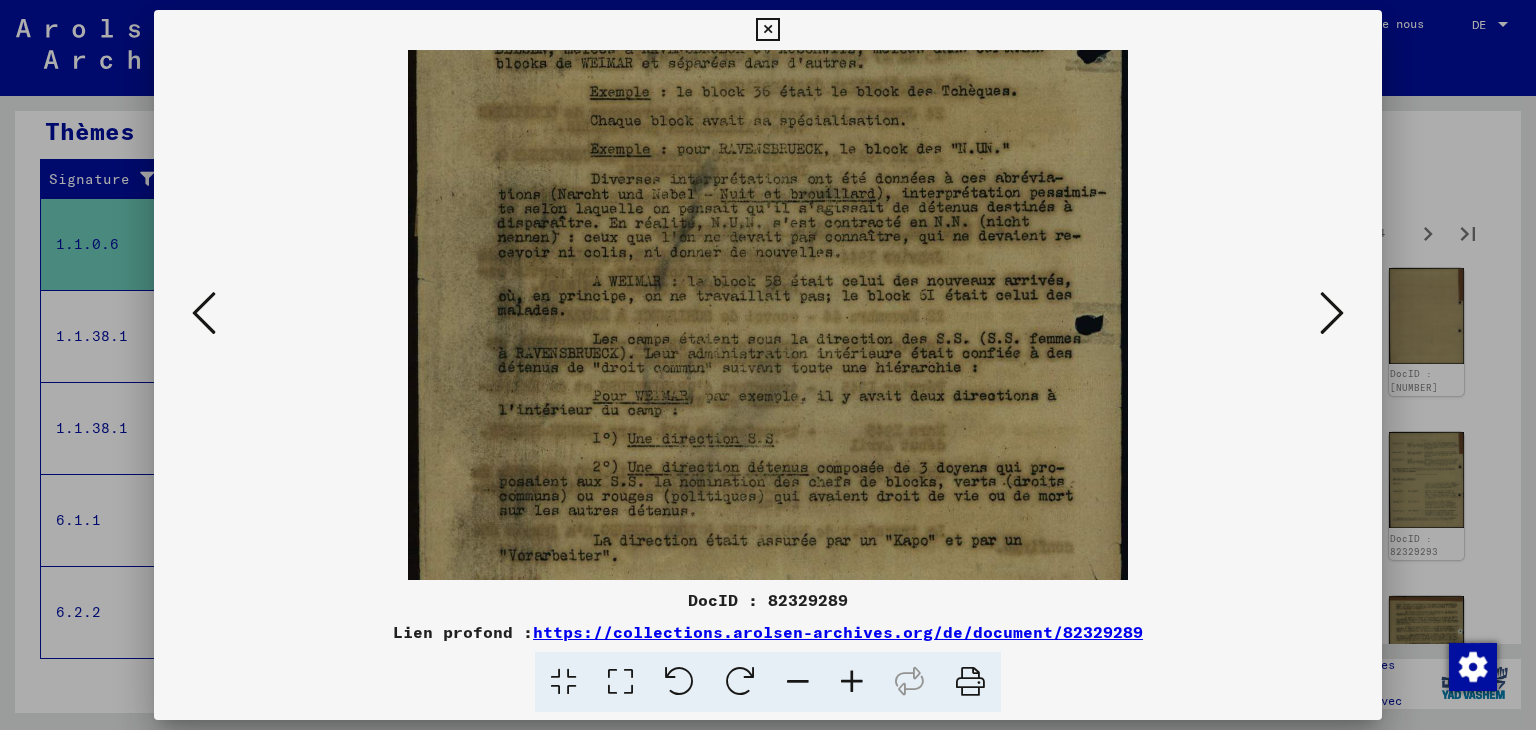 drag, startPoint x: 949, startPoint y: 463, endPoint x: 912, endPoint y: 327, distance: 140.94325 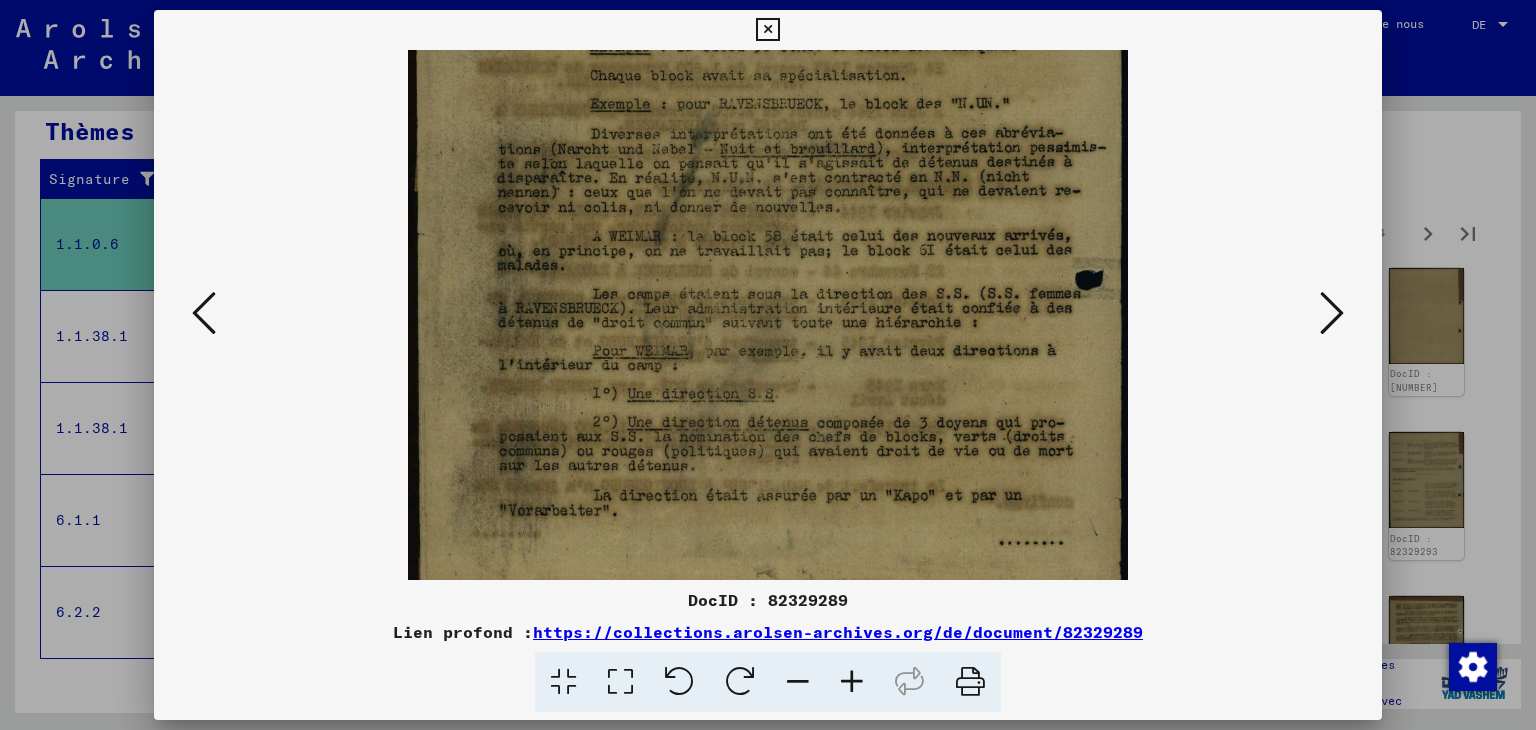 scroll, scrollTop: 400, scrollLeft: 0, axis: vertical 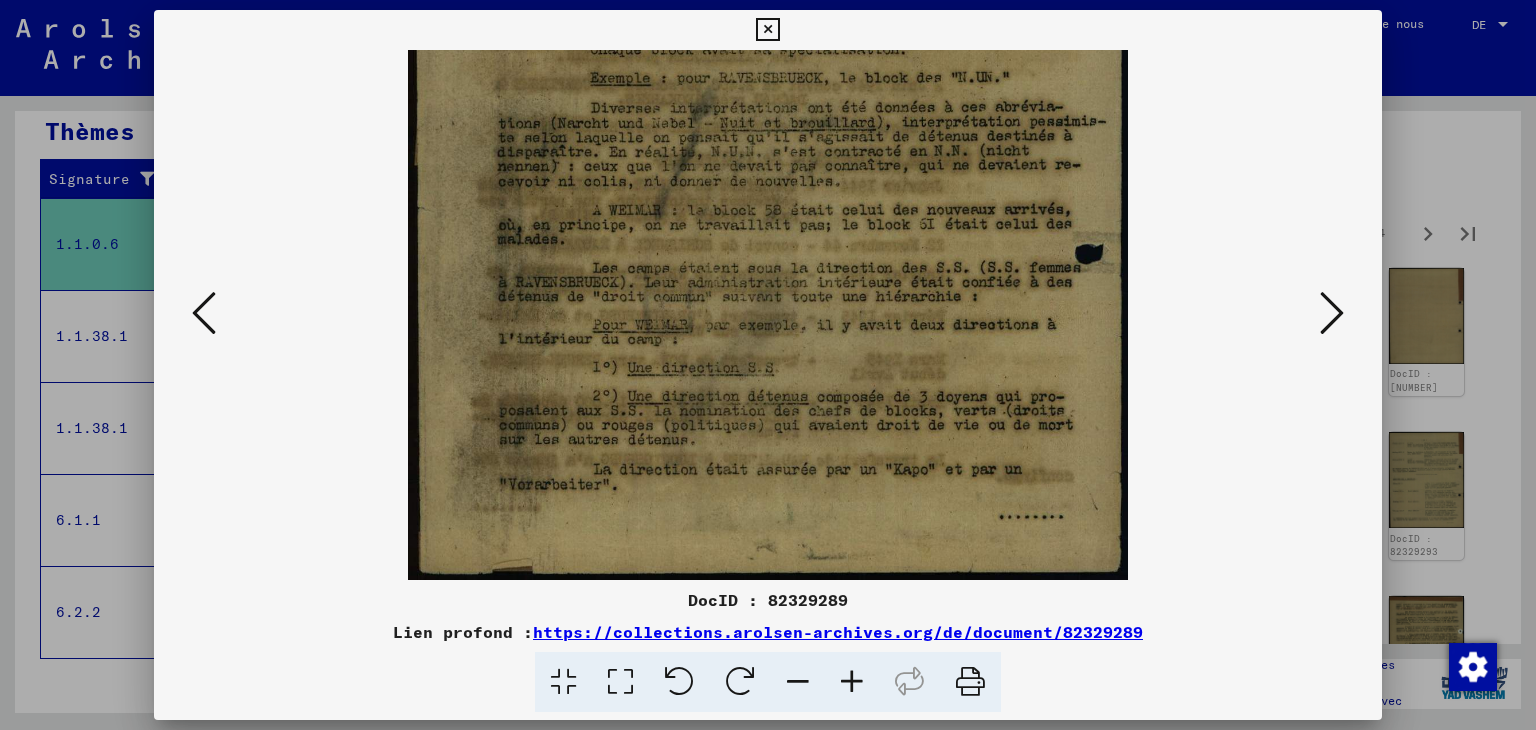 drag, startPoint x: 903, startPoint y: 484, endPoint x: 871, endPoint y: 370, distance: 118.40608 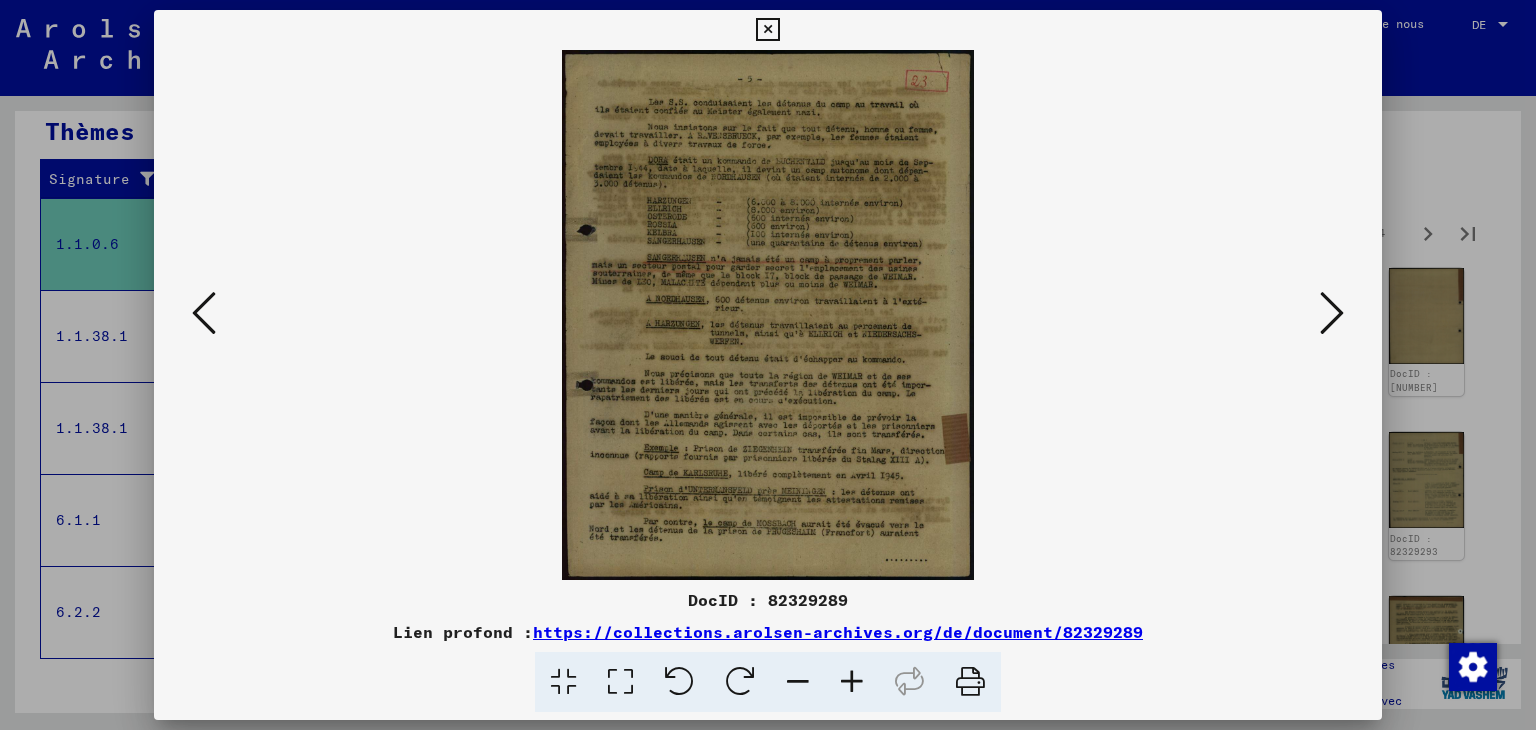 scroll, scrollTop: 0, scrollLeft: 0, axis: both 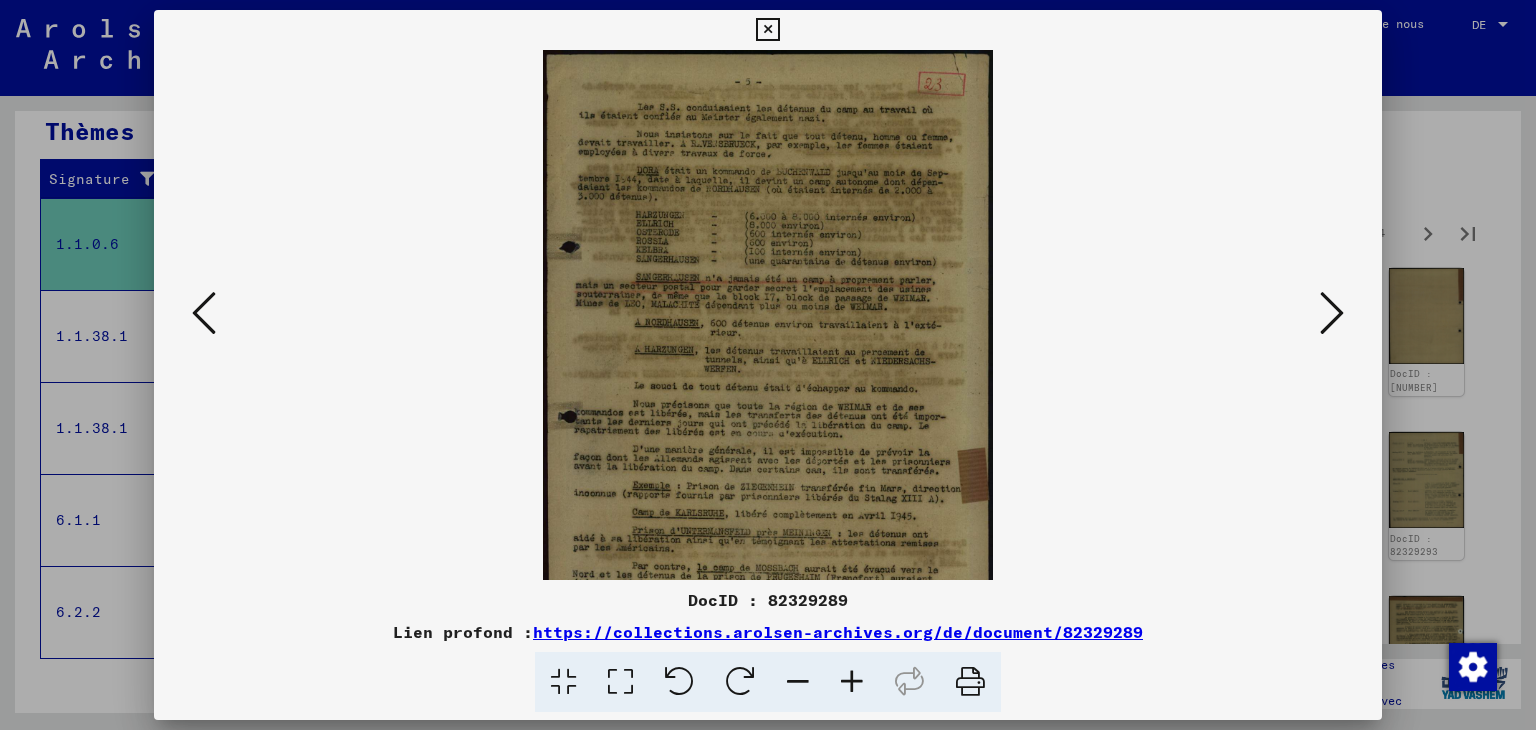 click at bounding box center [852, 682] 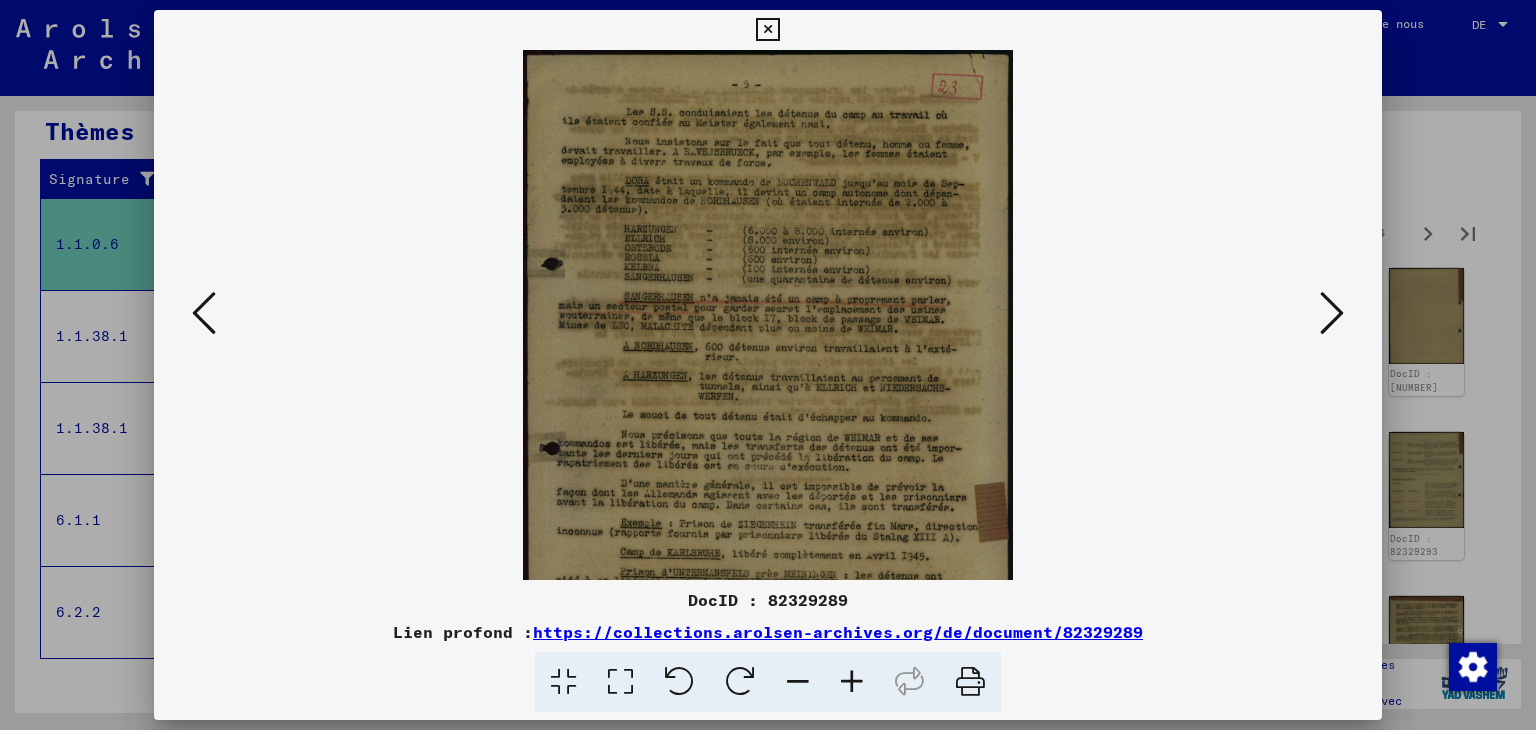 click at bounding box center [852, 682] 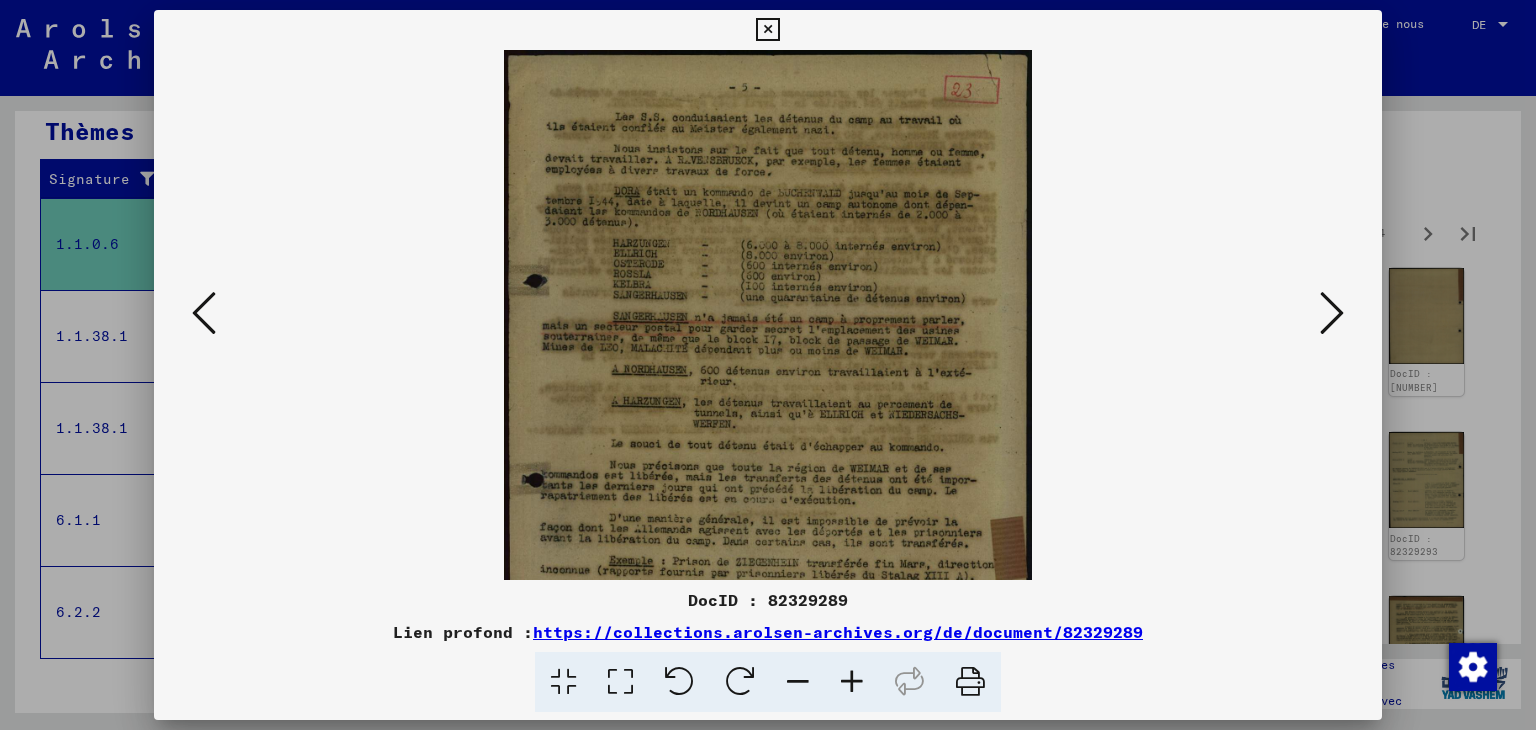 click at bounding box center [852, 682] 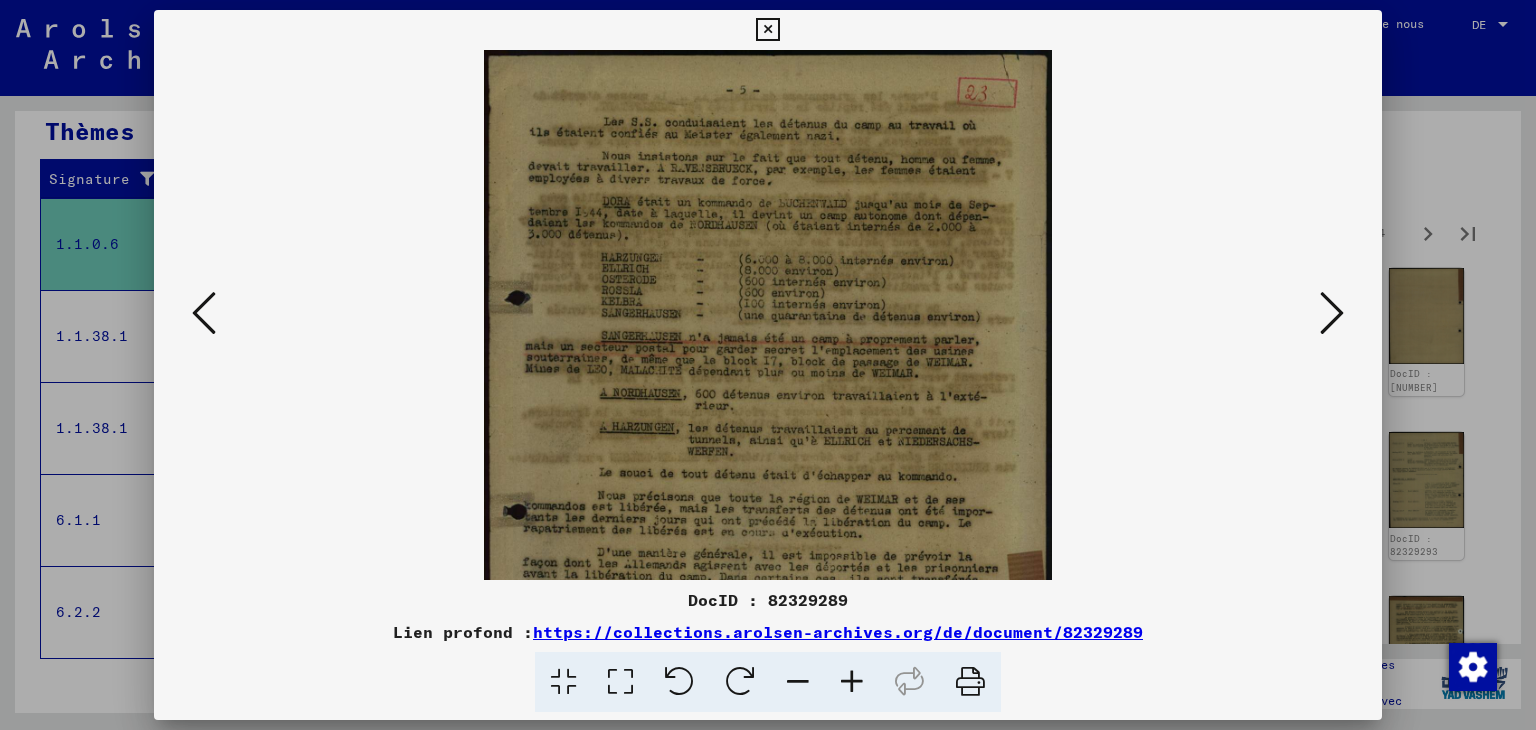 click at bounding box center [852, 682] 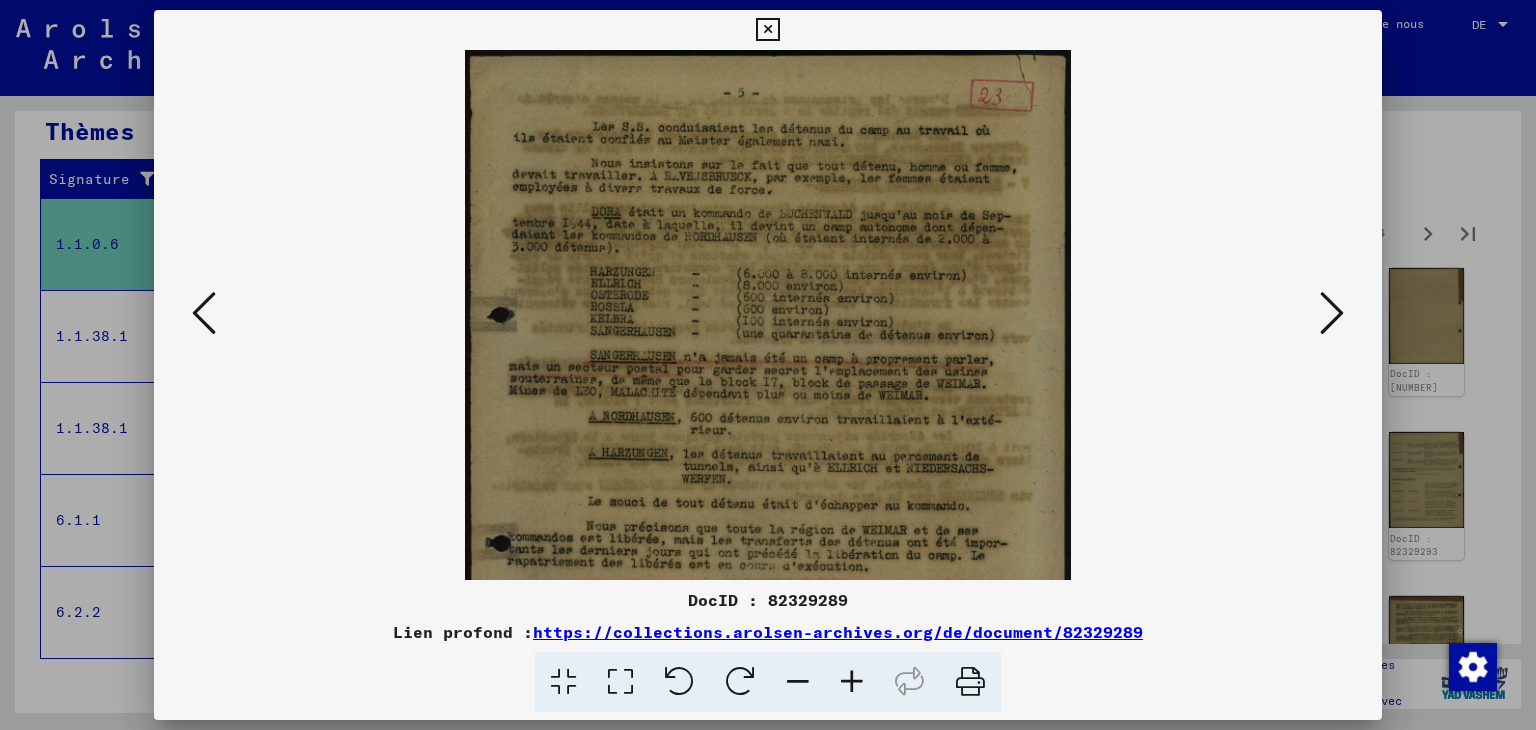 click at bounding box center (852, 682) 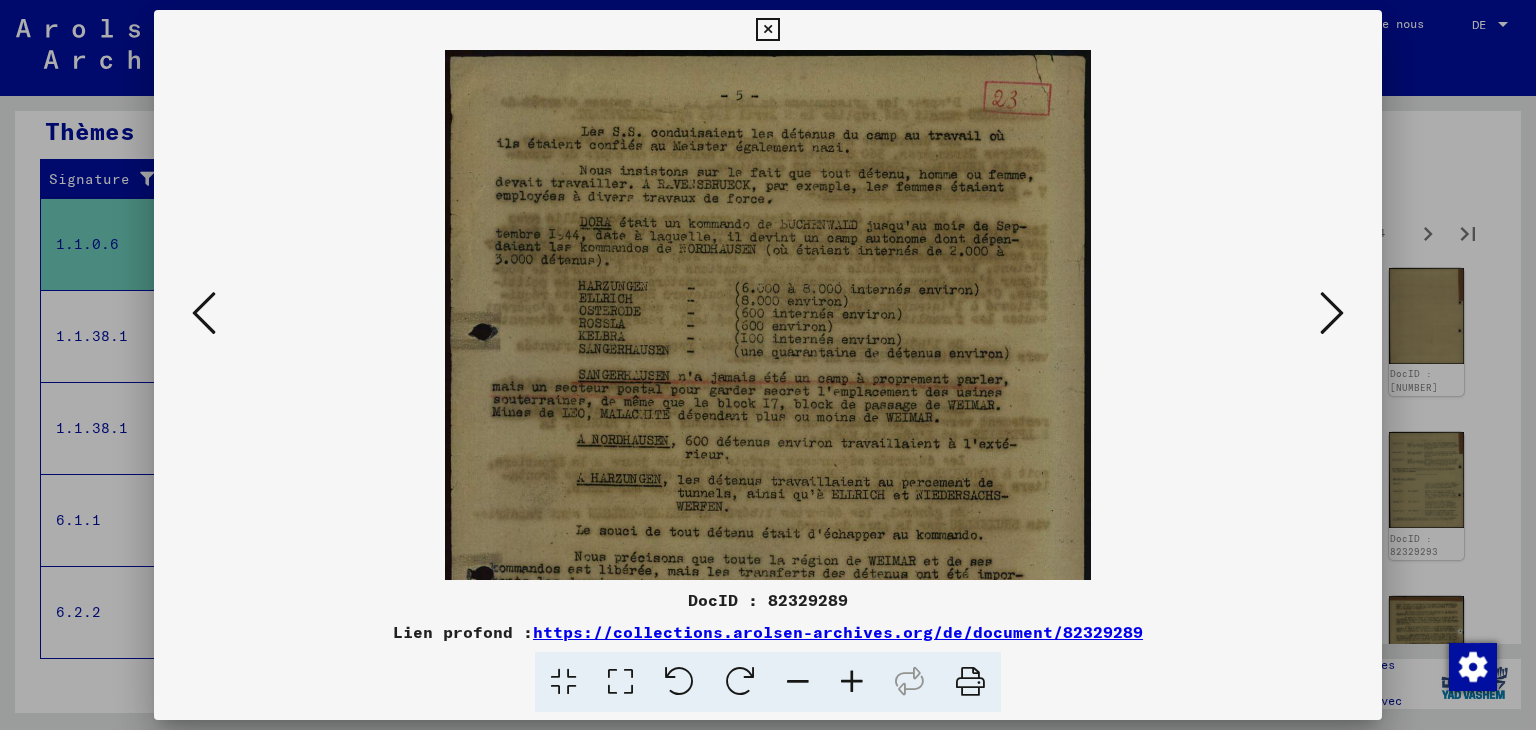 click at bounding box center (852, 682) 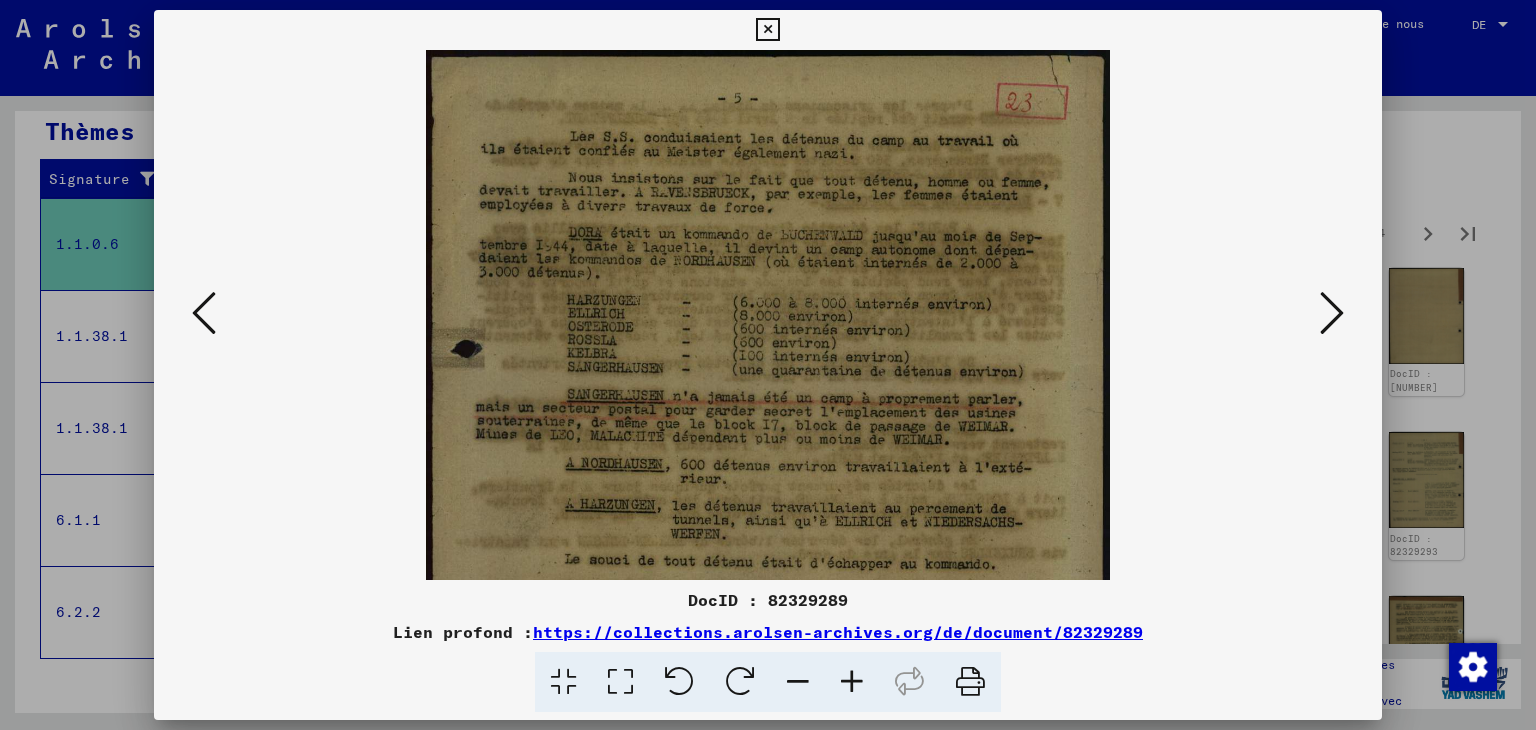 click at bounding box center [1332, 313] 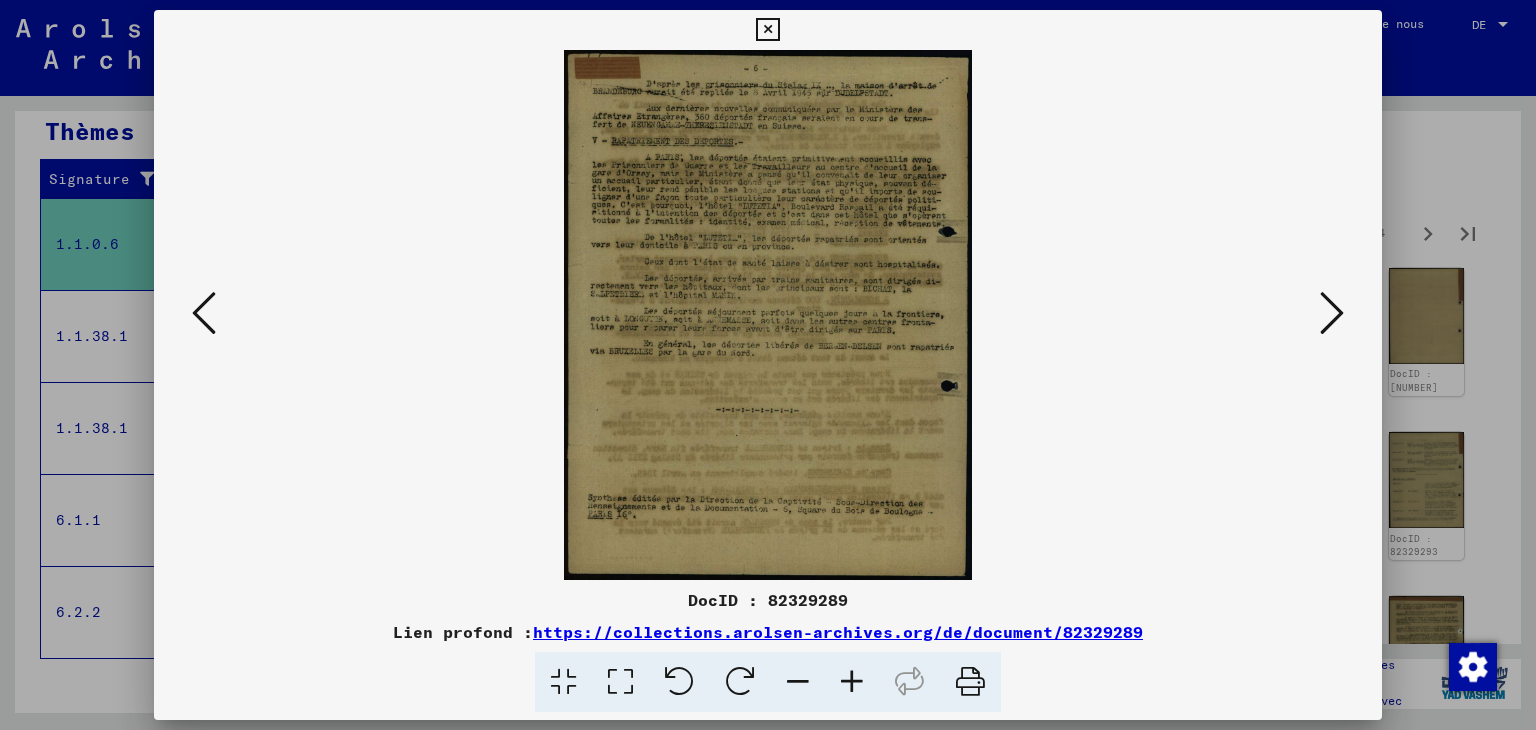 click at bounding box center (852, 682) 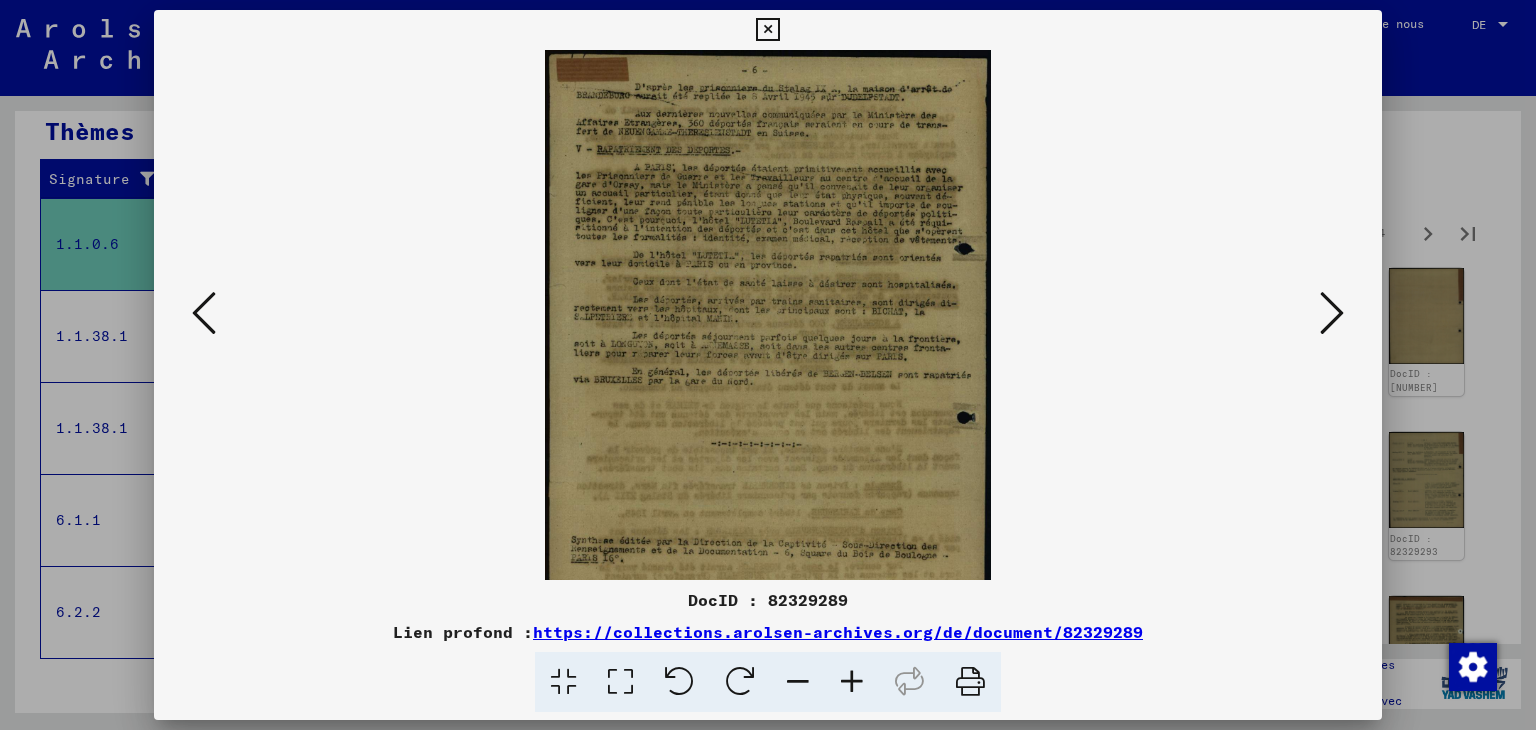 click at bounding box center (852, 682) 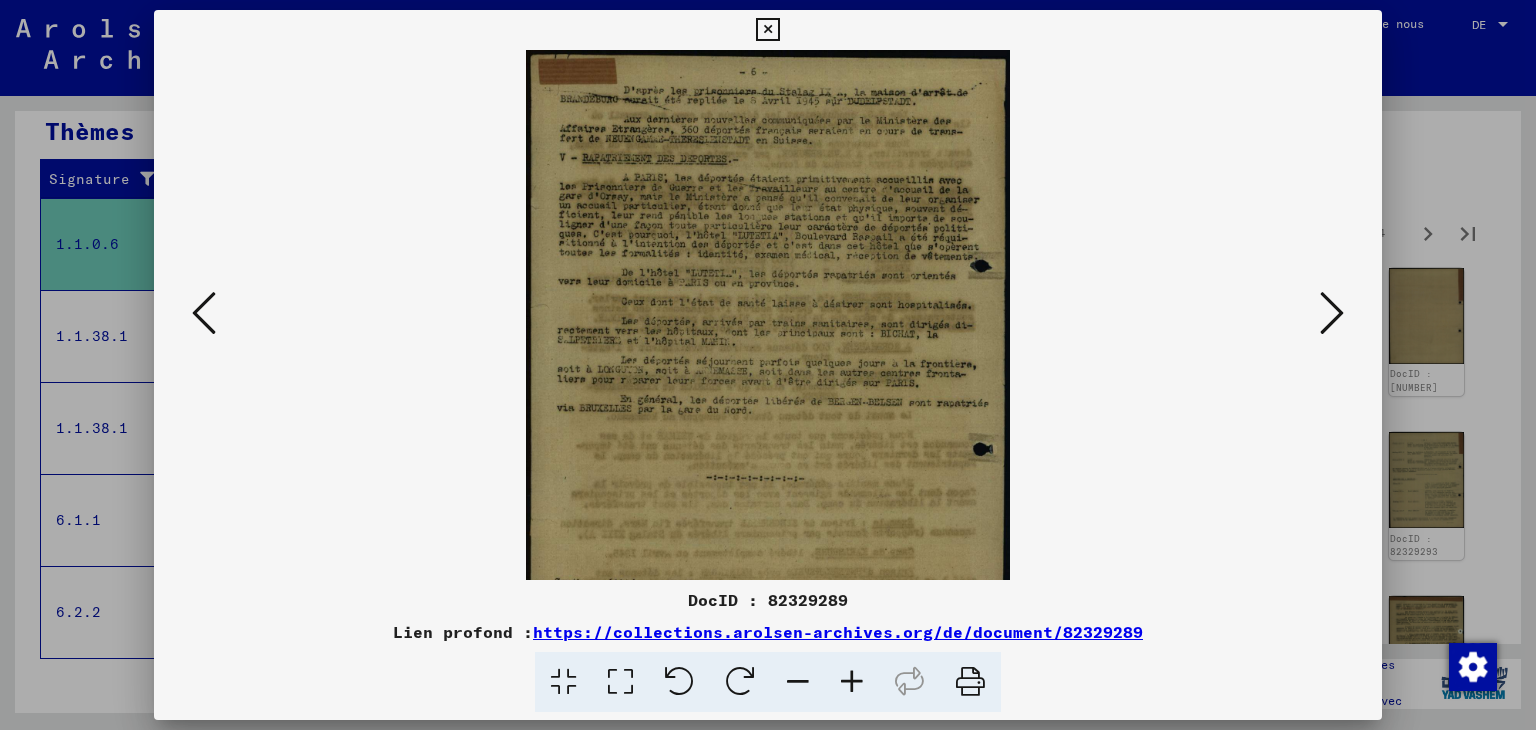 click at bounding box center [852, 682] 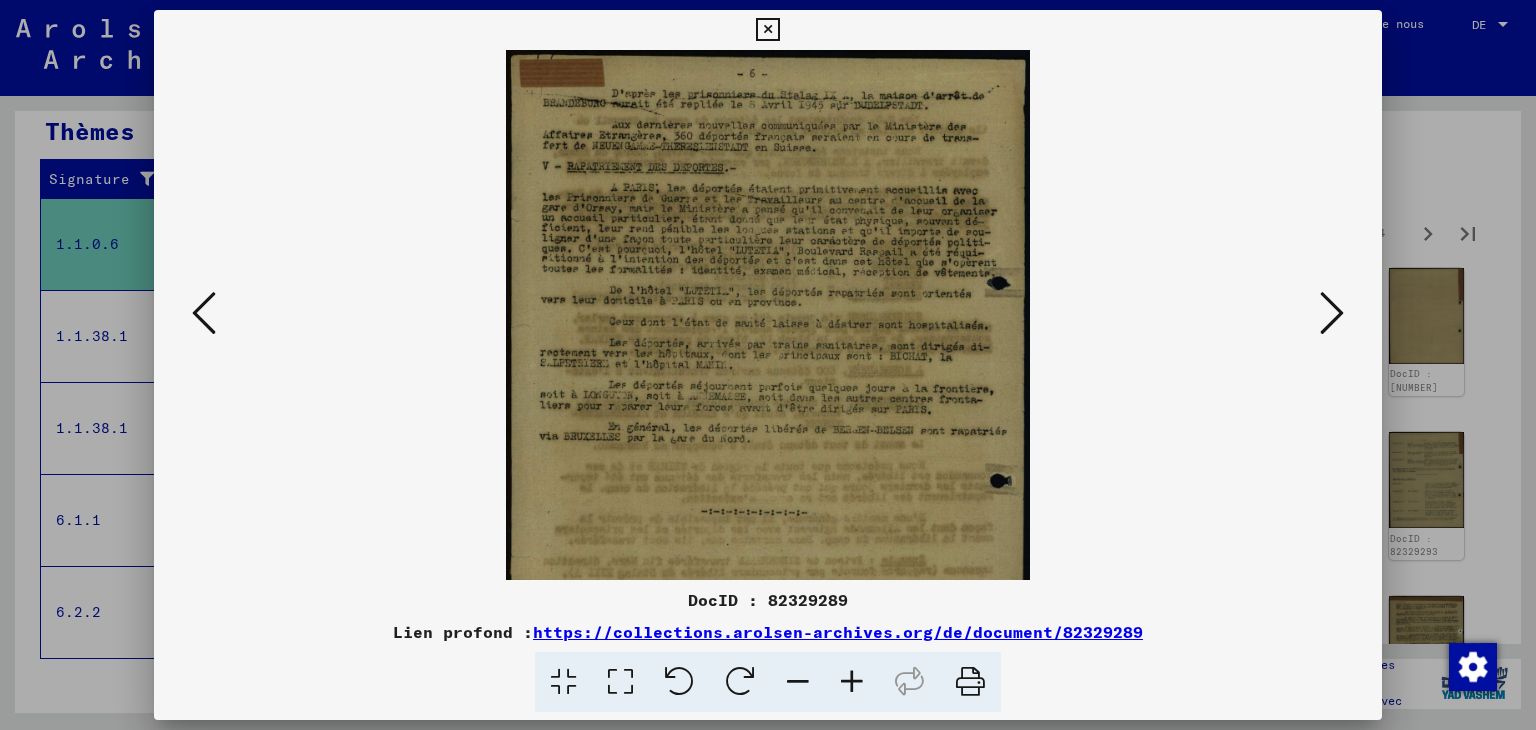 click at bounding box center [852, 682] 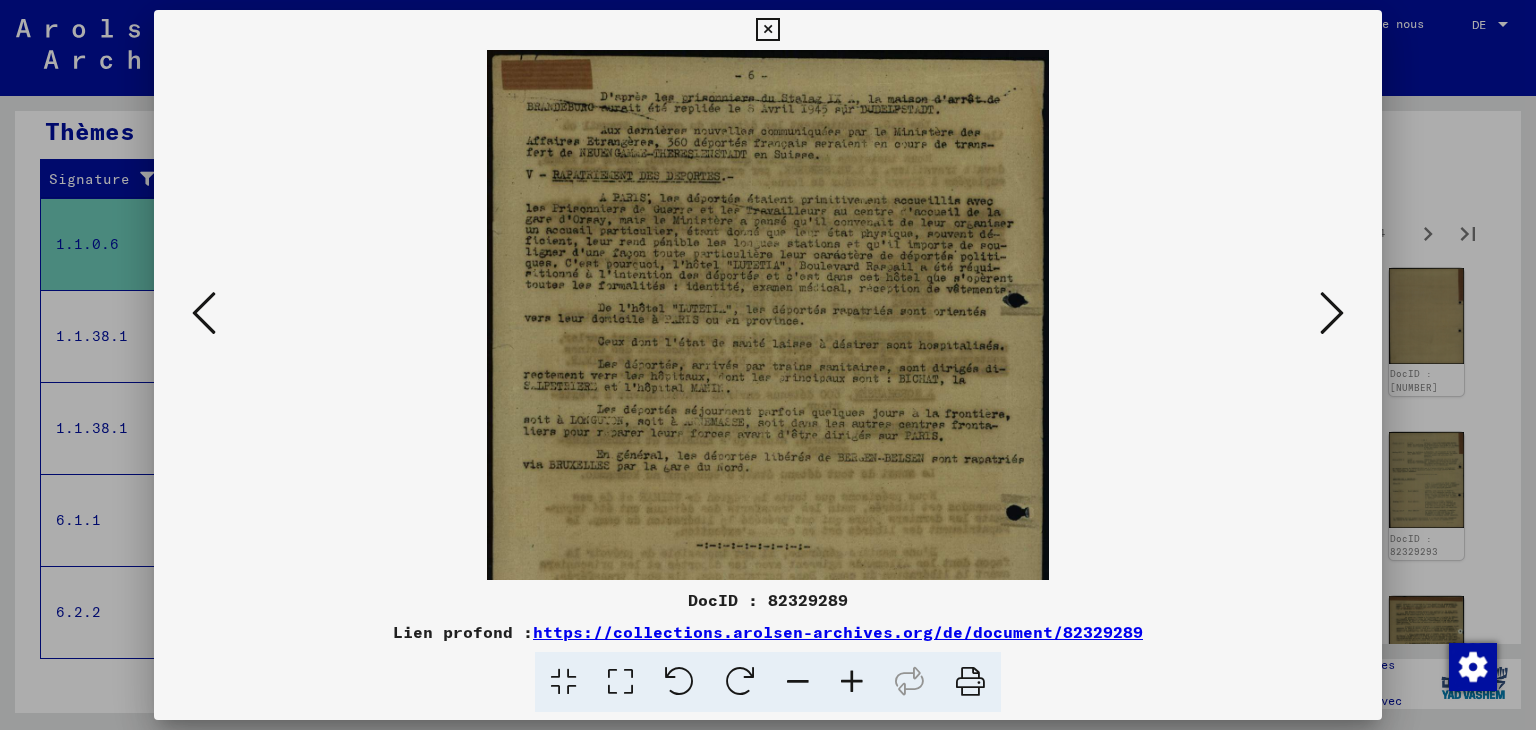 click at bounding box center (852, 682) 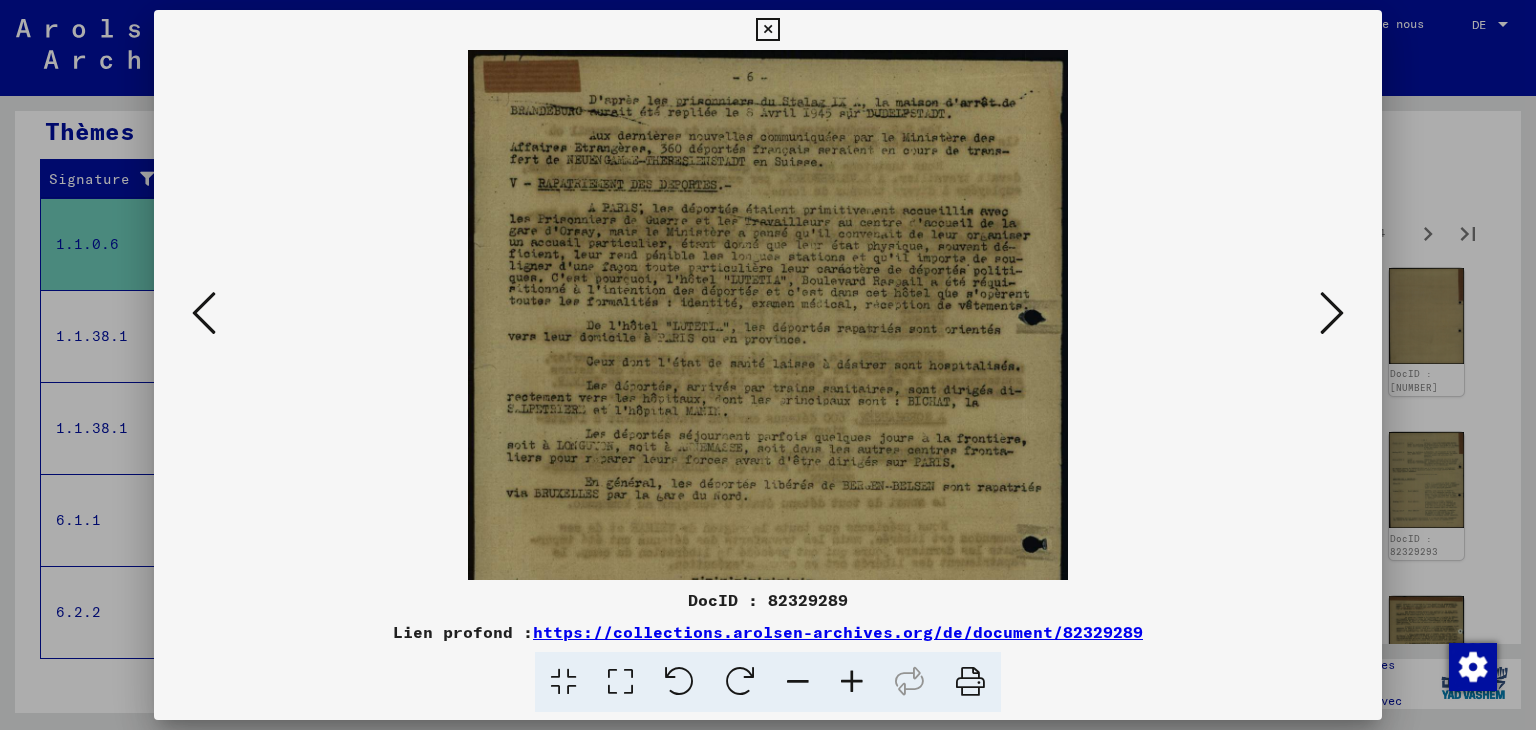 click at bounding box center (852, 682) 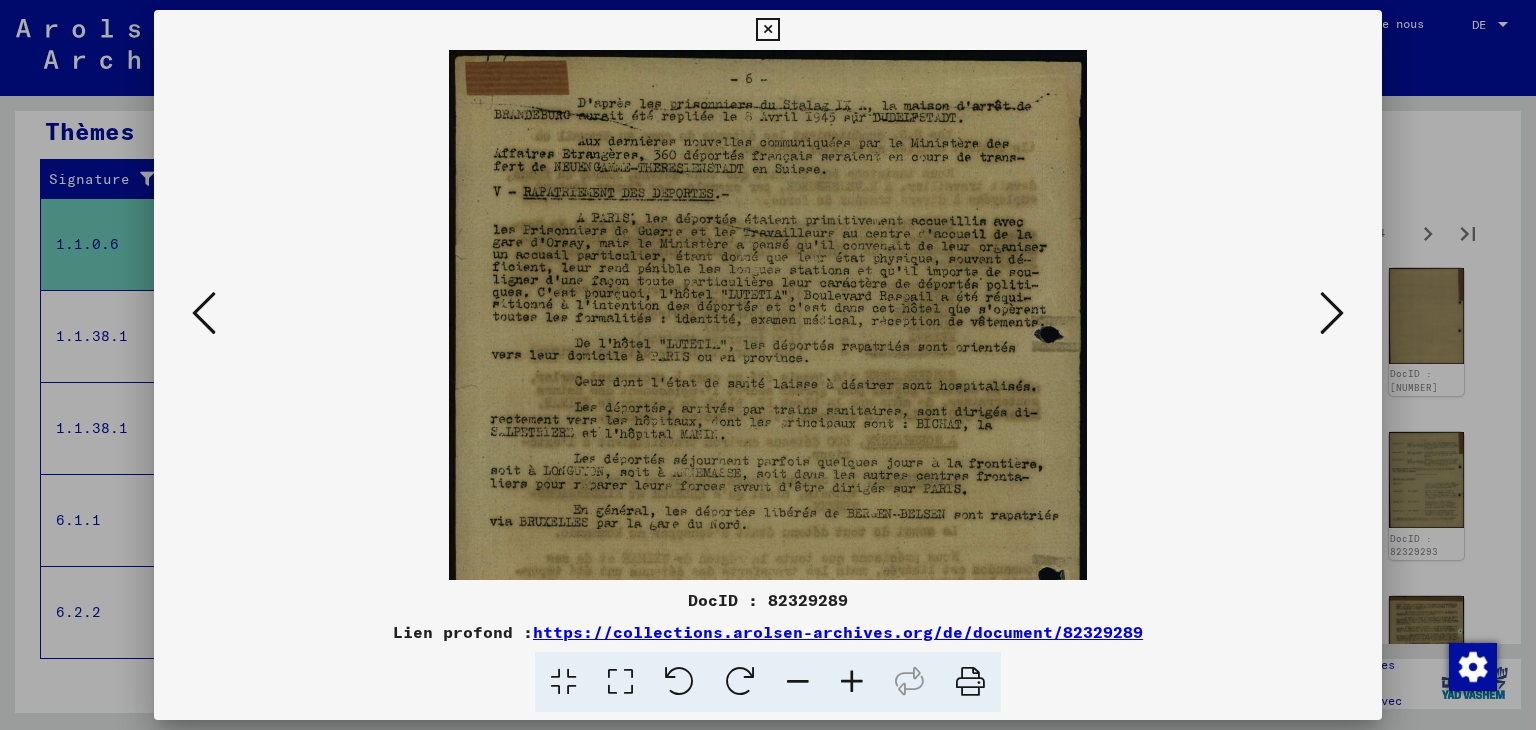click at bounding box center (852, 682) 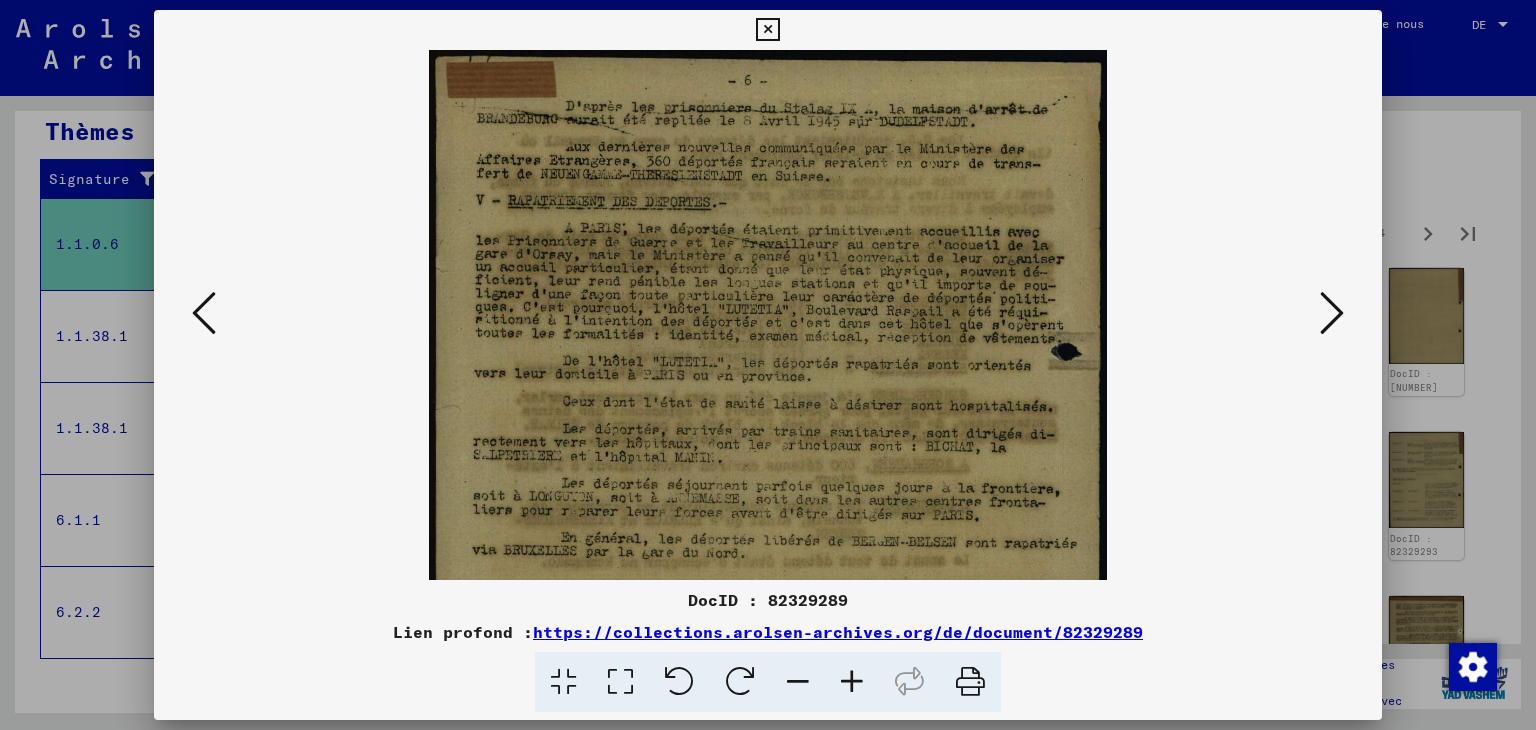 click at bounding box center (852, 682) 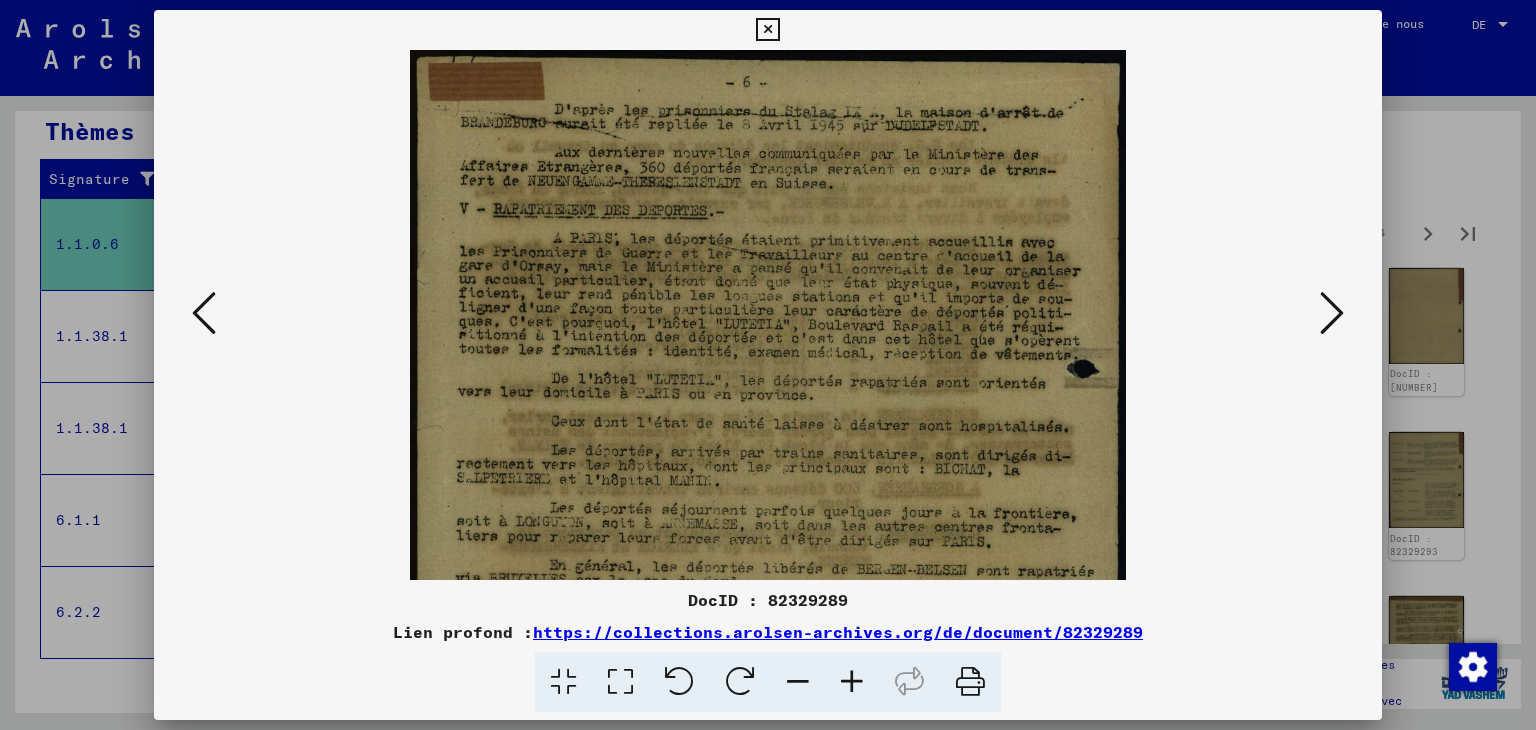 click at bounding box center (852, 682) 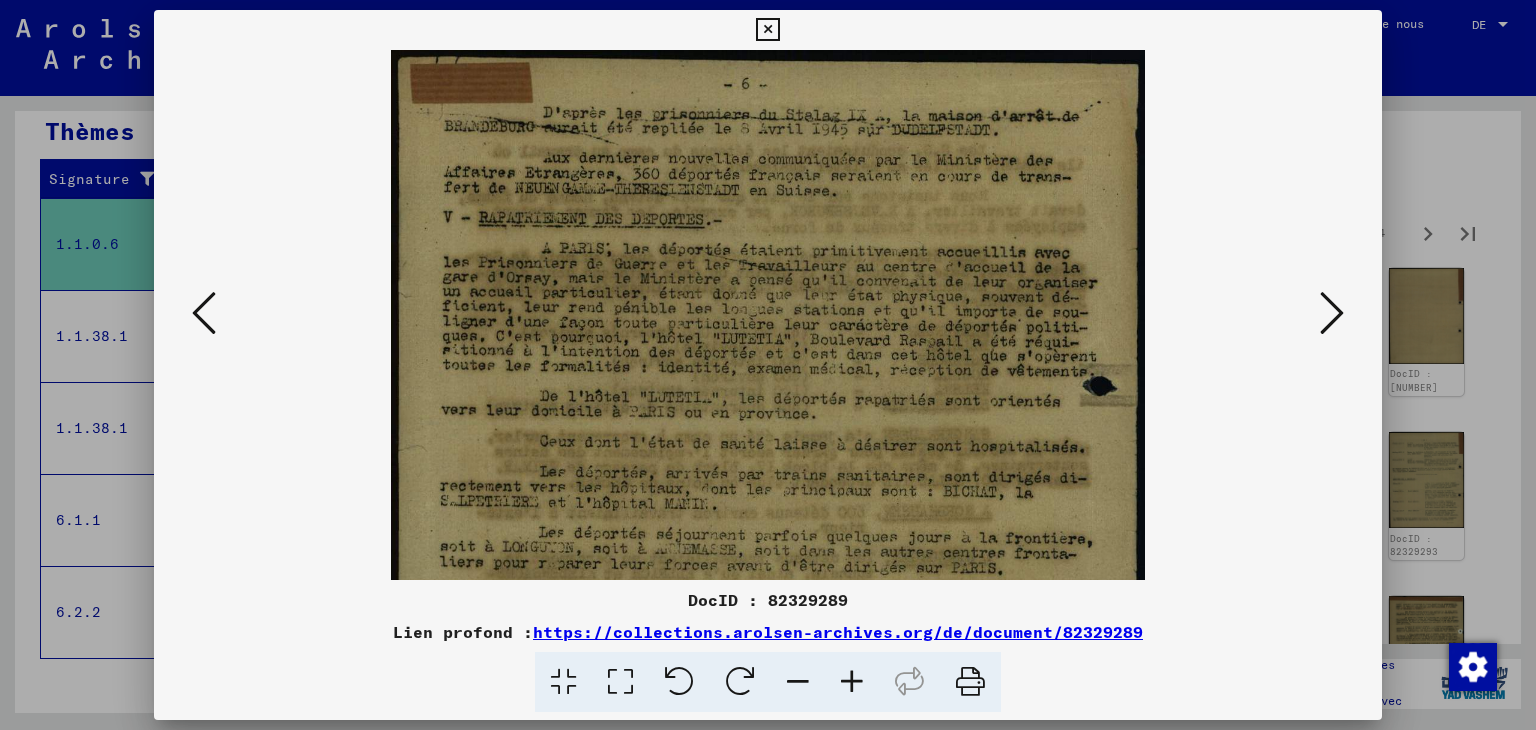 click at bounding box center (852, 682) 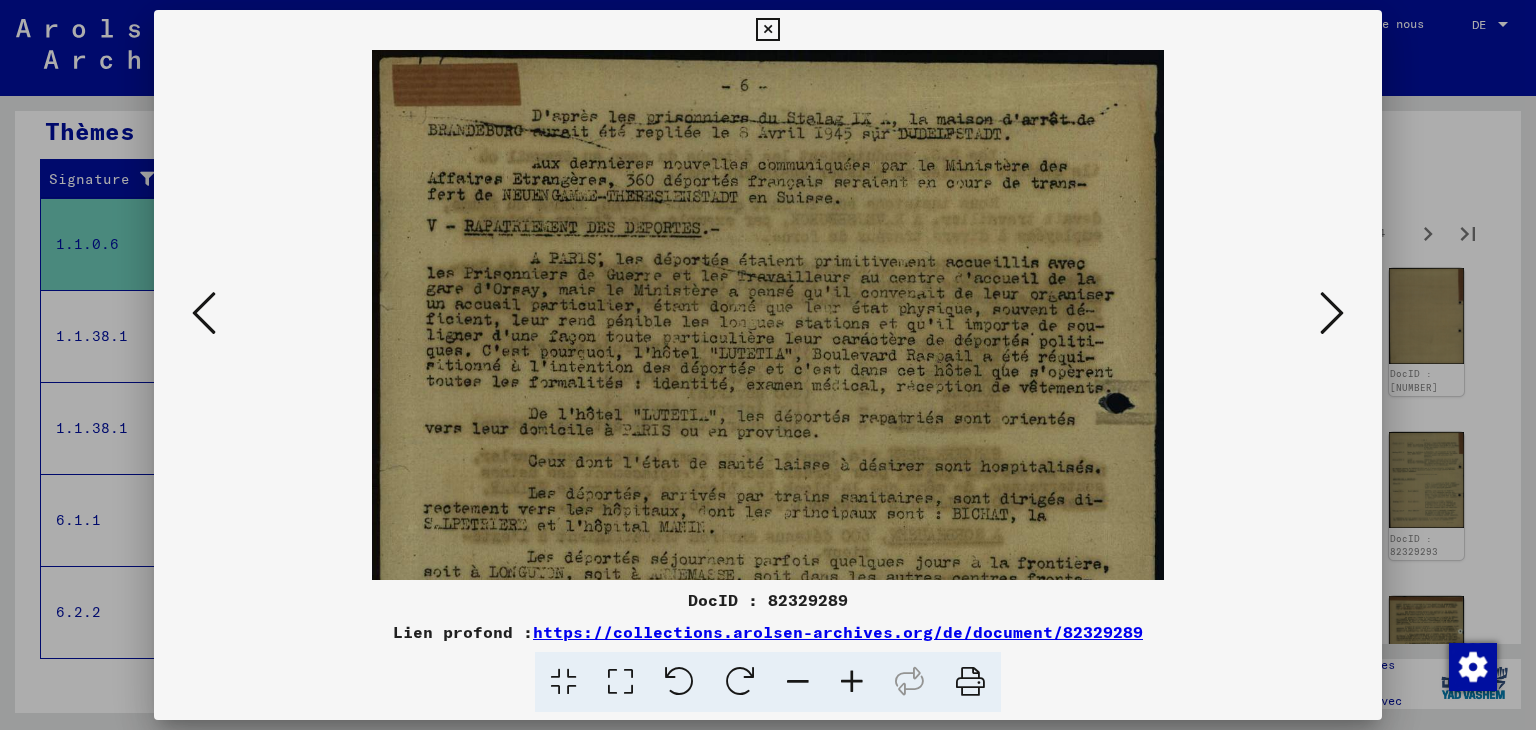 click at bounding box center (852, 682) 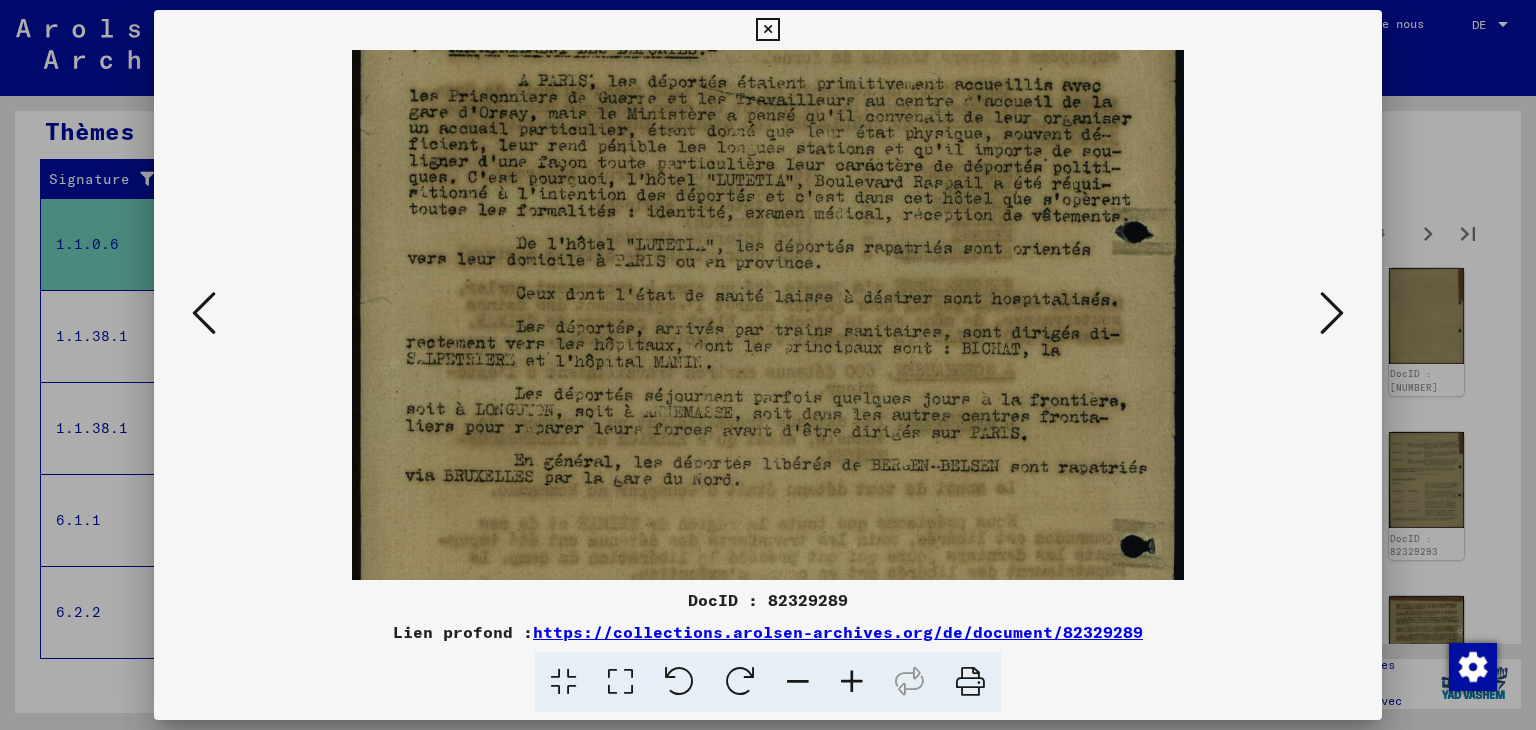 scroll, scrollTop: 192, scrollLeft: 0, axis: vertical 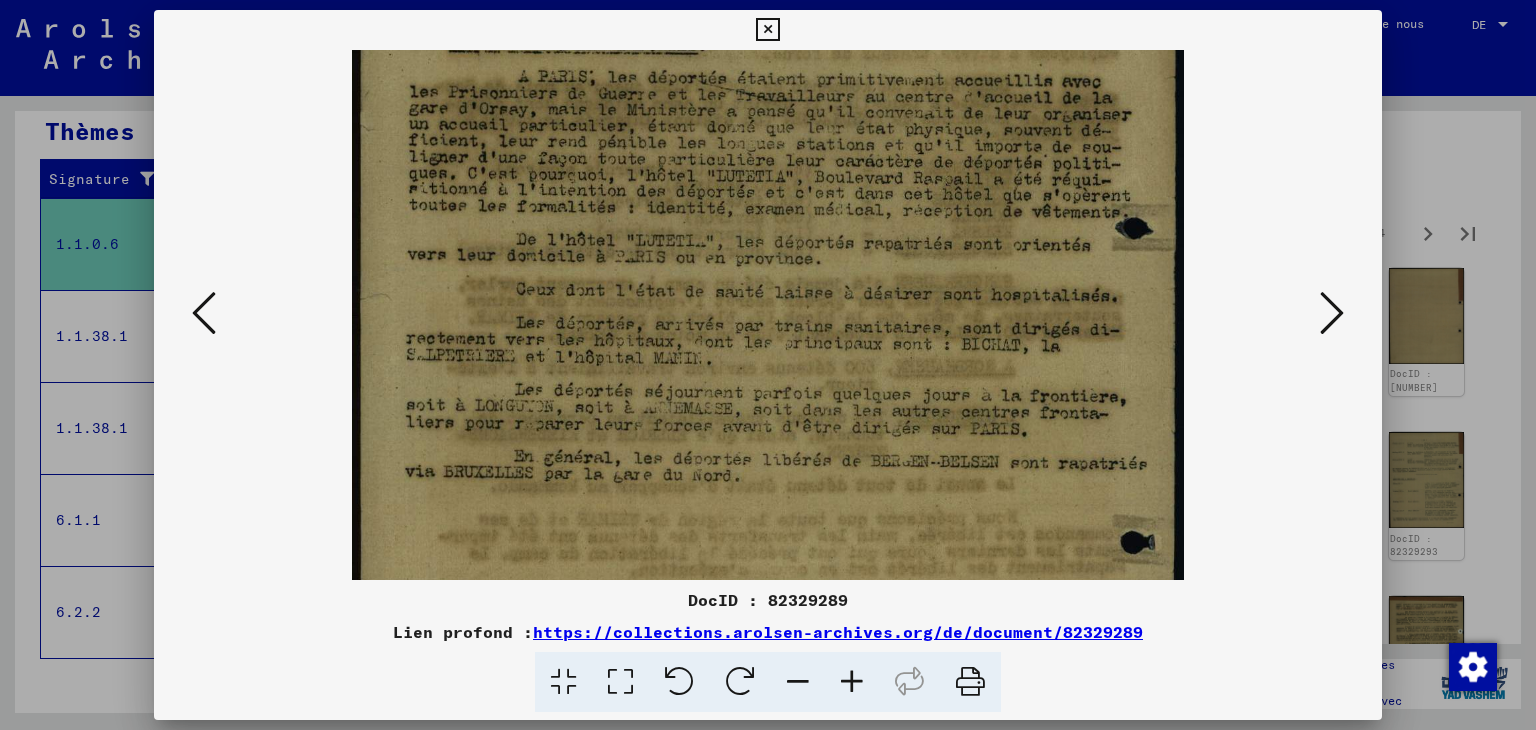 drag, startPoint x: 805, startPoint y: 519, endPoint x: 784, endPoint y: 331, distance: 189.16924 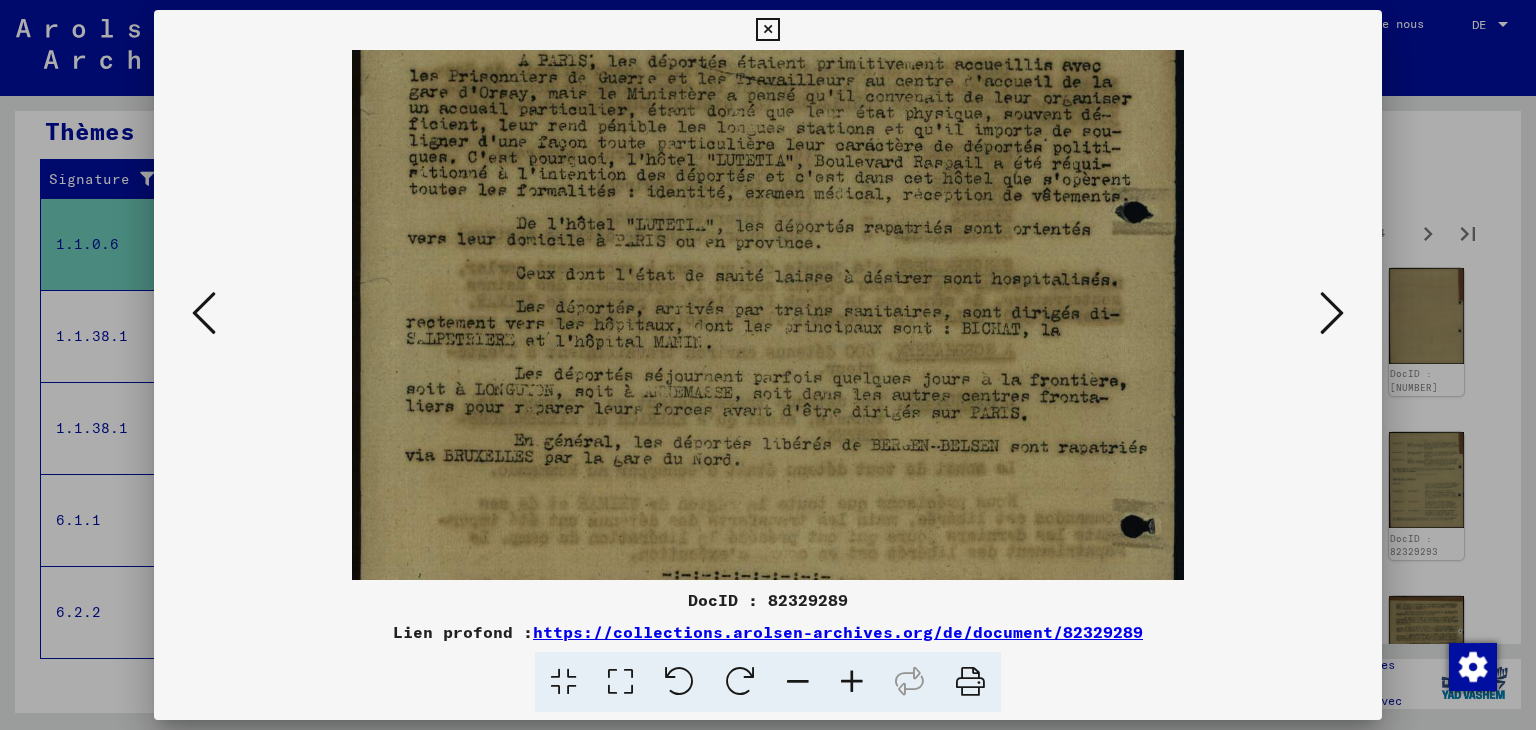 scroll, scrollTop: 209, scrollLeft: 0, axis: vertical 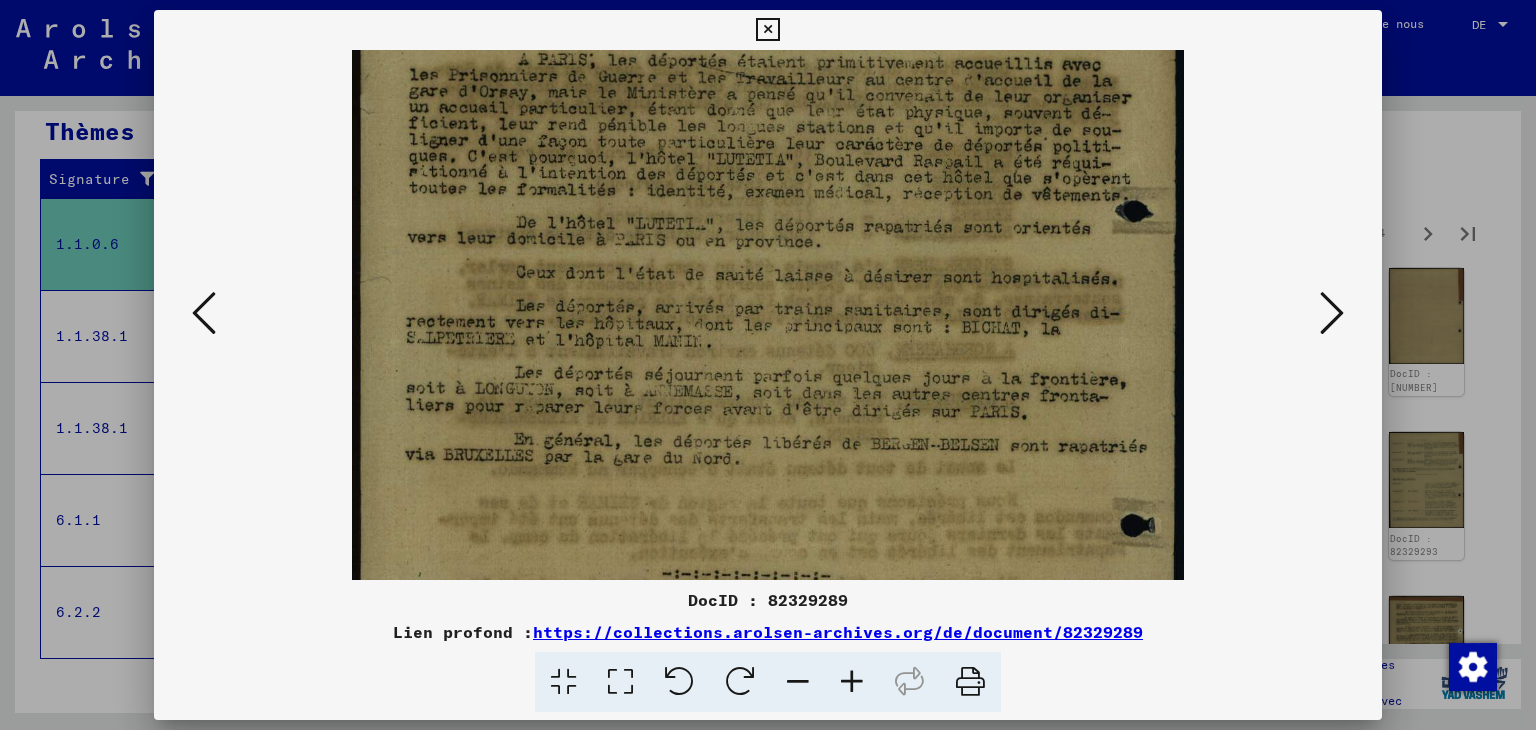 drag, startPoint x: 814, startPoint y: 473, endPoint x: 809, endPoint y: 453, distance: 20.615528 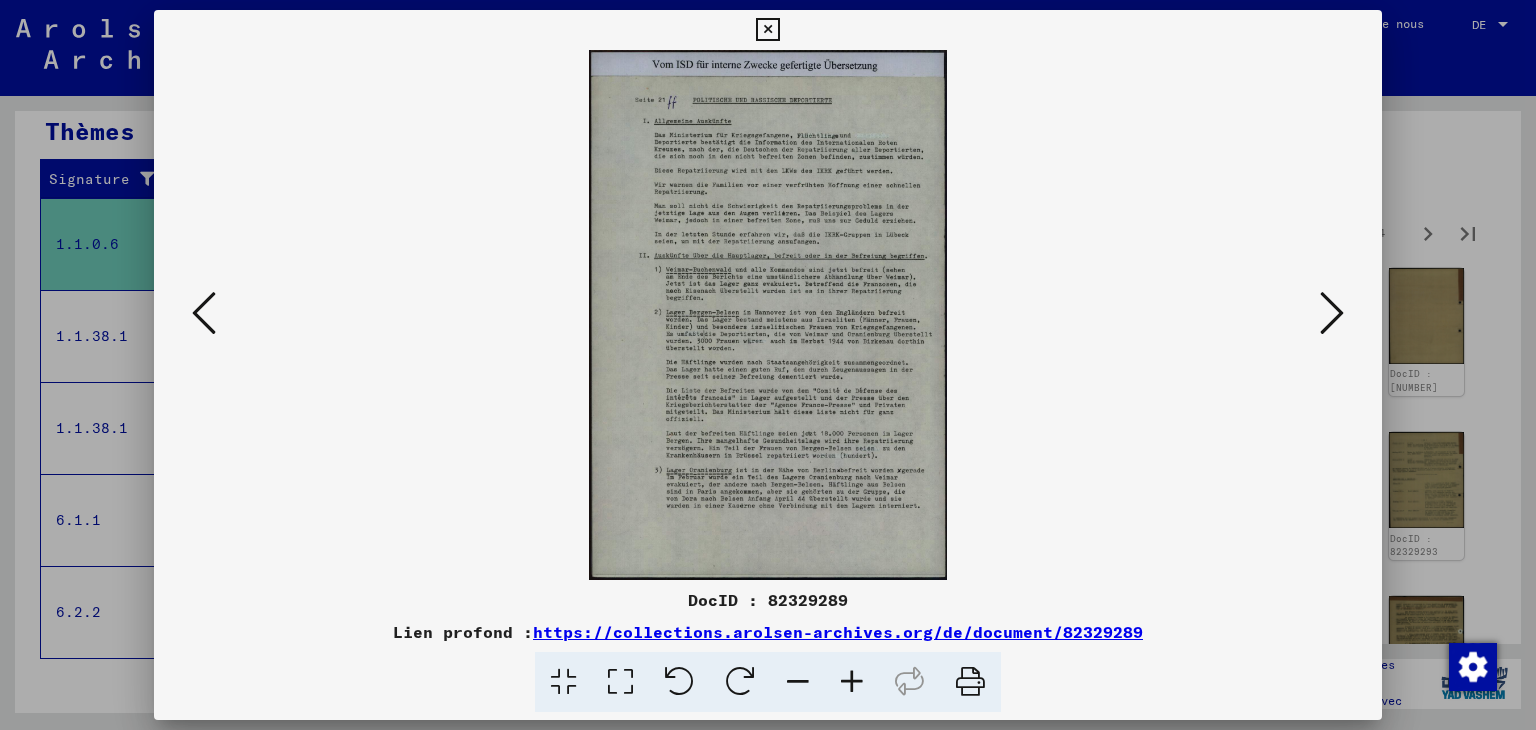 click at bounding box center [852, 682] 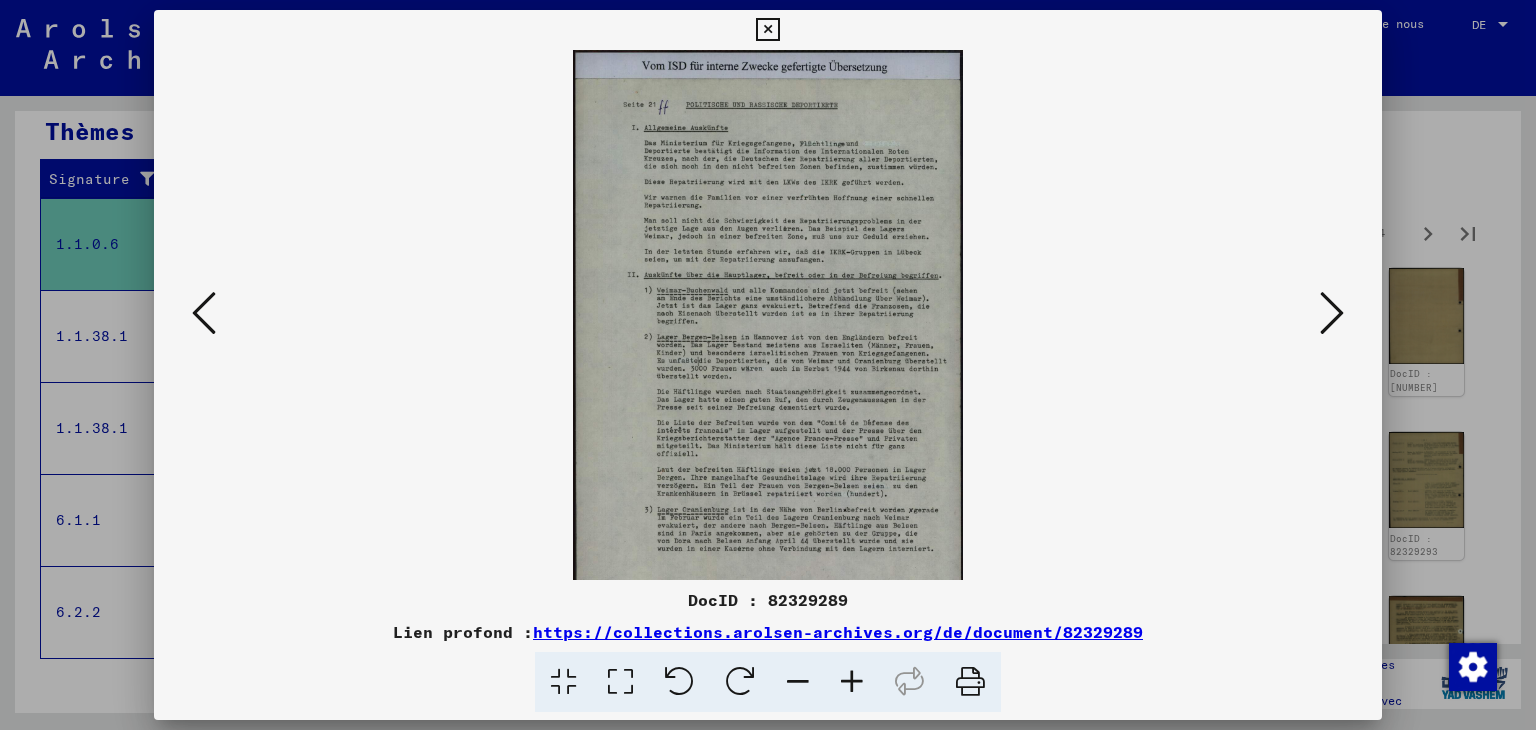 click at bounding box center (852, 682) 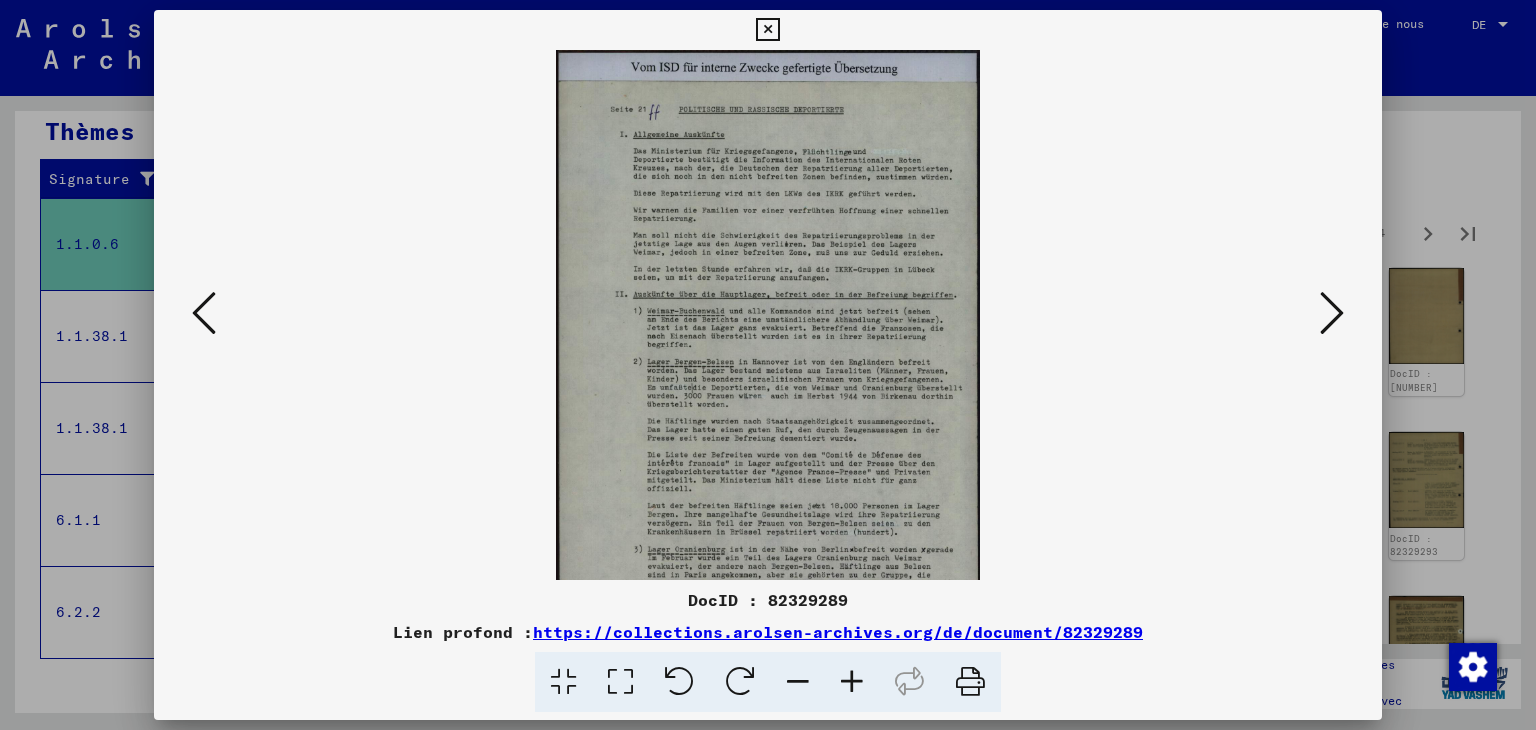 click at bounding box center (852, 682) 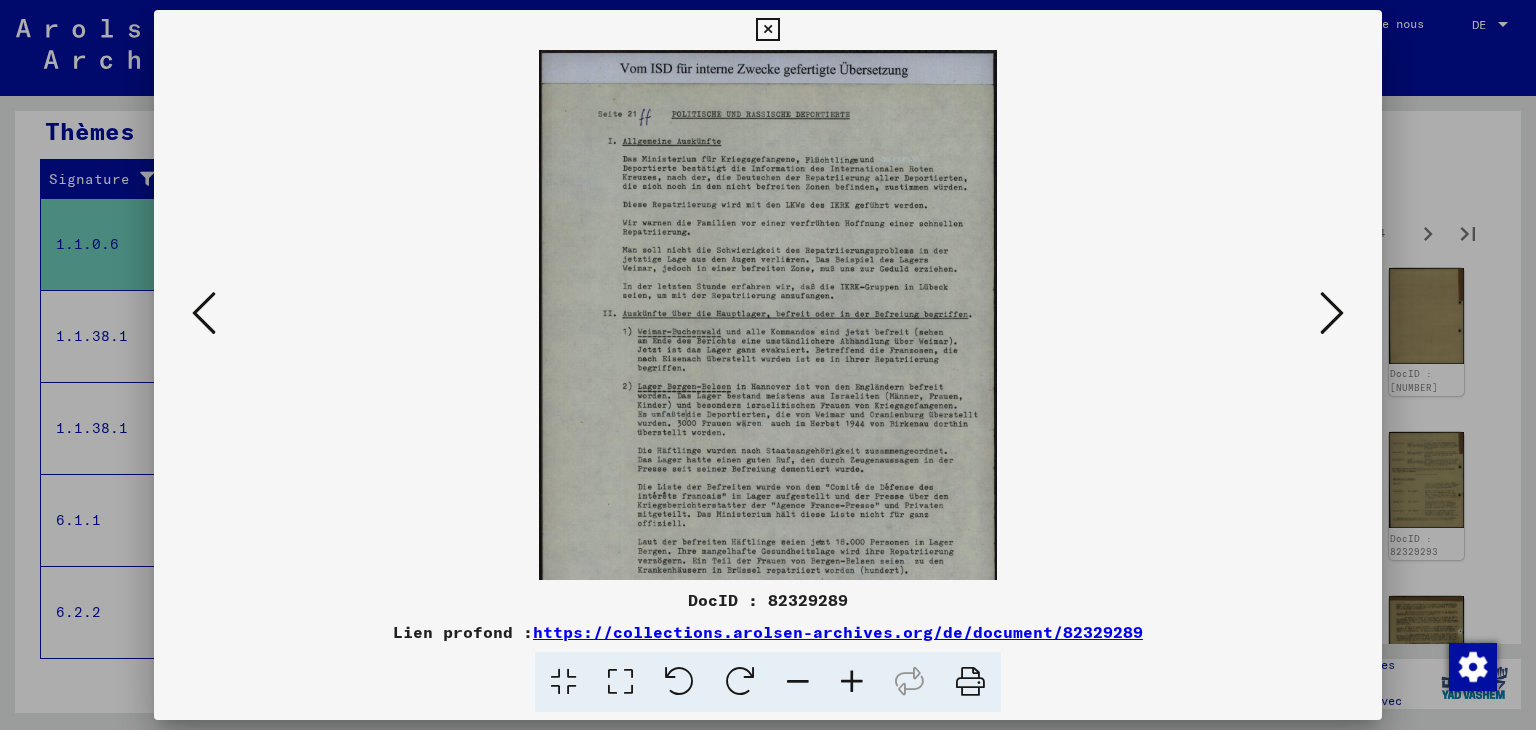click at bounding box center [852, 682] 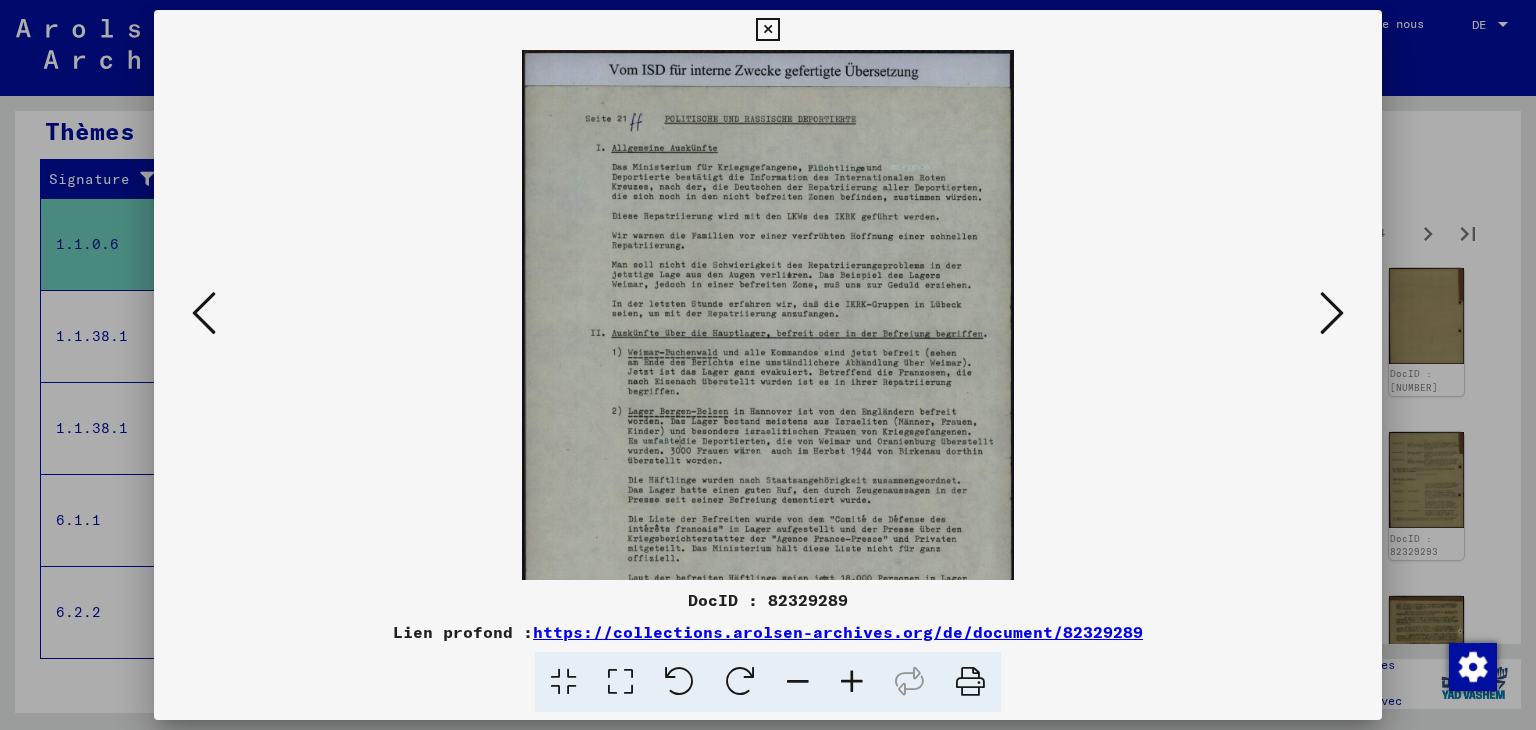click at bounding box center [852, 682] 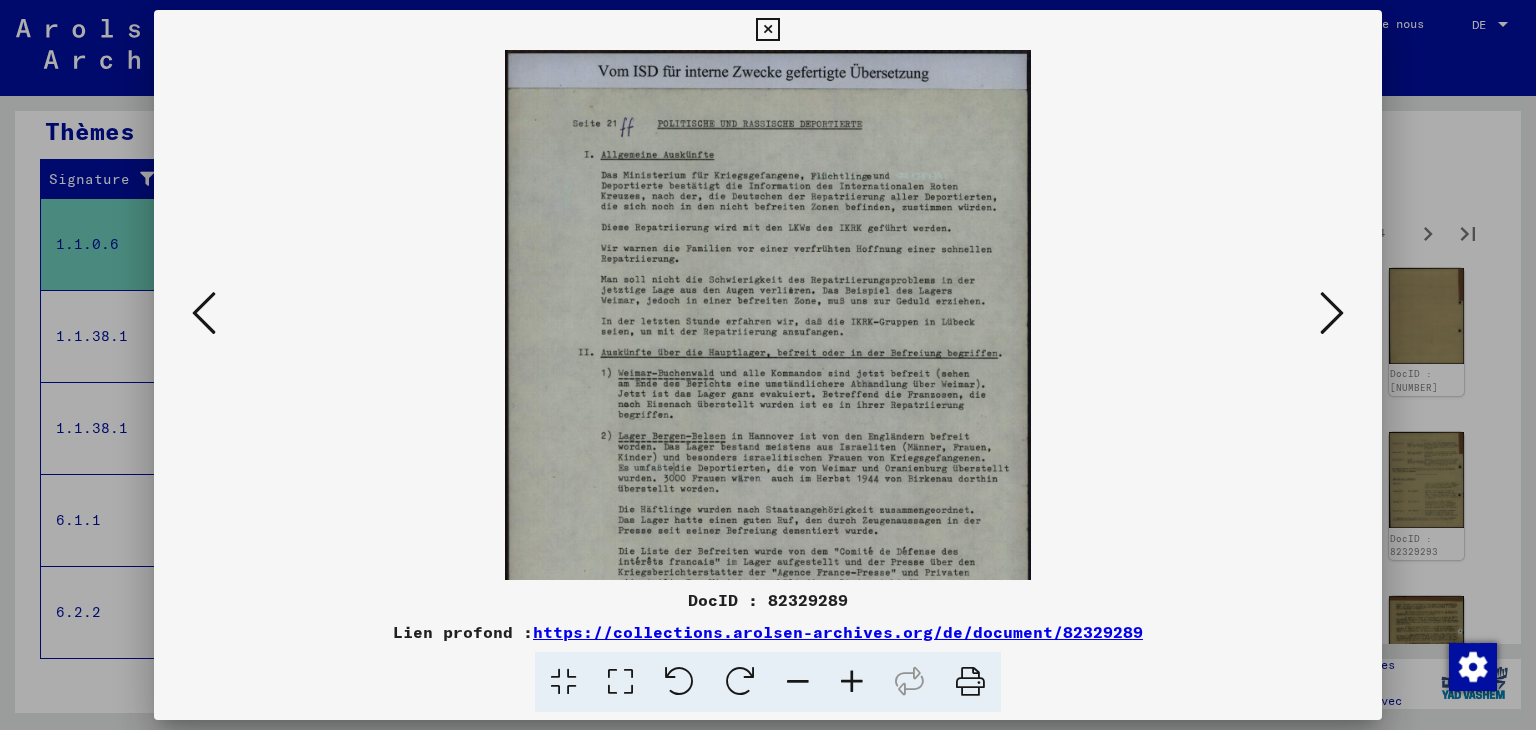 click at bounding box center (852, 682) 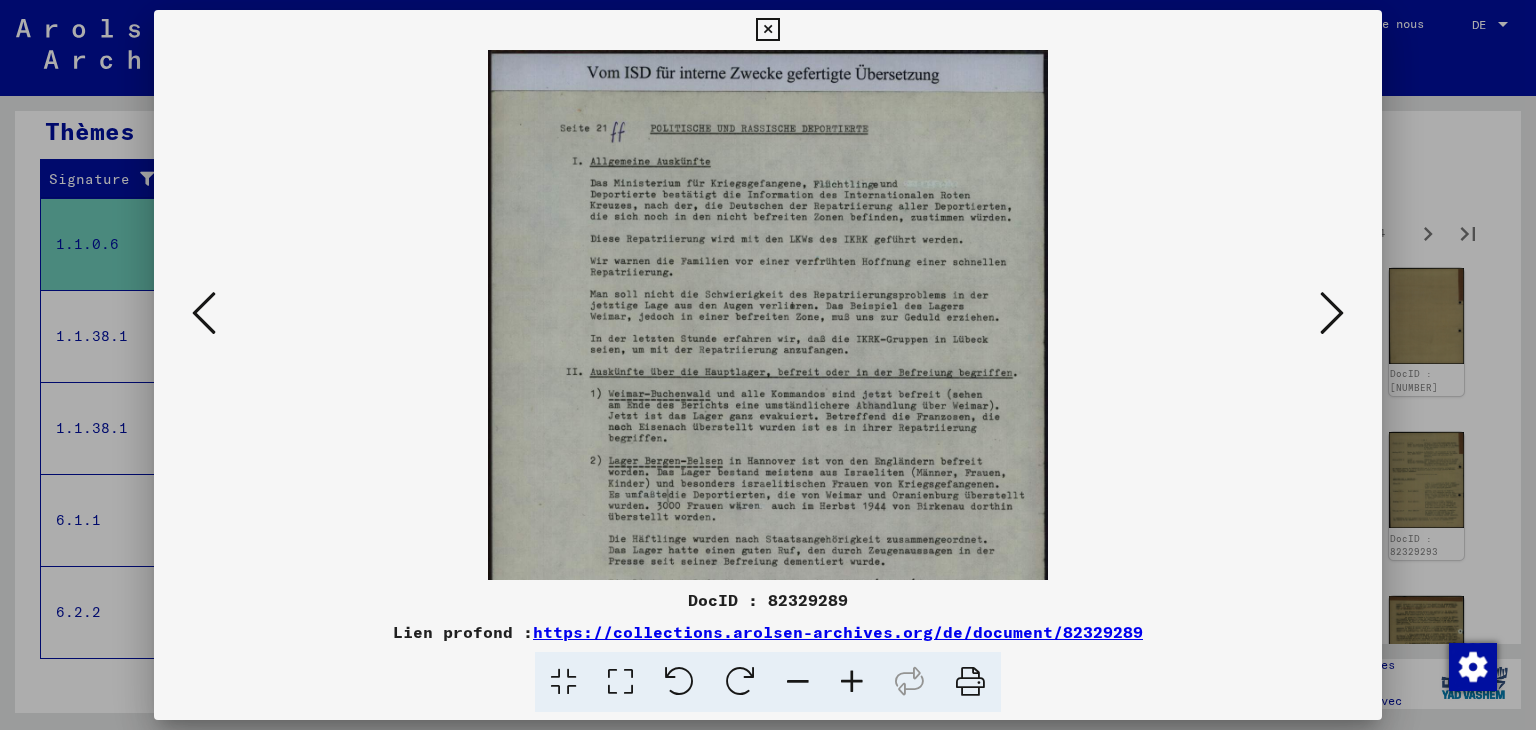 click at bounding box center (852, 682) 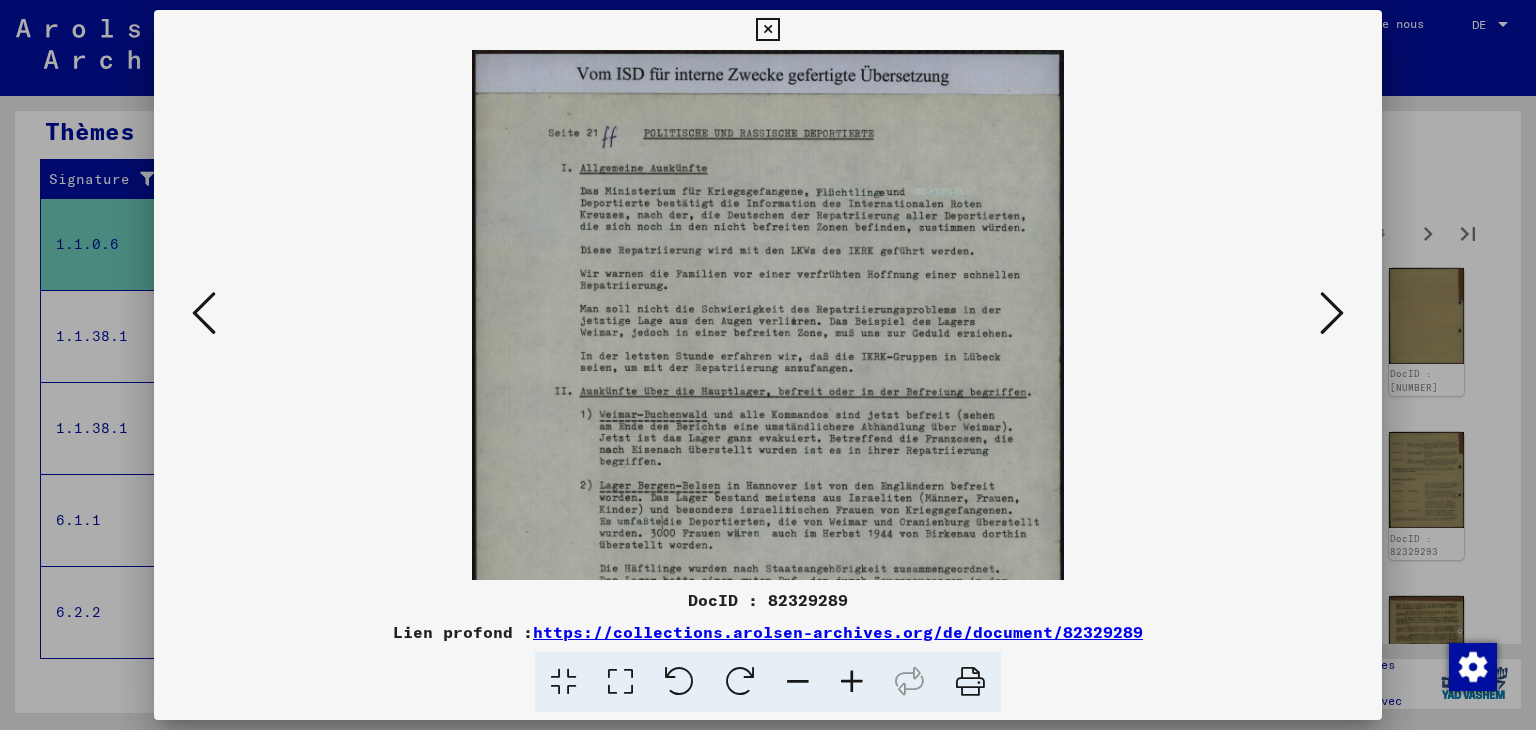click at bounding box center (852, 682) 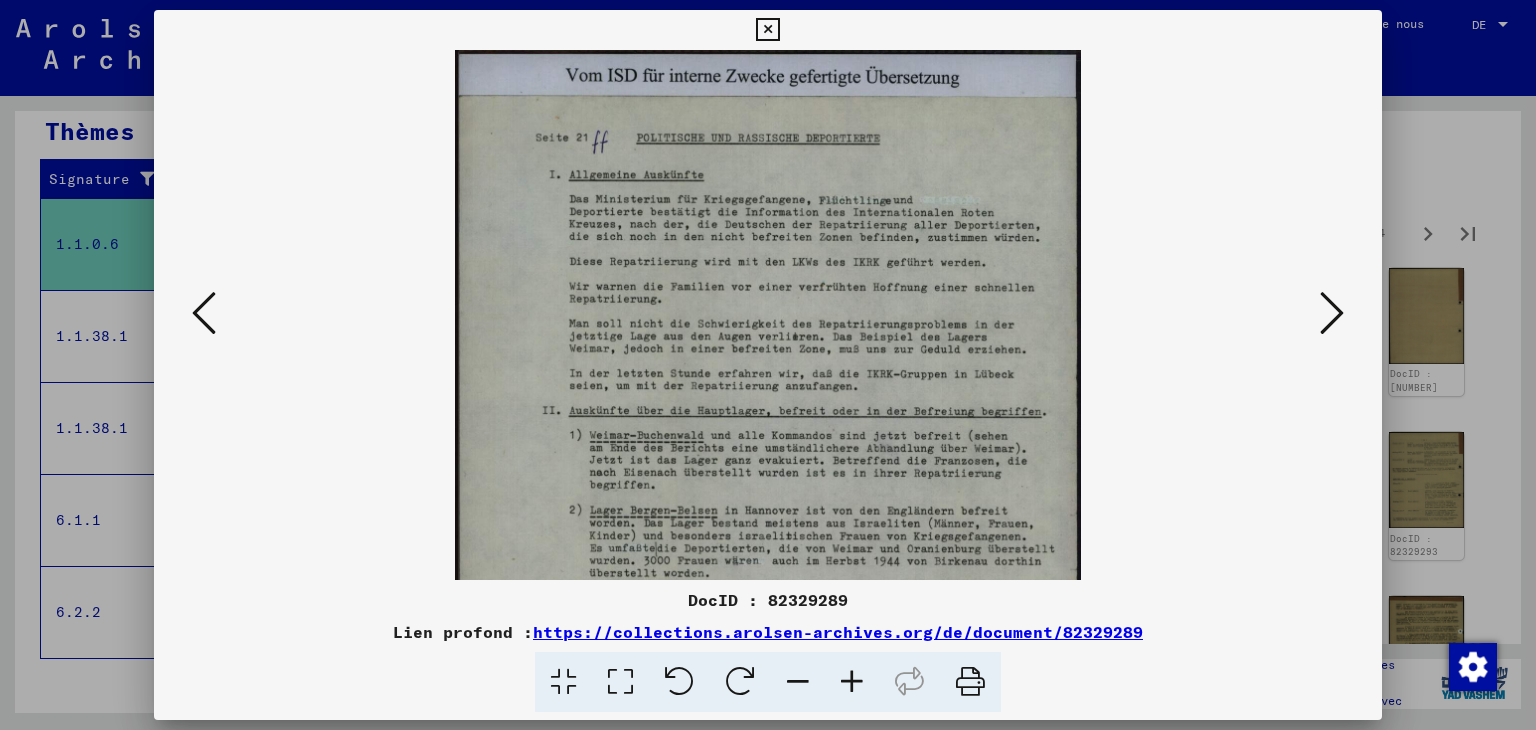 click at bounding box center [852, 682] 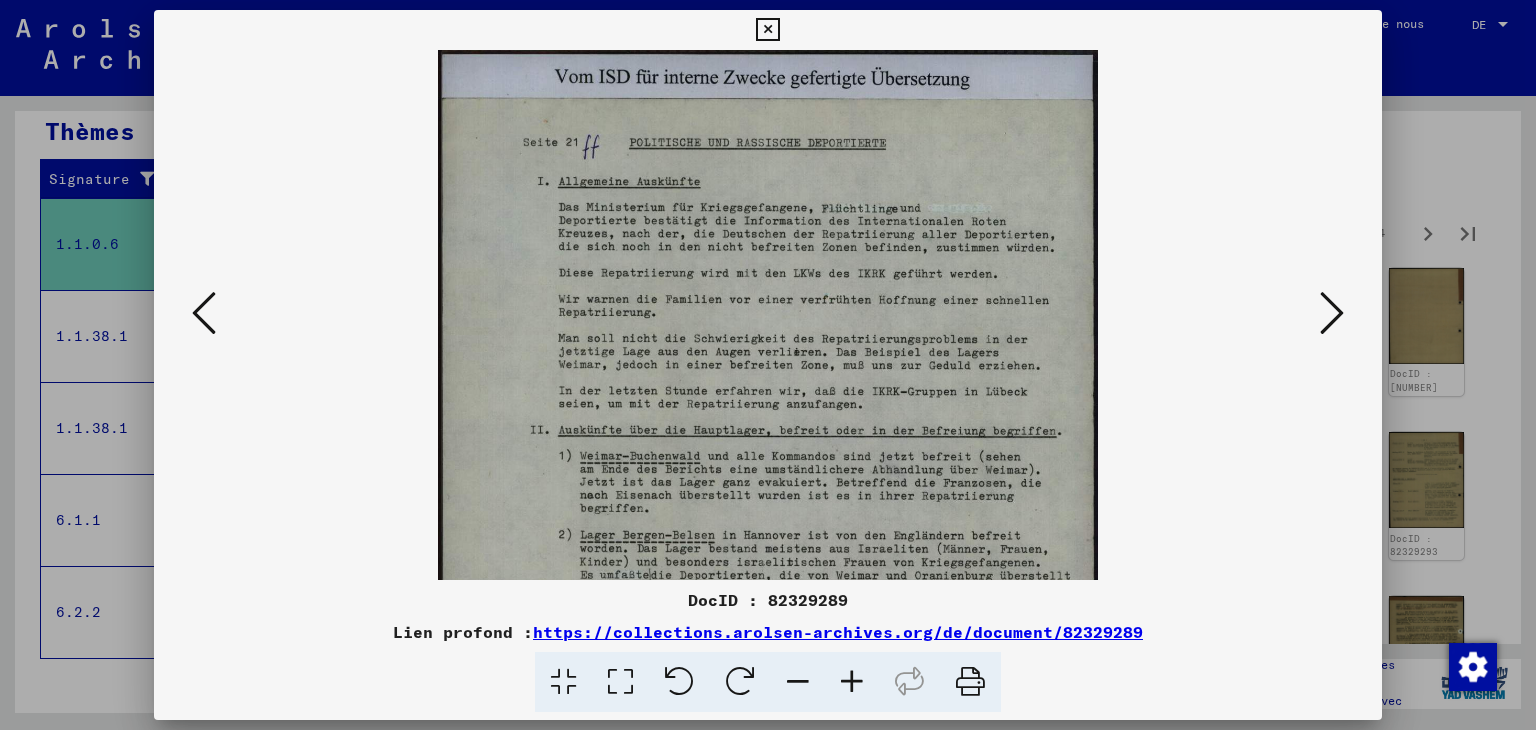 click at bounding box center (852, 682) 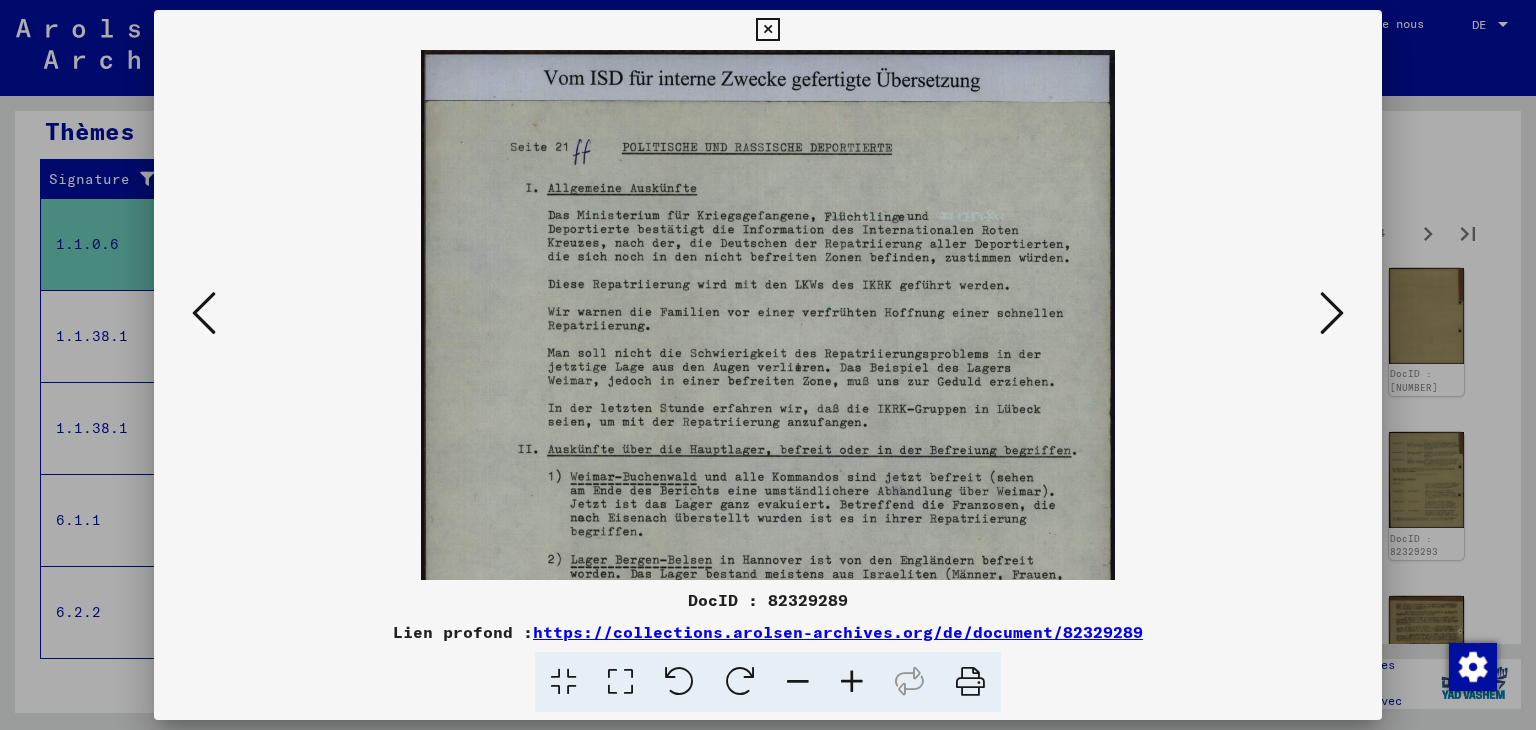 click at bounding box center (1332, 313) 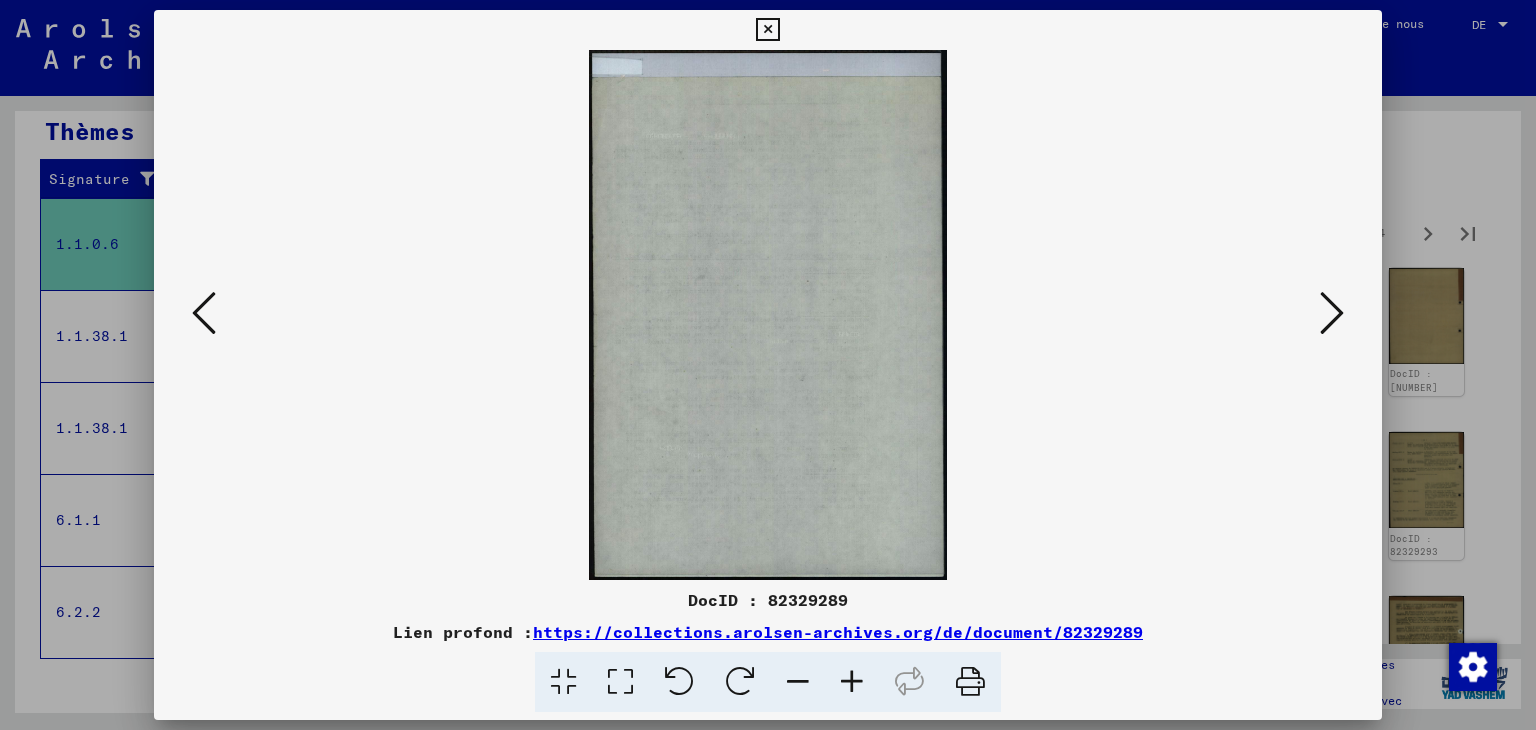 click at bounding box center [1332, 313] 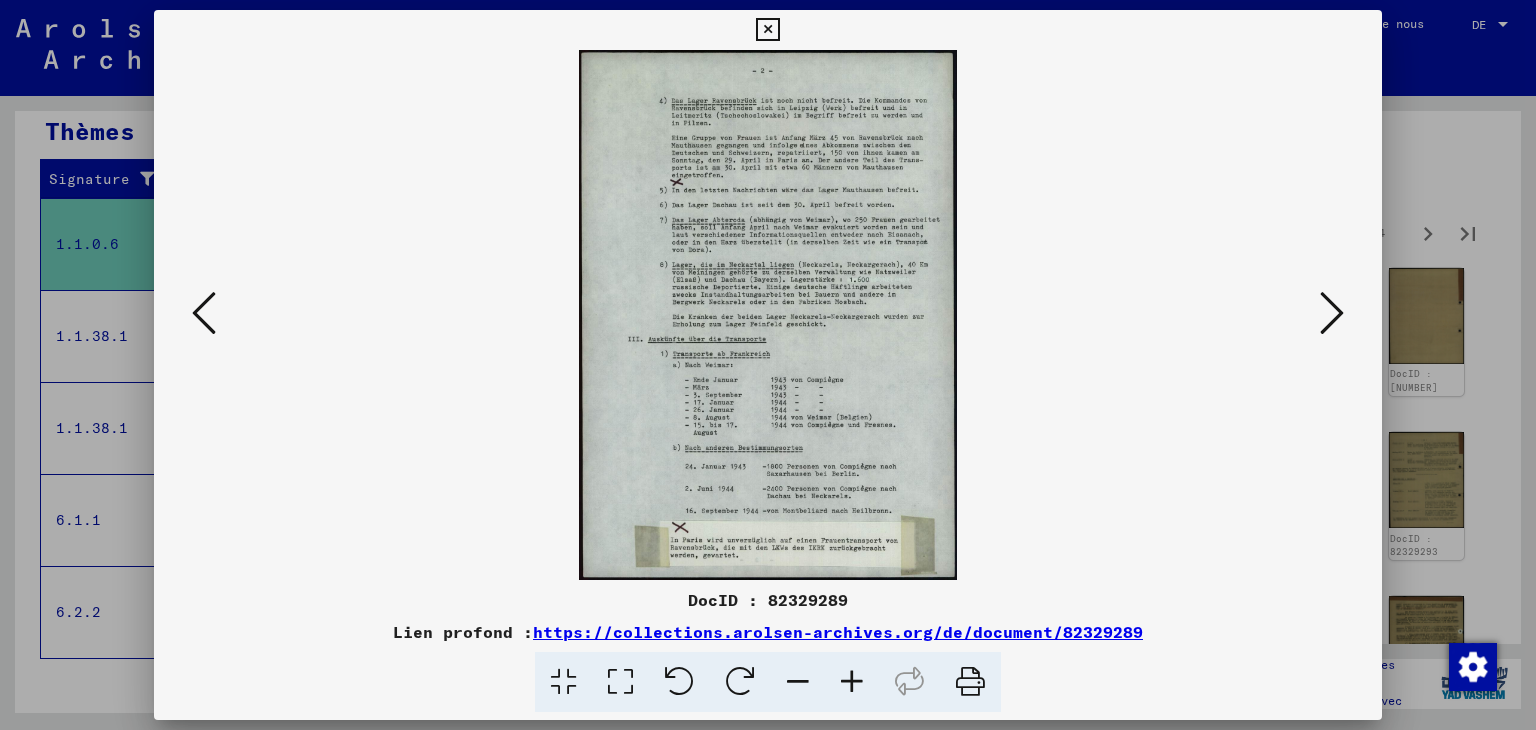 click at bounding box center (1332, 313) 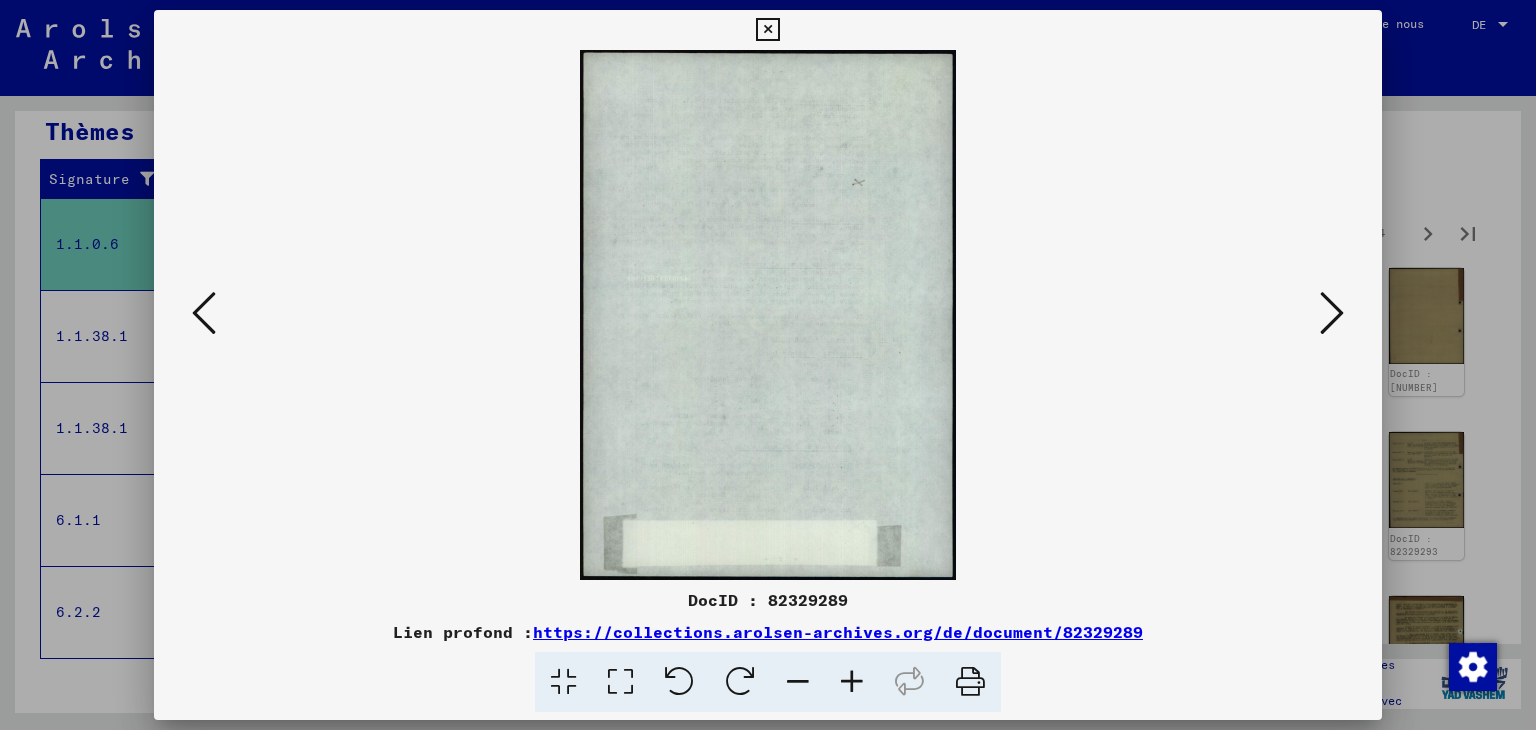 click at bounding box center [1332, 313] 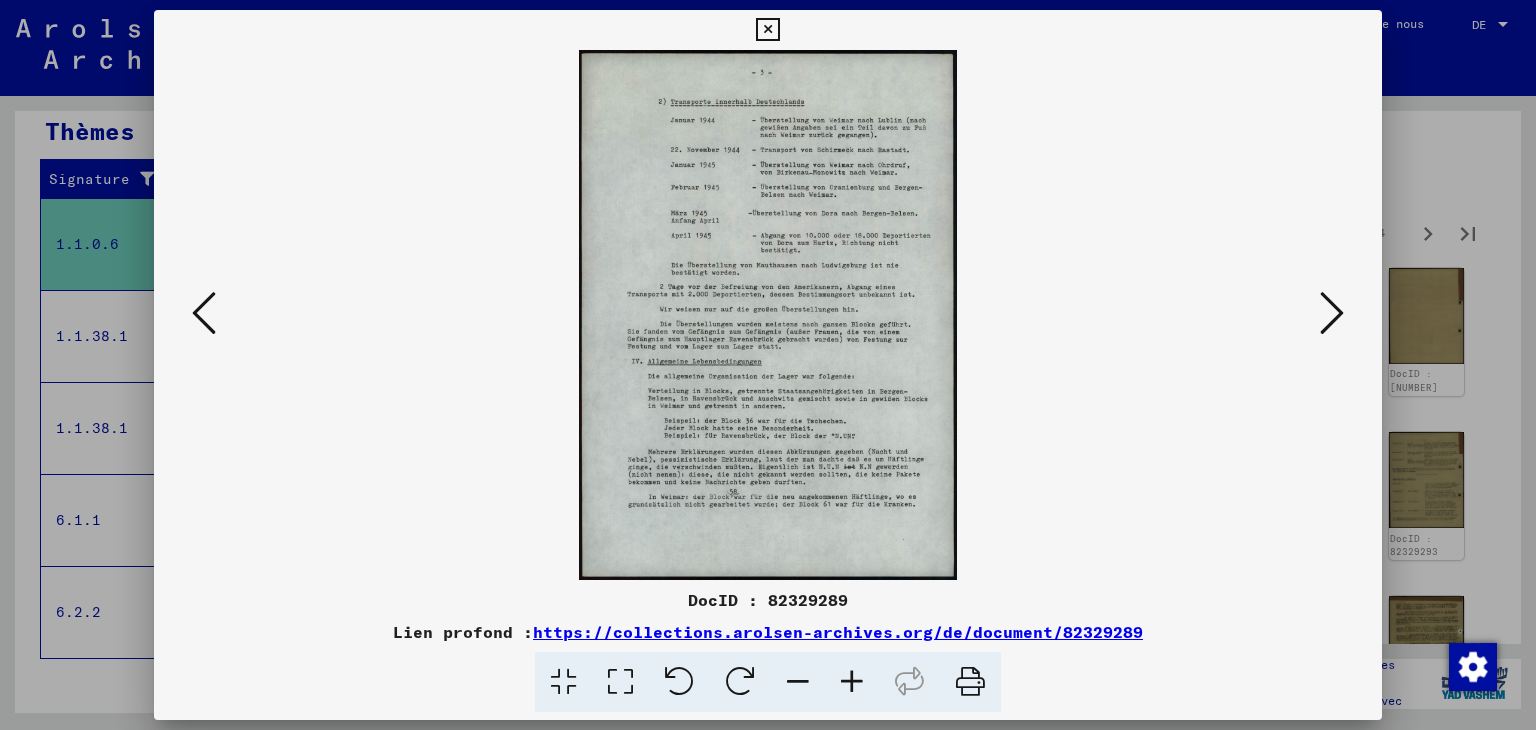 click at bounding box center [1332, 314] 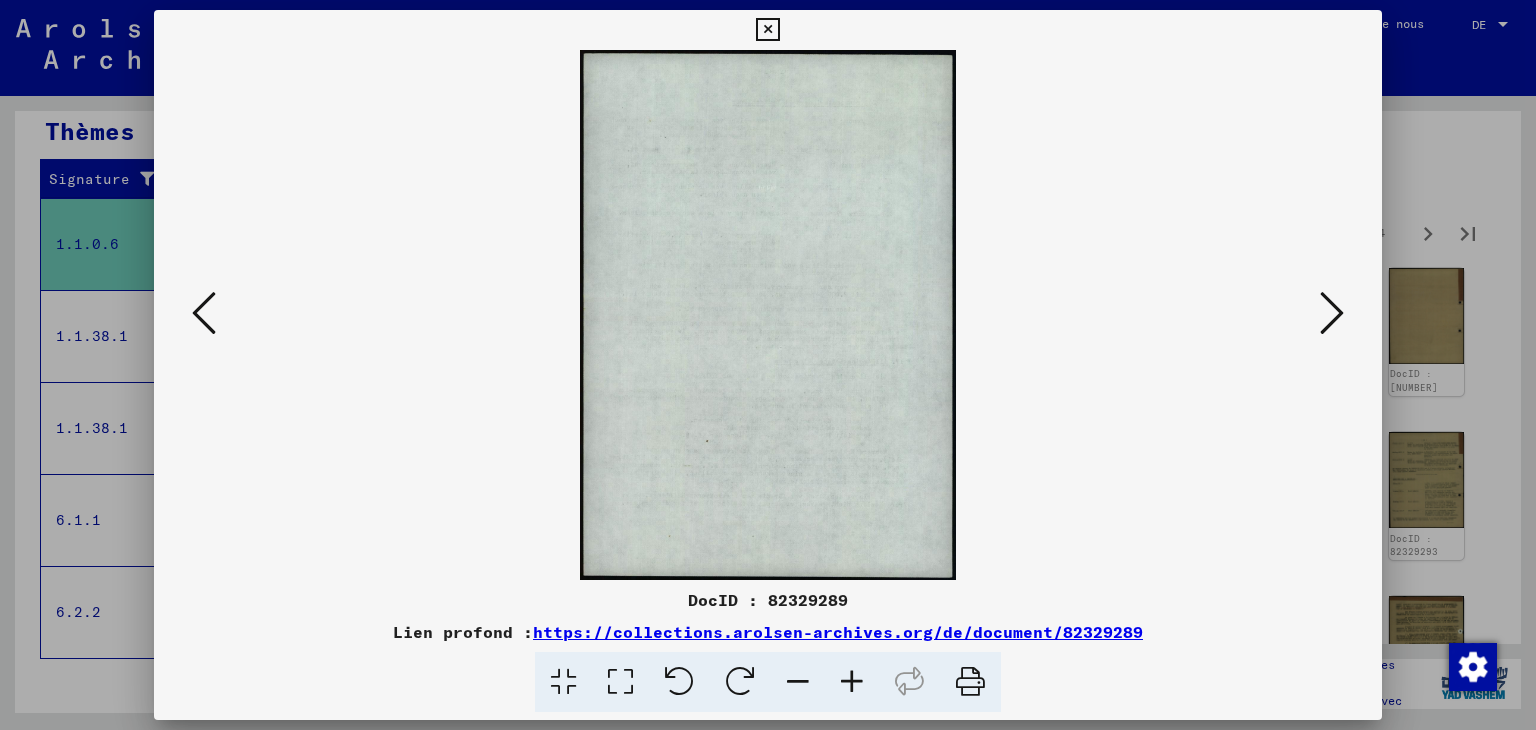 click at bounding box center (204, 313) 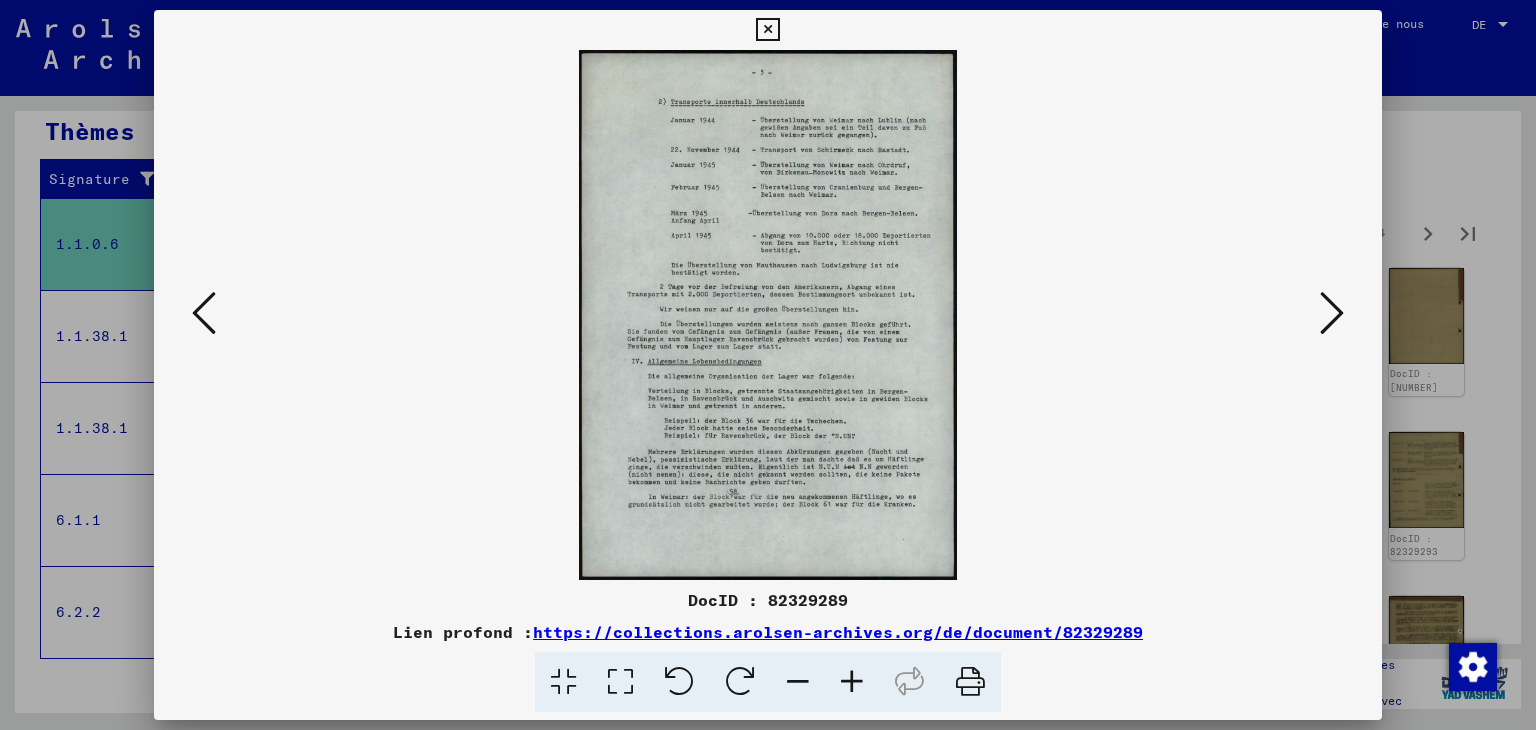 click at bounding box center (1332, 313) 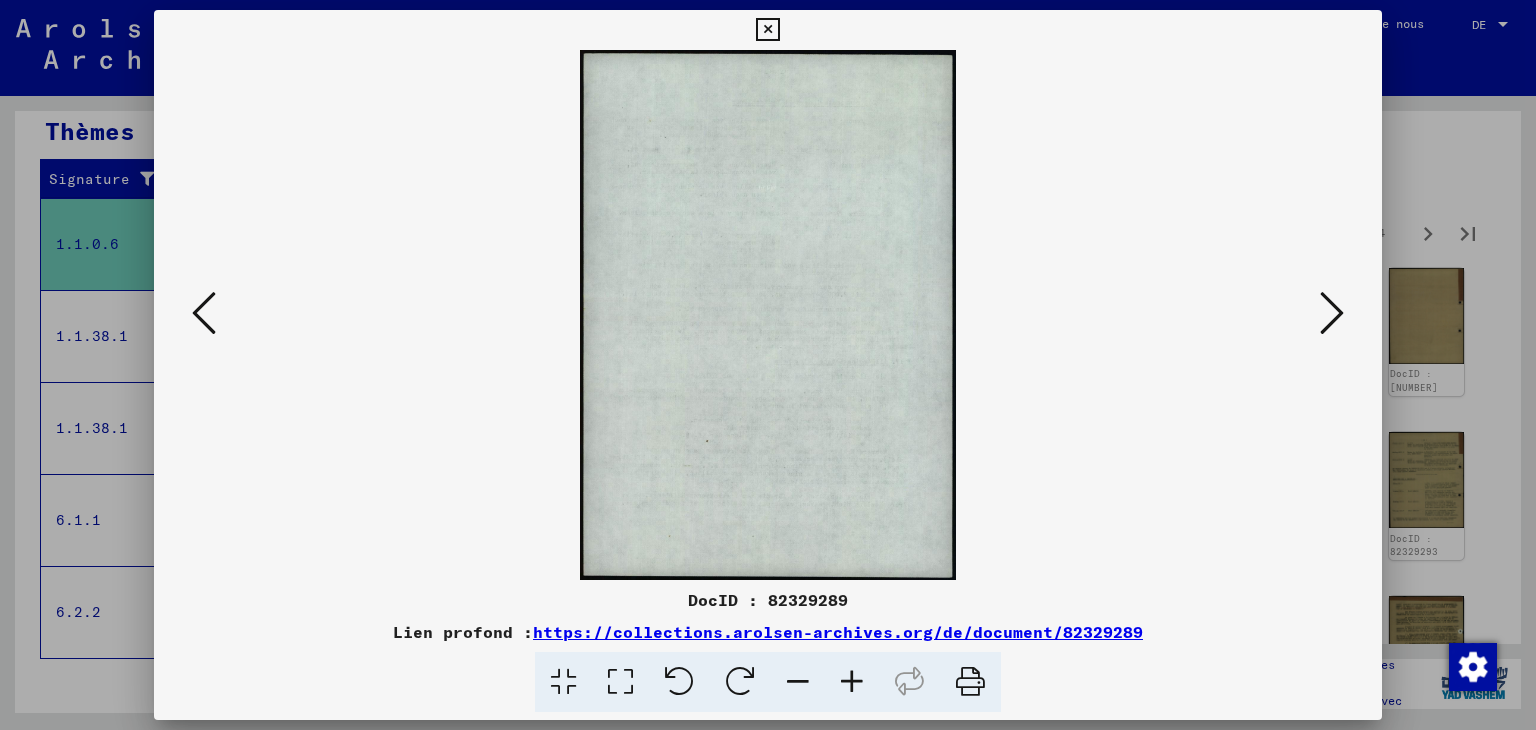 click at bounding box center [1332, 313] 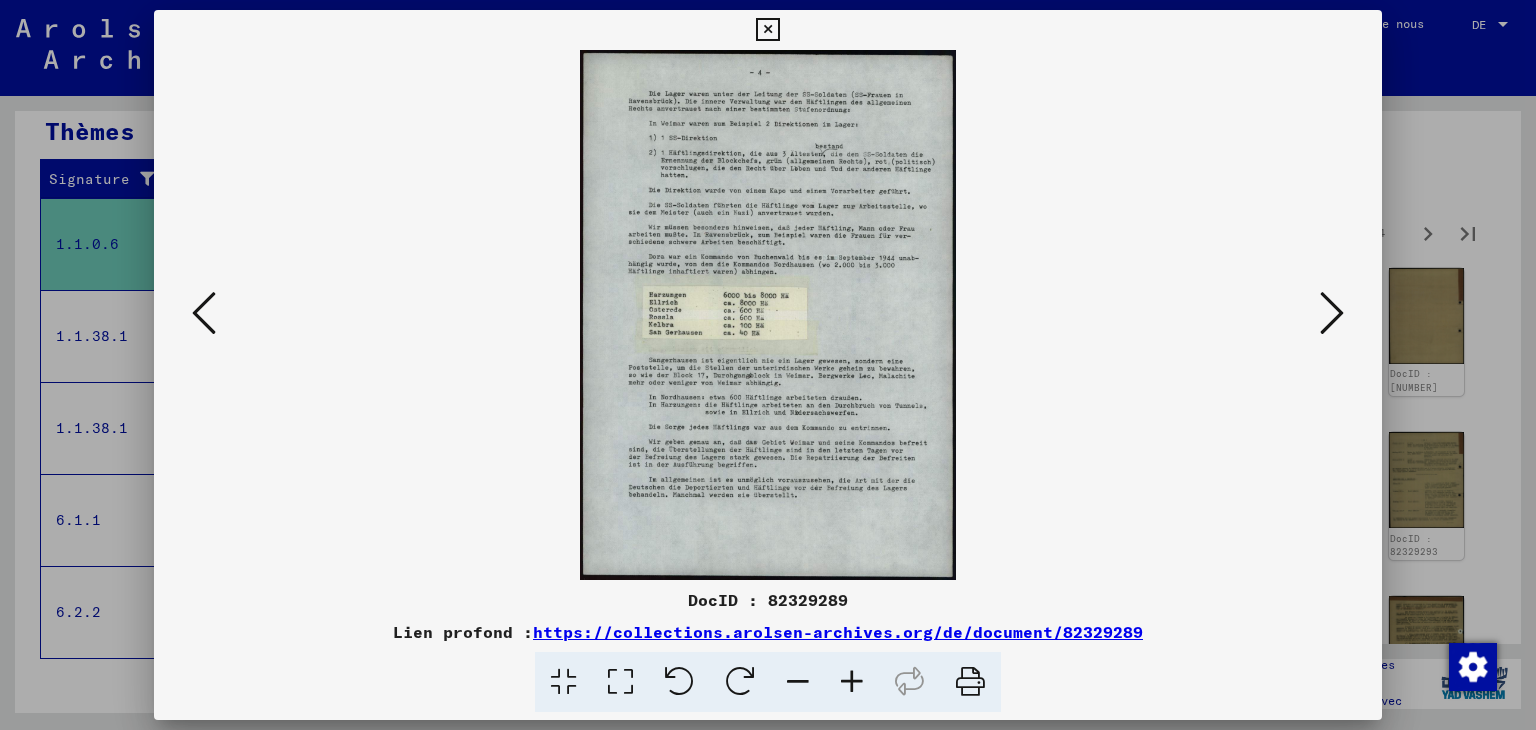 click at bounding box center [1332, 313] 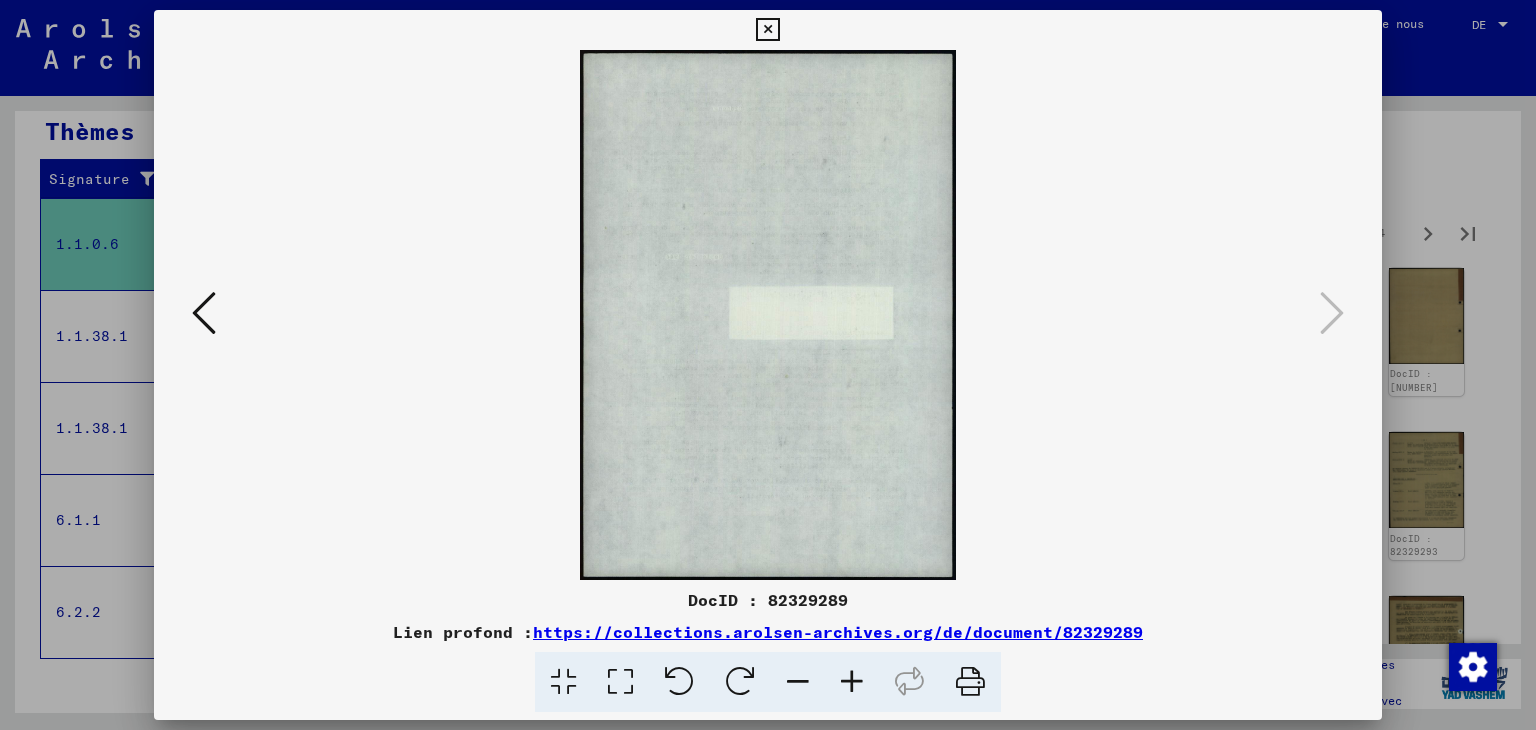 click at bounding box center (767, 30) 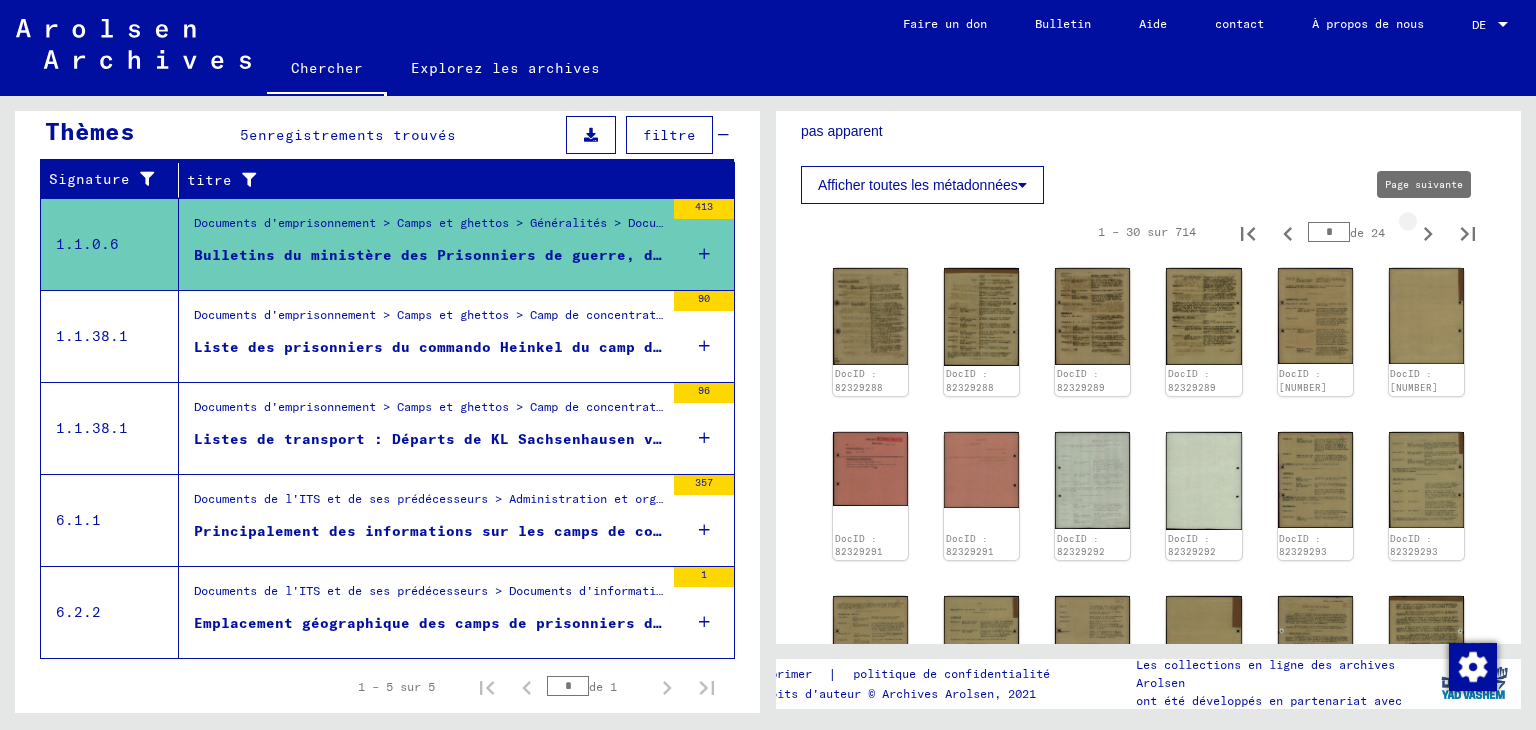 click 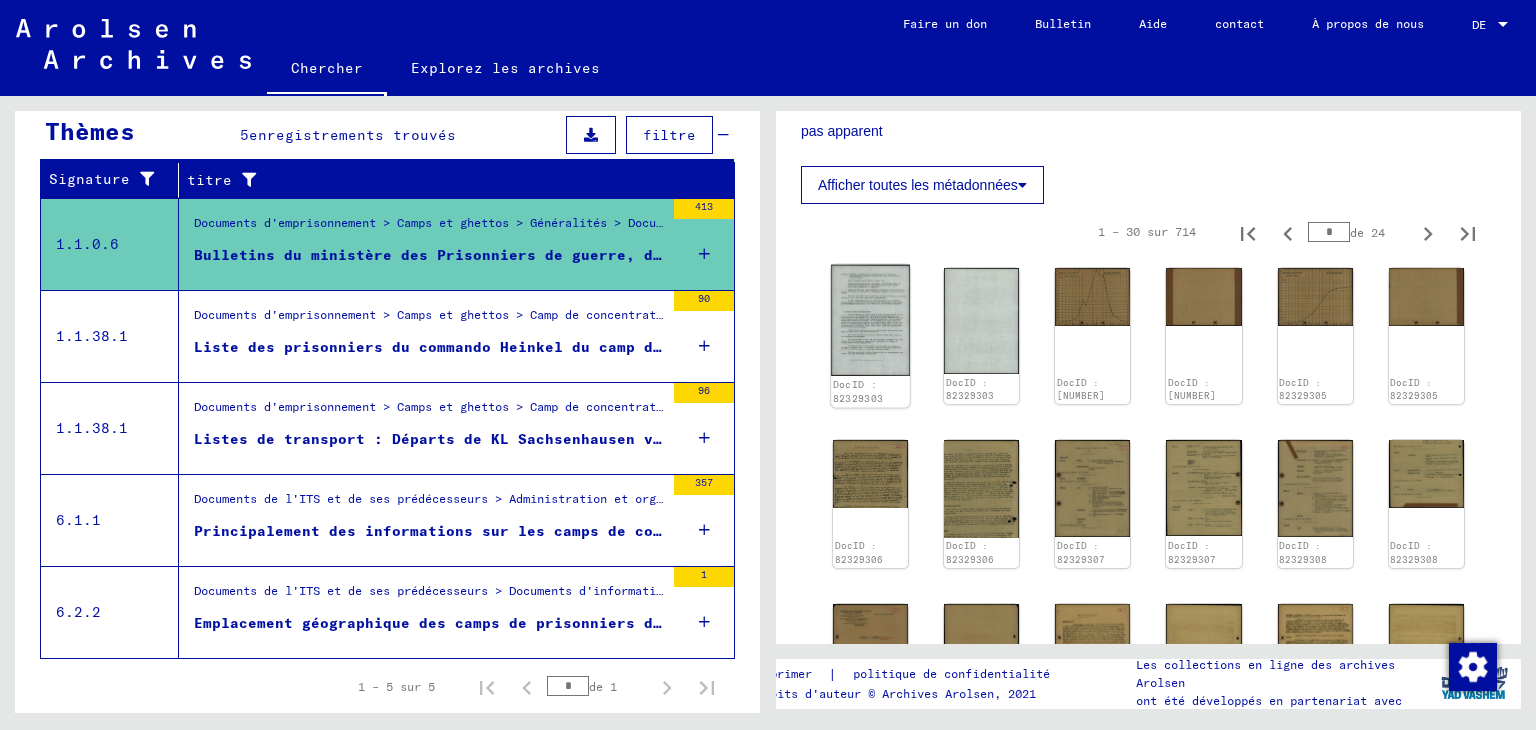 click 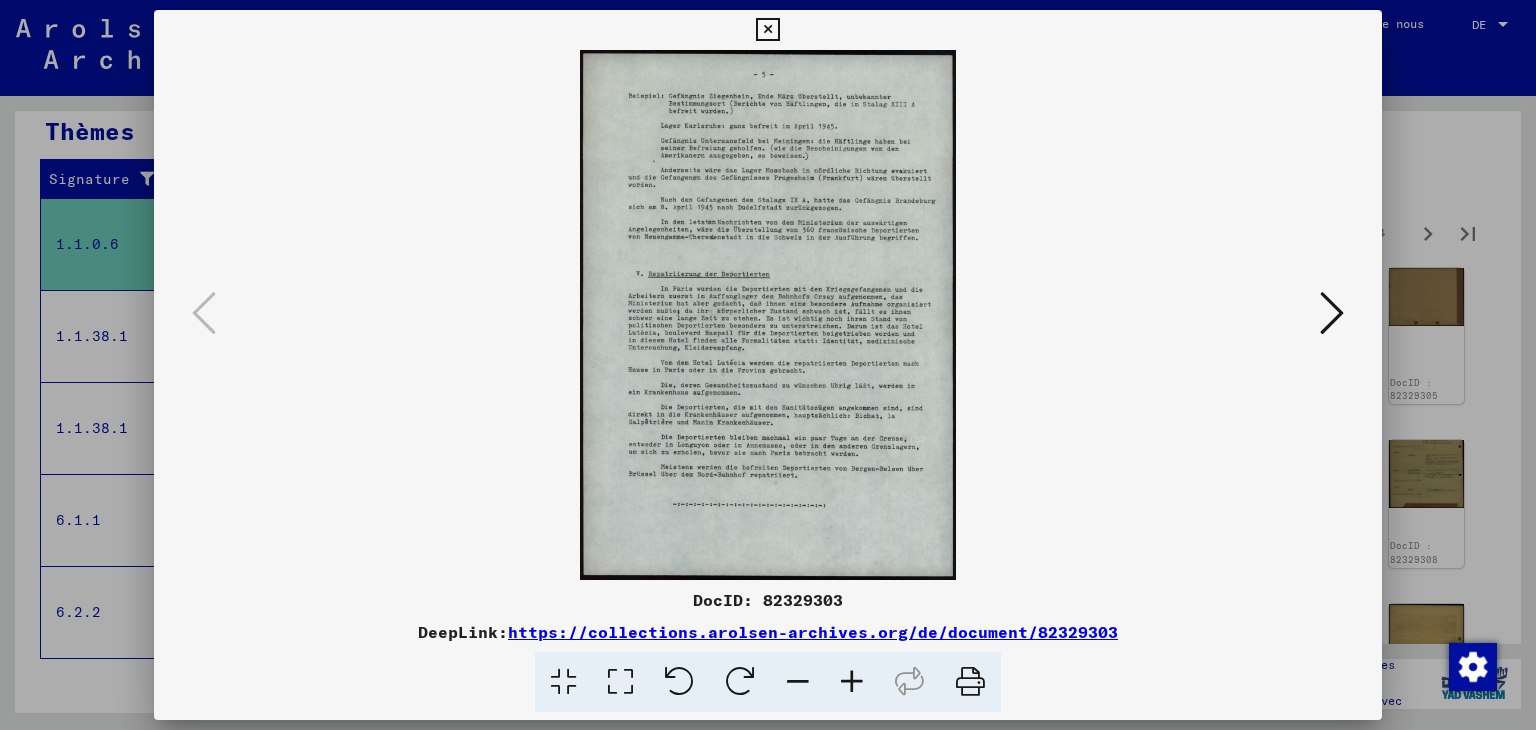 click at bounding box center (768, 315) 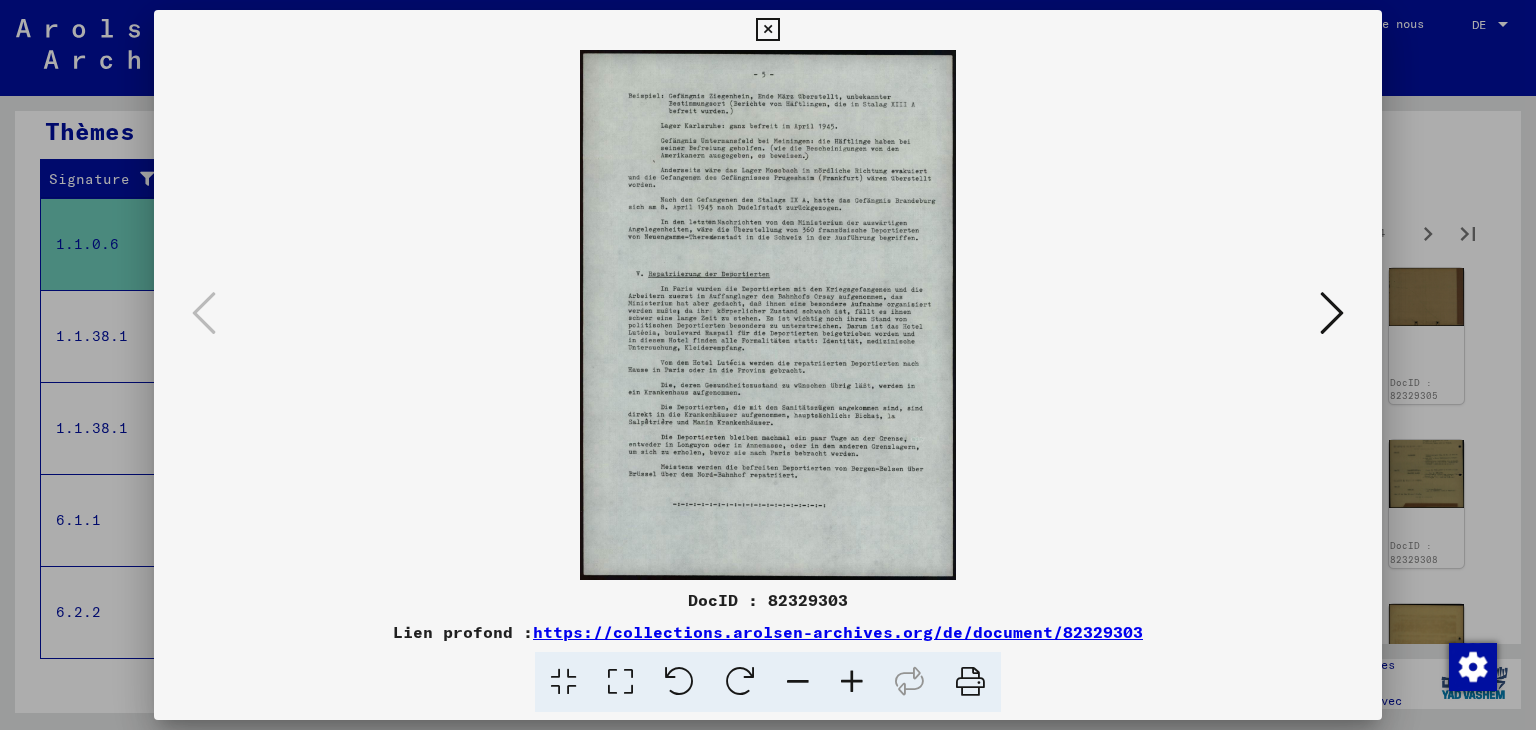 click at bounding box center [1332, 313] 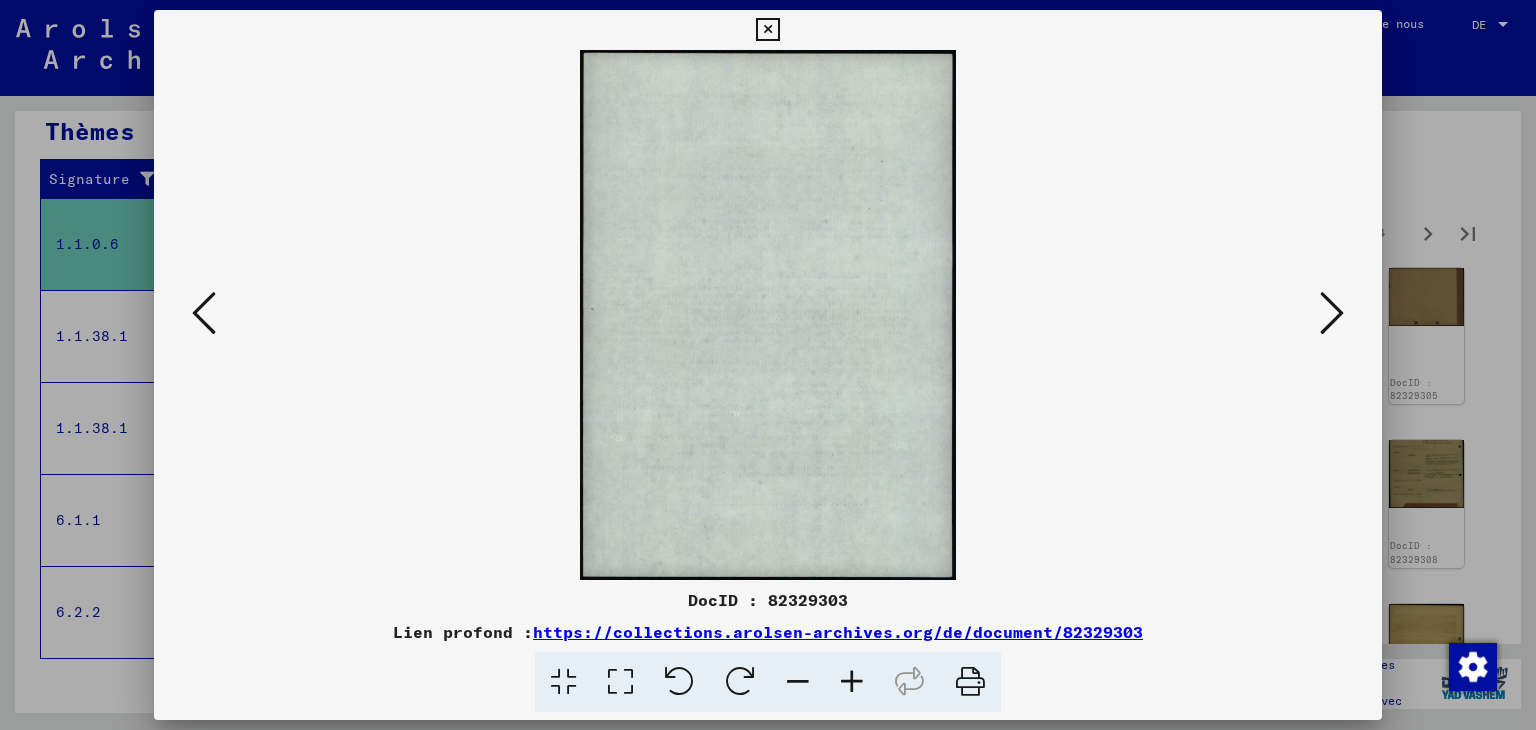 click at bounding box center (1332, 313) 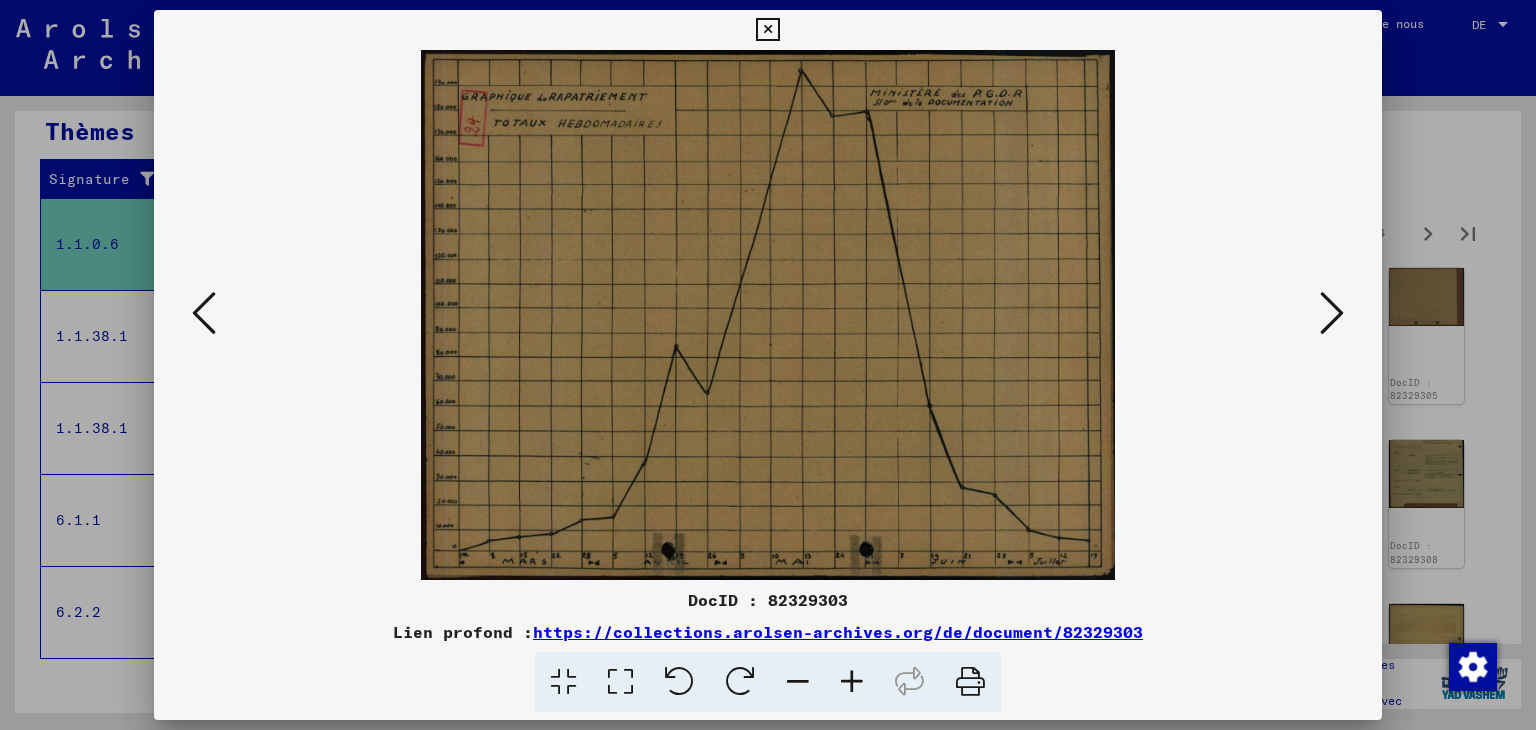 click at bounding box center [1332, 313] 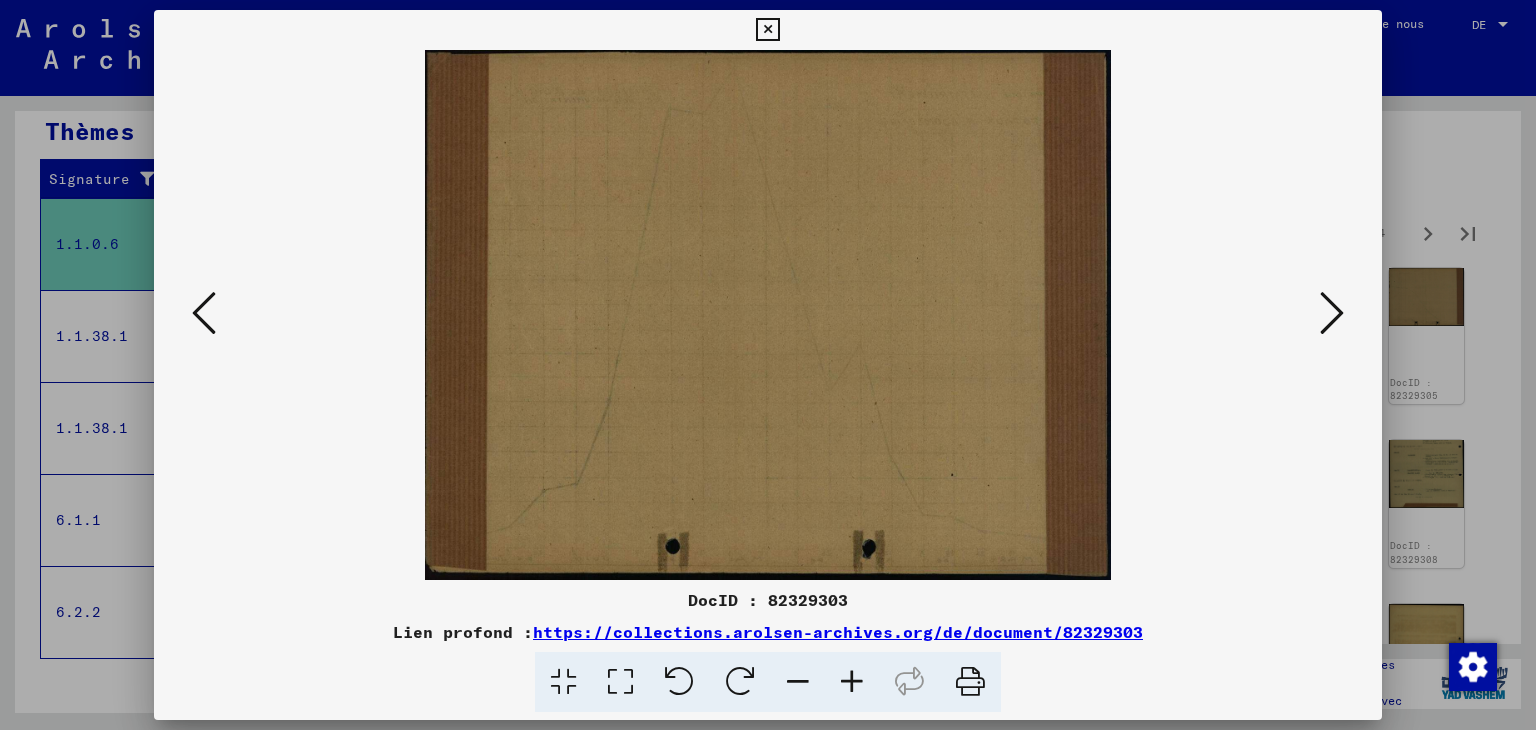 click at bounding box center [1332, 313] 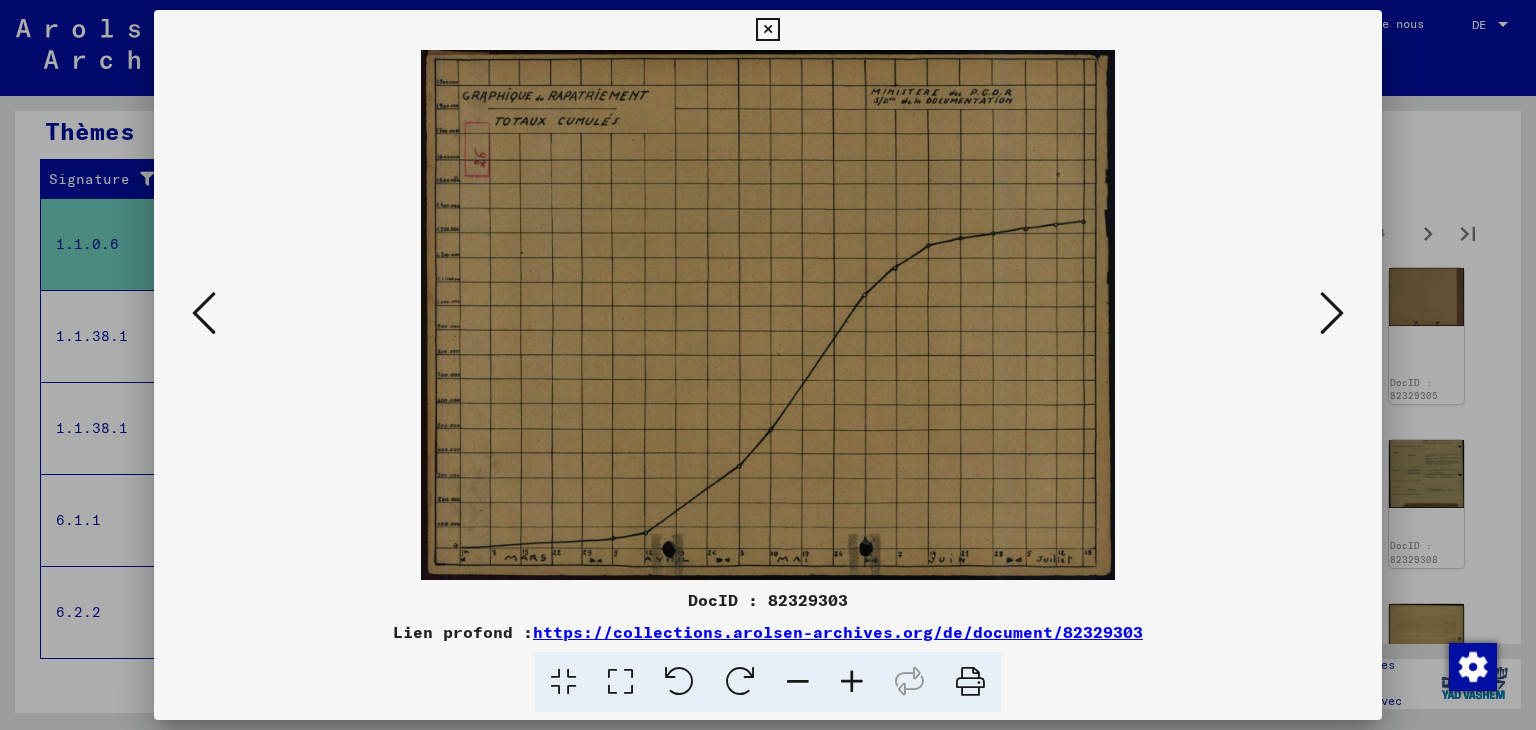 click at bounding box center [1332, 314] 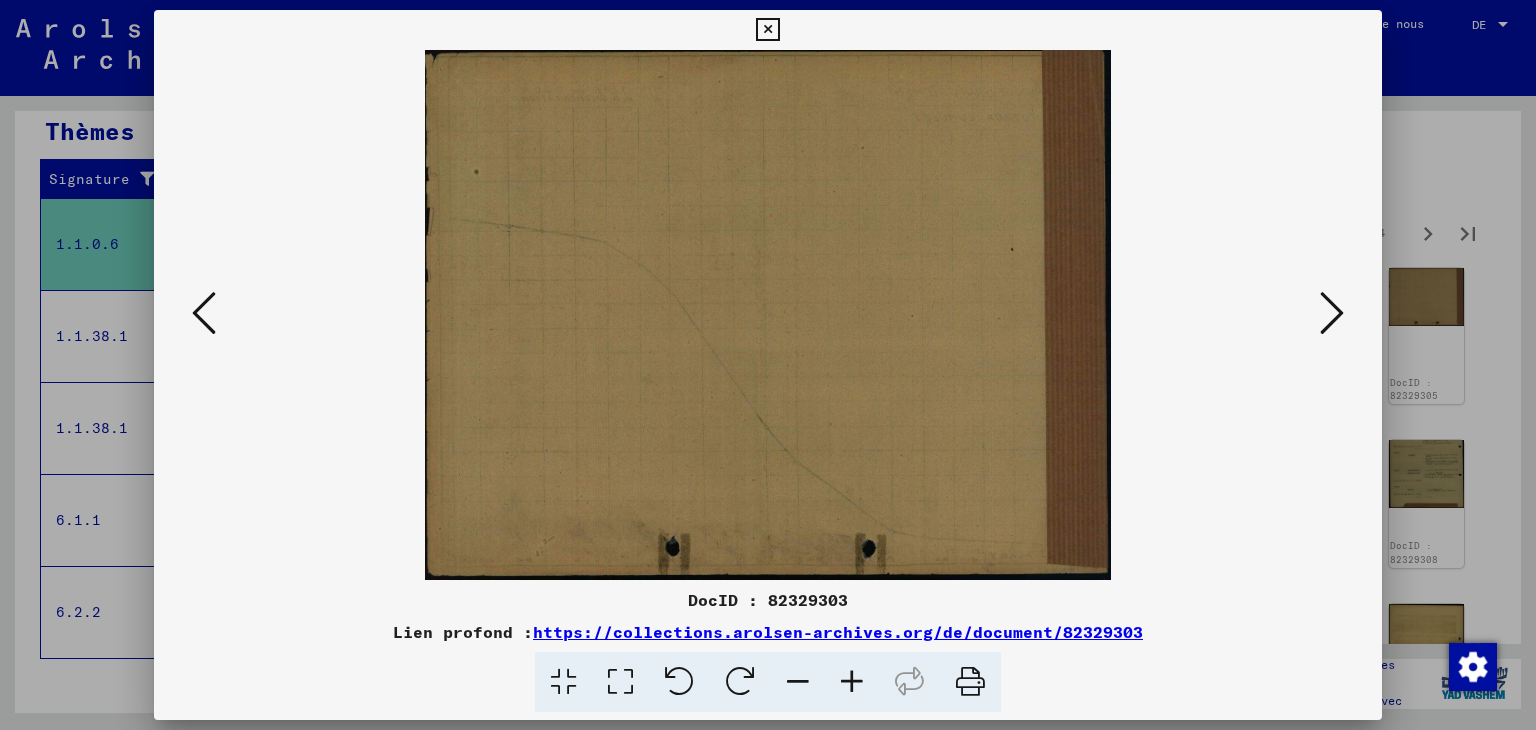 click at bounding box center (1332, 314) 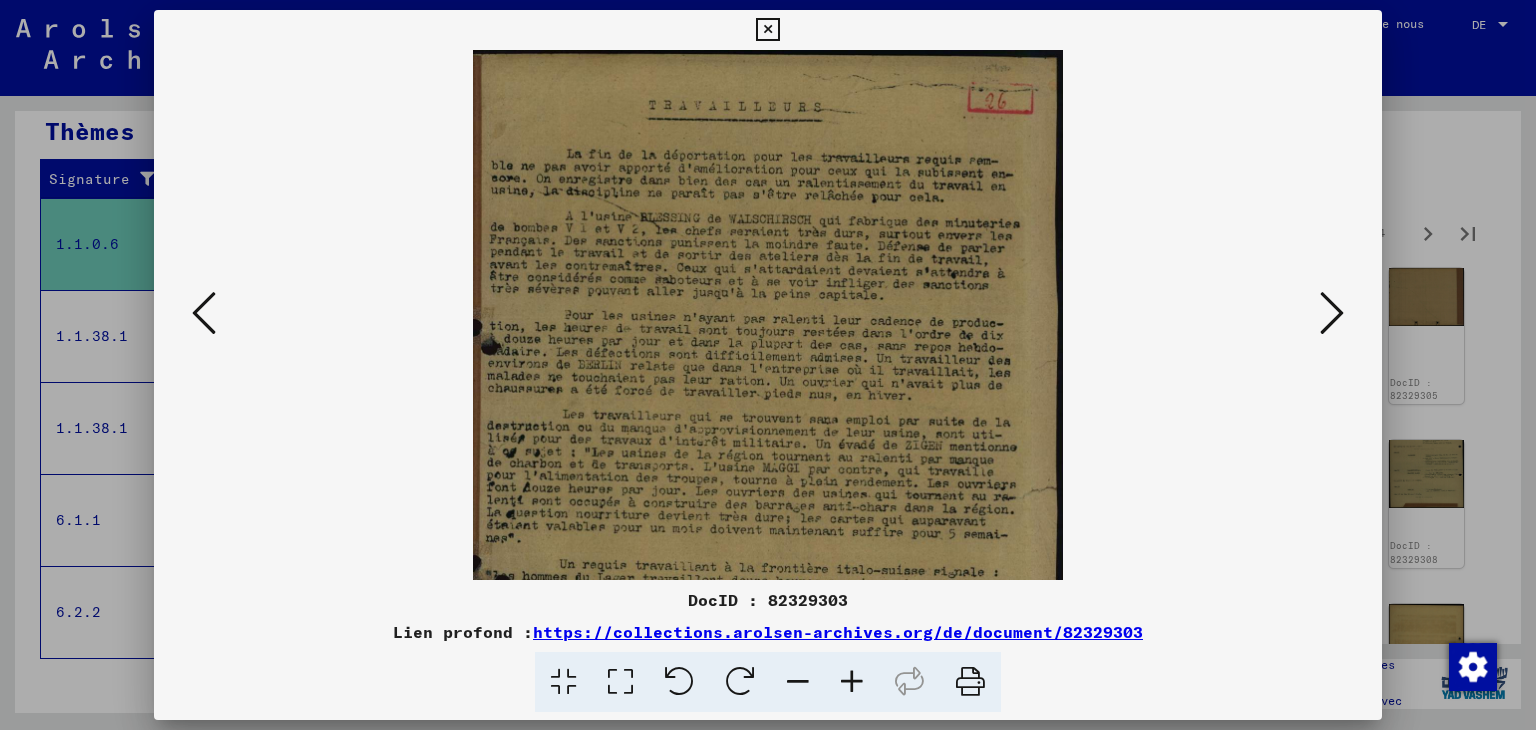 click at bounding box center (768, 315) 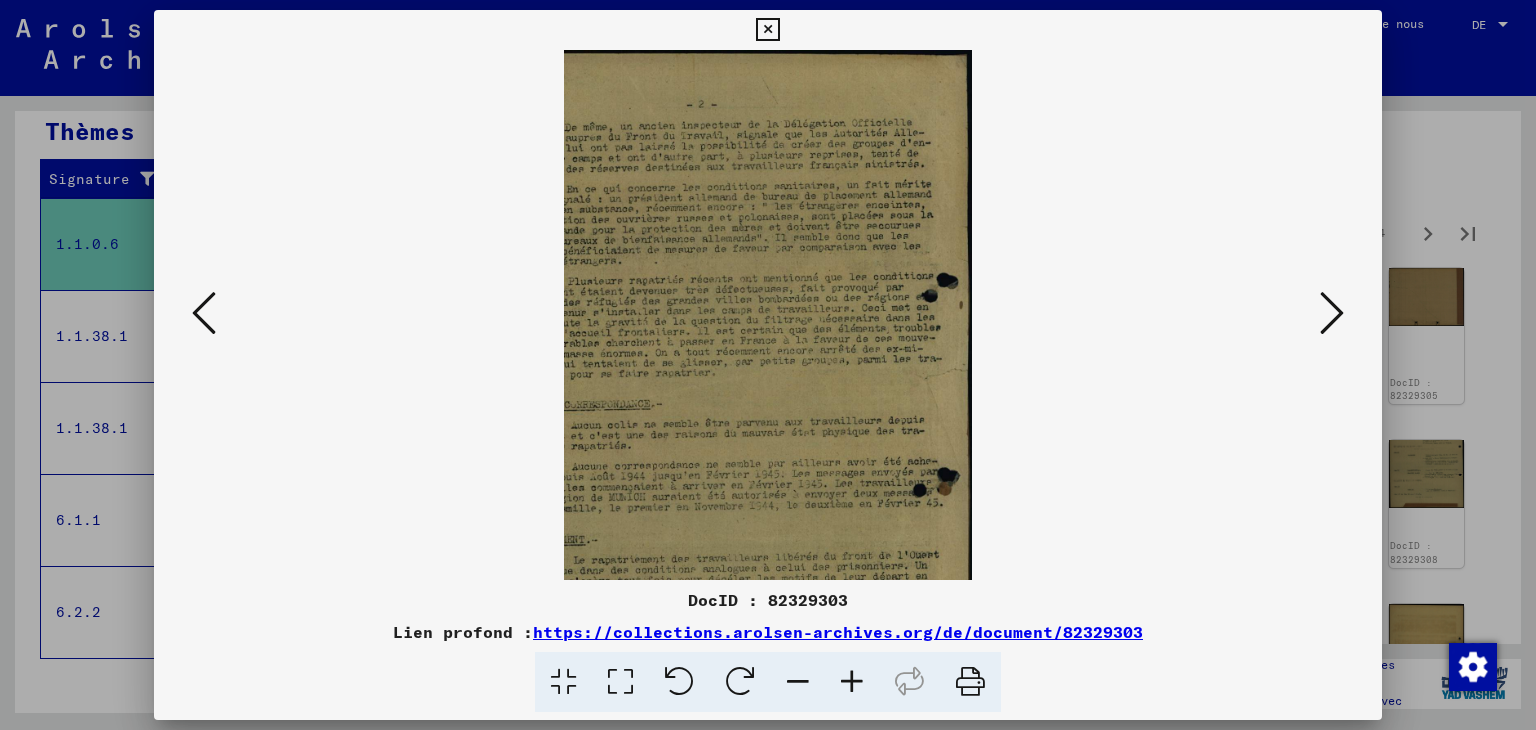 click at bounding box center [1332, 313] 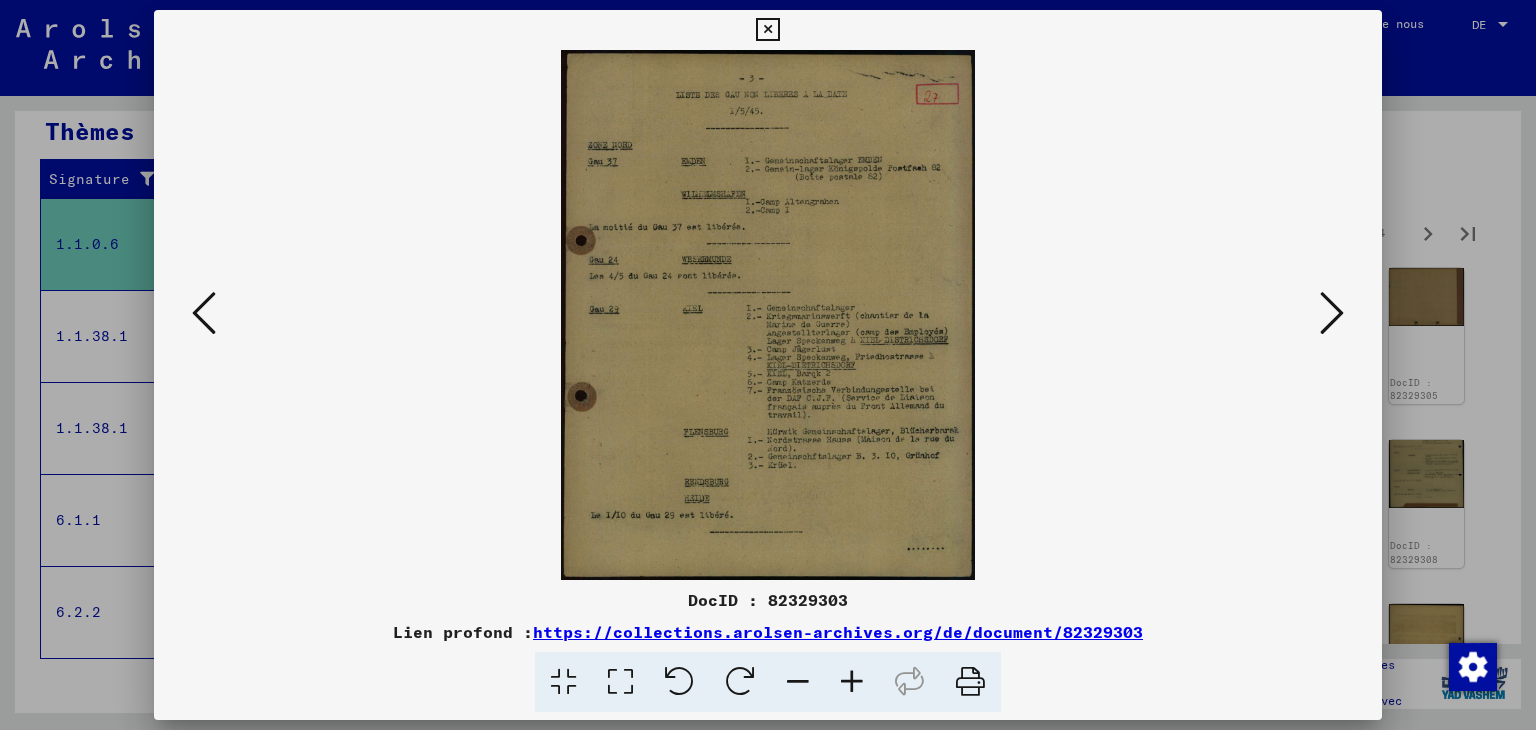 click at bounding box center [1332, 313] 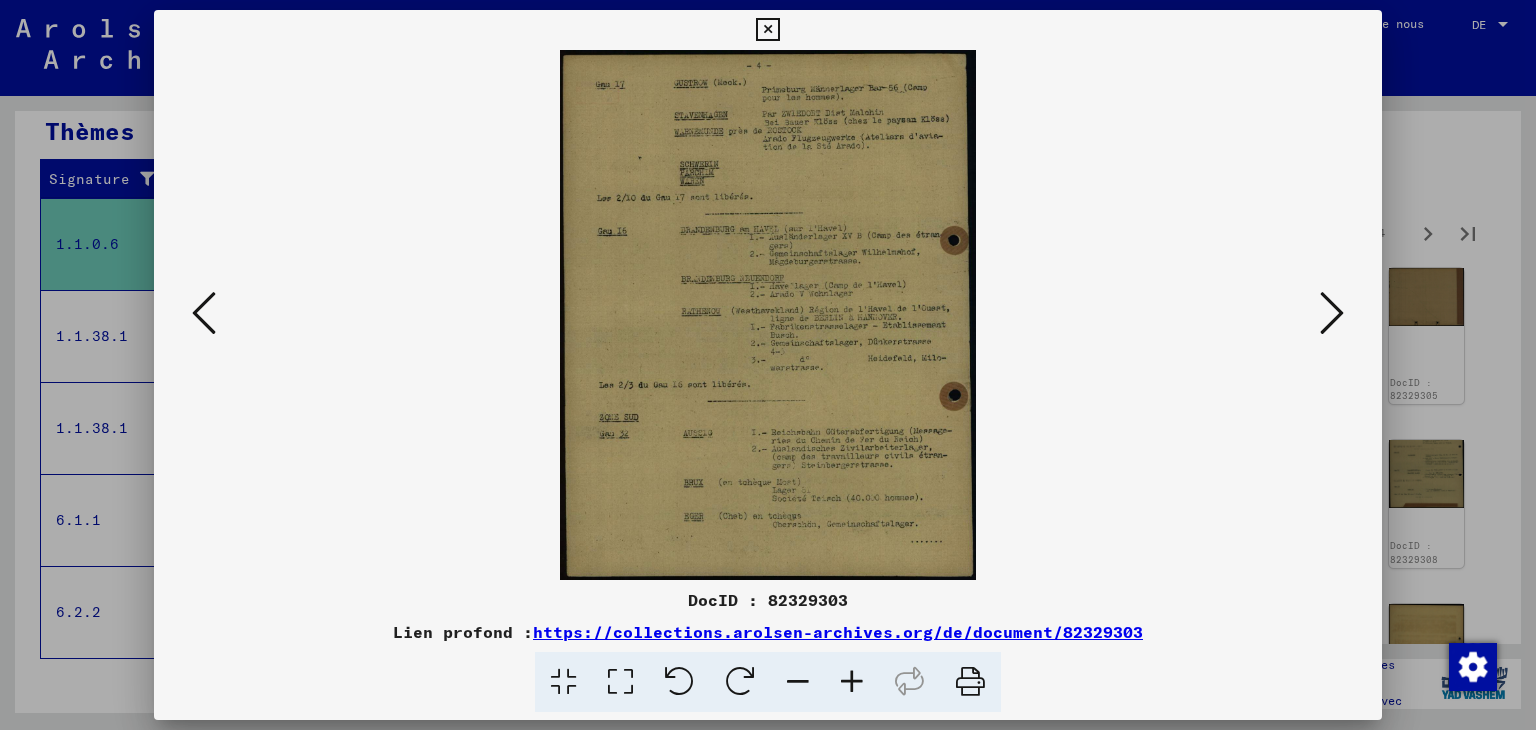 click at bounding box center (1332, 313) 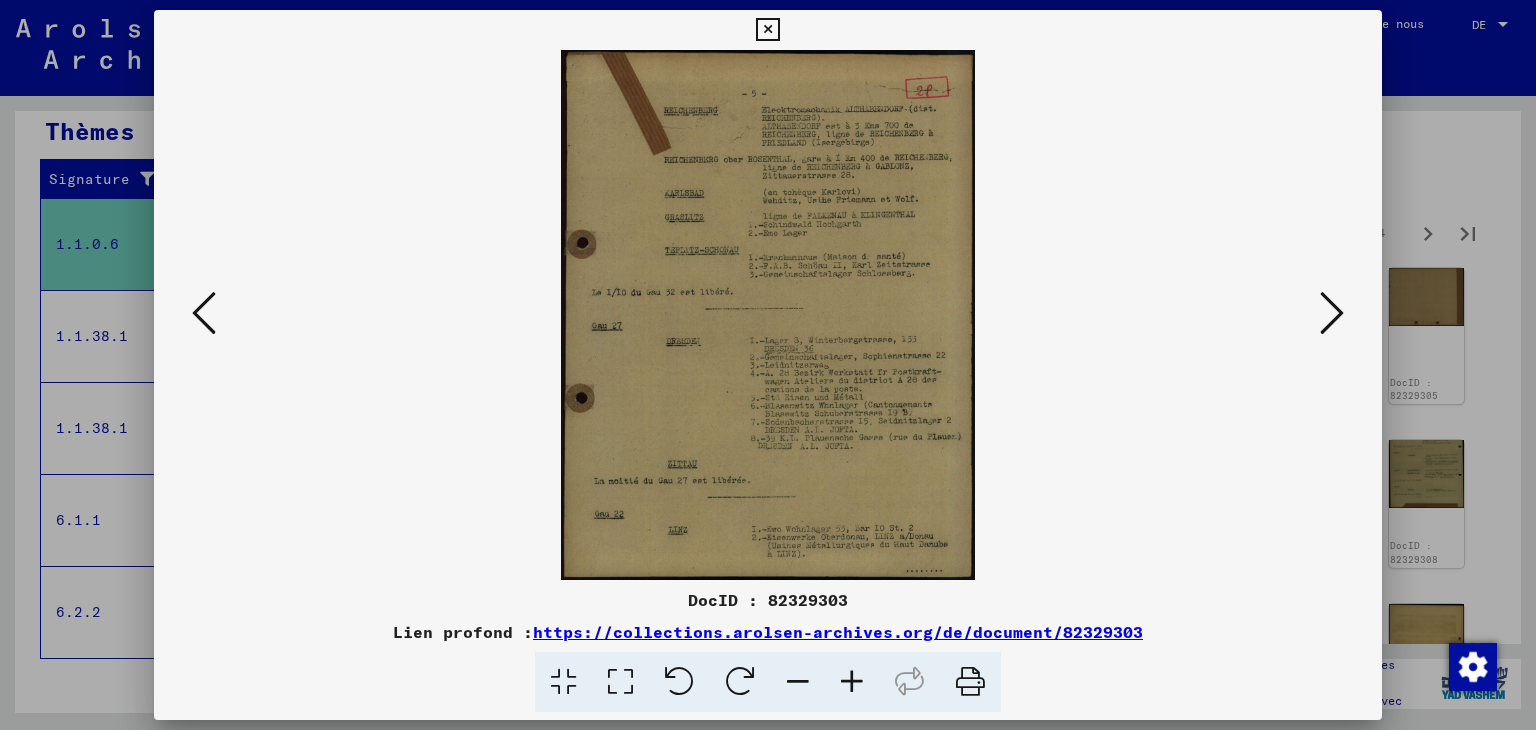 click at bounding box center (852, 682) 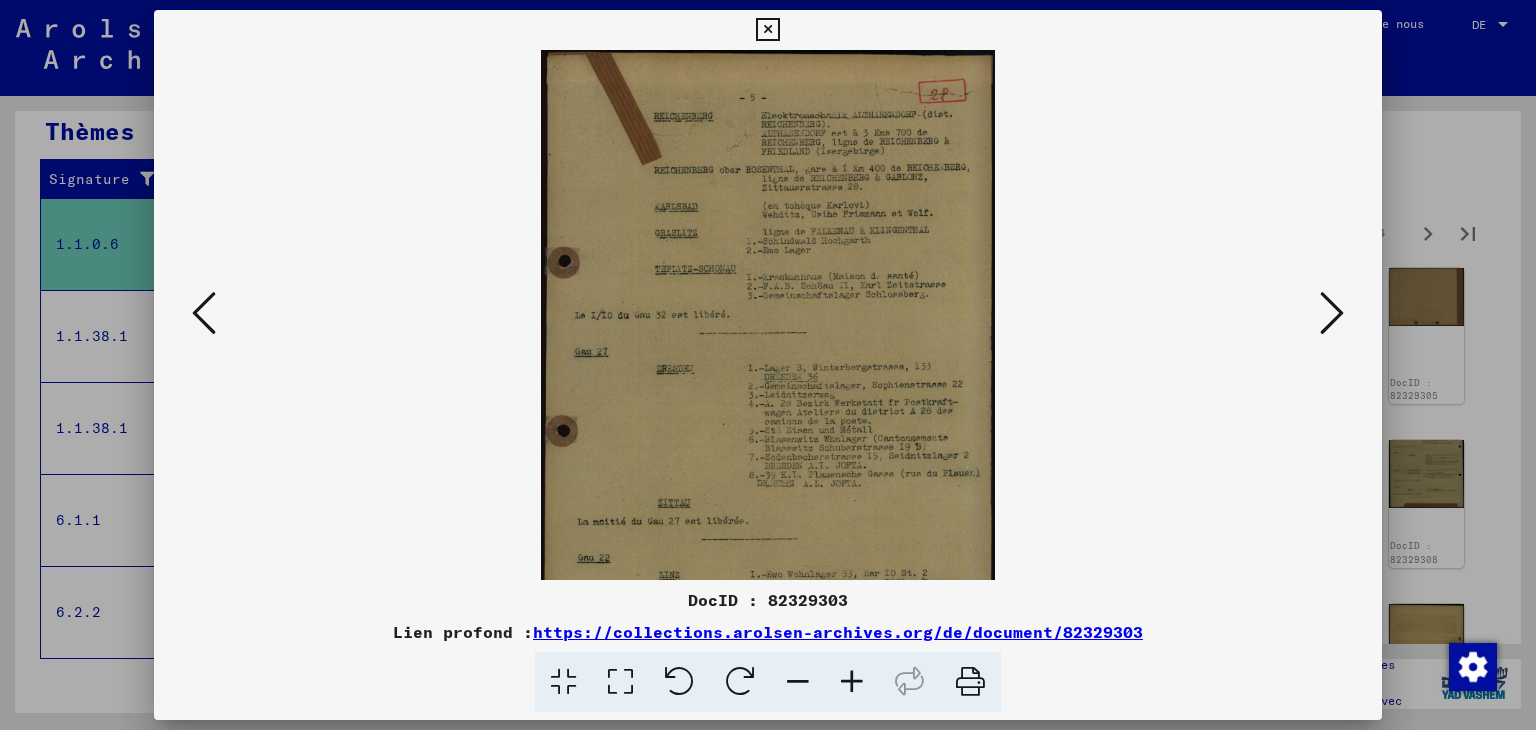 click at bounding box center (852, 682) 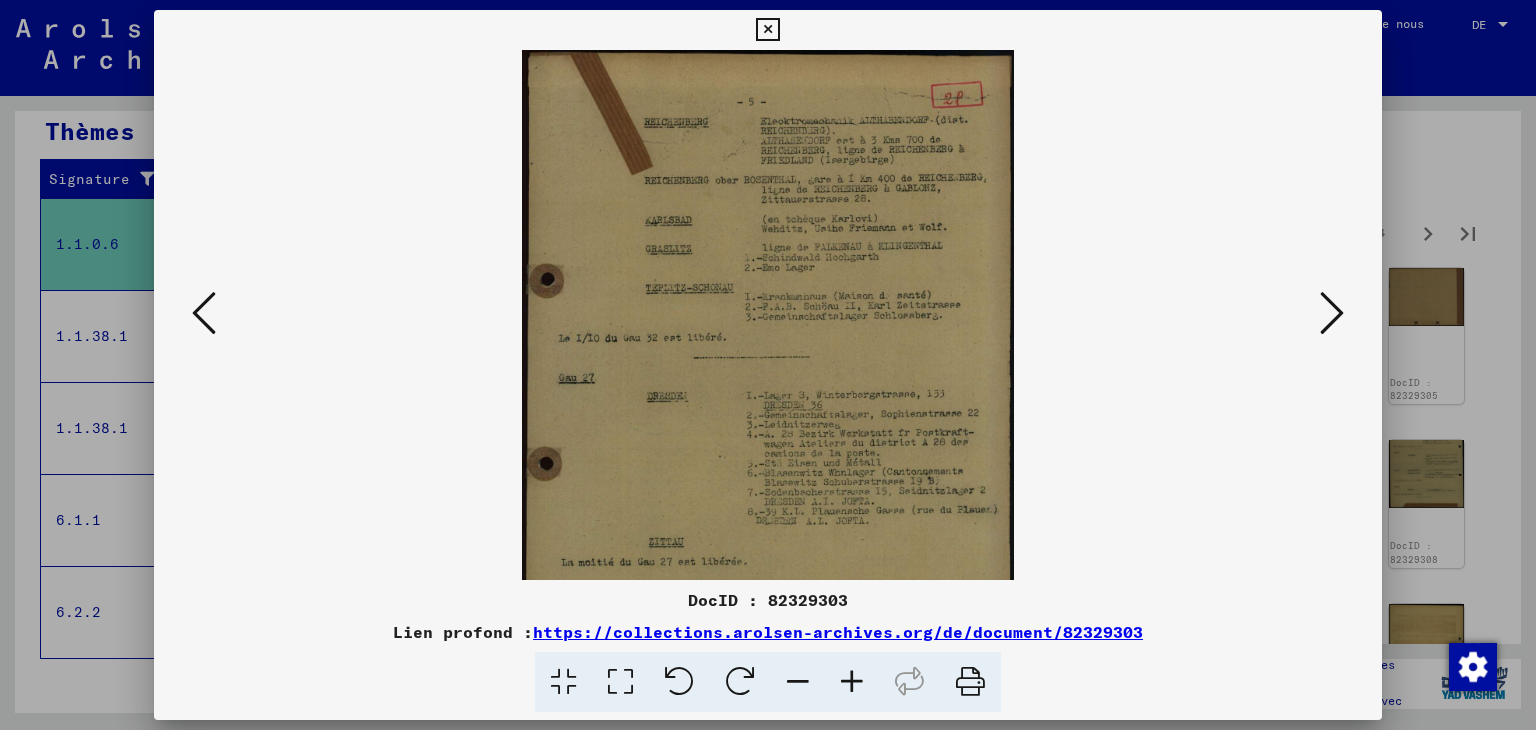 click at bounding box center (852, 682) 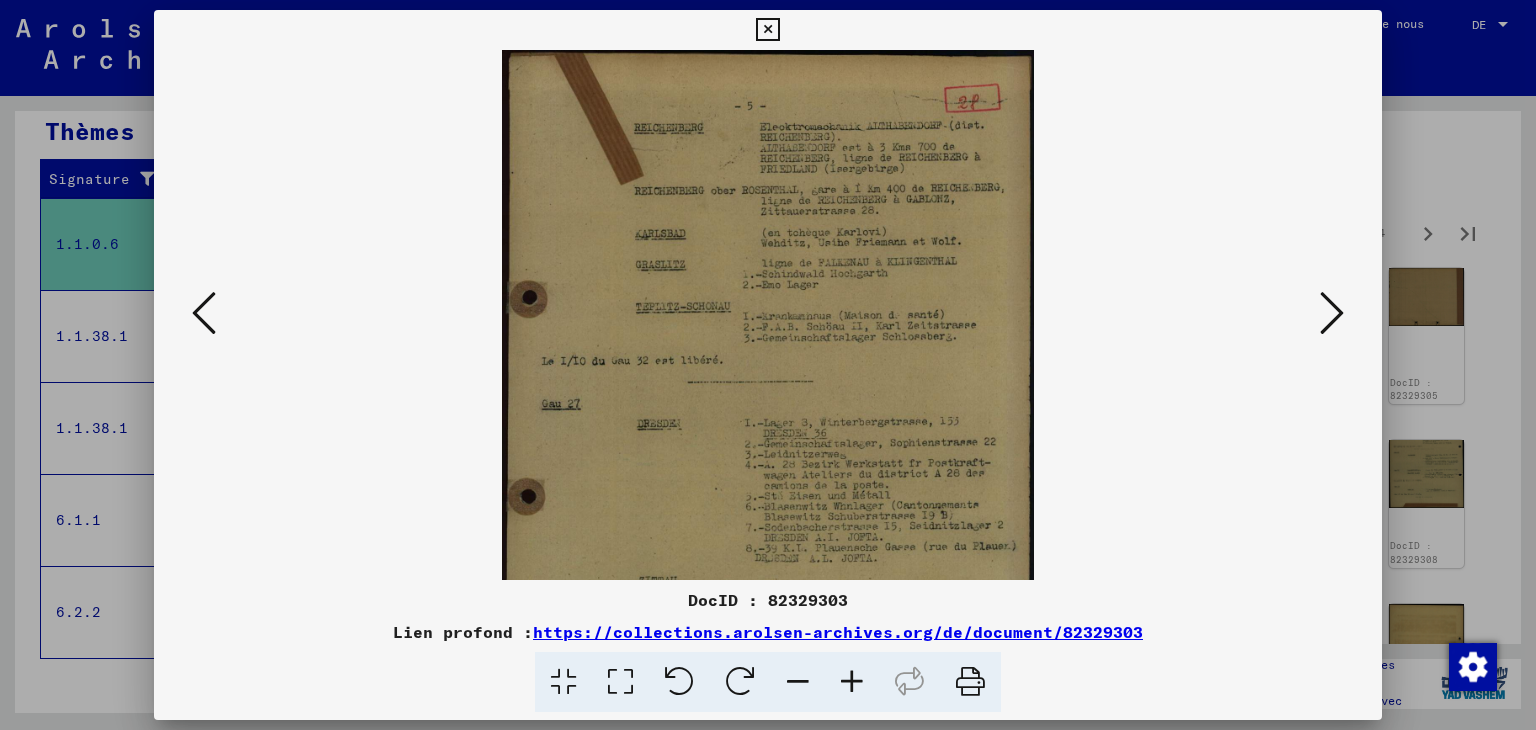 click at bounding box center [852, 682] 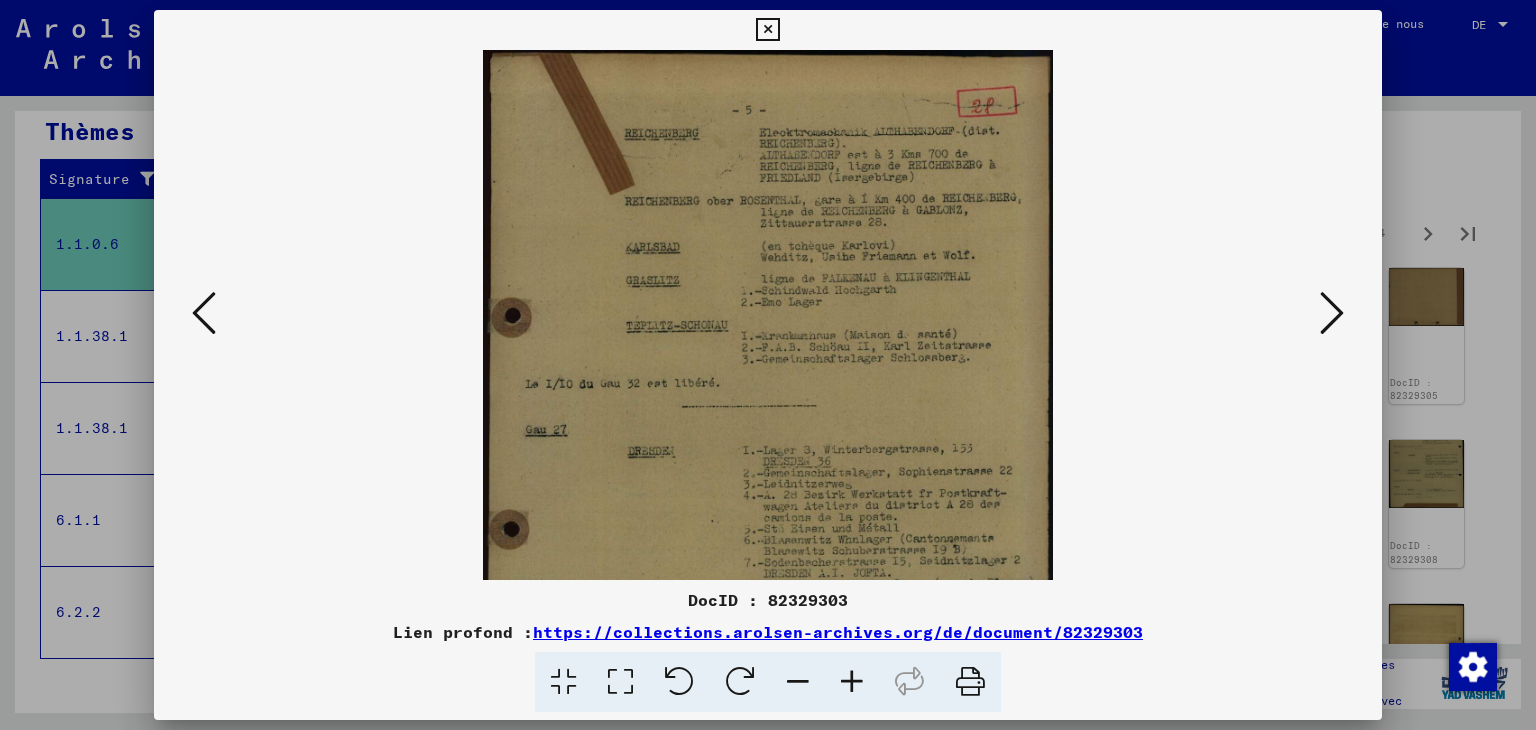 click at bounding box center (852, 682) 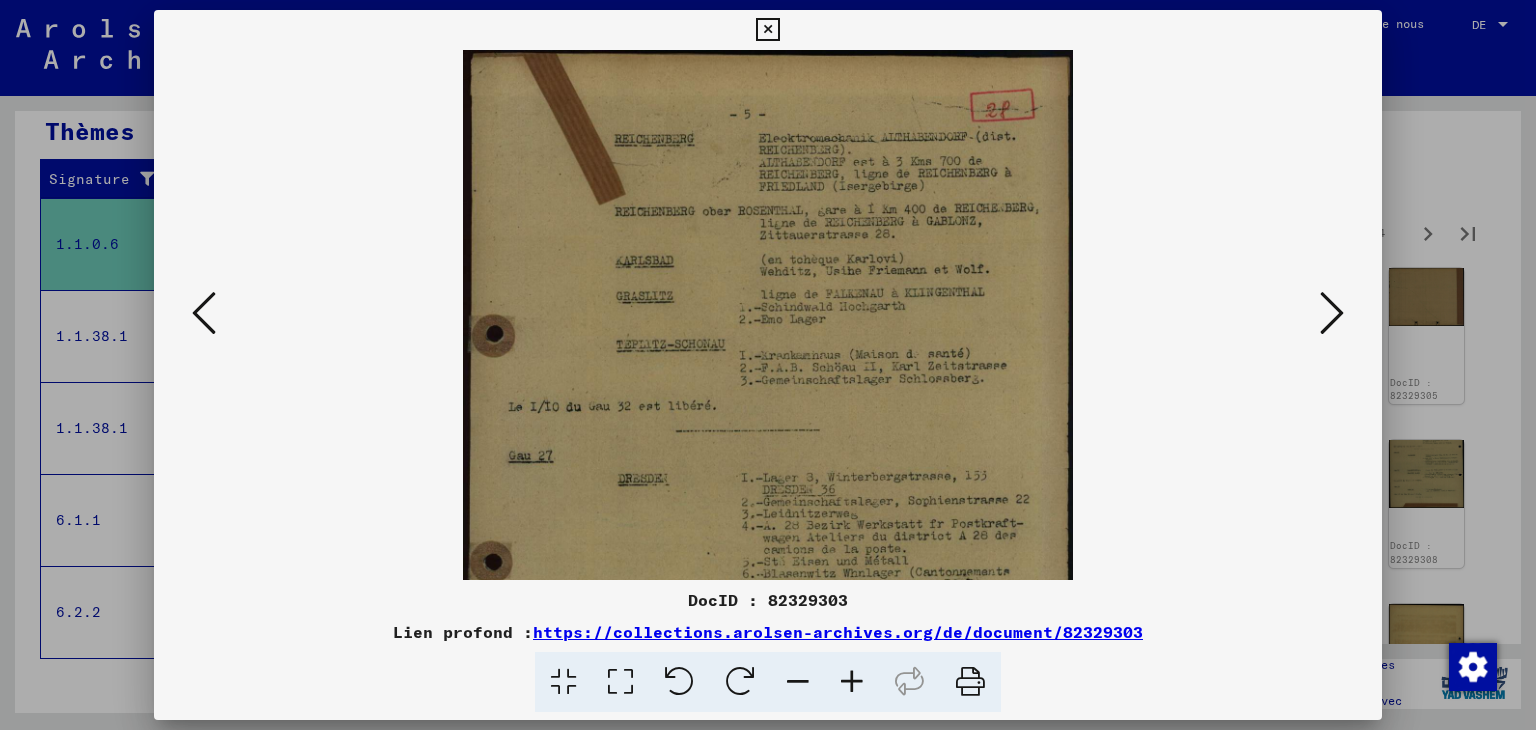 click at bounding box center [852, 682] 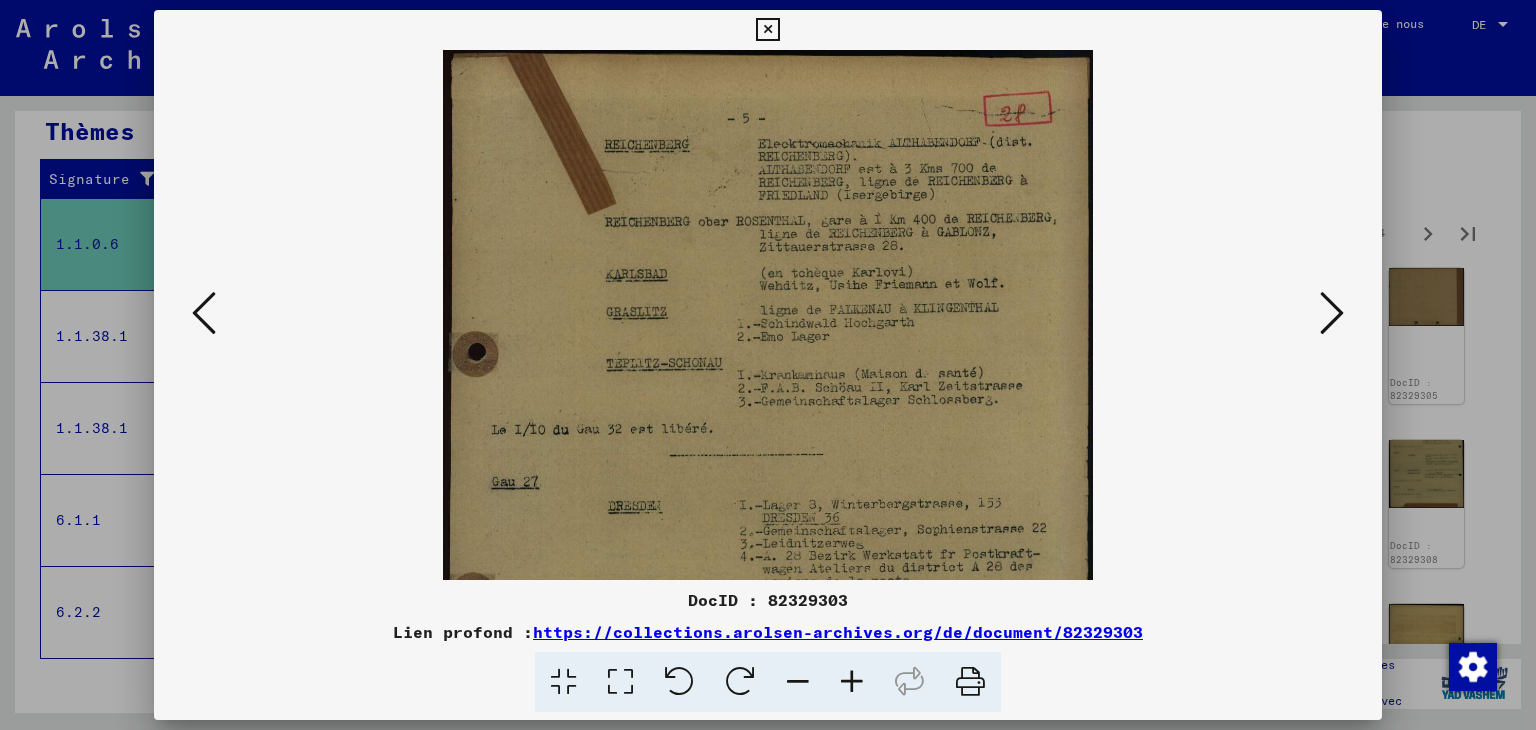 click at bounding box center (852, 682) 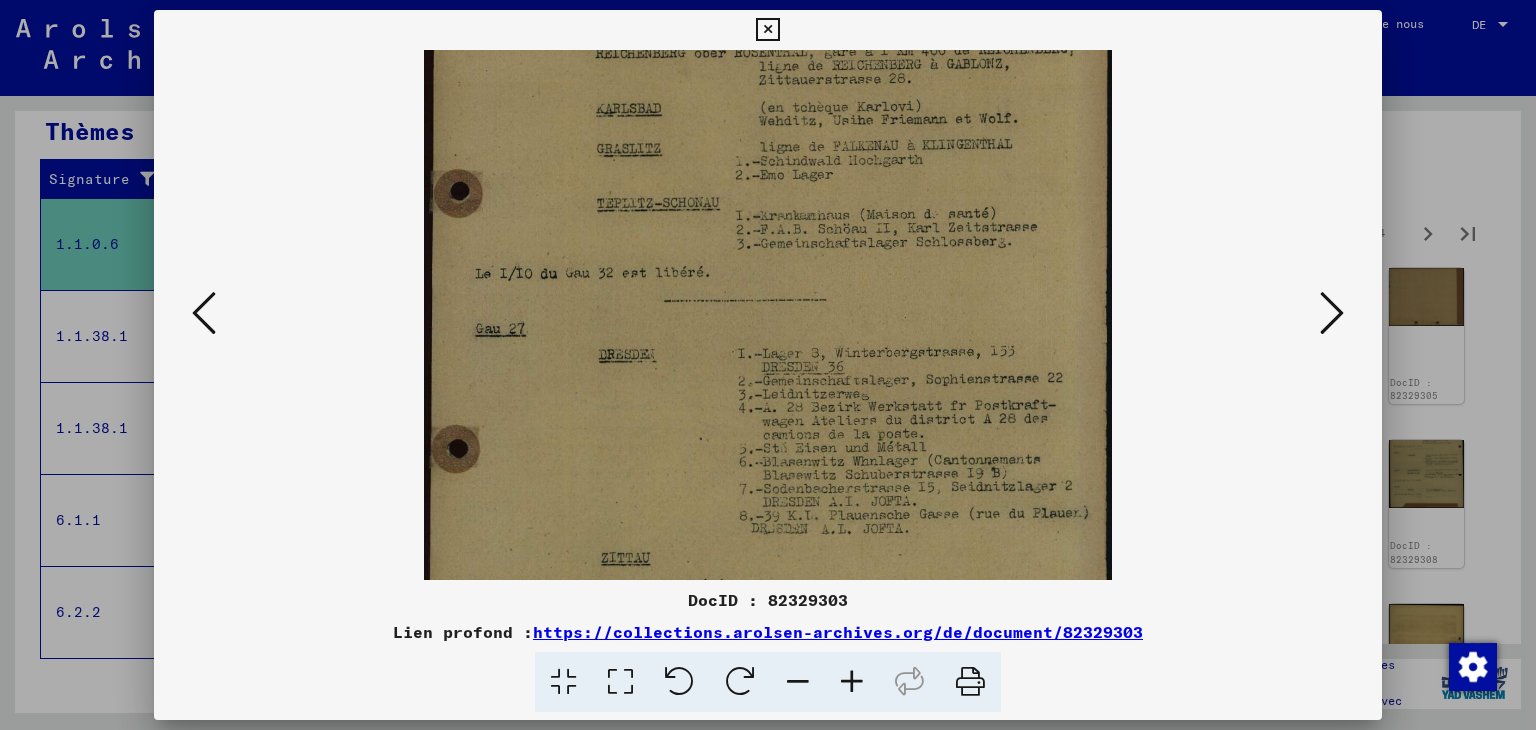 drag, startPoint x: 868, startPoint y: 522, endPoint x: 828, endPoint y: 355, distance: 171.72362 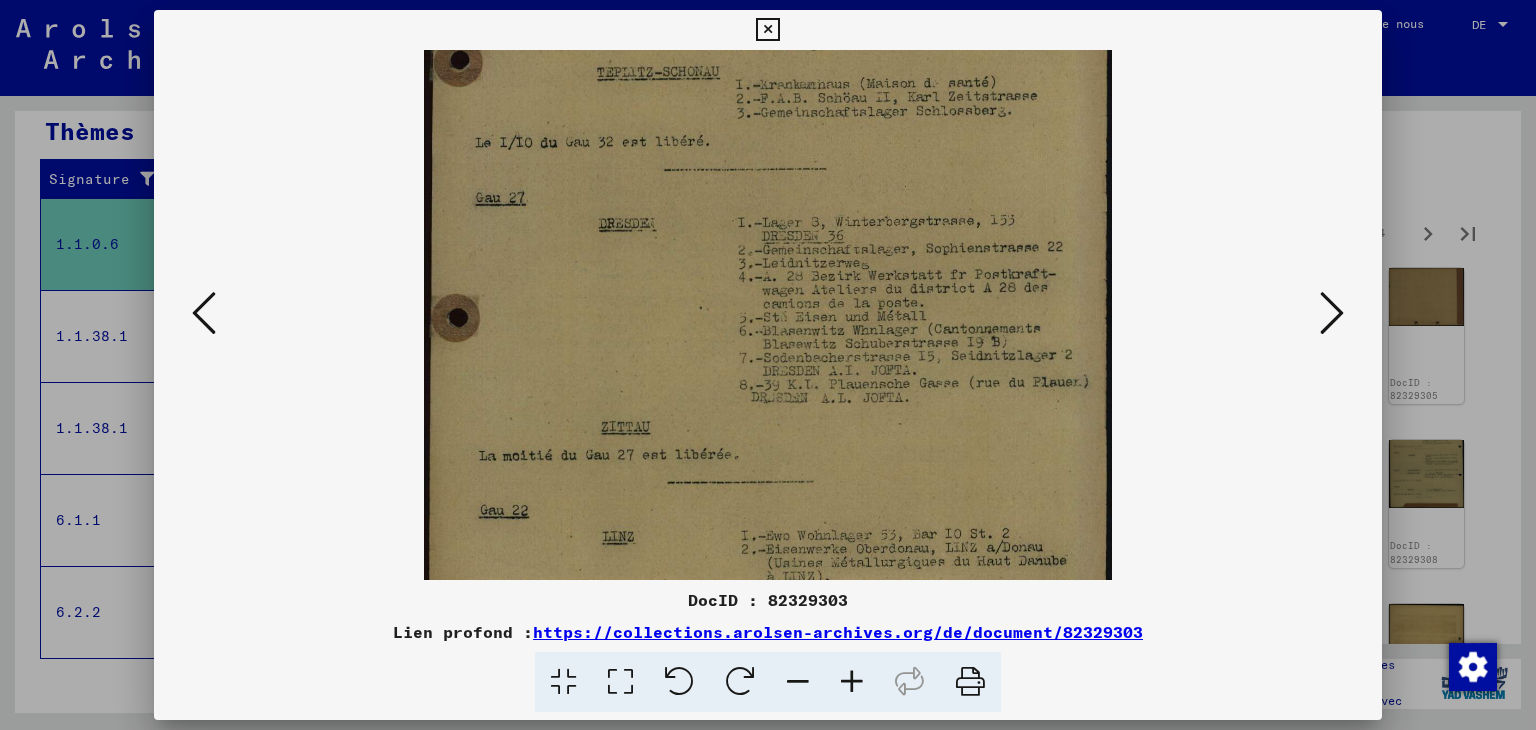 drag, startPoint x: 851, startPoint y: 482, endPoint x: 786, endPoint y: 353, distance: 144.45068 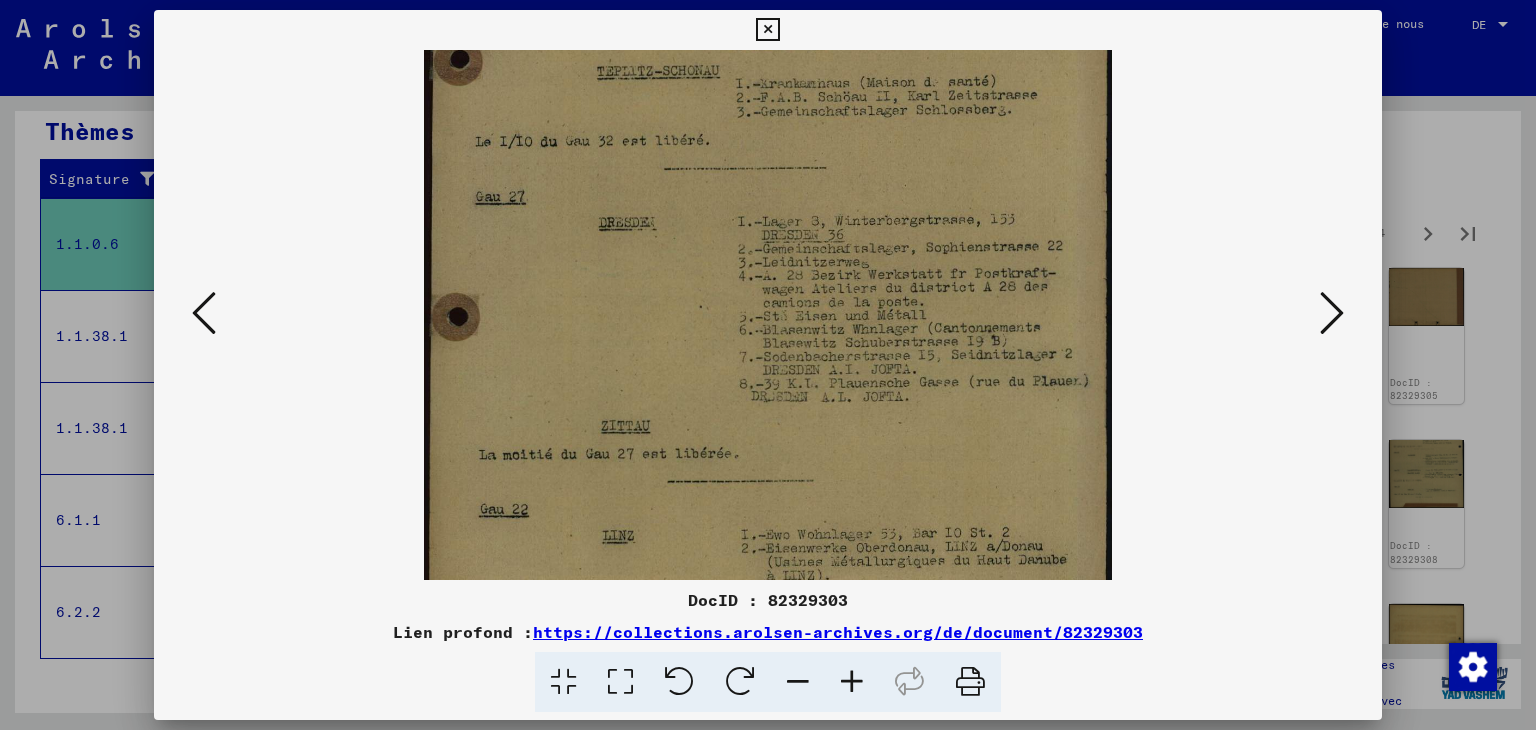 click at bounding box center (768, 179) 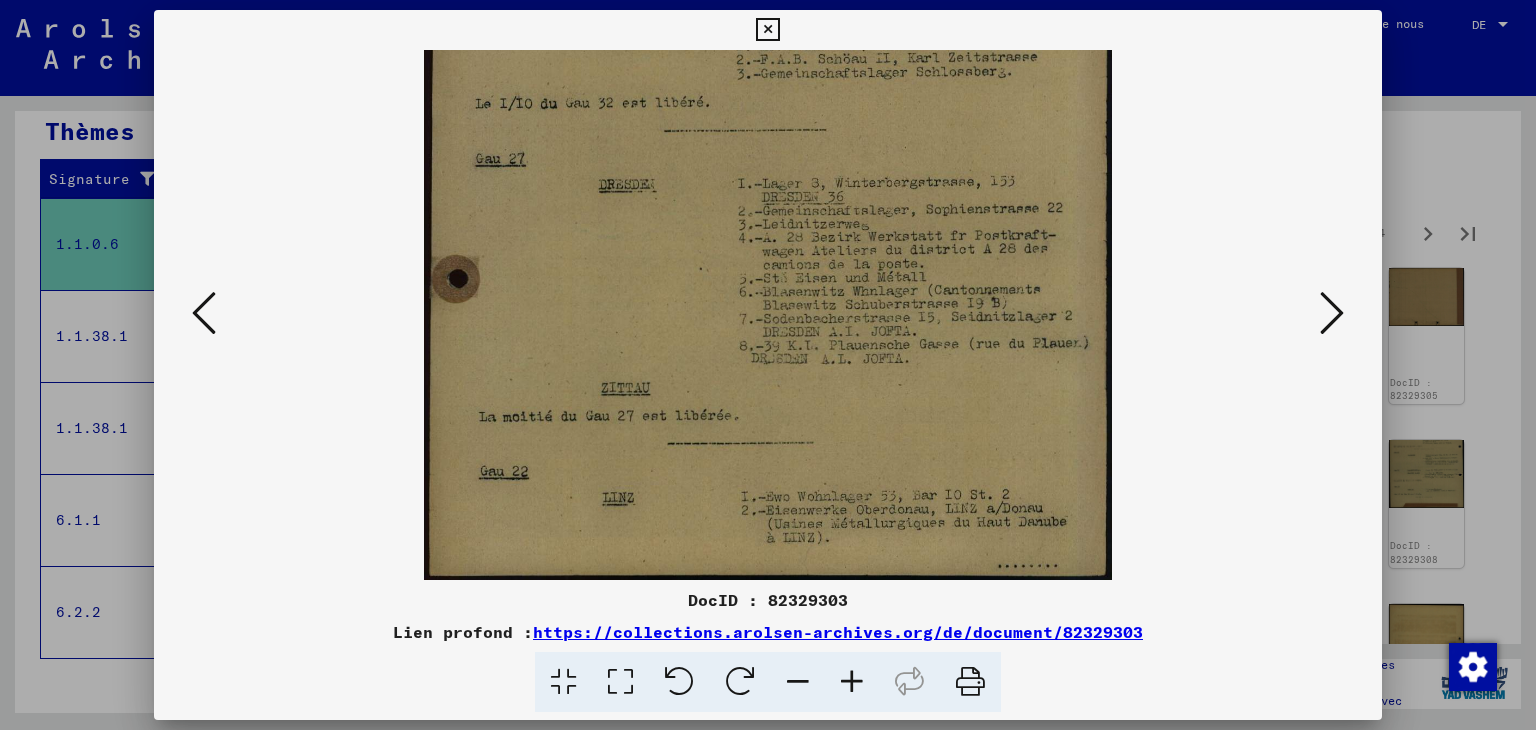 drag, startPoint x: 832, startPoint y: 406, endPoint x: 822, endPoint y: 369, distance: 38.327538 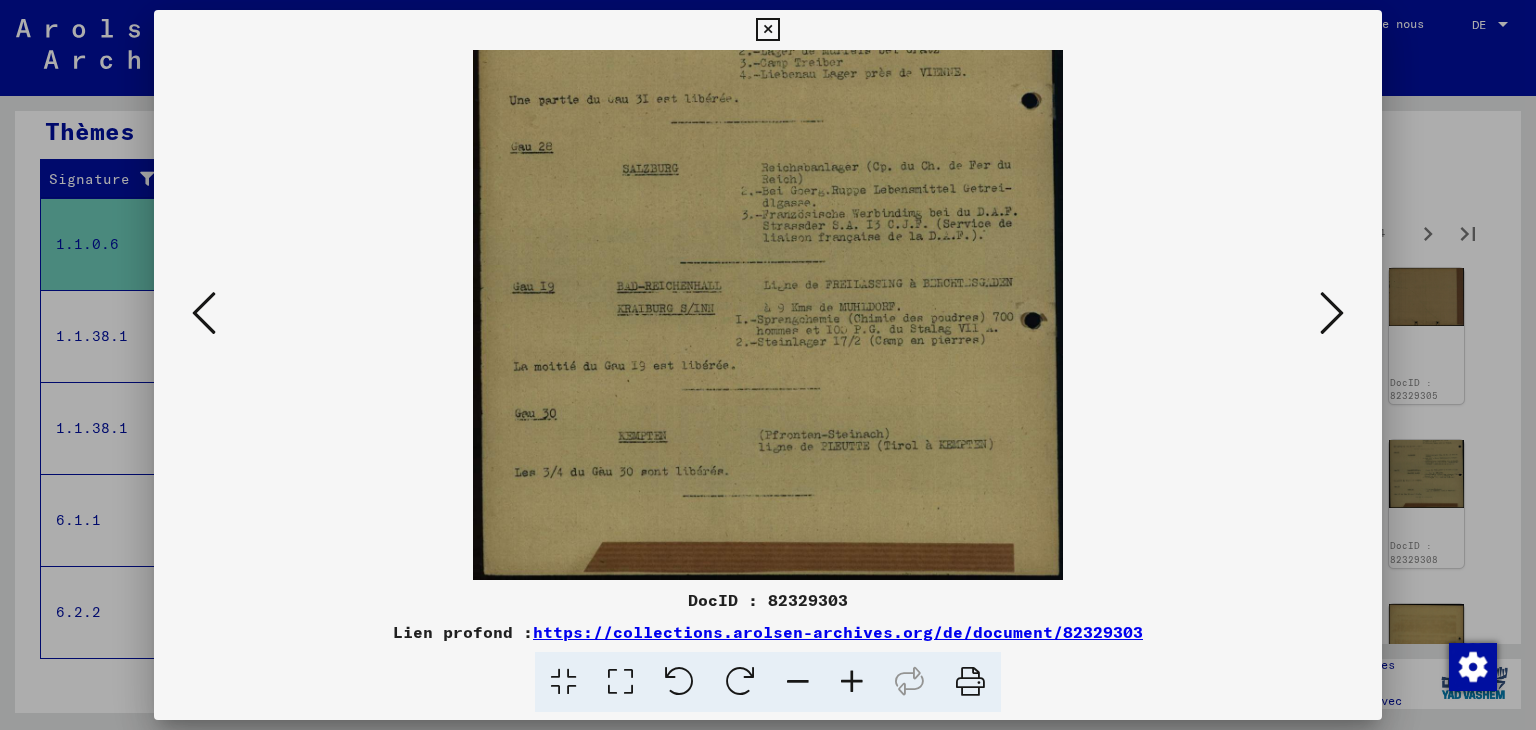 drag, startPoint x: 837, startPoint y: 341, endPoint x: 852, endPoint y: 516, distance: 175.64168 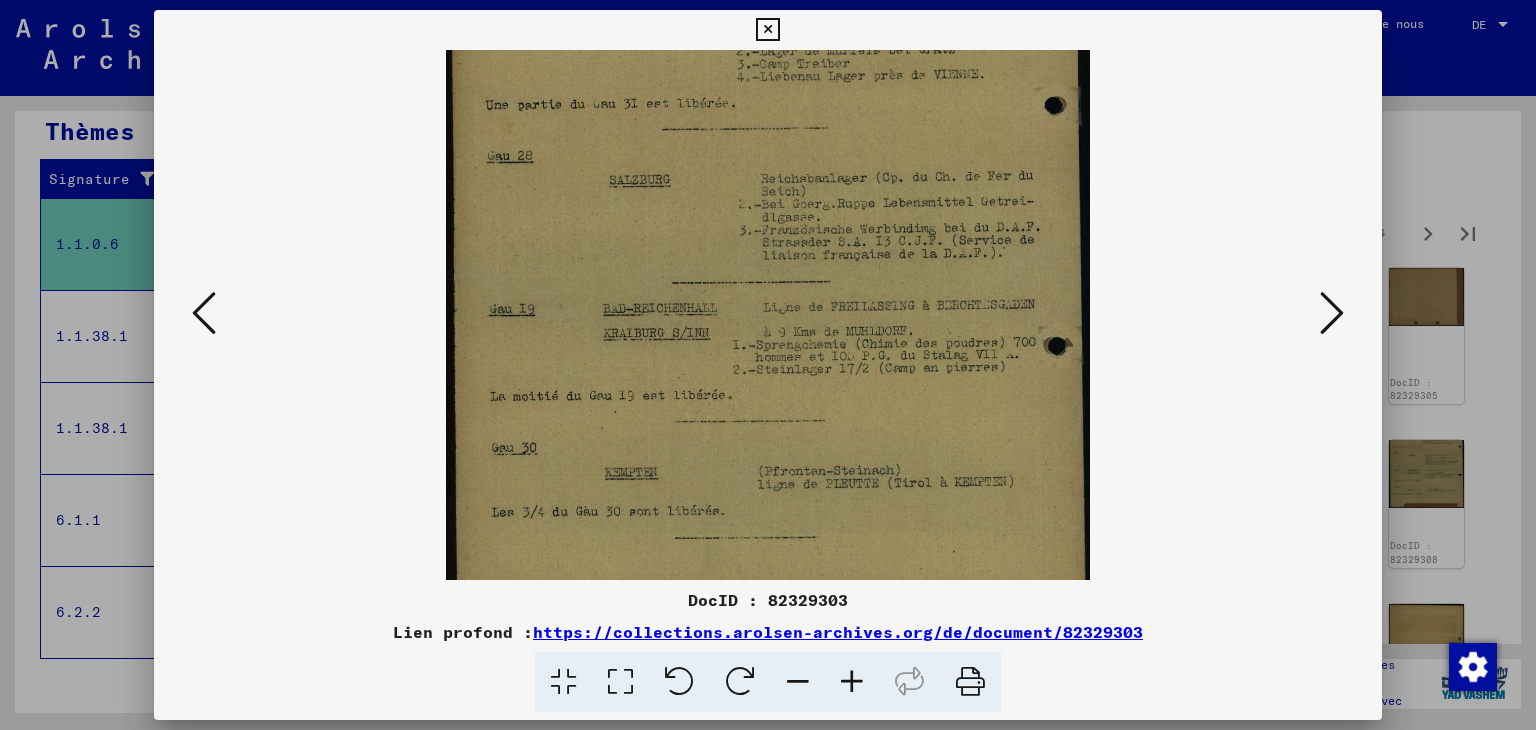 click at bounding box center (852, 682) 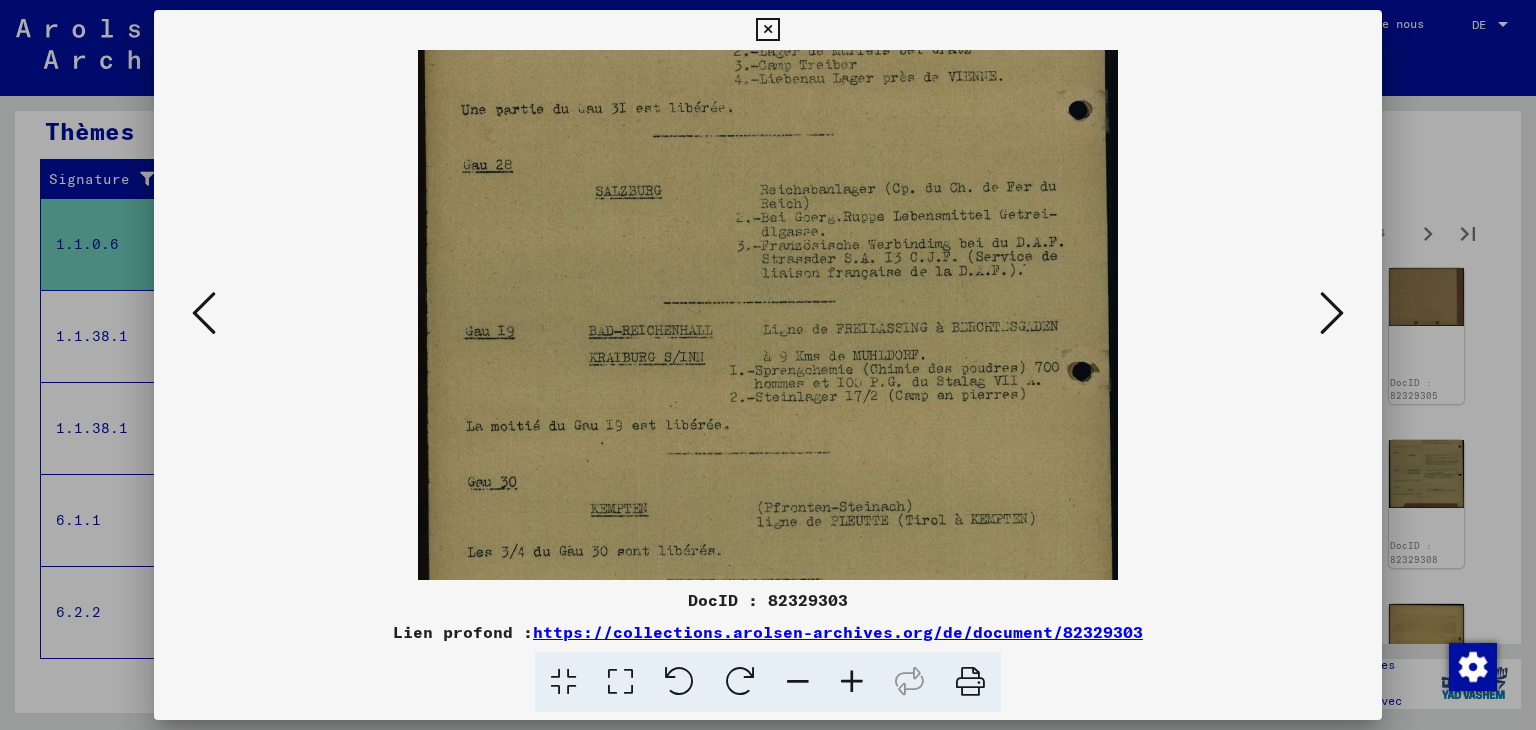 click at bounding box center (1332, 313) 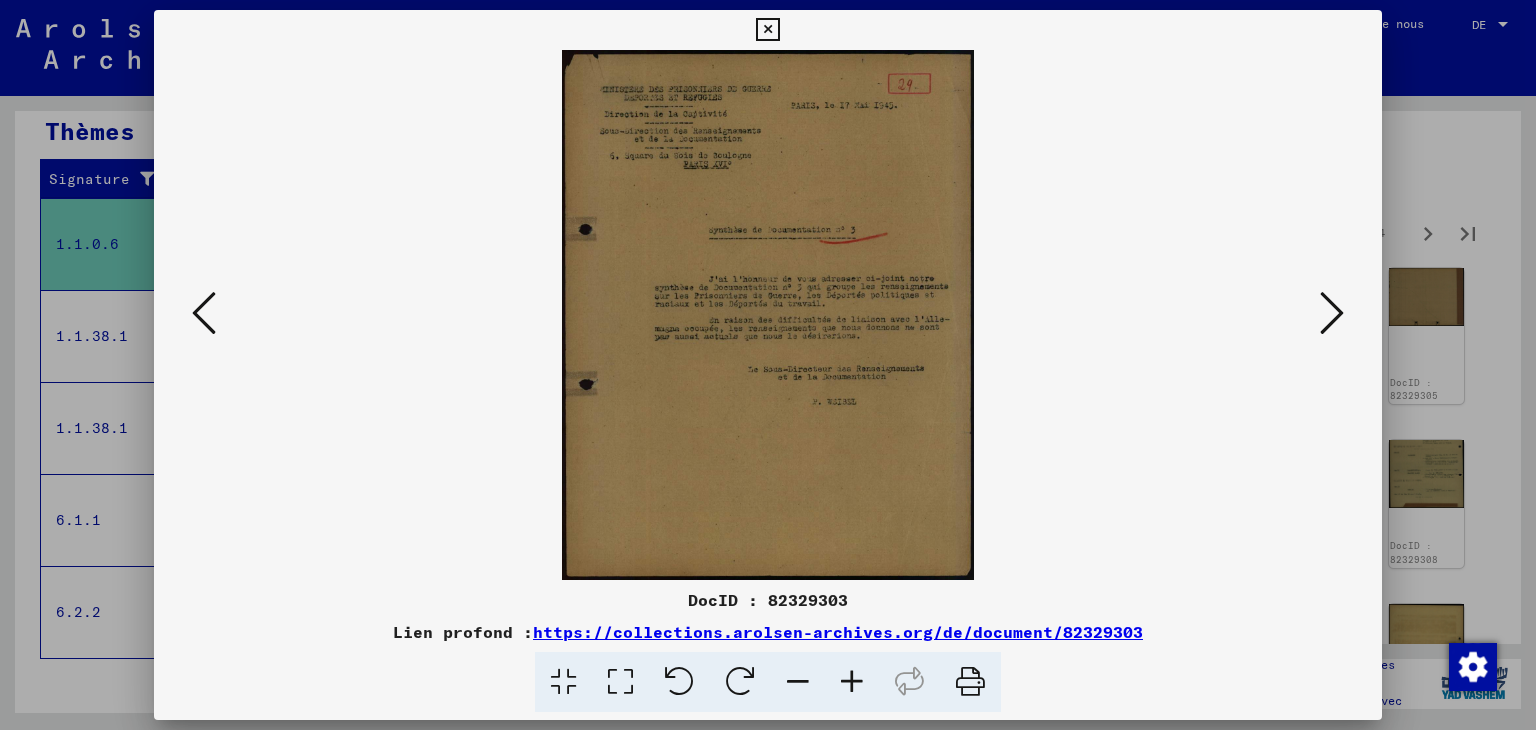 click at bounding box center [1332, 313] 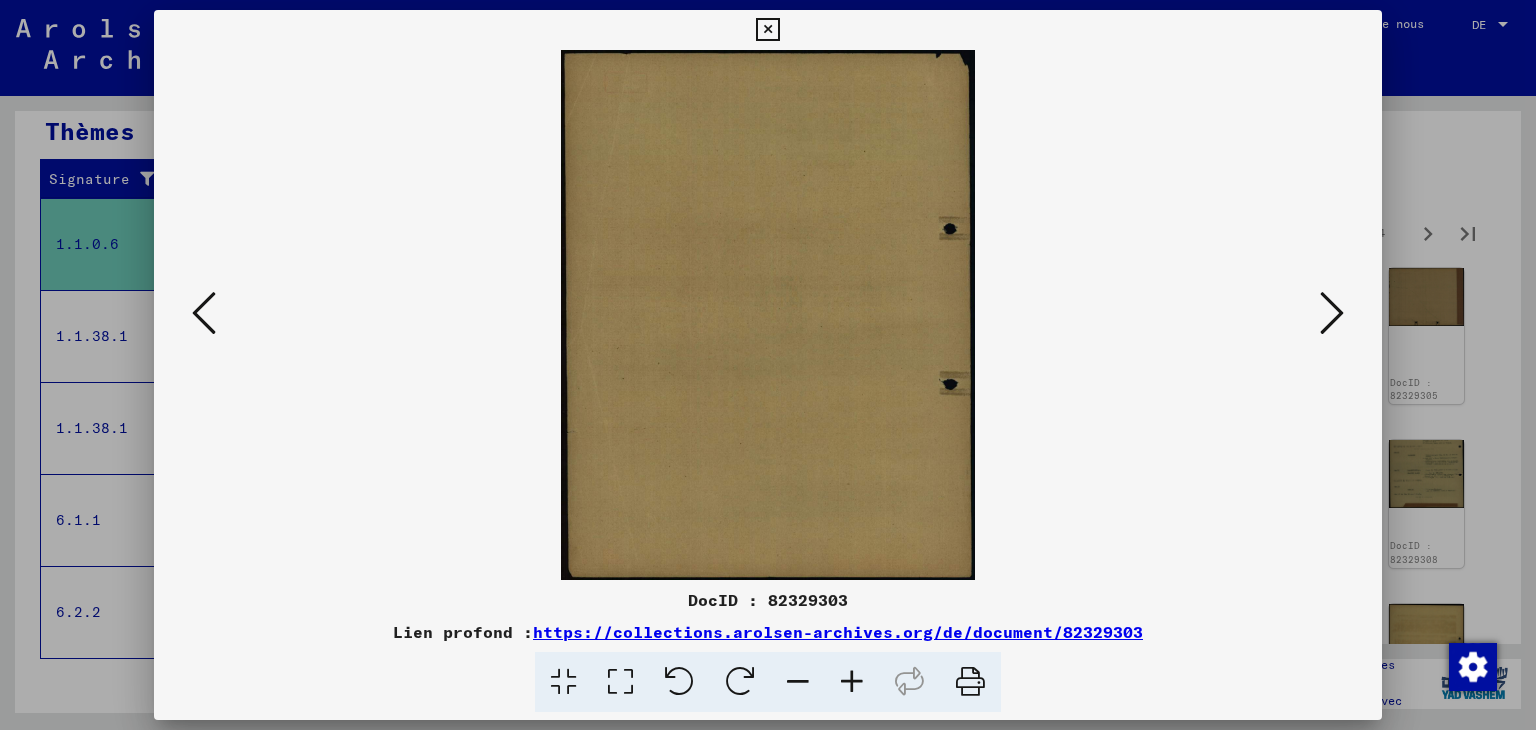 click at bounding box center (1332, 313) 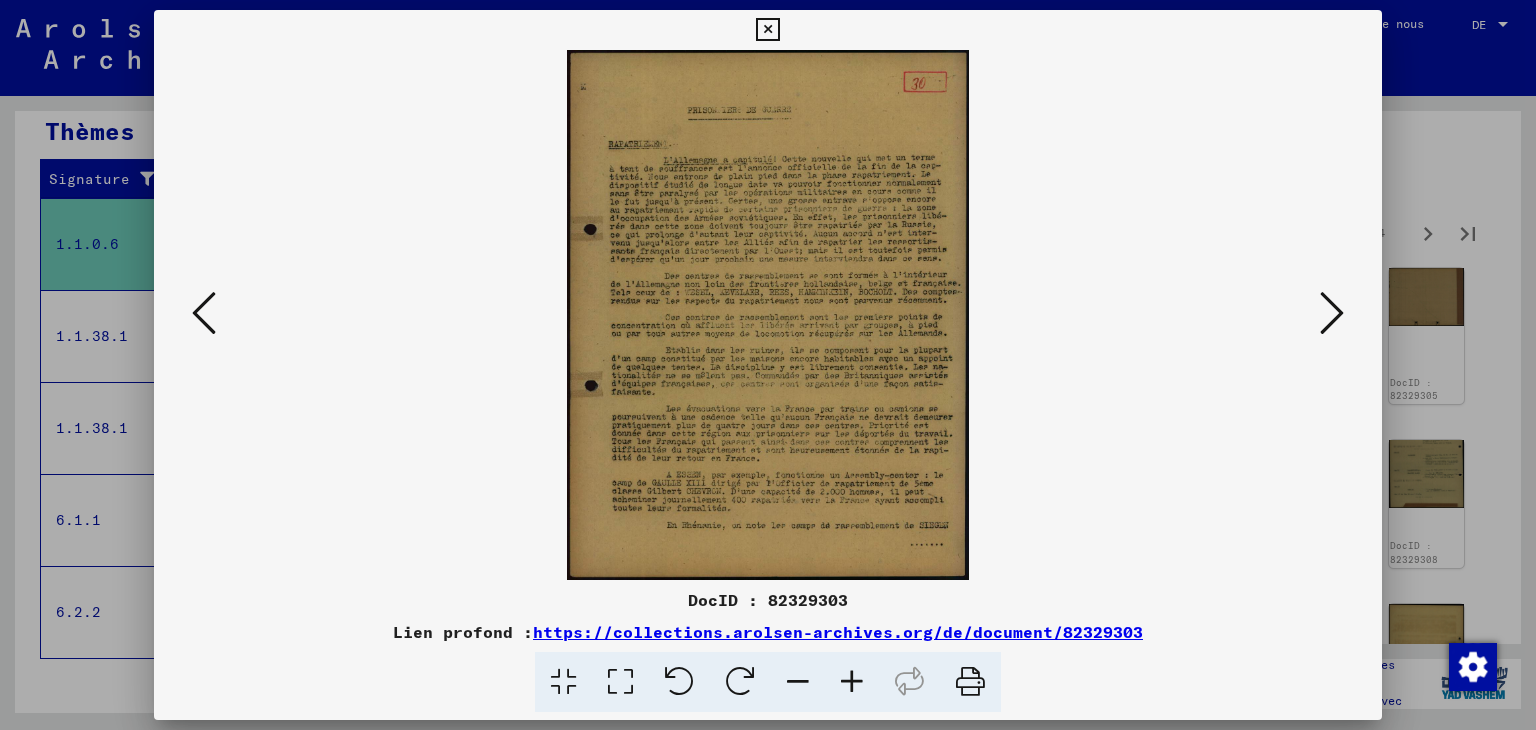 click at bounding box center [852, 682] 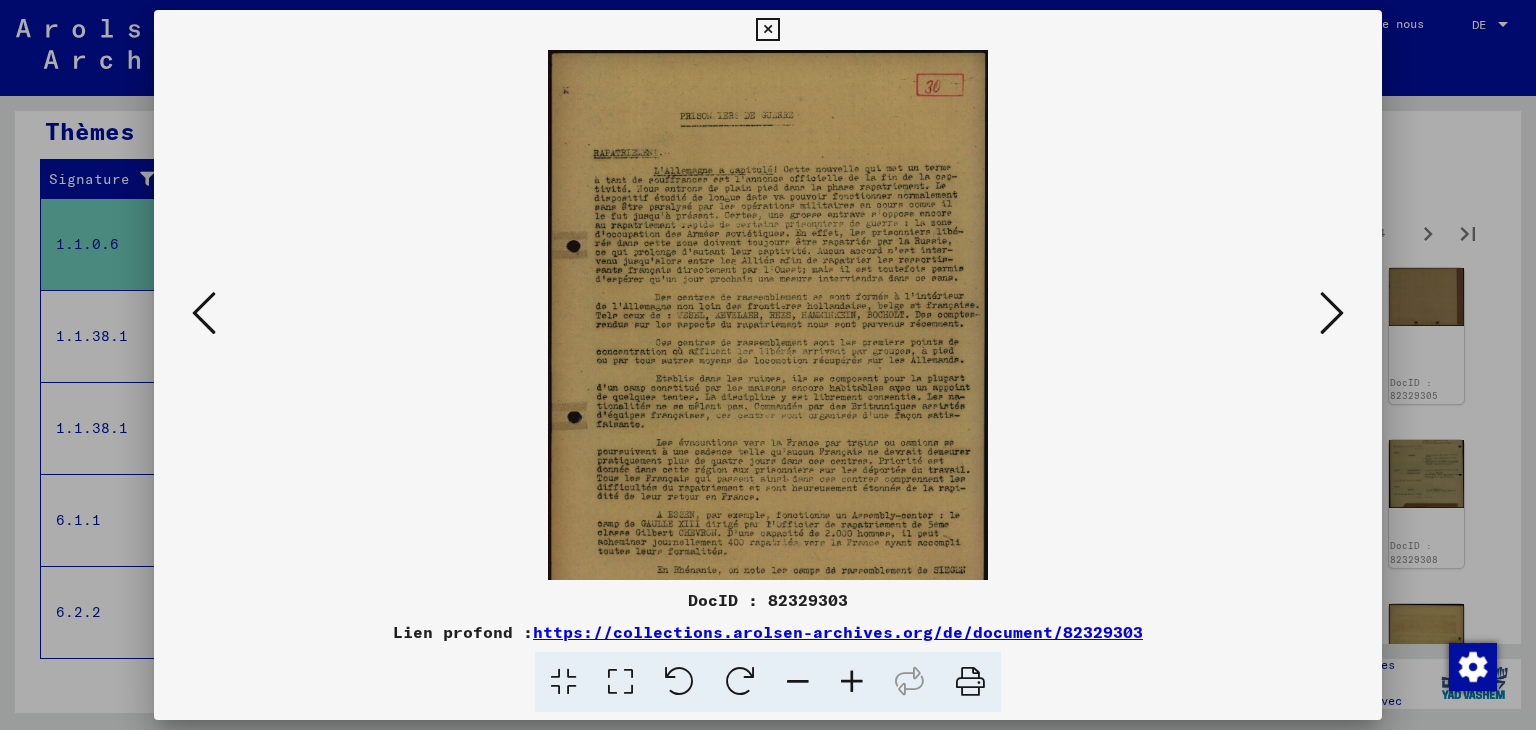click at bounding box center [852, 682] 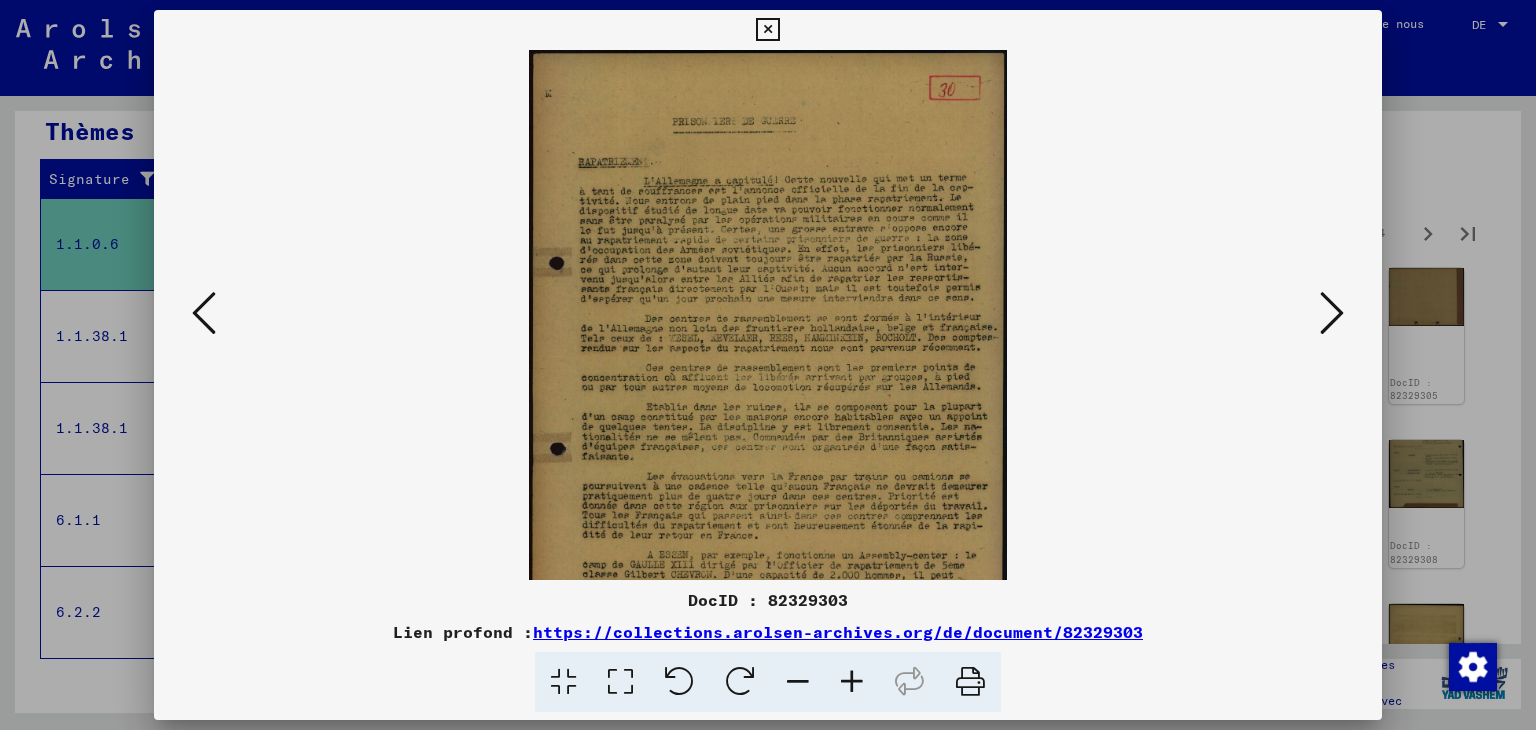 click at bounding box center [852, 682] 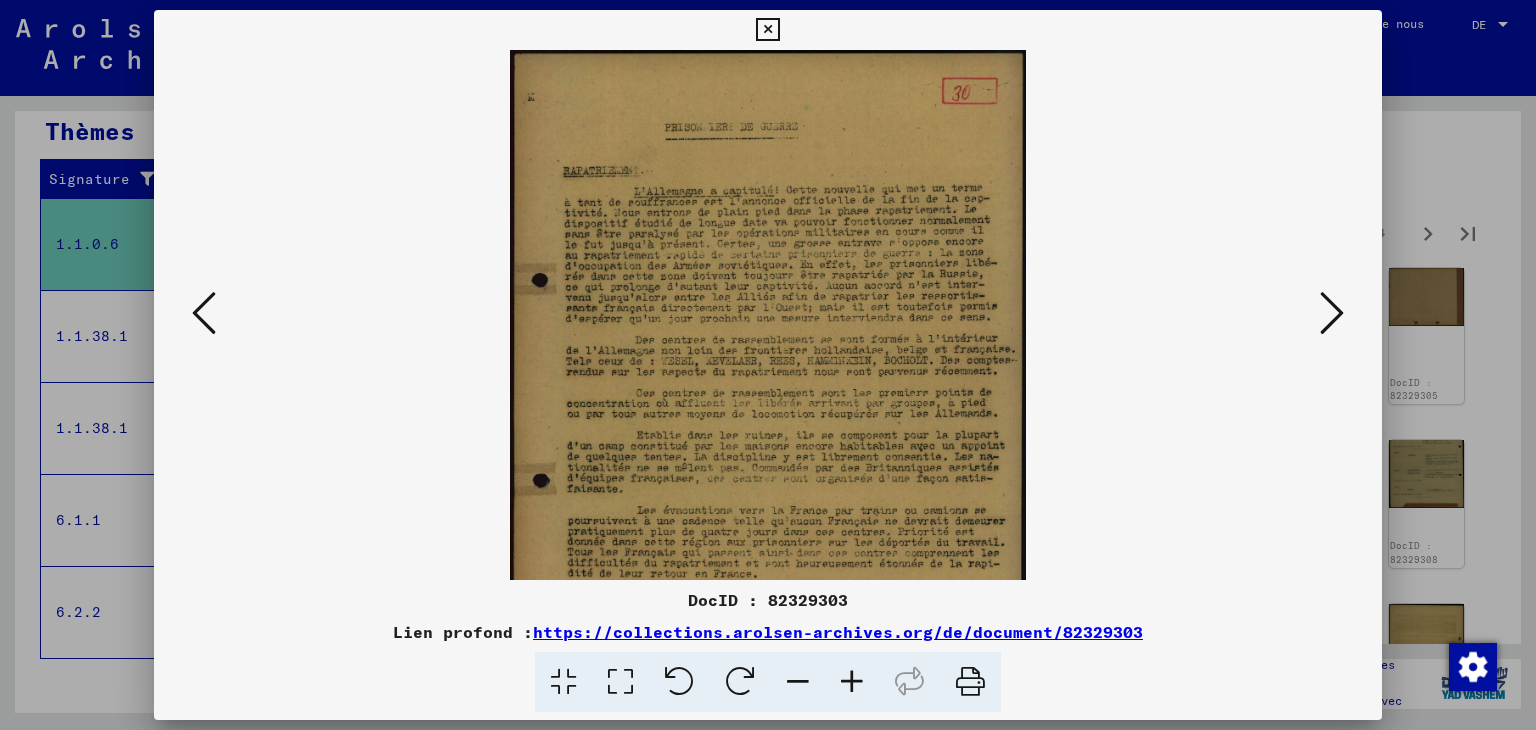 click at bounding box center [852, 682] 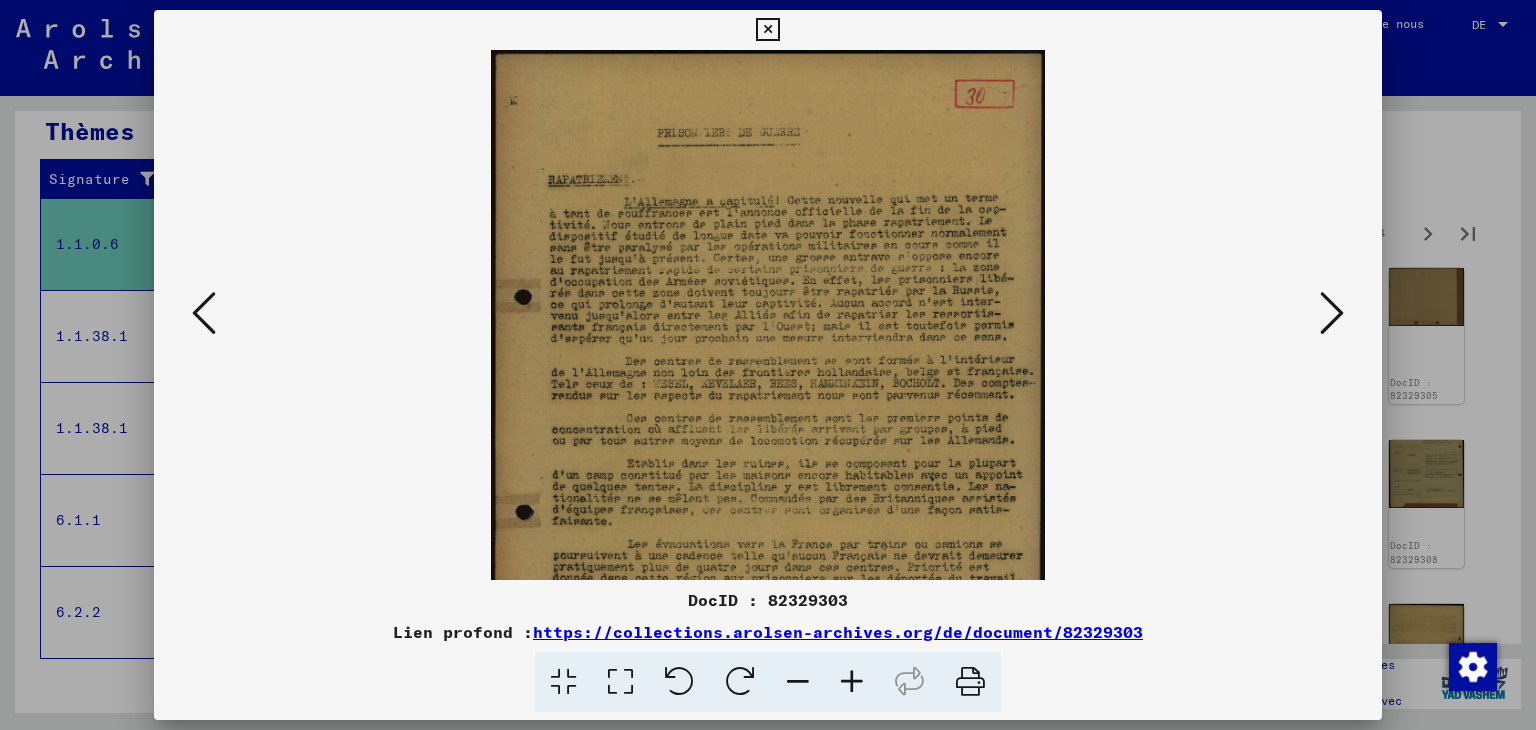 click at bounding box center [852, 682] 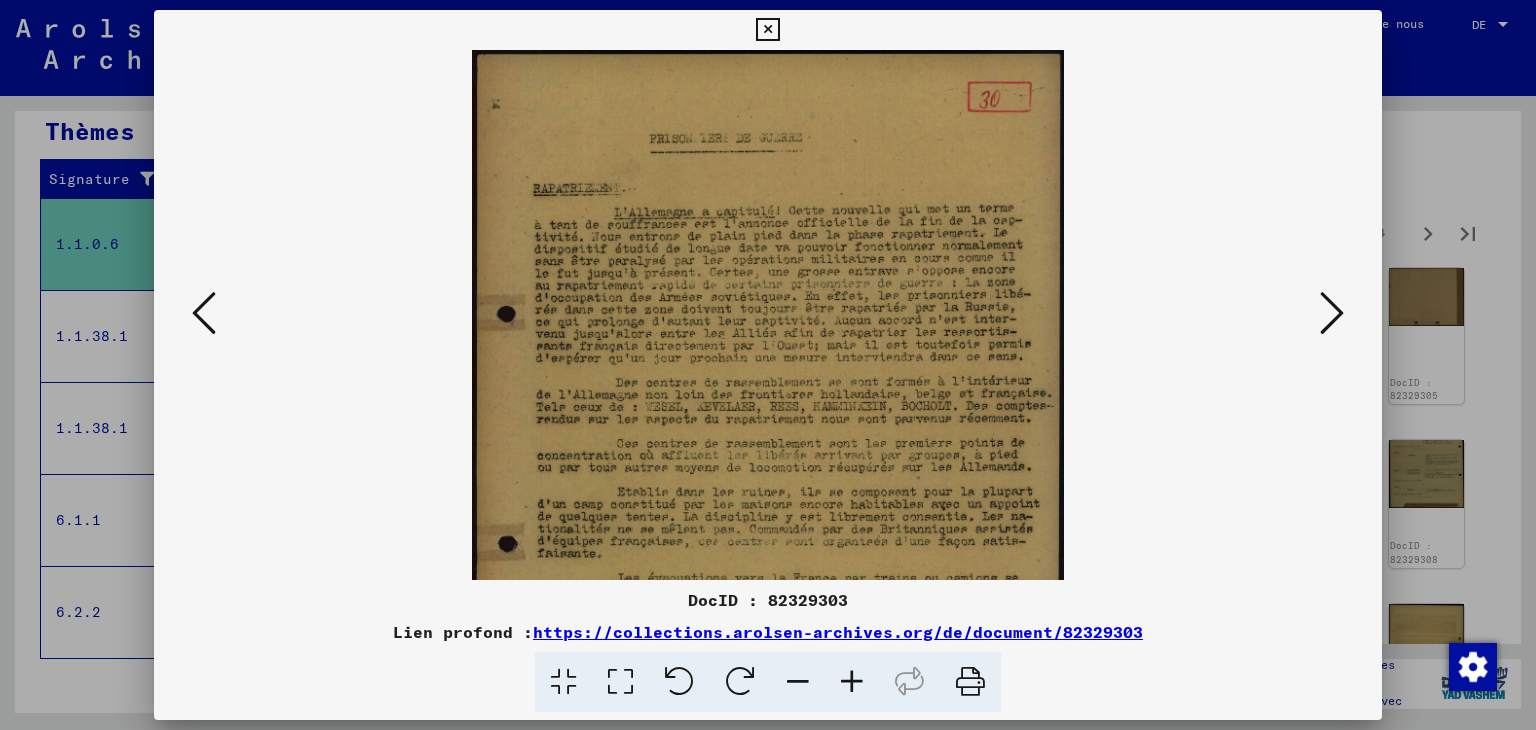 click at bounding box center [852, 682] 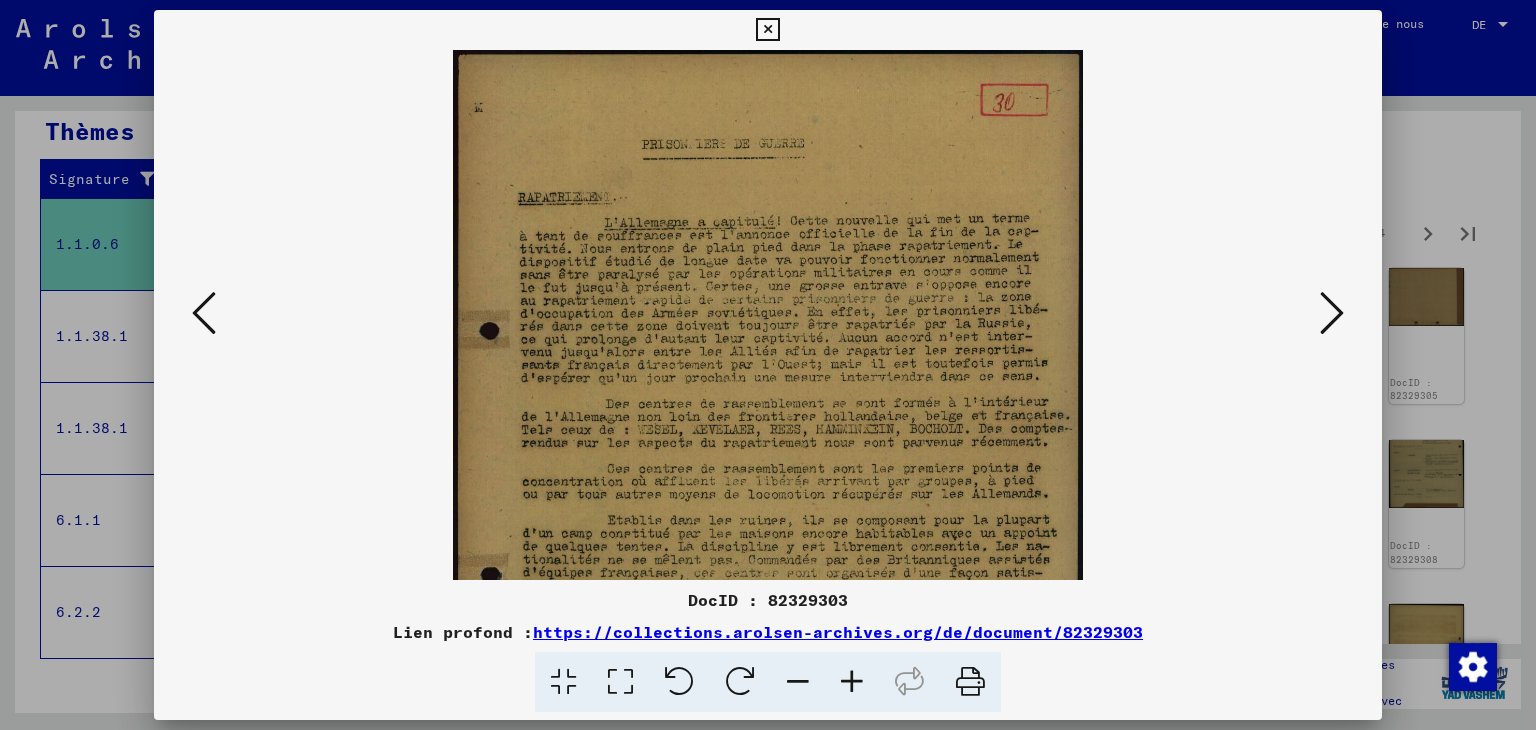 click at bounding box center (852, 682) 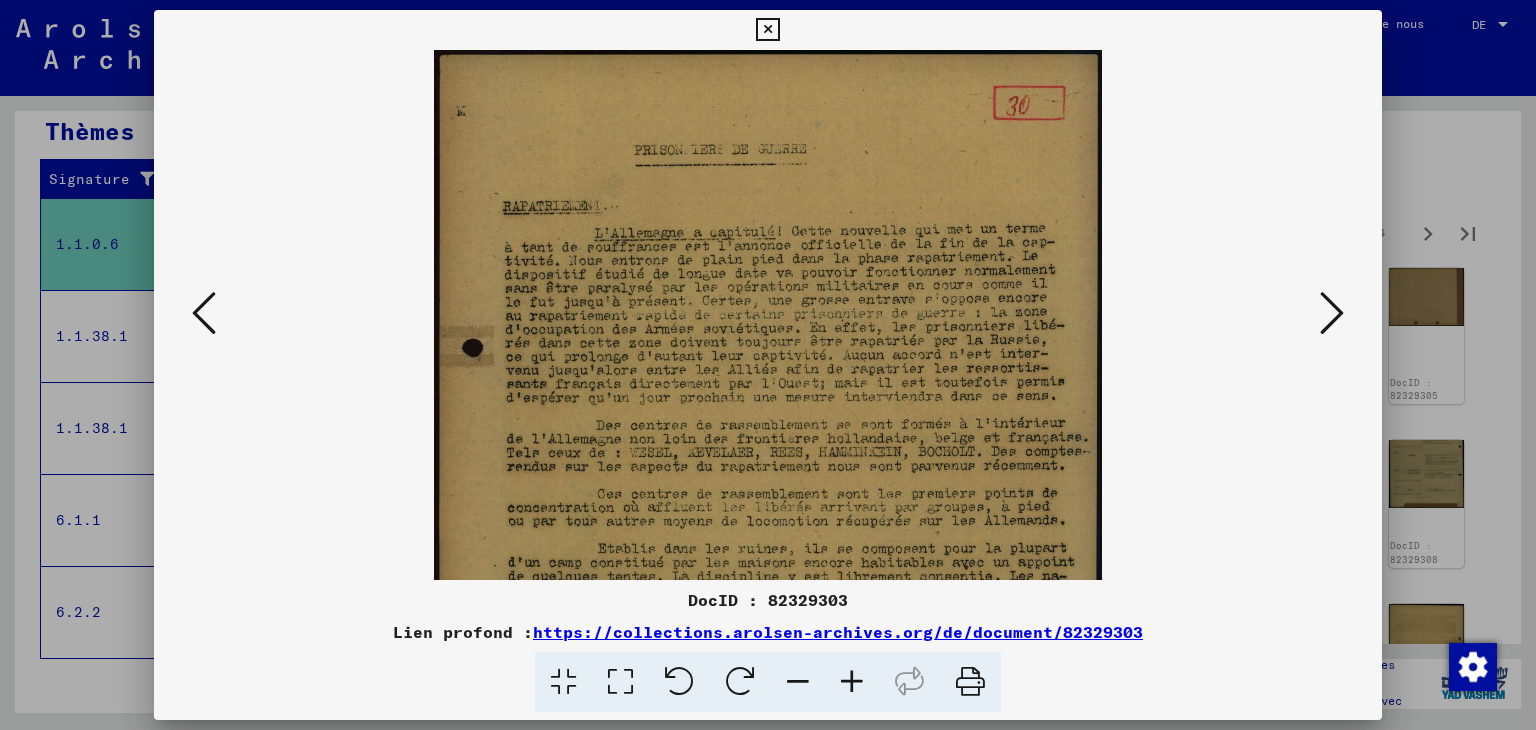 click at bounding box center (852, 682) 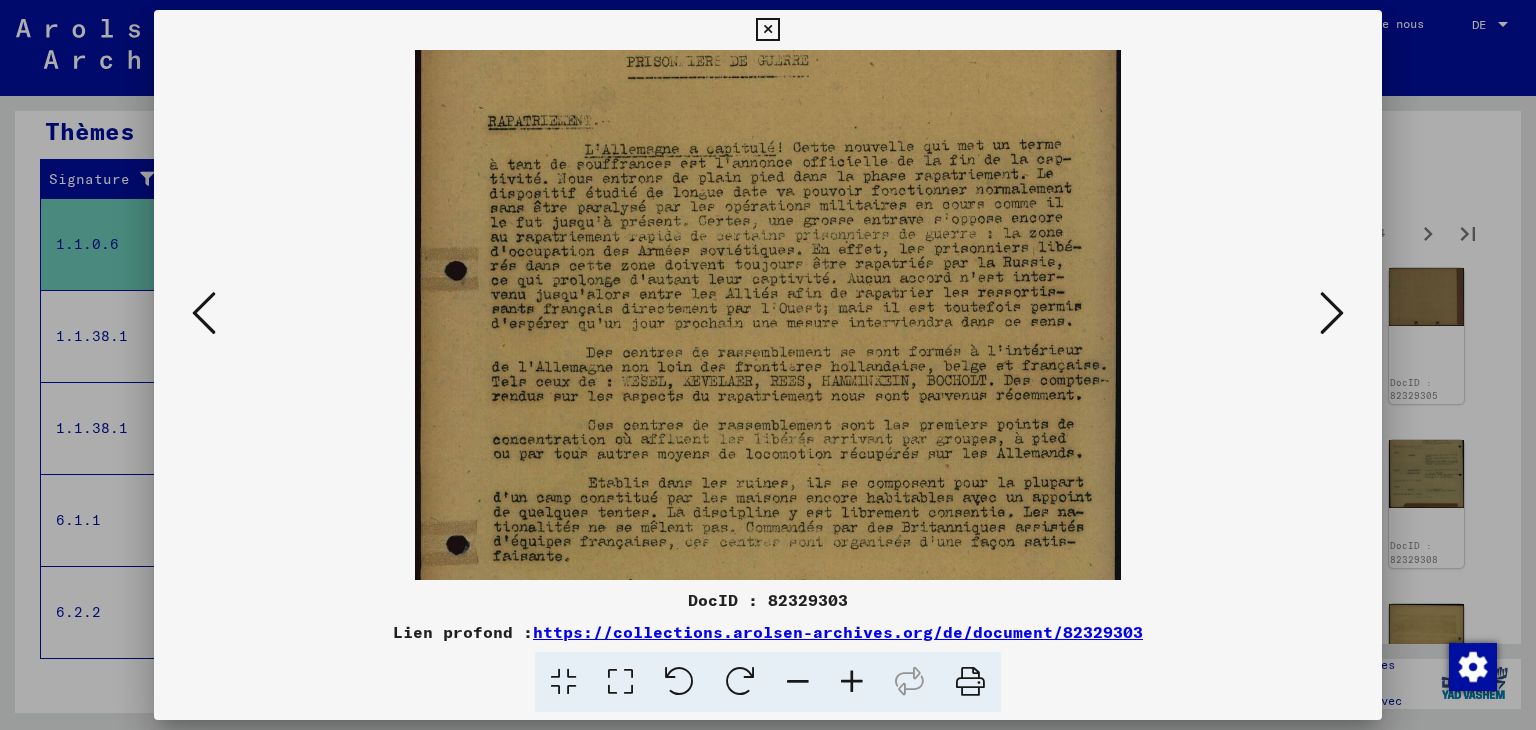 scroll, scrollTop: 160, scrollLeft: 0, axis: vertical 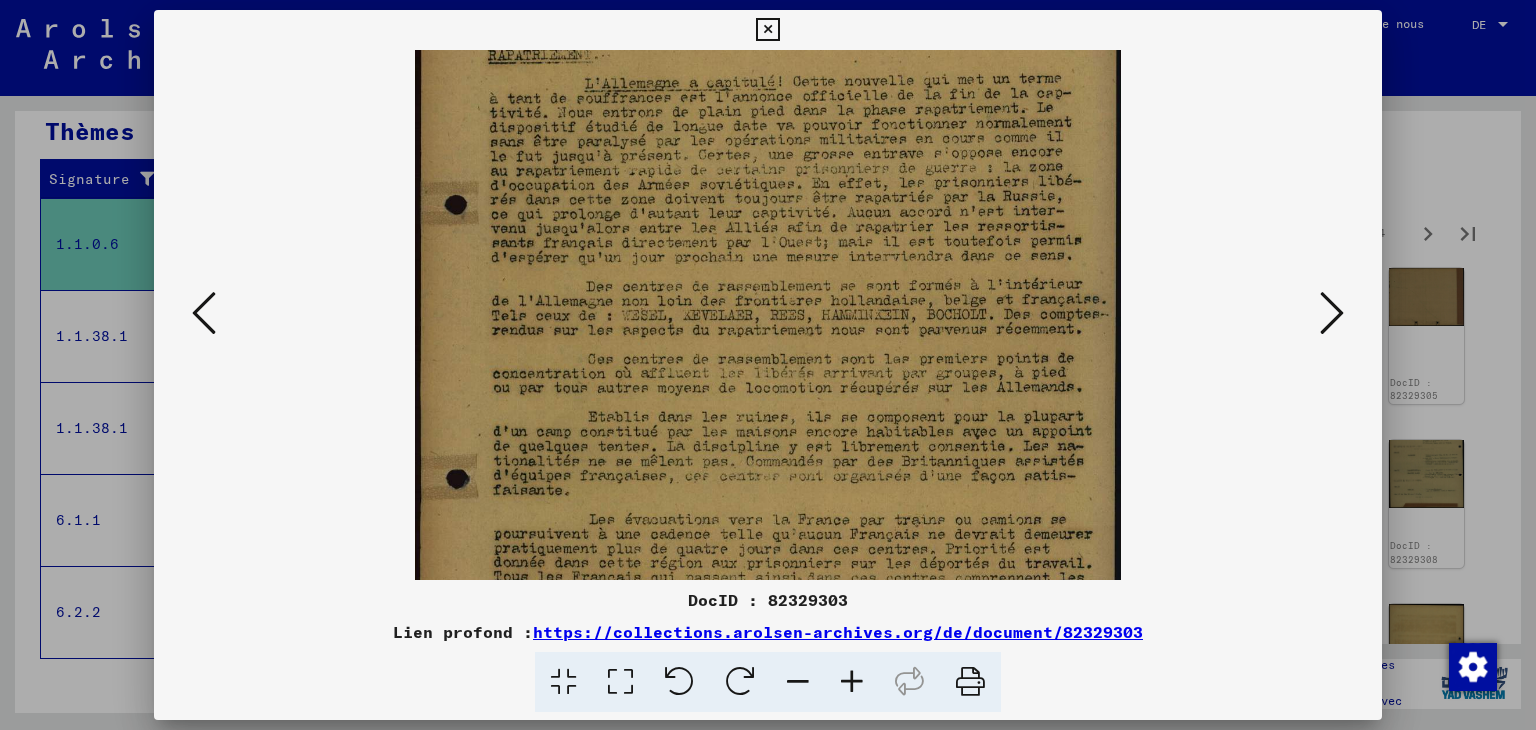 drag, startPoint x: 769, startPoint y: 467, endPoint x: 773, endPoint y: 311, distance: 156.05127 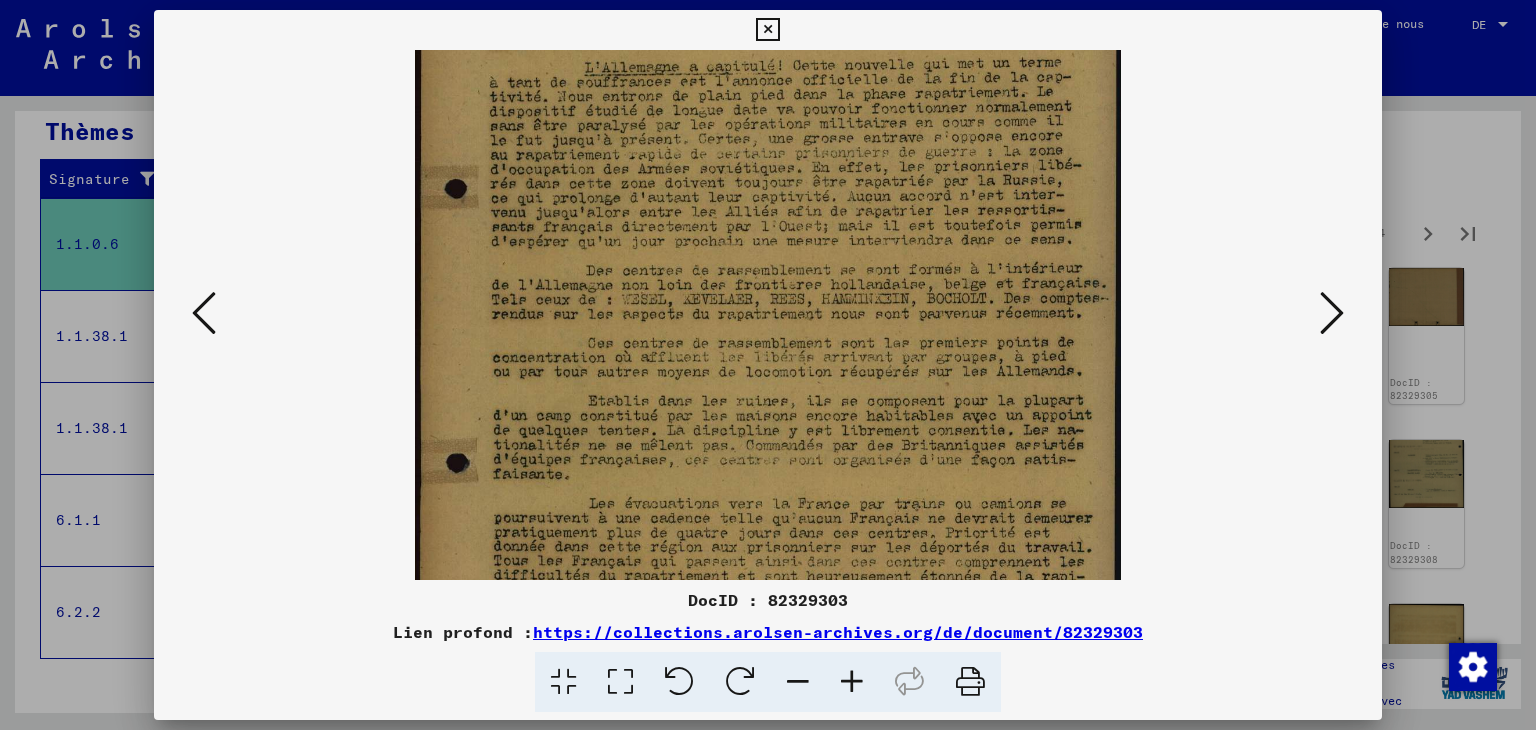 scroll, scrollTop: 185, scrollLeft: 0, axis: vertical 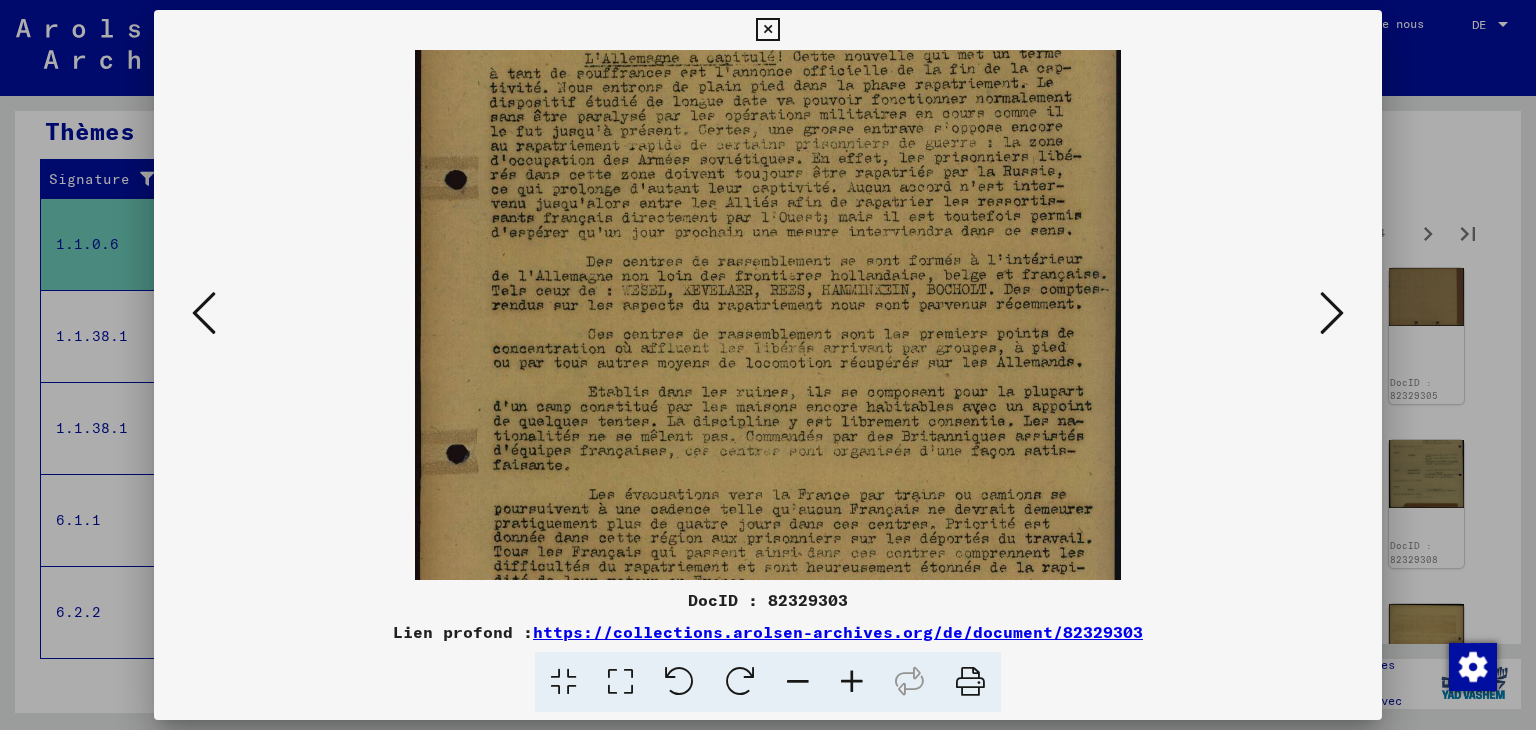 drag, startPoint x: 784, startPoint y: 454, endPoint x: 784, endPoint y: 429, distance: 25 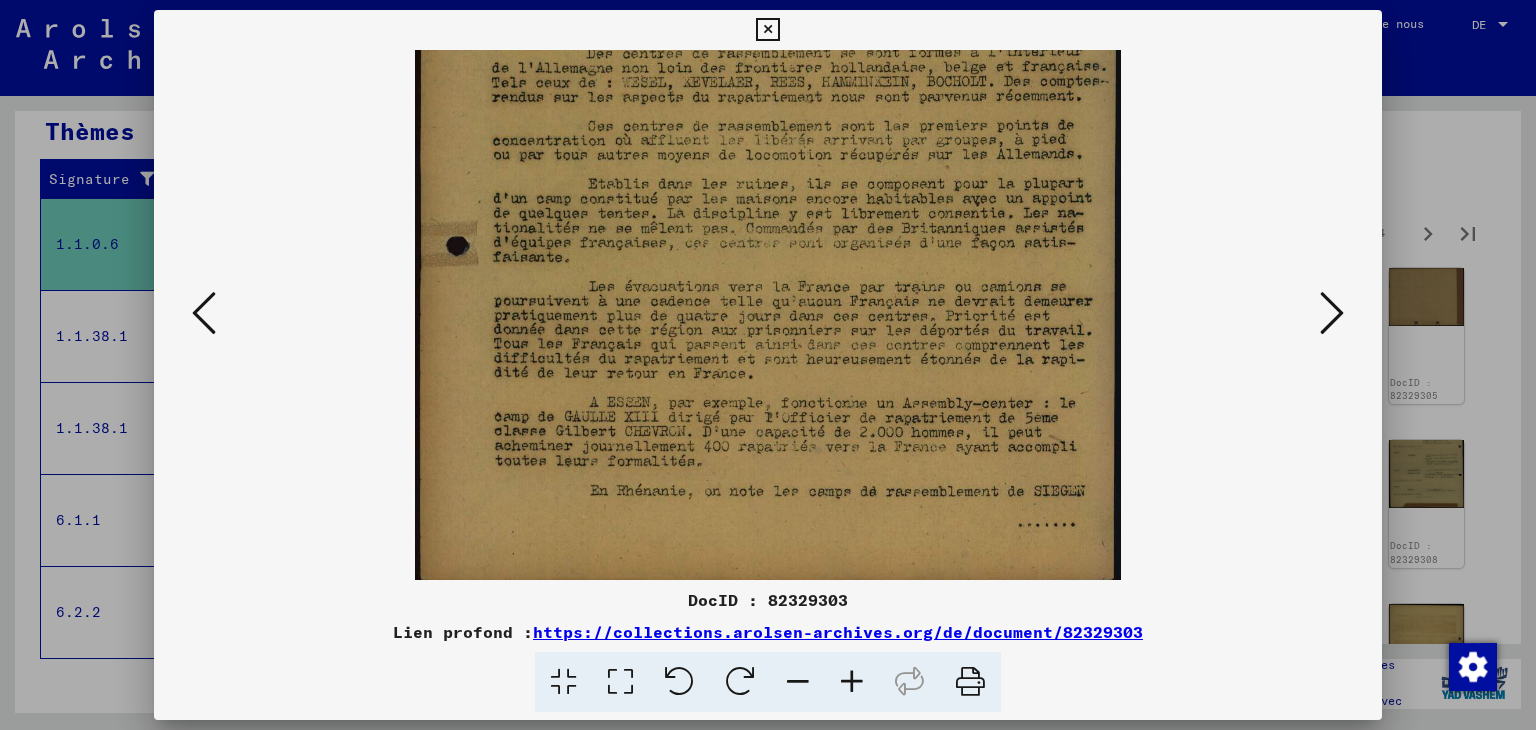 scroll, scrollTop: 394, scrollLeft: 0, axis: vertical 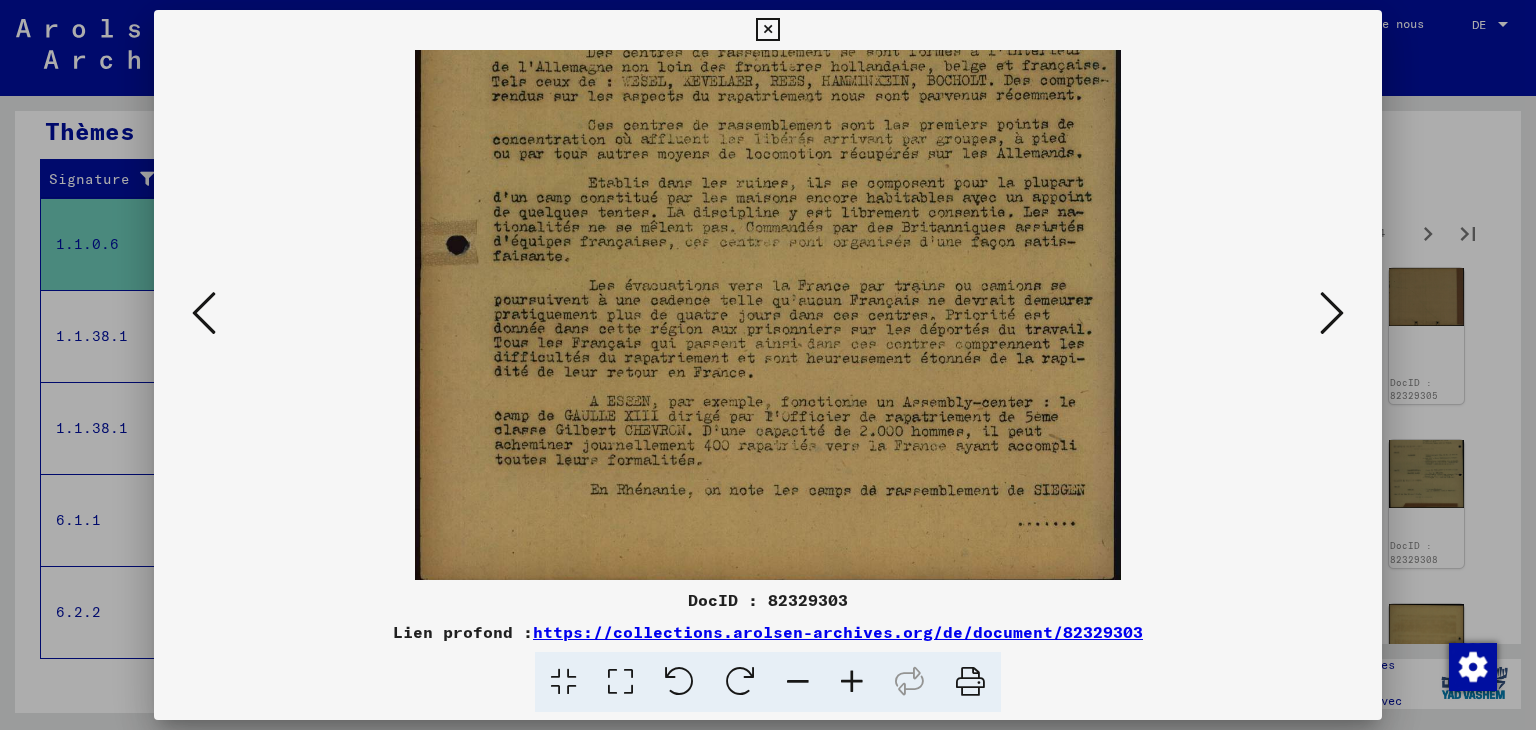drag, startPoint x: 869, startPoint y: 520, endPoint x: 845, endPoint y: 325, distance: 196.47137 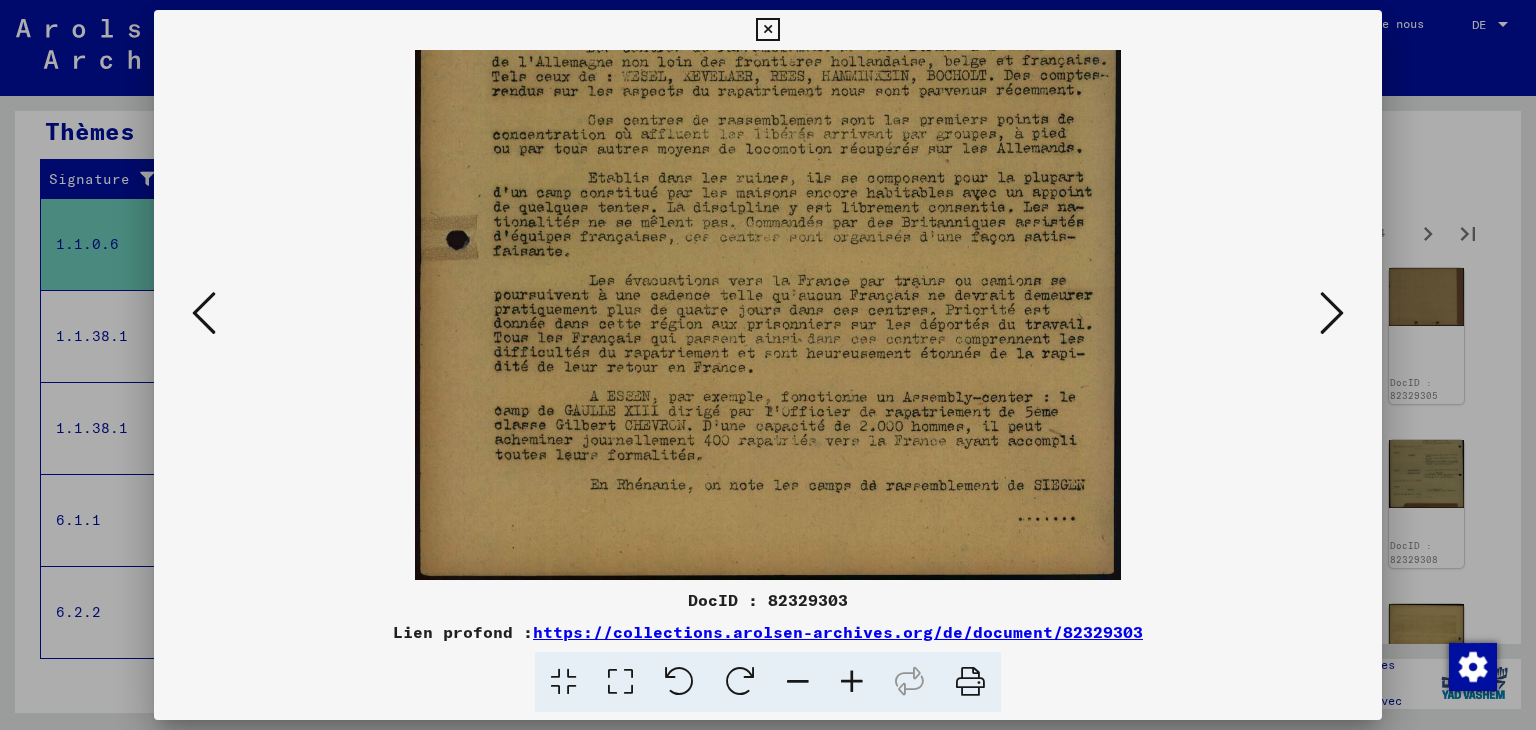scroll, scrollTop: 400, scrollLeft: 0, axis: vertical 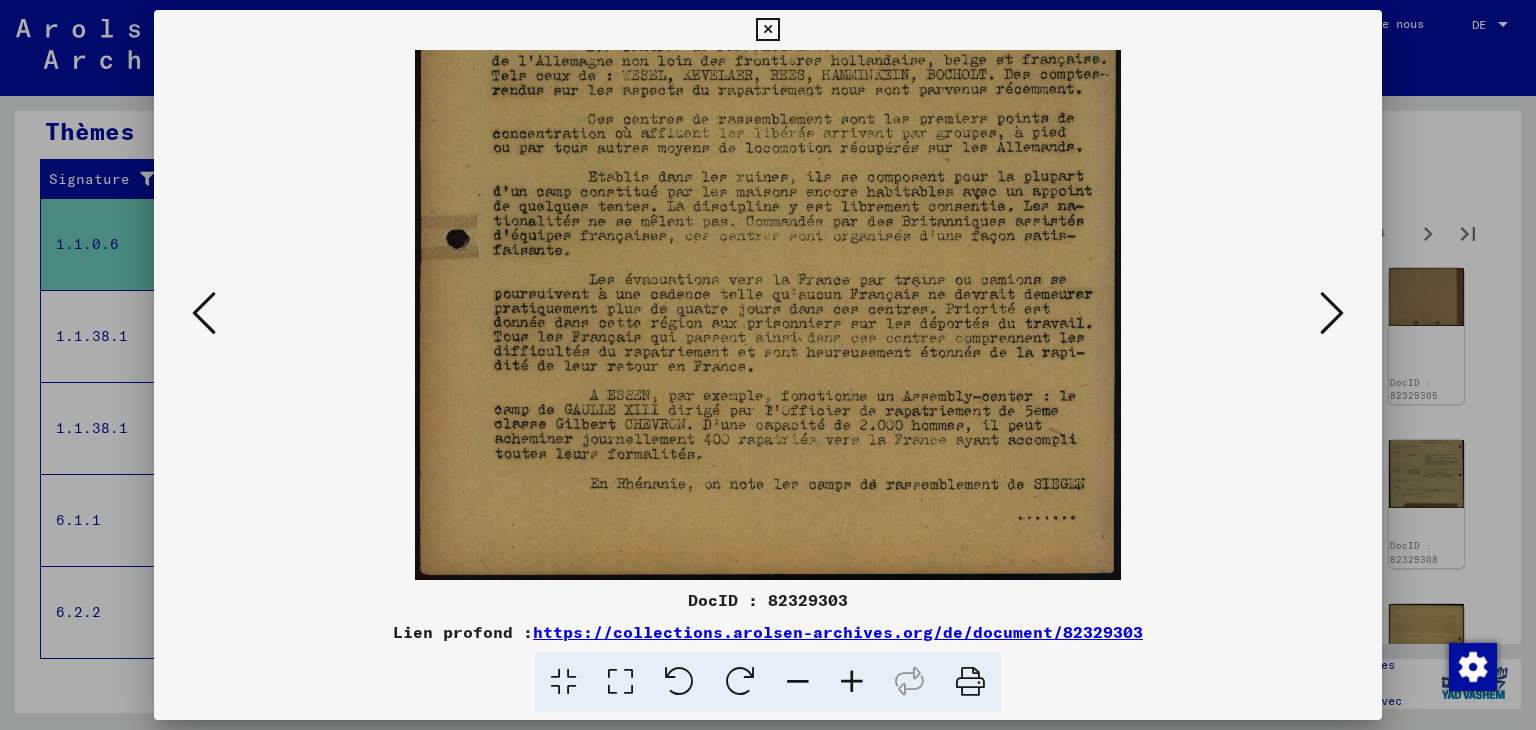 drag, startPoint x: 857, startPoint y: 506, endPoint x: 837, endPoint y: 486, distance: 28.284271 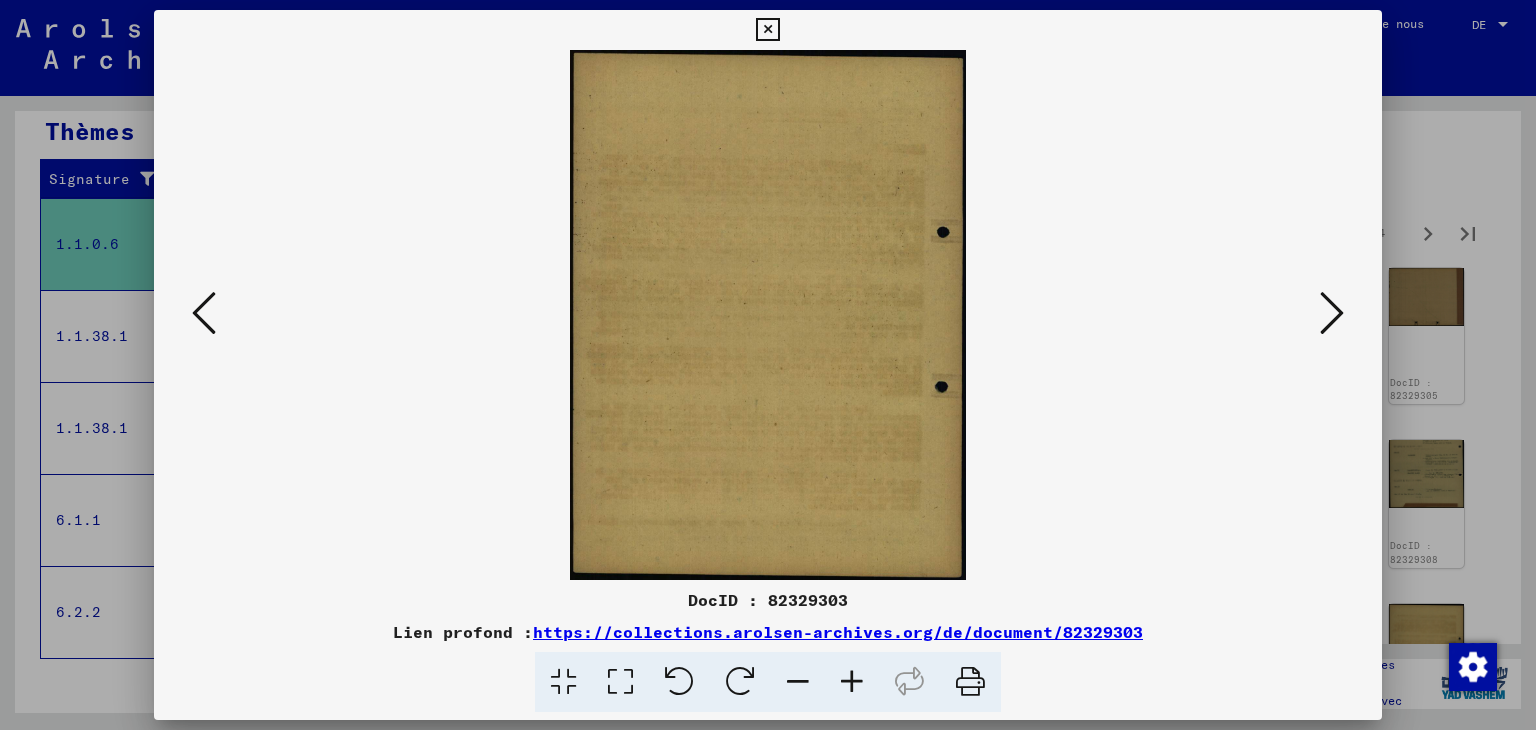scroll, scrollTop: 0, scrollLeft: 0, axis: both 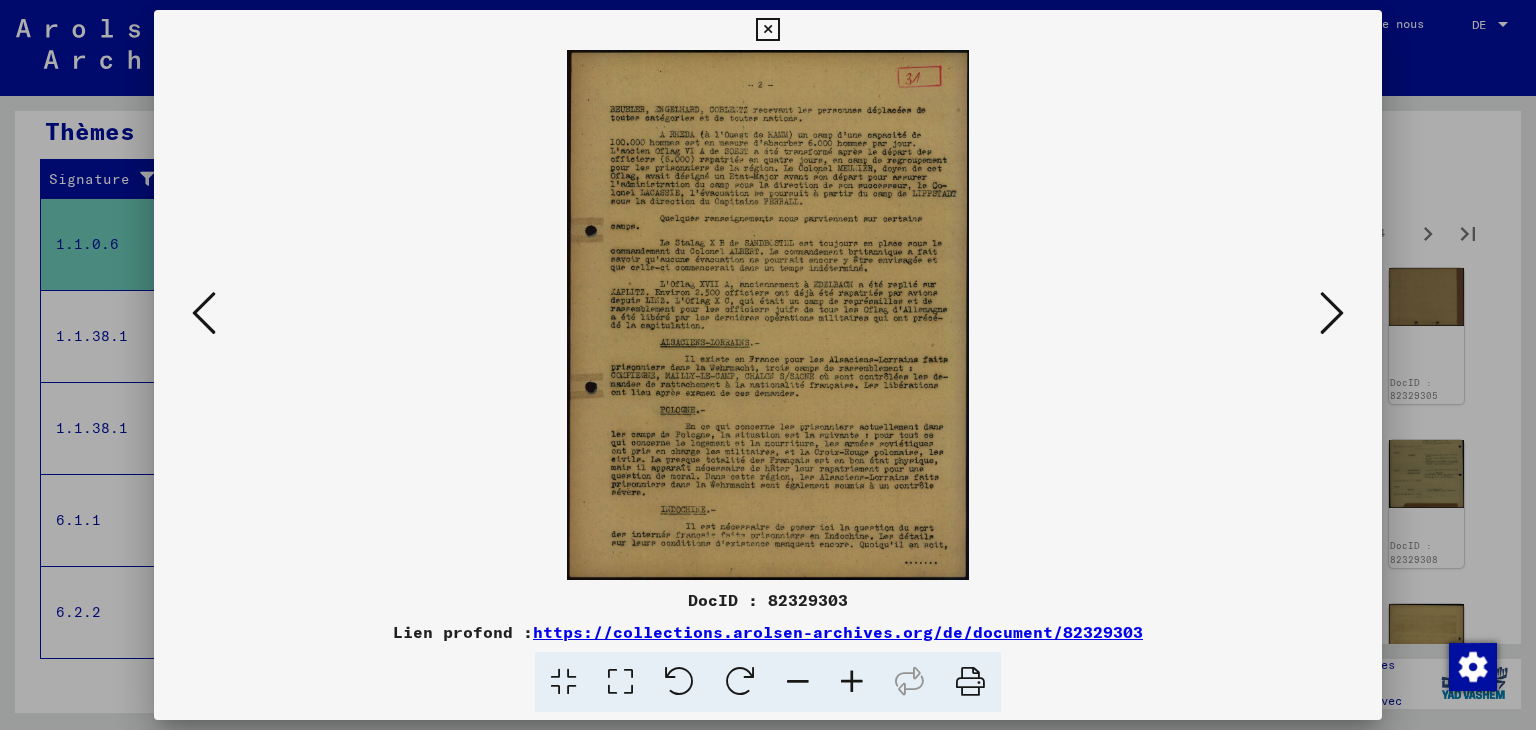 click at bounding box center [852, 682] 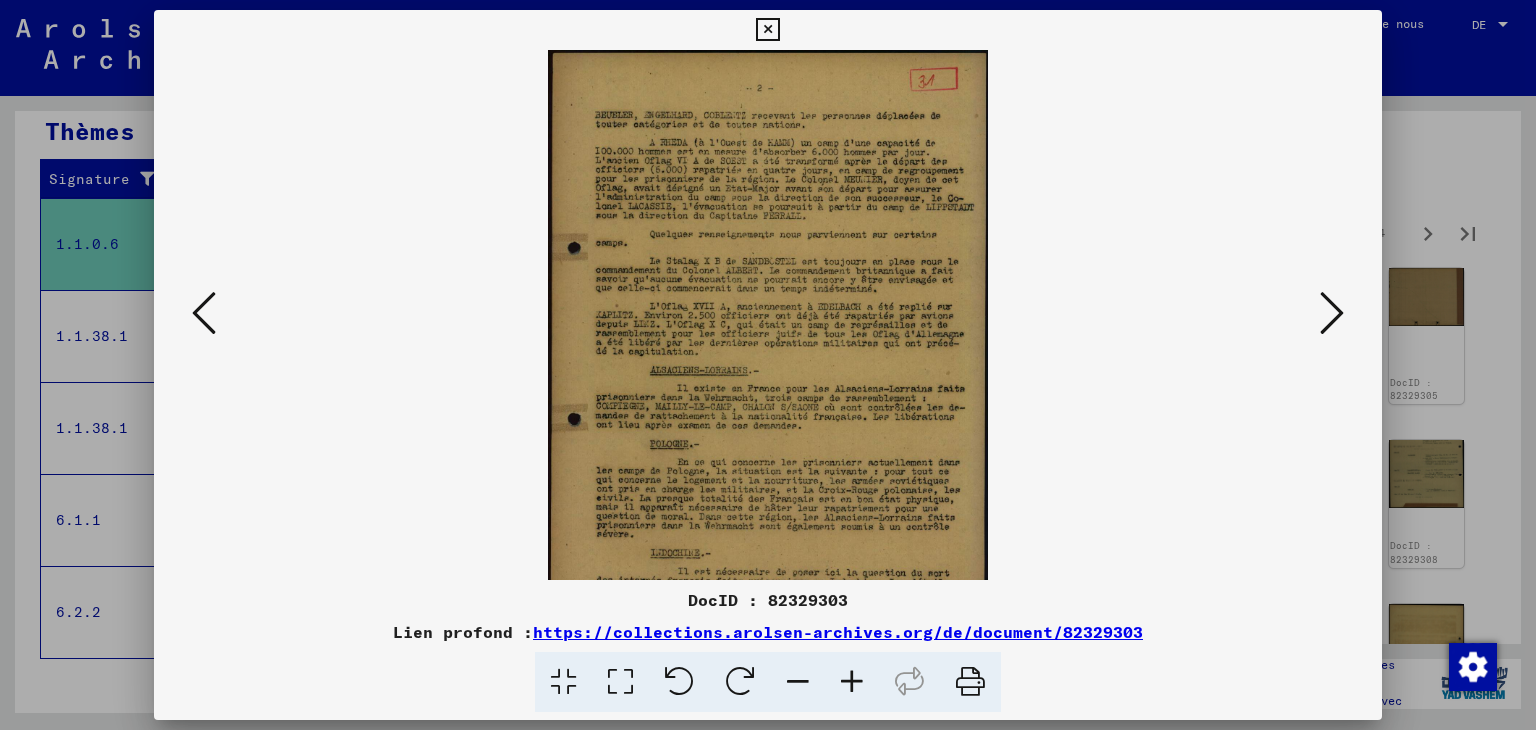 click at bounding box center (852, 682) 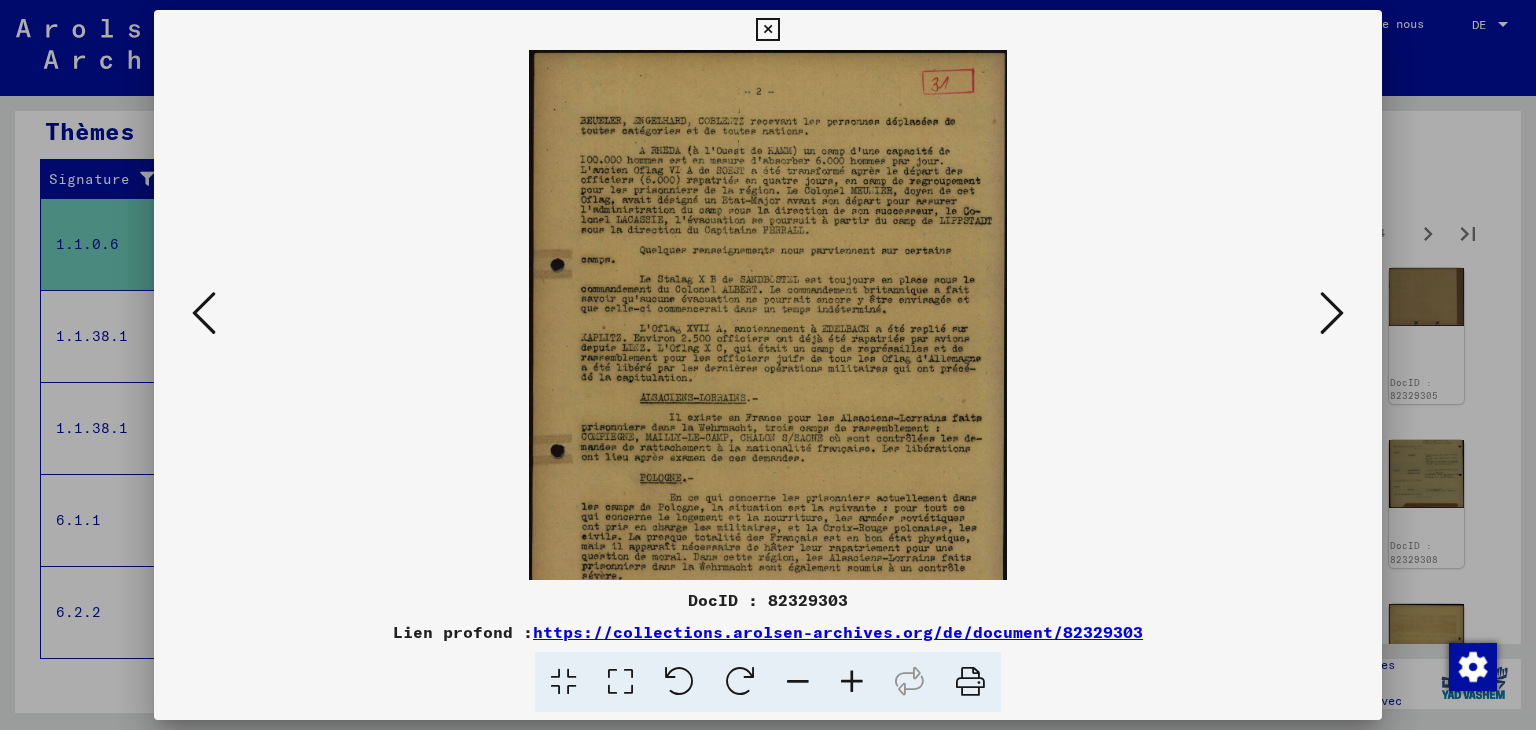 click at bounding box center [852, 682] 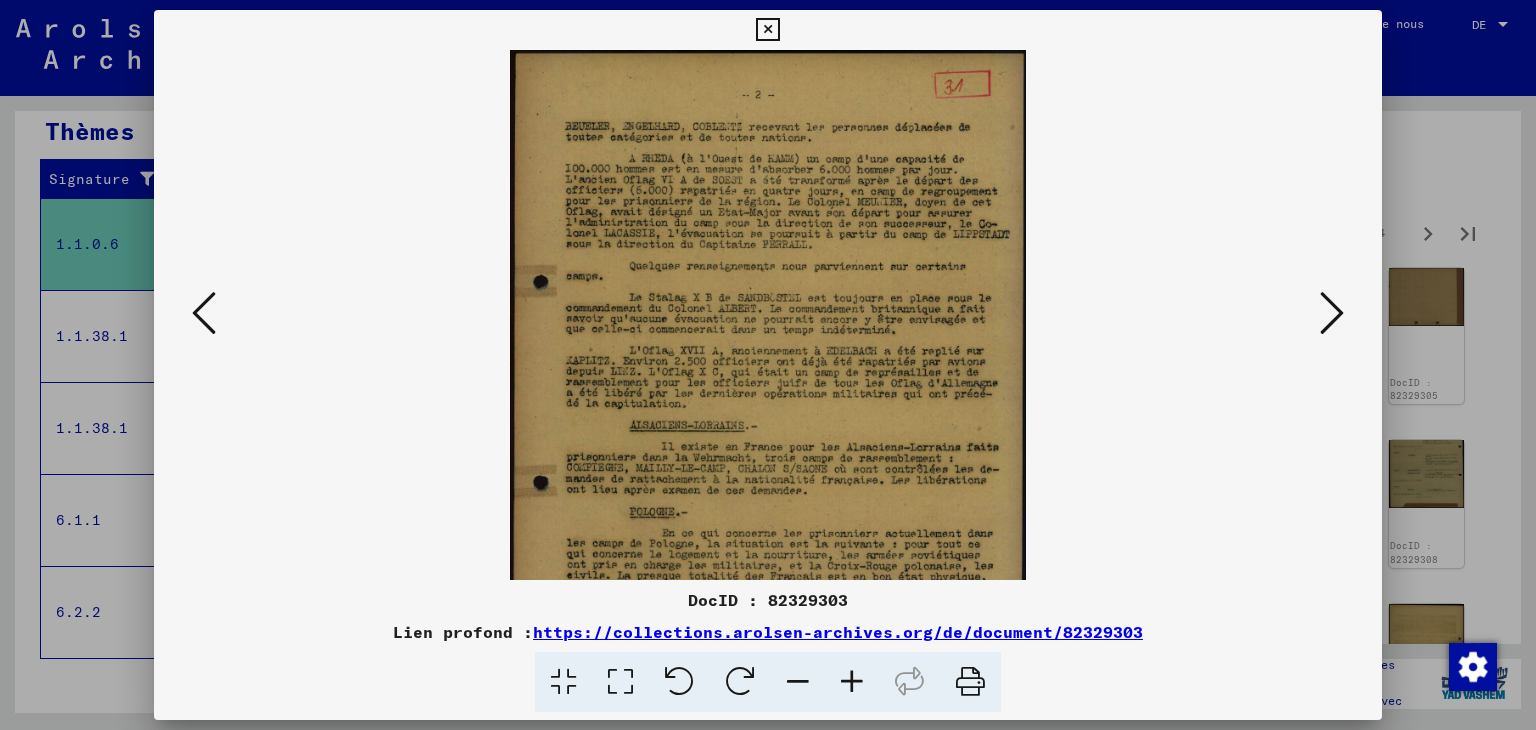 click at bounding box center (852, 682) 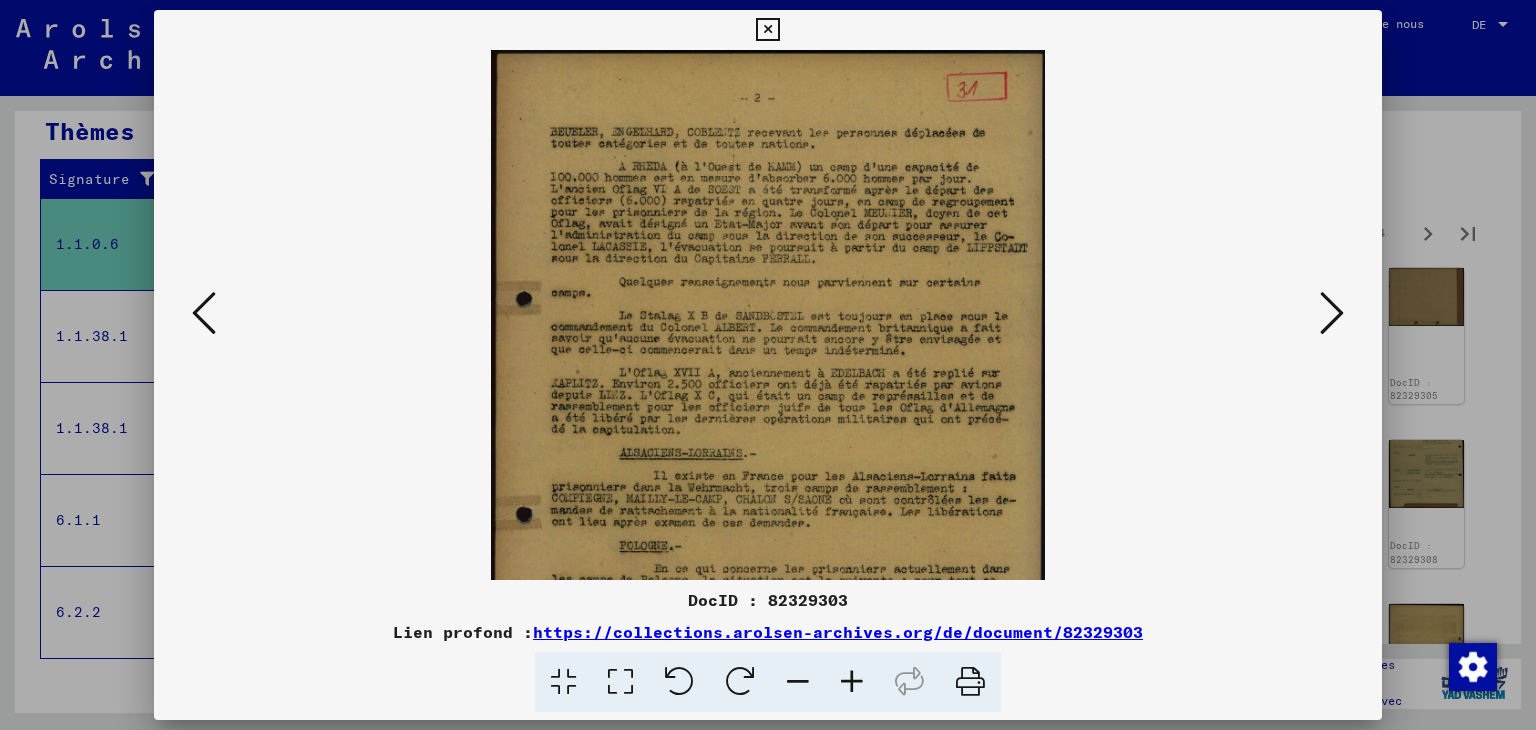 click at bounding box center (852, 682) 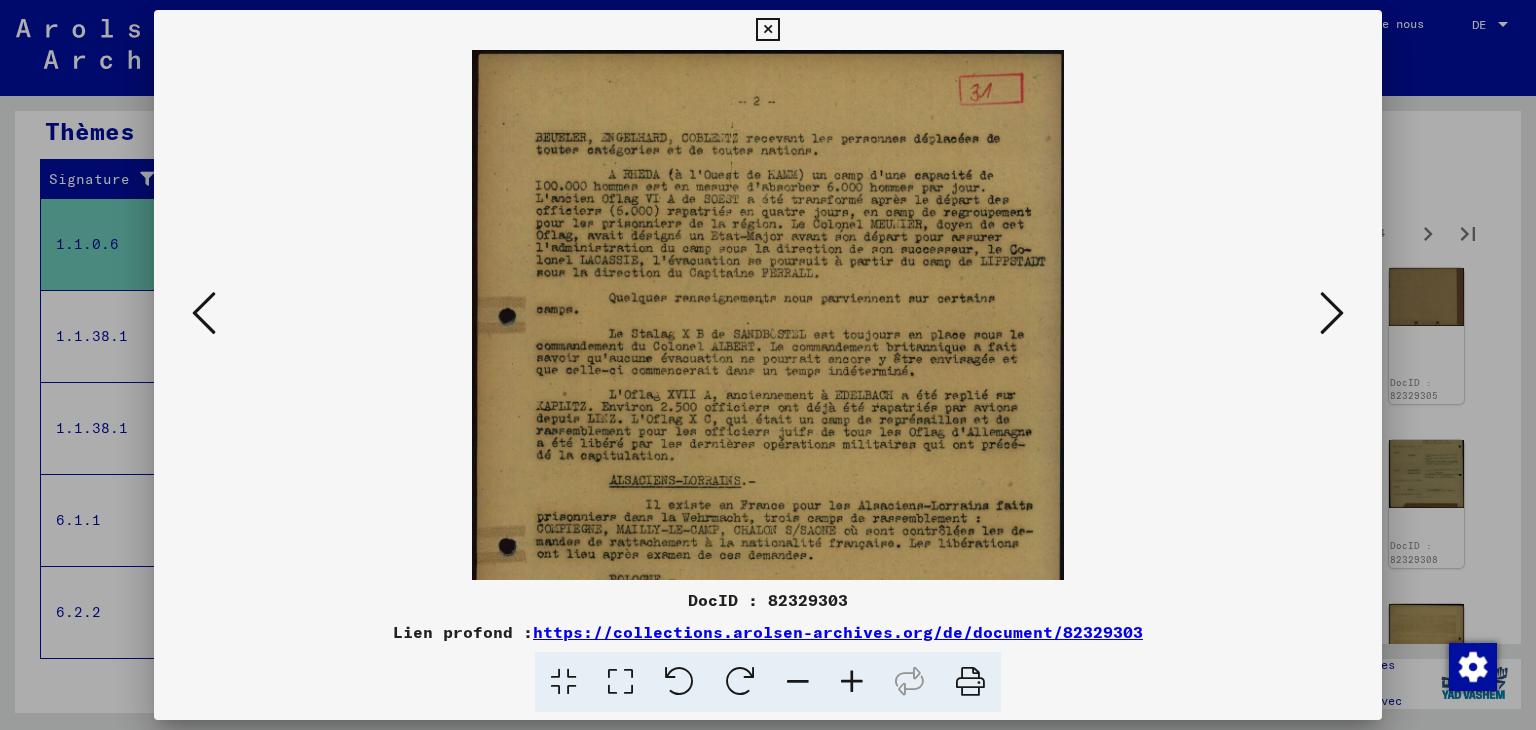 click at bounding box center (852, 682) 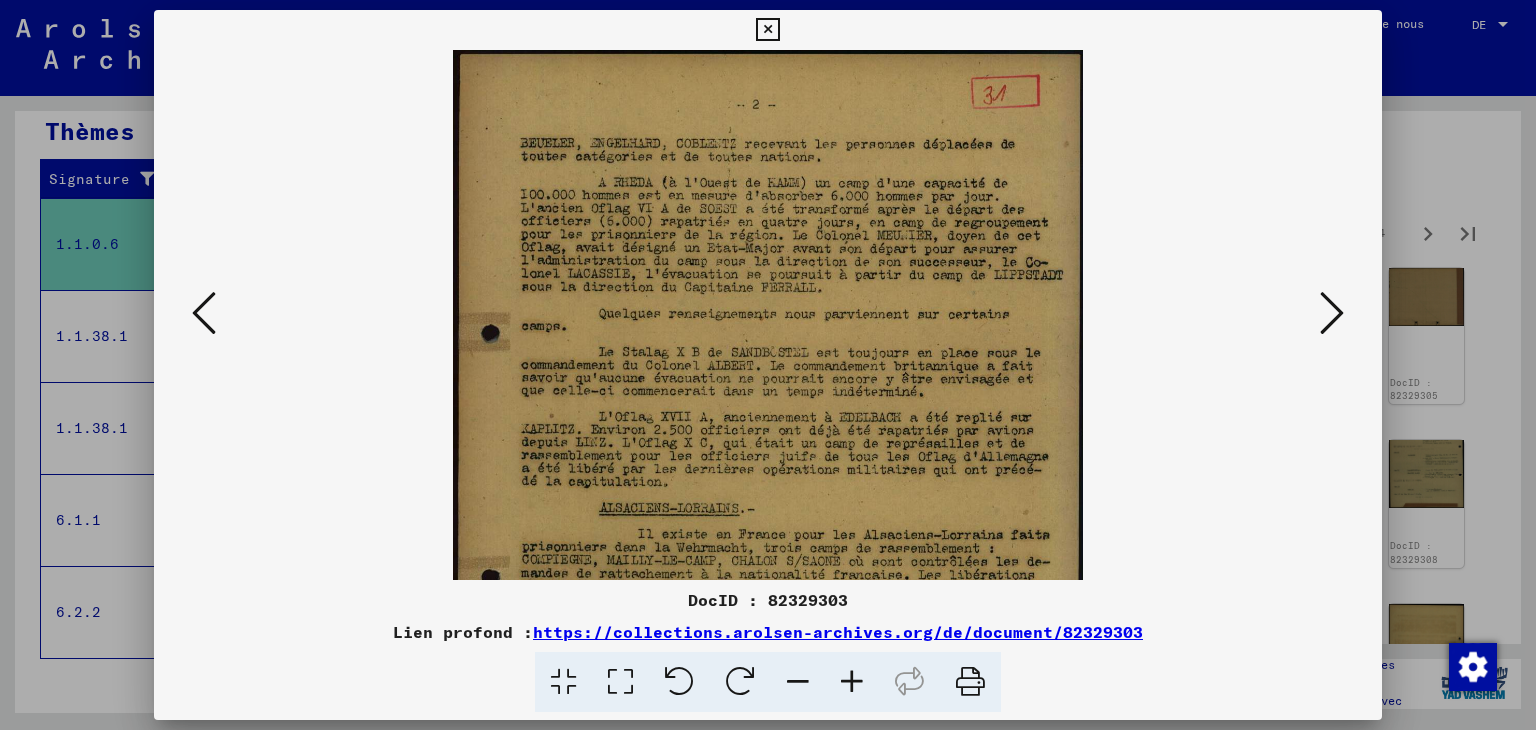 click at bounding box center [852, 682] 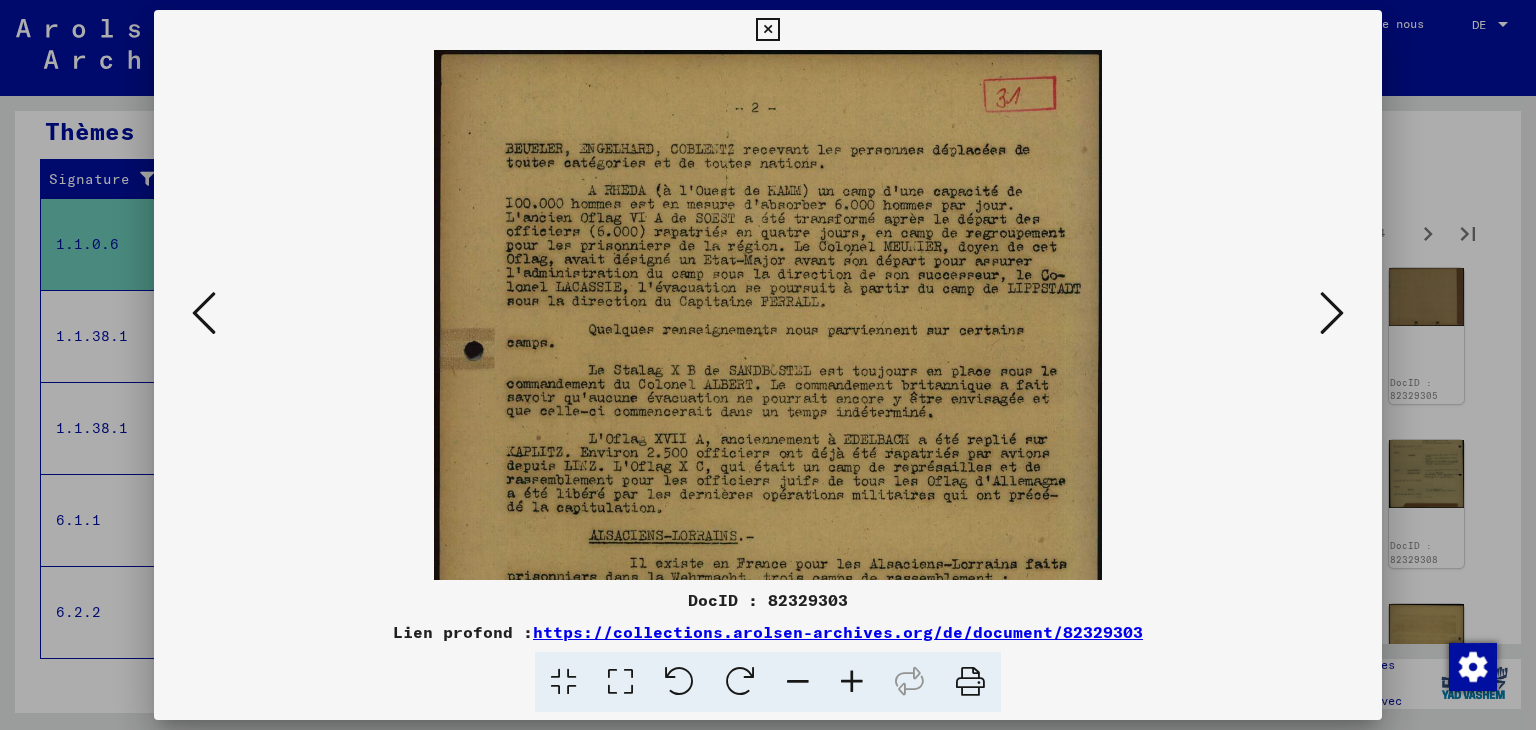 click at bounding box center [852, 682] 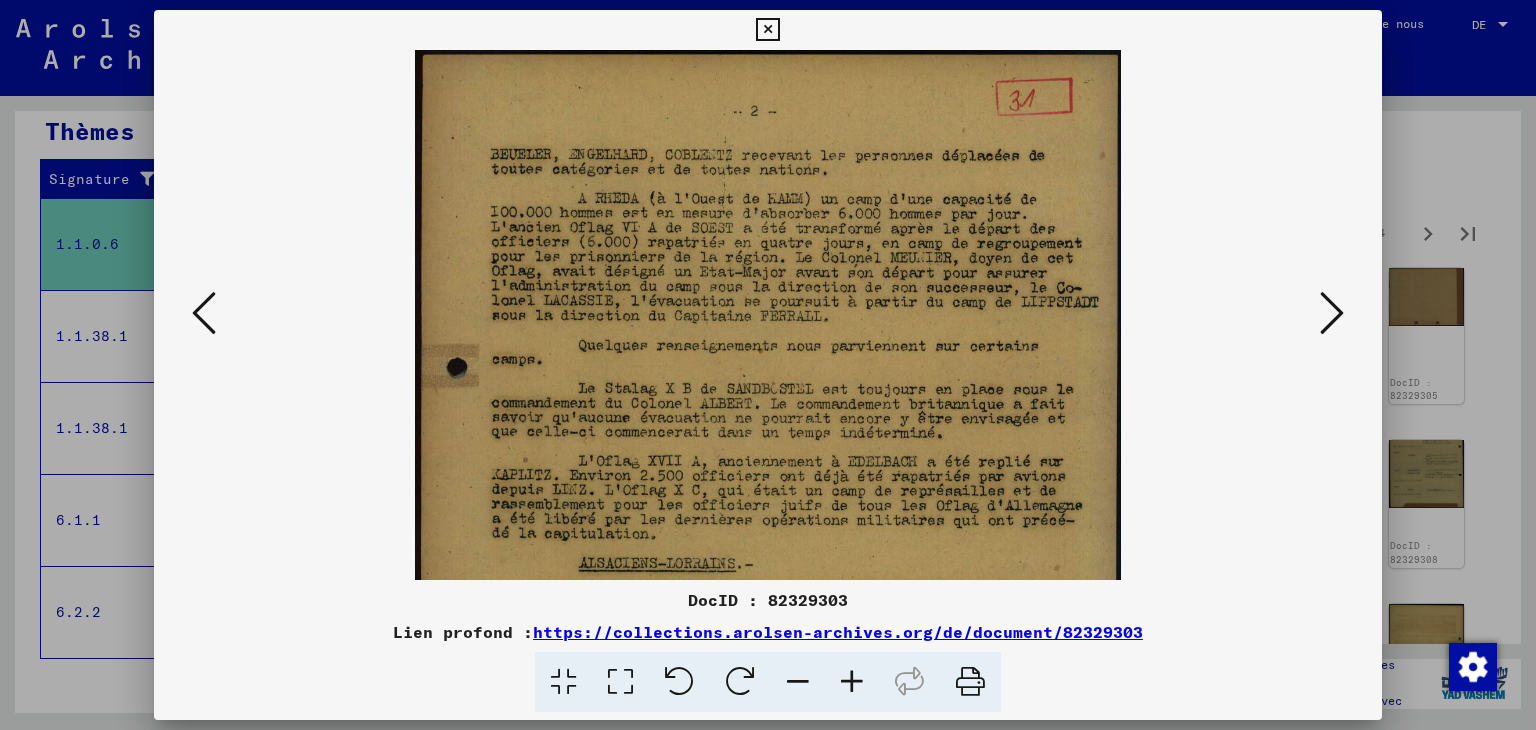 click at bounding box center (852, 682) 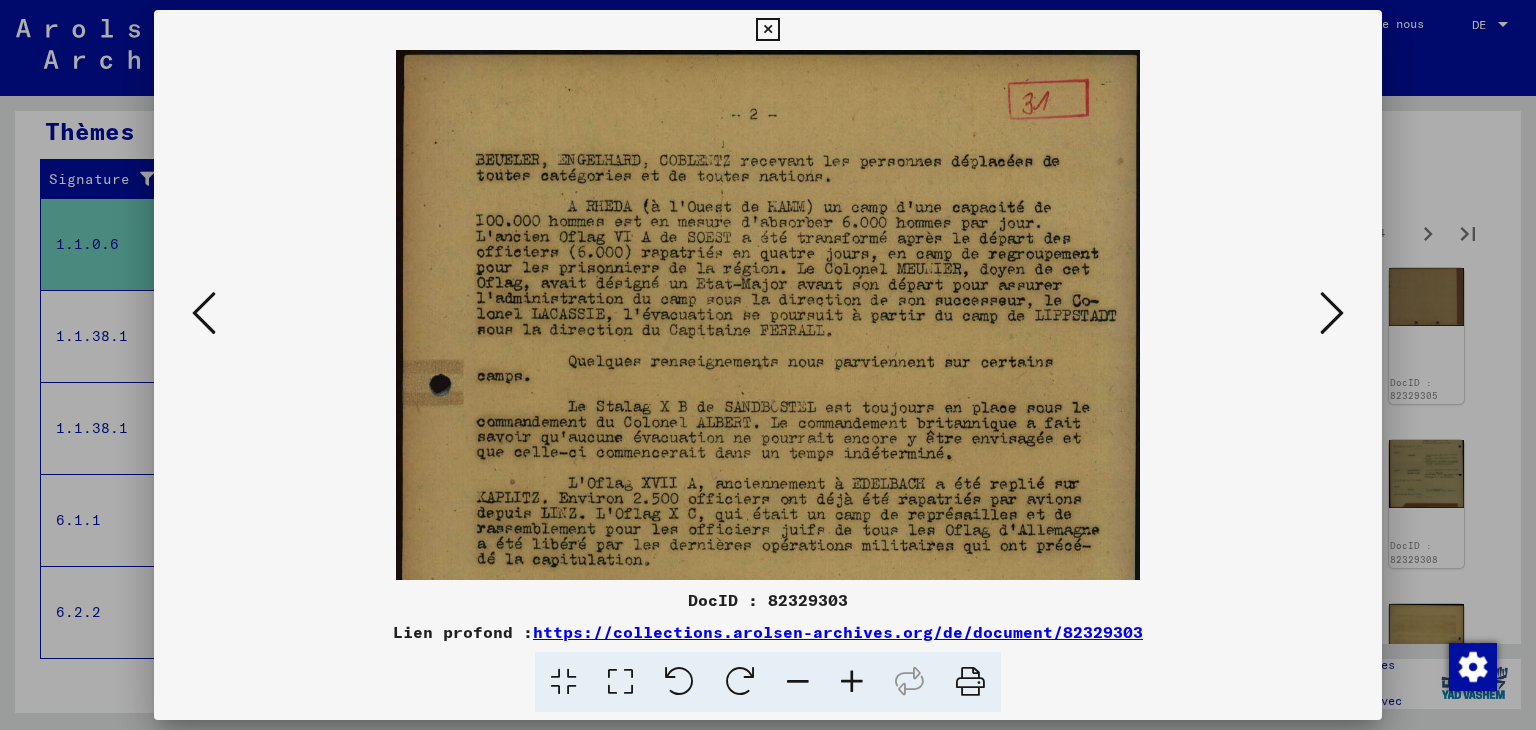 click at bounding box center [852, 682] 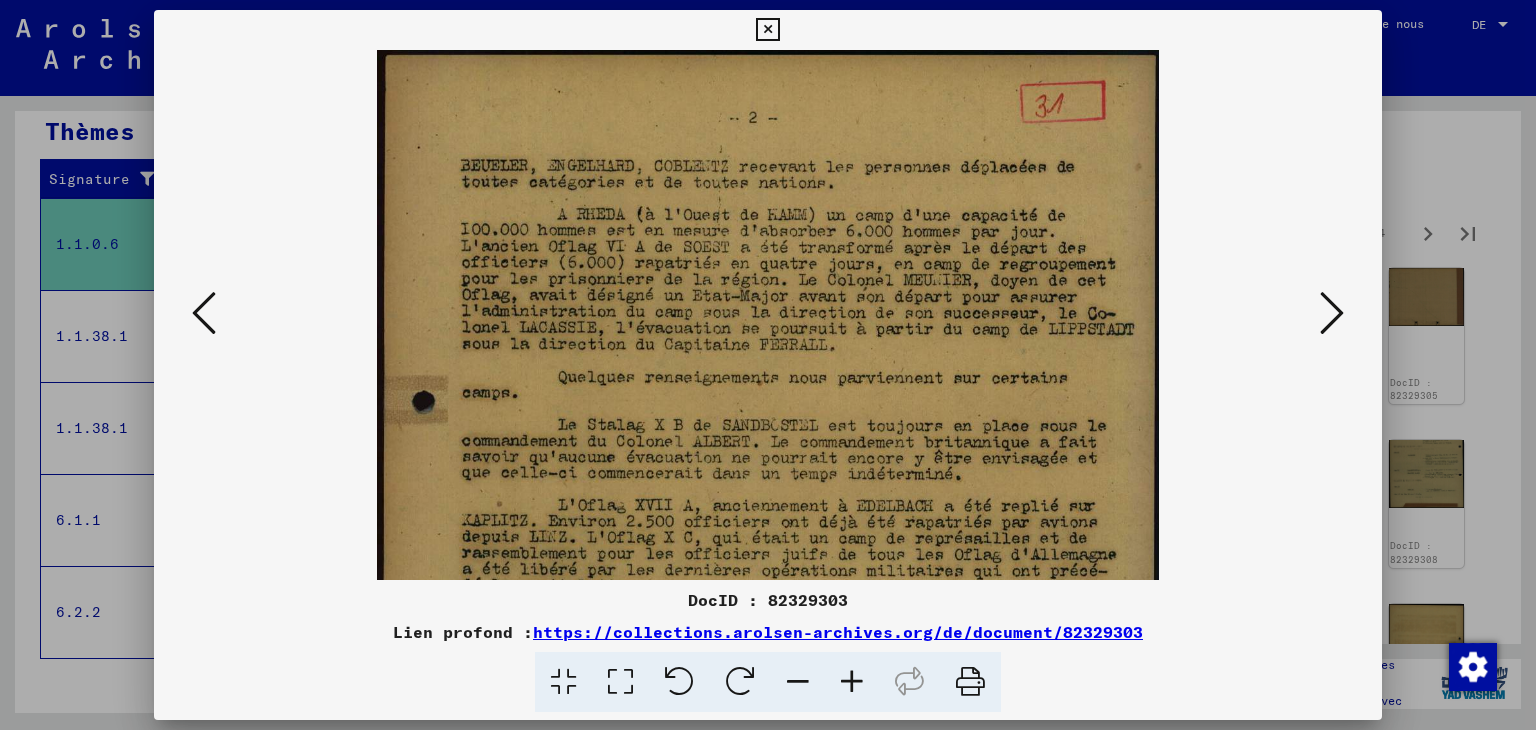 click at bounding box center (852, 682) 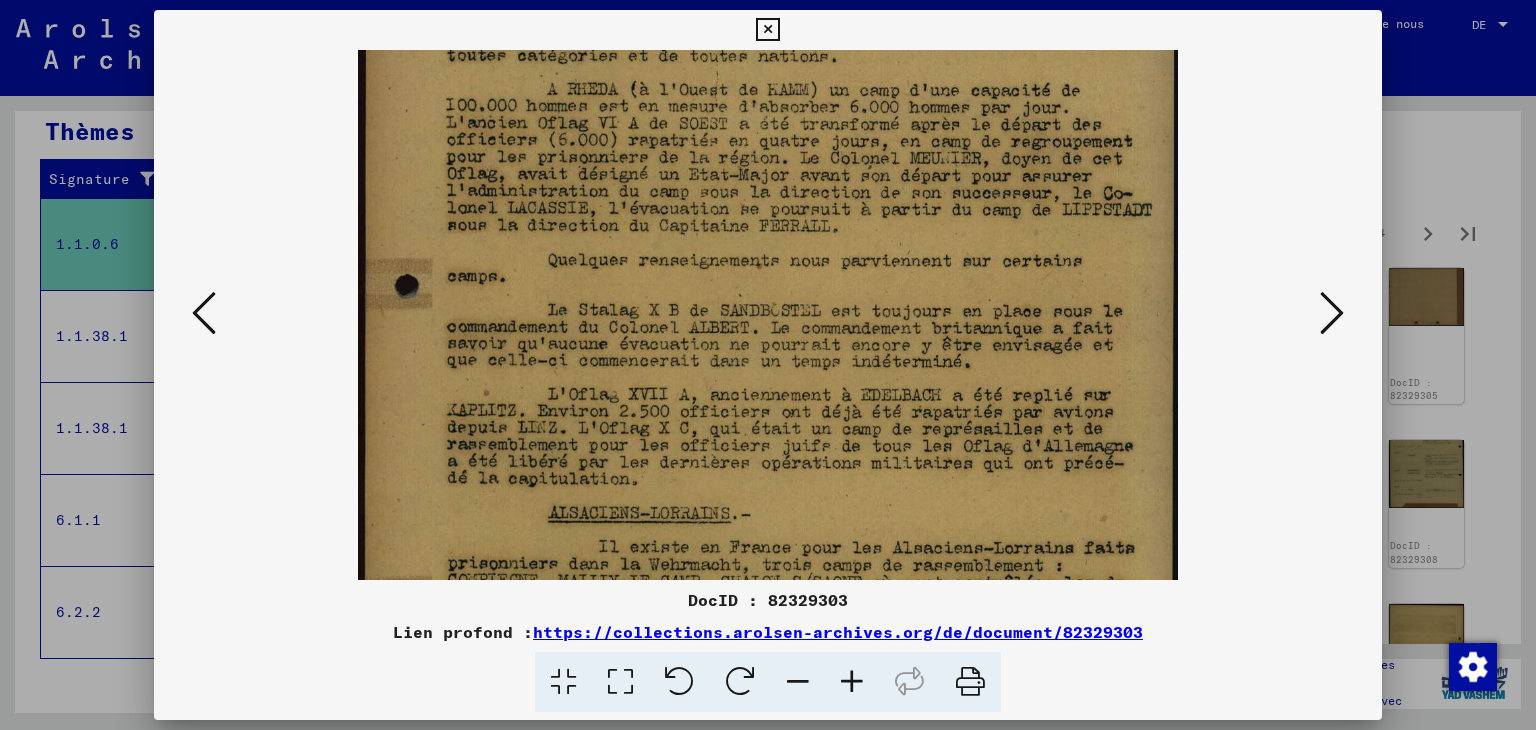drag, startPoint x: 868, startPoint y: 485, endPoint x: 832, endPoint y: 361, distance: 129.1201 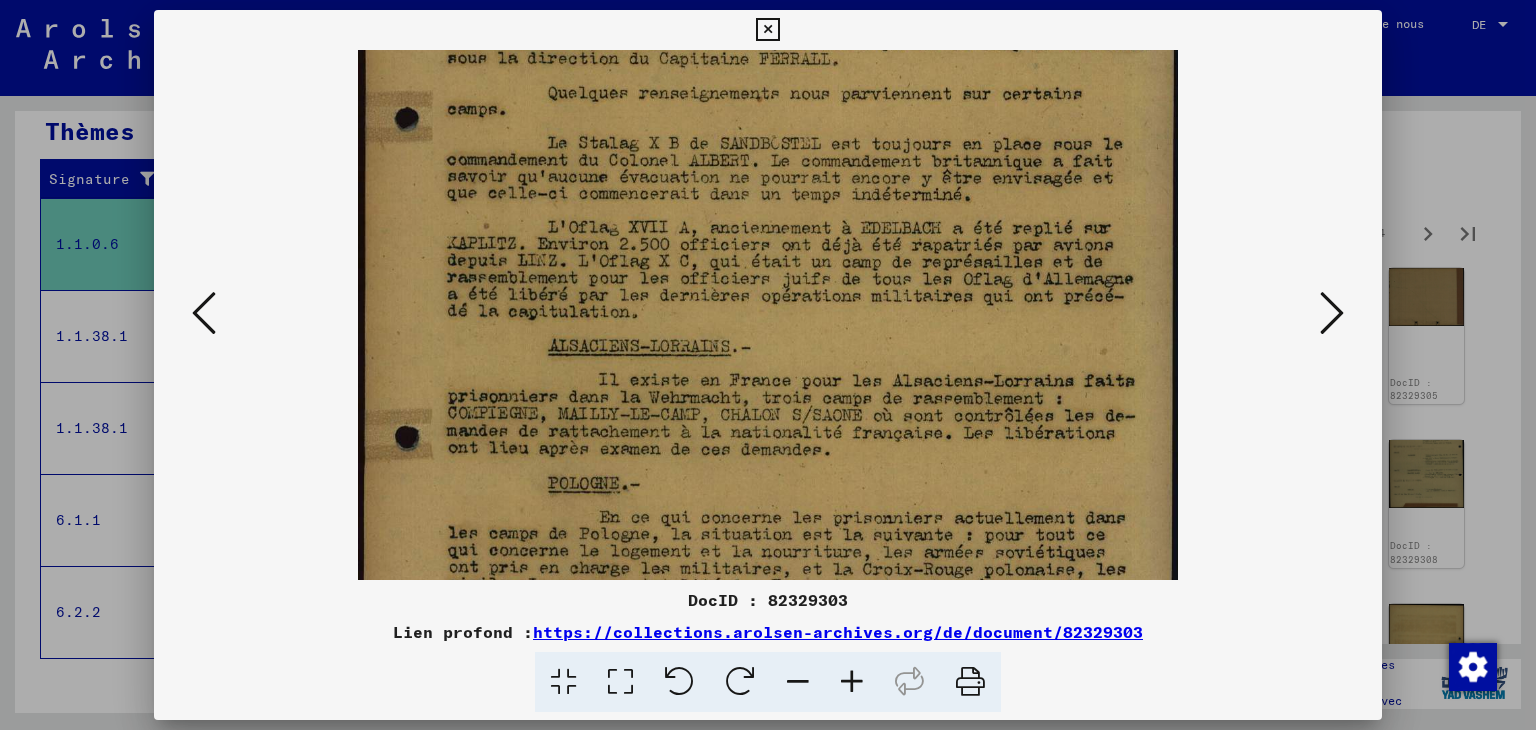 scroll, scrollTop: 302, scrollLeft: 0, axis: vertical 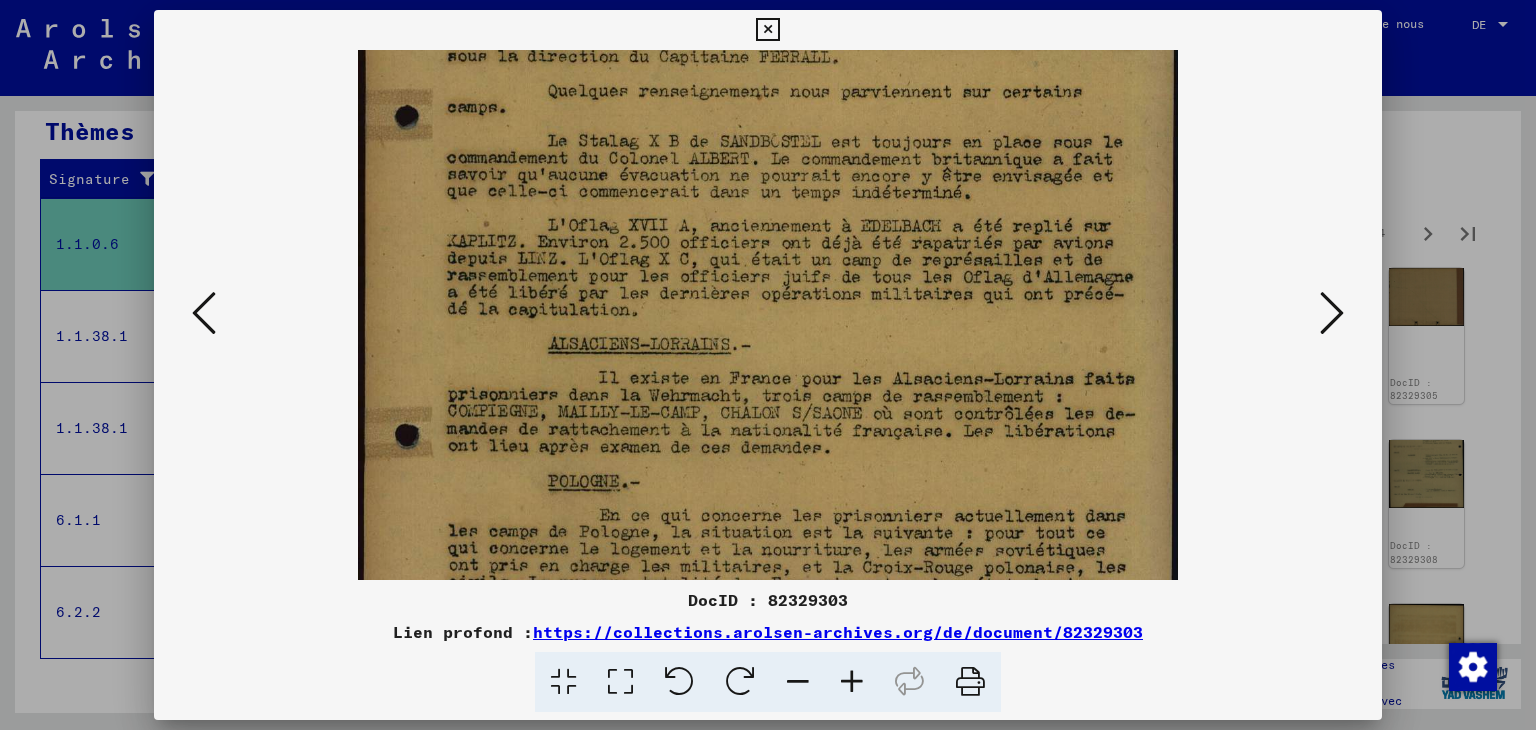 drag, startPoint x: 862, startPoint y: 489, endPoint x: 828, endPoint y: 323, distance: 169.44615 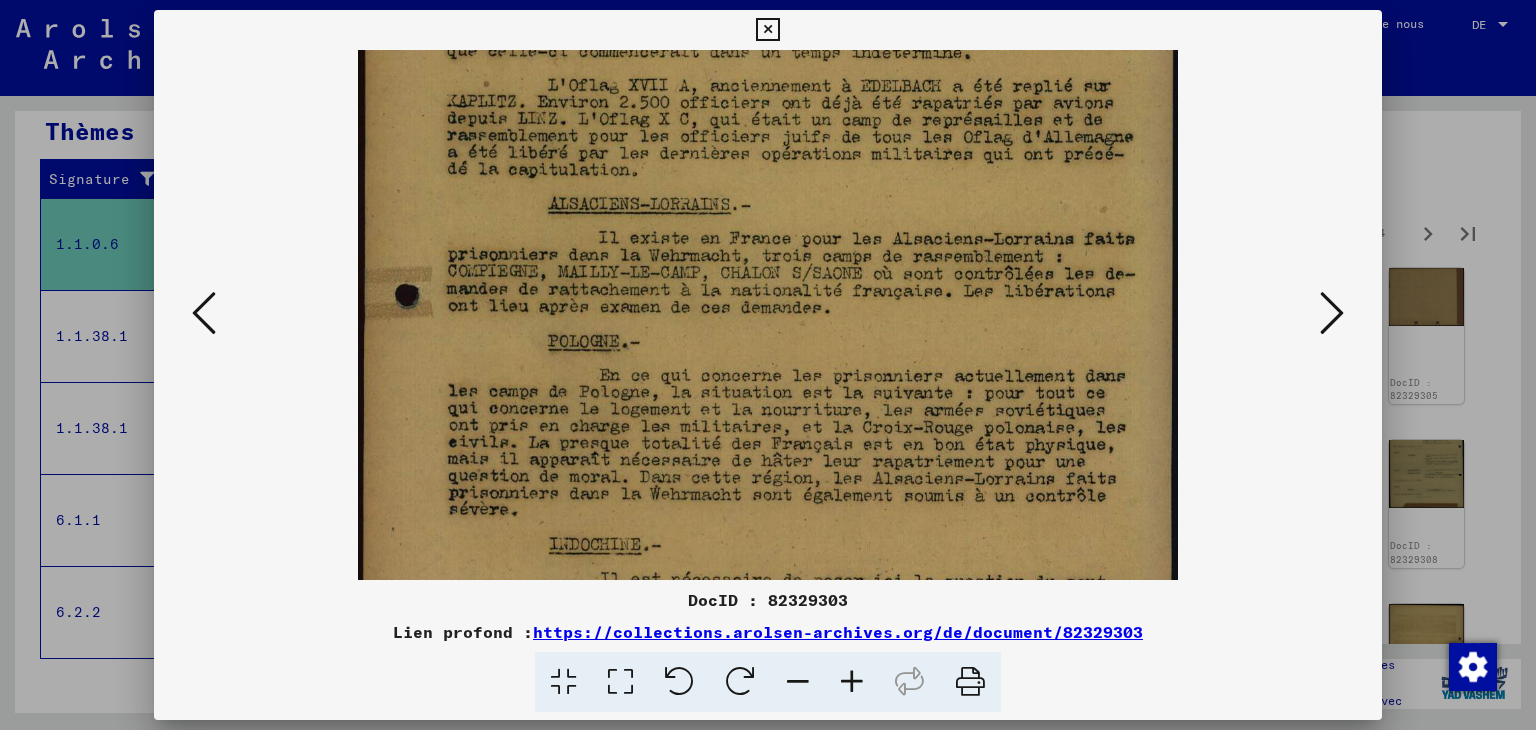 drag, startPoint x: 876, startPoint y: 517, endPoint x: 839, endPoint y: 381, distance: 140.94325 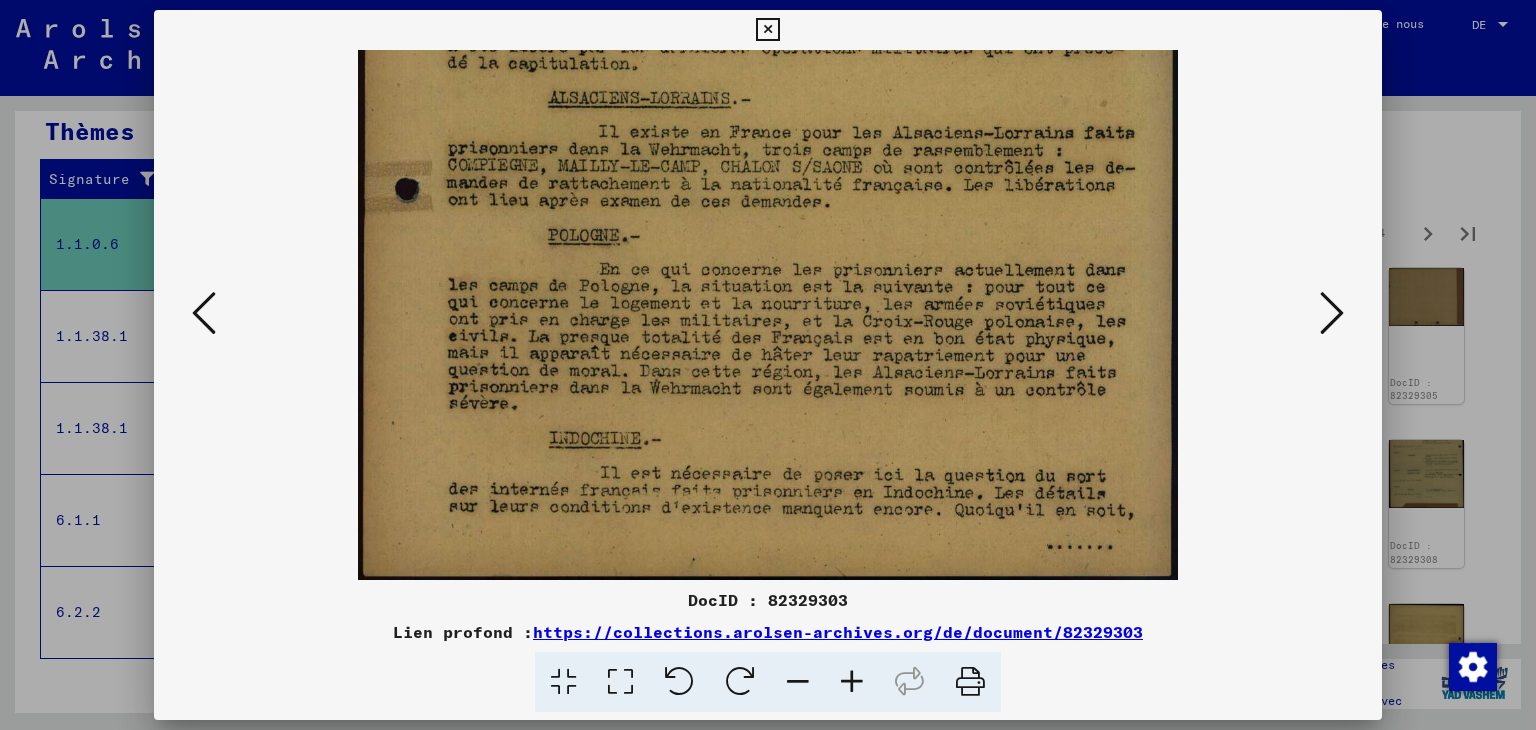 scroll, scrollTop: 549, scrollLeft: 0, axis: vertical 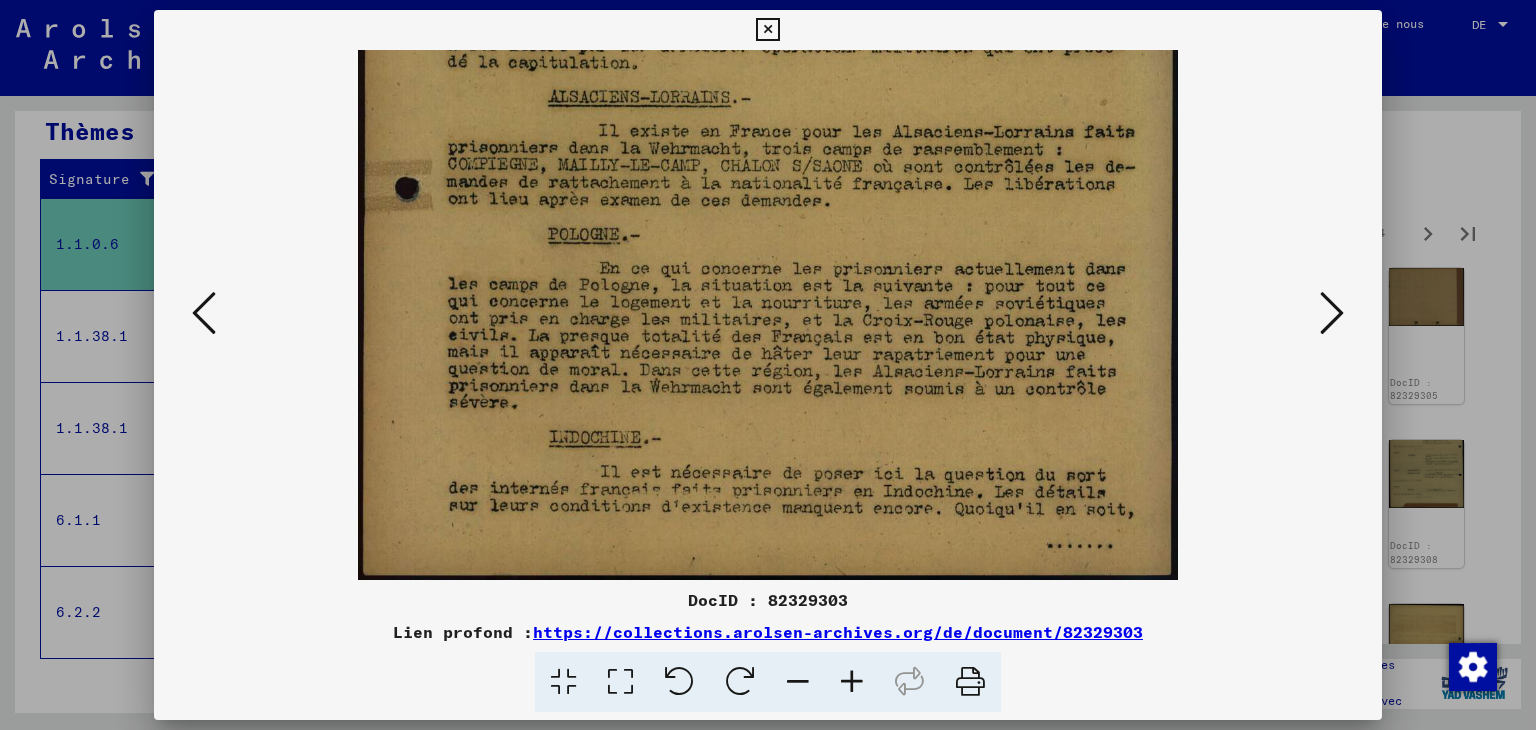 drag, startPoint x: 877, startPoint y: 530, endPoint x: 847, endPoint y: 410, distance: 123.69317 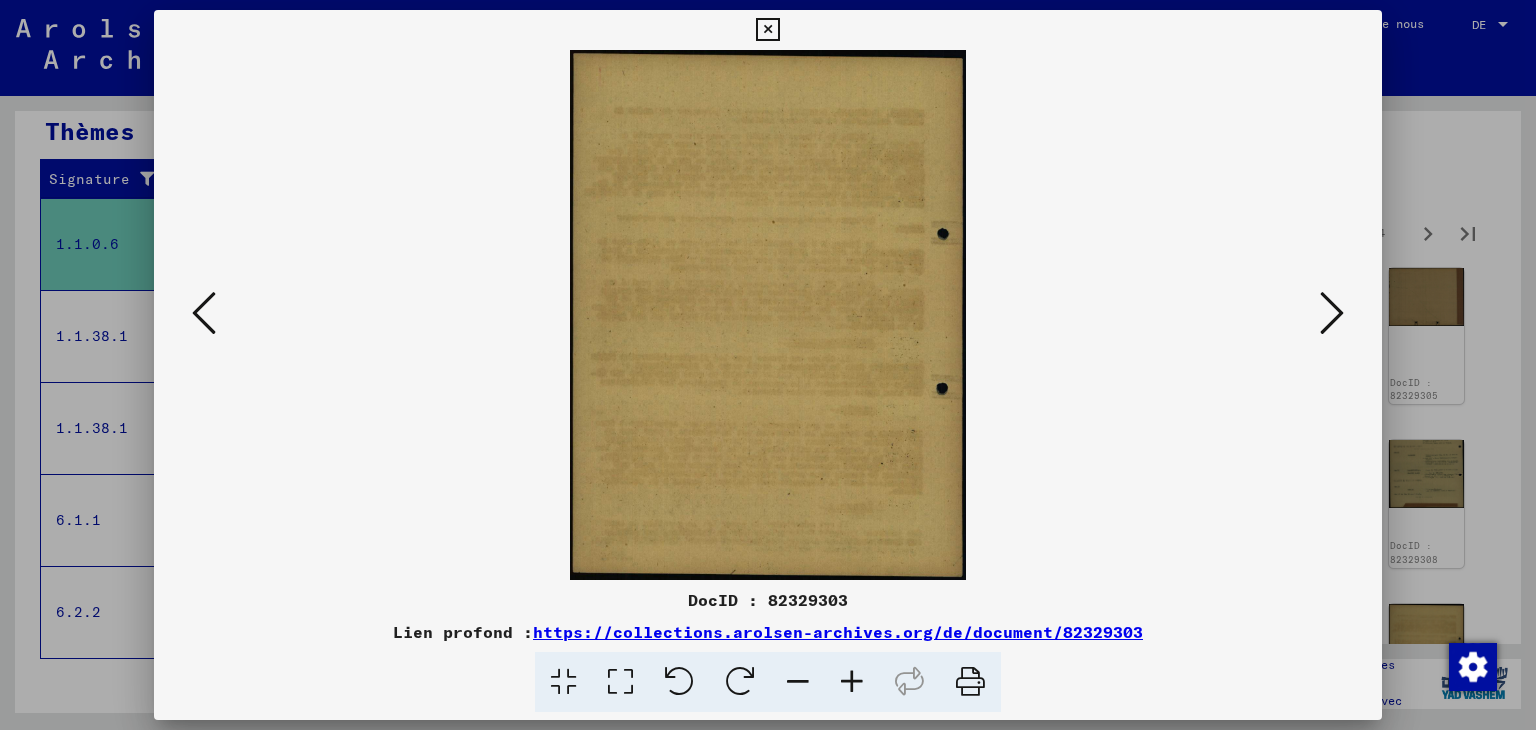 scroll, scrollTop: 0, scrollLeft: 0, axis: both 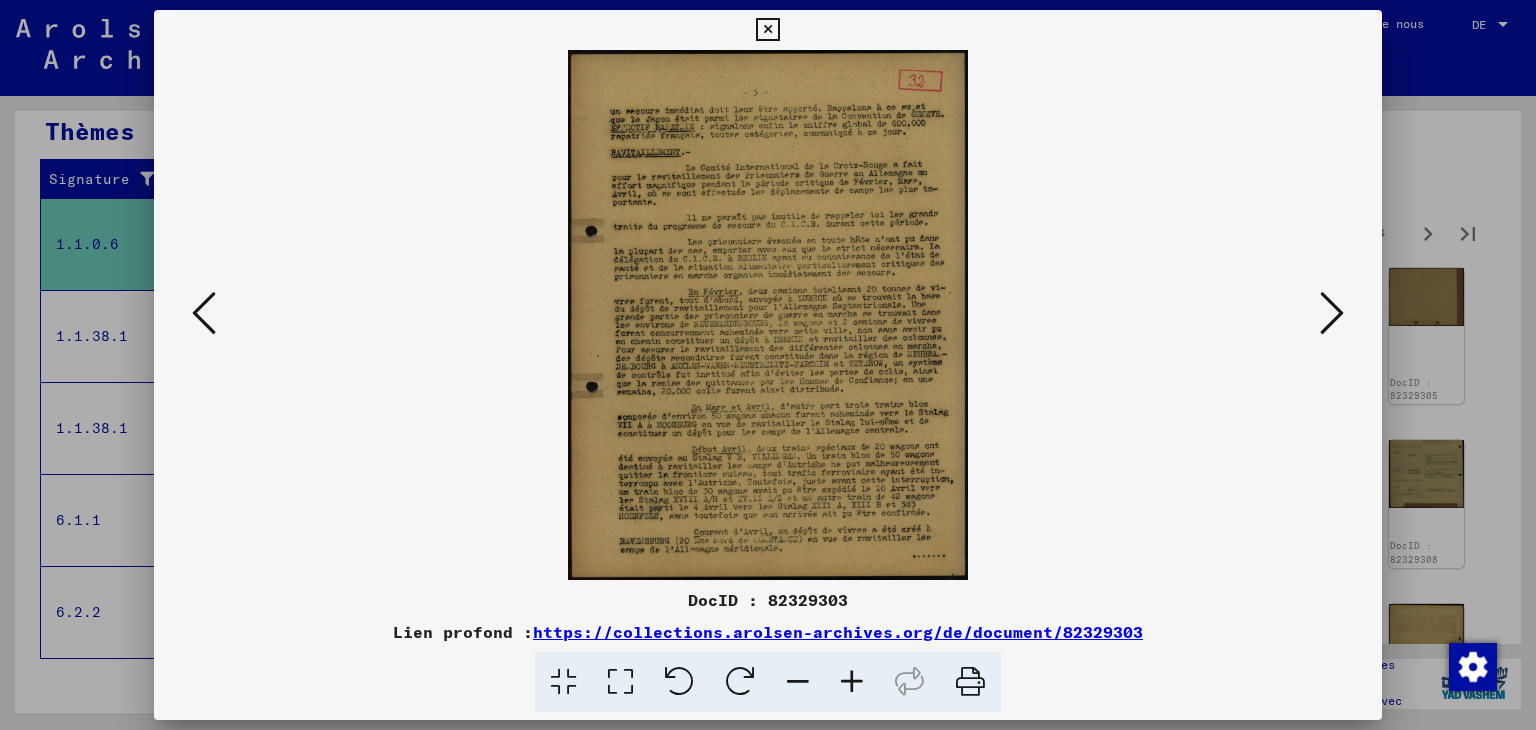 click at bounding box center [852, 682] 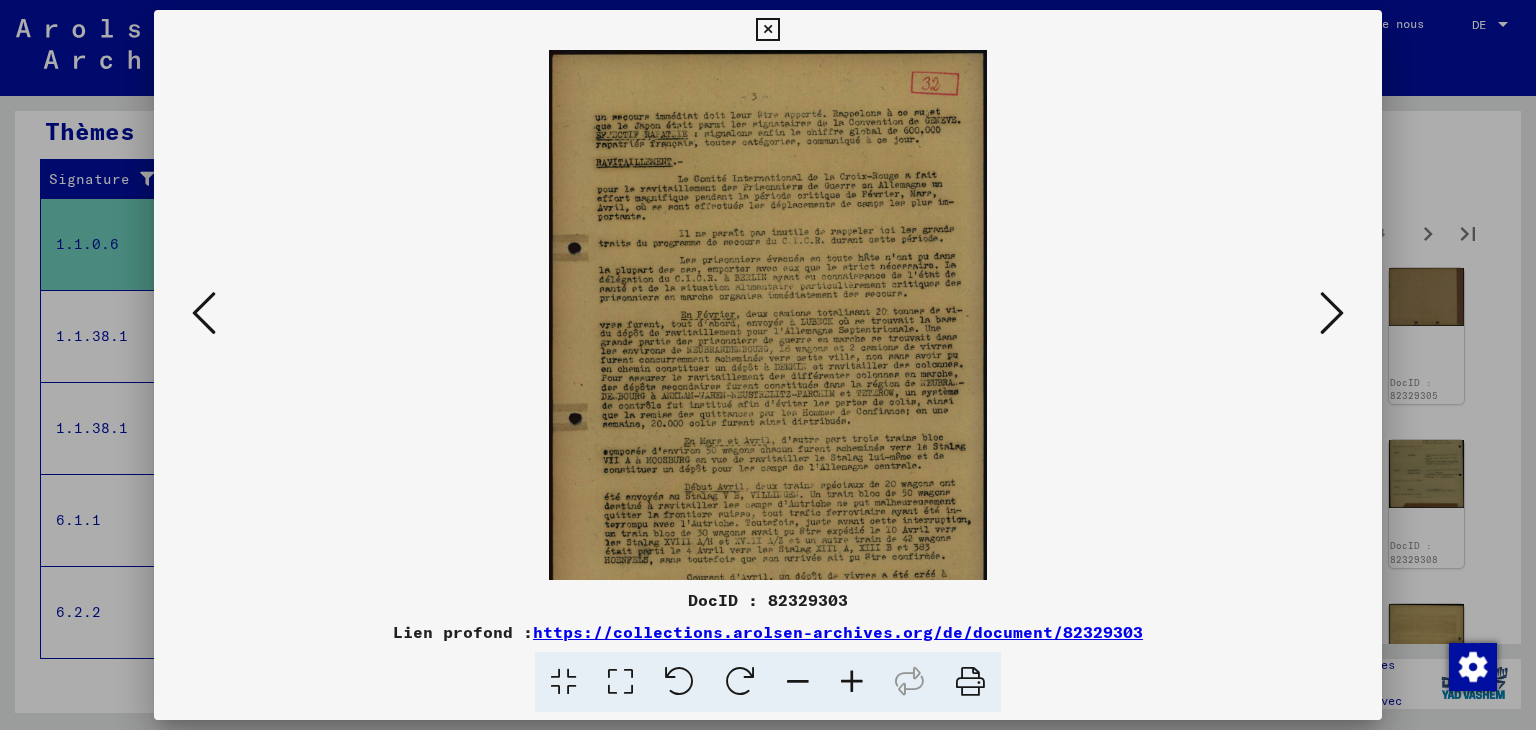 click at bounding box center [852, 682] 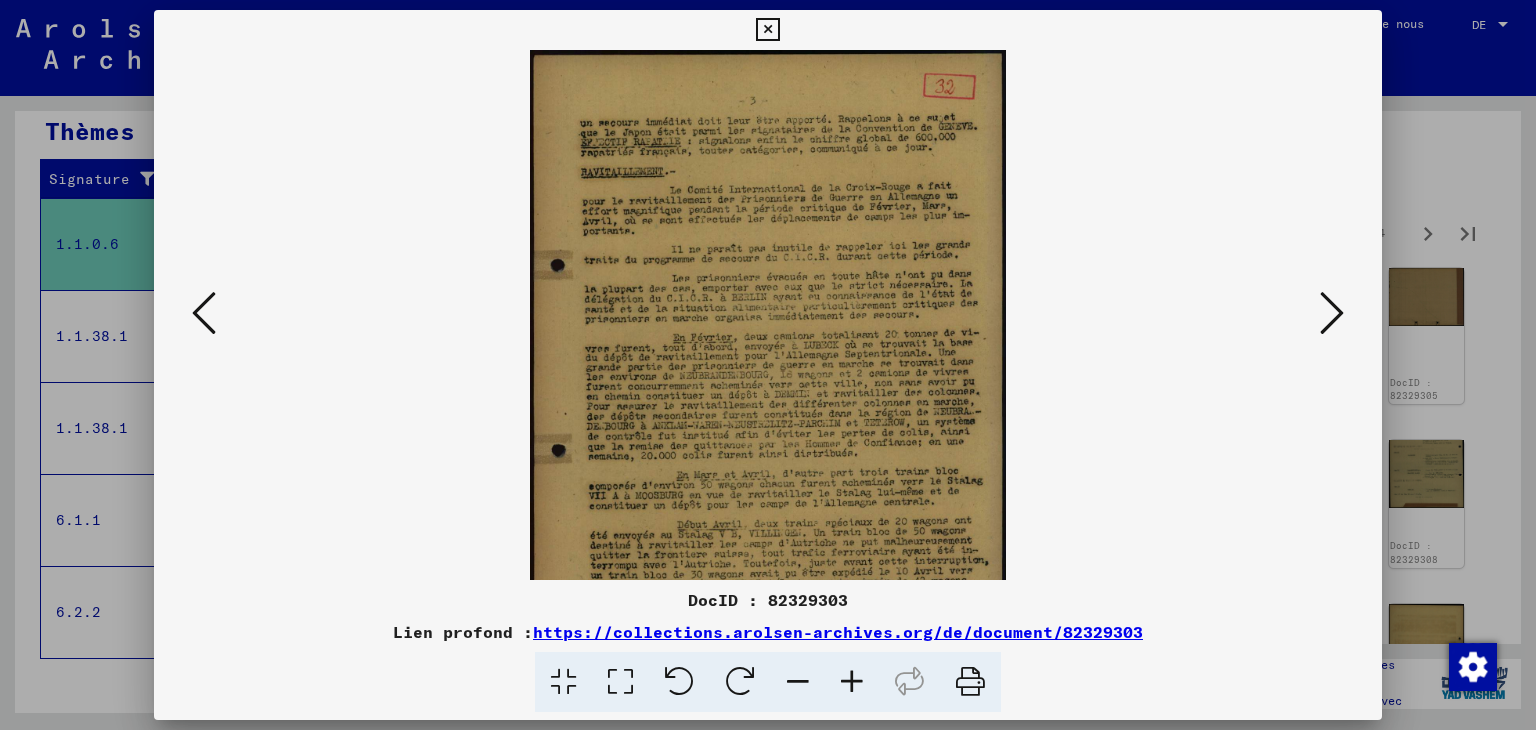 click at bounding box center [852, 682] 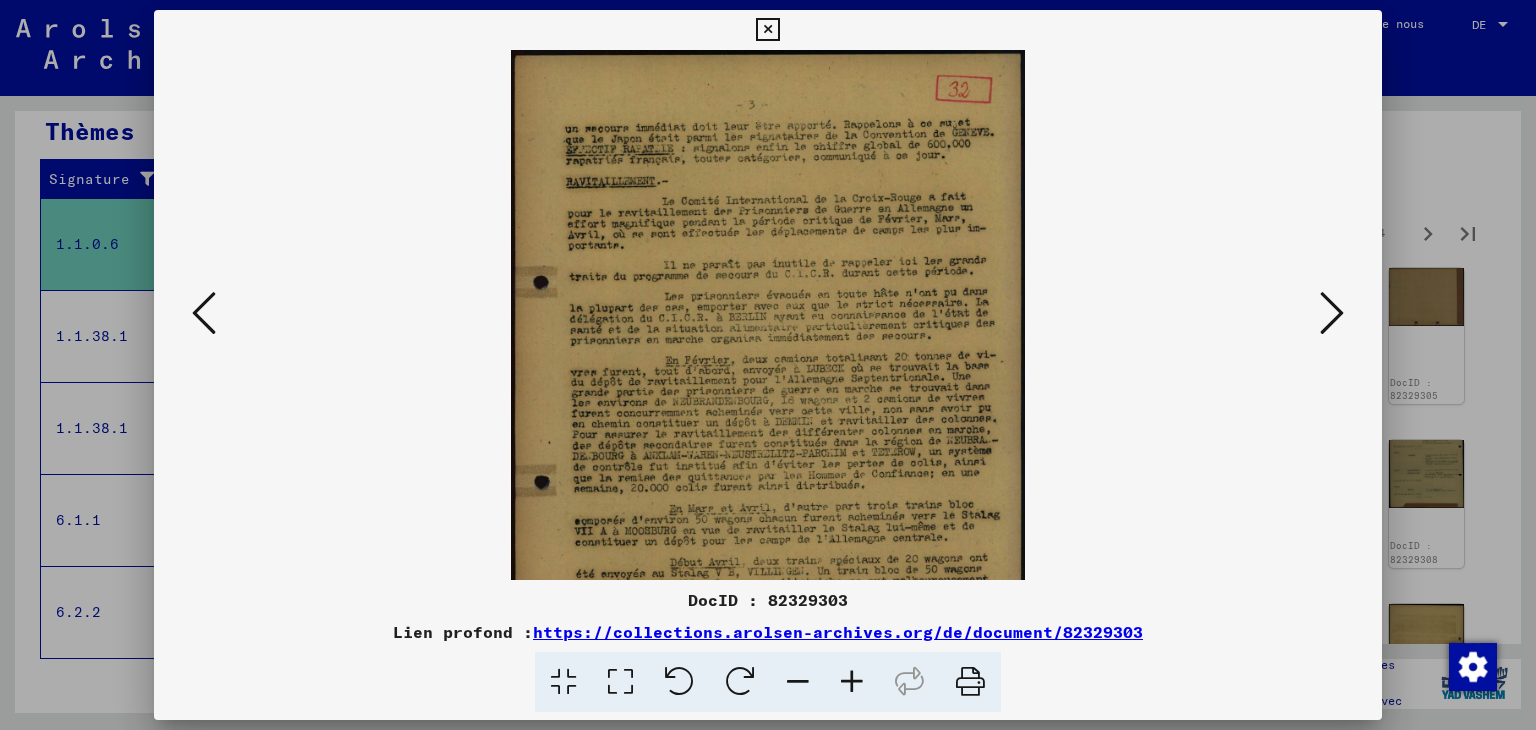 click at bounding box center (852, 682) 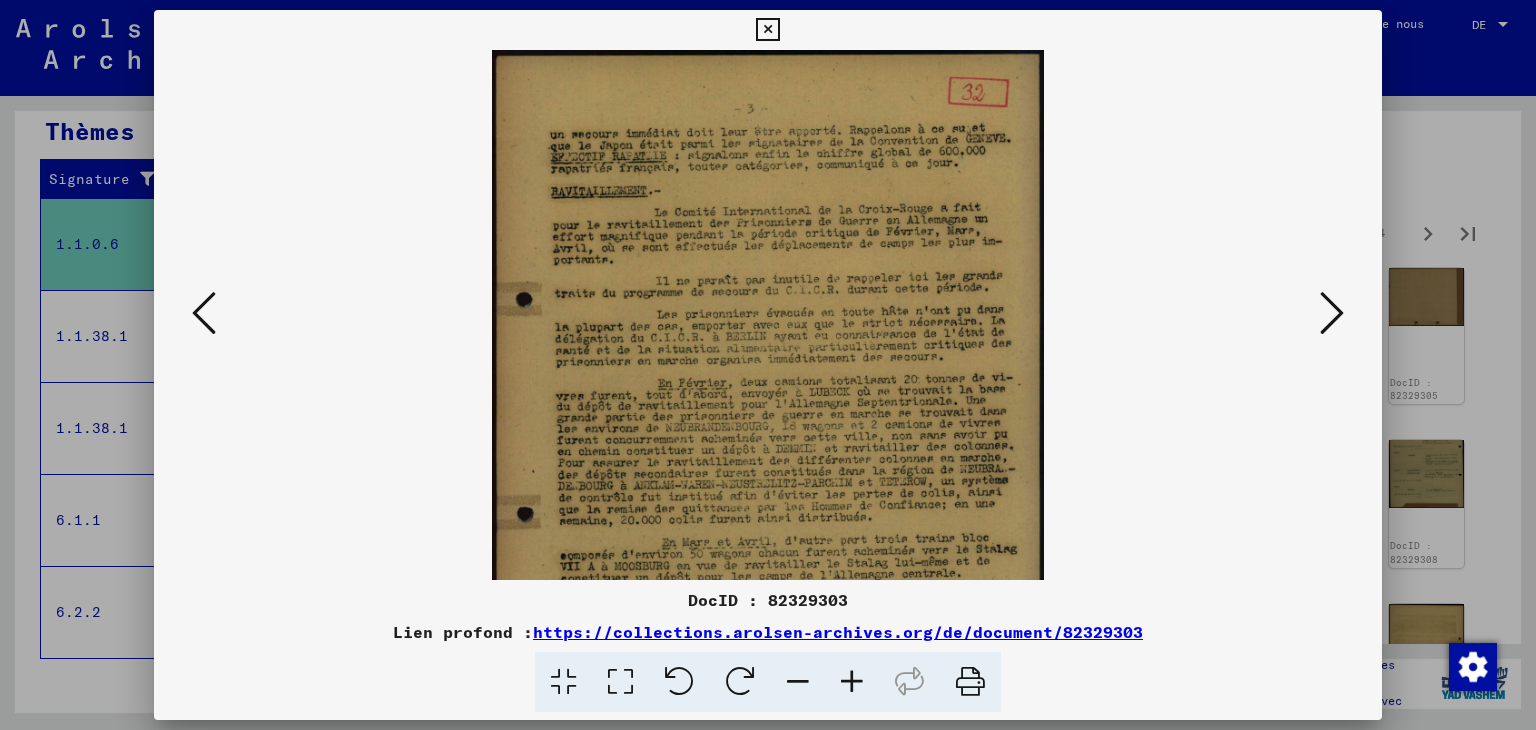 click at bounding box center (852, 682) 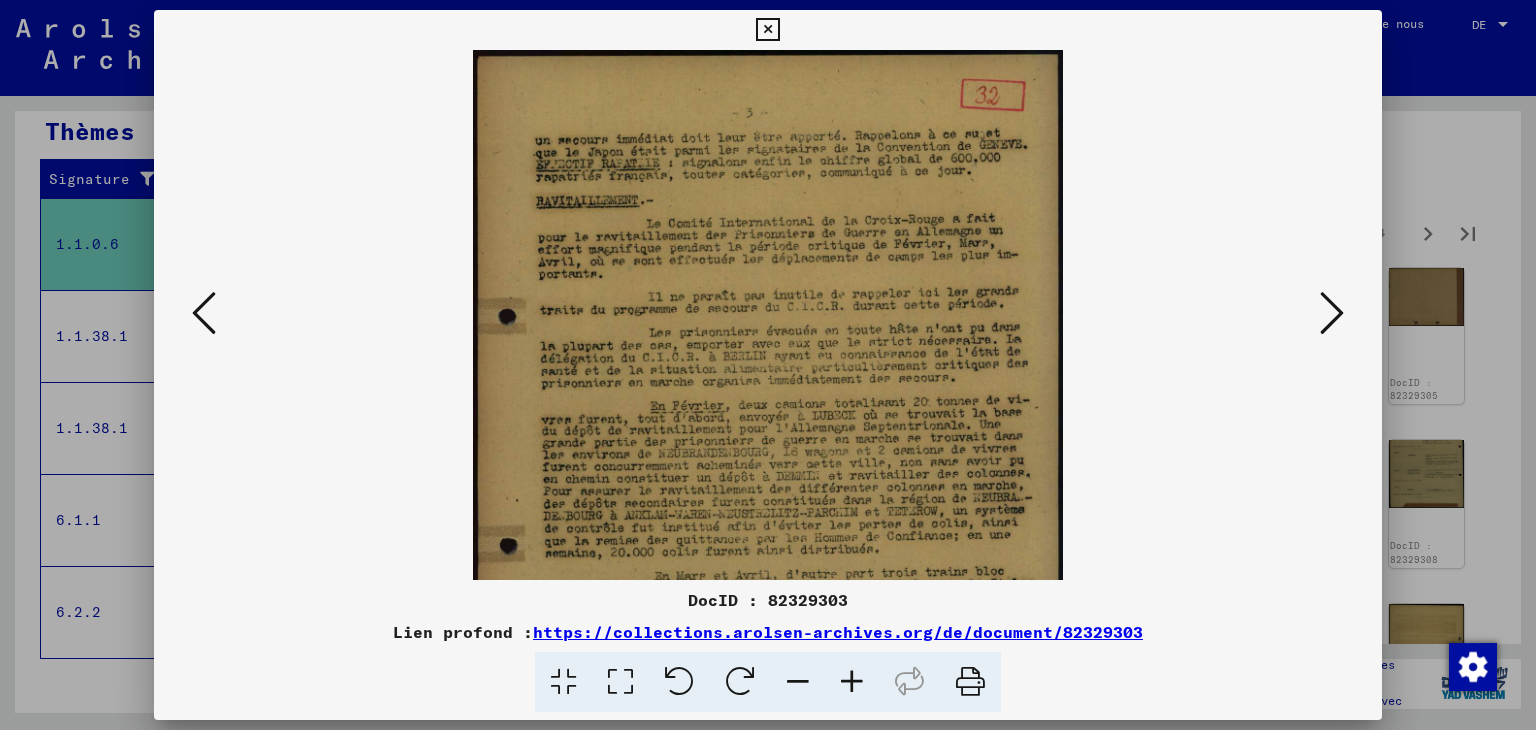 click at bounding box center [852, 682] 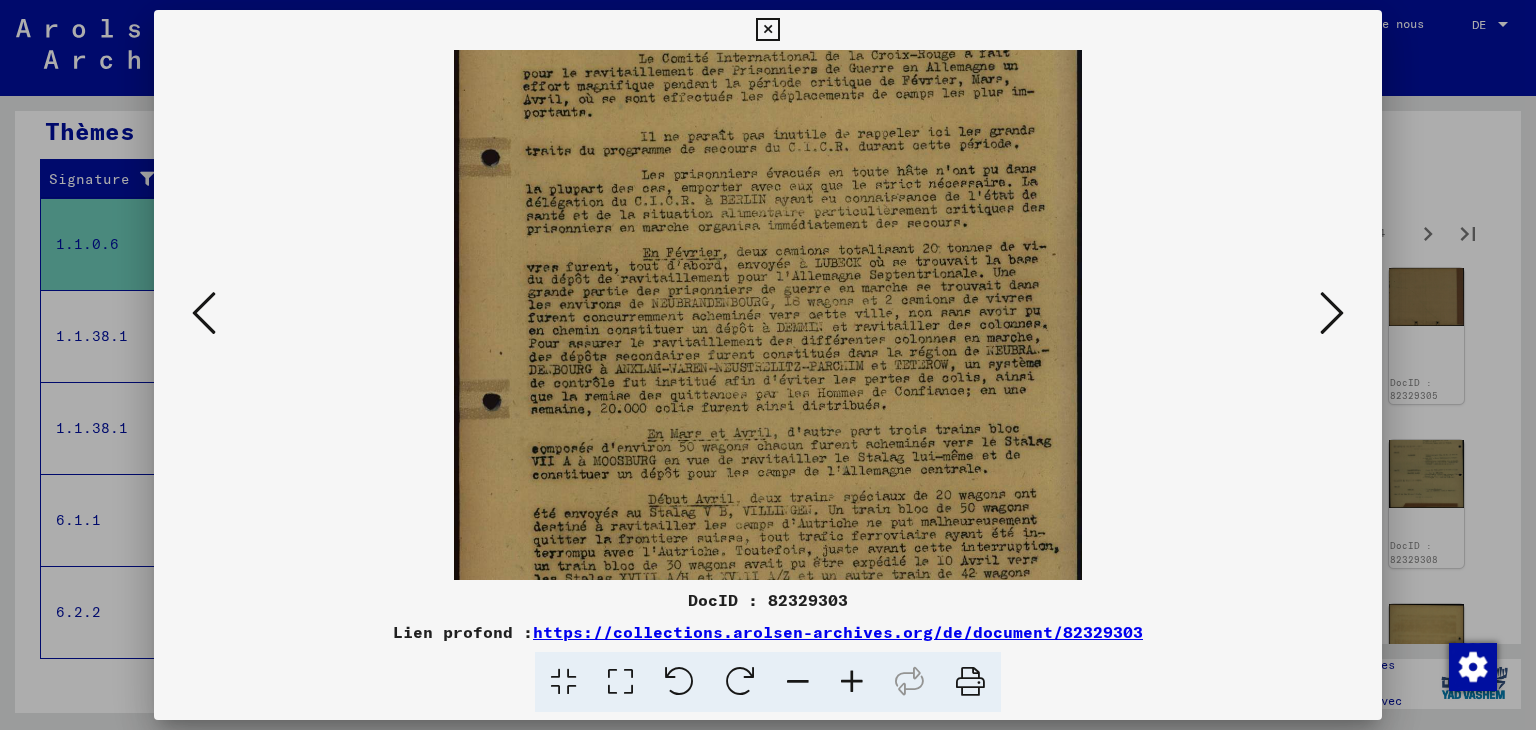 scroll, scrollTop: 182, scrollLeft: 0, axis: vertical 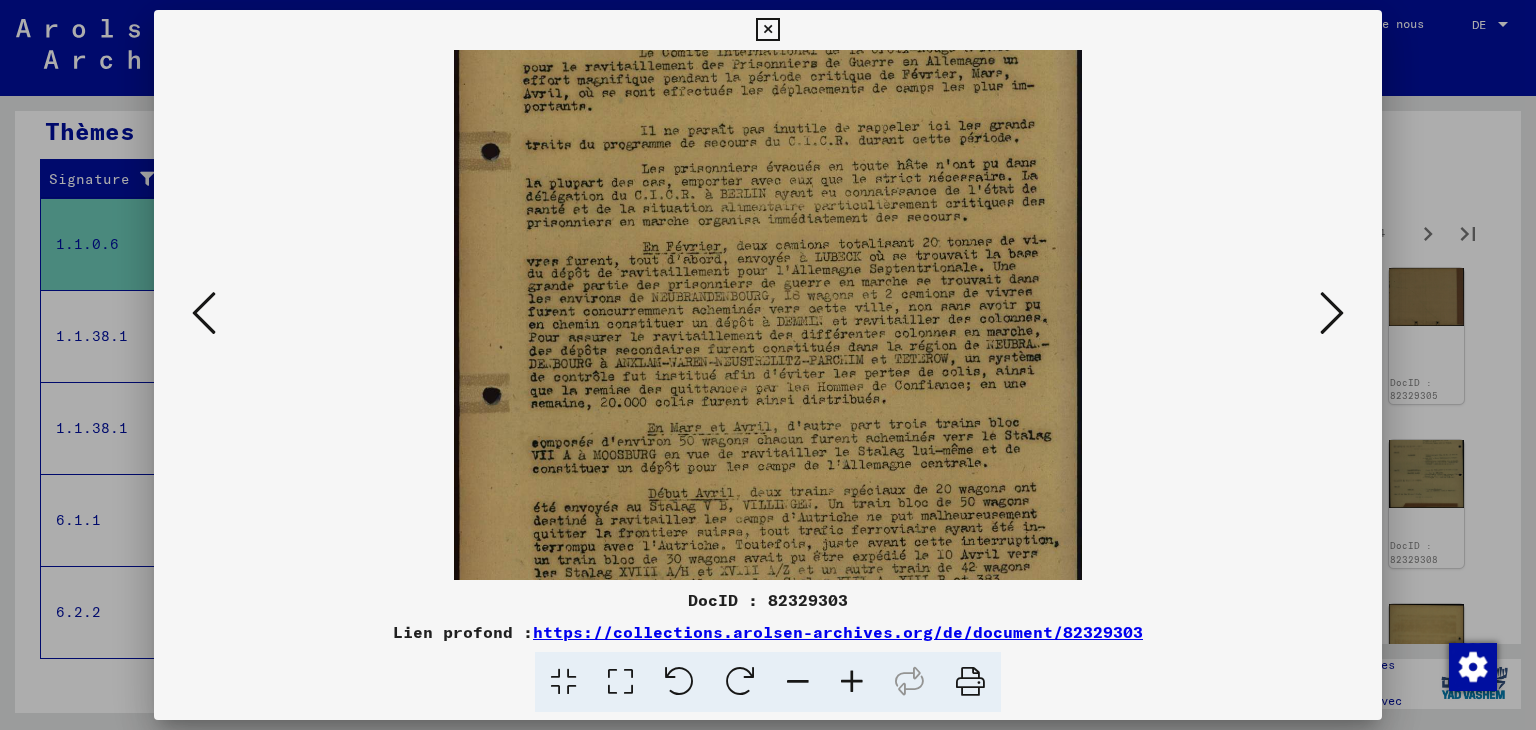 drag, startPoint x: 878, startPoint y: 421, endPoint x: 855, endPoint y: 253, distance: 169.5671 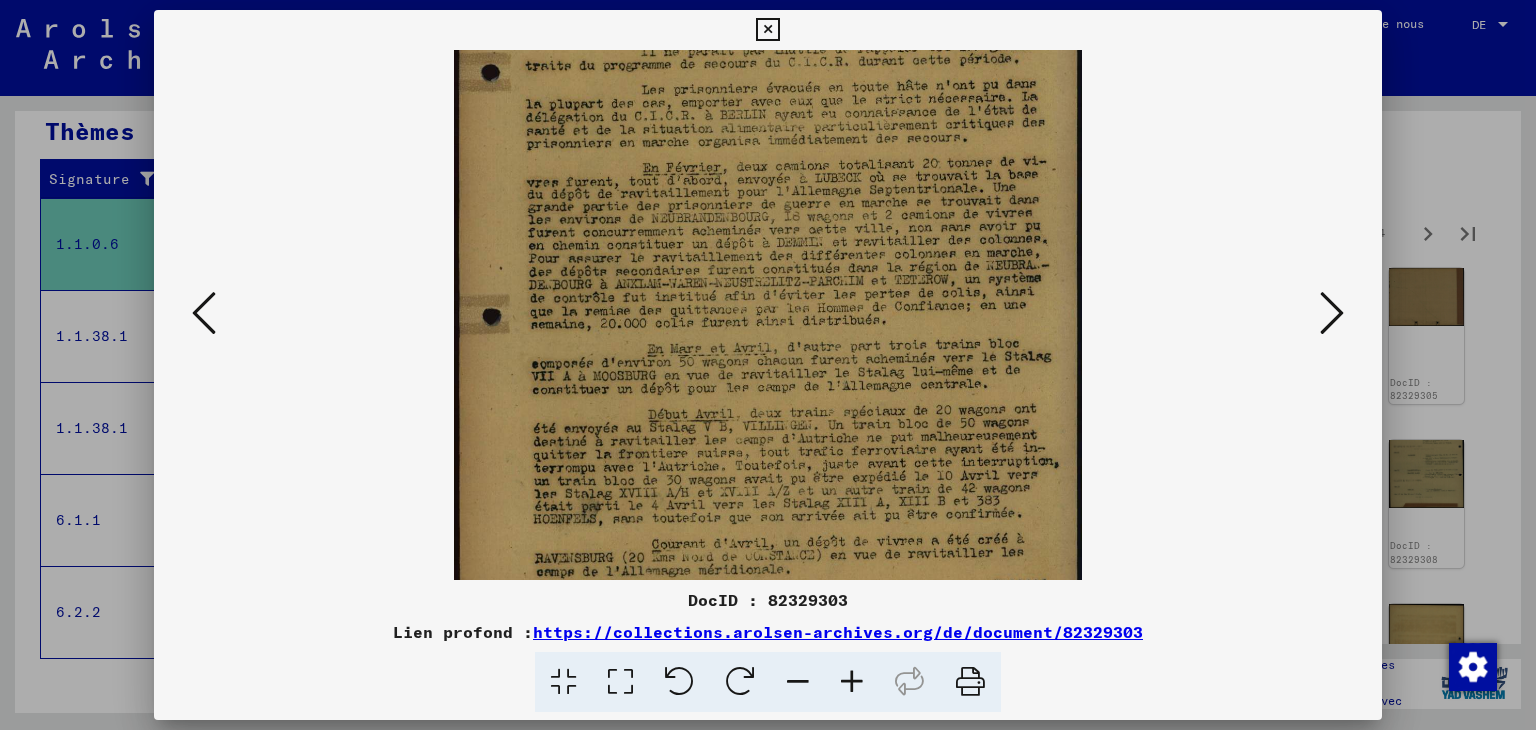 scroll, scrollTop: 262, scrollLeft: 0, axis: vertical 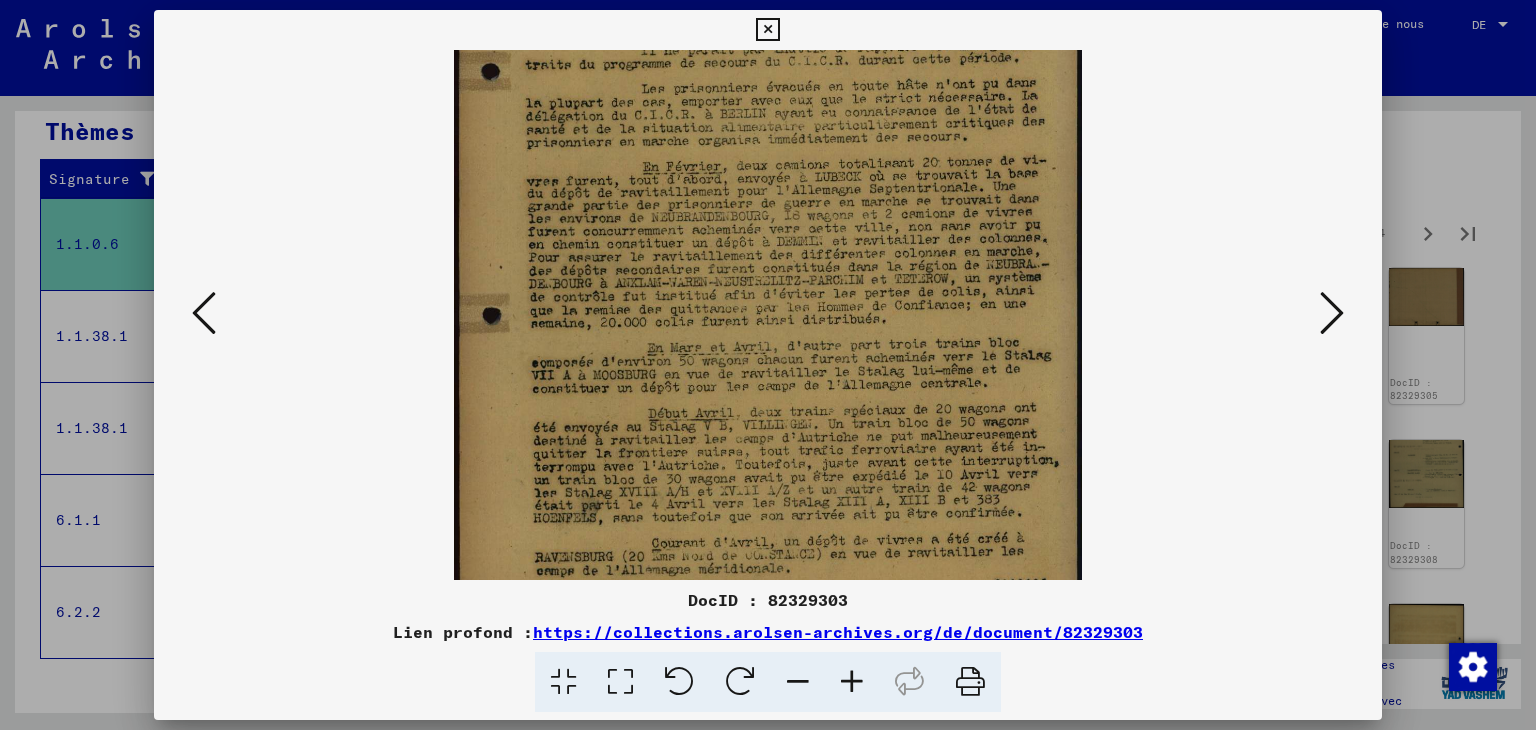 drag, startPoint x: 835, startPoint y: 452, endPoint x: 816, endPoint y: 370, distance: 84.17244 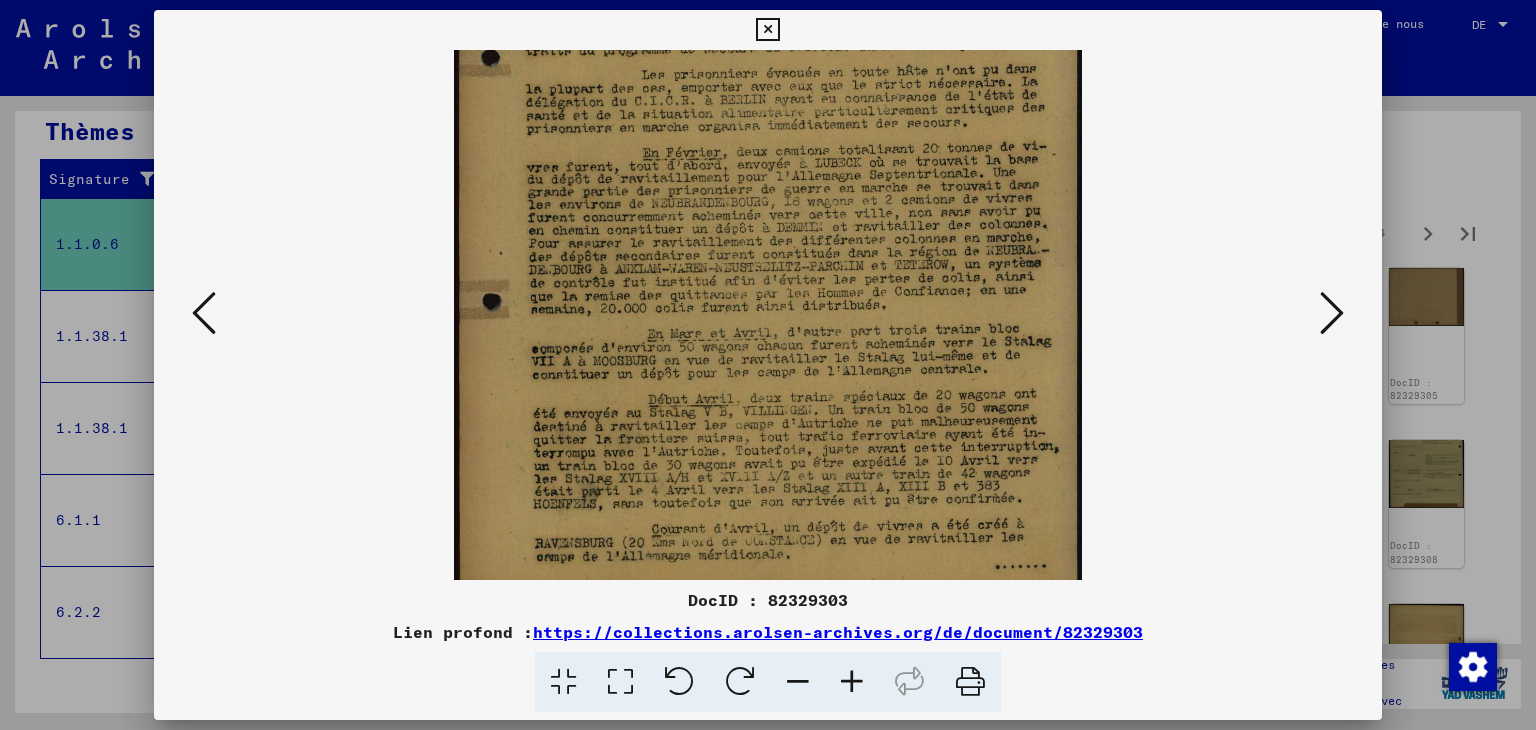 scroll, scrollTop: 276, scrollLeft: 0, axis: vertical 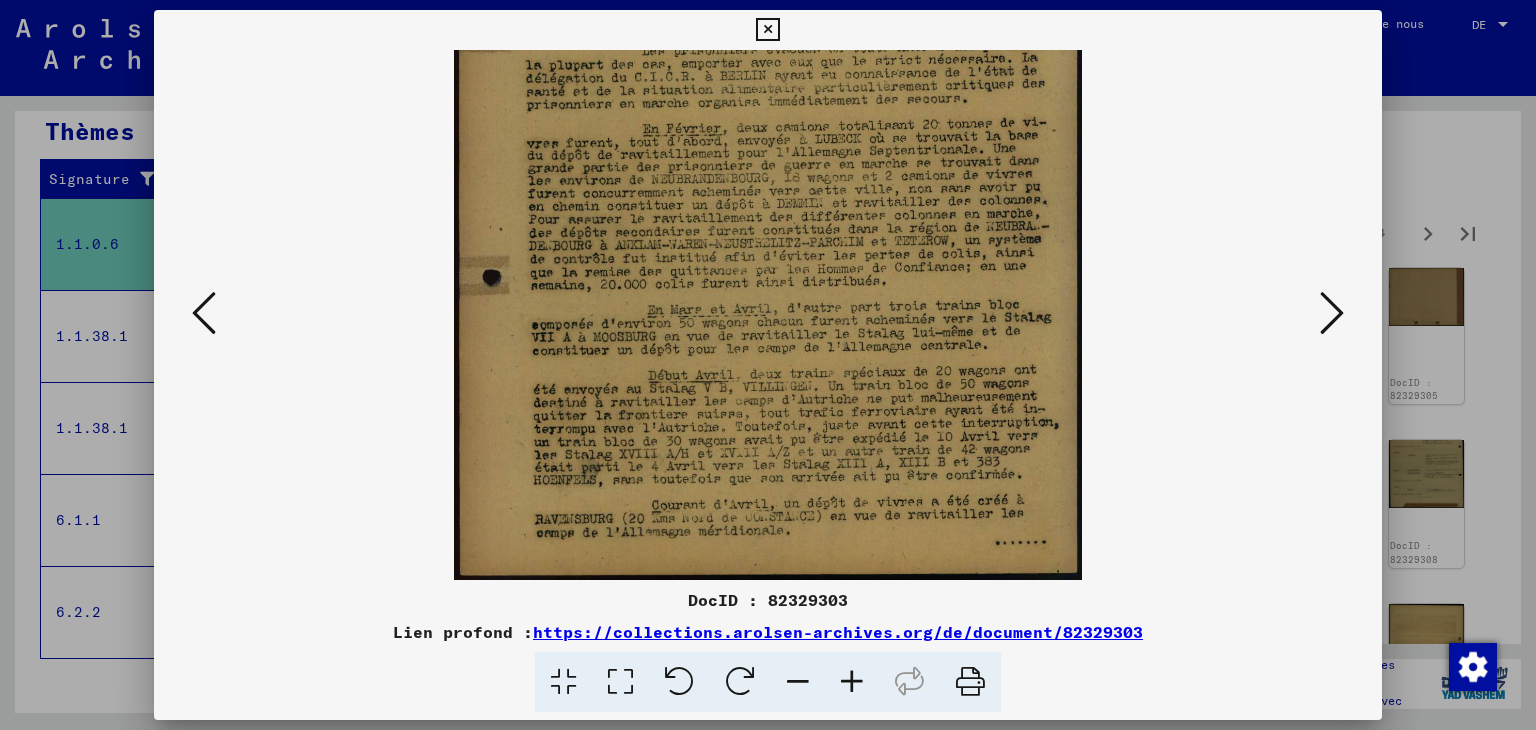 drag, startPoint x: 832, startPoint y: 489, endPoint x: 828, endPoint y: 389, distance: 100.07997 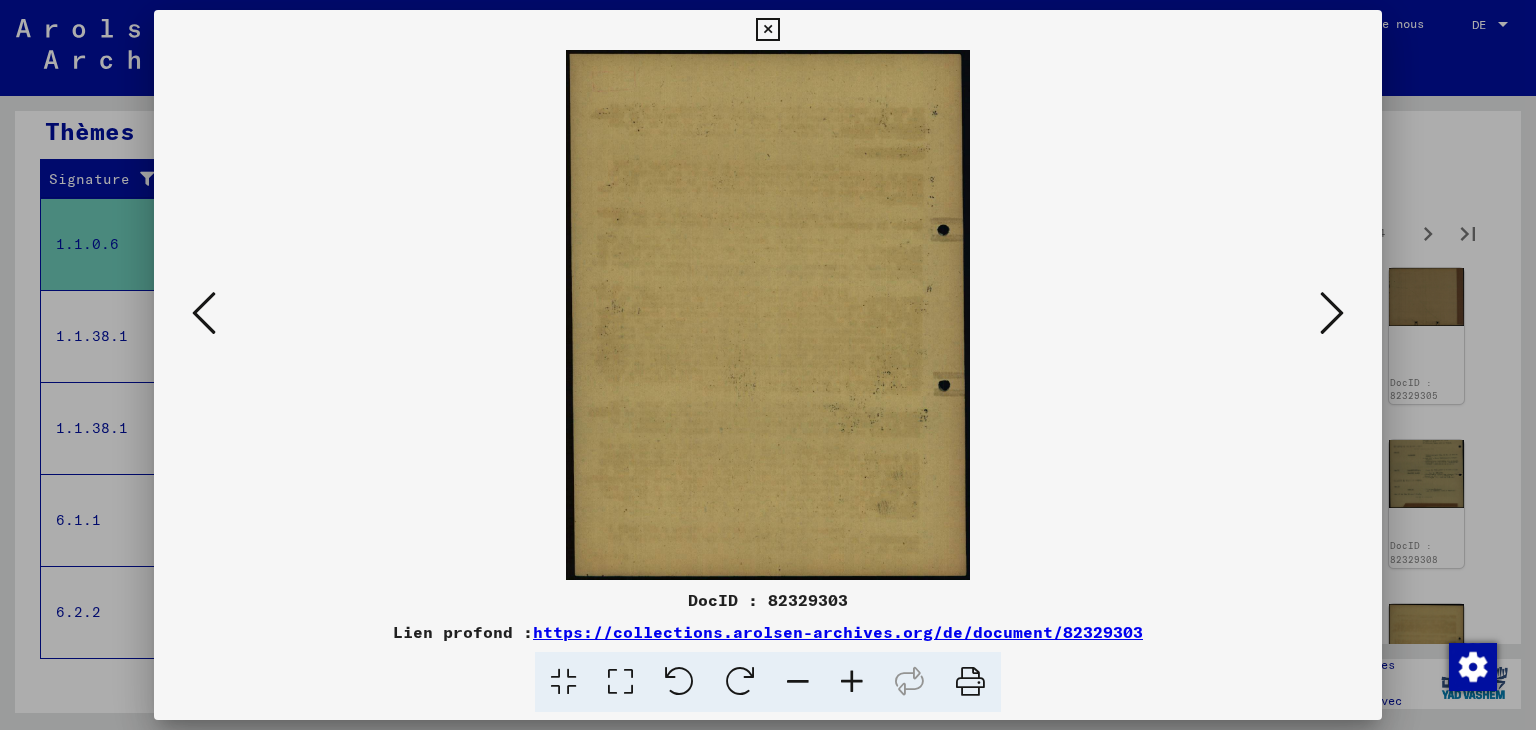 click at bounding box center [1332, 313] 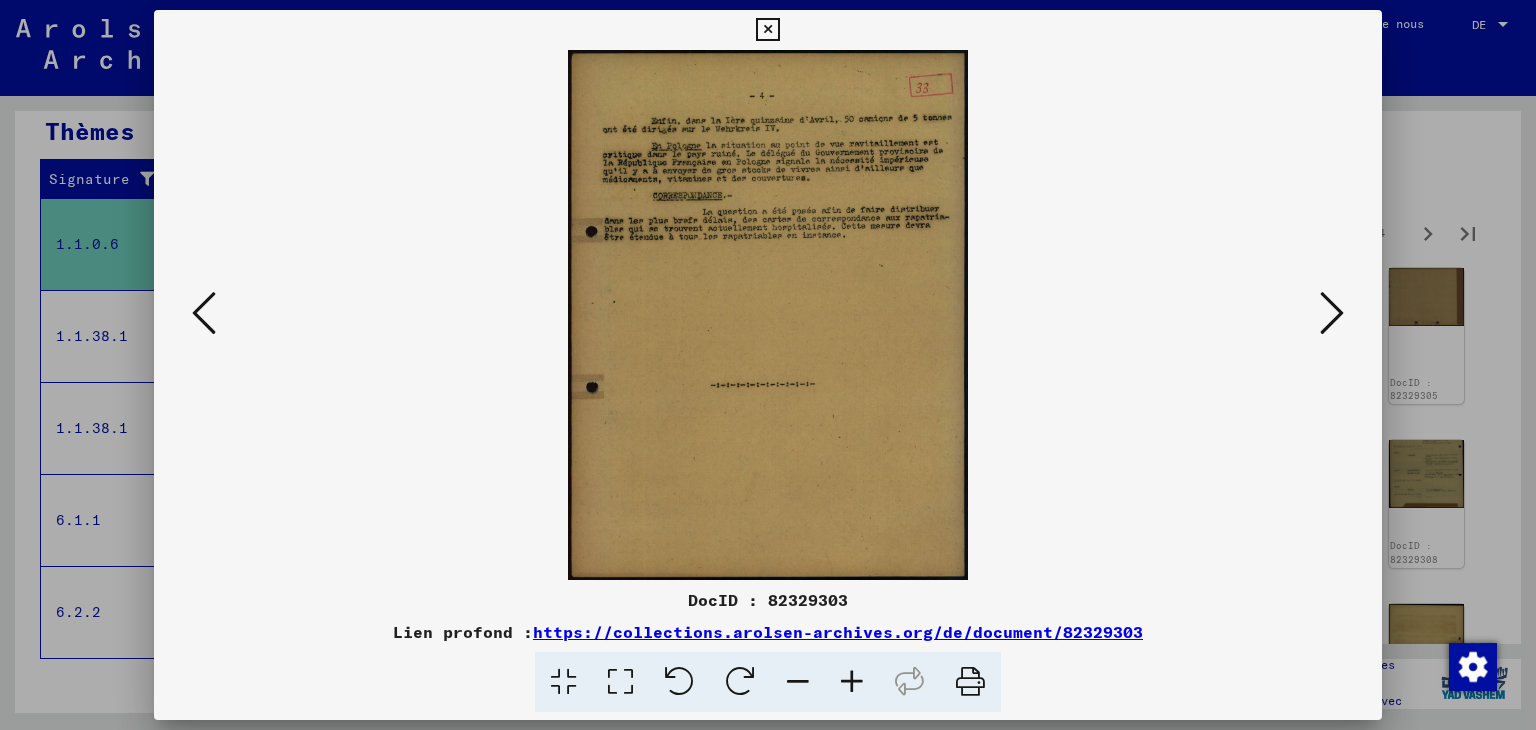 click at bounding box center (1332, 313) 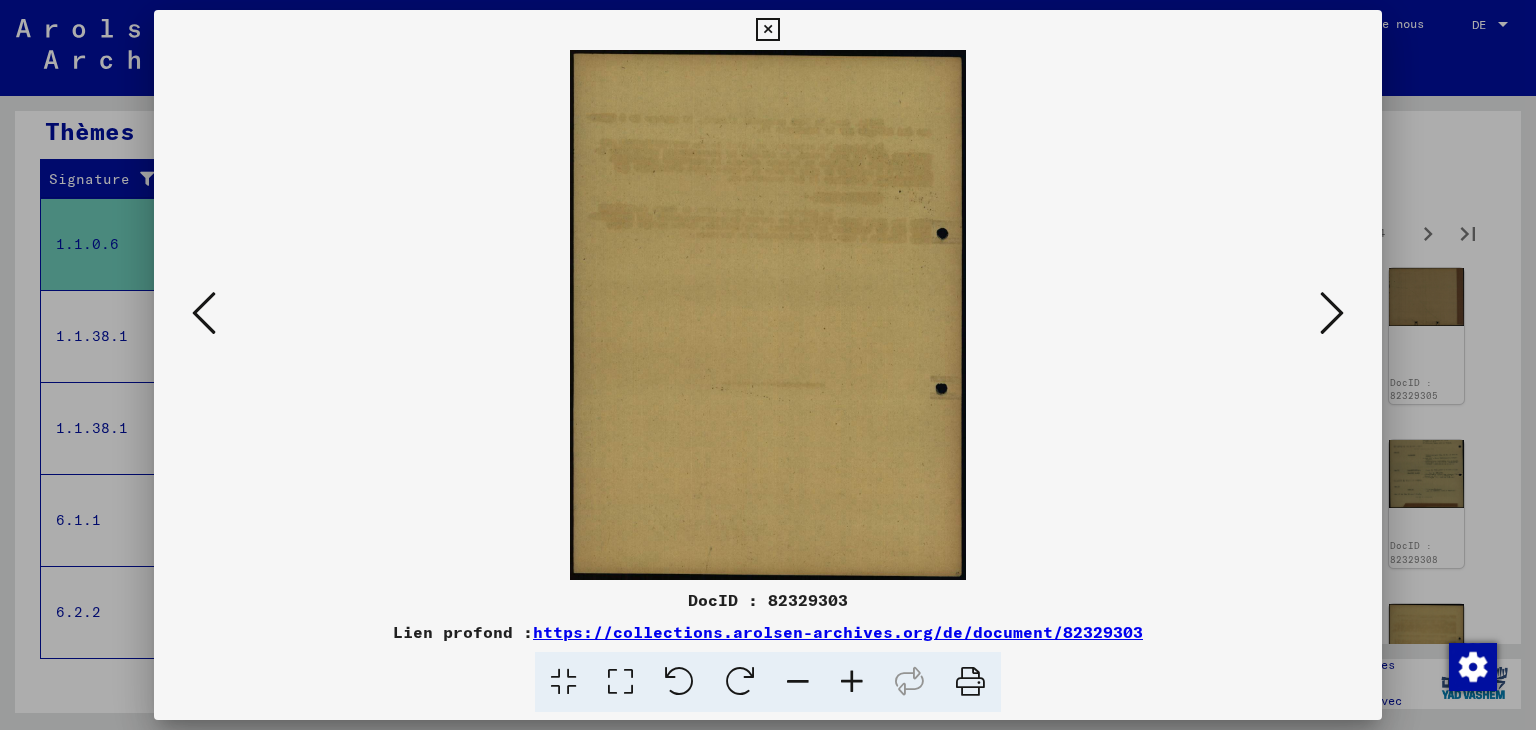 click at bounding box center [1332, 313] 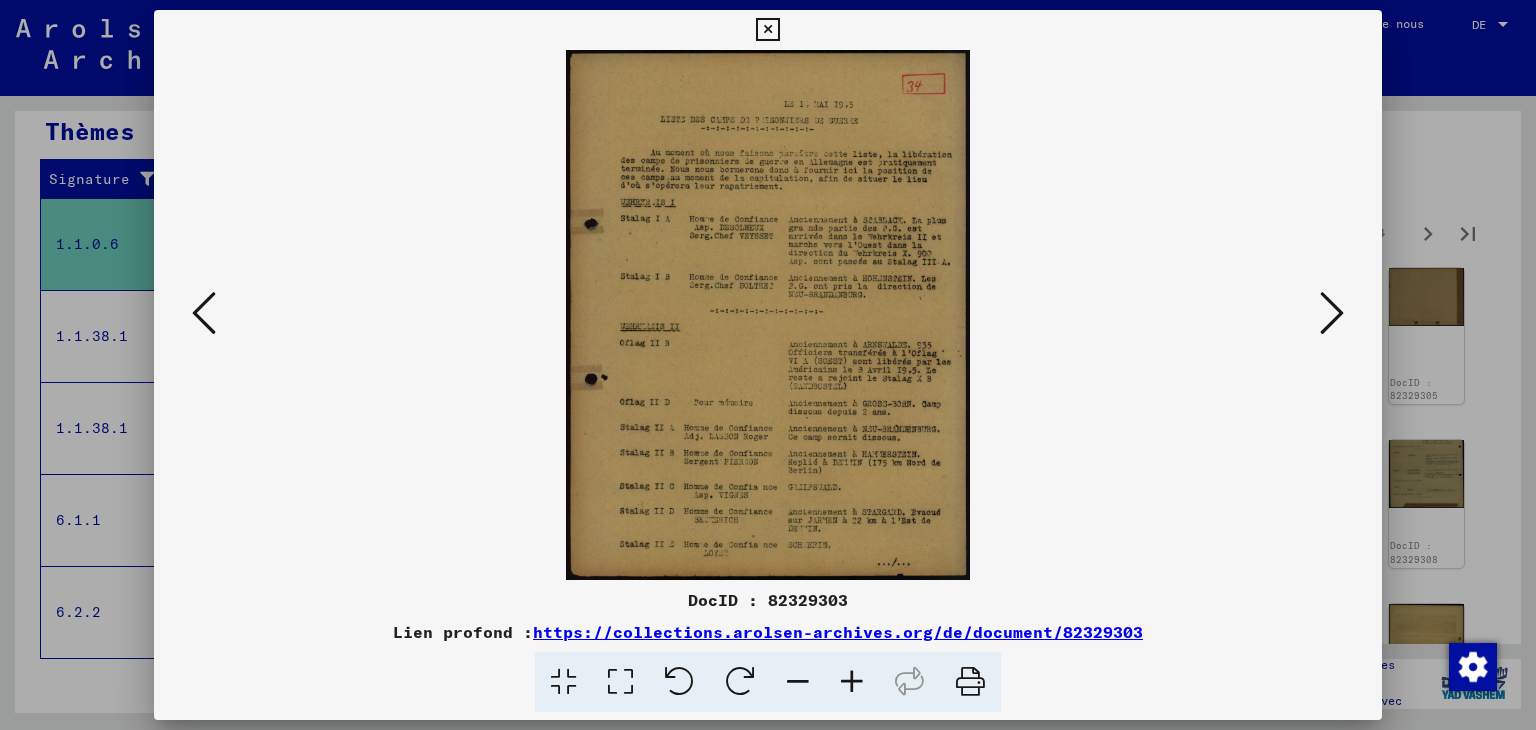 click at bounding box center (852, 682) 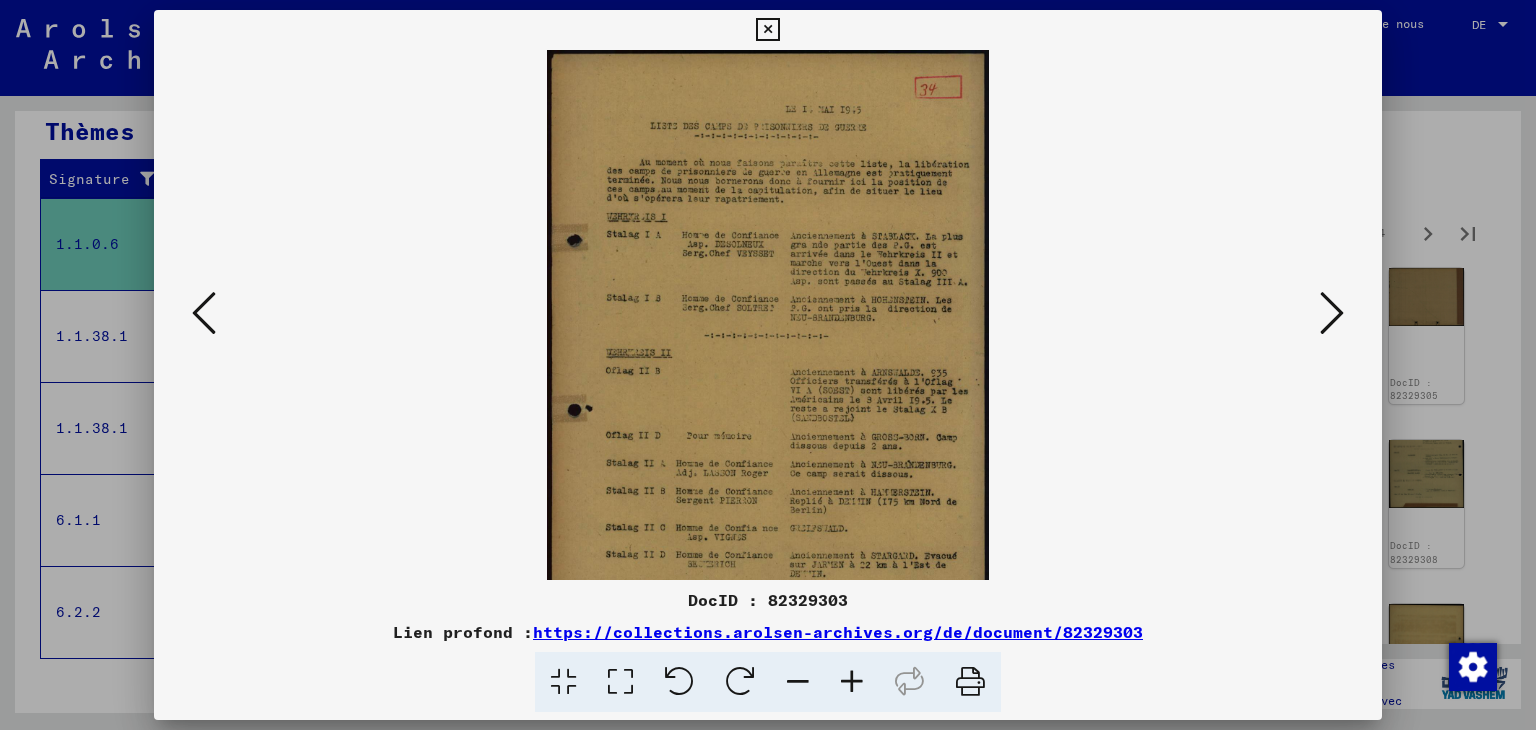click at bounding box center [852, 682] 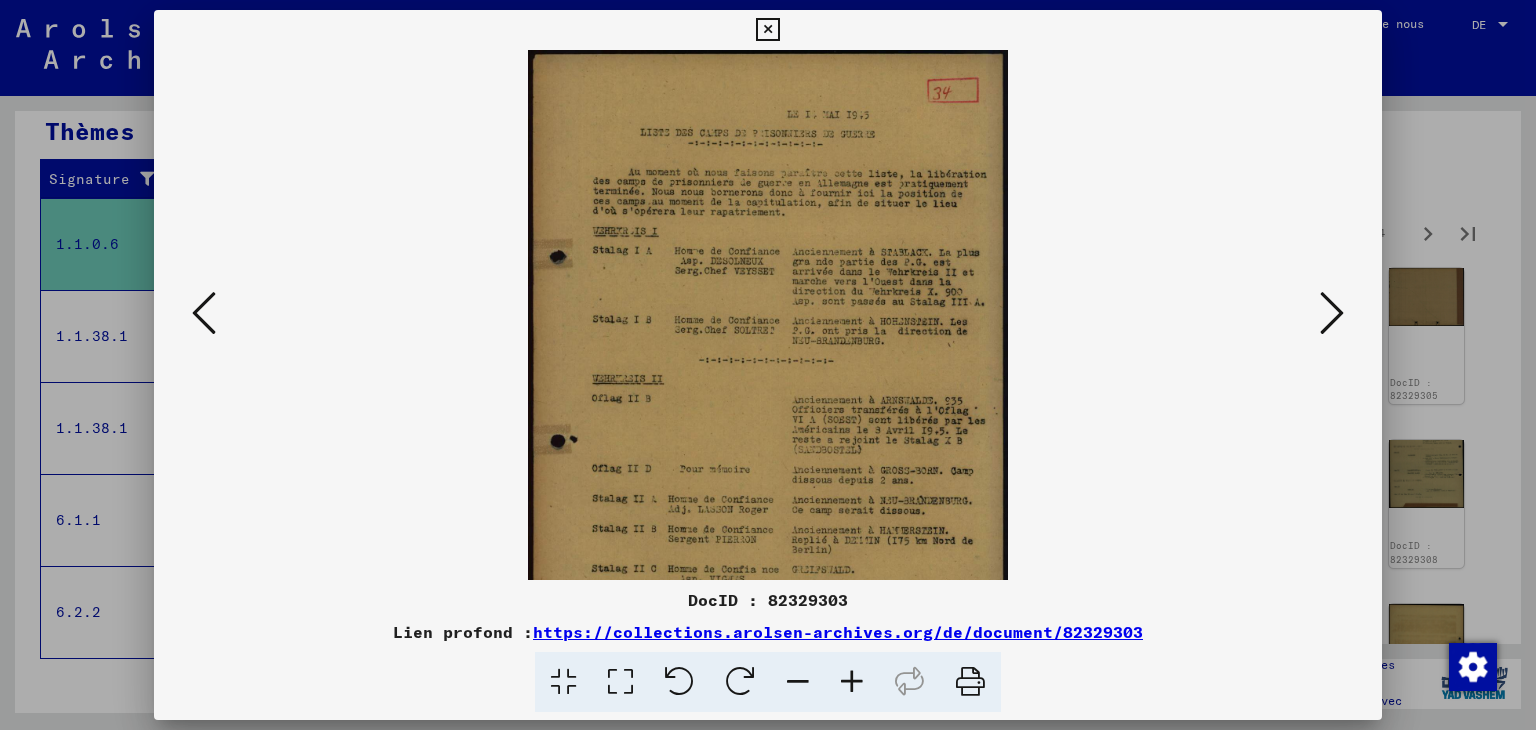 click at bounding box center [852, 682] 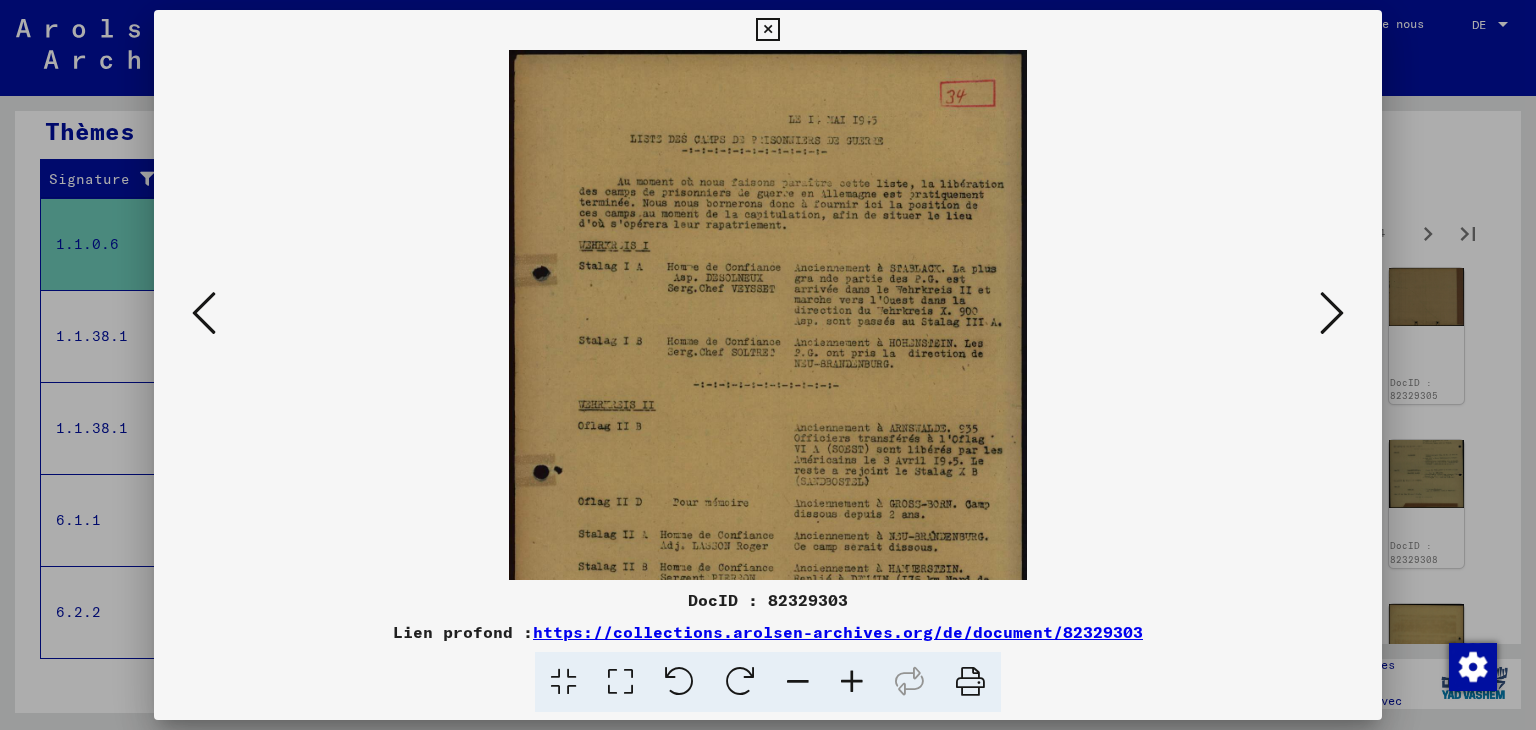 click at bounding box center (852, 682) 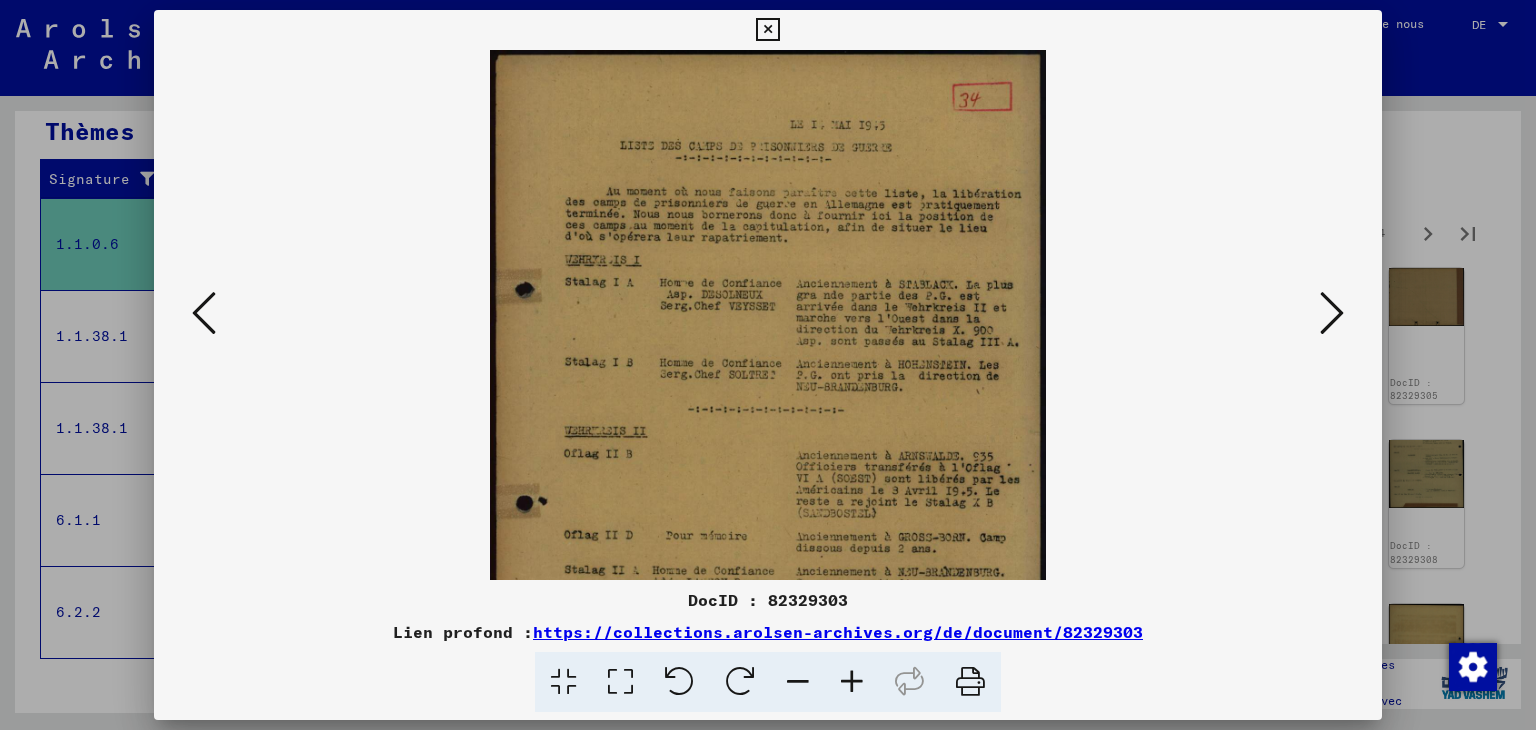 click at bounding box center [852, 682] 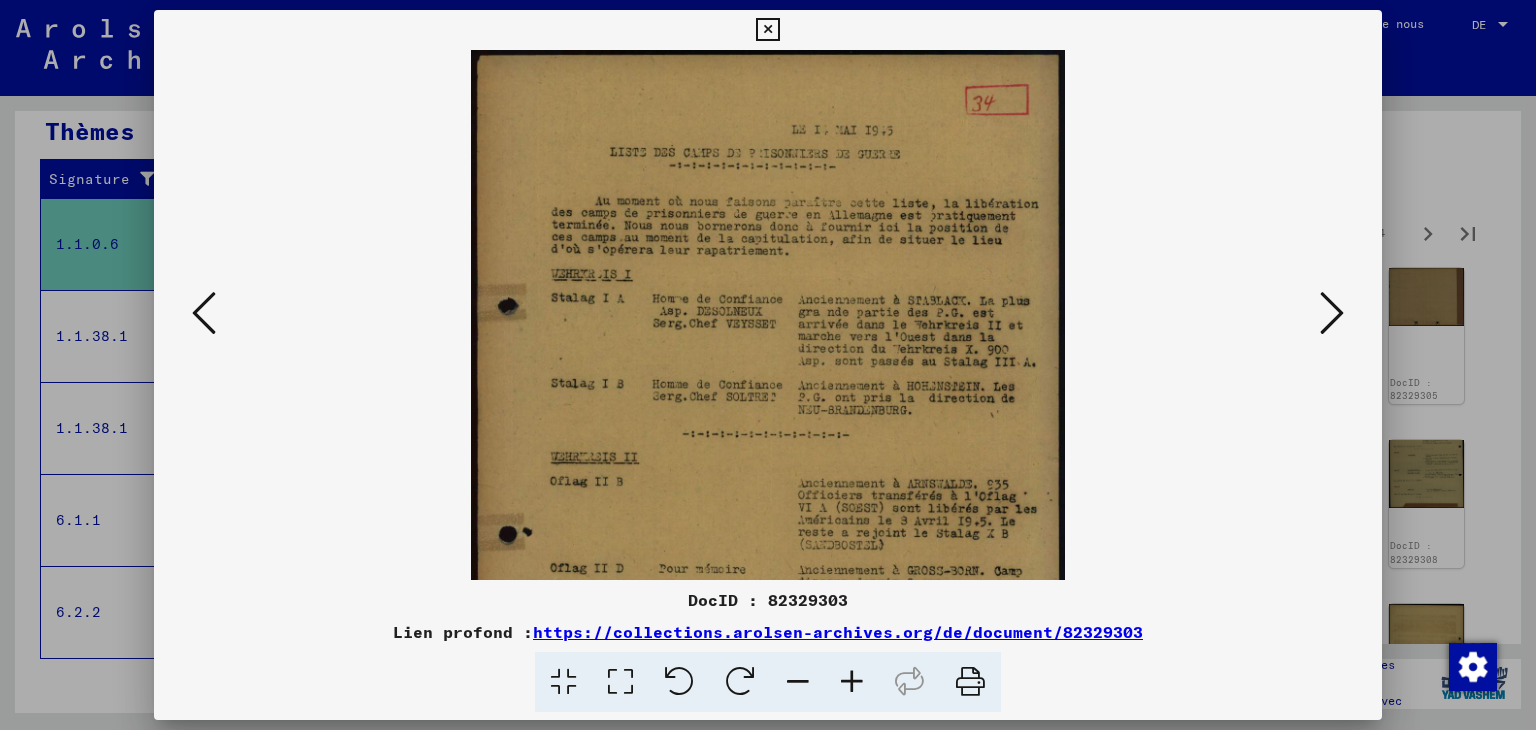 click at bounding box center (852, 682) 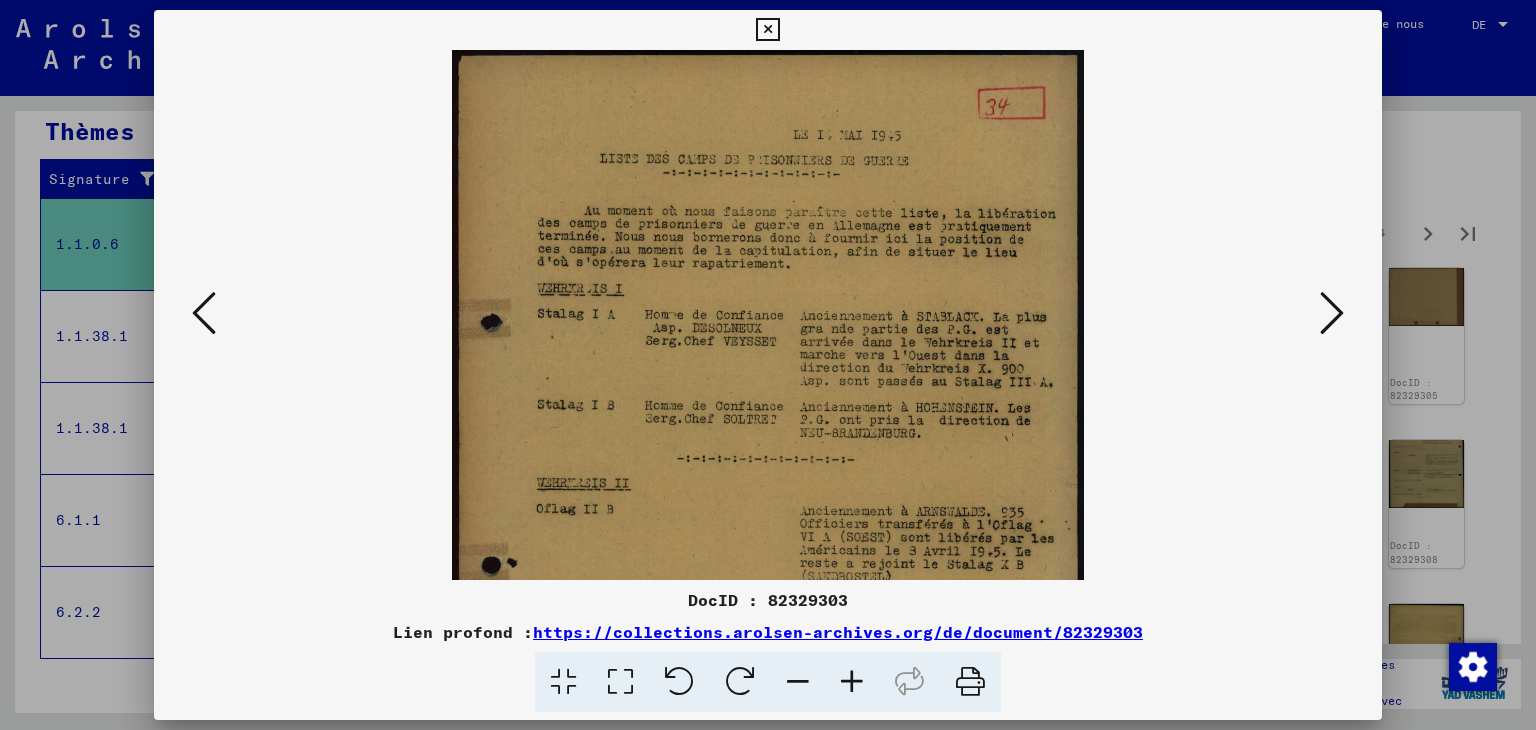 click at bounding box center (852, 682) 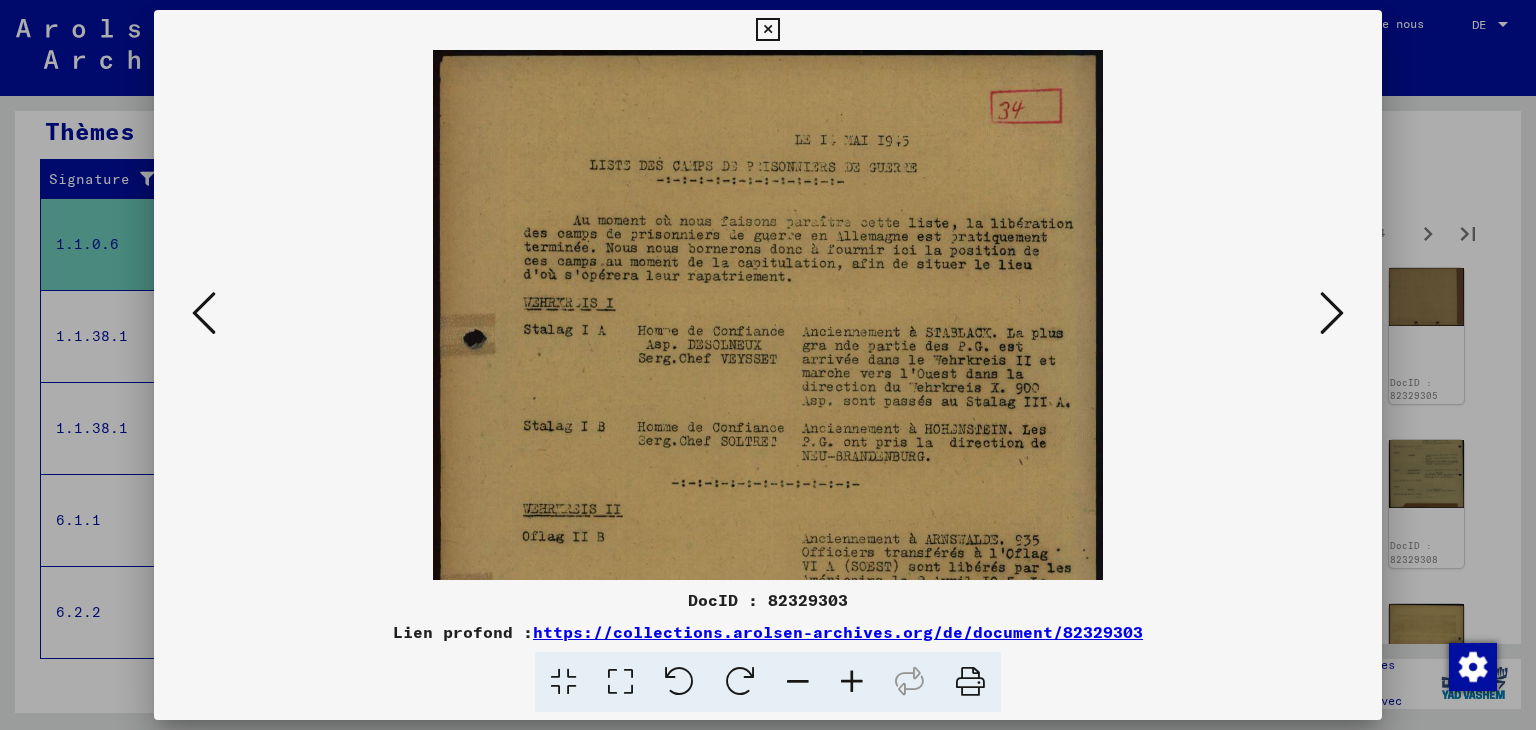 click at bounding box center [852, 682] 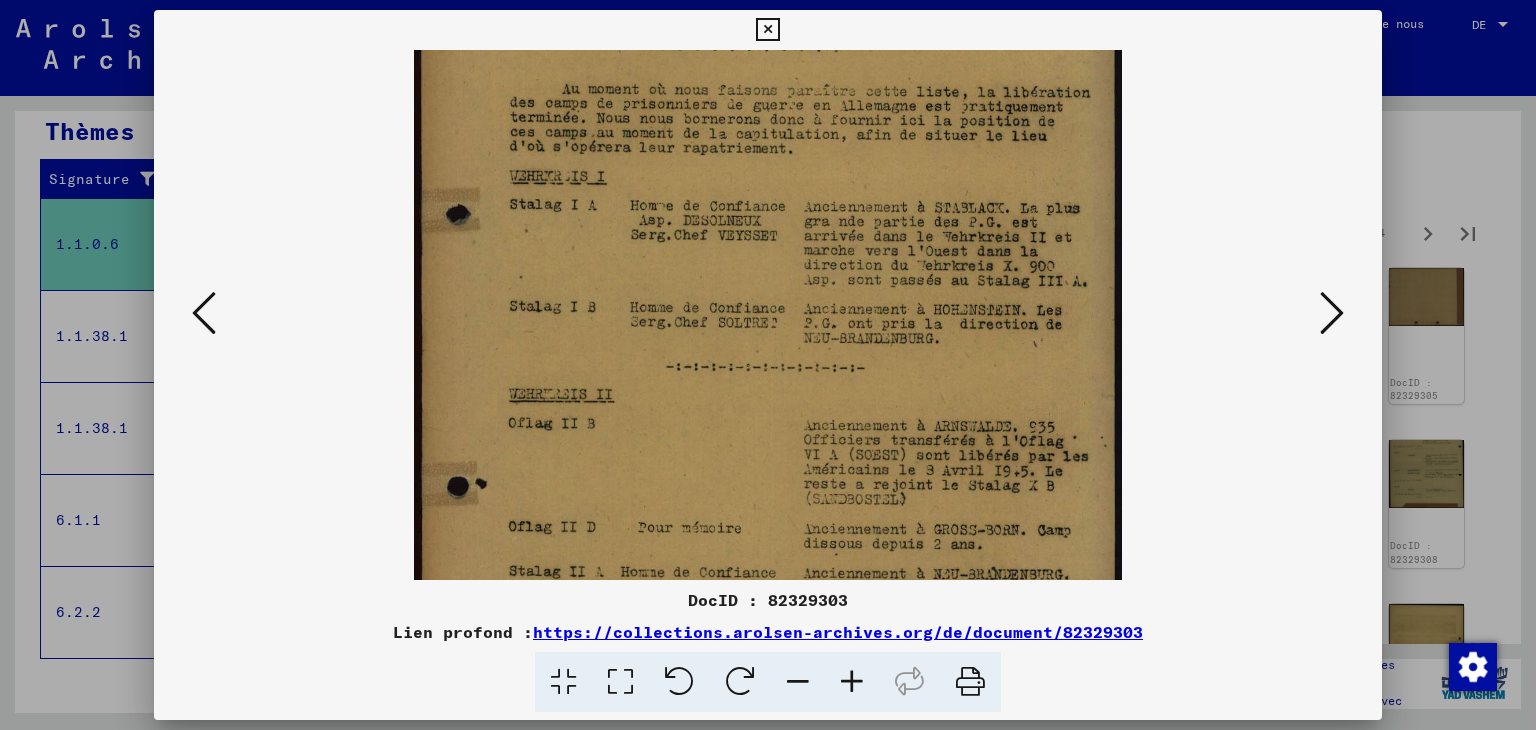 scroll, scrollTop: 173, scrollLeft: 0, axis: vertical 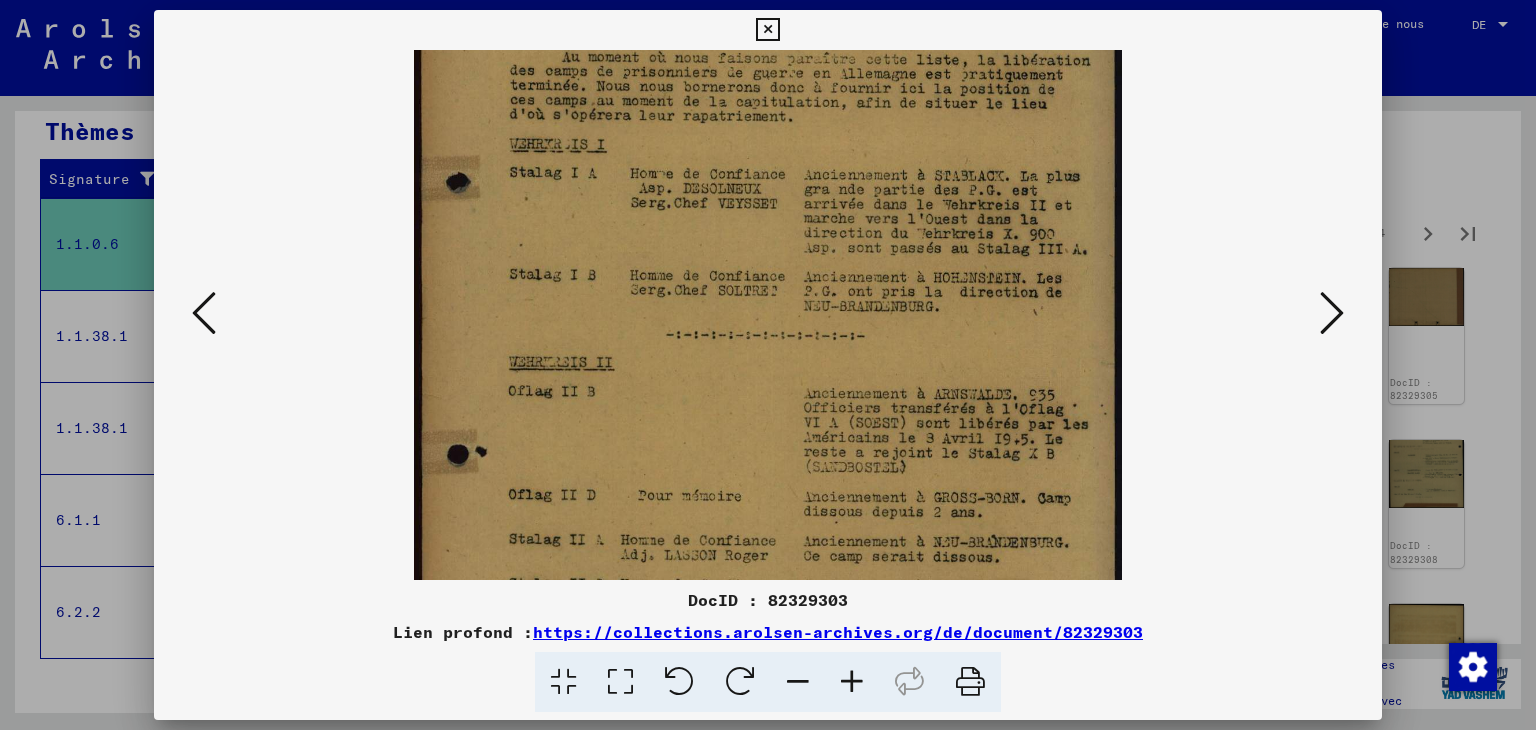 drag, startPoint x: 916, startPoint y: 504, endPoint x: 904, endPoint y: 343, distance: 161.44658 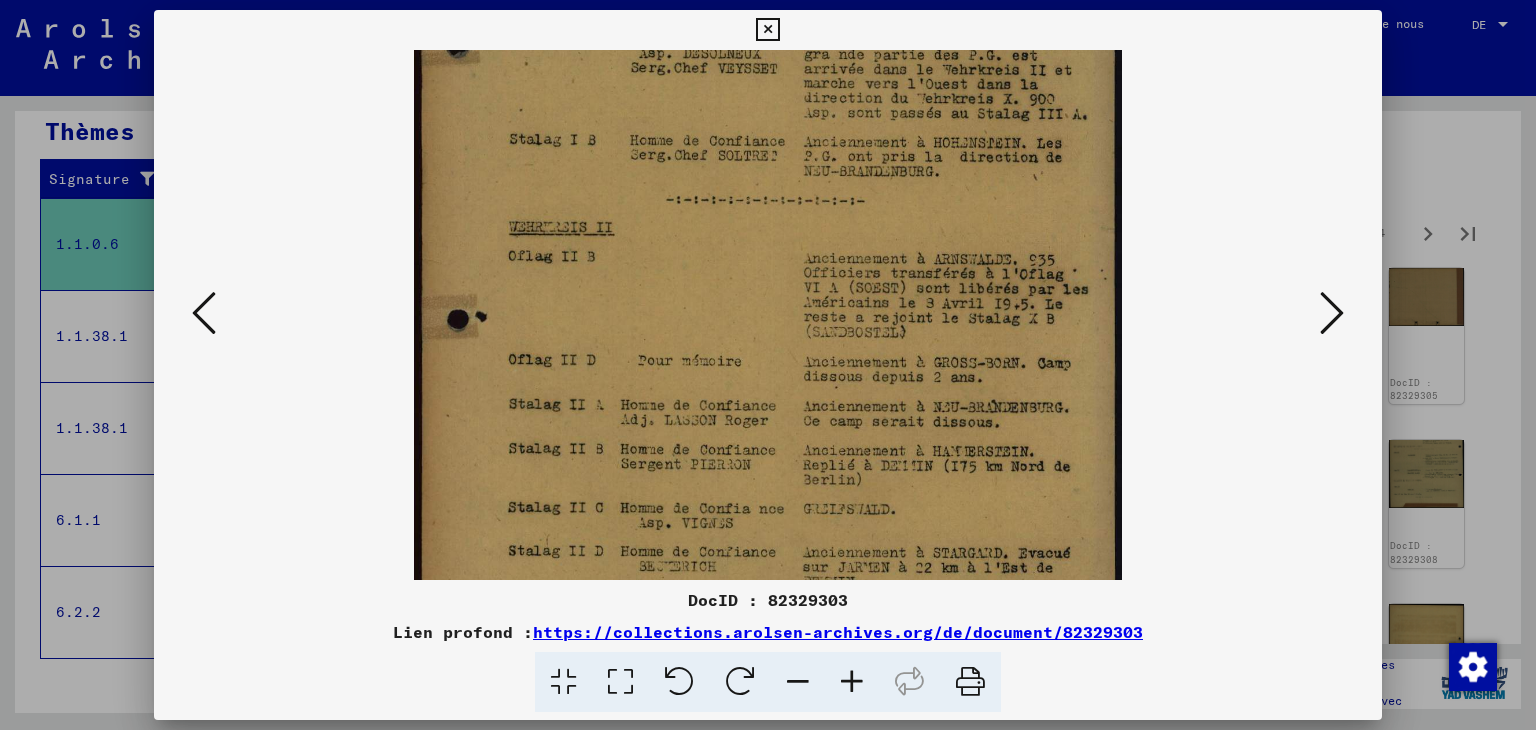 scroll, scrollTop: 311, scrollLeft: 0, axis: vertical 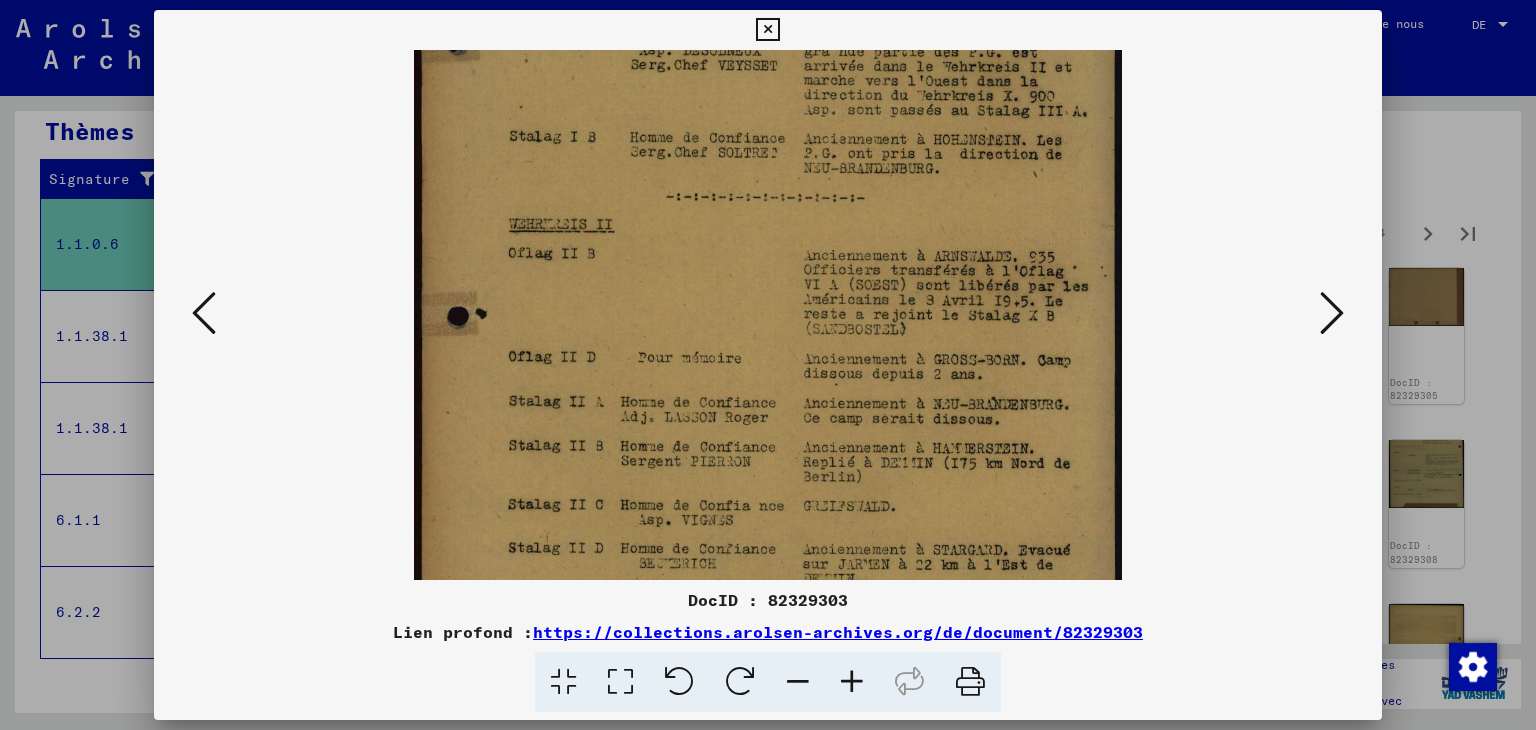 drag, startPoint x: 929, startPoint y: 505, endPoint x: 890, endPoint y: 376, distance: 134.76646 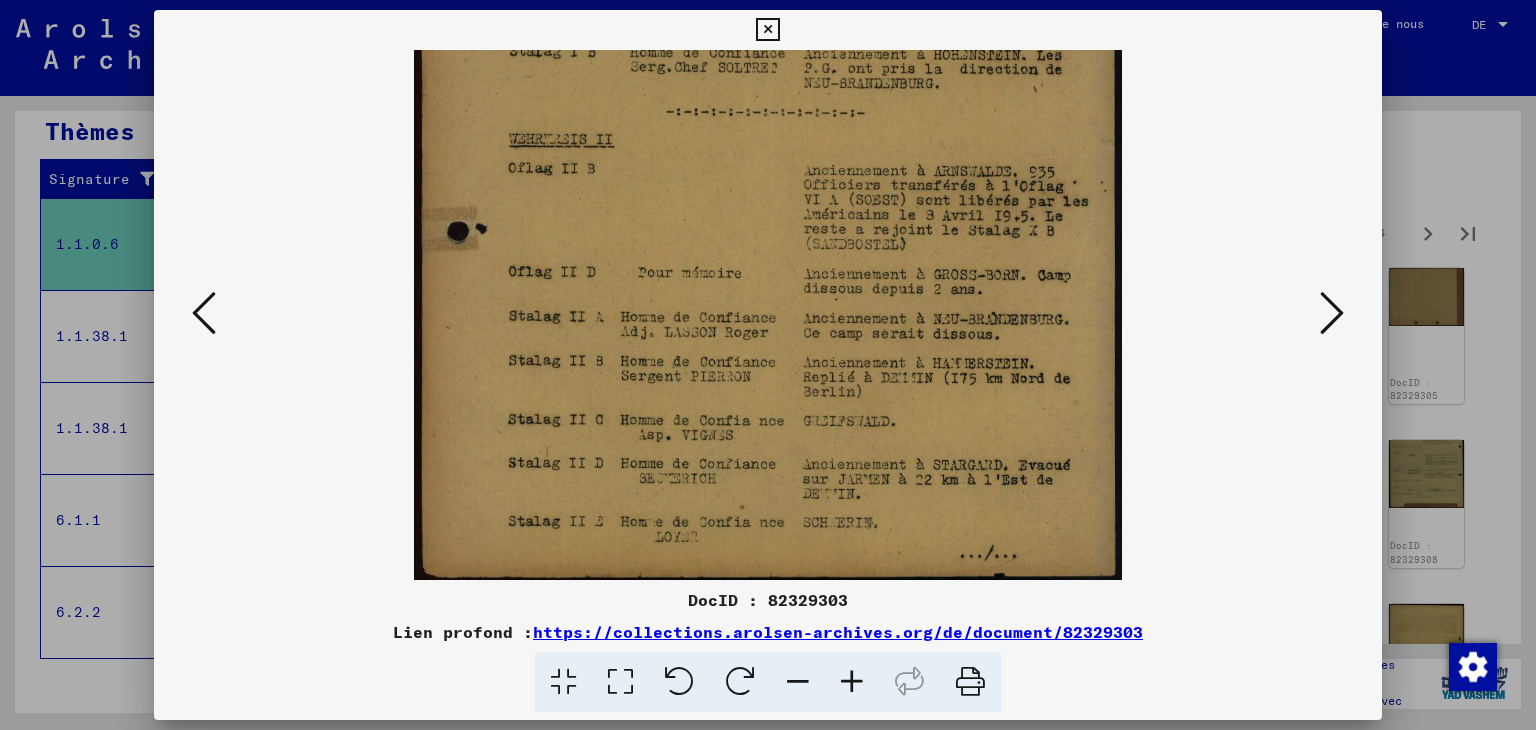 scroll, scrollTop: 400, scrollLeft: 0, axis: vertical 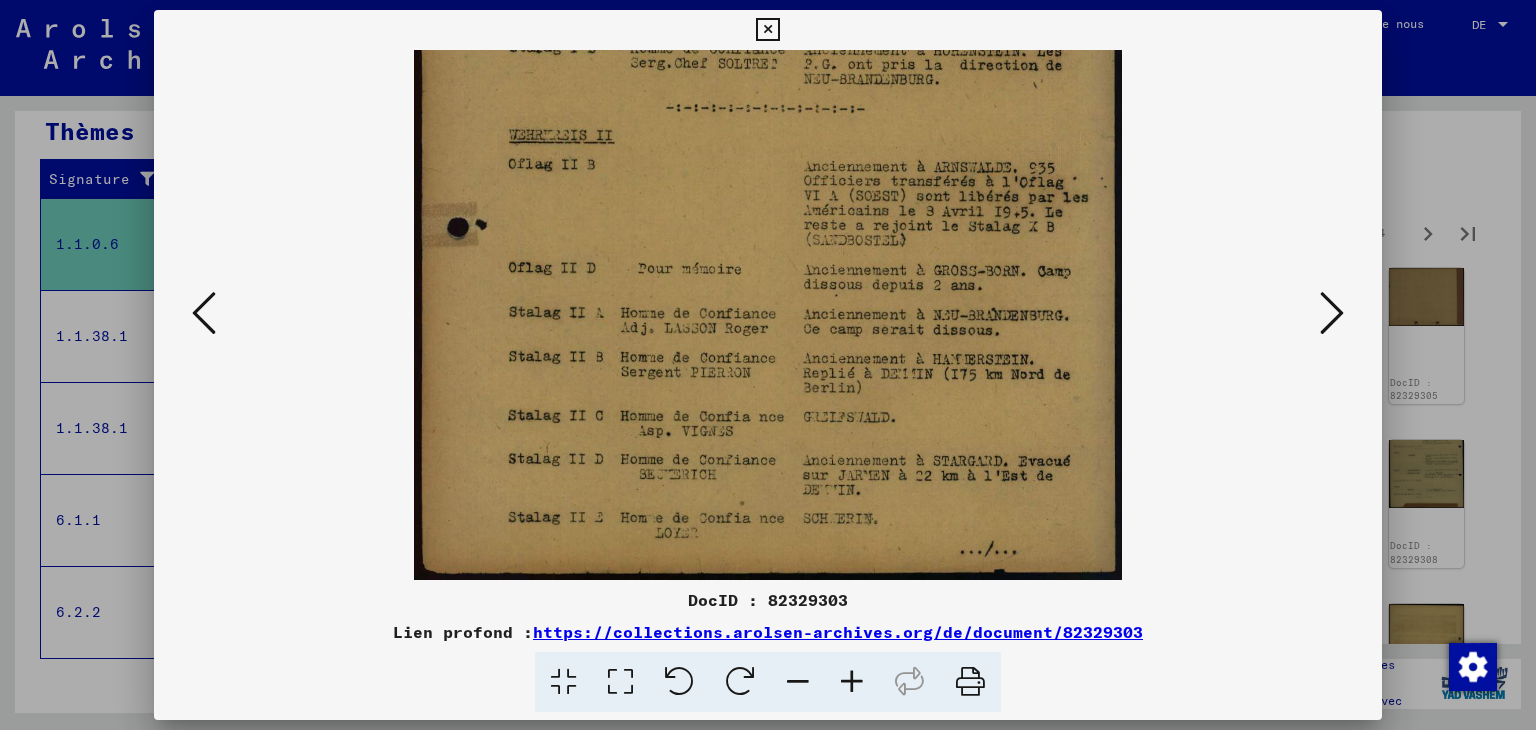 drag, startPoint x: 902, startPoint y: 527, endPoint x: 883, endPoint y: 412, distance: 116.559 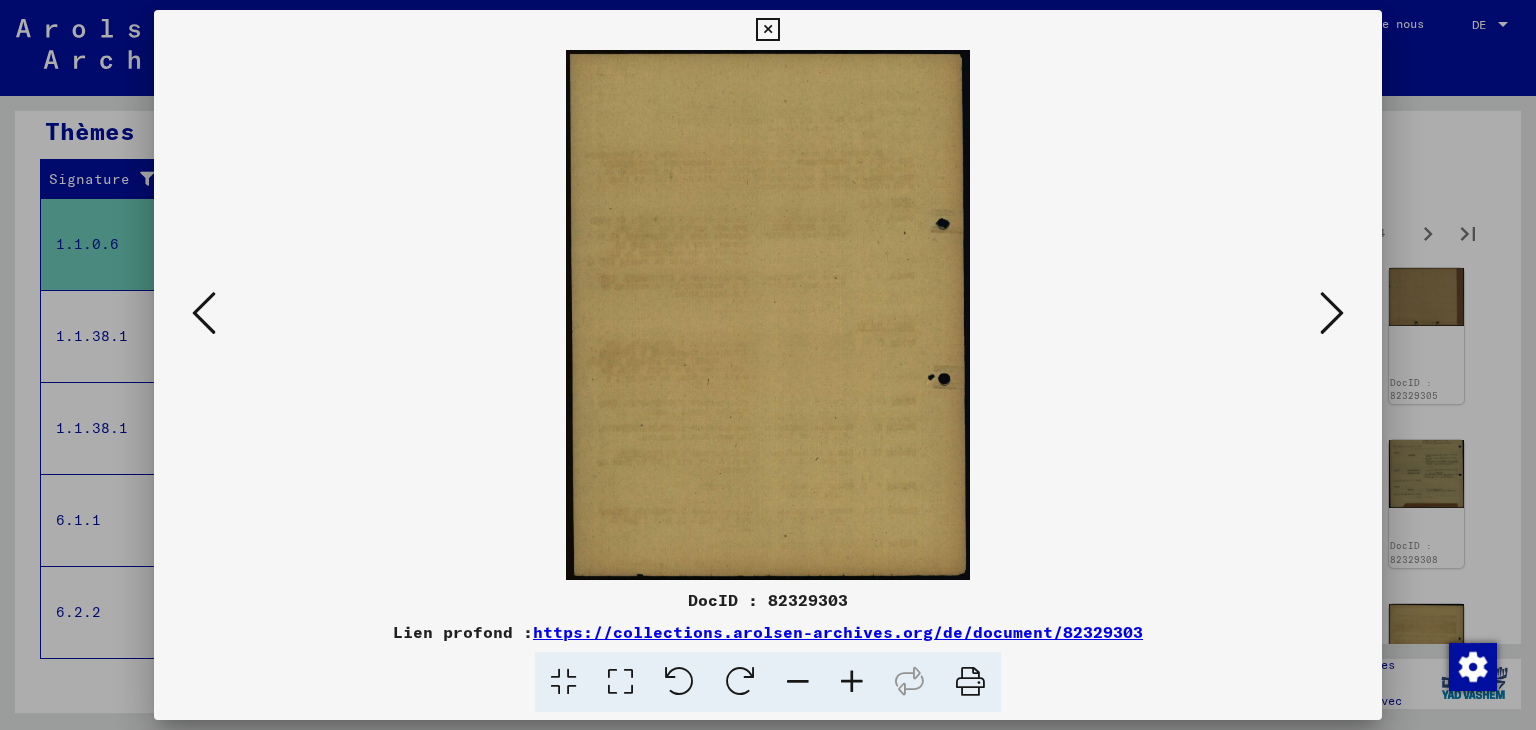 scroll, scrollTop: 0, scrollLeft: 0, axis: both 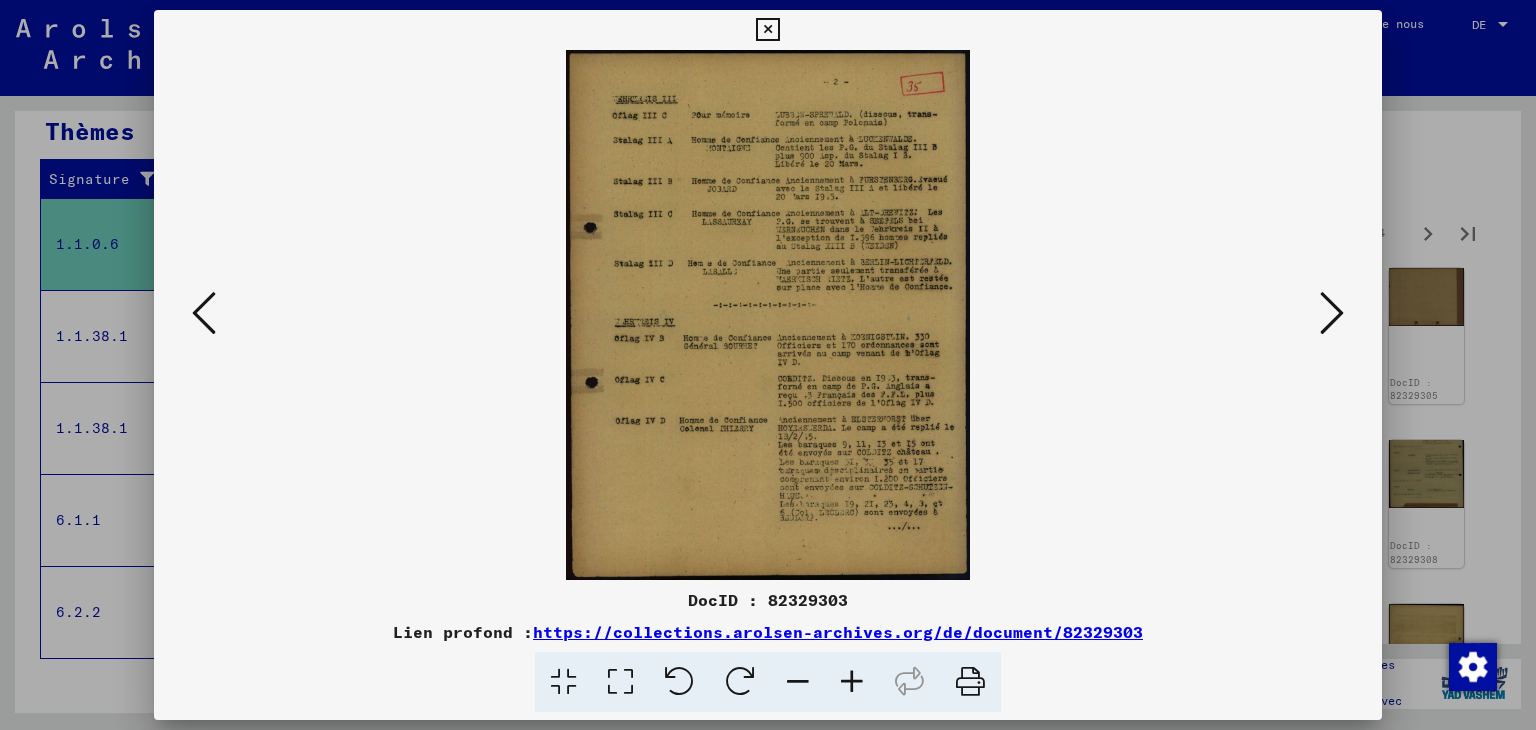 click at bounding box center (852, 682) 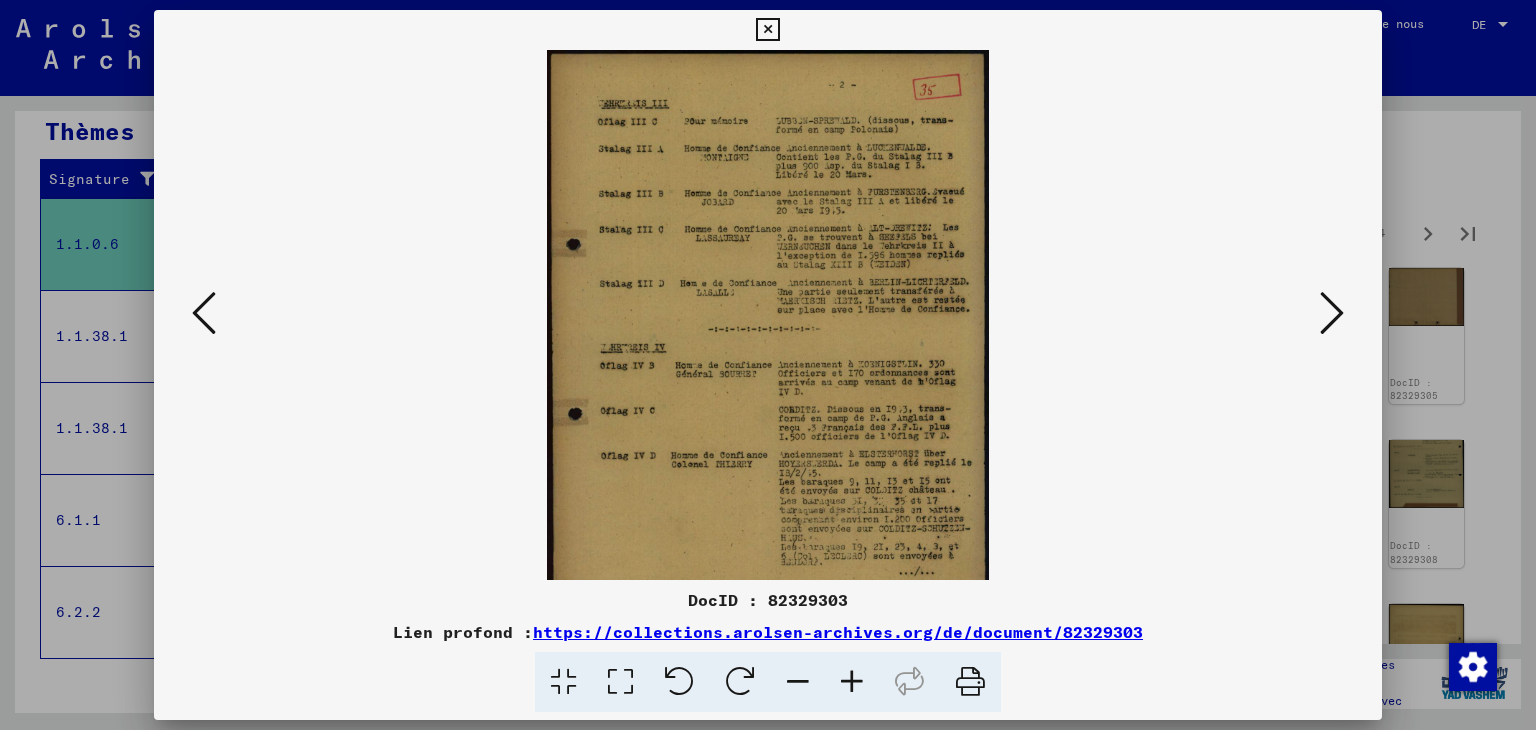 click at bounding box center (852, 682) 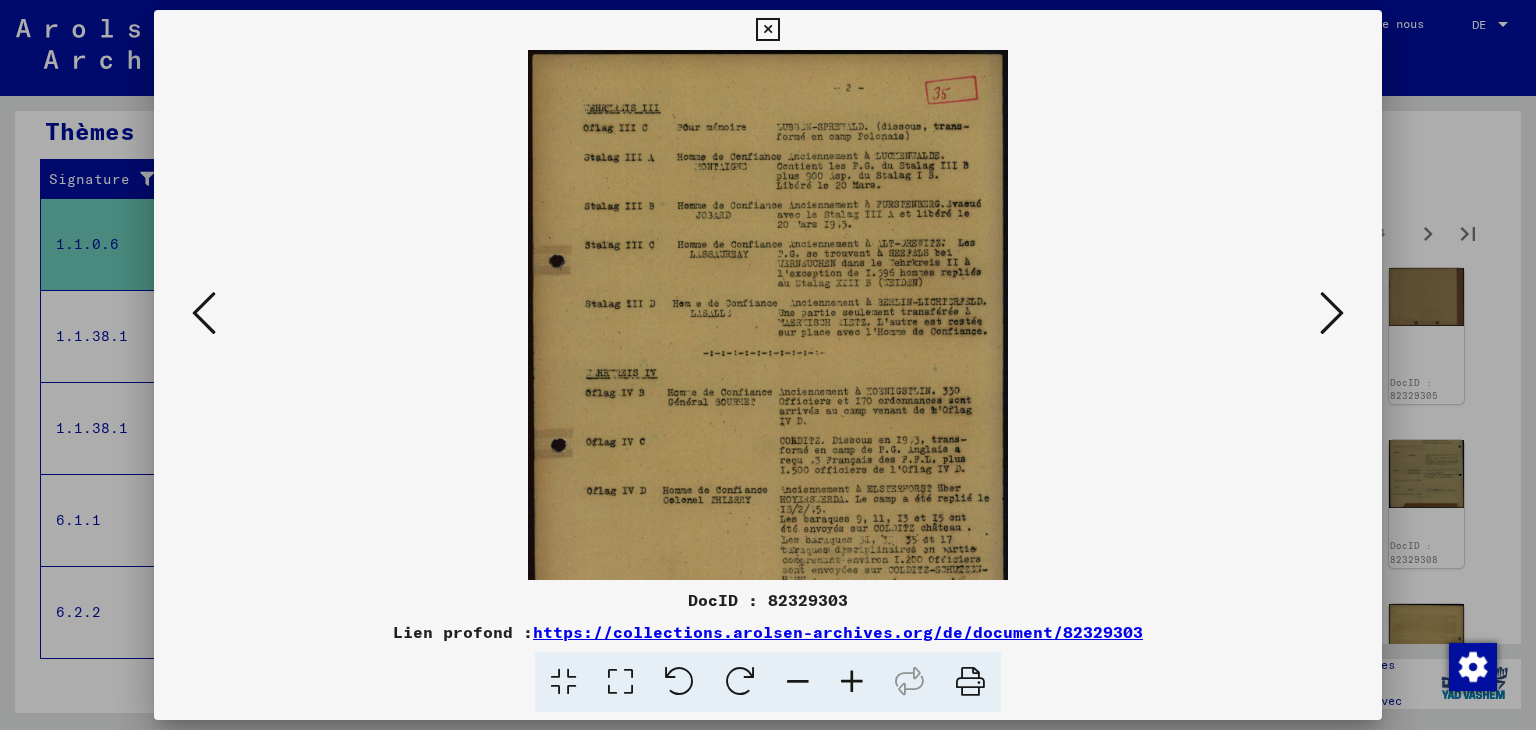 click at bounding box center (852, 682) 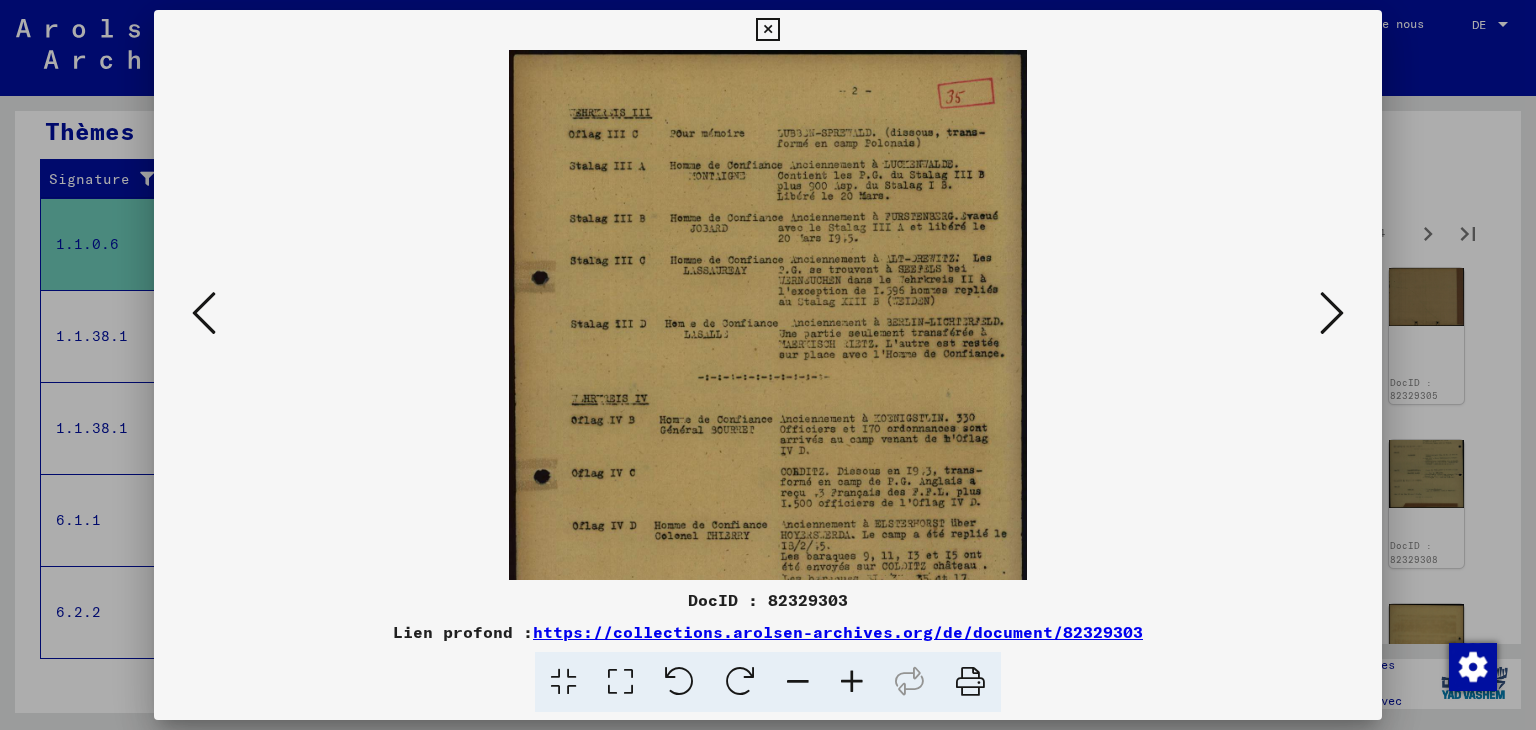 click at bounding box center [852, 682] 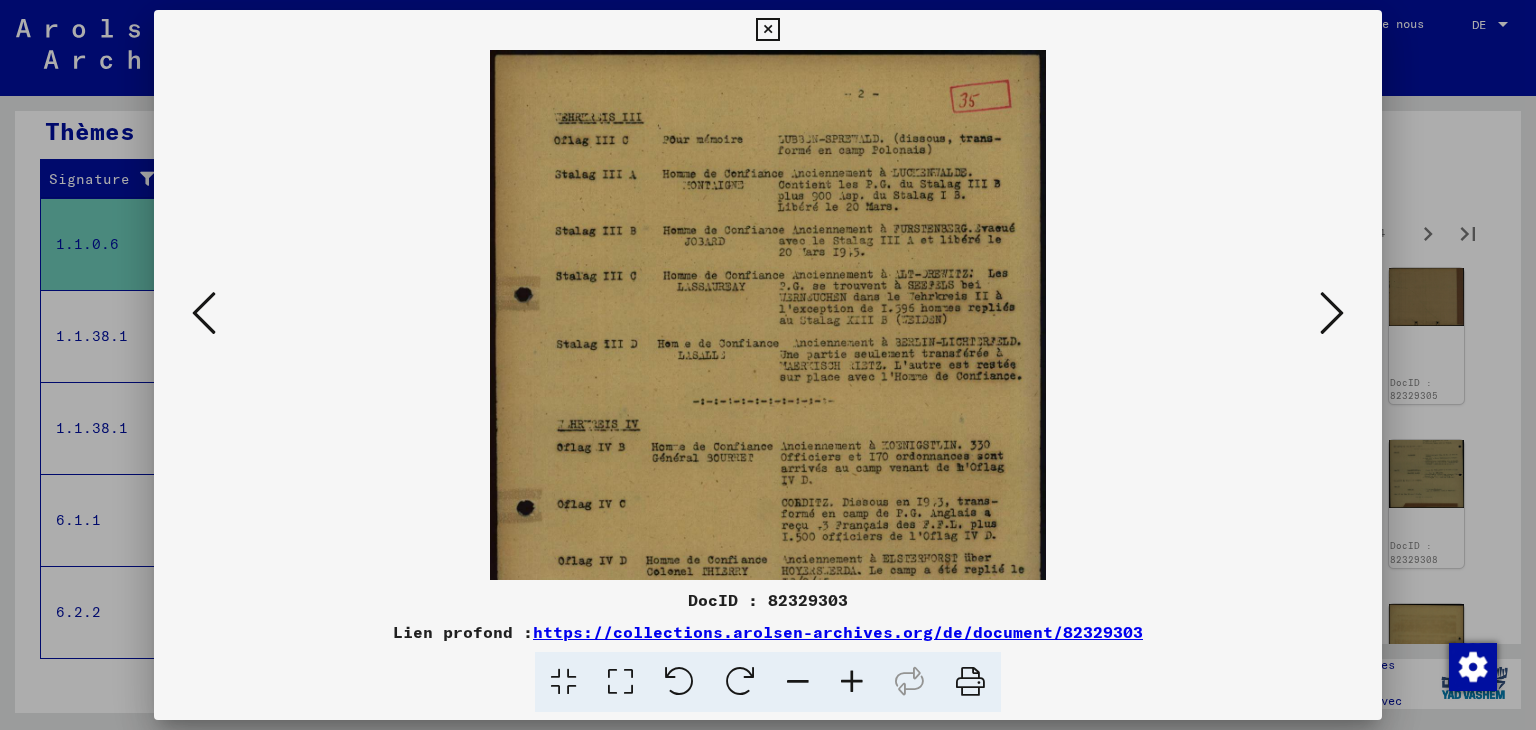 click at bounding box center (852, 682) 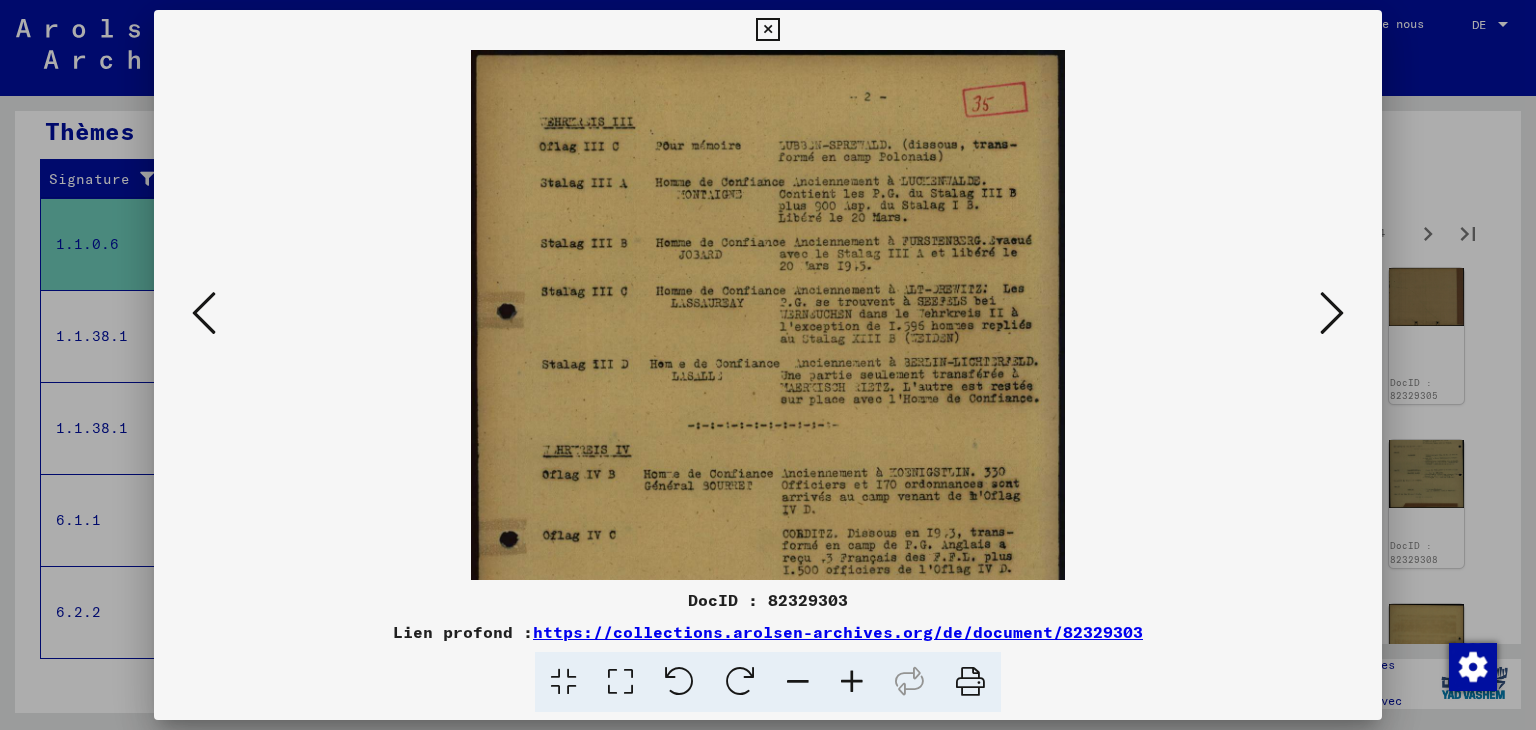 click at bounding box center [852, 682] 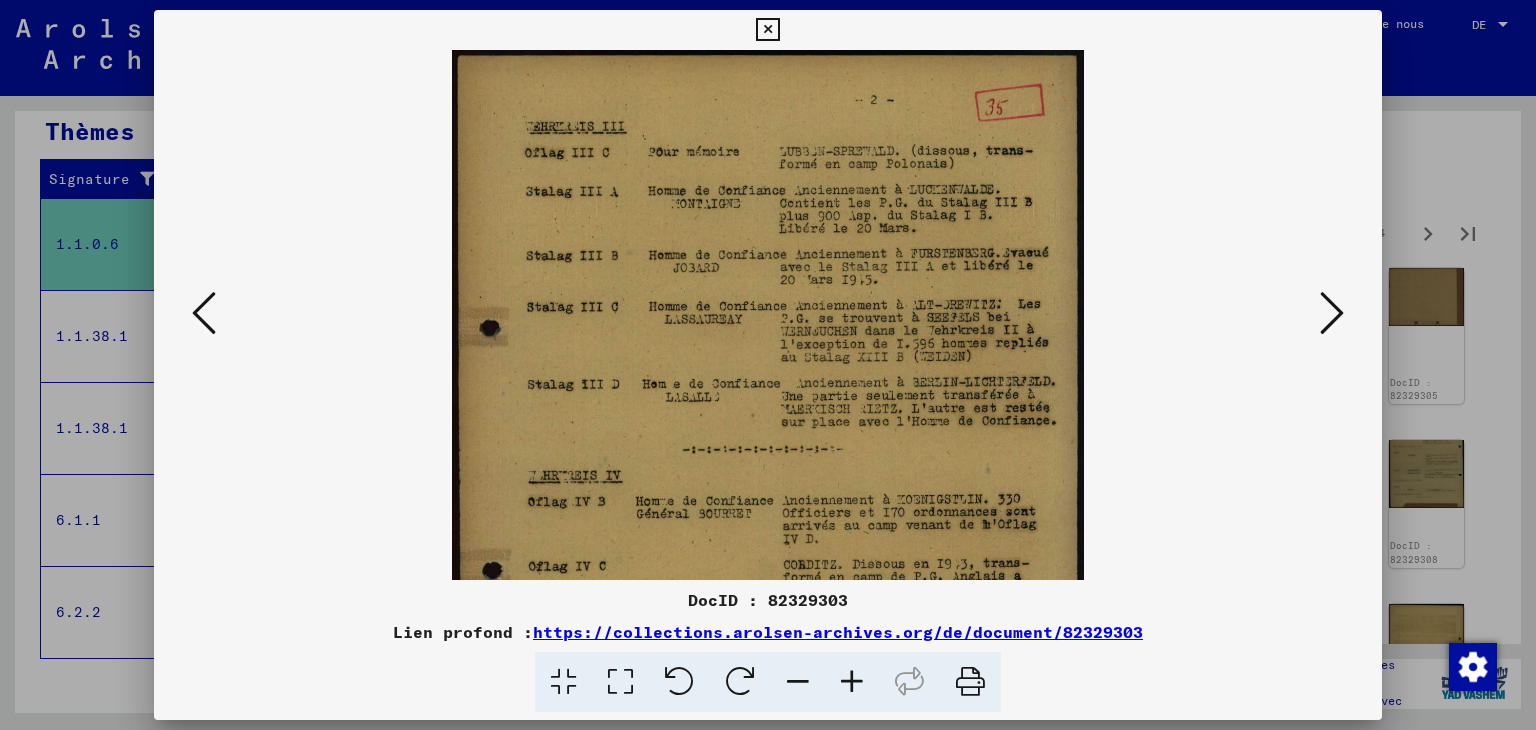 click at bounding box center [852, 682] 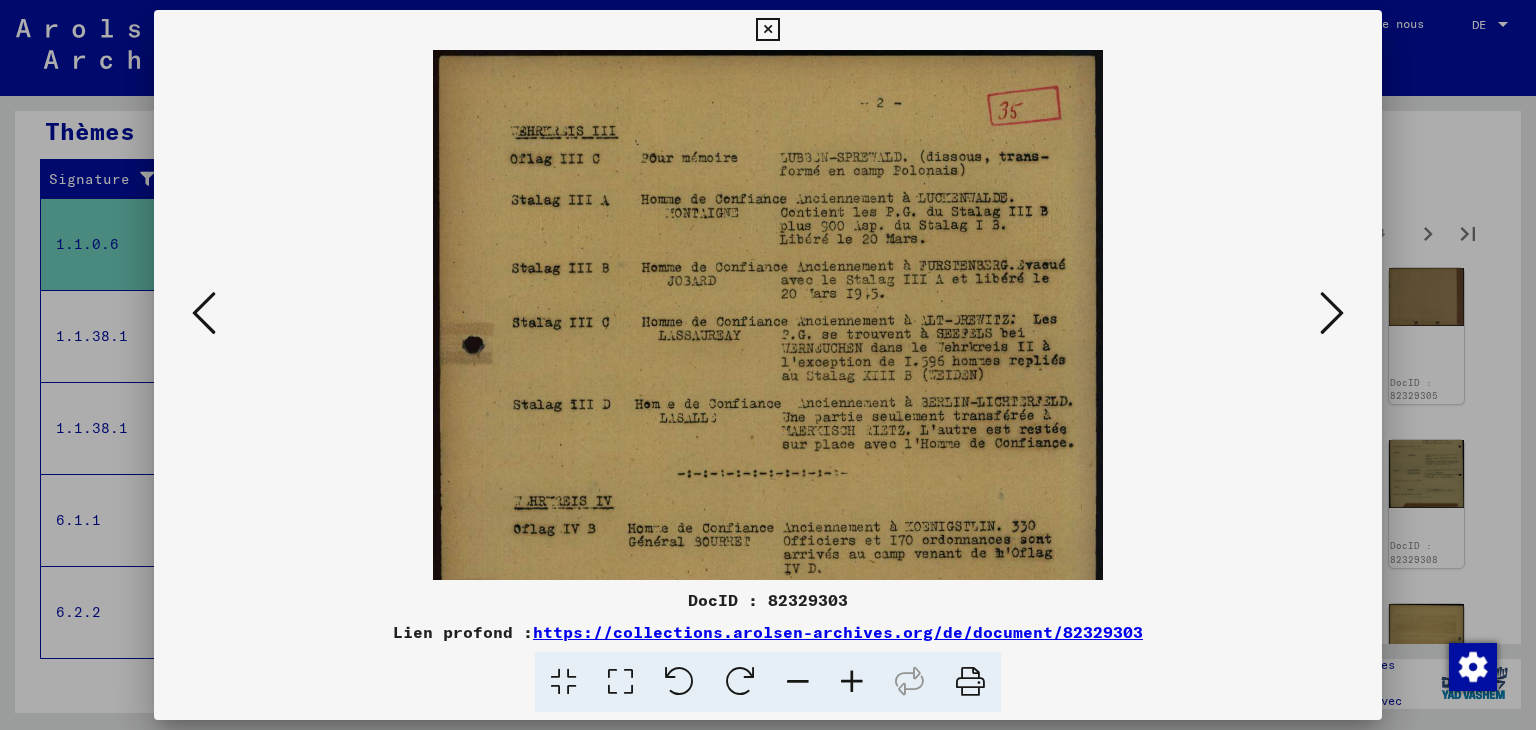 click at bounding box center (852, 682) 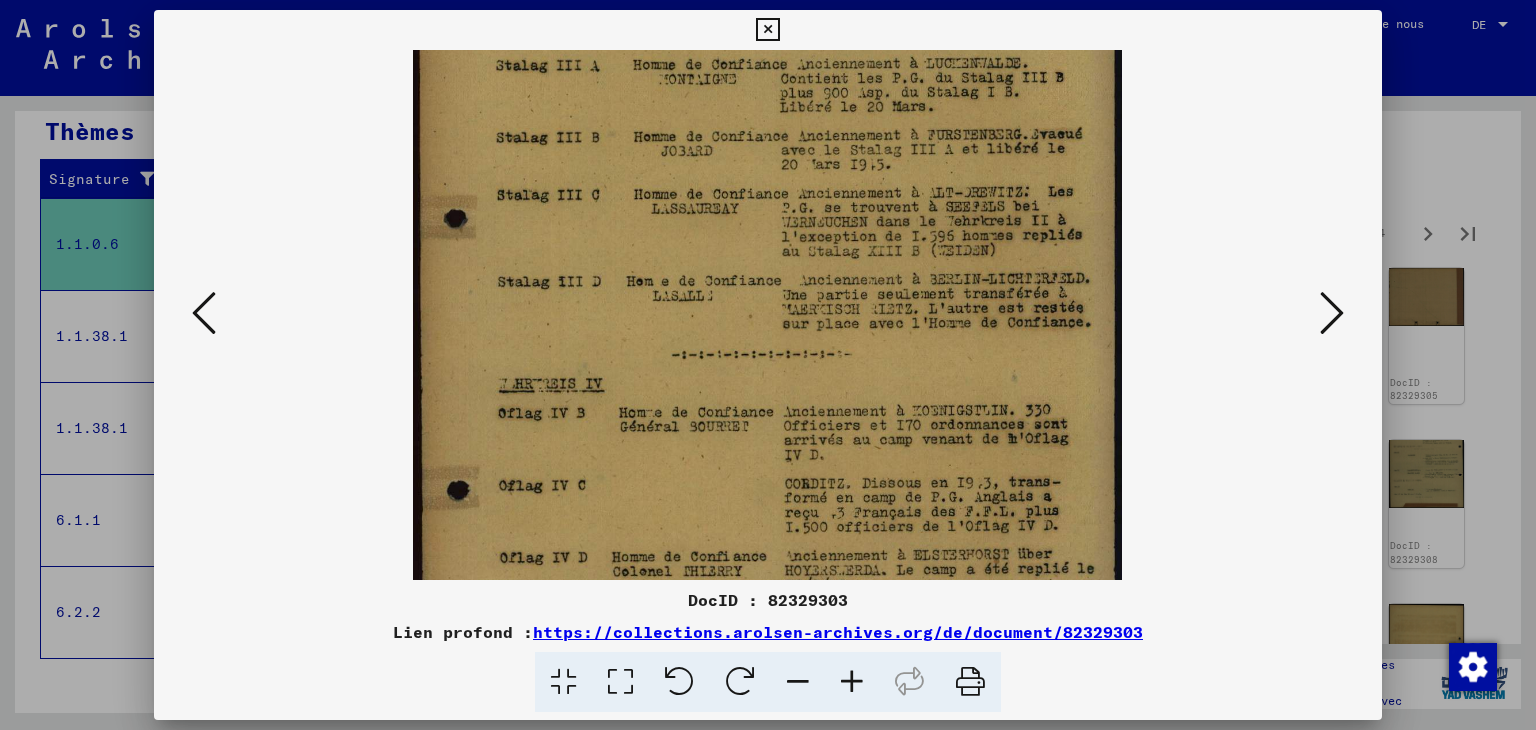 drag, startPoint x: 882, startPoint y: 508, endPoint x: 864, endPoint y: 369, distance: 140.16063 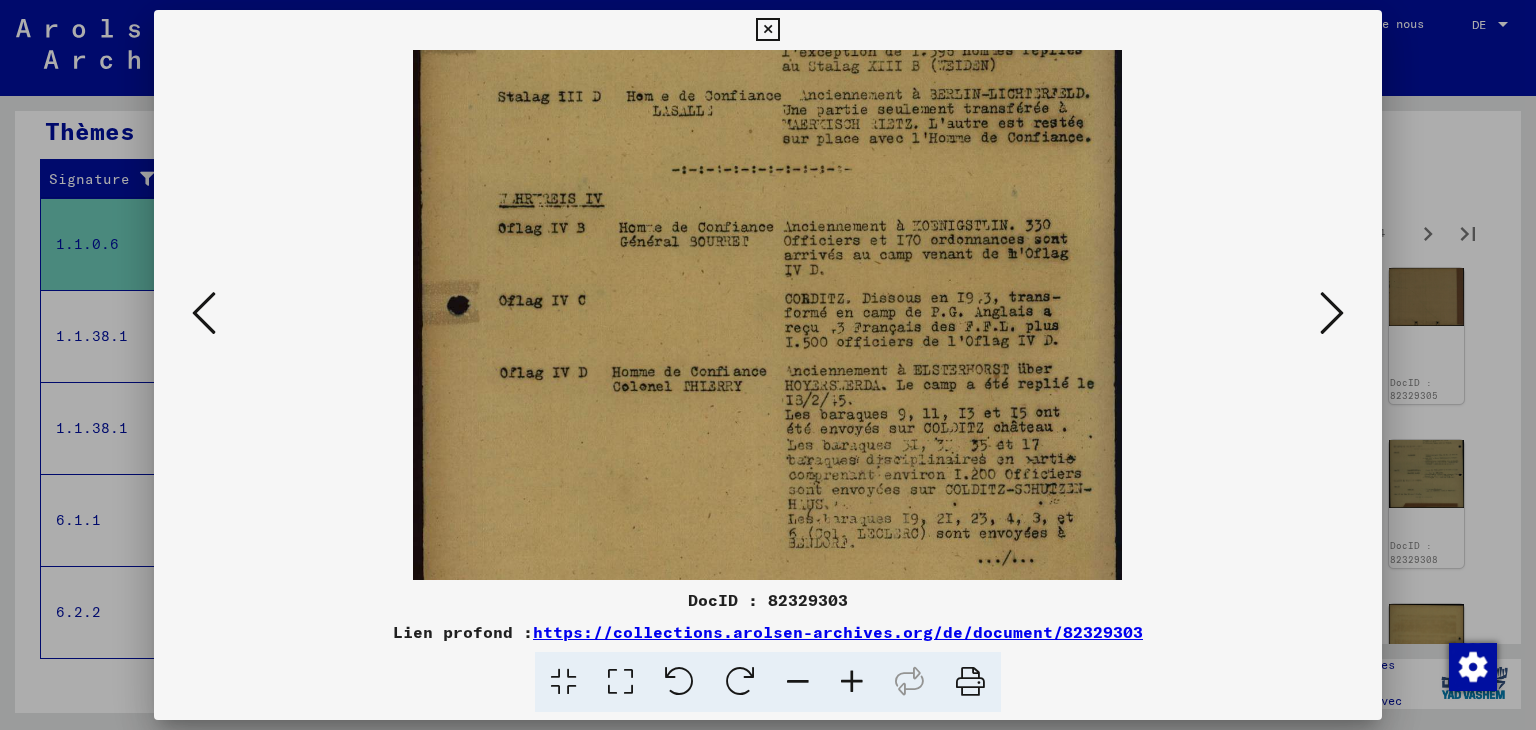 drag, startPoint x: 868, startPoint y: 503, endPoint x: 849, endPoint y: 318, distance: 185.97311 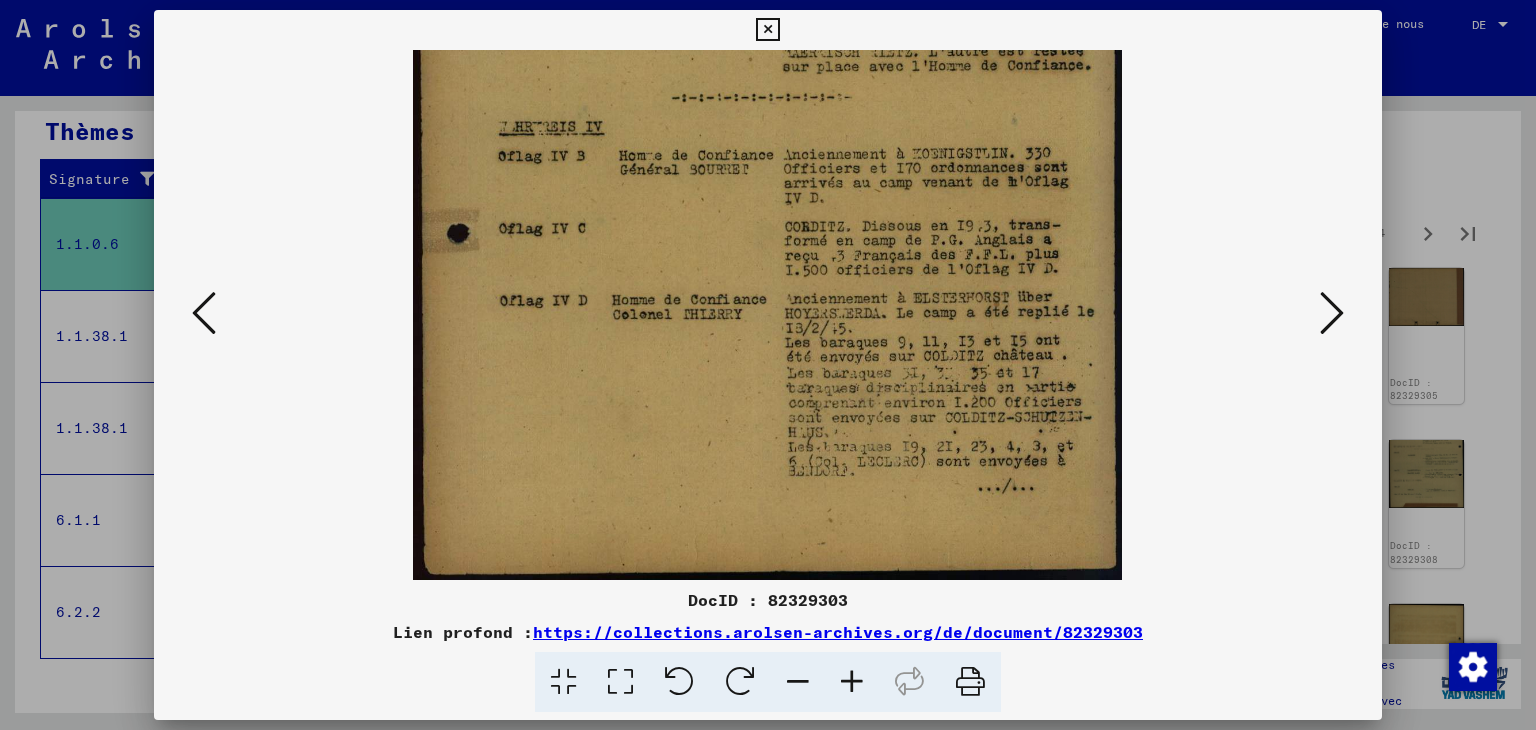 drag, startPoint x: 824, startPoint y: 357, endPoint x: 812, endPoint y: 310, distance: 48.507732 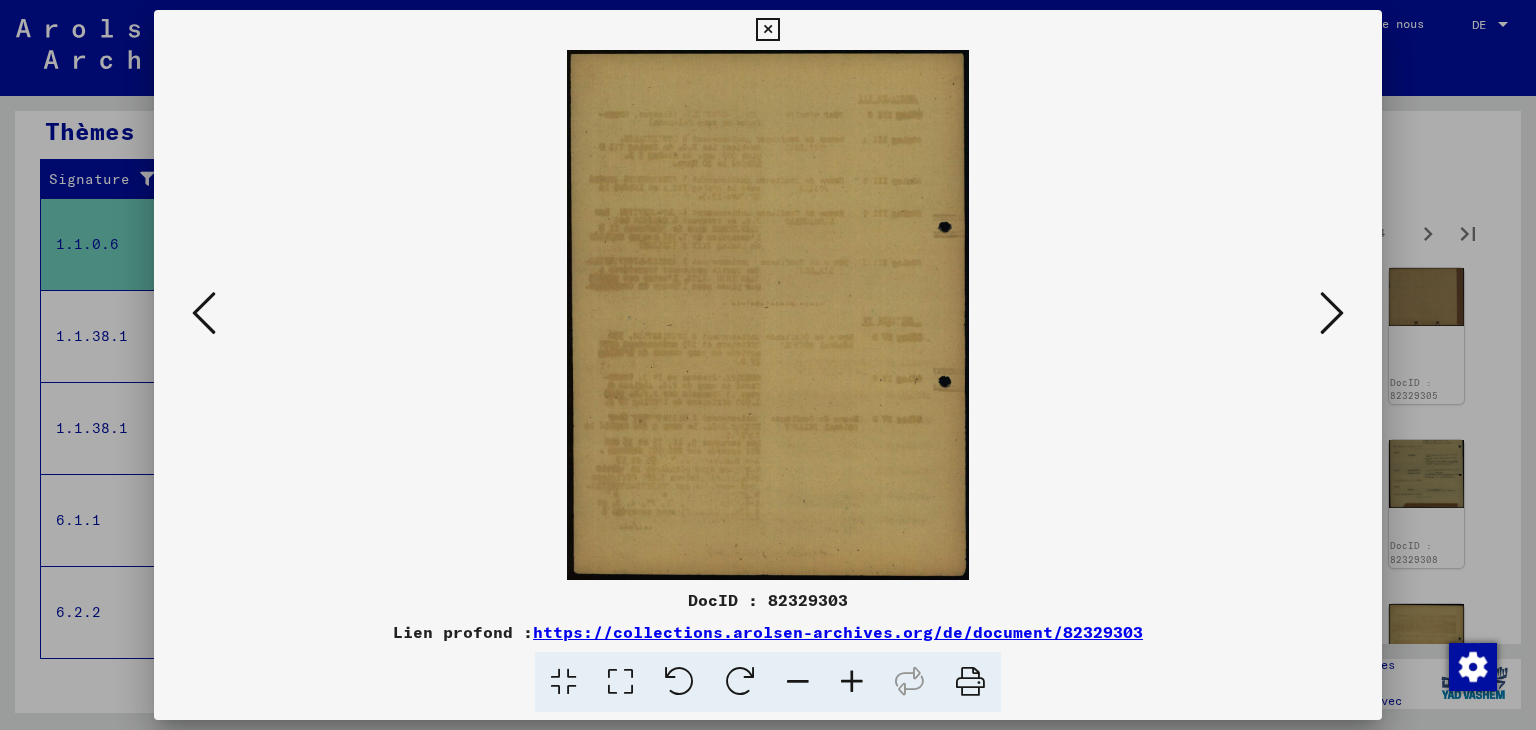 click at bounding box center (1332, 313) 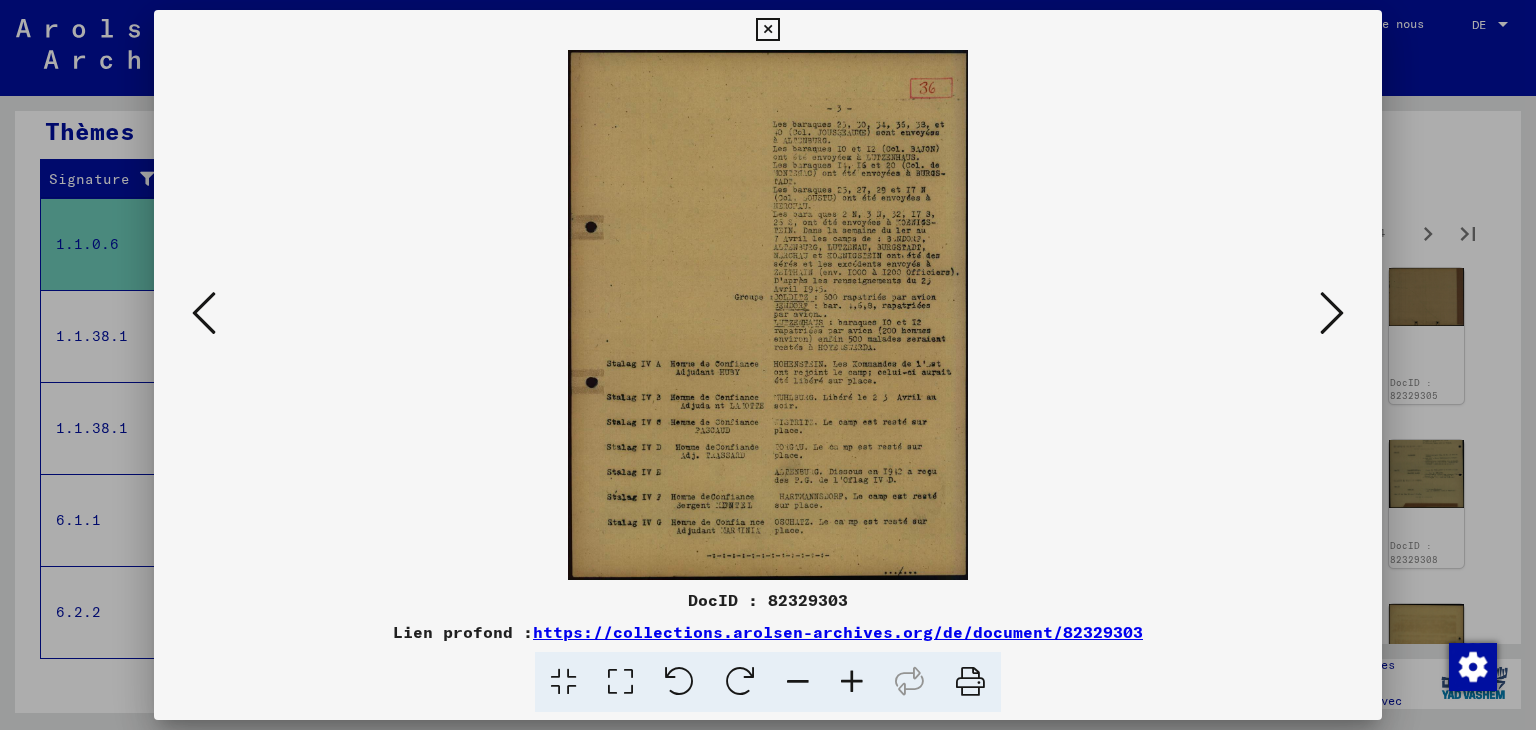 click at bounding box center (852, 682) 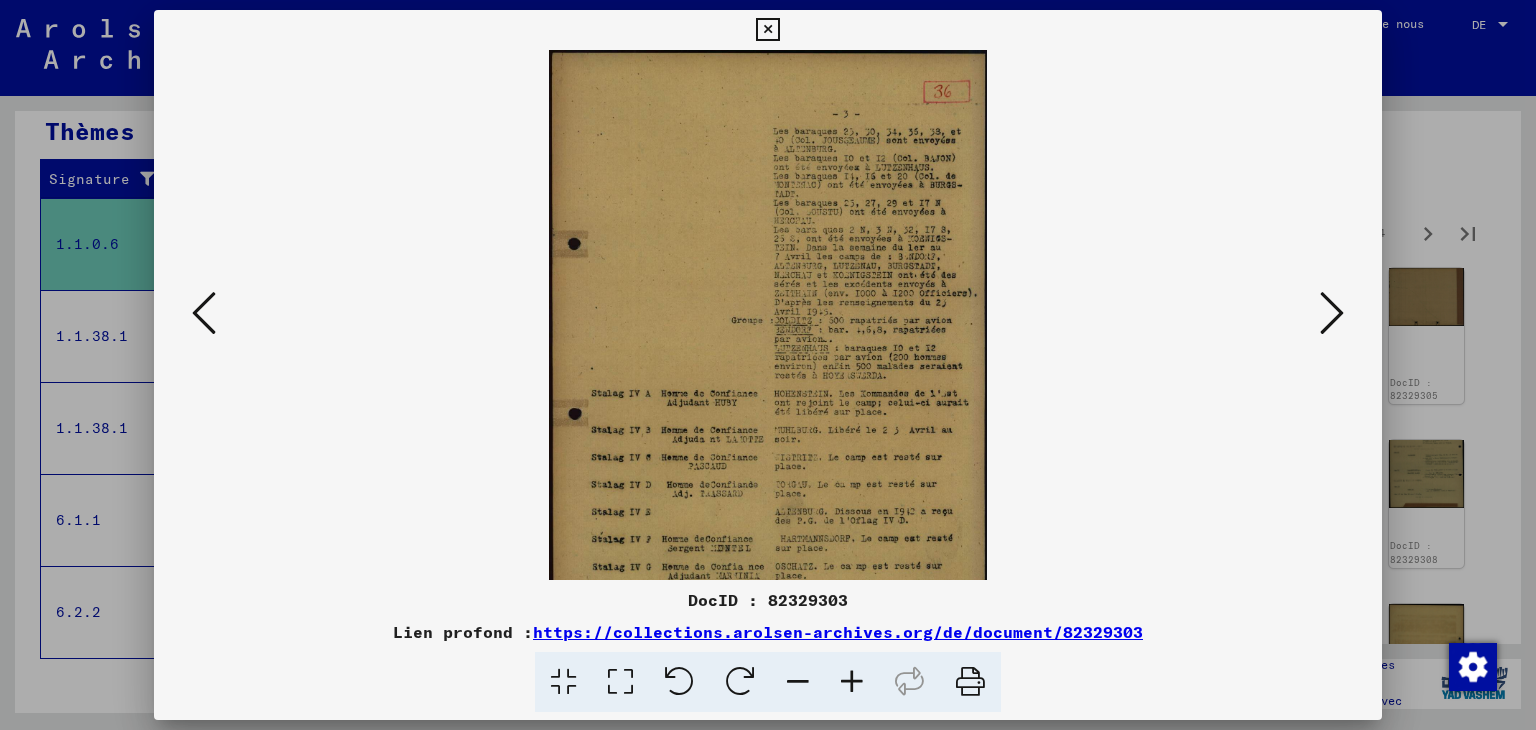 click at bounding box center [852, 682] 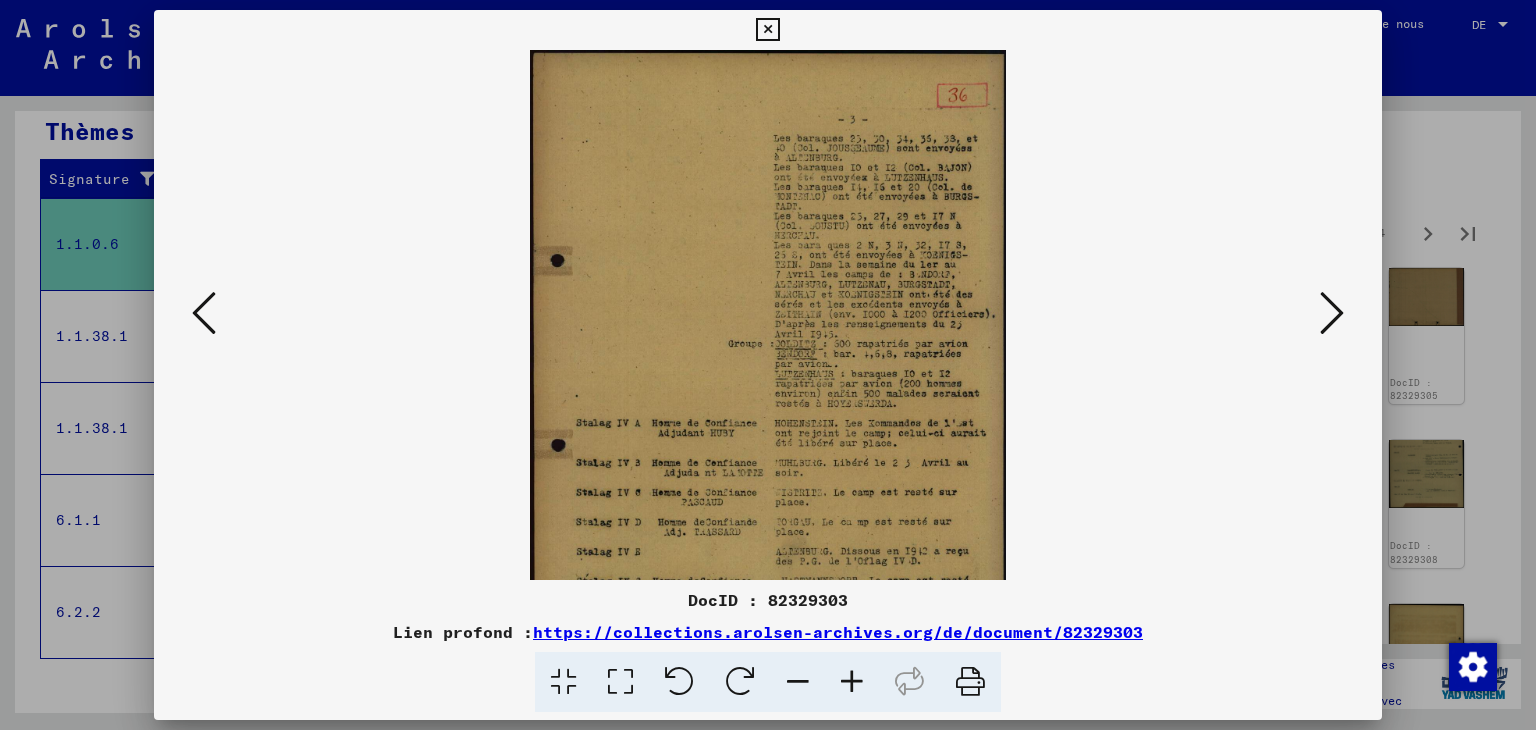 click at bounding box center [852, 682] 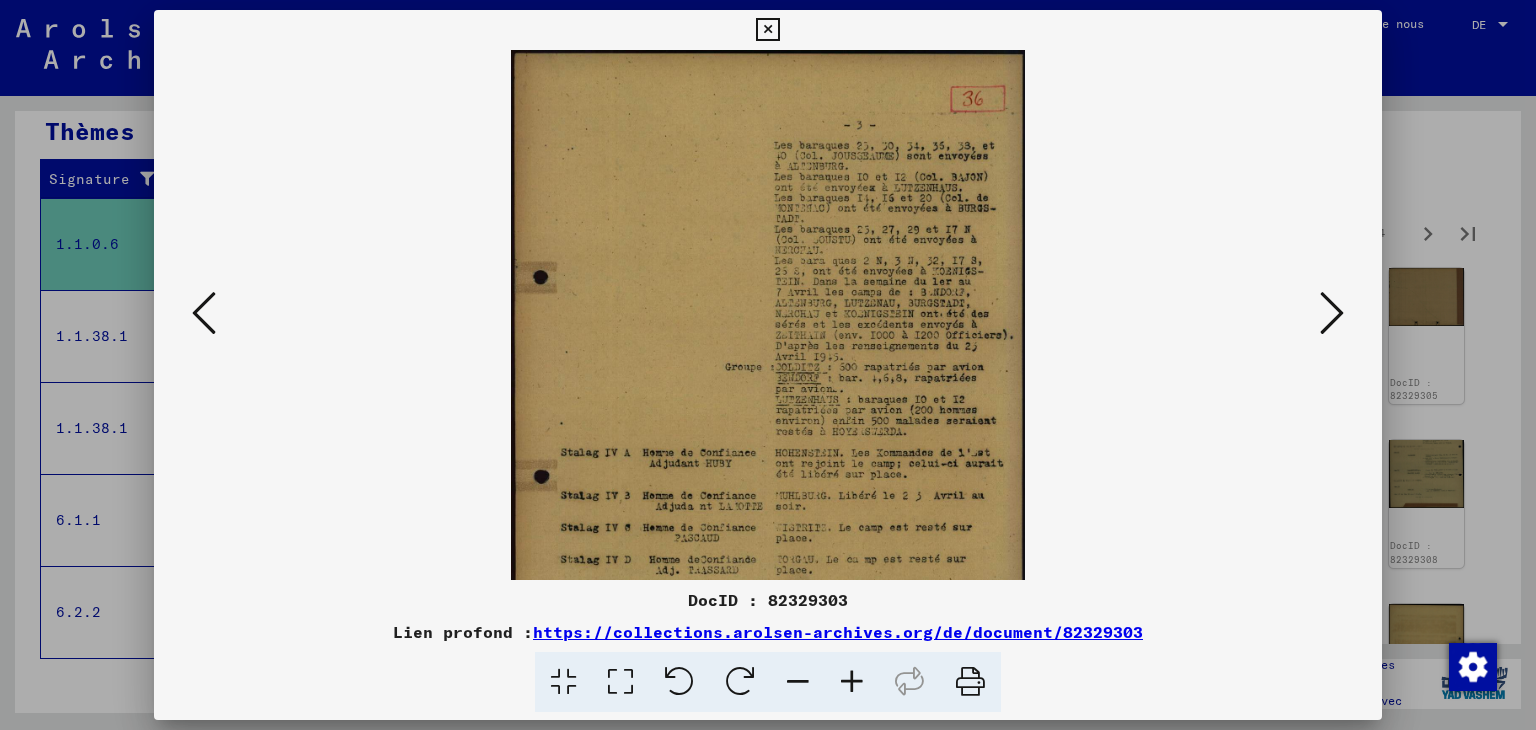 click at bounding box center [852, 682] 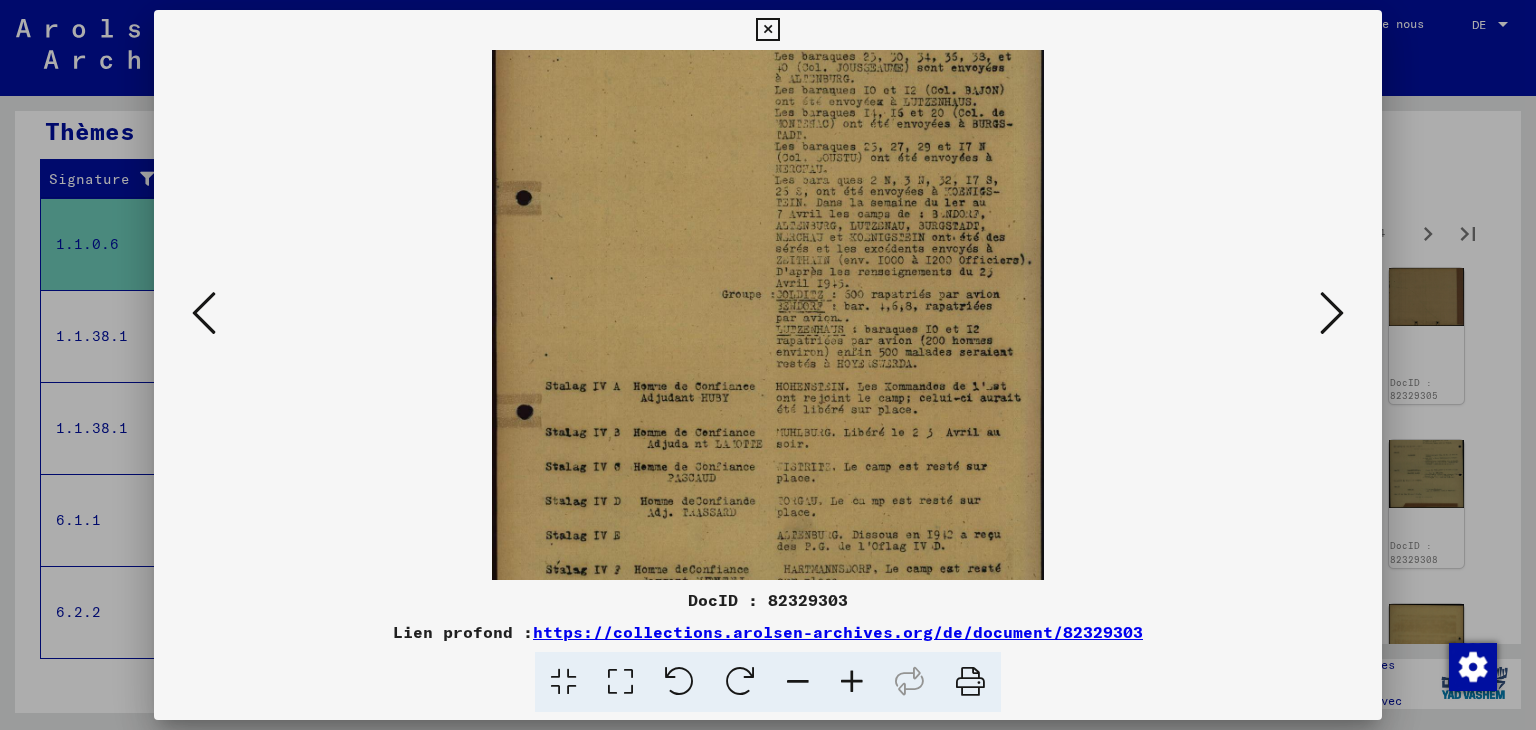 scroll, scrollTop: 200, scrollLeft: 0, axis: vertical 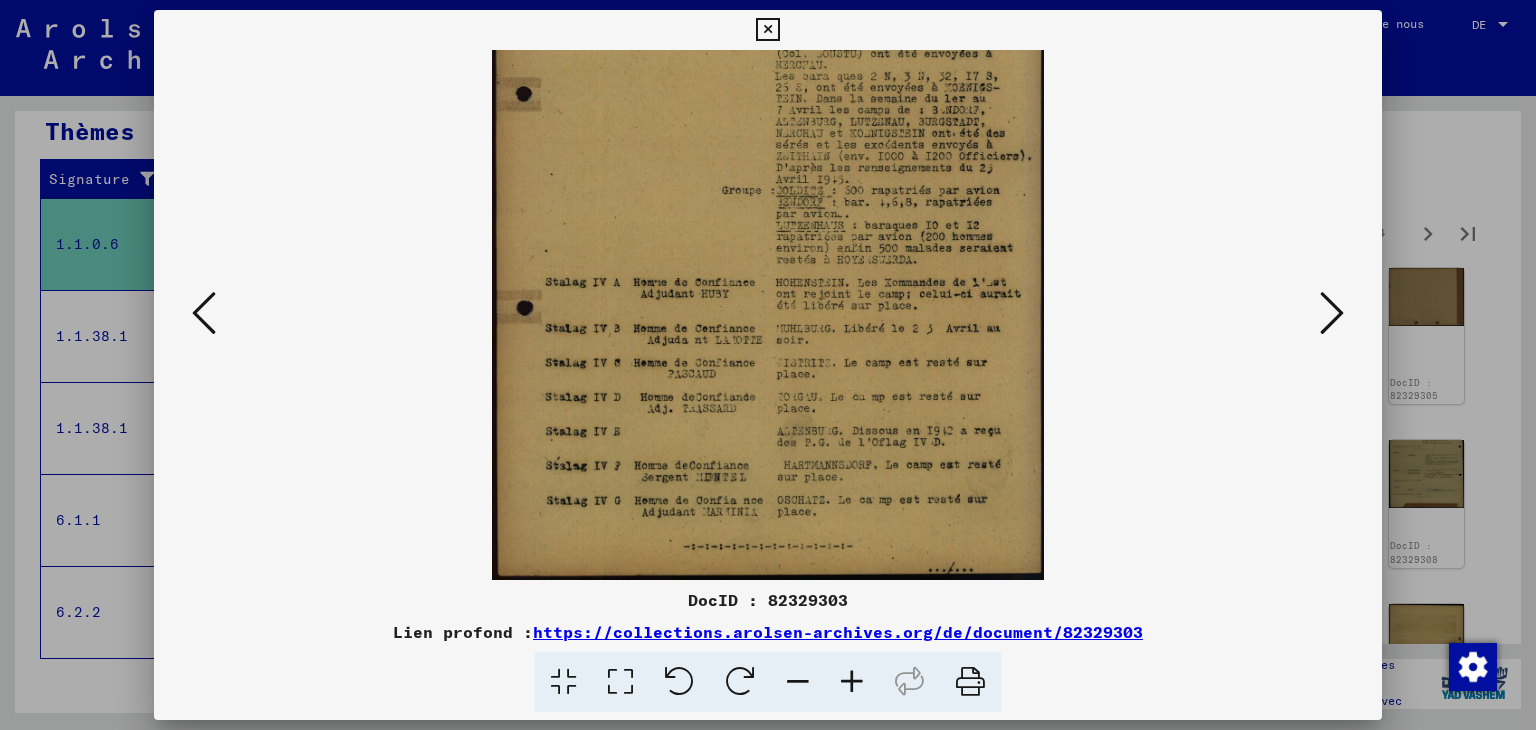 drag, startPoint x: 812, startPoint y: 429, endPoint x: 792, endPoint y: 332, distance: 99.0404 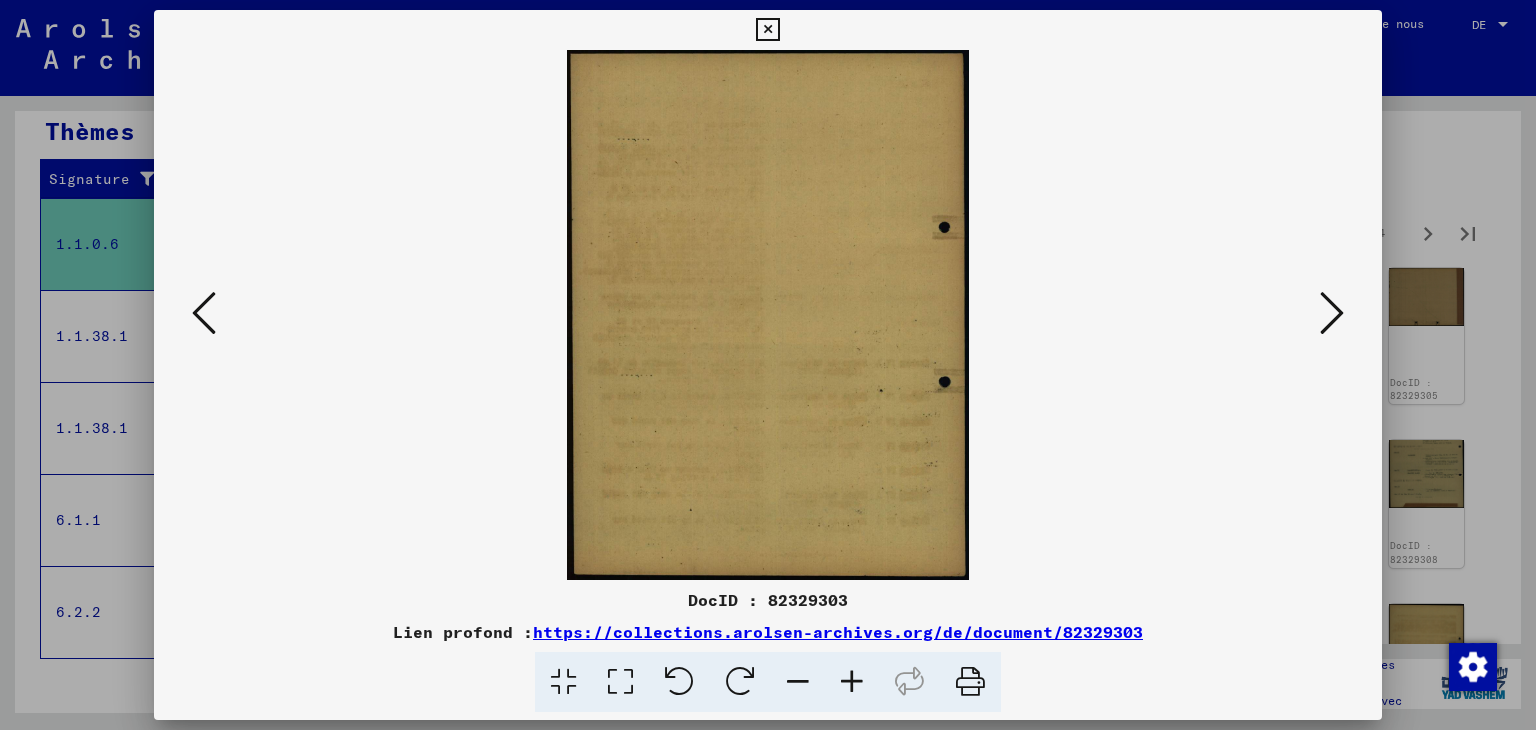 click at bounding box center (1332, 313) 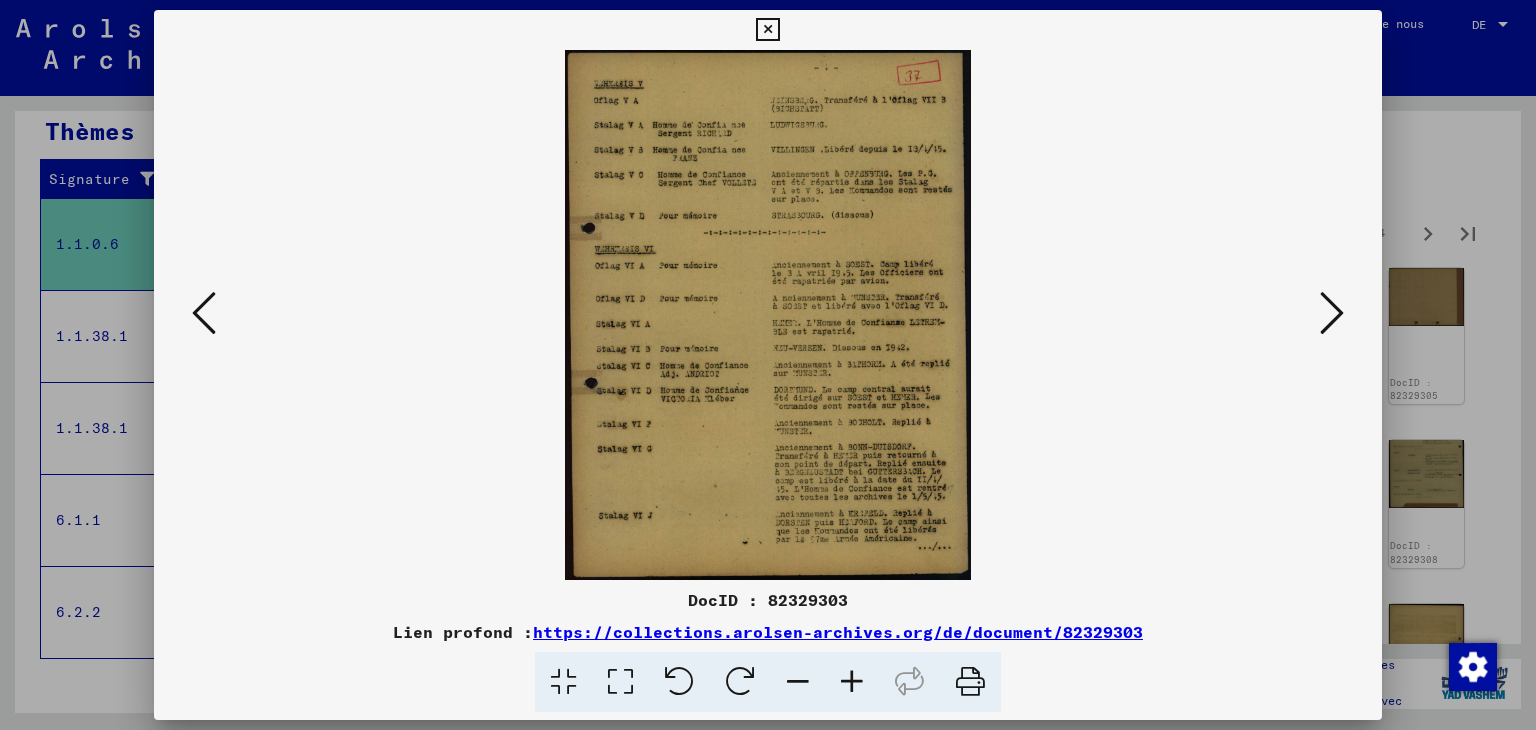 drag, startPoint x: 844, startPoint y: 489, endPoint x: 816, endPoint y: 400, distance: 93.30059 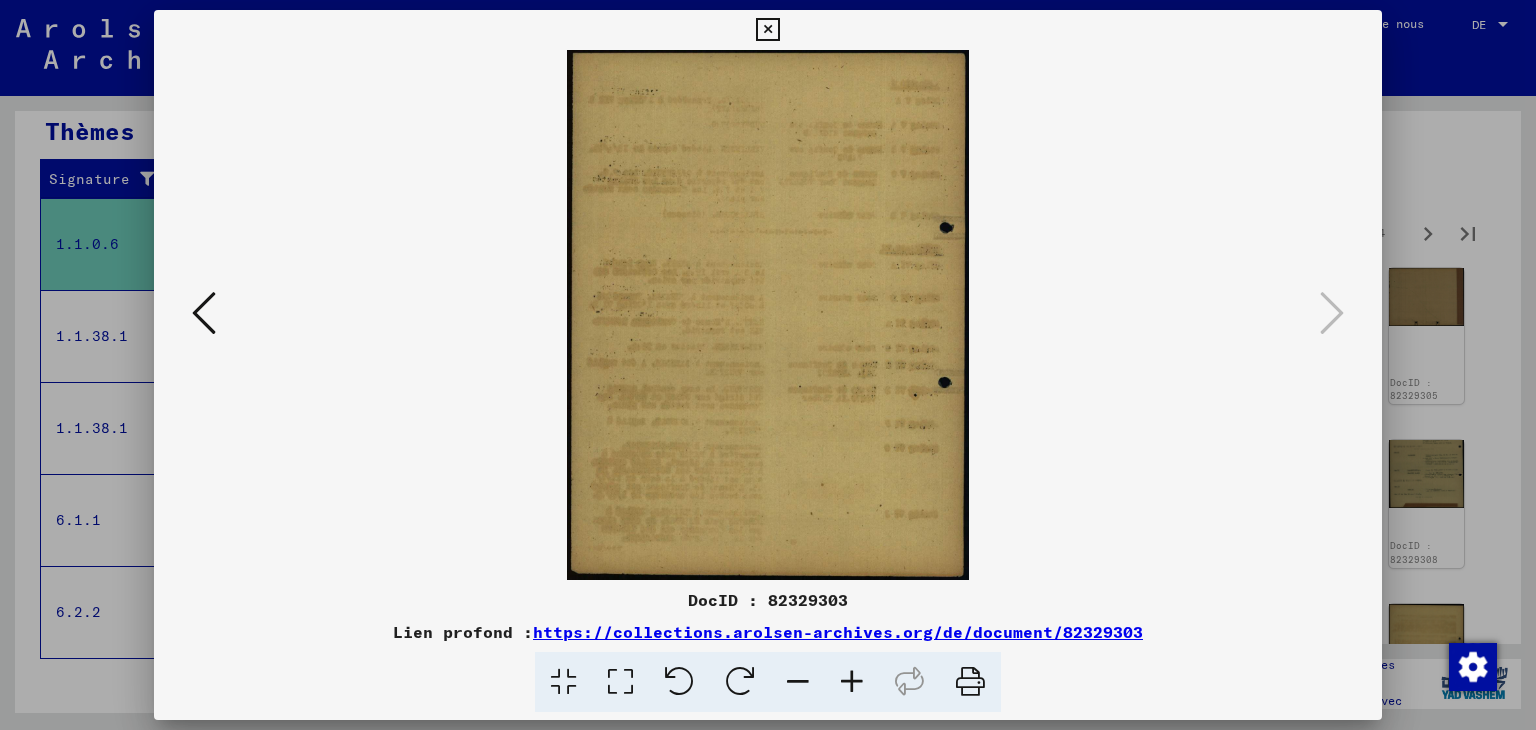drag, startPoint x: 768, startPoint y: 19, endPoint x: 782, endPoint y: 36, distance: 22.022715 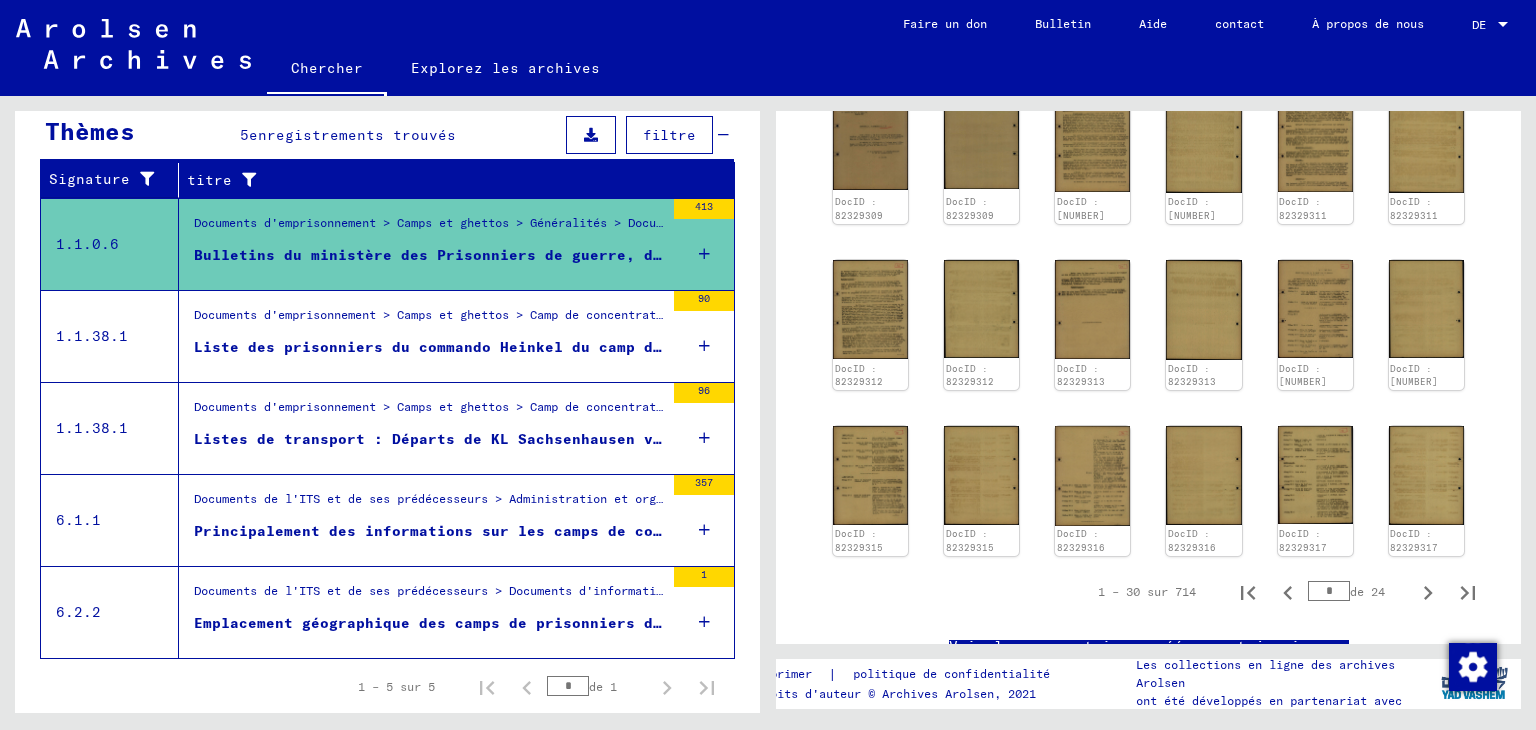 scroll, scrollTop: 1215, scrollLeft: 0, axis: vertical 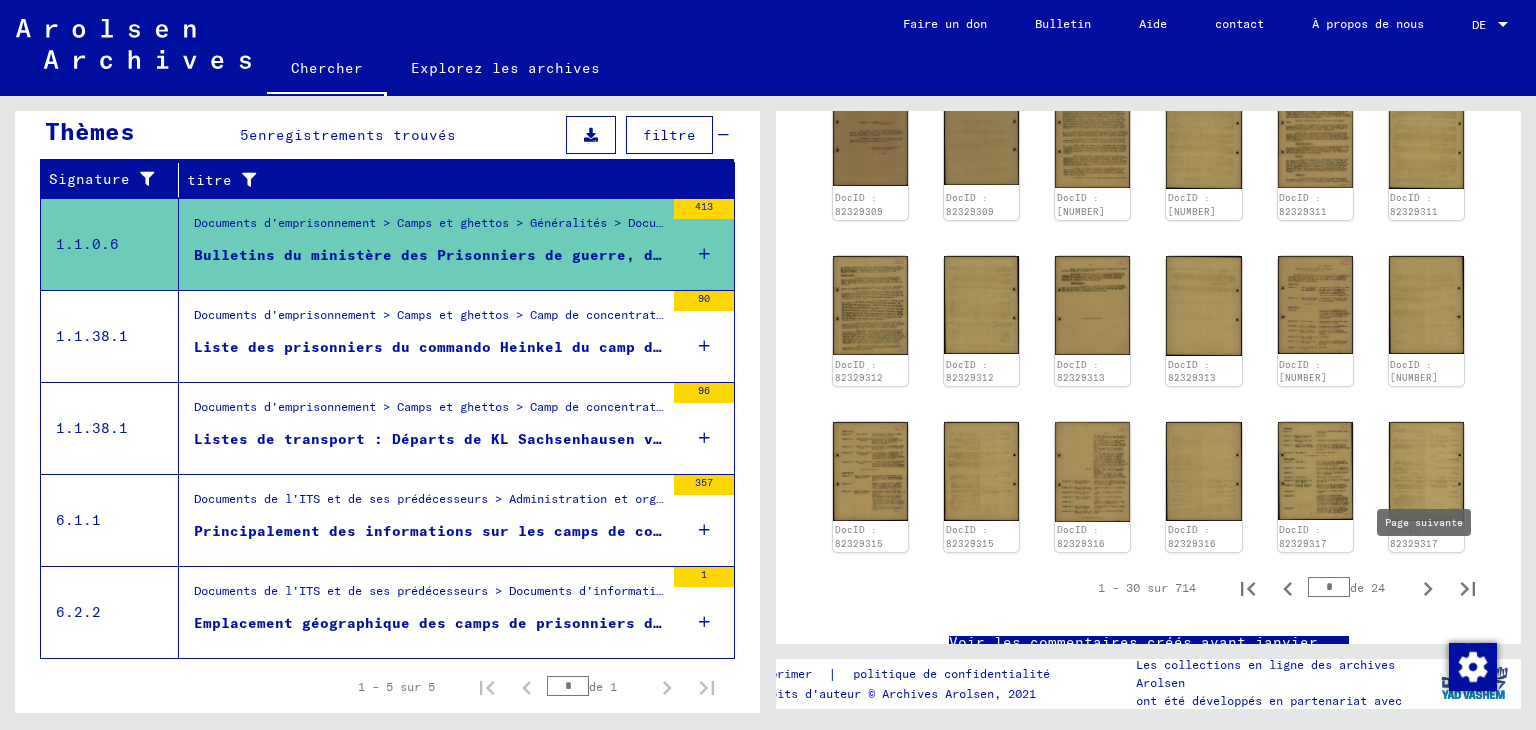 click 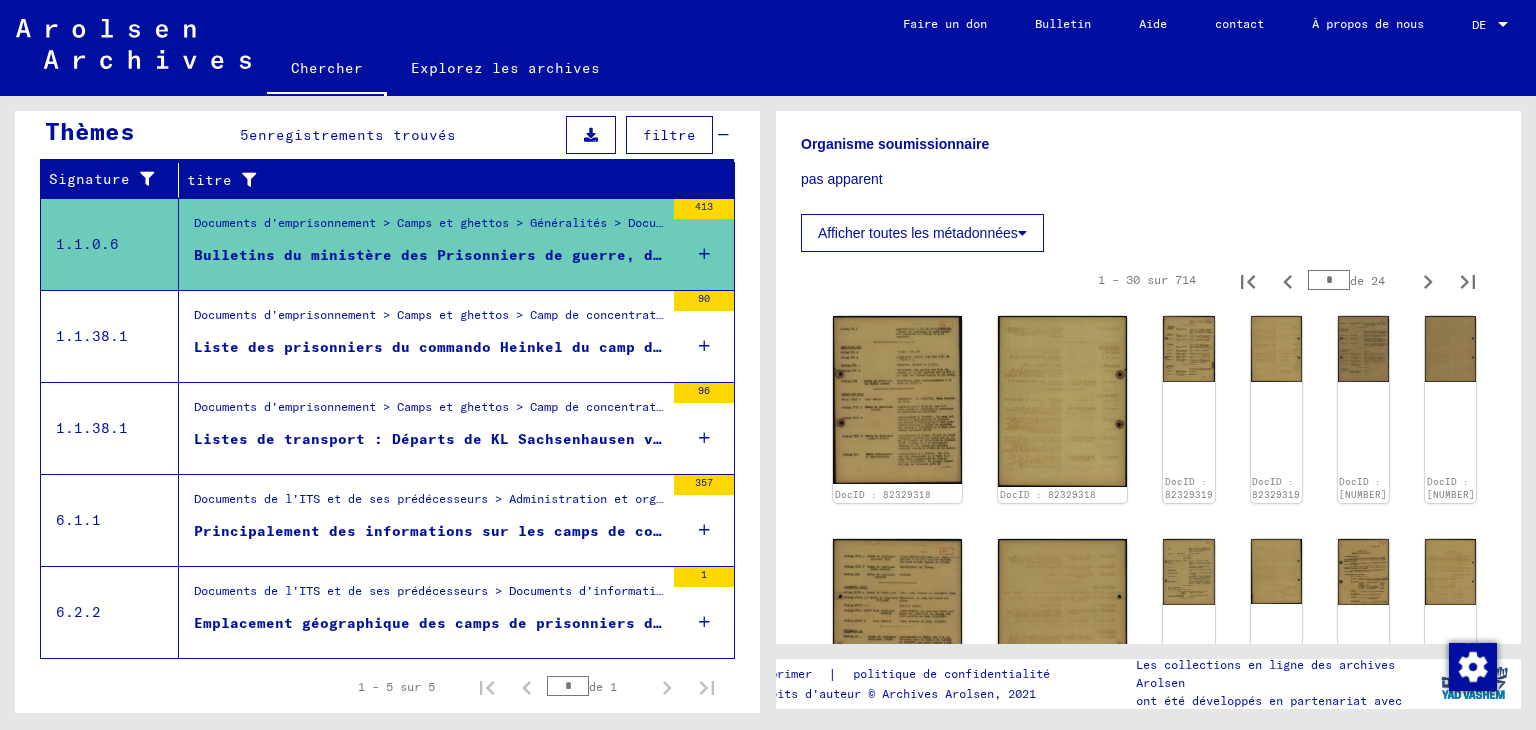 scroll, scrollTop: 795, scrollLeft: 0, axis: vertical 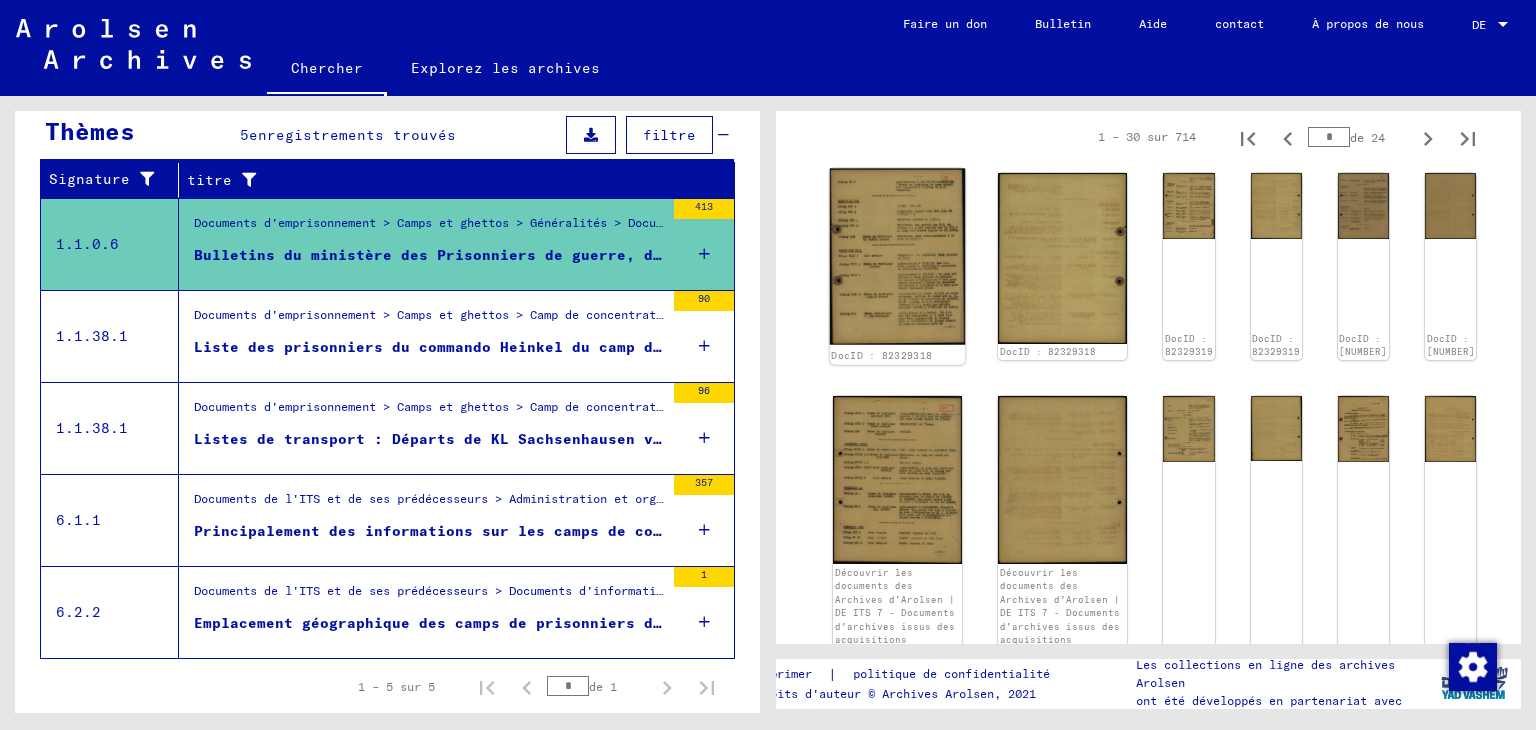 click 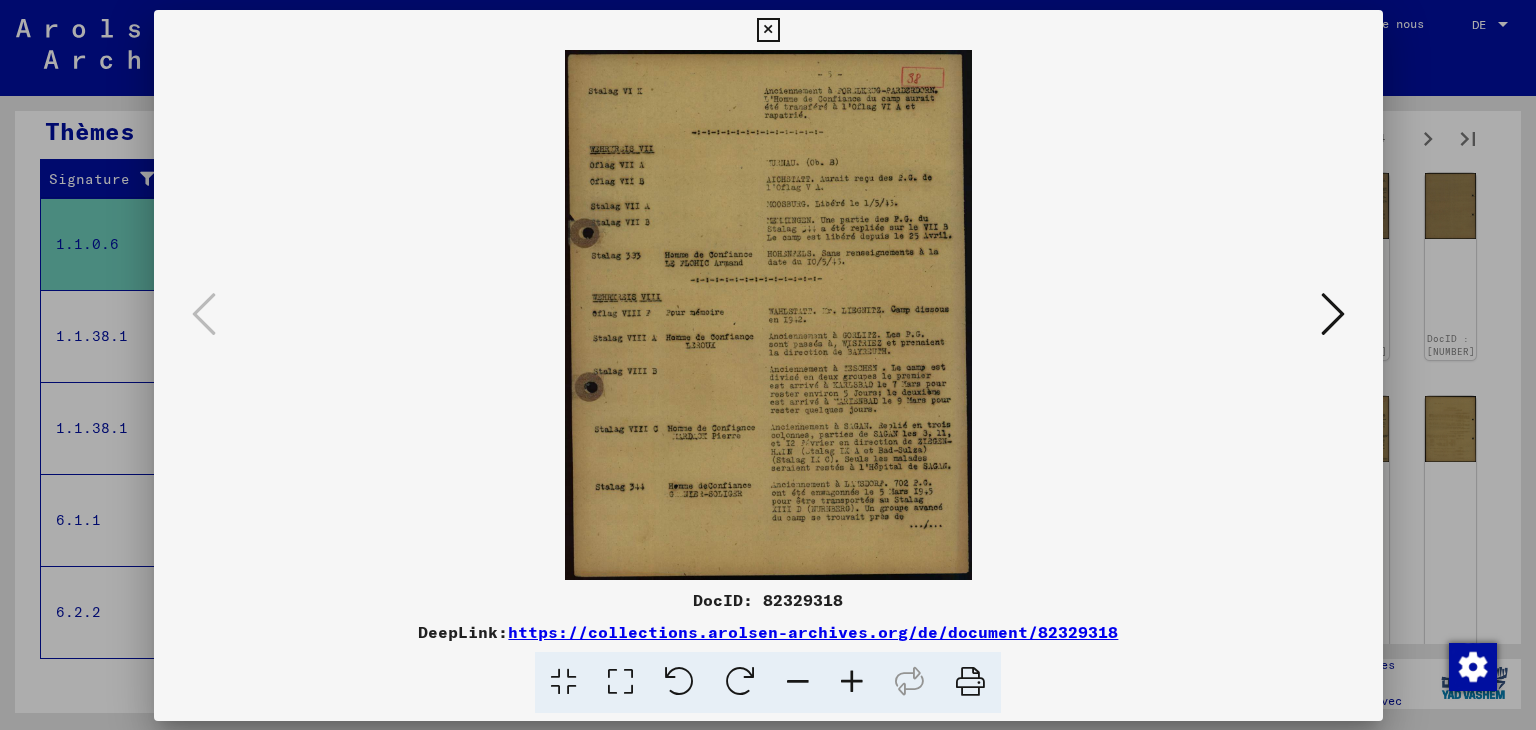 click at bounding box center (768, 315) 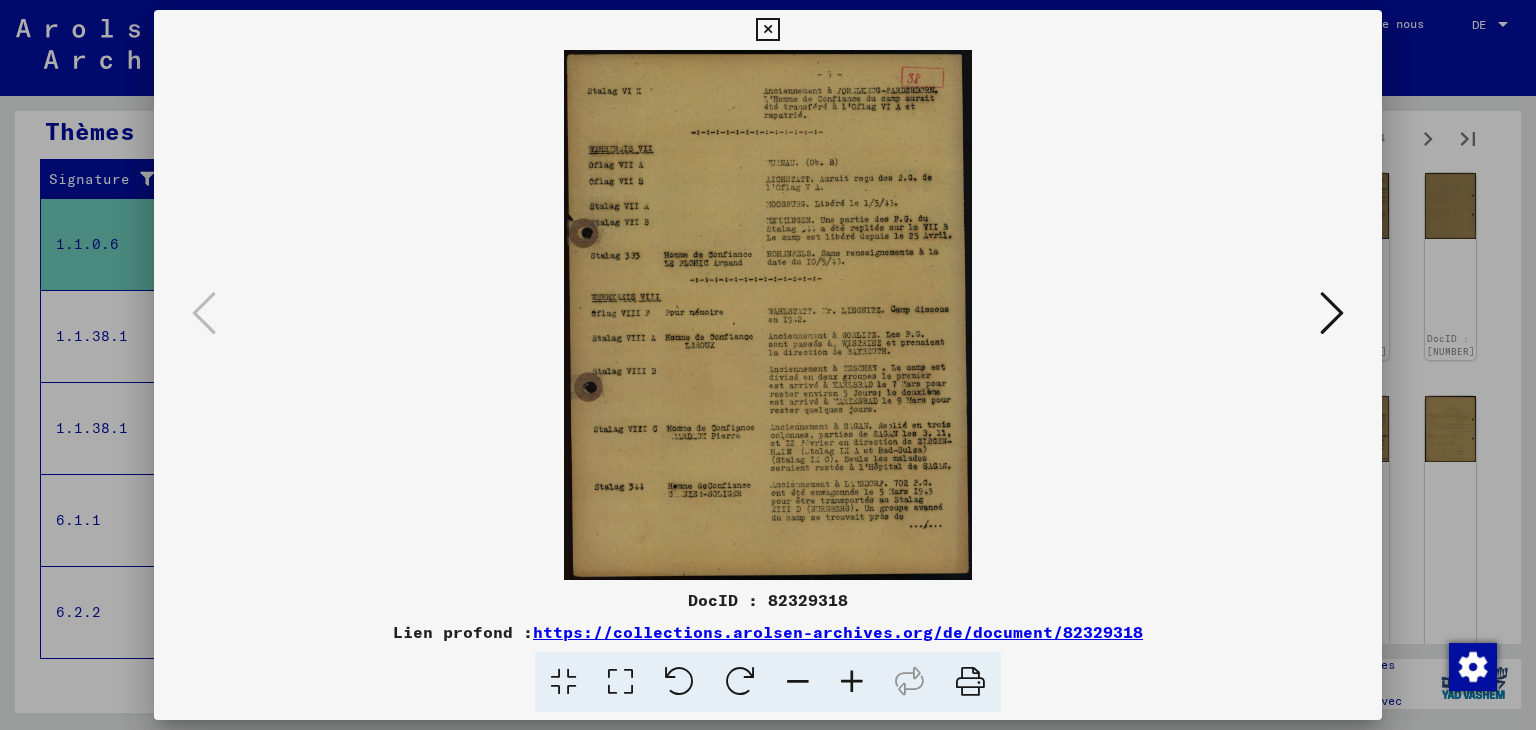 click at bounding box center (1332, 313) 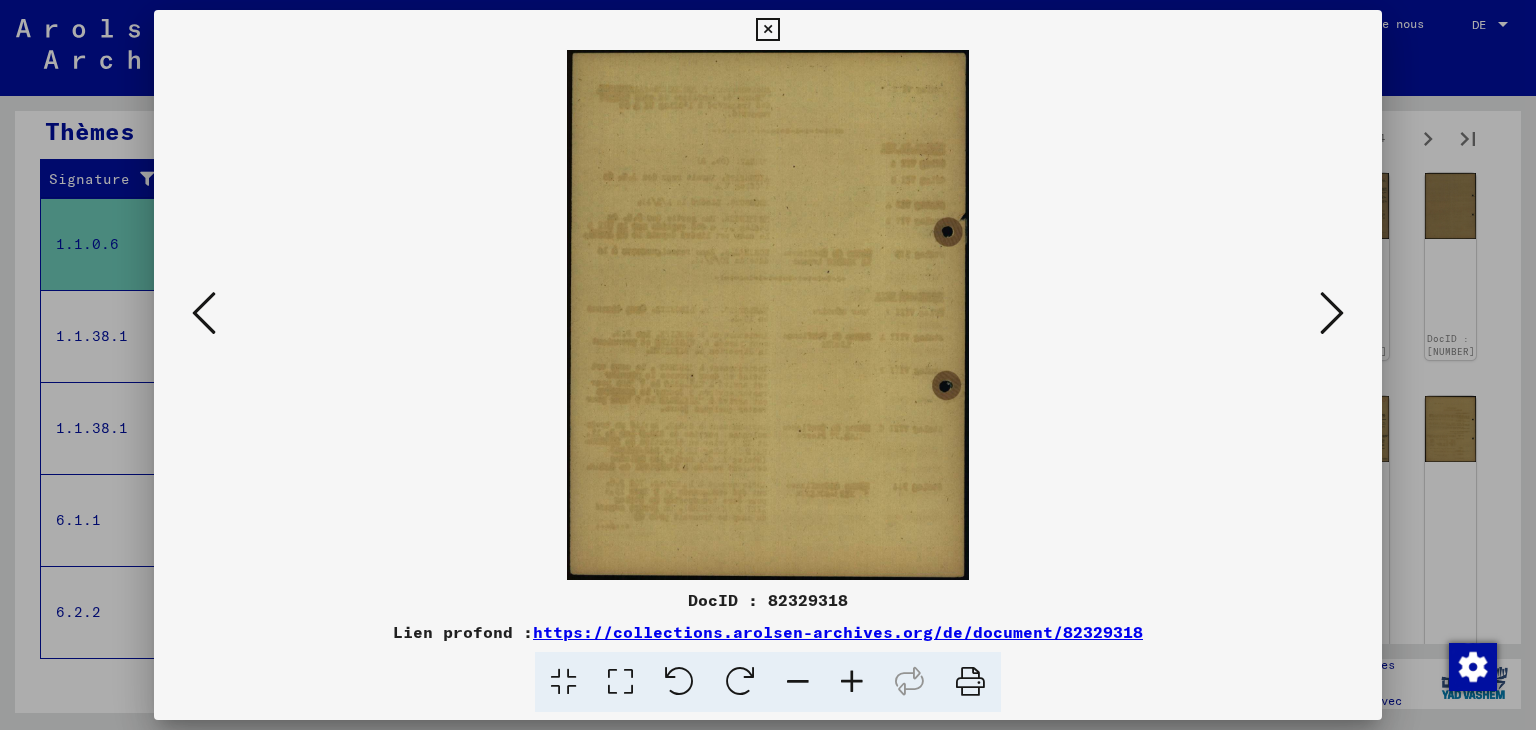 click at bounding box center [1332, 313] 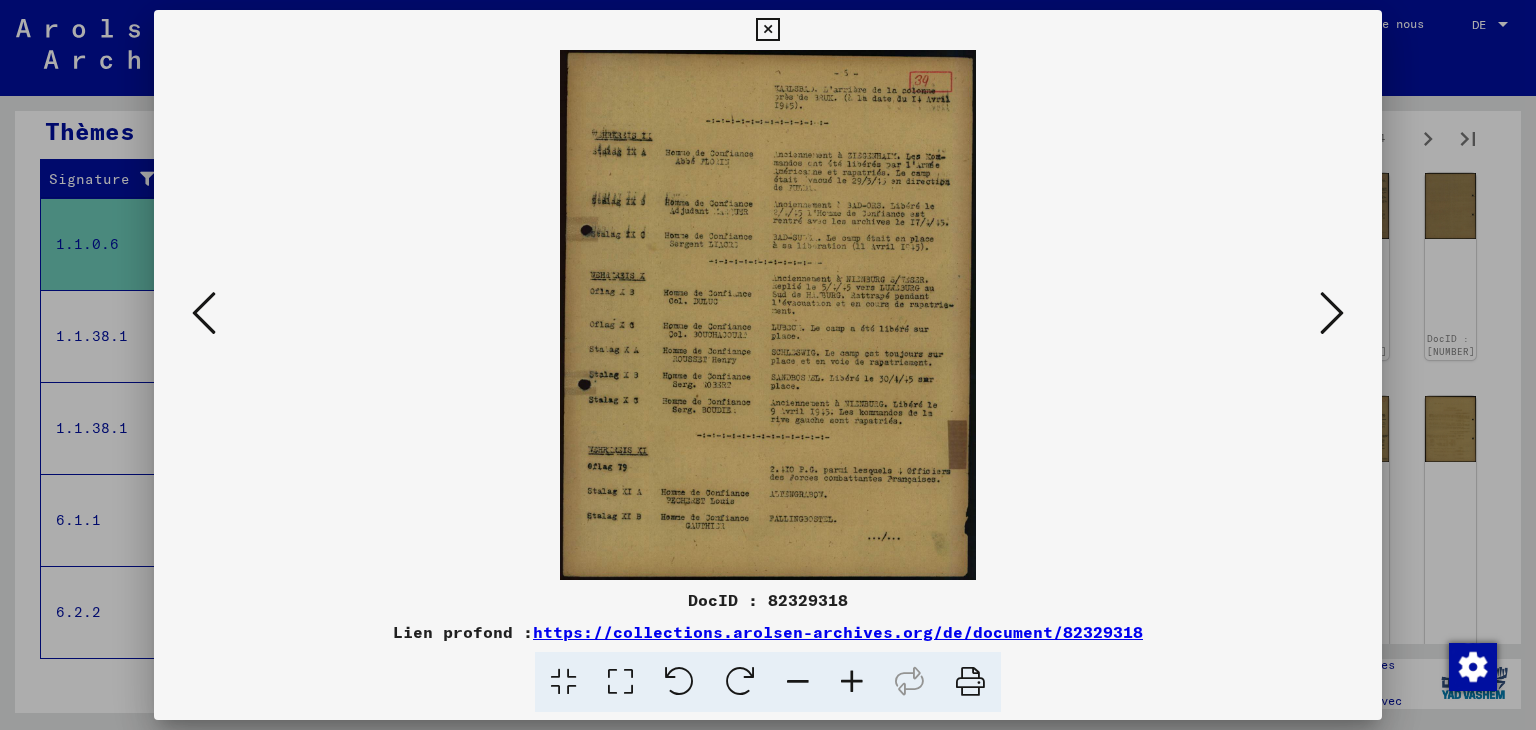 click at bounding box center [1332, 313] 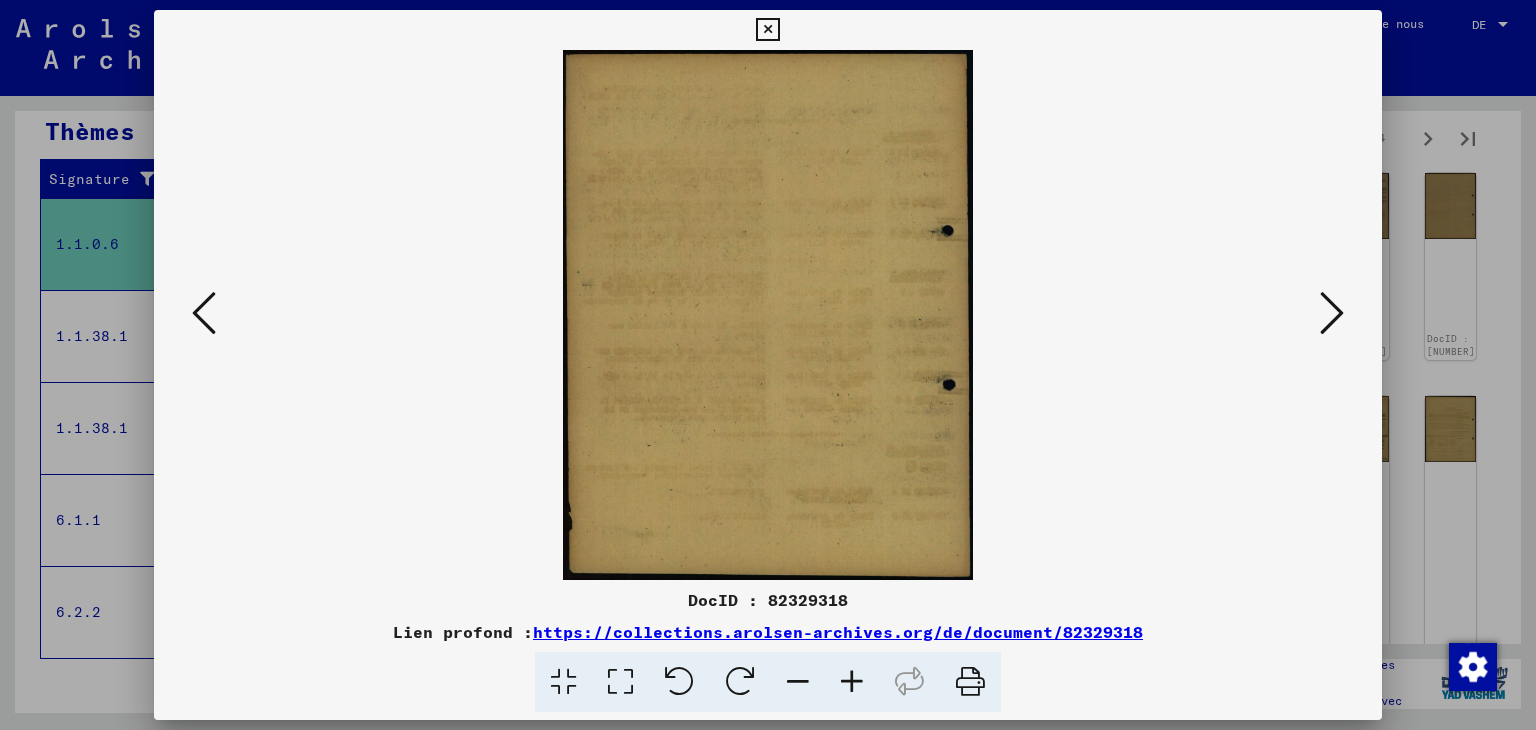 click at bounding box center [1332, 313] 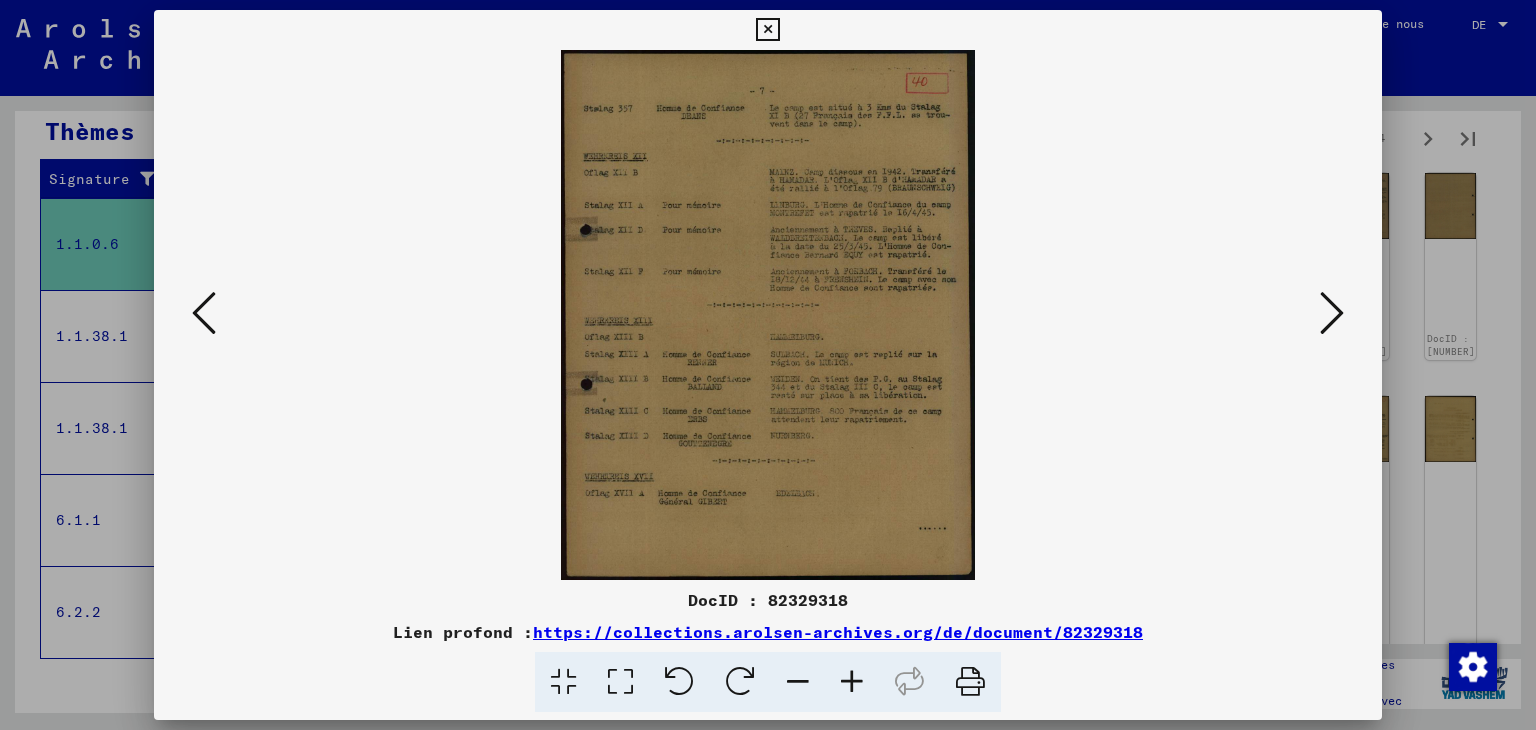 click at bounding box center [1332, 313] 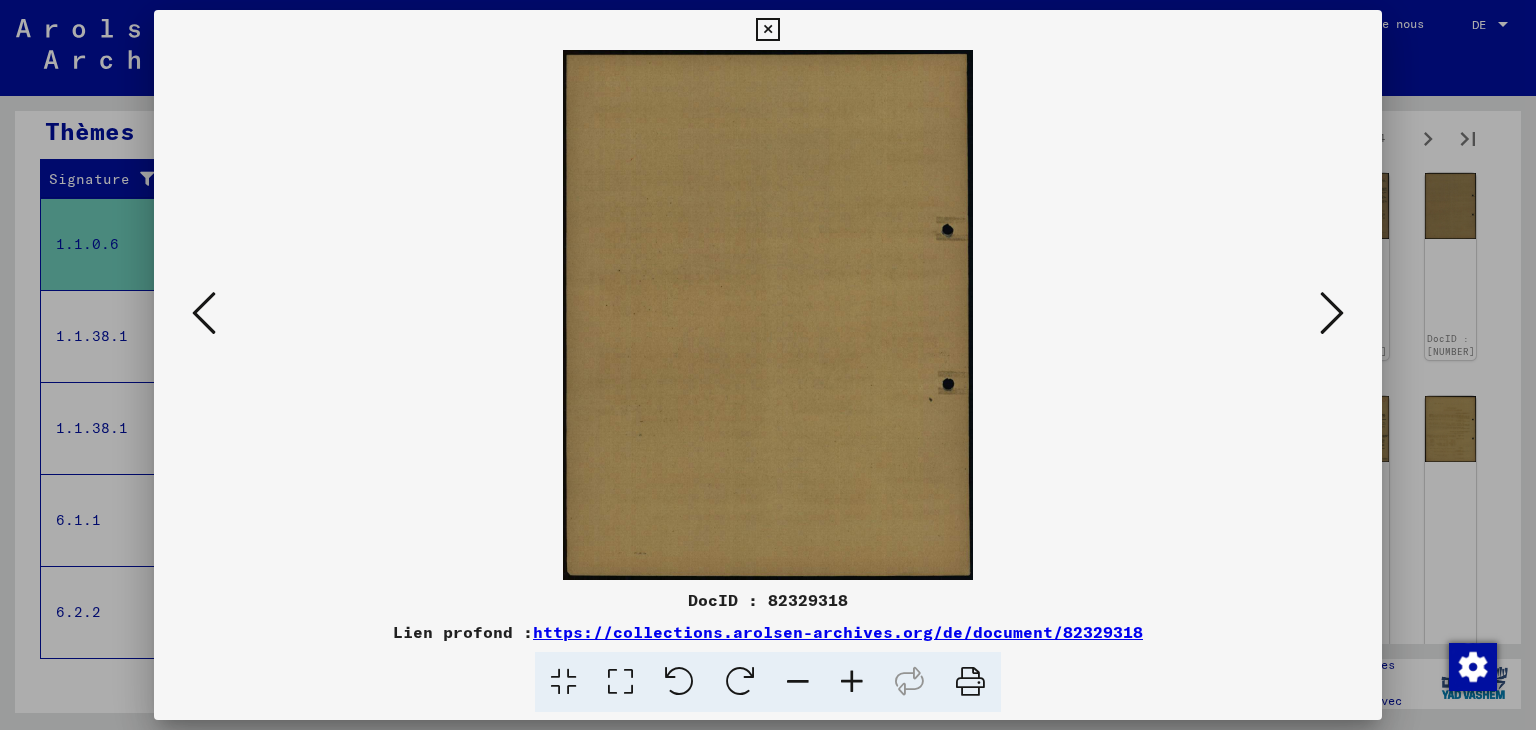 click at bounding box center [1332, 313] 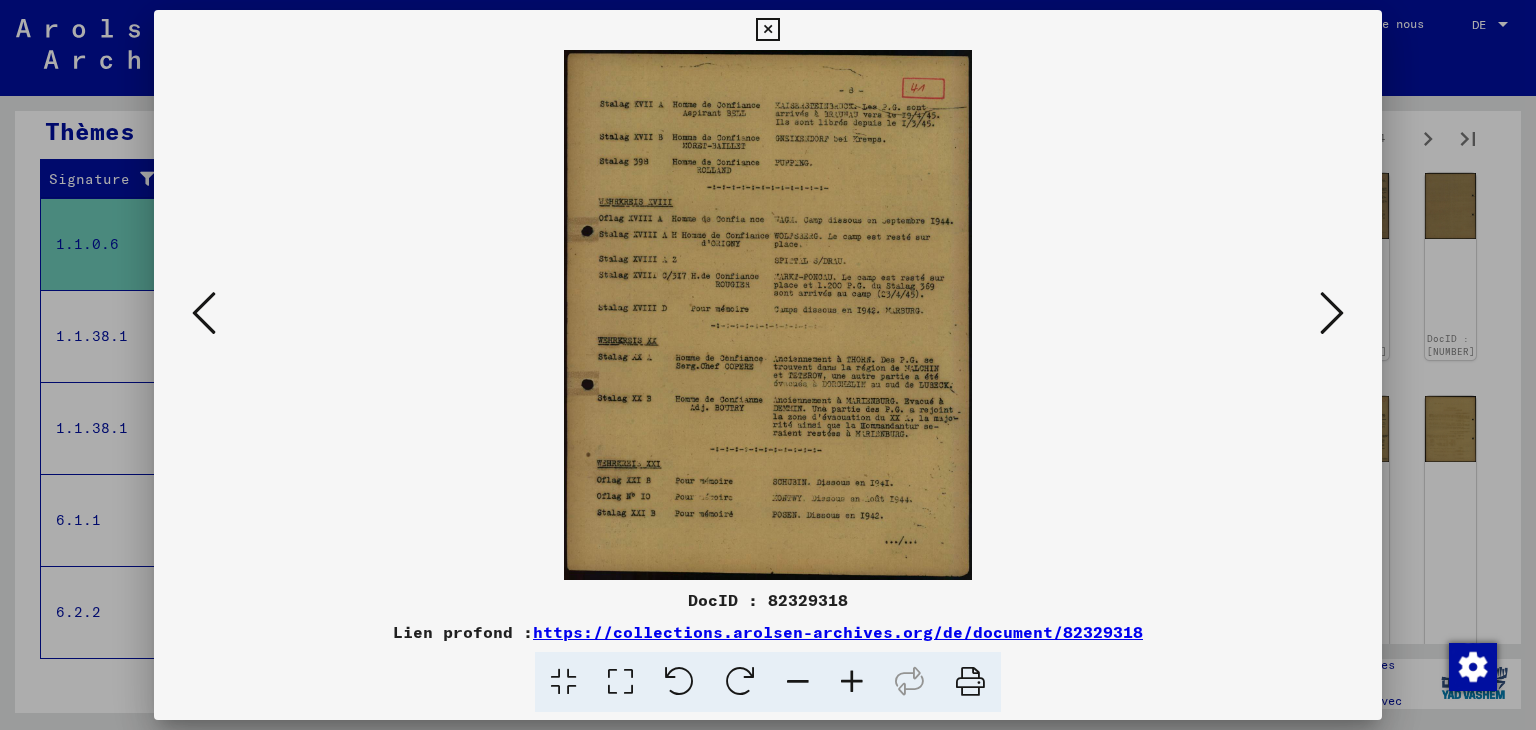 click at bounding box center (852, 682) 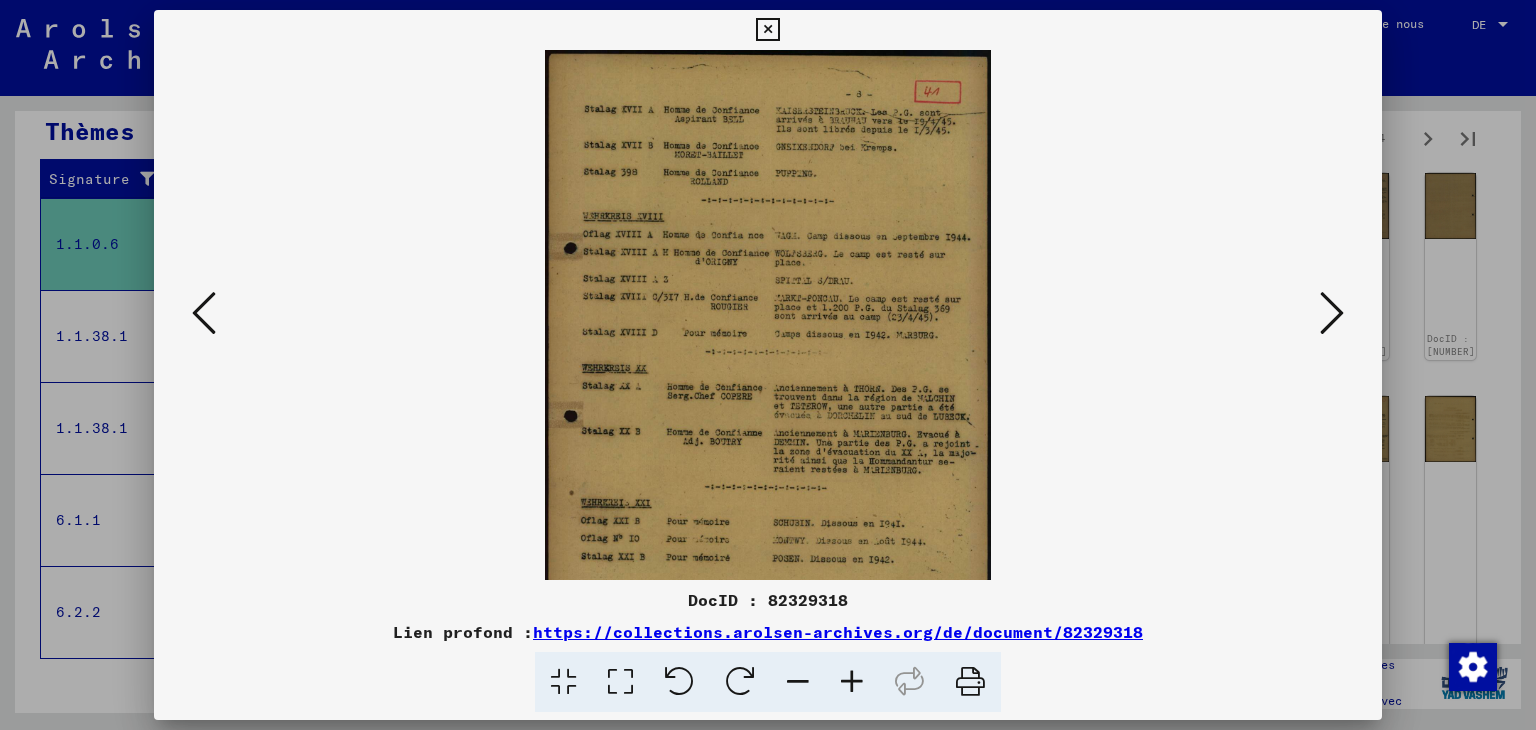 click at bounding box center (852, 682) 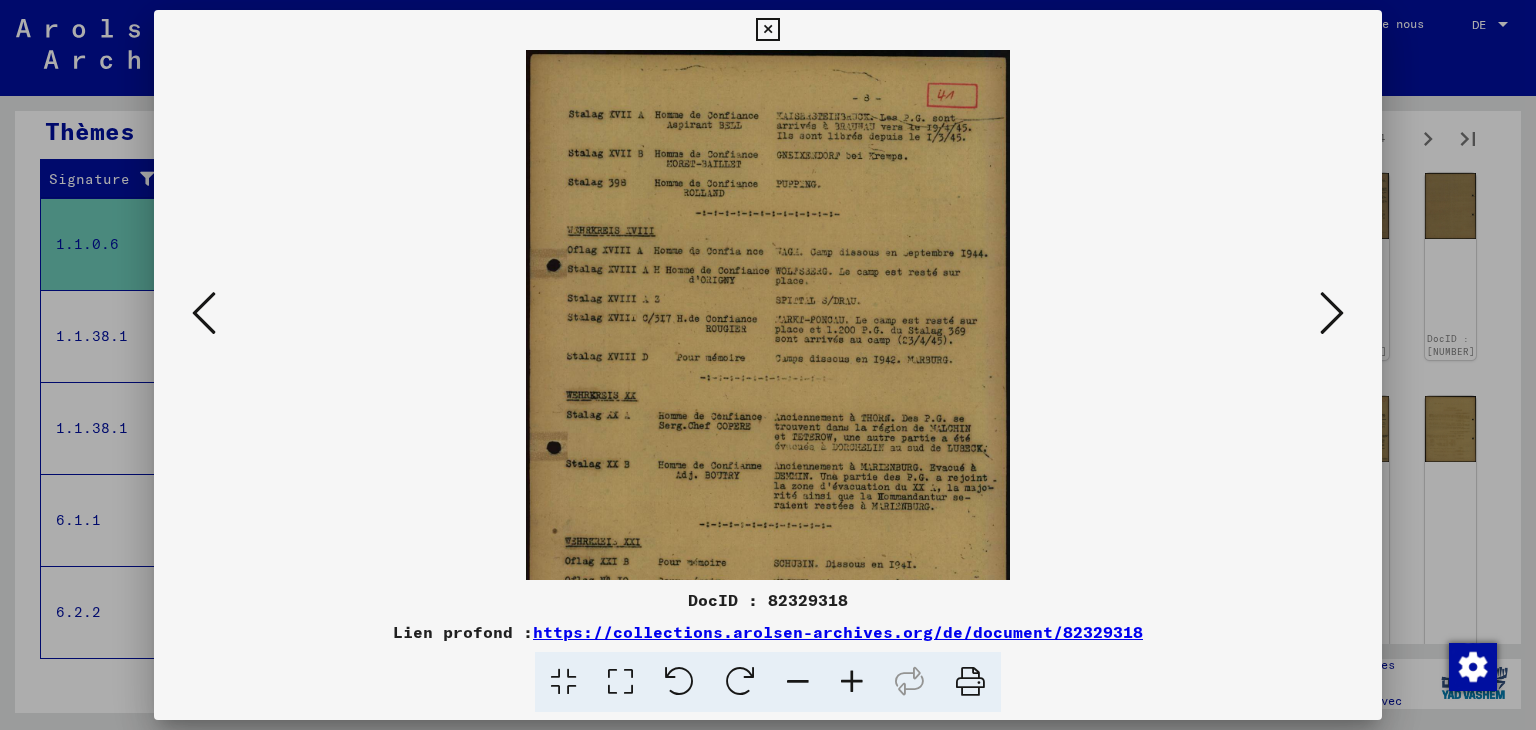 click at bounding box center [852, 682] 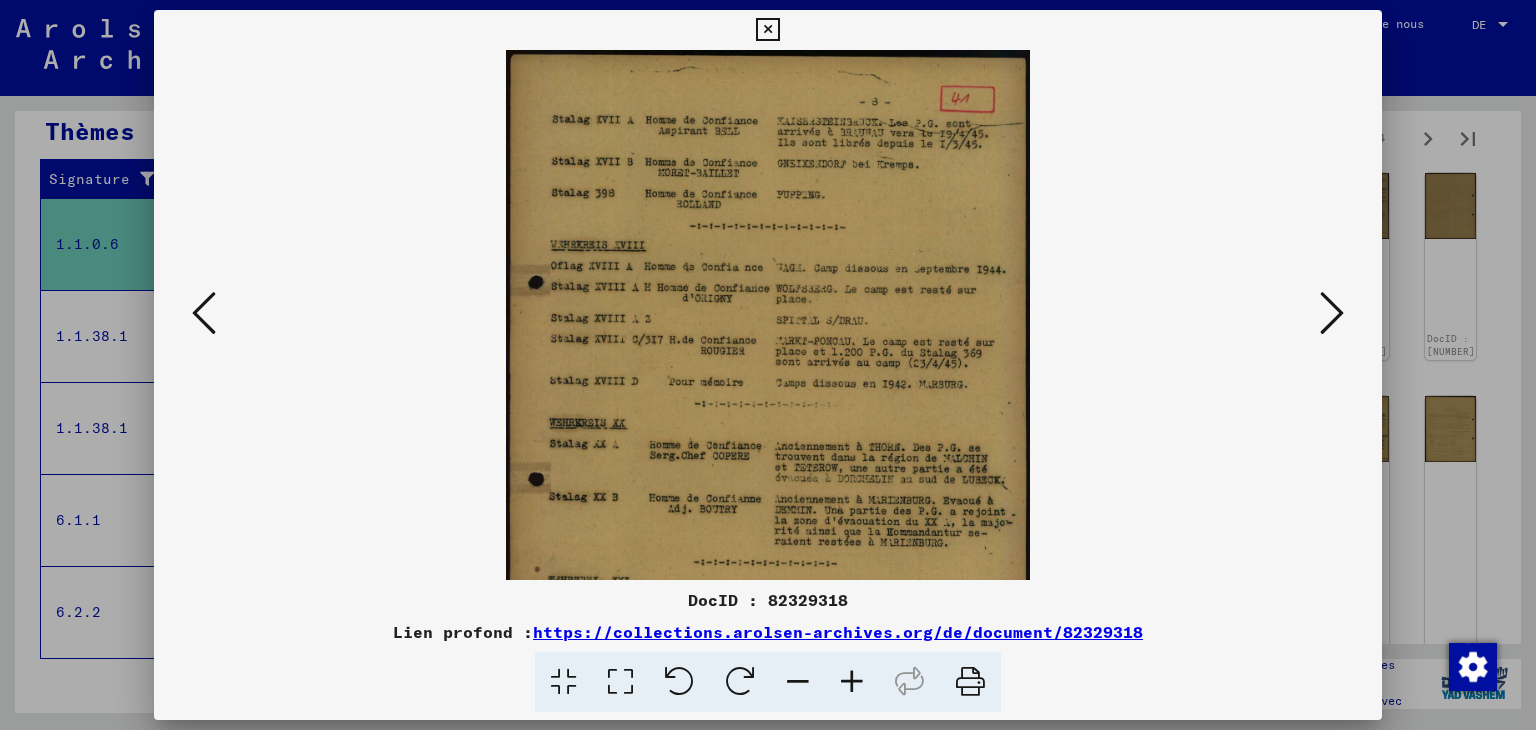 click at bounding box center (852, 682) 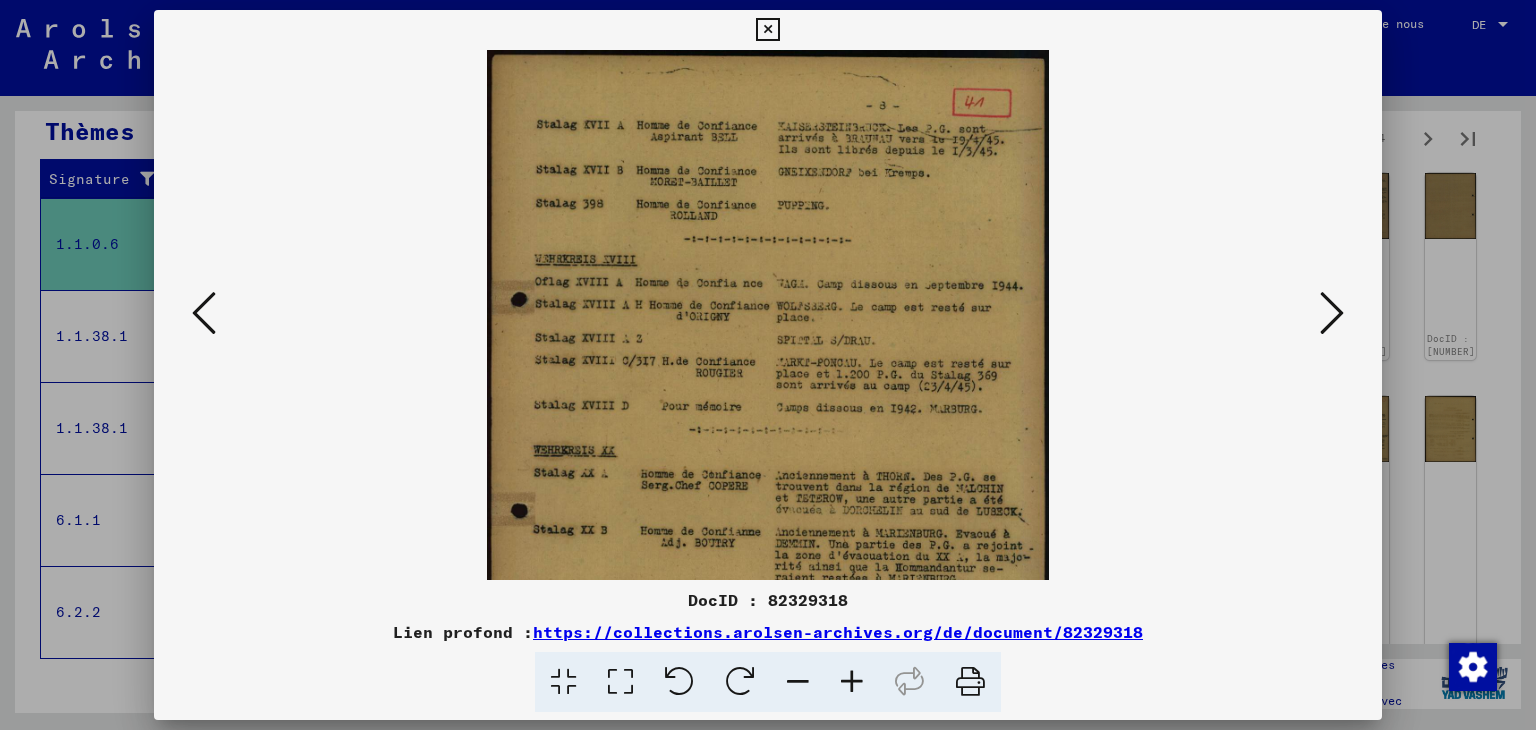 click at bounding box center (852, 682) 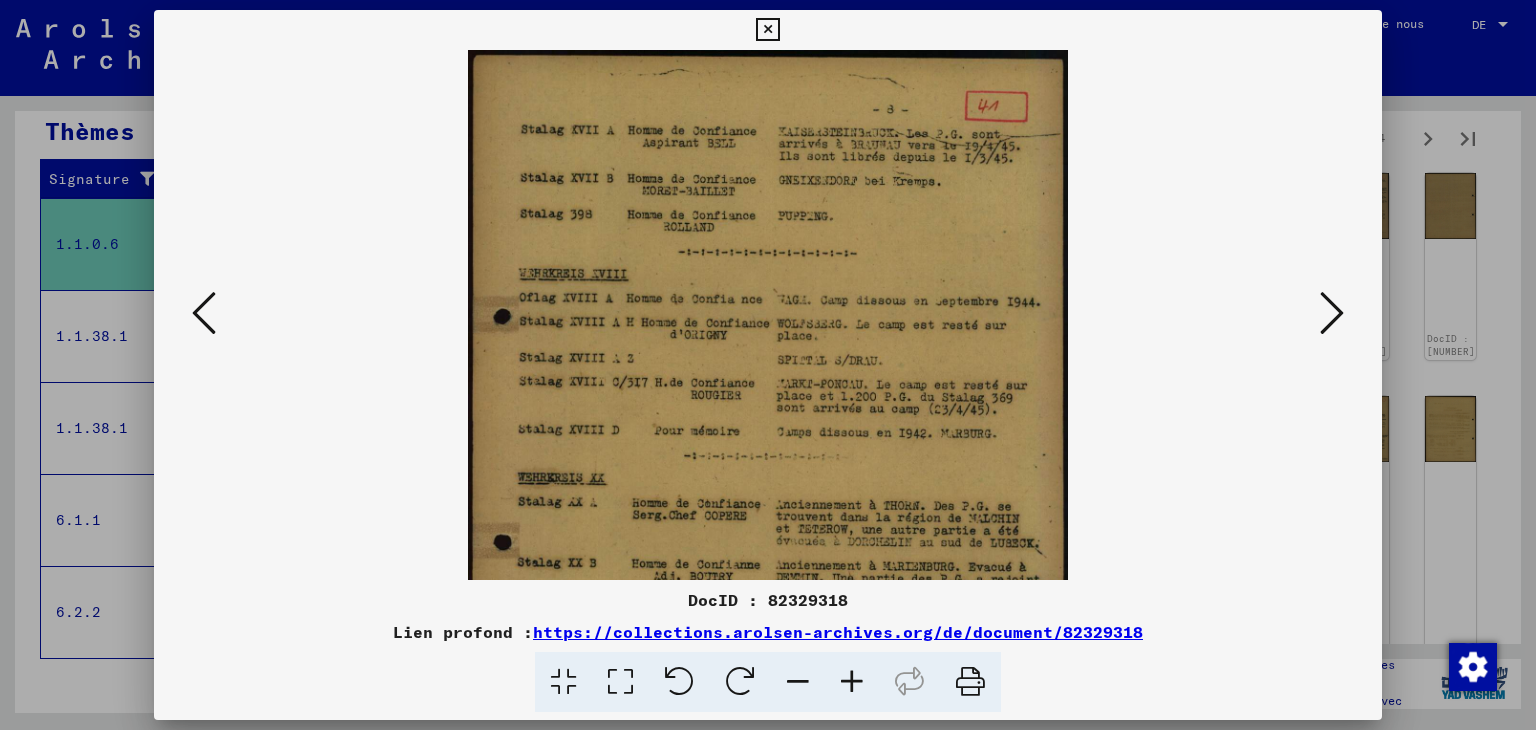 click at bounding box center (852, 682) 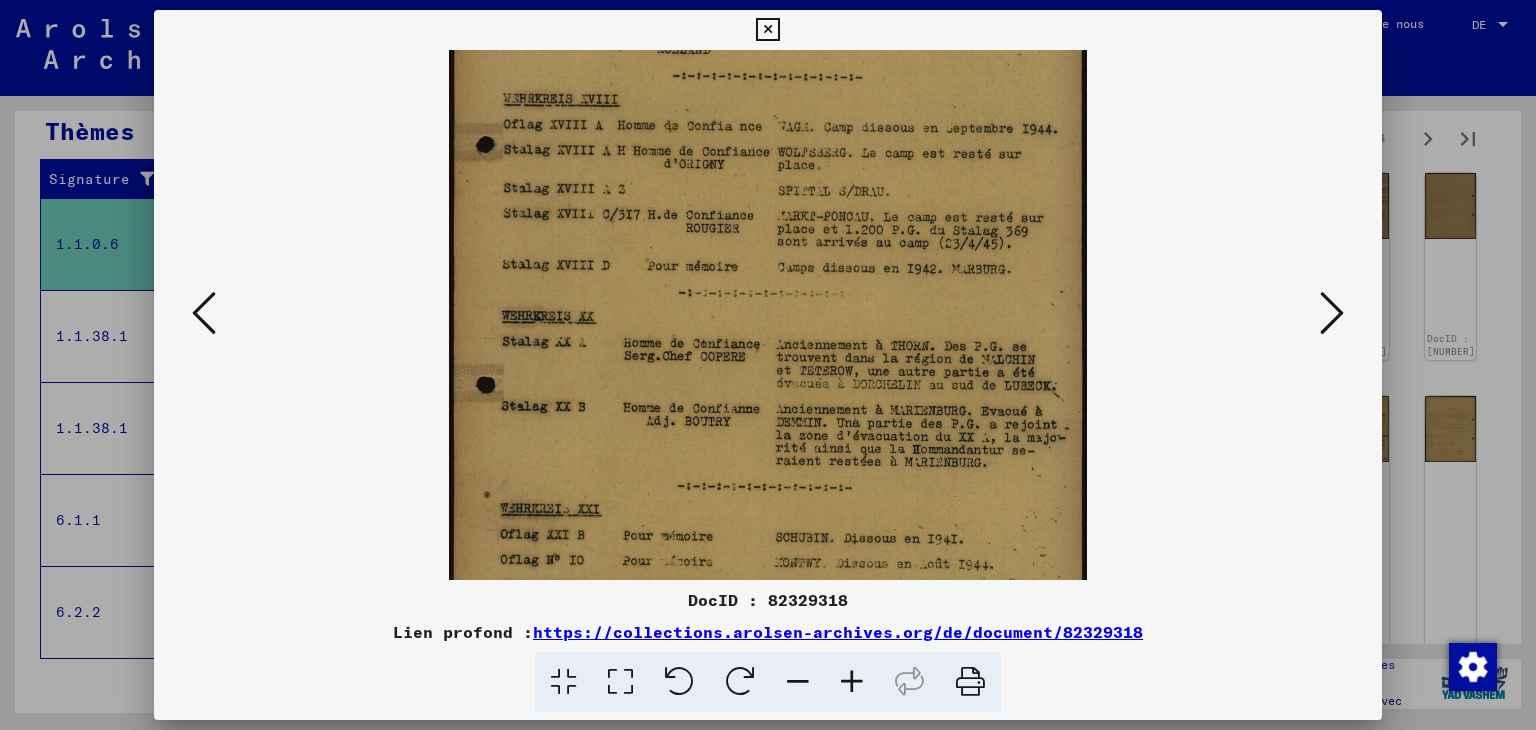 scroll, scrollTop: 190, scrollLeft: 0, axis: vertical 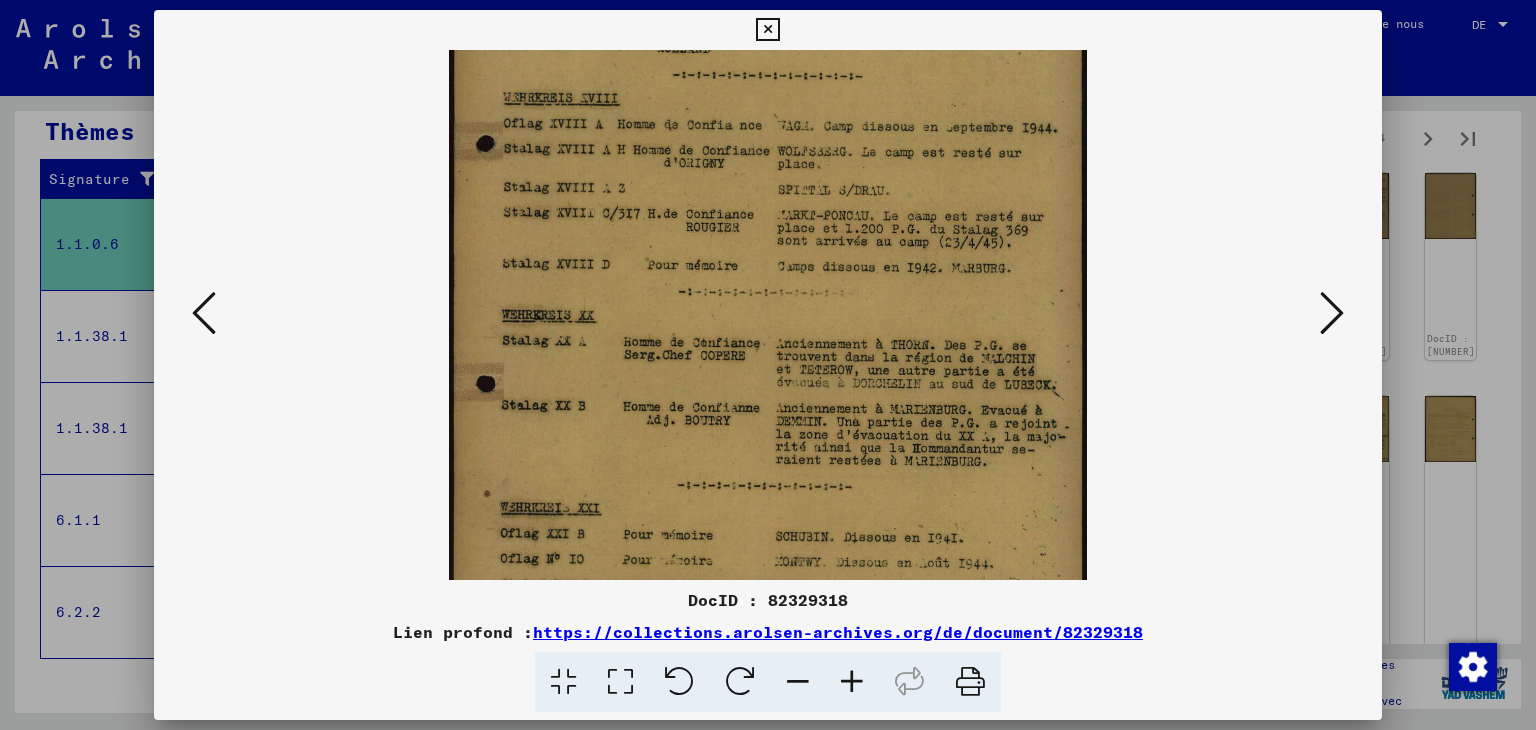 drag, startPoint x: 777, startPoint y: 441, endPoint x: 781, endPoint y: 254, distance: 187.04277 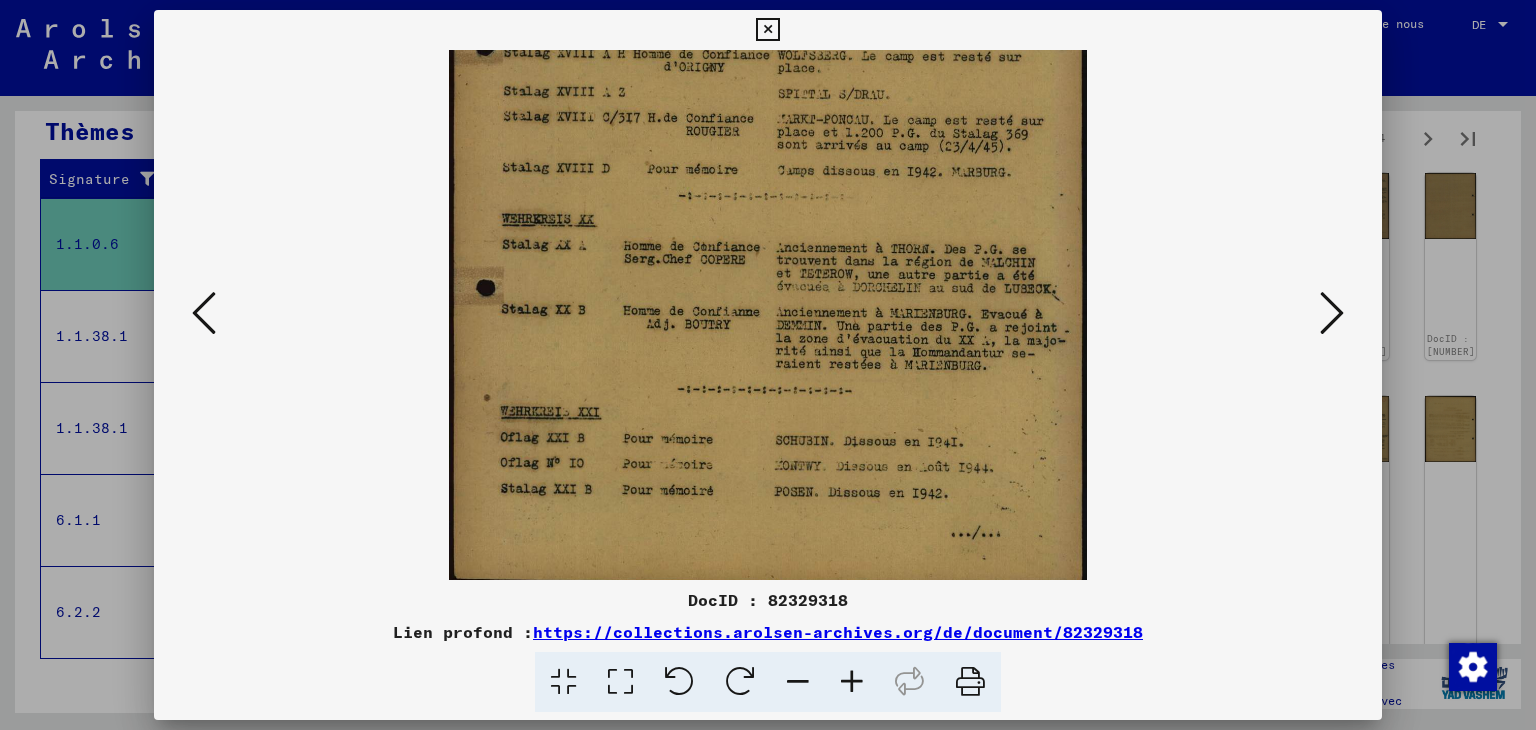 scroll, scrollTop: 300, scrollLeft: 0, axis: vertical 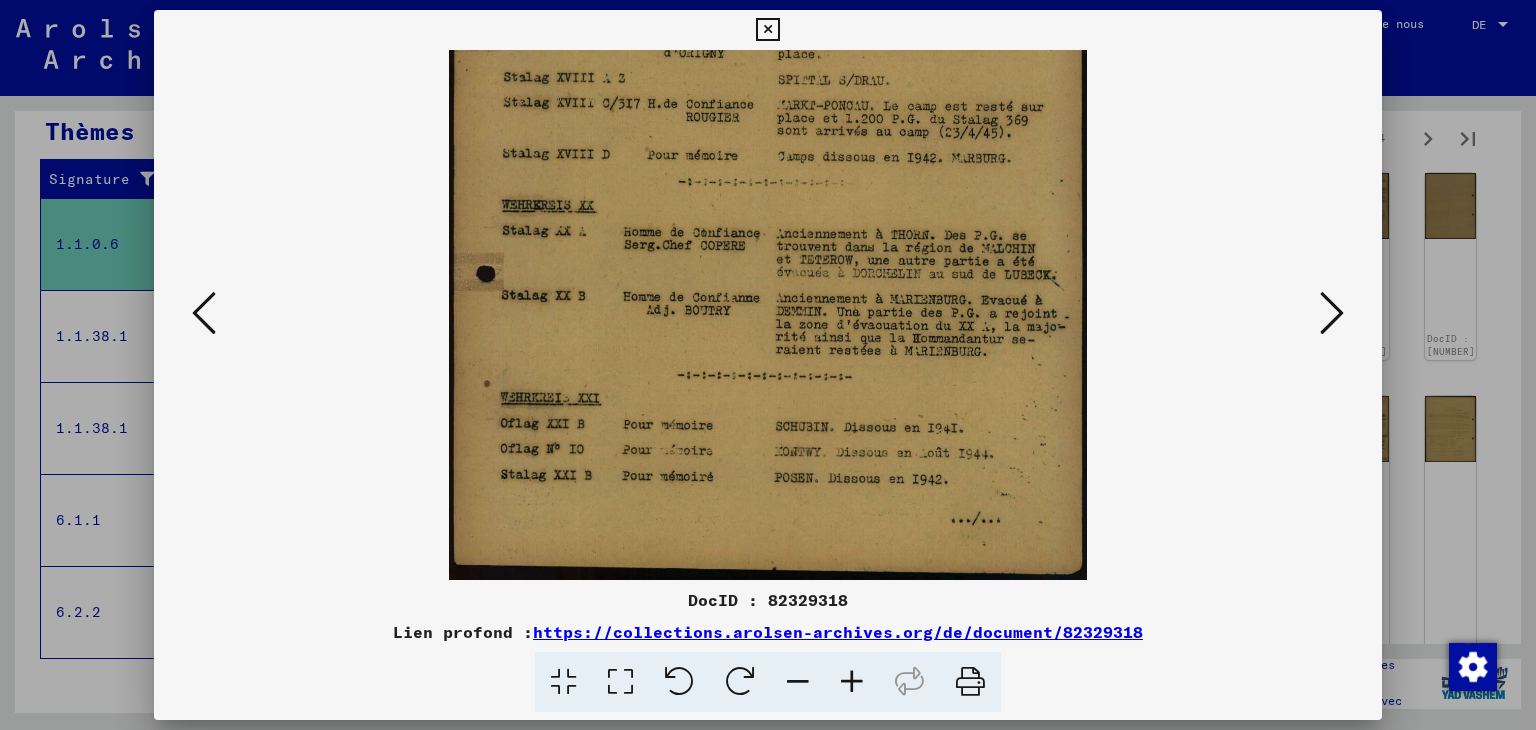 drag, startPoint x: 797, startPoint y: 446, endPoint x: 785, endPoint y: 320, distance: 126.57014 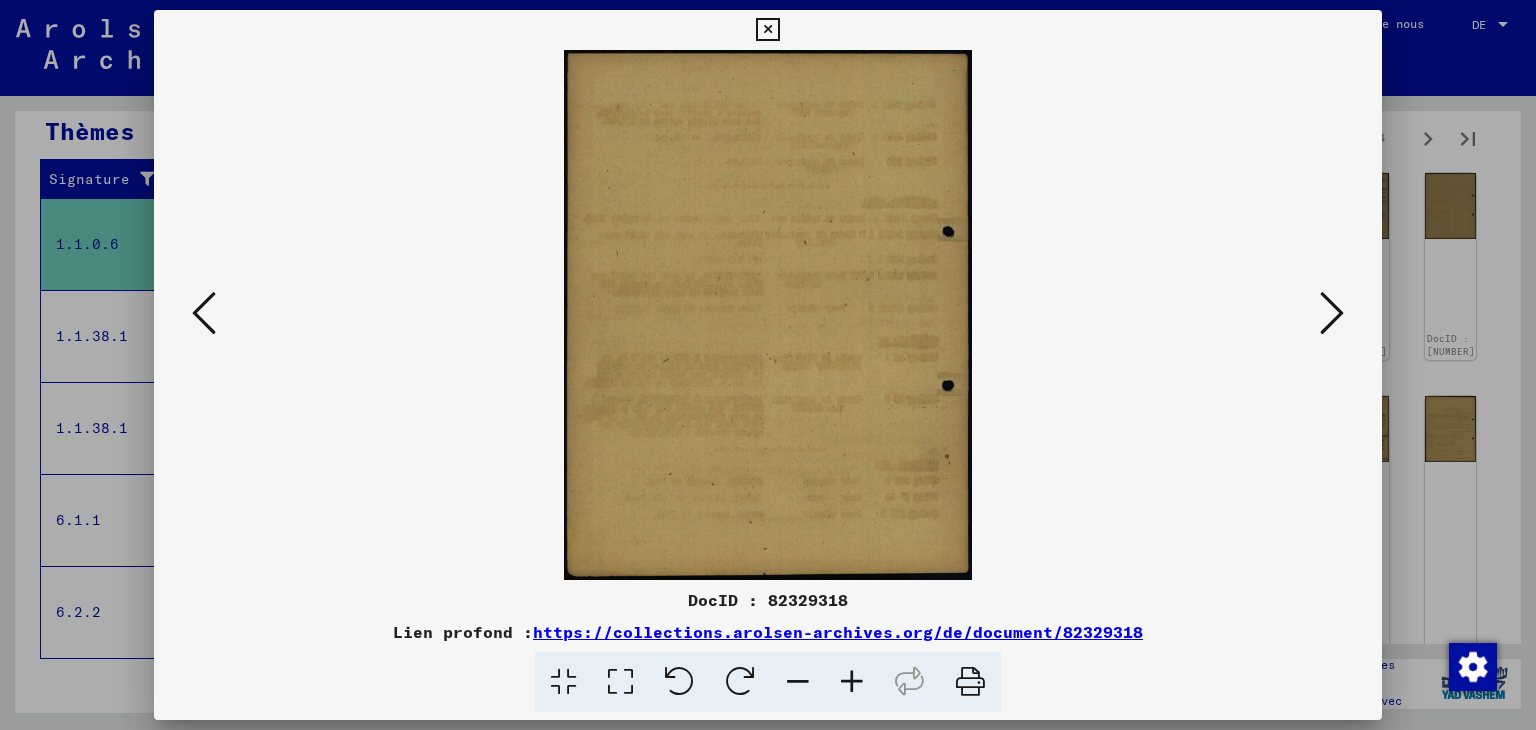 click at bounding box center [1332, 313] 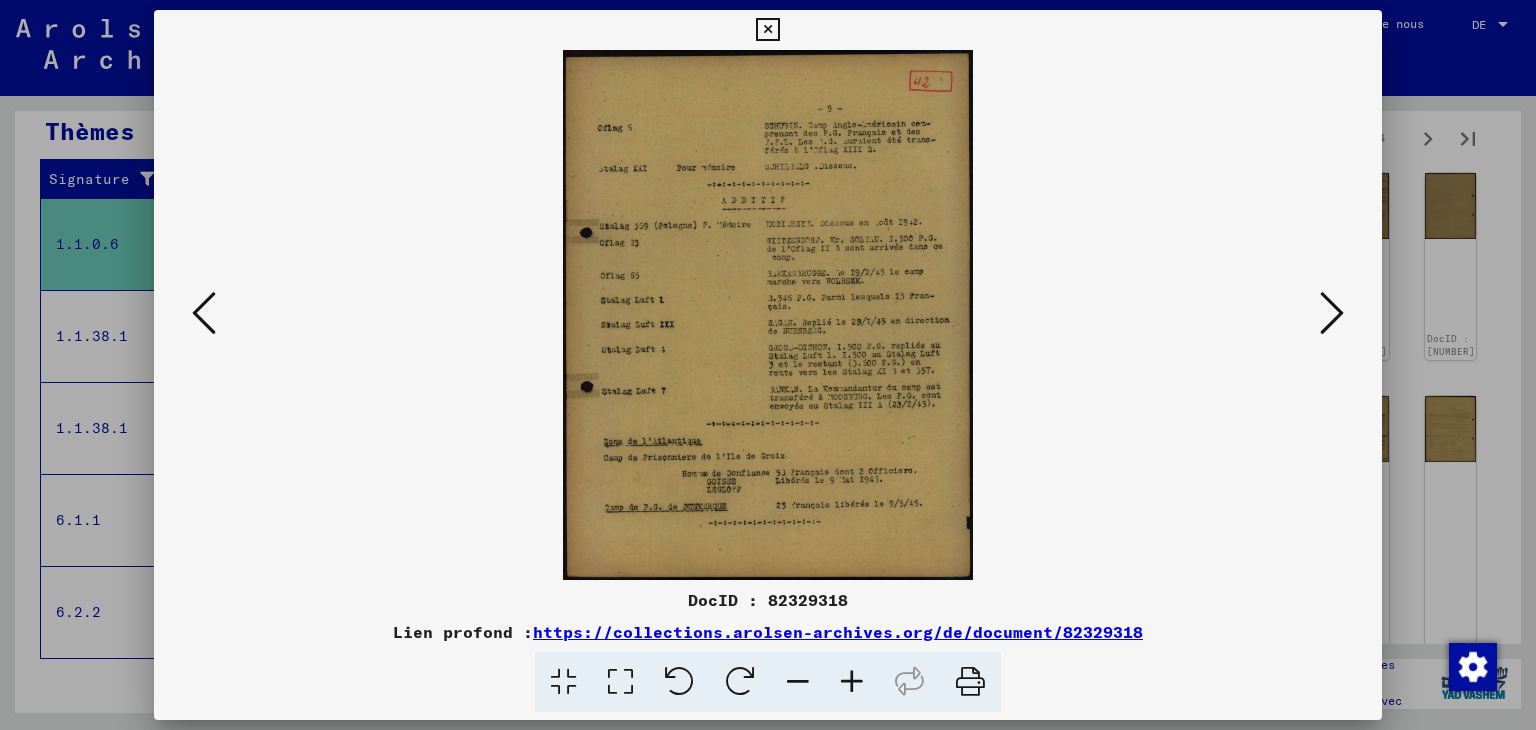 click at bounding box center [1332, 313] 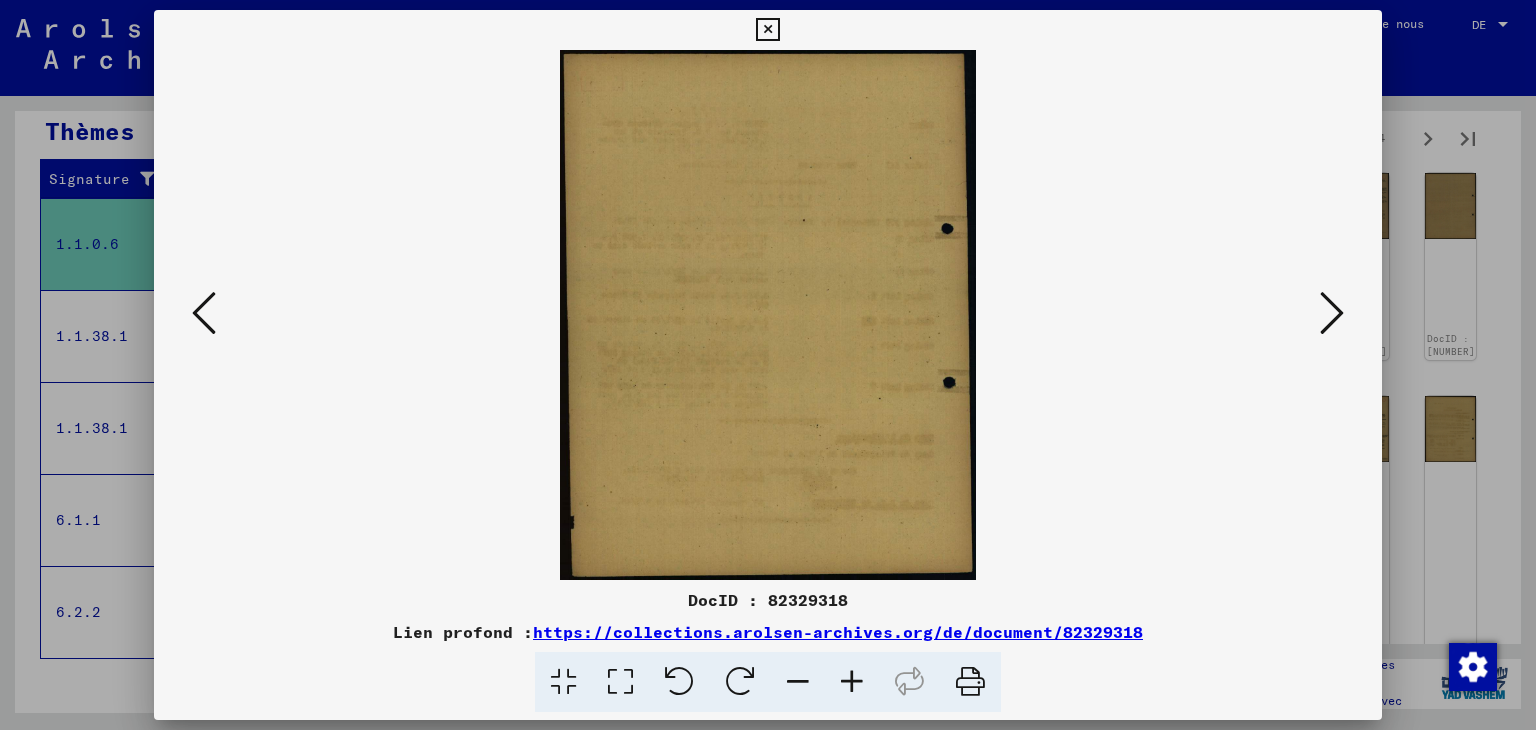 click at bounding box center [1332, 313] 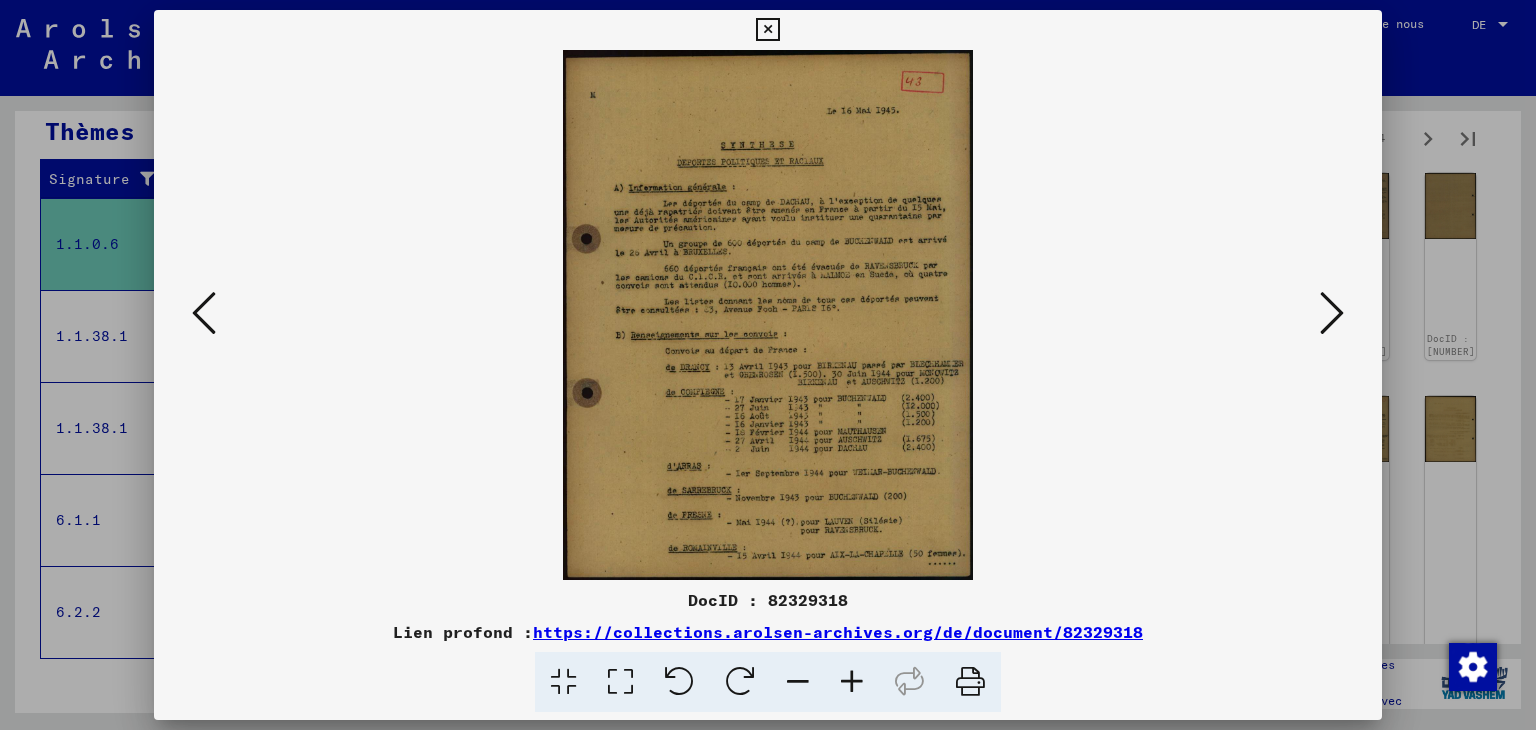 click at bounding box center (1332, 313) 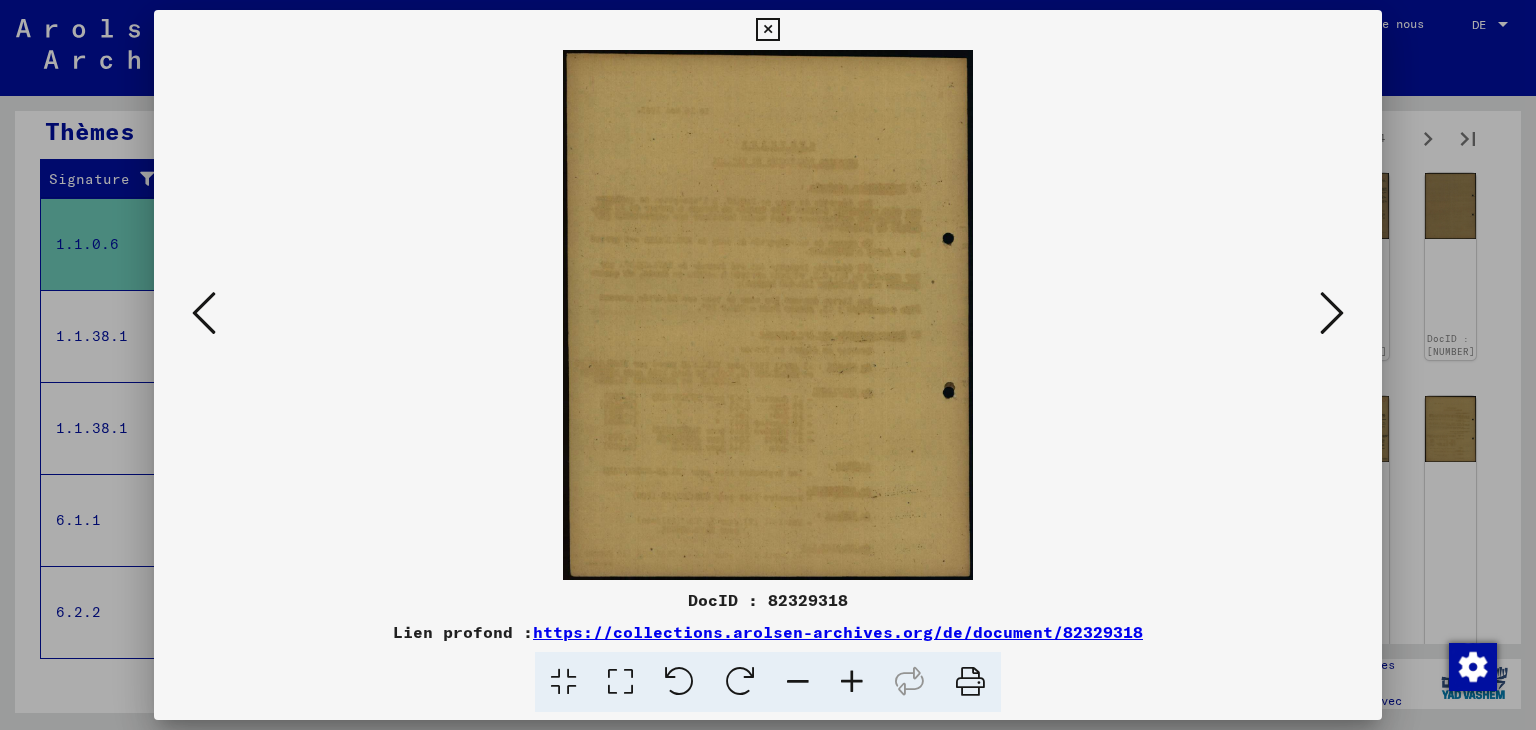 click at bounding box center (1332, 313) 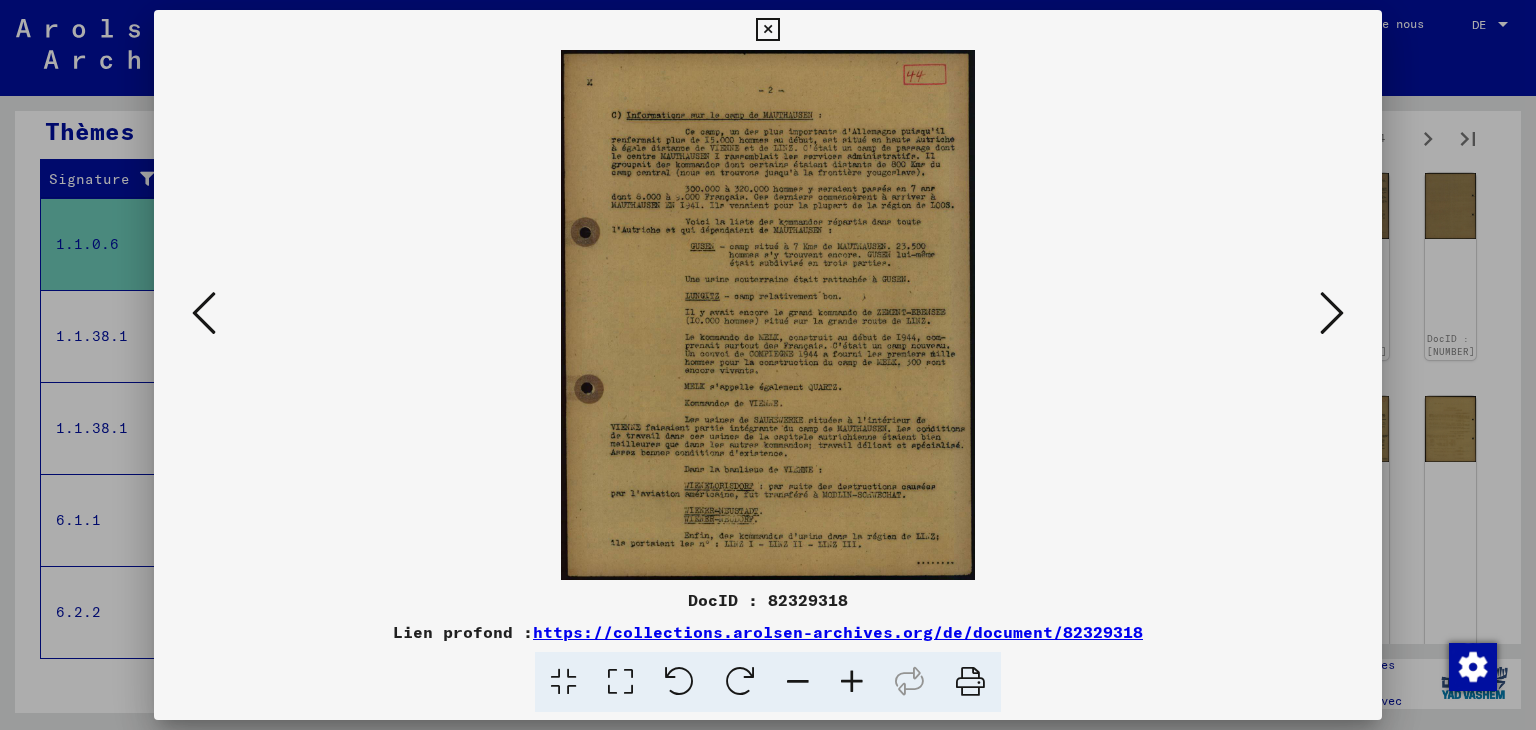 click at bounding box center (1332, 313) 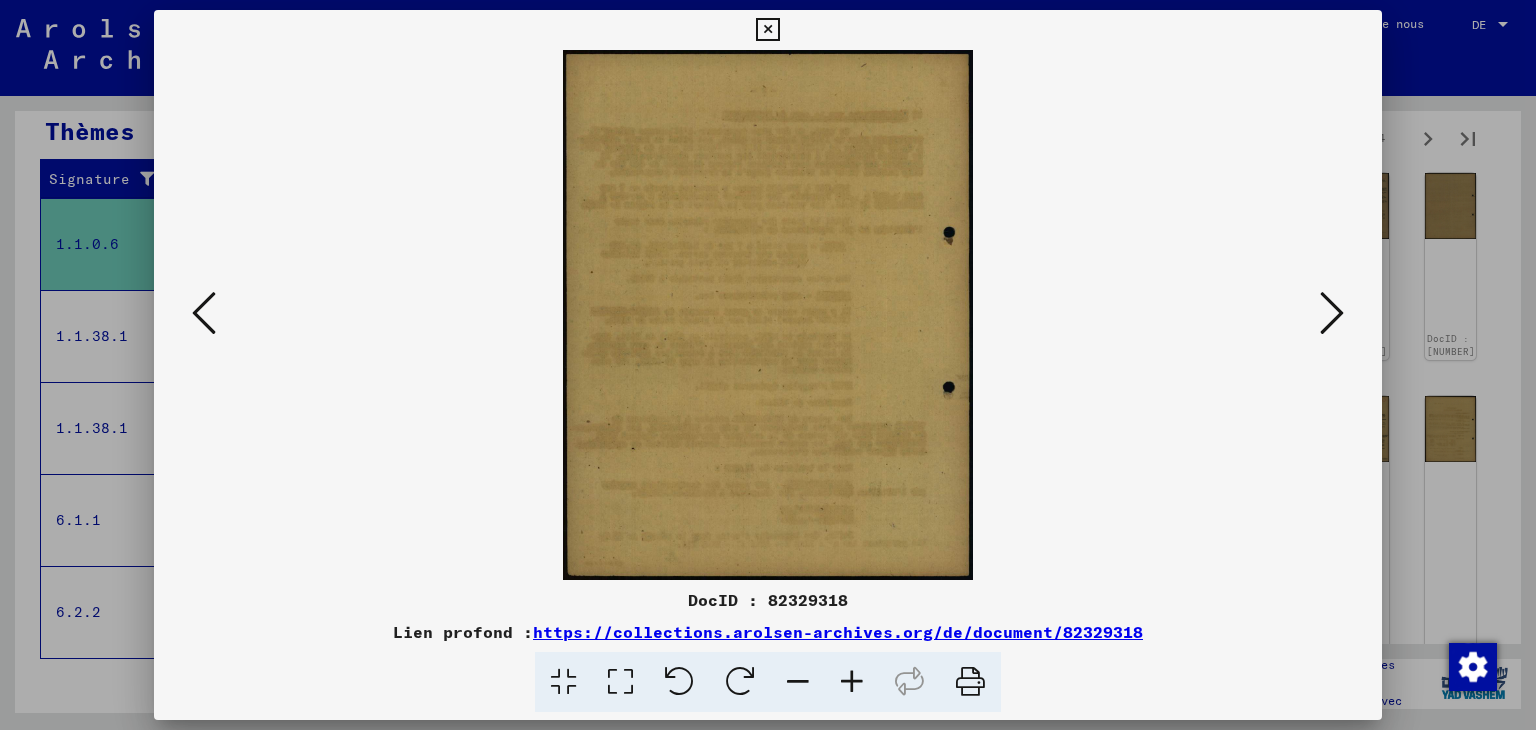 click at bounding box center (1332, 313) 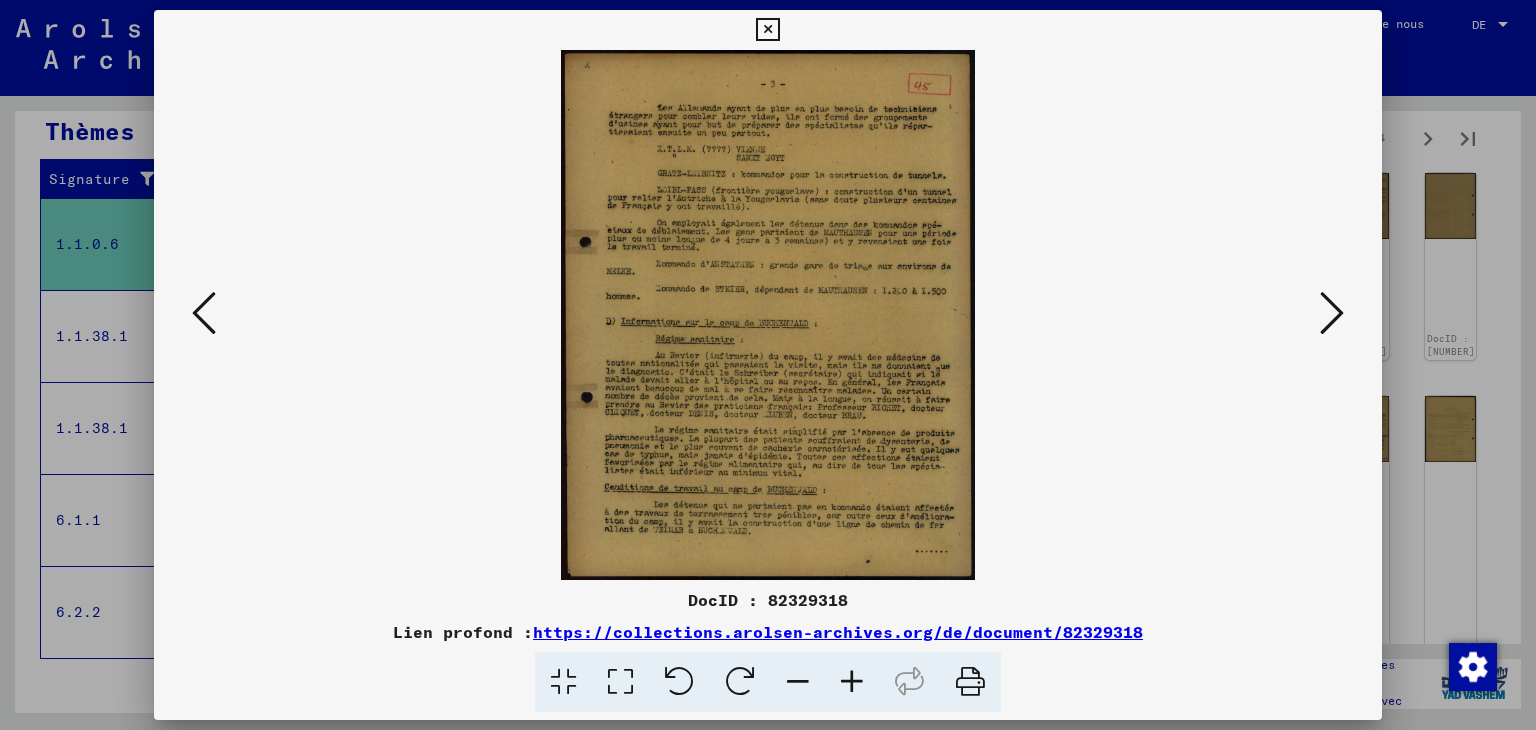 click at bounding box center (1332, 313) 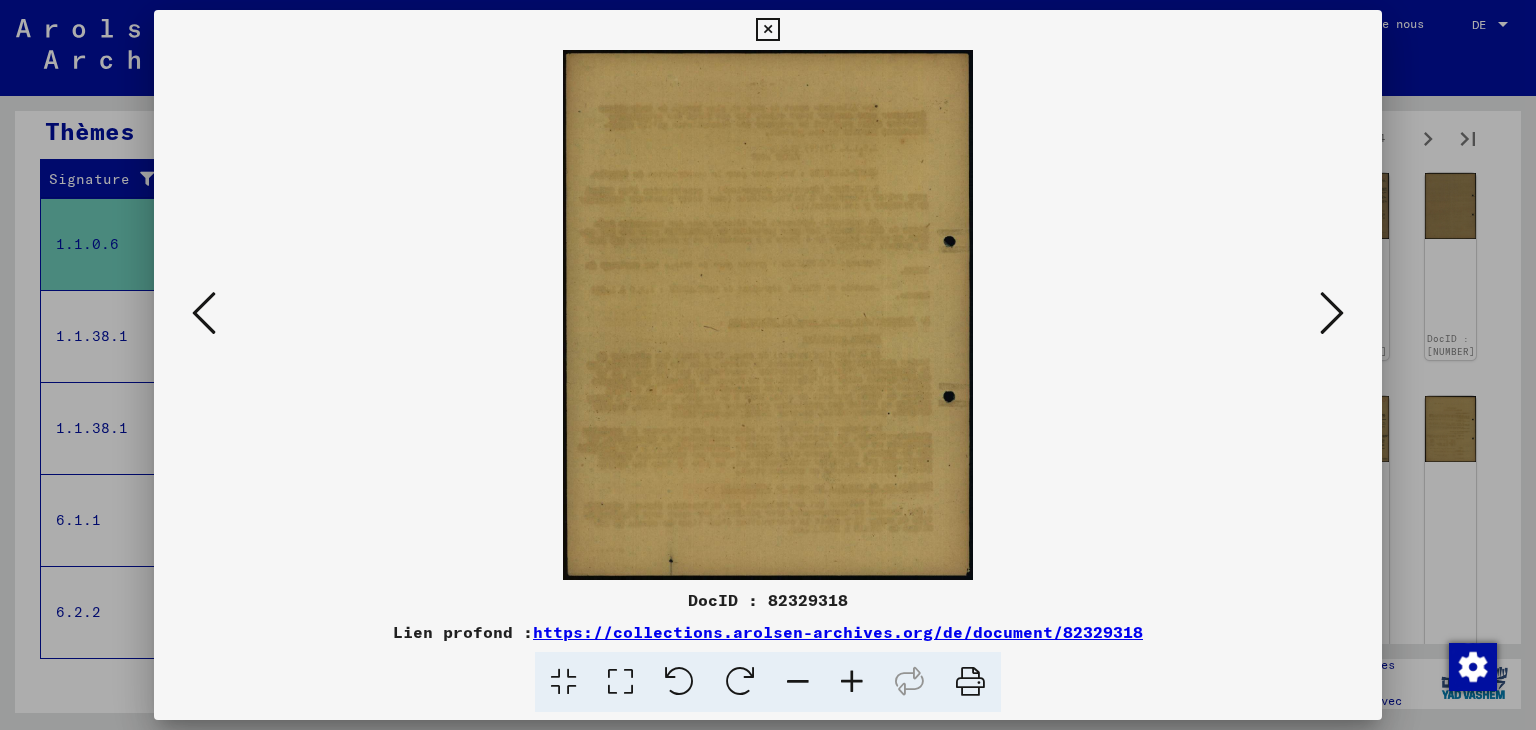click at bounding box center (1332, 313) 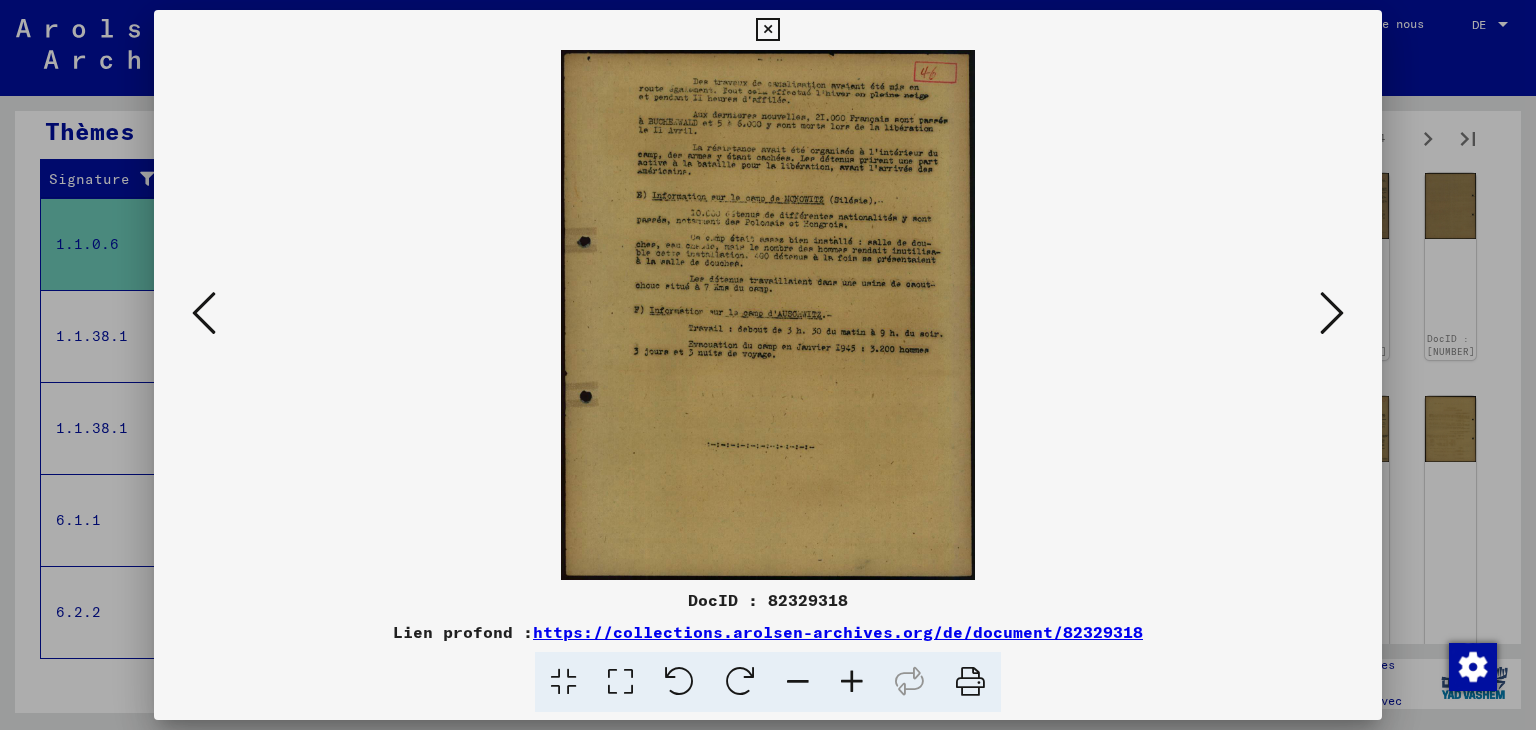click at bounding box center (1332, 313) 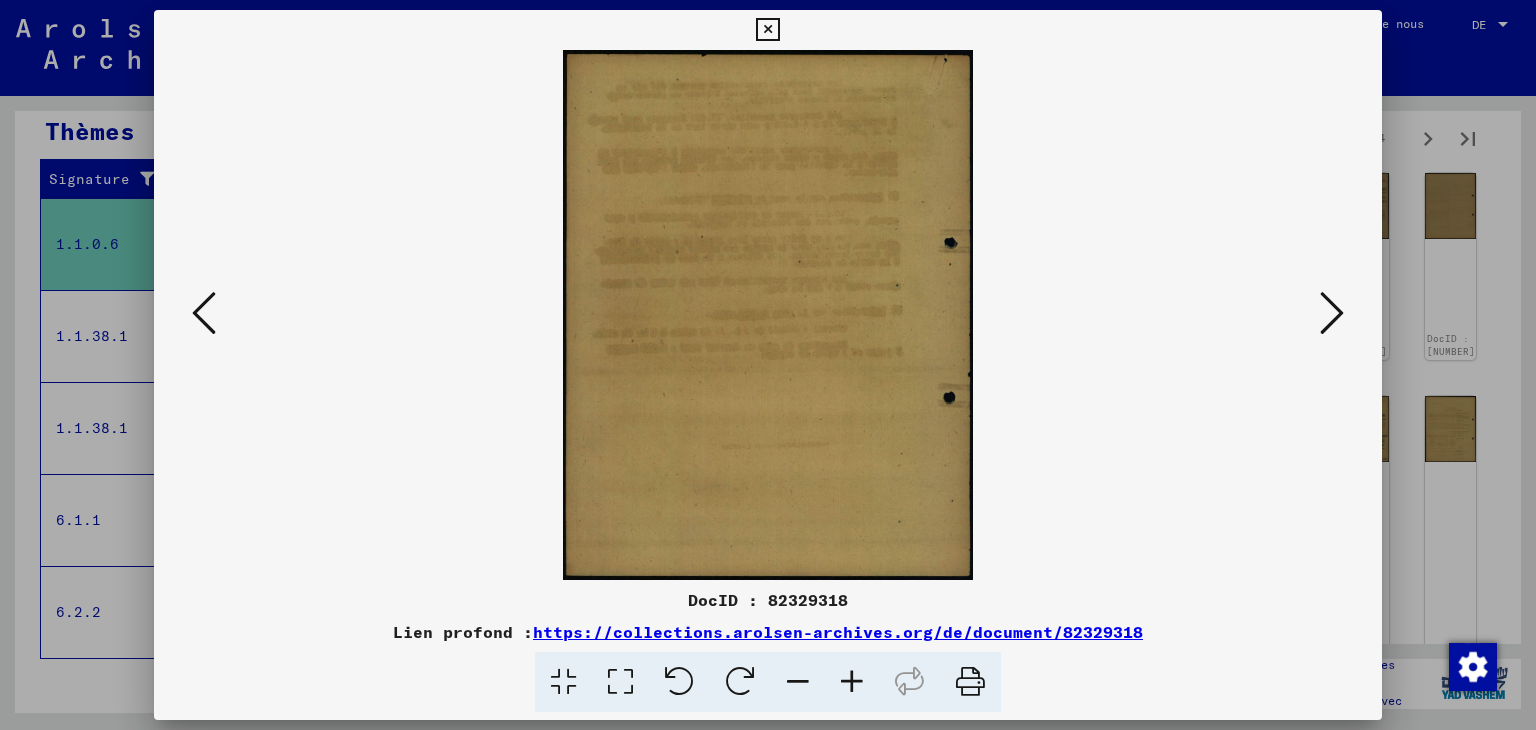 click at bounding box center (1332, 313) 